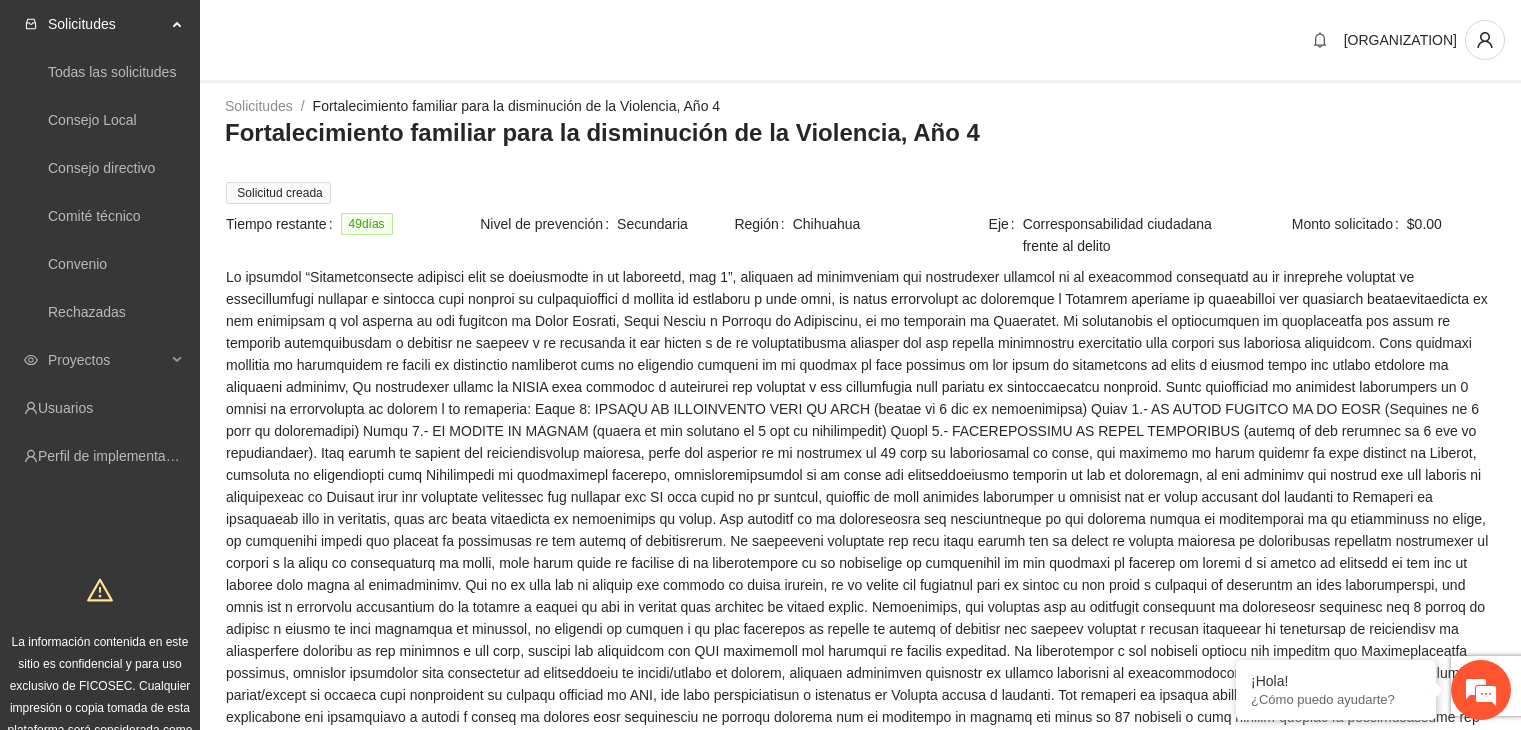 scroll, scrollTop: 0, scrollLeft: 0, axis: both 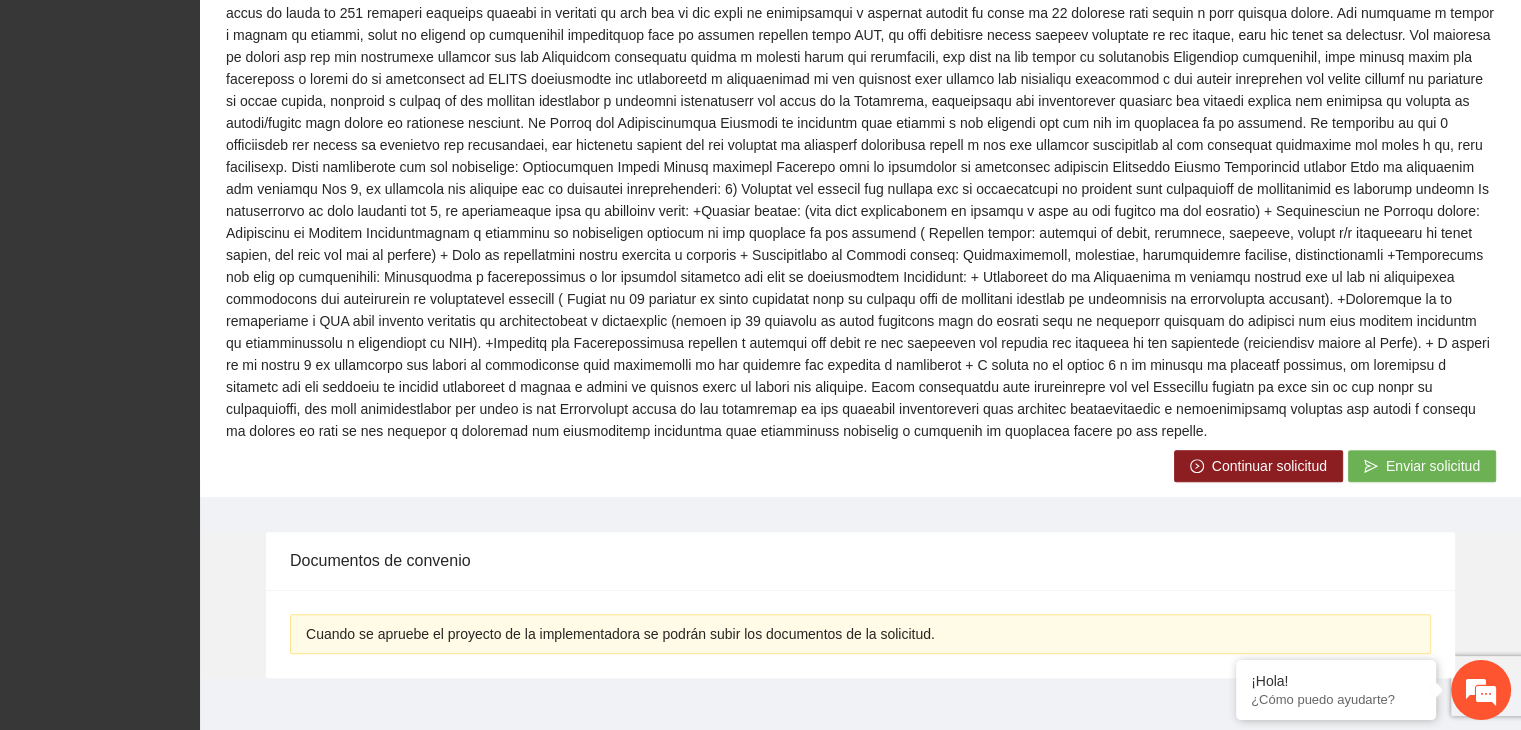 click on "Continuar solicitud" at bounding box center [1269, 466] 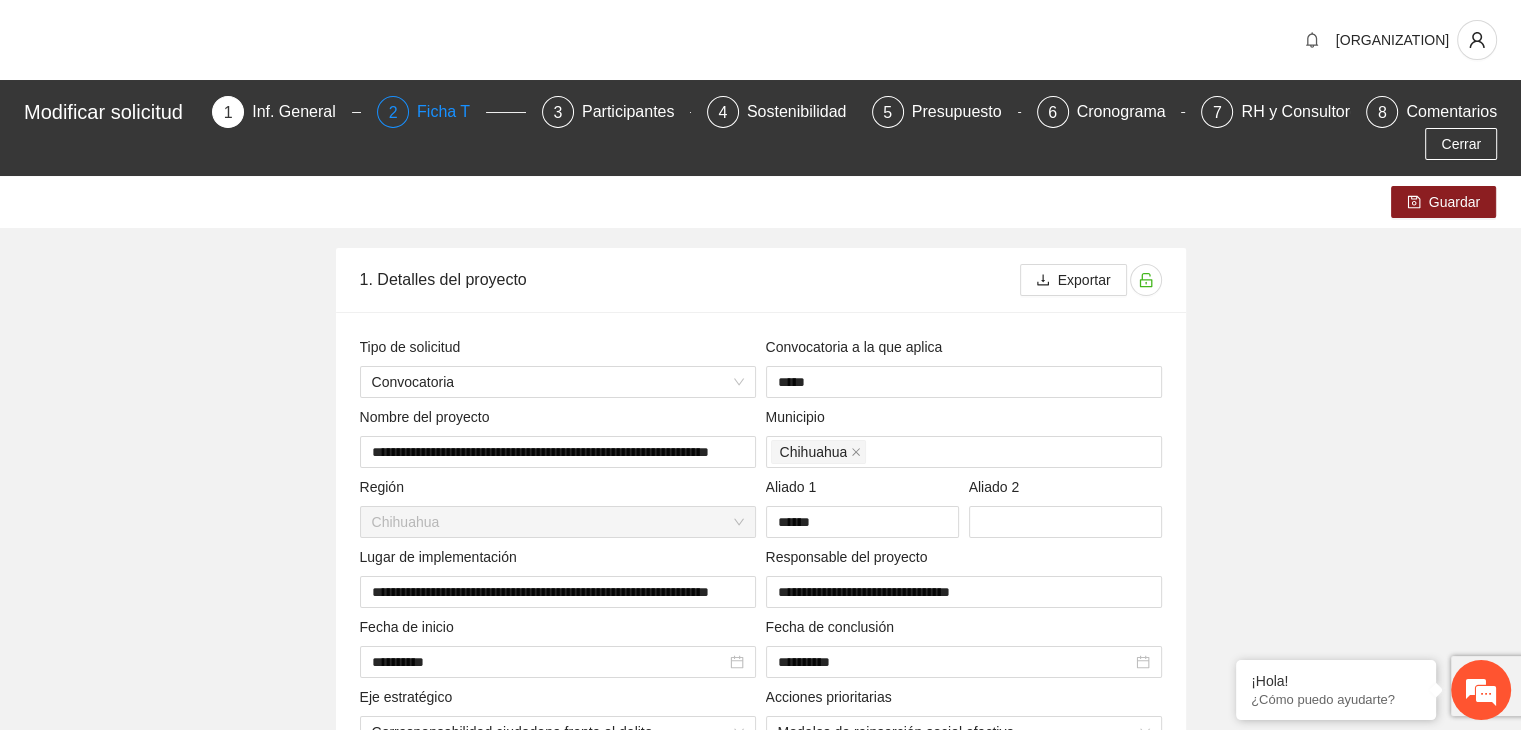 click on "Ficha T" at bounding box center (451, 112) 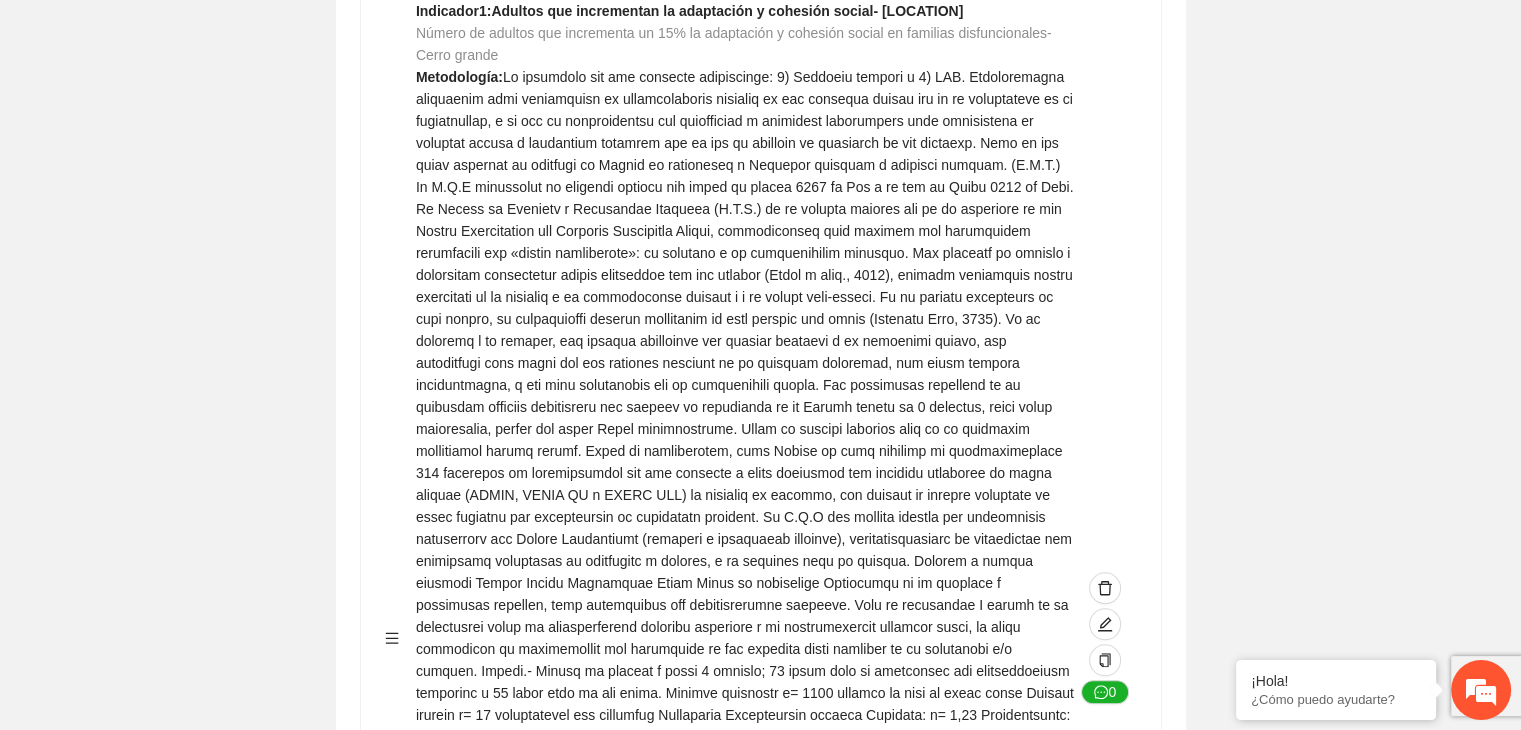 scroll, scrollTop: 1426, scrollLeft: 0, axis: vertical 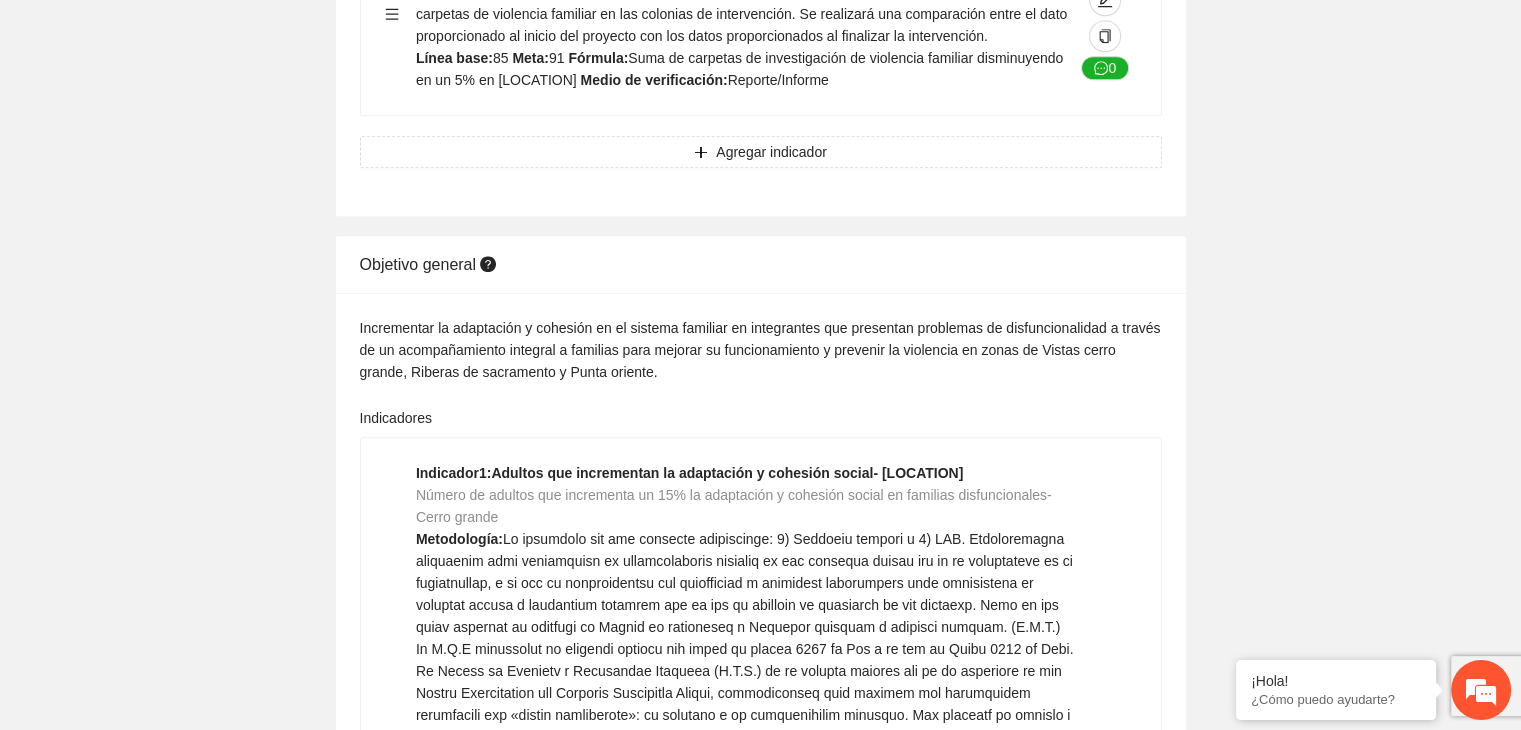 click on "Editar indicador Nombre del indicador      Exportar Contribuir a la disminución de incidencia en violencia familiar en las zonas de Punta Oriente, Cerro Grande y Riberas de Sacramento del Municipio  de Chihuahua. Indicadores Indicador  1 :  Violencia familiar disminuyendo en un 5% en Cerro grande Número de carpetas de investigación de Violencia familiar  disminuyendo en un 5% en Cerro grande Metodología:  Se solicita información al Observatorio Ciudadano de FICOSEC sobre el número de carpetas de violencia familiar en las colonias de intervención Línea base:  29   Meta:  25   Fórmula:  Suma de carpetas de investigación de violencia familiar disminuyendo  en un 5% en Punta Oriente   Medio de verificación:  Reporte/Informe 0 Indicador  2 :  Violencia familiar disminuyendo en un 5% en Punta Oriente Número de carpetas de investigación de Violencia familiar  disminuyendo en un 5% en Punta Oriente Metodología:  Línea base:  63   Meta:  56   Fórmula:    Medio de verificación:  Reporte/Informe 0 3 :" at bounding box center [760, 2512] 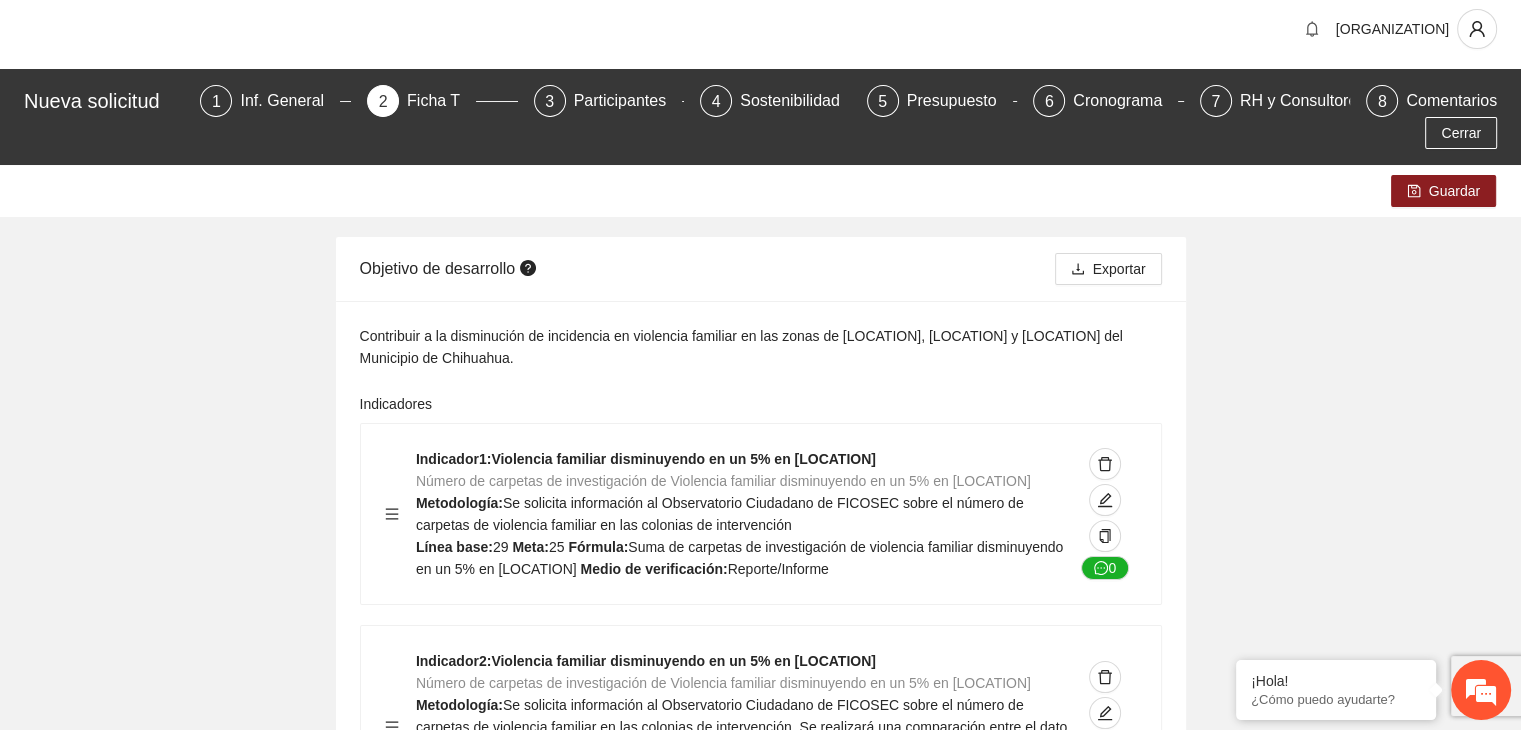 scroll, scrollTop: 0, scrollLeft: 0, axis: both 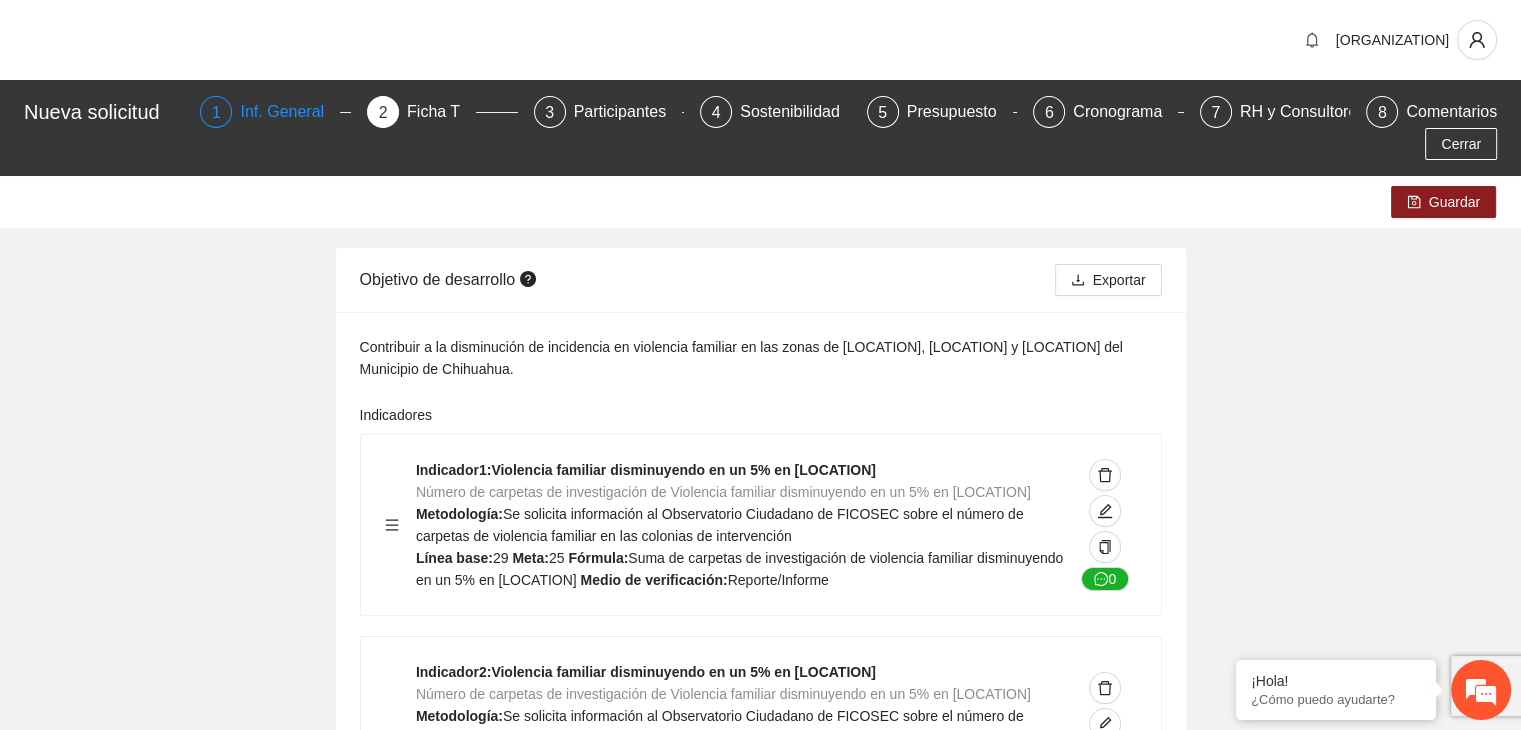 click on "Inf. General" at bounding box center [290, 112] 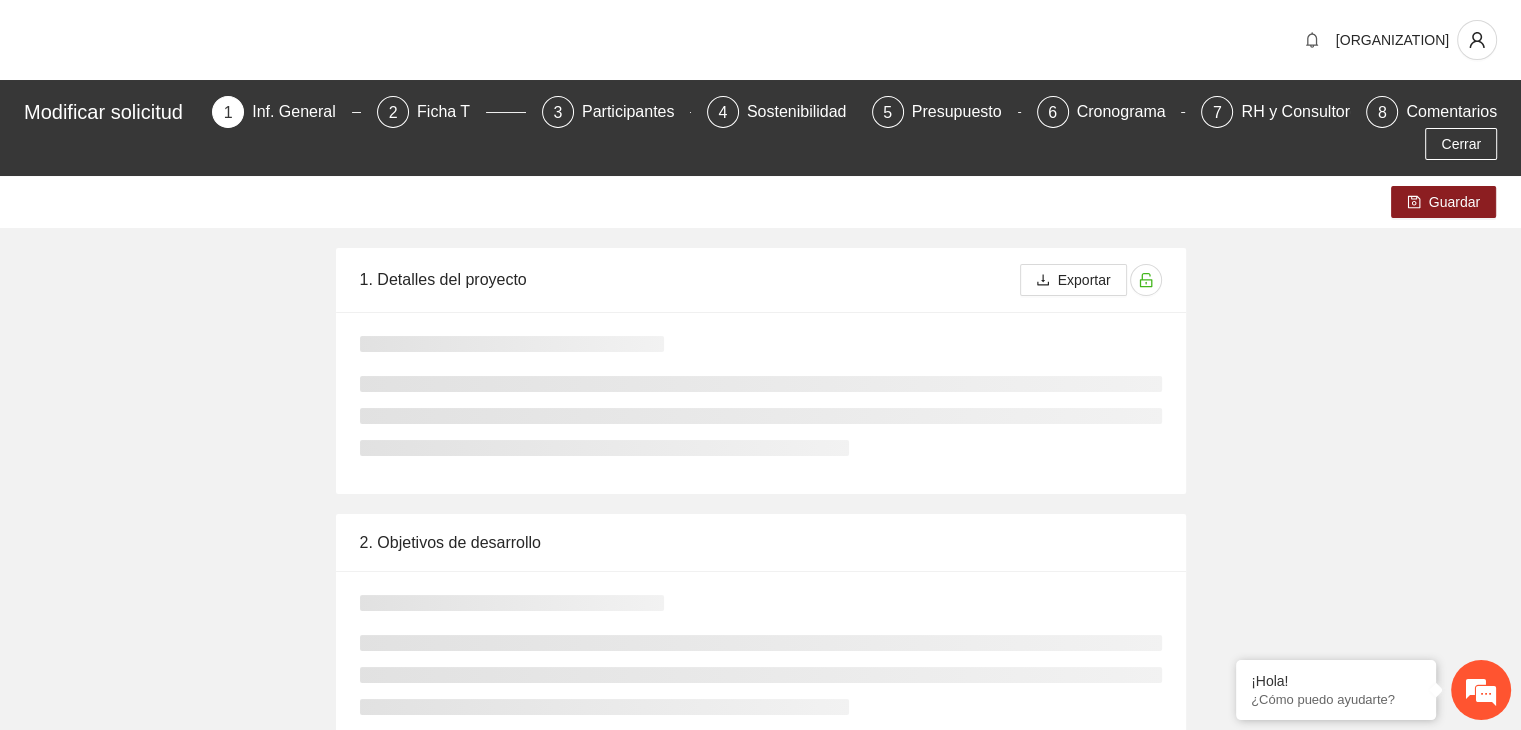 click on "1" at bounding box center [228, 112] 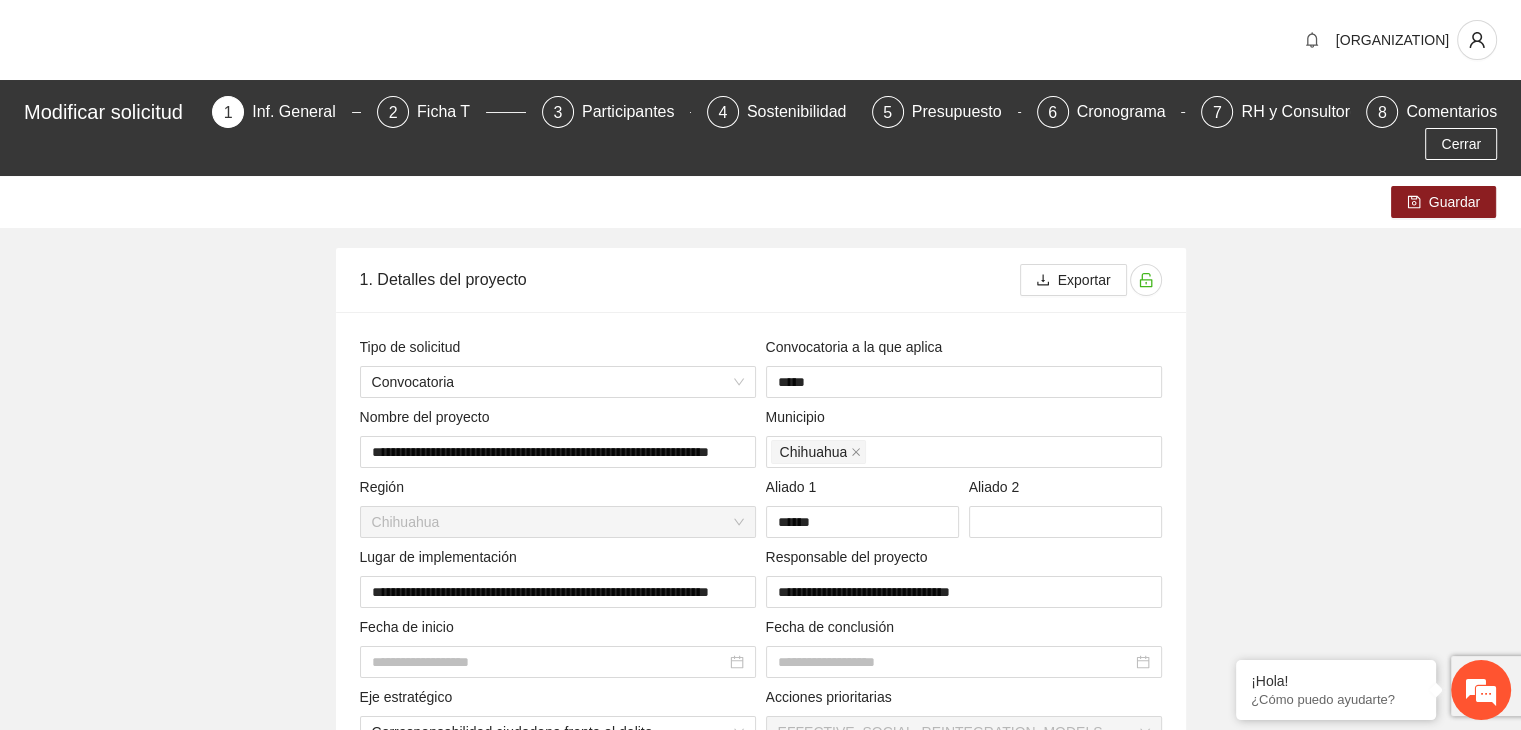 type 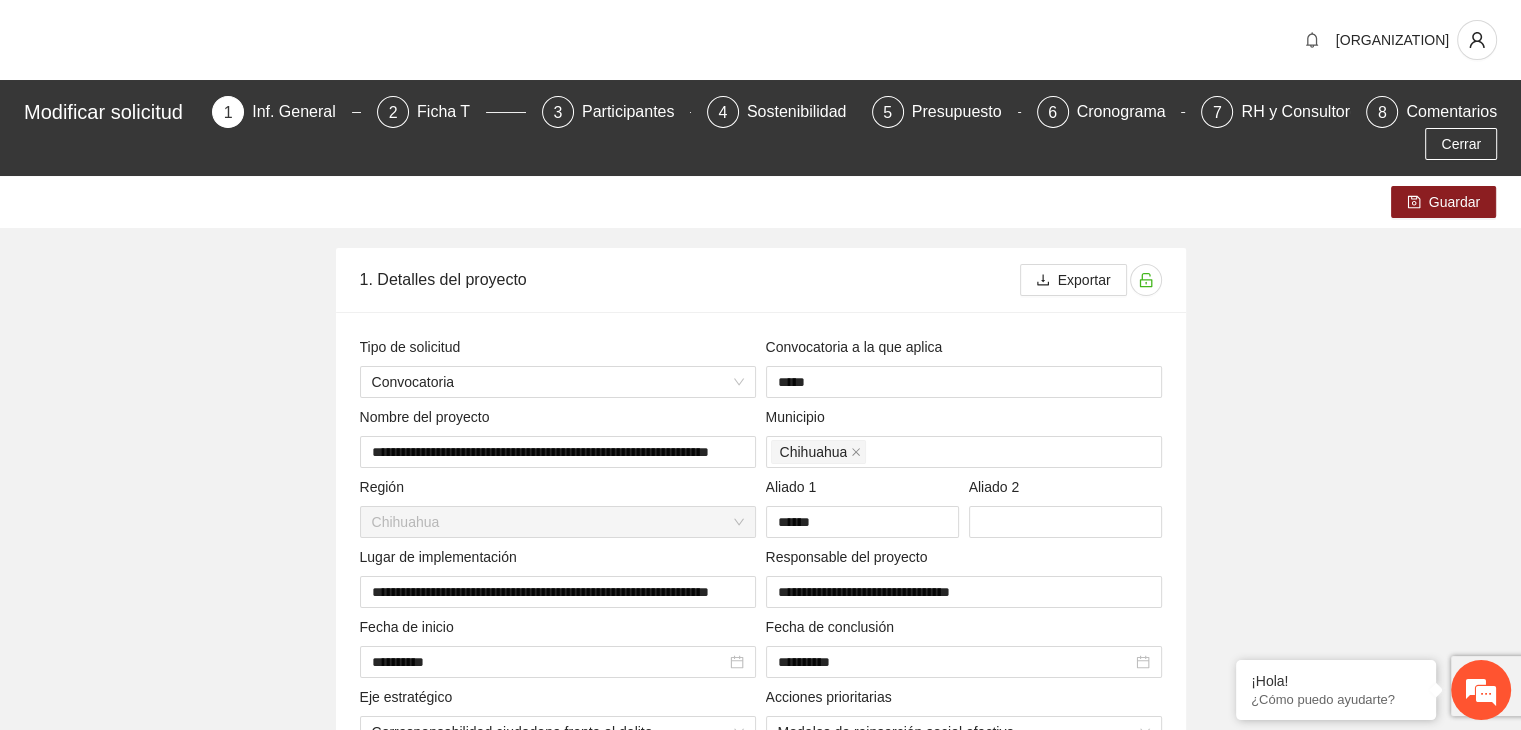 click on "**********" at bounding box center [760, 4611] 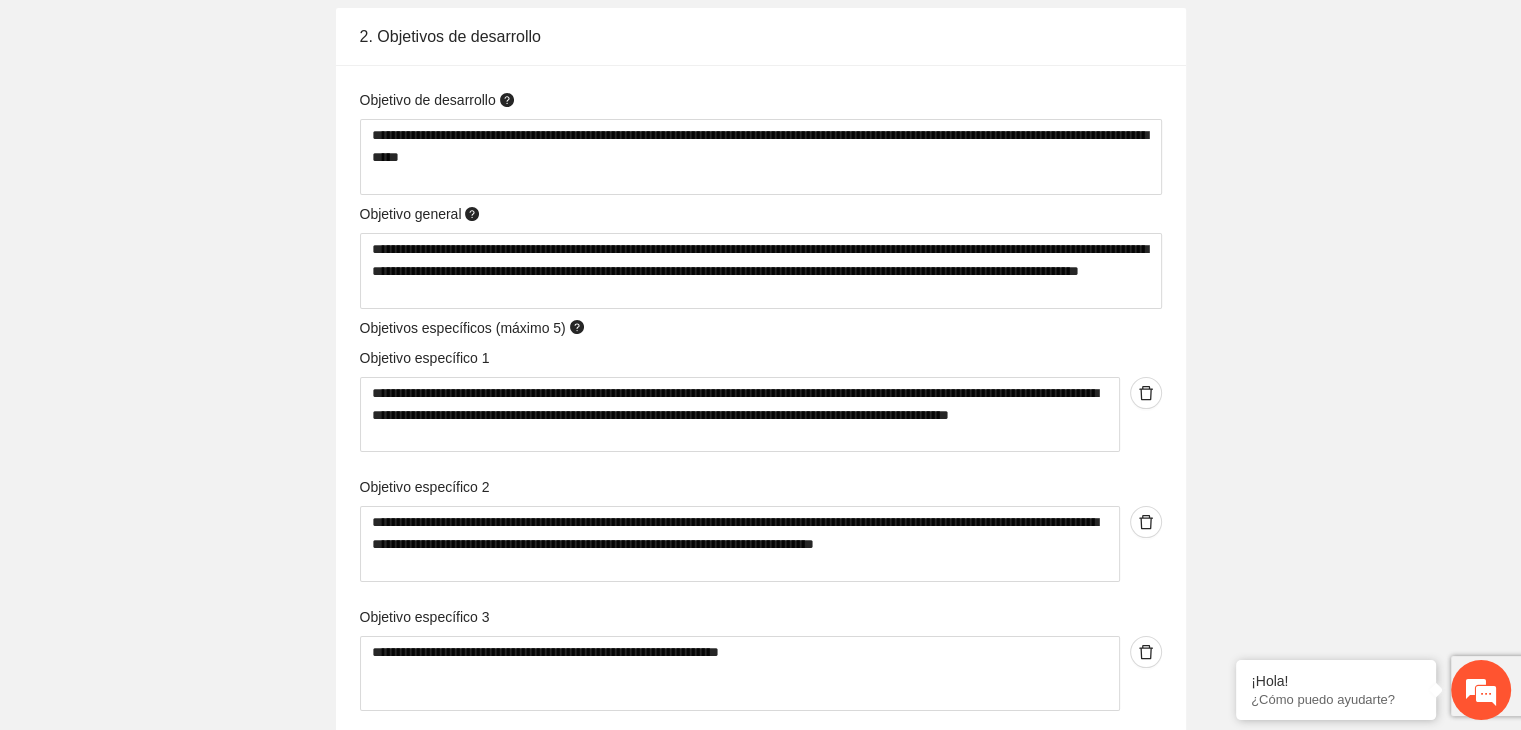 scroll, scrollTop: 7800, scrollLeft: 0, axis: vertical 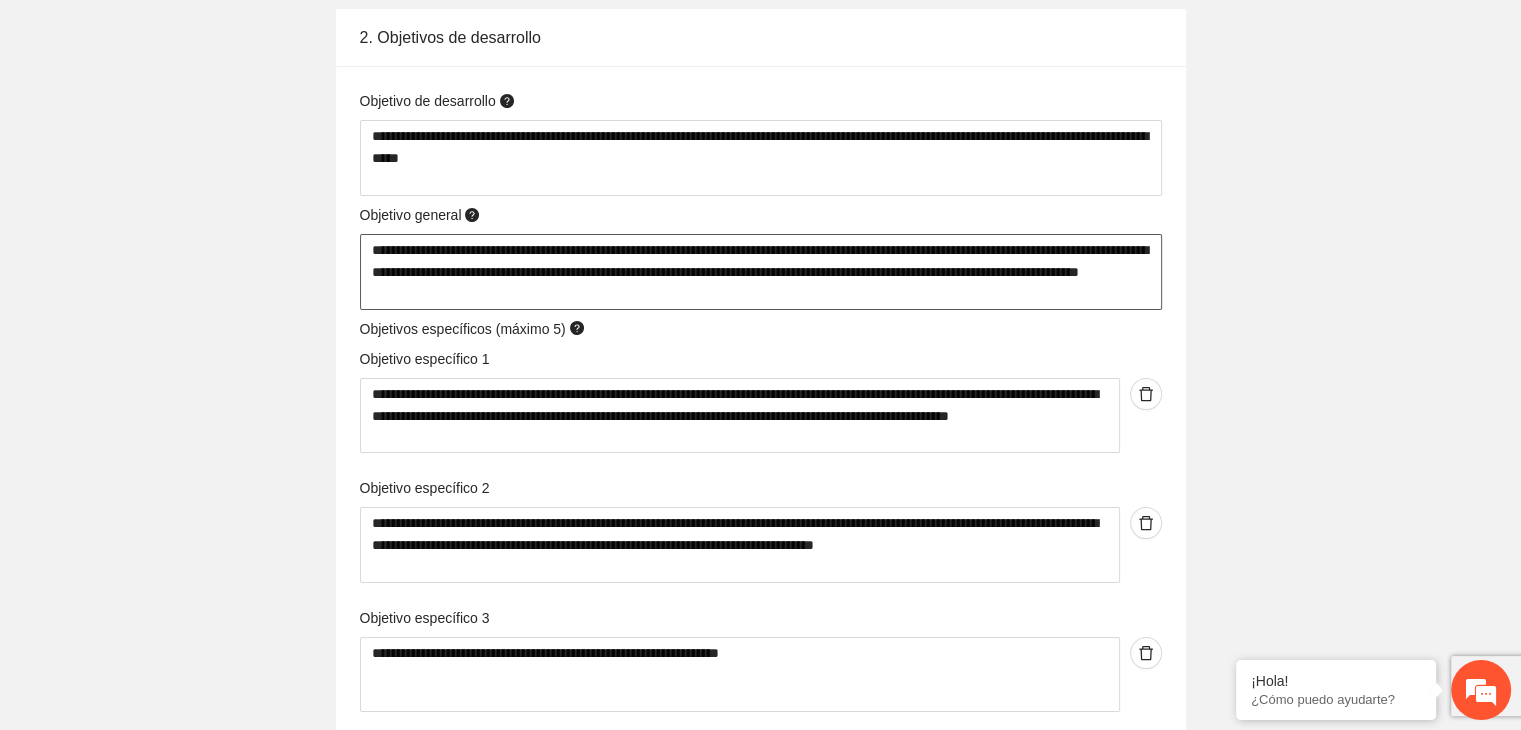 drag, startPoint x: 718, startPoint y: 291, endPoint x: 315, endPoint y: 244, distance: 405.73145 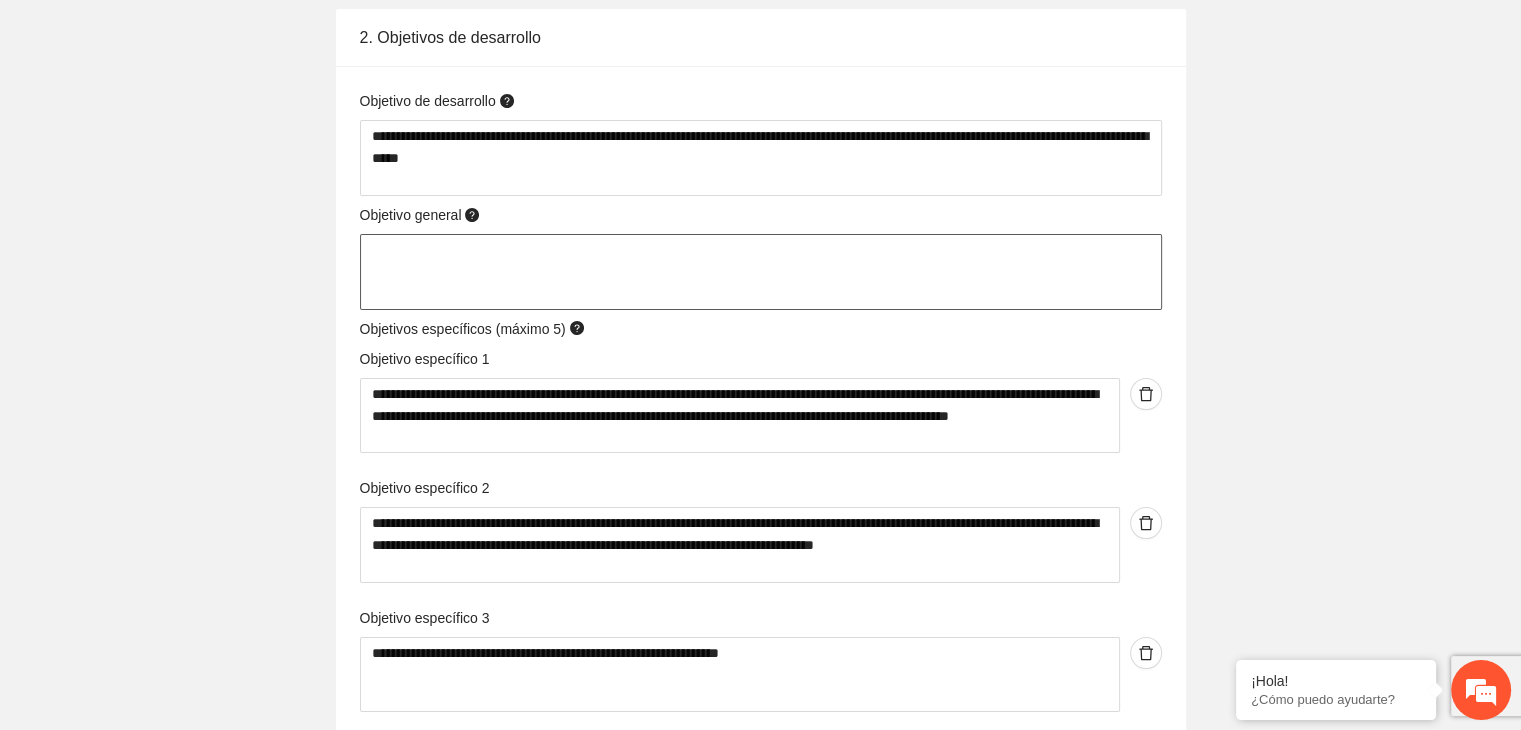 paste on "**********" 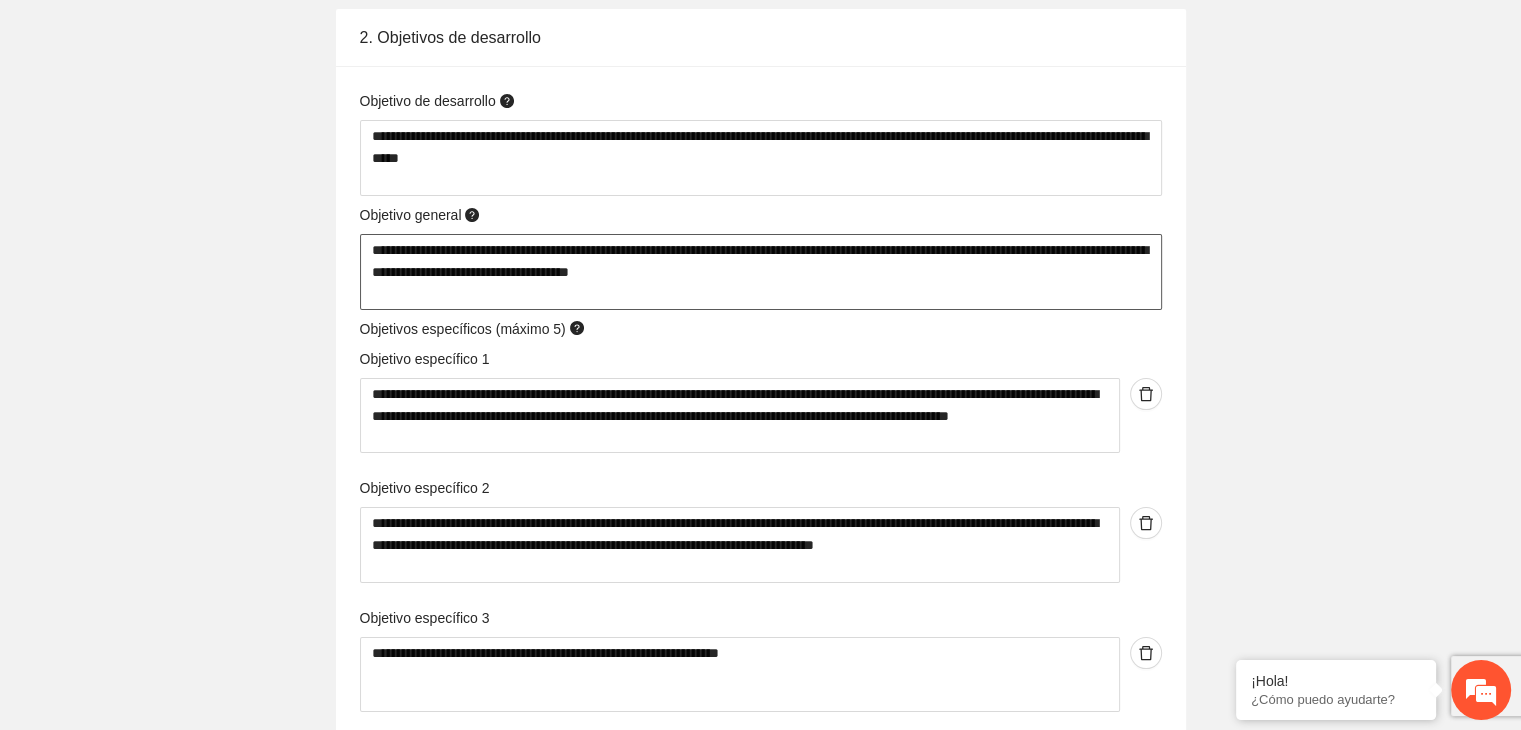 click on "**********" at bounding box center (761, 272) 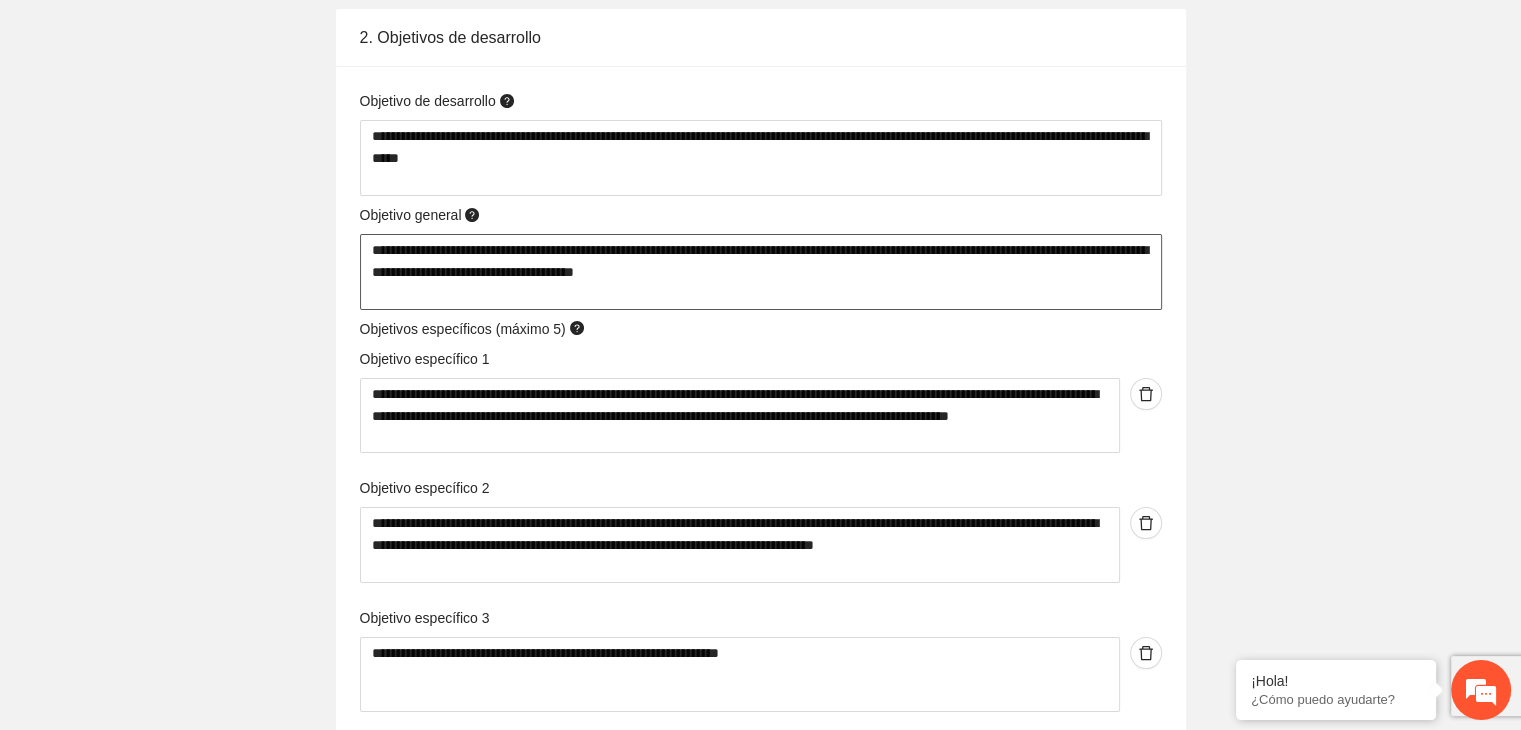 type 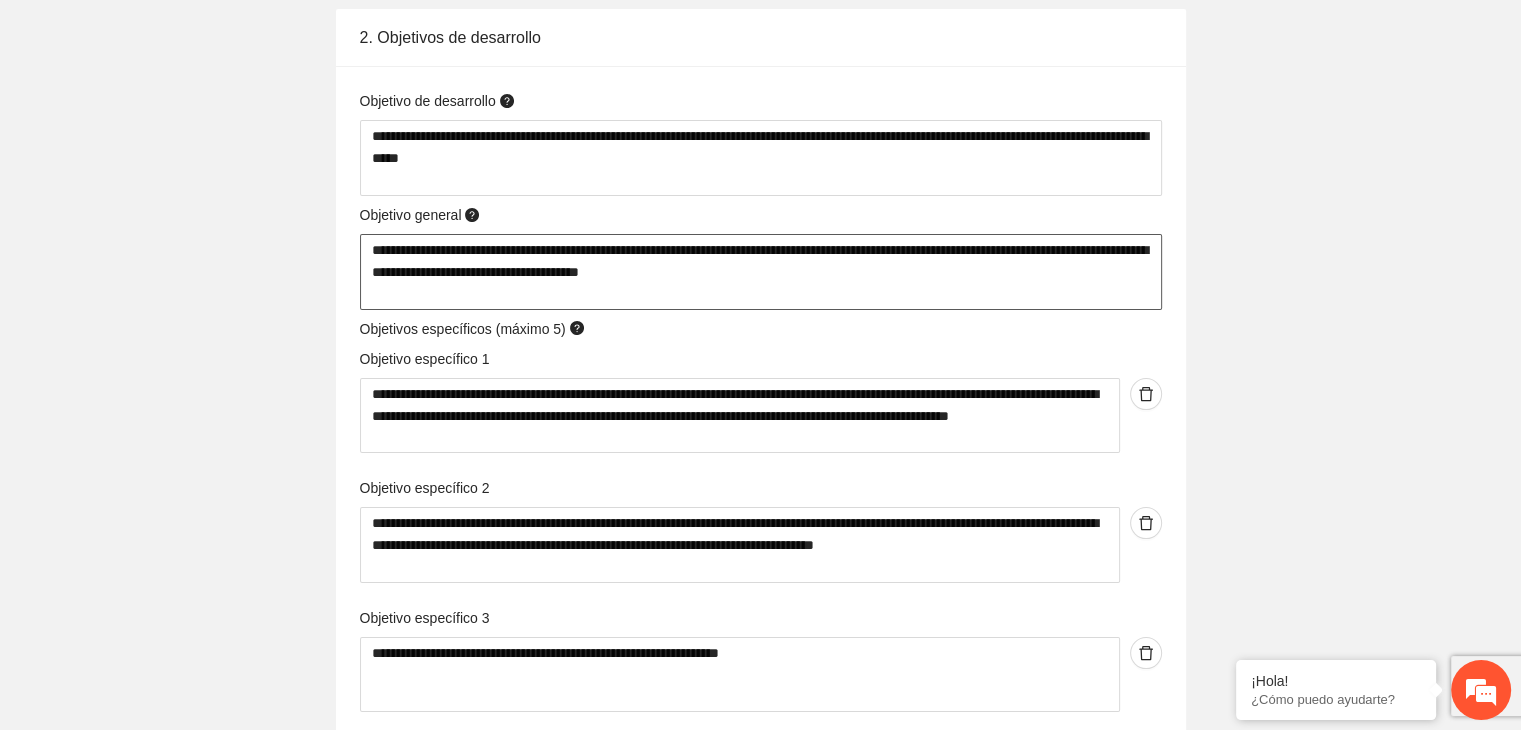 type 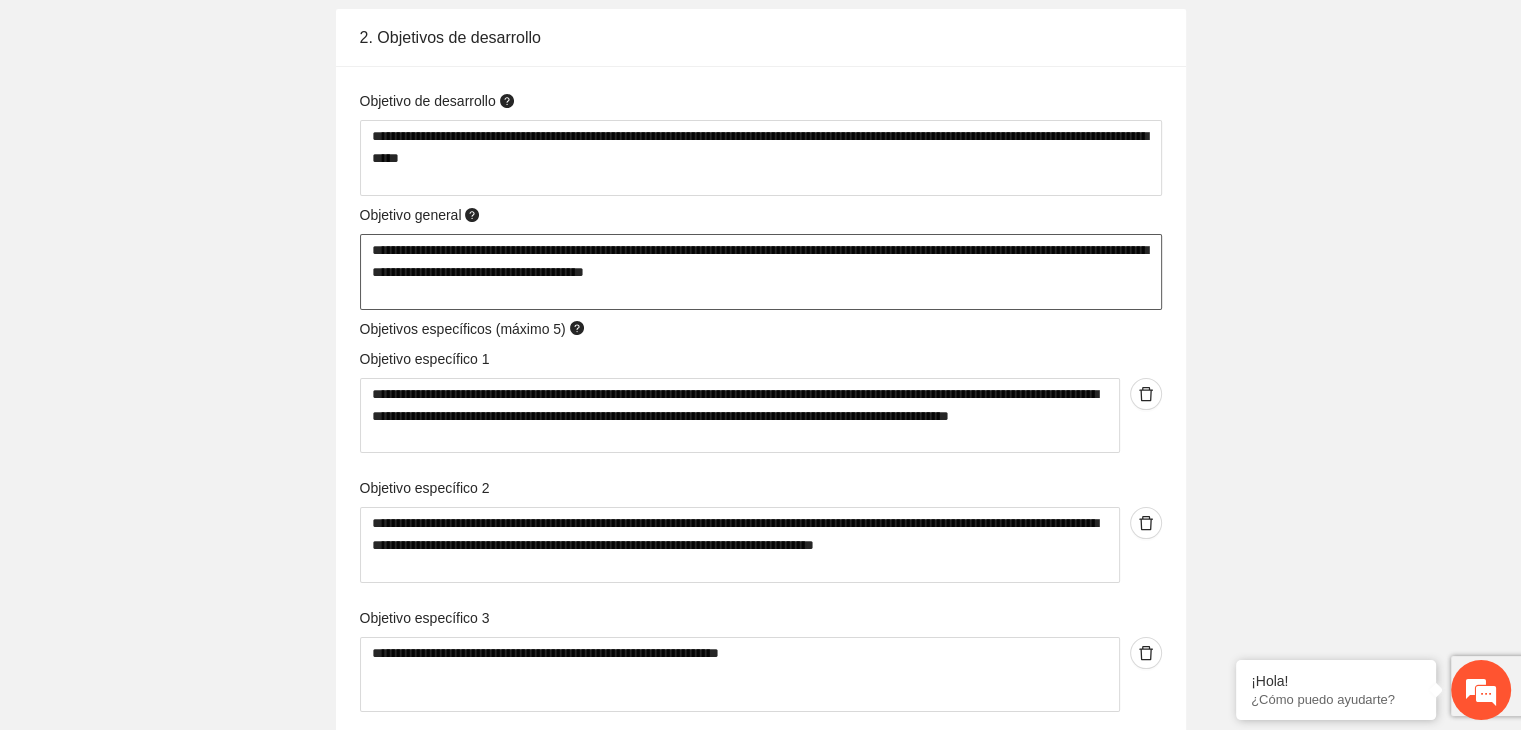 type on "**********" 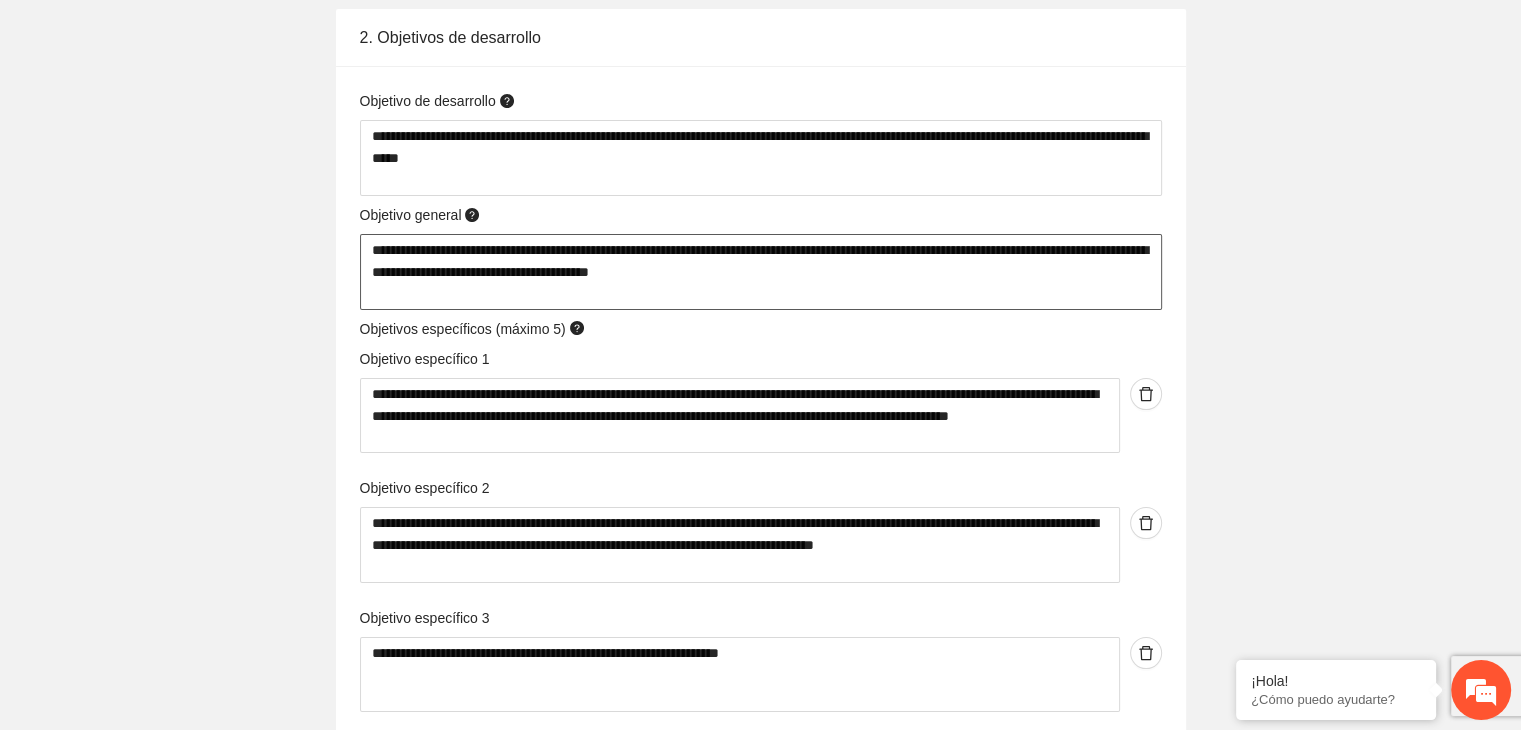 type 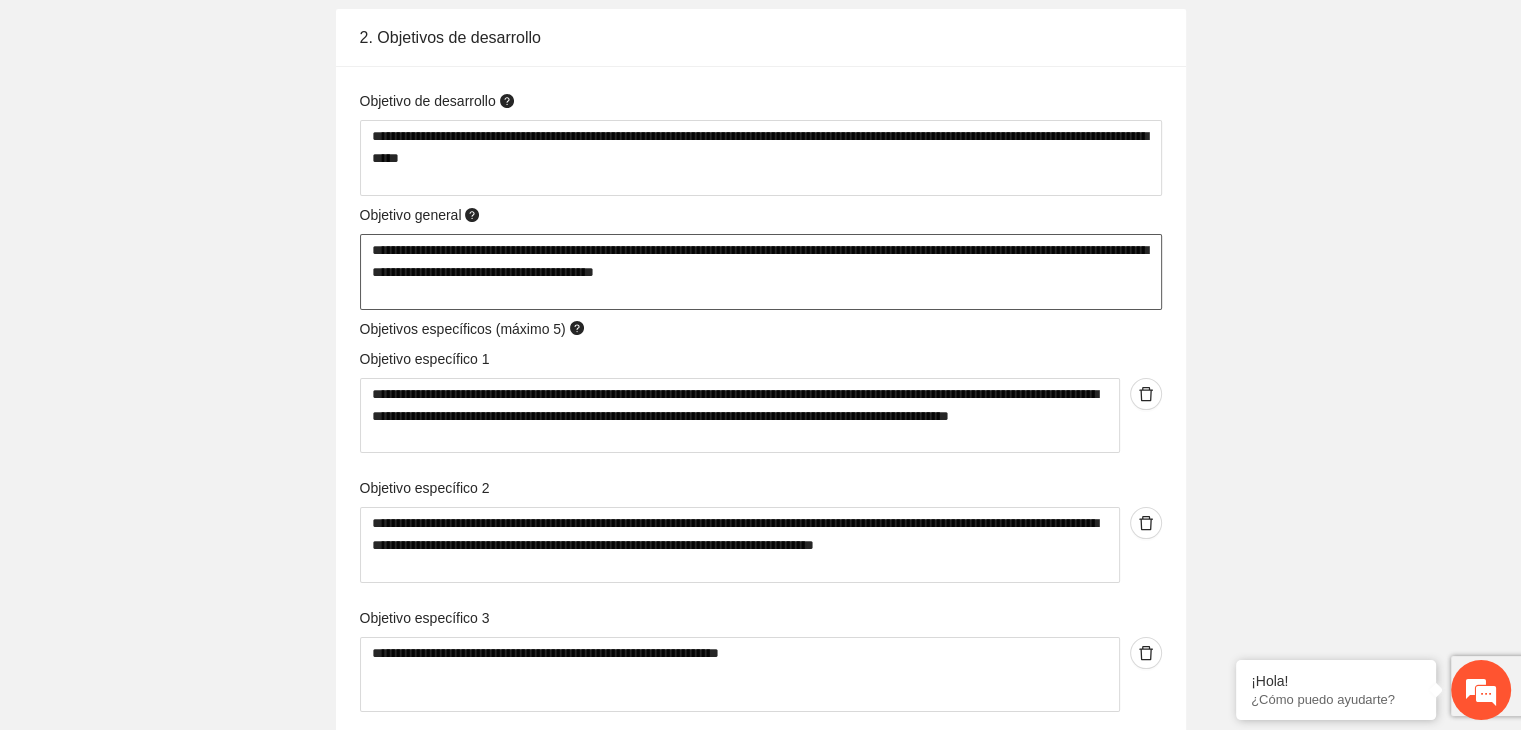 type 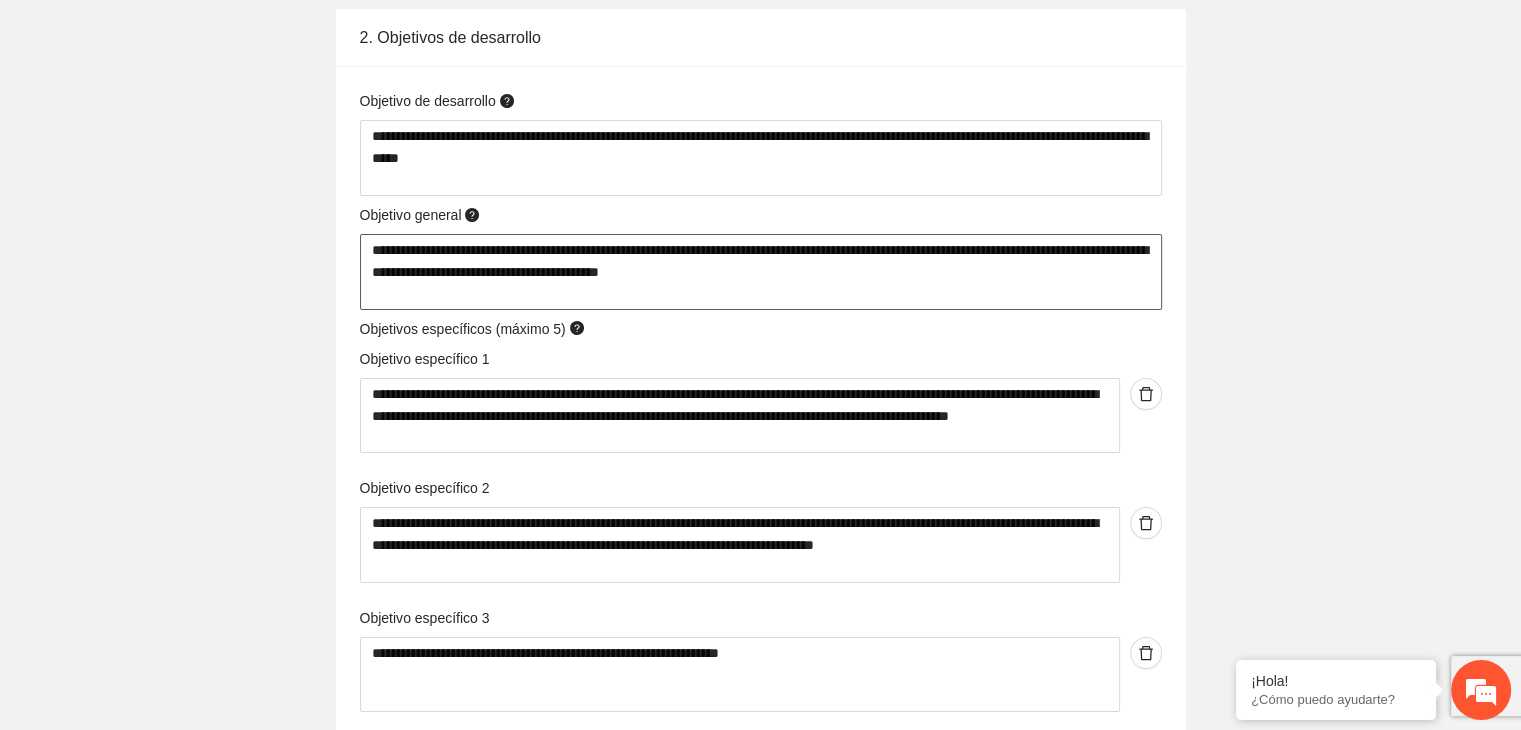 type 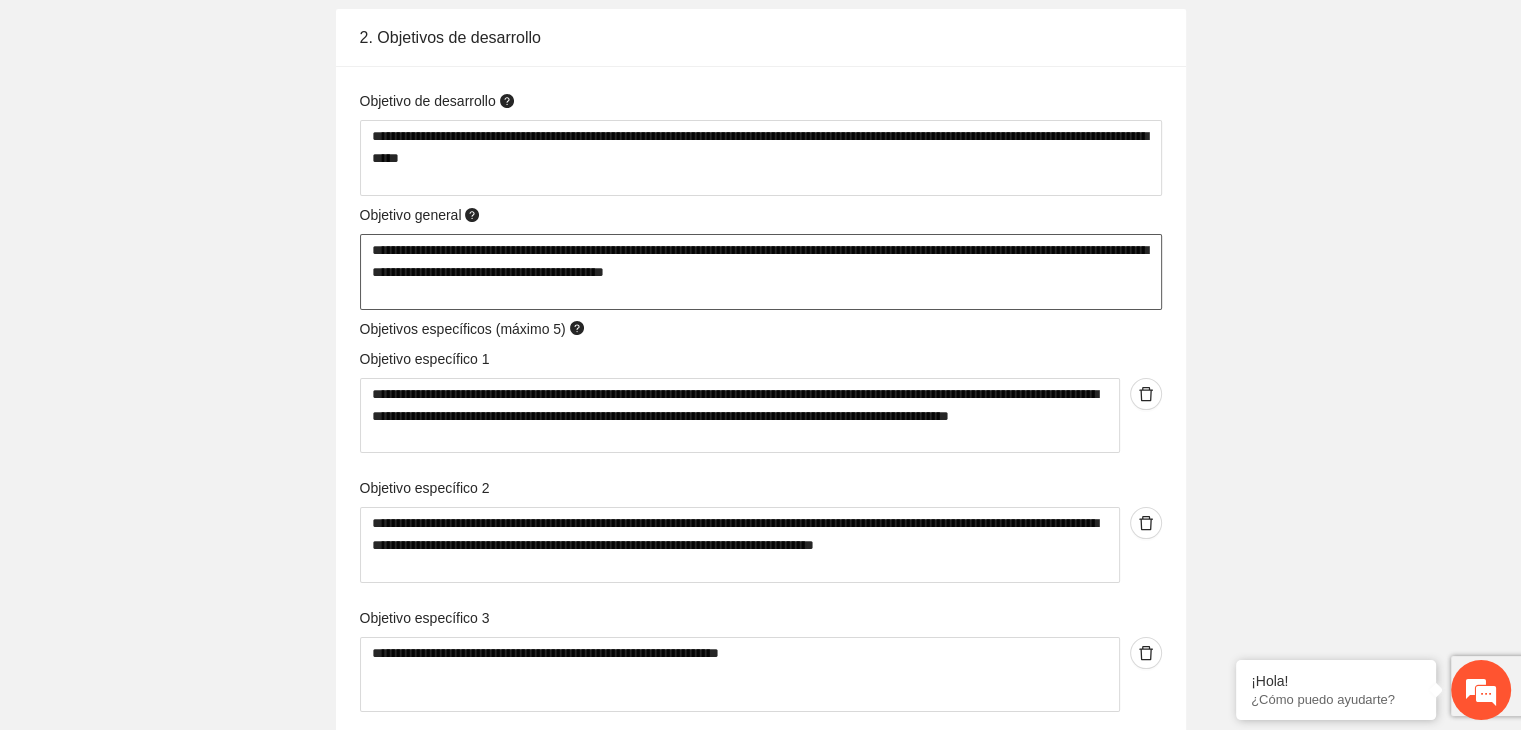 type 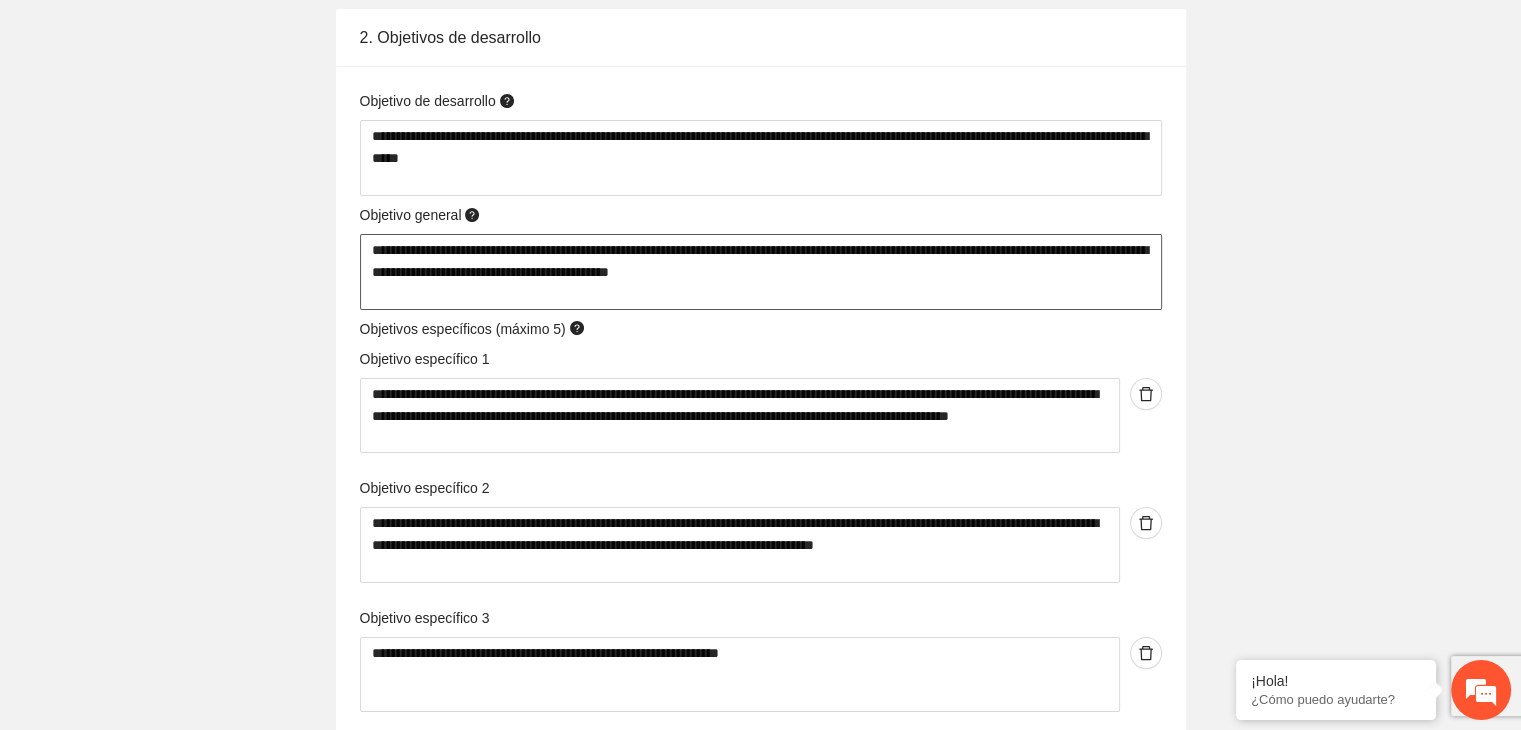 type on "**********" 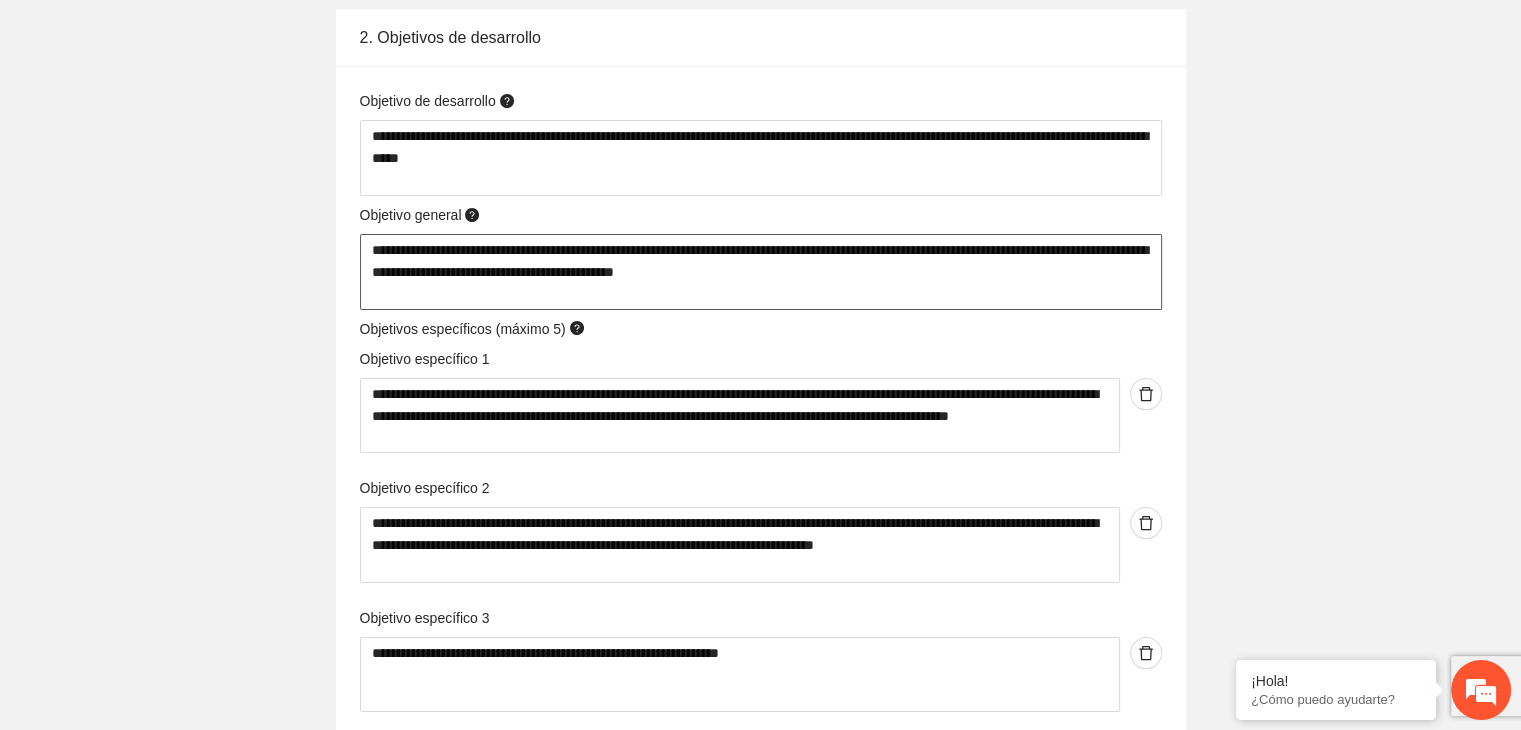 type 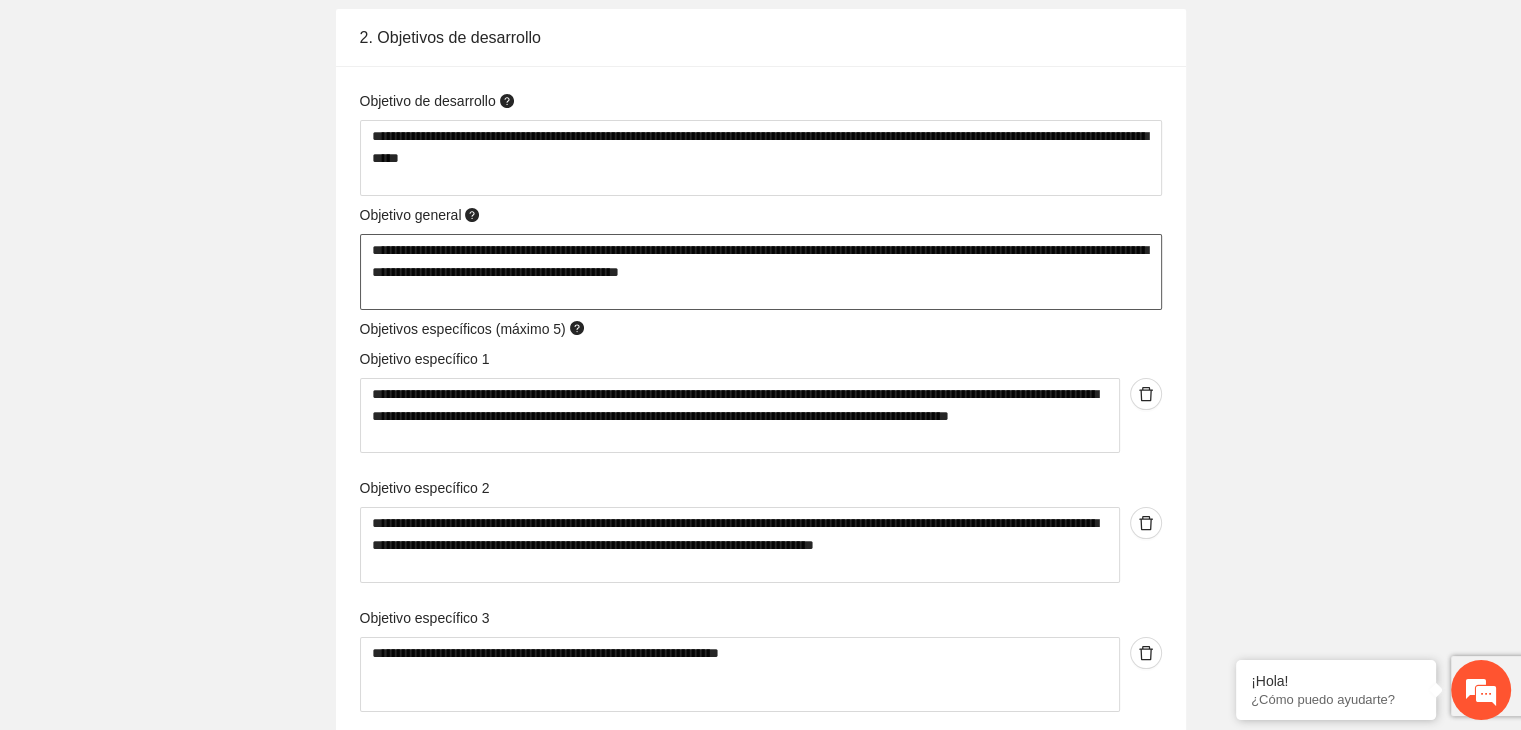 type 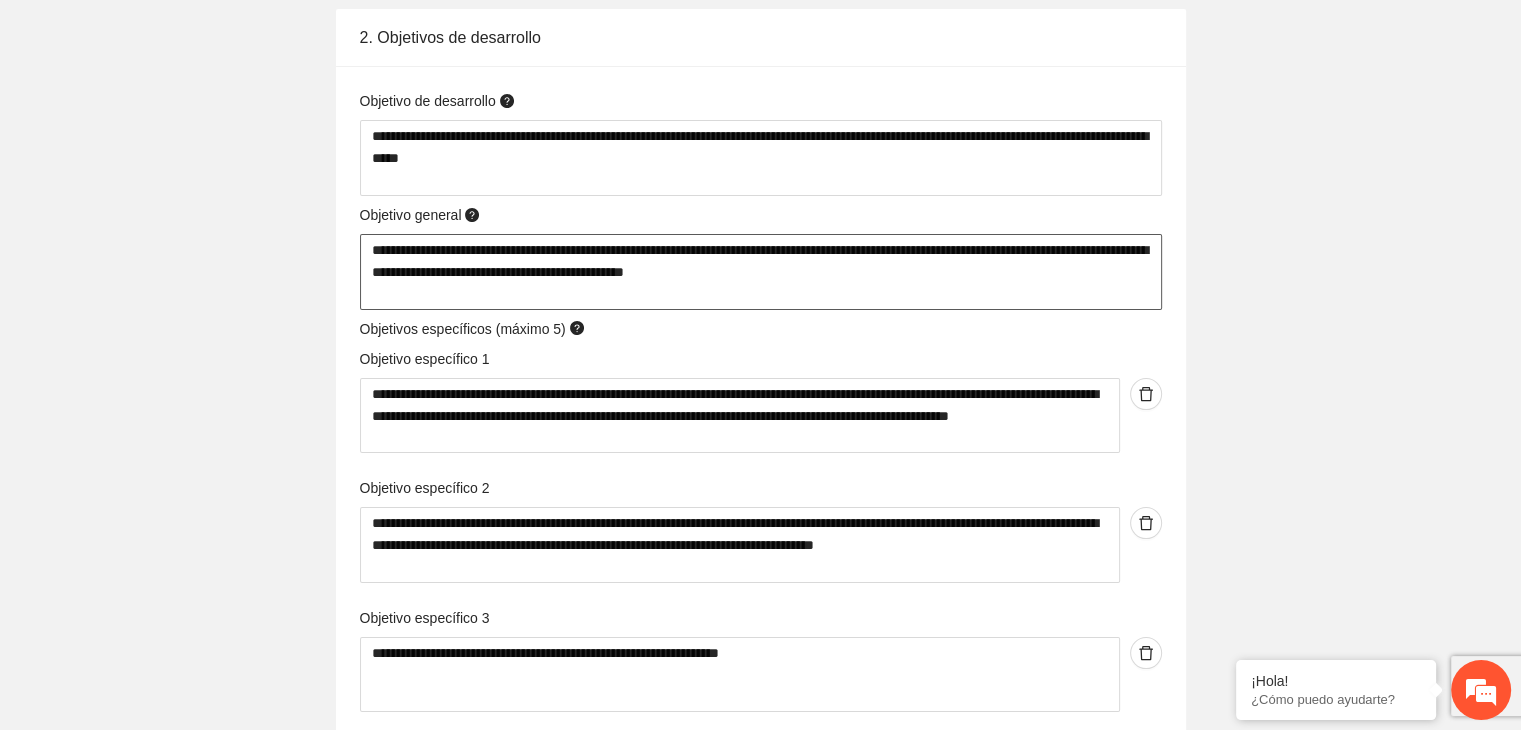 type 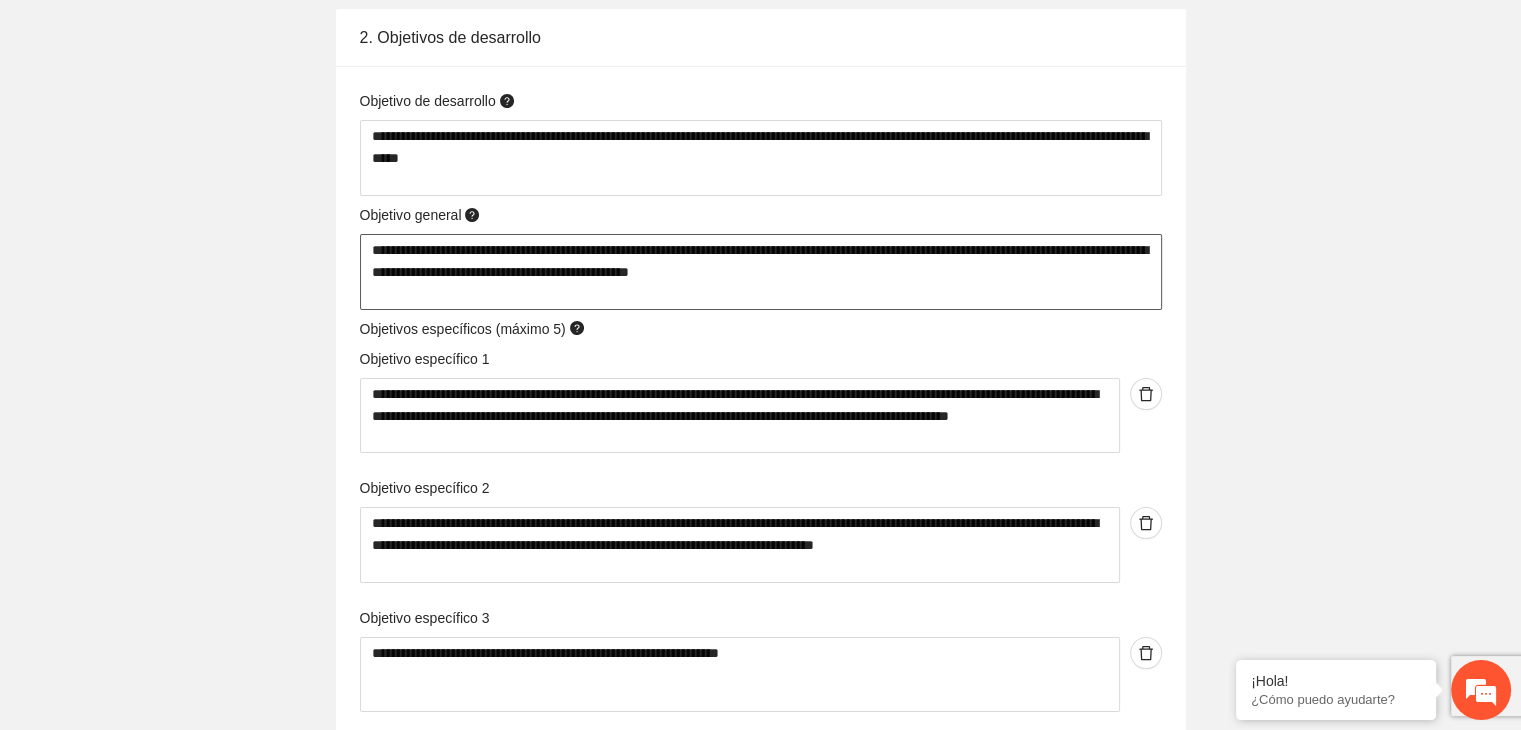 type 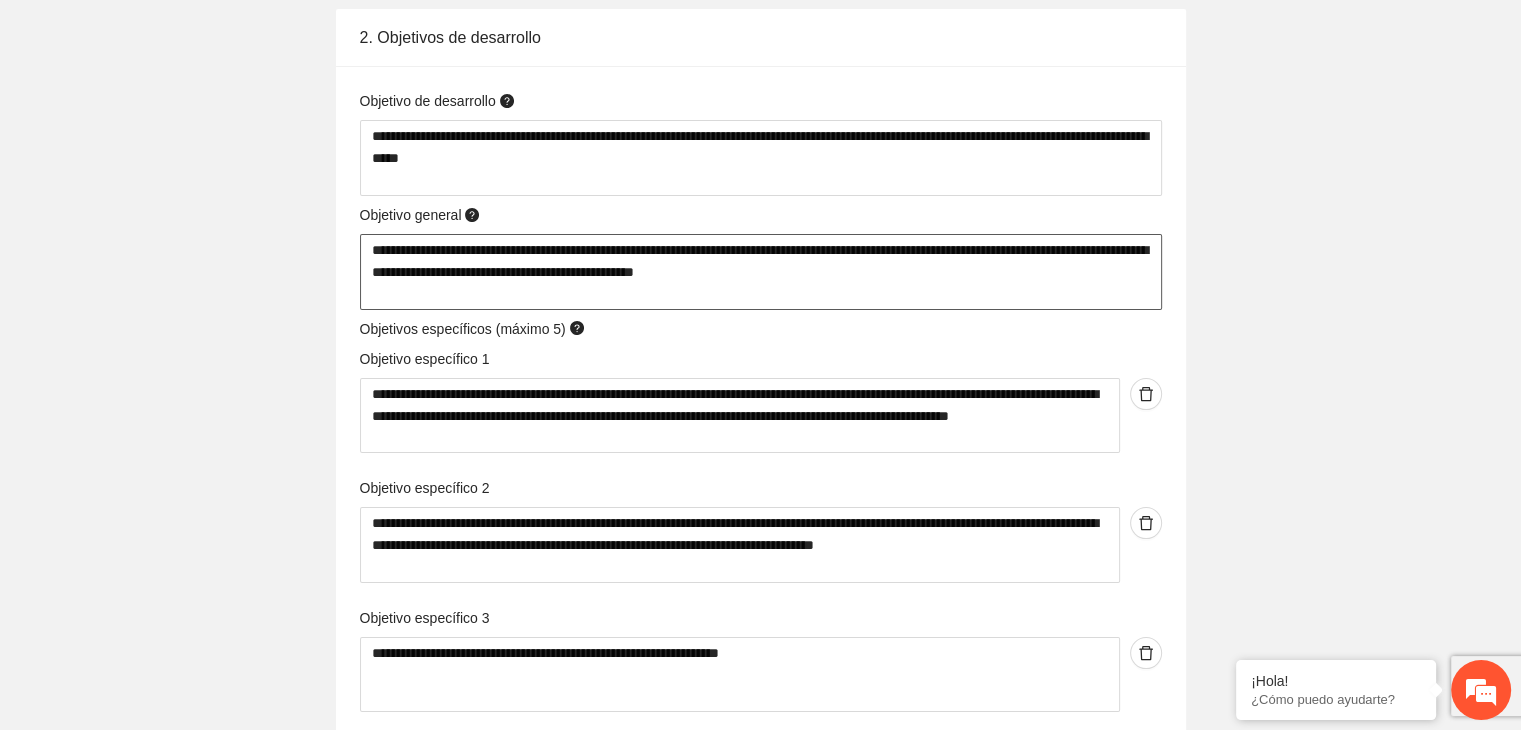 type 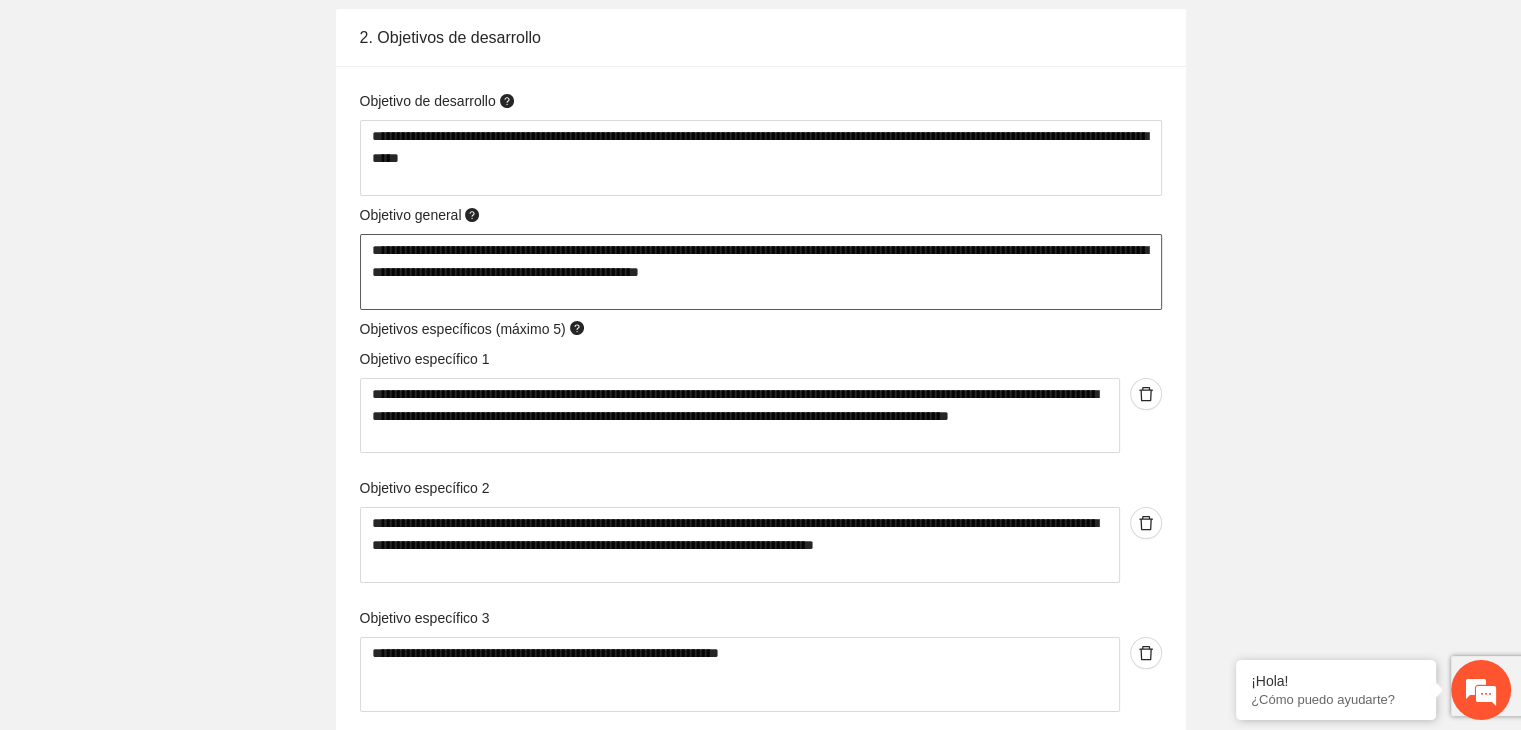 type 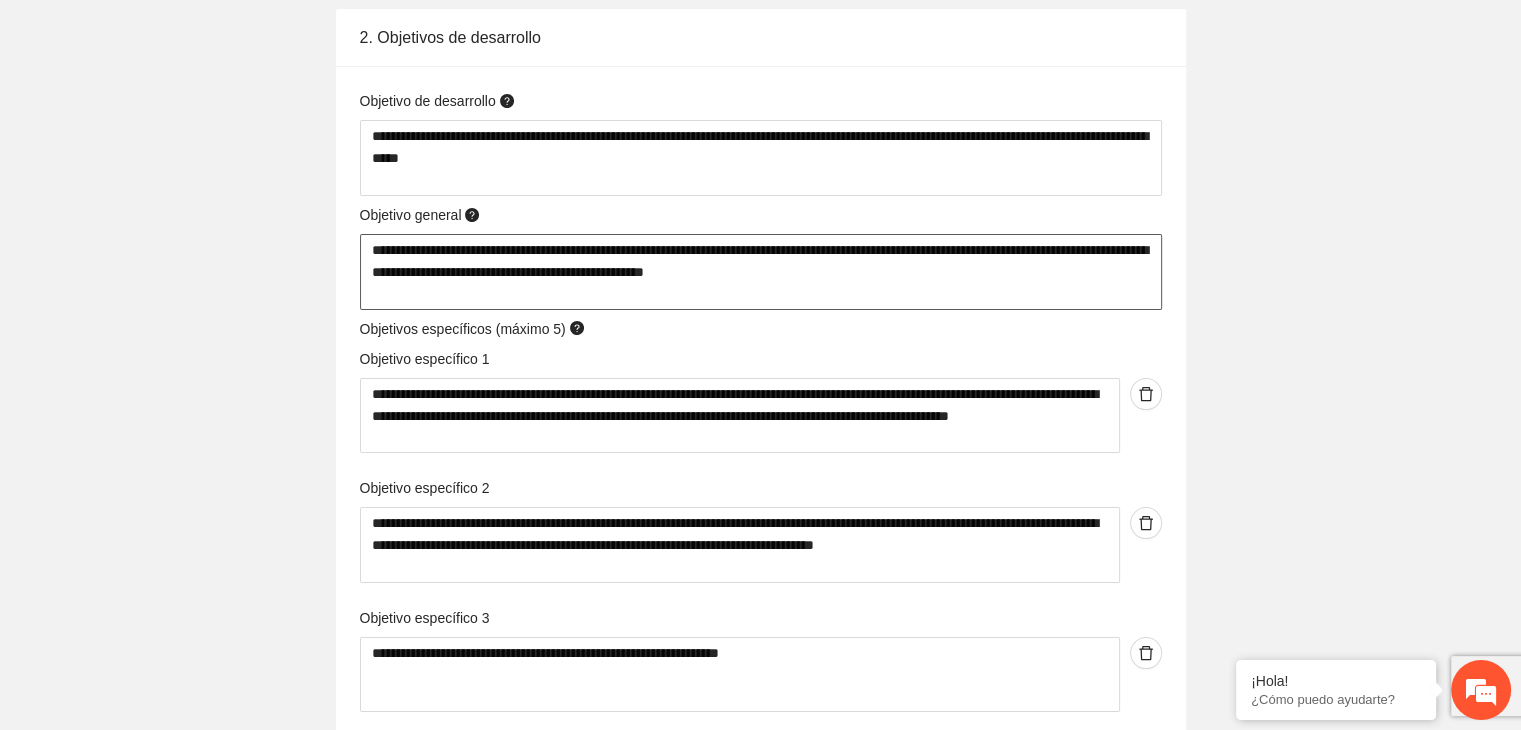 type 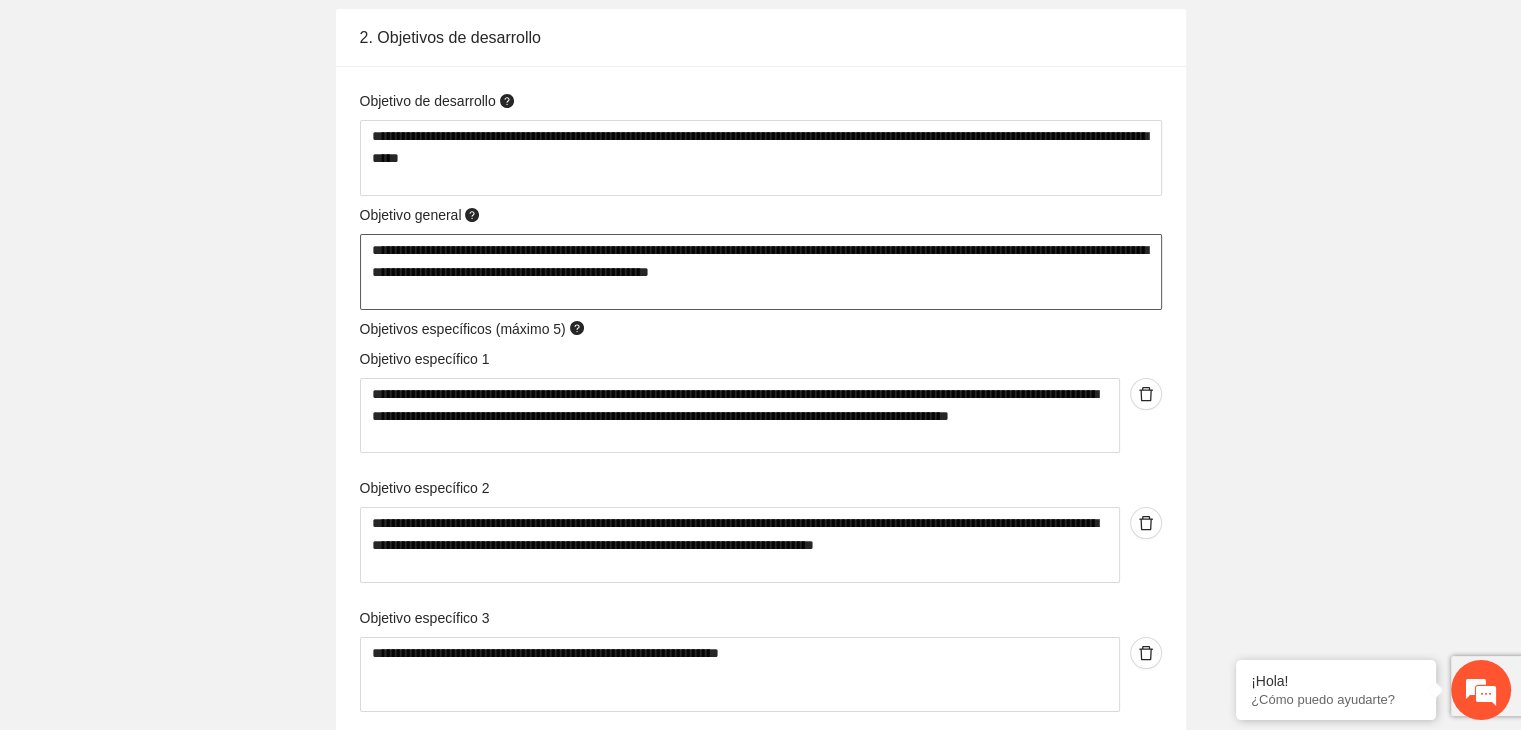 type 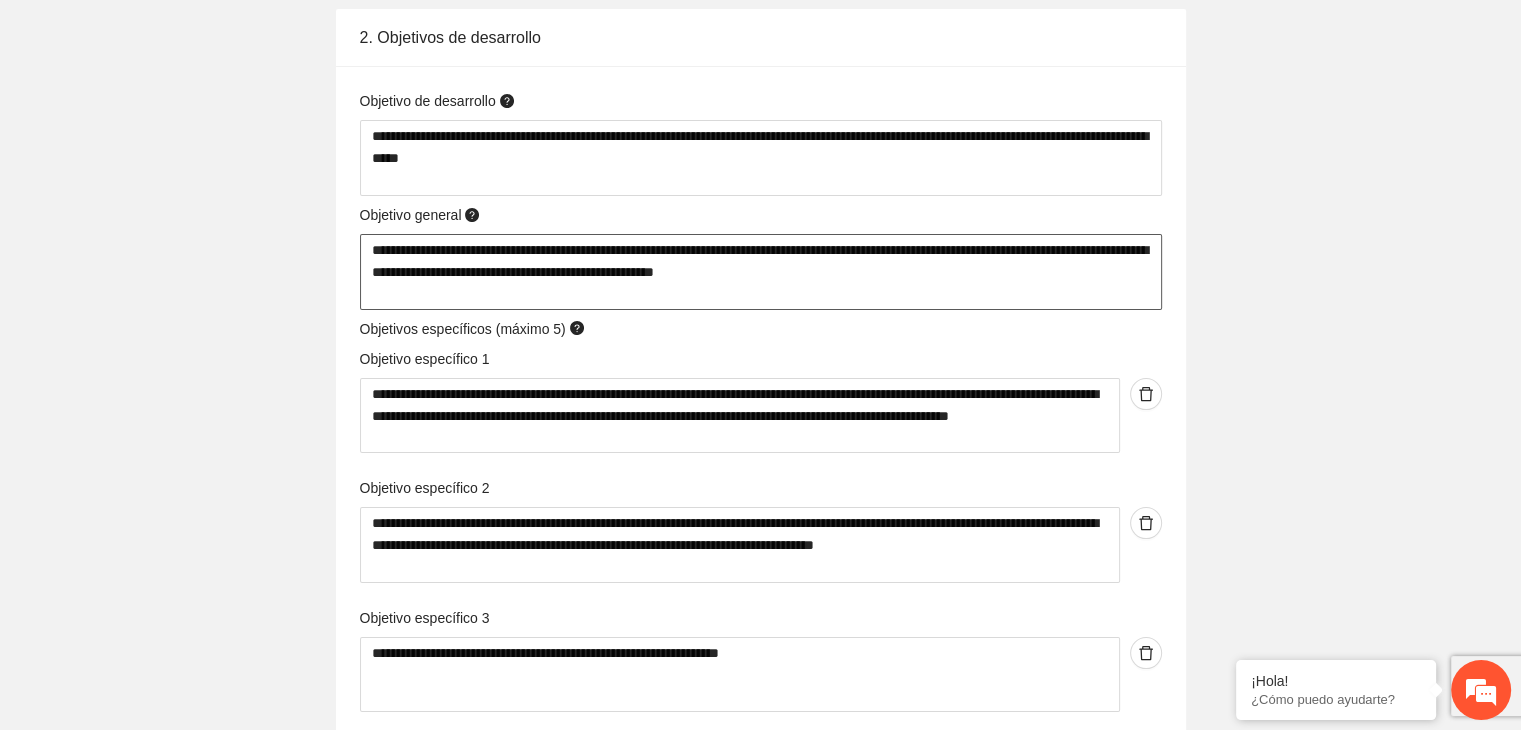 type 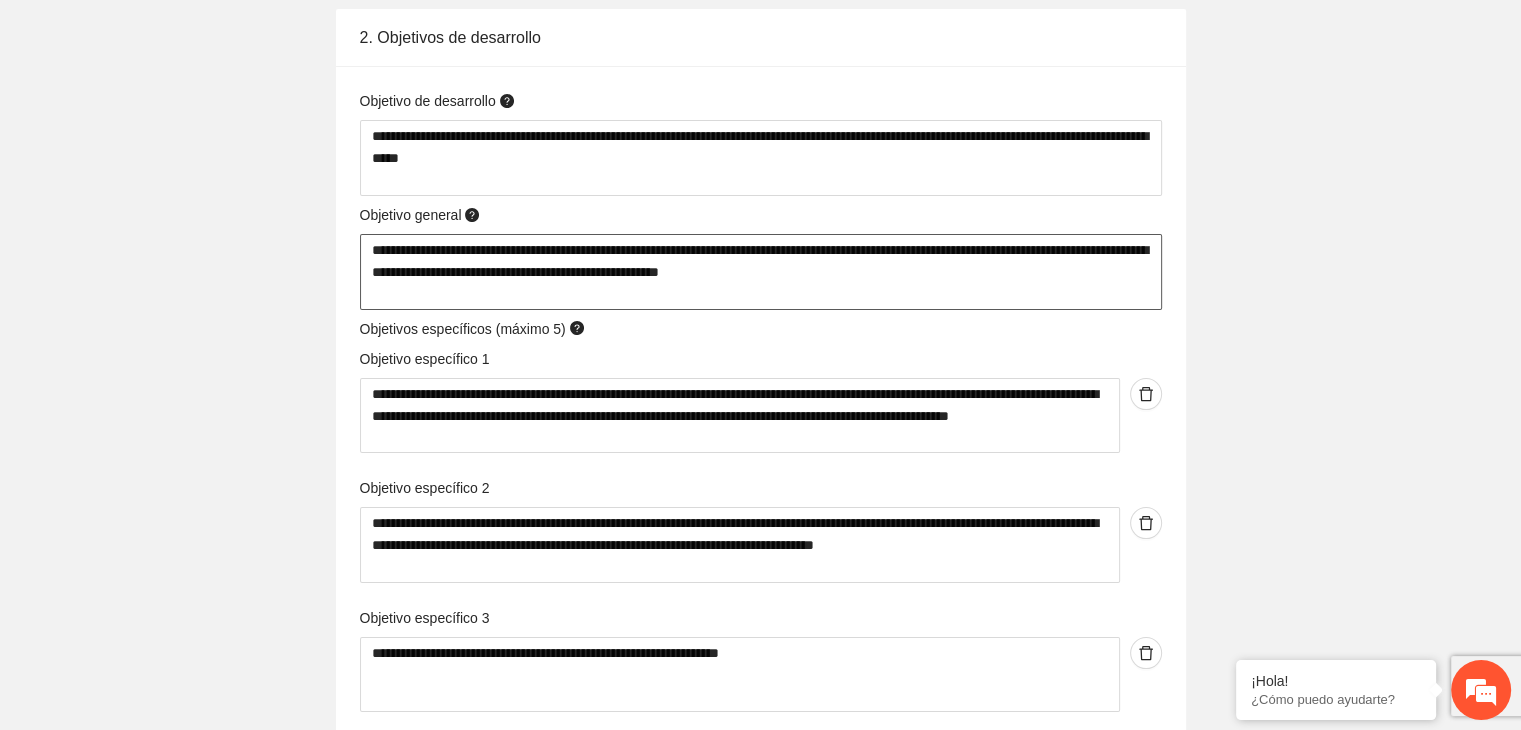 type 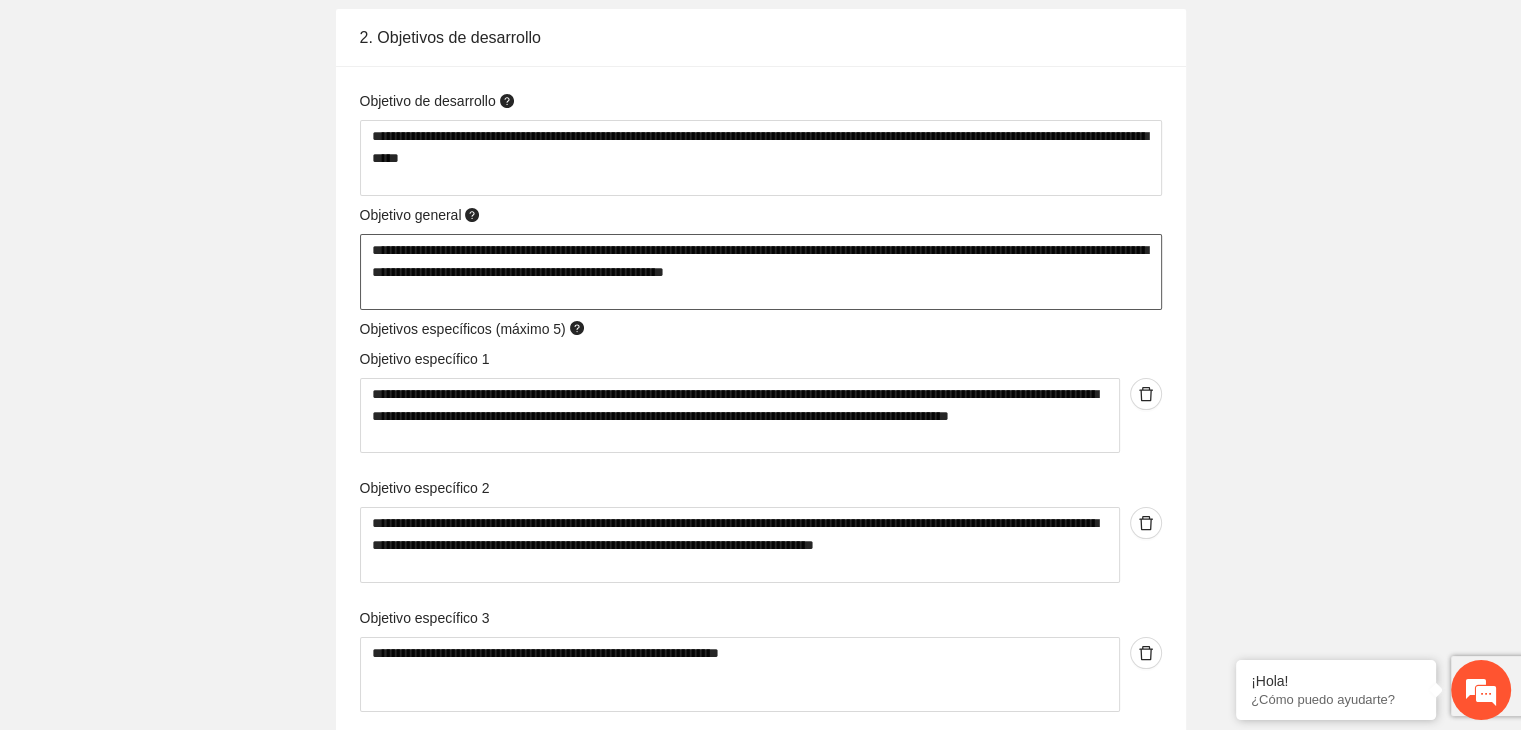 type 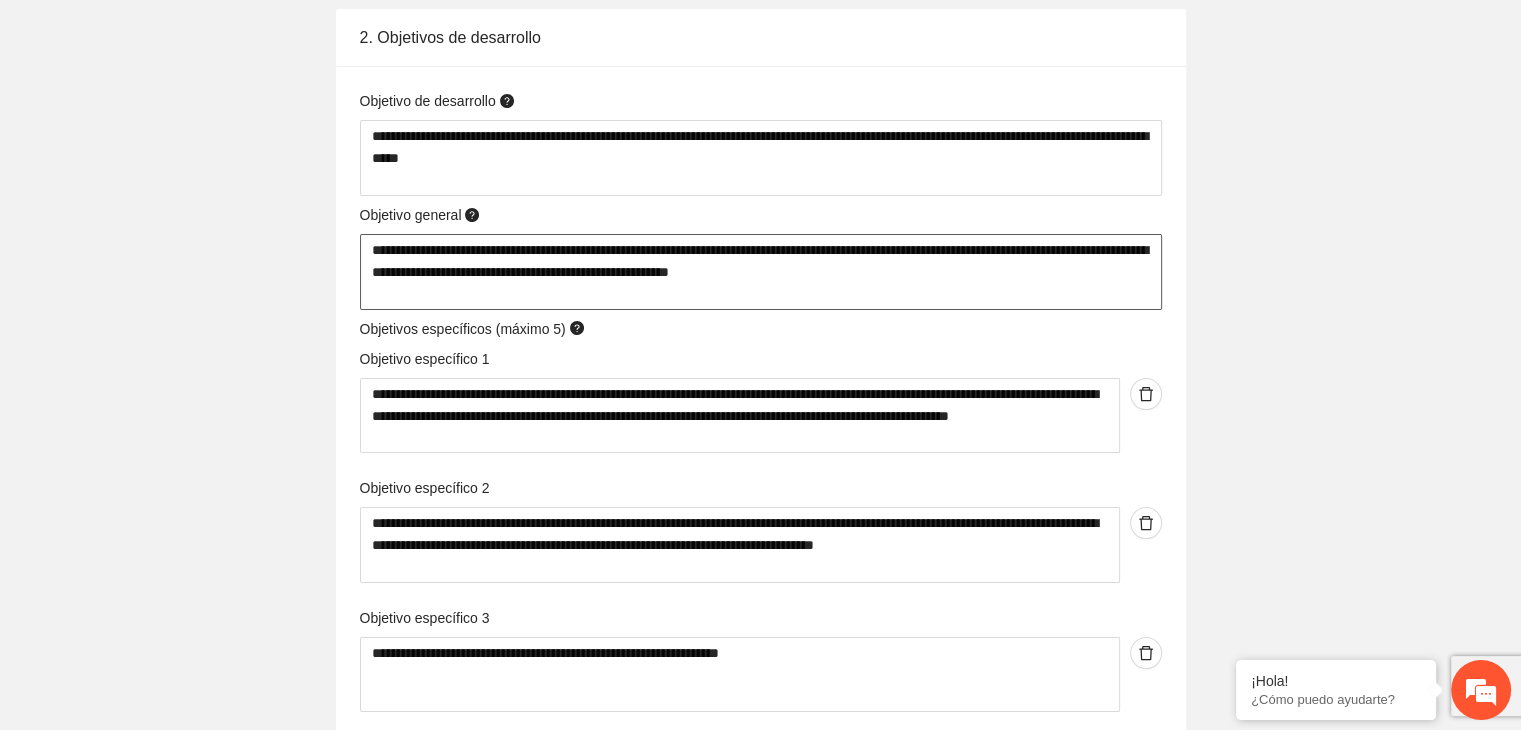 type 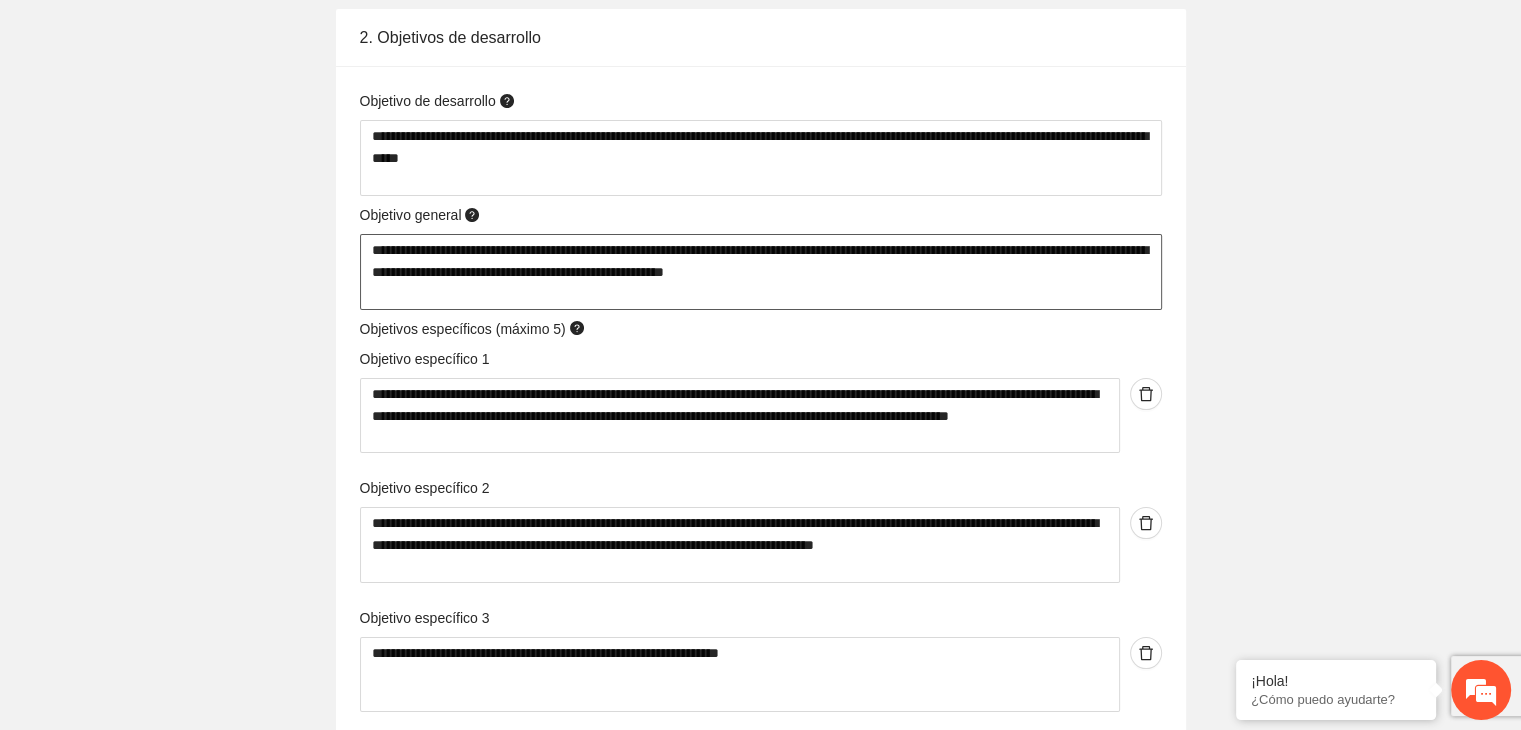 type 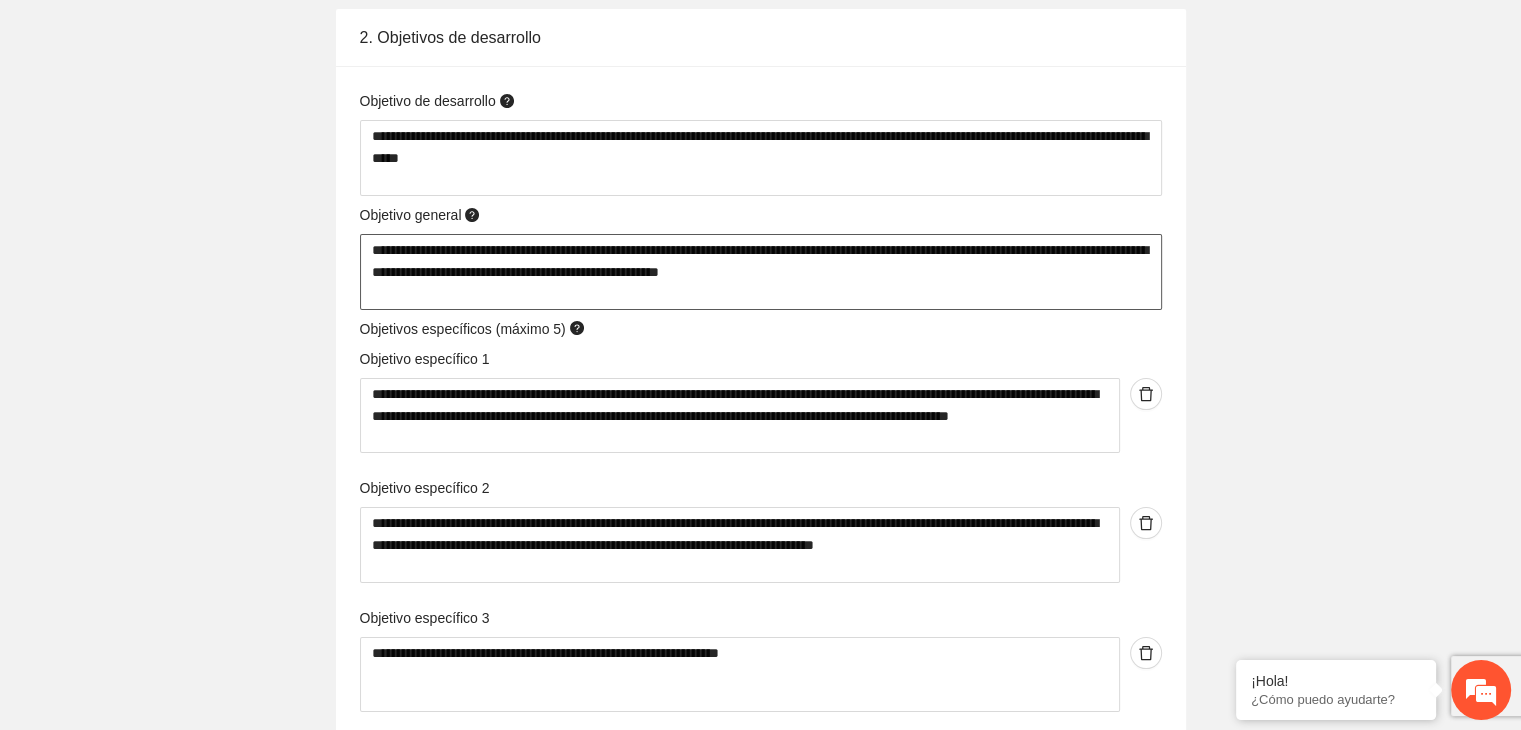 type 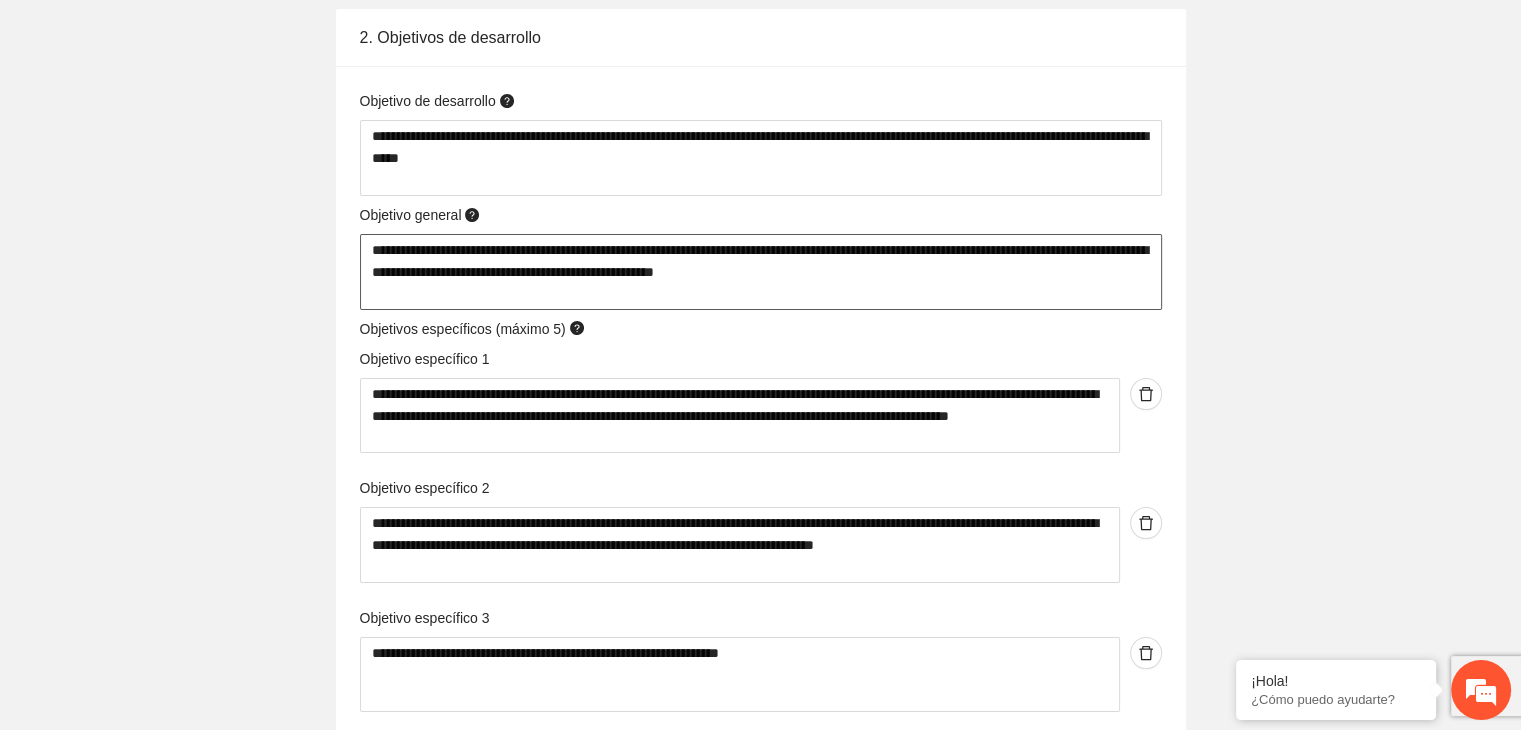 type 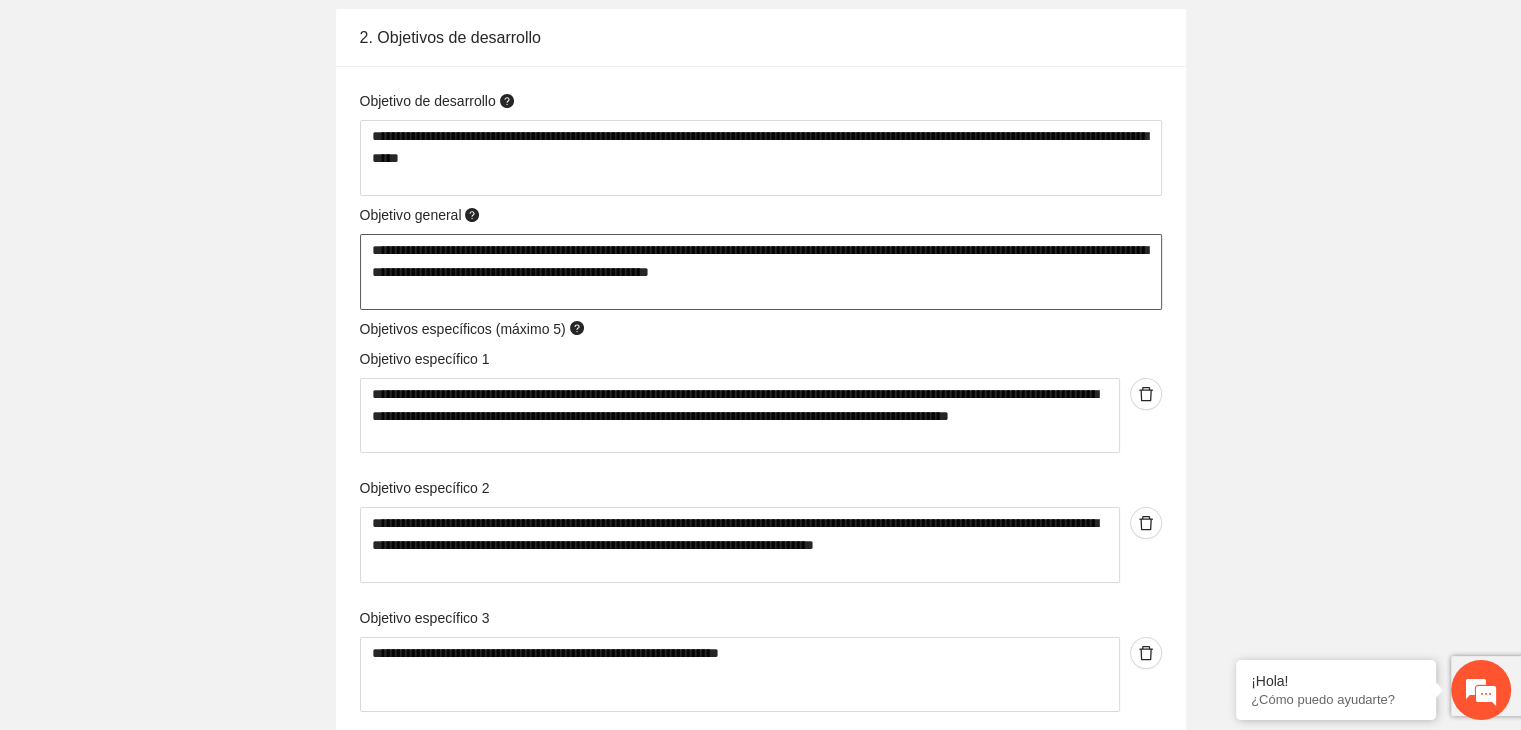 type 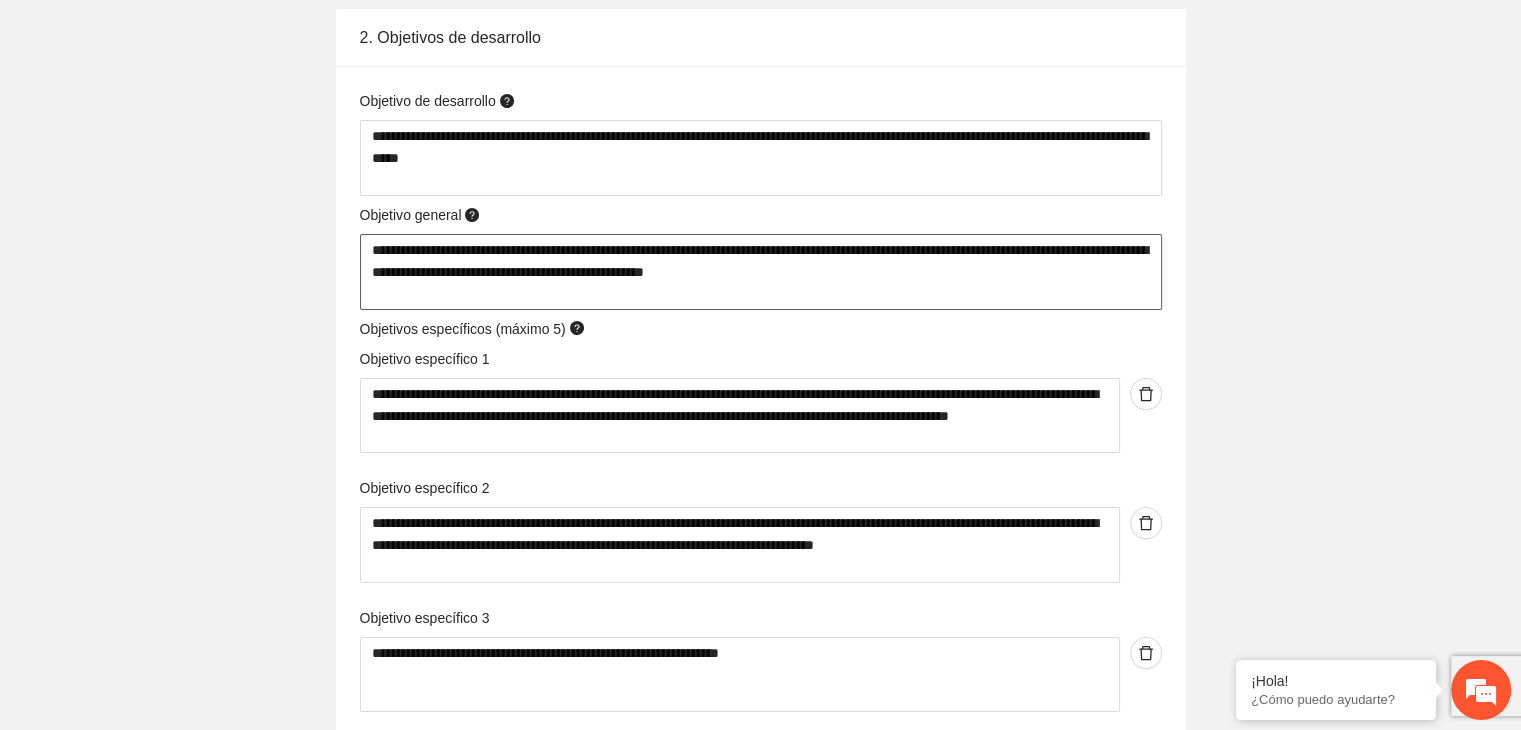 type 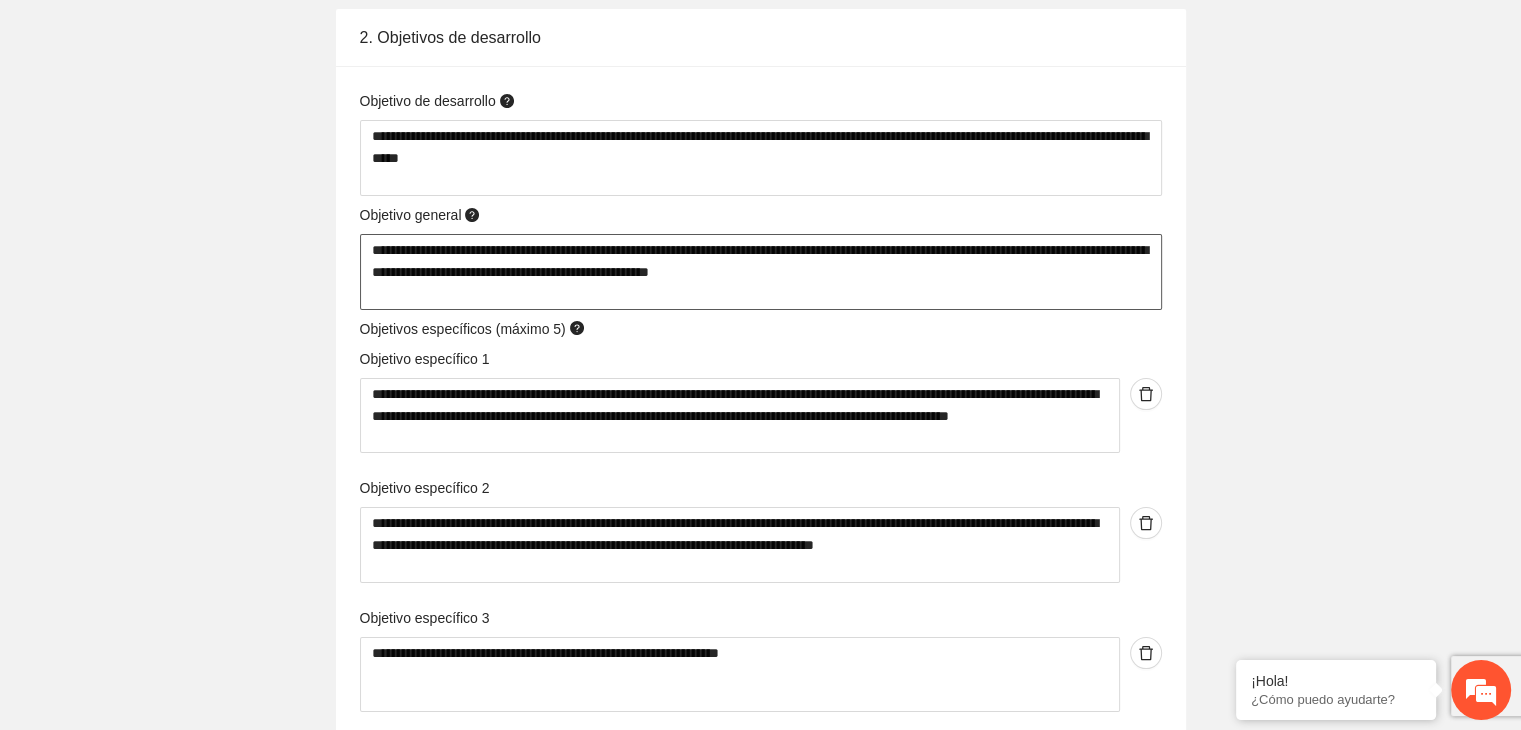 type 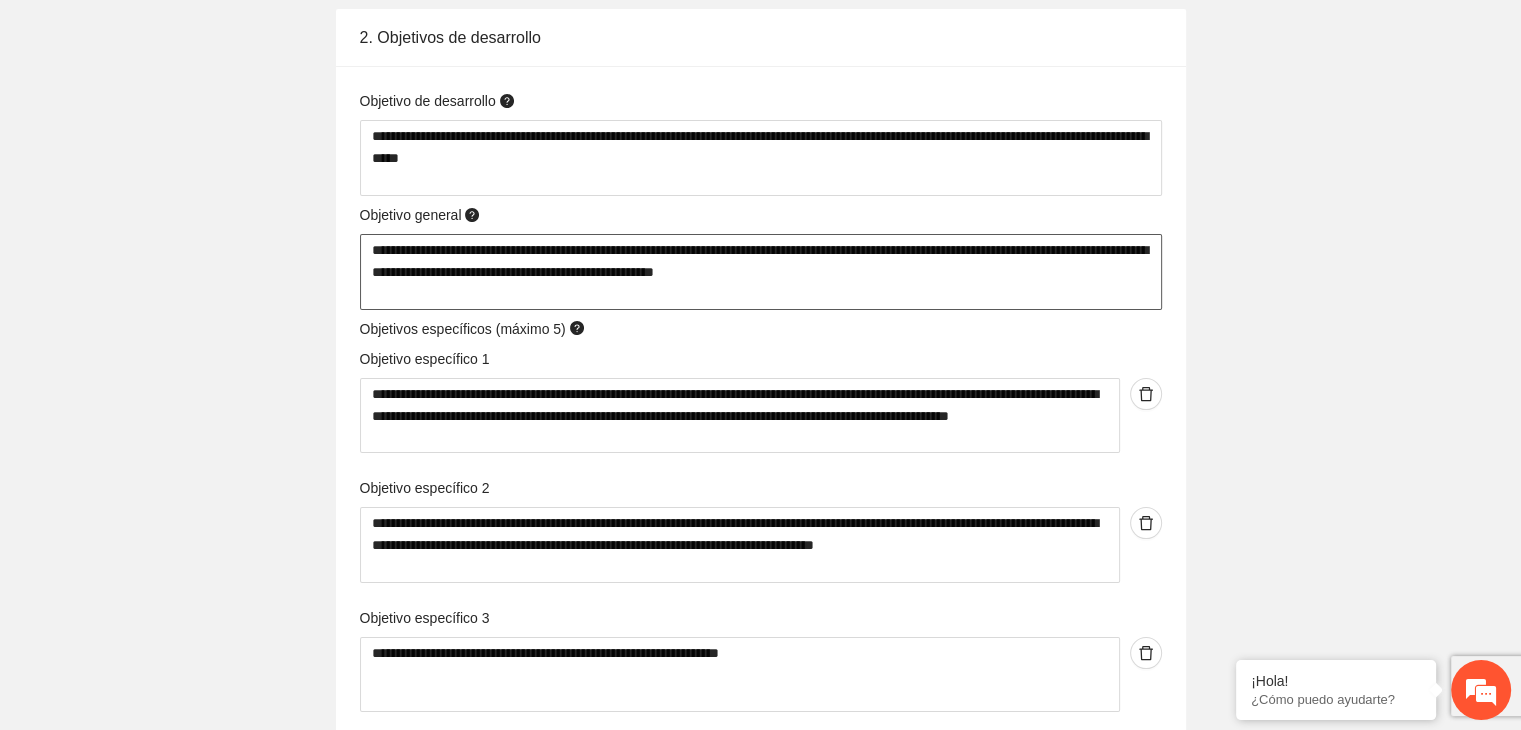 type 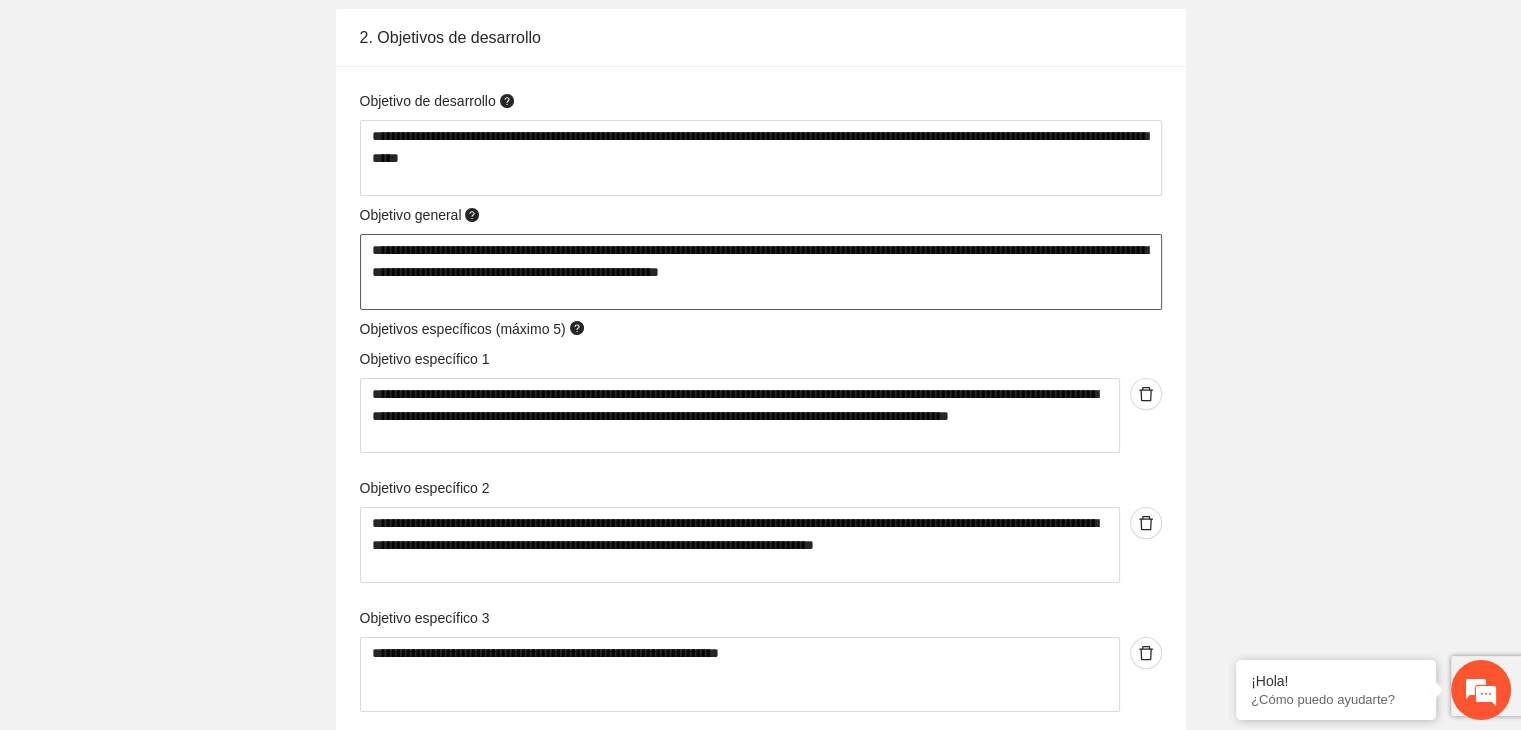 type 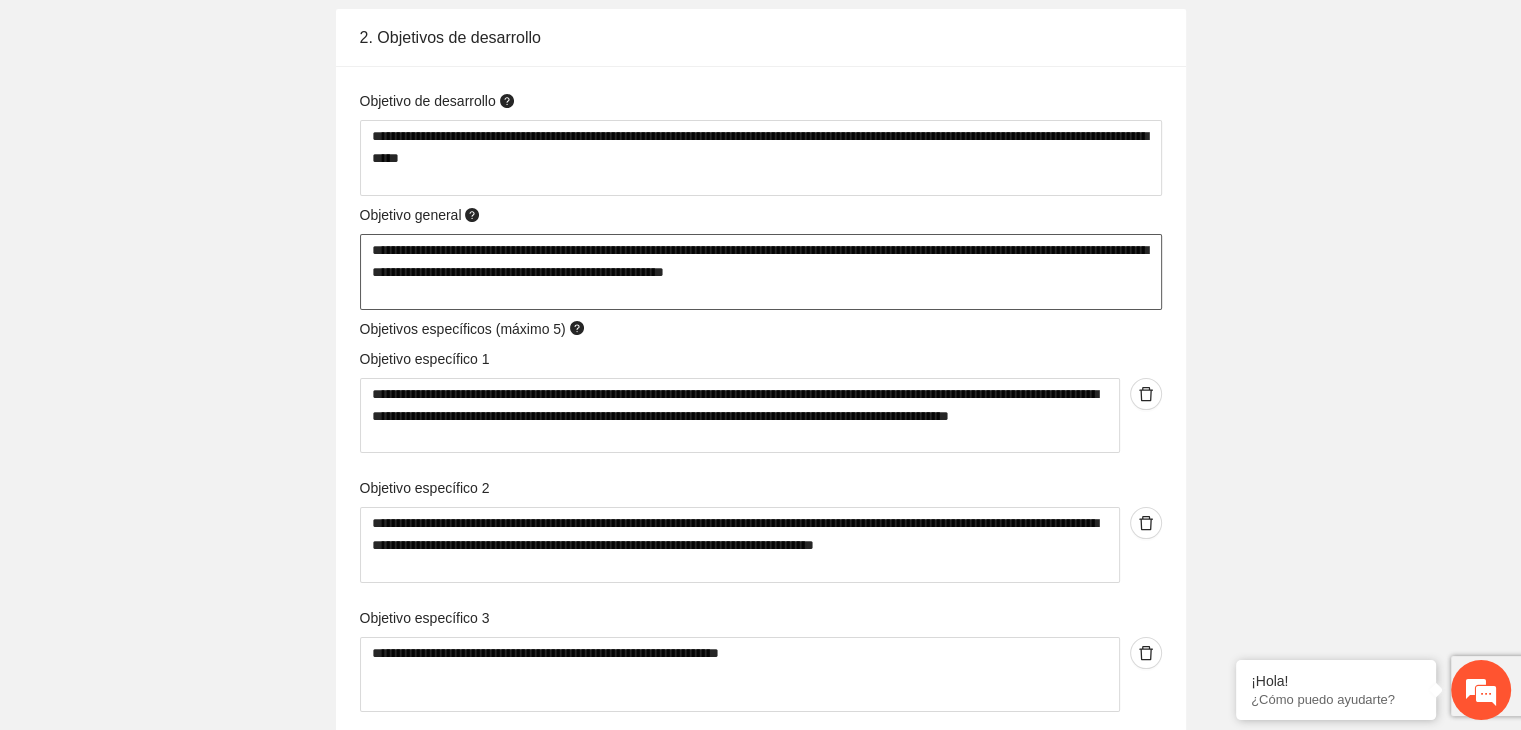 type 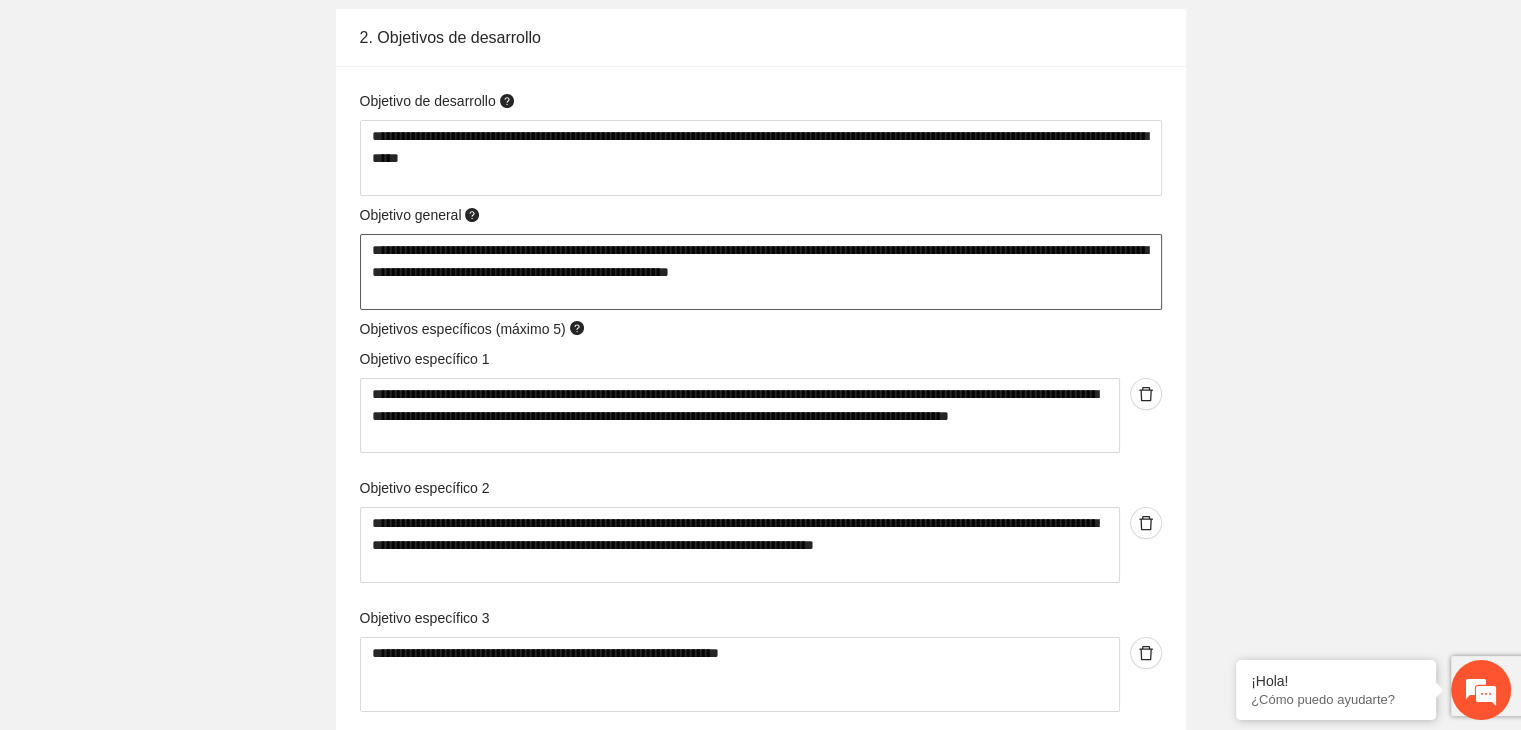 type 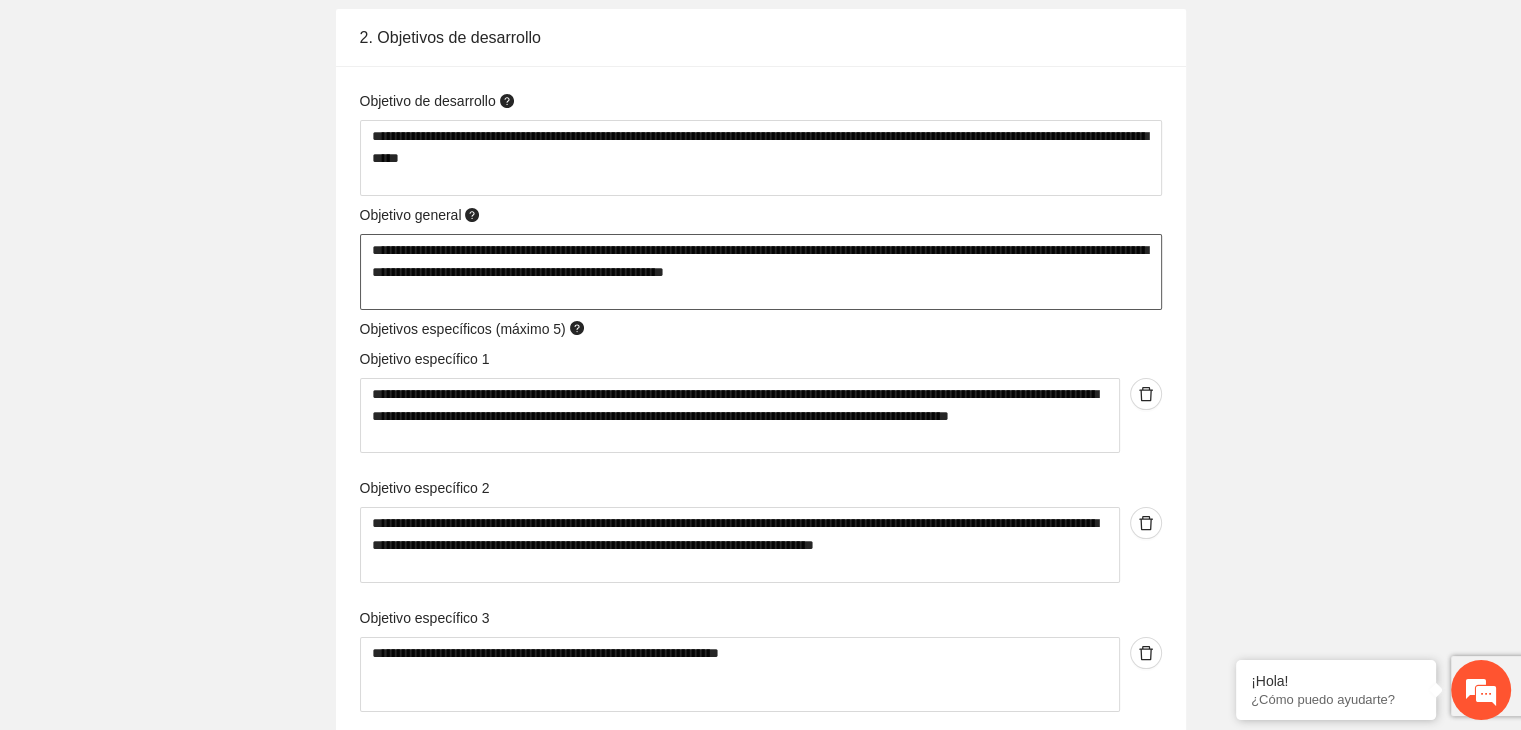 type 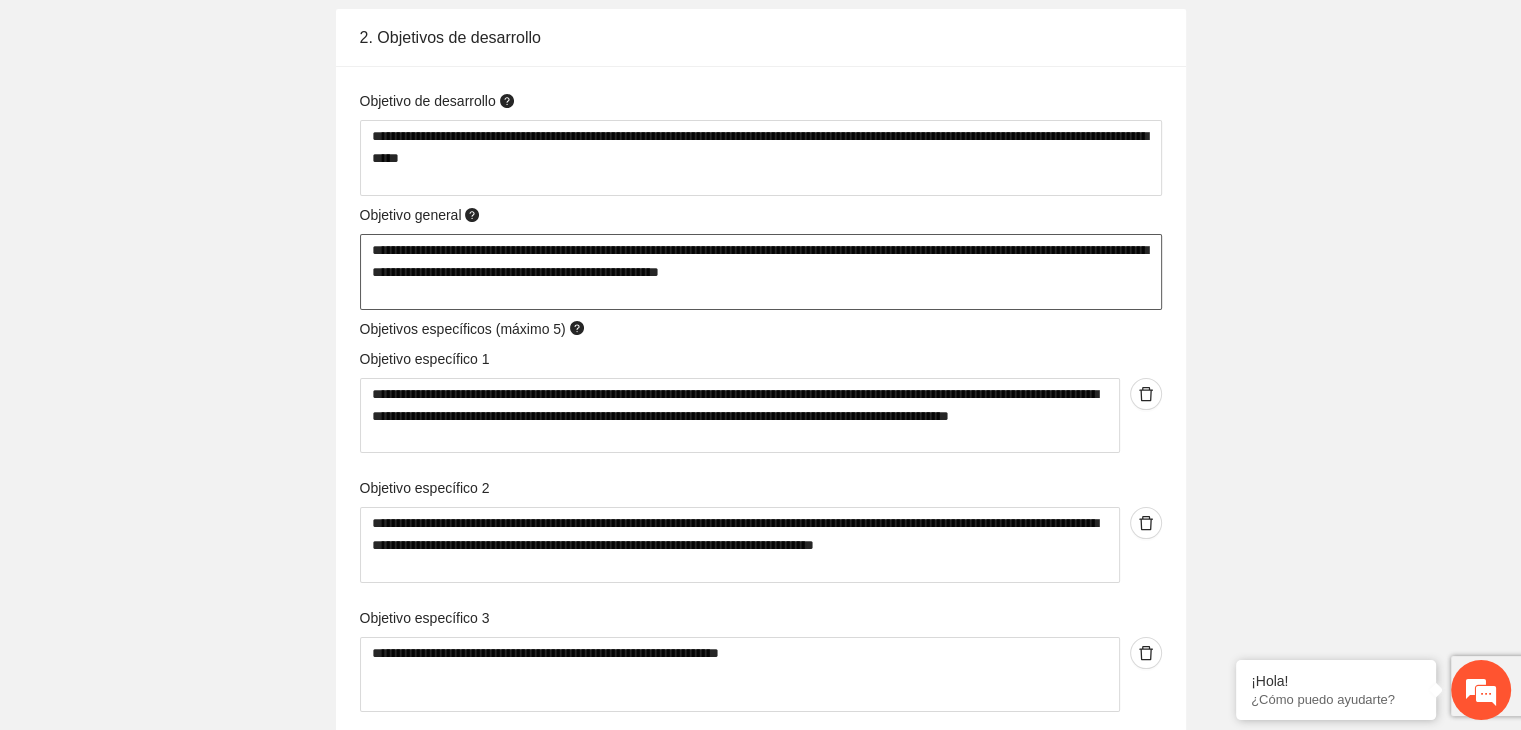 type 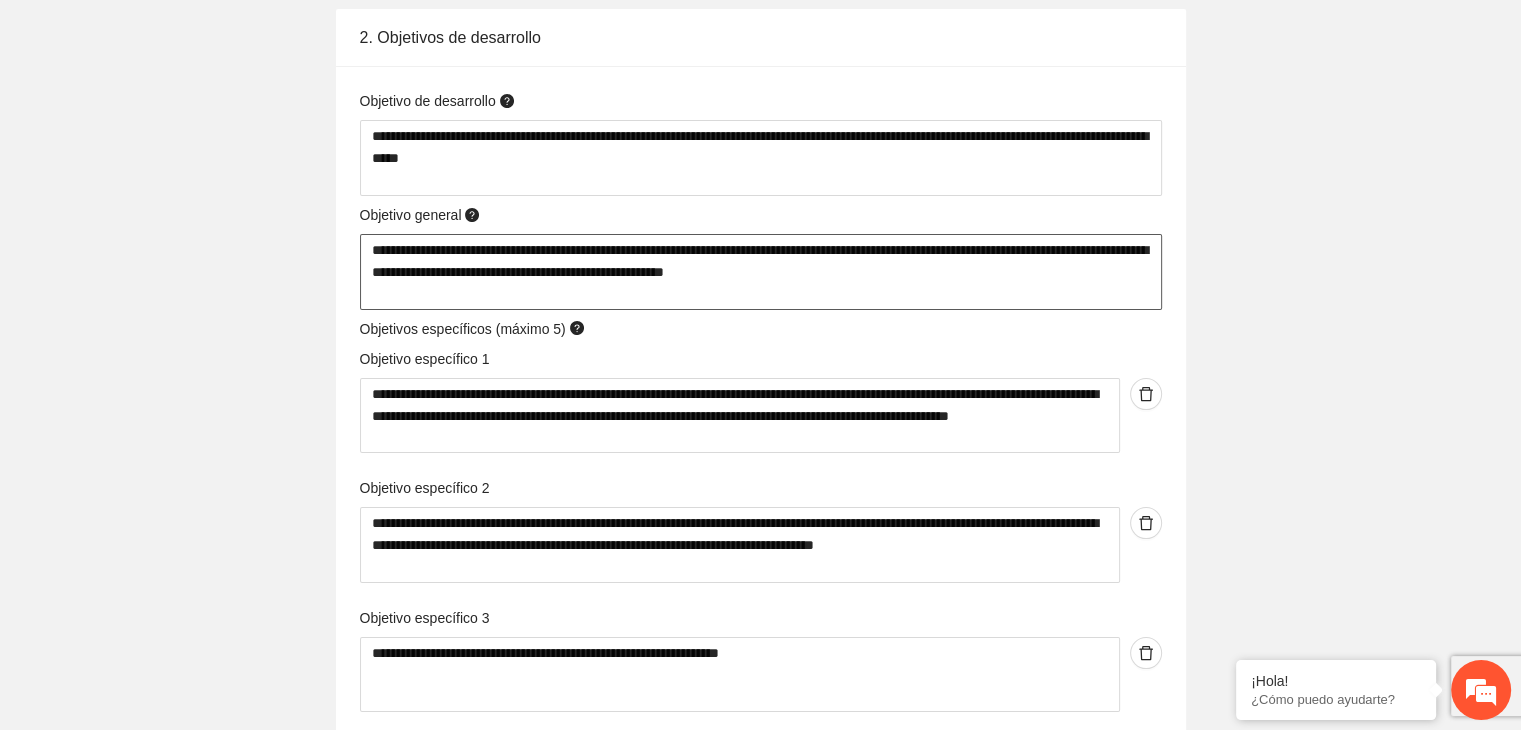 type 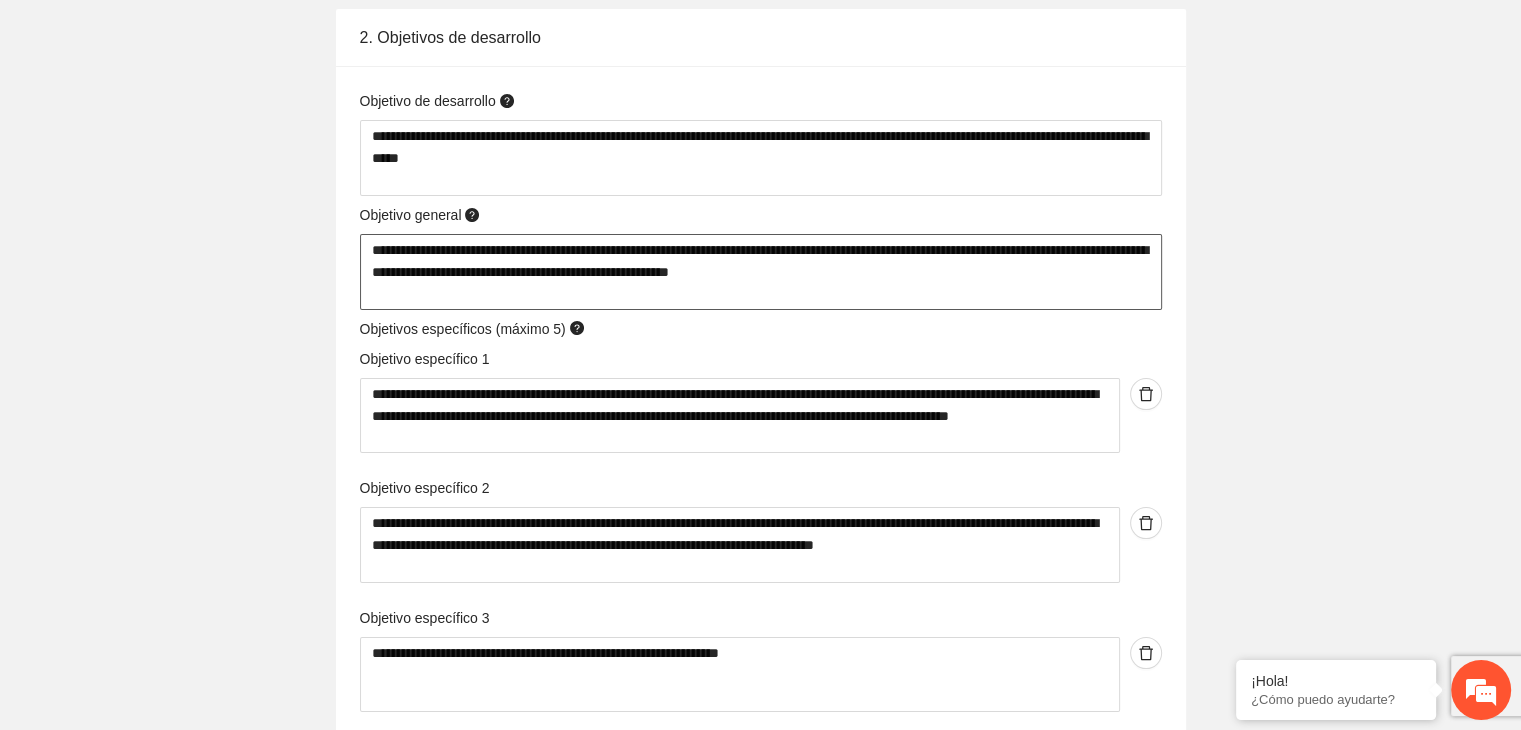 type 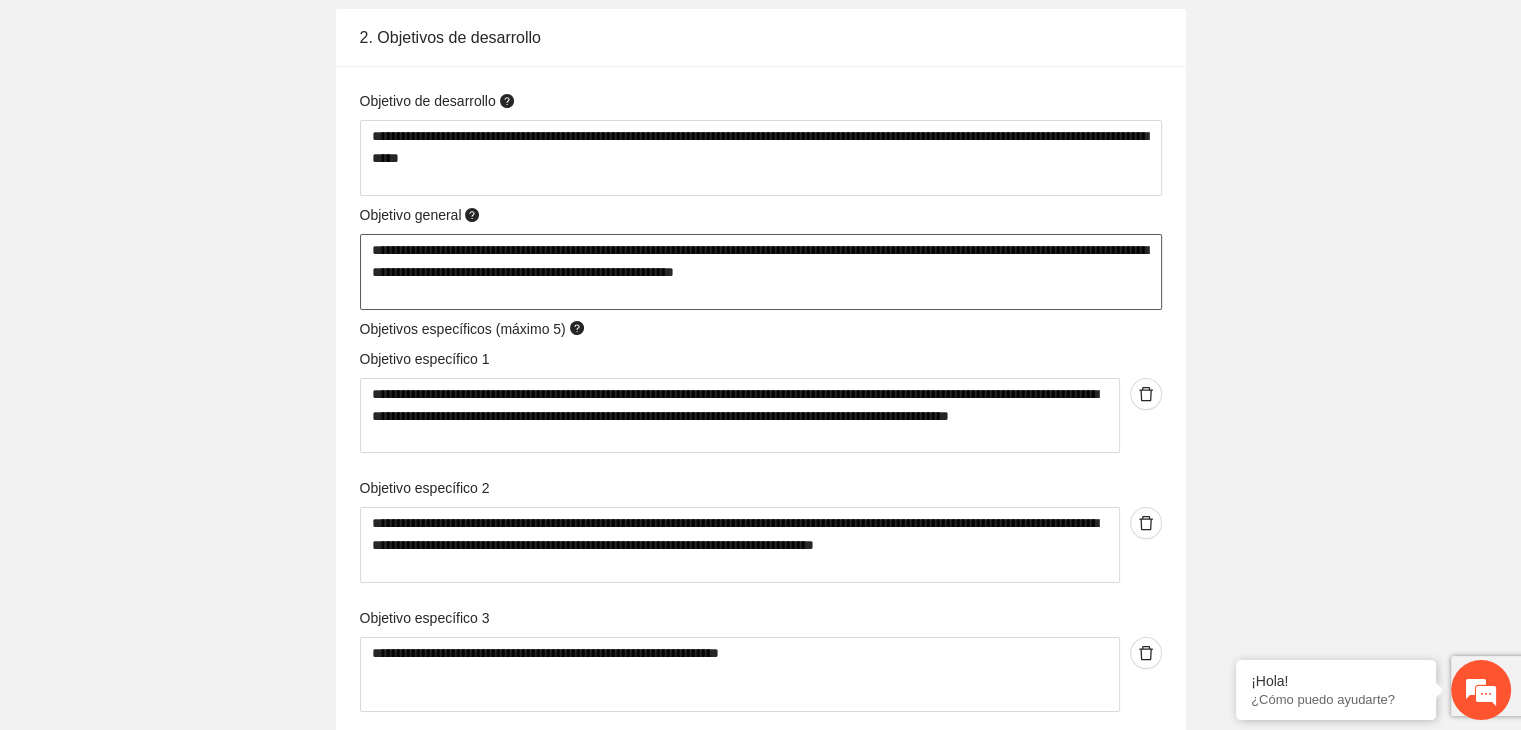 type 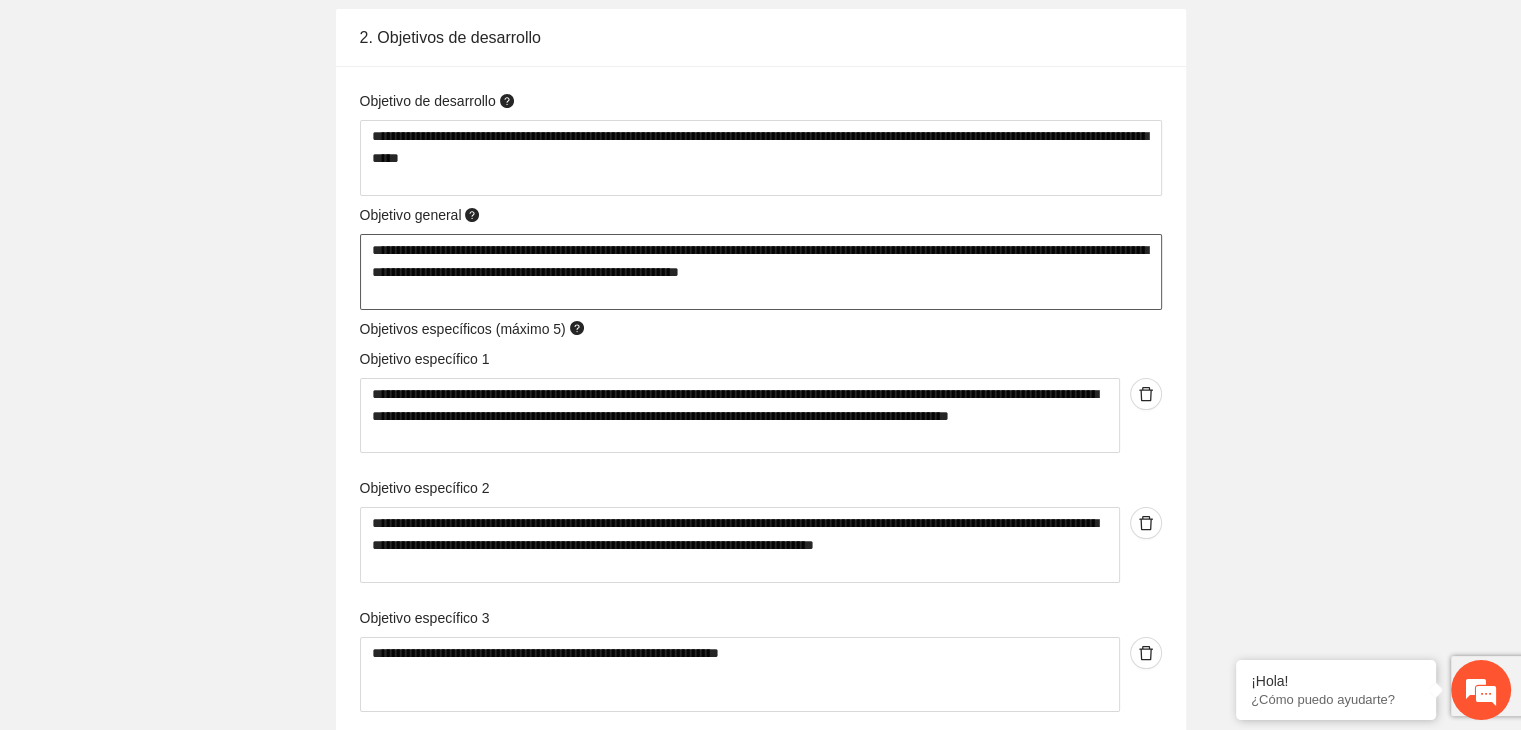 type on "**********" 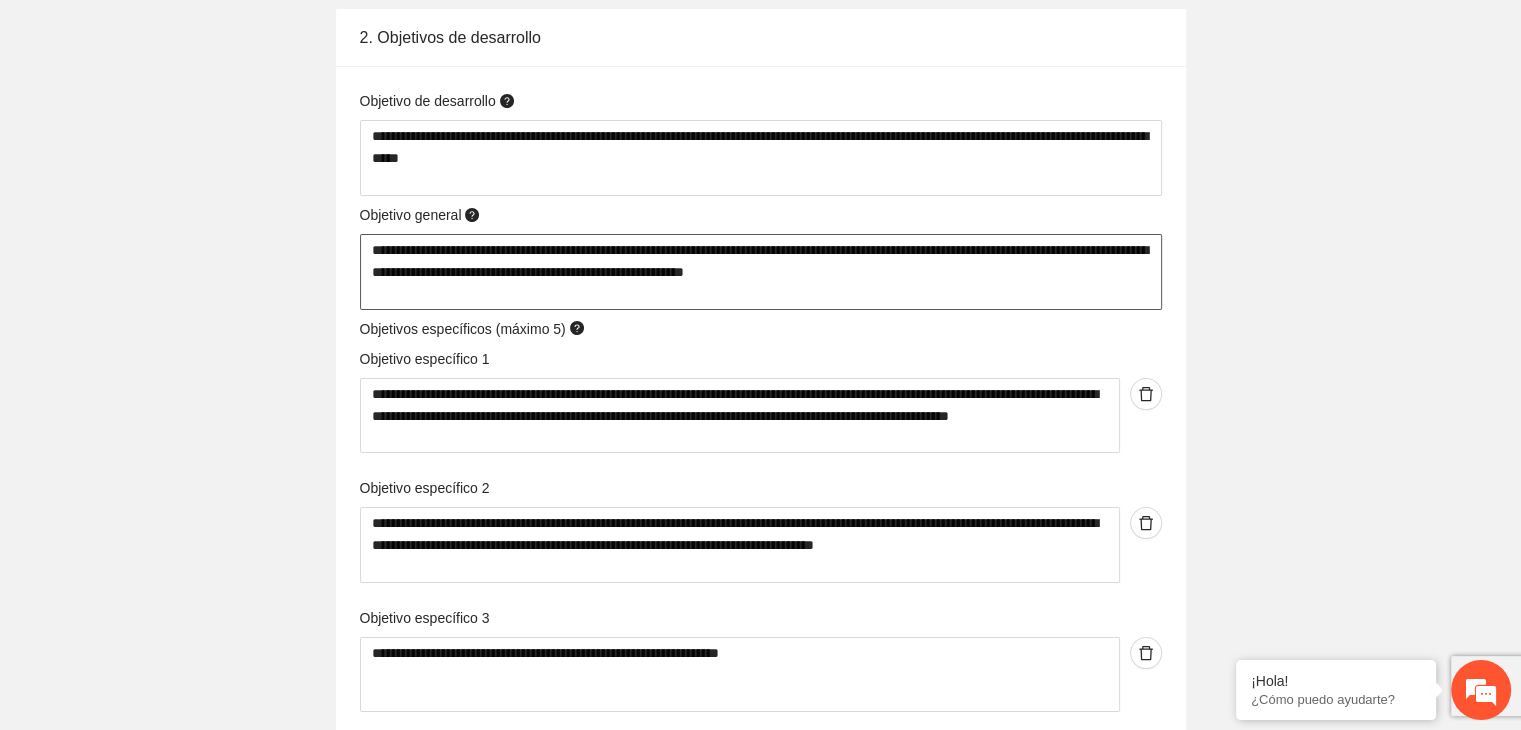 type 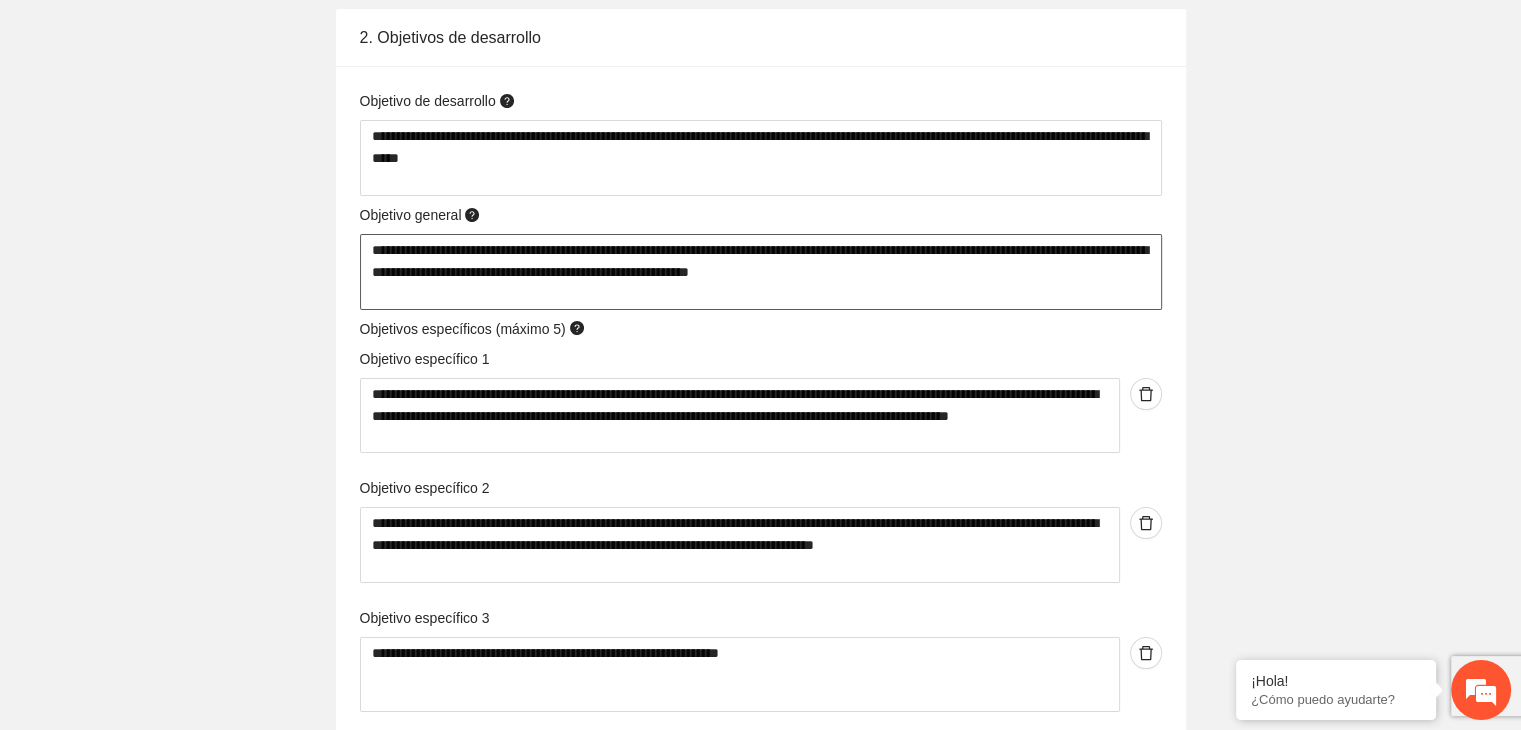 type 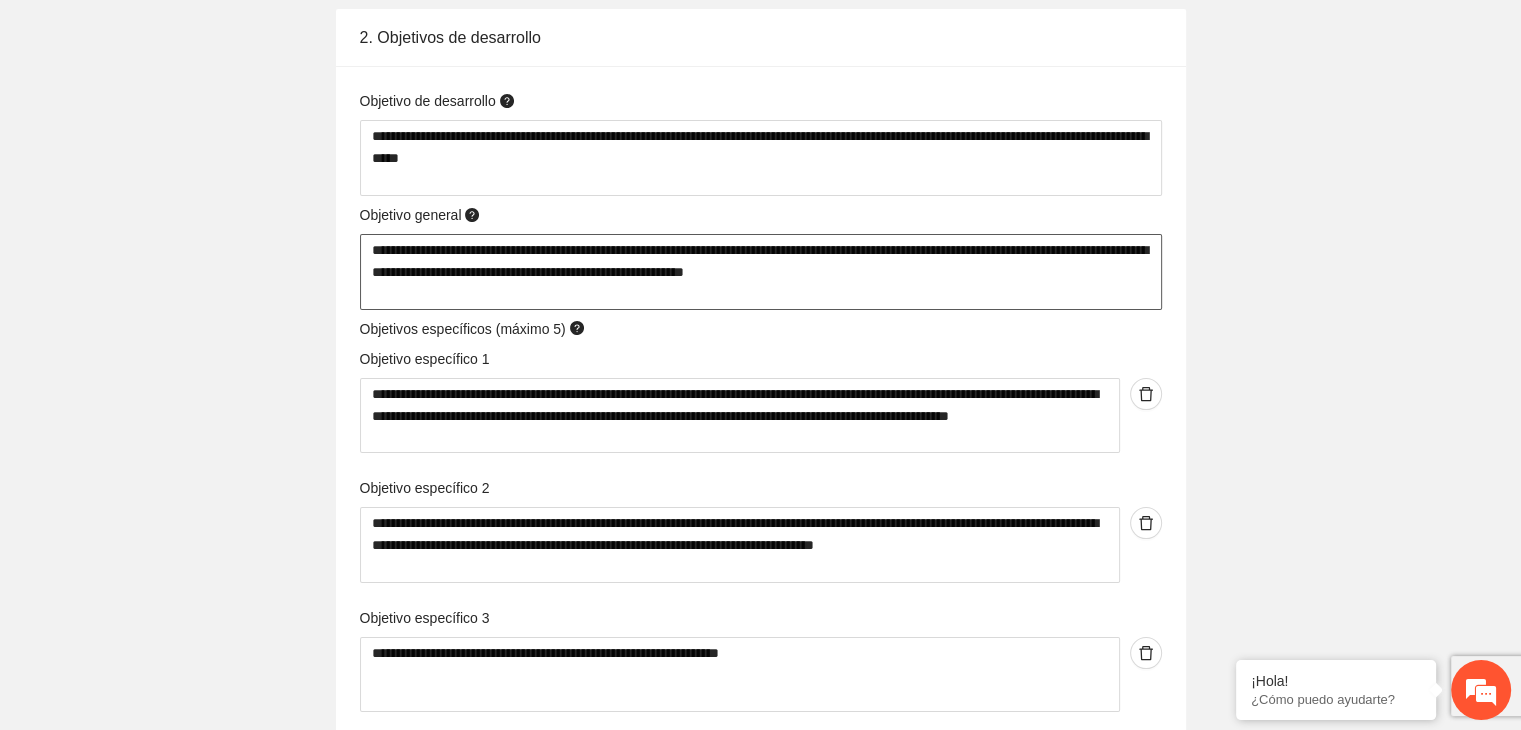 type 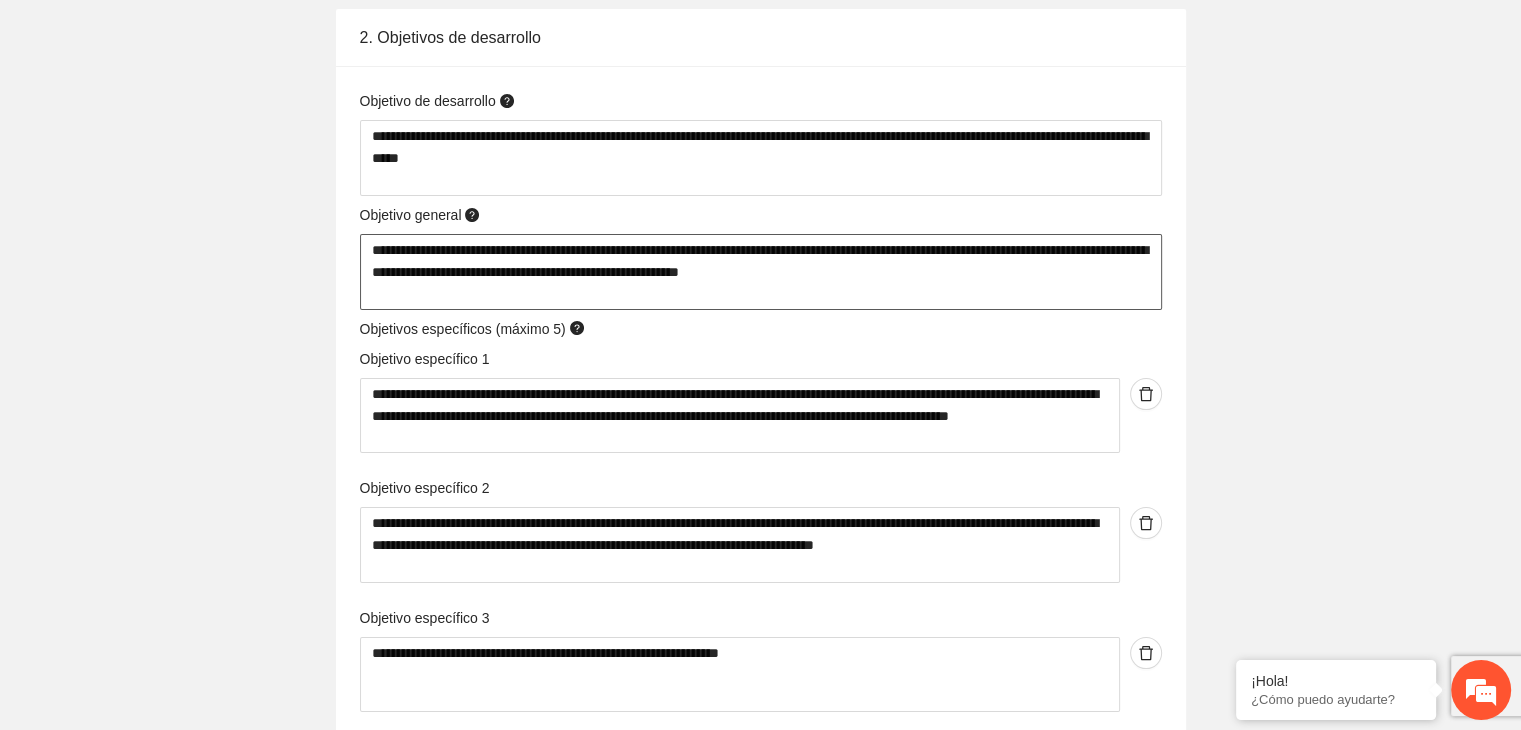 type 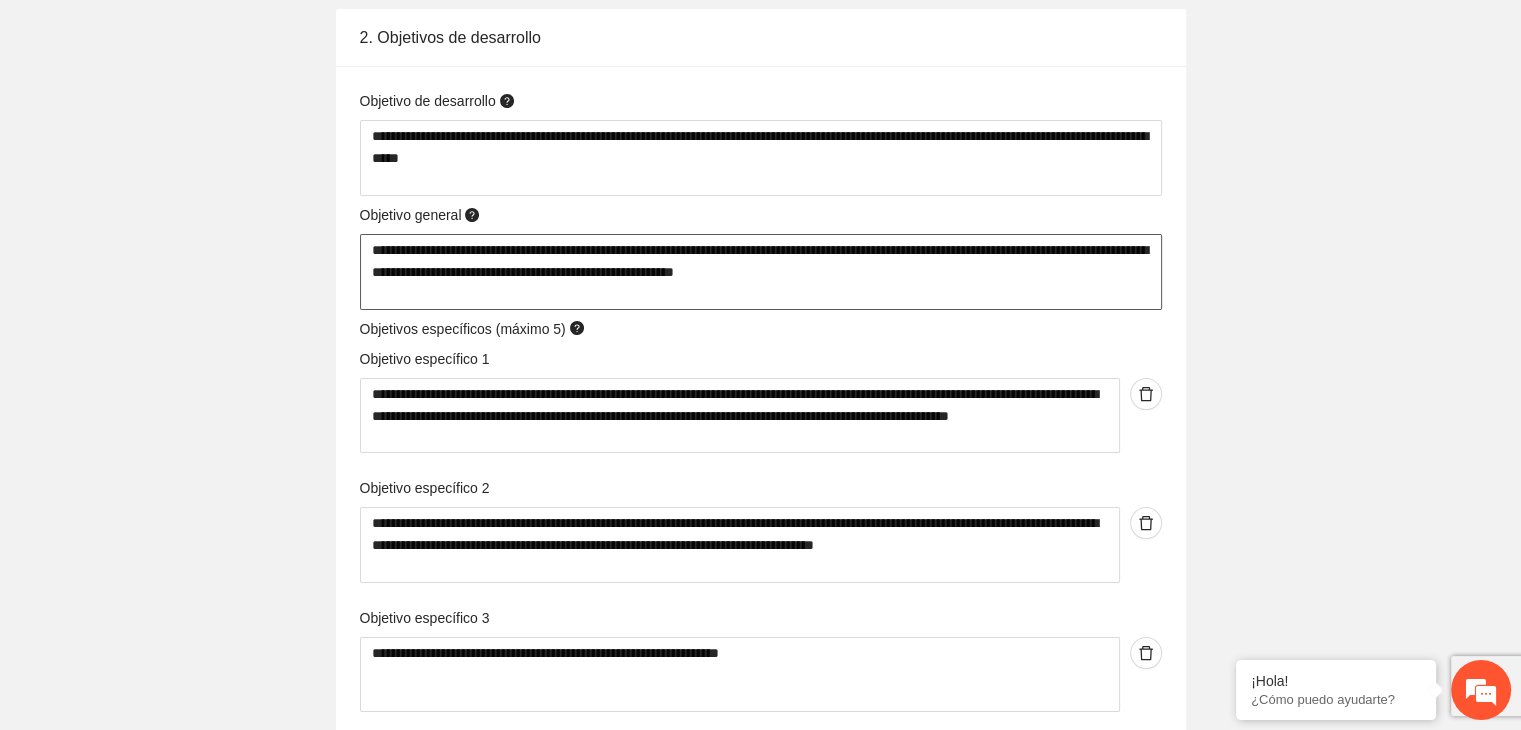 type 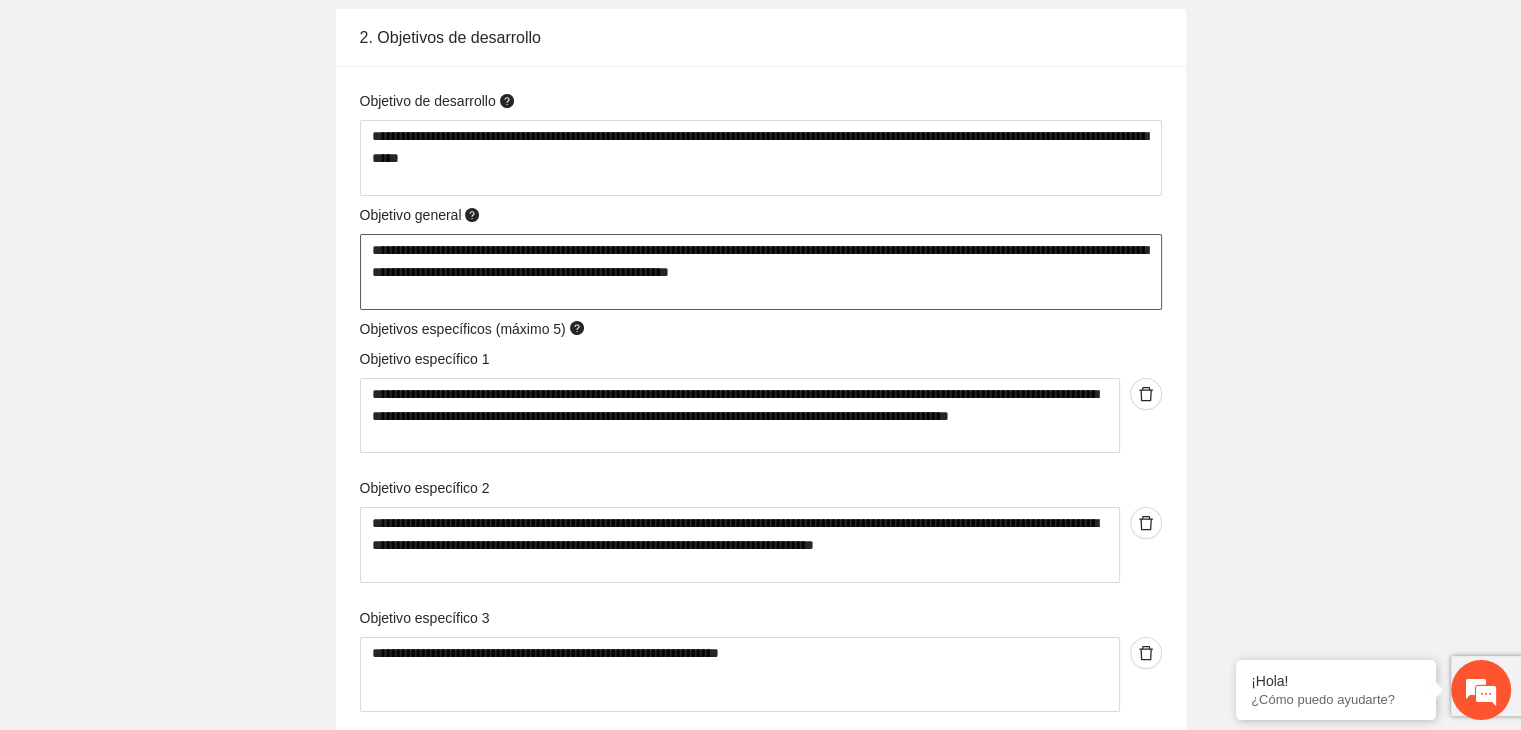 type 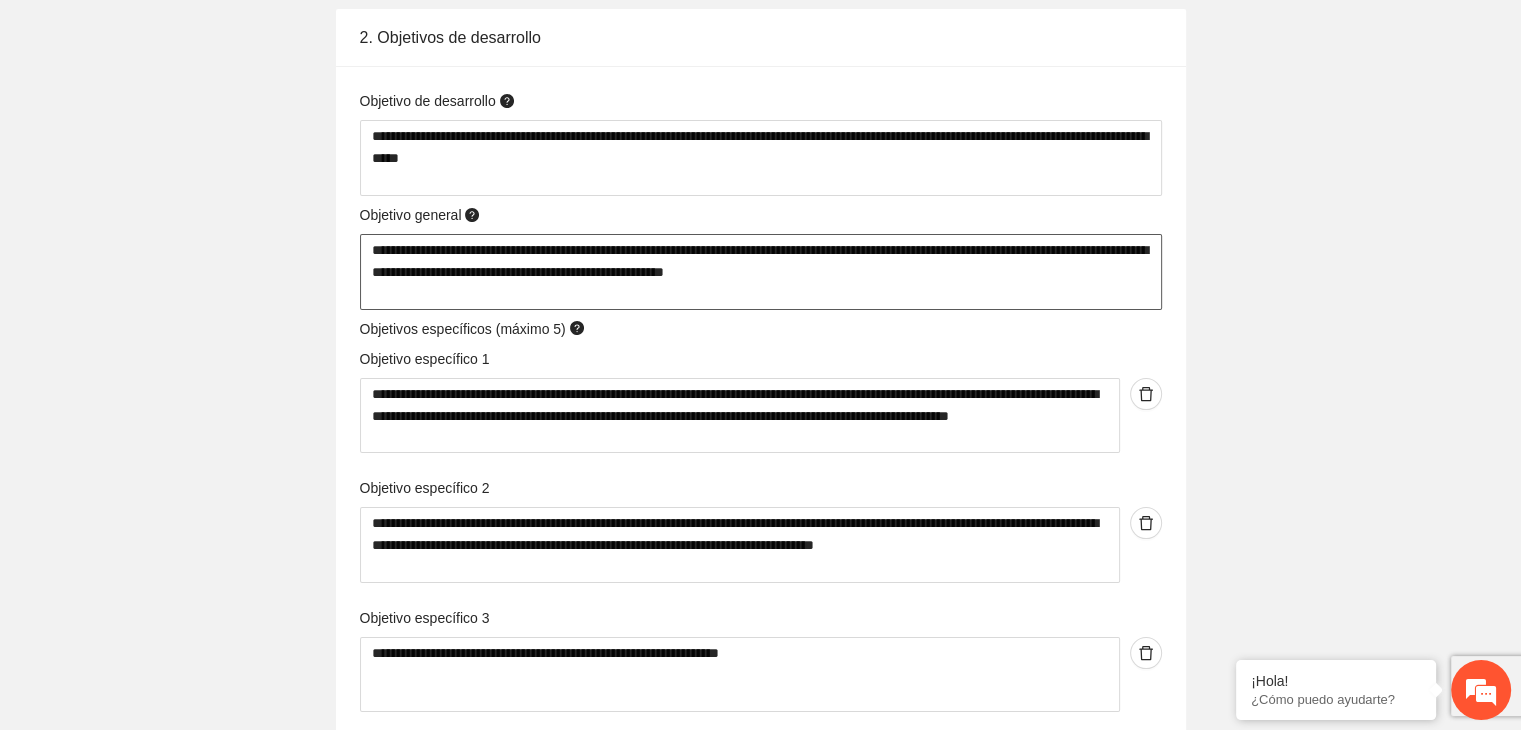 type 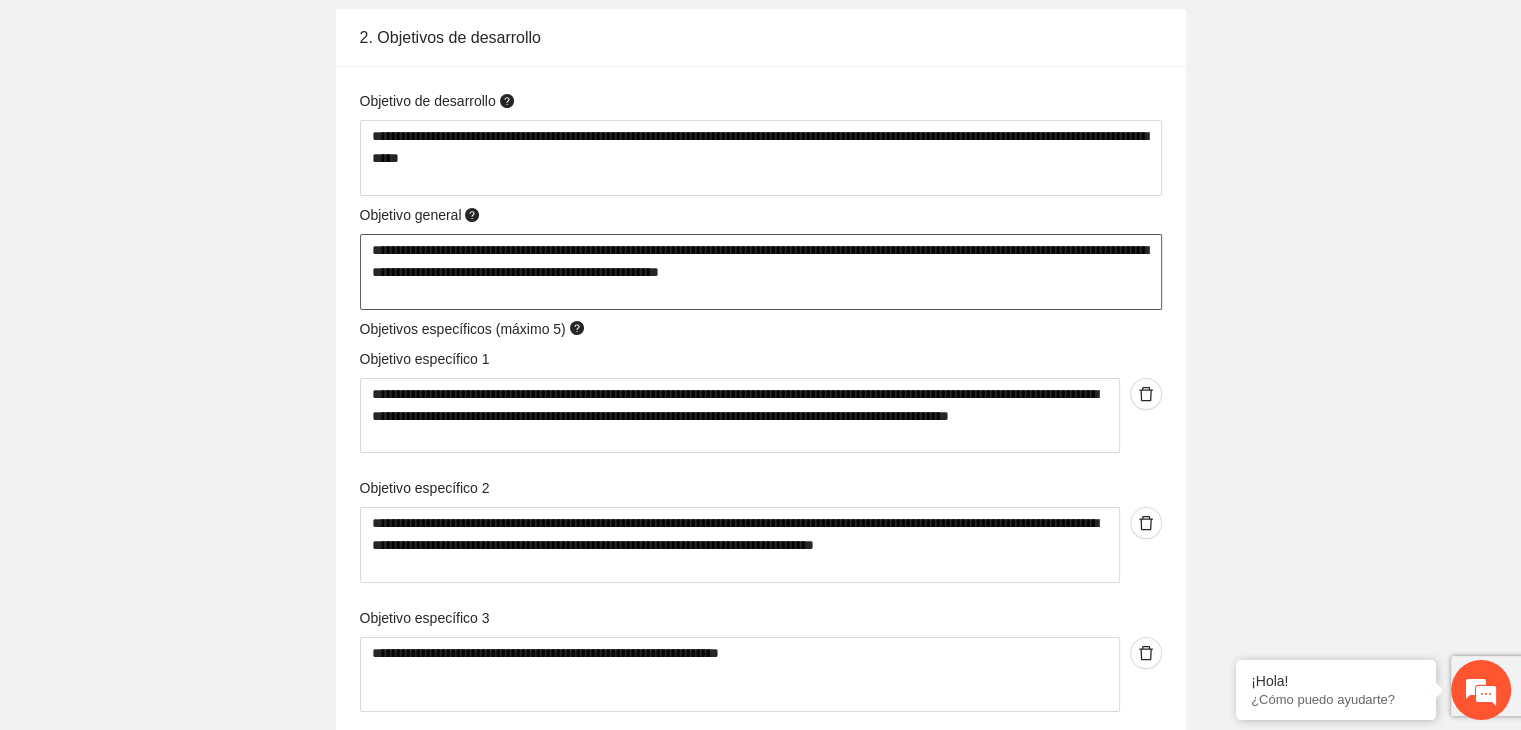 type 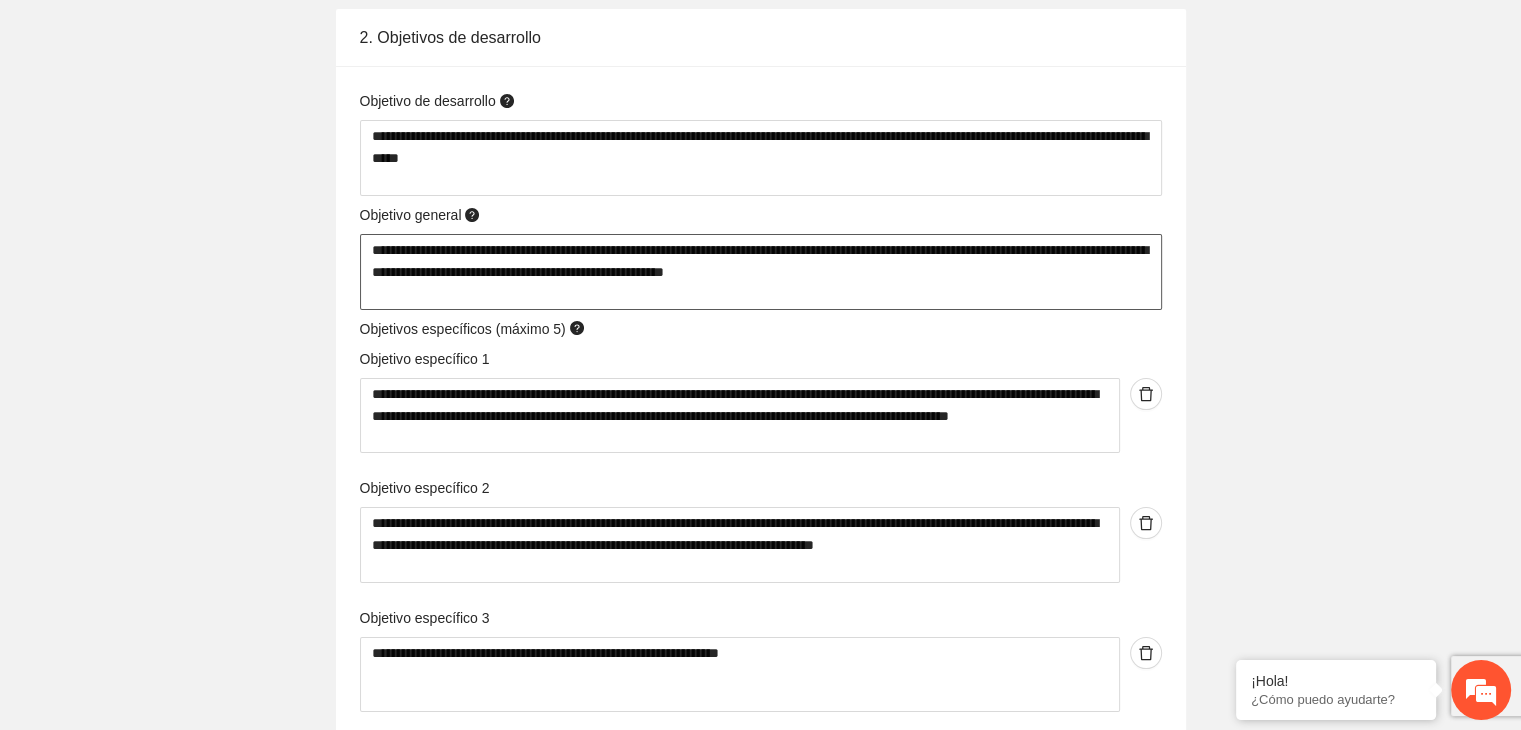 type 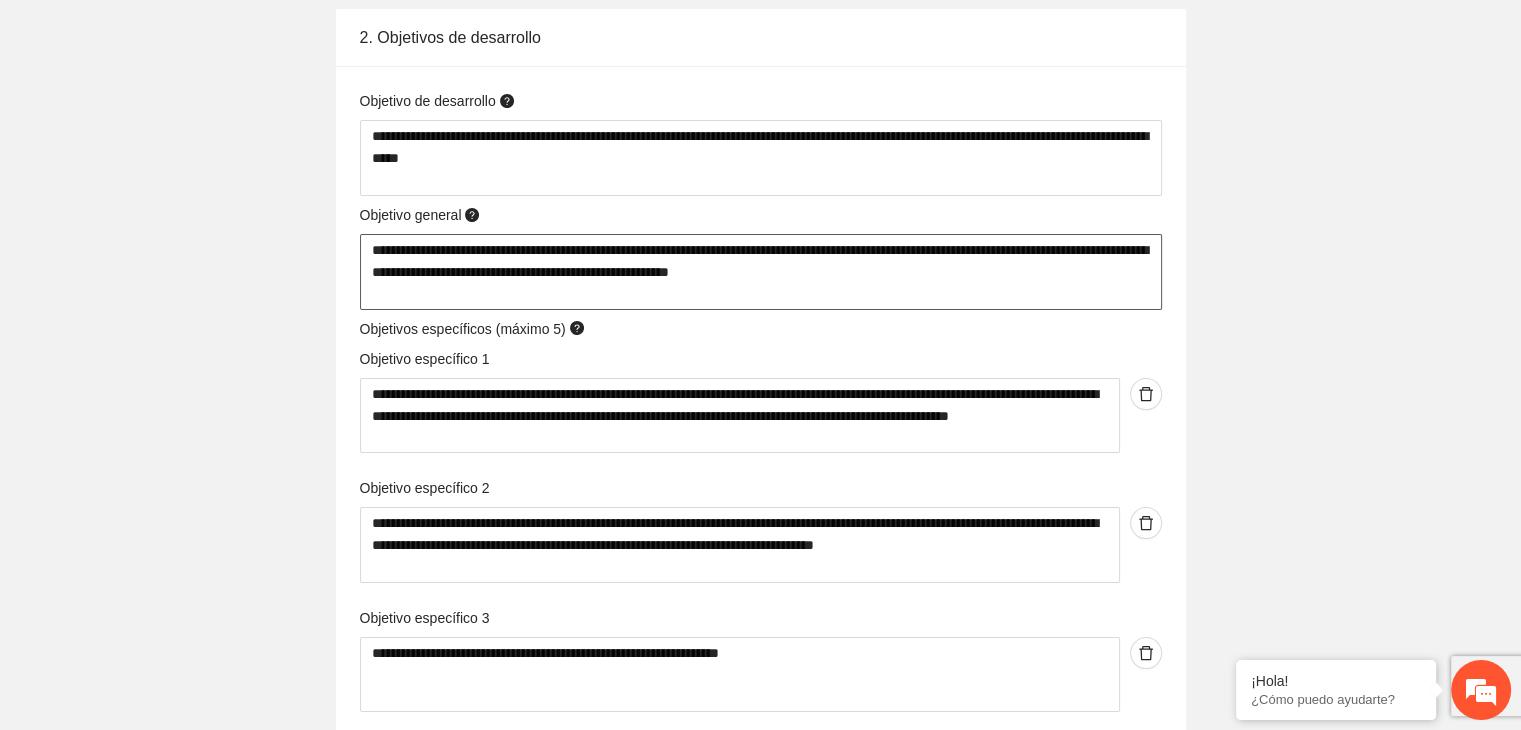 type 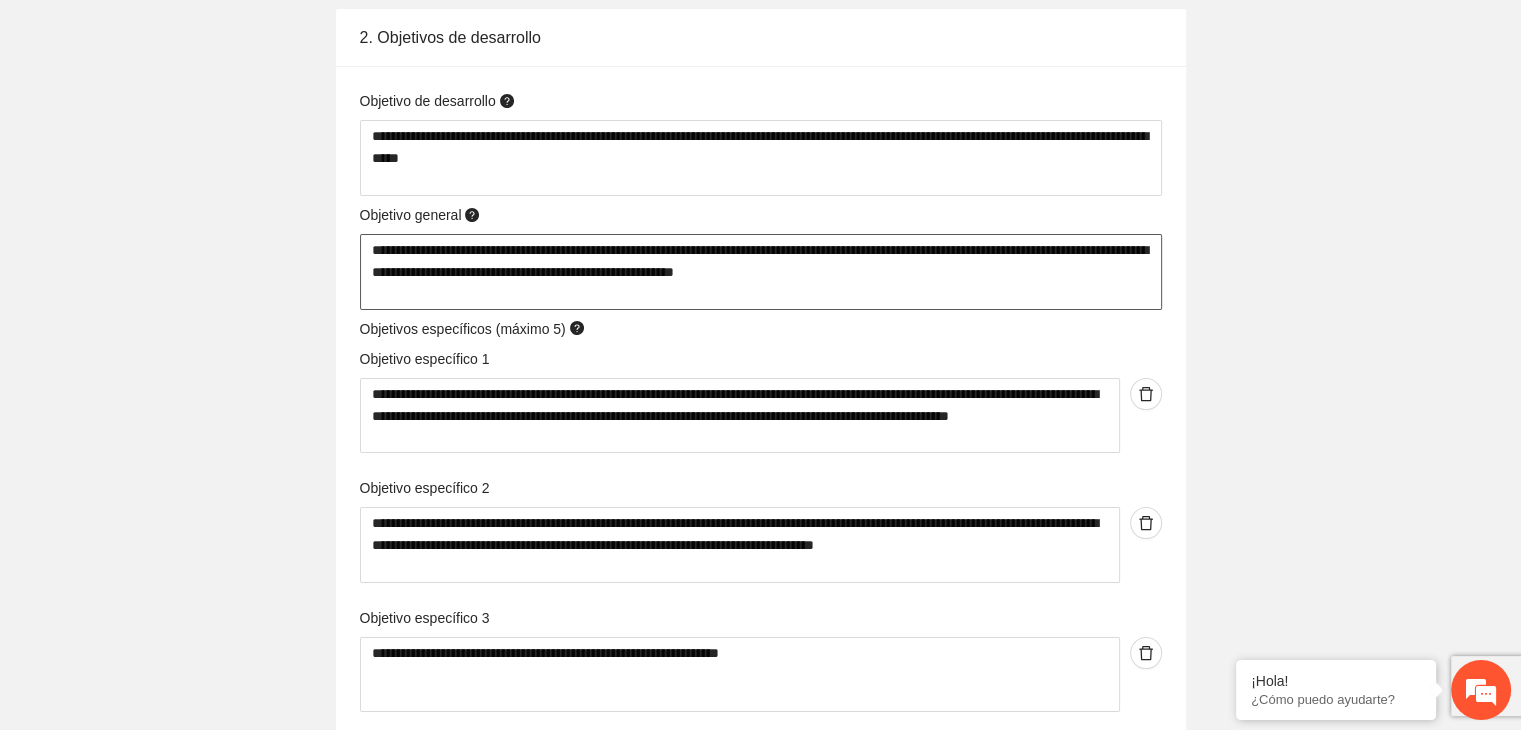 type 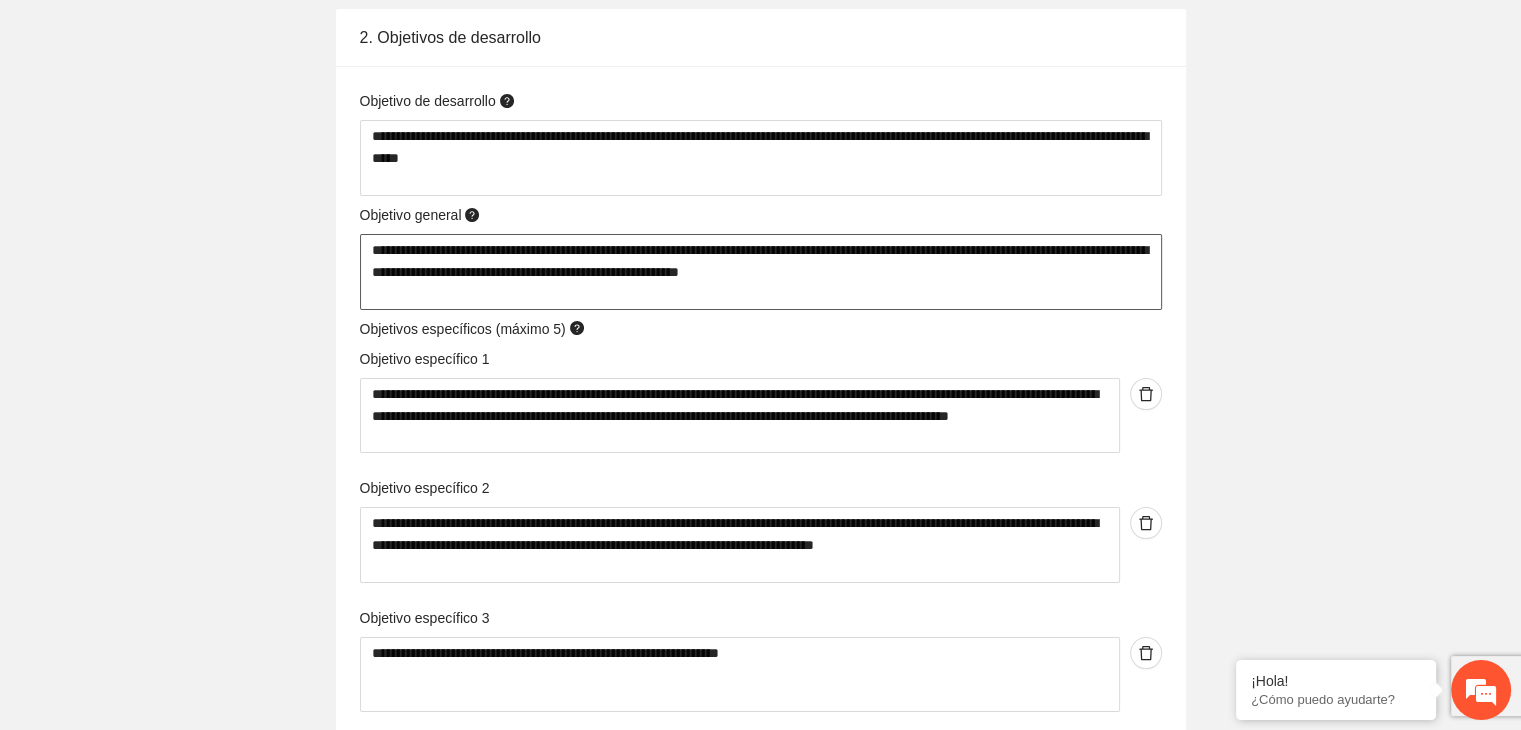 type 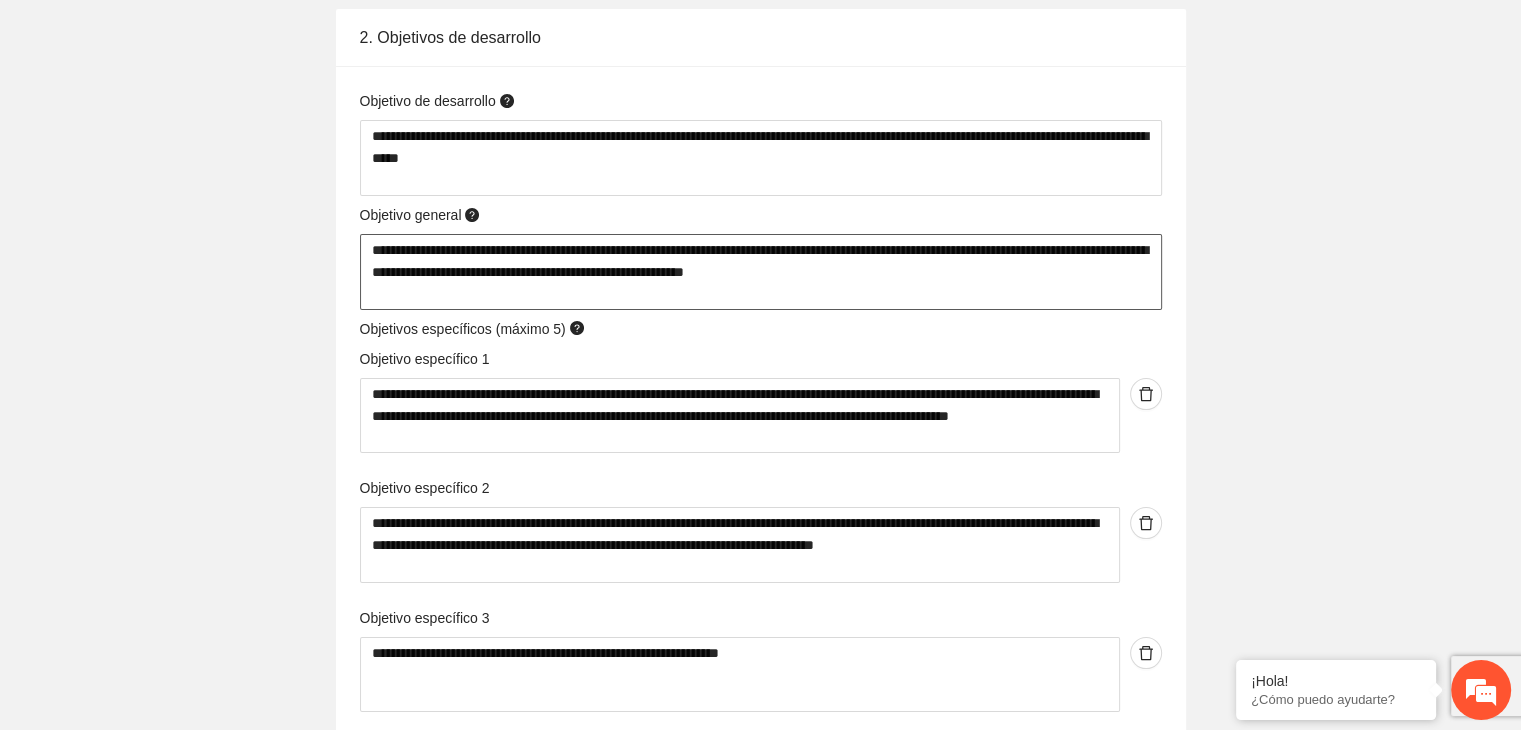 type 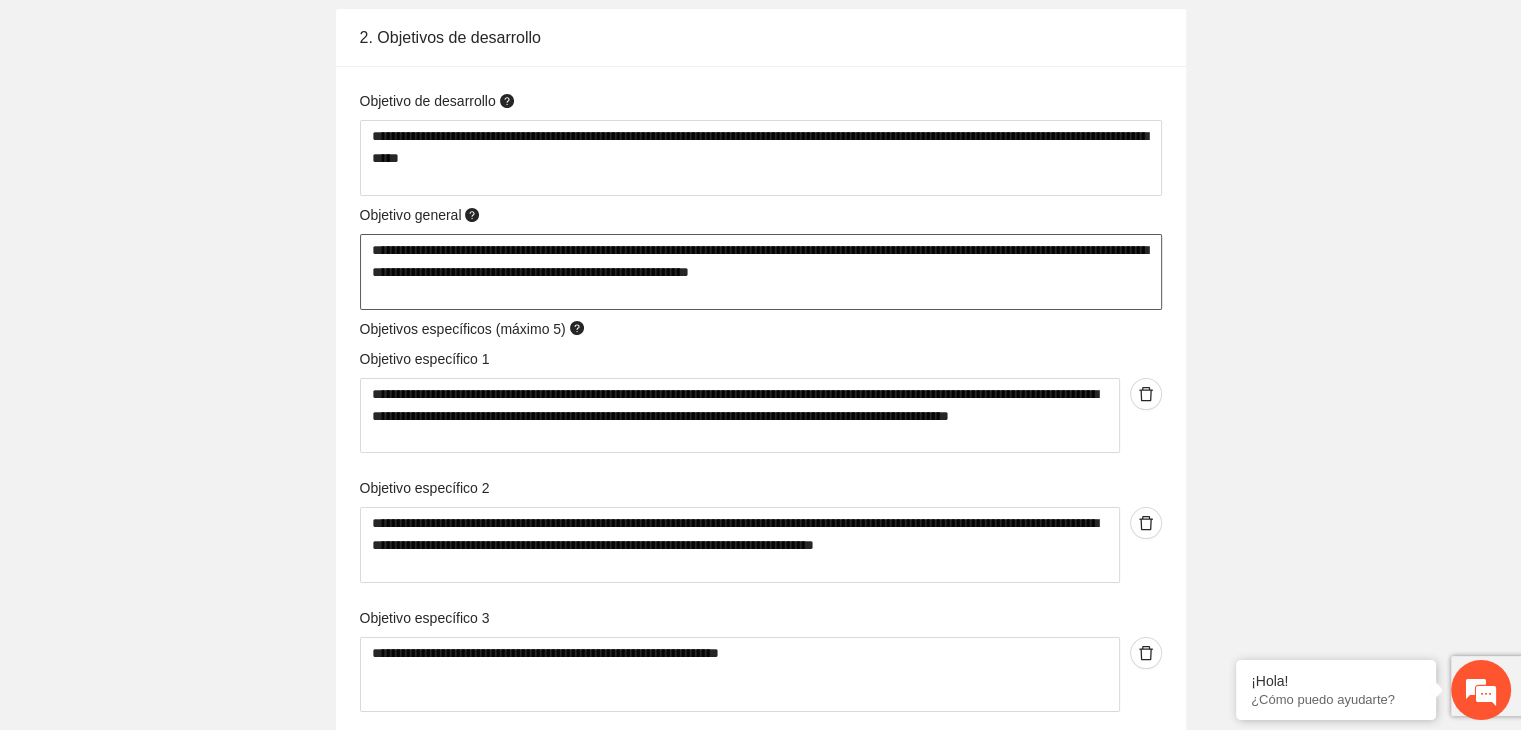 type 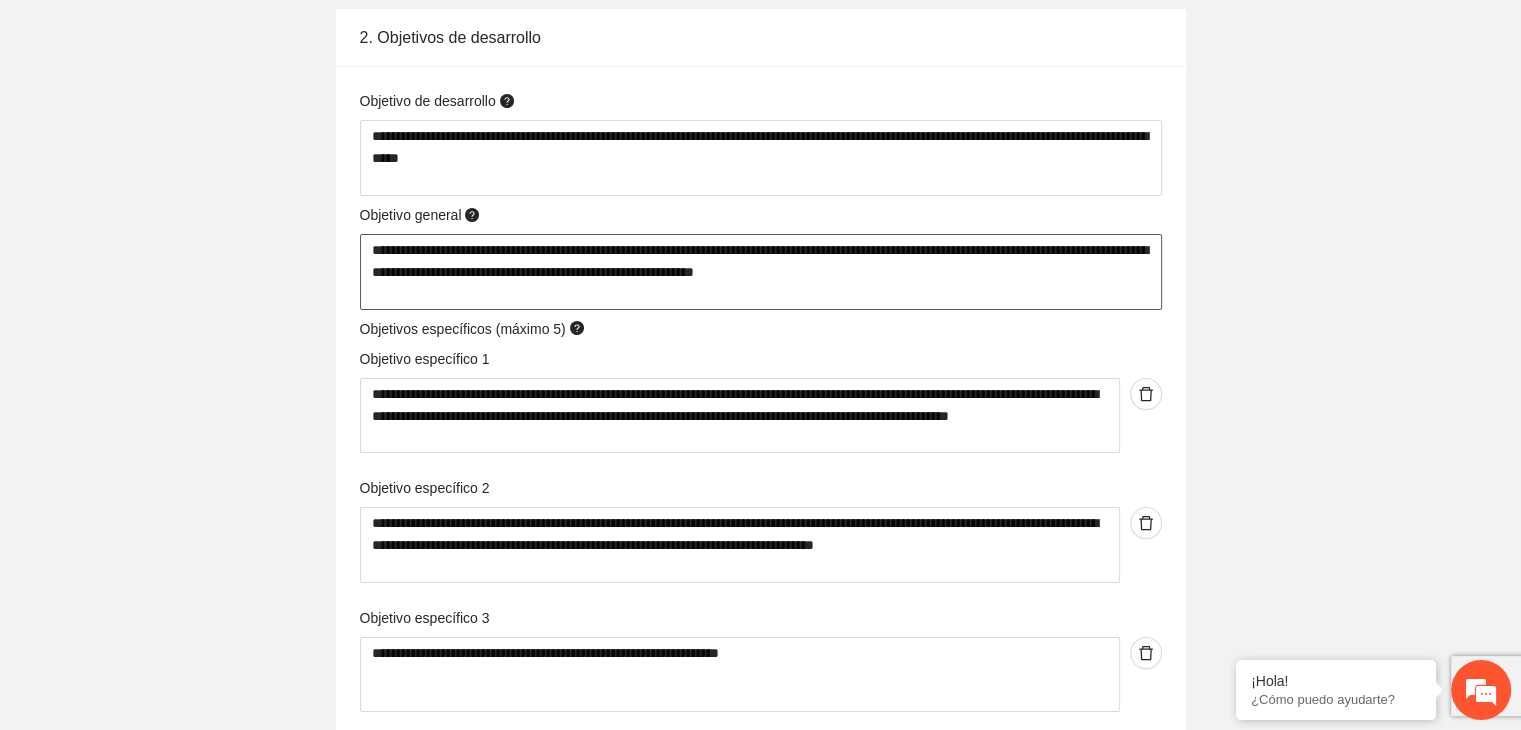 type 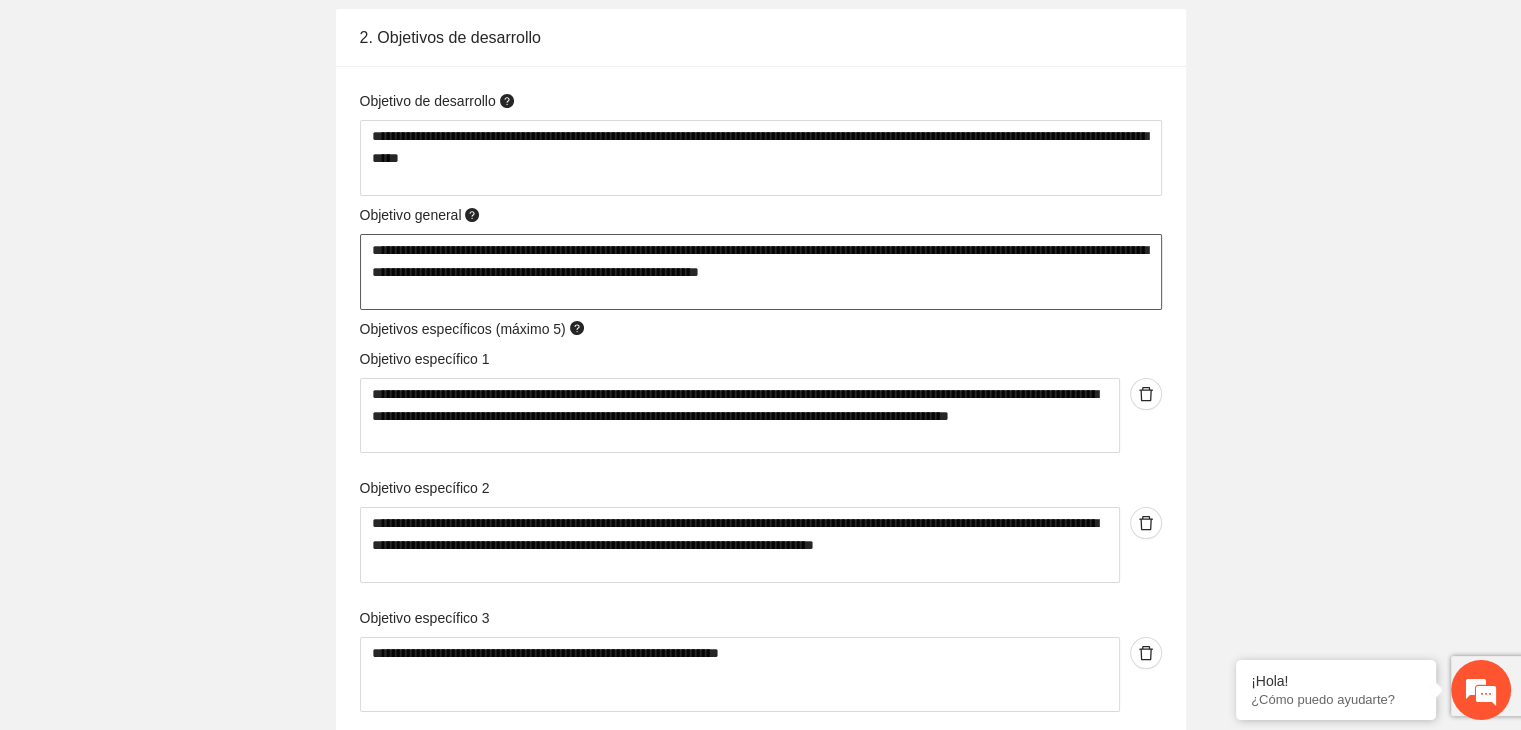 type 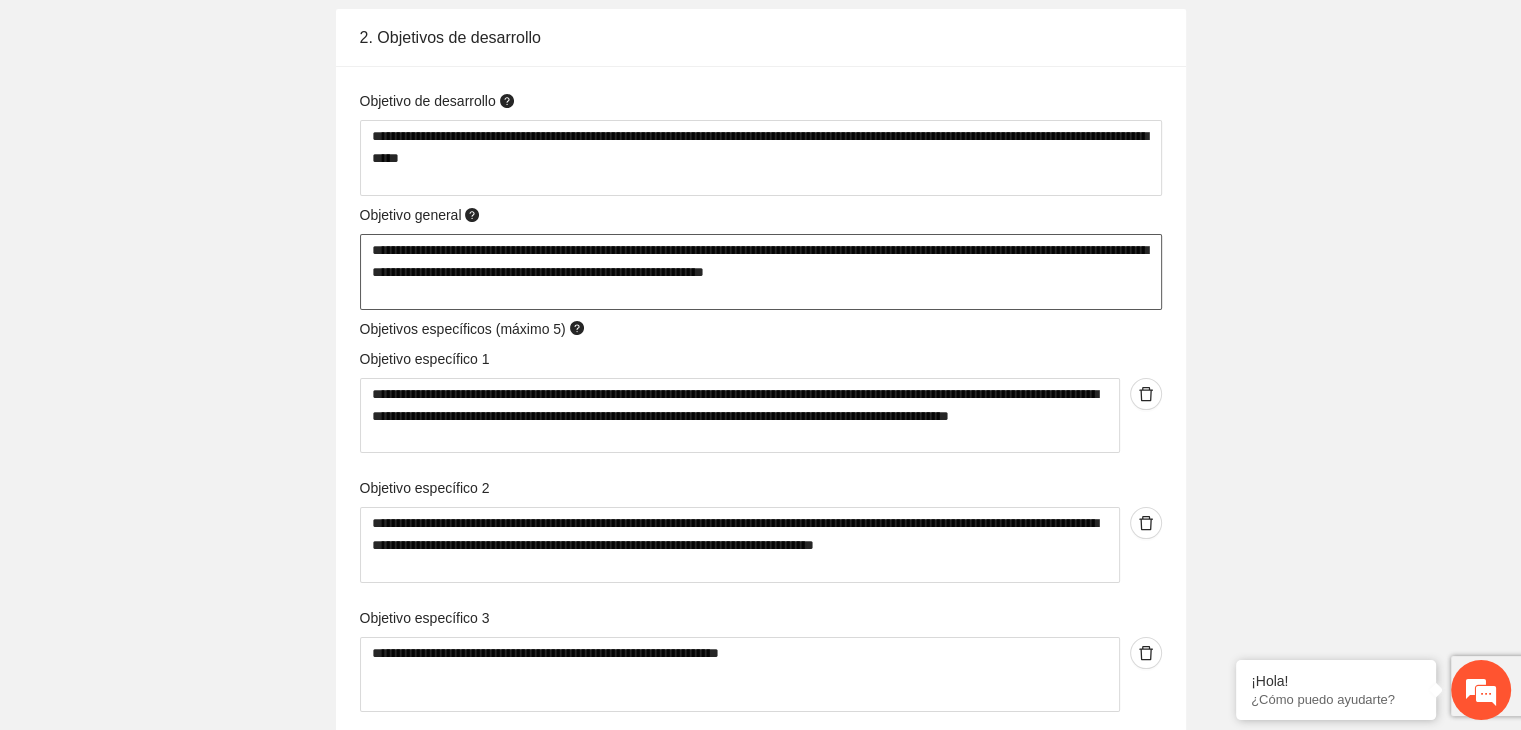 type 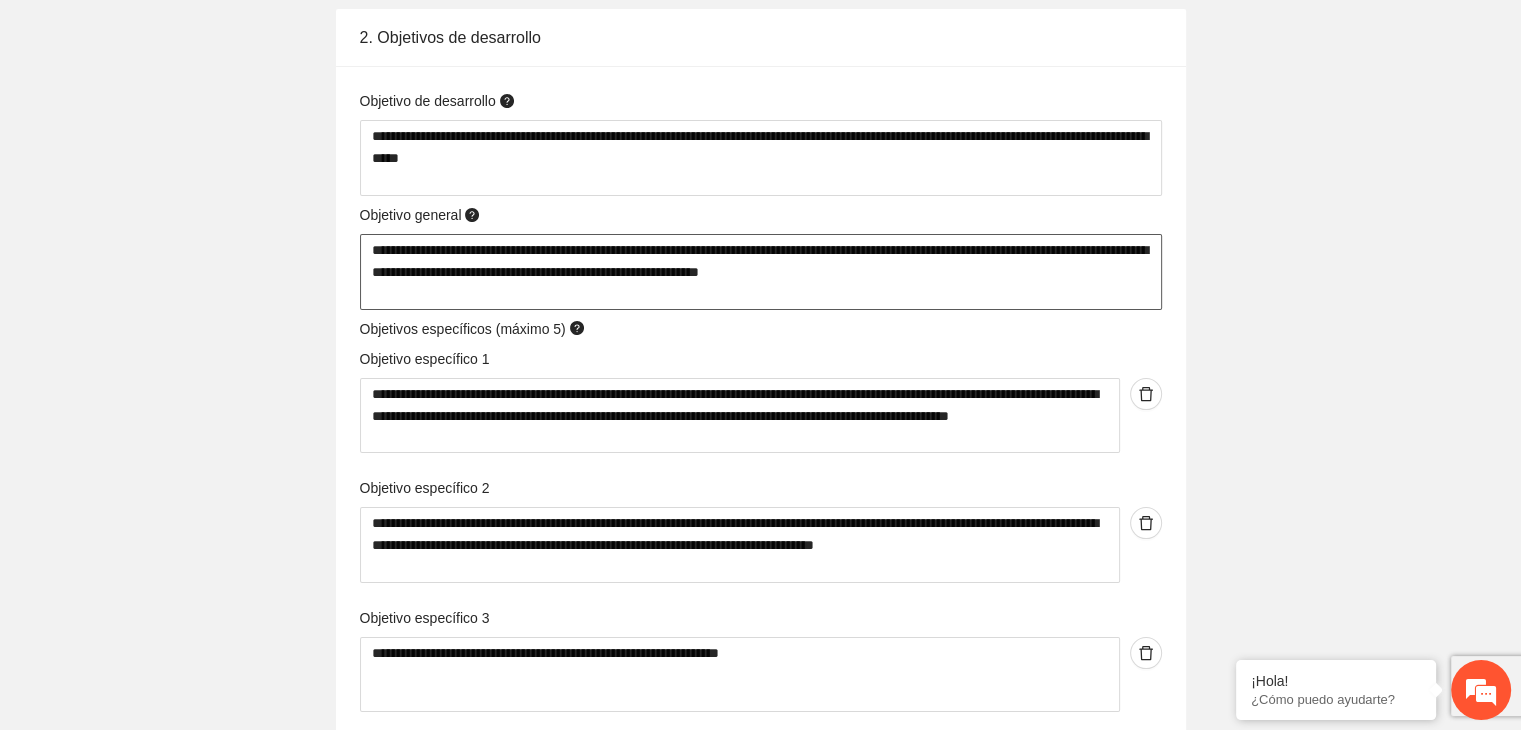 type 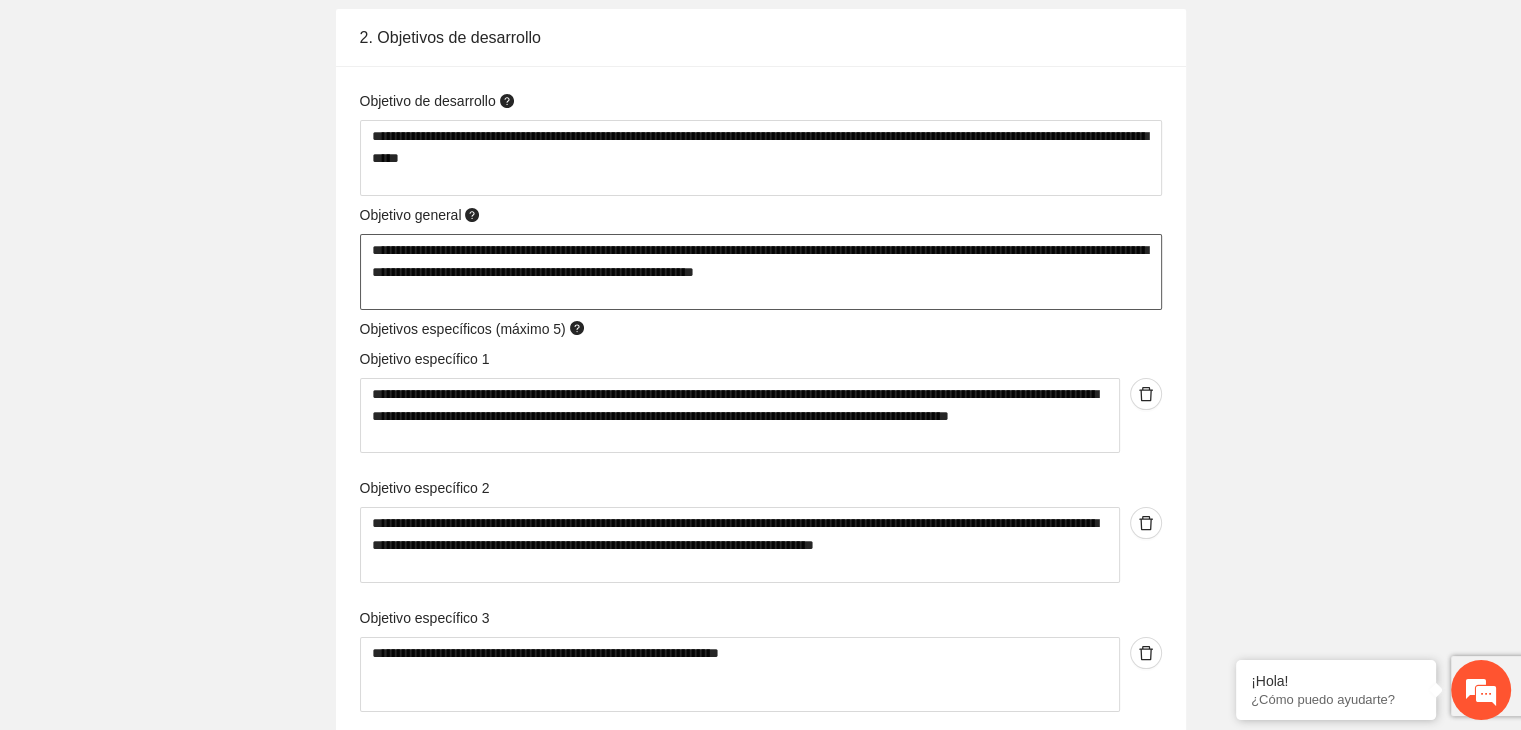type 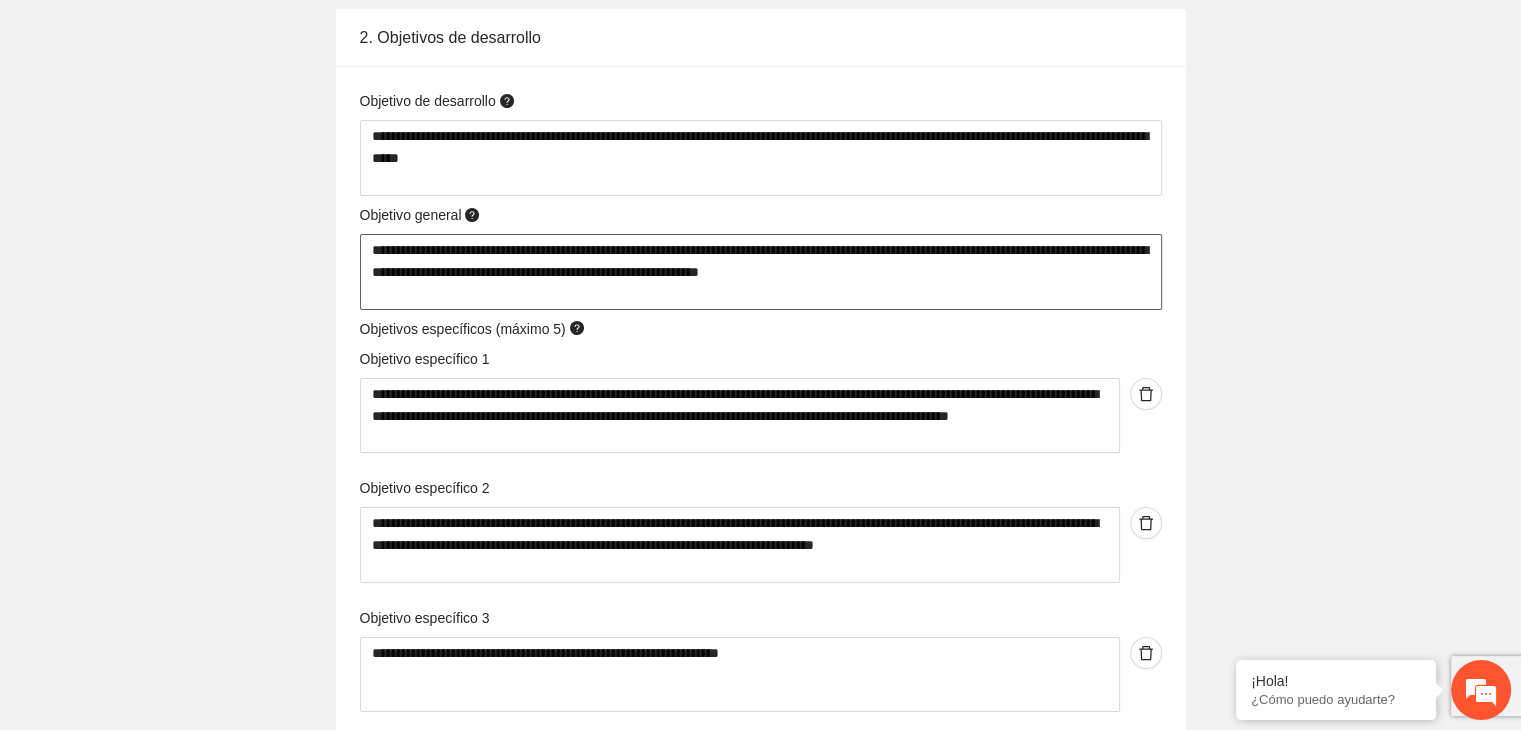 type 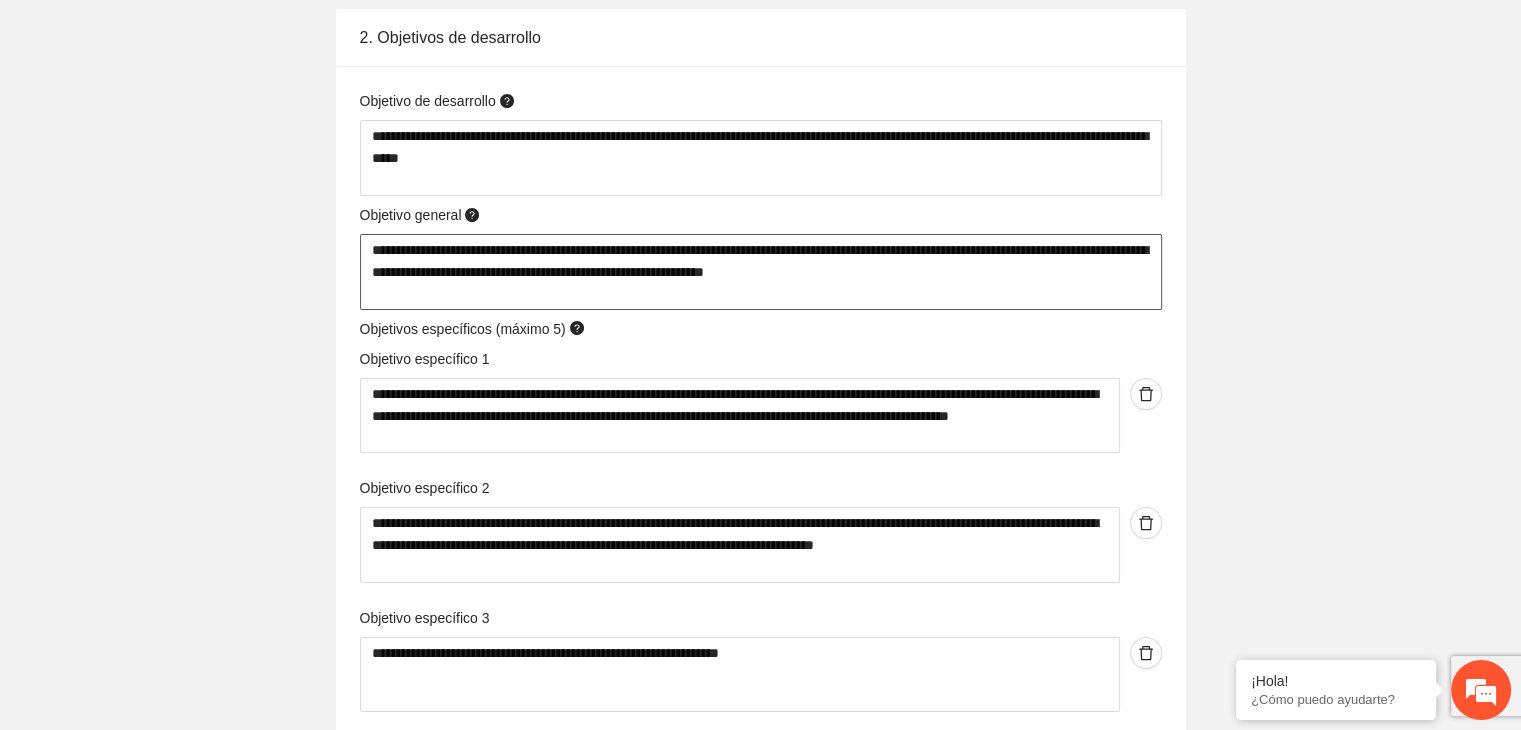 type 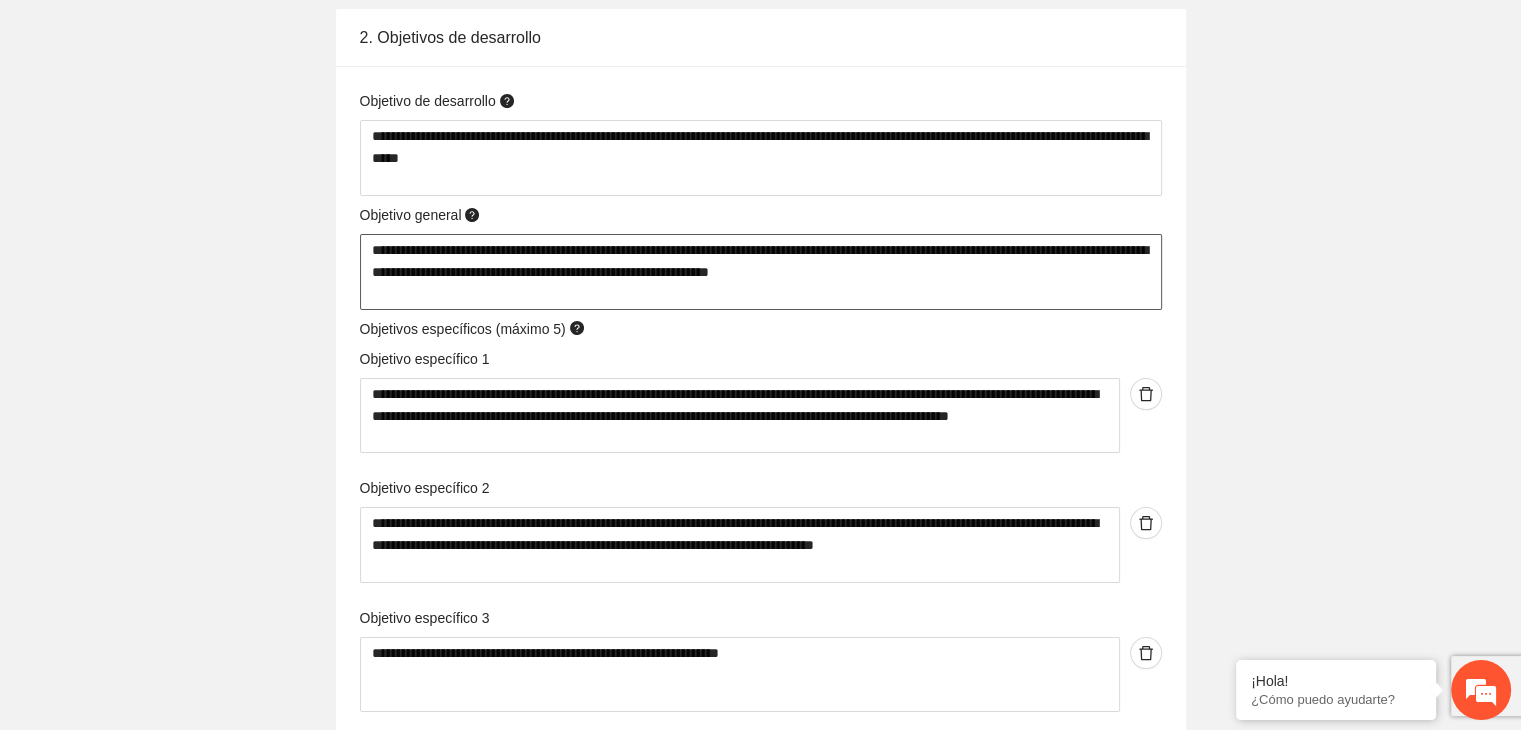 type 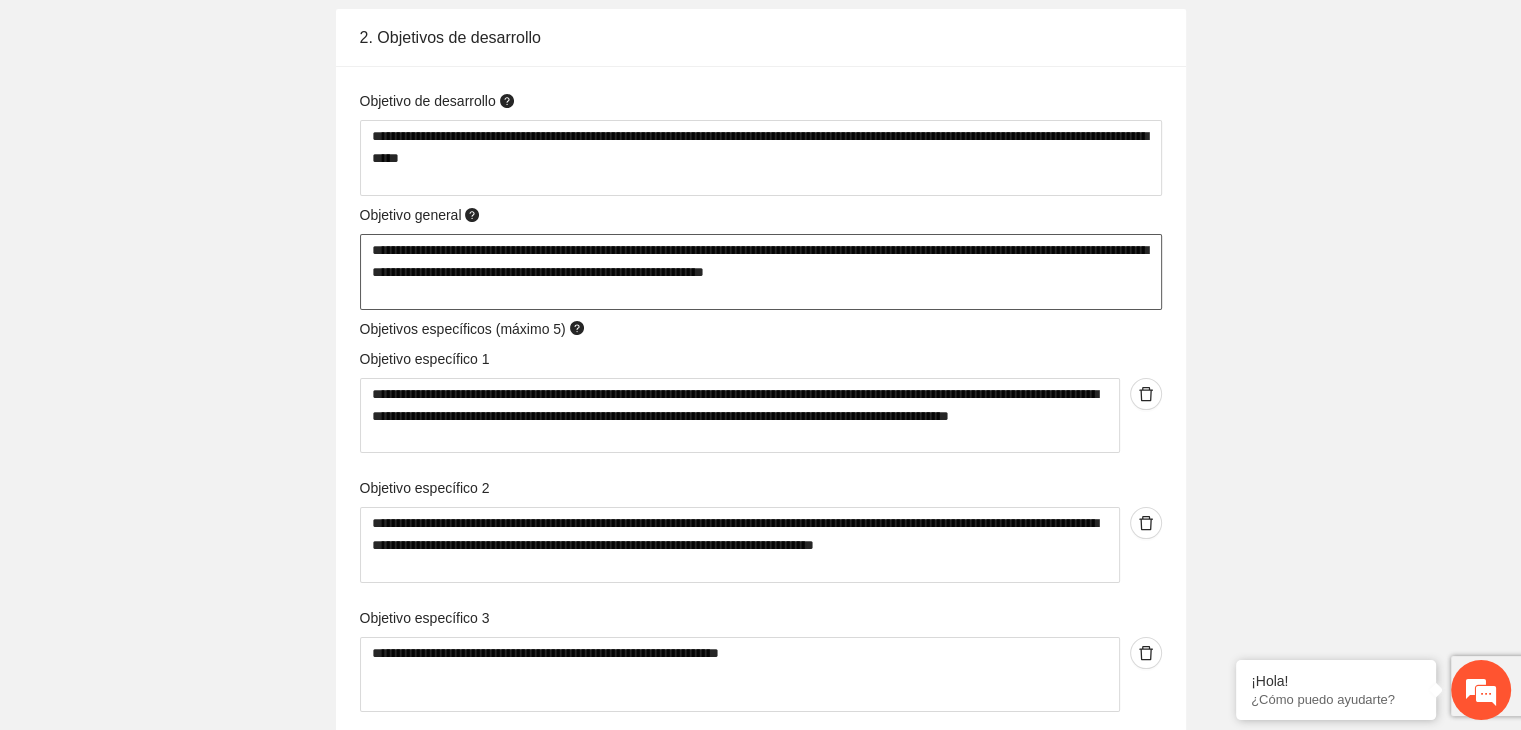 type 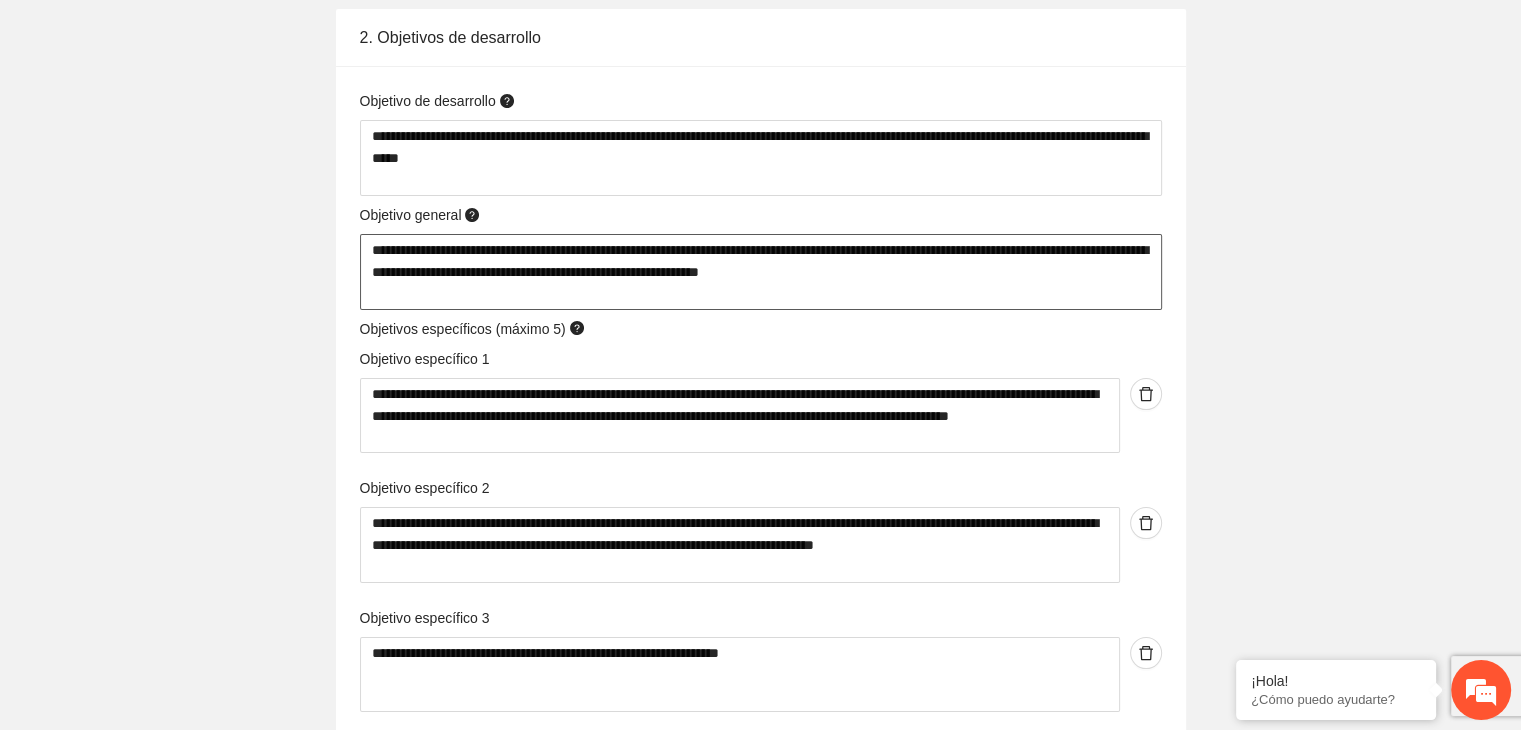 type on "**********" 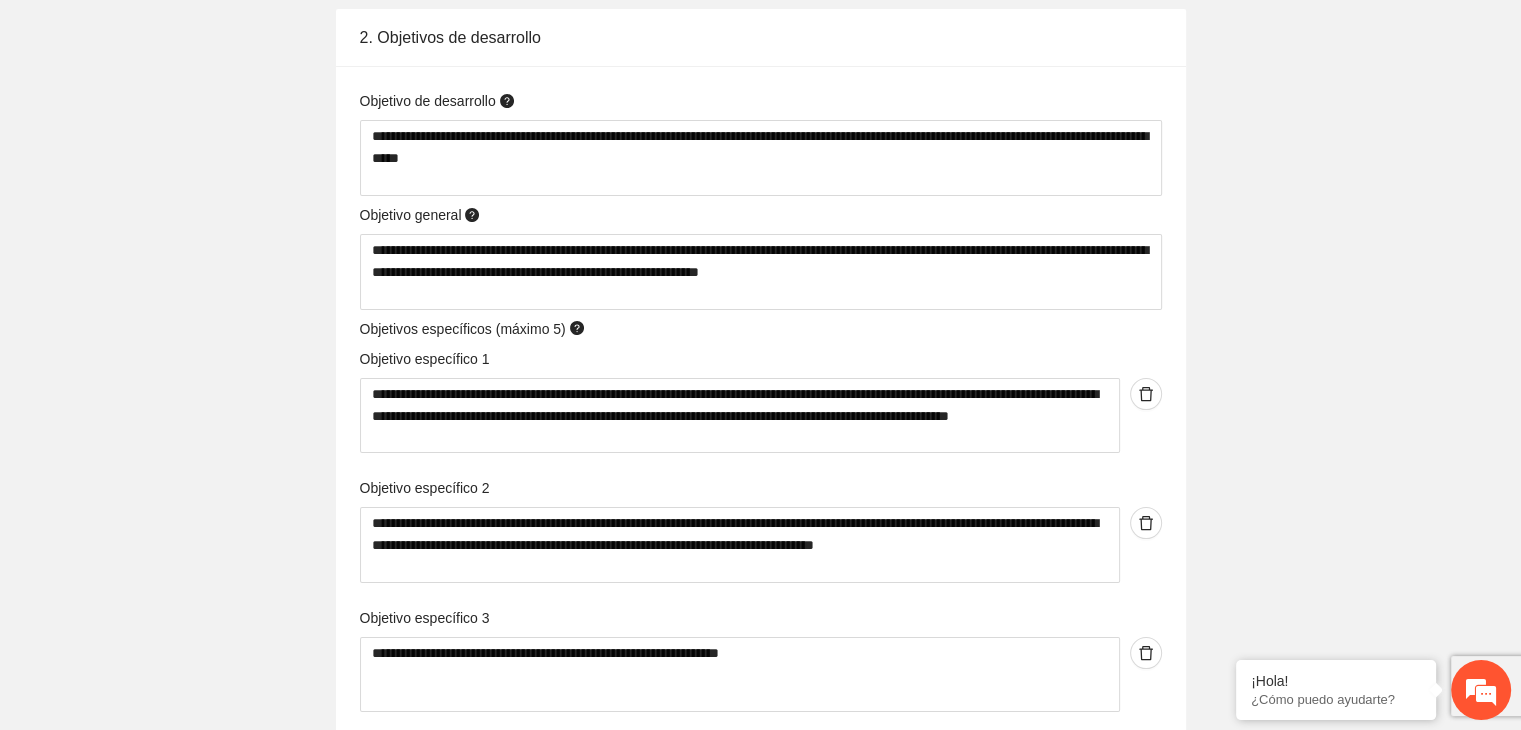 click on "**********" at bounding box center (760, -3189) 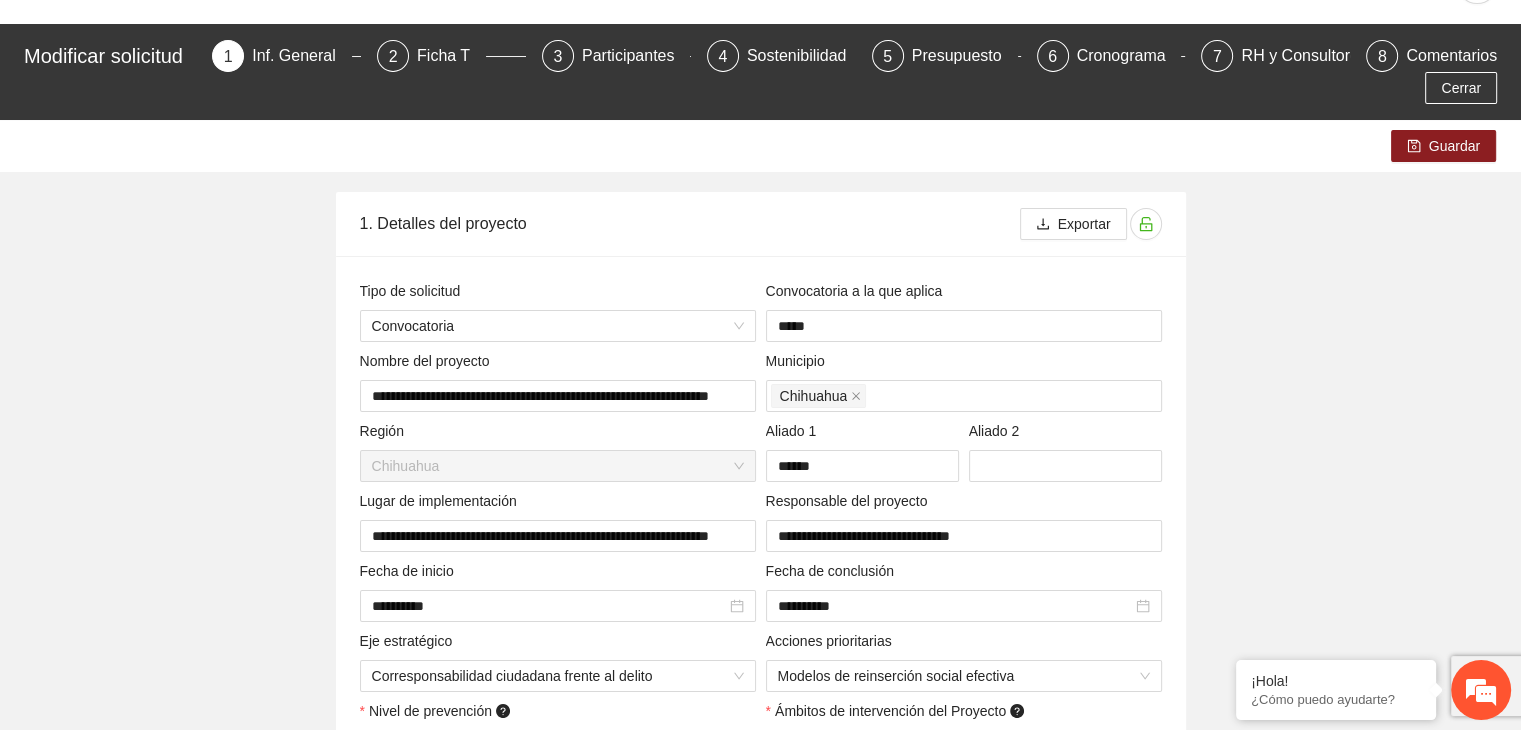 scroll, scrollTop: 0, scrollLeft: 0, axis: both 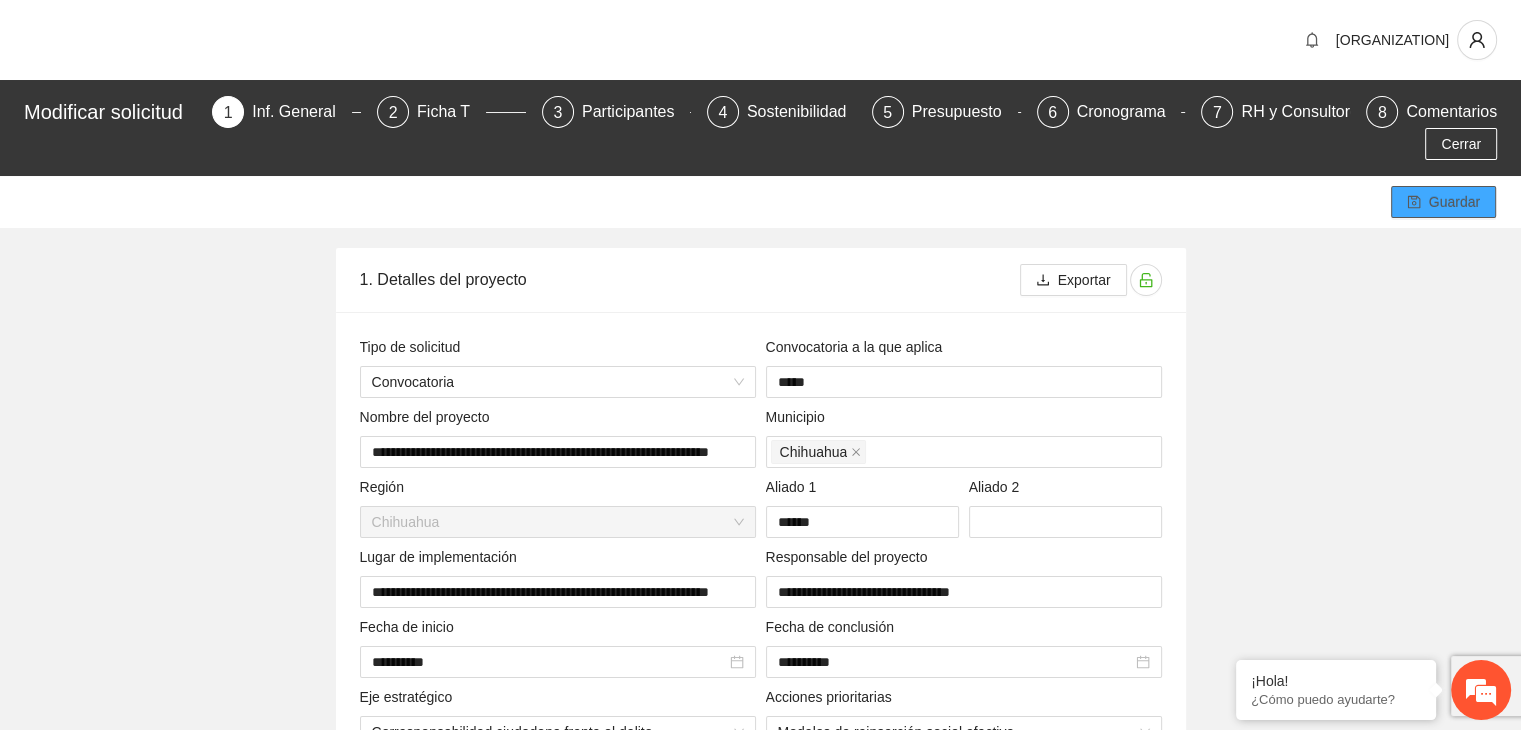 click on "Guardar" at bounding box center (1443, 202) 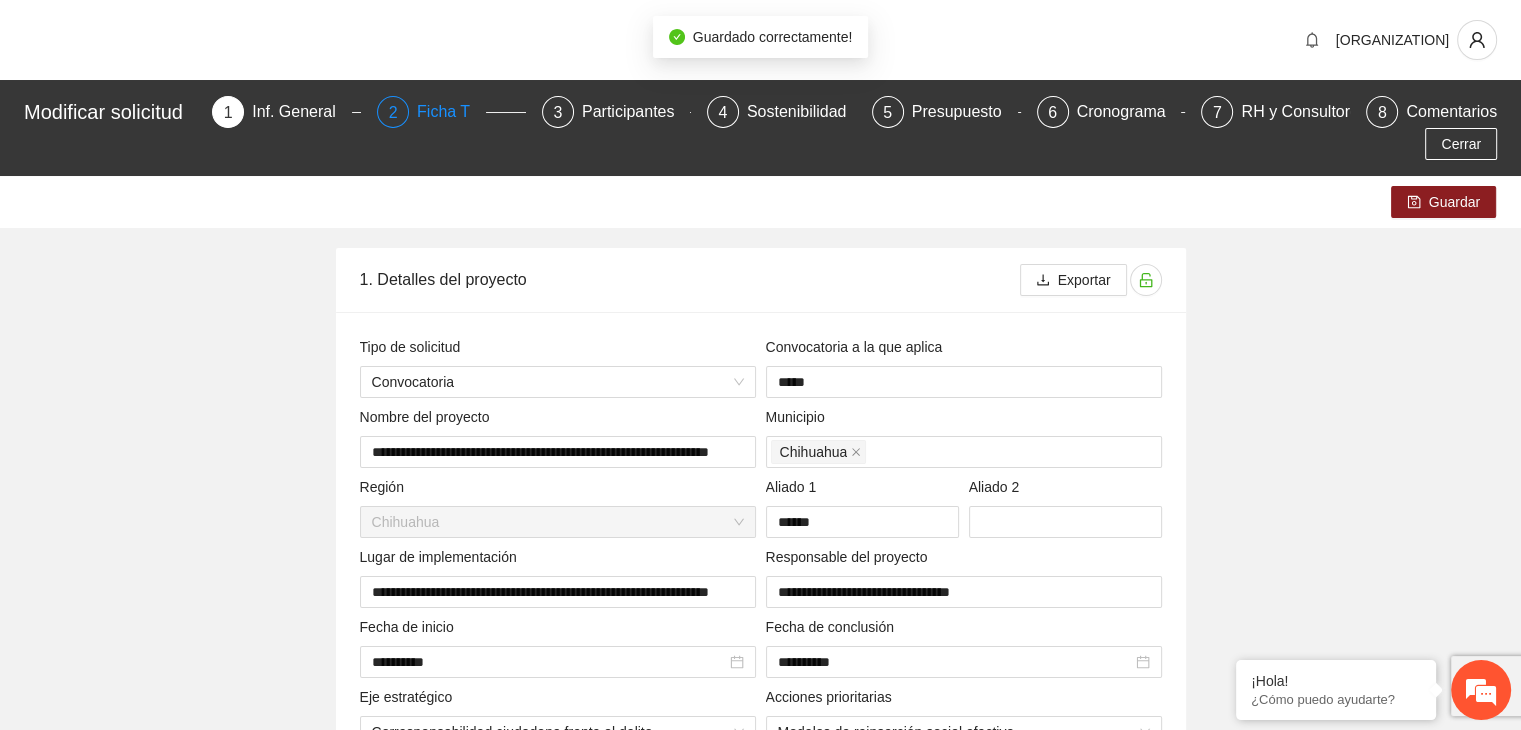 click on "Ficha T" at bounding box center (451, 112) 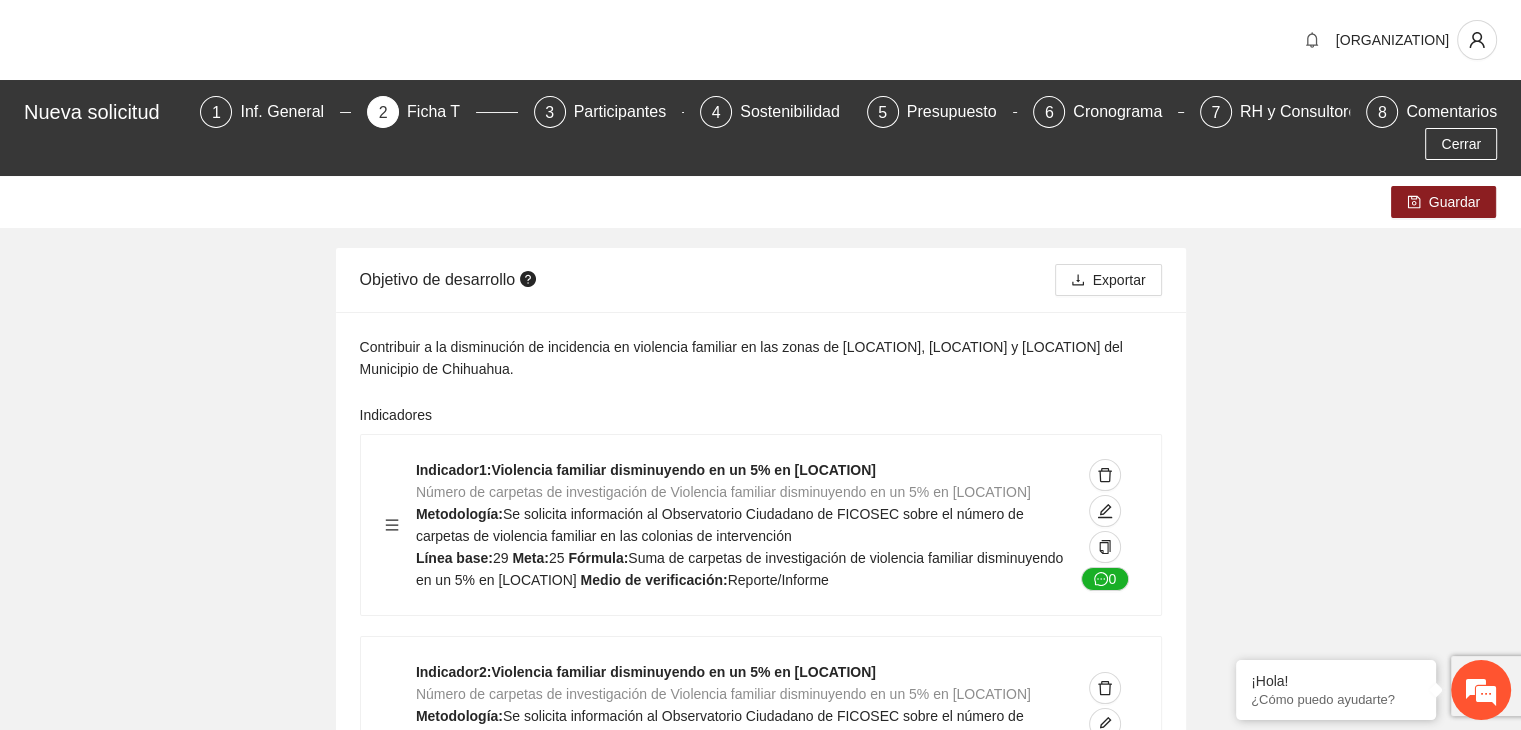 click on "Editar indicador Nombre del indicador      Exportar Contribuir a la disminución de incidencia en violencia familiar en las zonas de Punta Oriente, Cerro Grande y Riberas de Sacramento del Municipio  de Chihuahua. Indicadores Indicador  1 :  Violencia familiar disminuyendo en un 5% en Cerro grande Número de carpetas de investigación de Violencia familiar  disminuyendo en un 5% en Cerro grande Metodología:  Se solicita información al Observatorio Ciudadano de FICOSEC sobre el número de carpetas de violencia familiar en las colonias de intervención Línea base:  29   Meta:  25   Fórmula:  Suma de carpetas de investigación de violencia familiar disminuyendo  en un 5% en Punta Oriente   Medio de verificación:  Reporte/Informe 0 Indicador  2 :  Violencia familiar disminuyendo en un 5% en Punta Oriente Número de carpetas de investigación de Violencia familiar  disminuyendo en un 5% en Punta Oriente Metodología:  Línea base:  63   Meta:  56   Fórmula:    Medio de verificación:  Reporte/Informe 0 3 :" at bounding box center (760, 3449) 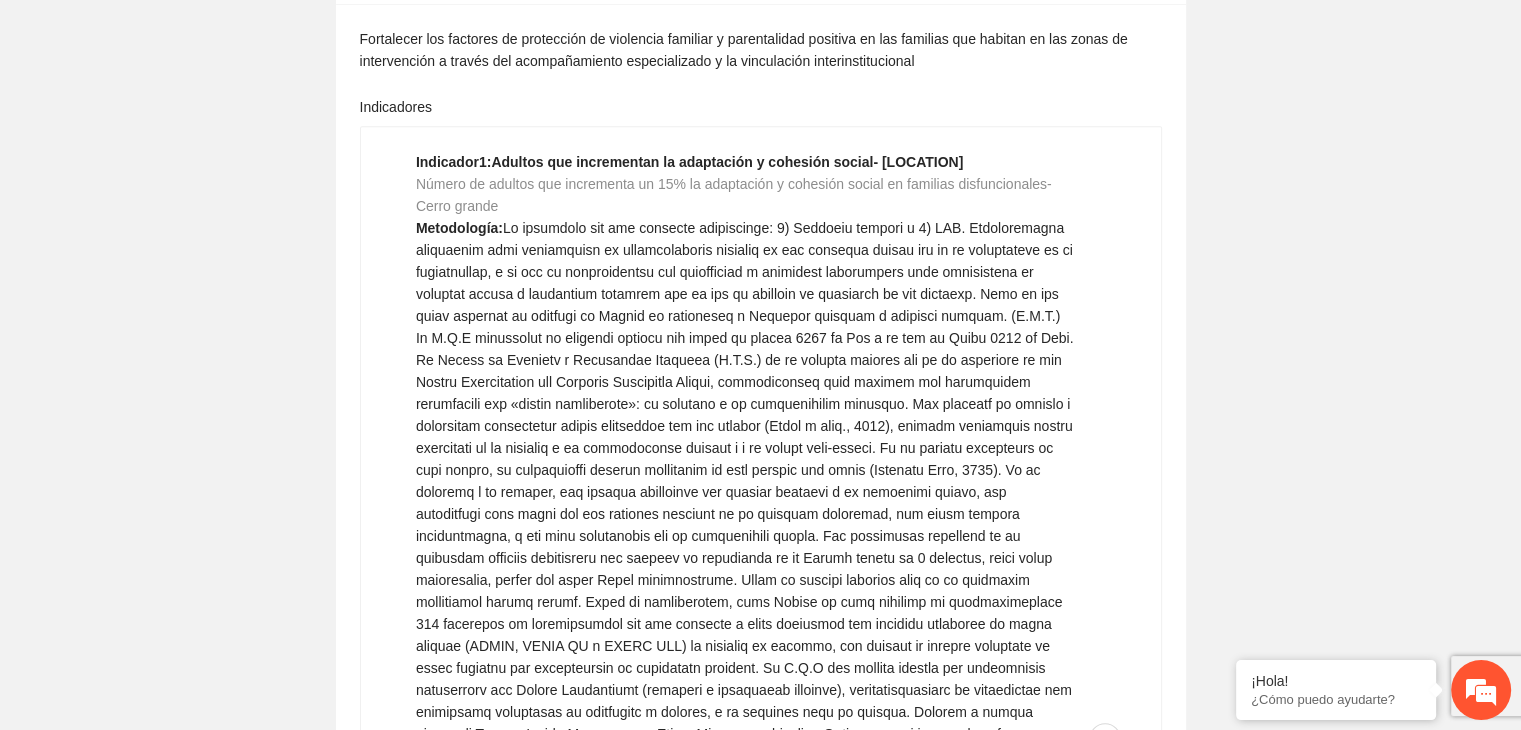 scroll, scrollTop: 1240, scrollLeft: 0, axis: vertical 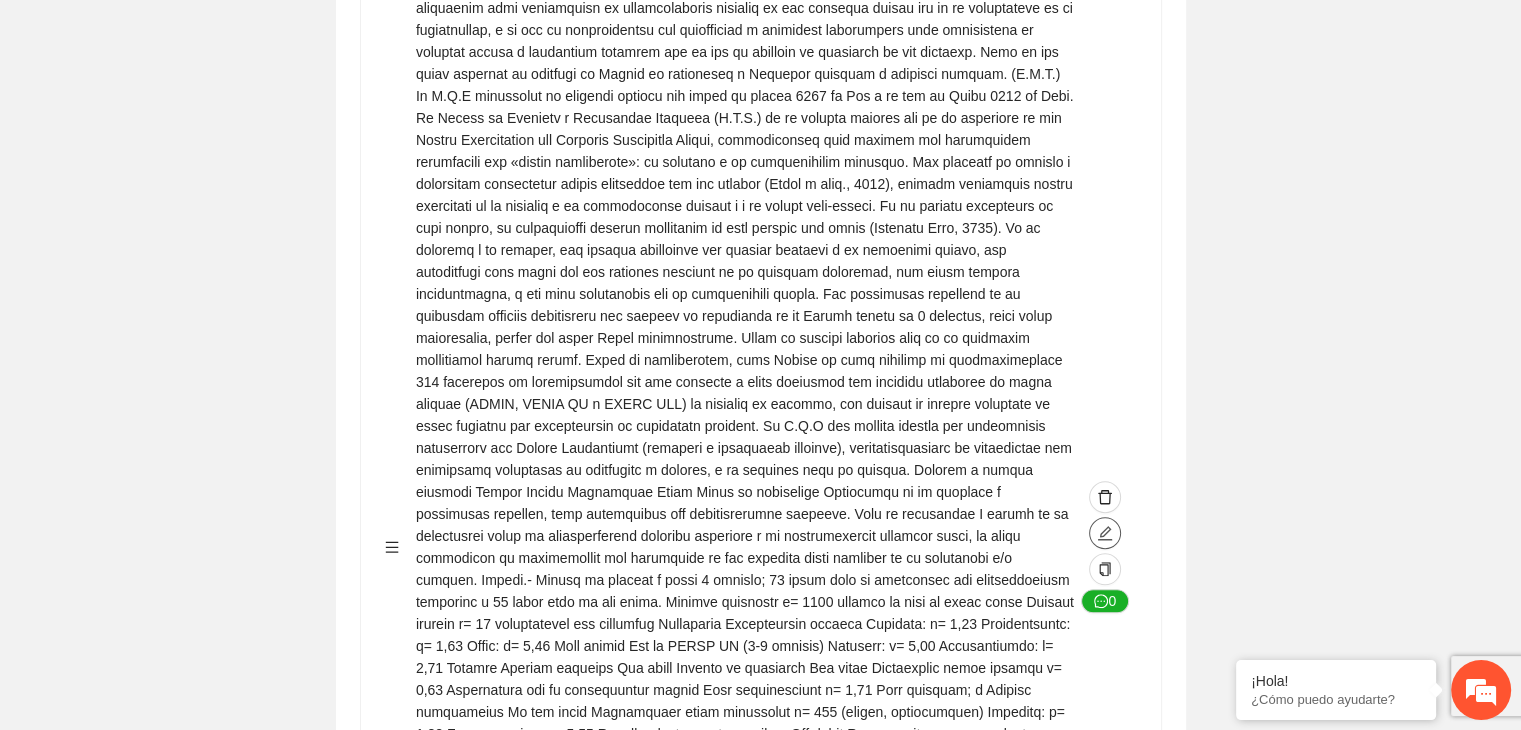 click 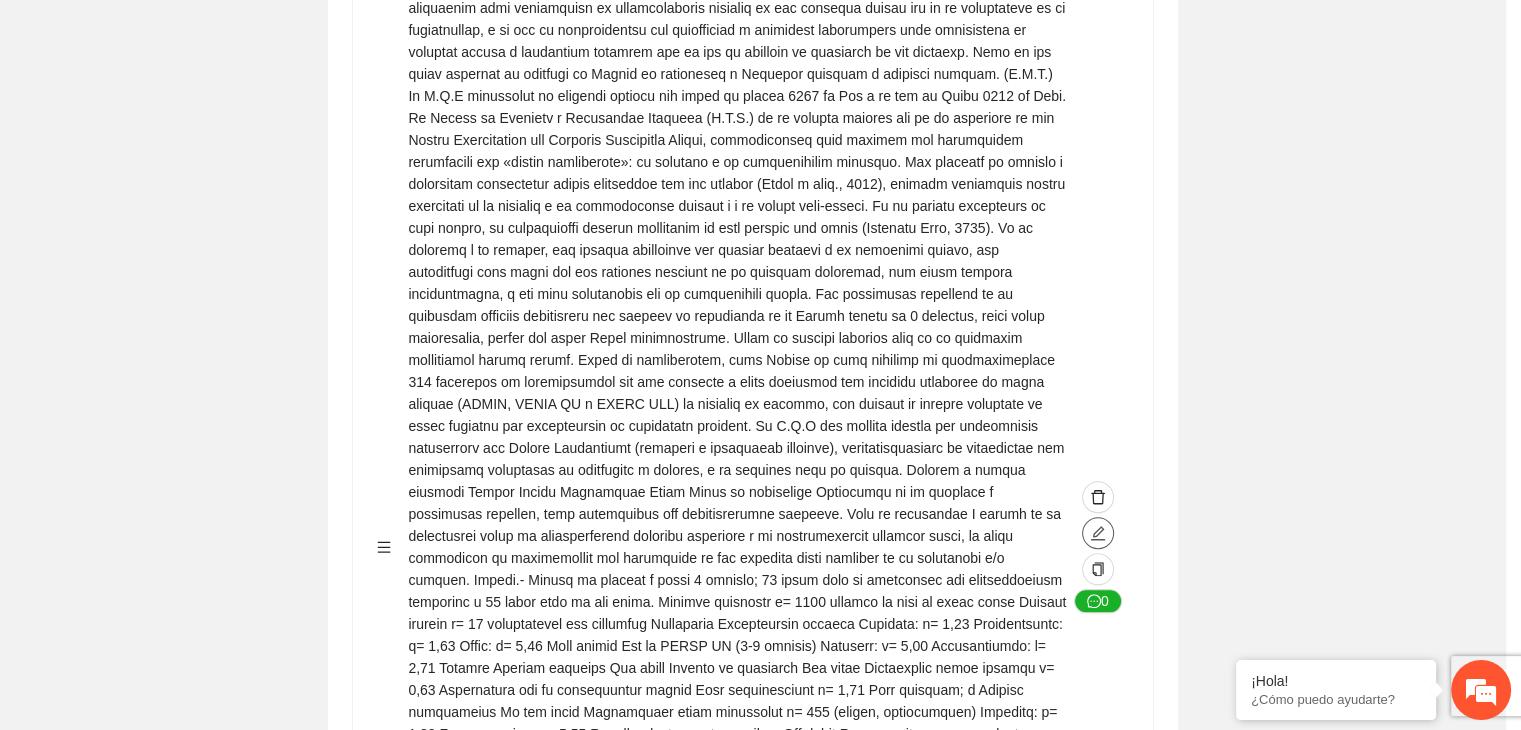 type on "**" 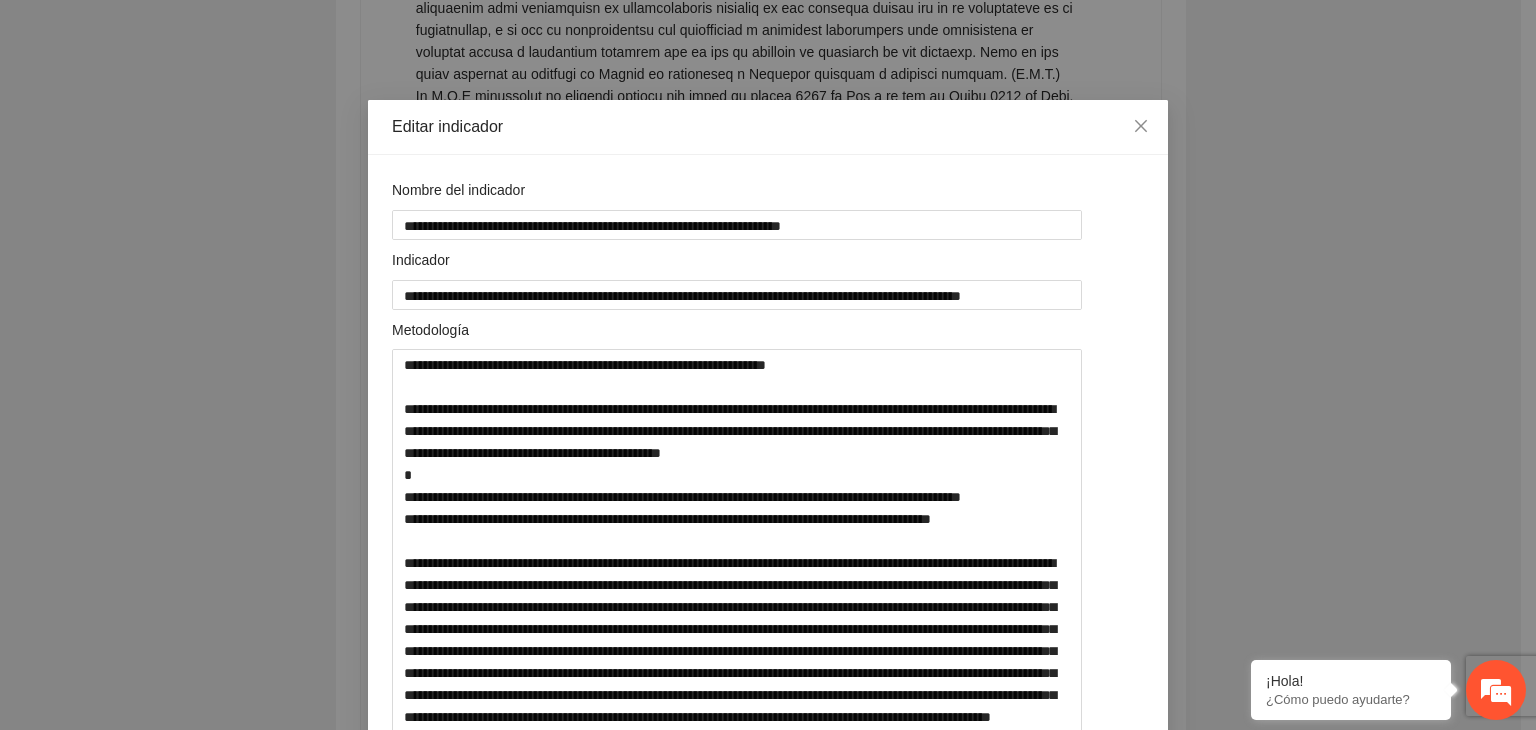 click on "**********" at bounding box center (768, 365) 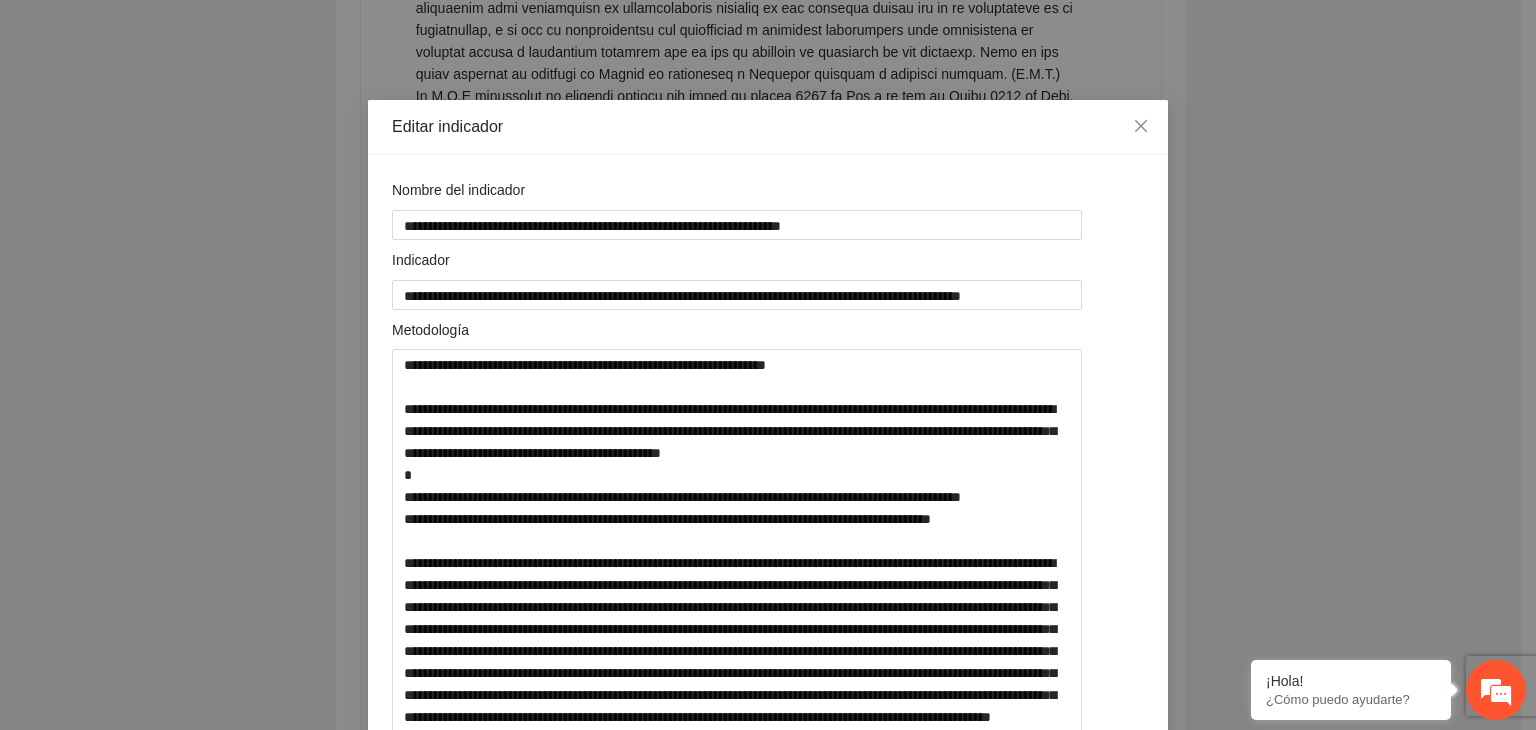 scroll, scrollTop: 40, scrollLeft: 0, axis: vertical 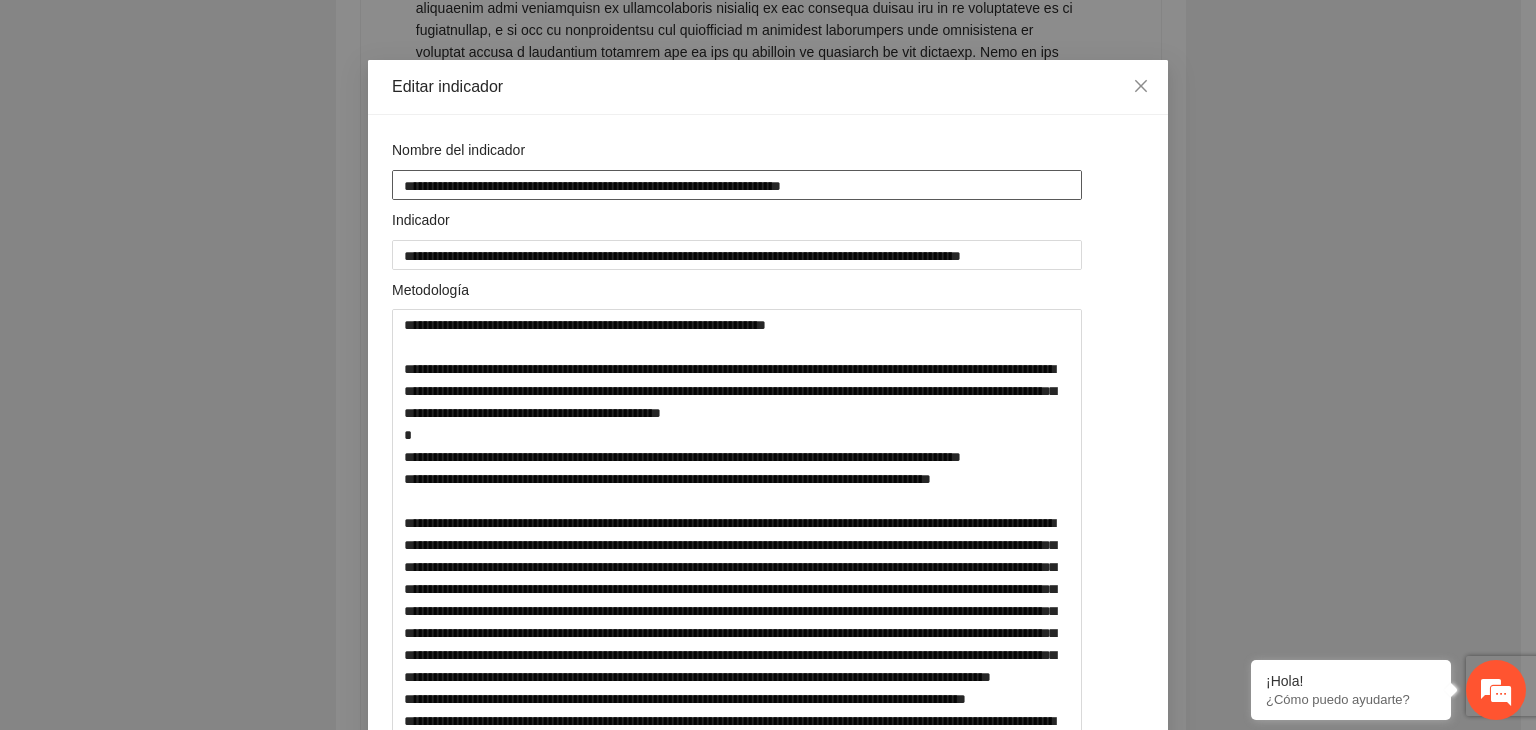 drag, startPoint x: 744, startPoint y: 180, endPoint x: 340, endPoint y: 182, distance: 404.00494 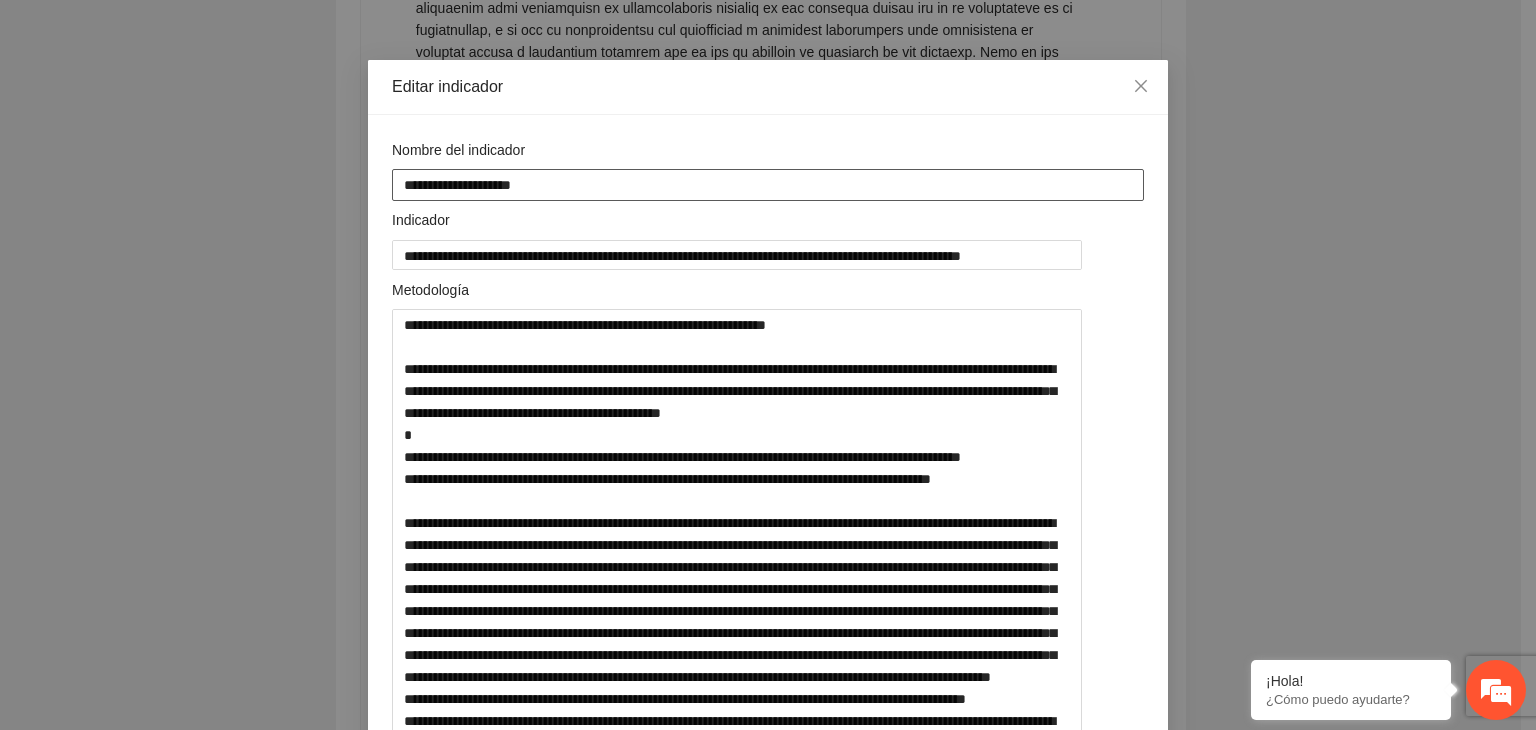type on "**********" 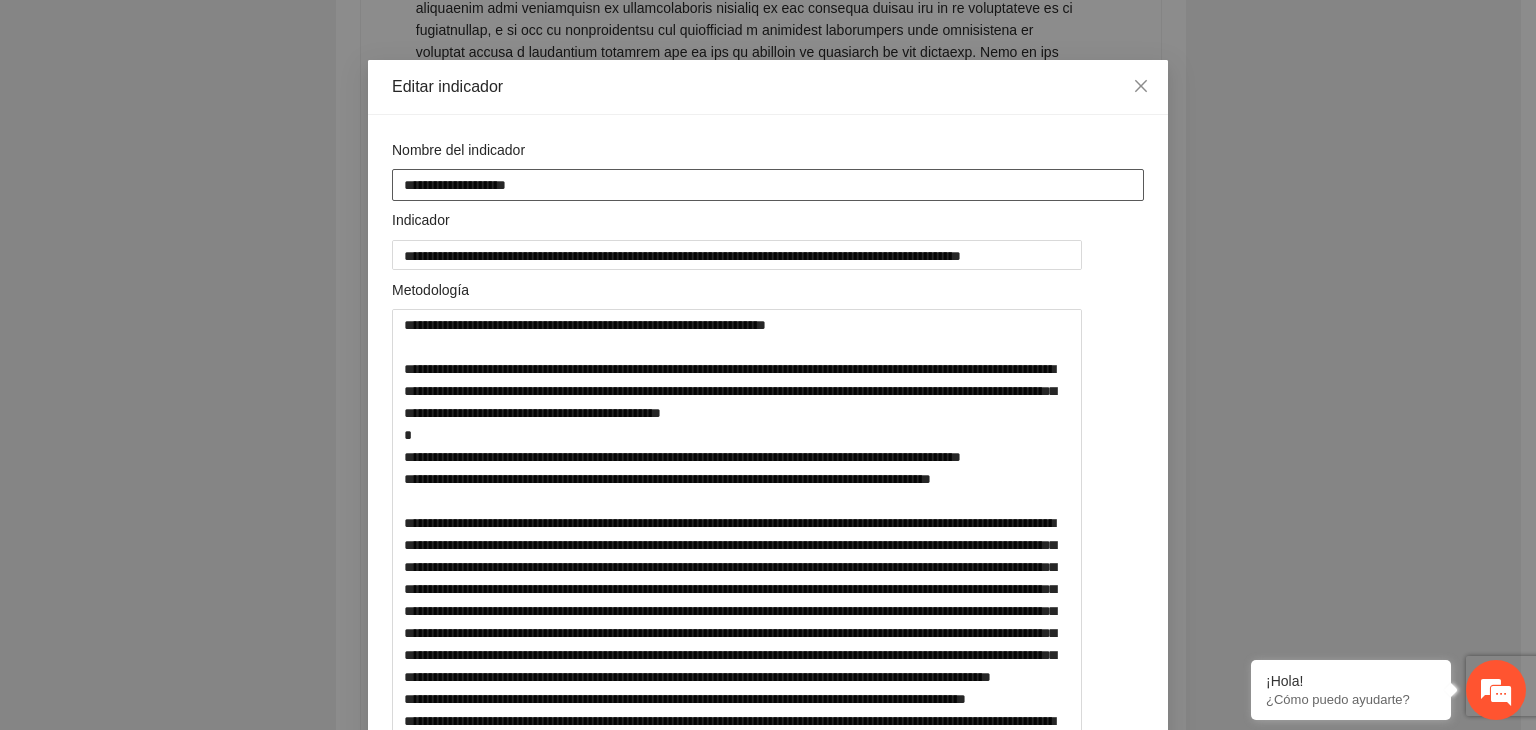 paste on "**********" 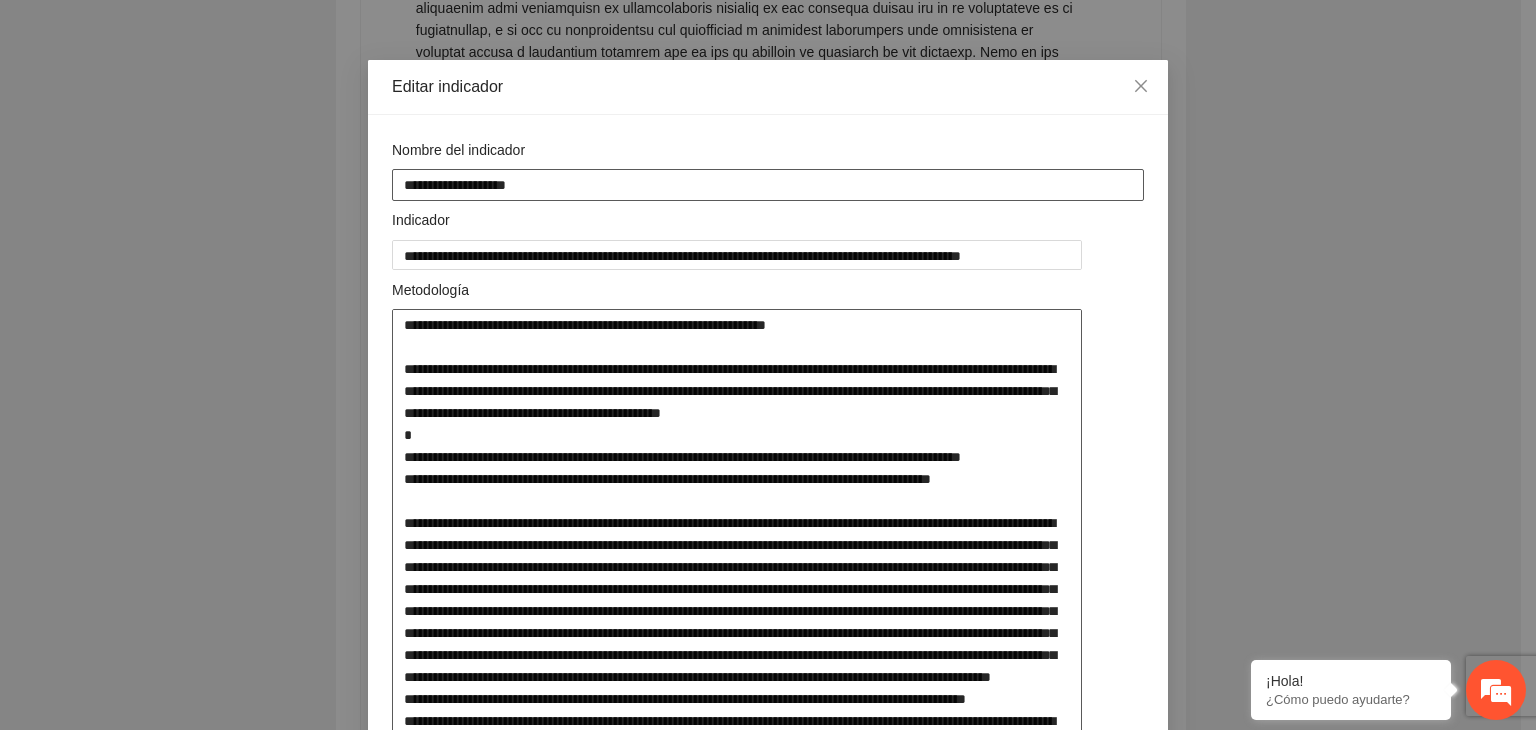 type on "**********" 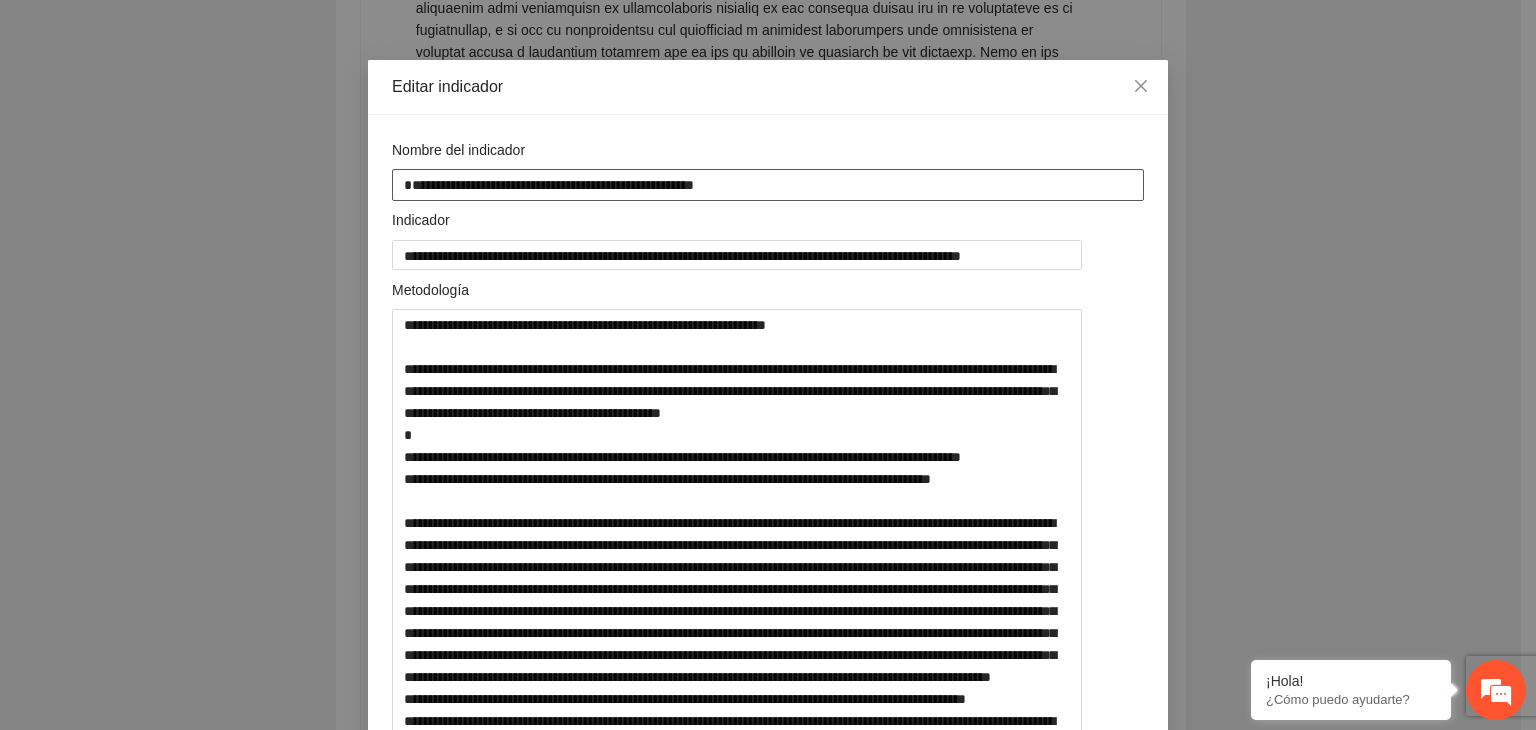 type on "**********" 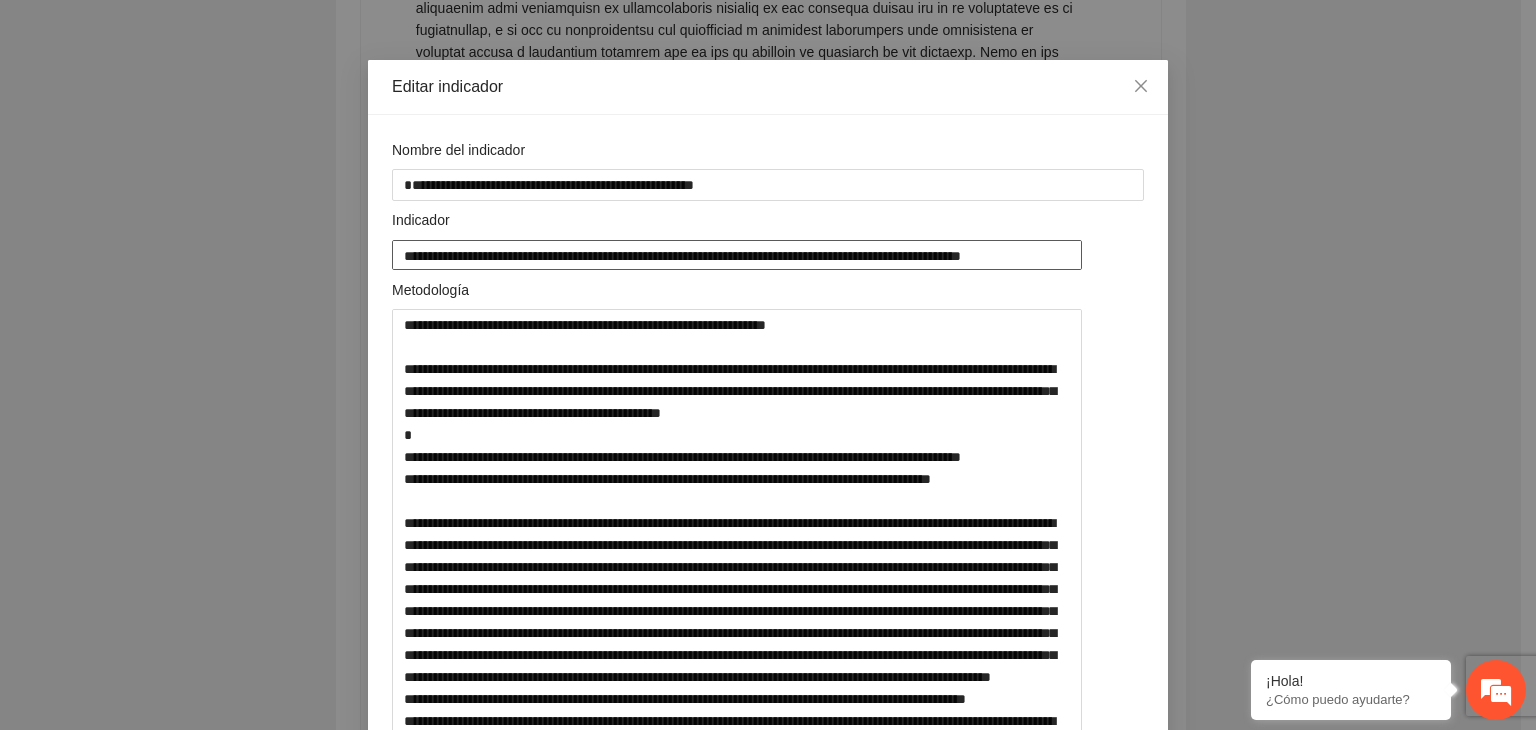 drag, startPoint x: 389, startPoint y: 255, endPoint x: 1224, endPoint y: 253, distance: 835.0024 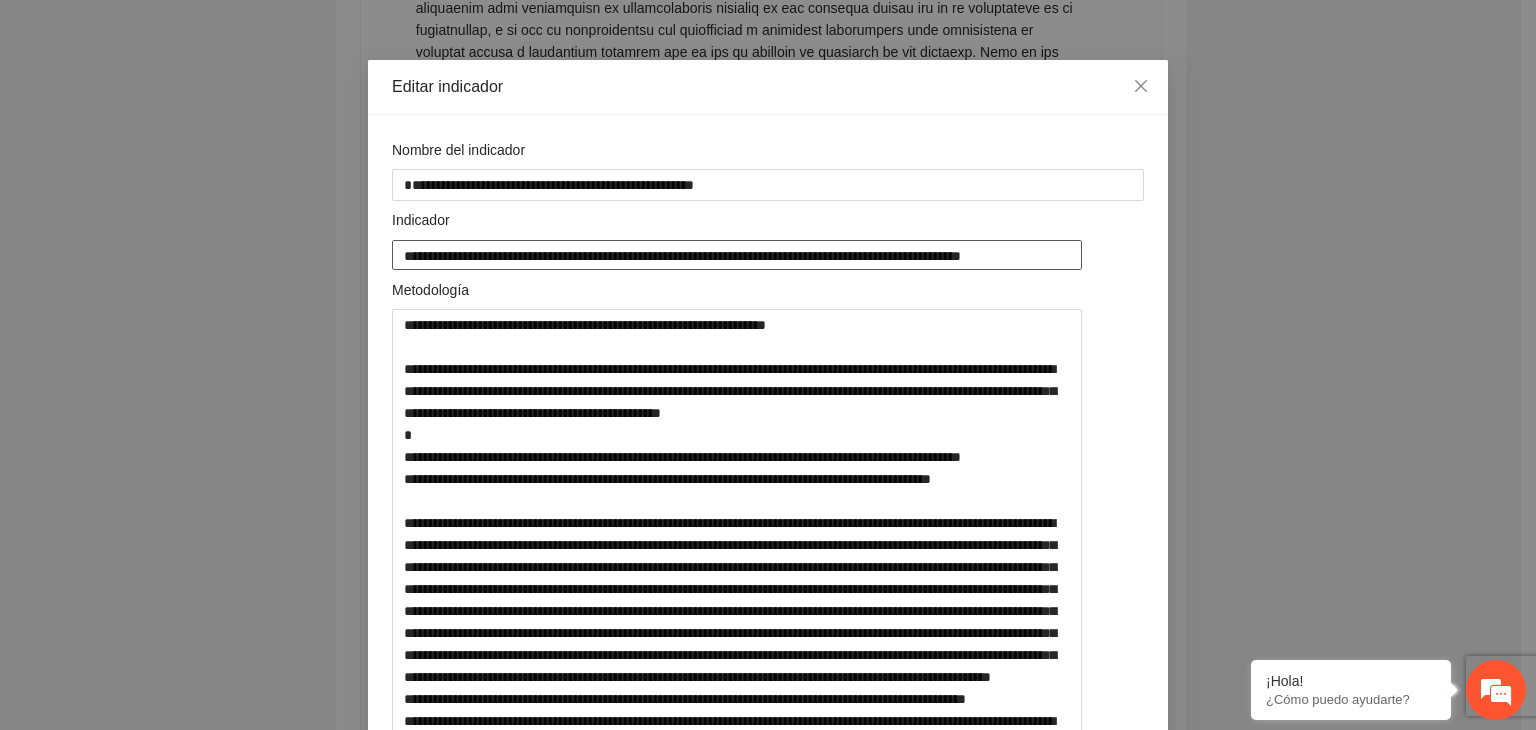 click on "**********" at bounding box center (737, 254) 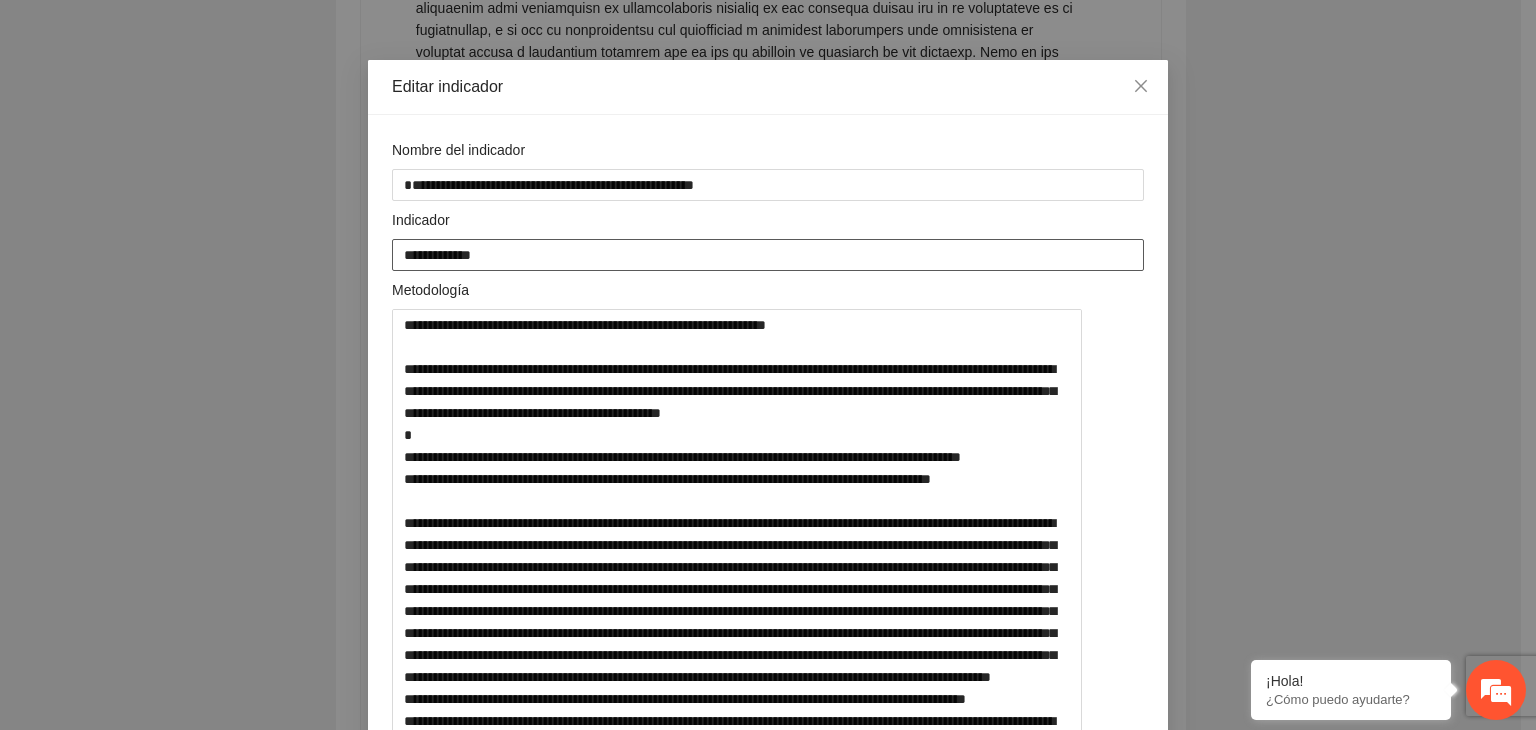 paste on "**********" 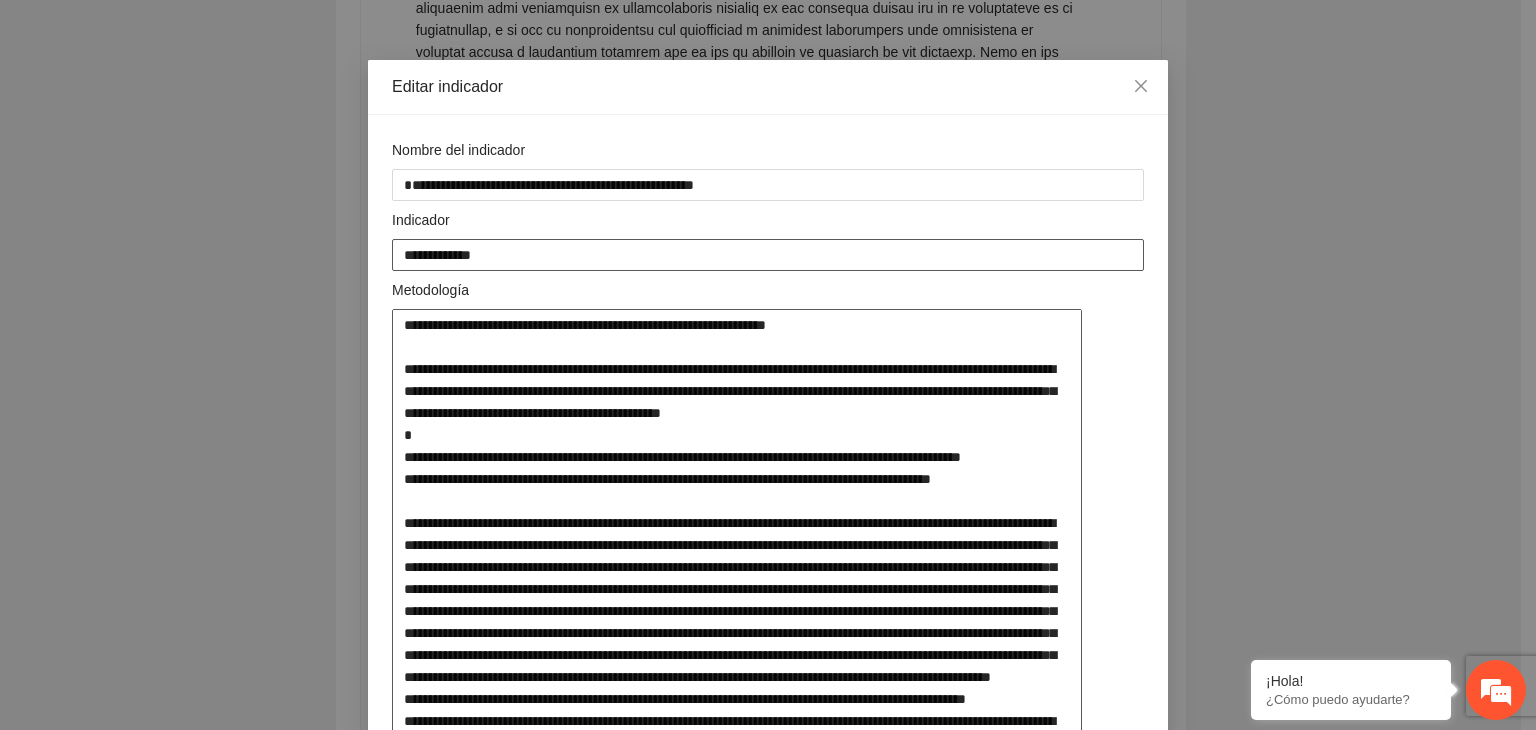 type on "**********" 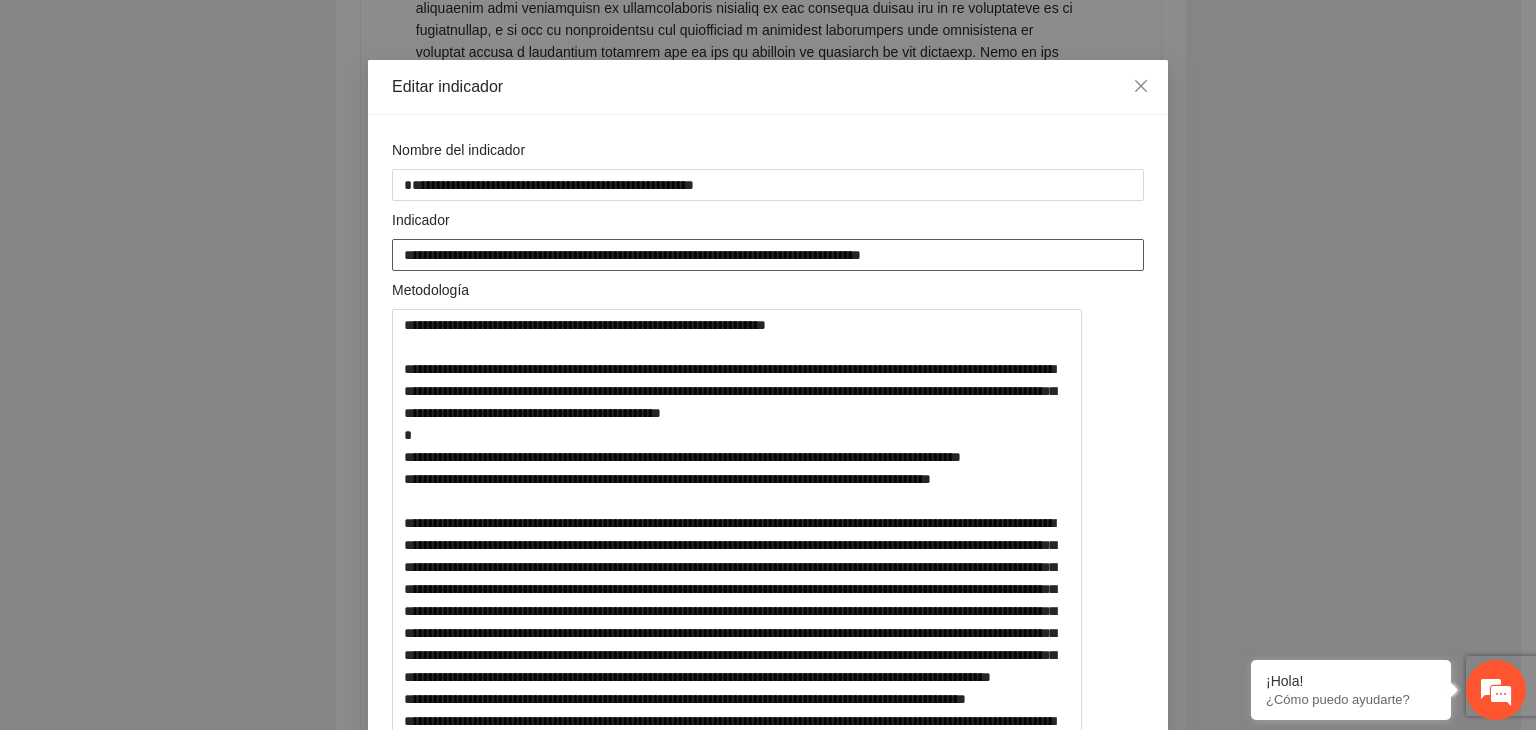 type on "**********" 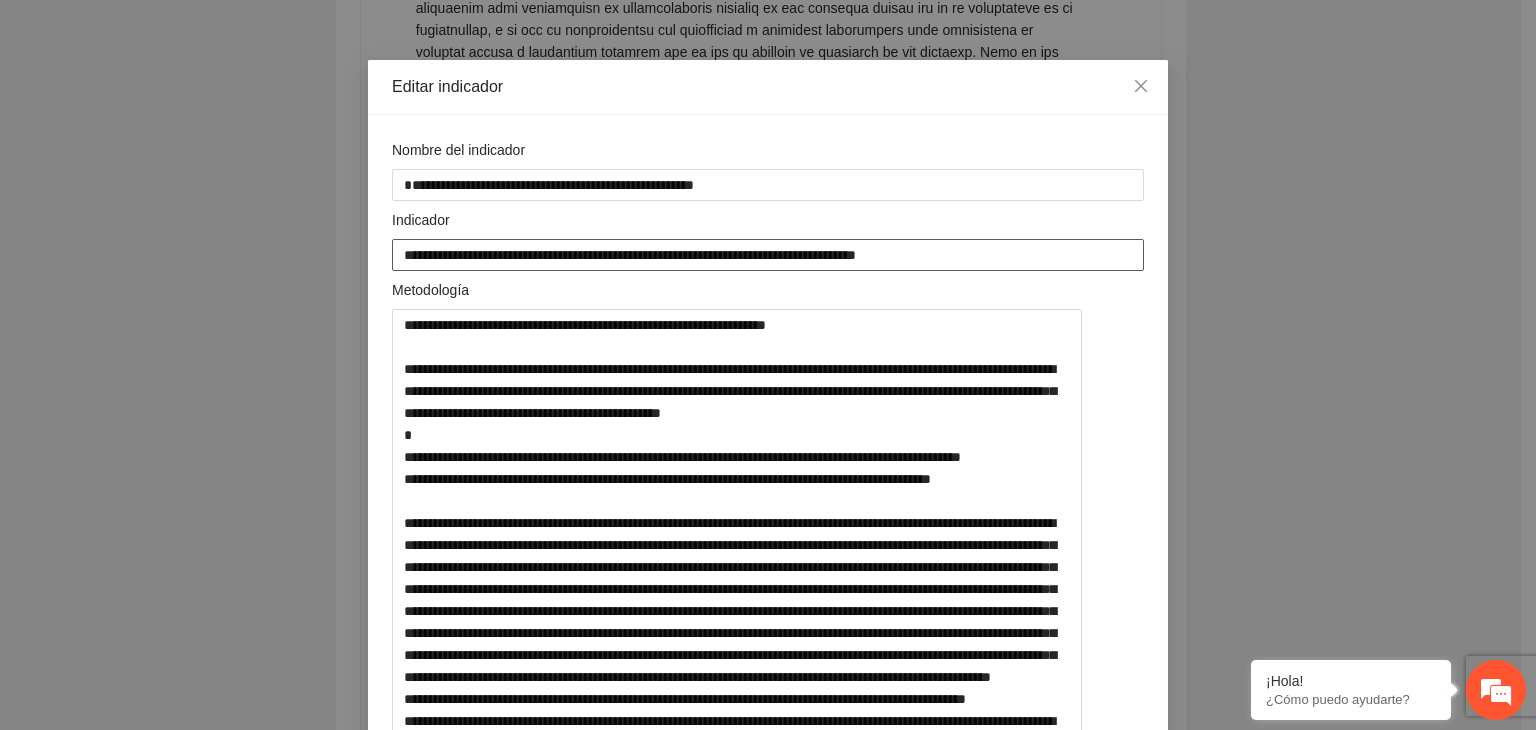 type on "**********" 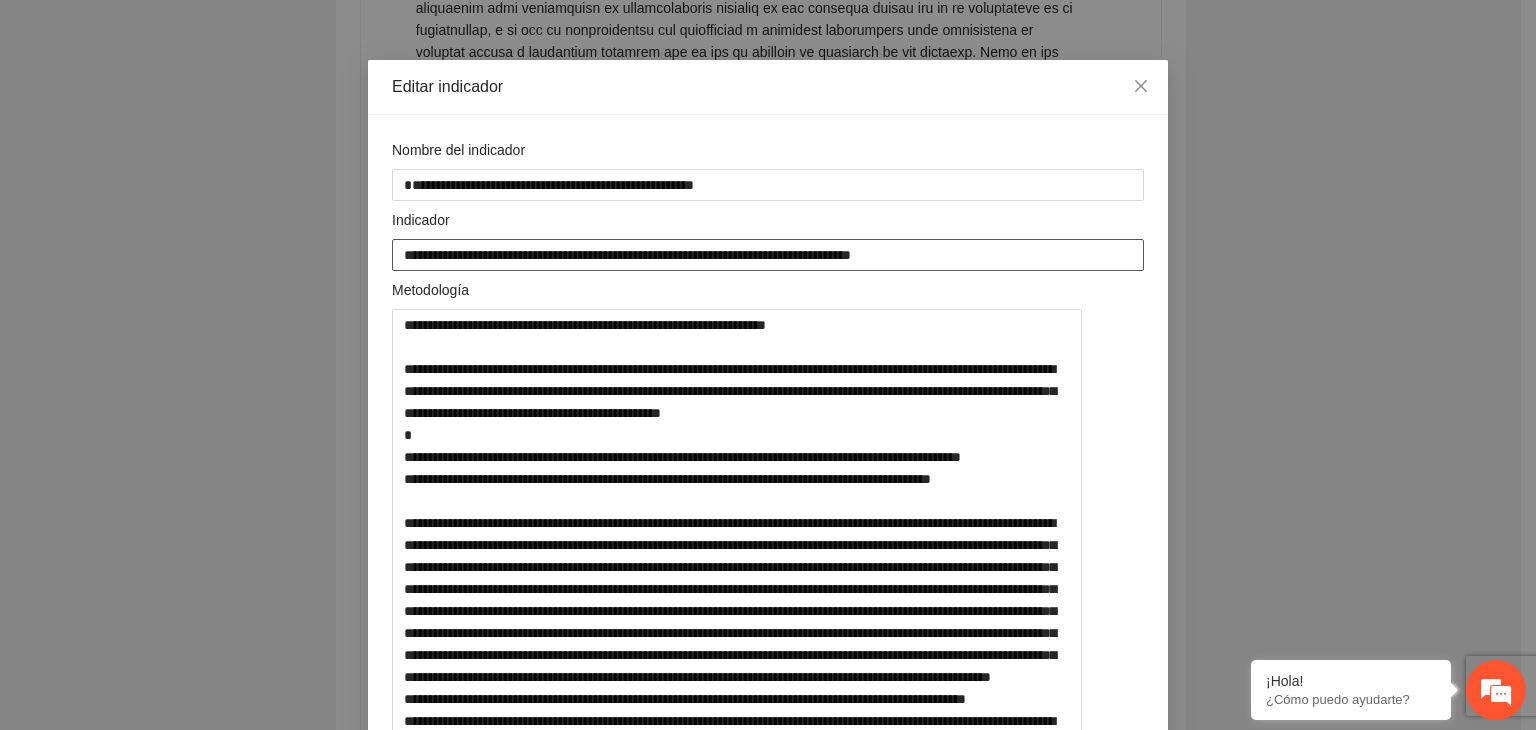 type on "**********" 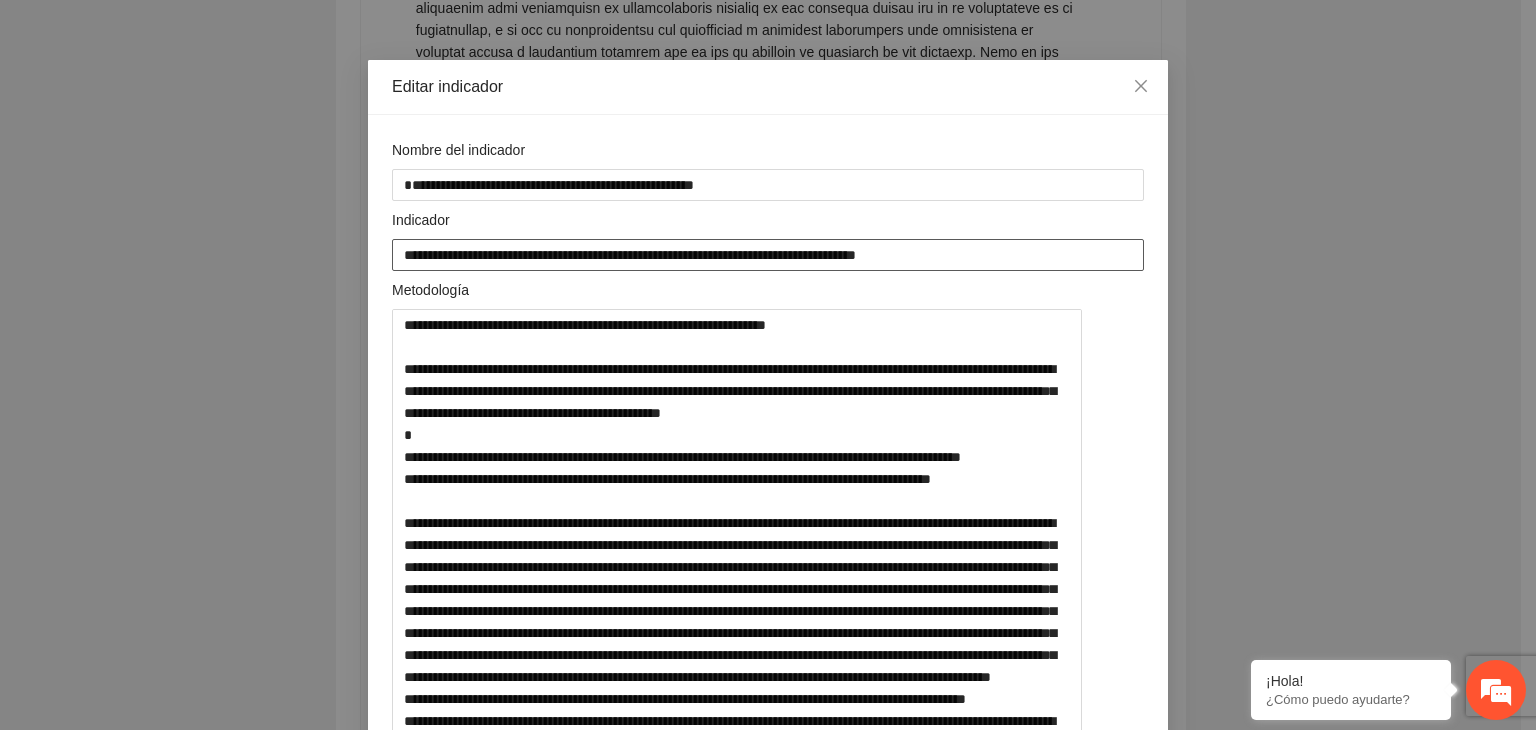 type on "**********" 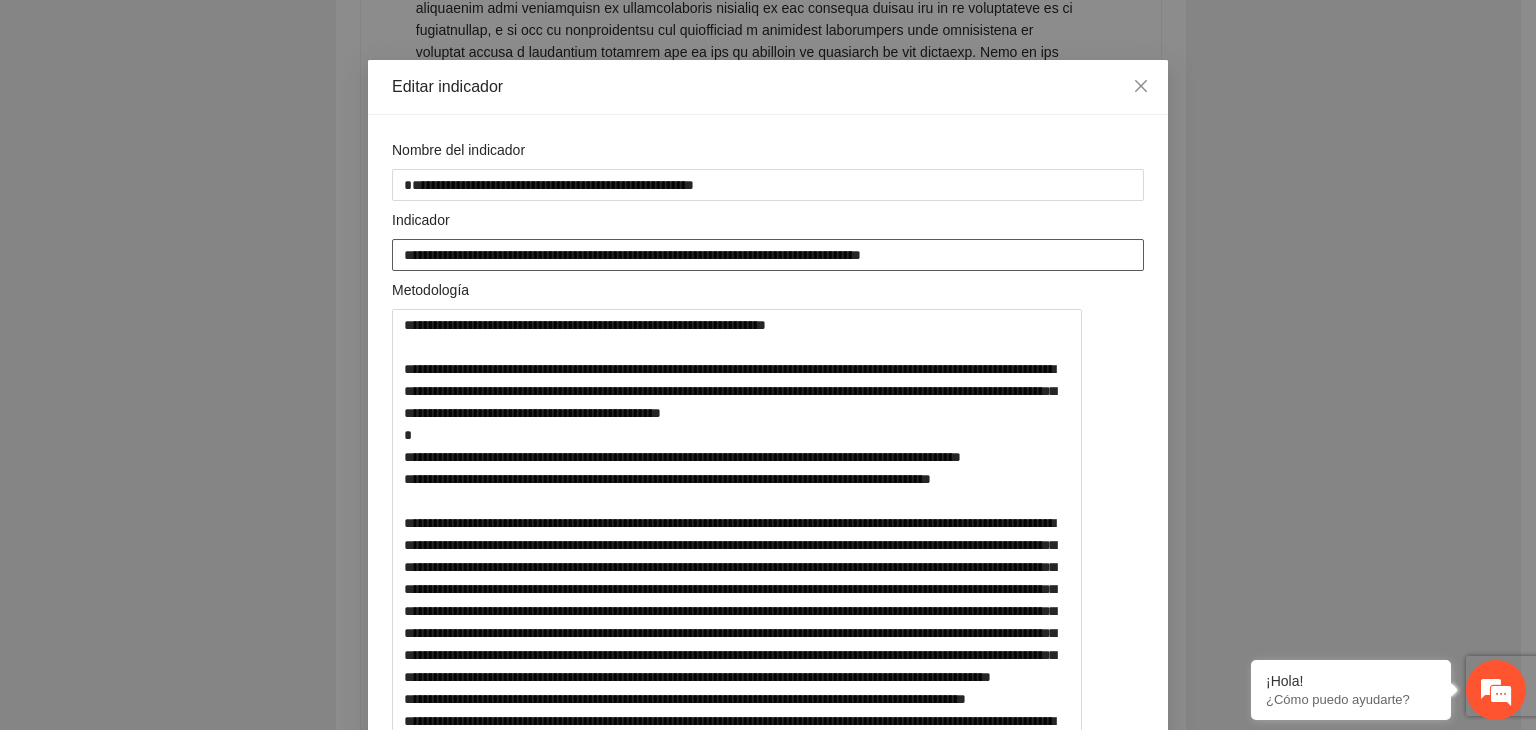 type on "**********" 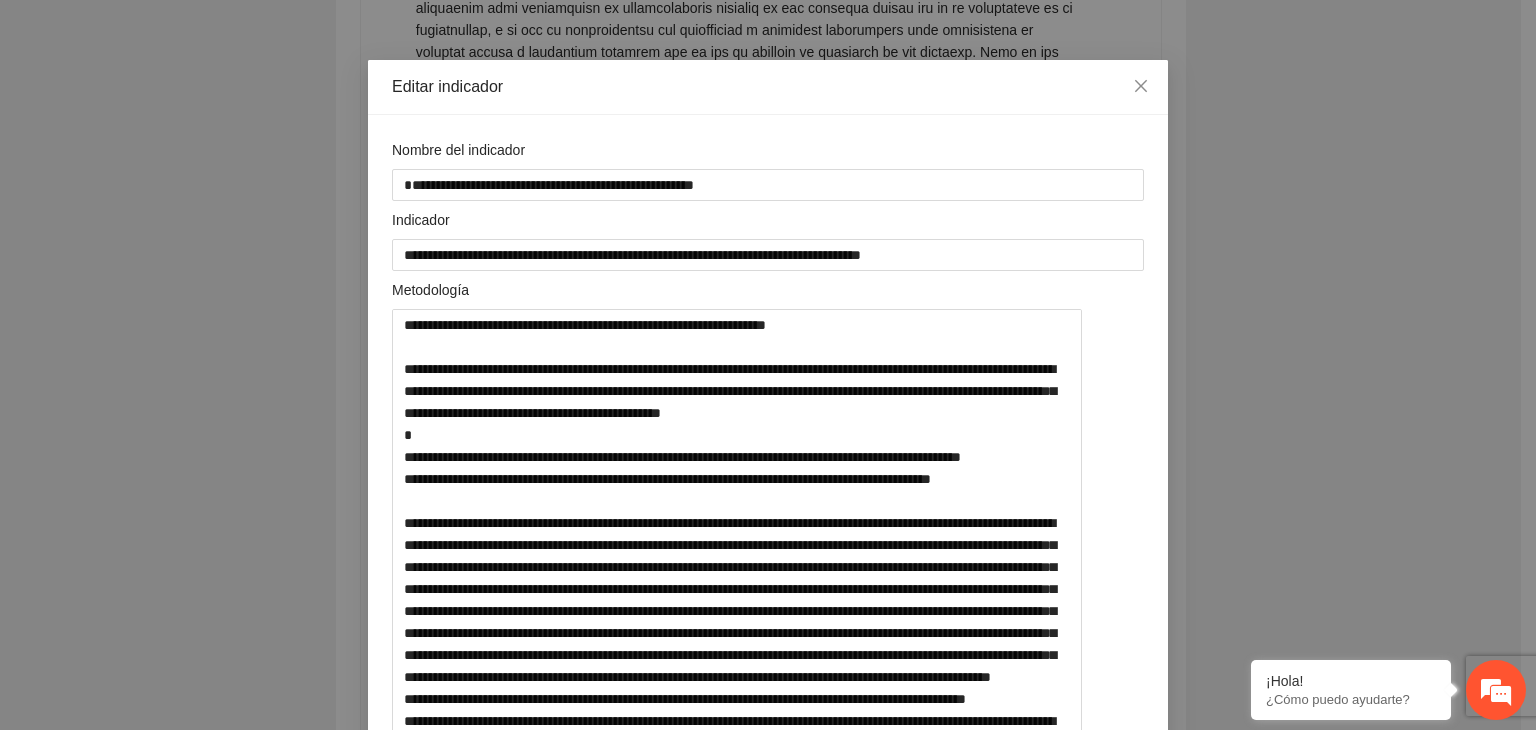 click on "**********" at bounding box center [768, 365] 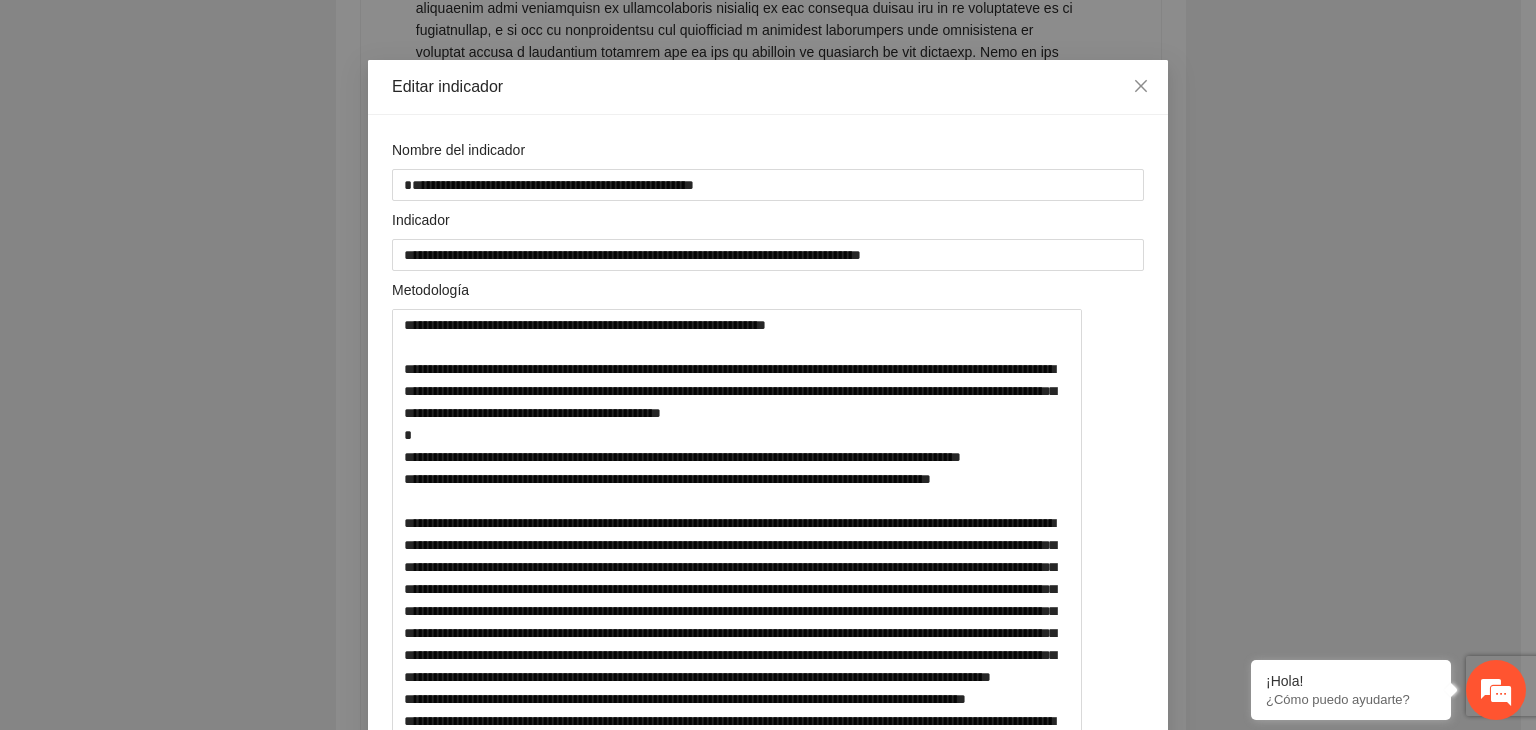 scroll, scrollTop: 80, scrollLeft: 0, axis: vertical 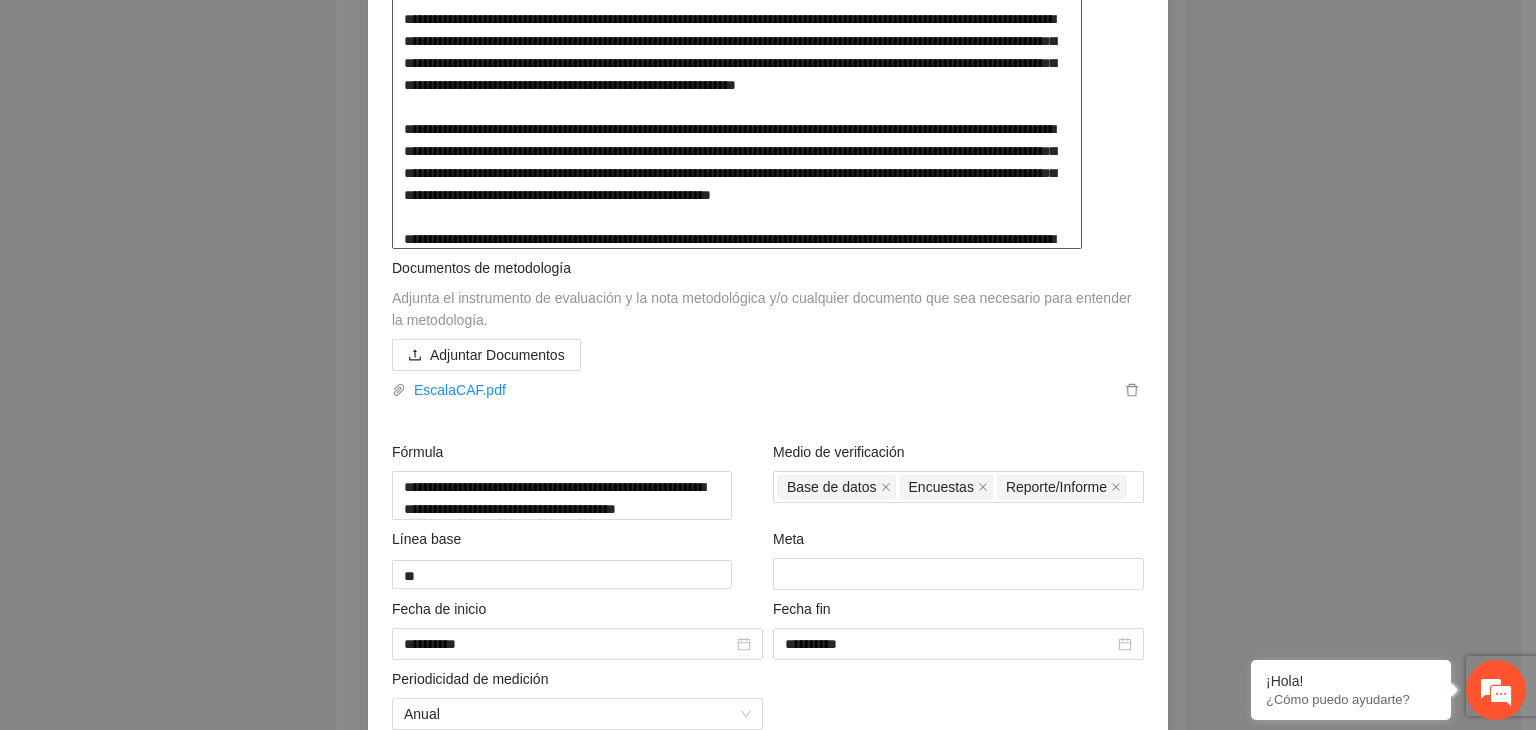drag, startPoint x: 396, startPoint y: 284, endPoint x: 749, endPoint y: 393, distance: 369.44553 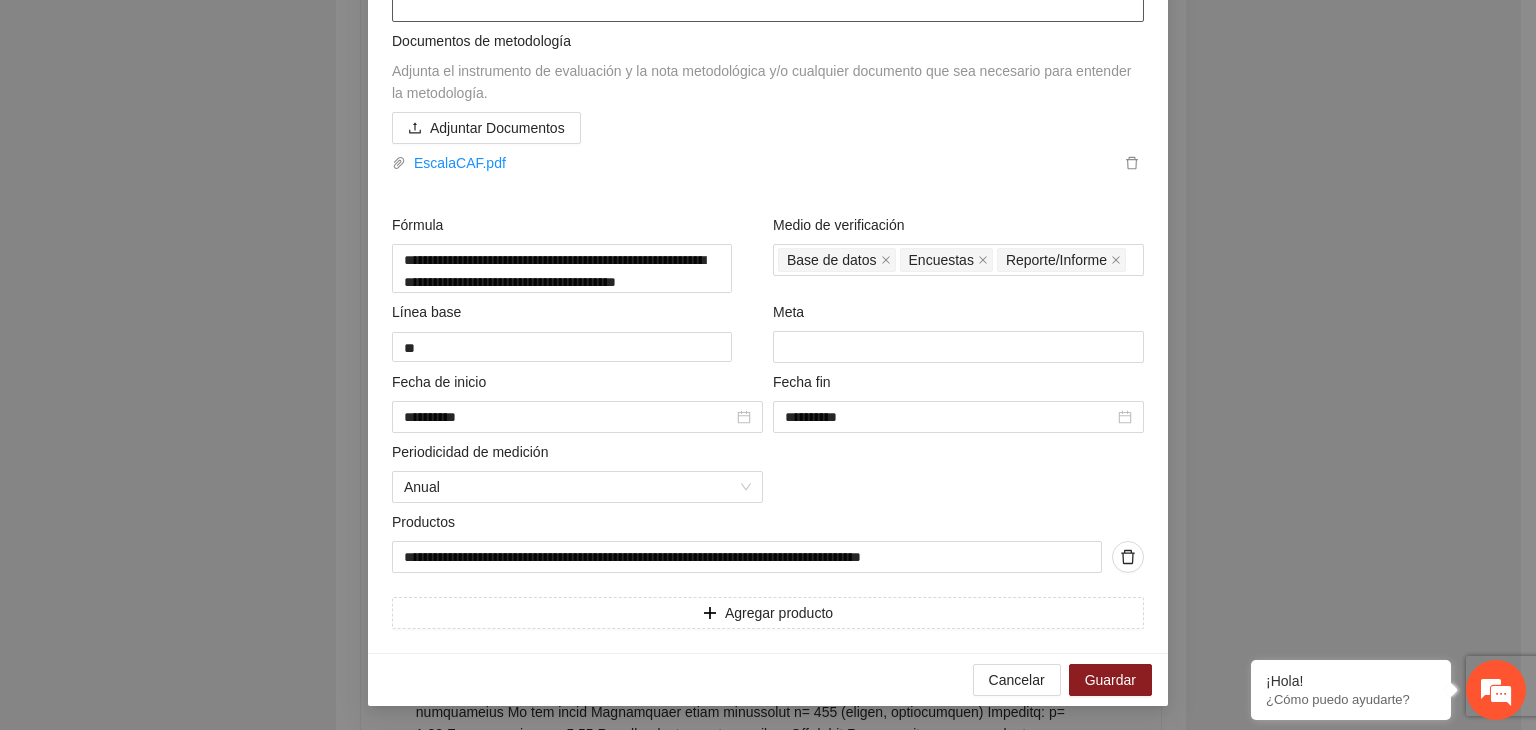 scroll, scrollTop: 355, scrollLeft: 0, axis: vertical 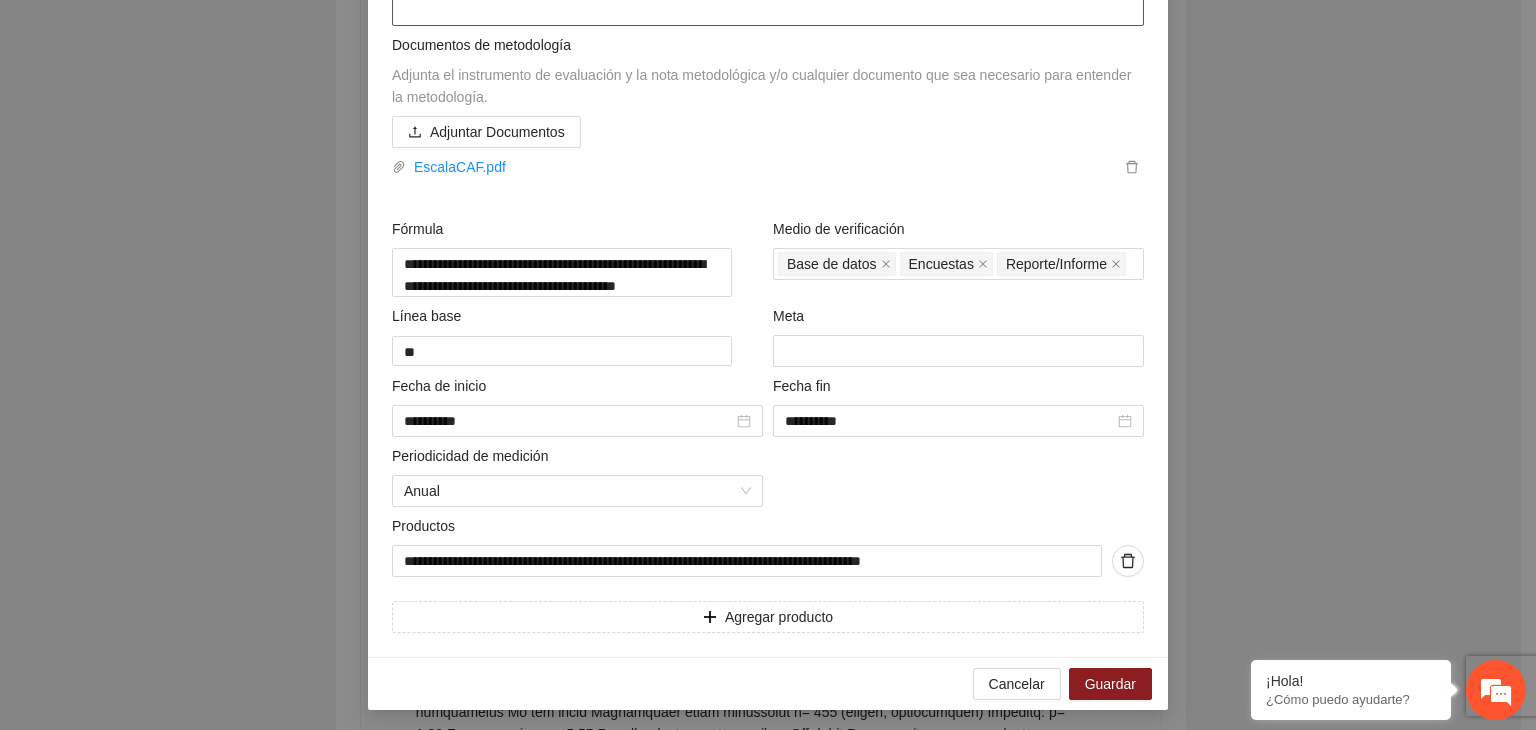 type 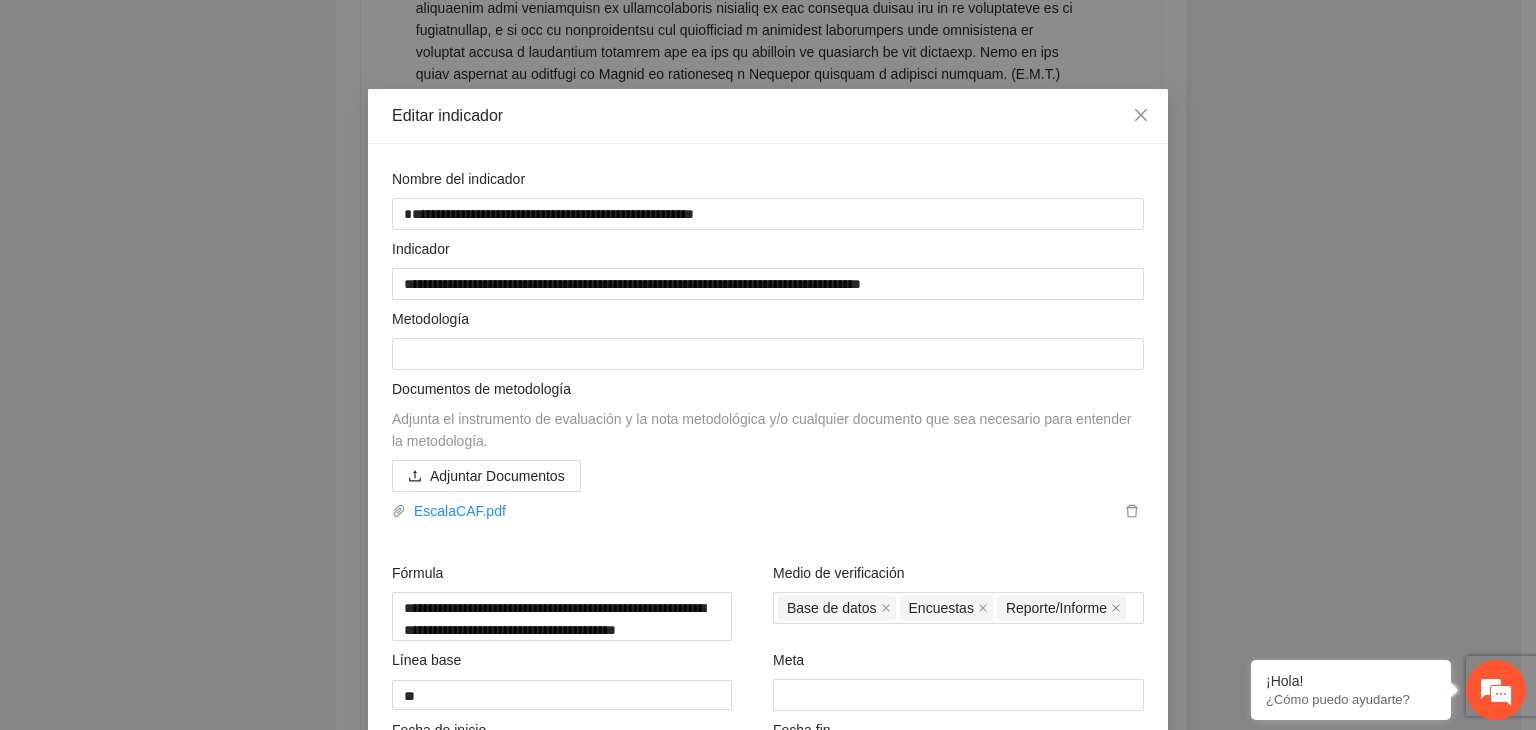 scroll, scrollTop: 8, scrollLeft: 0, axis: vertical 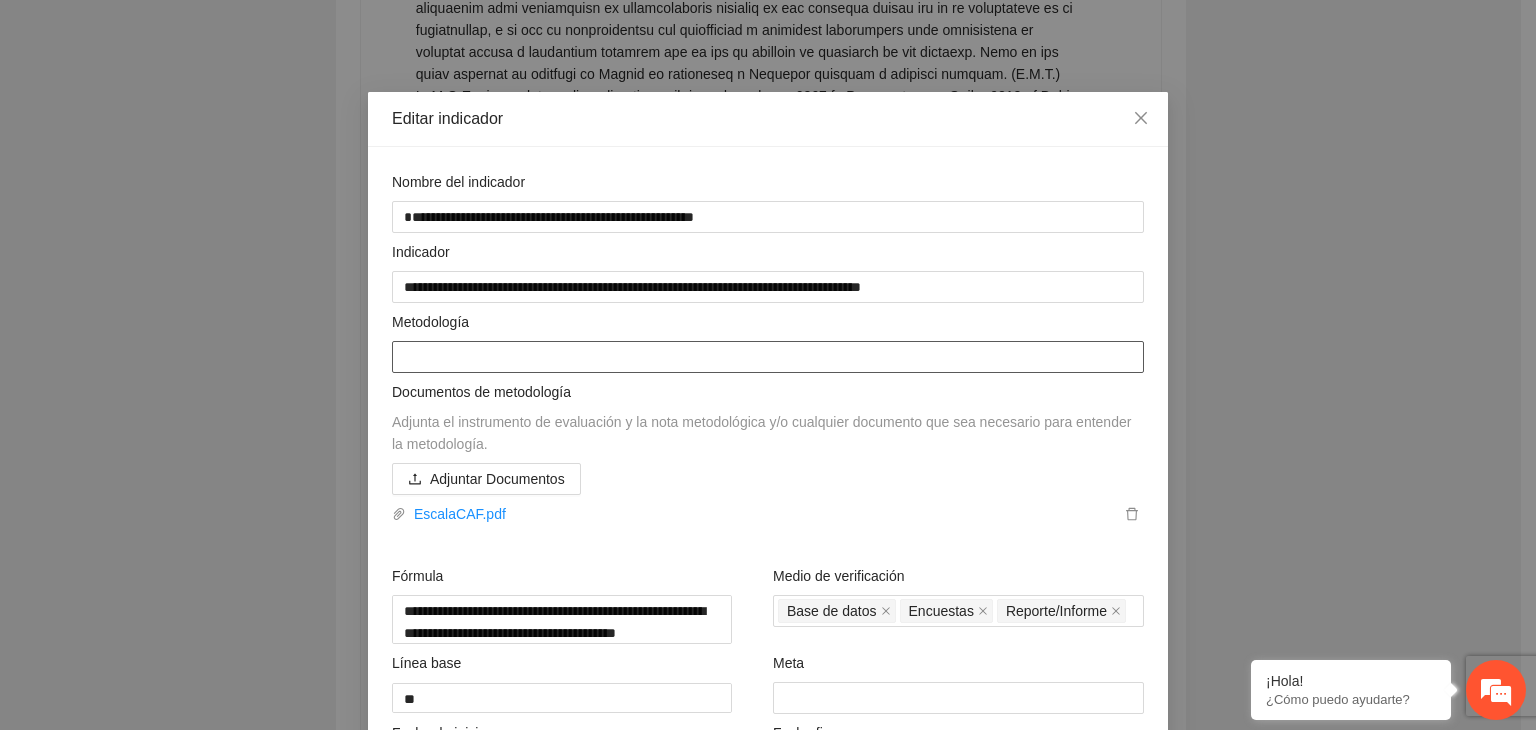 click at bounding box center [768, 357] 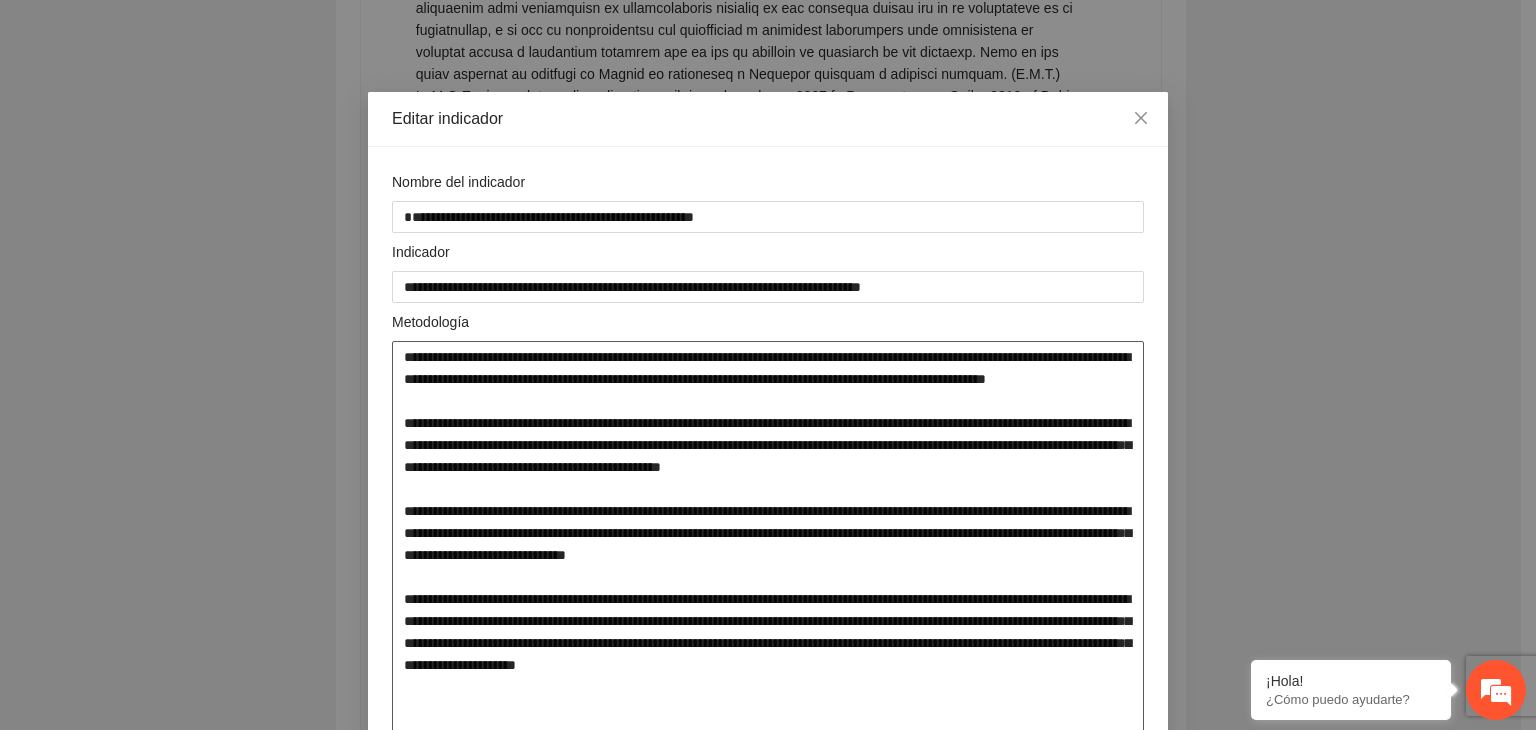 click at bounding box center [768, 544] 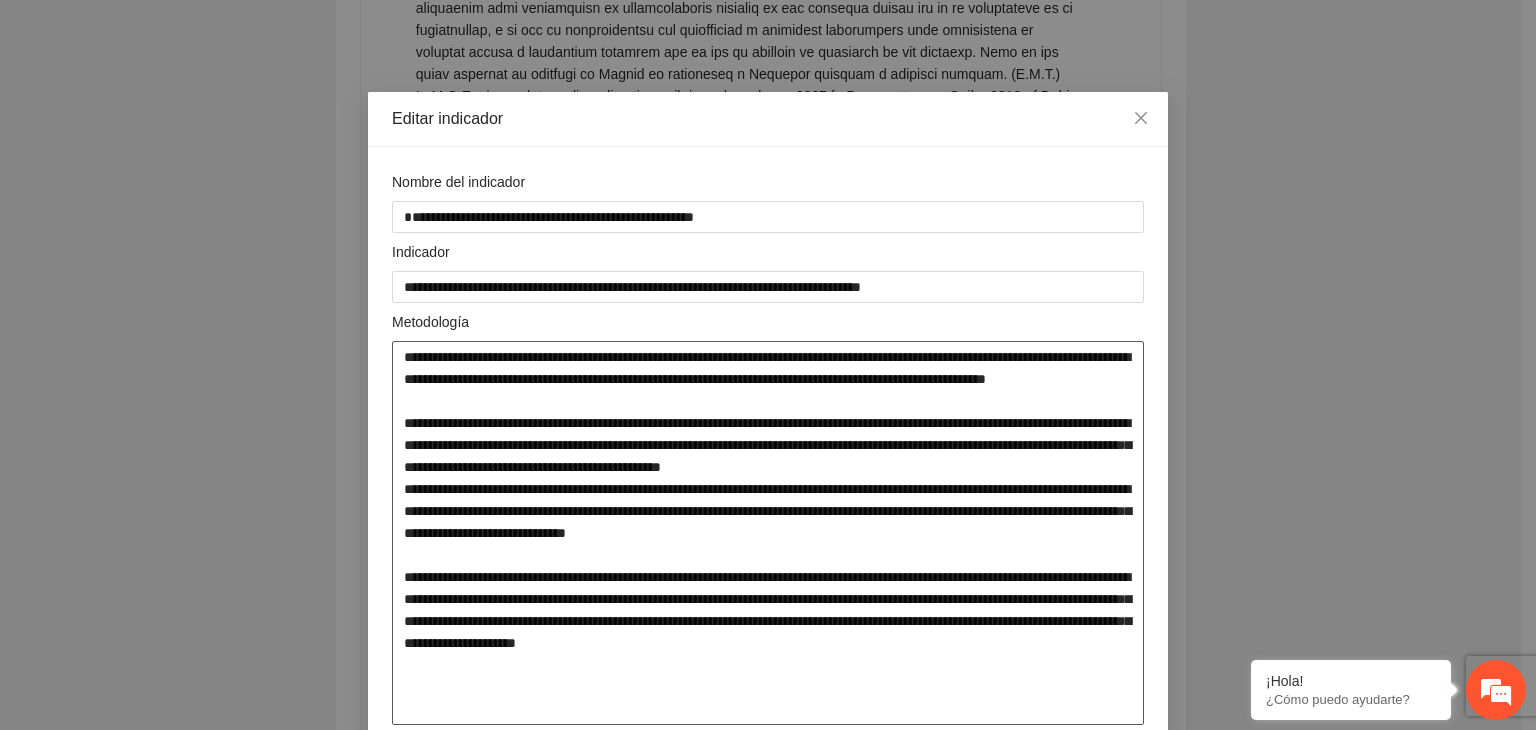 type on "**********" 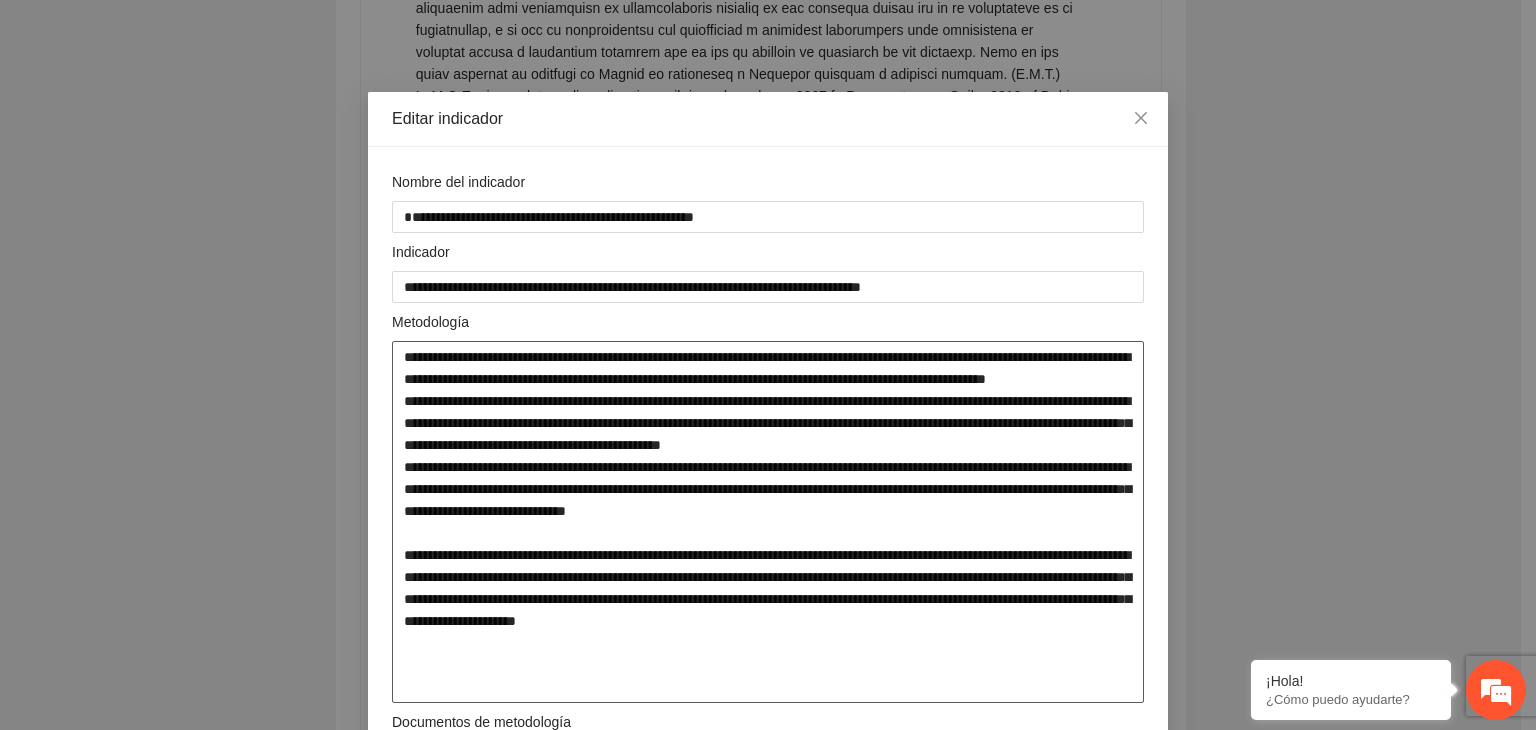 type on "**********" 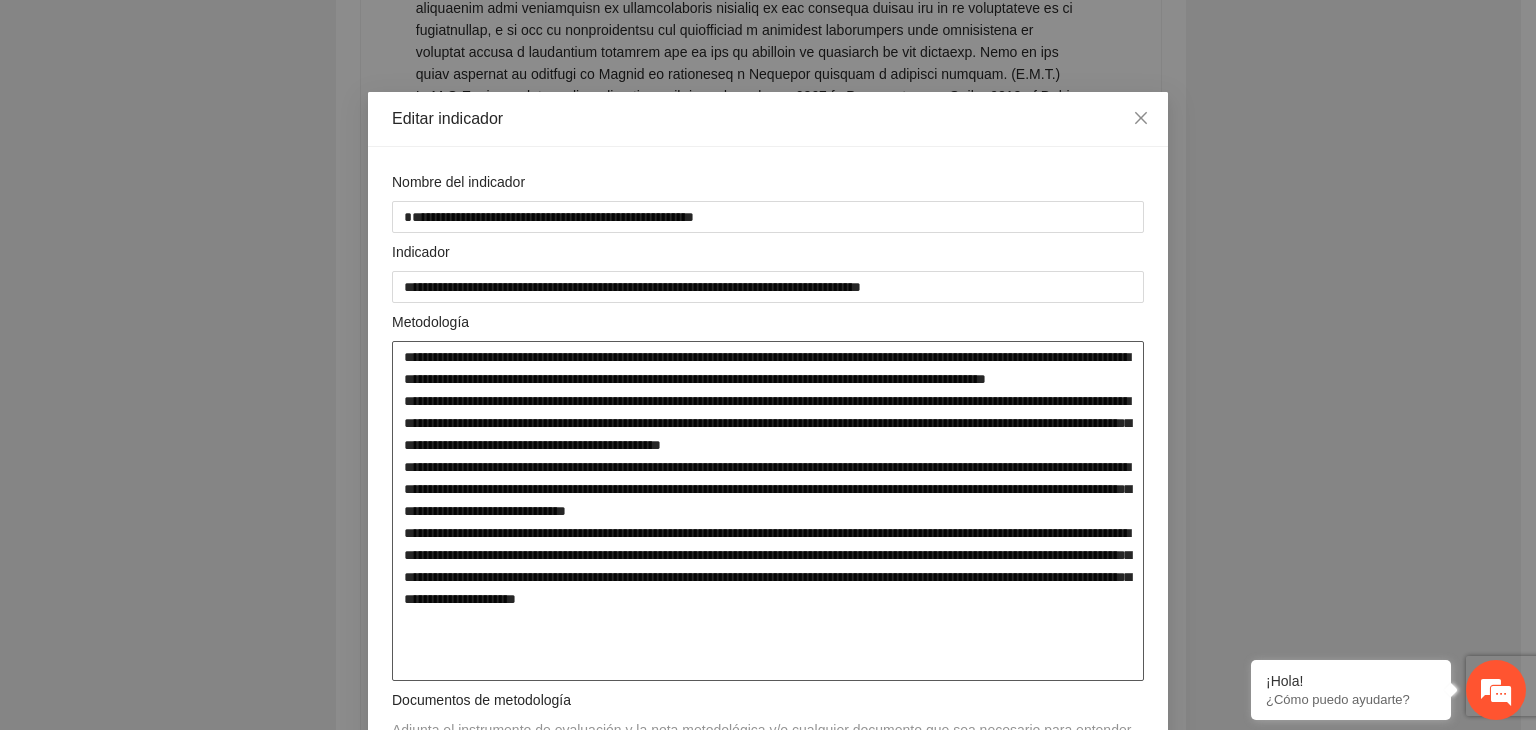 click at bounding box center (768, 511) 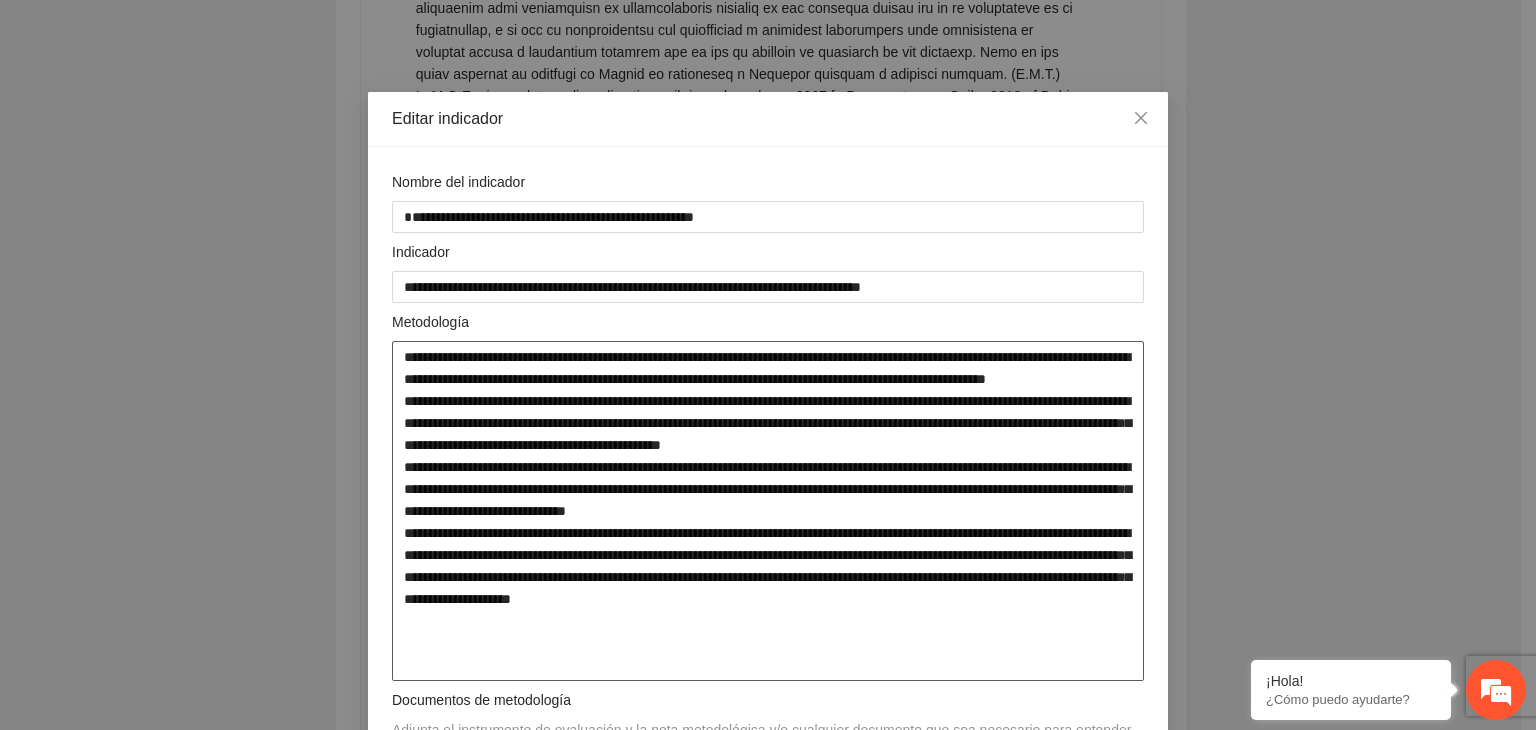 type on "**********" 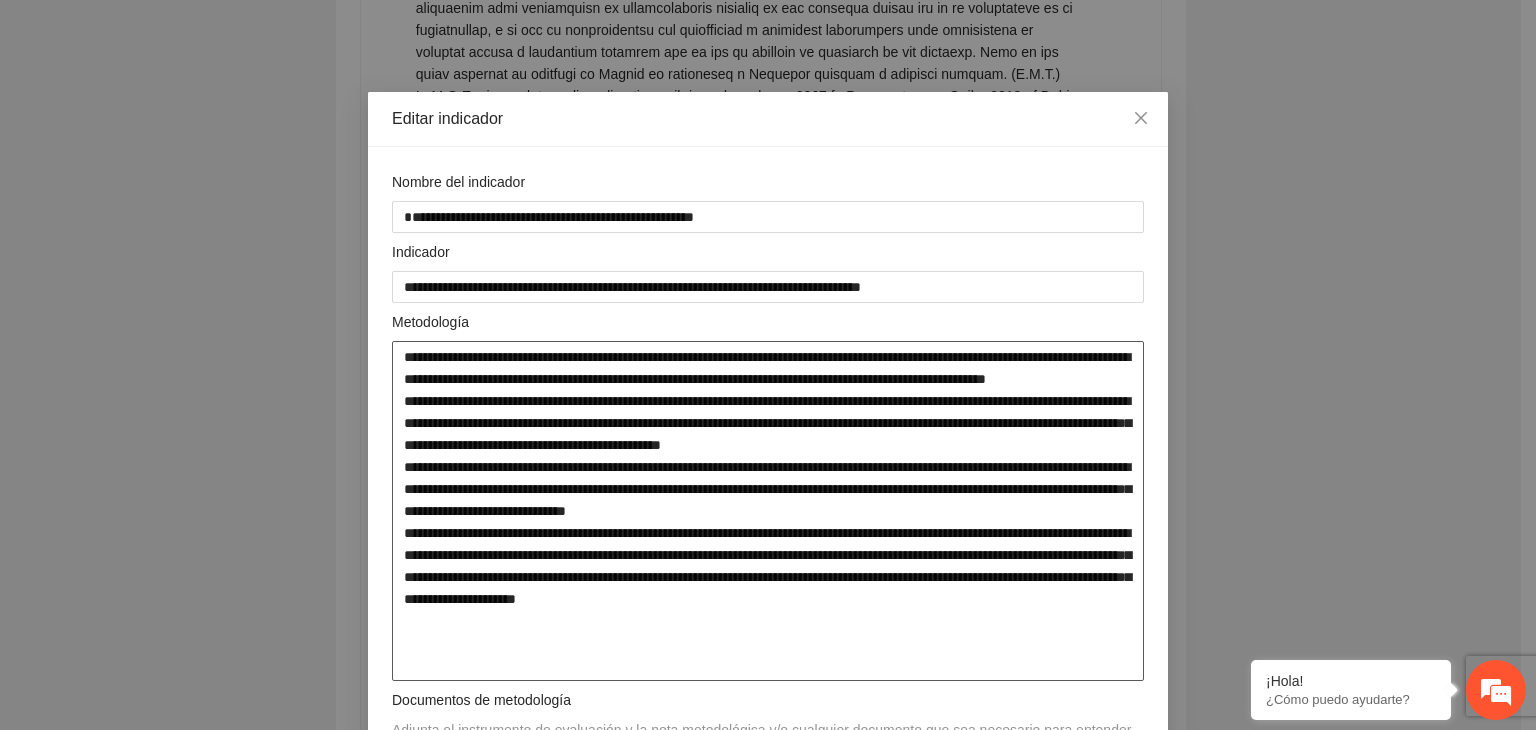 click at bounding box center [768, 511] 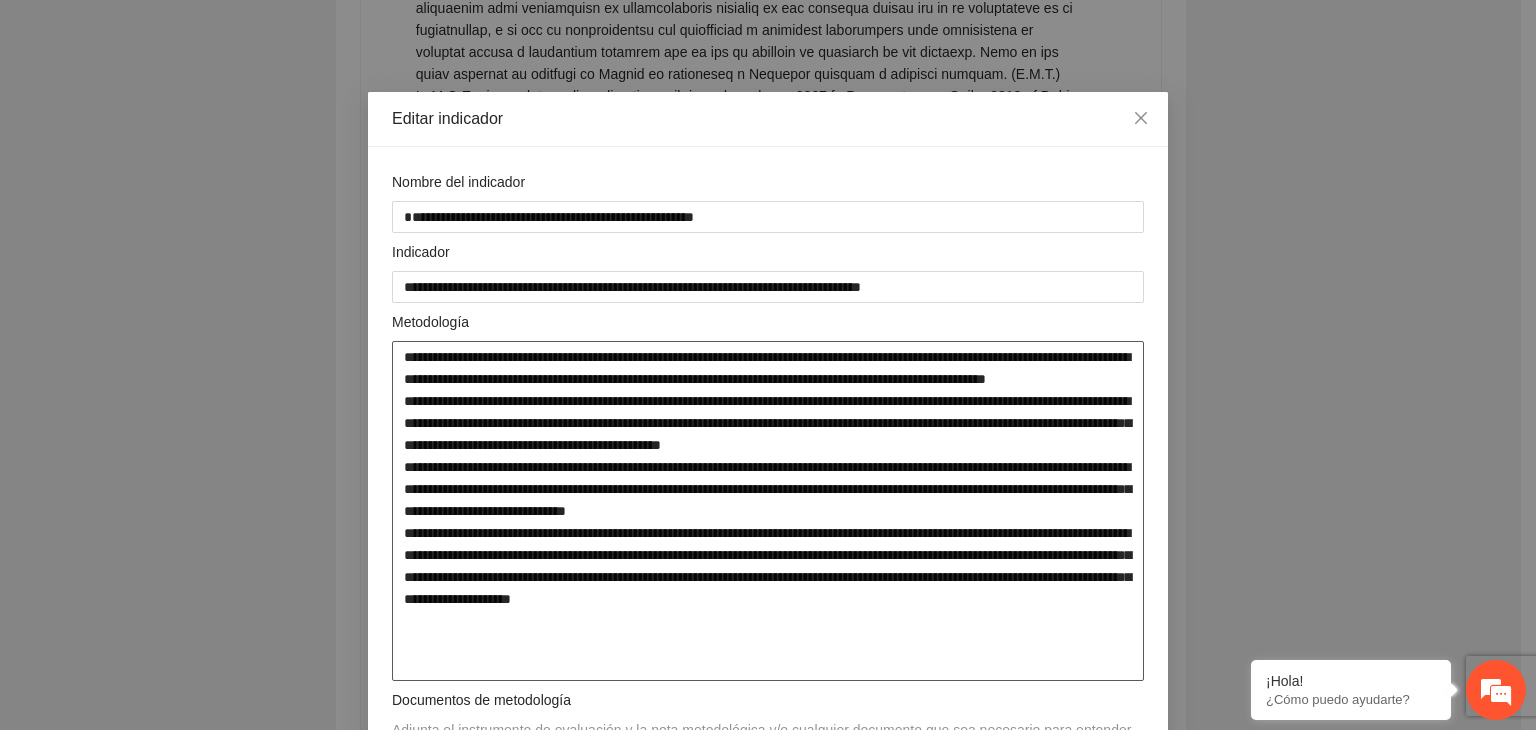 type on "**********" 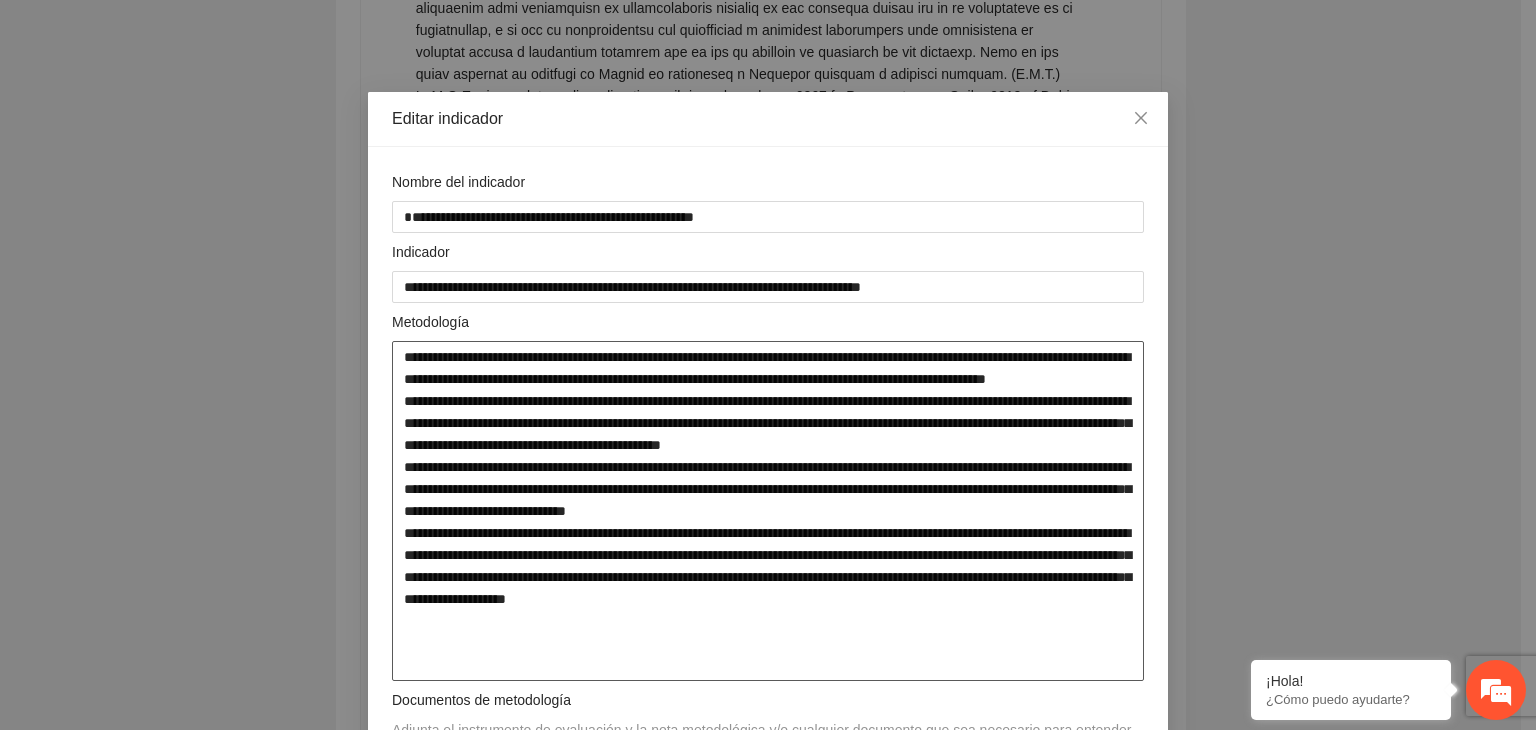 type on "**********" 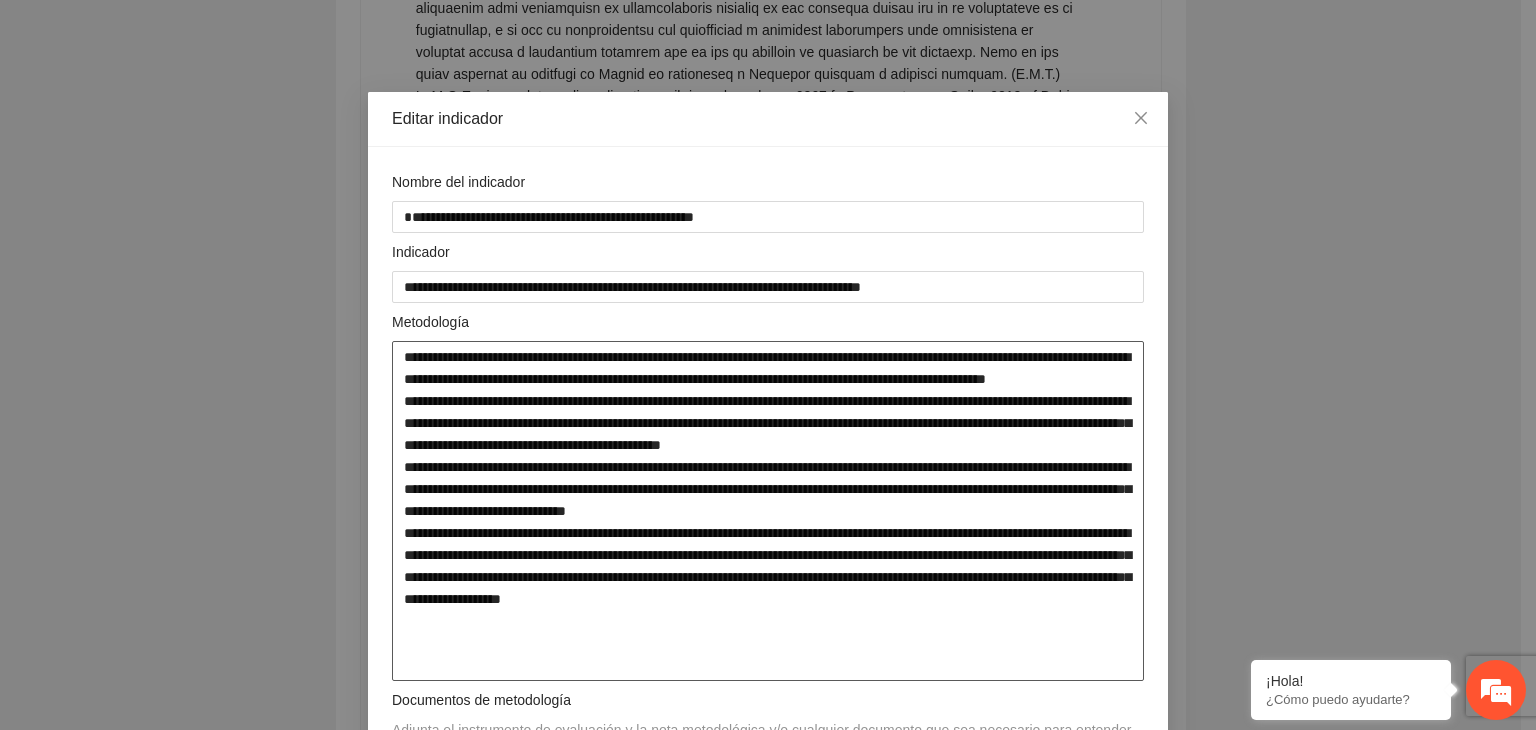 type on "**********" 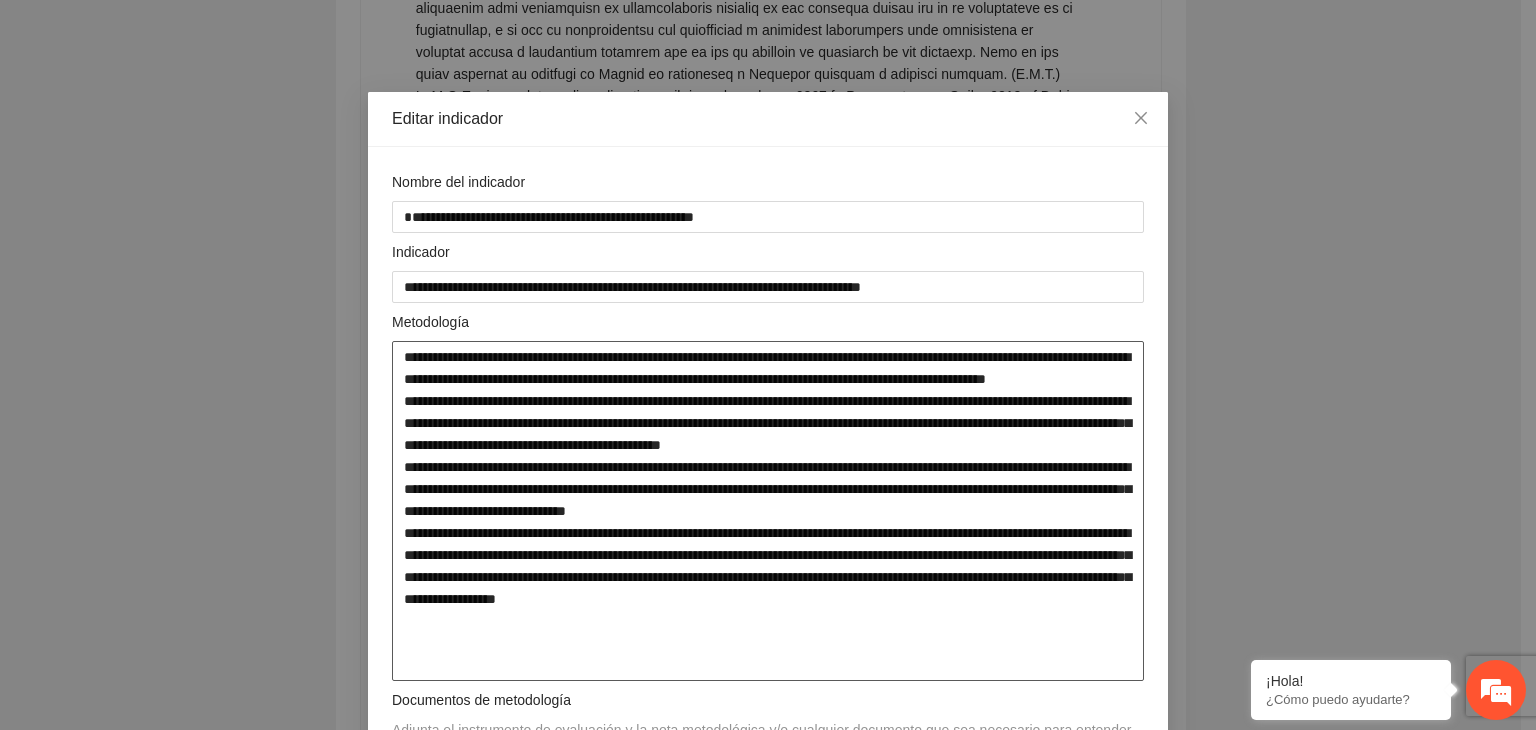 type on "**********" 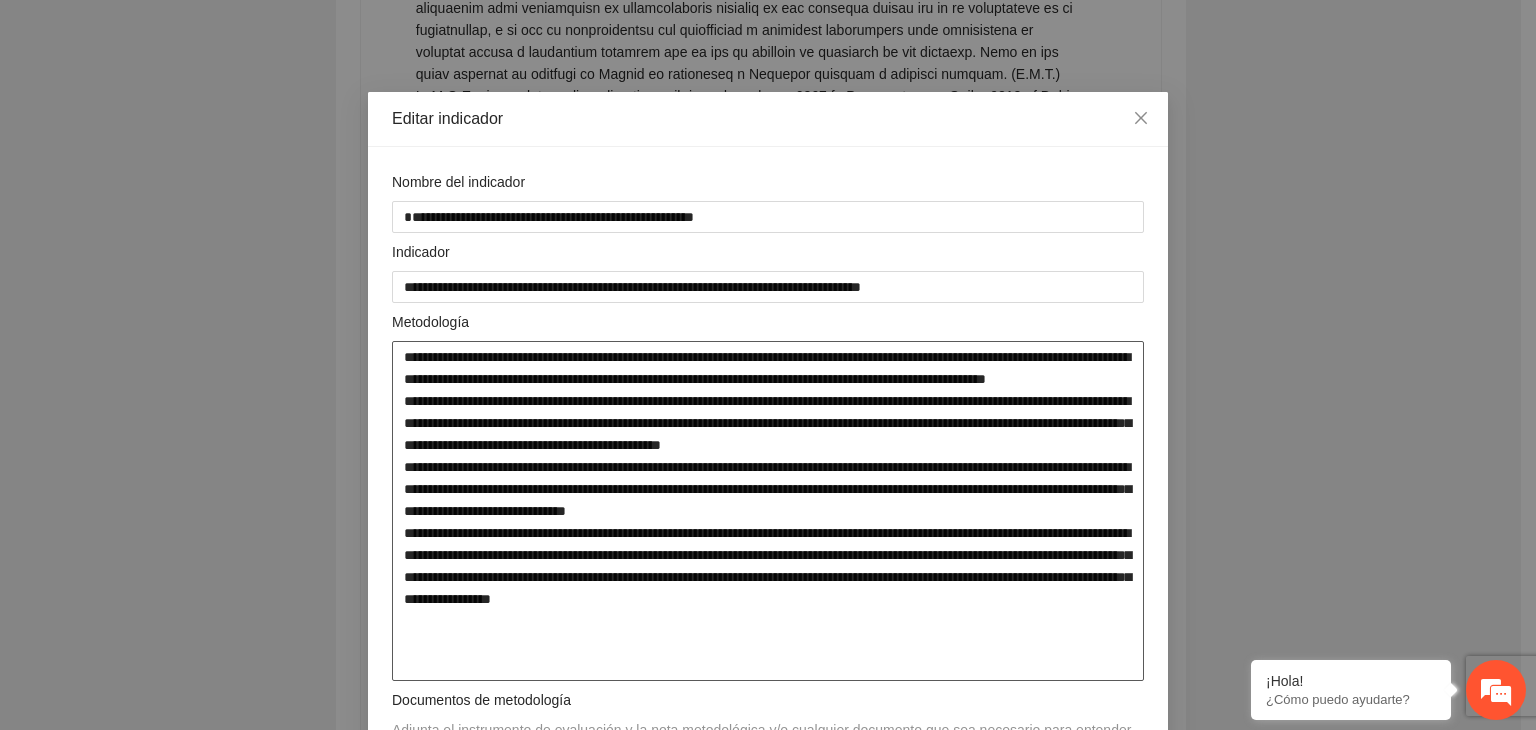 type on "**********" 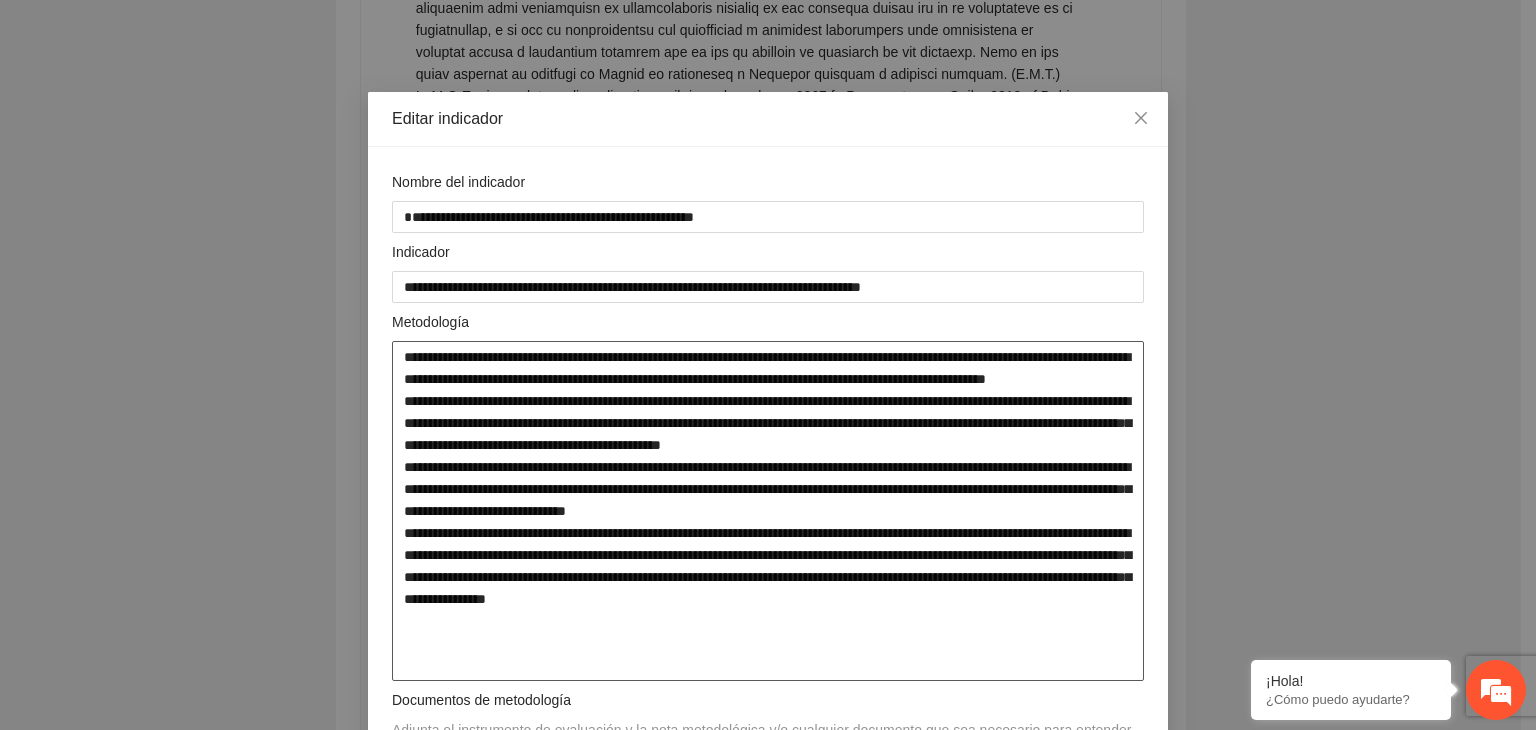 type on "**********" 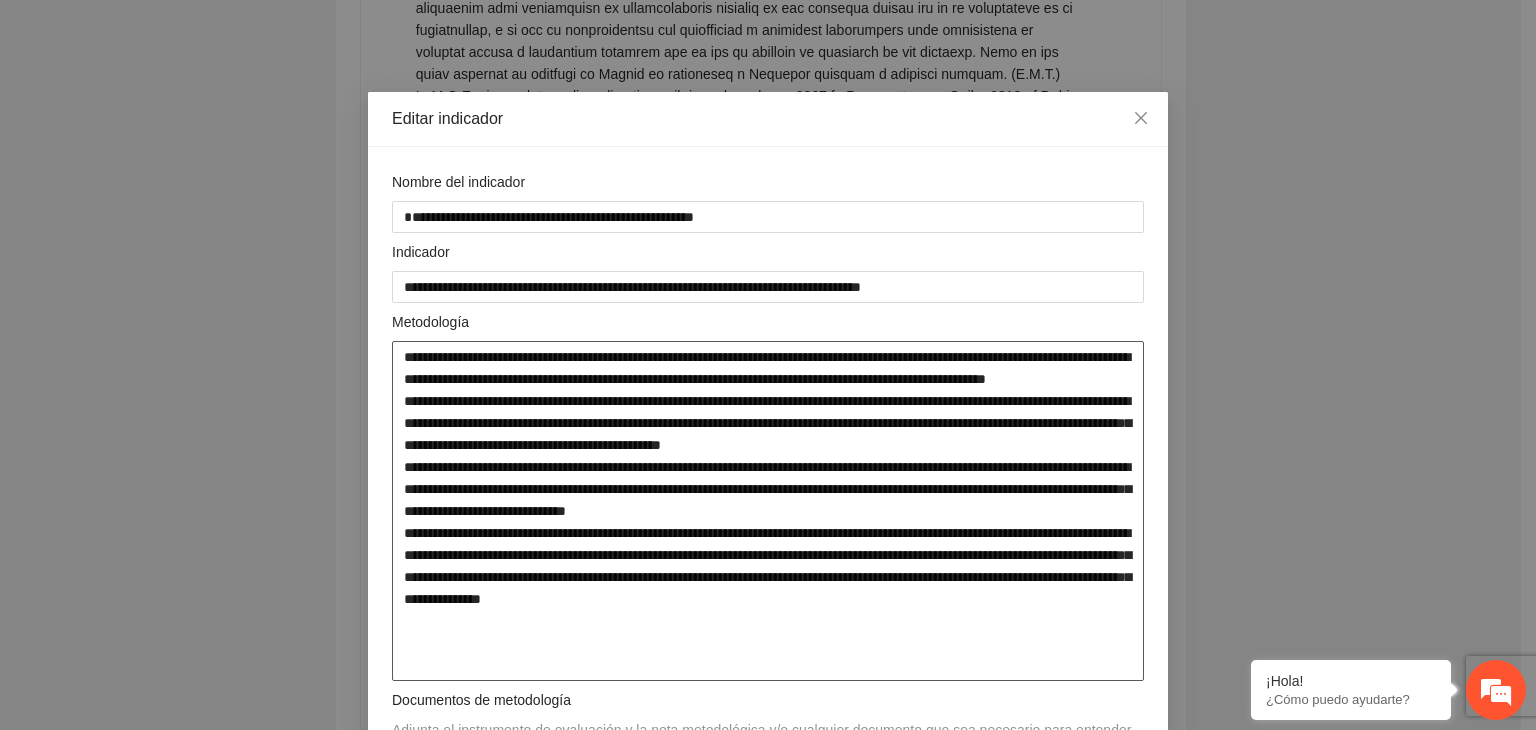 type on "**********" 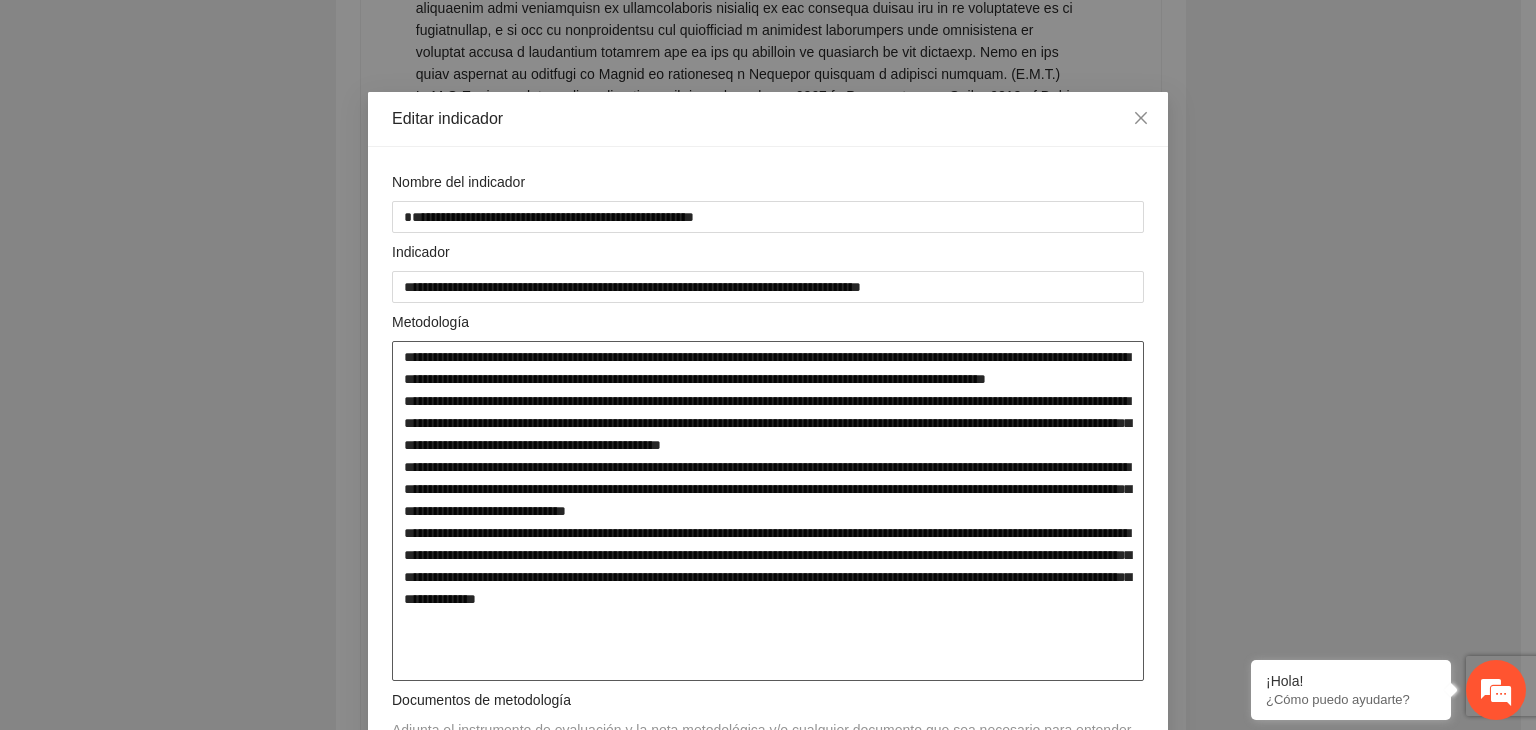 type on "**********" 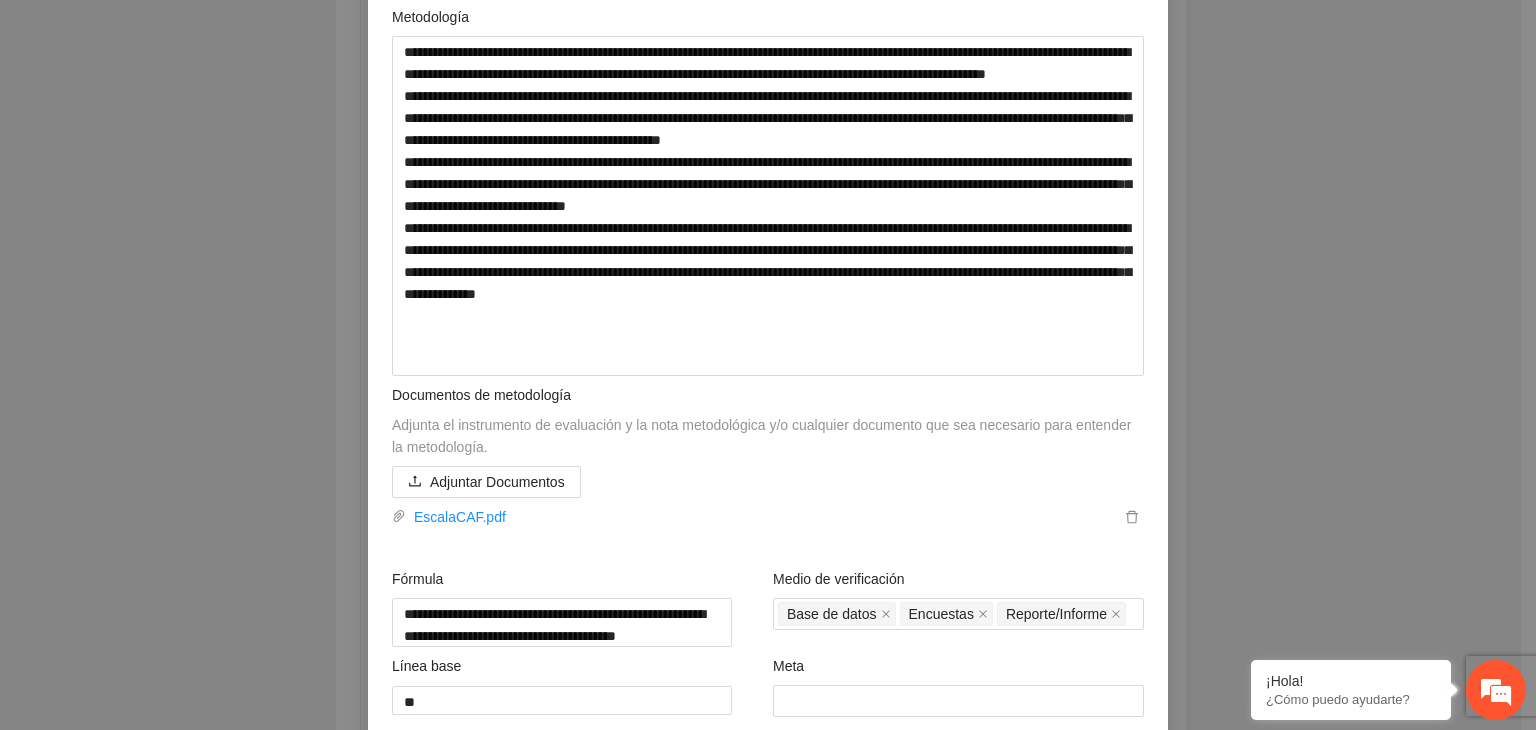 scroll, scrollTop: 323, scrollLeft: 0, axis: vertical 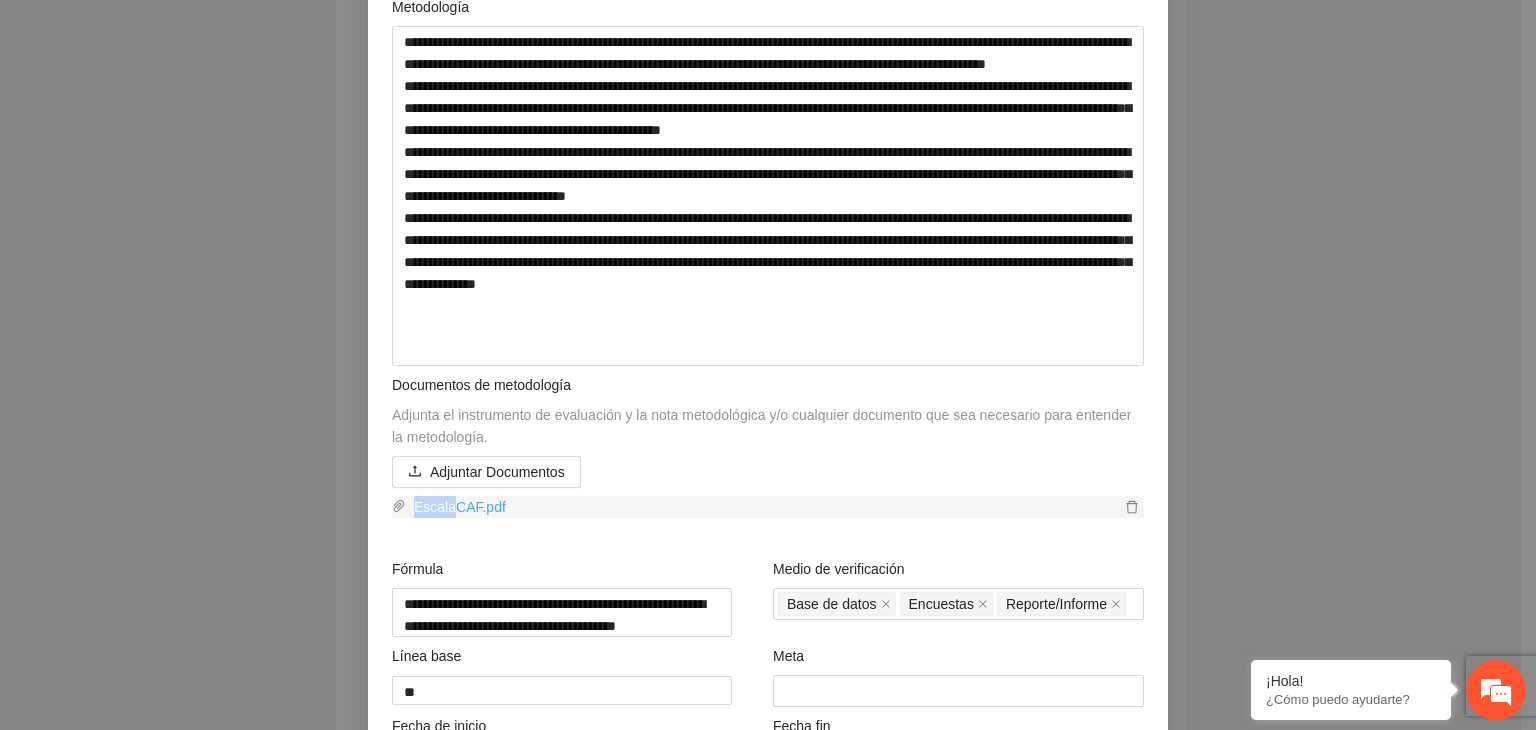 drag, startPoint x: 426, startPoint y: 512, endPoint x: 441, endPoint y: 499, distance: 19.849434 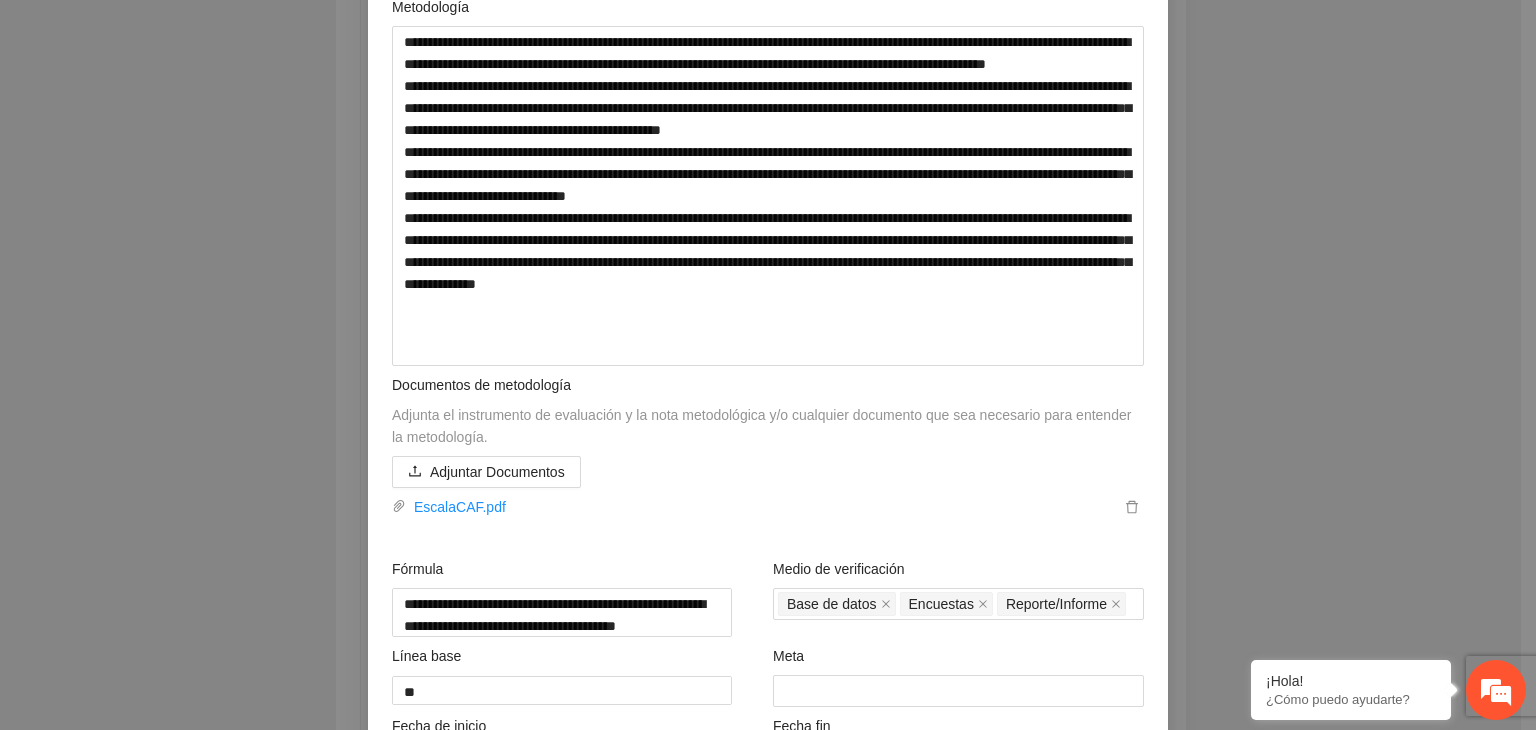 drag, startPoint x: 441, startPoint y: 499, endPoint x: 308, endPoint y: 445, distance: 143.54442 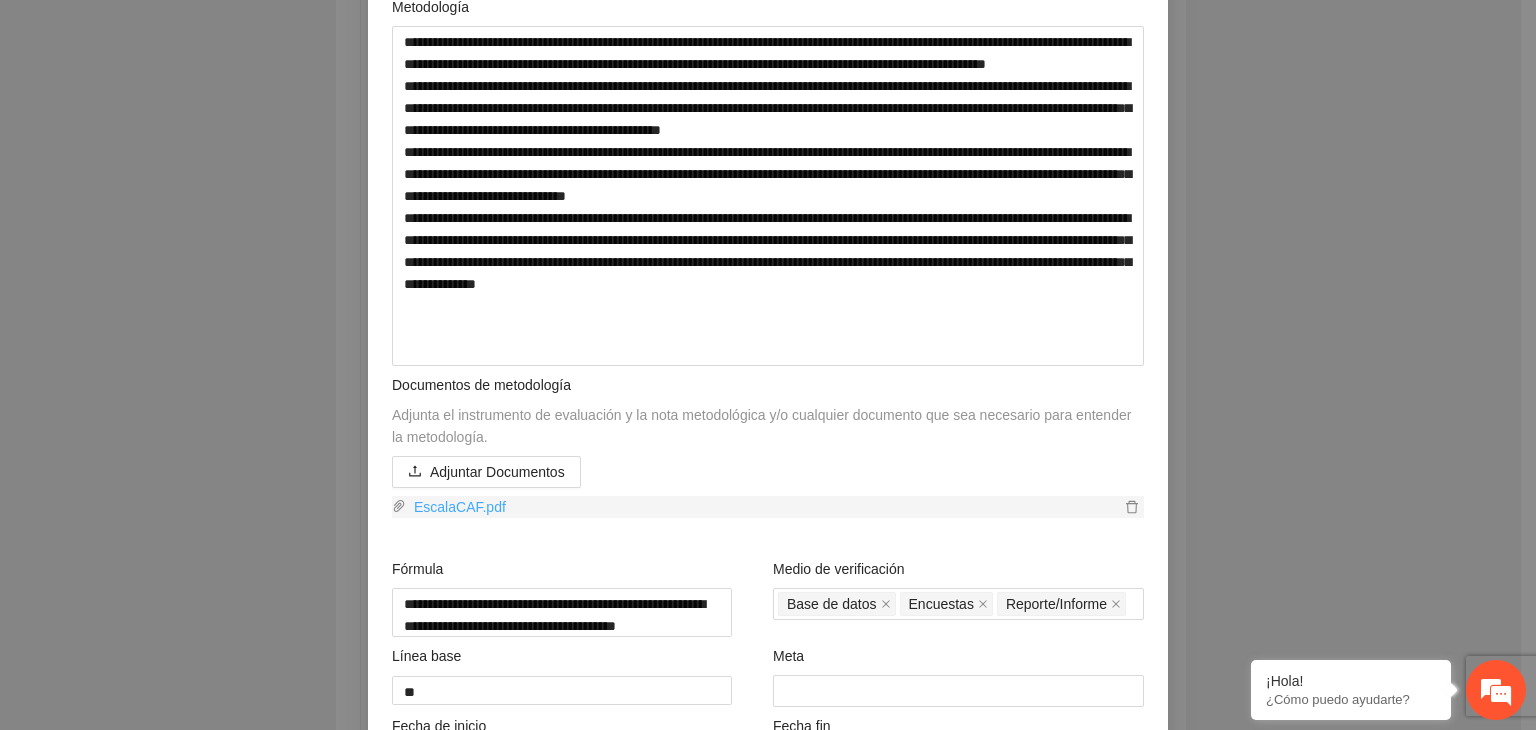 click on "EscalaCAF.pdf" at bounding box center (763, 507) 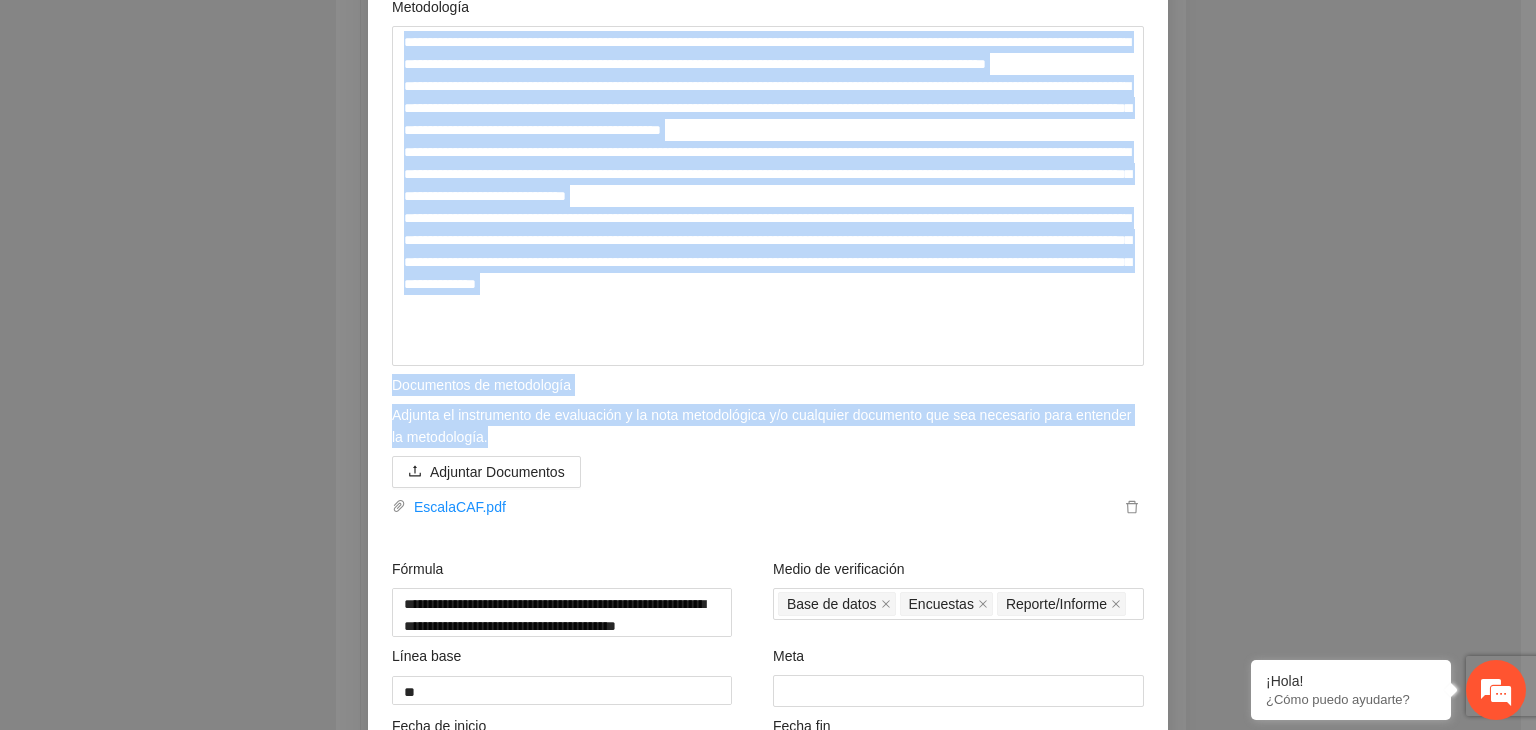 drag, startPoint x: 1229, startPoint y: 331, endPoint x: 1271, endPoint y: 439, distance: 115.87925 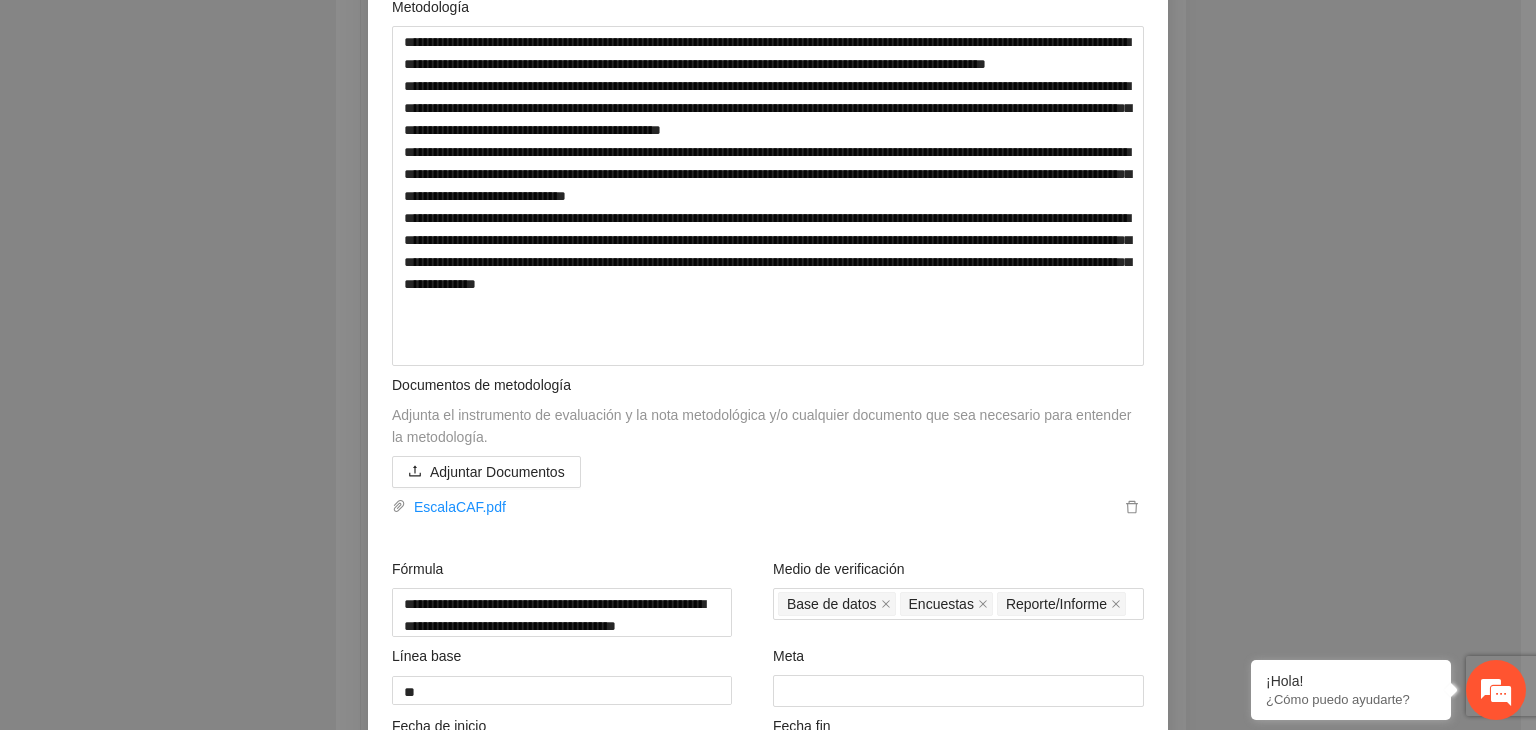 click on "**********" at bounding box center [768, 365] 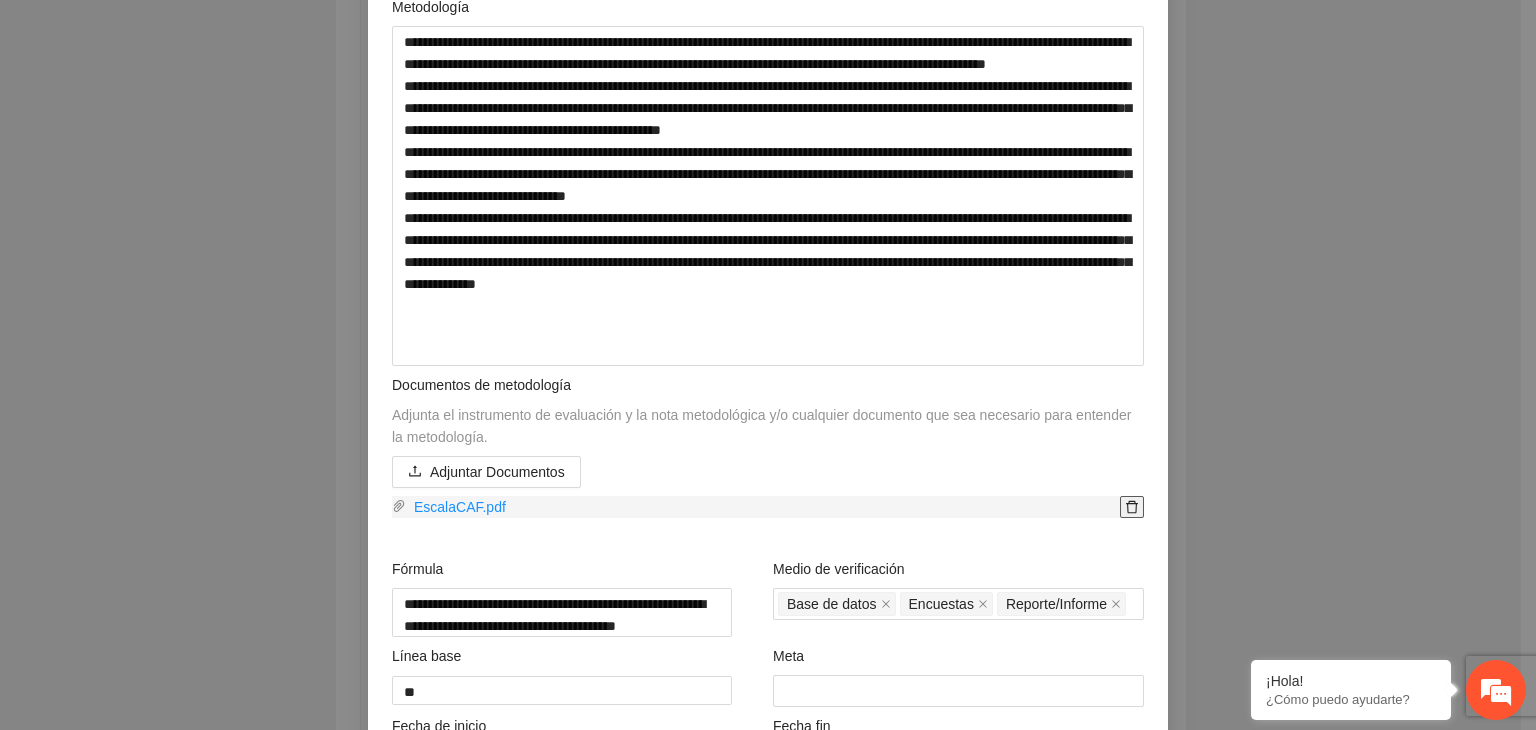 click 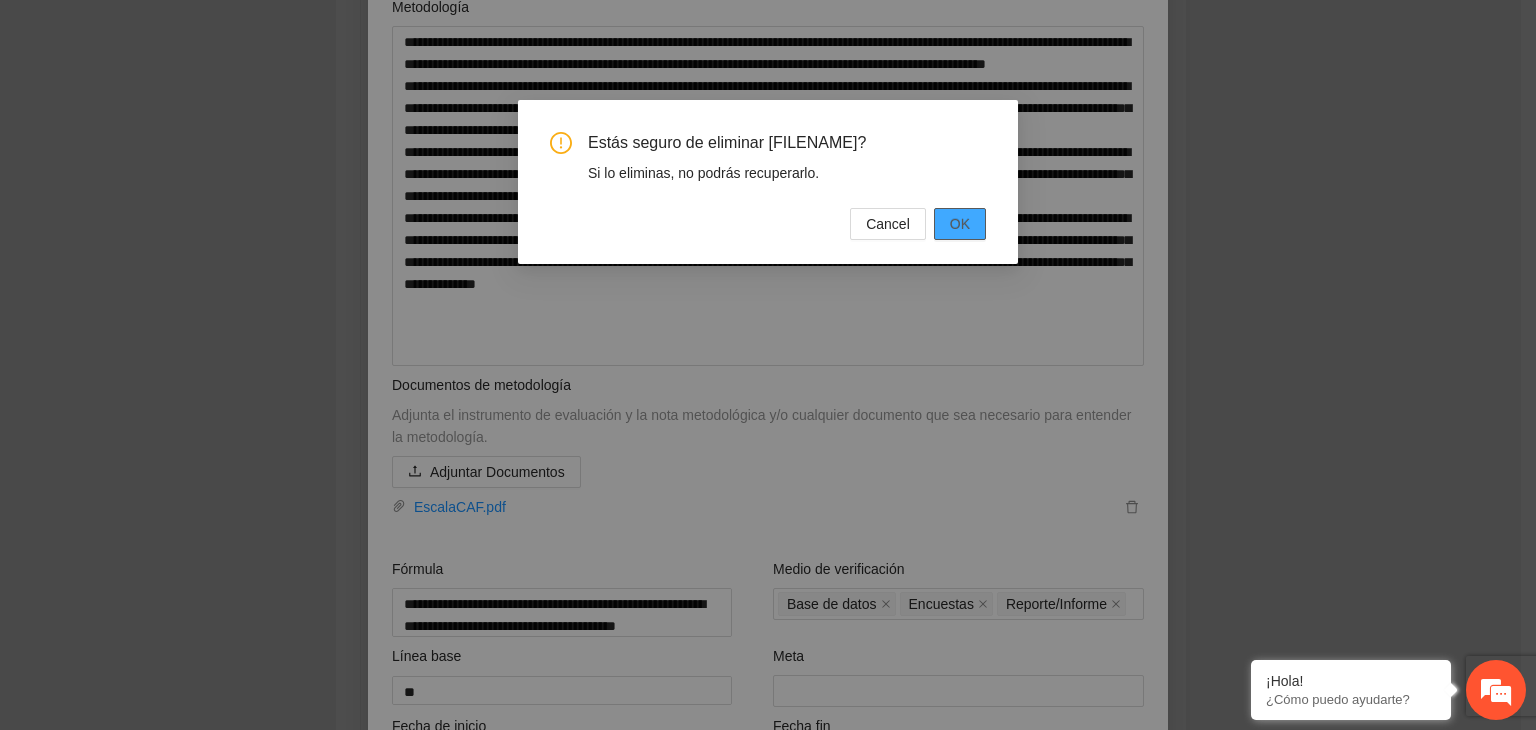 click on "OK" at bounding box center [960, 224] 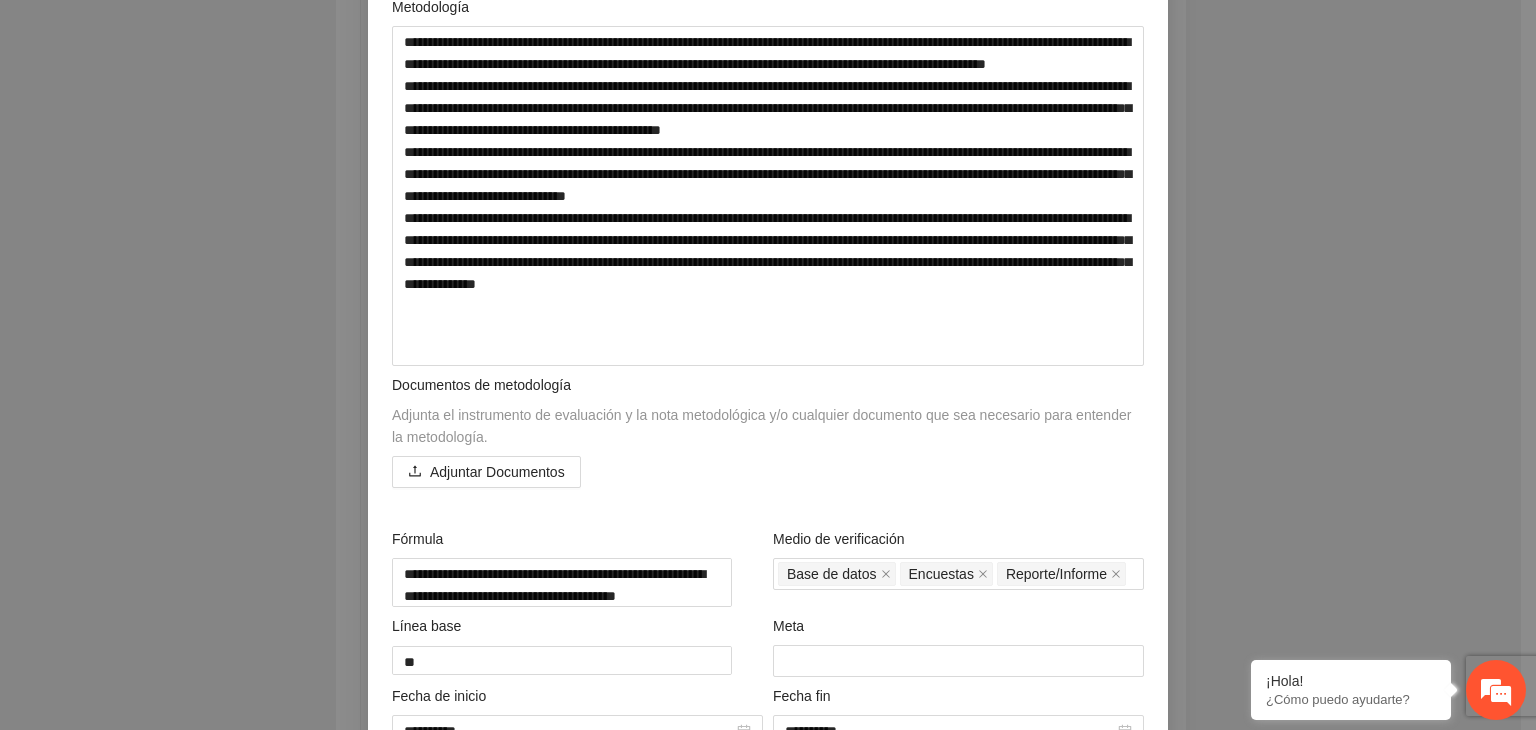 click on "**********" at bounding box center [768, 365] 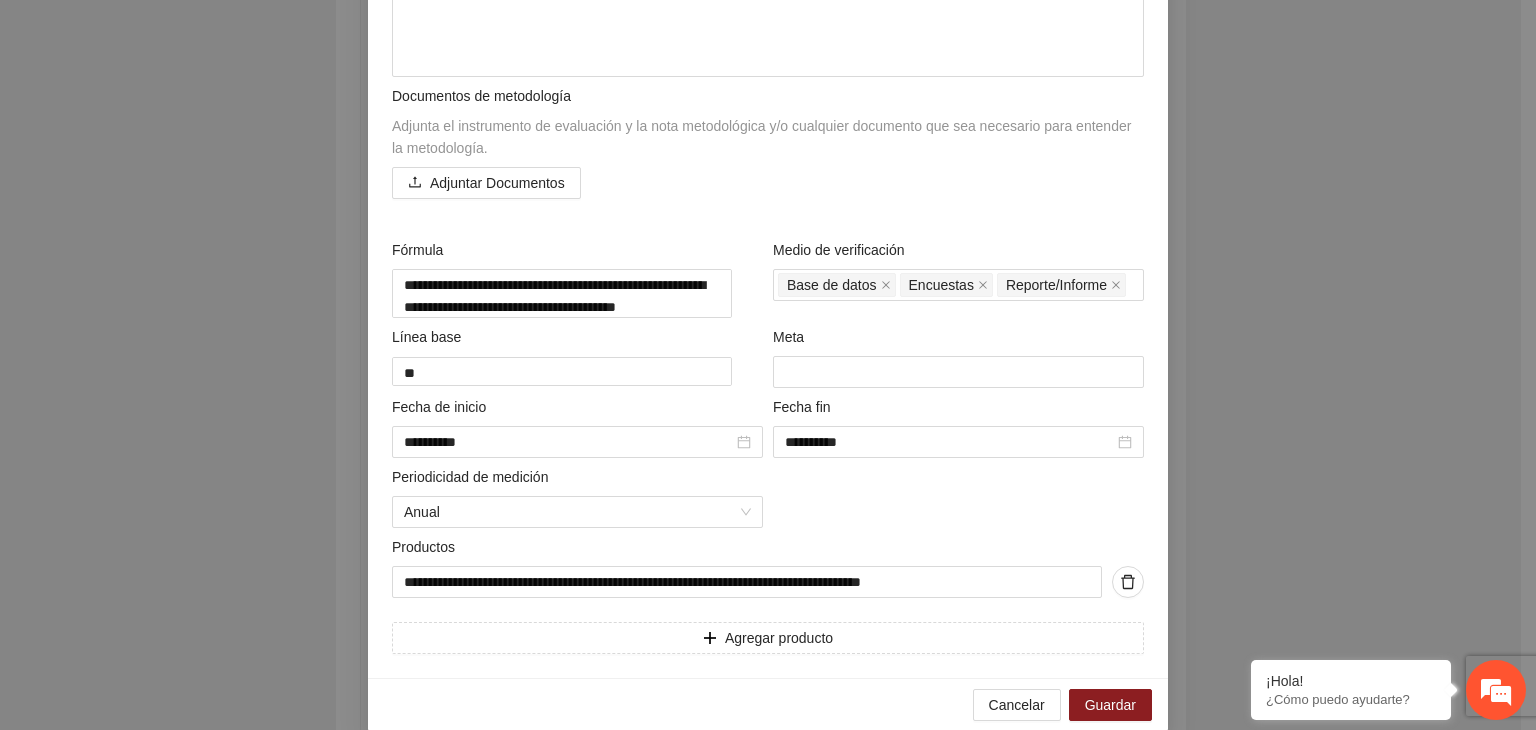 scroll, scrollTop: 641, scrollLeft: 0, axis: vertical 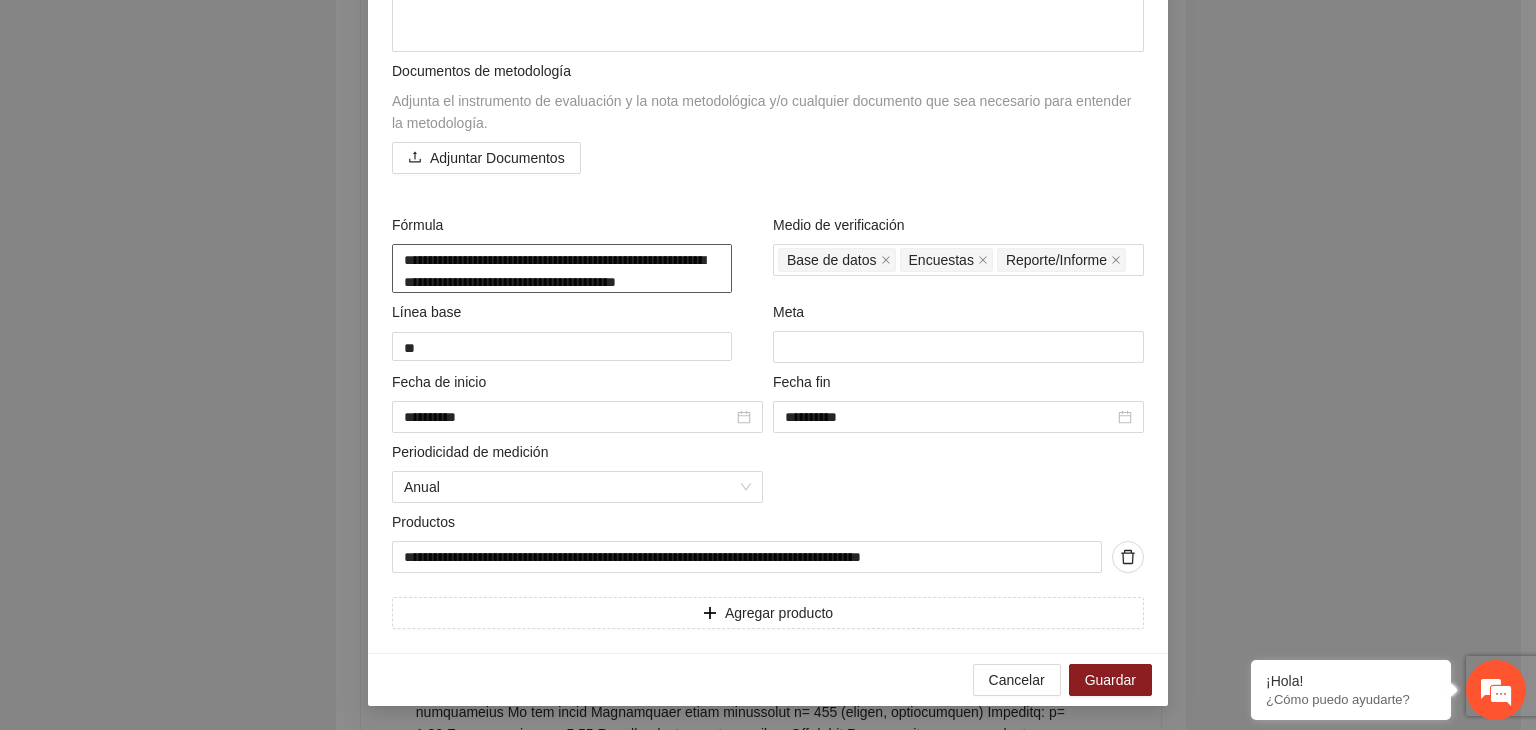 drag, startPoint x: 632, startPoint y: 277, endPoint x: 380, endPoint y: 256, distance: 252.87349 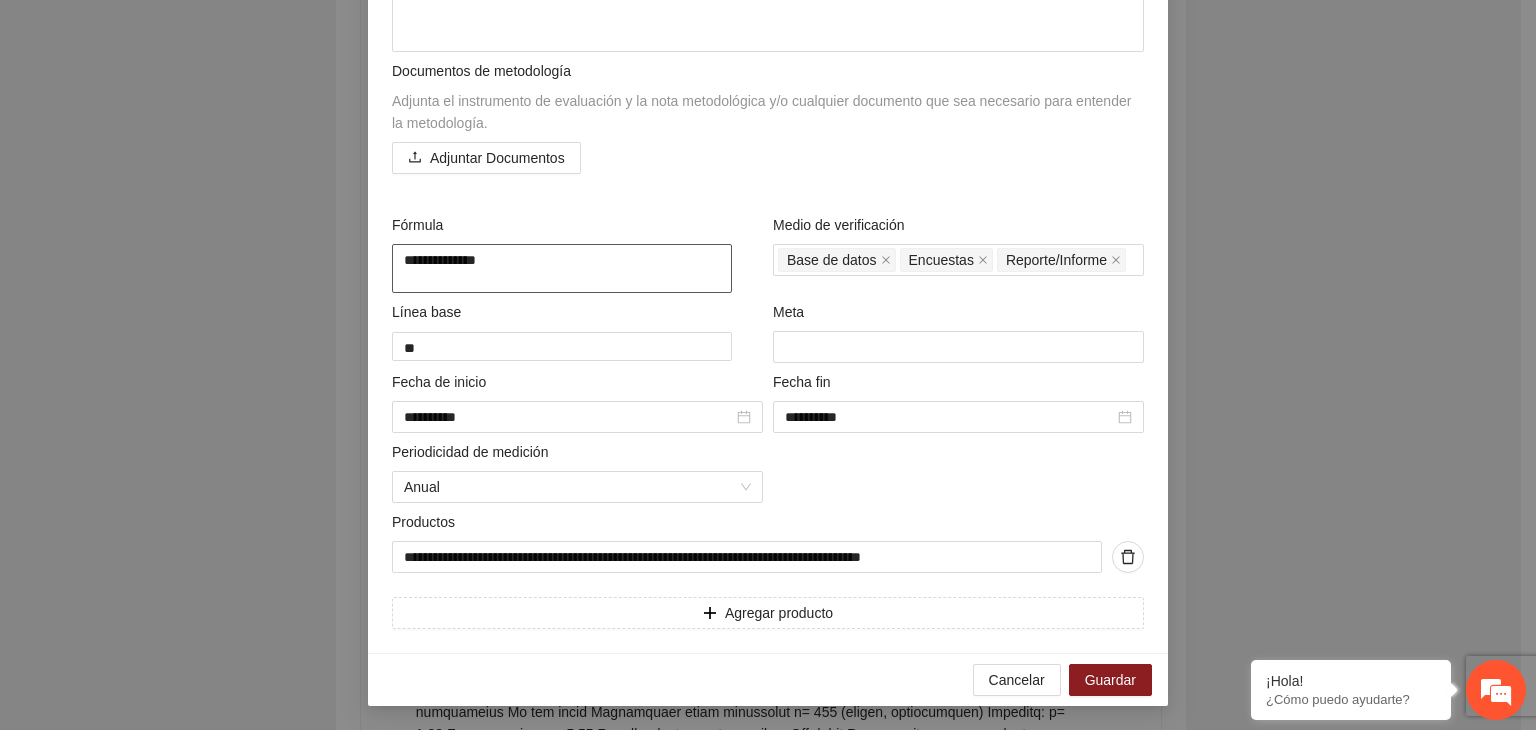 scroll, scrollTop: 620, scrollLeft: 0, axis: vertical 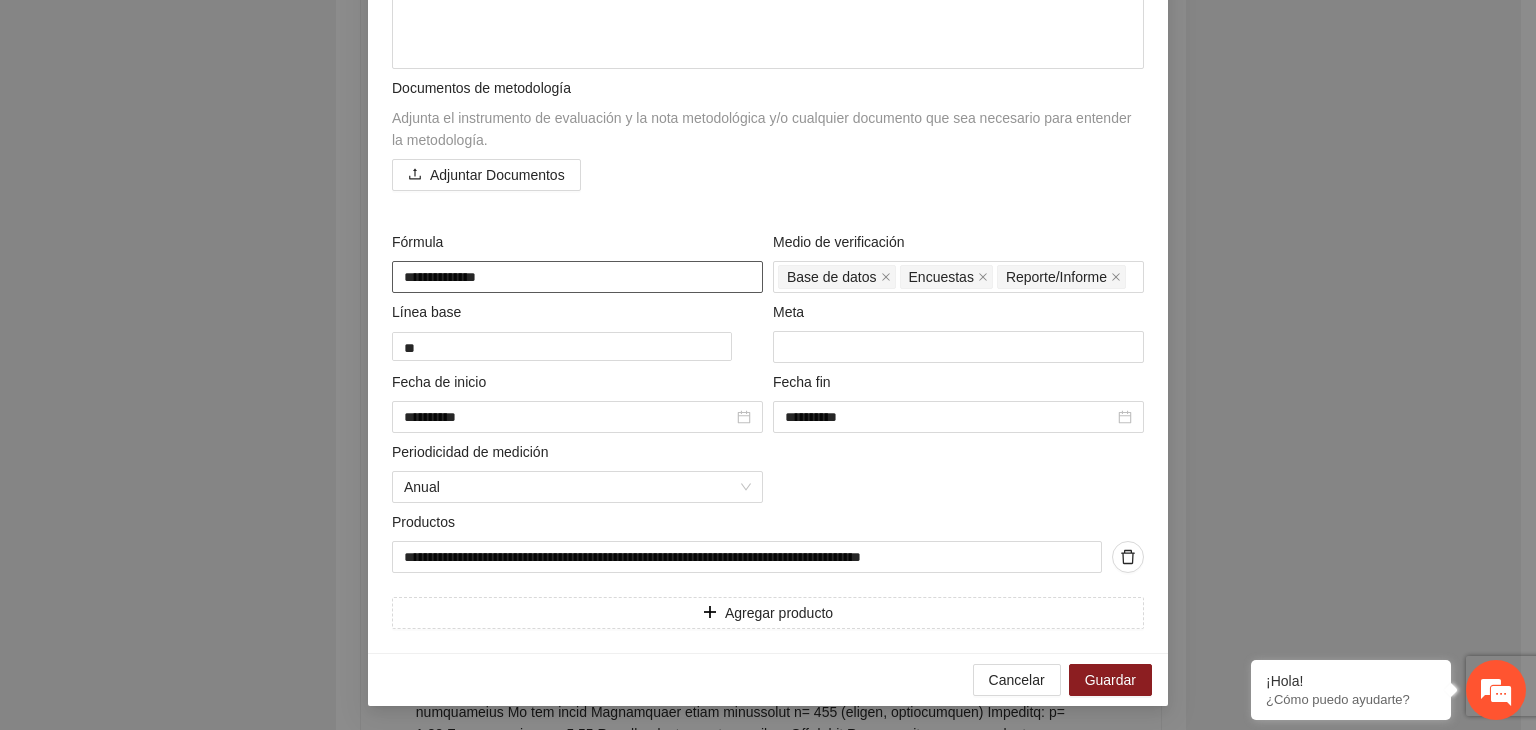 paste on "**********" 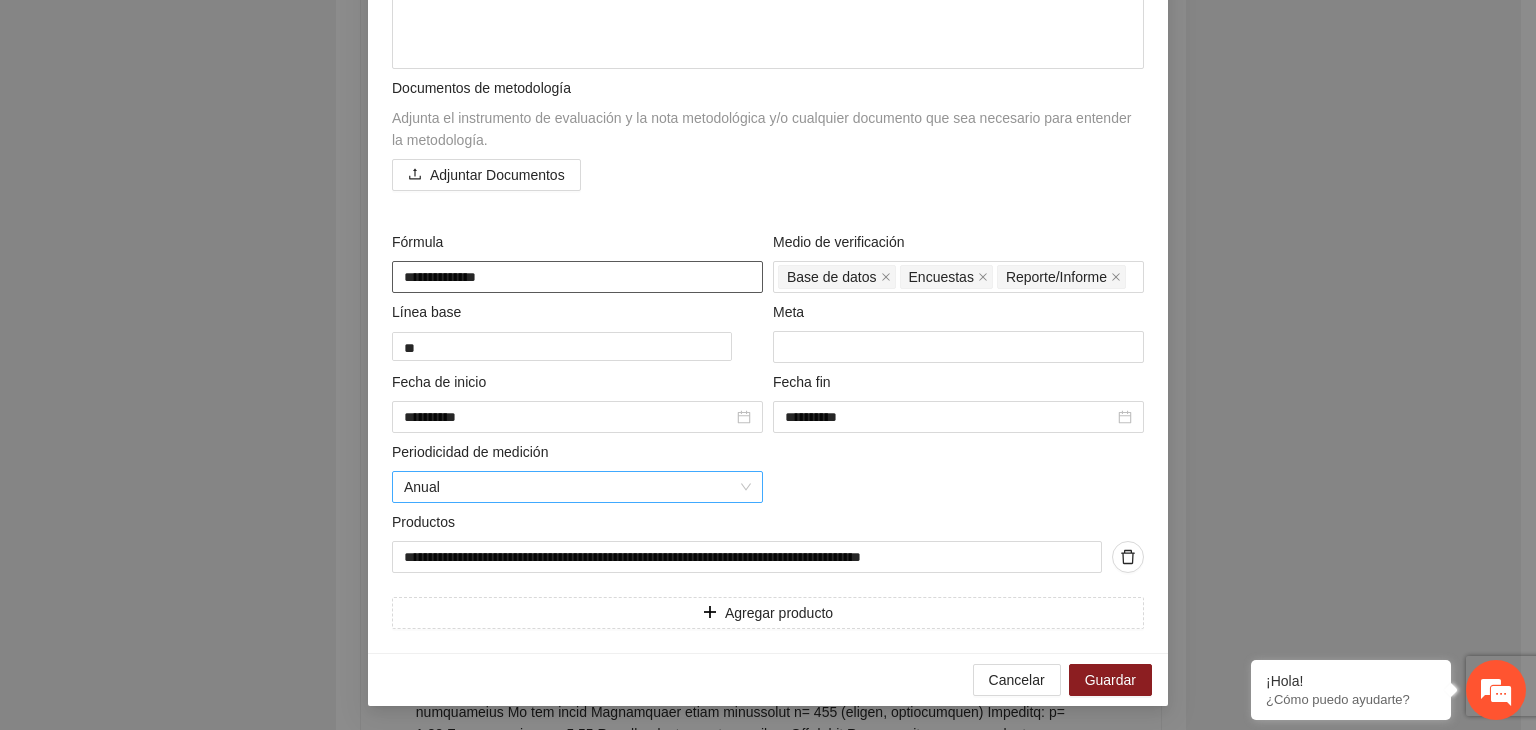 type on "**********" 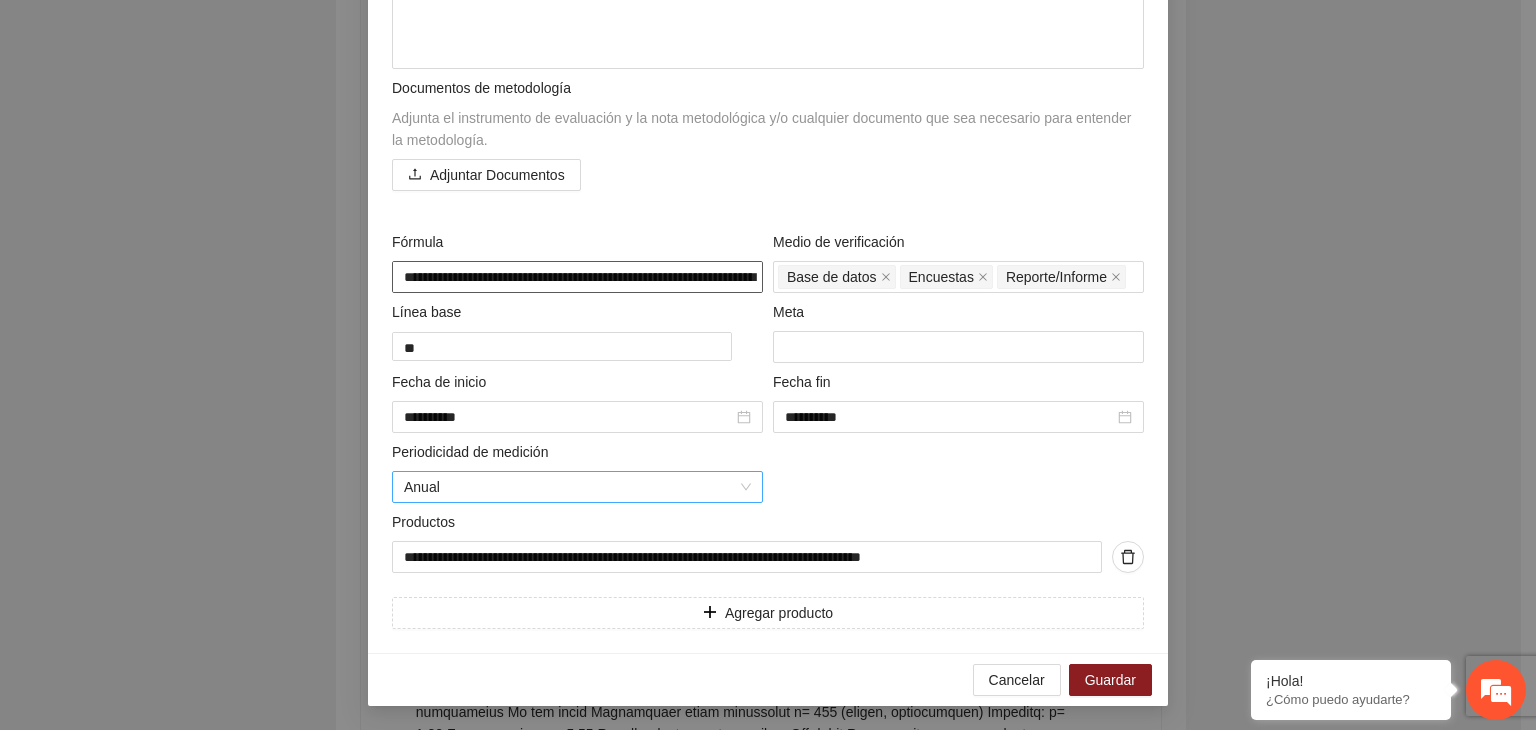 scroll, scrollTop: 641, scrollLeft: 0, axis: vertical 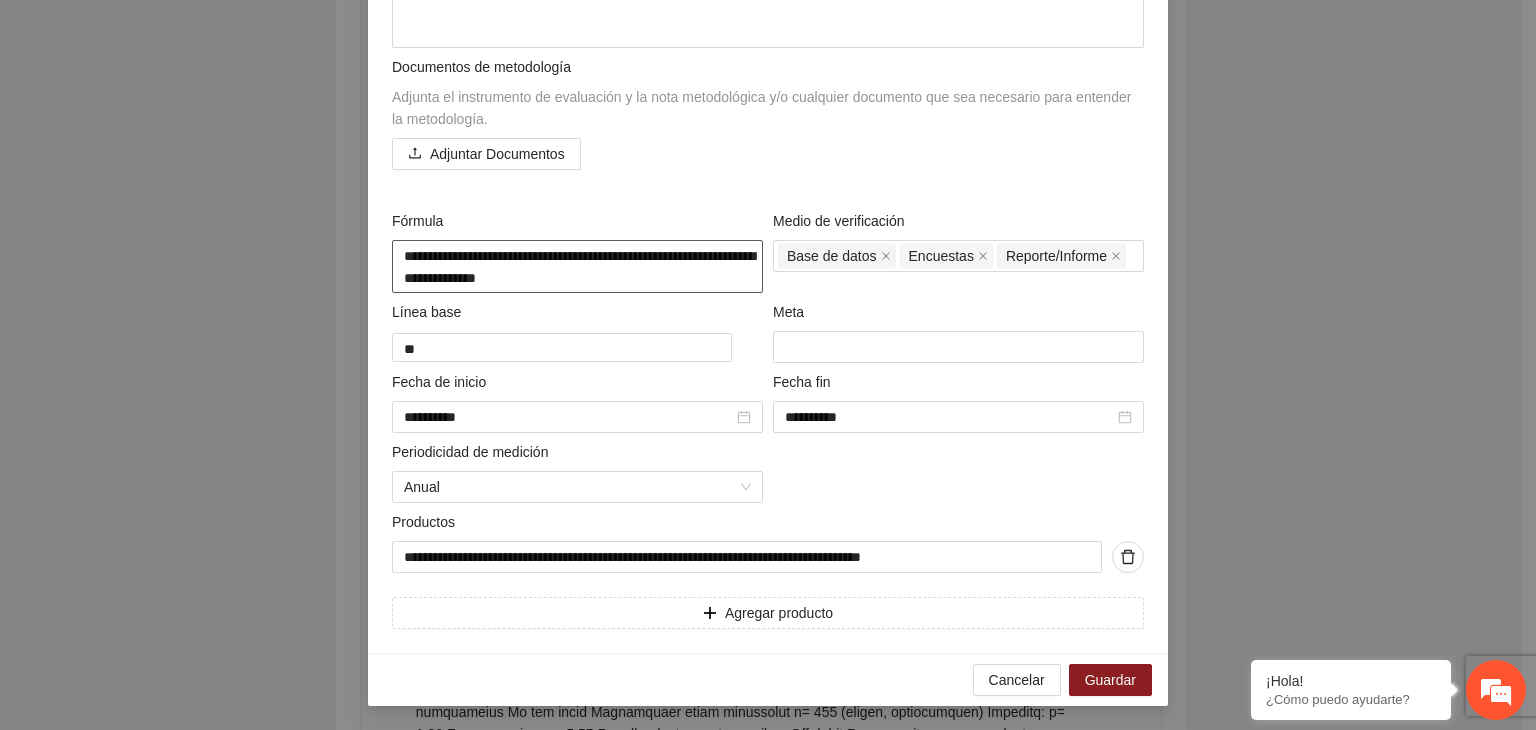 click on "**********" at bounding box center [577, 267] 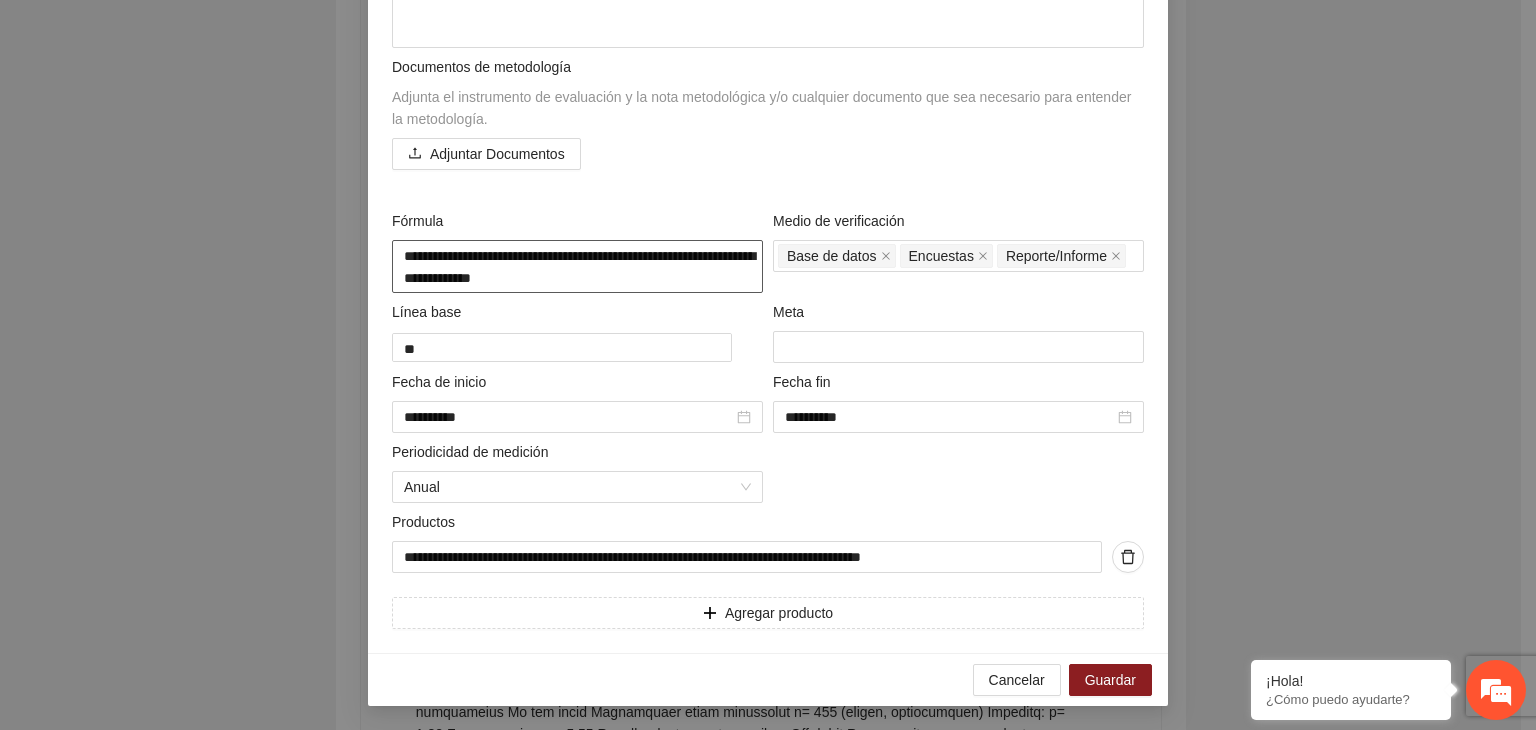 type on "**********" 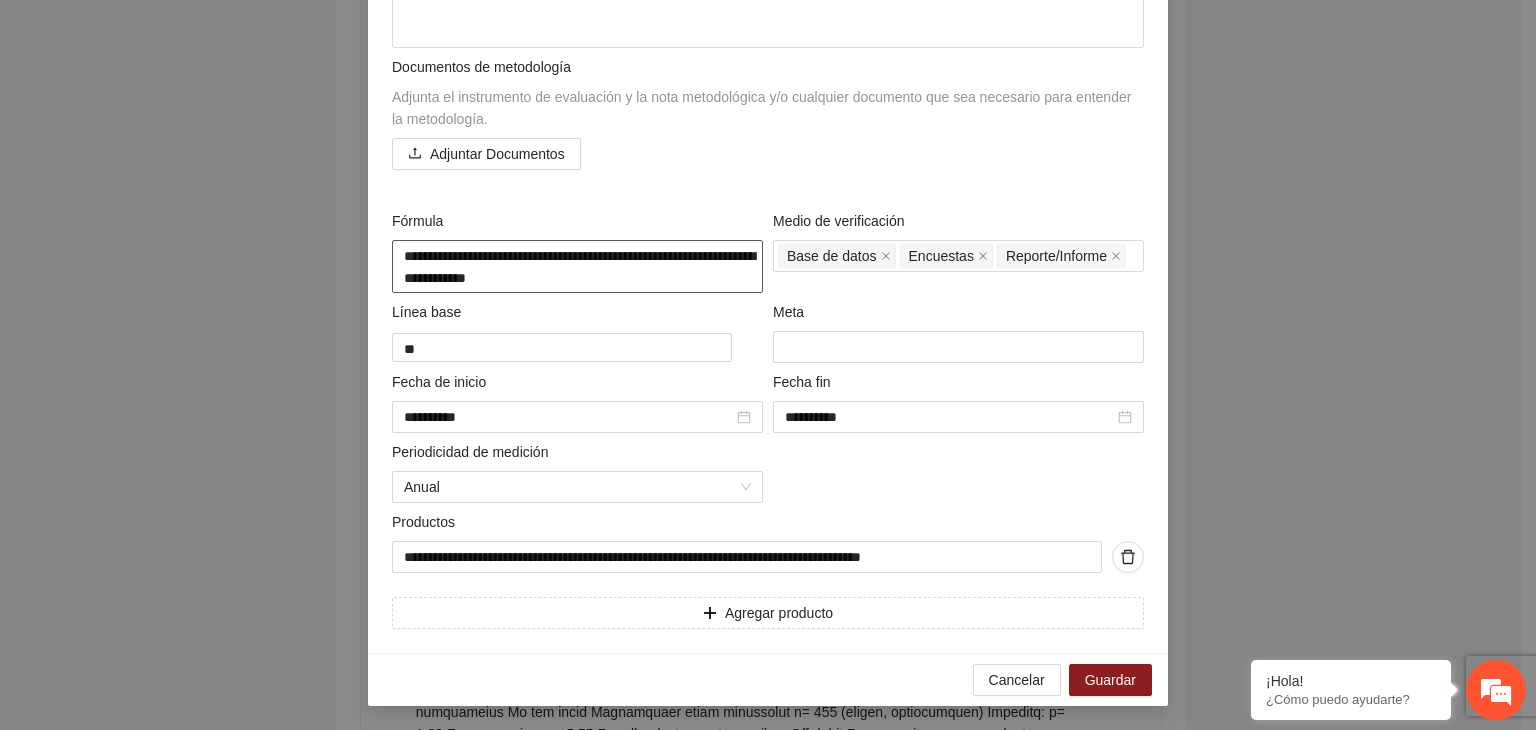 type on "**********" 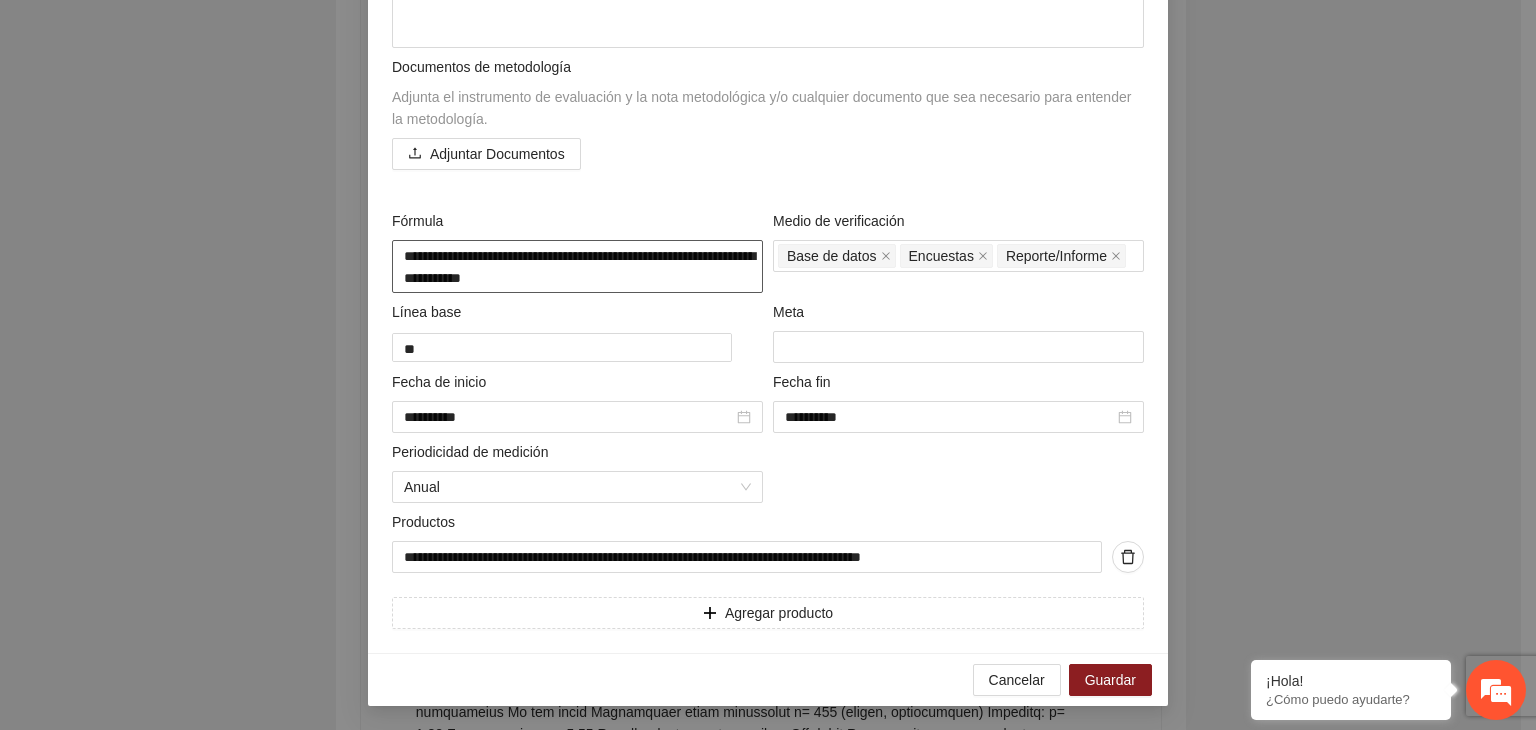 type on "**********" 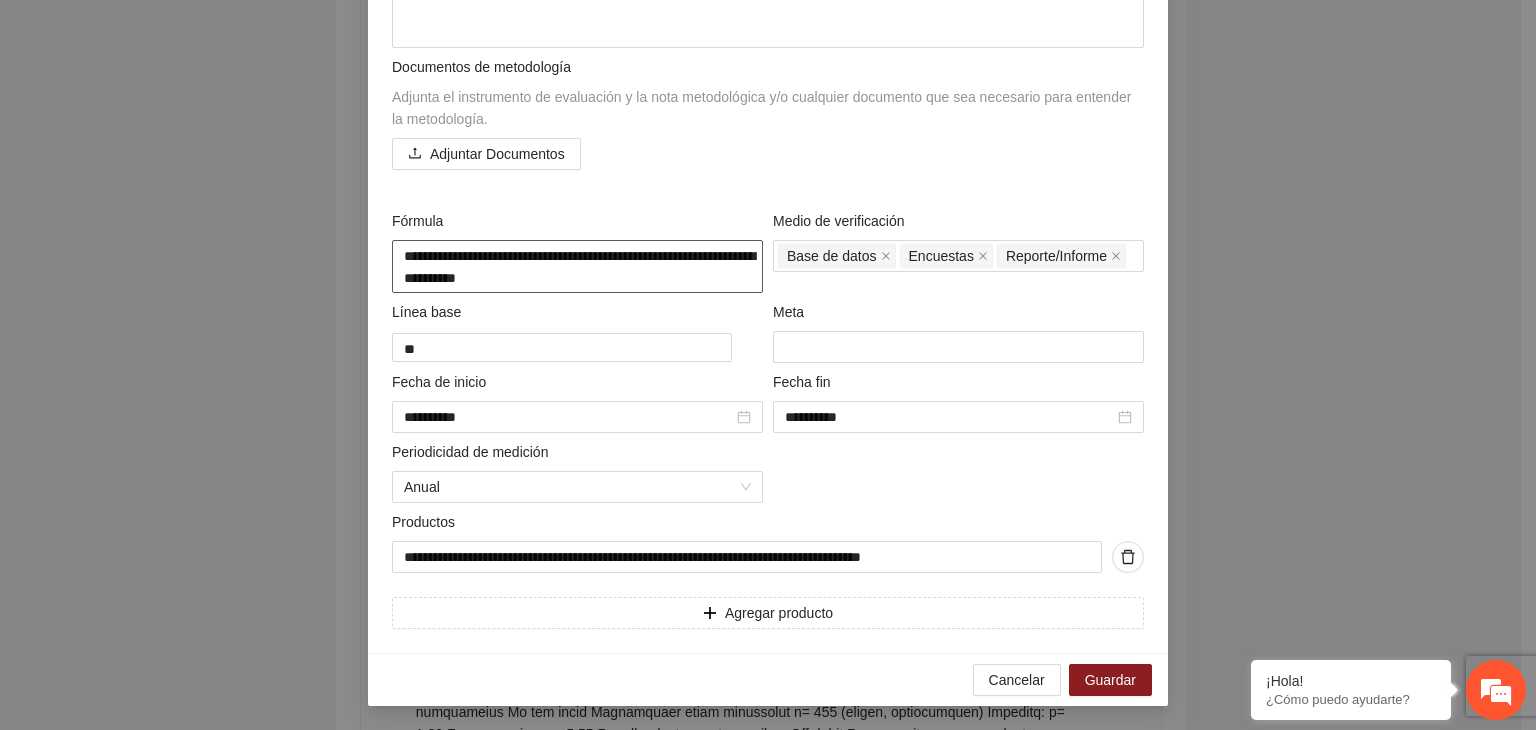 type on "**********" 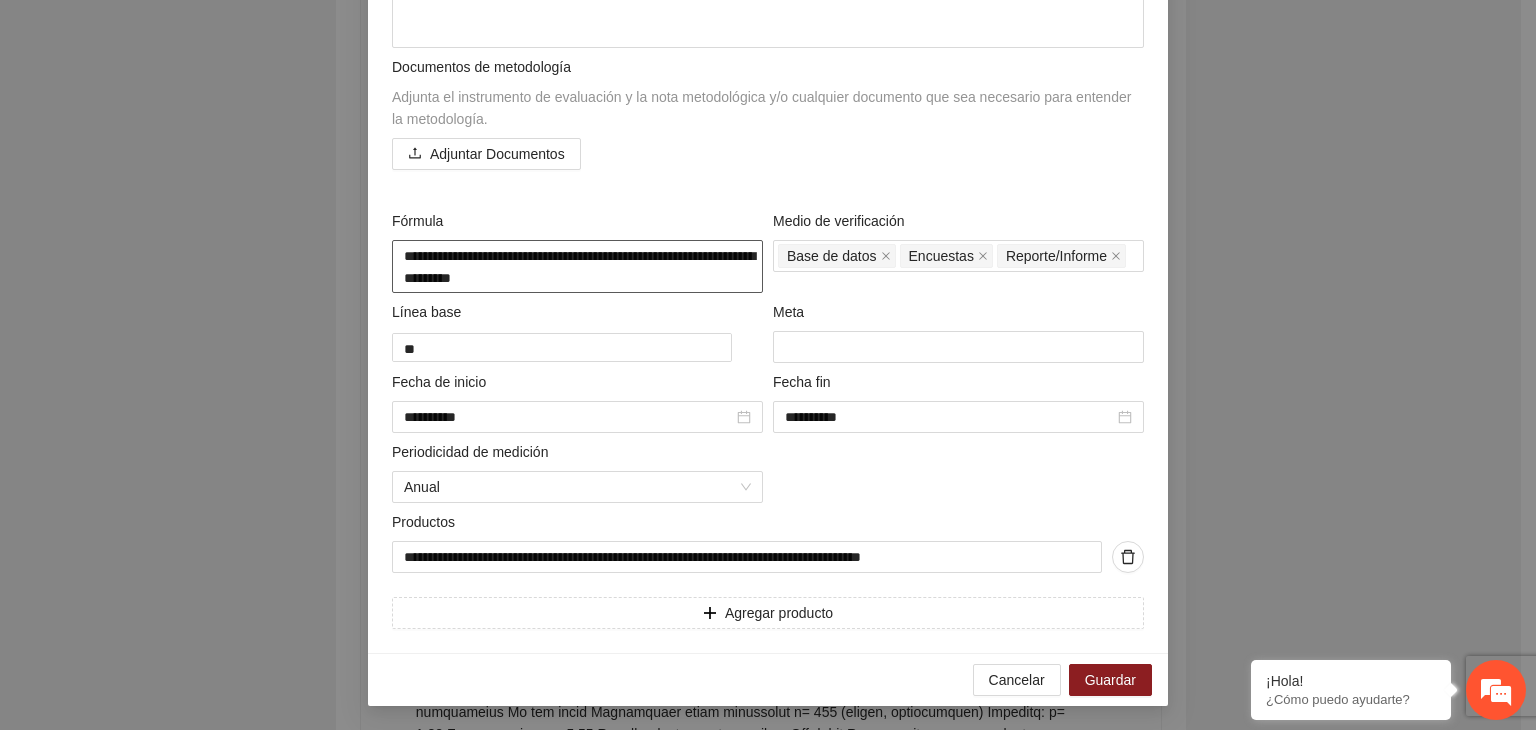 type on "**********" 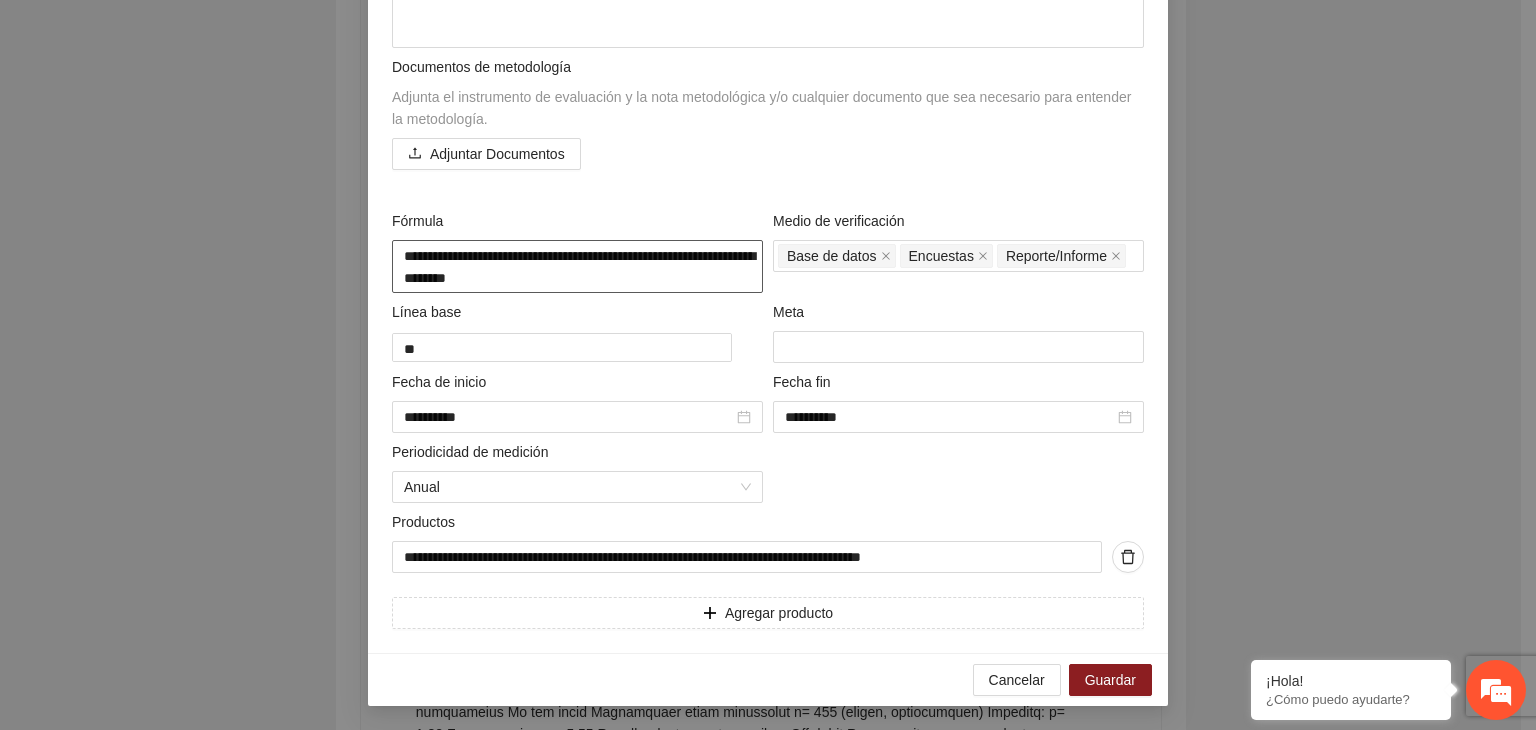 type on "**********" 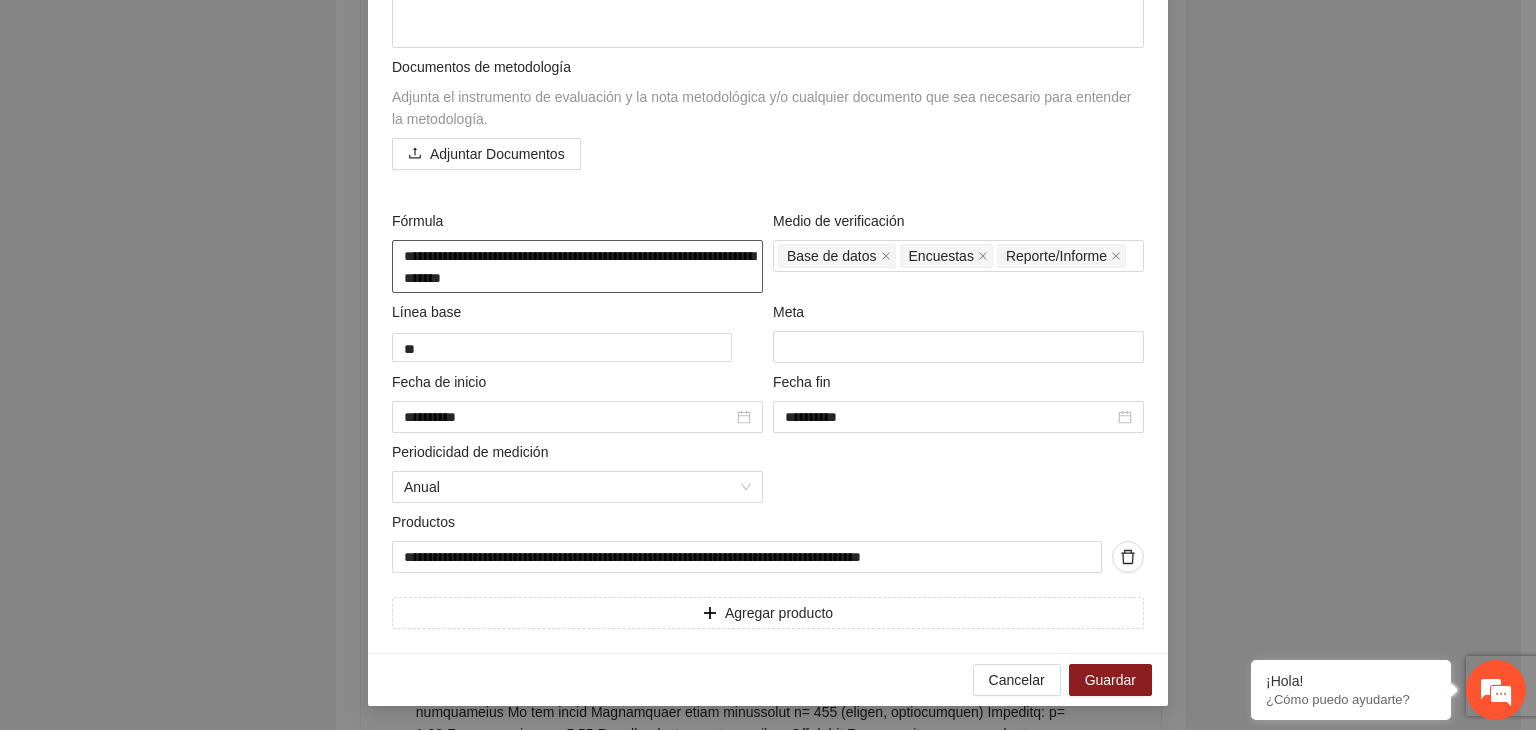 type on "**********" 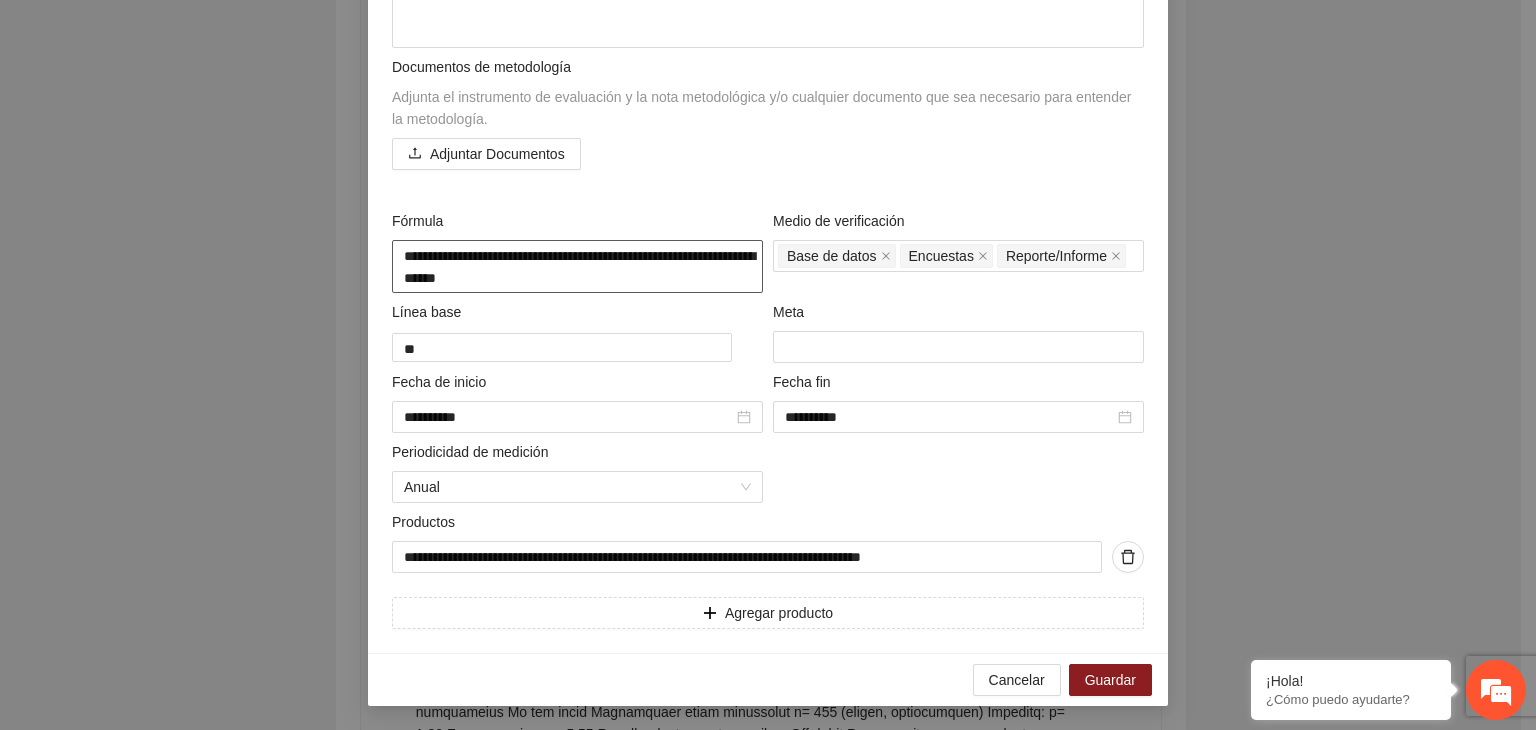 type on "**********" 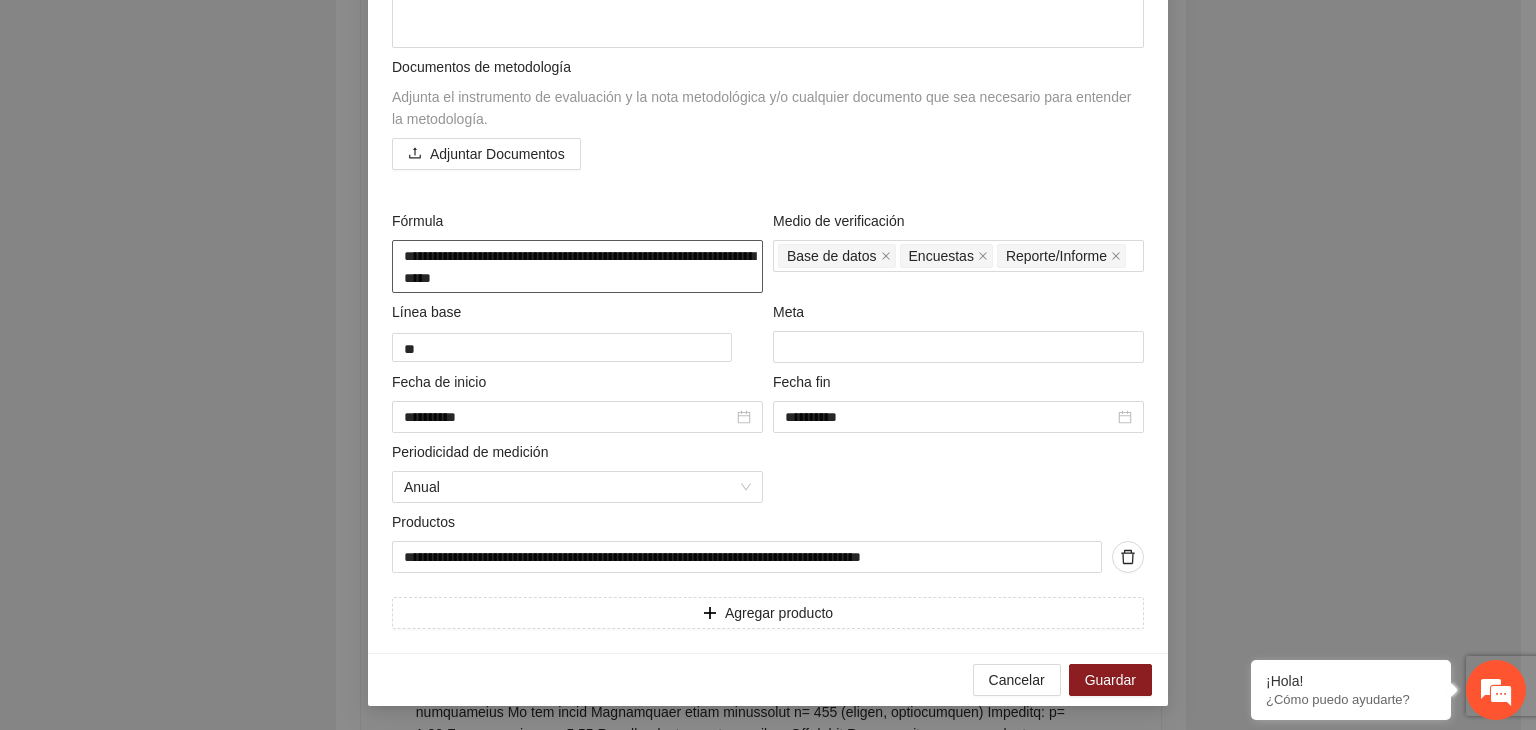 type on "**********" 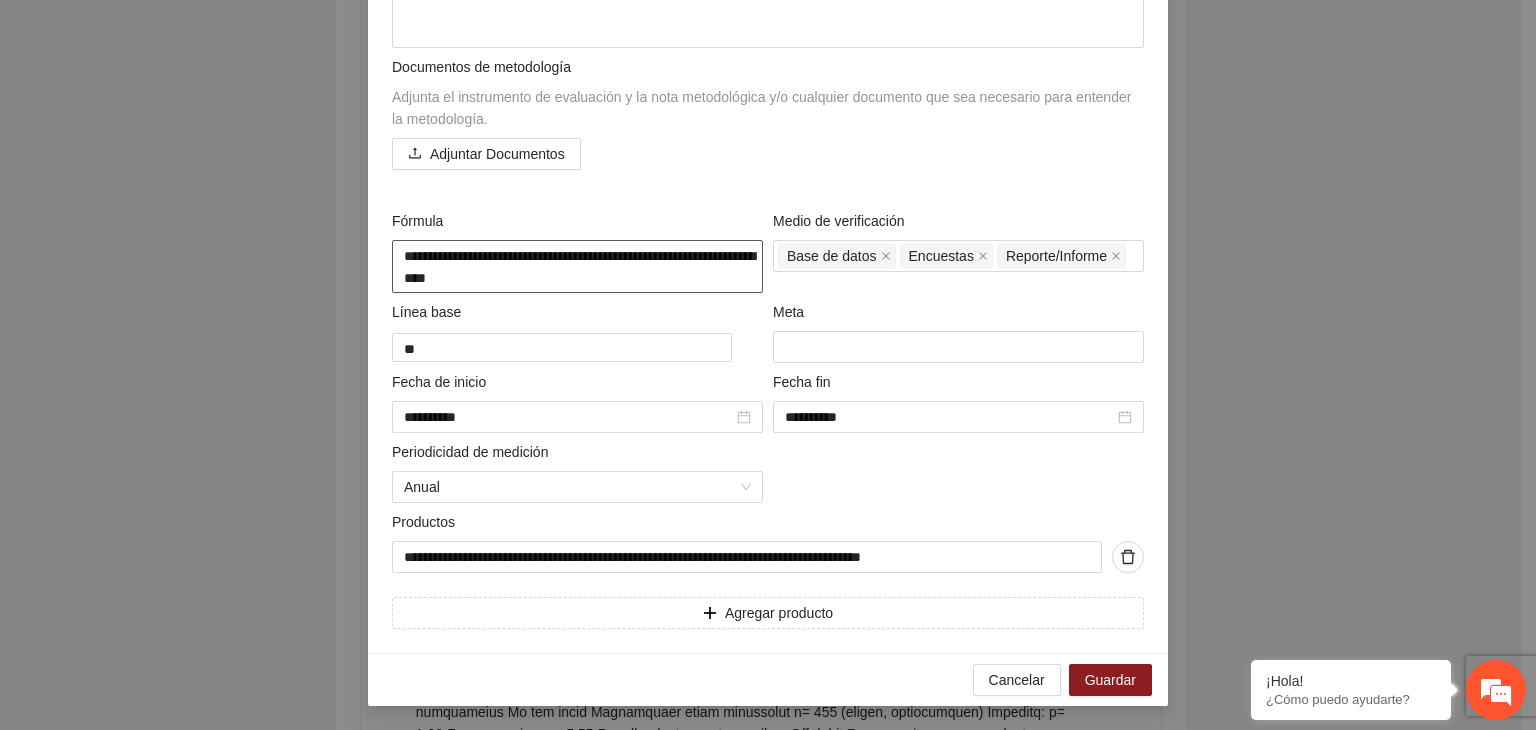 type on "**********" 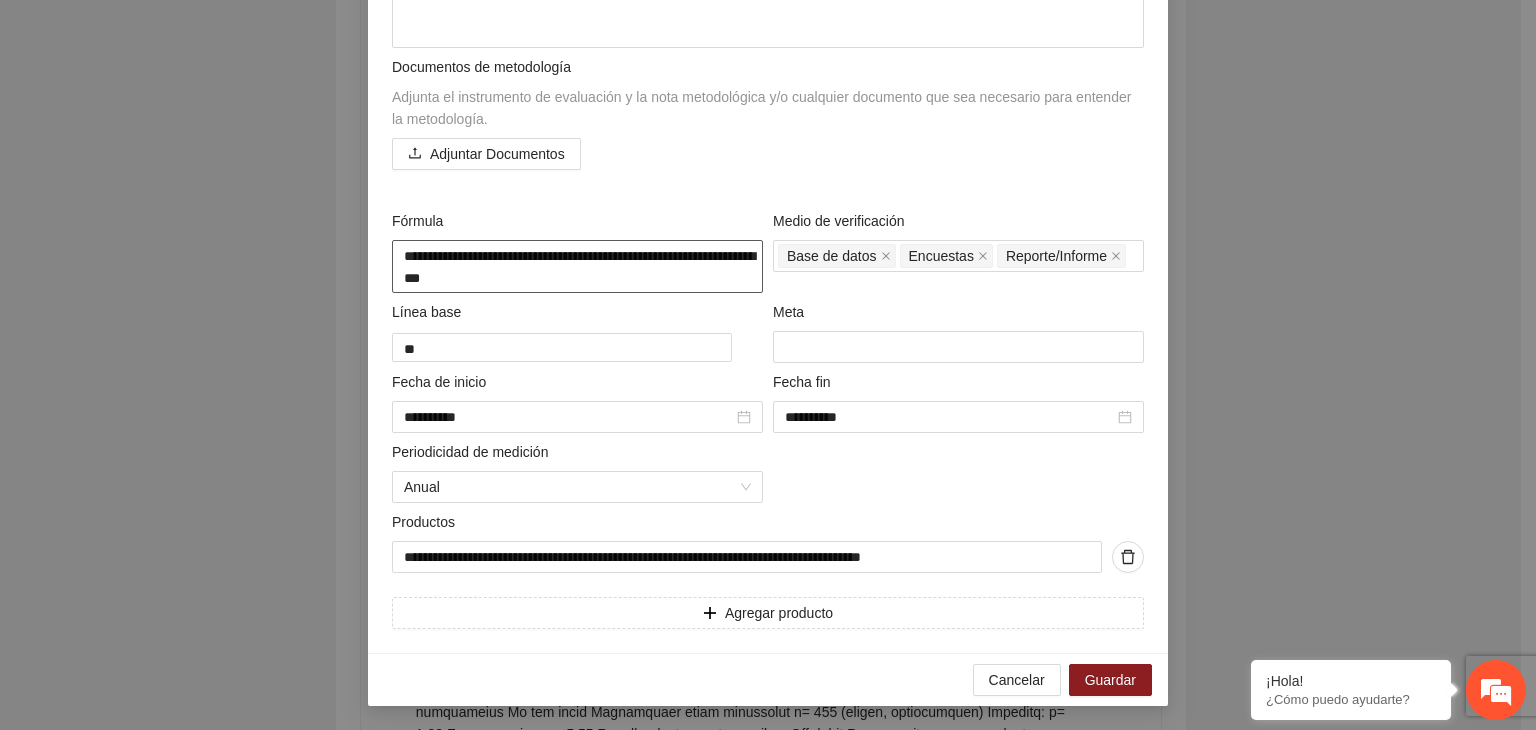 type on "**********" 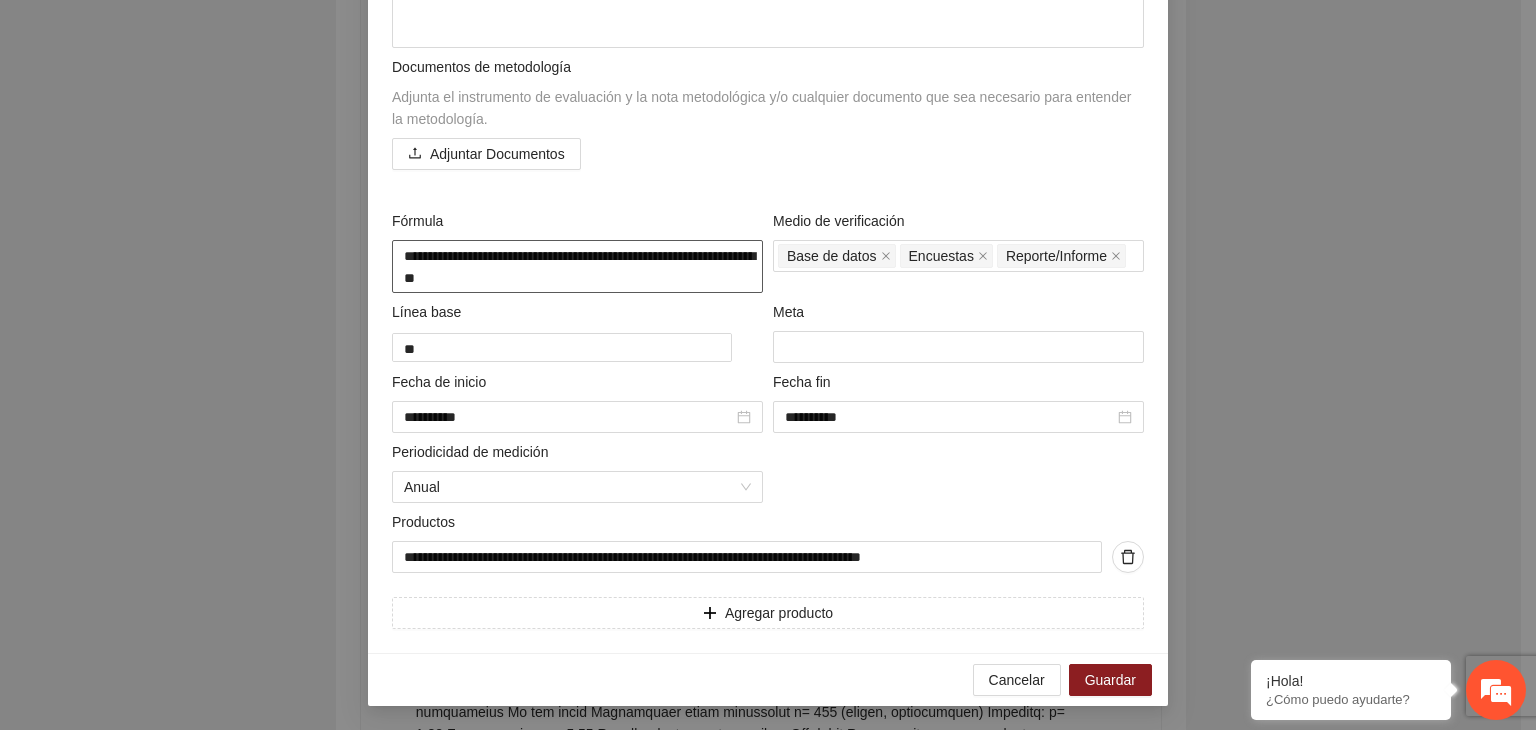type 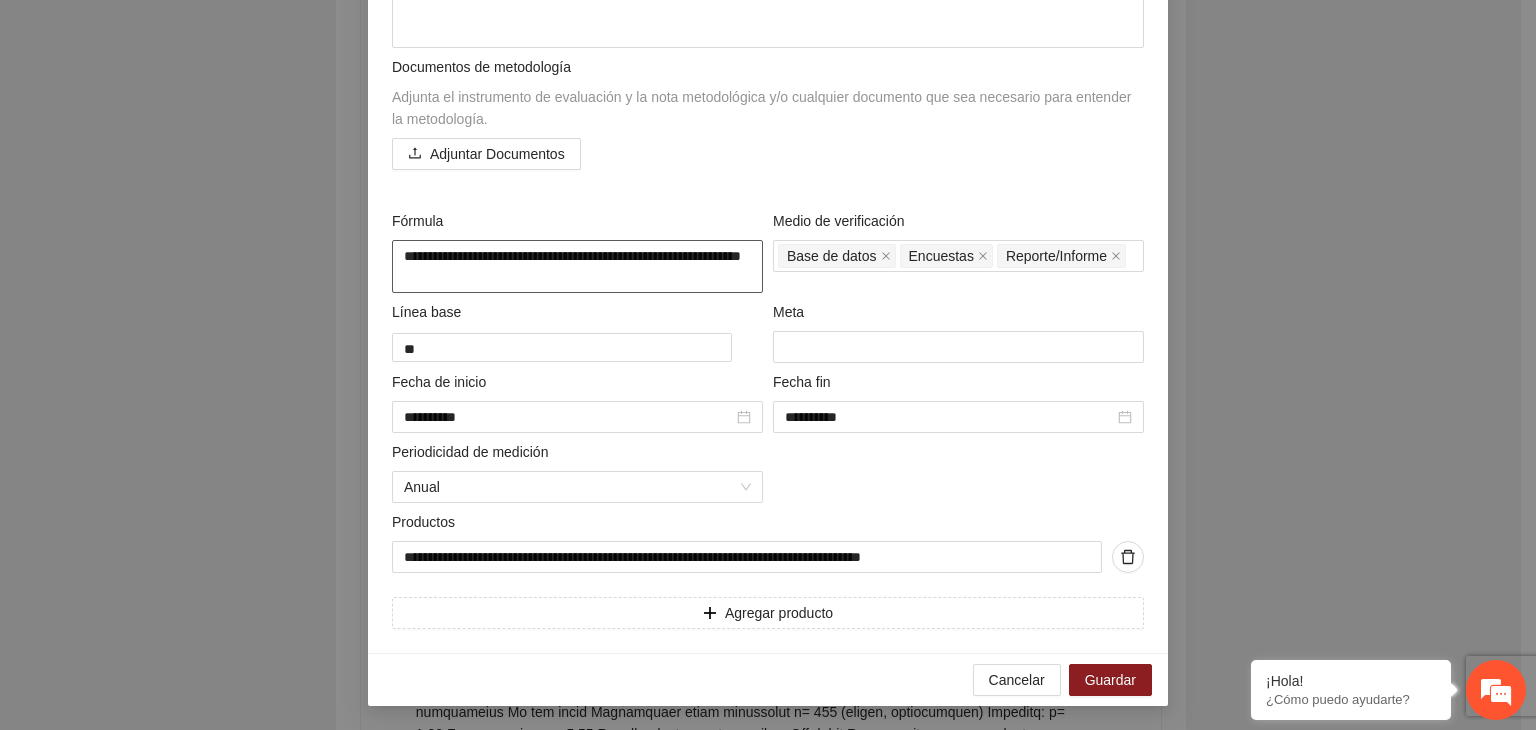 click on "**********" at bounding box center [577, 267] 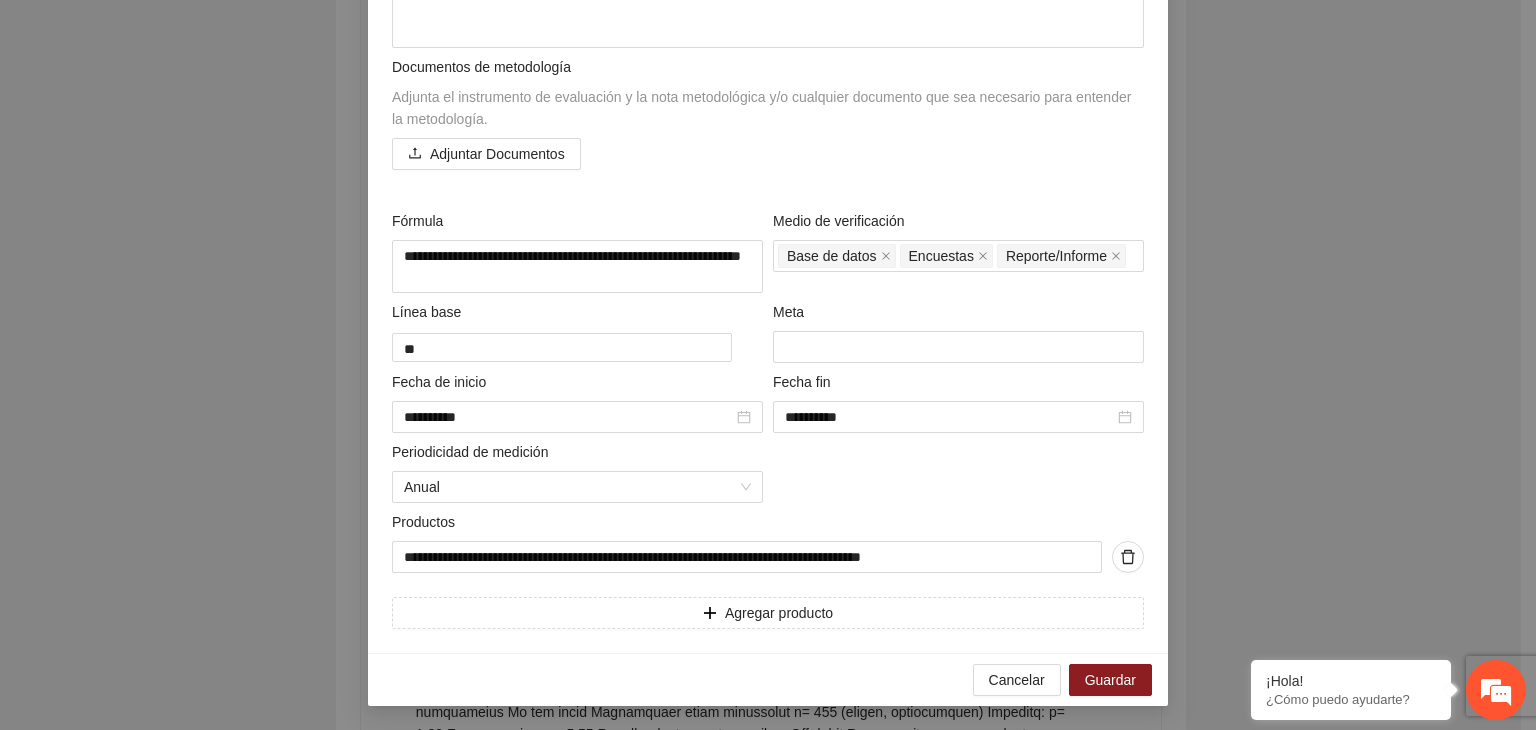 click on "**********" at bounding box center [768, 365] 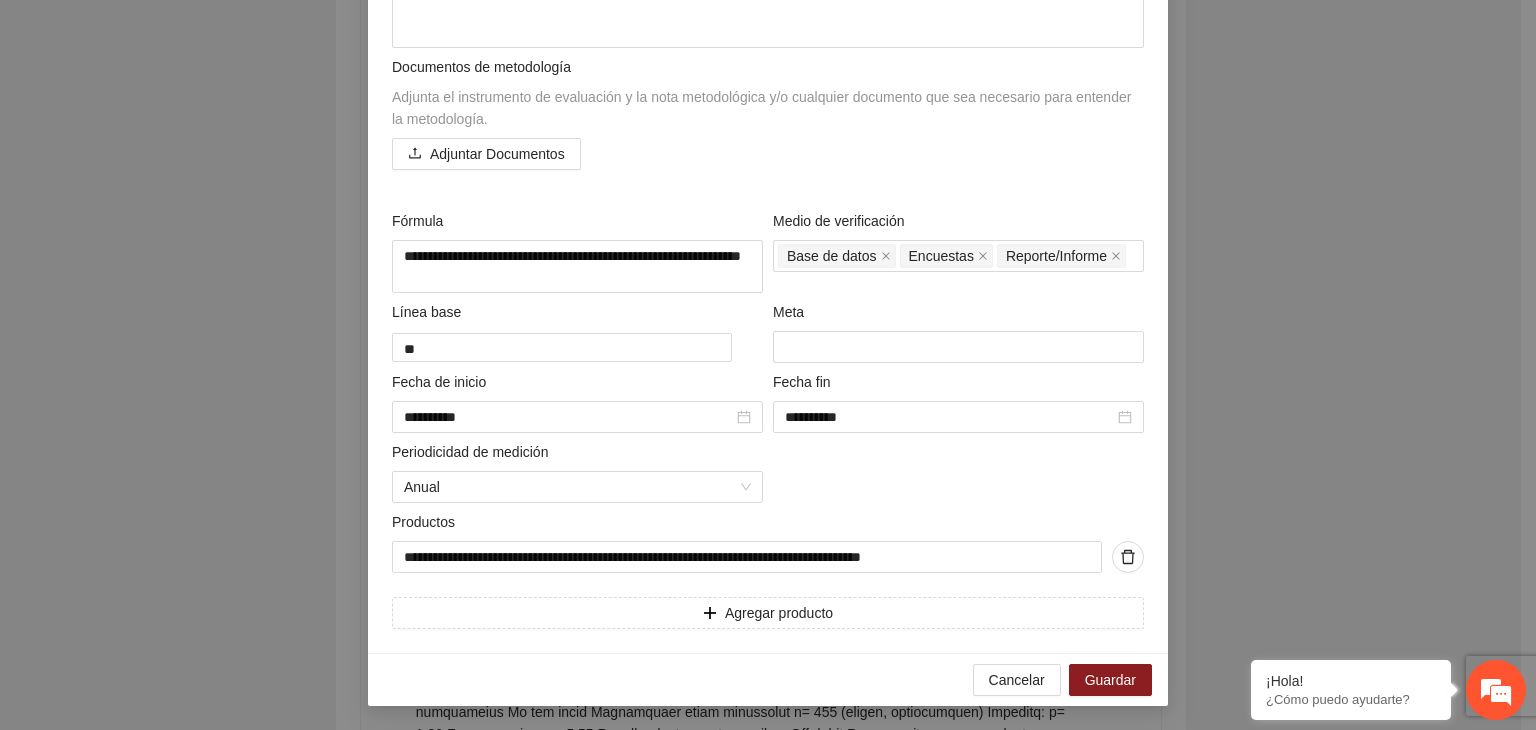 click on "**********" at bounding box center [768, 365] 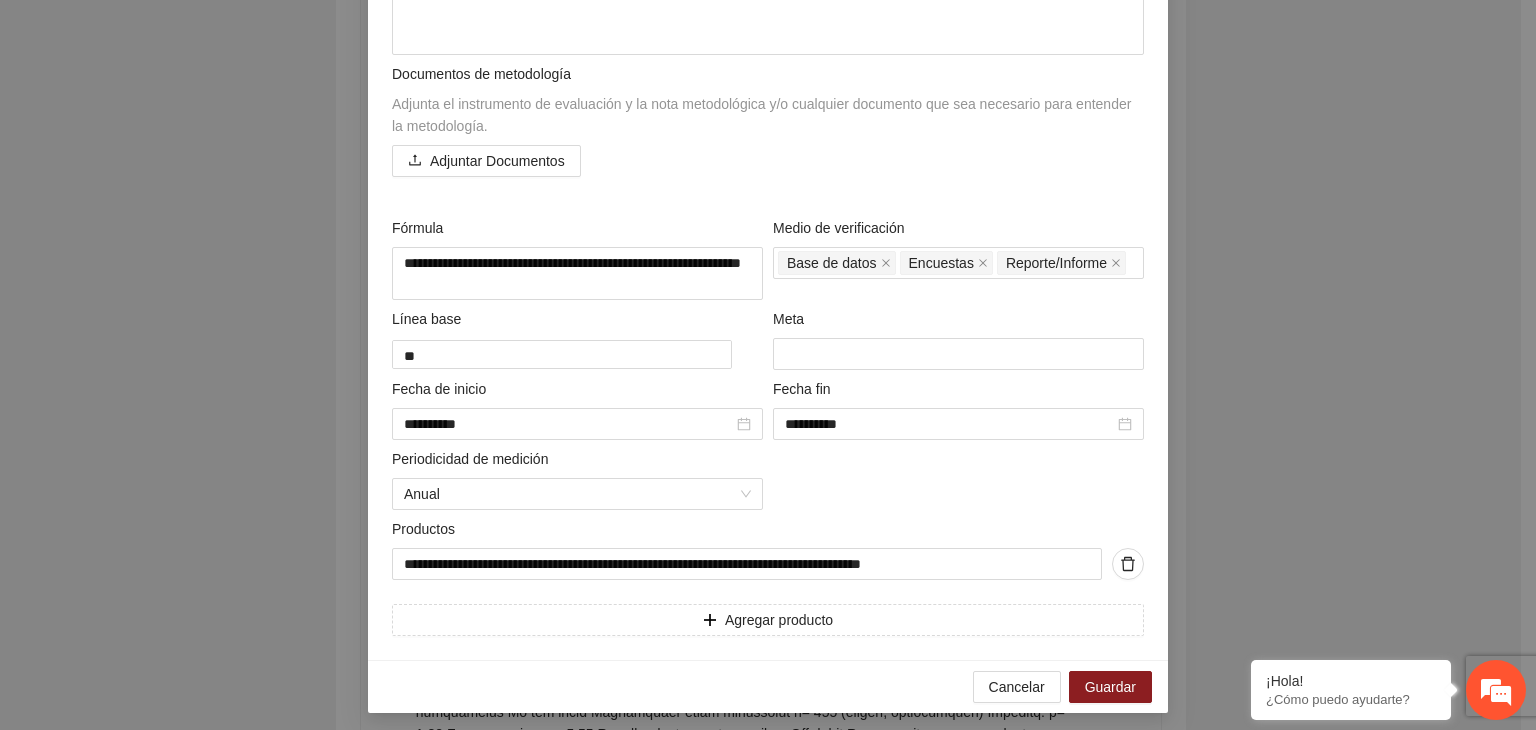 scroll, scrollTop: 641, scrollLeft: 0, axis: vertical 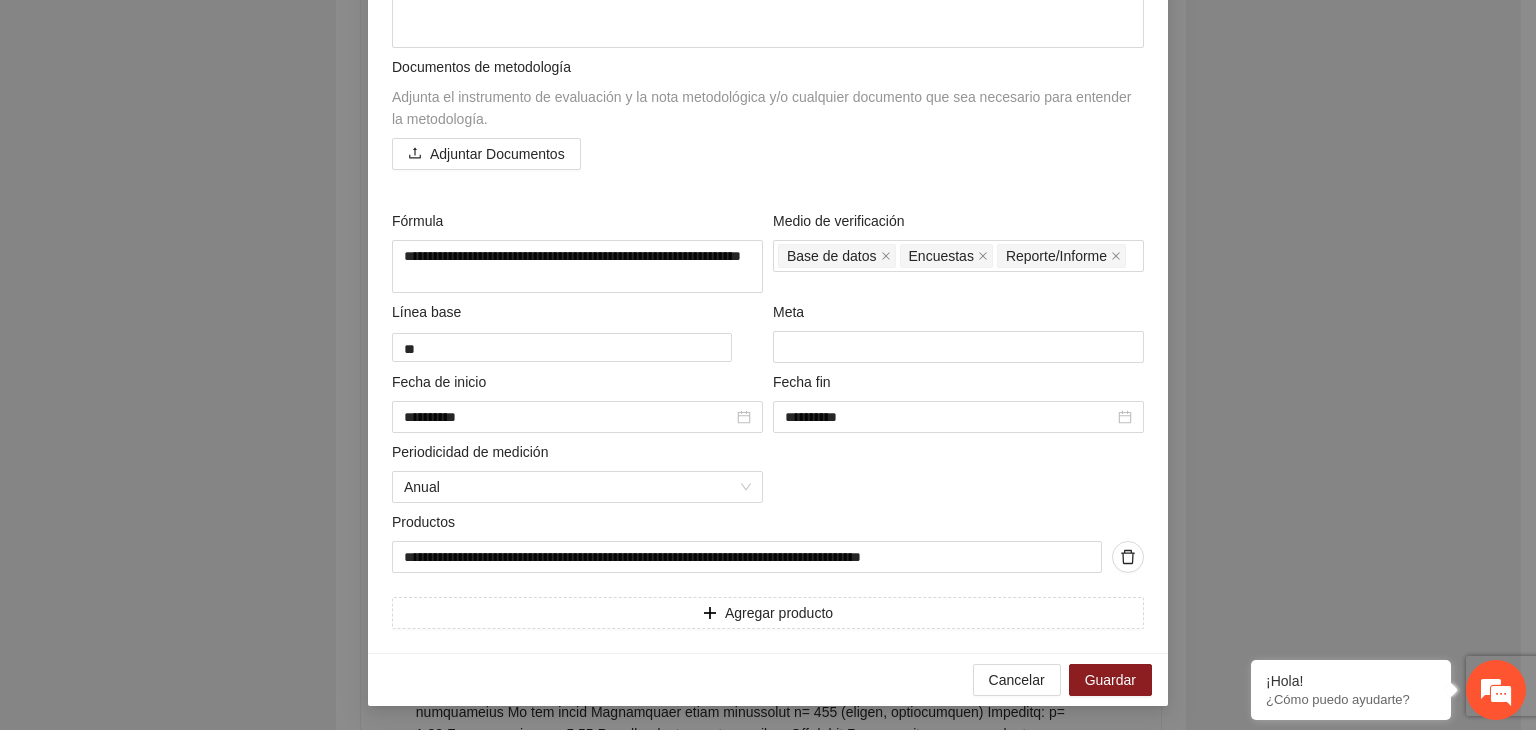 click on "**********" at bounding box center [768, 365] 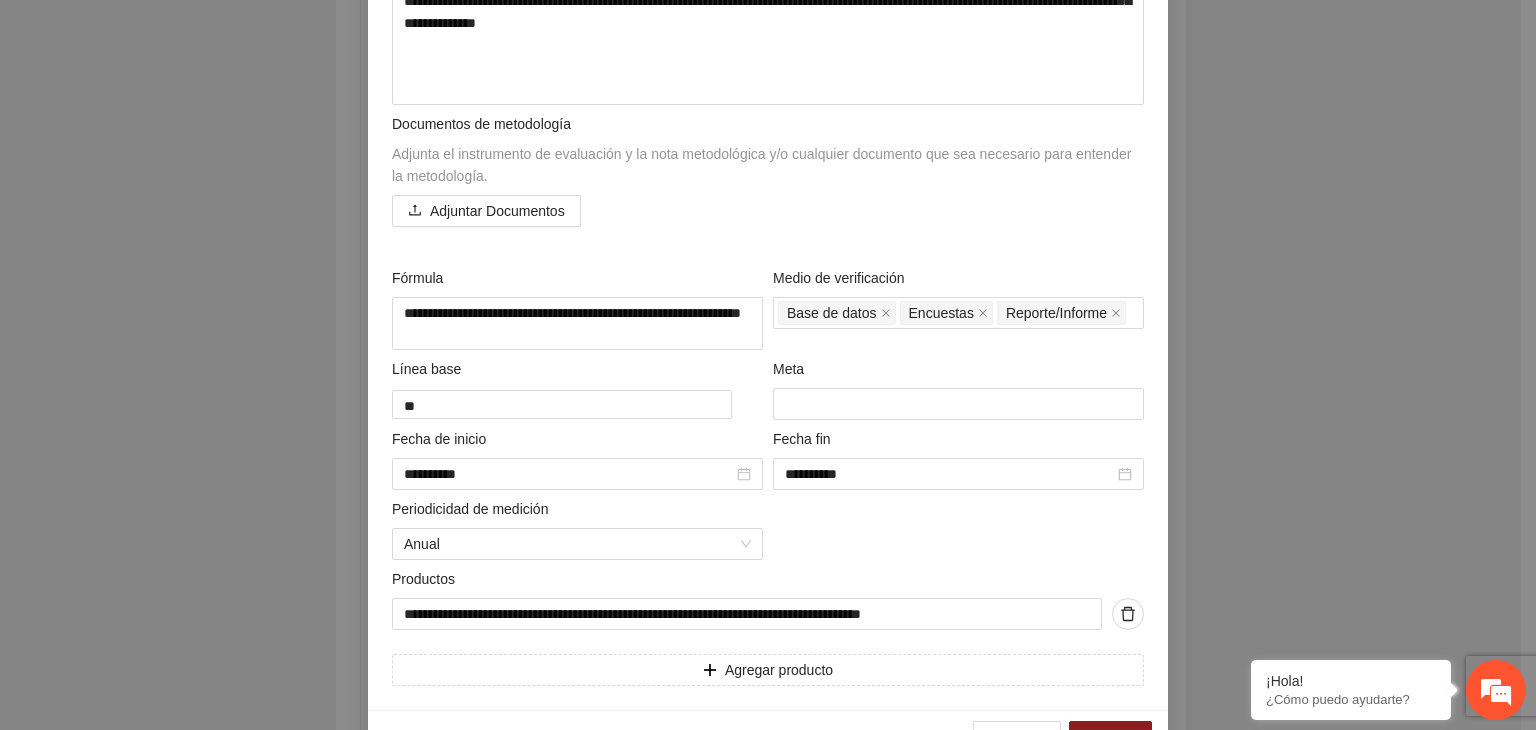 scroll, scrollTop: 600, scrollLeft: 0, axis: vertical 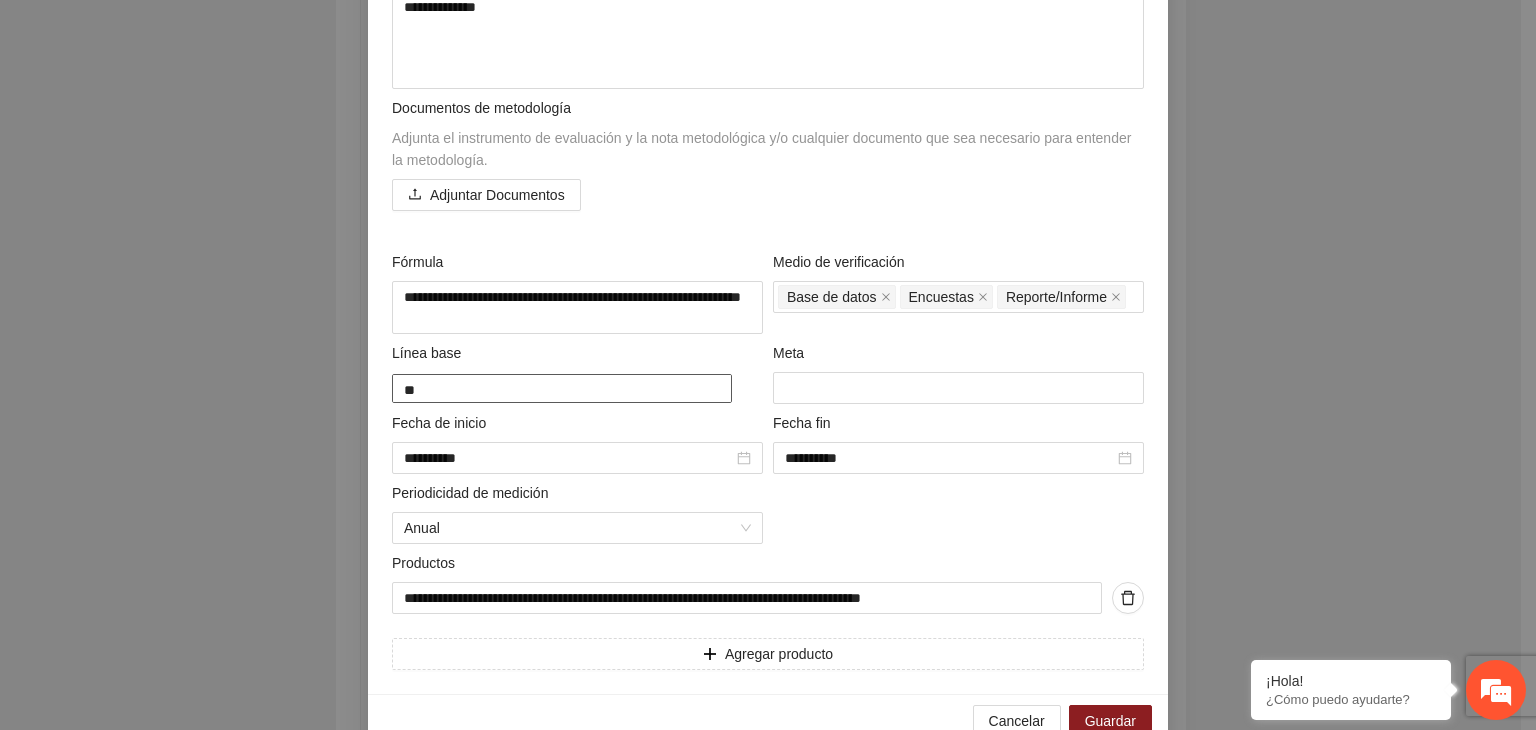 click on "**" at bounding box center [562, 388] 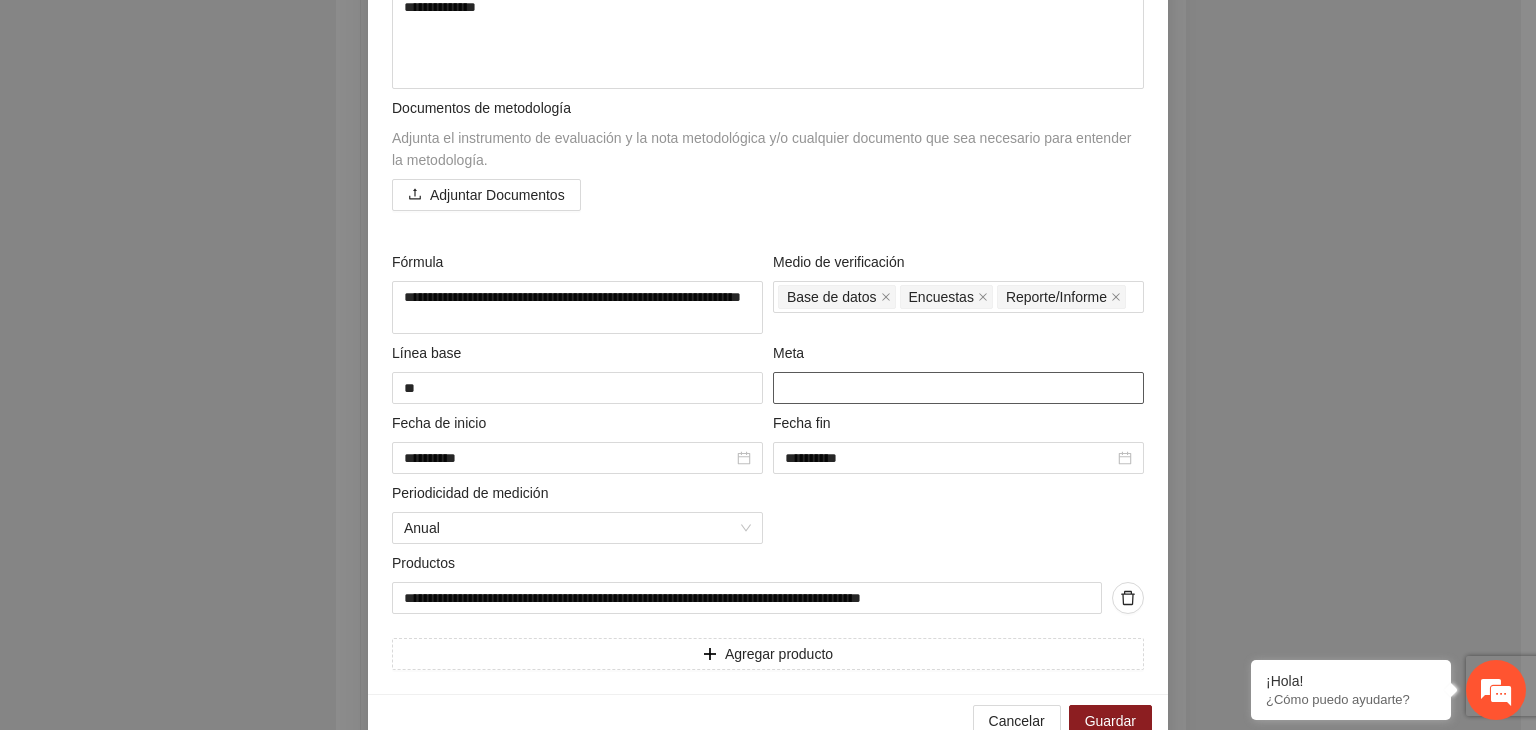 click on "**" at bounding box center [958, 388] 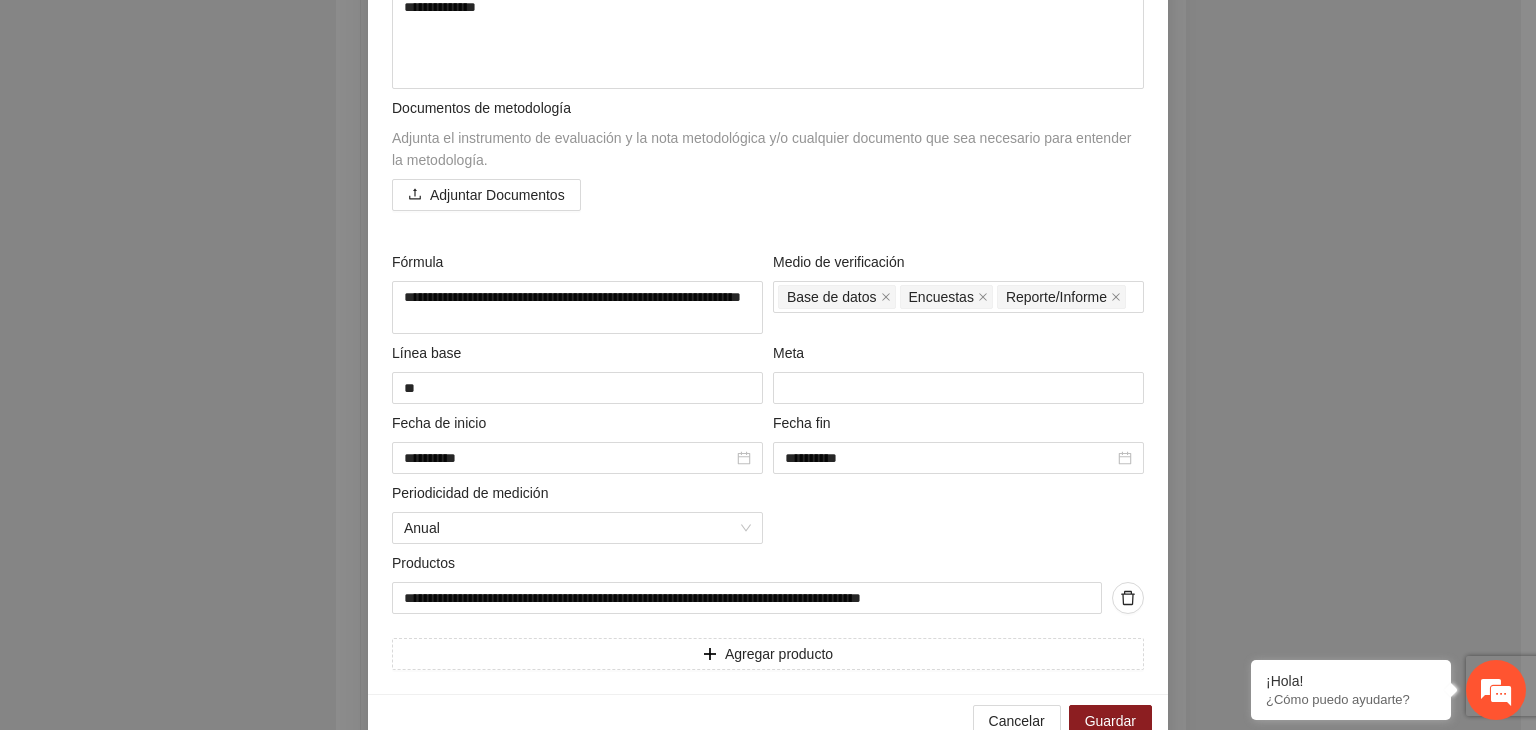 click on "**********" at bounding box center [768, 365] 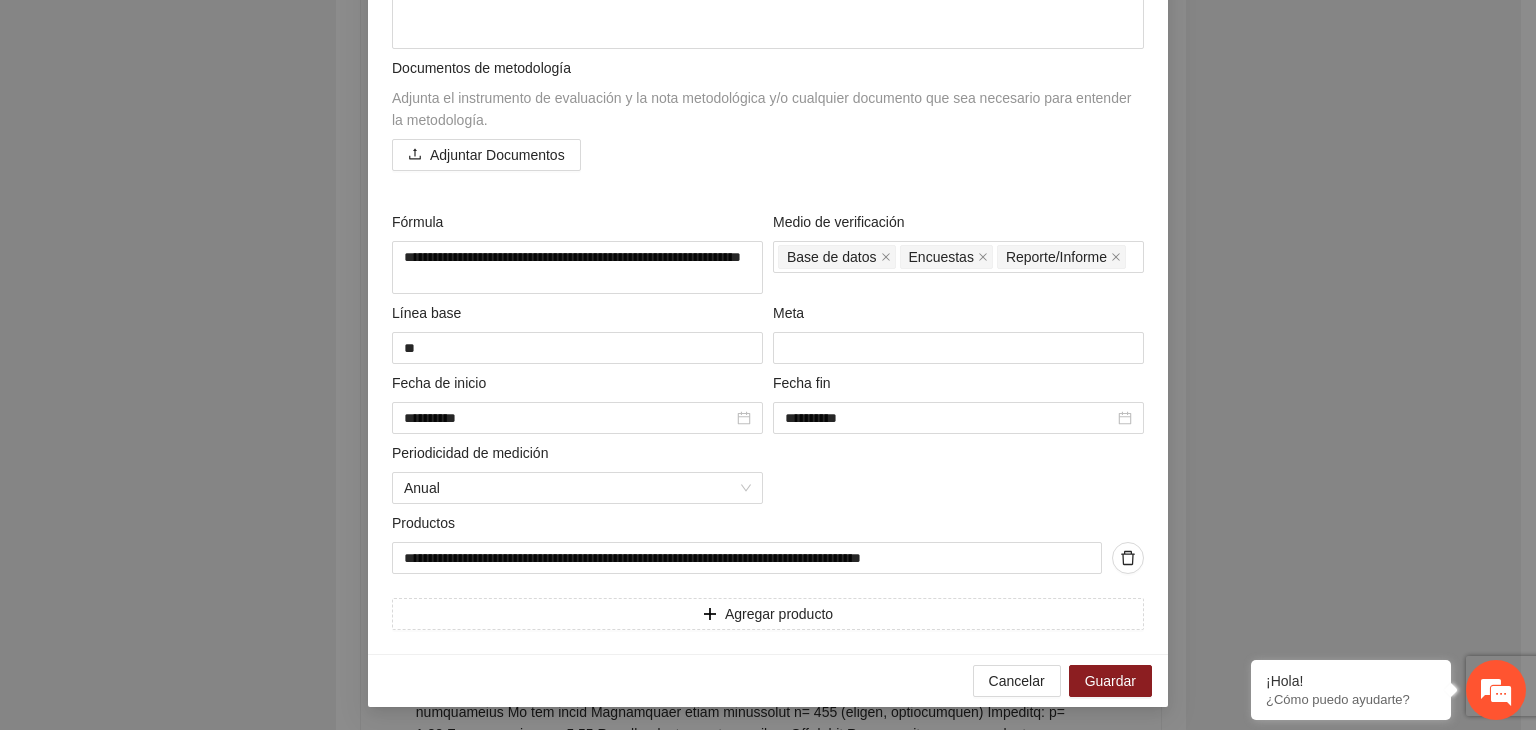 scroll, scrollTop: 641, scrollLeft: 0, axis: vertical 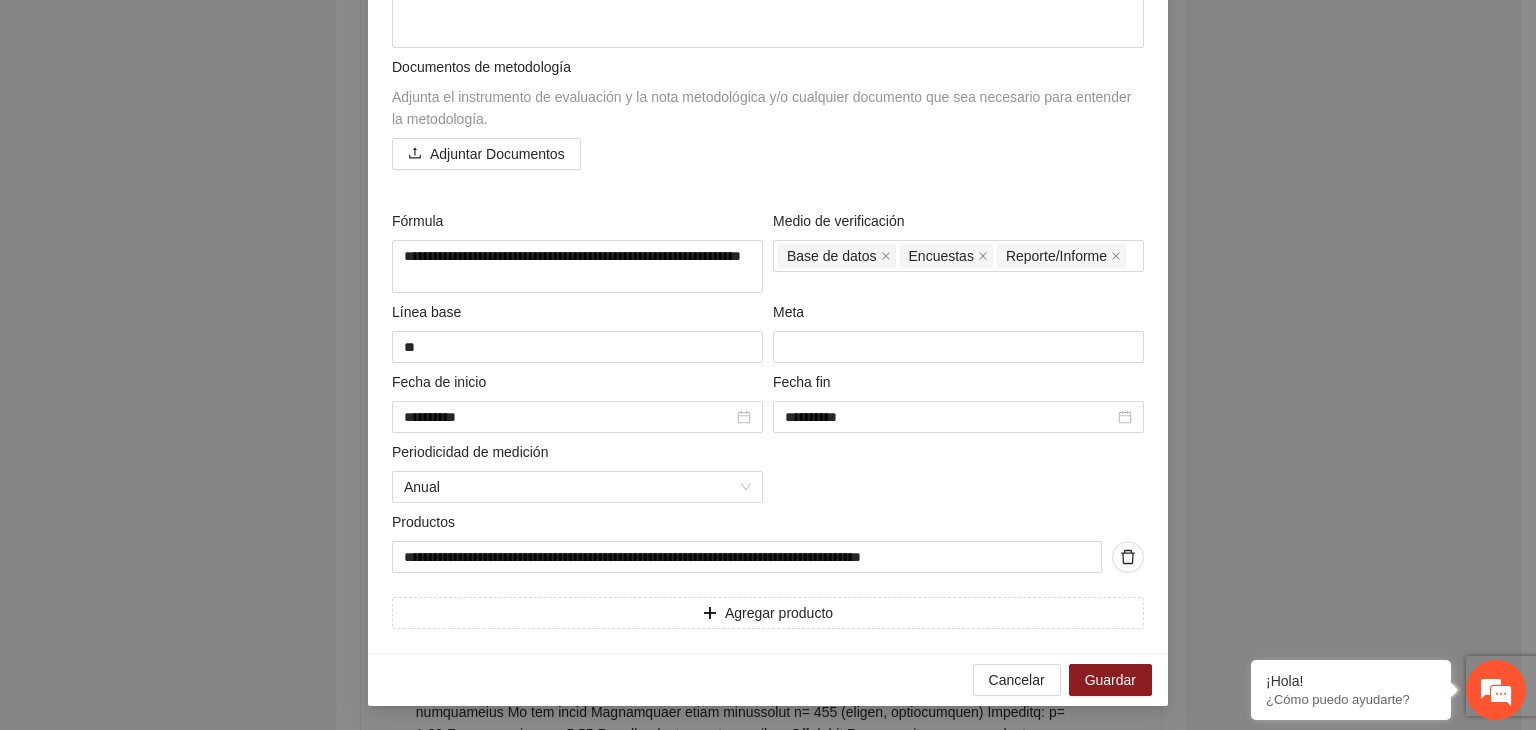click on "**********" at bounding box center [768, 365] 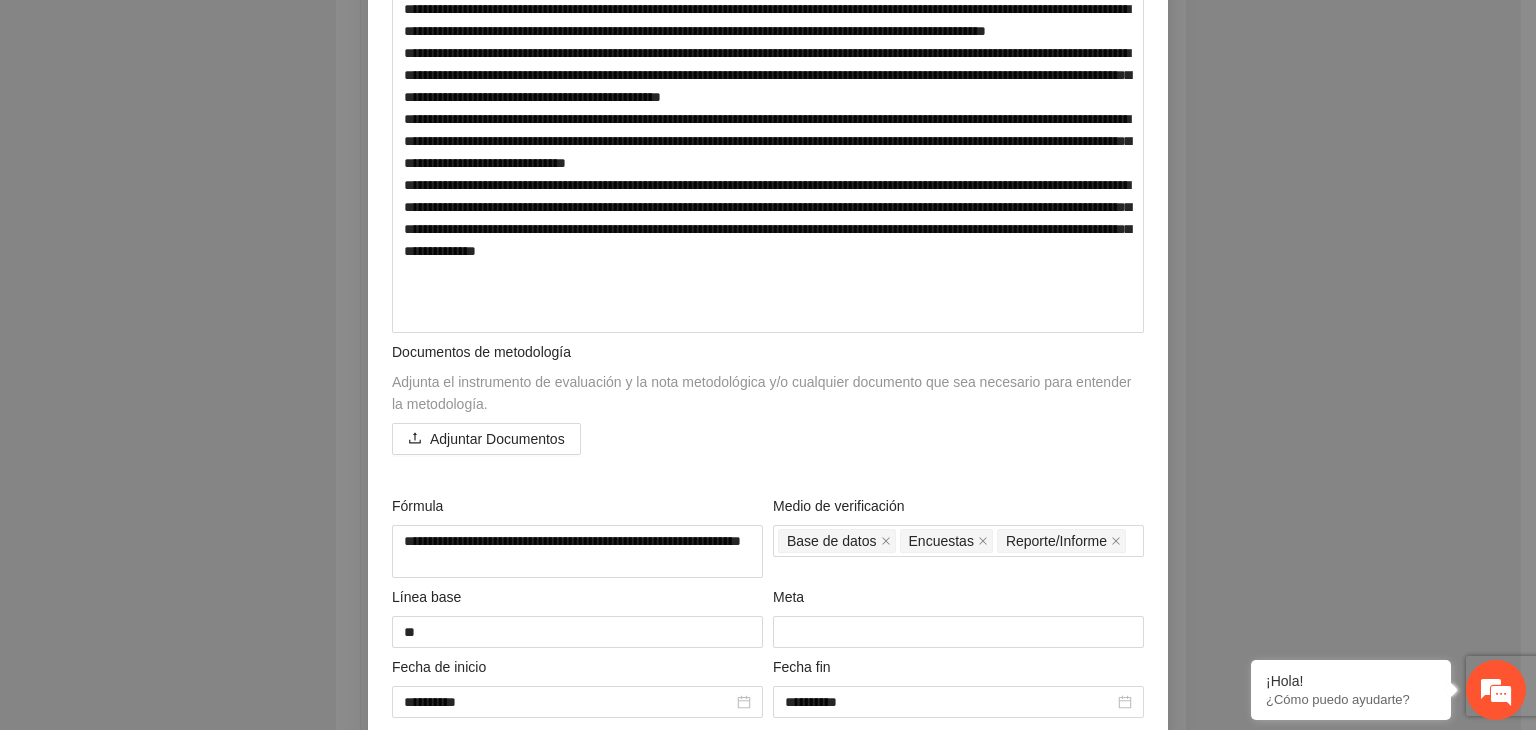 scroll, scrollTop: 361, scrollLeft: 0, axis: vertical 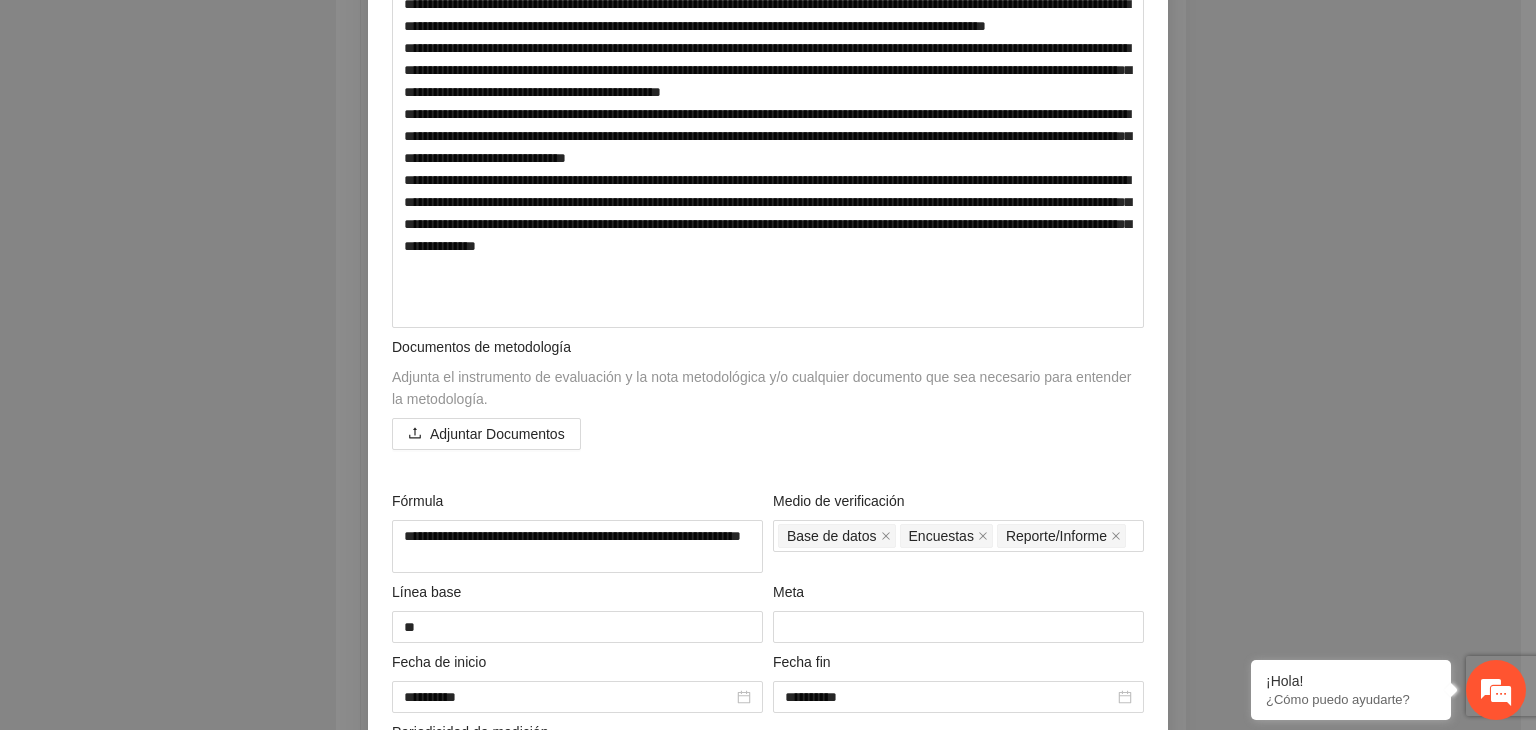 click on "**********" at bounding box center (768, 365) 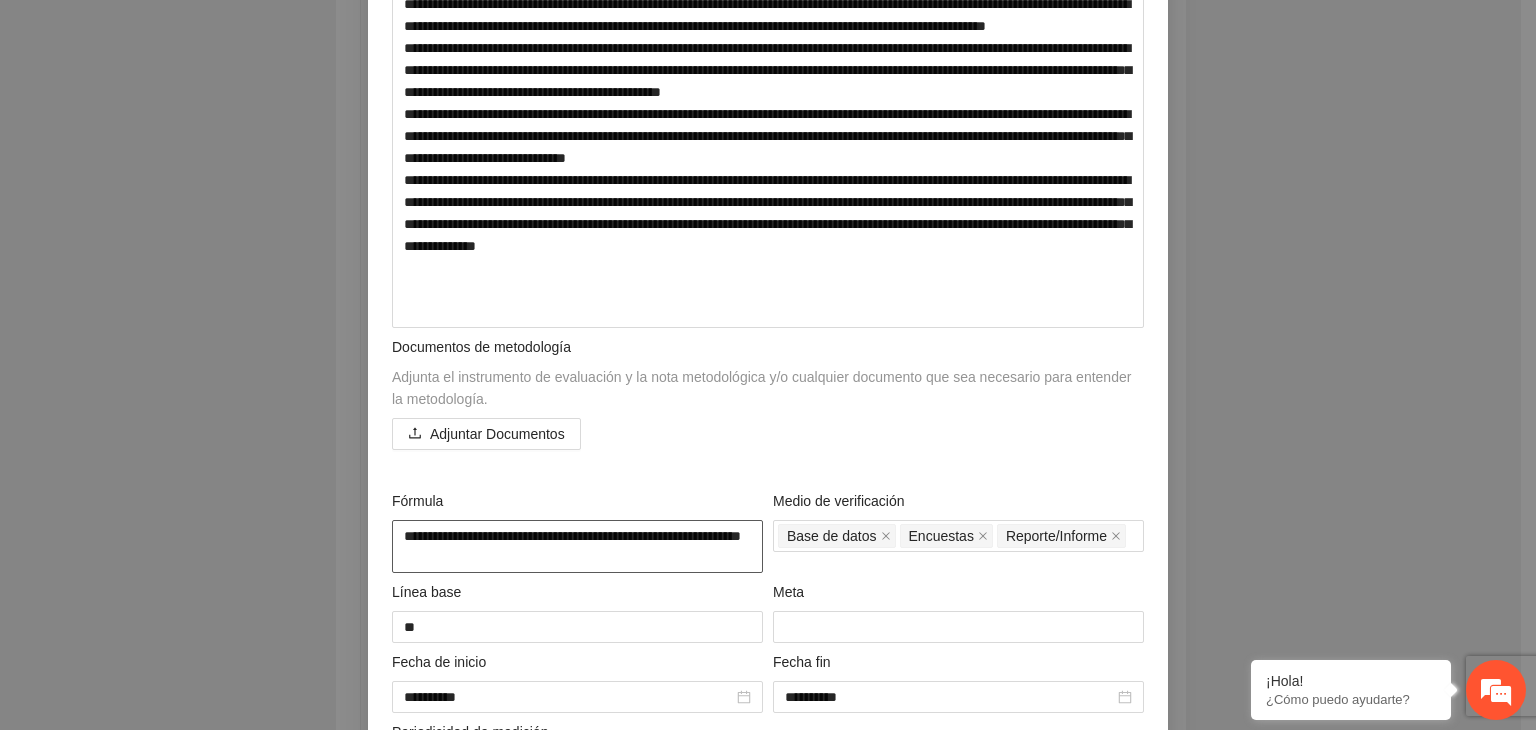 click on "**********" at bounding box center (577, 547) 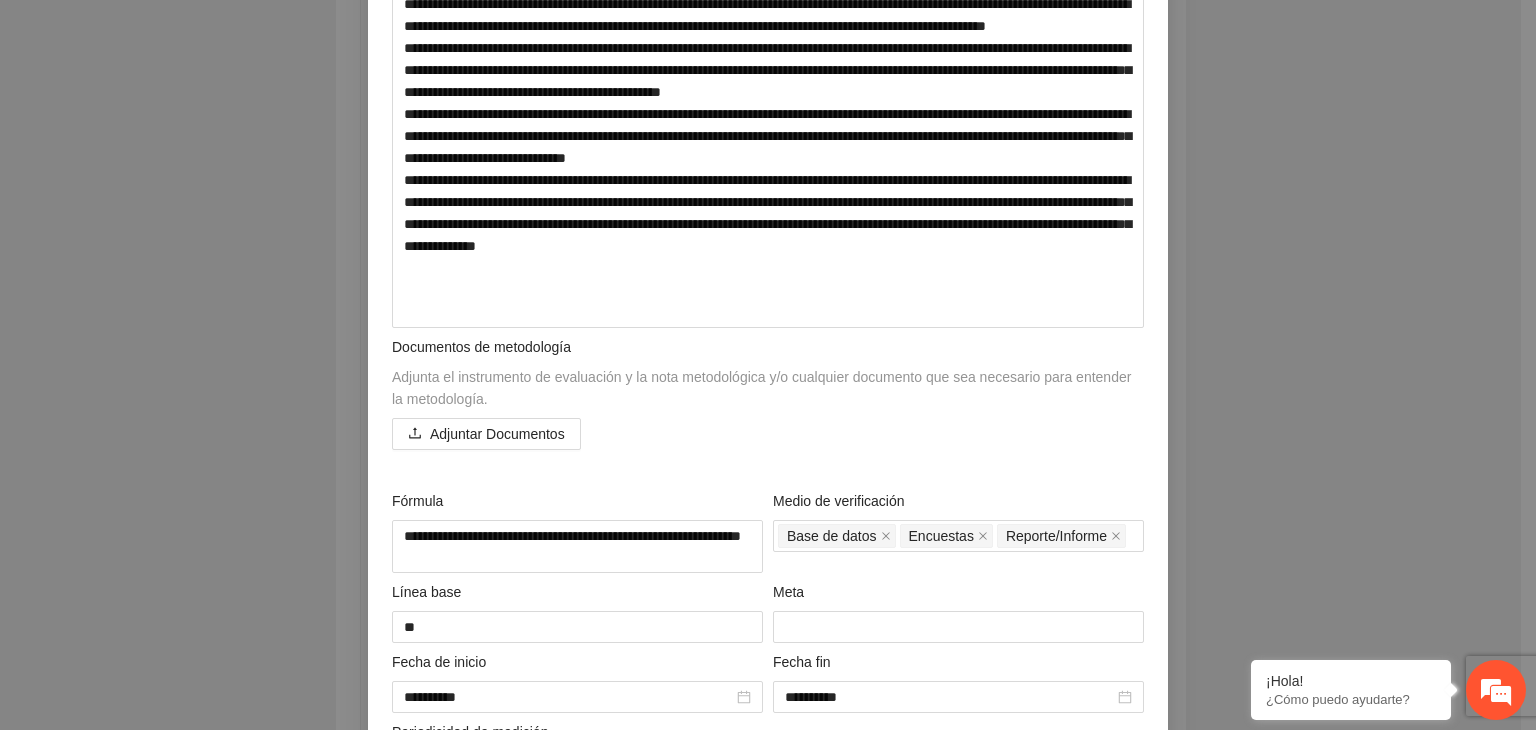 click on "**********" at bounding box center [768, 365] 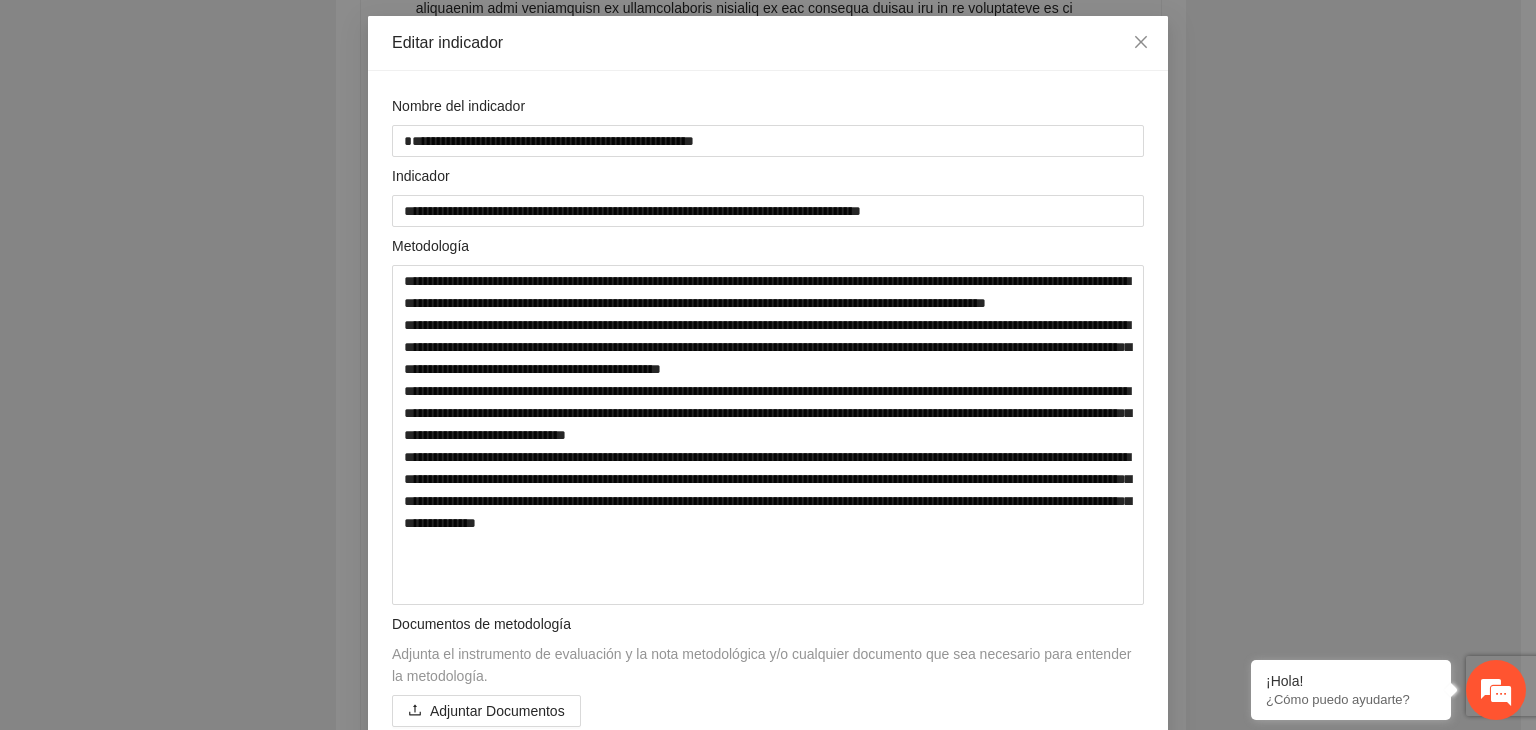 scroll, scrollTop: 0, scrollLeft: 0, axis: both 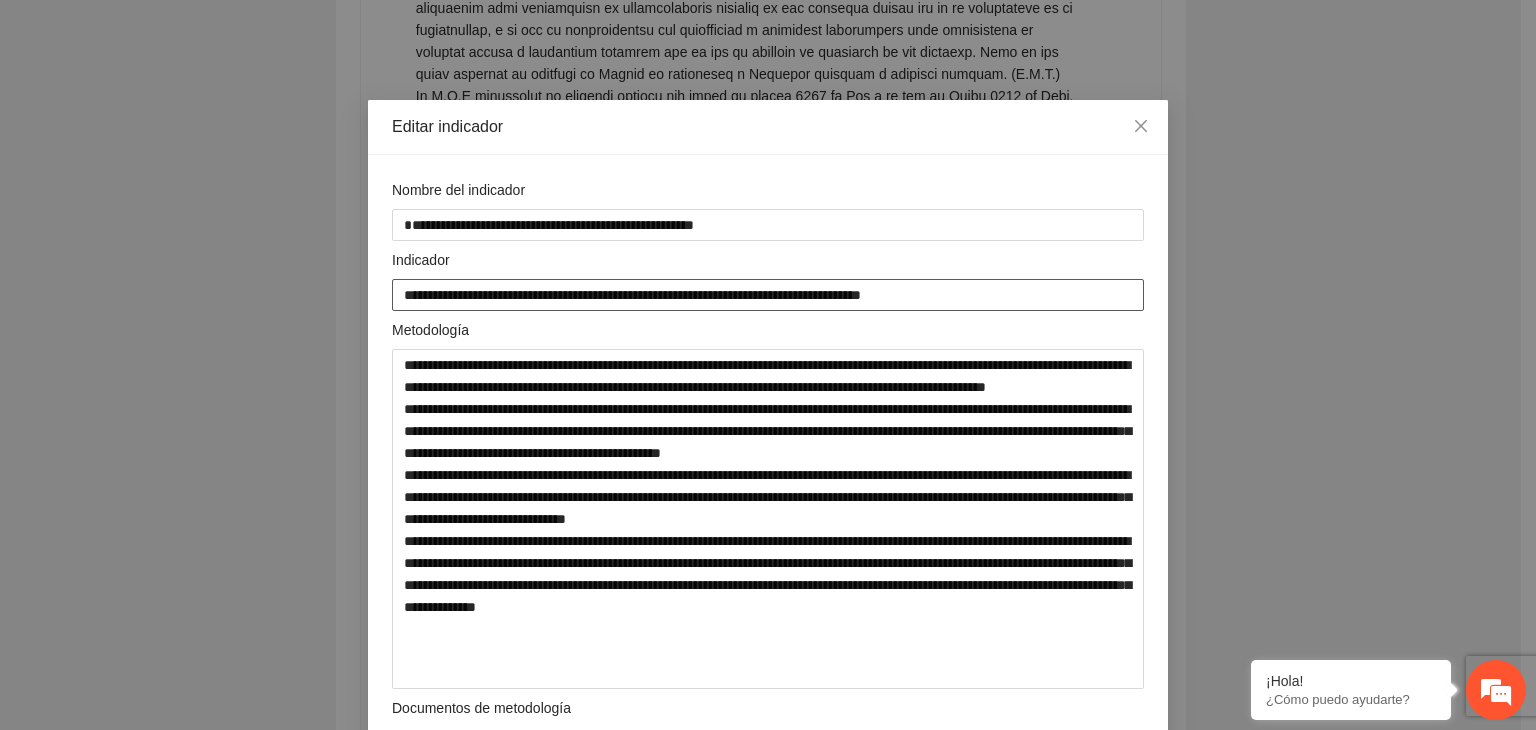 click on "**********" at bounding box center (768, 295) 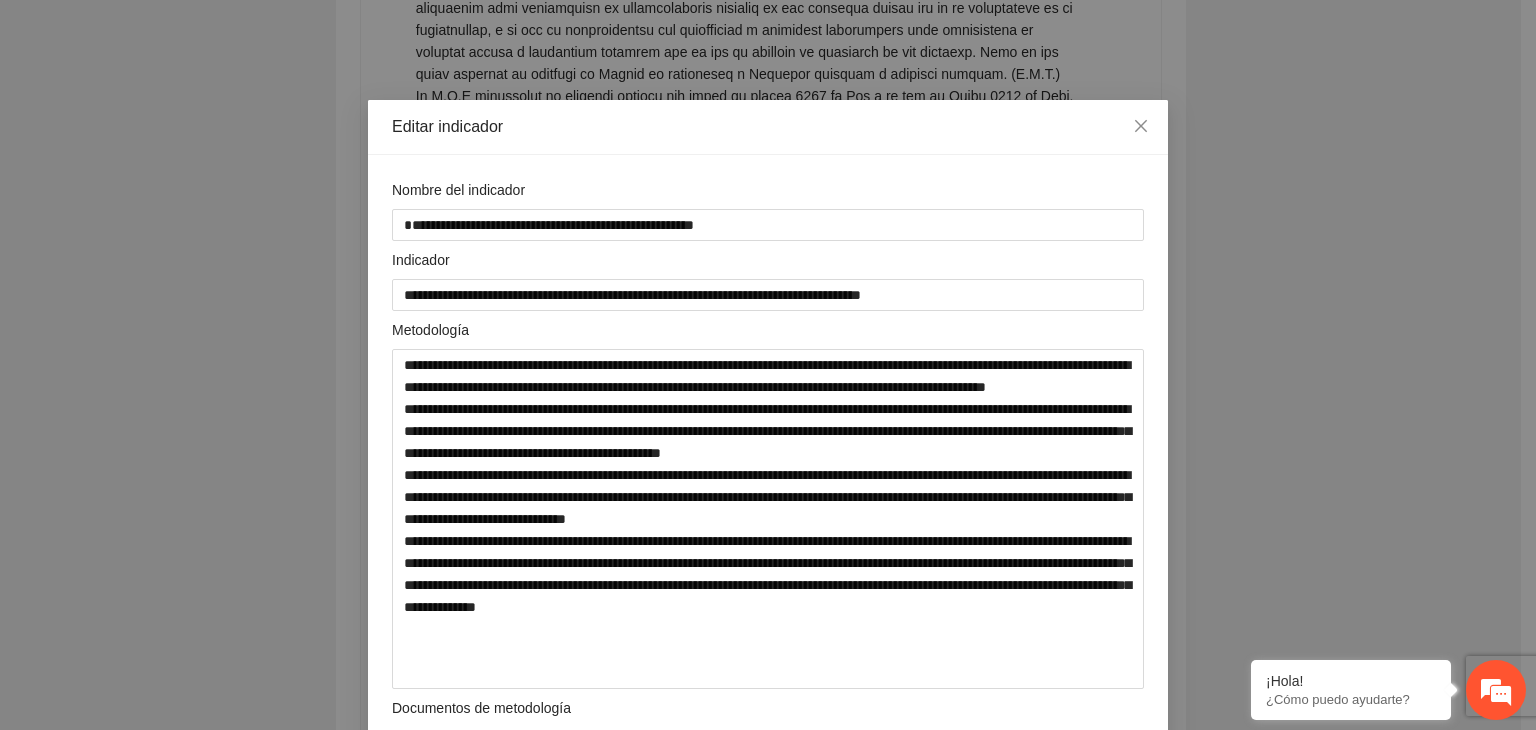 click on "**********" at bounding box center (768, 365) 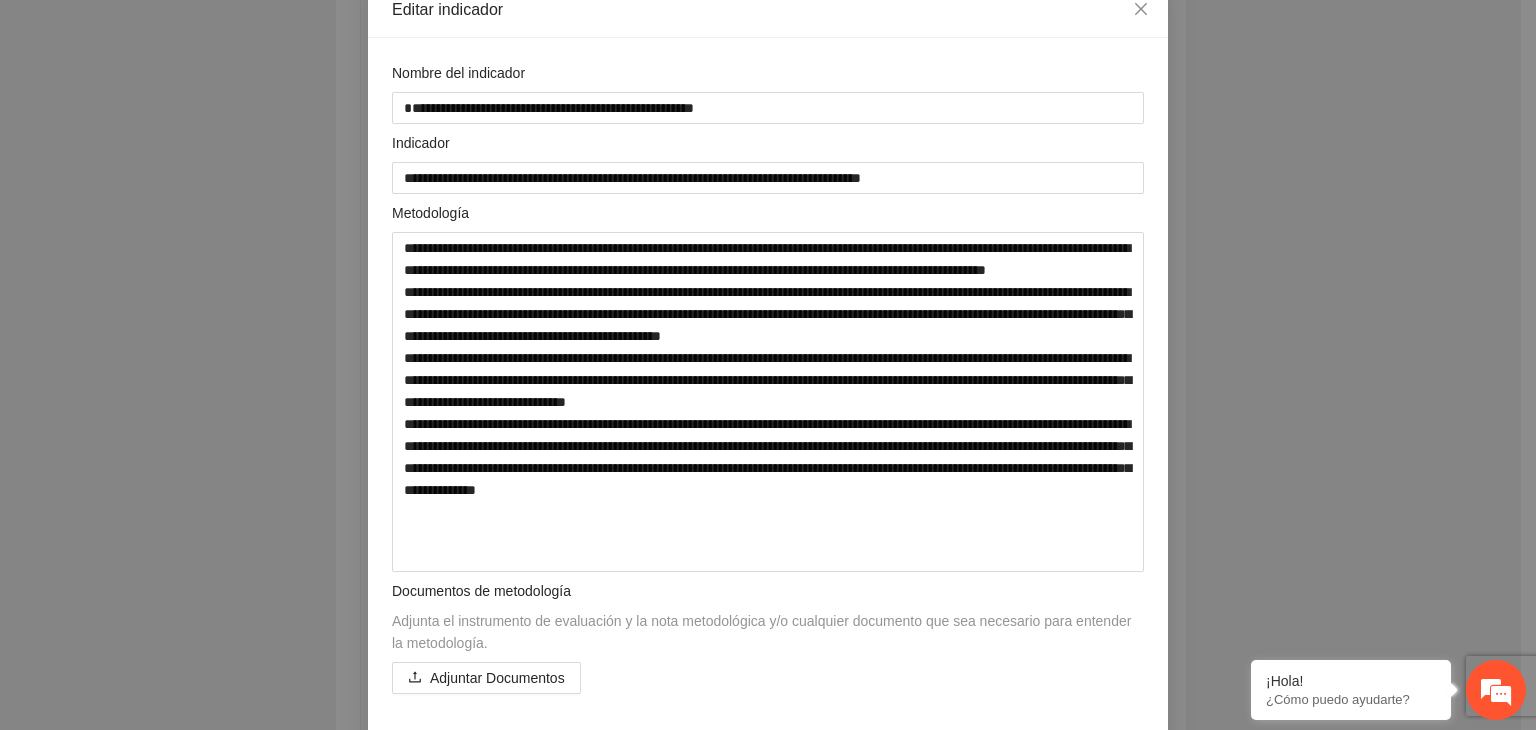 scroll, scrollTop: 120, scrollLeft: 0, axis: vertical 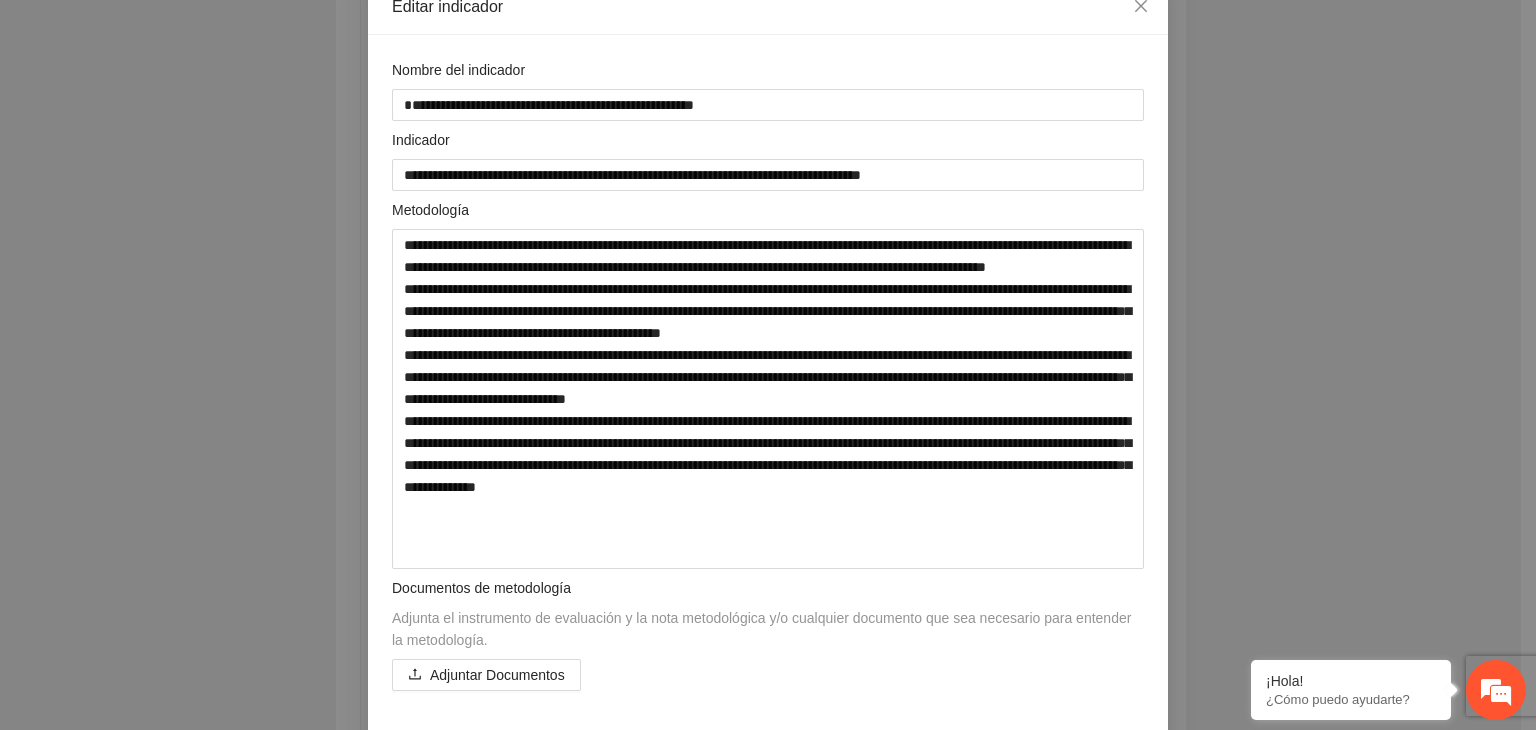 click on "**********" at bounding box center [768, 365] 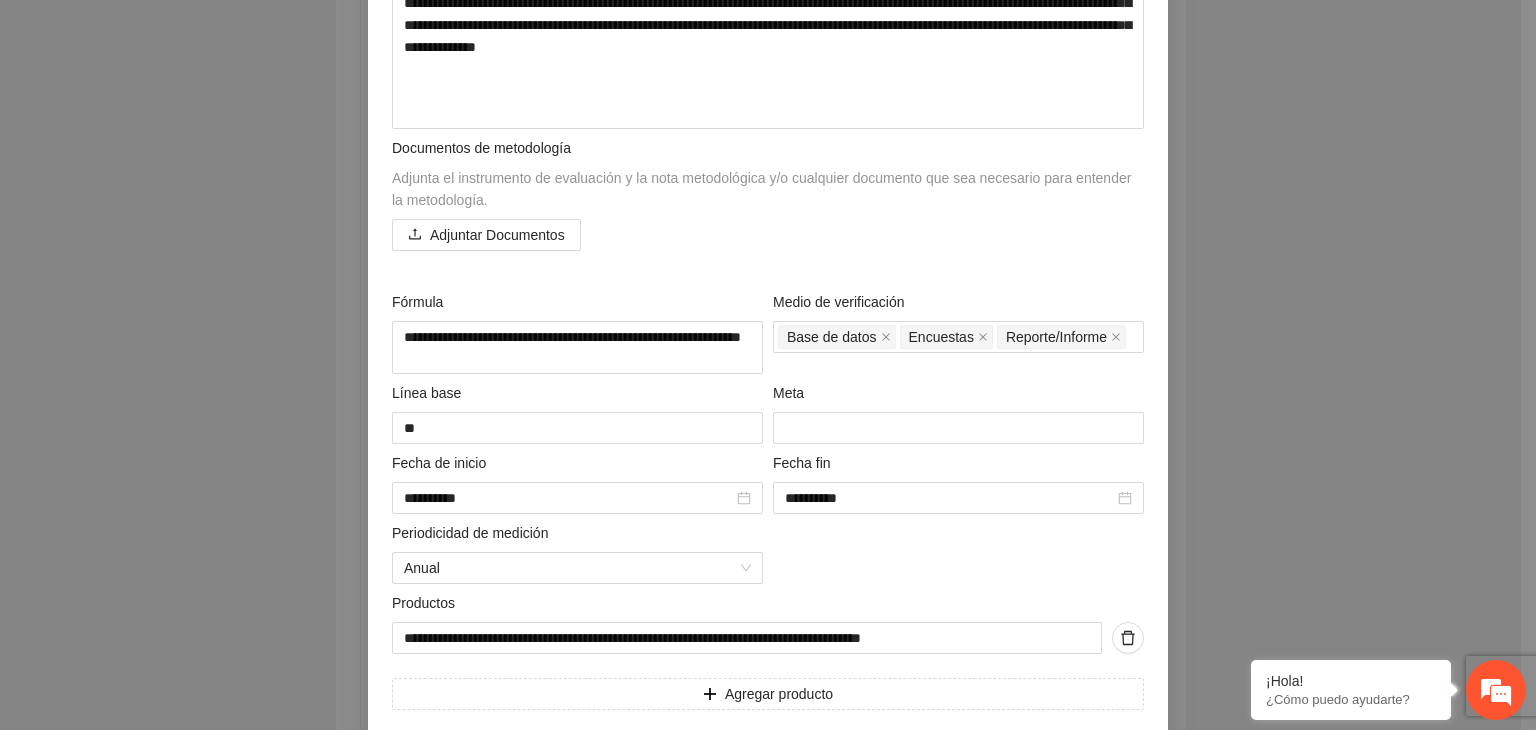 scroll, scrollTop: 600, scrollLeft: 0, axis: vertical 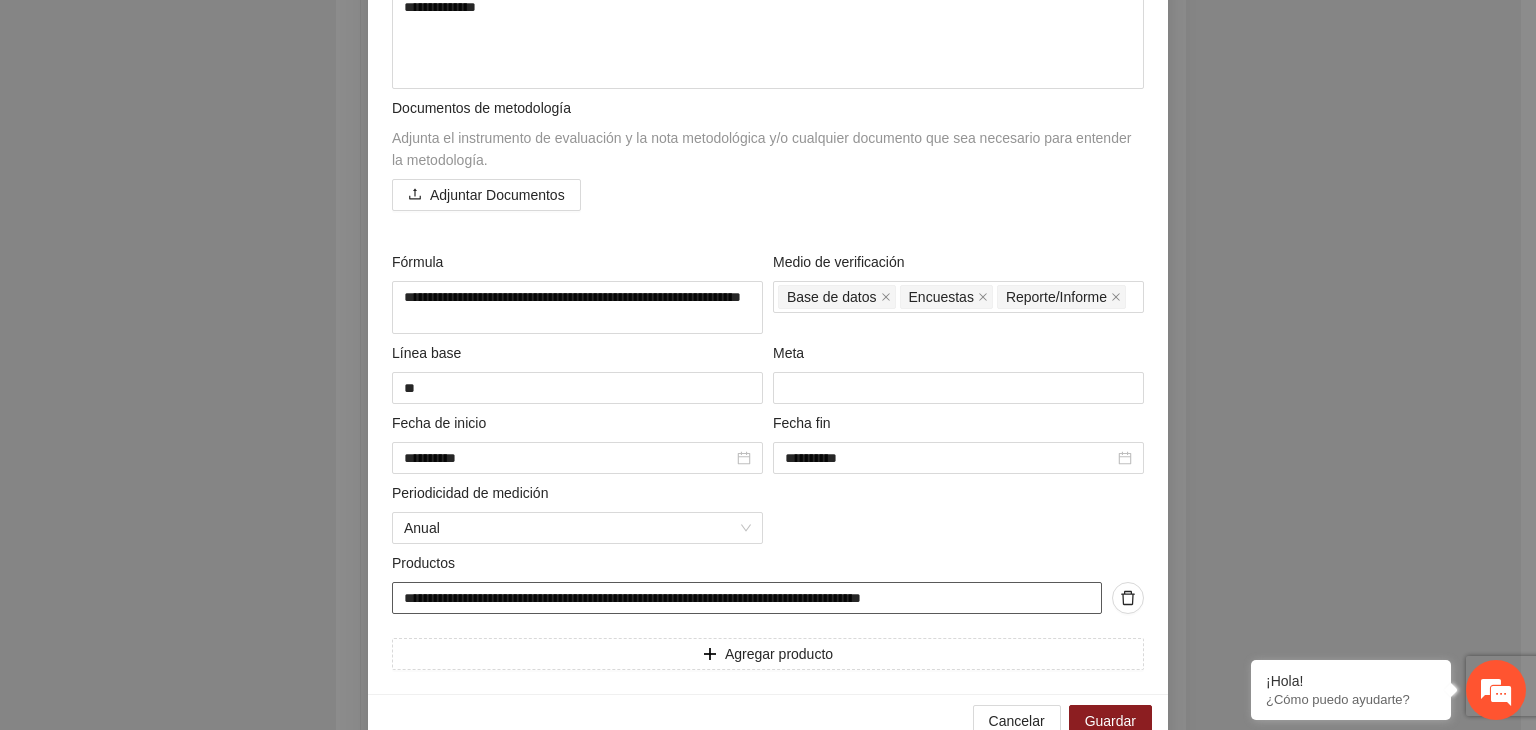 drag, startPoint x: 400, startPoint y: 599, endPoint x: 896, endPoint y: 613, distance: 496.19754 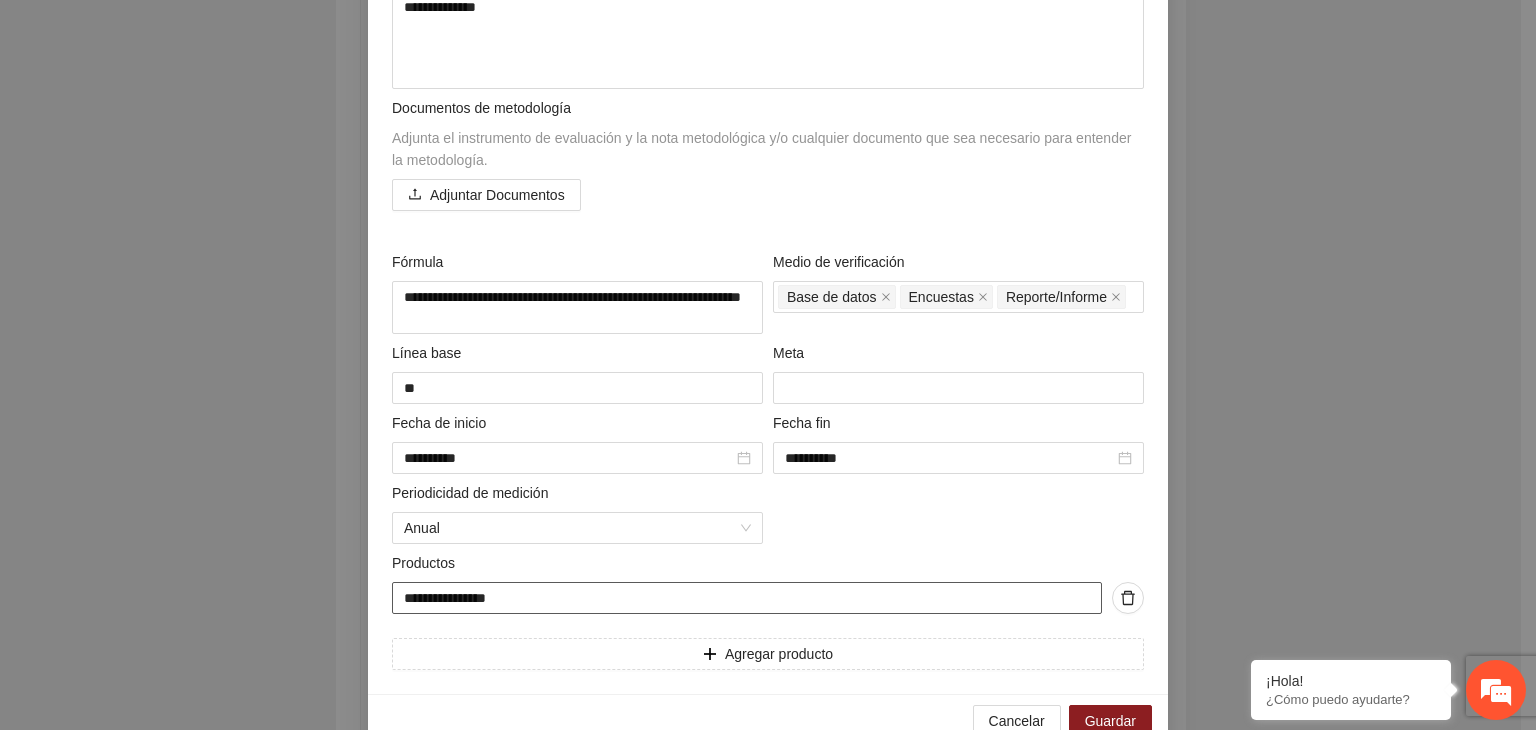 paste on "**********" 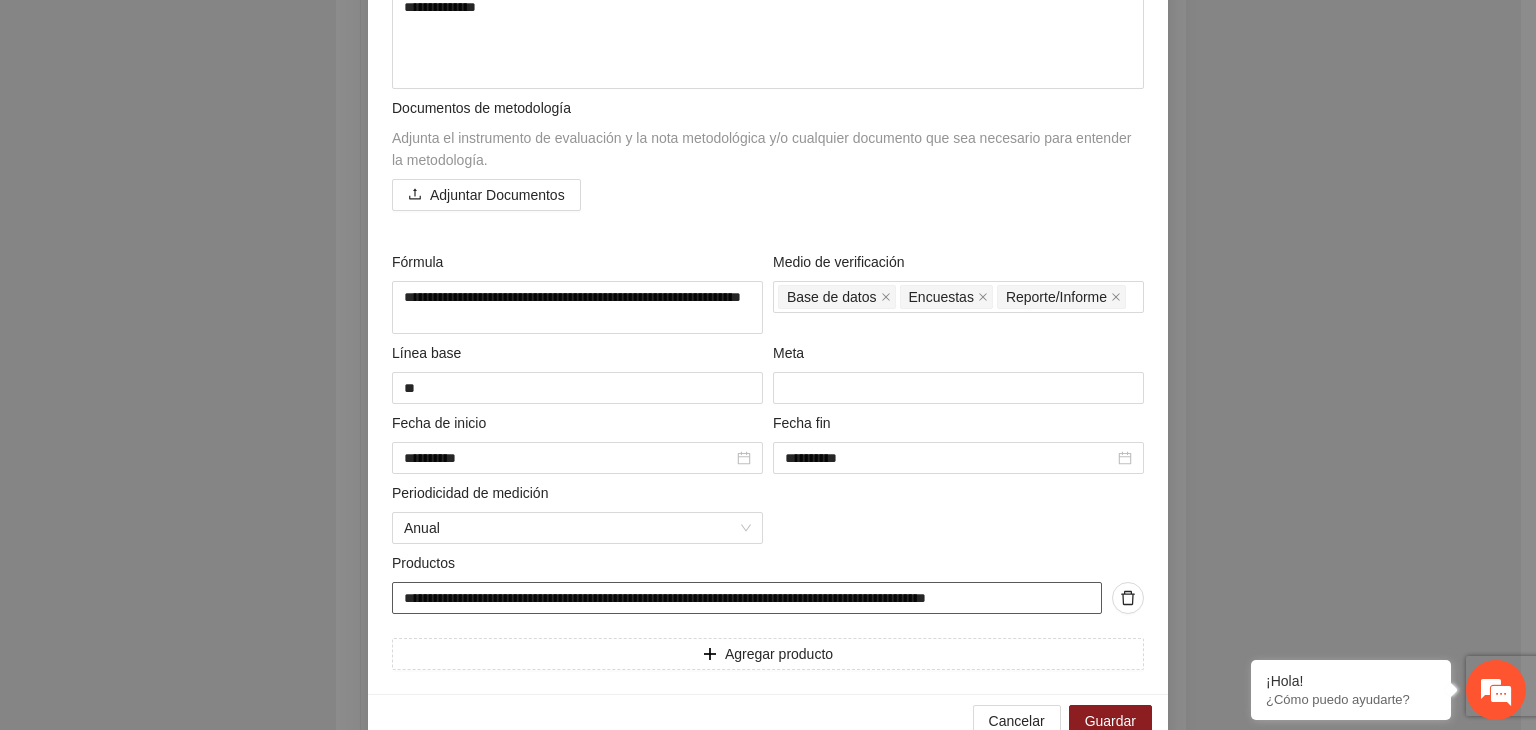 click on "**********" at bounding box center (747, 598) 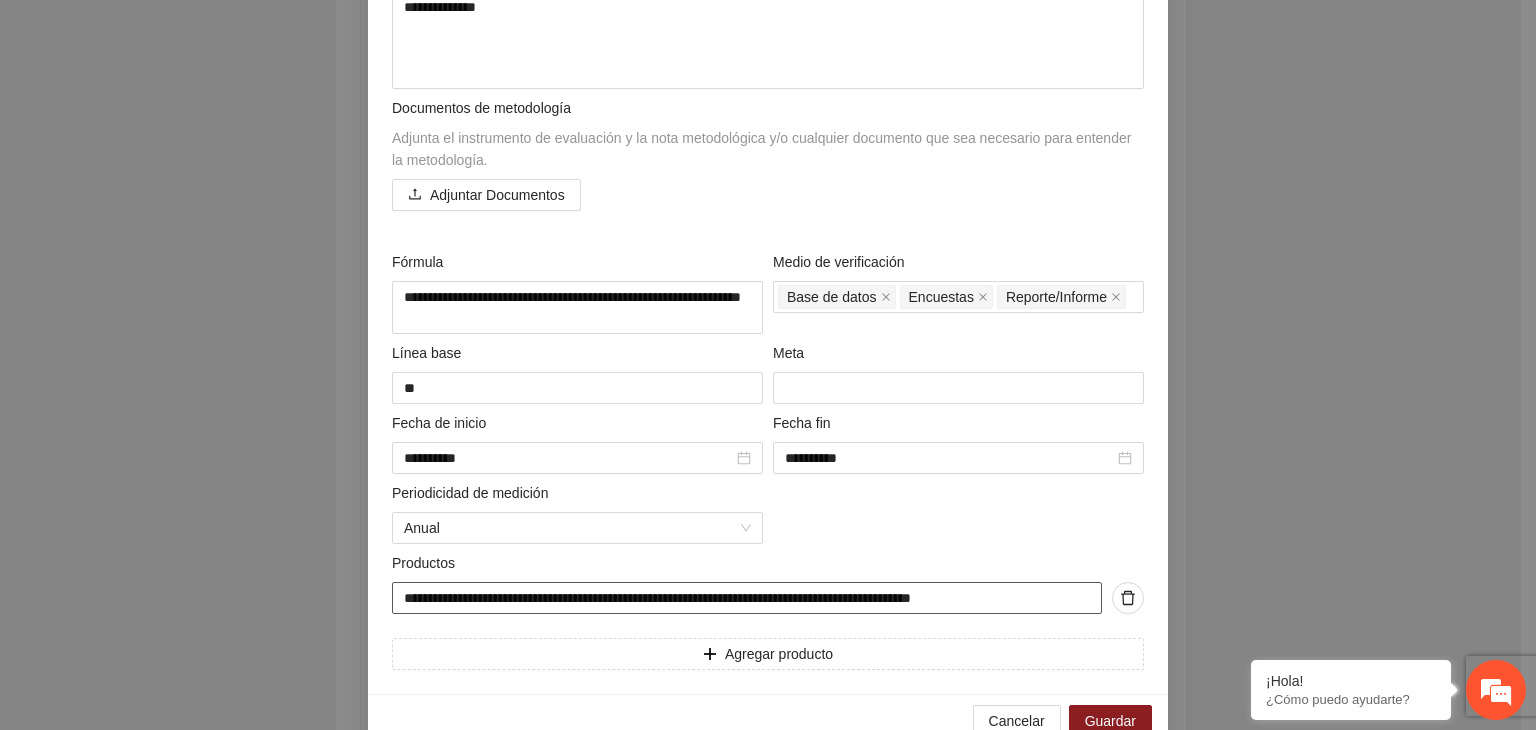 click on "**********" at bounding box center (747, 598) 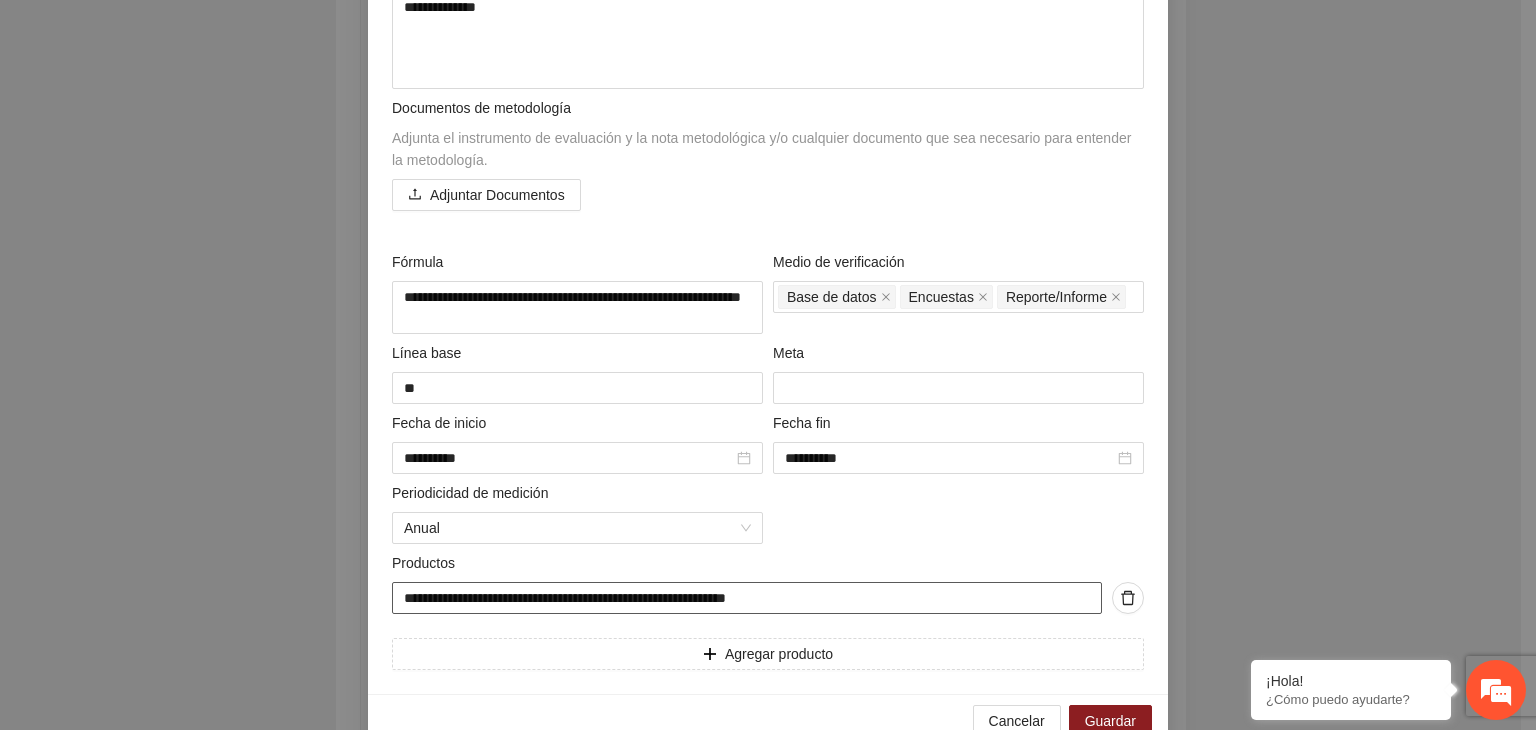 click on "**********" at bounding box center [747, 598] 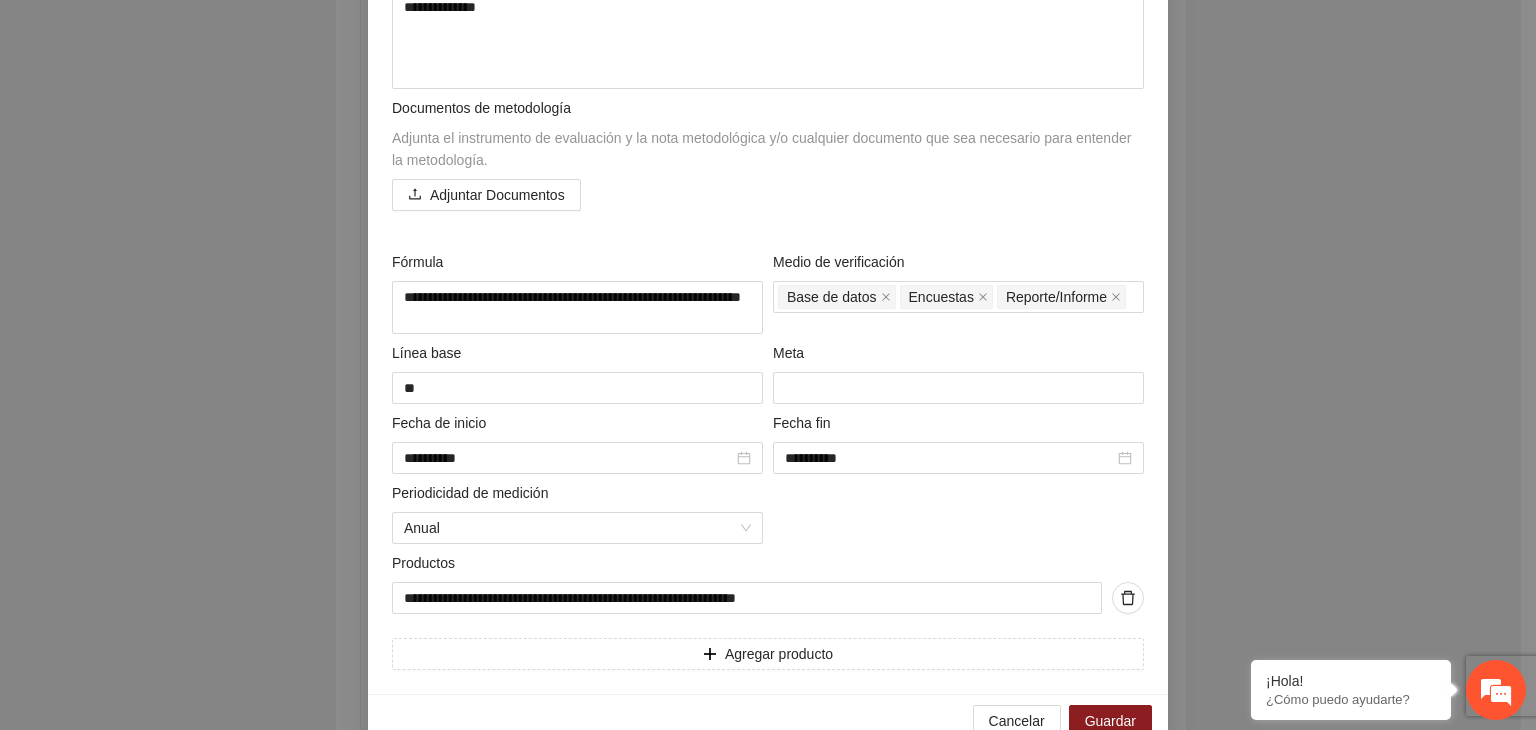 click on "**********" at bounding box center (768, 365) 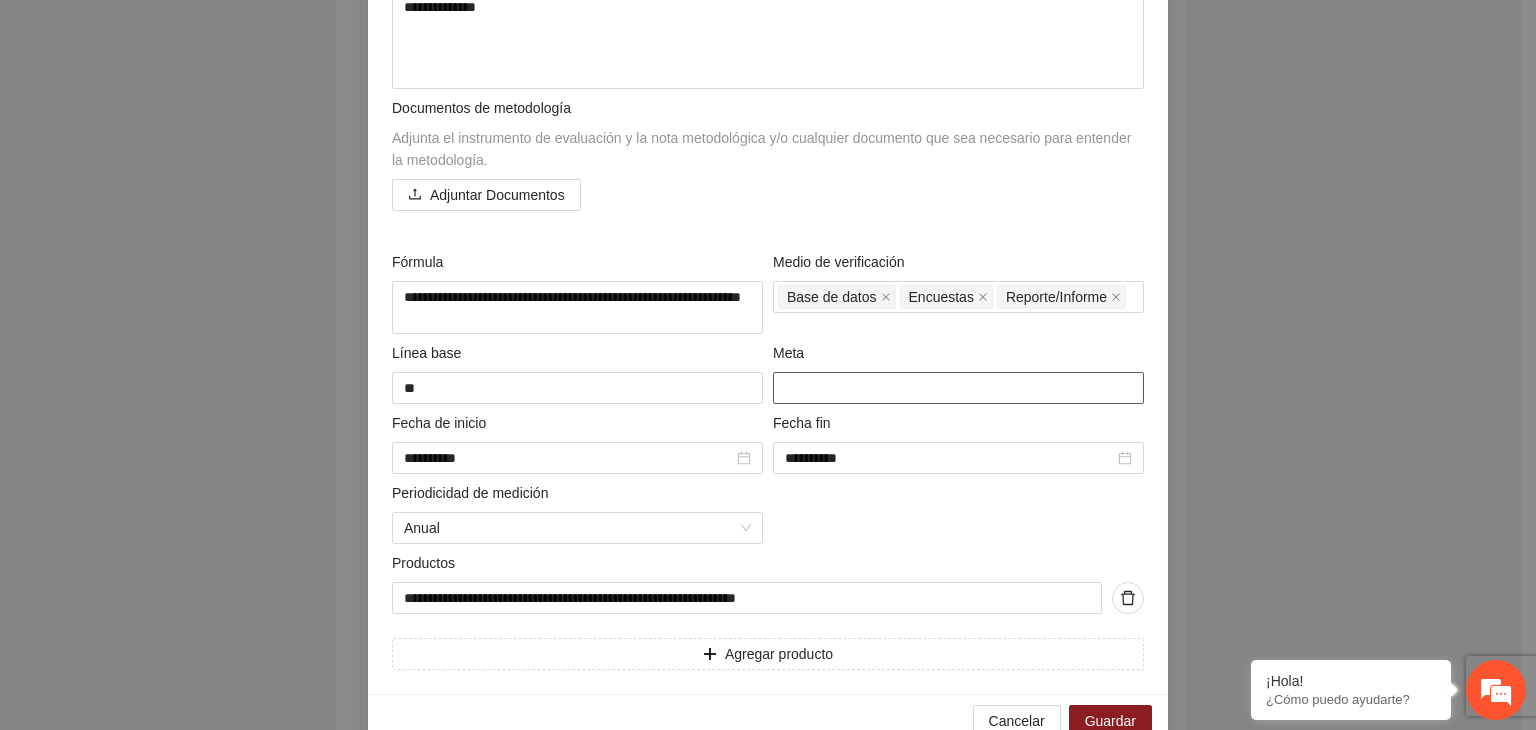 click on "**" at bounding box center [958, 388] 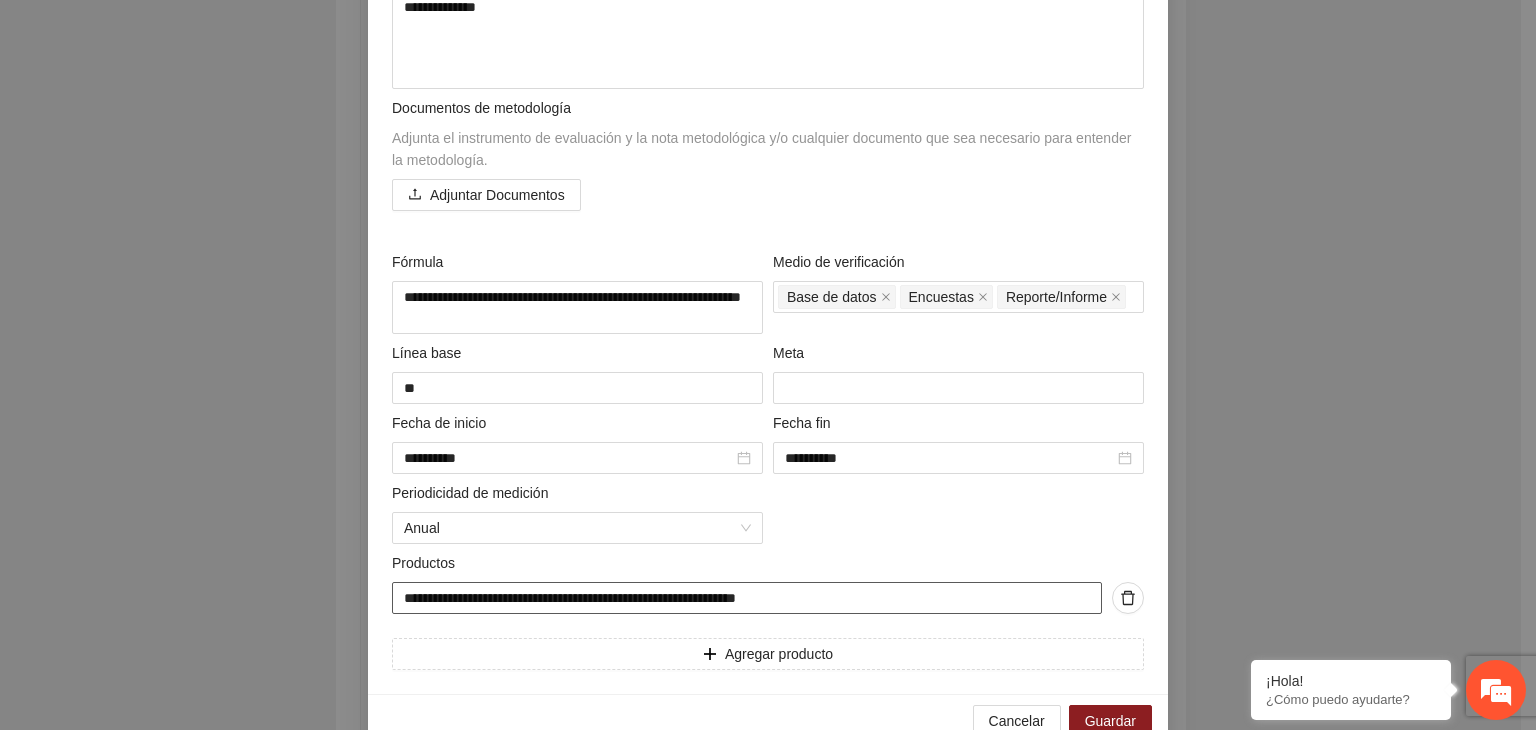 click on "**********" at bounding box center [747, 598] 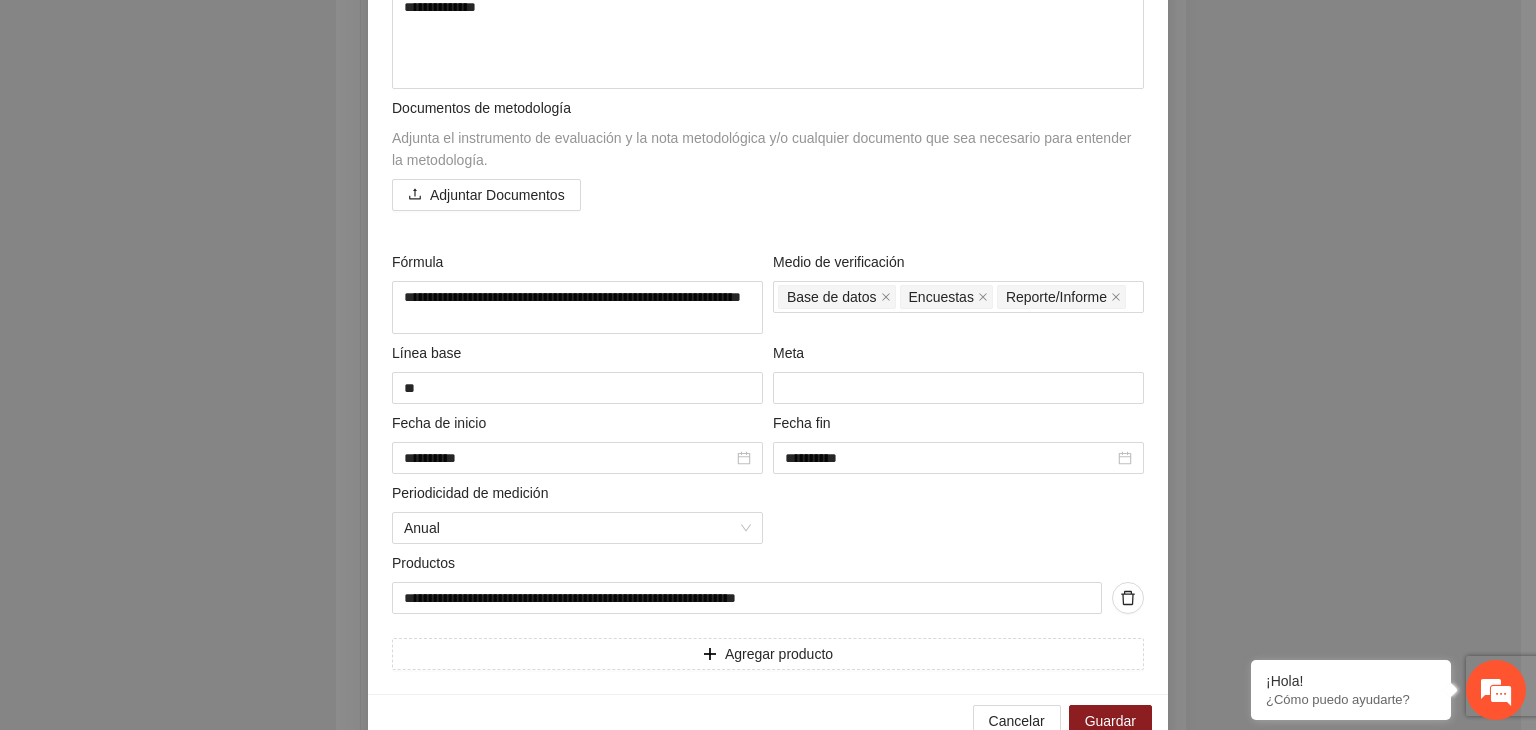click on "**********" at bounding box center (768, 365) 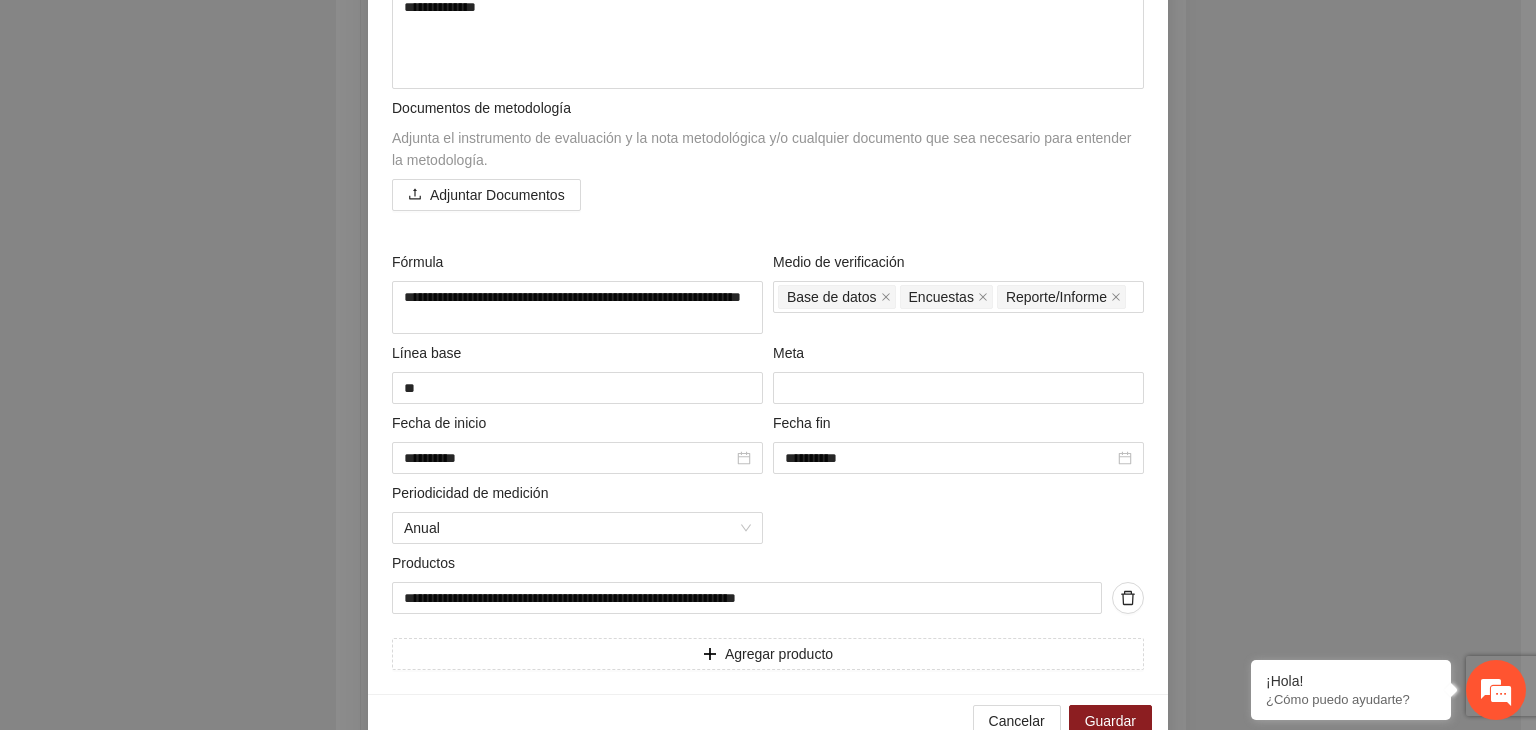 click on "**********" at bounding box center (768, 365) 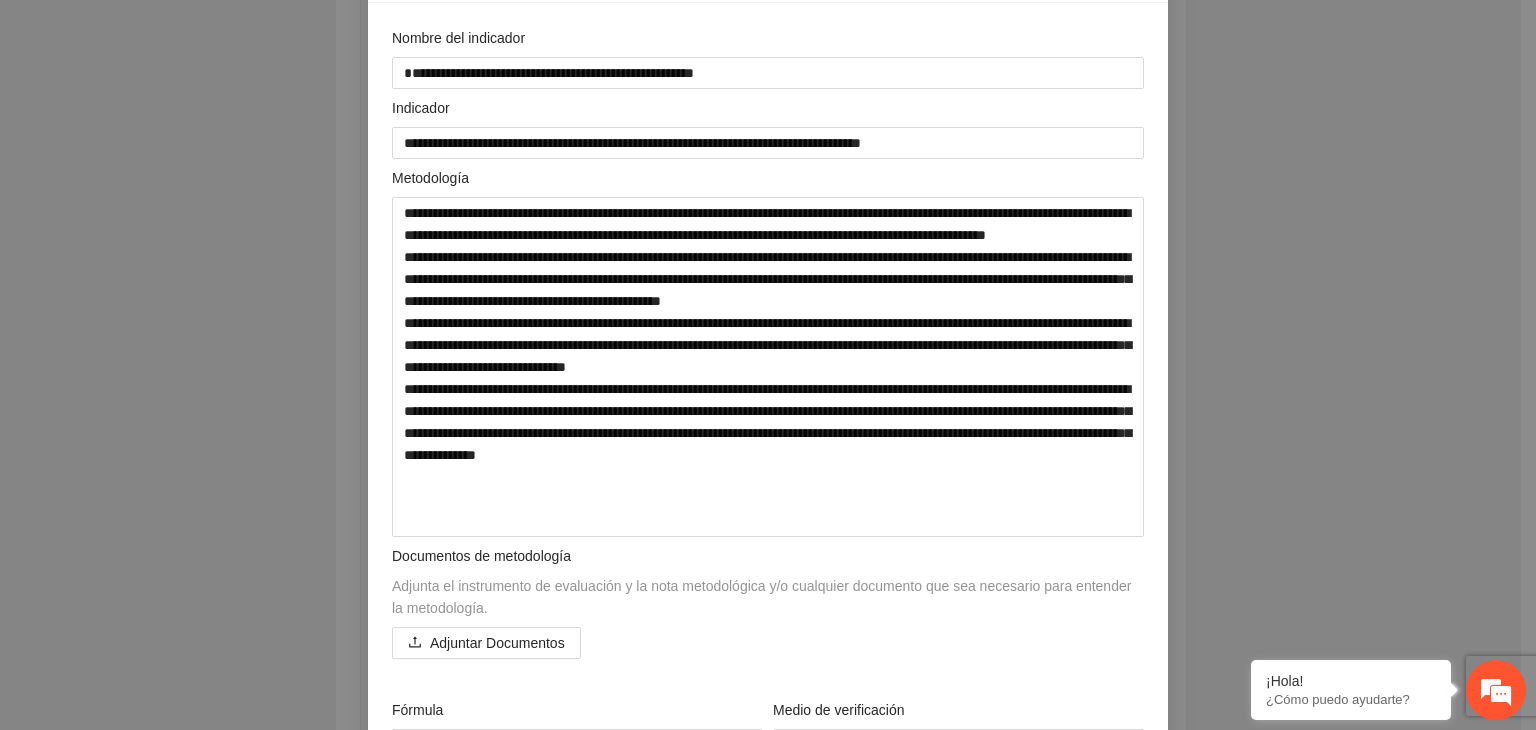 scroll, scrollTop: 80, scrollLeft: 0, axis: vertical 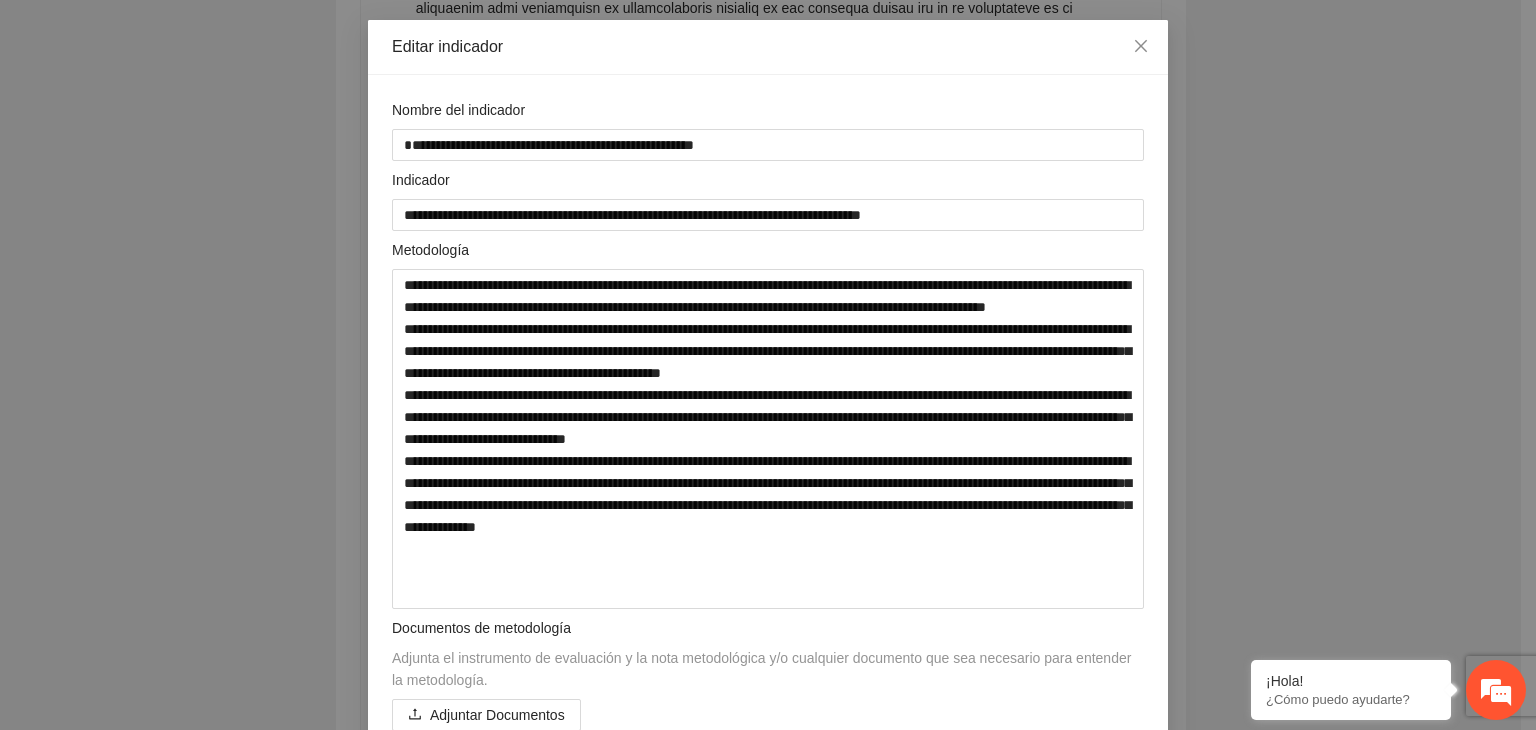 click on "**********" at bounding box center (768, 365) 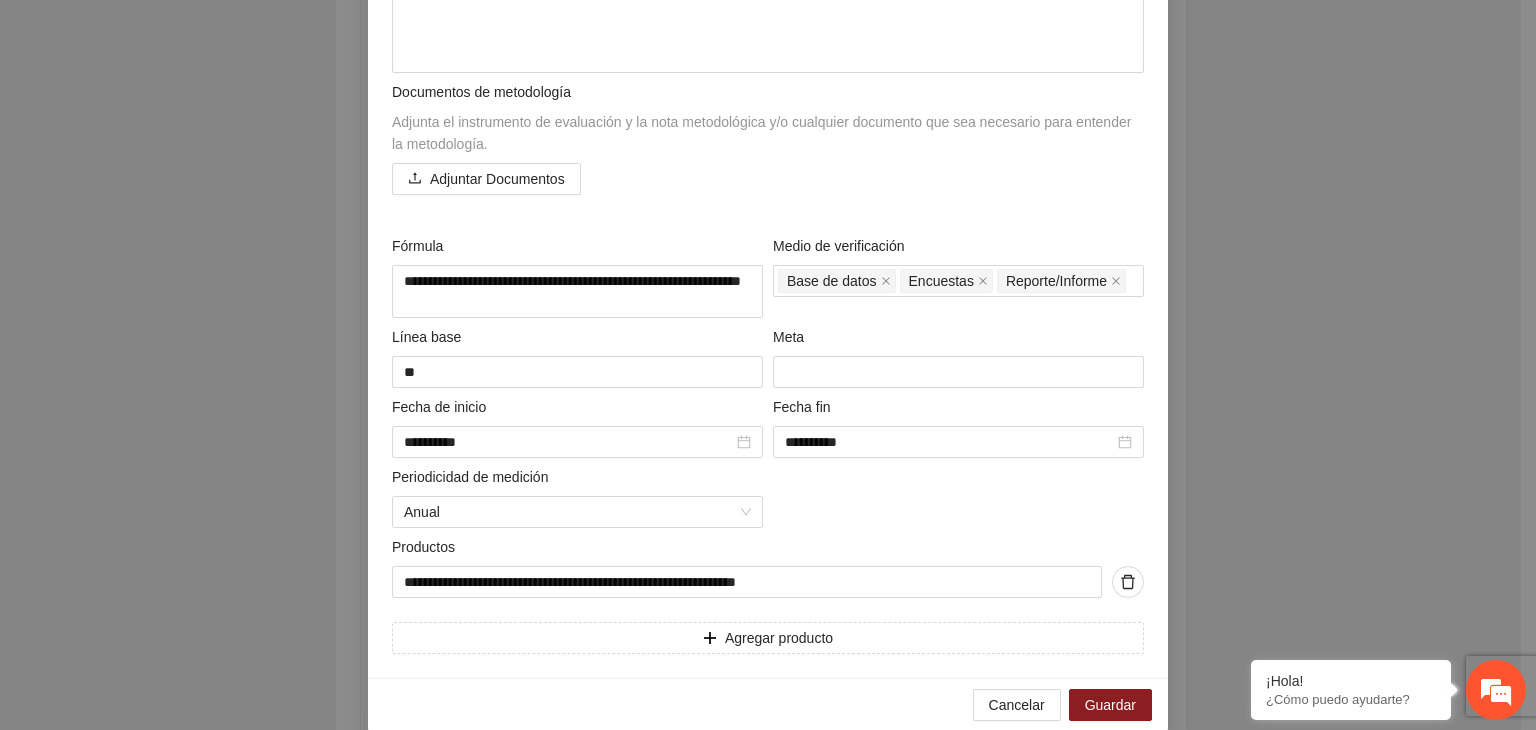 scroll, scrollTop: 641, scrollLeft: 0, axis: vertical 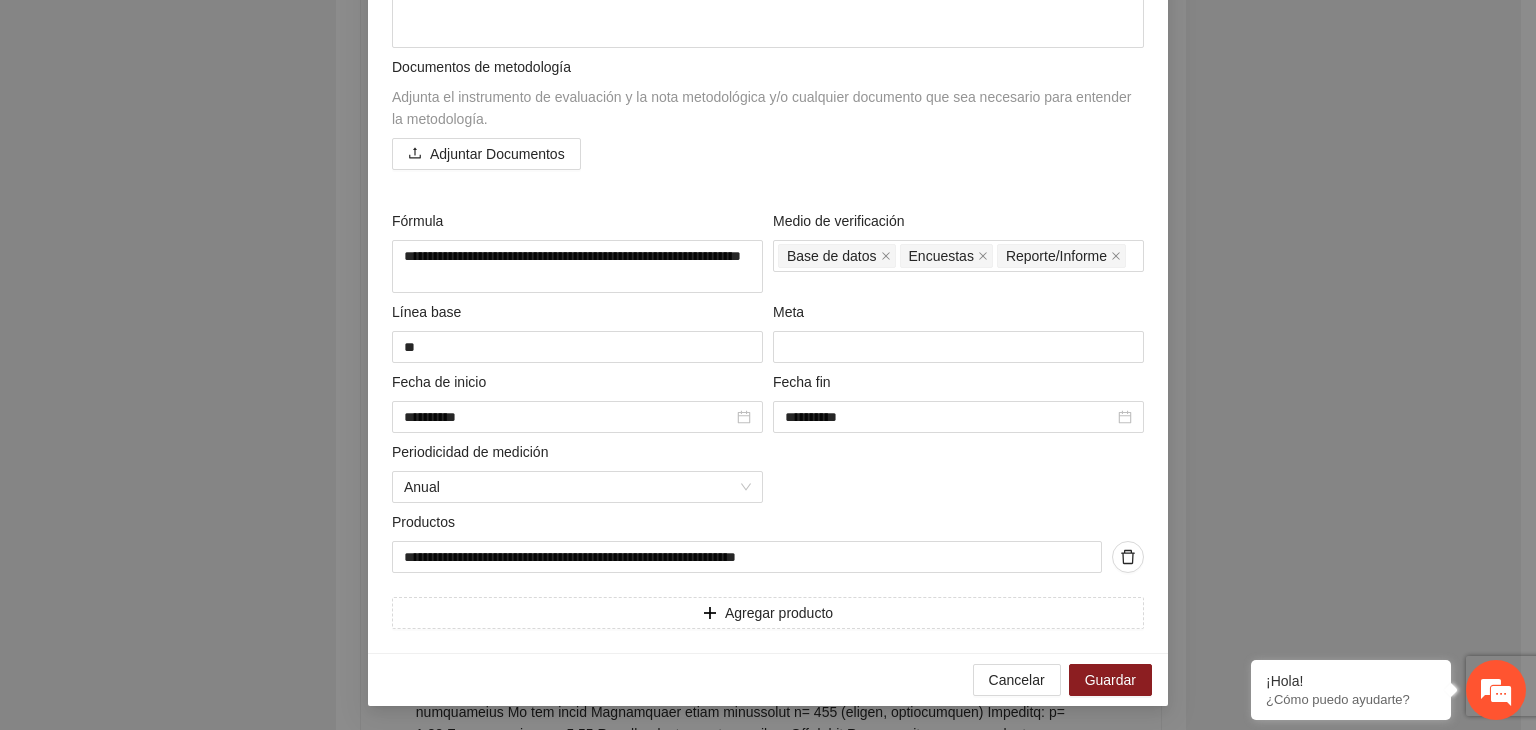 click on "**********" at bounding box center [768, 365] 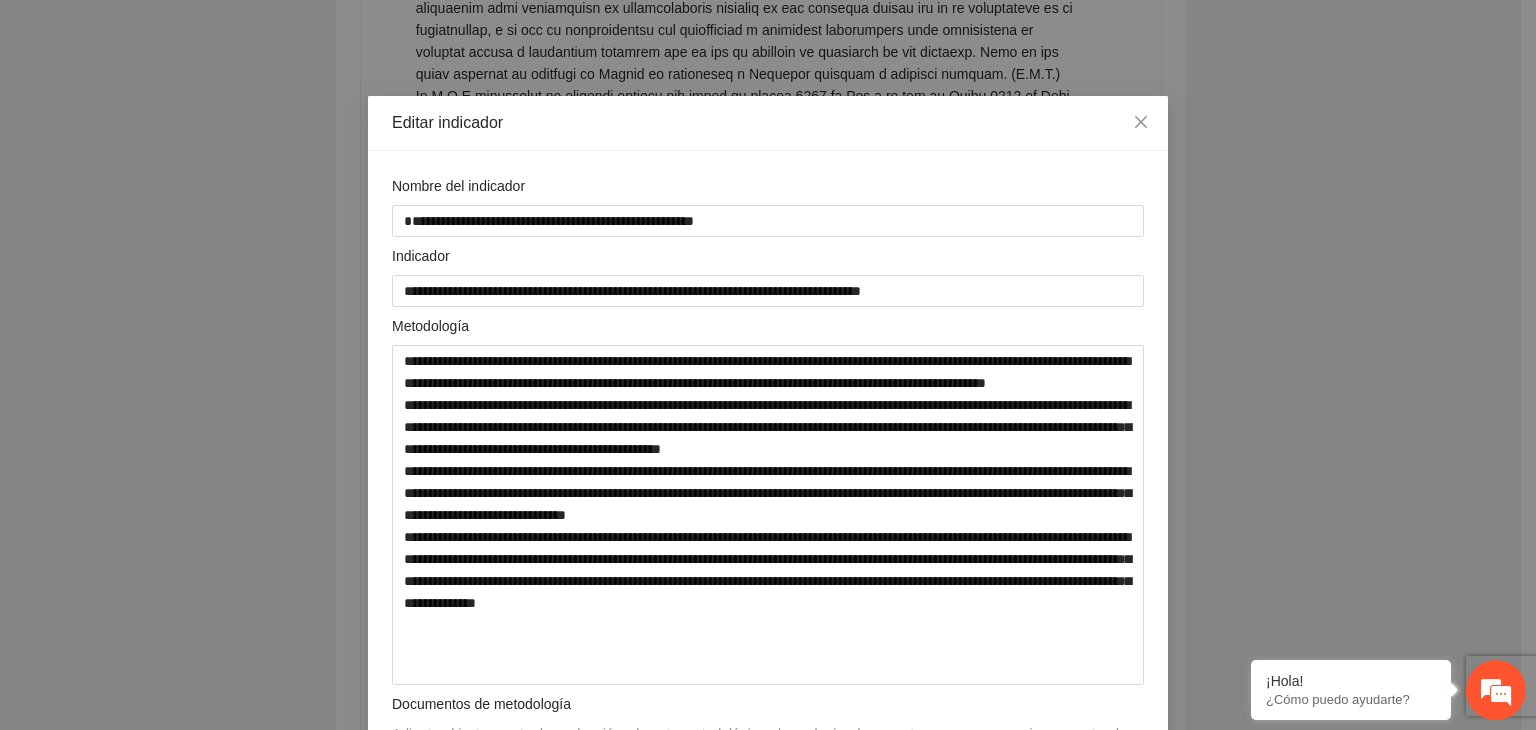 scroll, scrollTop: 0, scrollLeft: 0, axis: both 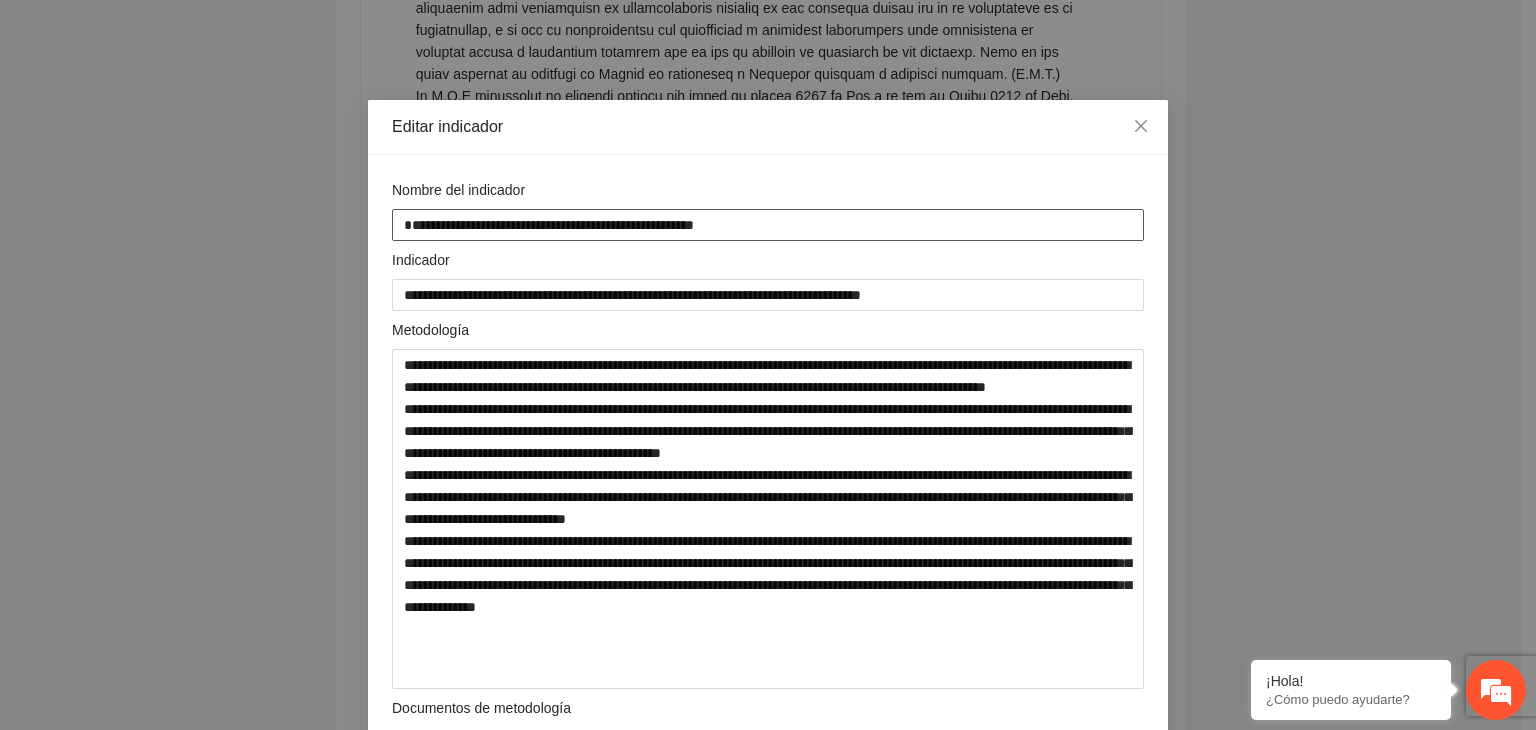 drag, startPoint x: 795, startPoint y: 229, endPoint x: 341, endPoint y: 228, distance: 454.0011 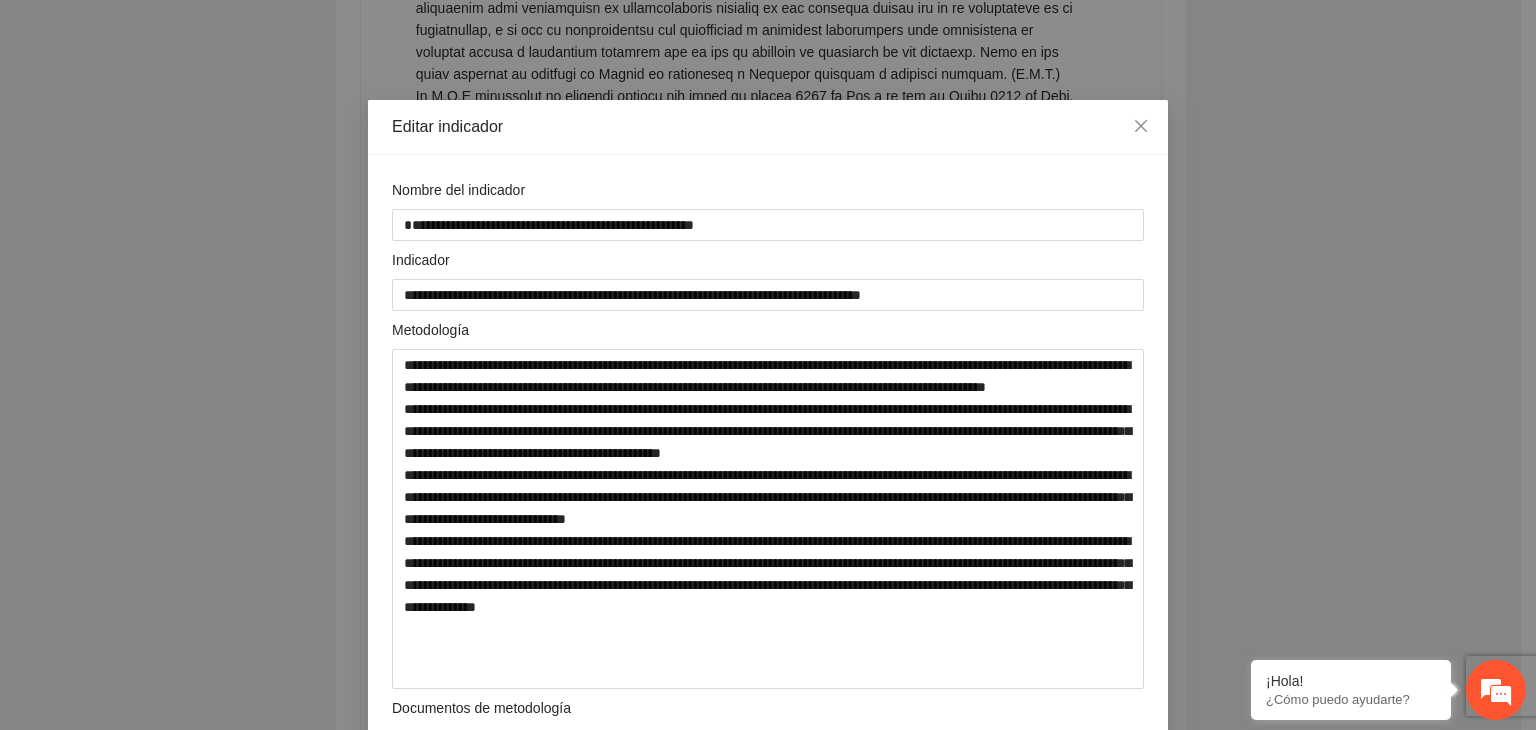 drag, startPoint x: 435, startPoint y: 219, endPoint x: 1271, endPoint y: 254, distance: 836.73236 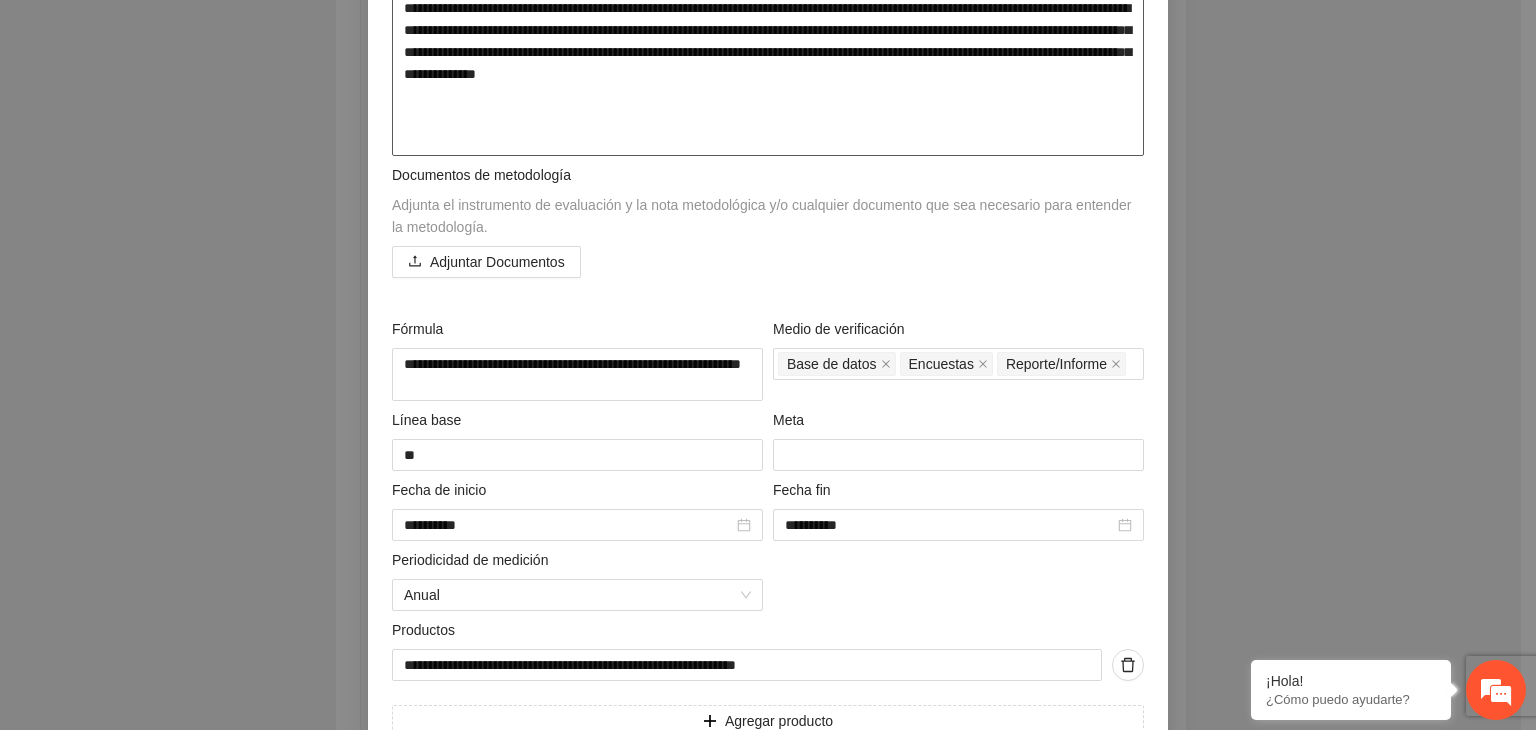 scroll, scrollTop: 567, scrollLeft: 0, axis: vertical 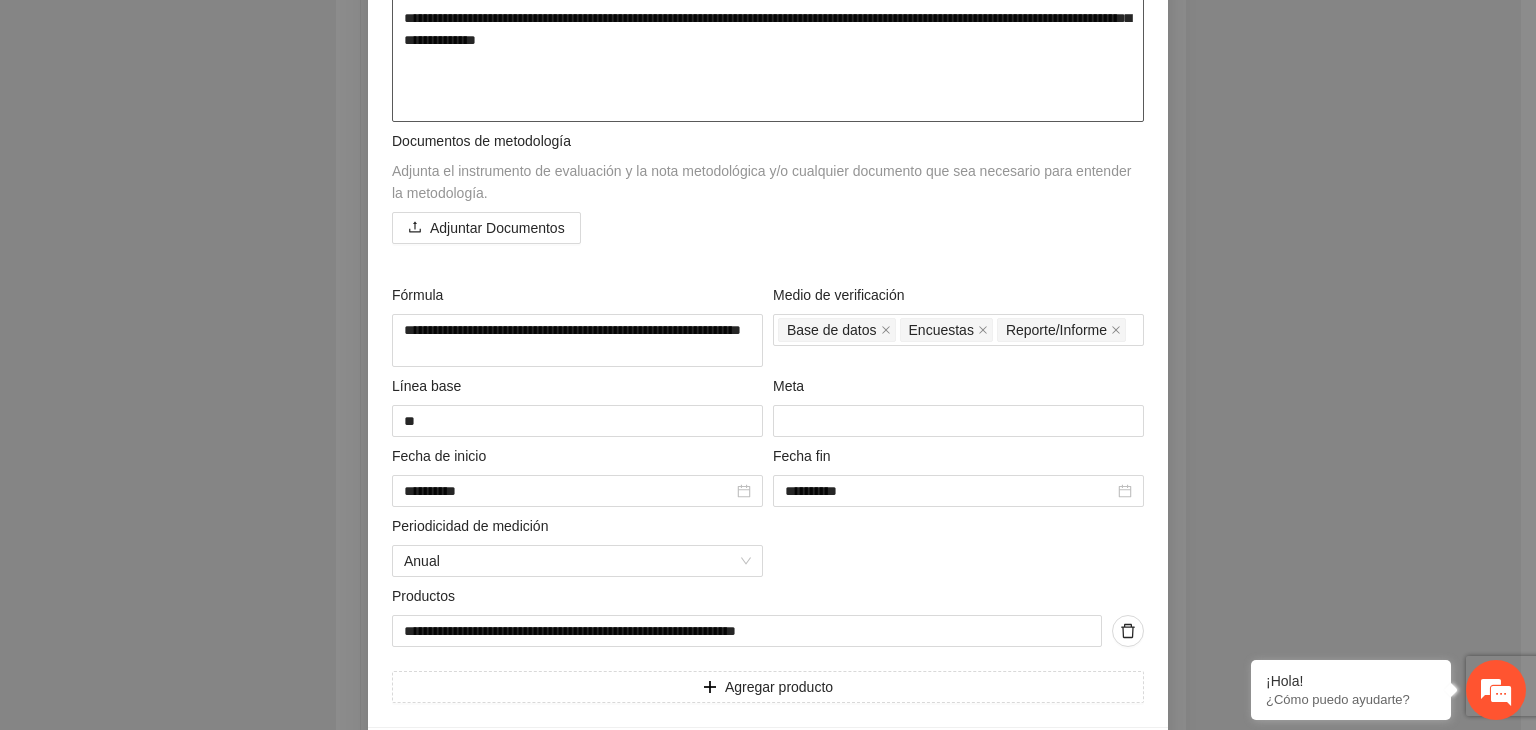 drag, startPoint x: 396, startPoint y: 362, endPoint x: 1044, endPoint y: 119, distance: 692.06433 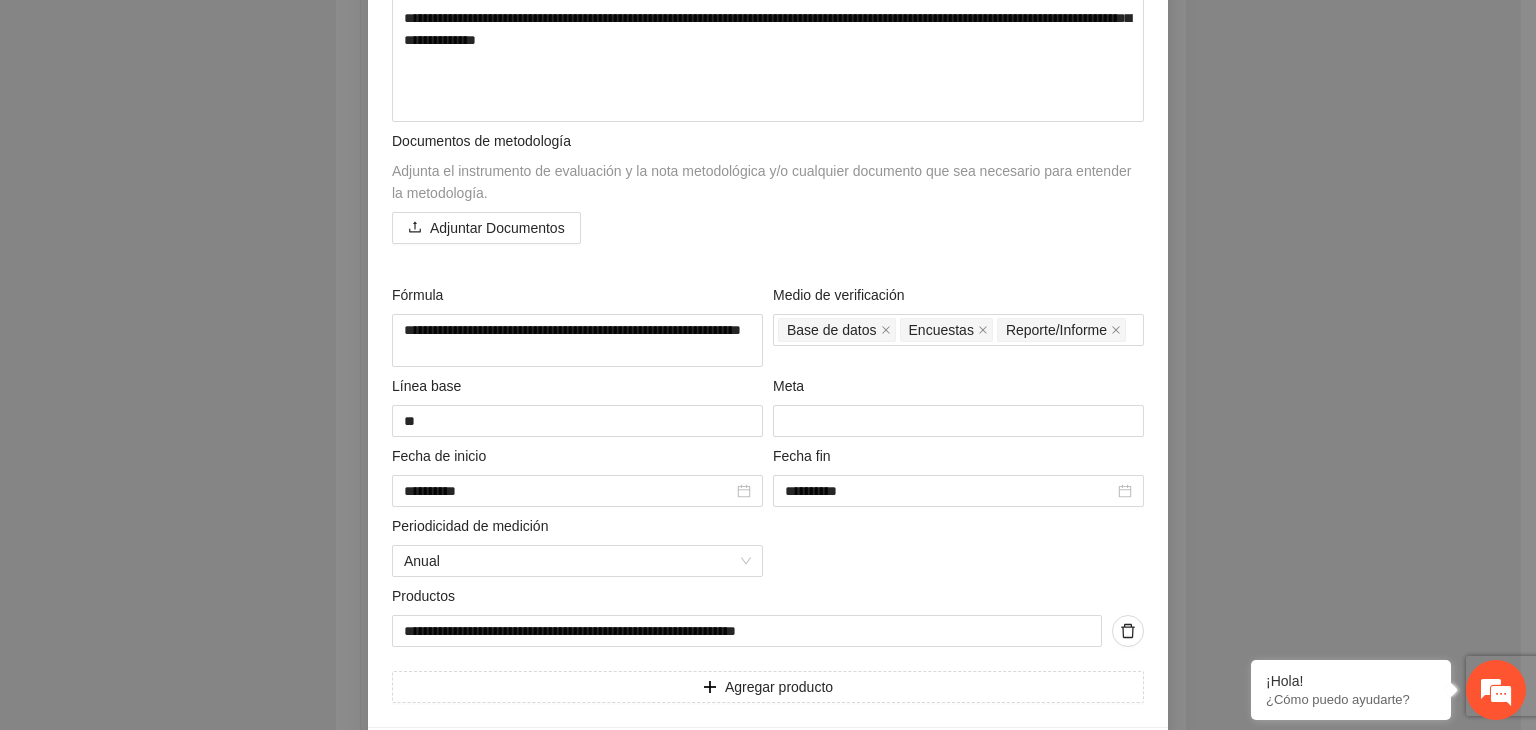click on "**********" at bounding box center [768, 365] 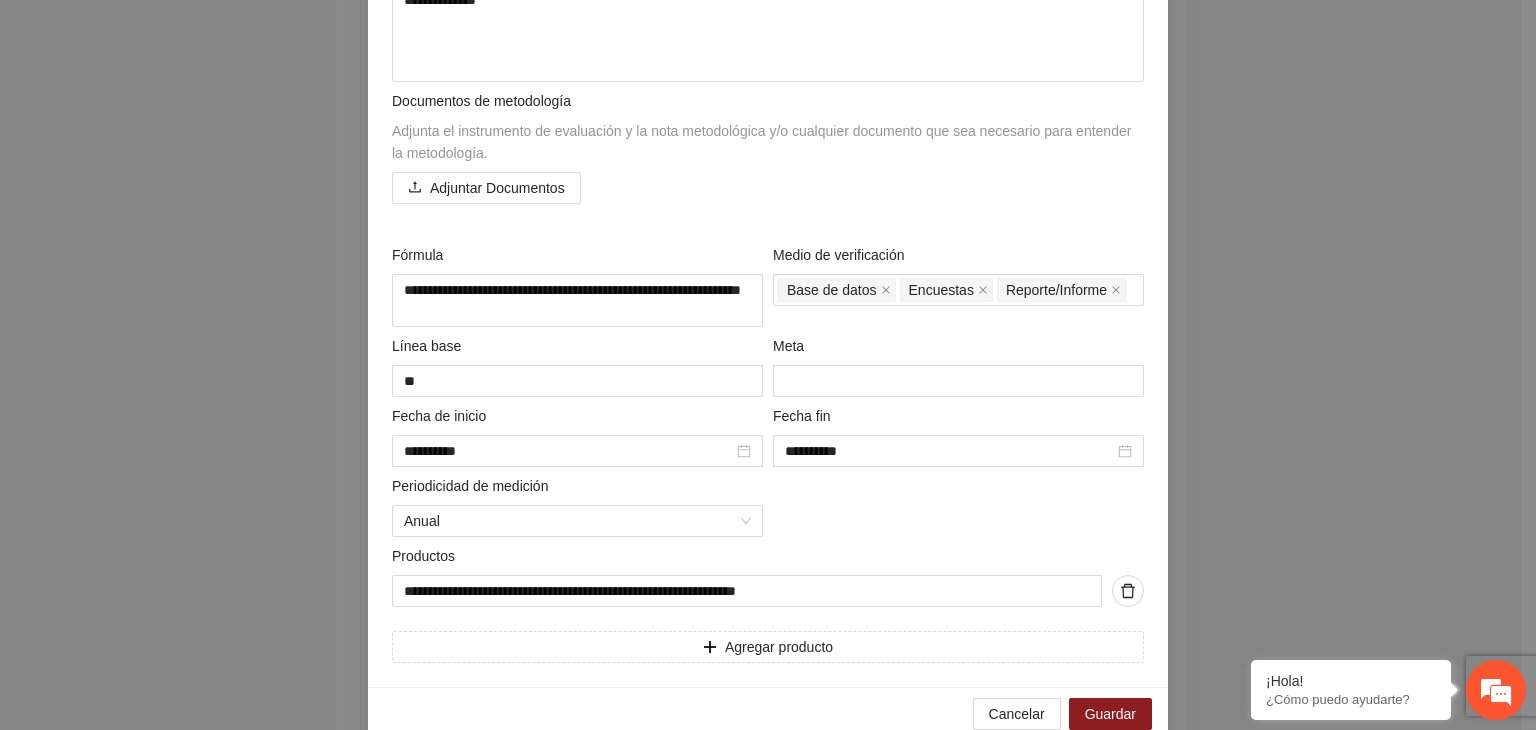scroll, scrollTop: 641, scrollLeft: 0, axis: vertical 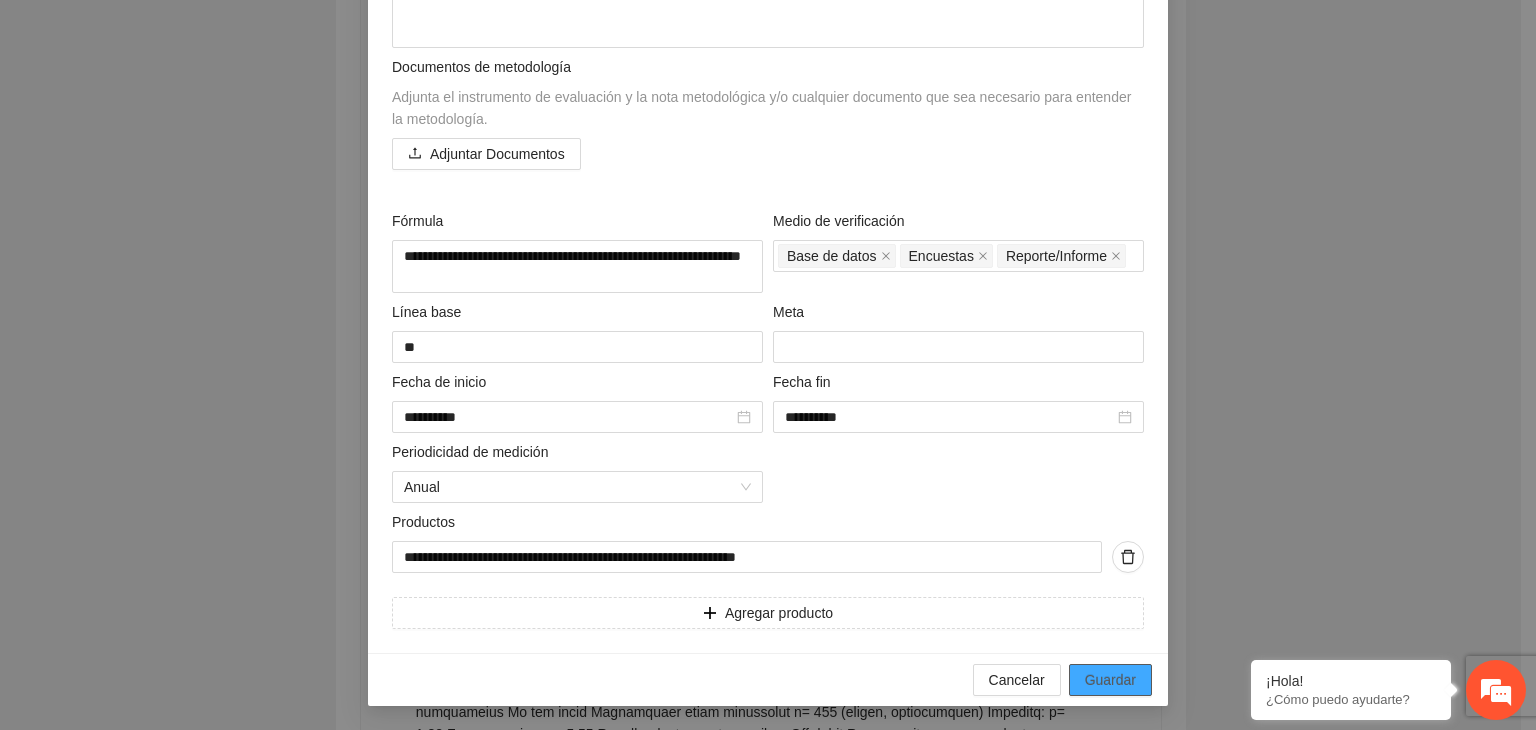 click on "Guardar" at bounding box center (1110, 680) 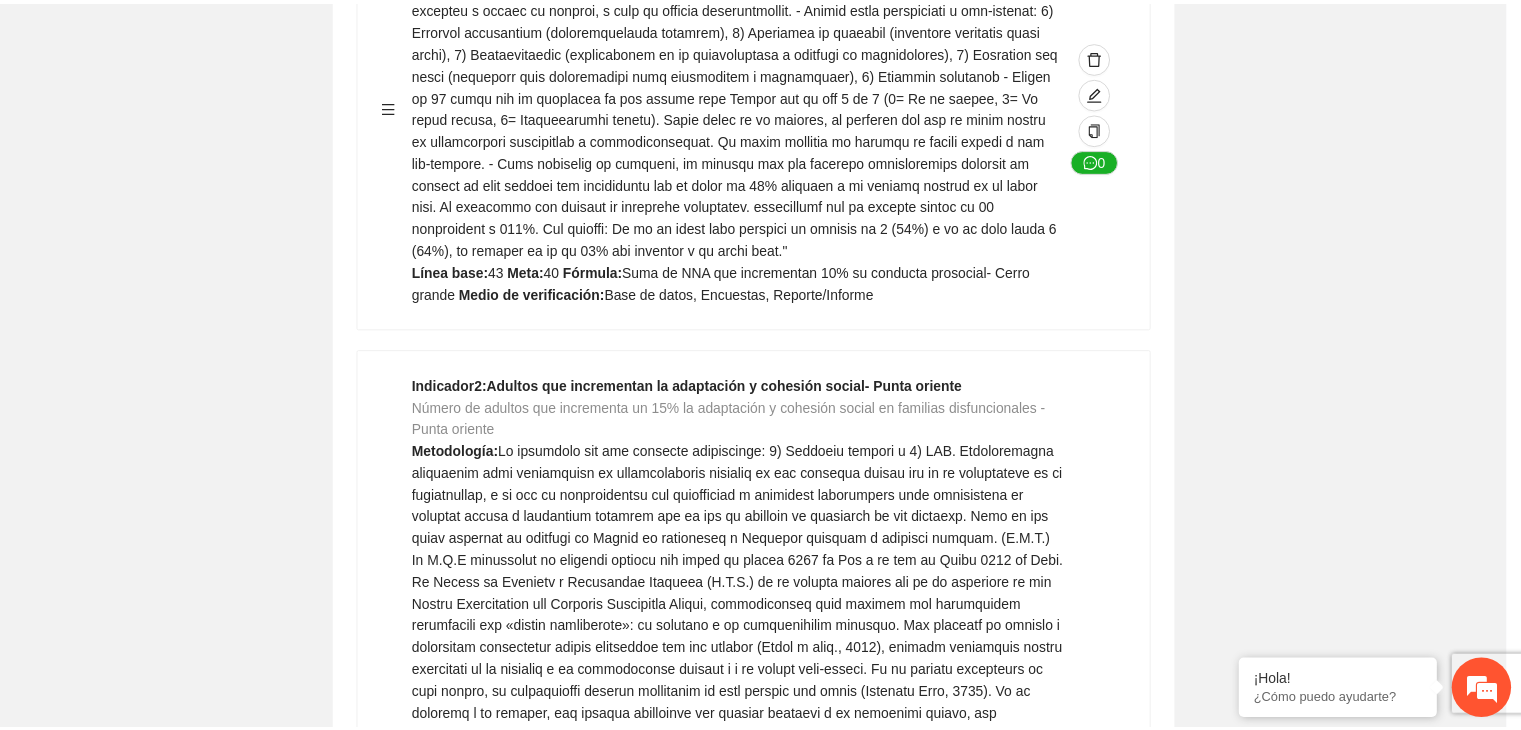 scroll, scrollTop: 186, scrollLeft: 0, axis: vertical 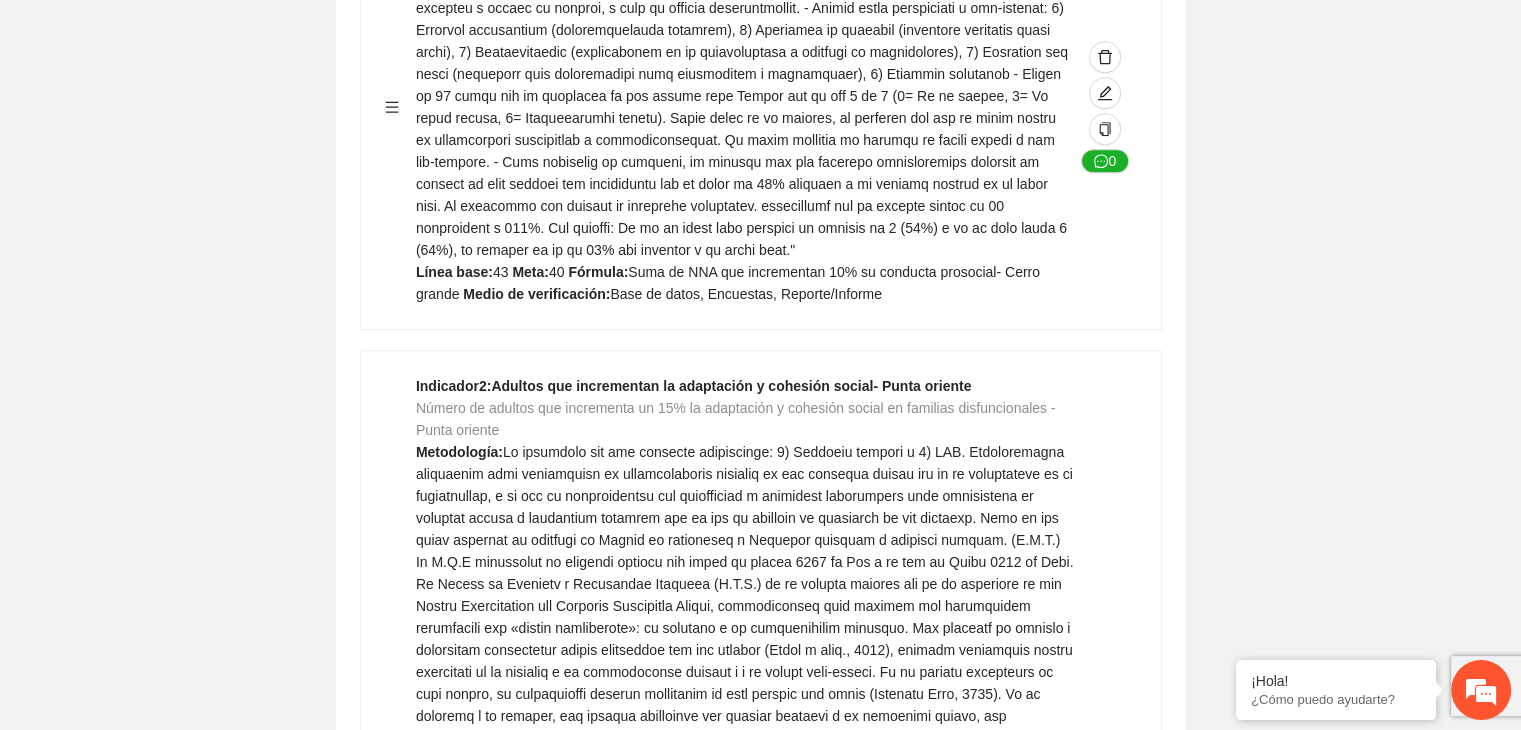 click on "Editar indicador Nombre del indicador      Exportar Contribuir a la disminución de incidencia en violencia familiar en las zonas de Punta Oriente, Cerro Grande y Riberas de Sacramento del Municipio  de Chihuahua. Indicadores Indicador  1 :  Violencia familiar disminuyendo en un 5% en Cerro grande Número de carpetas de investigación de Violencia familiar  disminuyendo en un 5% en Cerro grande Metodología:  Se solicita información al Observatorio Ciudadano de FICOSEC sobre el número de carpetas de violencia familiar en las colonias de intervención Línea base:  29   Meta:  25   Fórmula:  Suma de carpetas de investigación de violencia familiar disminuyendo  en un 5% en Punta Oriente   Medio de verificación:  Reporte/Informe 0 Indicador  2 :  Violencia familiar disminuyendo en un 5% en Punta Oriente Número de carpetas de investigación de Violencia familiar  disminuyendo en un 5% en Punta Oriente Metodología:  Línea base:  63   Meta:  56   Fórmula:    Medio de verificación:  Reporte/Informe 0 3 :" at bounding box center (760, 1530) 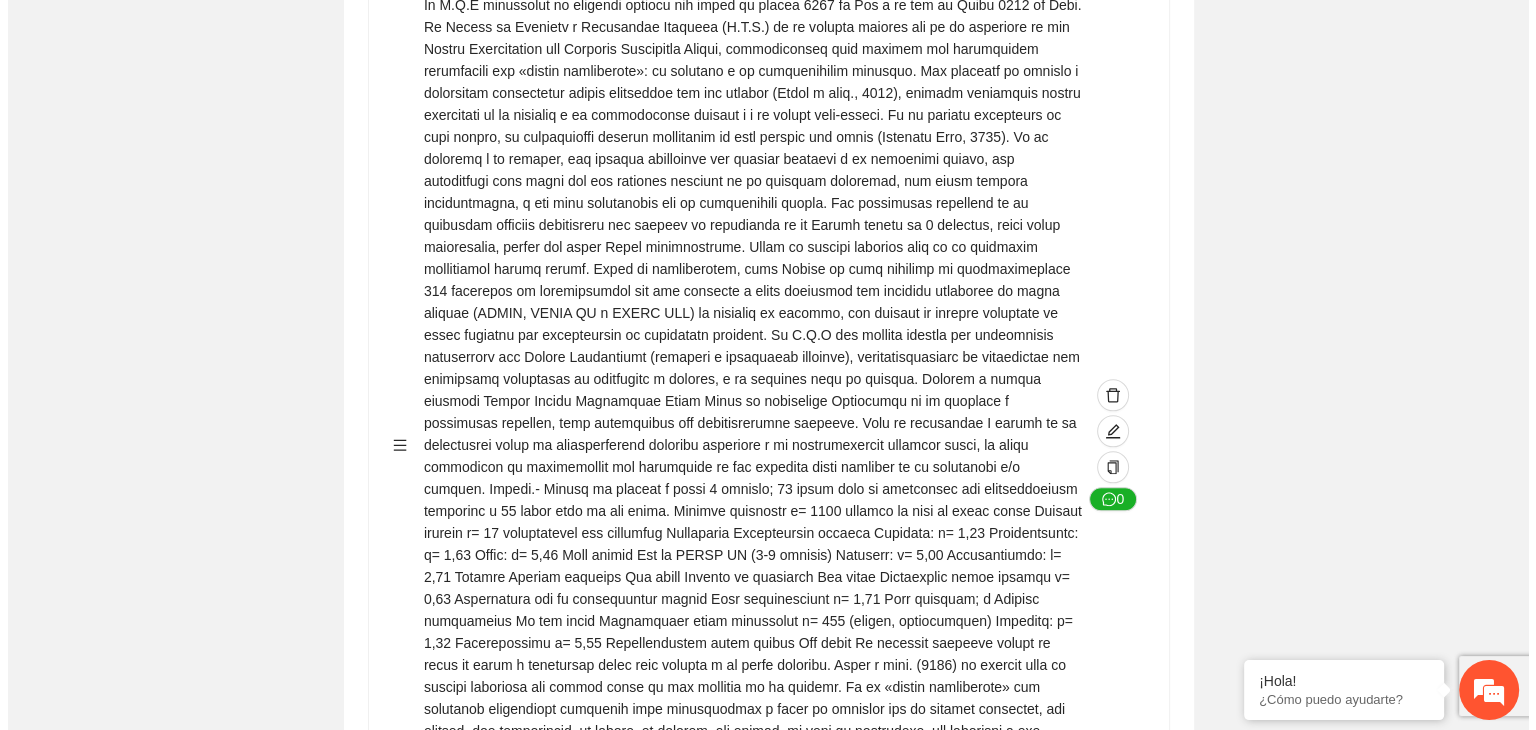 scroll, scrollTop: 2039, scrollLeft: 0, axis: vertical 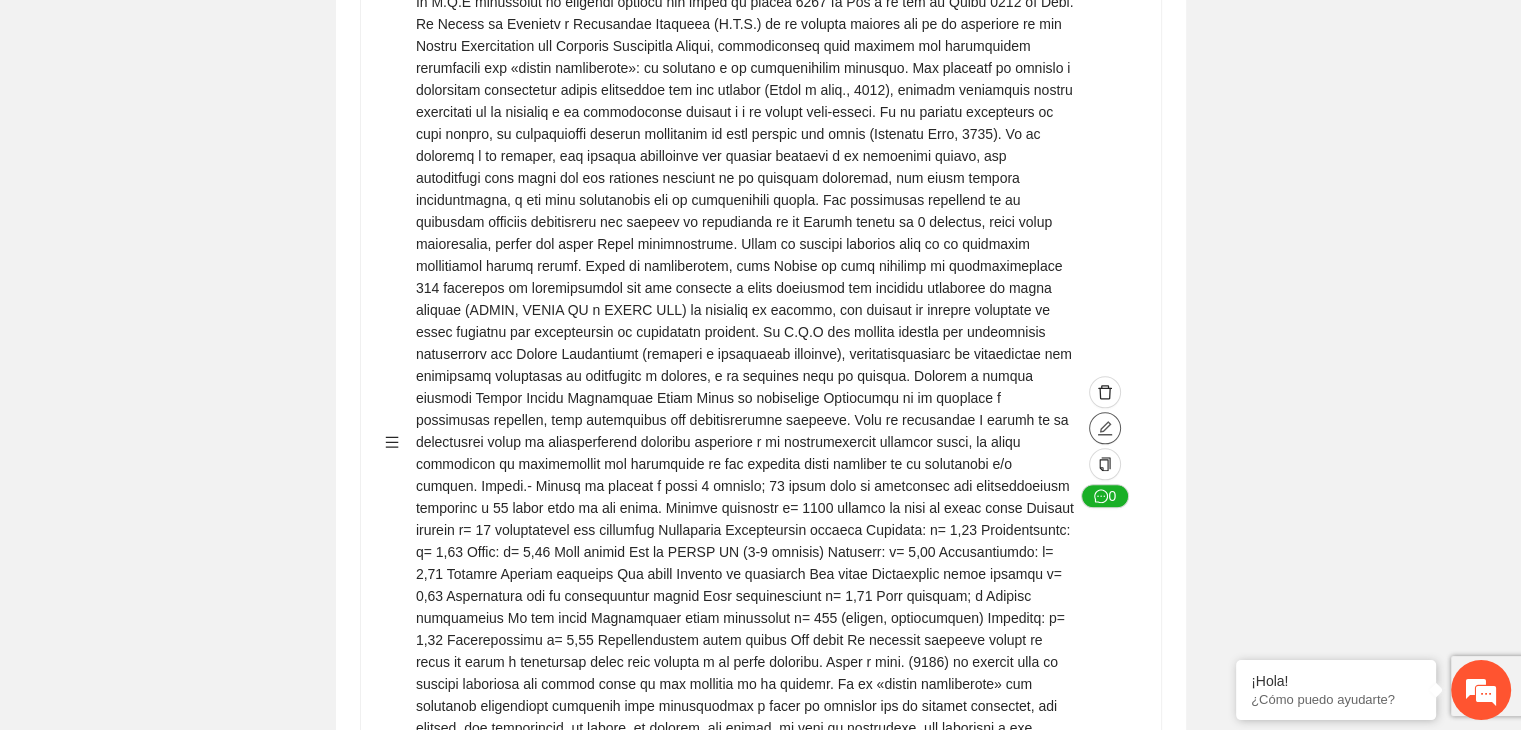 click 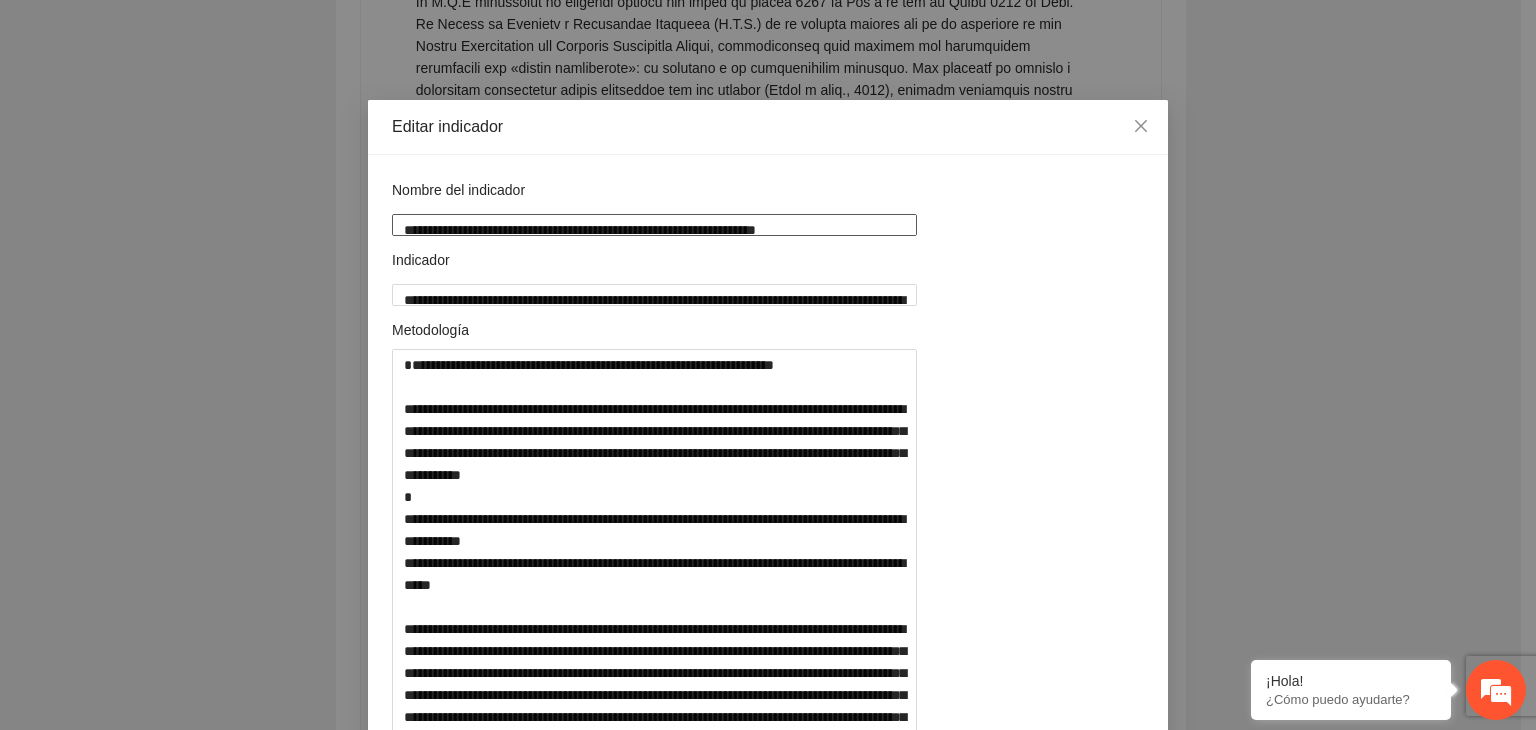 drag, startPoint x: 848, startPoint y: 223, endPoint x: 375, endPoint y: 230, distance: 473.0518 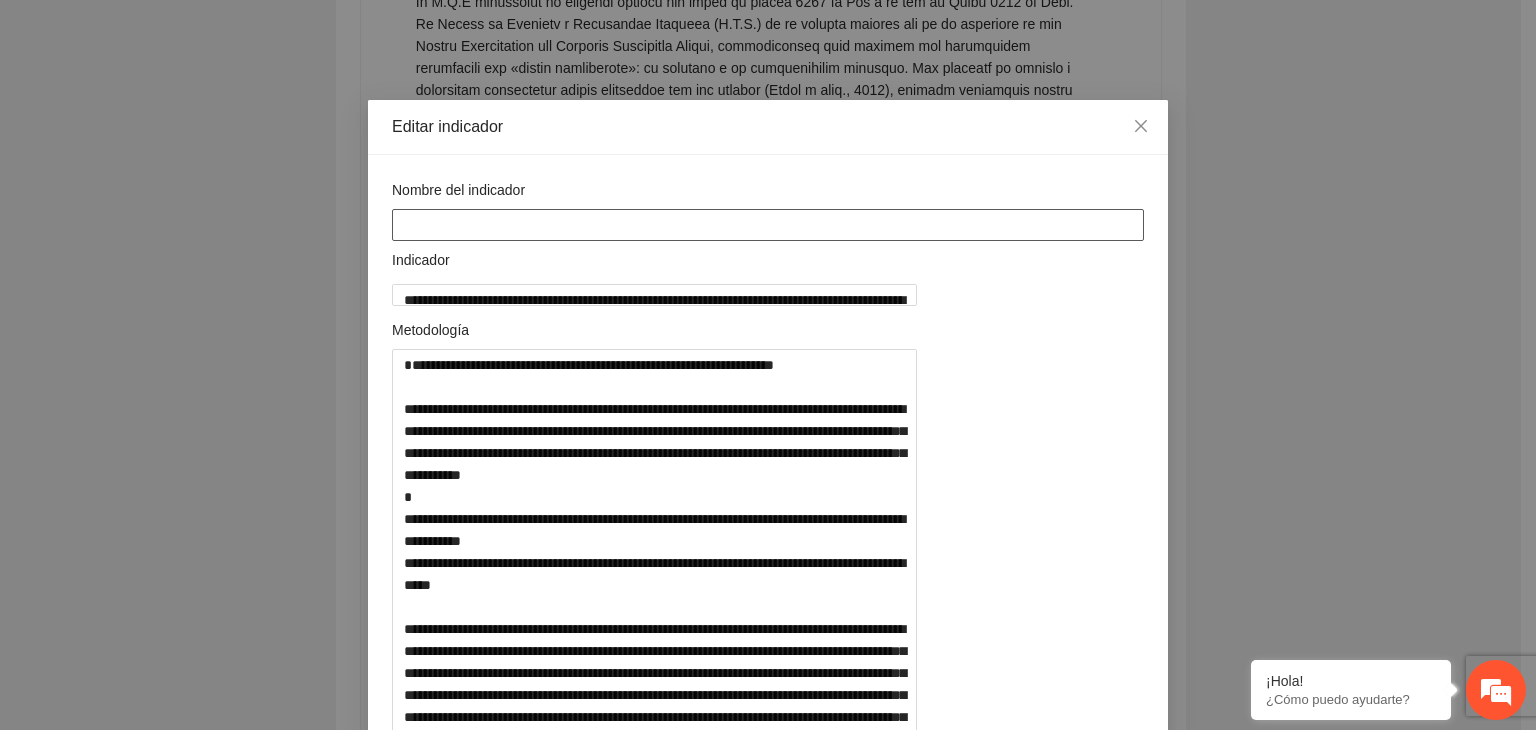 paste on "**********" 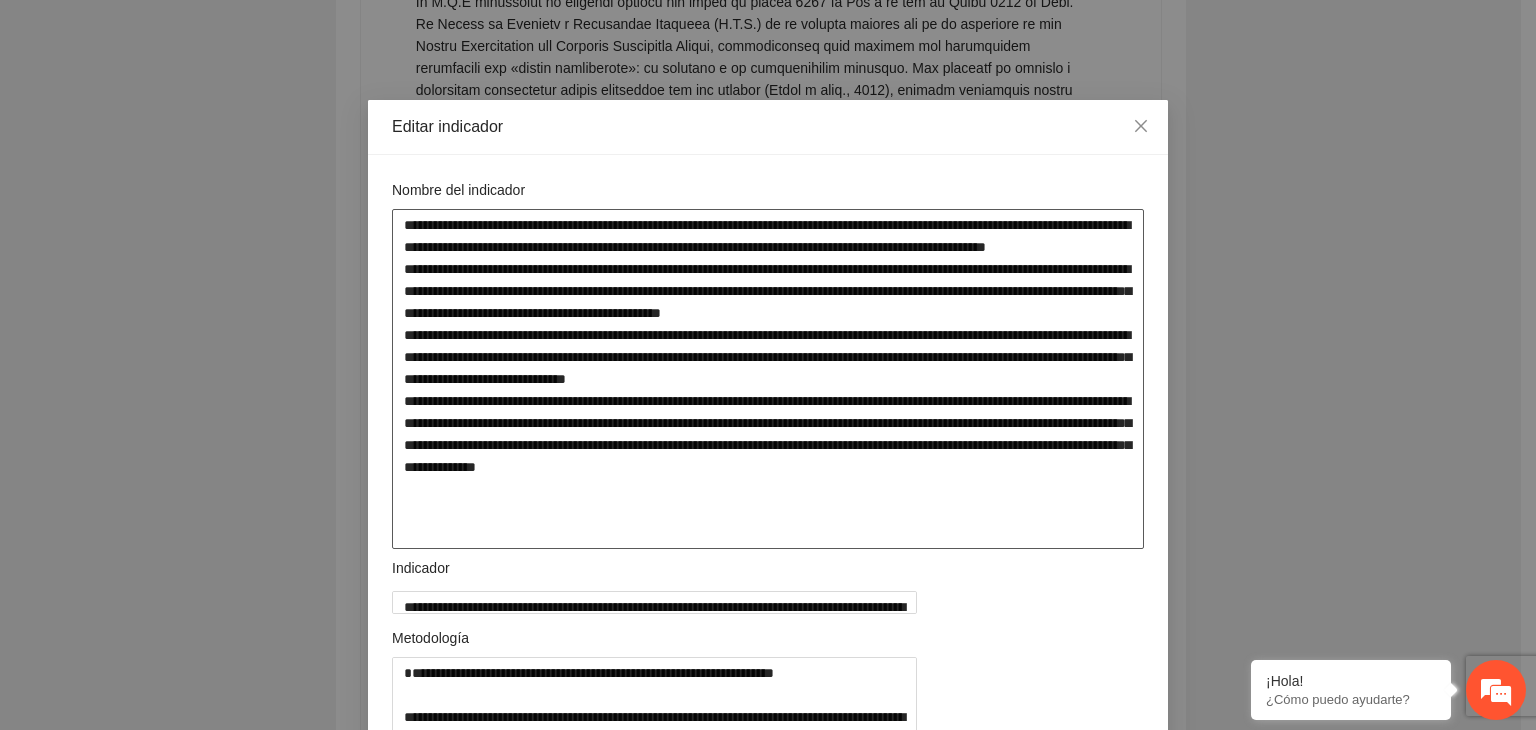 drag, startPoint x: 1060, startPoint y: 510, endPoint x: 267, endPoint y: 185, distance: 857.0146 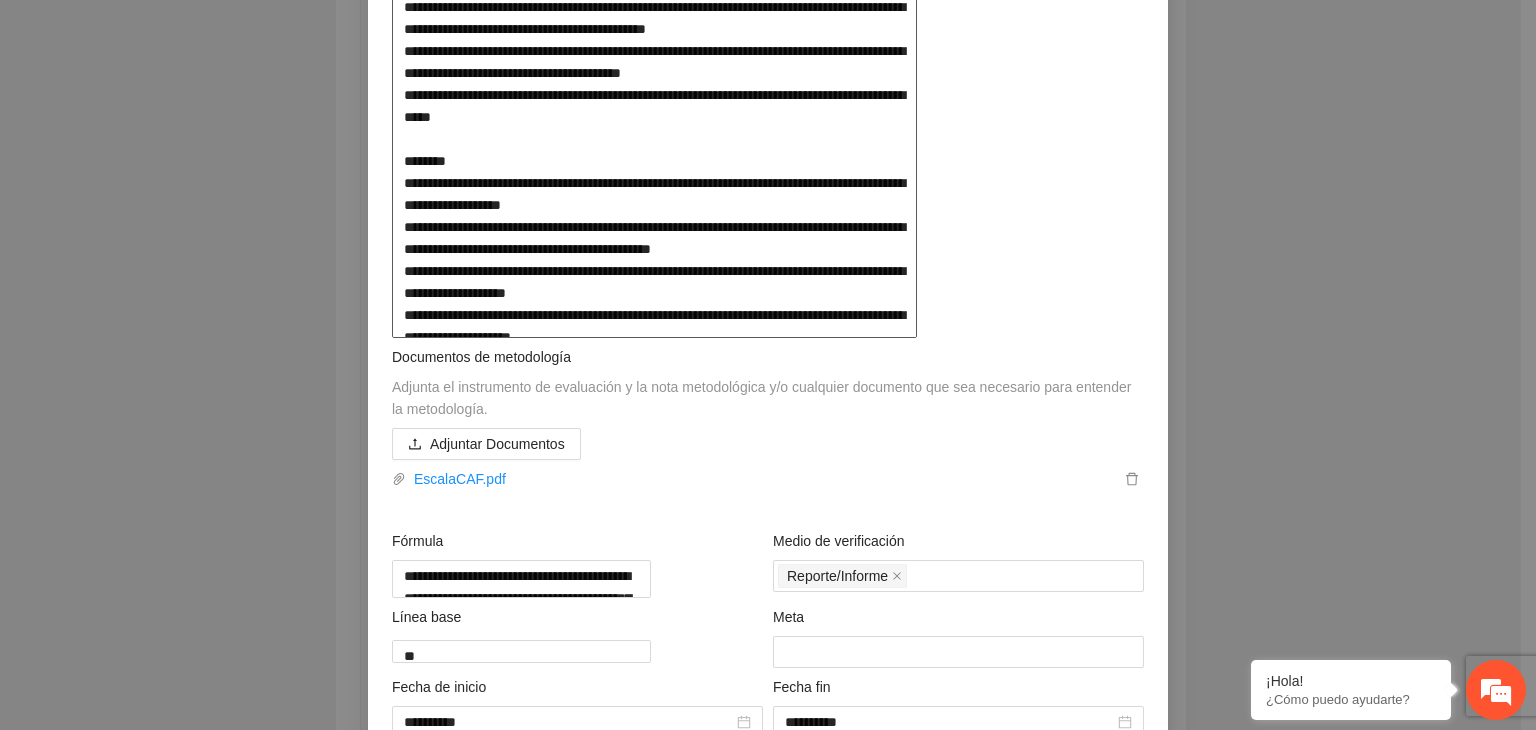 scroll, scrollTop: 1721, scrollLeft: 0, axis: vertical 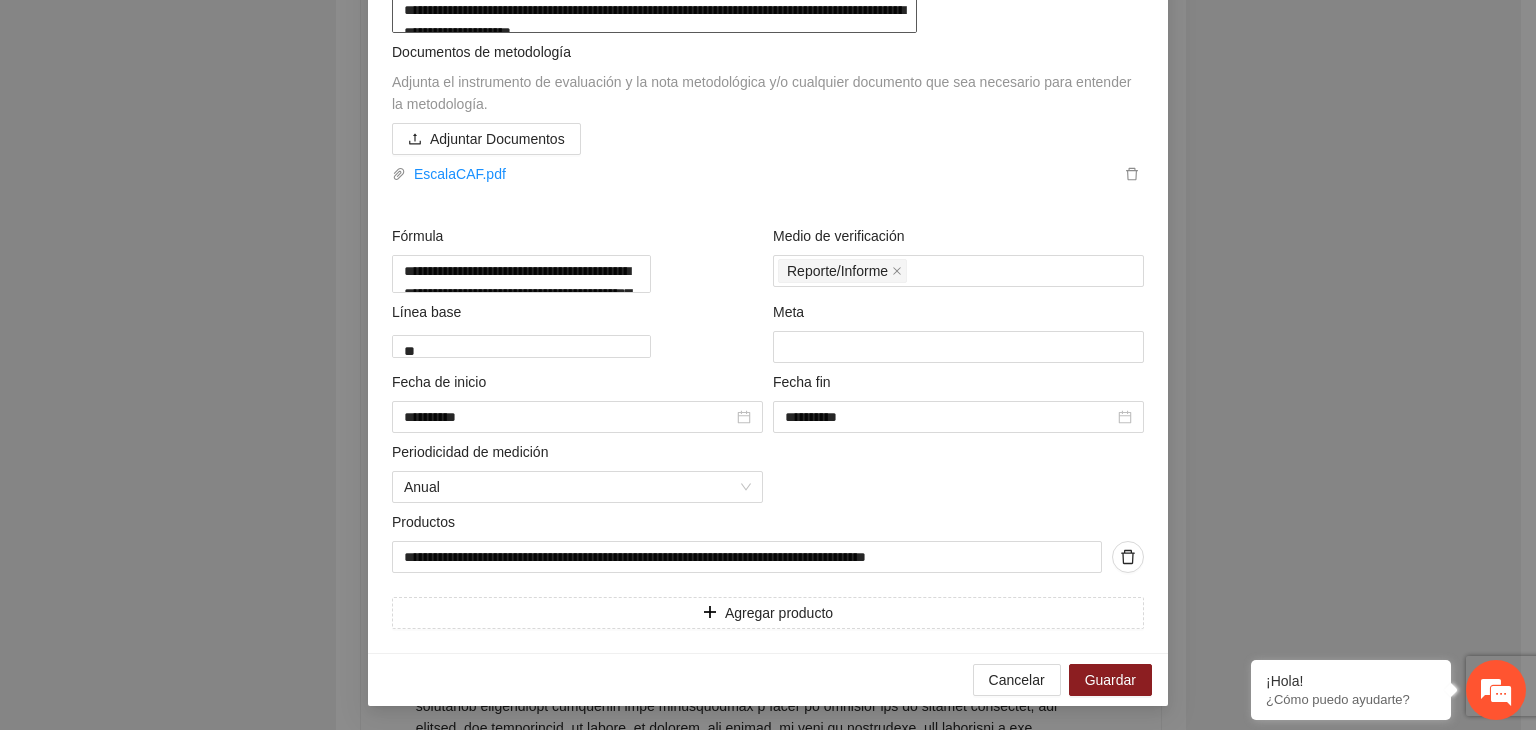 drag, startPoint x: 398, startPoint y: 407, endPoint x: 908, endPoint y: 576, distance: 537.2718 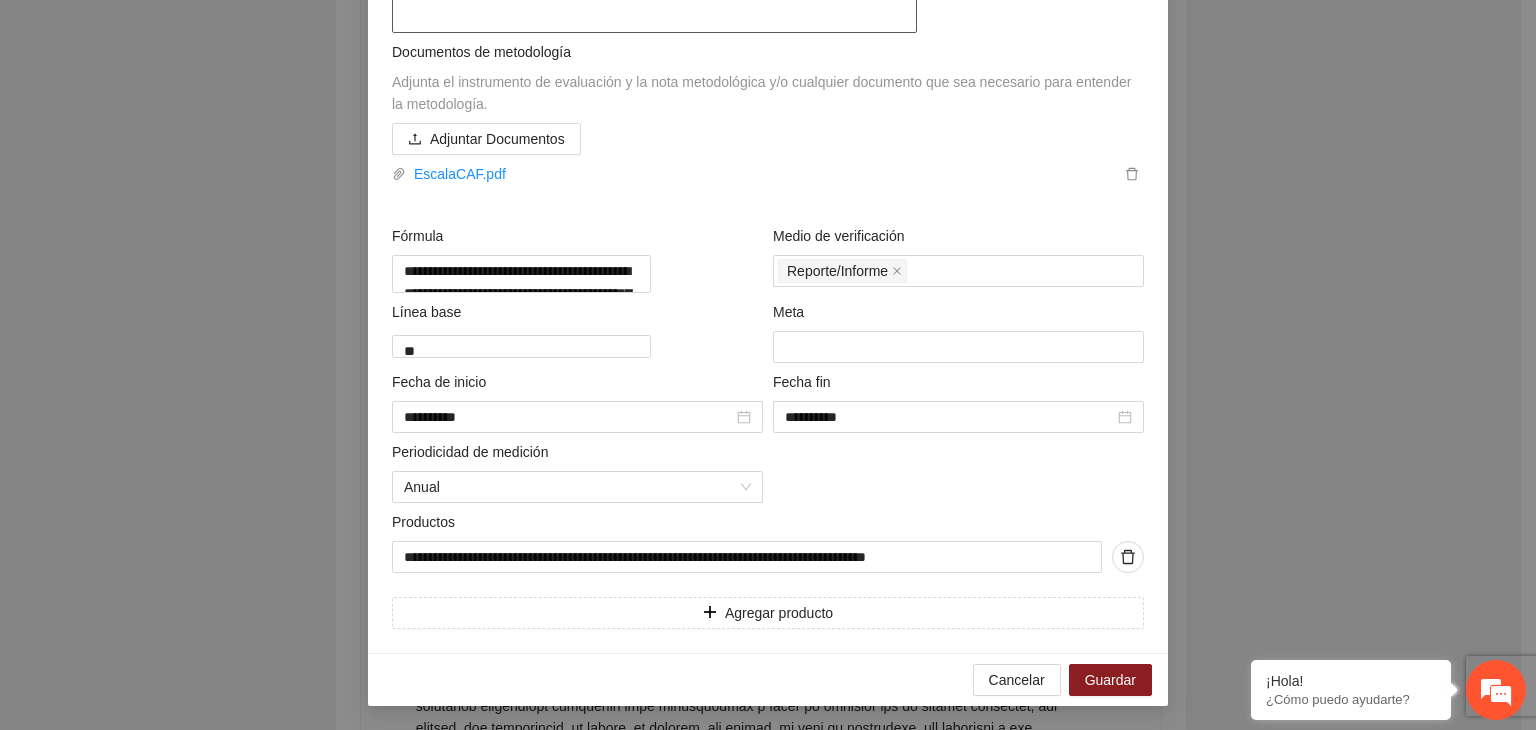 scroll, scrollTop: 398, scrollLeft: 0, axis: vertical 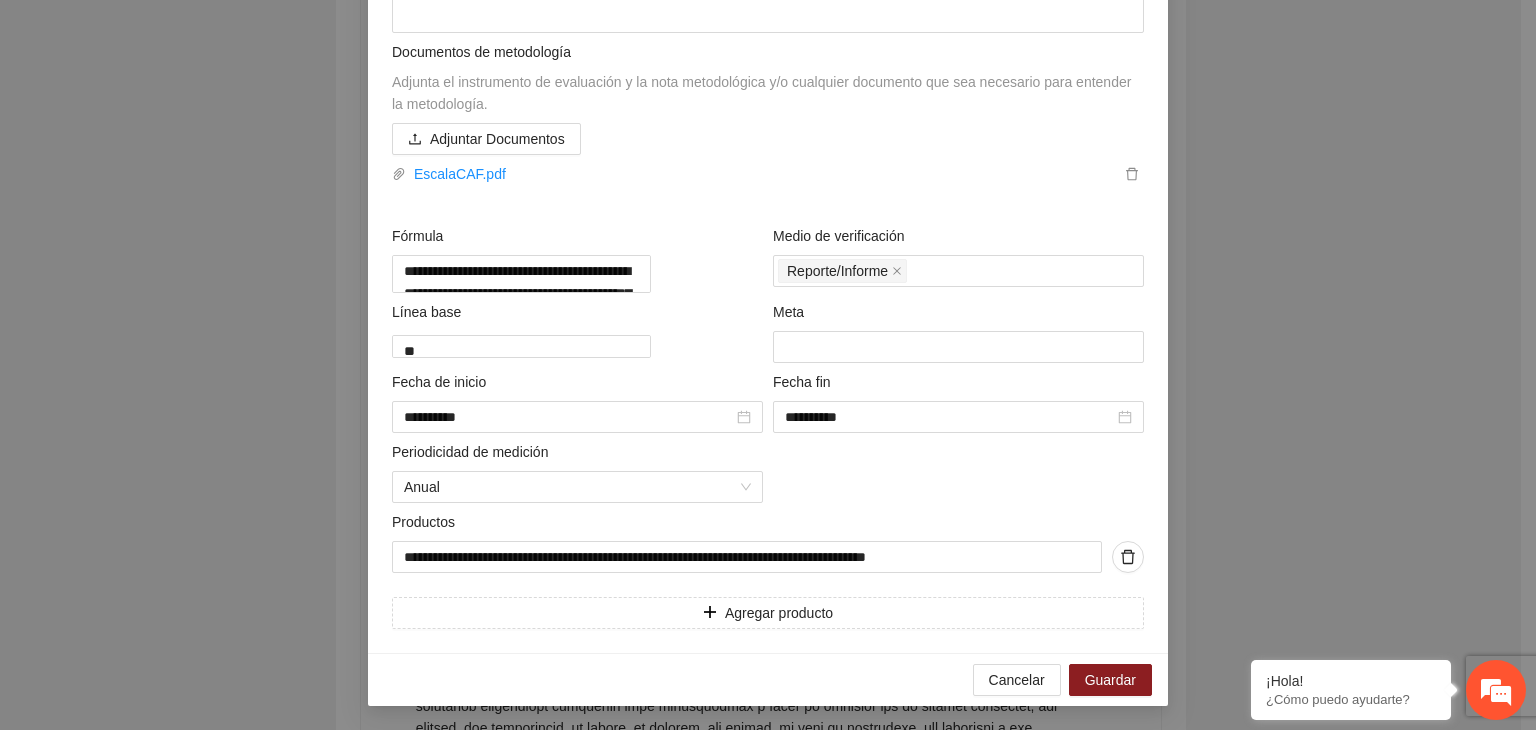 click on "**********" at bounding box center (768, 365) 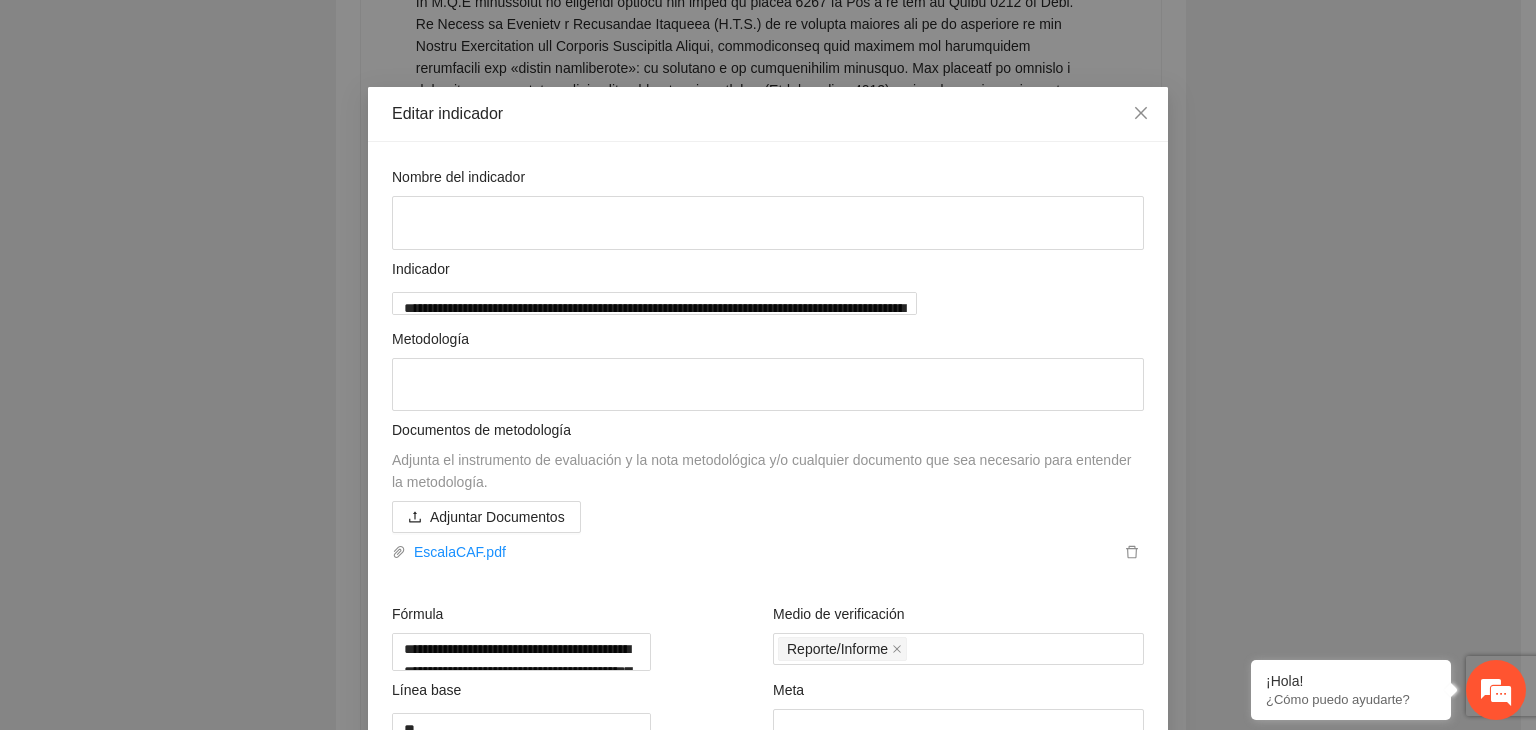 scroll, scrollTop: 0, scrollLeft: 0, axis: both 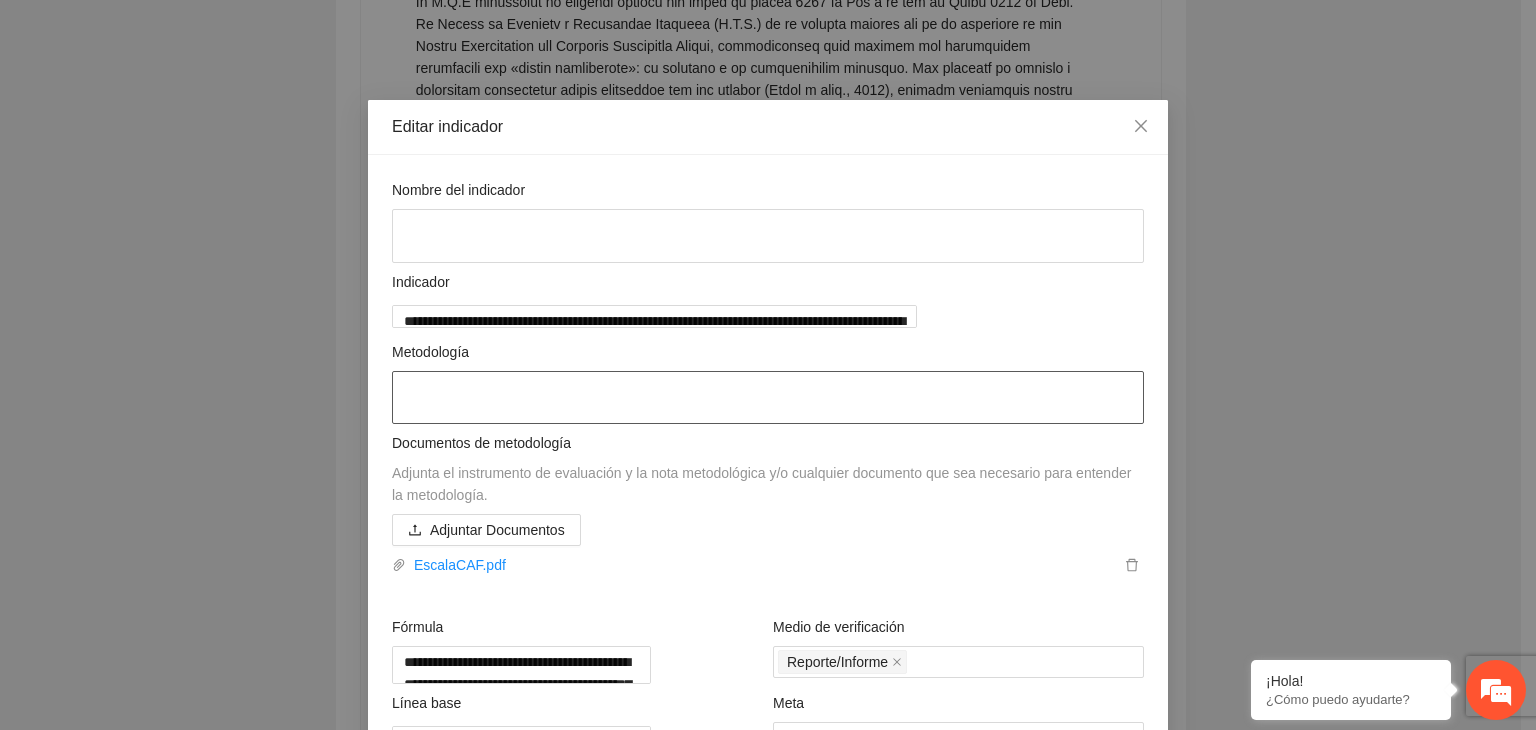 click at bounding box center [768, 398] 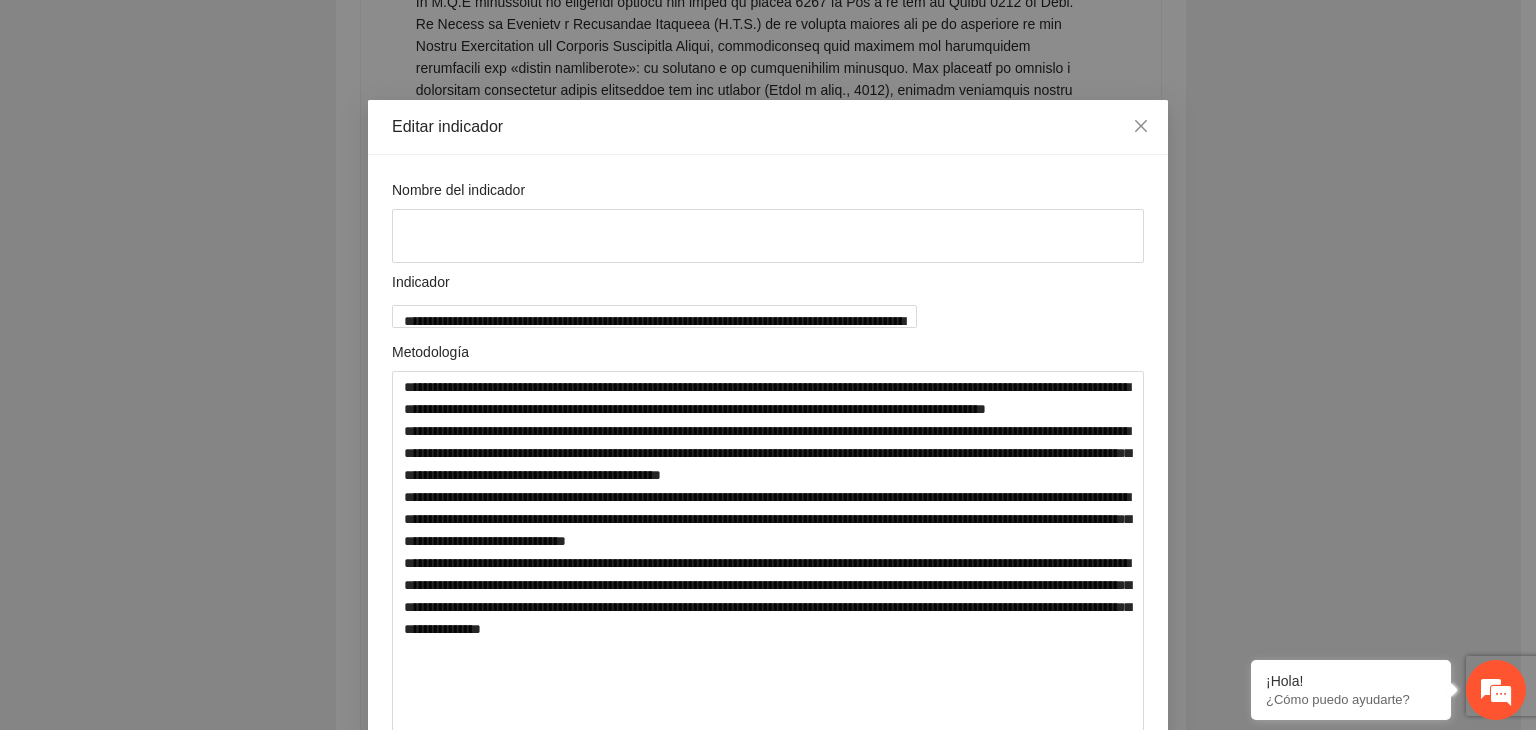 click on "**********" at bounding box center (768, 365) 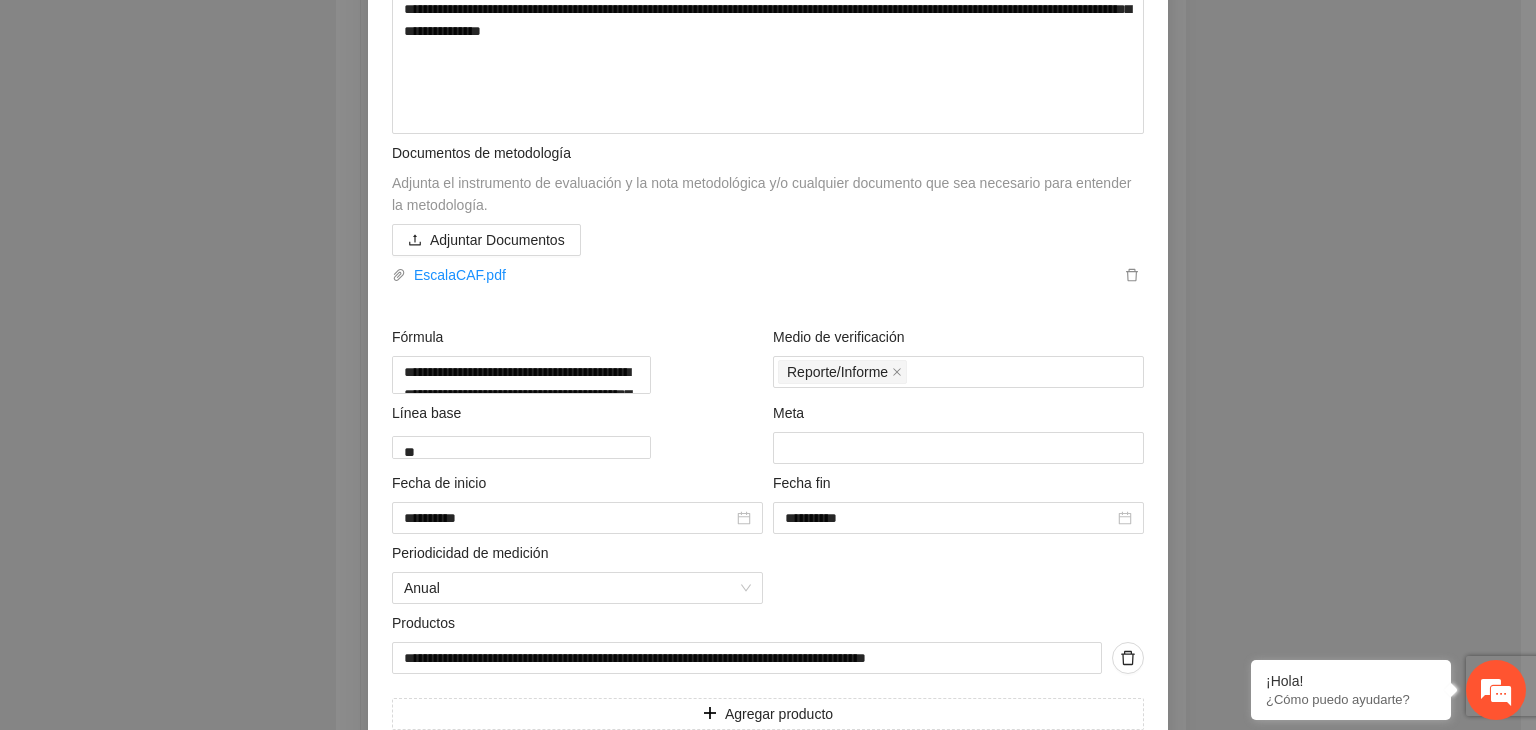scroll, scrollTop: 715, scrollLeft: 0, axis: vertical 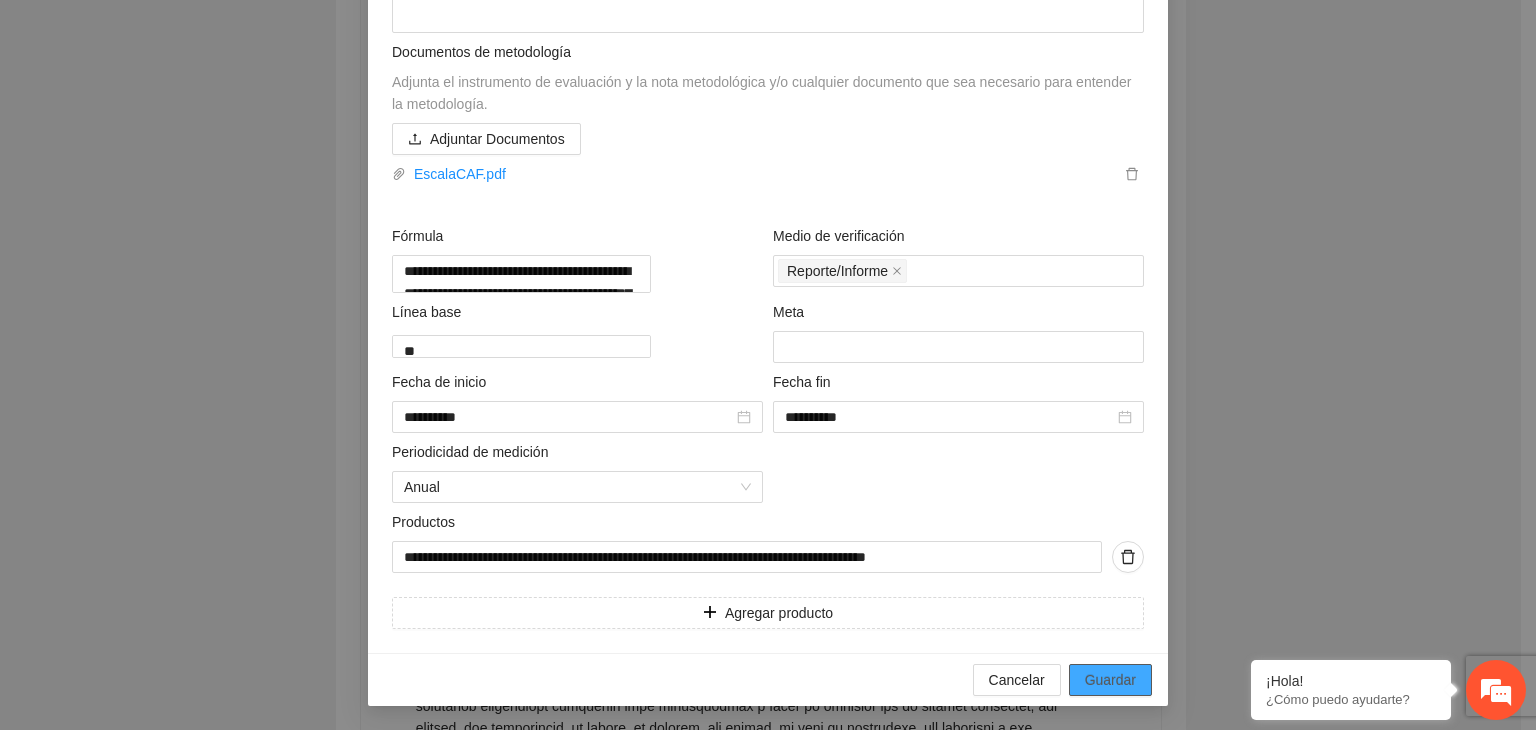 click on "Guardar" at bounding box center [1110, 680] 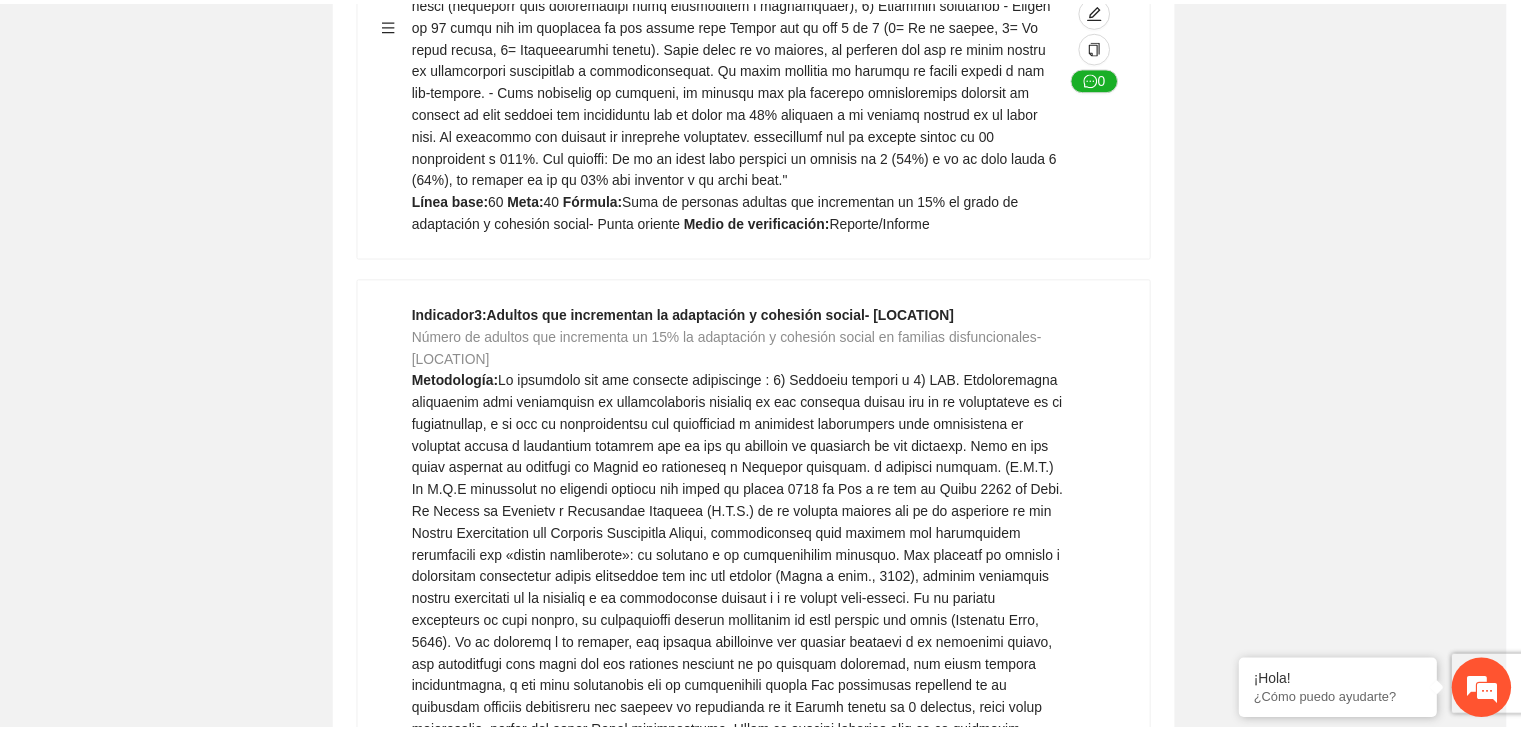 scroll, scrollTop: 186, scrollLeft: 0, axis: vertical 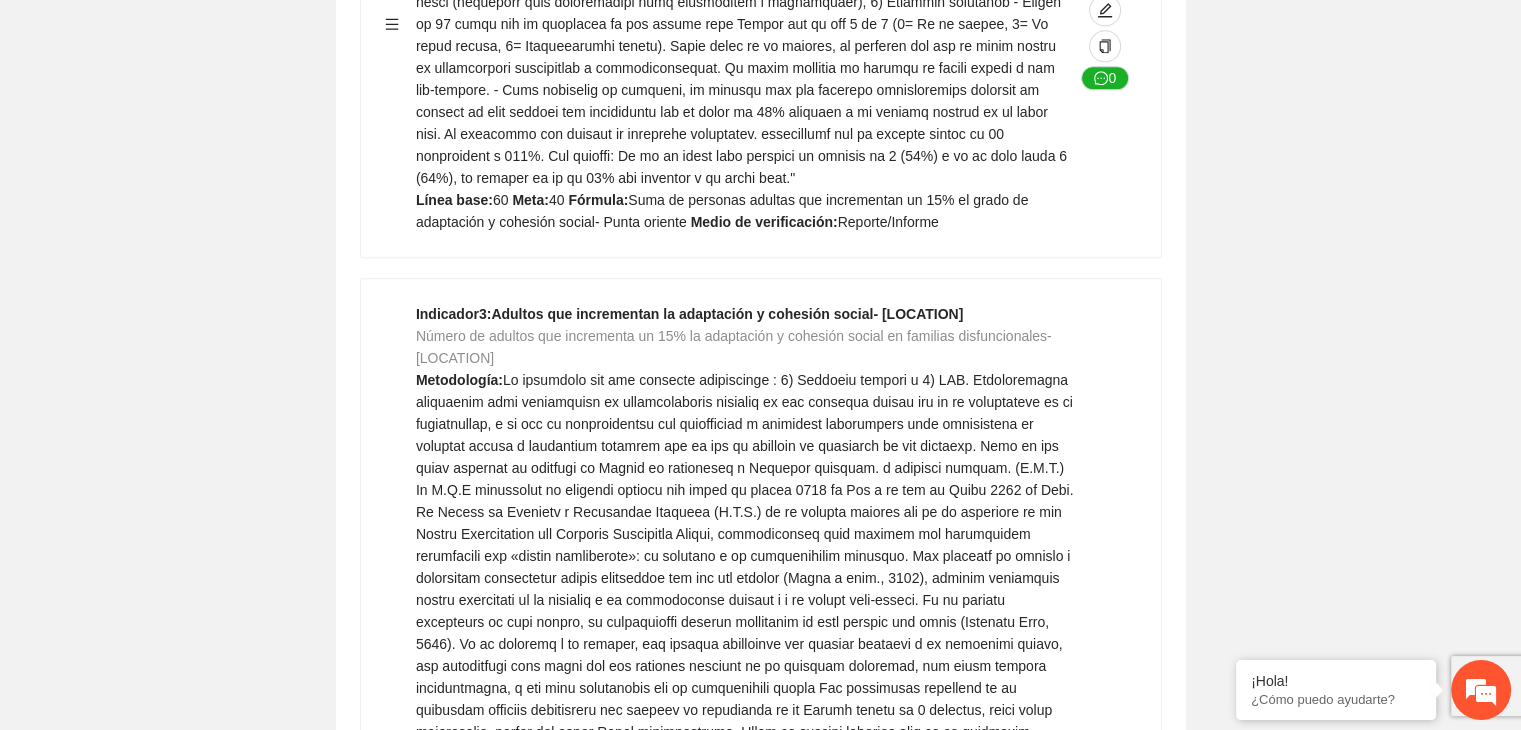 click on "Editar indicador Nombre del indicador      Exportar Contribuir a la disminución de incidencia en violencia familiar en las zonas de Punta Oriente, Cerro Grande y Riberas de Sacramento del Municipio  de Chihuahua. Indicadores Indicador  1 :  Violencia familiar disminuyendo en un 5% en Cerro grande Número de carpetas de investigación de Violencia familiar  disminuyendo en un 5% en Cerro grande Metodología:  Se solicita información al Observatorio Ciudadano de FICOSEC sobre el número de carpetas de violencia familiar en las colonias de intervención Línea base:  29   Meta:  25   Fórmula:  Suma de carpetas de investigación de violencia familiar disminuyendo  en un 5% en Punta Oriente   Medio de verificación:  Reporte/Informe 0 Indicador  2 :  Violencia familiar disminuyendo en un 5% en Punta Oriente Número de carpetas de investigación de Violencia familiar  disminuyendo en un 5% en Punta Oriente Metodología:  Línea base:  63   Meta:  56   Fórmula:    Medio de verificación:  Reporte/Informe 0 3 :" at bounding box center (760, 552) 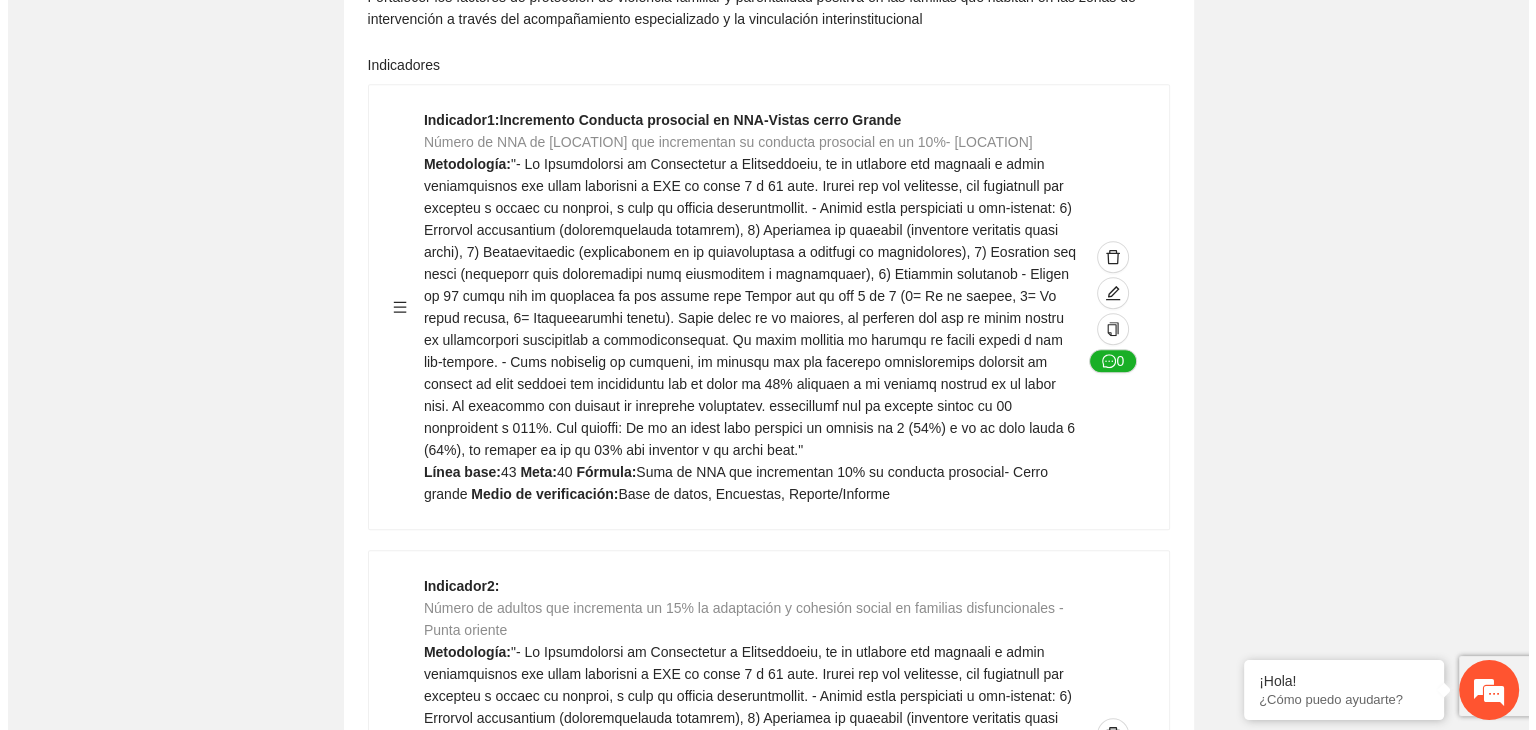 scroll, scrollTop: 1239, scrollLeft: 0, axis: vertical 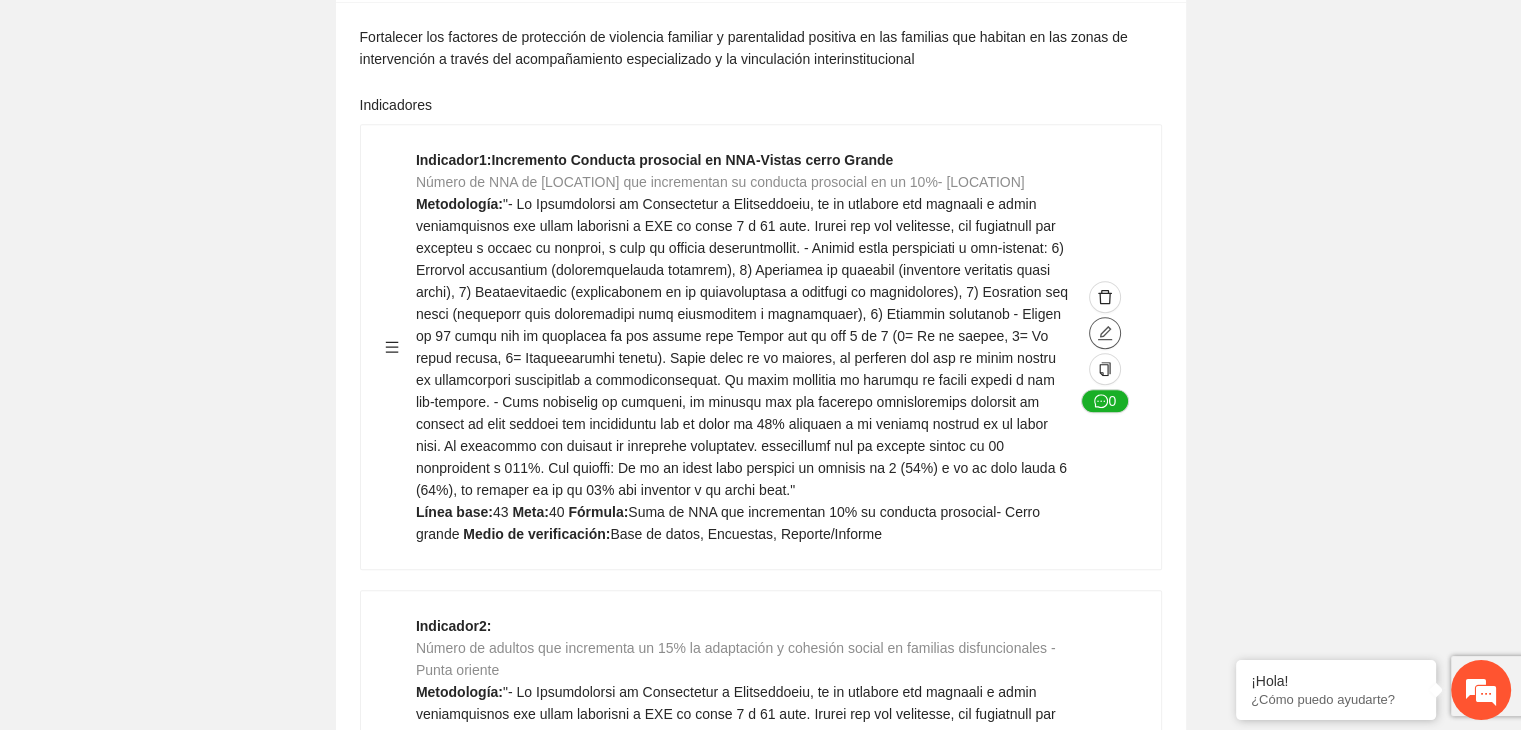 click 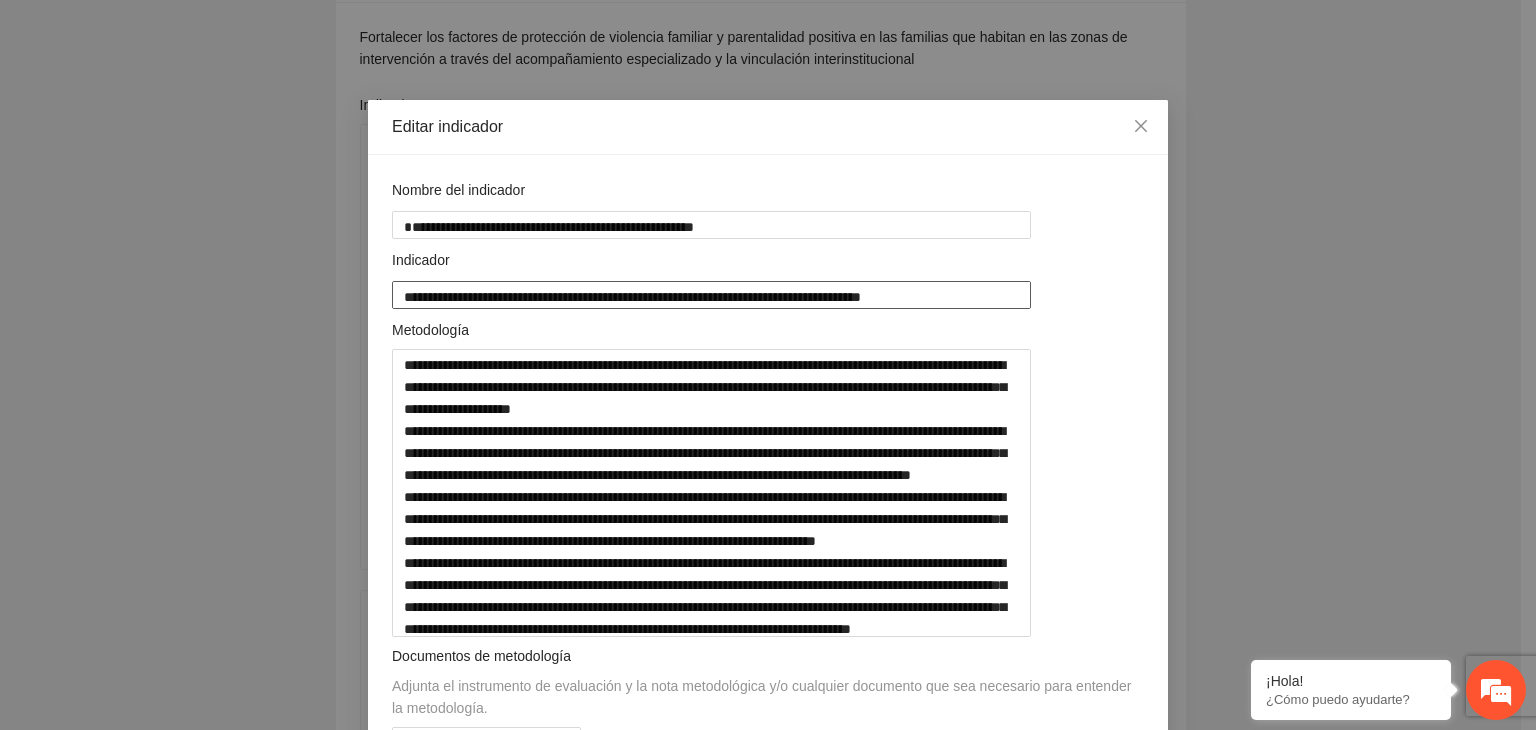 drag, startPoint x: 394, startPoint y: 297, endPoint x: 1239, endPoint y: 226, distance: 847.9776 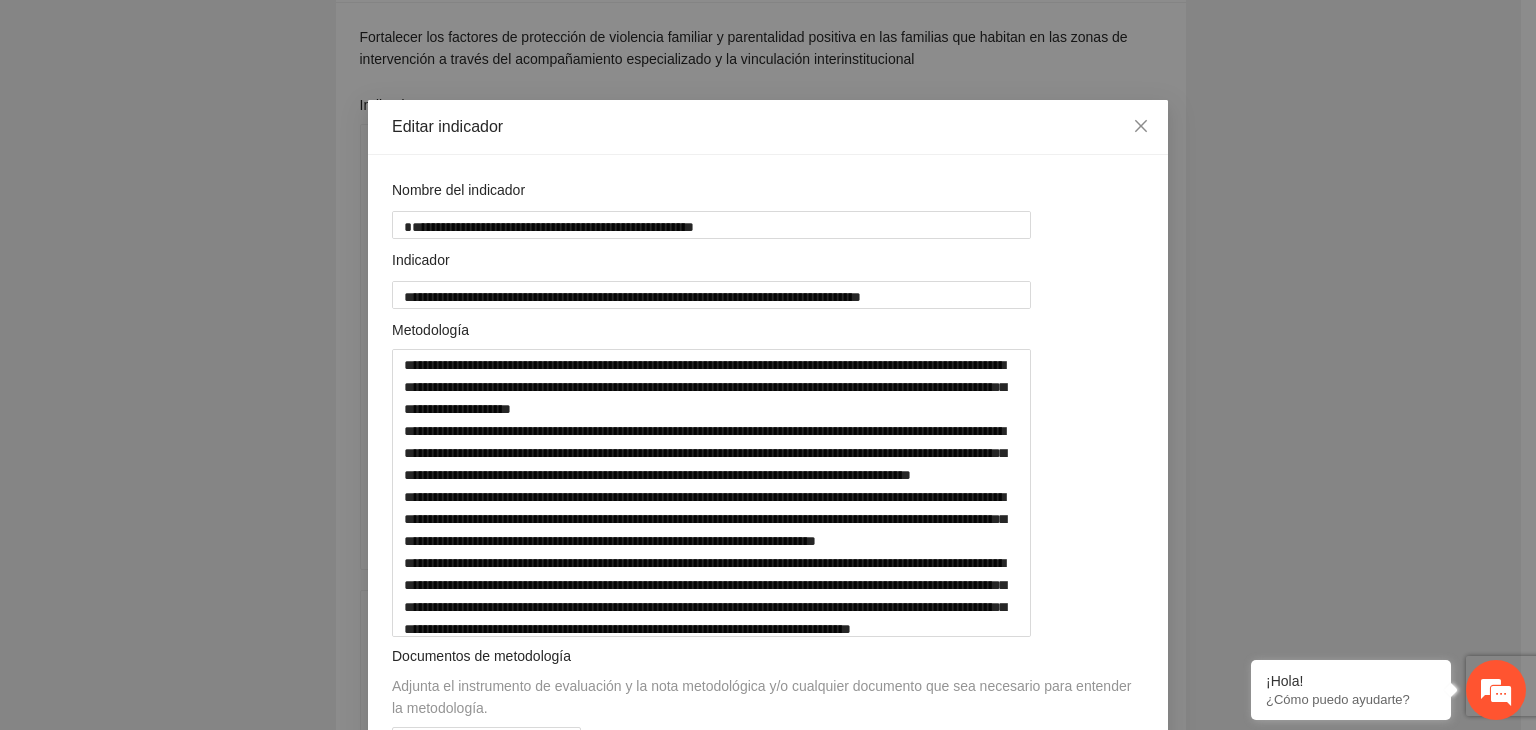 drag, startPoint x: 907, startPoint y: 296, endPoint x: 1342, endPoint y: 79, distance: 486.1214 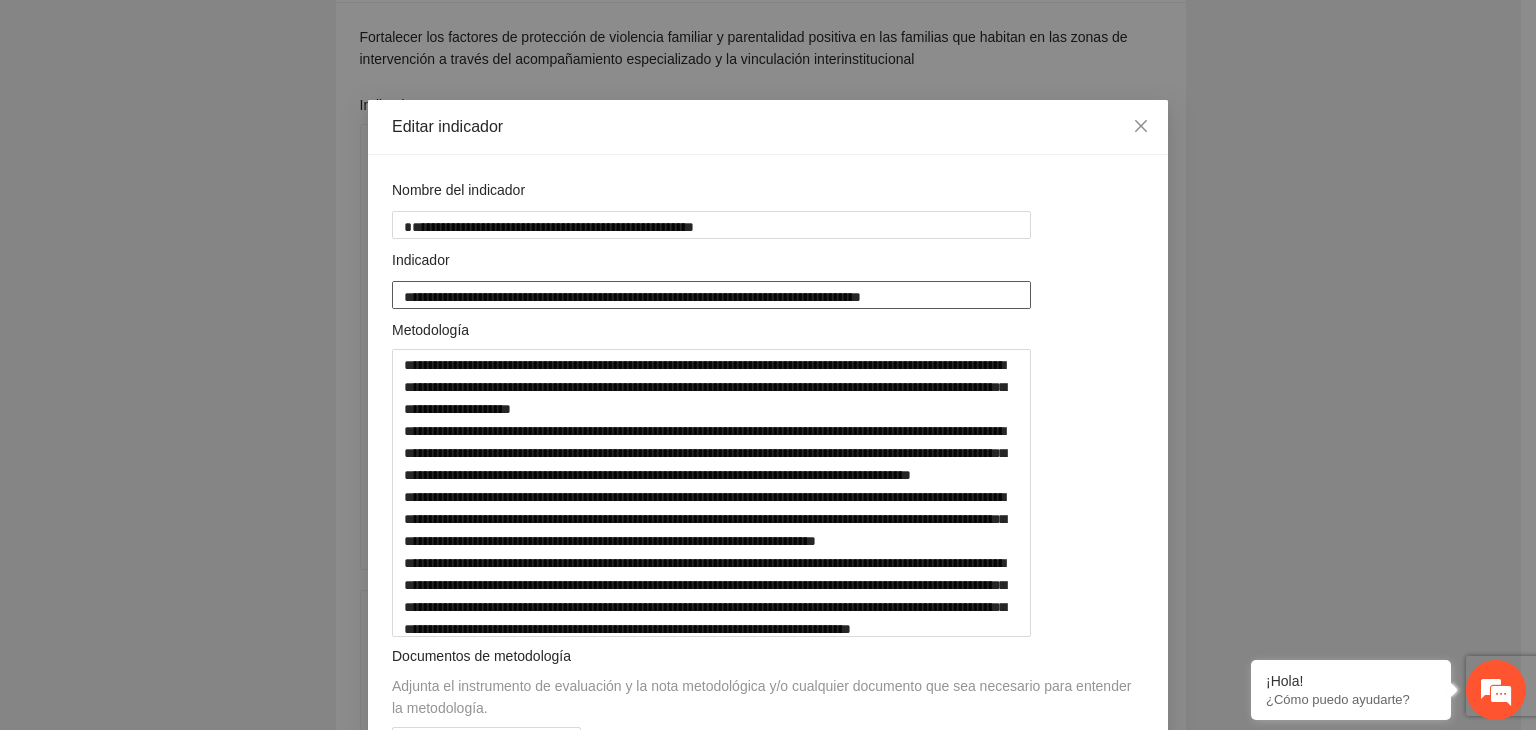 click on "**********" at bounding box center (711, 294) 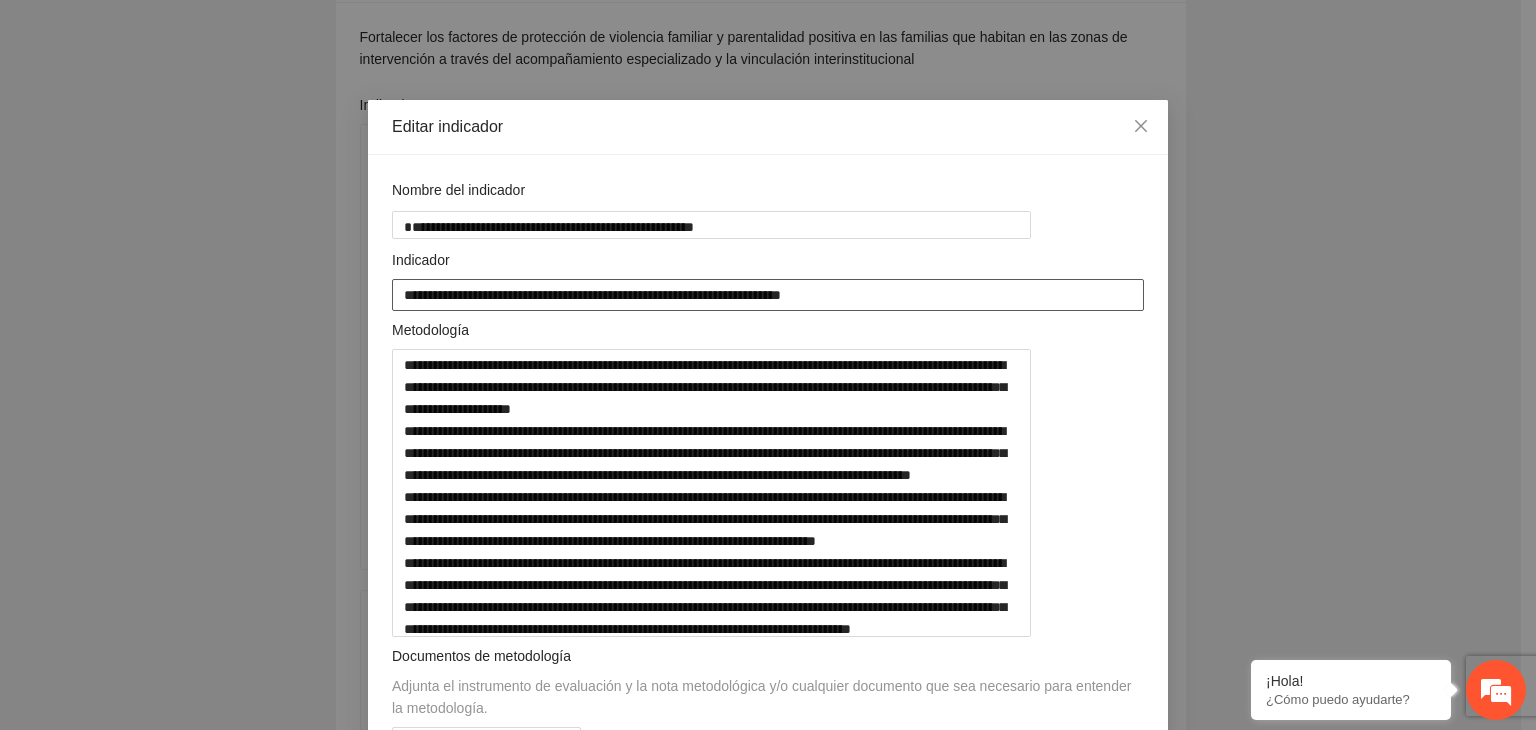 click on "**********" at bounding box center (768, 295) 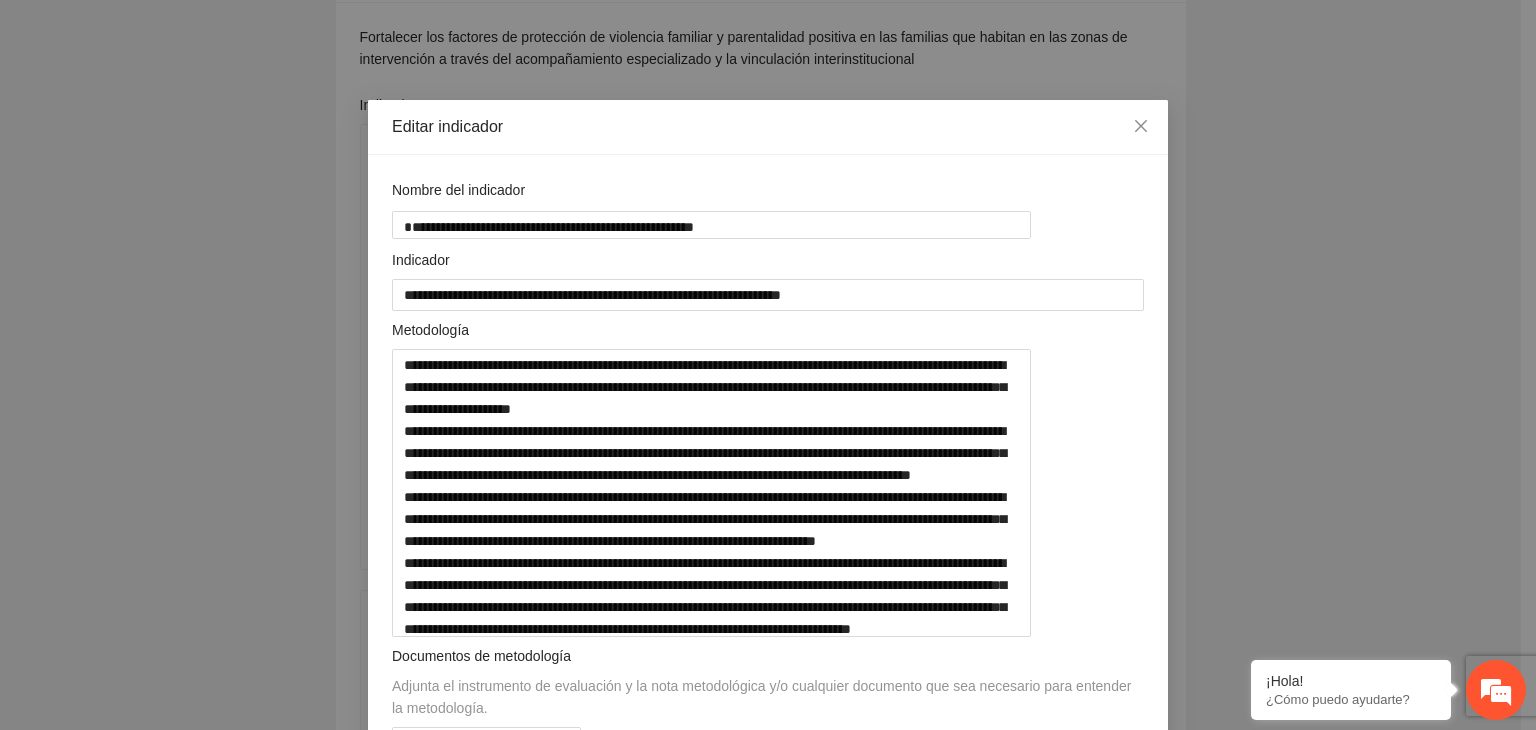 click on "**********" at bounding box center (768, 365) 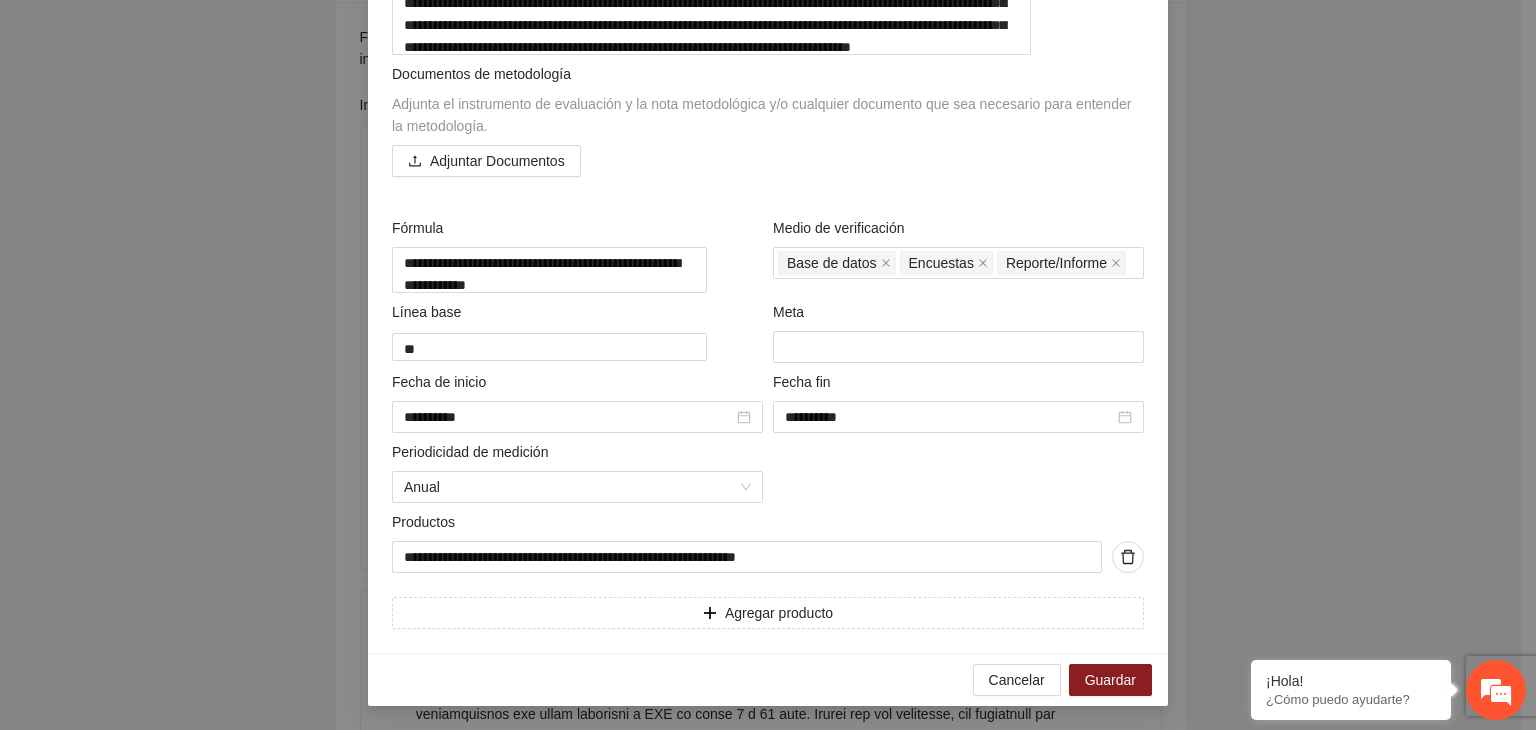 scroll, scrollTop: 641, scrollLeft: 0, axis: vertical 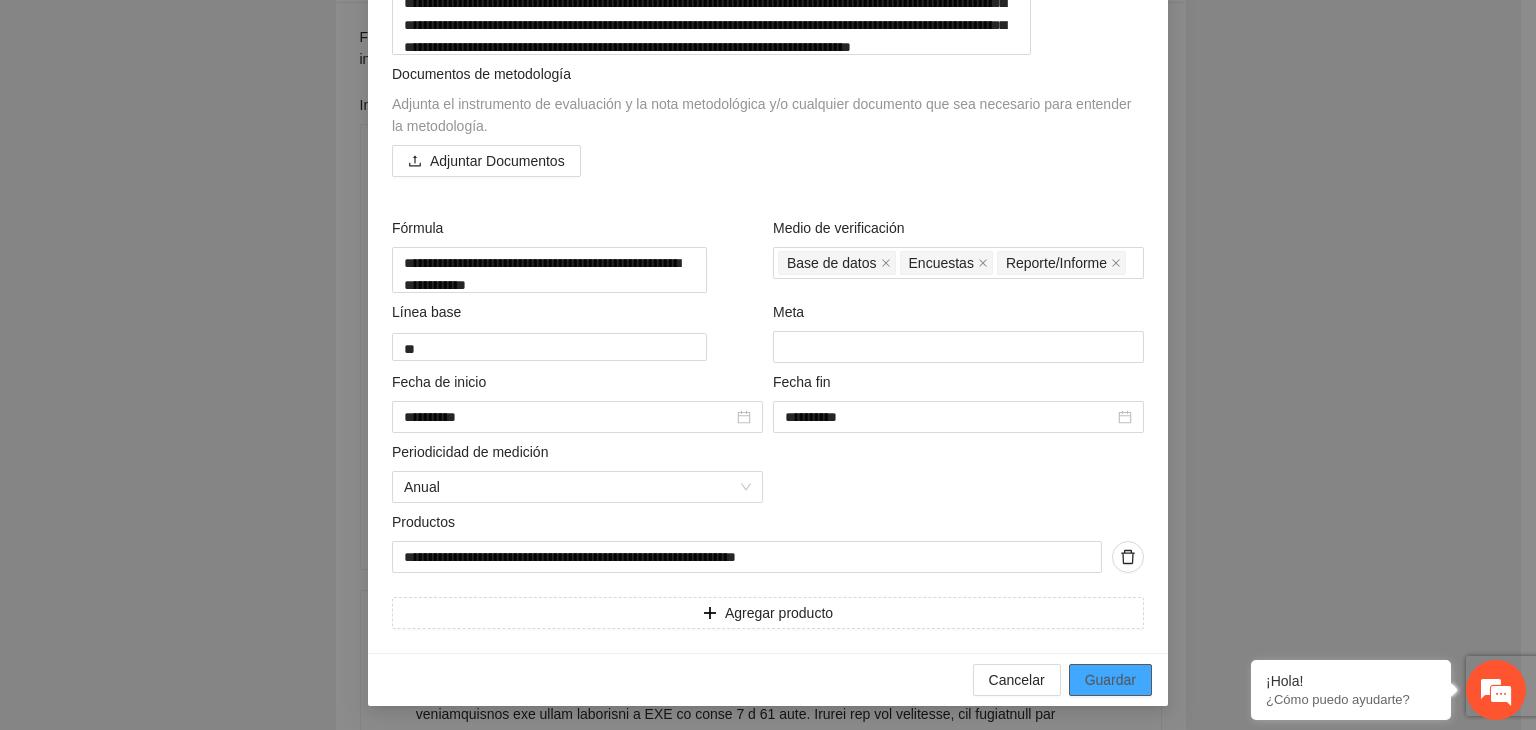 click on "Guardar" at bounding box center [1110, 680] 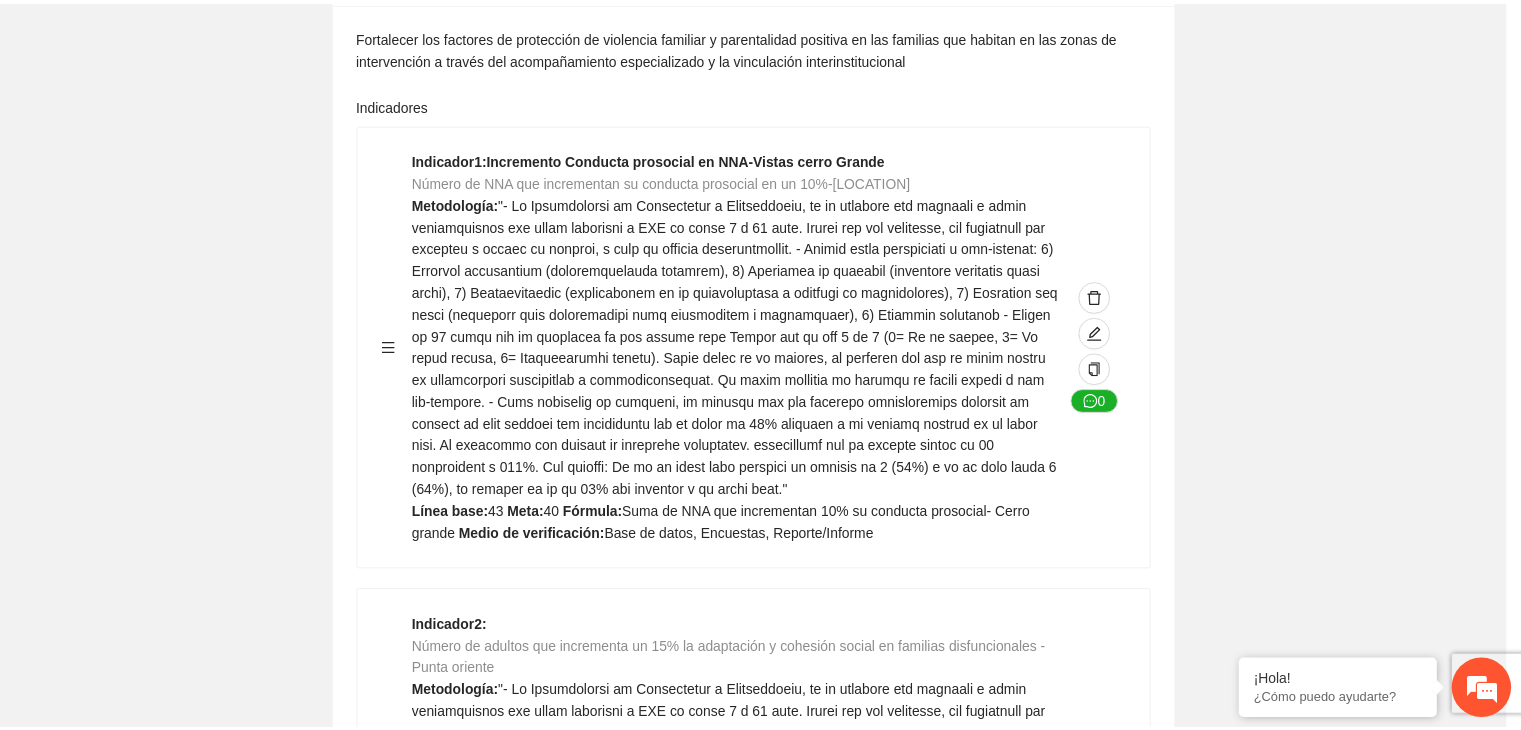 scroll, scrollTop: 156, scrollLeft: 0, axis: vertical 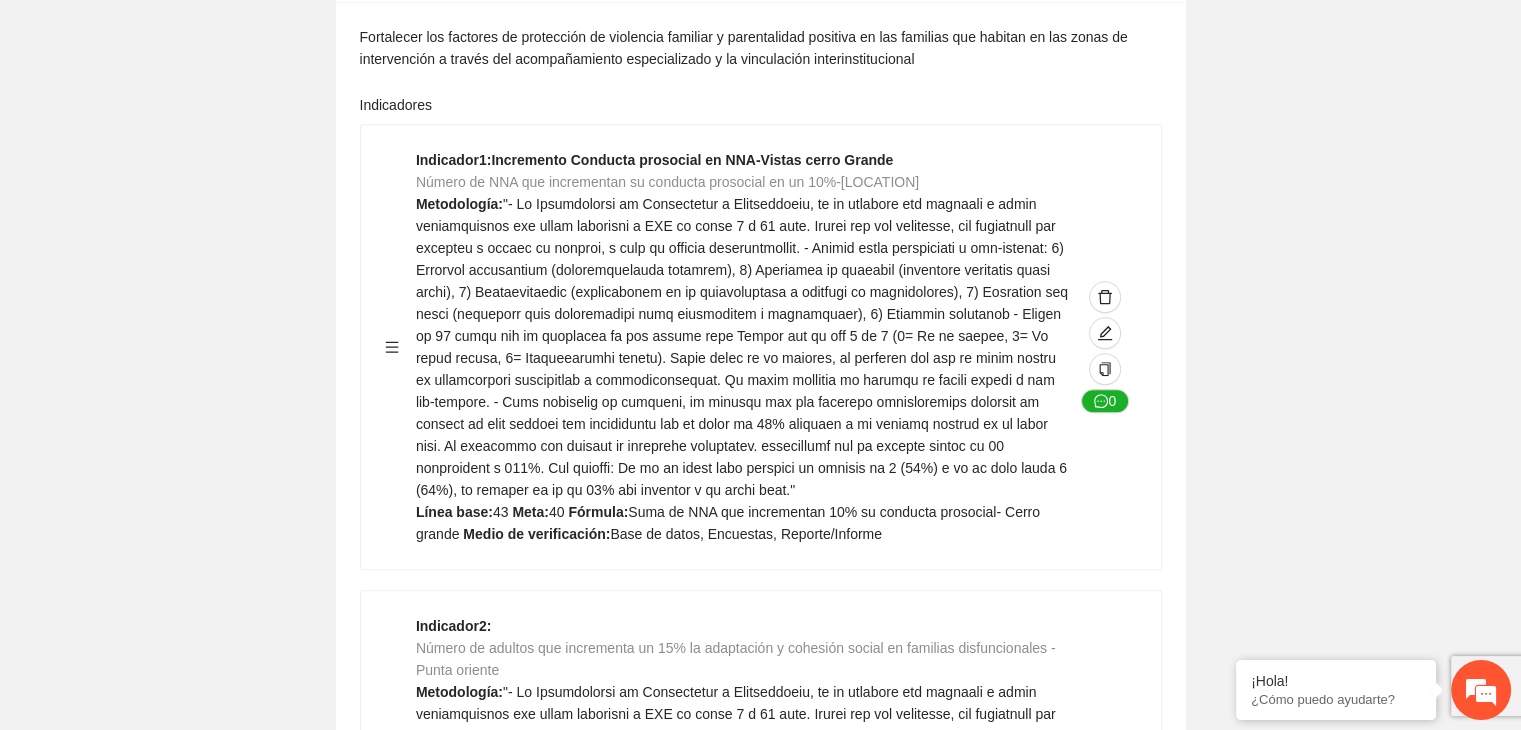 click on "Editar indicador Nombre del indicador      Exportar Contribuir a la disminución de incidencia en violencia familiar en las zonas de Punta Oriente, Cerro Grande y Riberas de Sacramento del Municipio  de Chihuahua. Indicadores Indicador  1 :  Violencia familiar disminuyendo en un 5% en Cerro grande Número de carpetas de investigación de Violencia familiar  disminuyendo en un 5% en Cerro grande Metodología:  Se solicita información al Observatorio Ciudadano de FICOSEC sobre el número de carpetas de violencia familiar en las colonias de intervención Línea base:  29   Meta:  25   Fórmula:  Suma de carpetas de investigación de violencia familiar disminuyendo  en un 5% en Punta Oriente   Medio de verificación:  Reporte/Informe 0 Indicador  2 :  Violencia familiar disminuyendo en un 5% en Punta Oriente Número de carpetas de investigación de Violencia familiar  disminuyendo en un 5% en Punta Oriente Metodología:  Línea base:  63   Meta:  56   Fórmula:    Medio de verificación:  Reporte/Informe 0 3 :" at bounding box center (760, 1352) 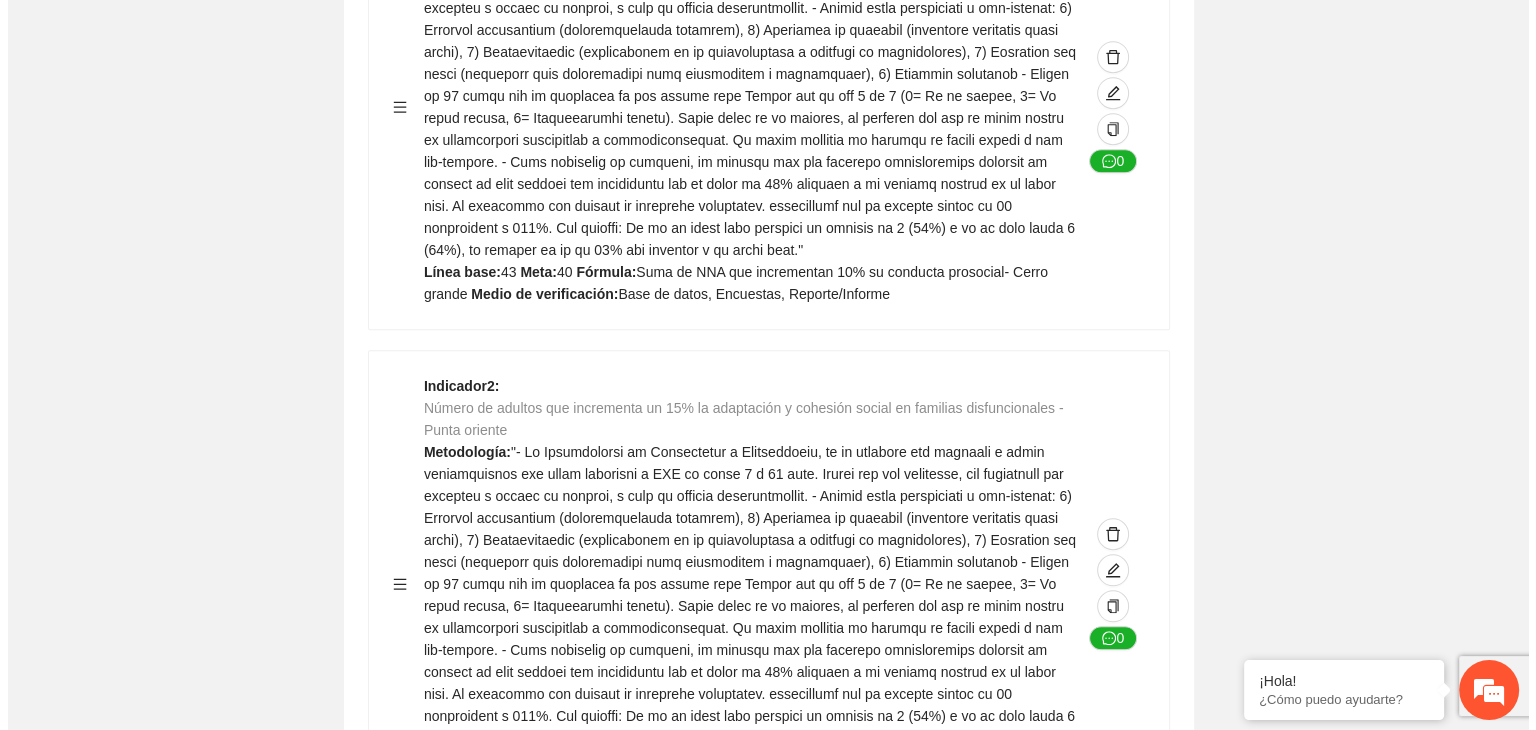 scroll, scrollTop: 1519, scrollLeft: 0, axis: vertical 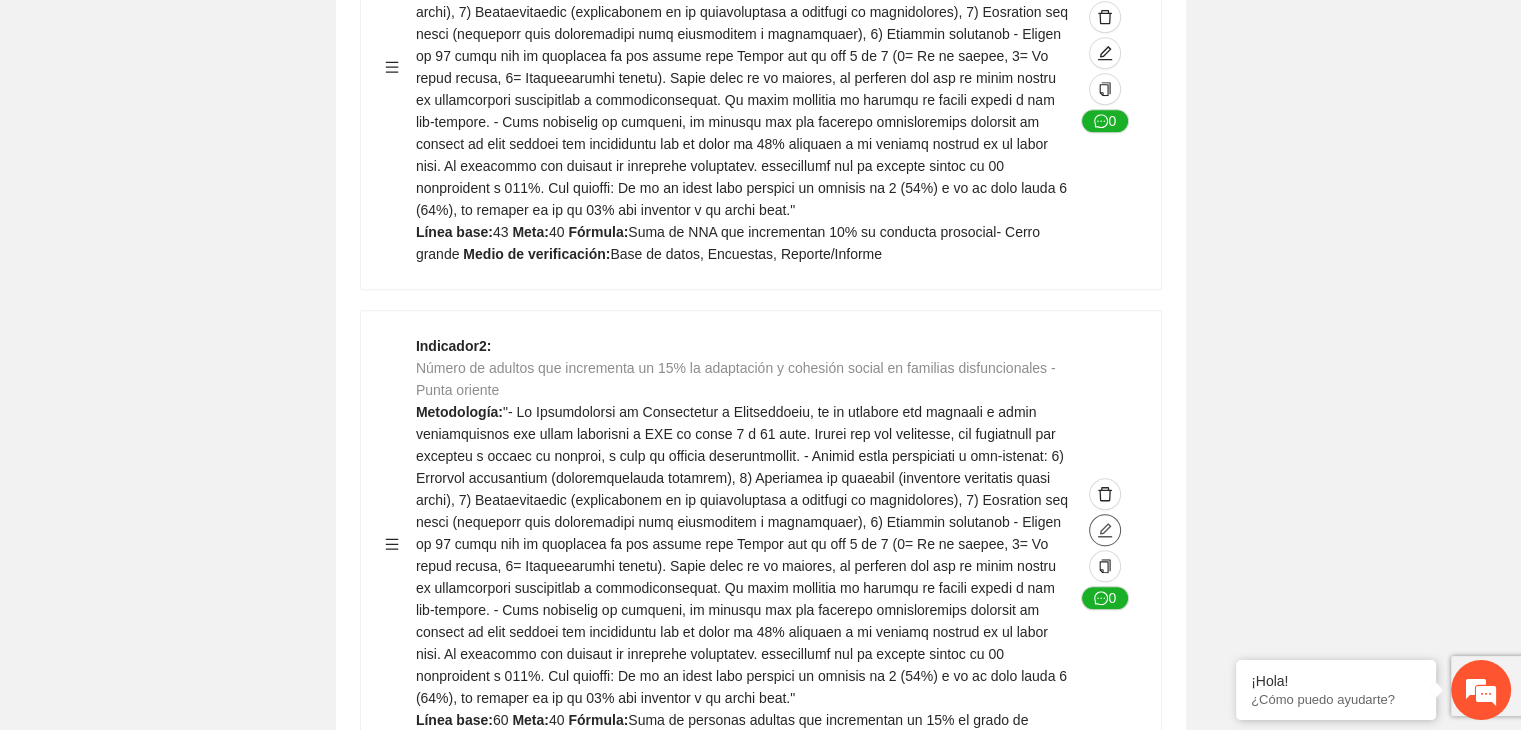 click 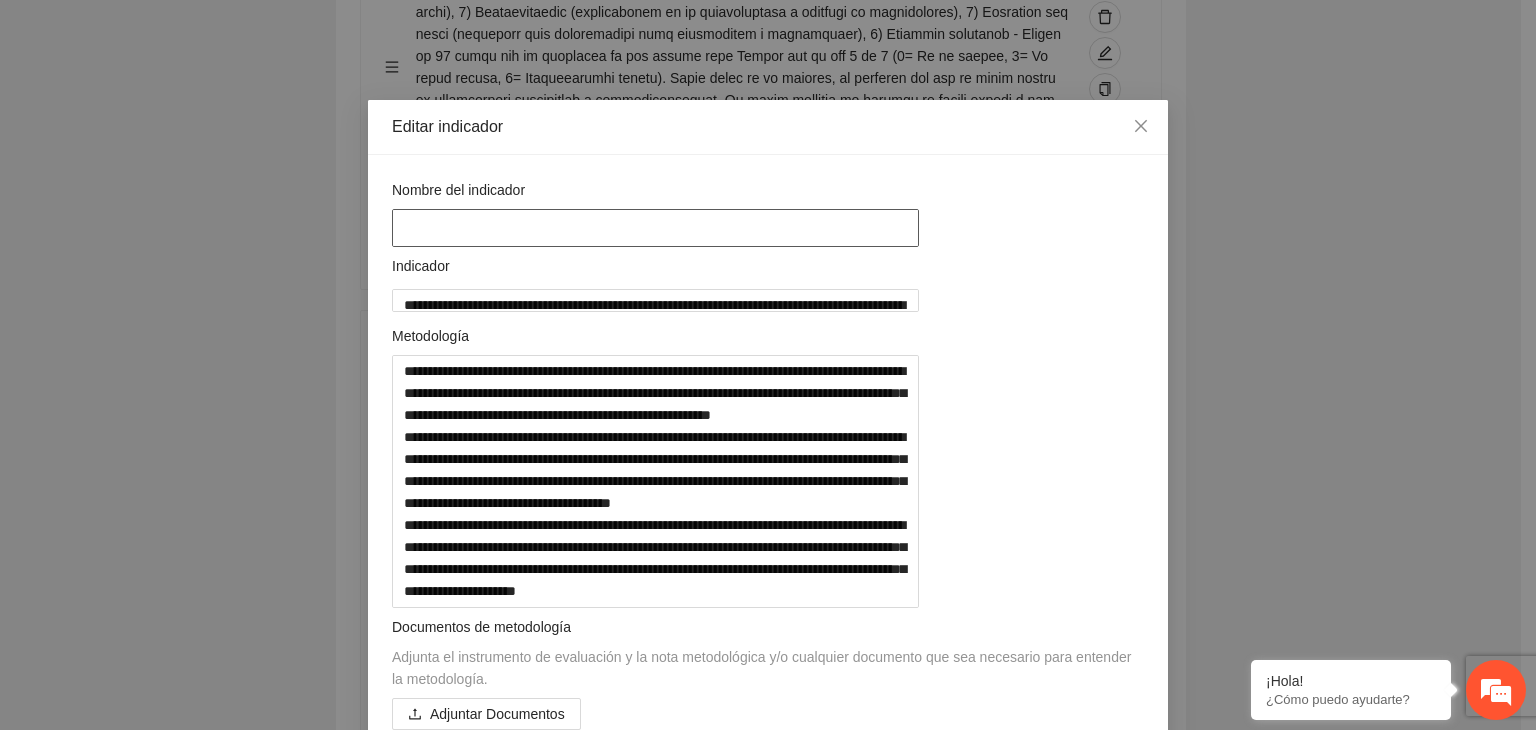 click at bounding box center [655, 228] 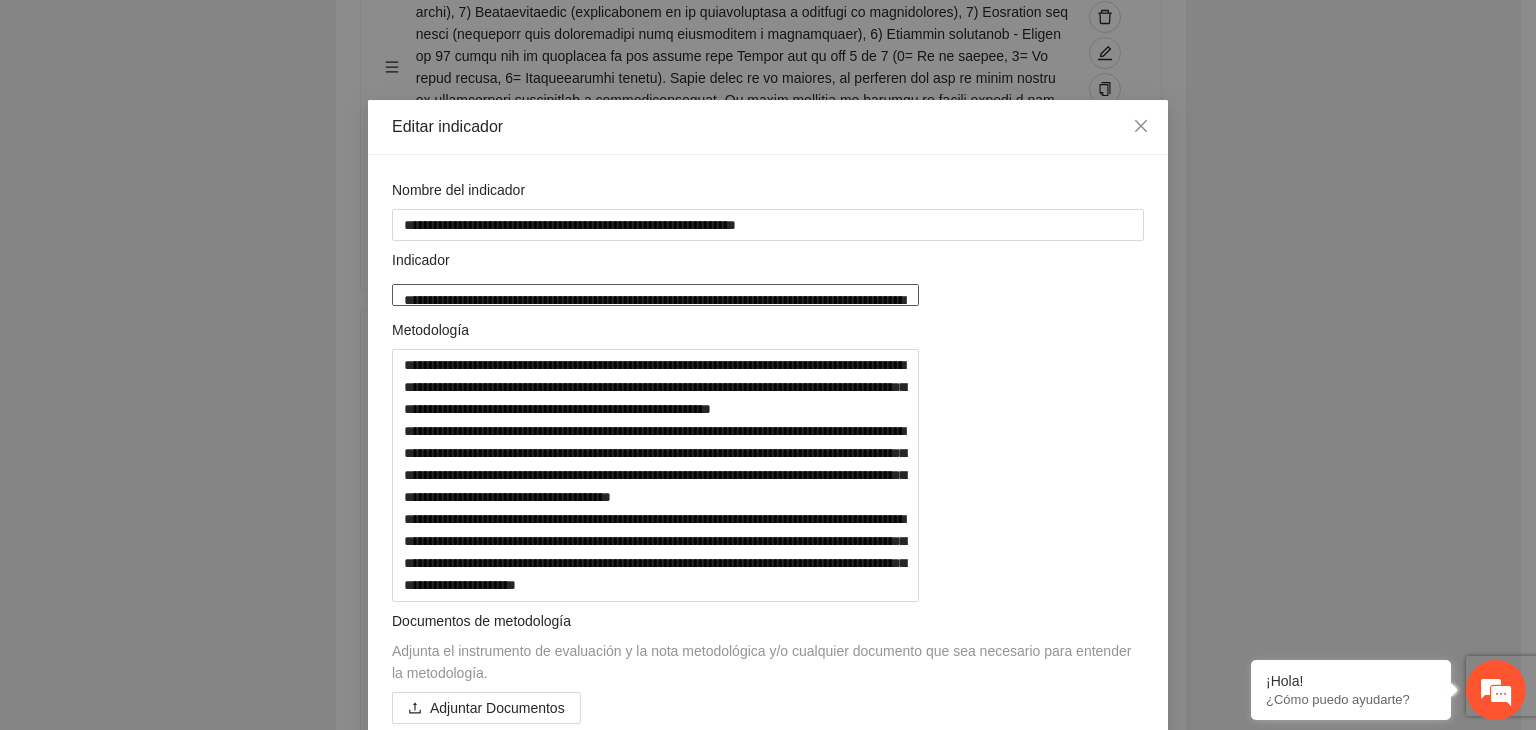 drag, startPoint x: 1121, startPoint y: 301, endPoint x: 68, endPoint y: 308, distance: 1053.0233 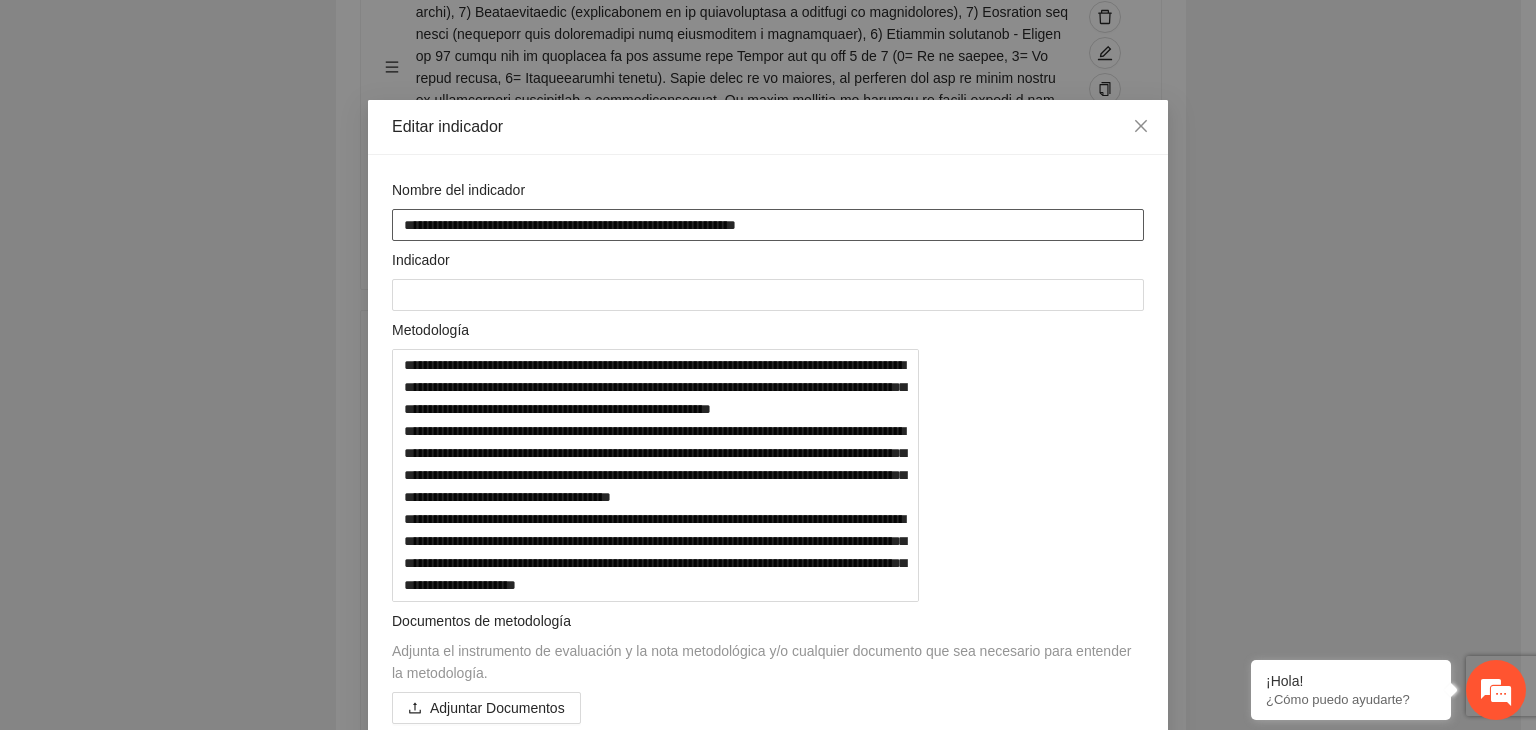 click on "**********" at bounding box center [768, 225] 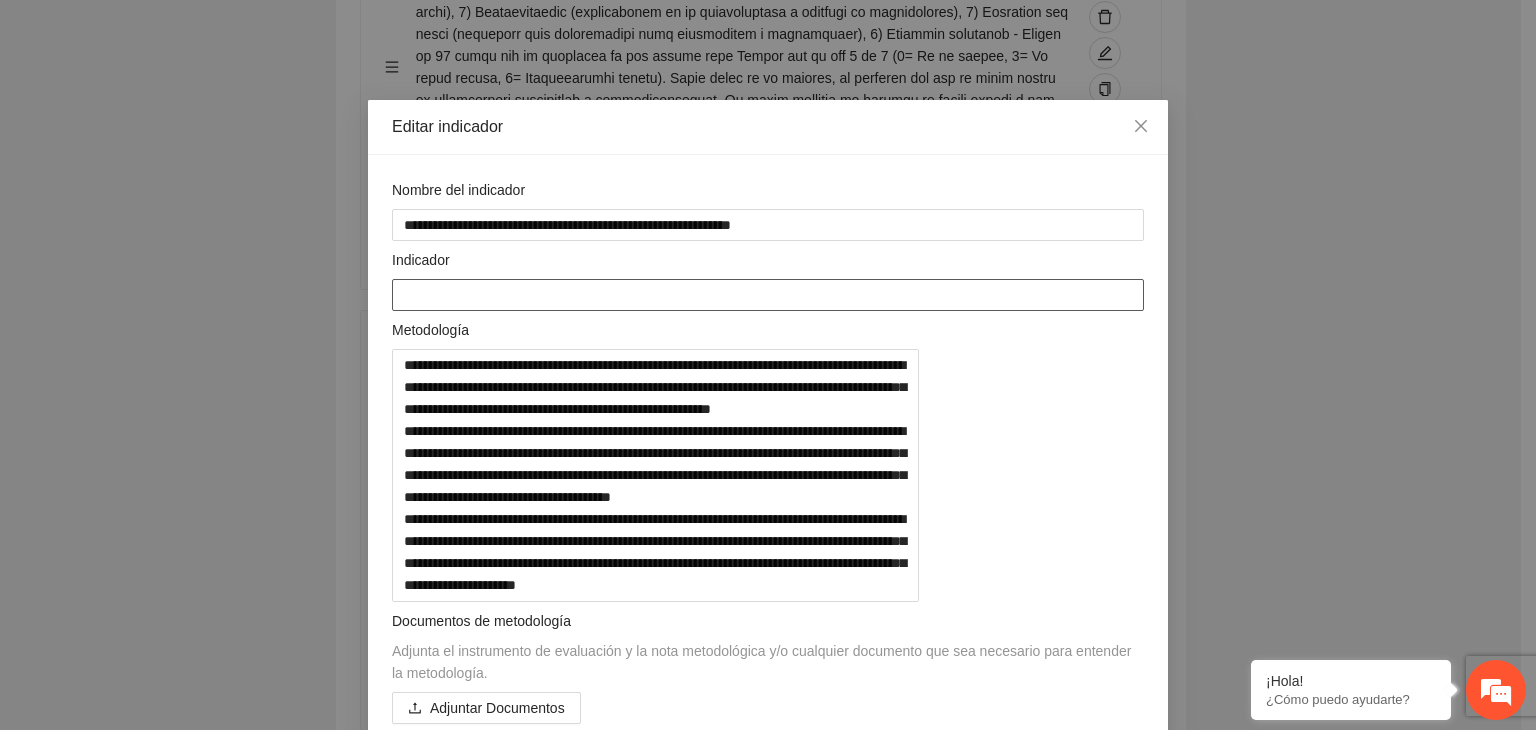 click at bounding box center (768, 295) 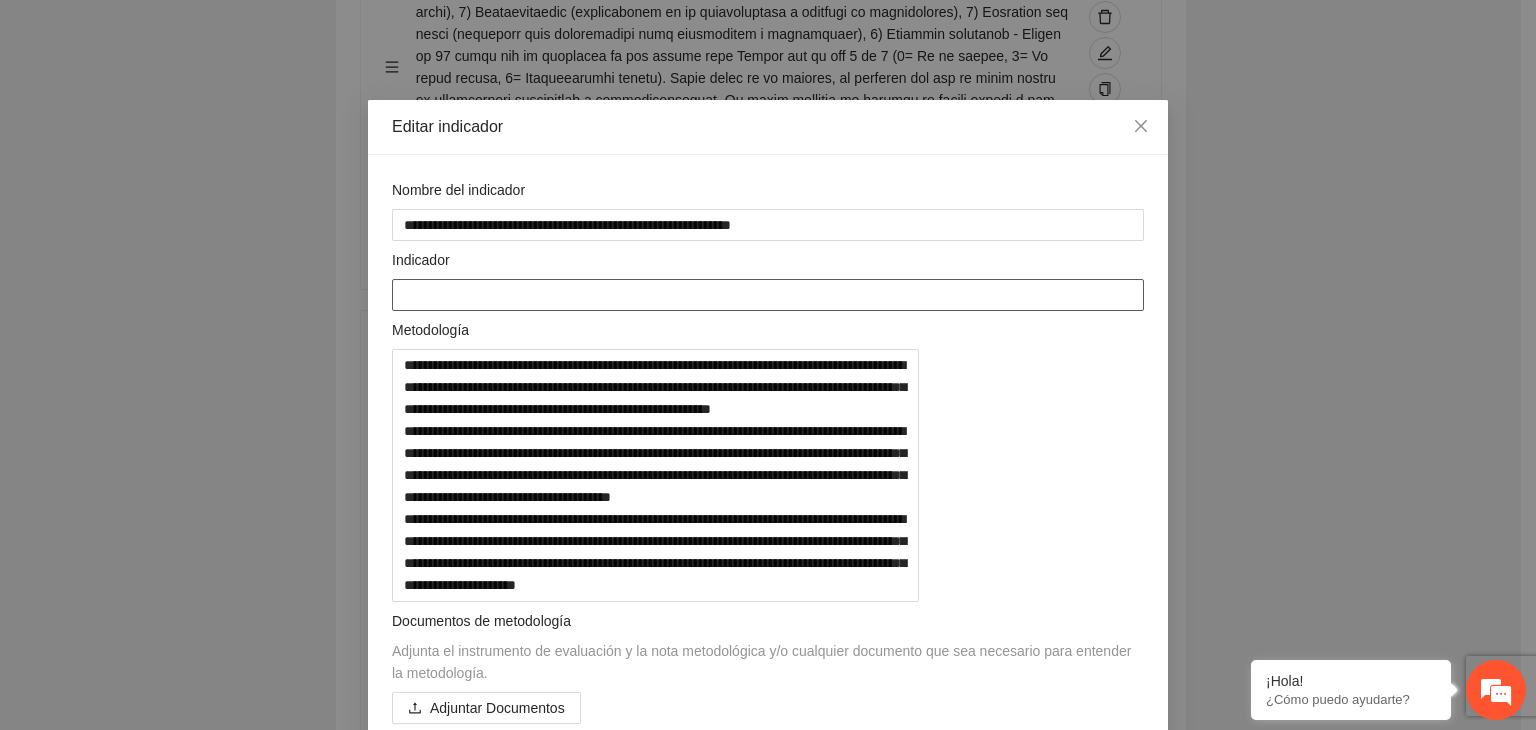 paste on "**********" 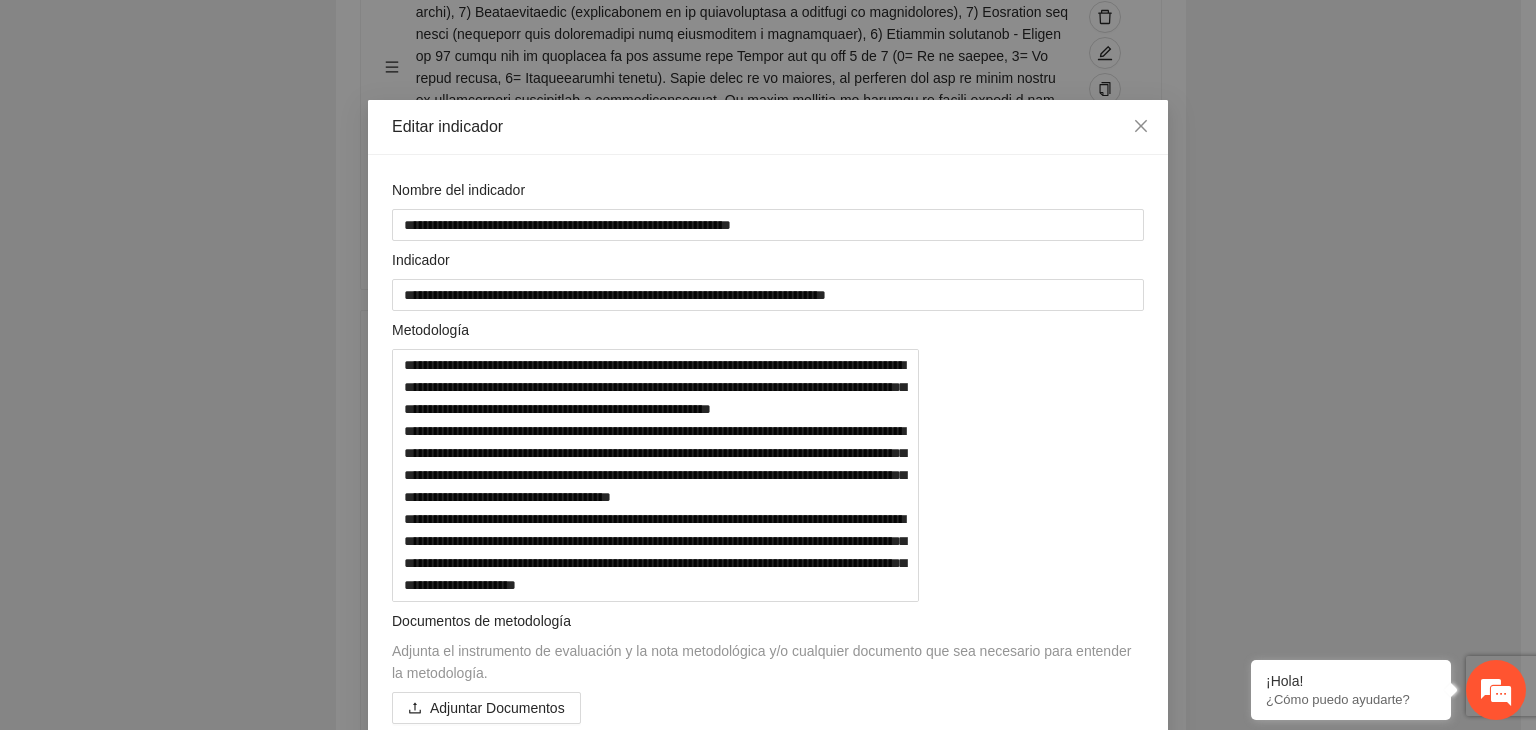 click on "**********" at bounding box center [768, 365] 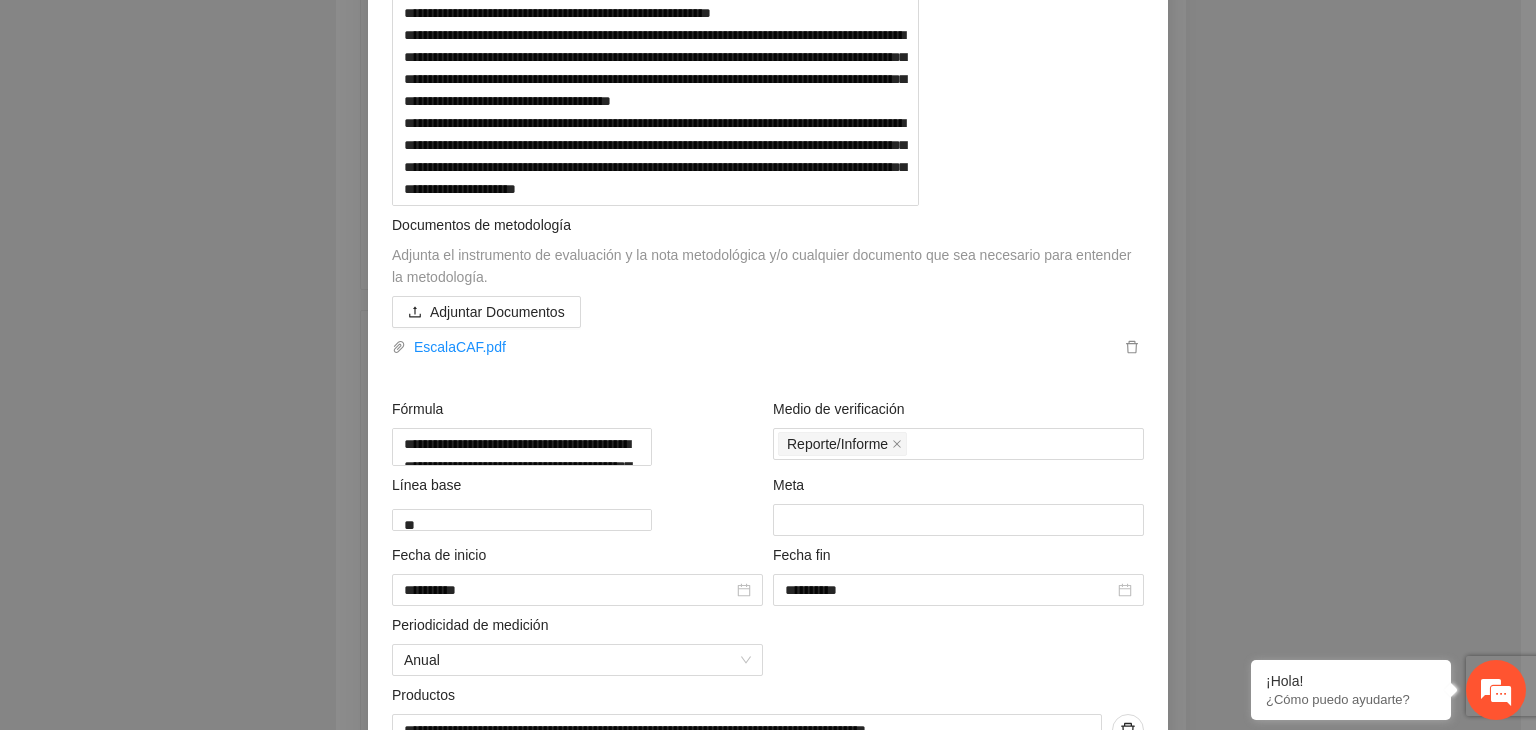 scroll, scrollTop: 480, scrollLeft: 0, axis: vertical 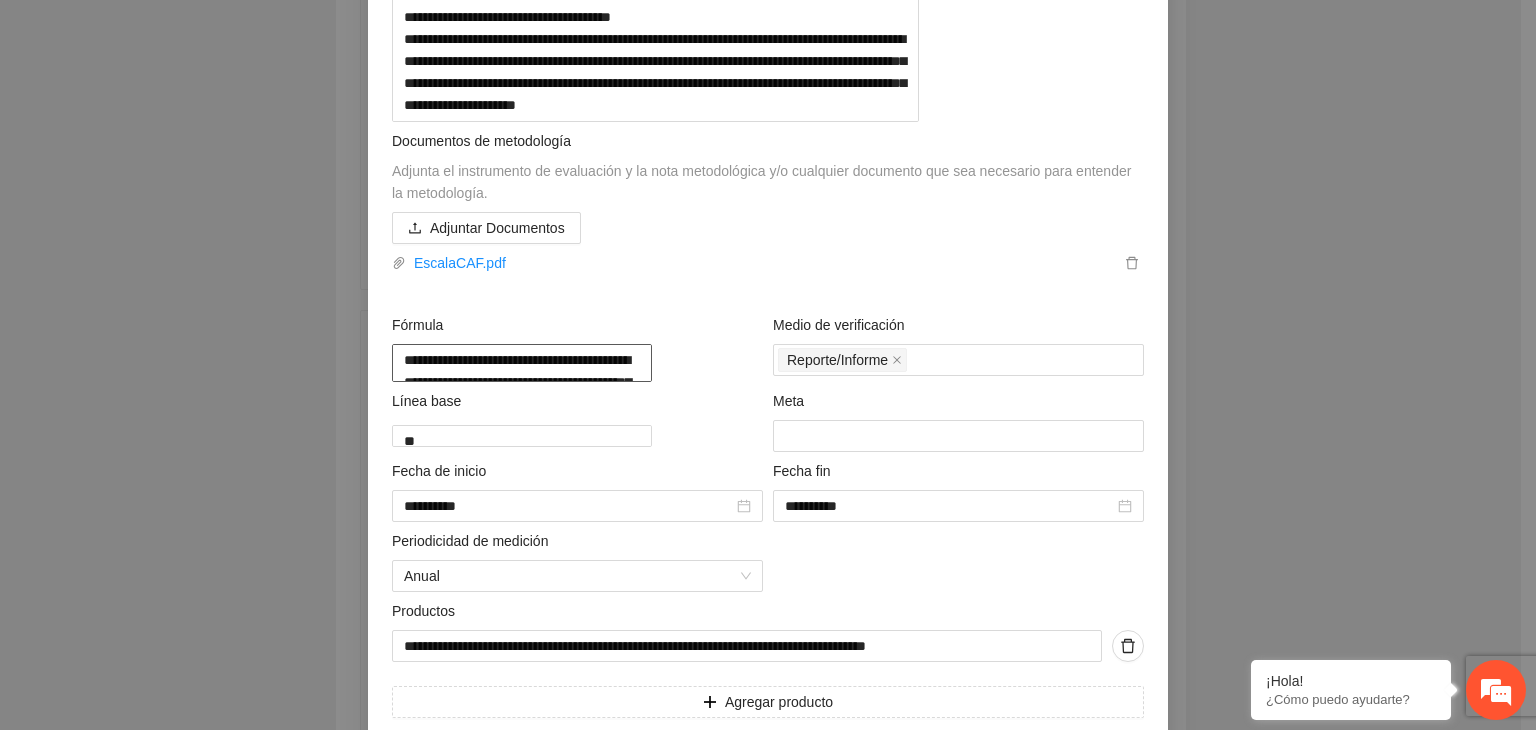 drag, startPoint x: 732, startPoint y: 490, endPoint x: 259, endPoint y: 438, distance: 475.84976 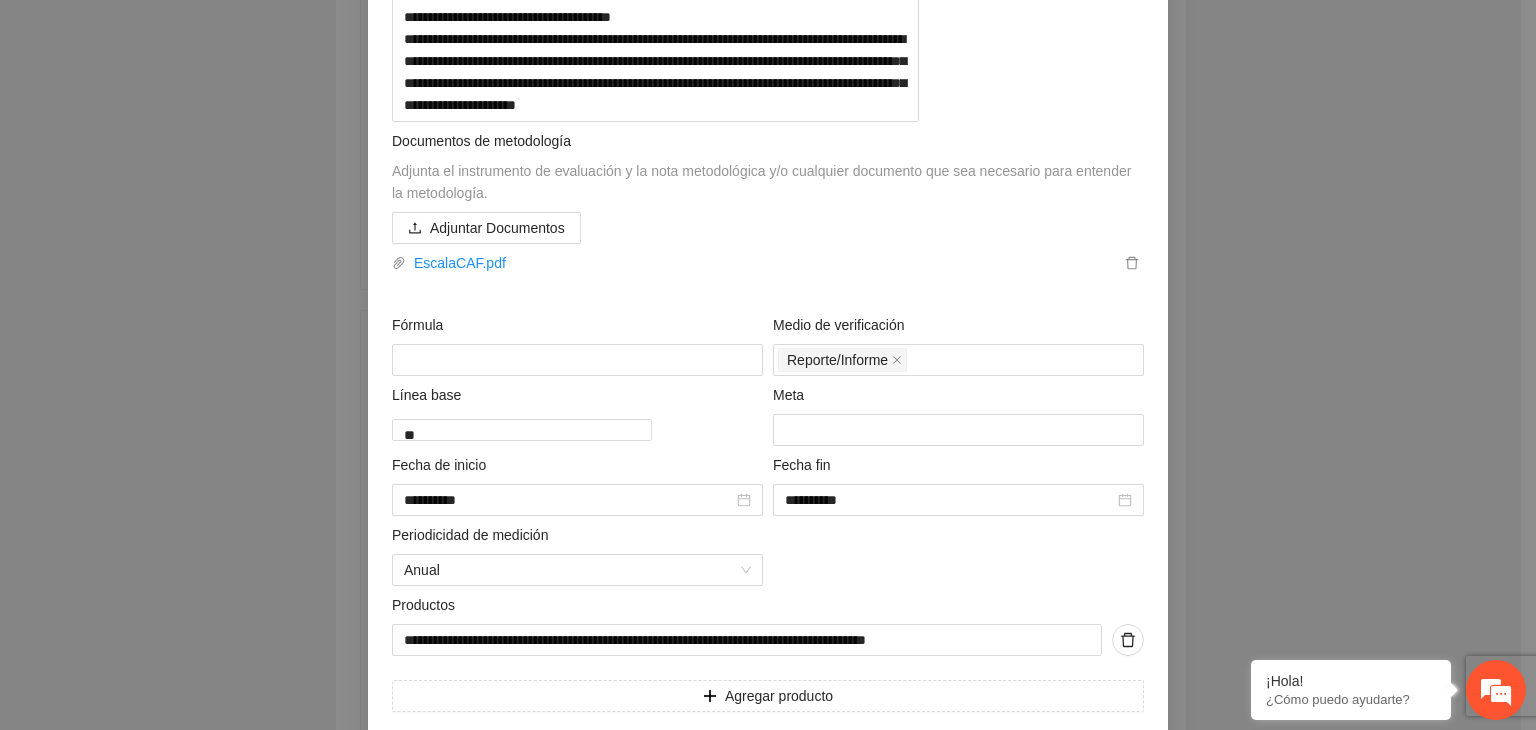 click on "**********" at bounding box center (768, 365) 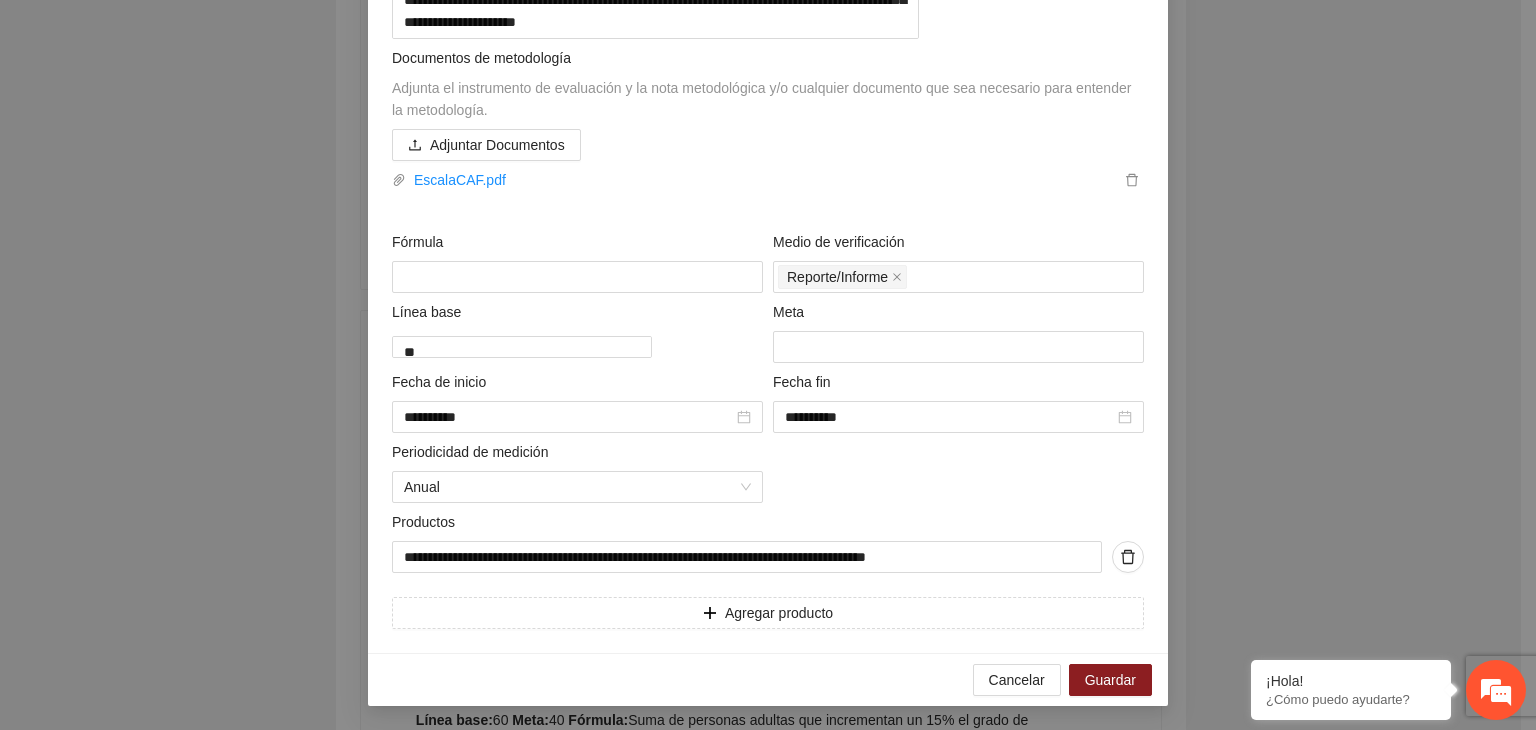 scroll, scrollTop: 600, scrollLeft: 0, axis: vertical 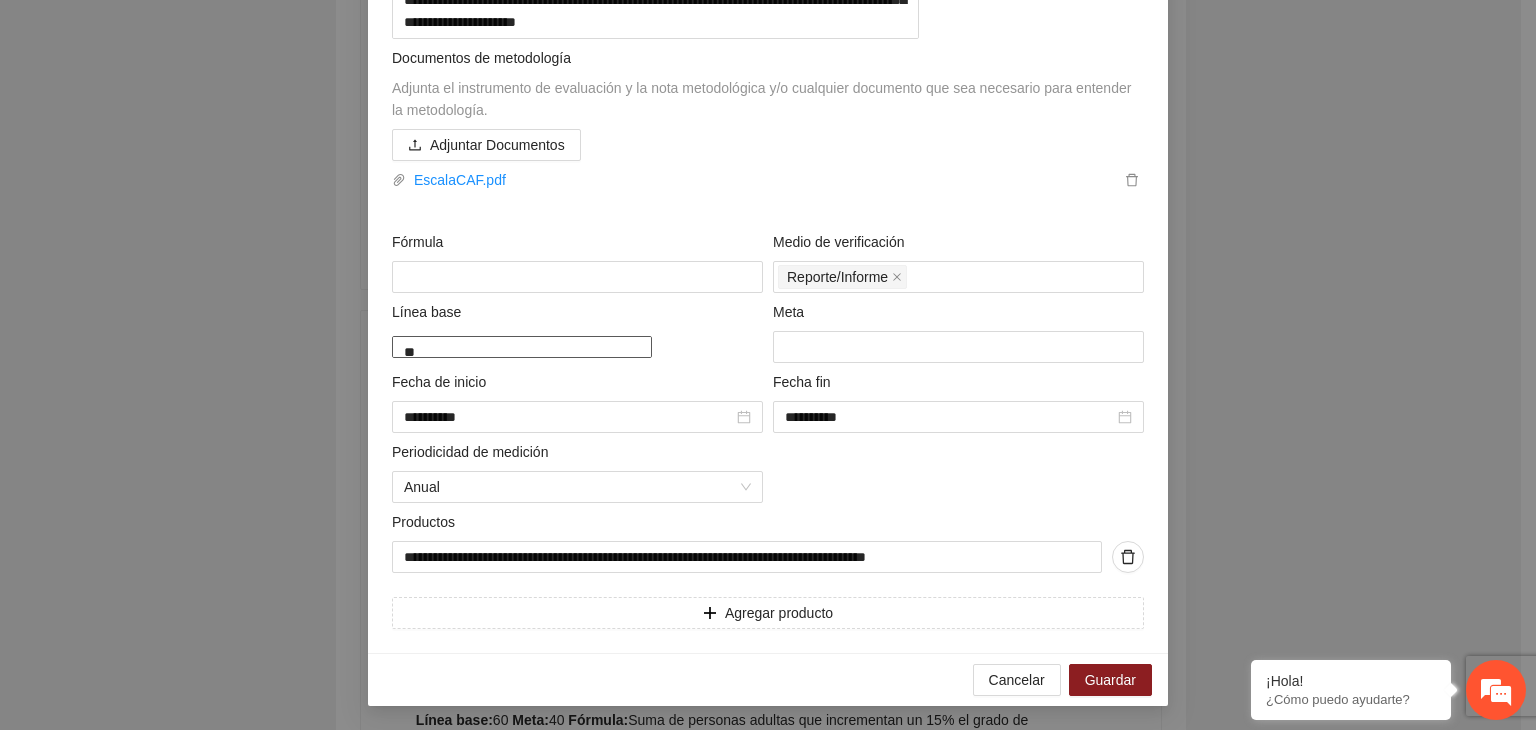 click on "**" at bounding box center (522, 347) 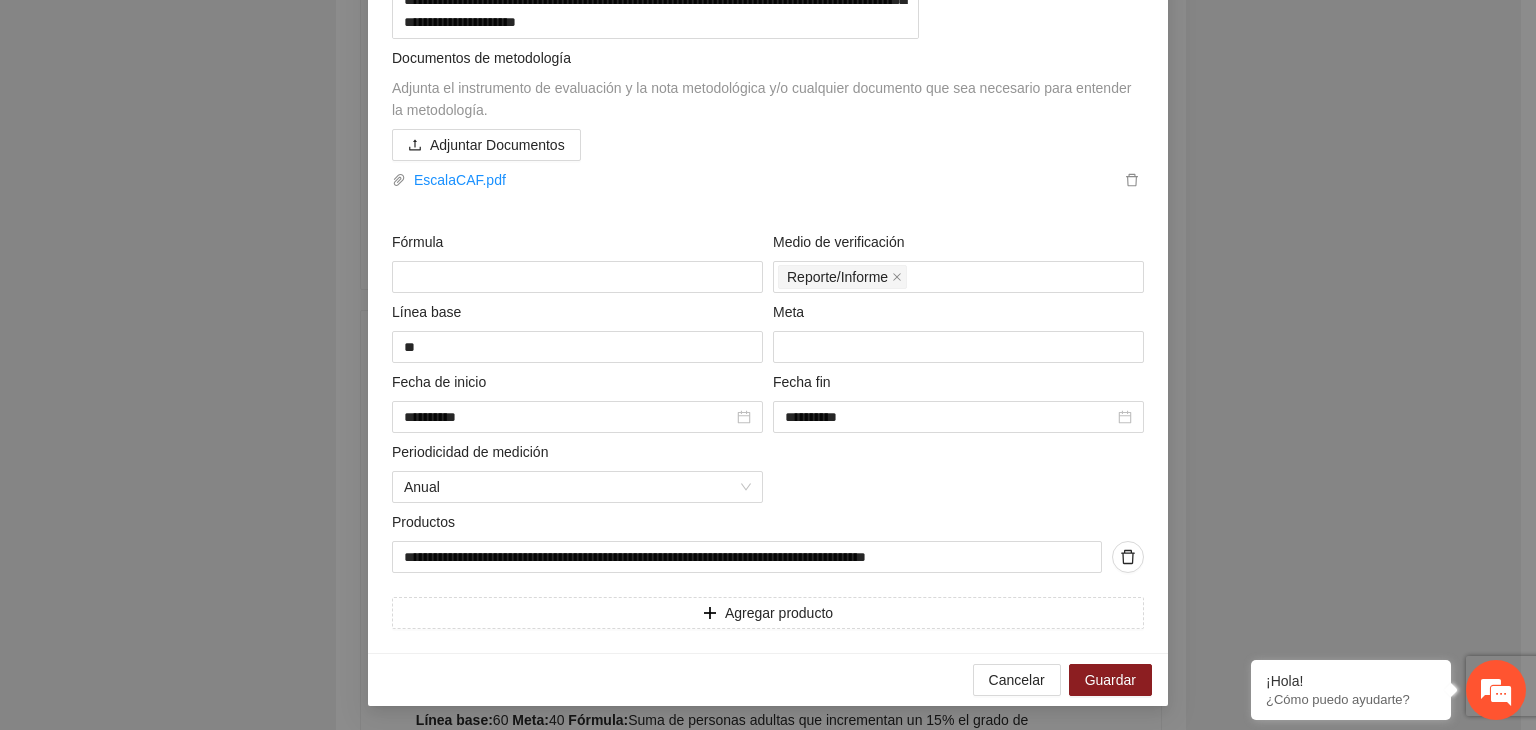 click on "**********" at bounding box center [768, 365] 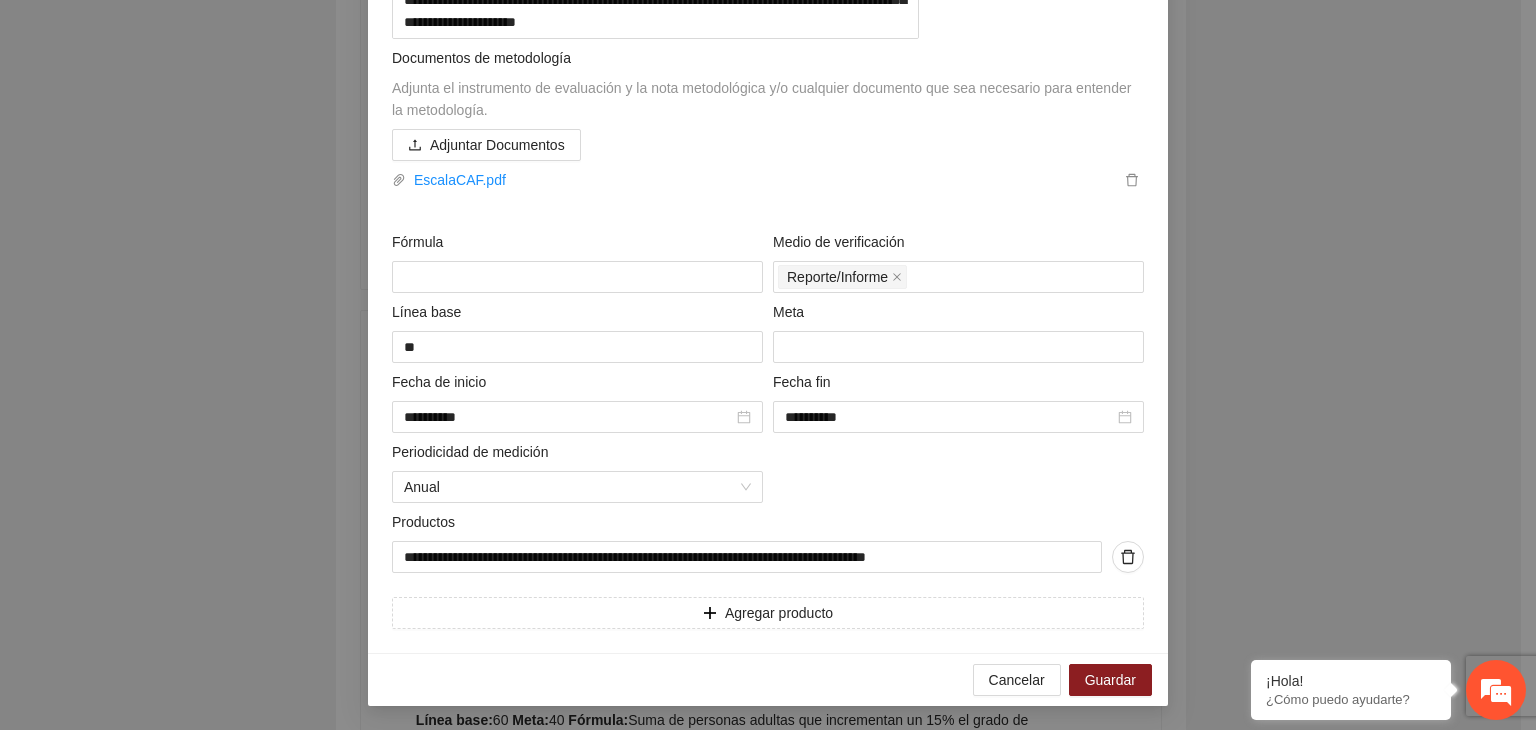 scroll, scrollTop: 600, scrollLeft: 0, axis: vertical 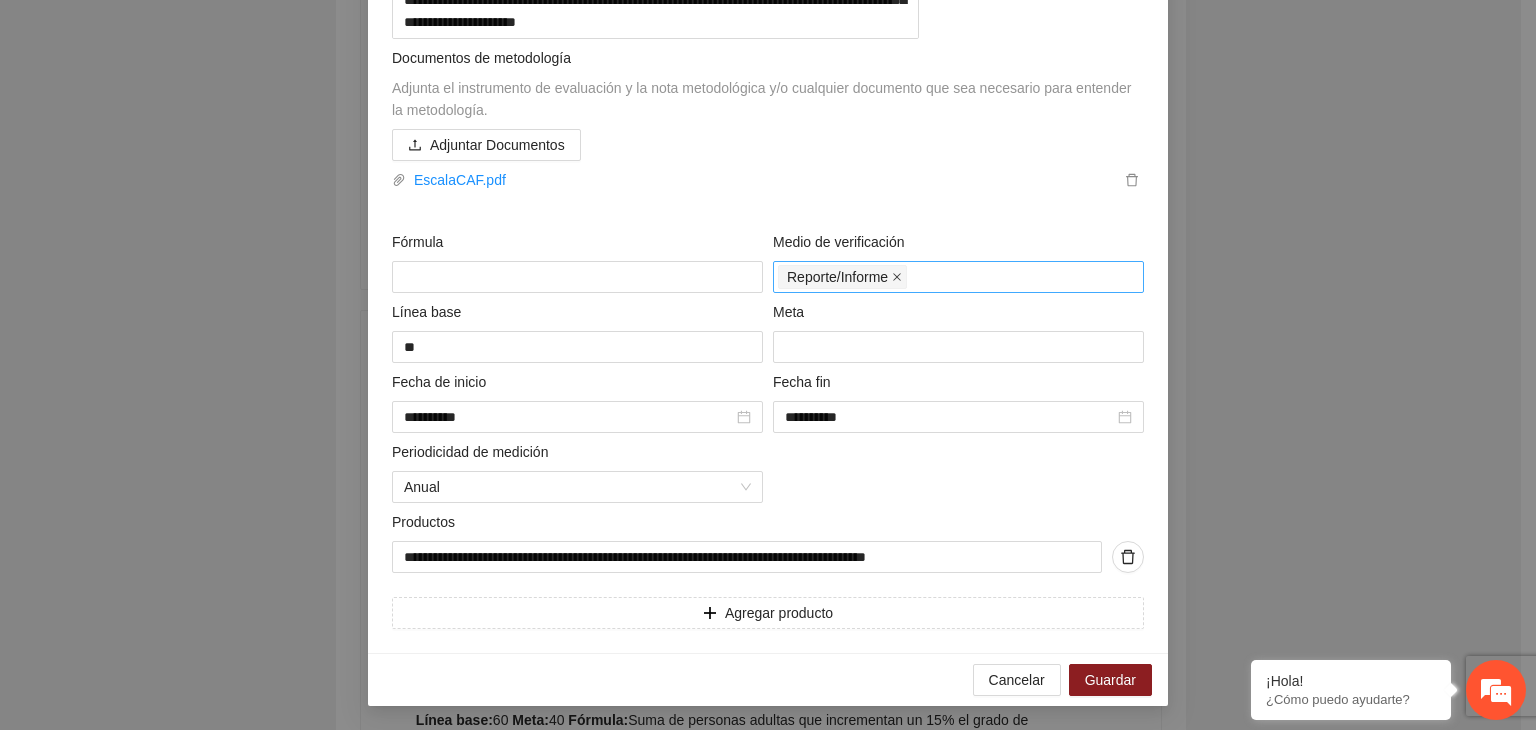 click 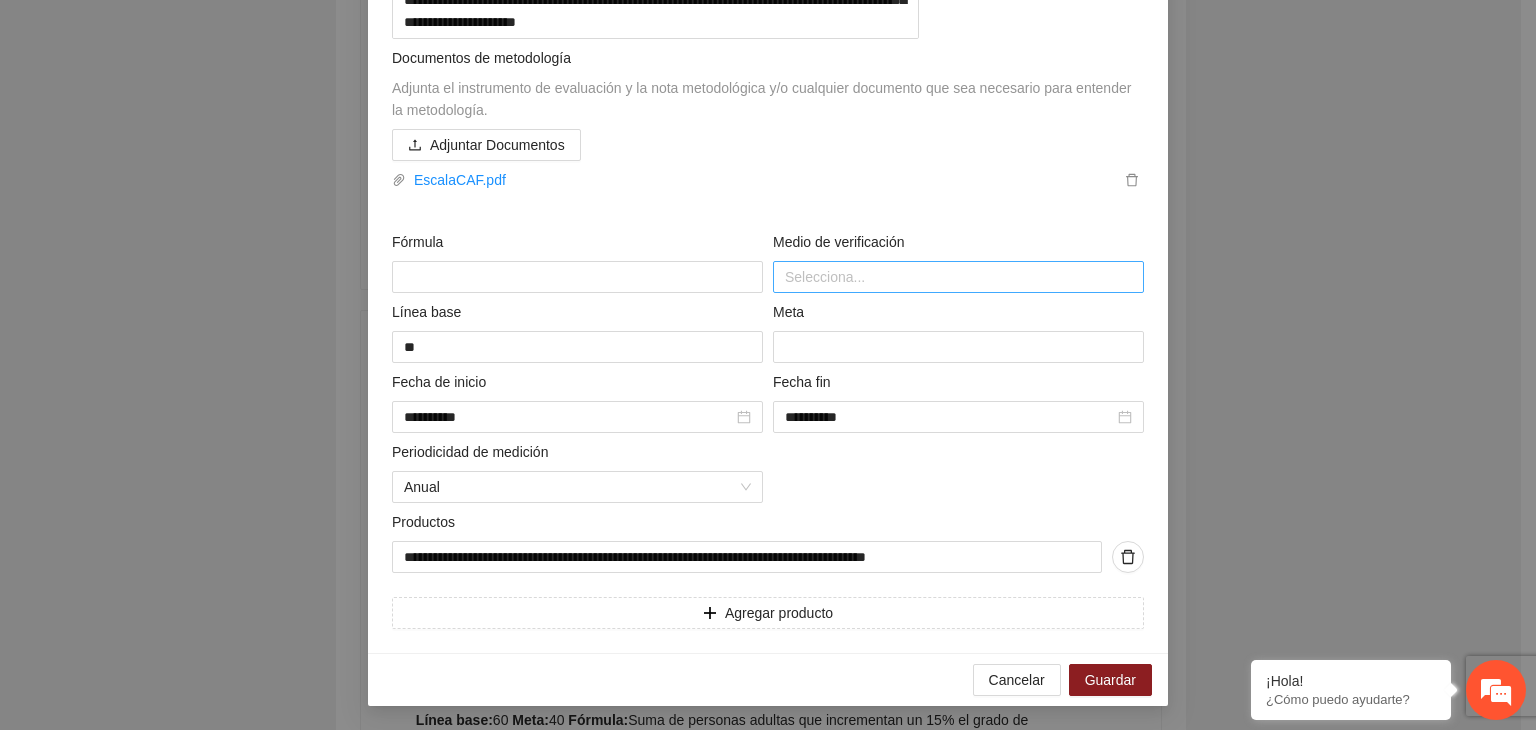 click at bounding box center (958, 277) 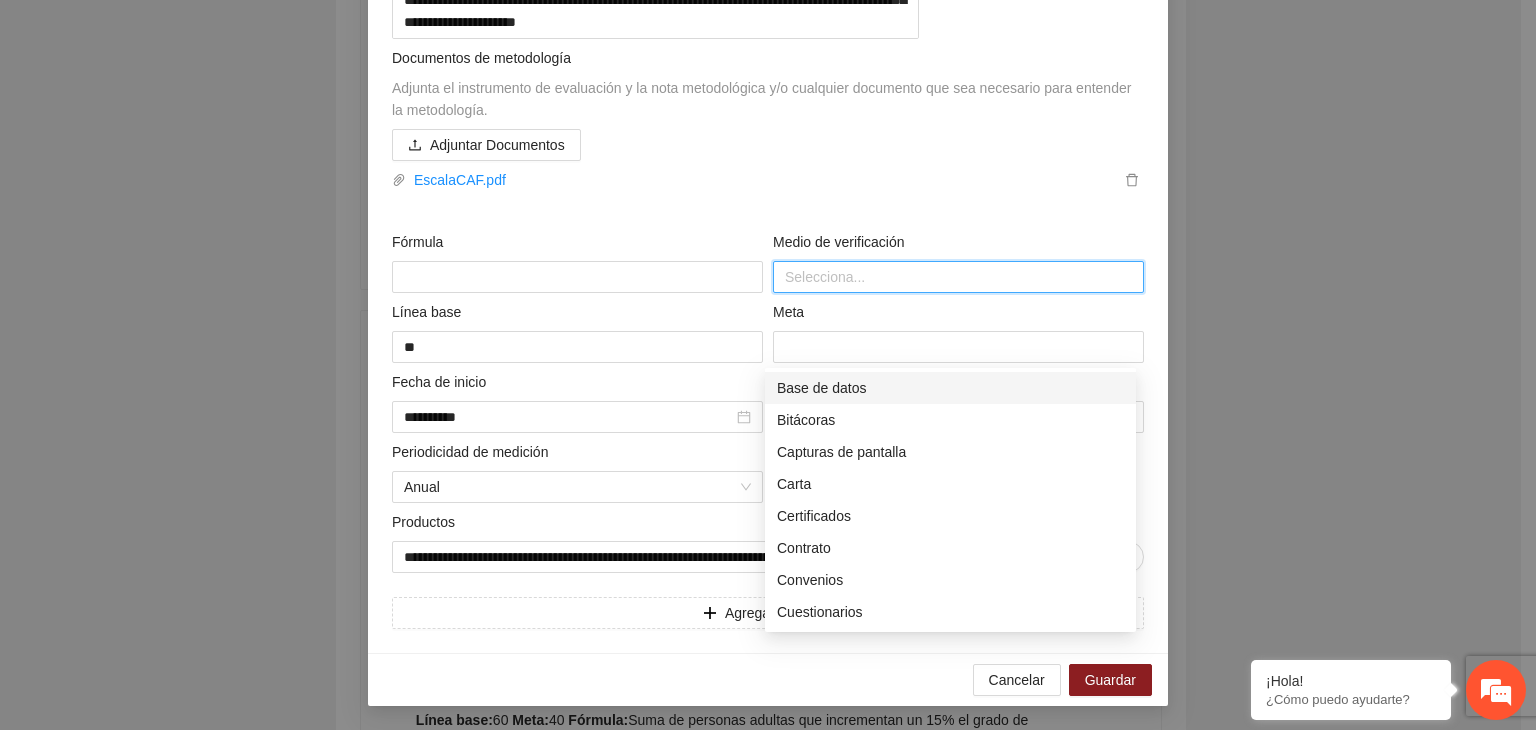 click on "Base de datos" at bounding box center (950, 388) 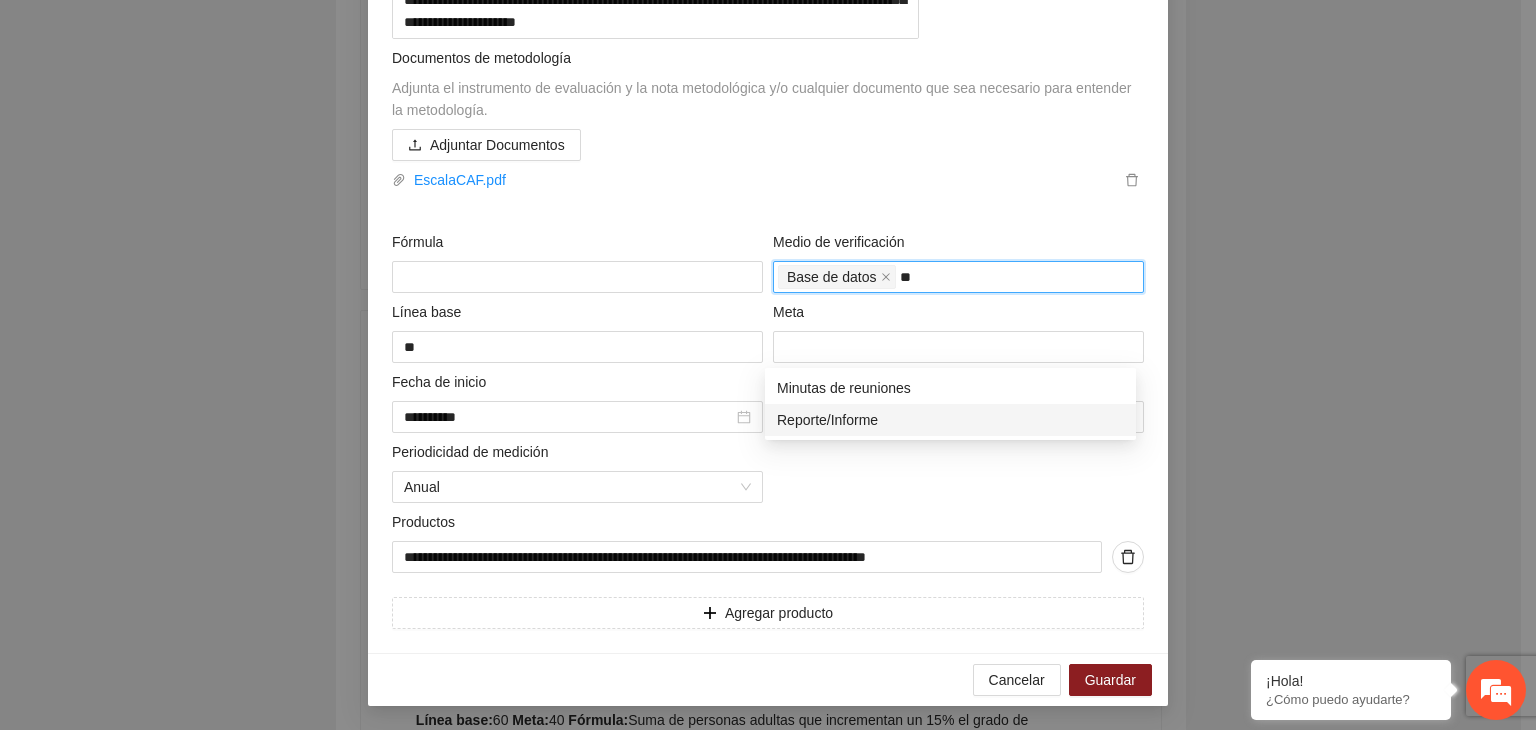 click on "Reporte/Informe" at bounding box center (950, 420) 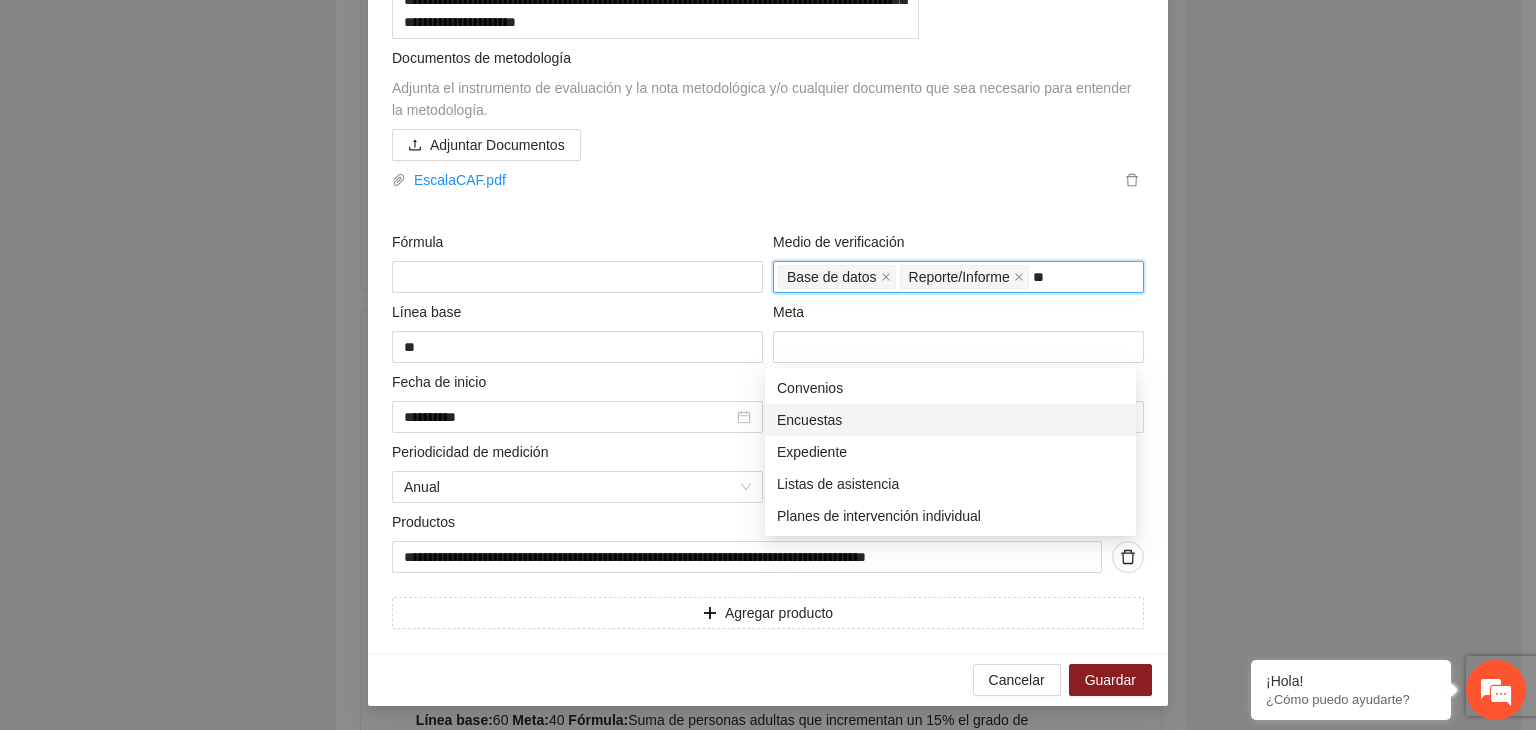 click on "Encuestas" at bounding box center (950, 420) 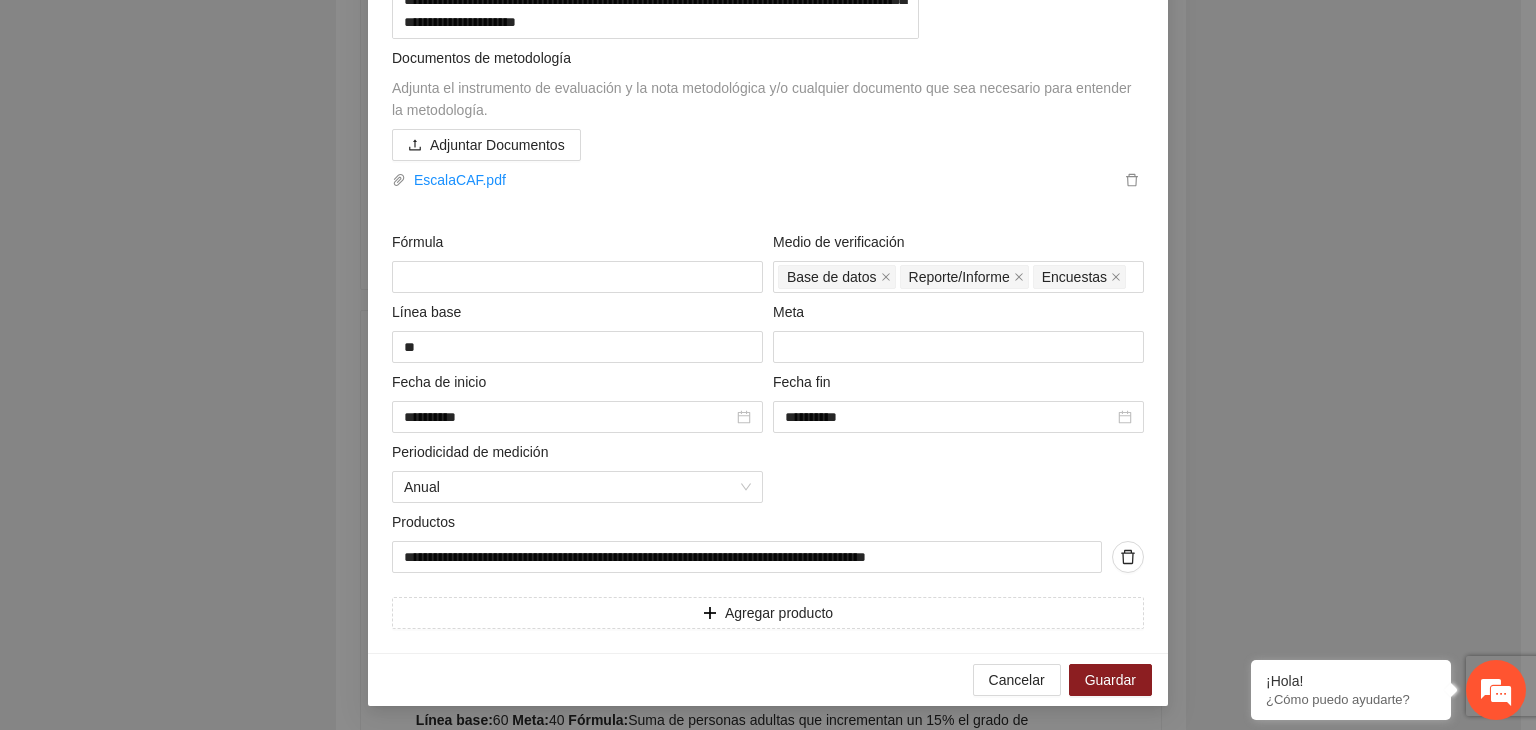 click on "**********" at bounding box center [768, 365] 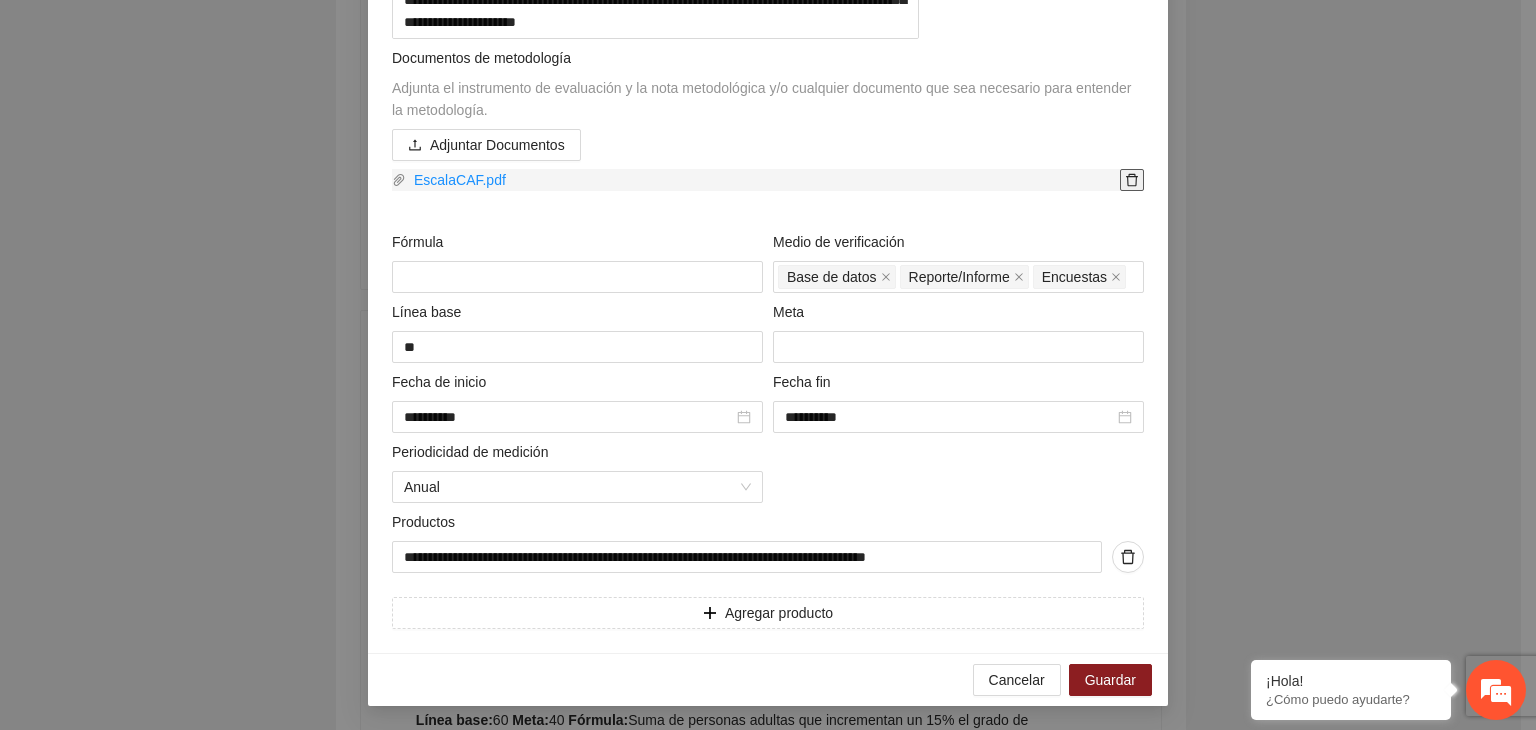 click 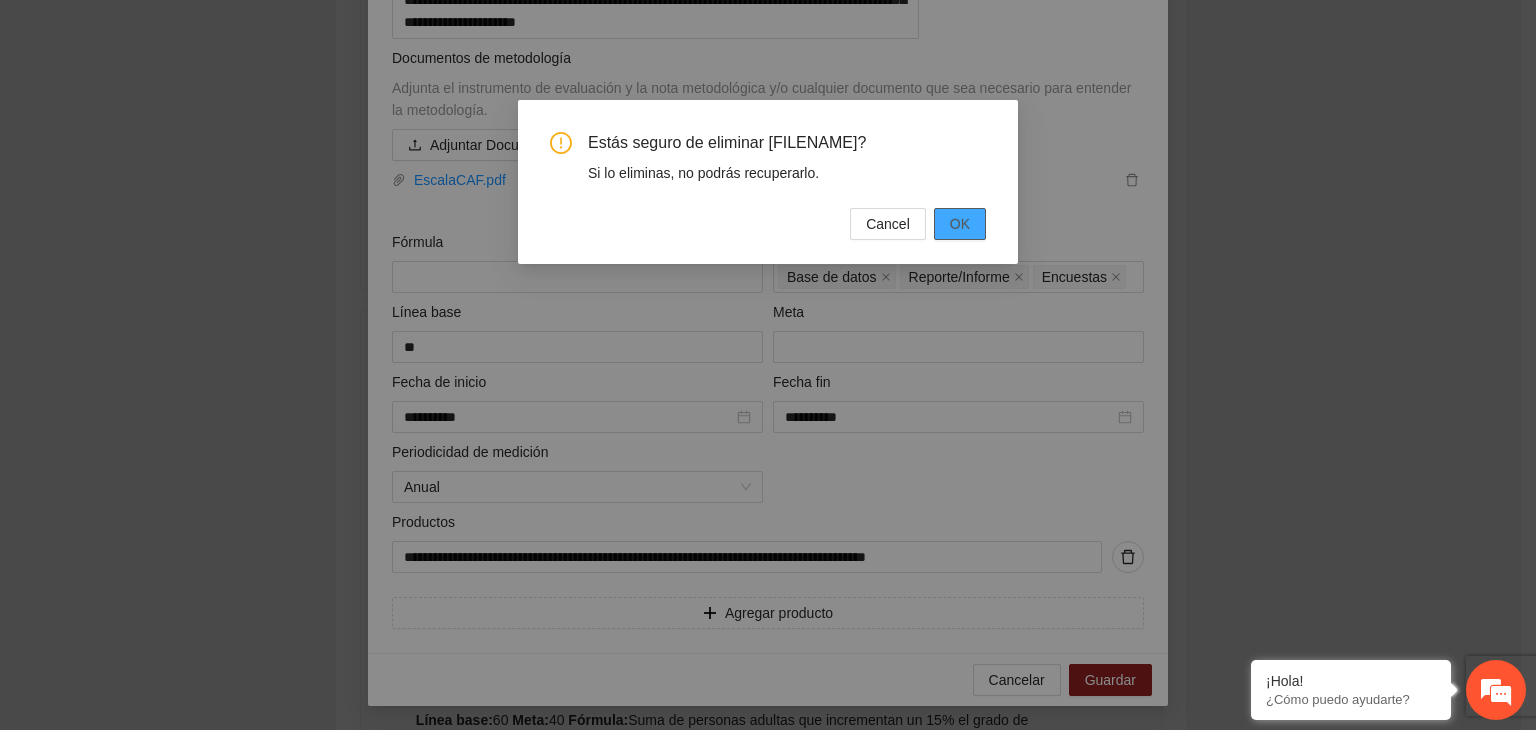 click on "OK" at bounding box center (960, 224) 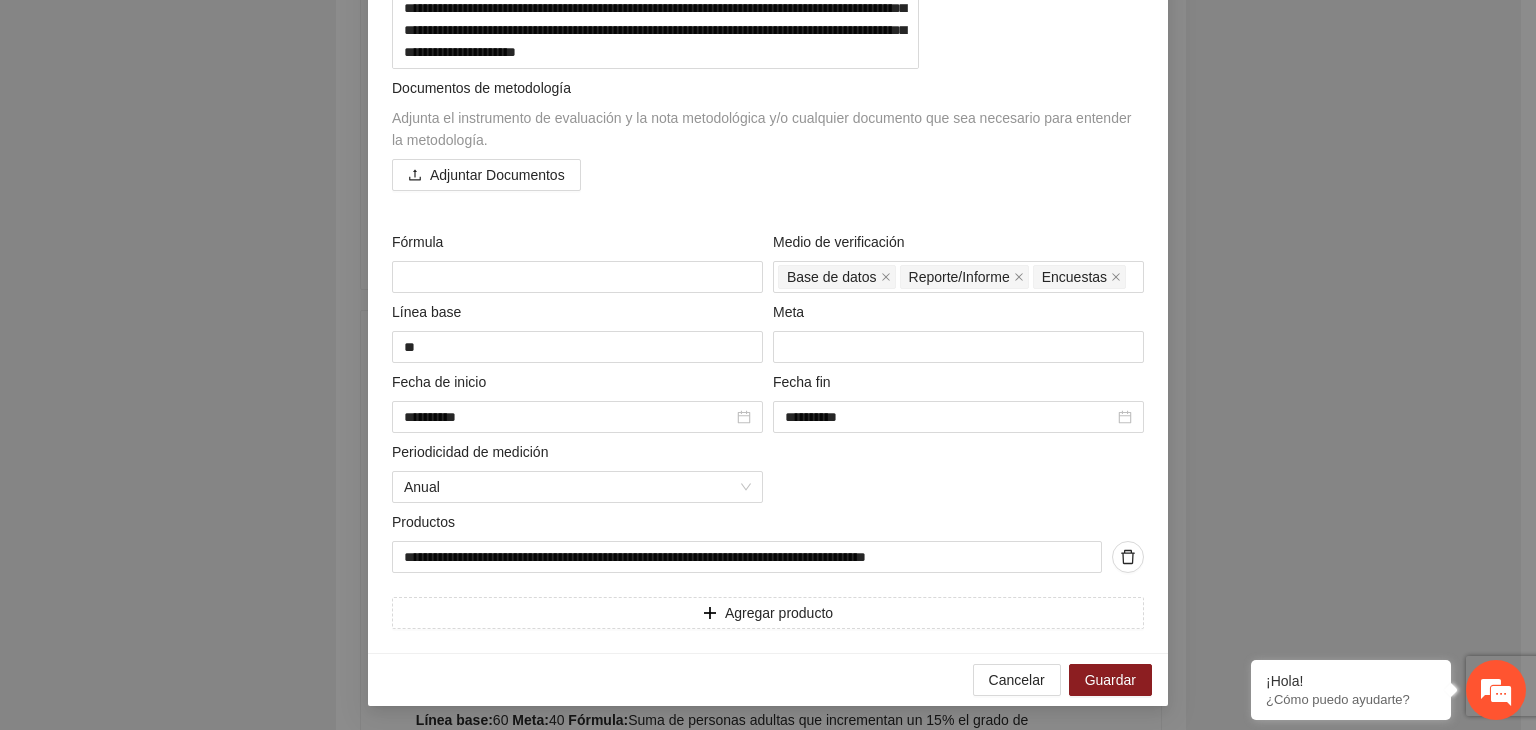 click on "**********" at bounding box center [768, 365] 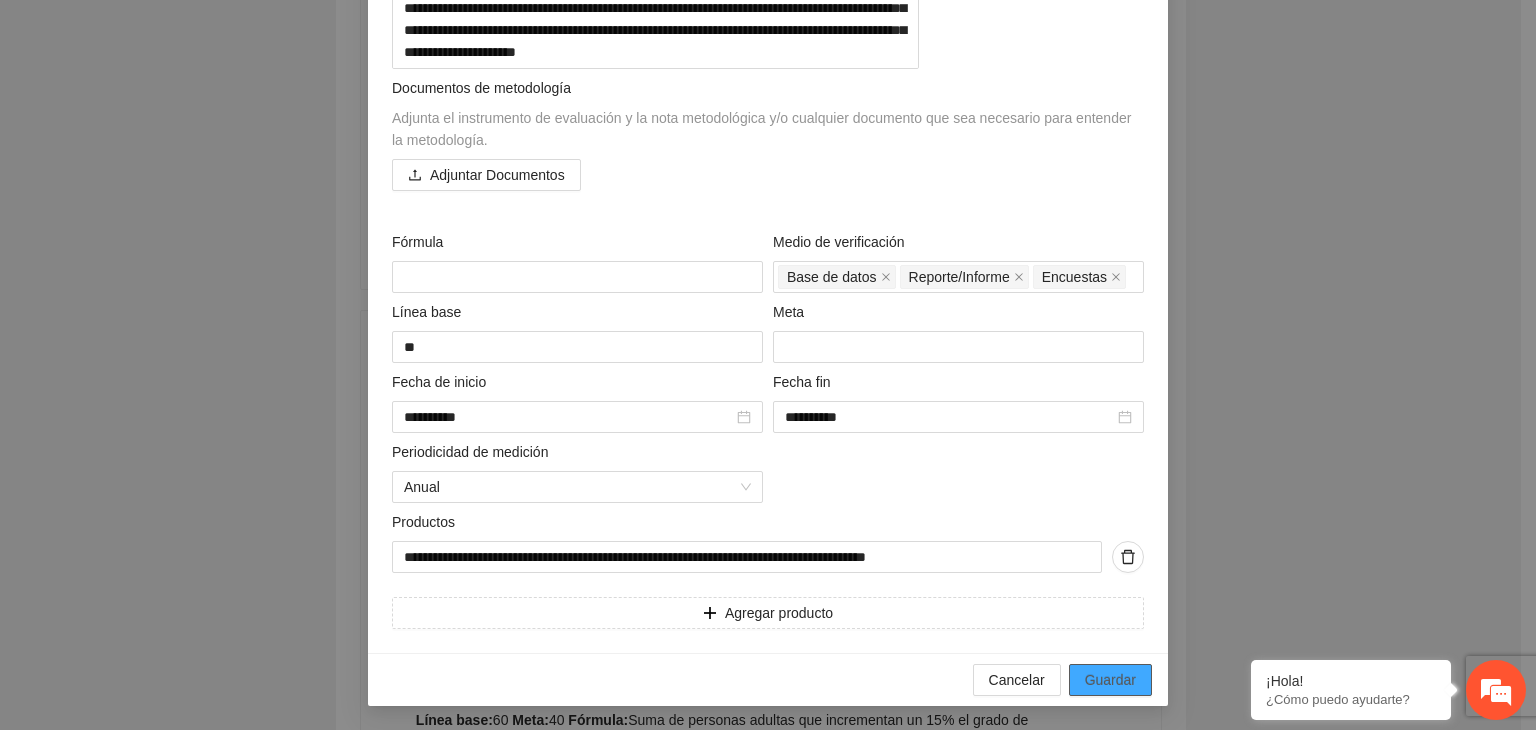 click on "Guardar" at bounding box center (1110, 680) 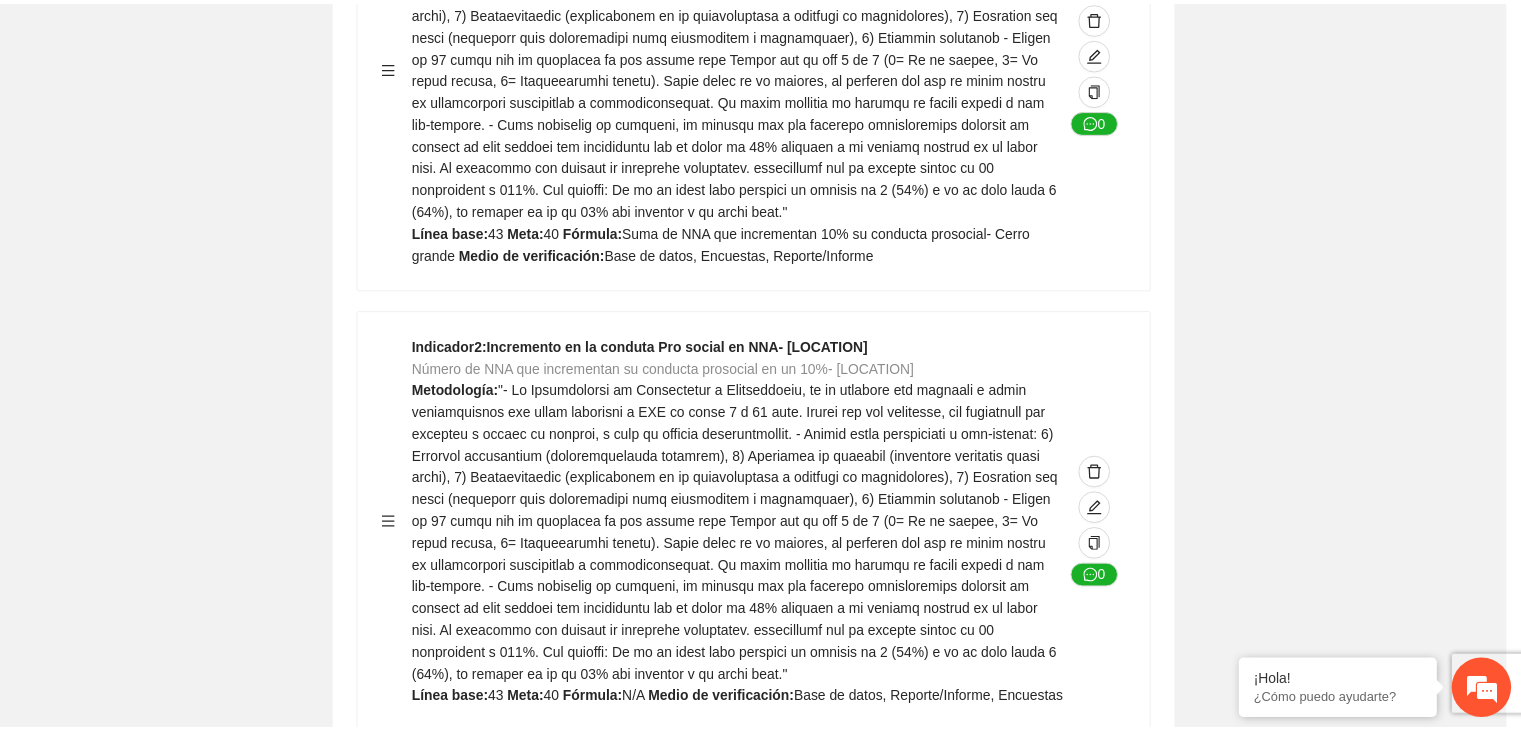 scroll, scrollTop: 186, scrollLeft: 0, axis: vertical 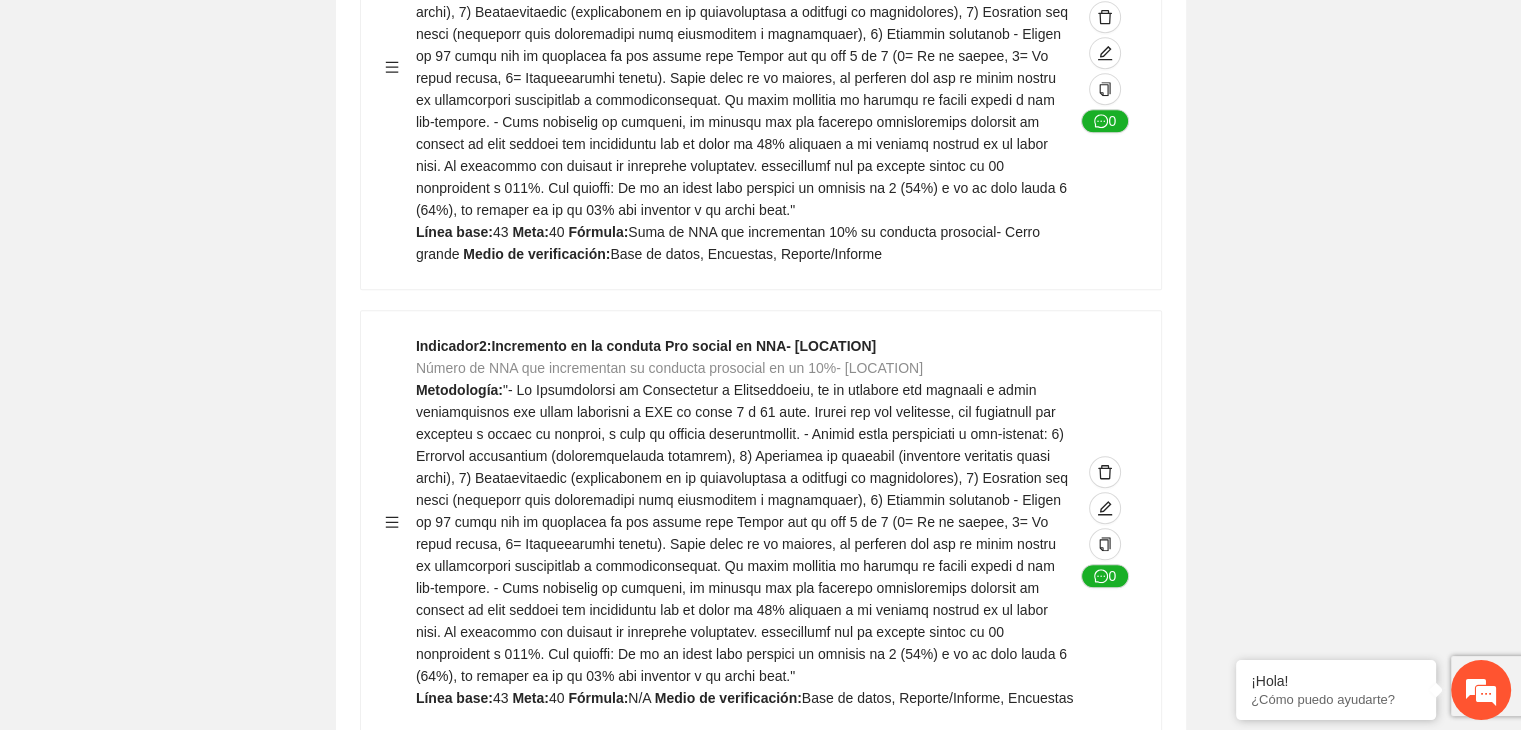 click on "Editar indicador Nombre del indicador      Exportar Contribuir a la disminución de incidencia en violencia familiar en las zonas de Punta Oriente, Cerro Grande y Riberas de Sacramento del Municipio  de Chihuahua. Indicadores Indicador  1 :  Violencia familiar disminuyendo en un 5% en Cerro grande Número de carpetas de investigación de Violencia familiar  disminuyendo en un 5% en Cerro grande Metodología:  Se solicita información al Observatorio Ciudadano de FICOSEC sobre el número de carpetas de violencia familiar en las colonias de intervención Línea base:  29   Meta:  25   Fórmula:  Suma de carpetas de investigación de violencia familiar disminuyendo  en un 5% en Punta Oriente   Medio de verificación:  Reporte/Informe 0 Indicador  2 :  Violencia familiar disminuyendo en un 5% en Punta Oriente Número de carpetas de investigación de Violencia familiar  disminuyendo en un 5% en Punta Oriente Metodología:  Línea base:  63   Meta:  56   Fórmula:    Medio de verificación:  Reporte/Informe 0 3 :" at bounding box center [760, 1050] 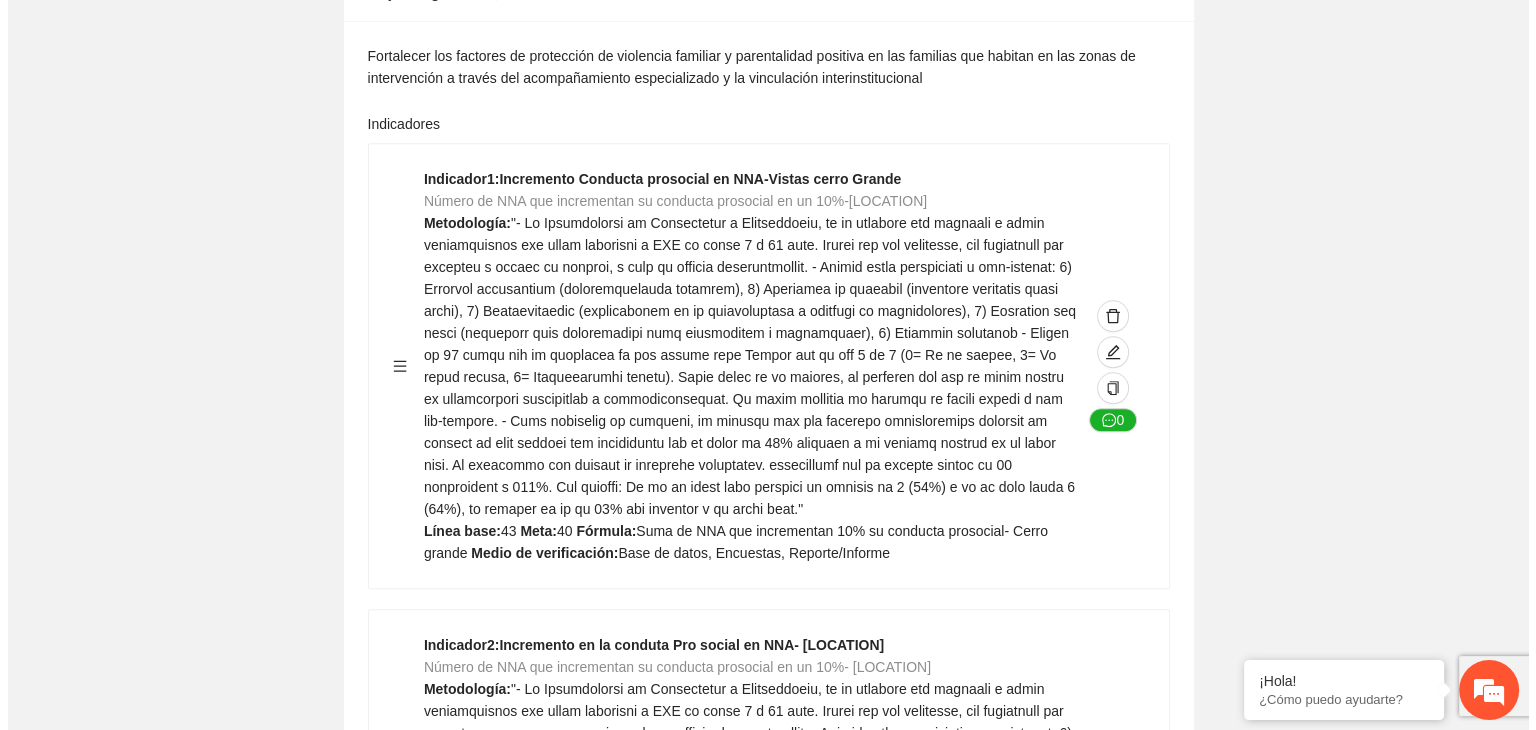 scroll, scrollTop: 1119, scrollLeft: 0, axis: vertical 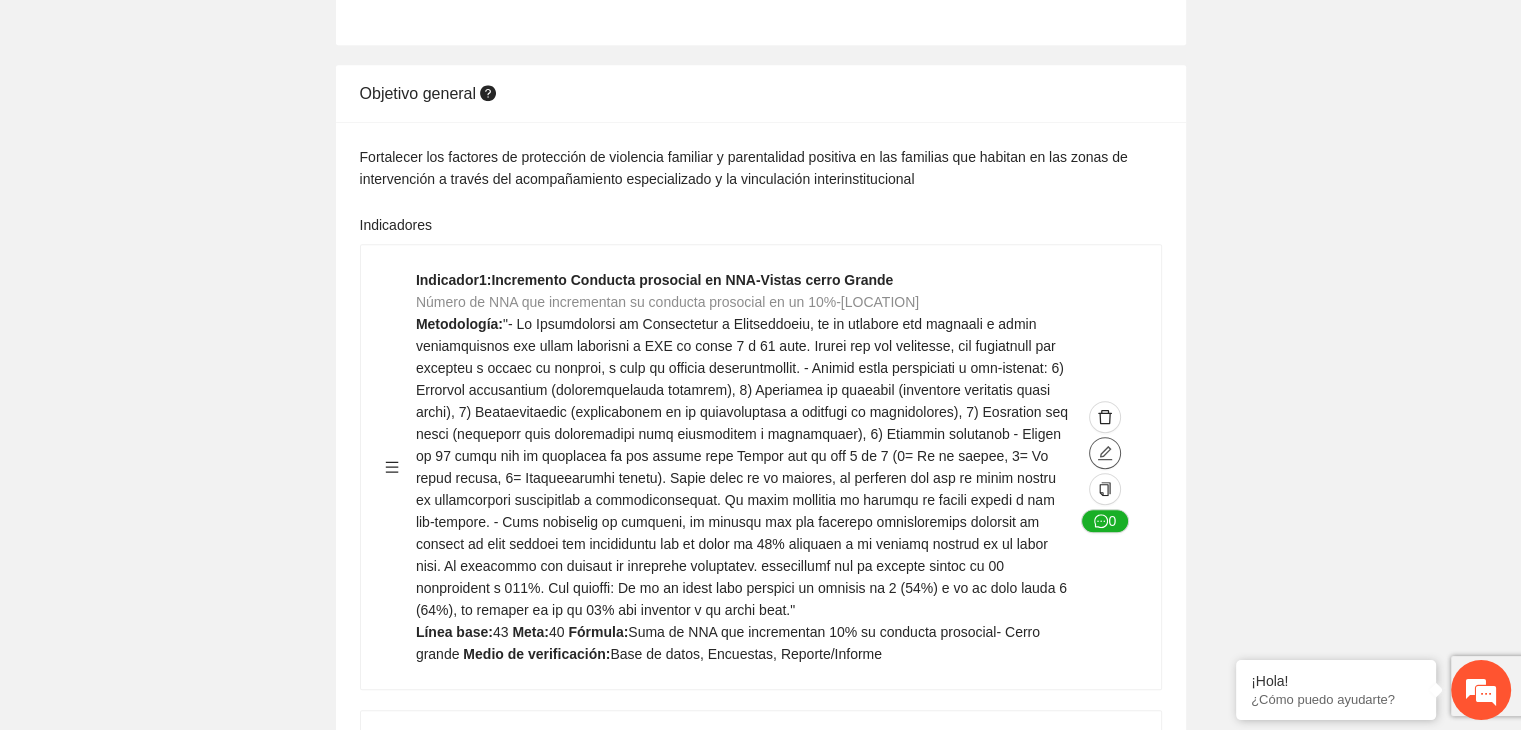 click 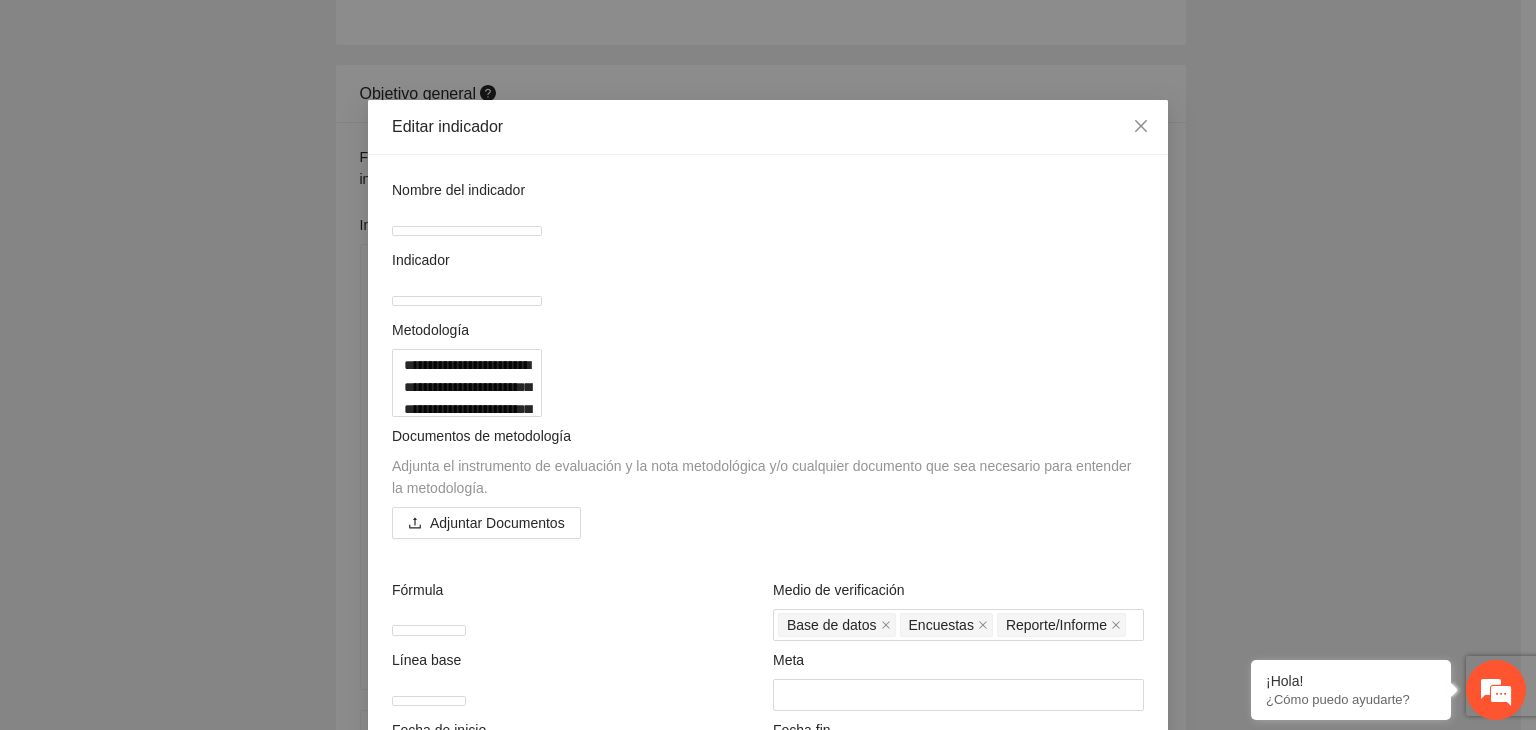 click on "**********" at bounding box center (768, 365) 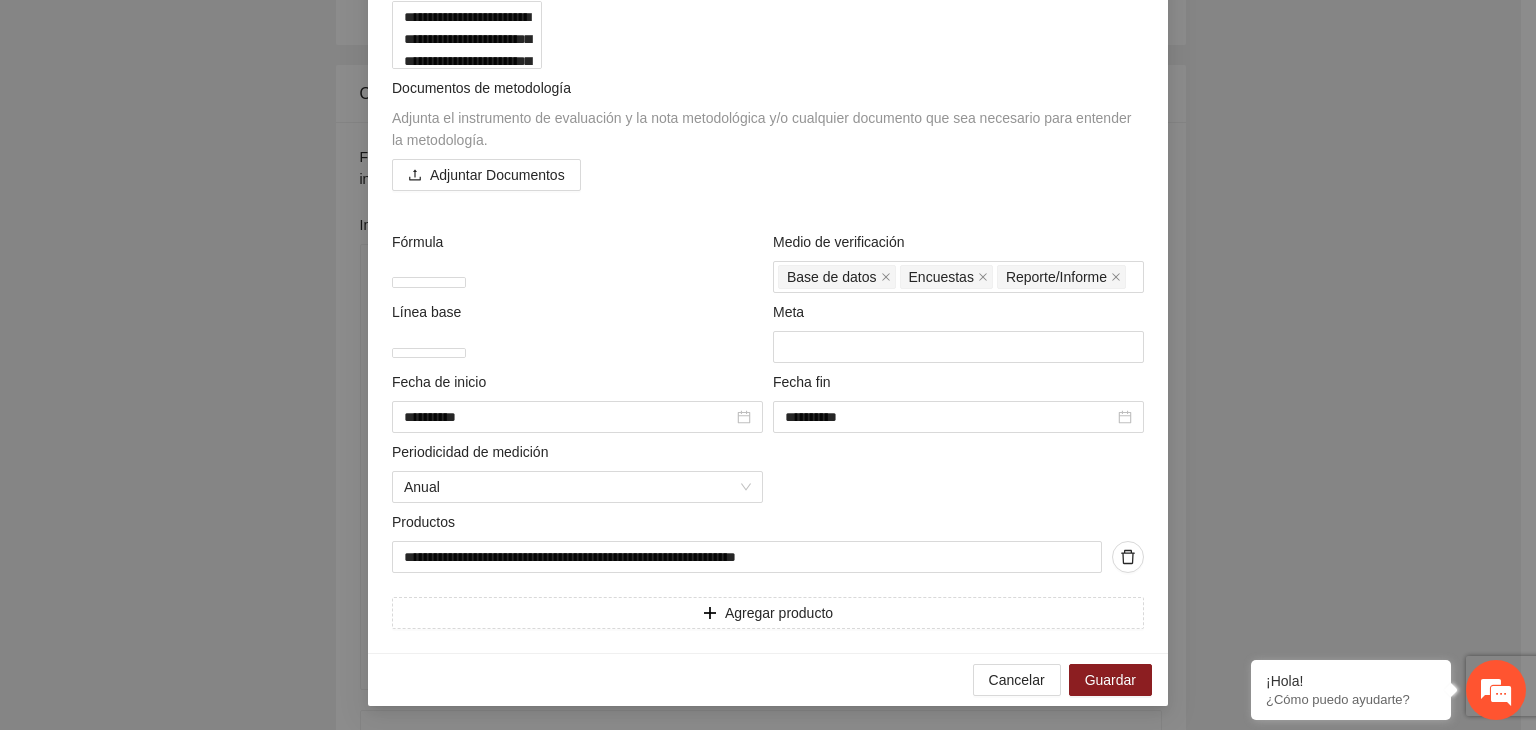 scroll, scrollTop: 641, scrollLeft: 0, axis: vertical 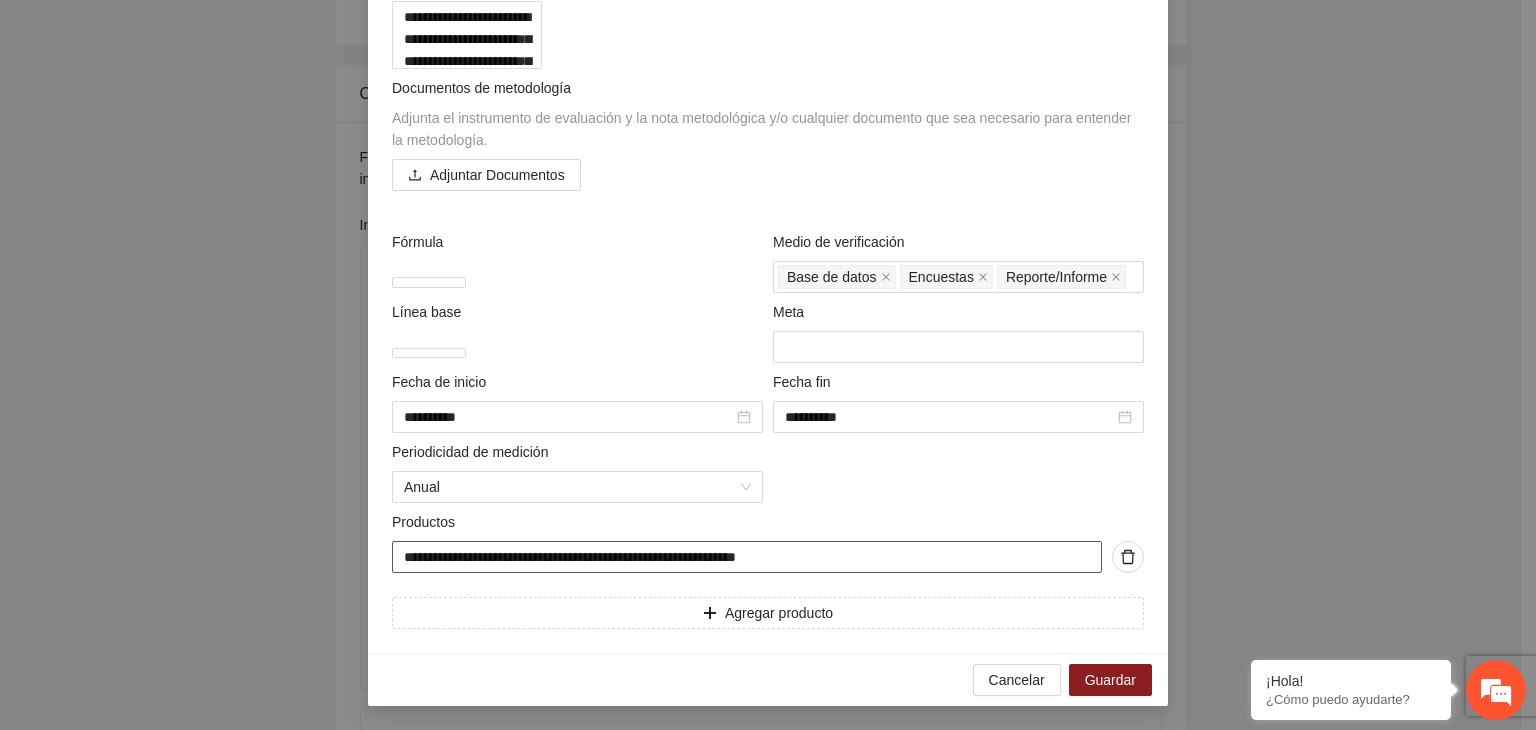 drag, startPoint x: 748, startPoint y: 557, endPoint x: 159, endPoint y: 602, distance: 590.7165 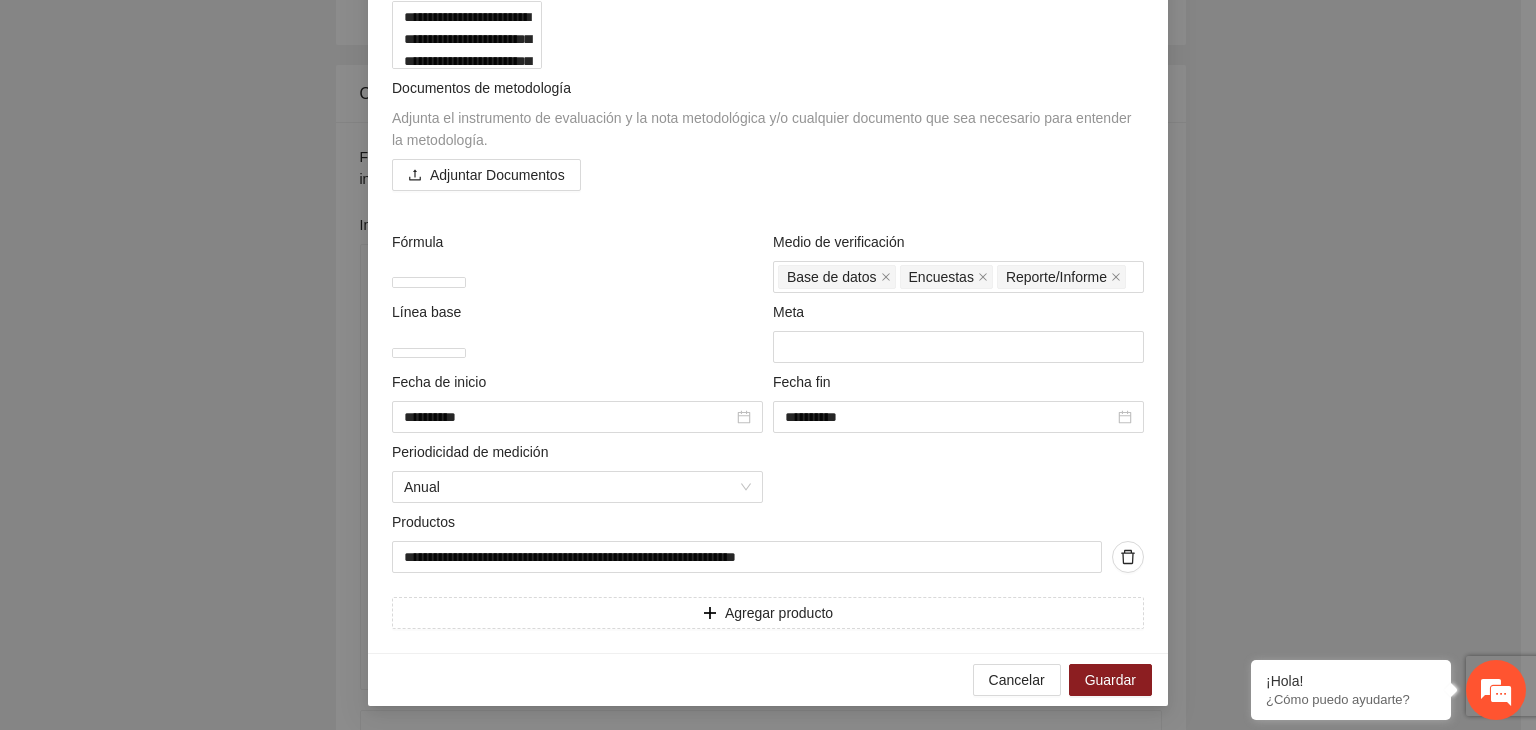 click on "**********" at bounding box center [768, 365] 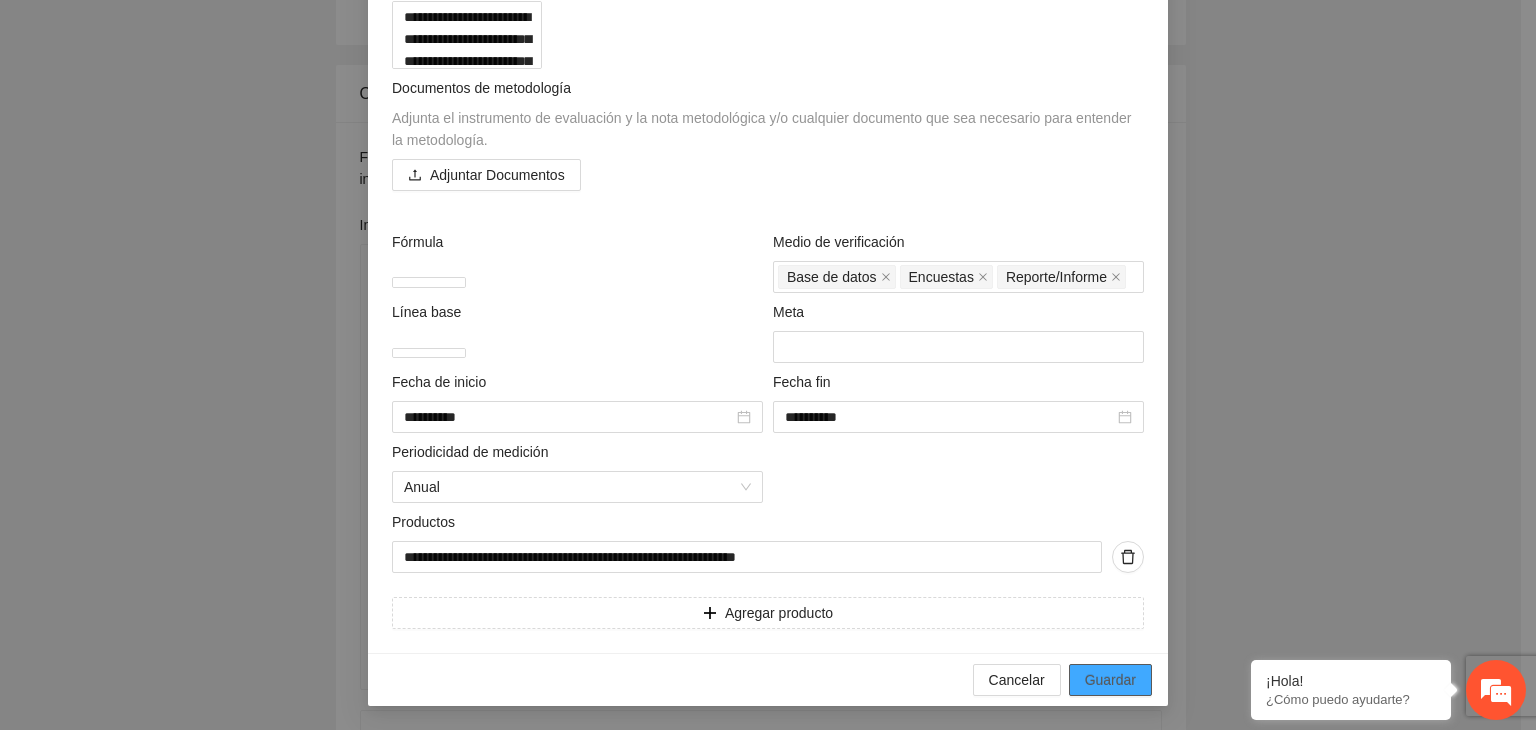 click on "Guardar" at bounding box center (1110, 680) 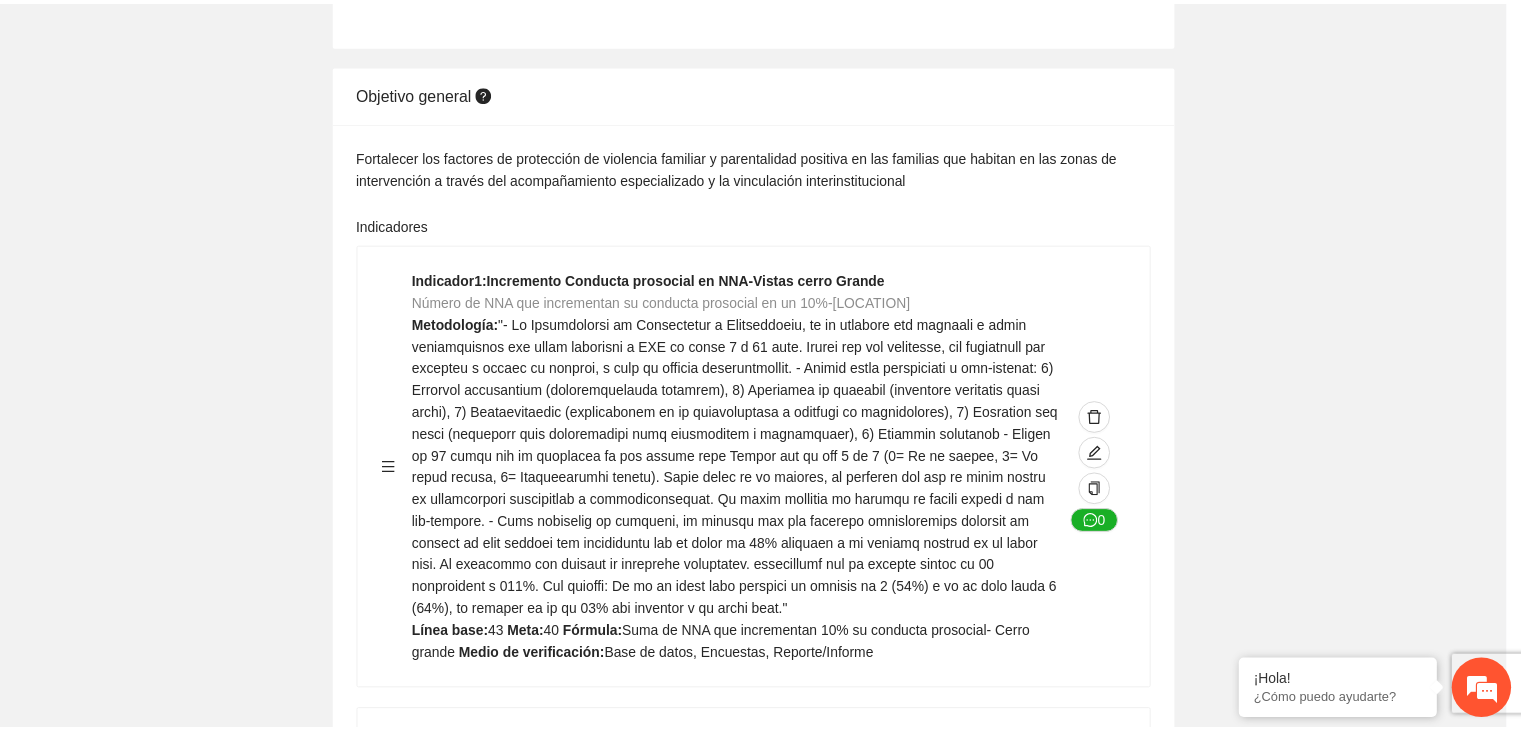 scroll, scrollTop: 156, scrollLeft: 0, axis: vertical 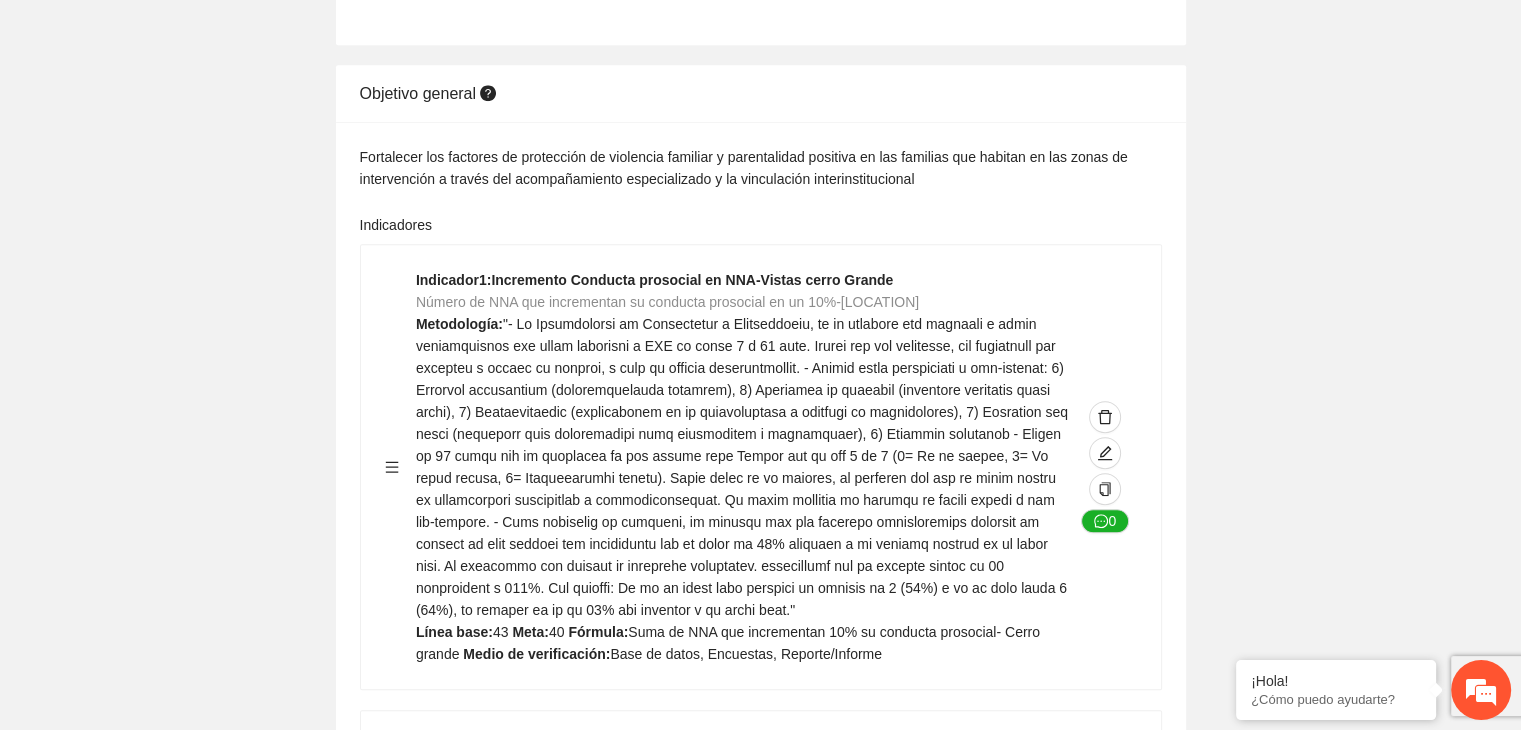 click on "Editar indicador Nombre del indicador      Exportar Contribuir a la disminución de incidencia en violencia familiar en las zonas de Punta Oriente, Cerro Grande y Riberas de Sacramento del Municipio  de Chihuahua. Indicadores Indicador  1 :  Violencia familiar disminuyendo en un 5% en Cerro grande Número de carpetas de investigación de Violencia familiar  disminuyendo en un 5% en Cerro grande Metodología:  Se solicita información al Observatorio Ciudadano de FICOSEC sobre el número de carpetas de violencia familiar en las colonias de intervención Línea base:  29   Meta:  25   Fórmula:  Suma de carpetas de investigación de violencia familiar disminuyendo  en un 5% en Punta Oriente   Medio de verificación:  Reporte/Informe 0 Indicador  2 :  Violencia familiar disminuyendo en un 5% en Punta Oriente Número de carpetas de investigación de Violencia familiar  disminuyendo en un 5% en Punta Oriente Metodología:  Línea base:  63   Meta:  56   Fórmula:    Medio de verificación:  Reporte/Informe 0 3 :" at bounding box center (760, 1450) 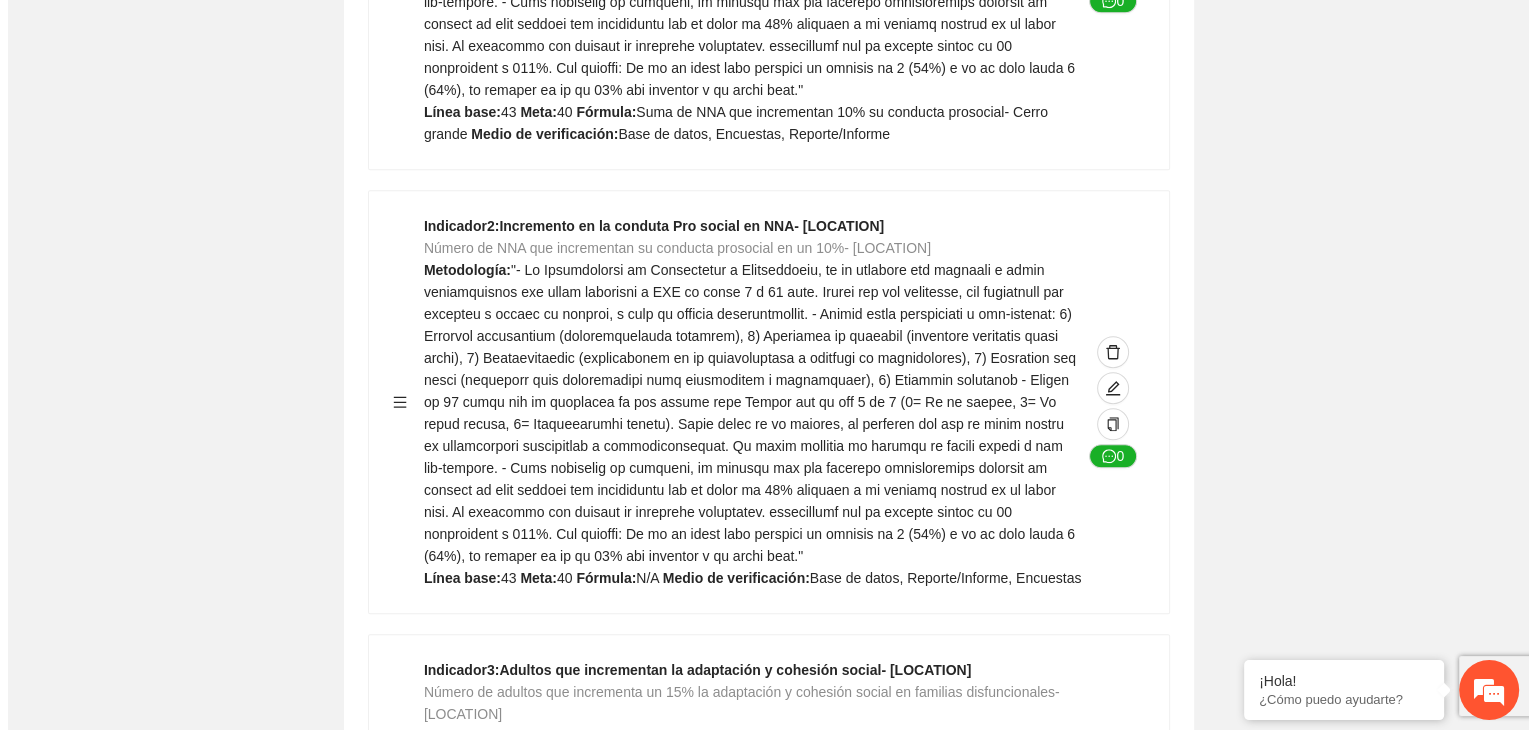 scroll, scrollTop: 1679, scrollLeft: 0, axis: vertical 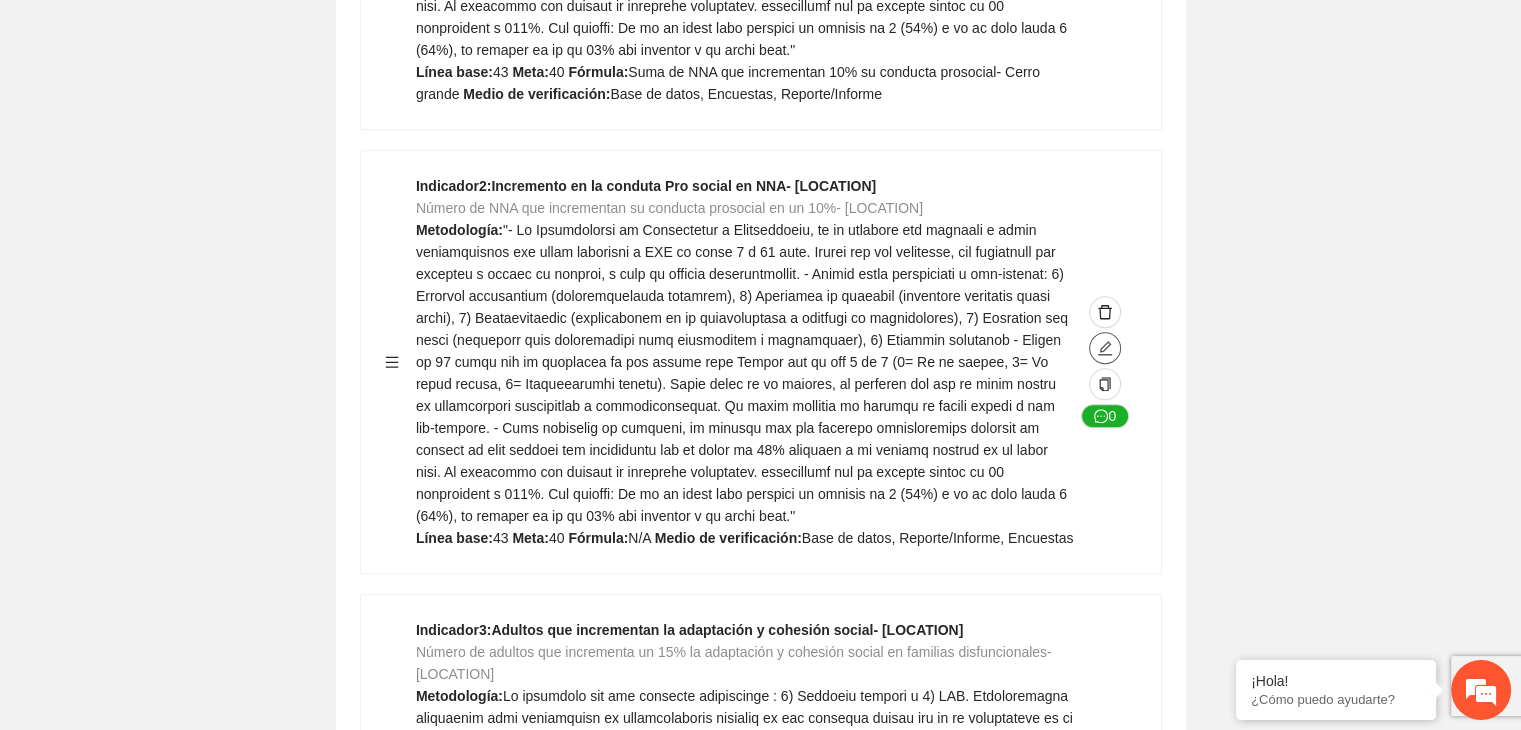 click 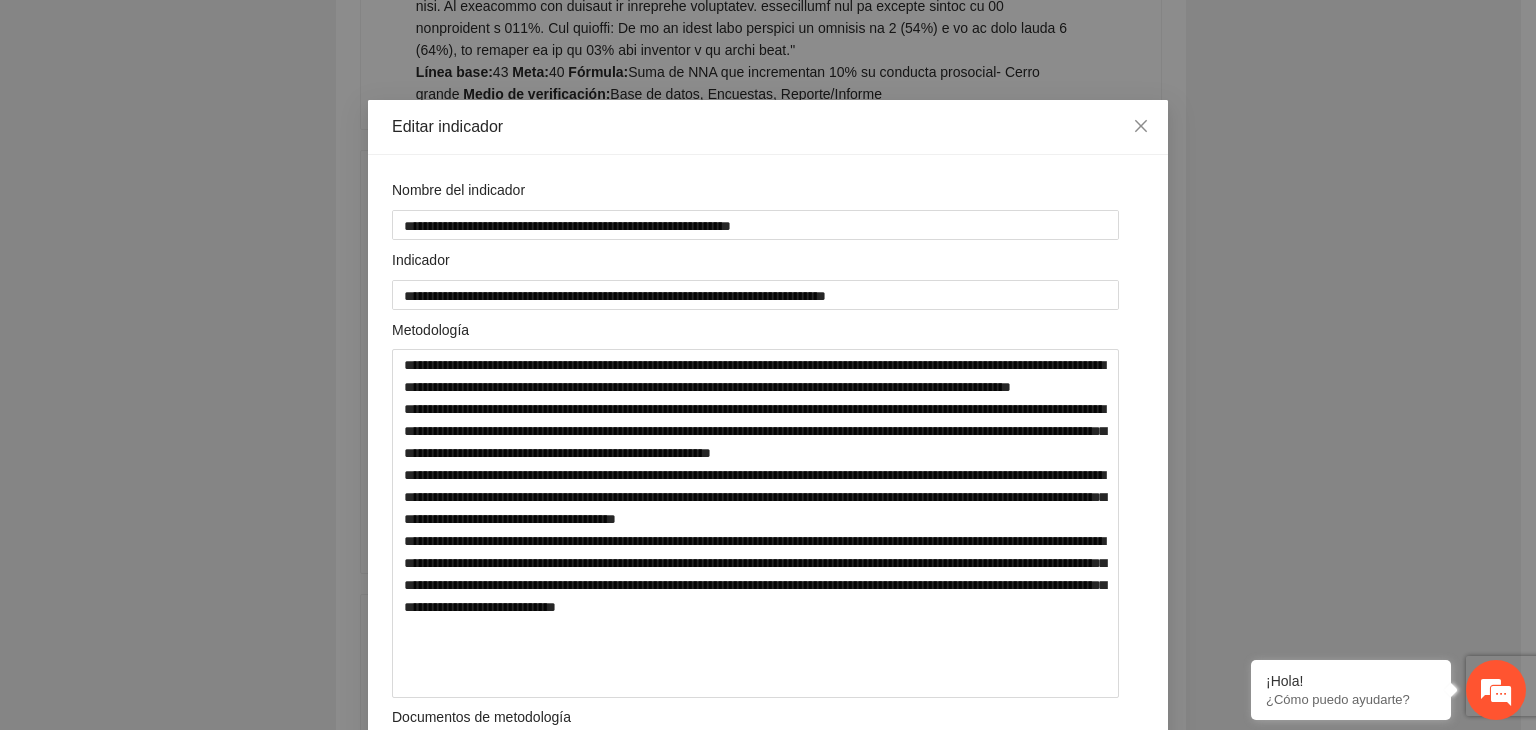 click on "**********" at bounding box center [768, 365] 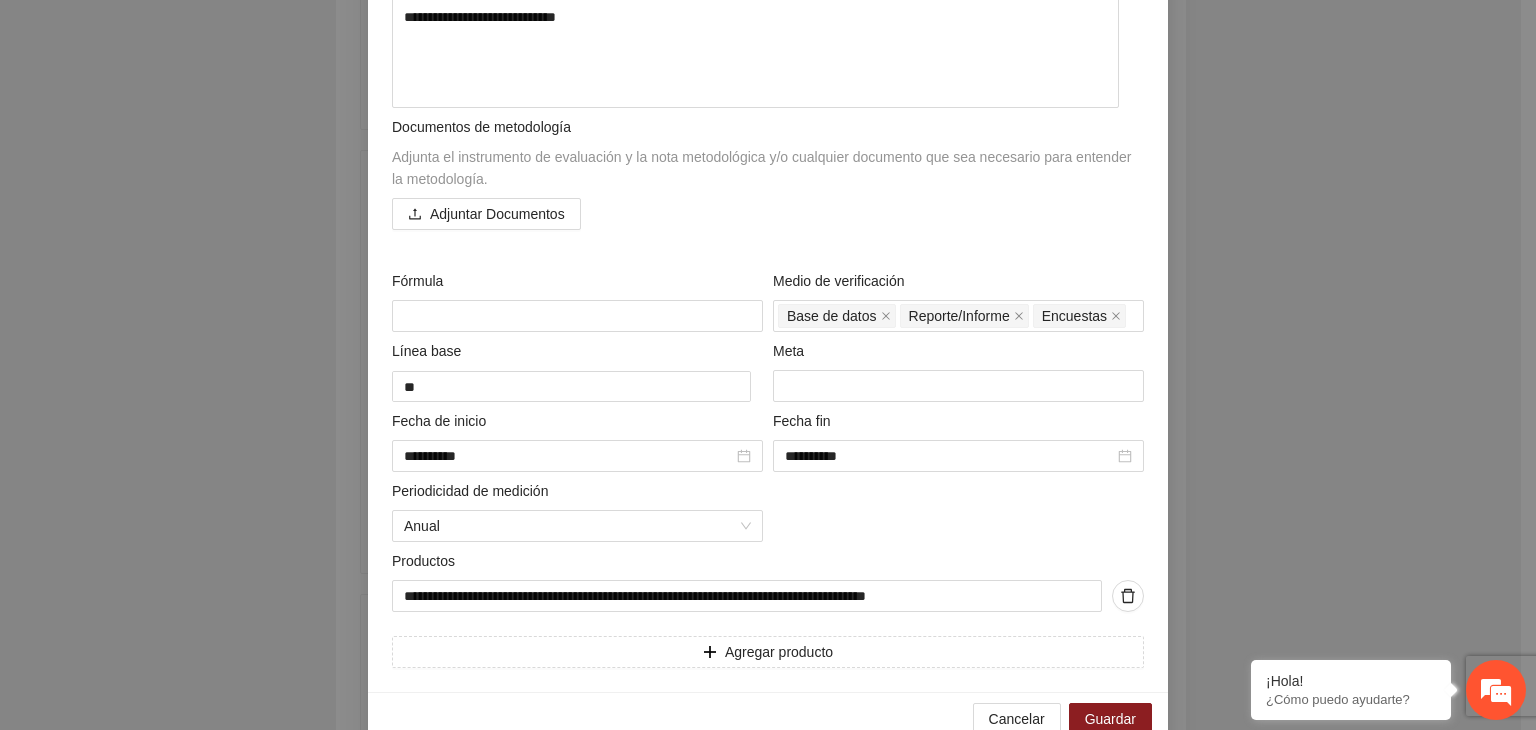 scroll, scrollTop: 641, scrollLeft: 0, axis: vertical 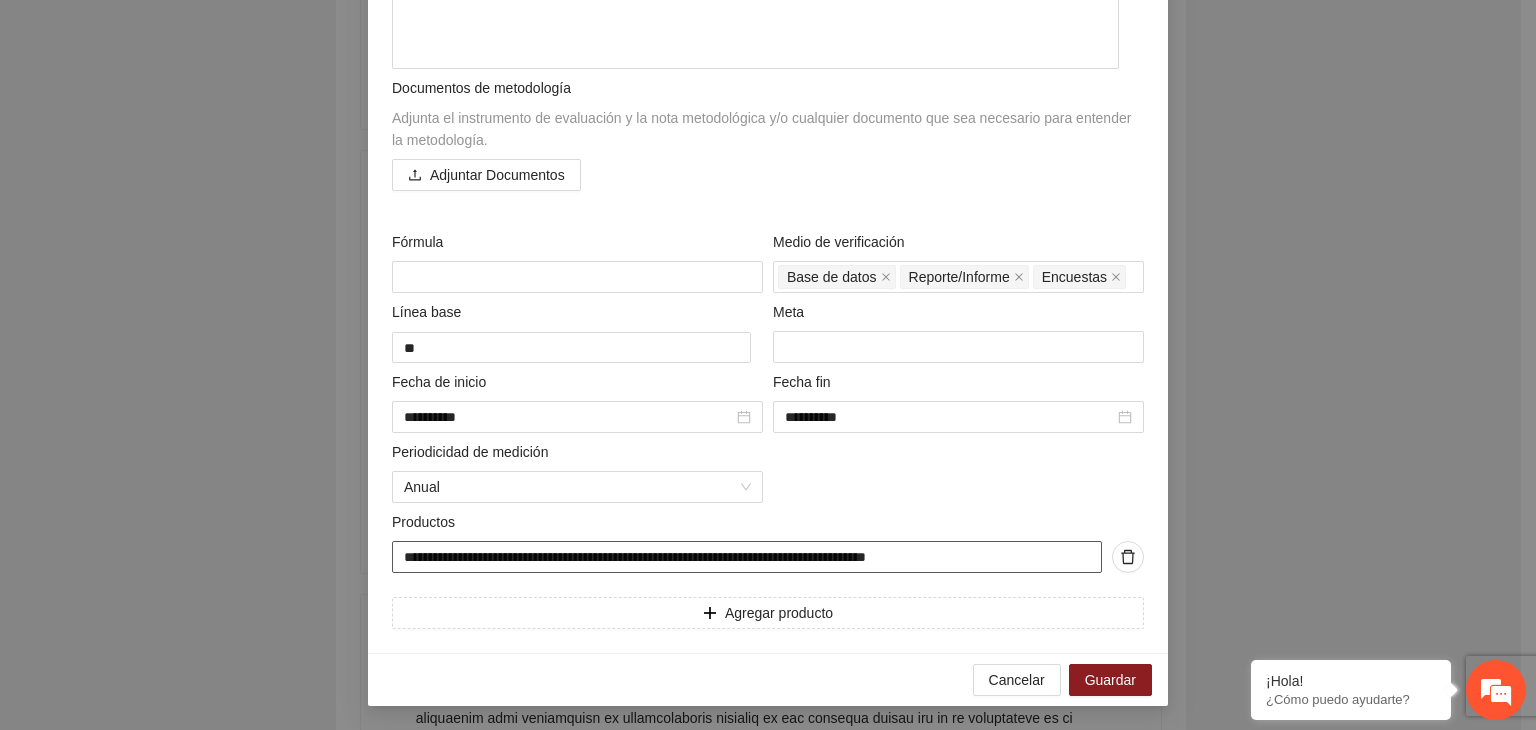drag, startPoint x: 992, startPoint y: 562, endPoint x: 100, endPoint y: 613, distance: 893.4568 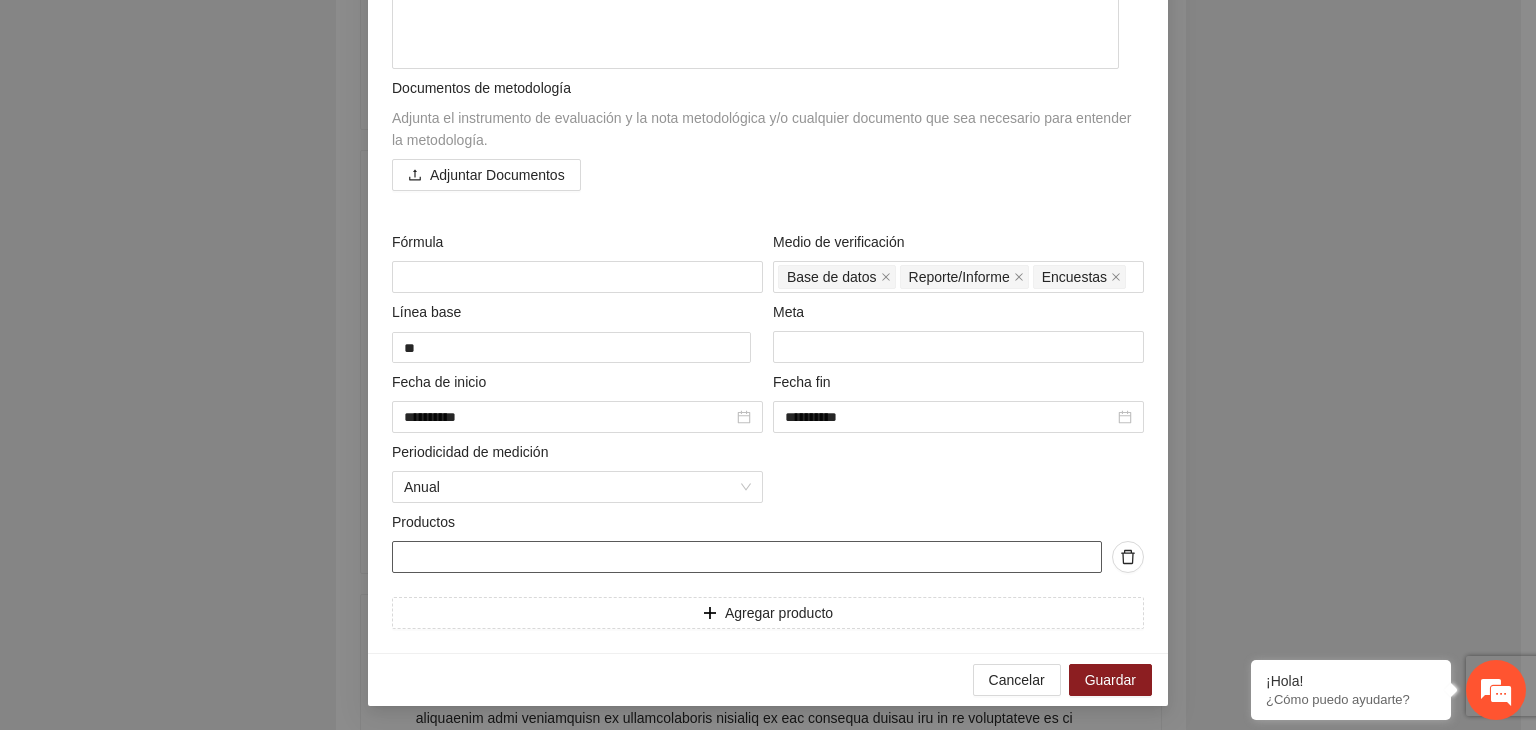 click at bounding box center (747, 557) 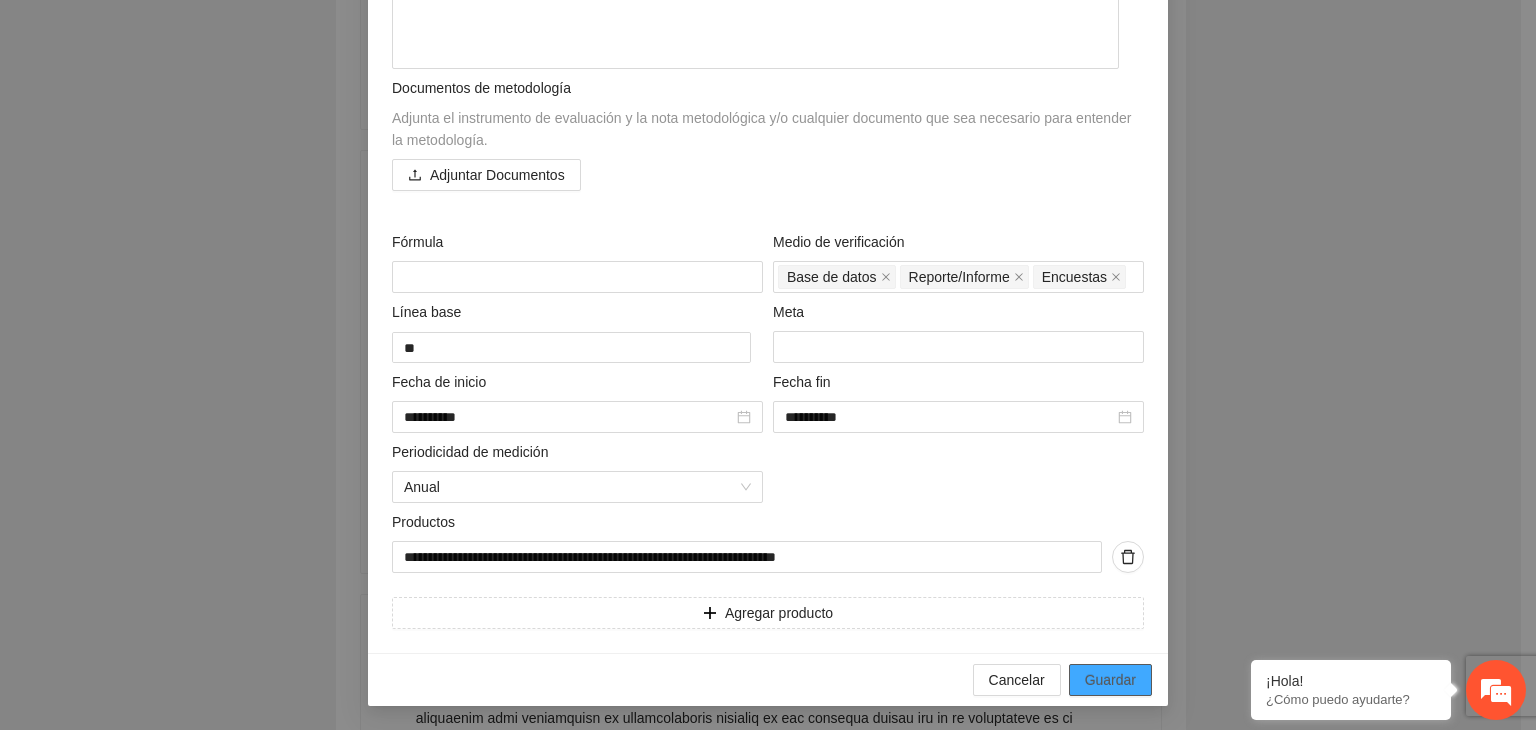 click on "Guardar" at bounding box center (1110, 680) 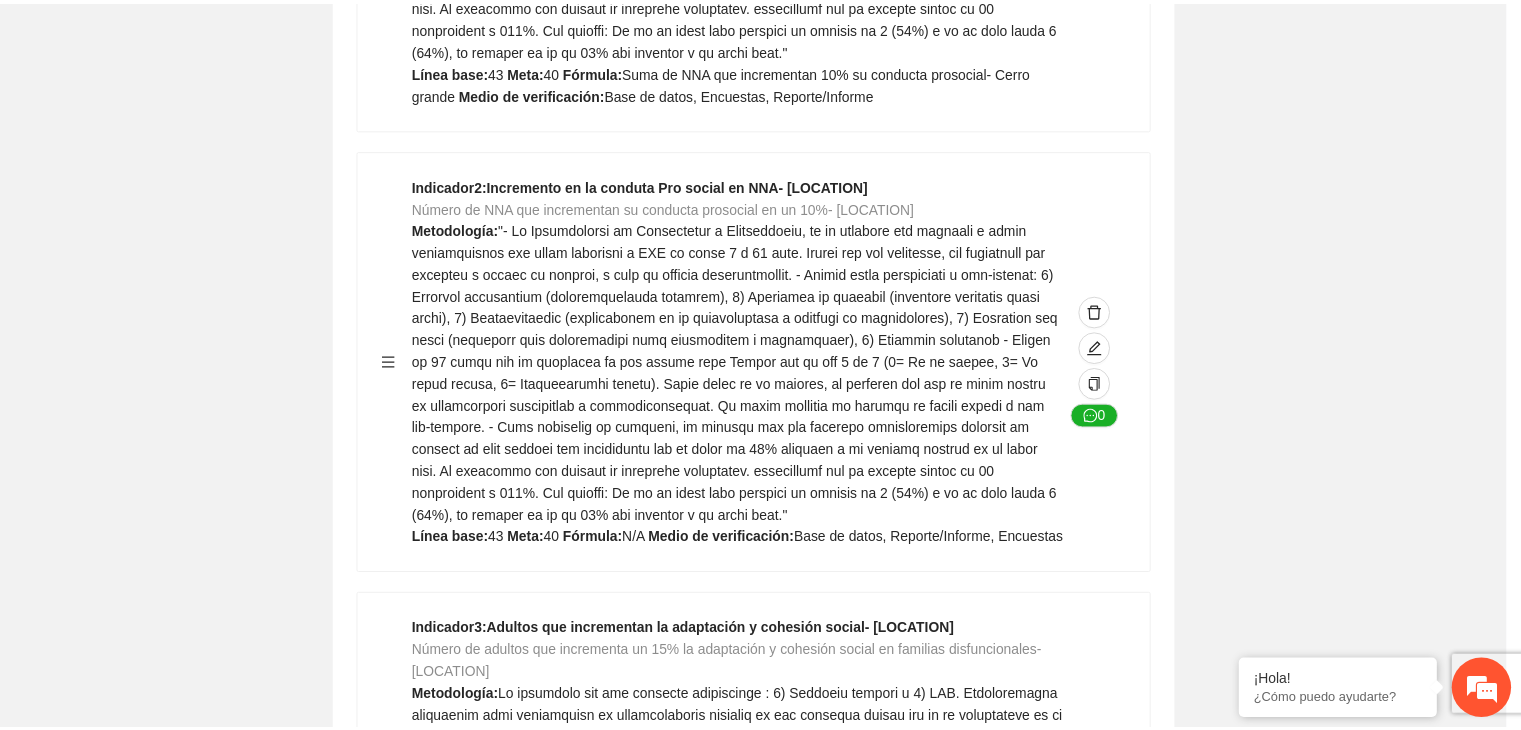 scroll, scrollTop: 156, scrollLeft: 0, axis: vertical 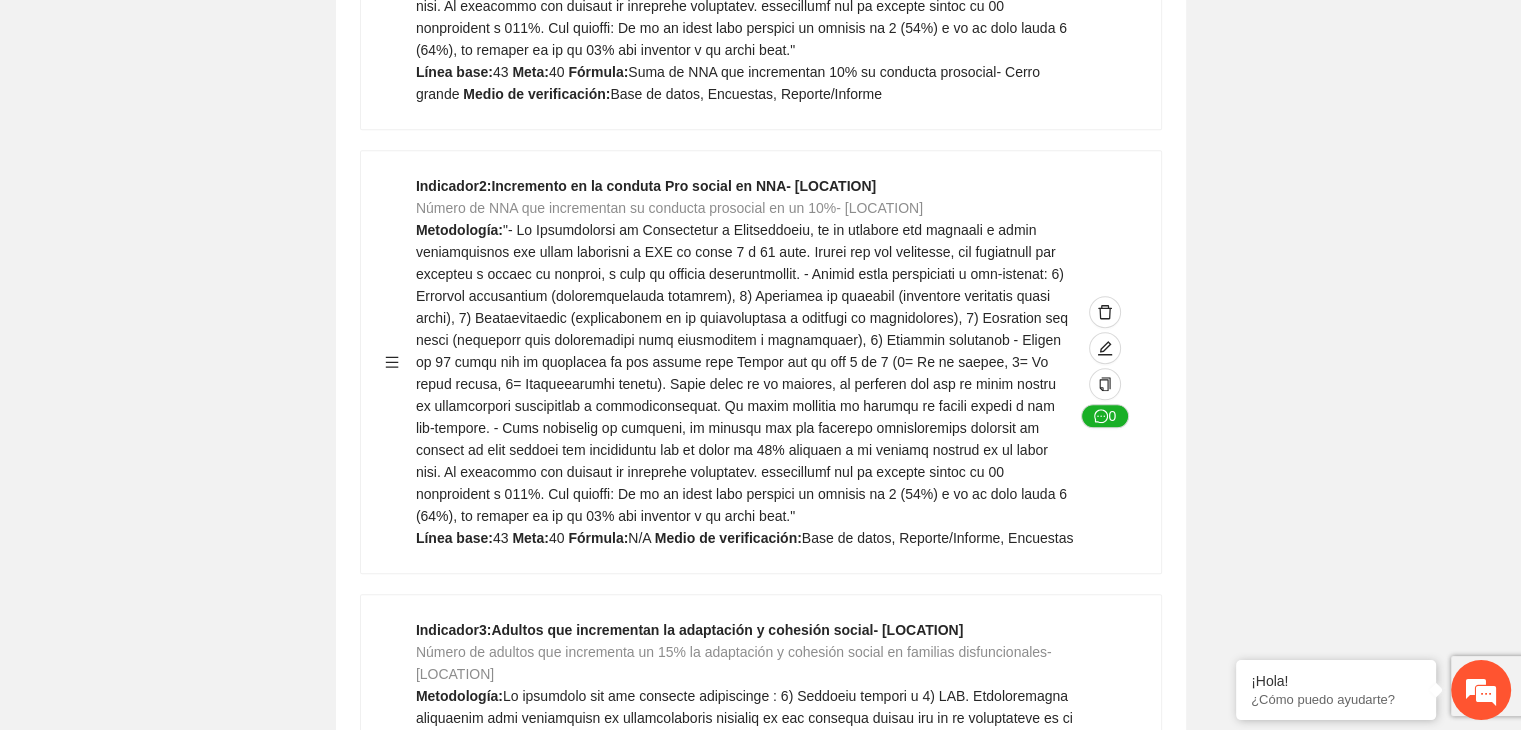 click on "Editar indicador Nombre del indicador      Exportar Contribuir a la disminución de incidencia en violencia familiar en las zonas de Punta Oriente, Cerro Grande y Riberas de Sacramento del Municipio  de Chihuahua. Indicadores Indicador  1 :  Violencia familiar disminuyendo en un 5% en Cerro grande Número de carpetas de investigación de Violencia familiar  disminuyendo en un 5% en Cerro grande Metodología:  Se solicita información al Observatorio Ciudadano de FICOSEC sobre el número de carpetas de violencia familiar en las colonias de intervención Línea base:  29   Meta:  25   Fórmula:  Suma de carpetas de investigación de violencia familiar disminuyendo  en un 5% en Punta Oriente   Medio de verificación:  Reporte/Informe 0 Indicador  2 :  Violencia familiar disminuyendo en un 5% en Punta Oriente Número de carpetas de investigación de Violencia familiar  disminuyendo en un 5% en Punta Oriente Metodología:  Línea base:  63   Meta:  56   Fórmula:    Medio de verificación:  Reporte/Informe 0 3 :" at bounding box center [760, 890] 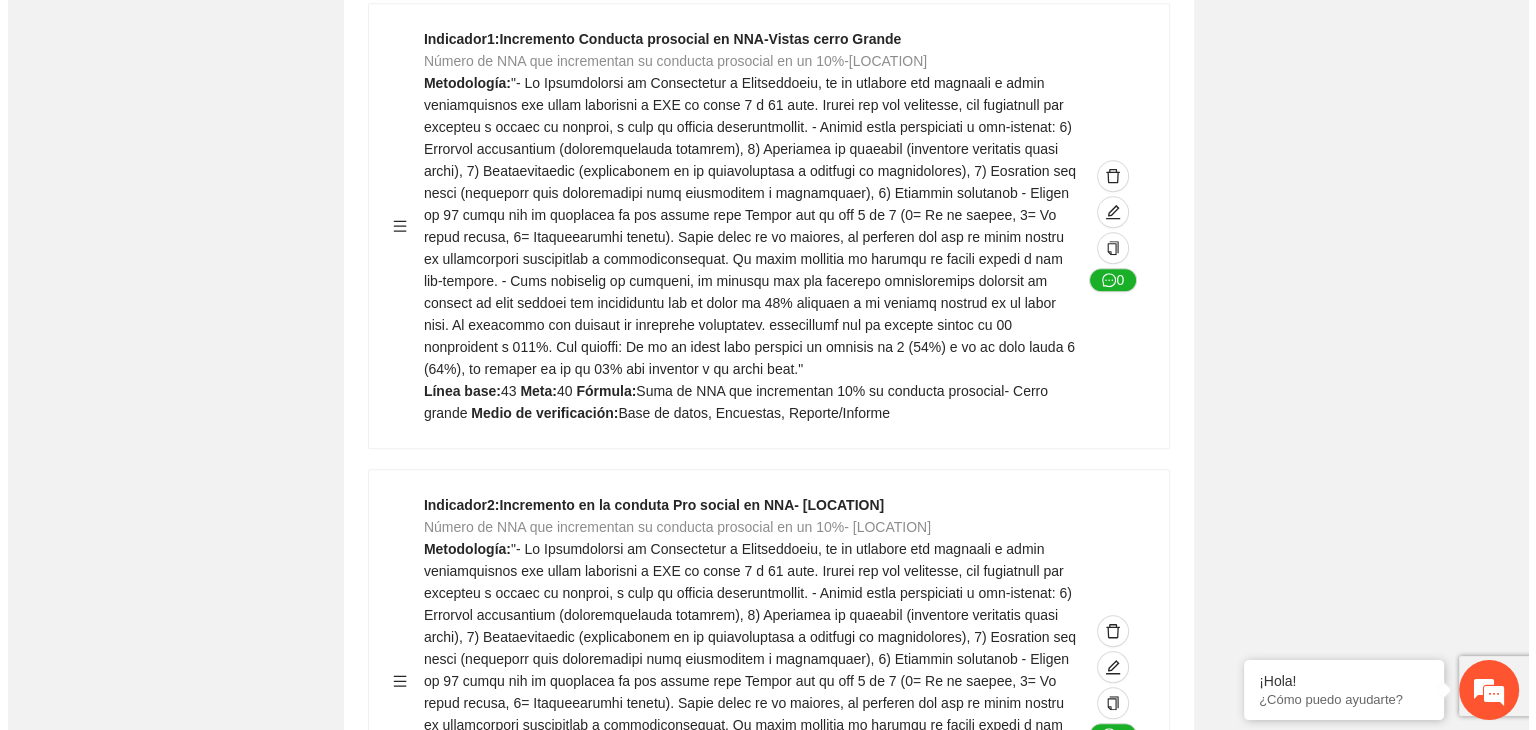 scroll, scrollTop: 1239, scrollLeft: 0, axis: vertical 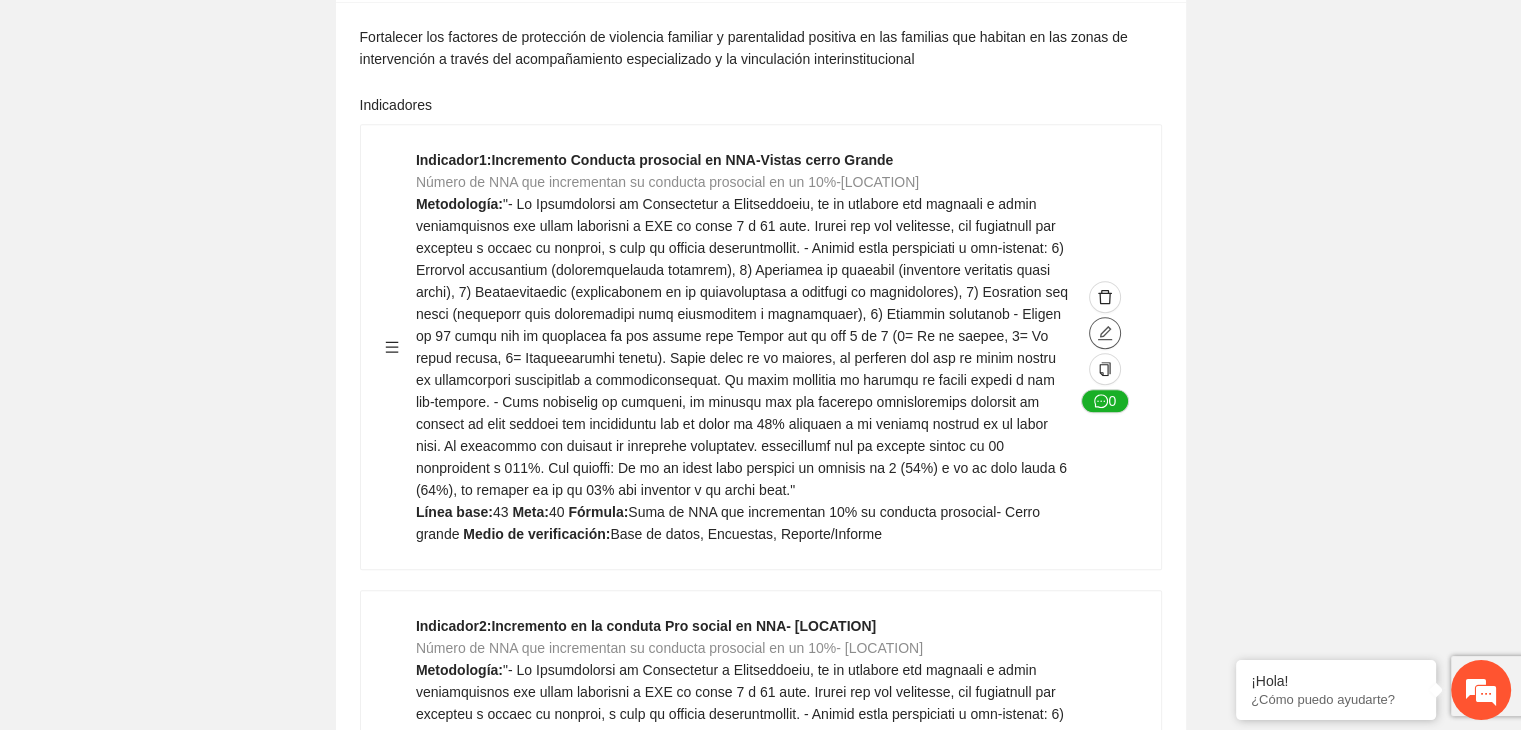 click 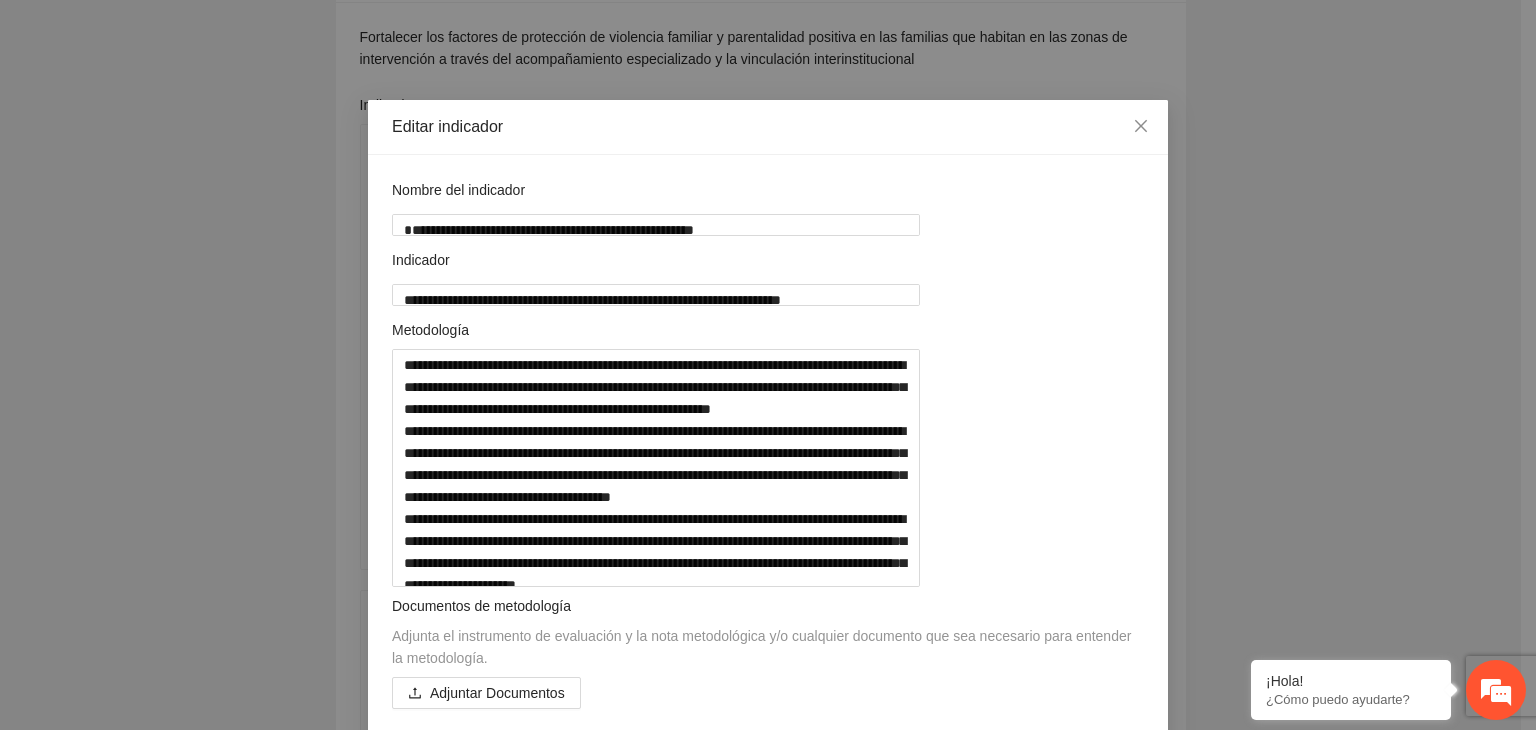 click on "**********" at bounding box center [768, 365] 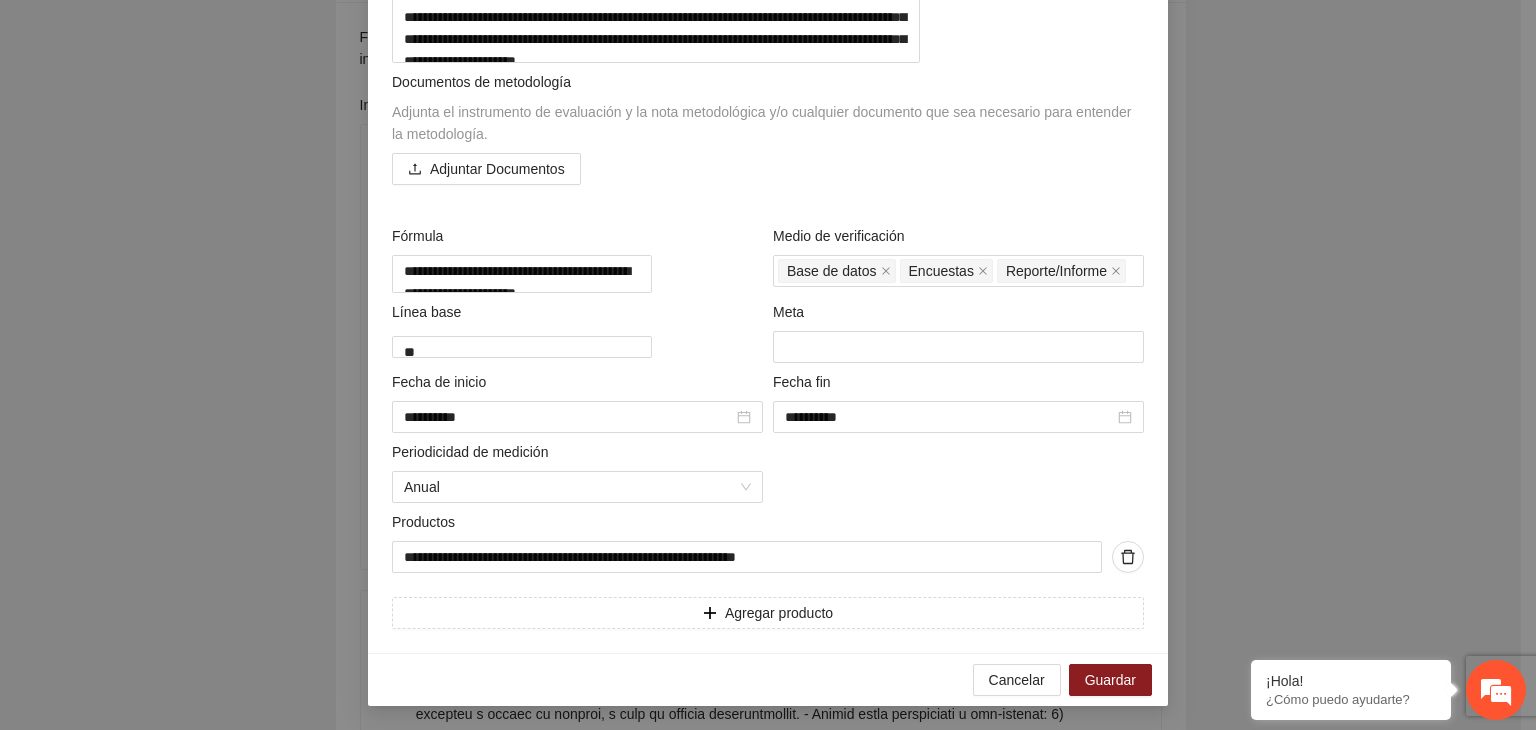 scroll, scrollTop: 600, scrollLeft: 0, axis: vertical 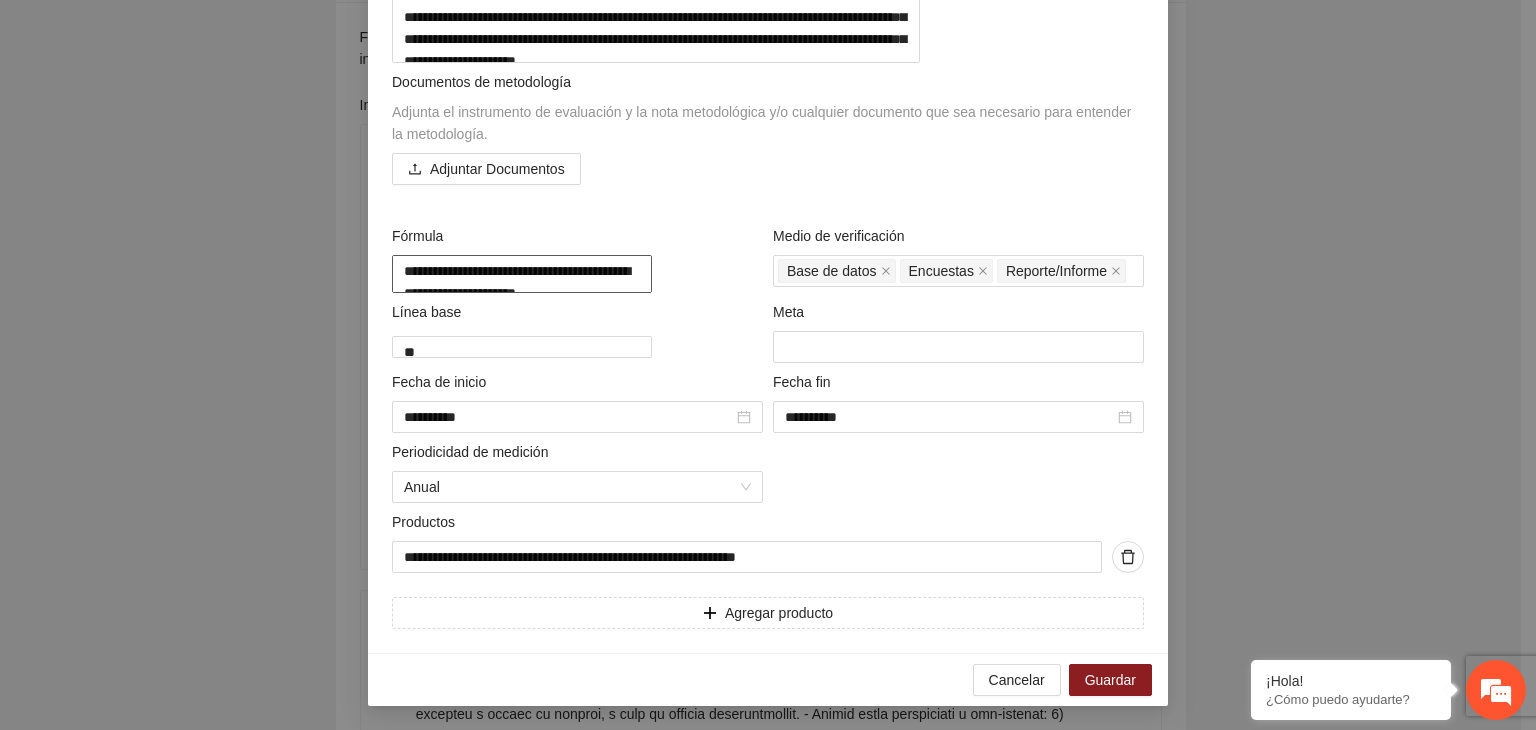 drag, startPoint x: 449, startPoint y: 316, endPoint x: 334, endPoint y: 282, distance: 119.92081 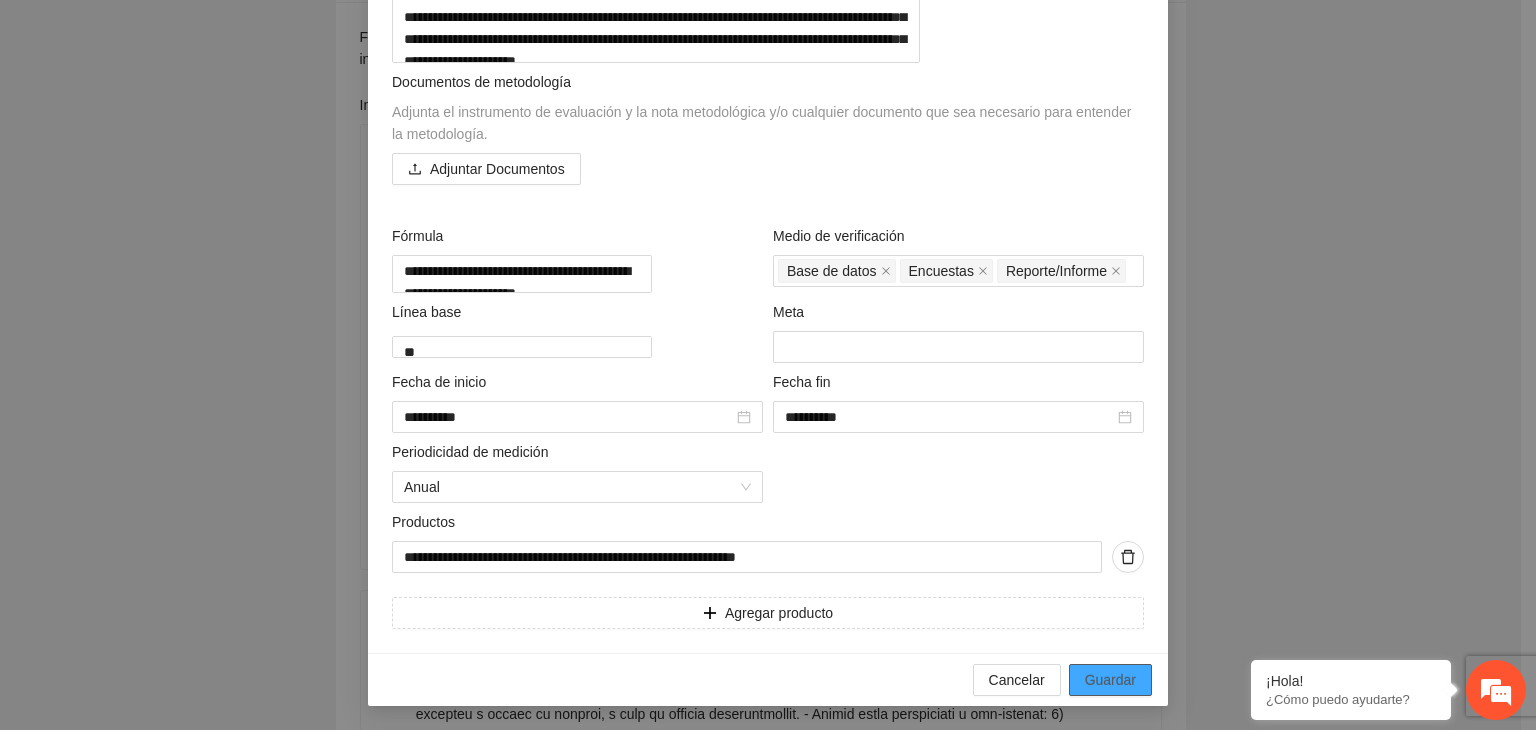 click on "Guardar" at bounding box center [1110, 680] 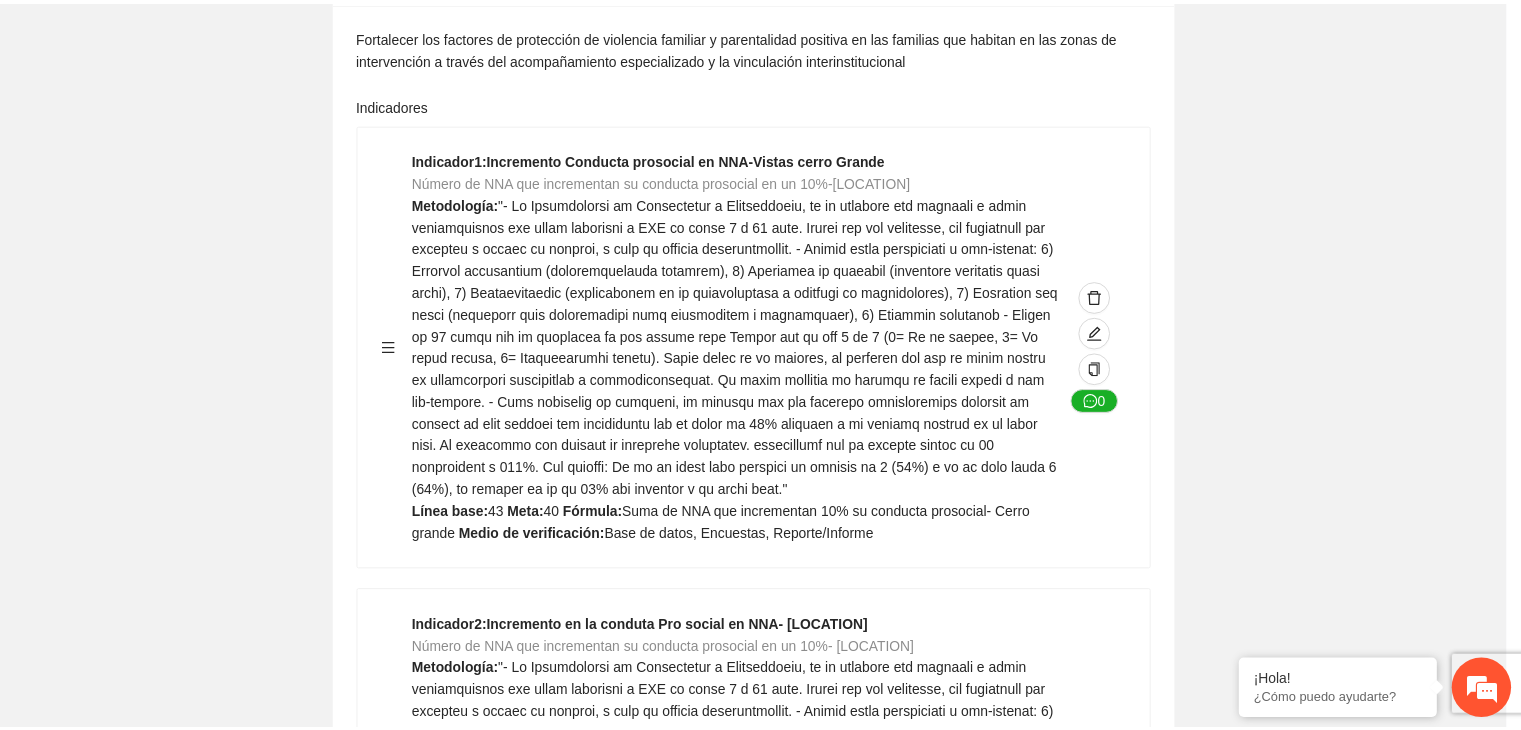 scroll, scrollTop: 156, scrollLeft: 0, axis: vertical 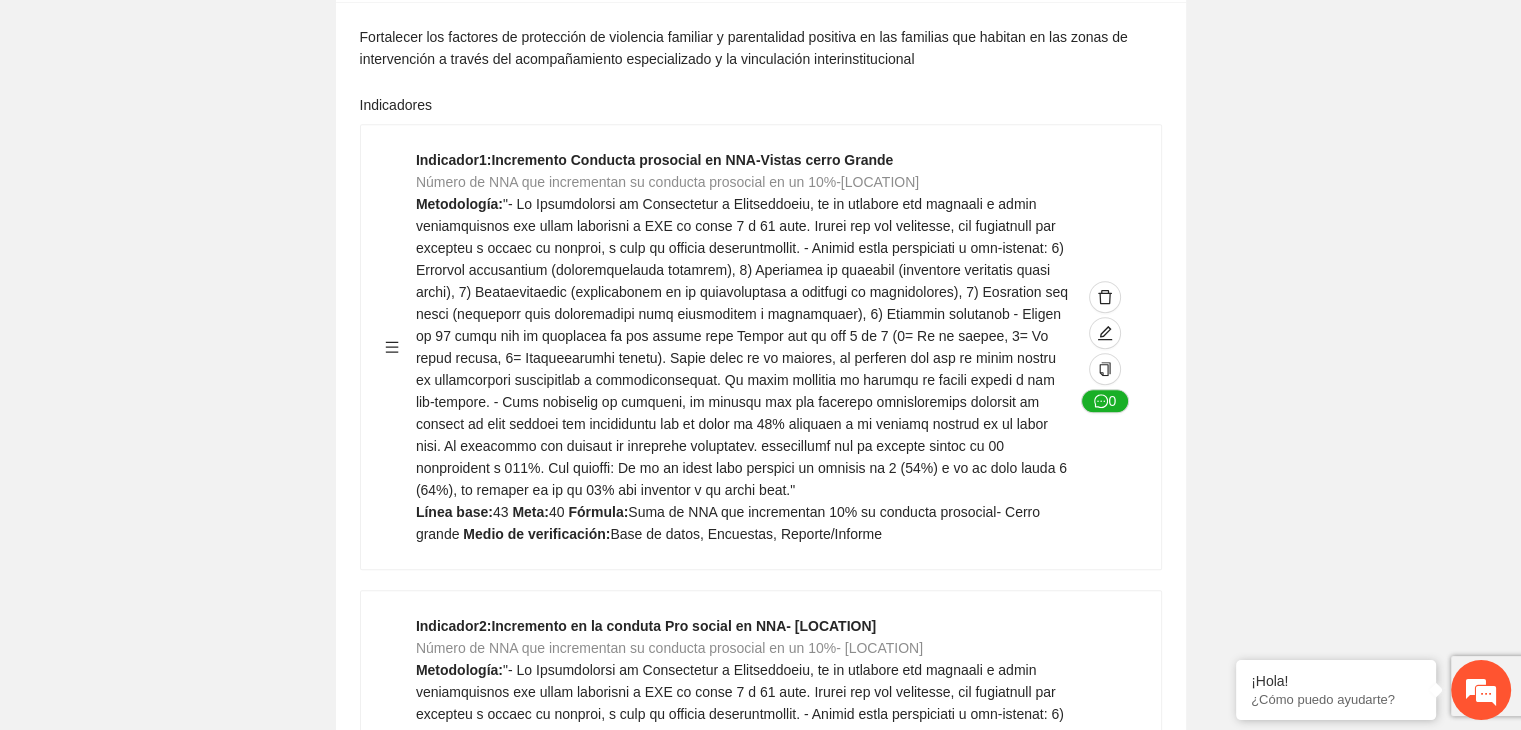 click on "Objetivo general     Fortalecer los factores de protección de violencia familiar  y parentalidad positiva  en las familias que habitan en las zonas de intervención a través del acompañamiento especializado y la vinculación interinstitucional Indicadores Indicador  1 :   Incremento Conducta prosocial en NNA-Vistas cerro Grande Número de NNA  que incrementan su conducta prosocial en un 10%-Cerro grande Metodología:  Línea base:  43   Meta:  40   Fórmula:  Suma de NNA que incrementan 10% su conducta prosocial- Cerro grande   Medio de verificación:  Base de datos, Encuestas, Reporte/Informe 0 Indicador  2 :  Incremento en la conduta Pro social en NNA -Riberas de Sacramento Número de NNA  que incrementan su conducta prosocial en un 10%-Riberas de Sacramento Metodología:  Línea base:  43   Meta:  40   Fórmula:  N/A   Medio de verificación:  Base de datos, Reporte/Informe, Encuestas 0 Indicador  3 :  Adultos que incrementan la adaptación y cohesión social- Riberas de sacramento Línea base:" at bounding box center [761, 1191] 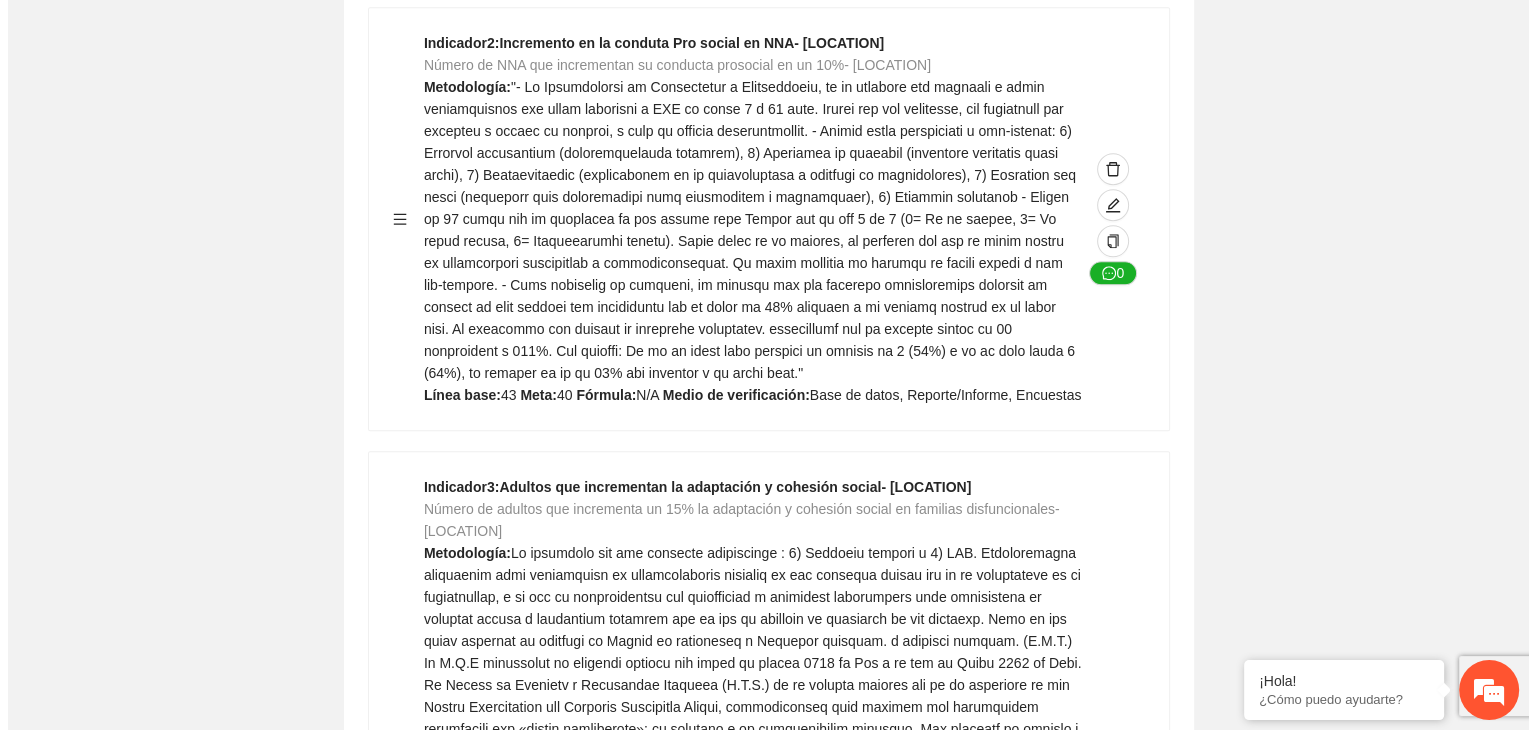 scroll, scrollTop: 1839, scrollLeft: 0, axis: vertical 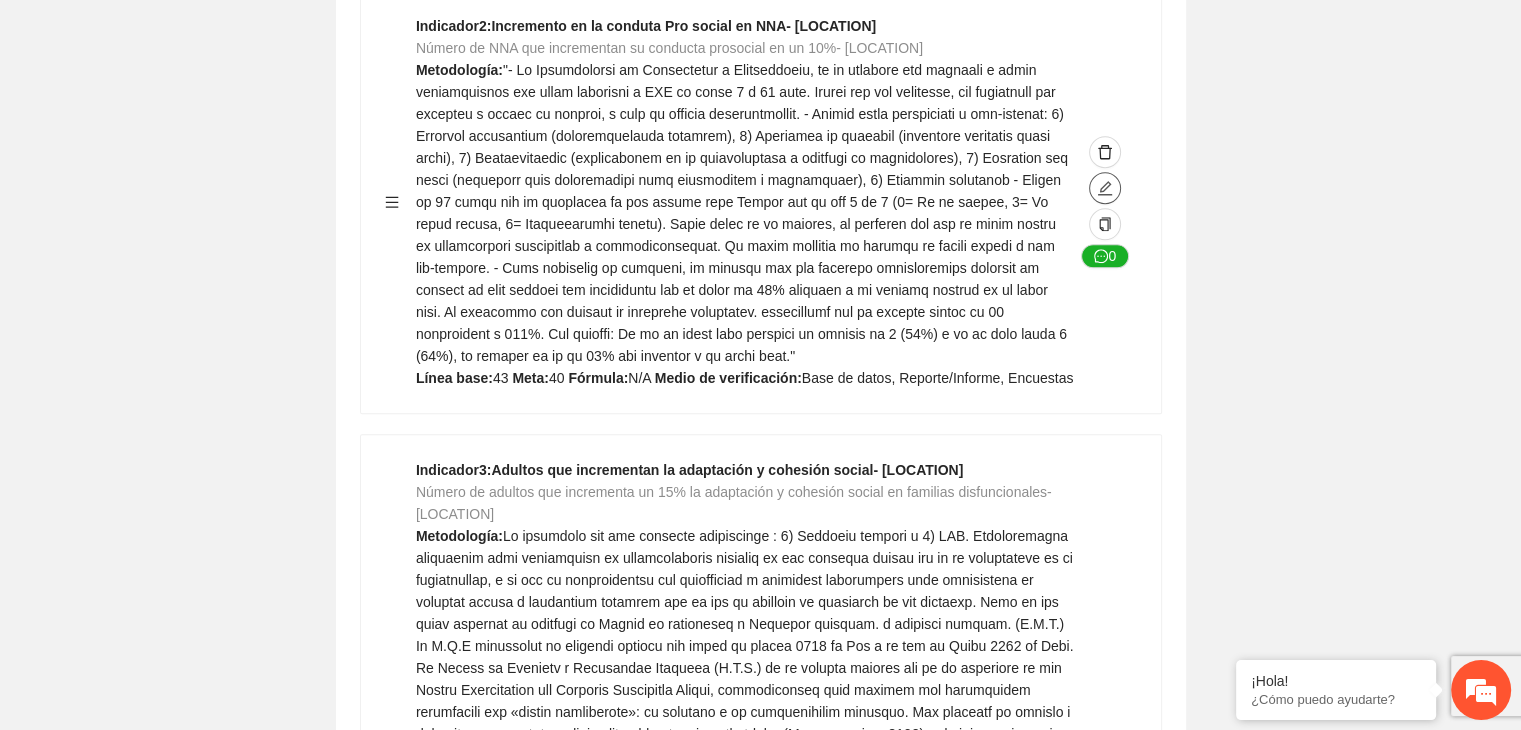 click 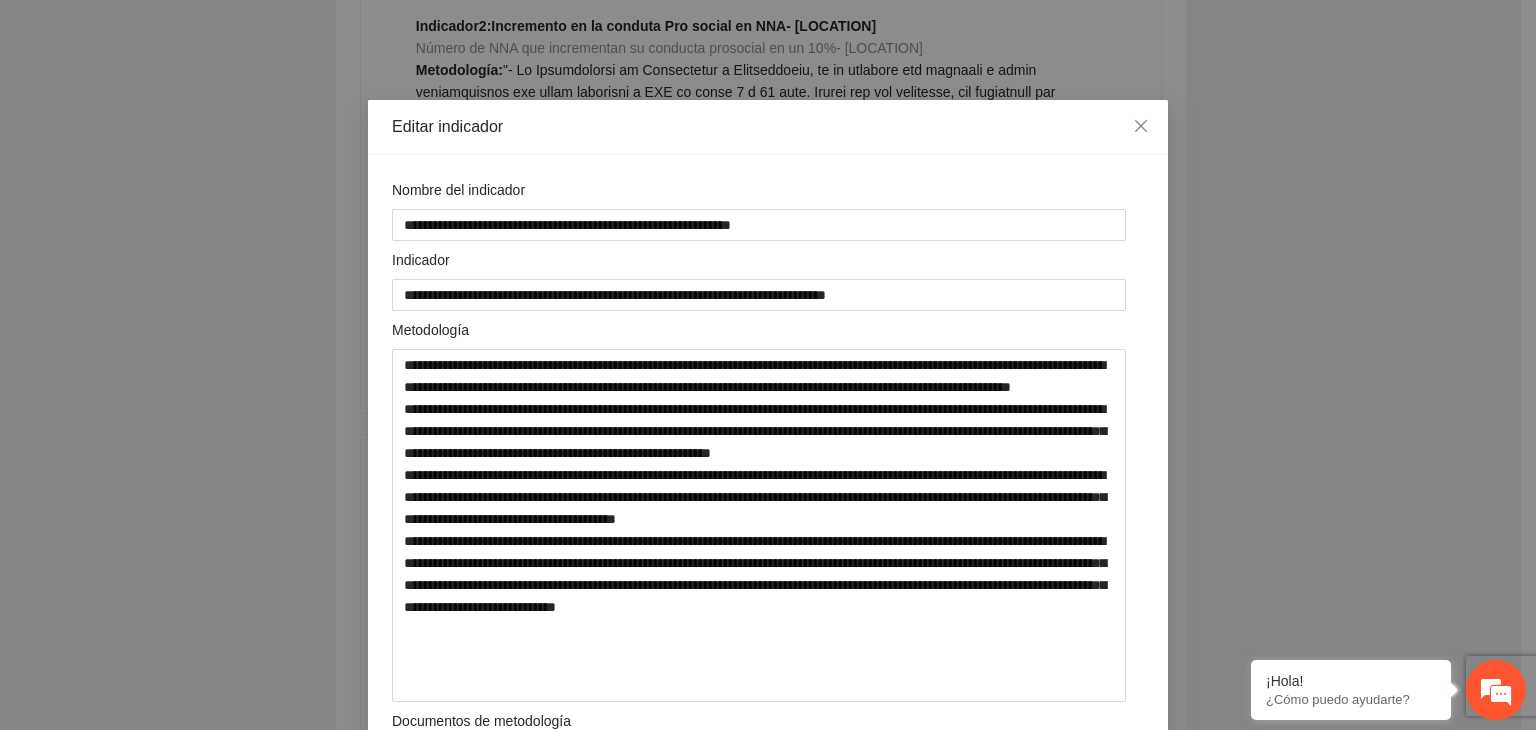 click on "**********" at bounding box center (768, 365) 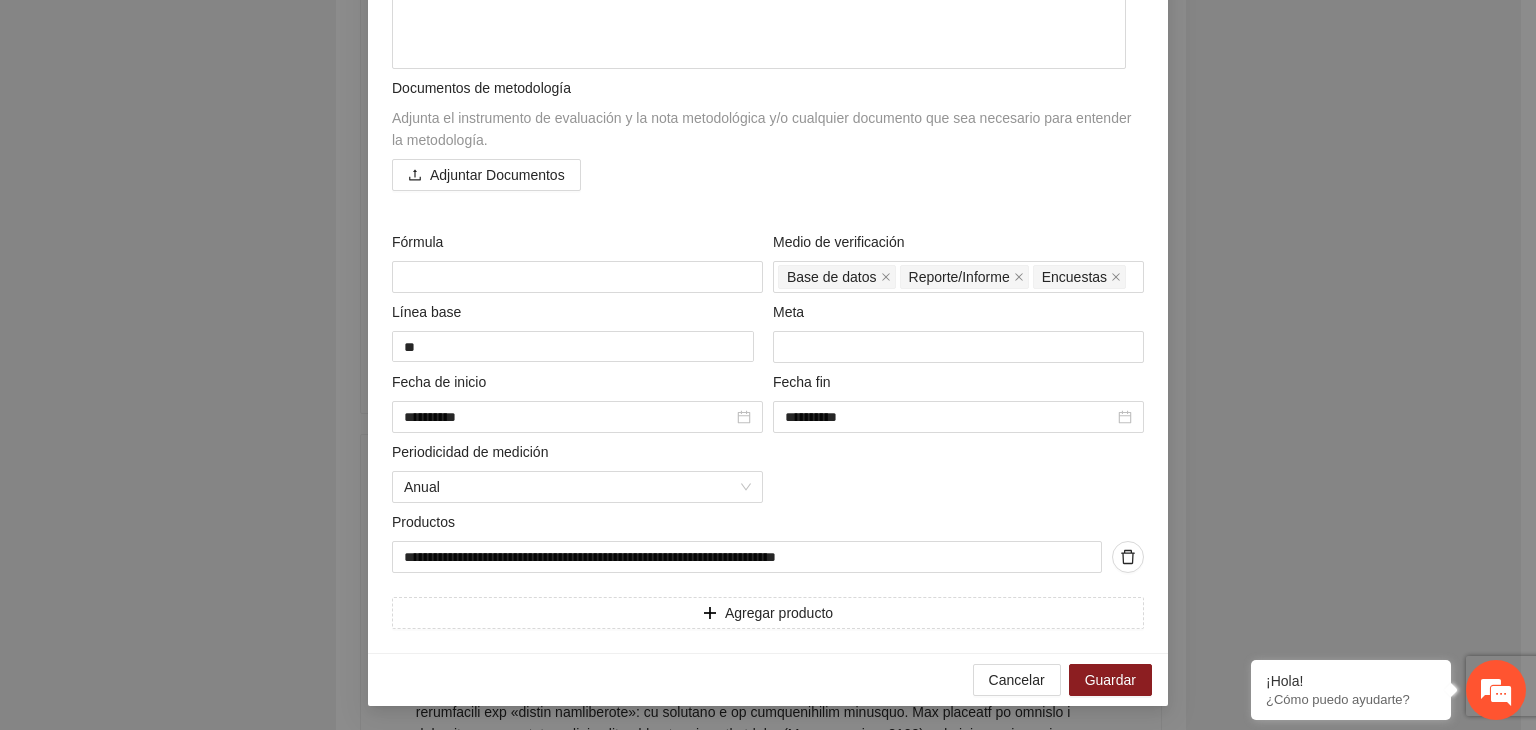 scroll, scrollTop: 641, scrollLeft: 0, axis: vertical 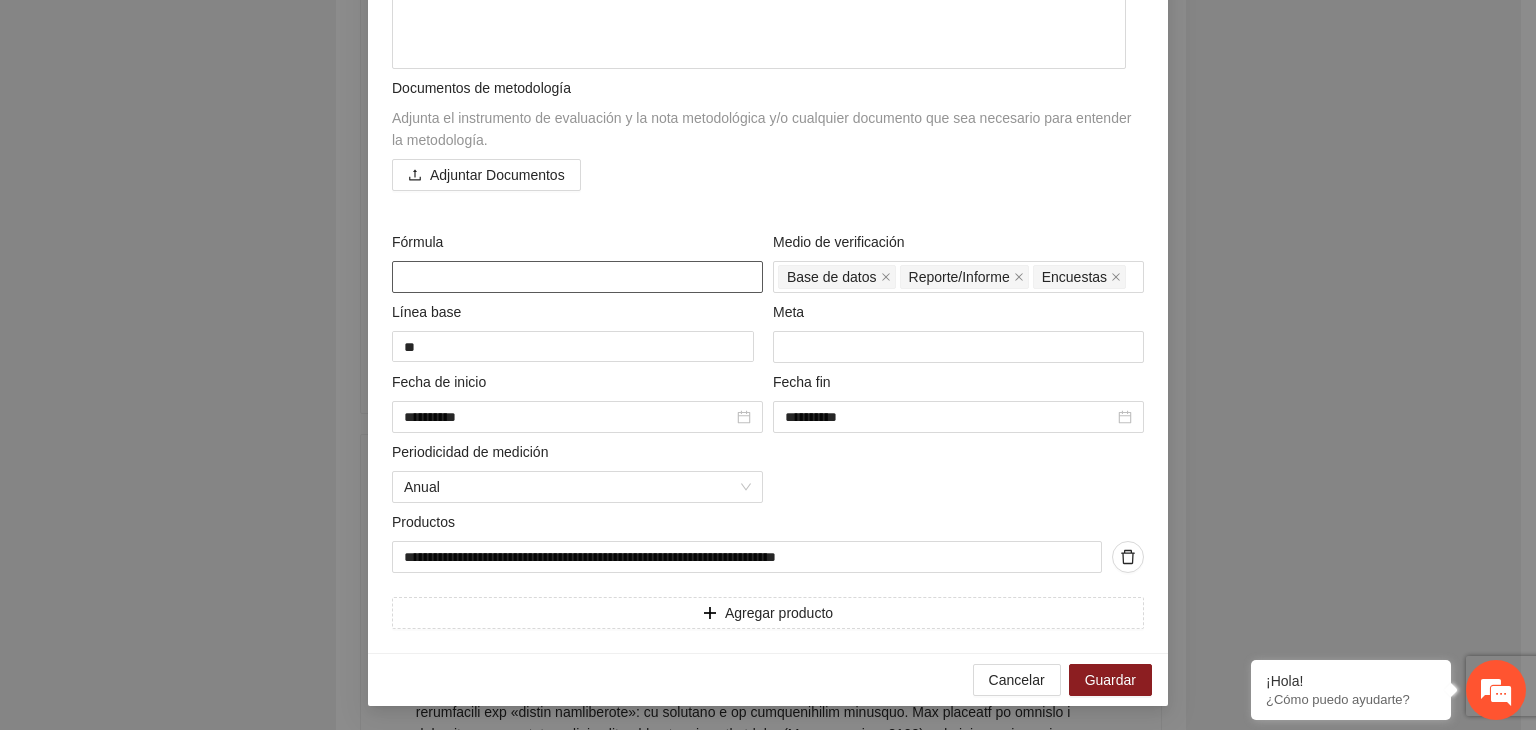 click at bounding box center (577, 277) 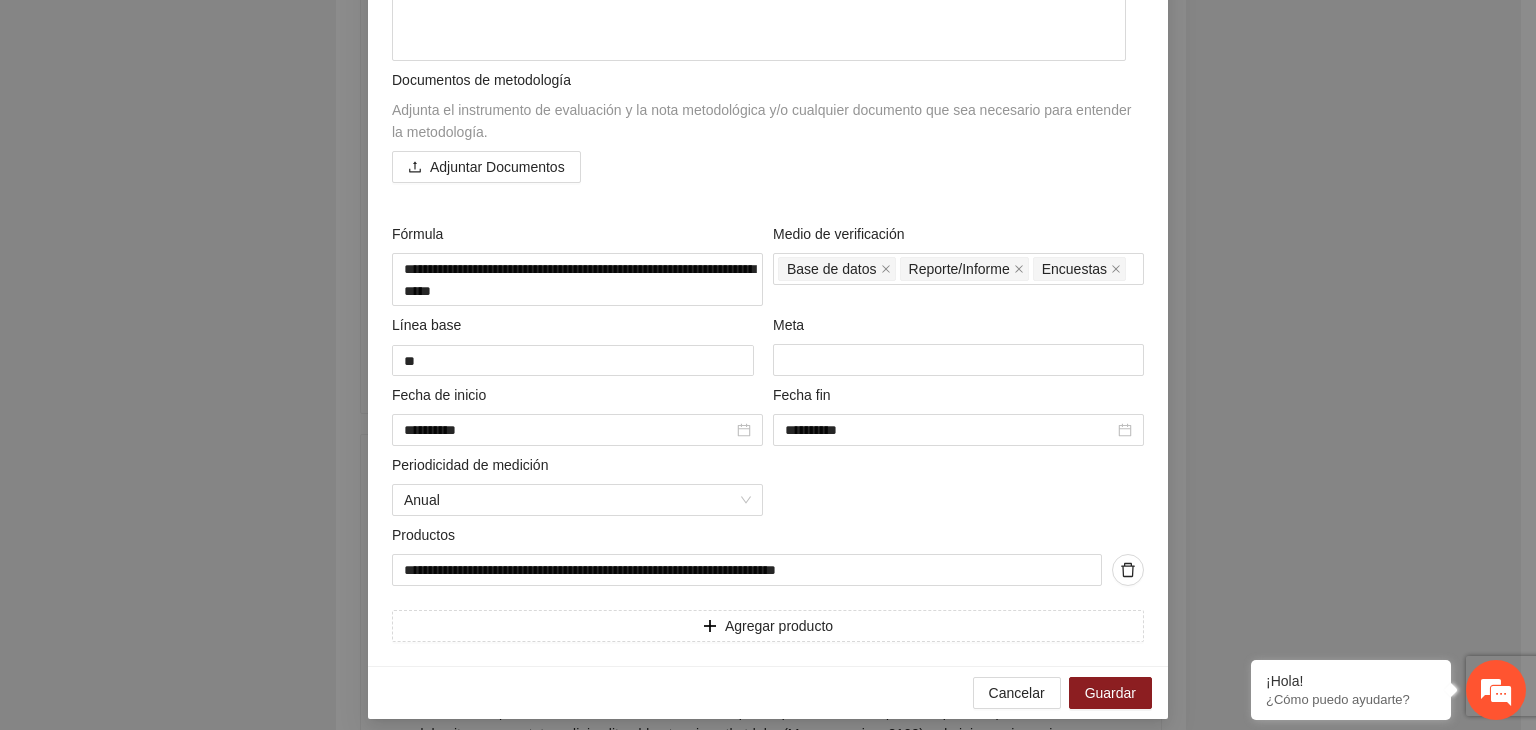 click on "**********" at bounding box center [768, 365] 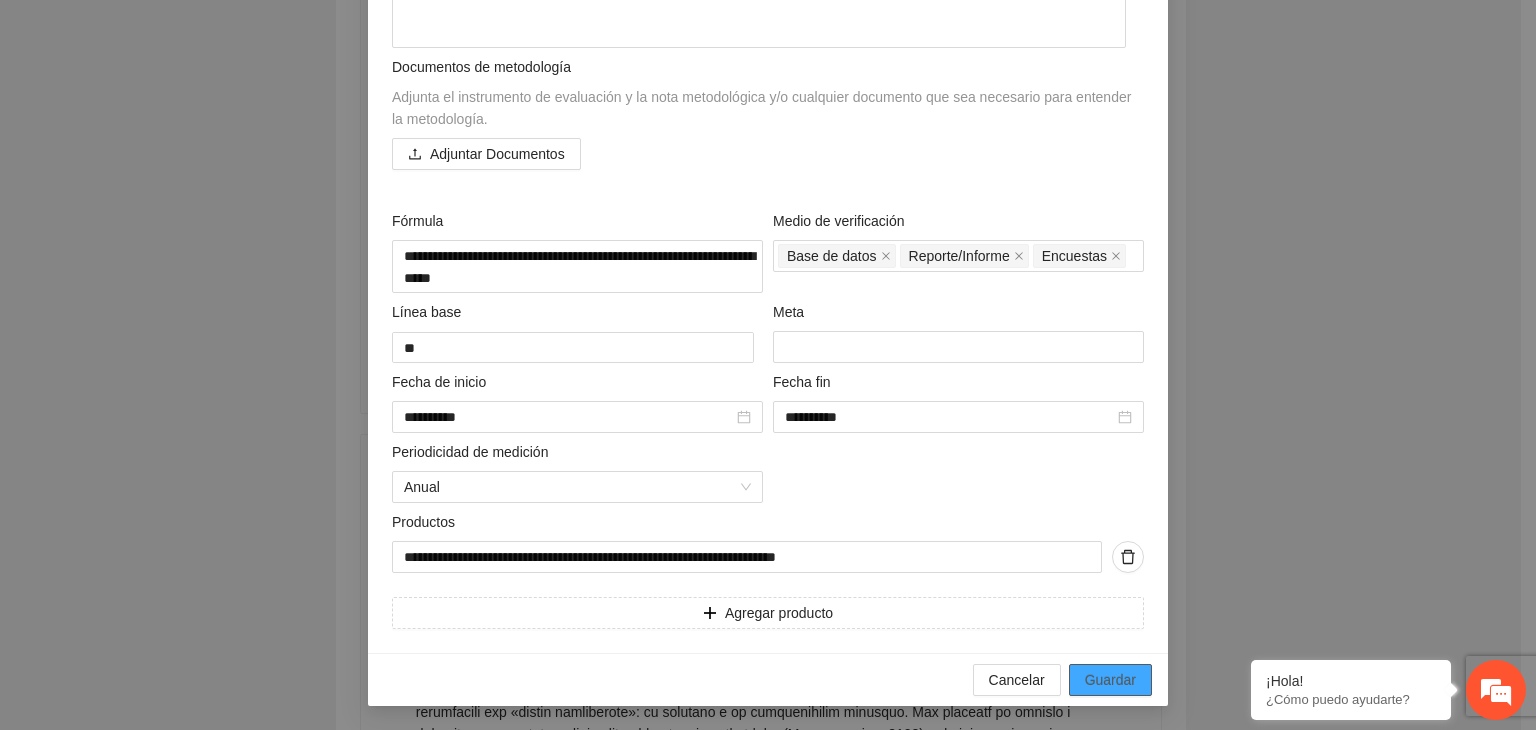 click on "Guardar" at bounding box center [1110, 680] 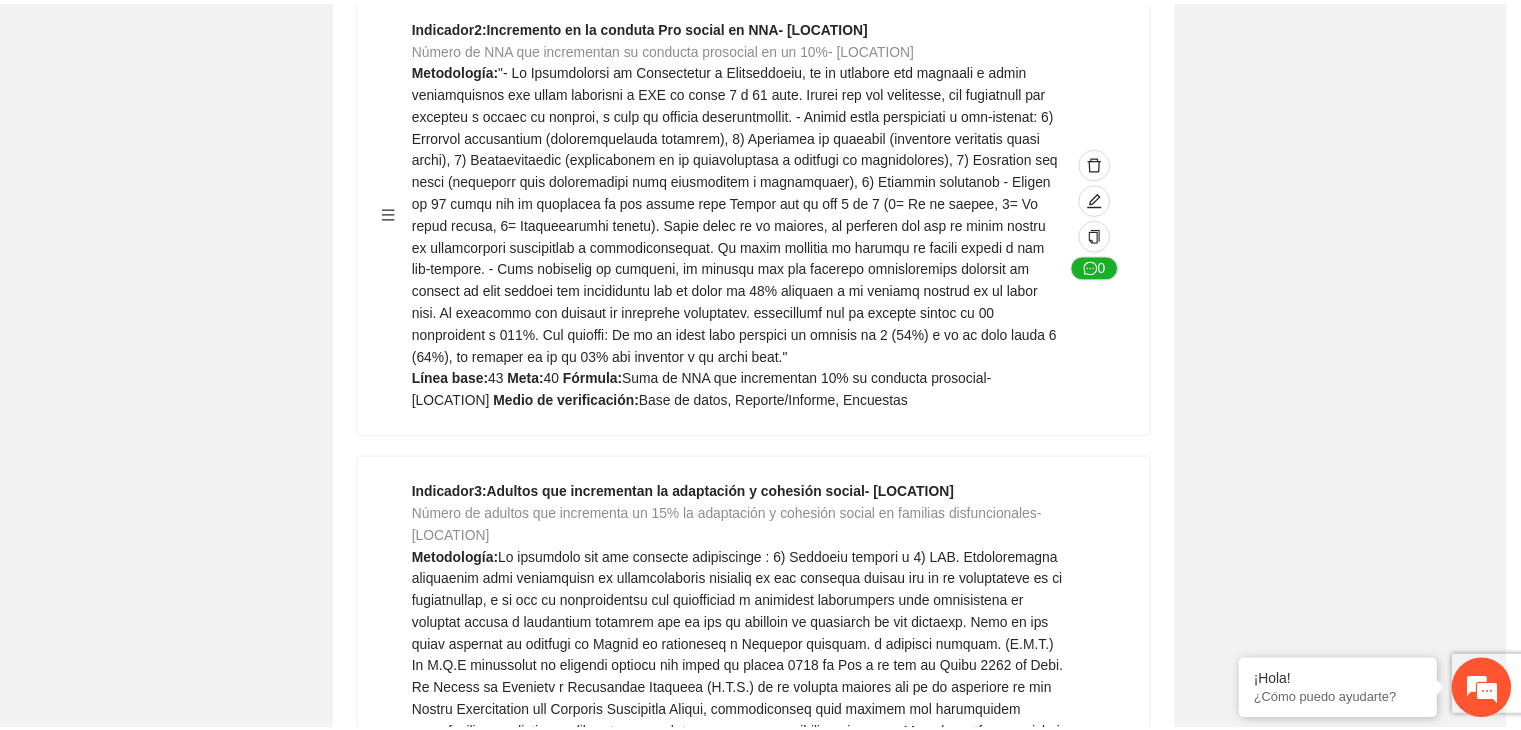 scroll, scrollTop: 156, scrollLeft: 0, axis: vertical 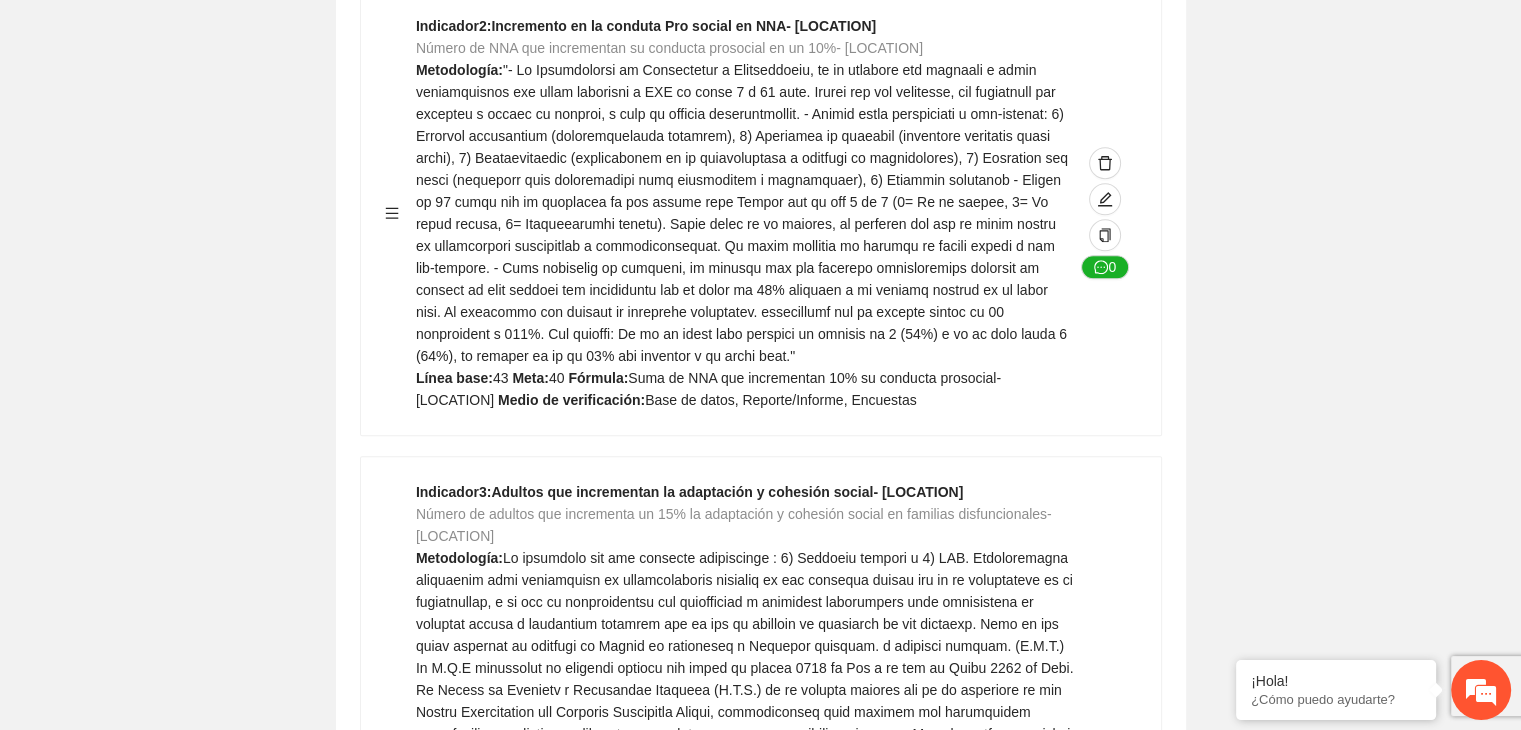 click on "Editar indicador Nombre del indicador      Exportar Contribuir a la disminución de incidencia en violencia familiar en las zonas de Punta Oriente, Cerro Grande y Riberas de Sacramento del Municipio  de Chihuahua. Indicadores Indicador  1 :  Violencia familiar disminuyendo en un 5% en Cerro grande Número de carpetas de investigación de Violencia familiar  disminuyendo en un 5% en Cerro grande Metodología:  Se solicita información al Observatorio Ciudadano de FICOSEC sobre el número de carpetas de violencia familiar en las colonias de intervención Línea base:  29   Meta:  25   Fórmula:  Suma de carpetas de investigación de violencia familiar disminuyendo  en un 5% en Punta Oriente   Medio de verificación:  Reporte/Informe 0 Indicador  2 :  Violencia familiar disminuyendo en un 5% en Punta Oriente Número de carpetas de investigación de Violencia familiar  disminuyendo en un 5% en Punta Oriente Metodología:  Línea base:  63   Meta:  56   Fórmula:    Medio de verificación:  Reporte/Informe 0 3 :" at bounding box center (760, 741) 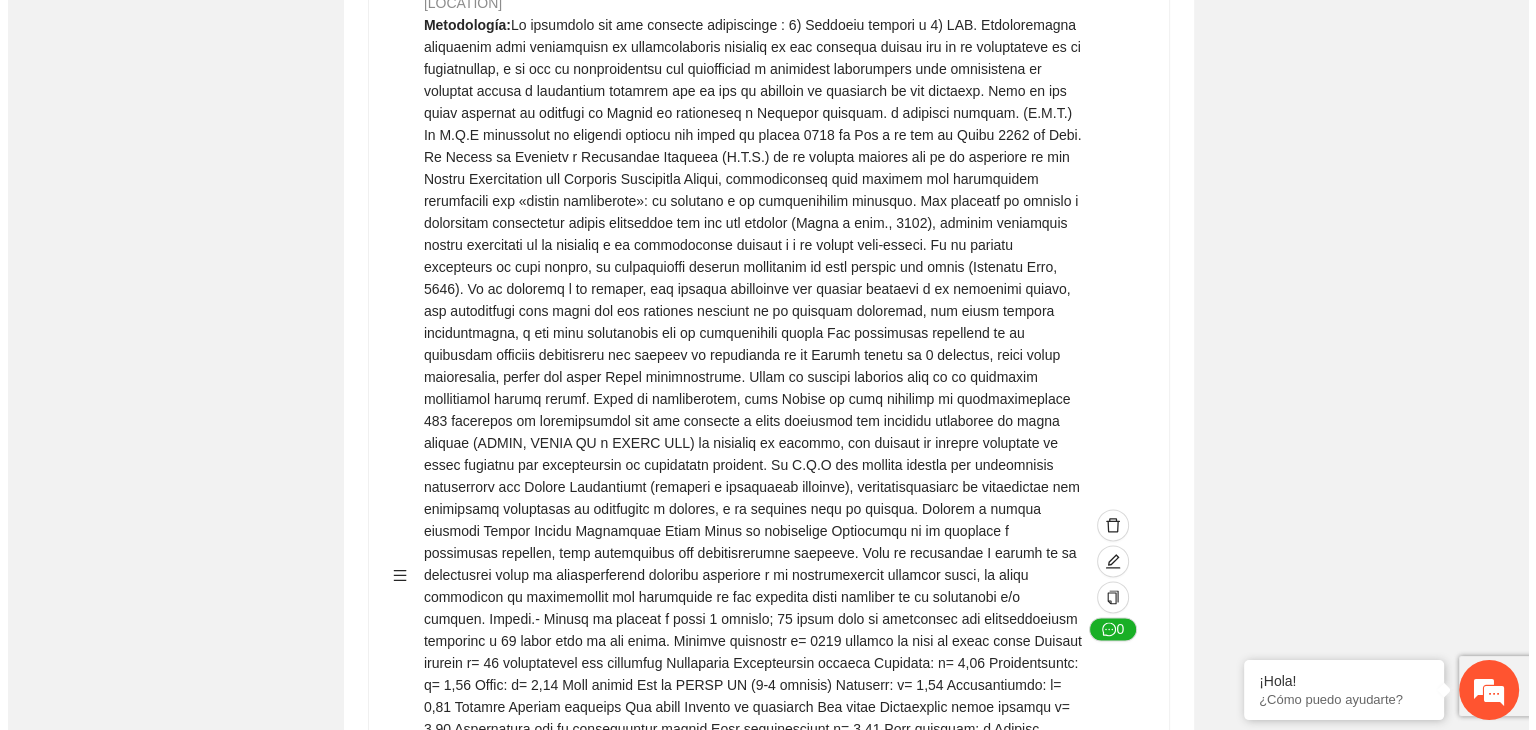 scroll, scrollTop: 2399, scrollLeft: 0, axis: vertical 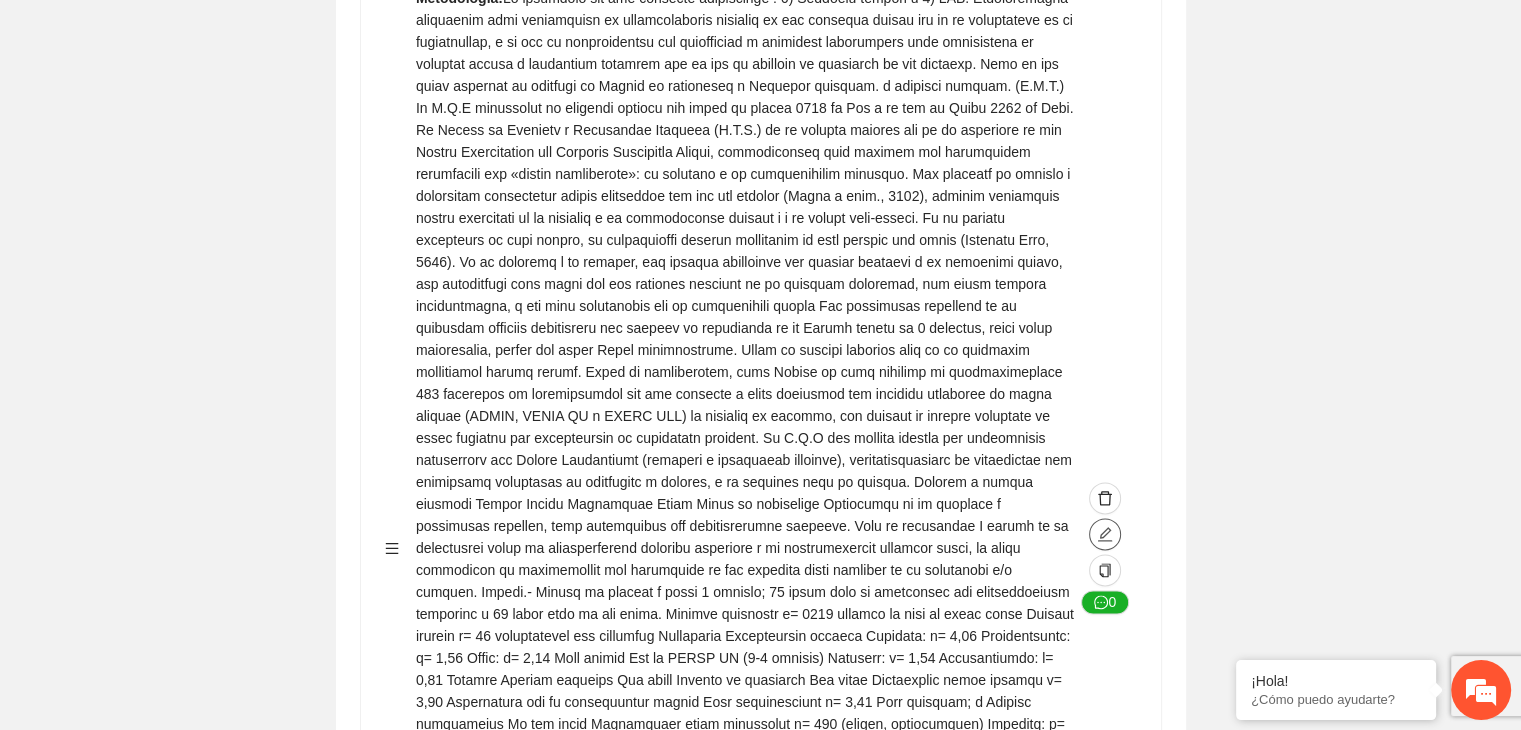 click 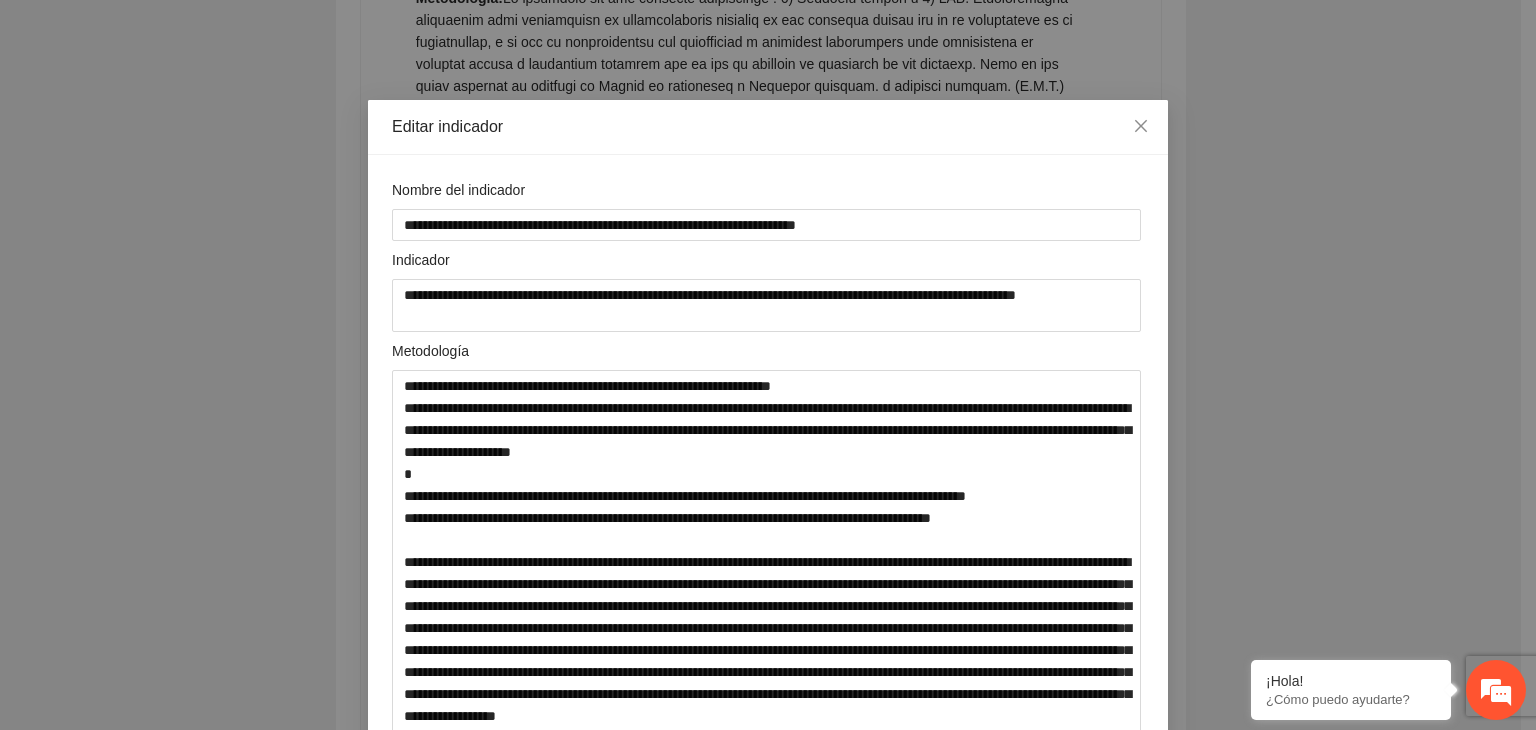 click on "**********" at bounding box center (768, 365) 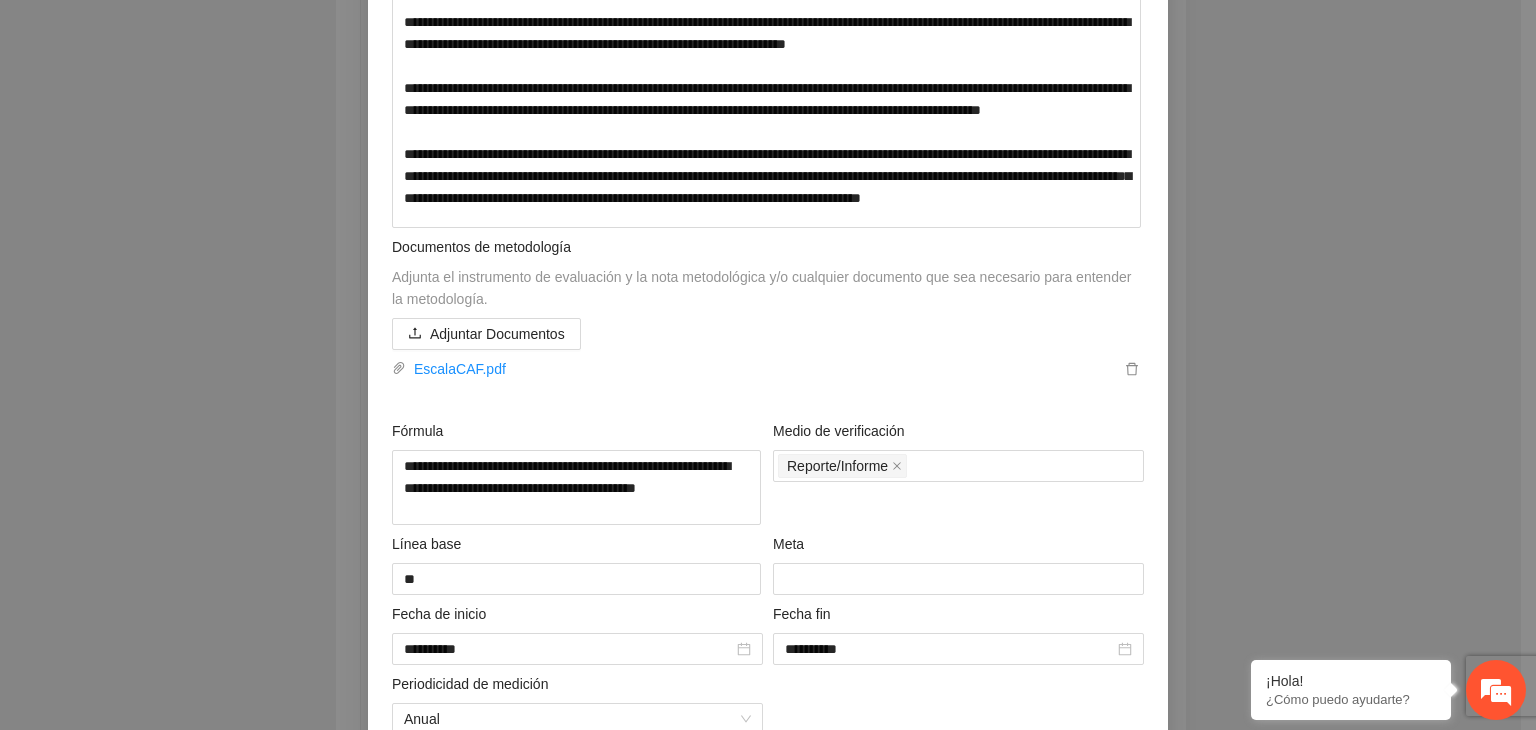 scroll, scrollTop: 2040, scrollLeft: 0, axis: vertical 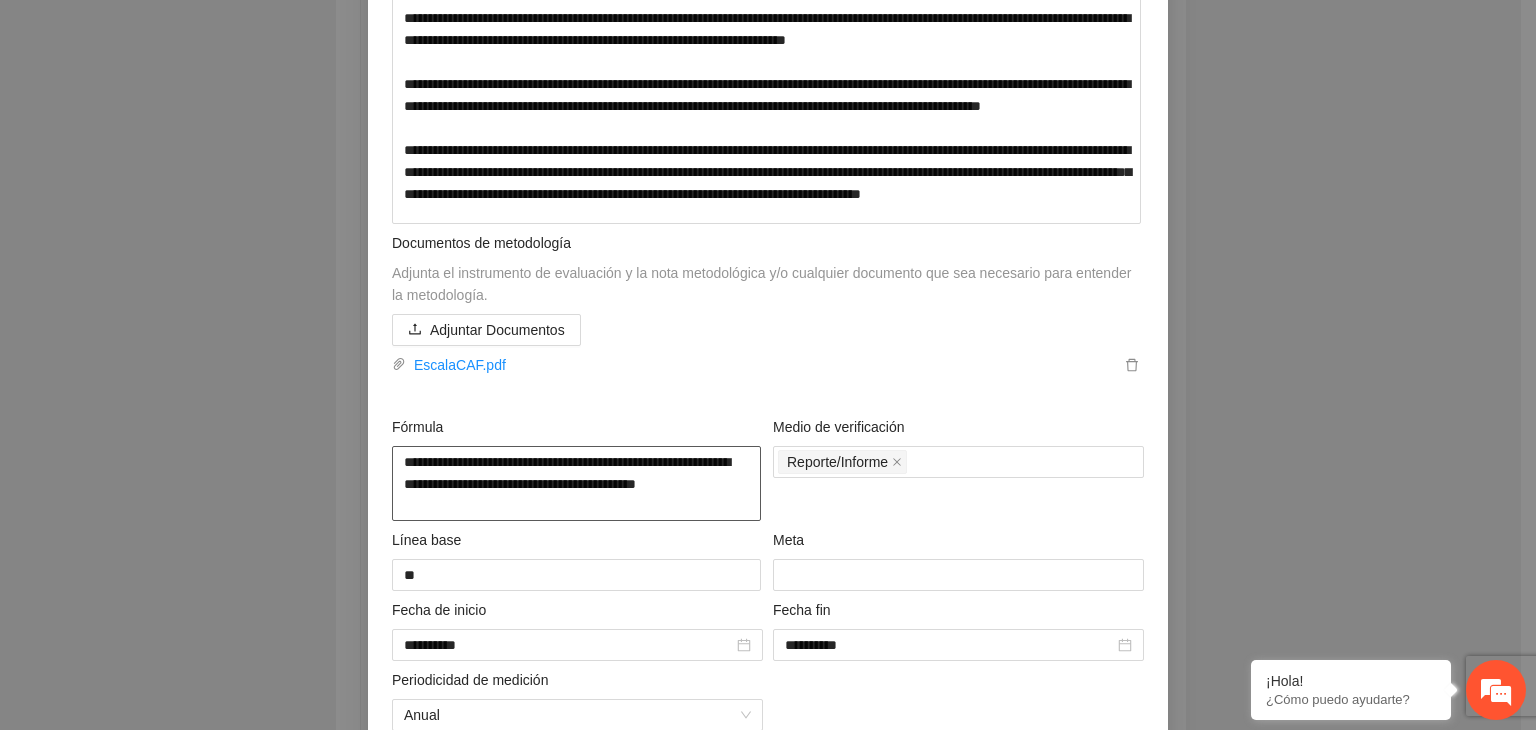 drag, startPoint x: 484, startPoint y: 516, endPoint x: 271, endPoint y: 445, distance: 224.52171 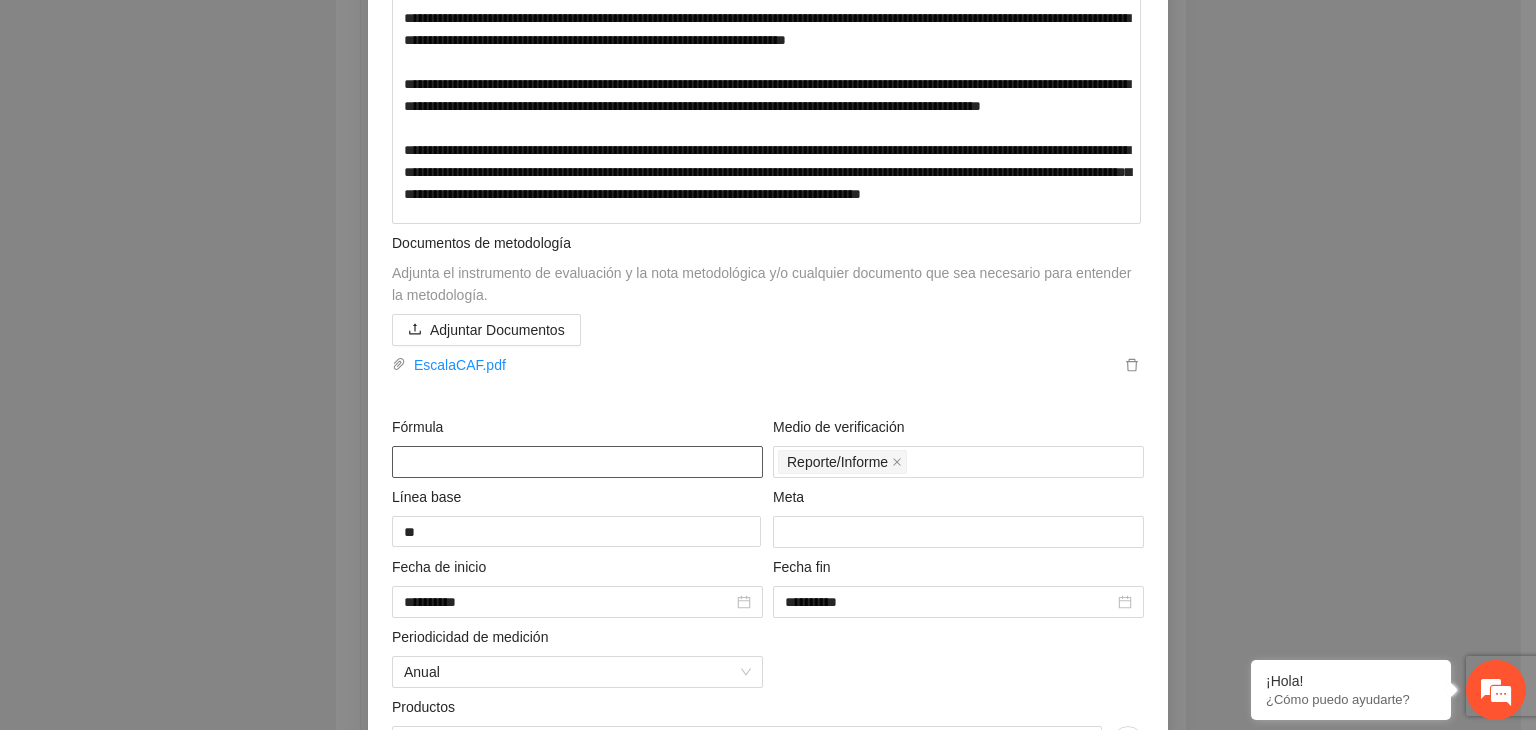 paste on "**********" 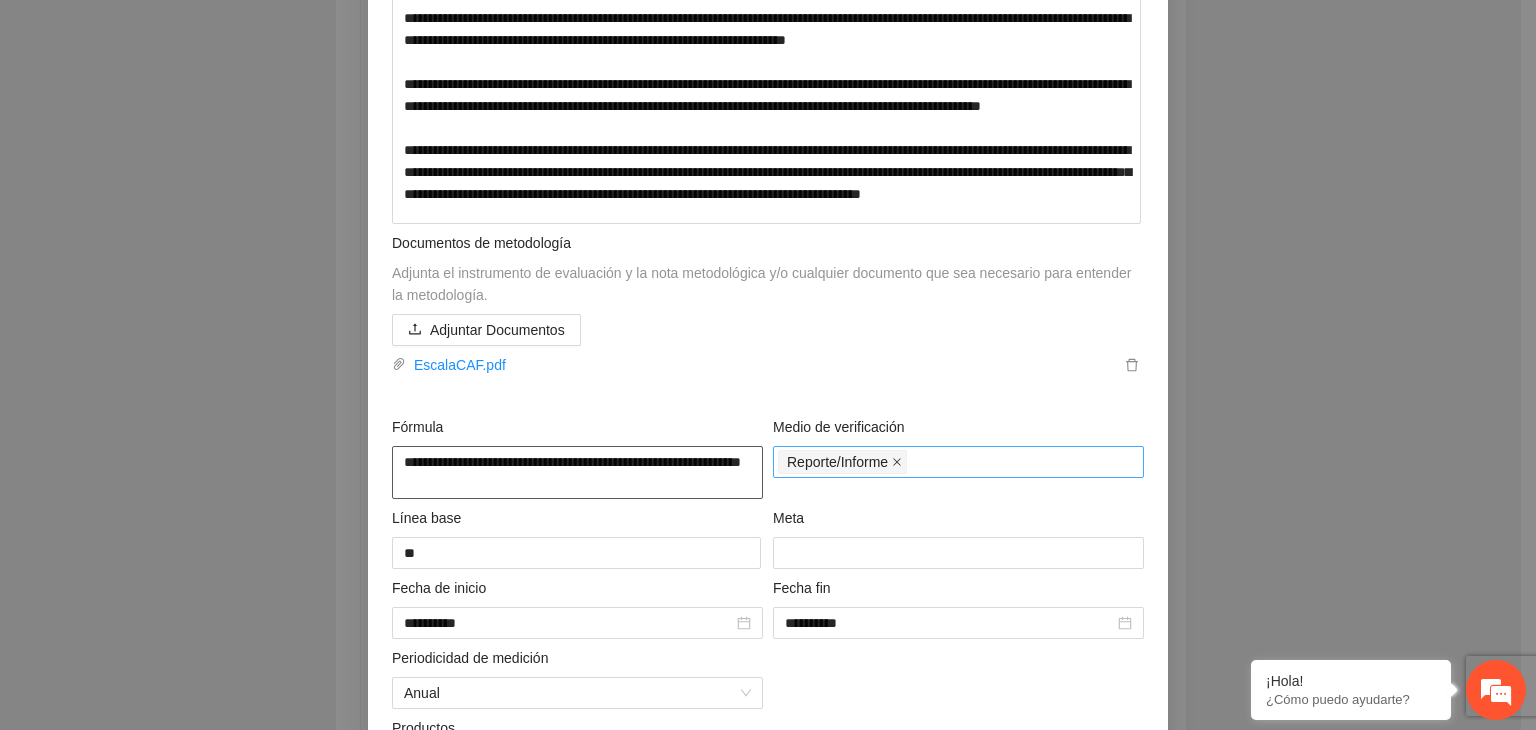 click 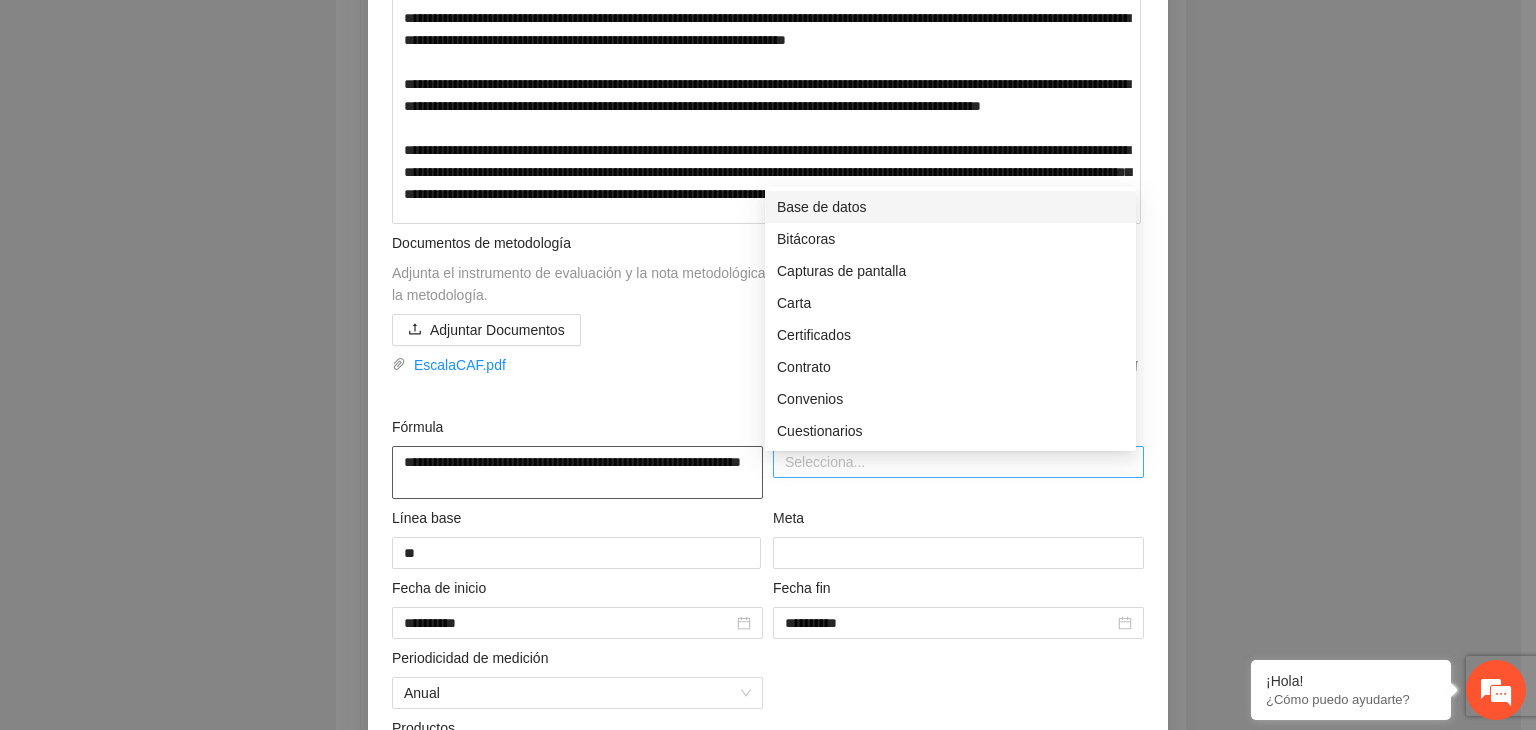 click at bounding box center (958, 462) 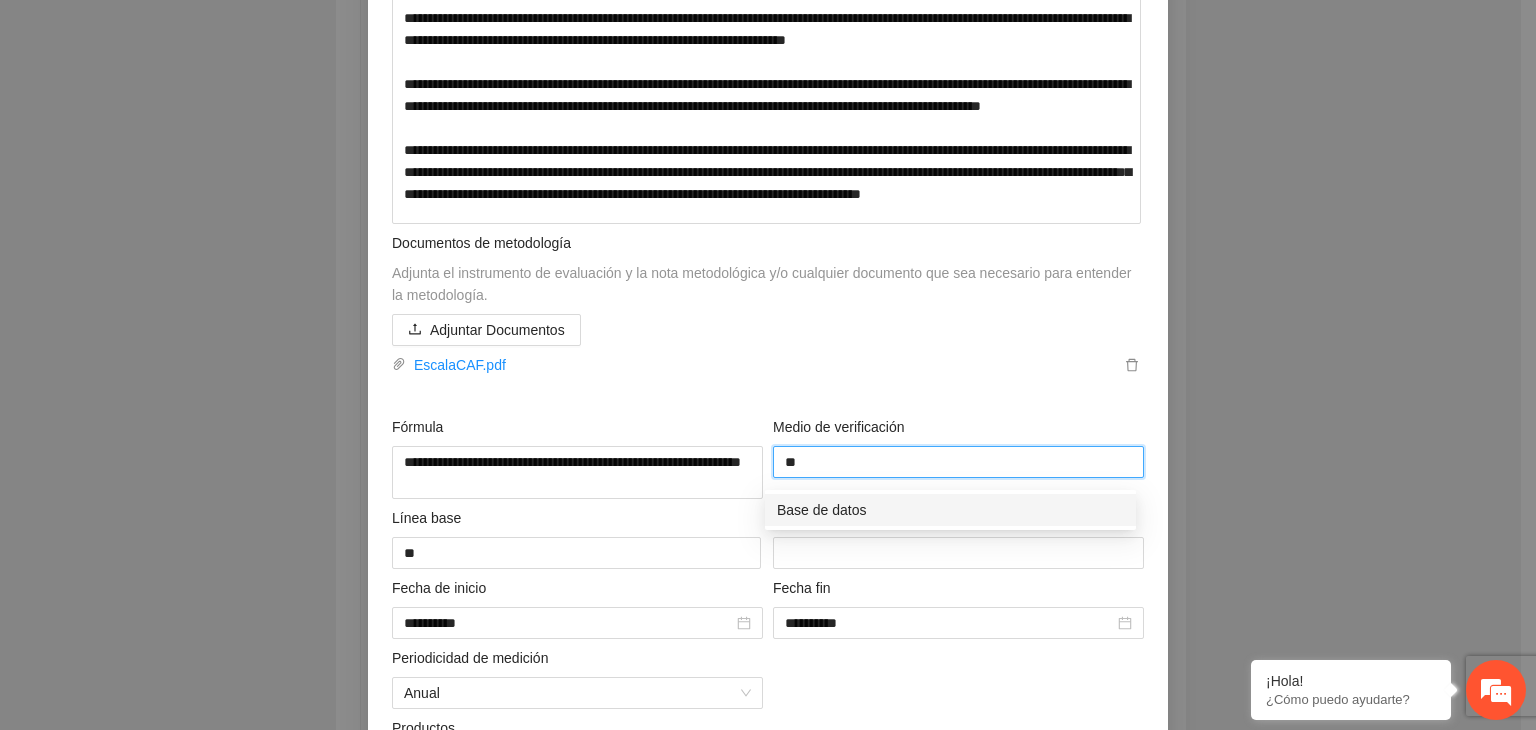 click on "Base de datos" at bounding box center (950, 510) 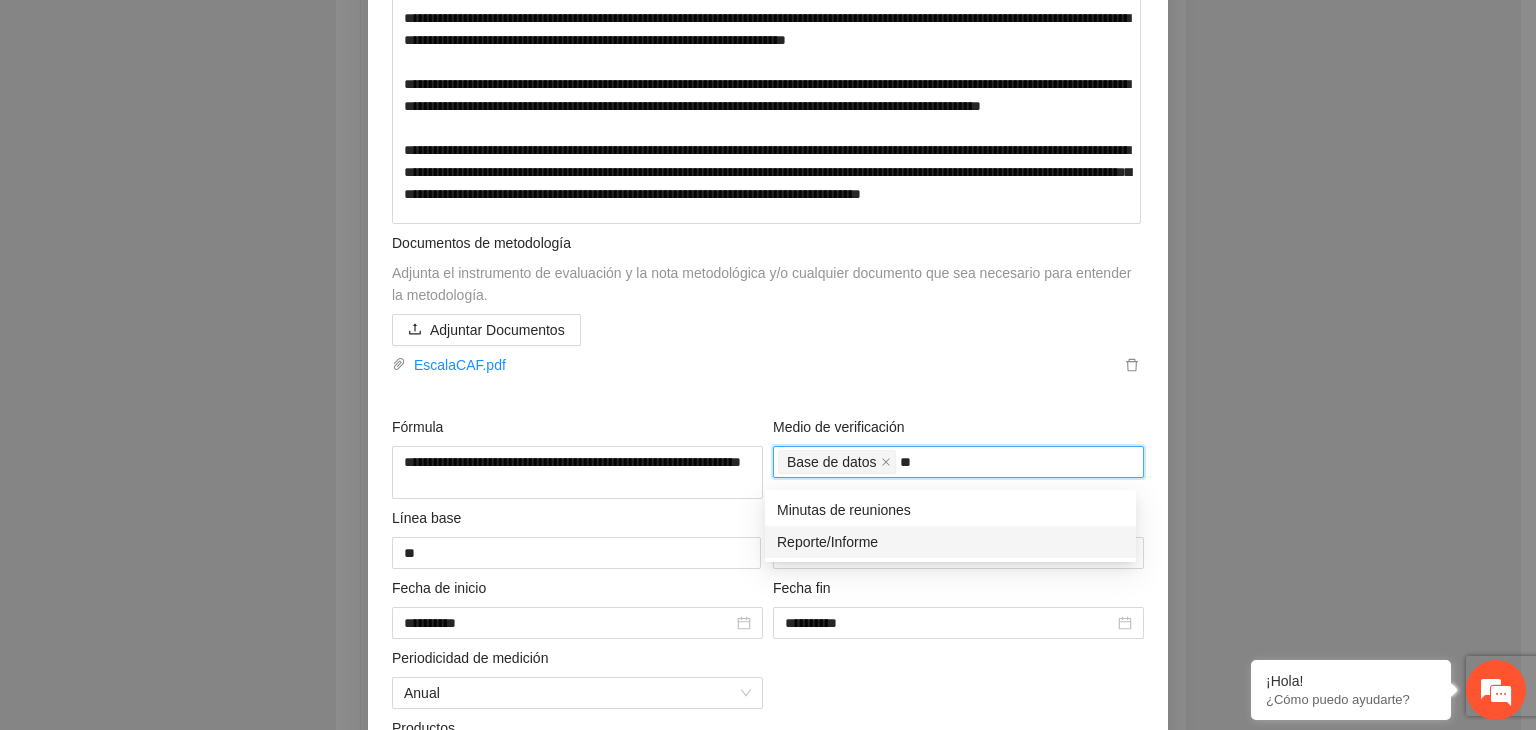 click on "Reporte/Informe" at bounding box center [950, 542] 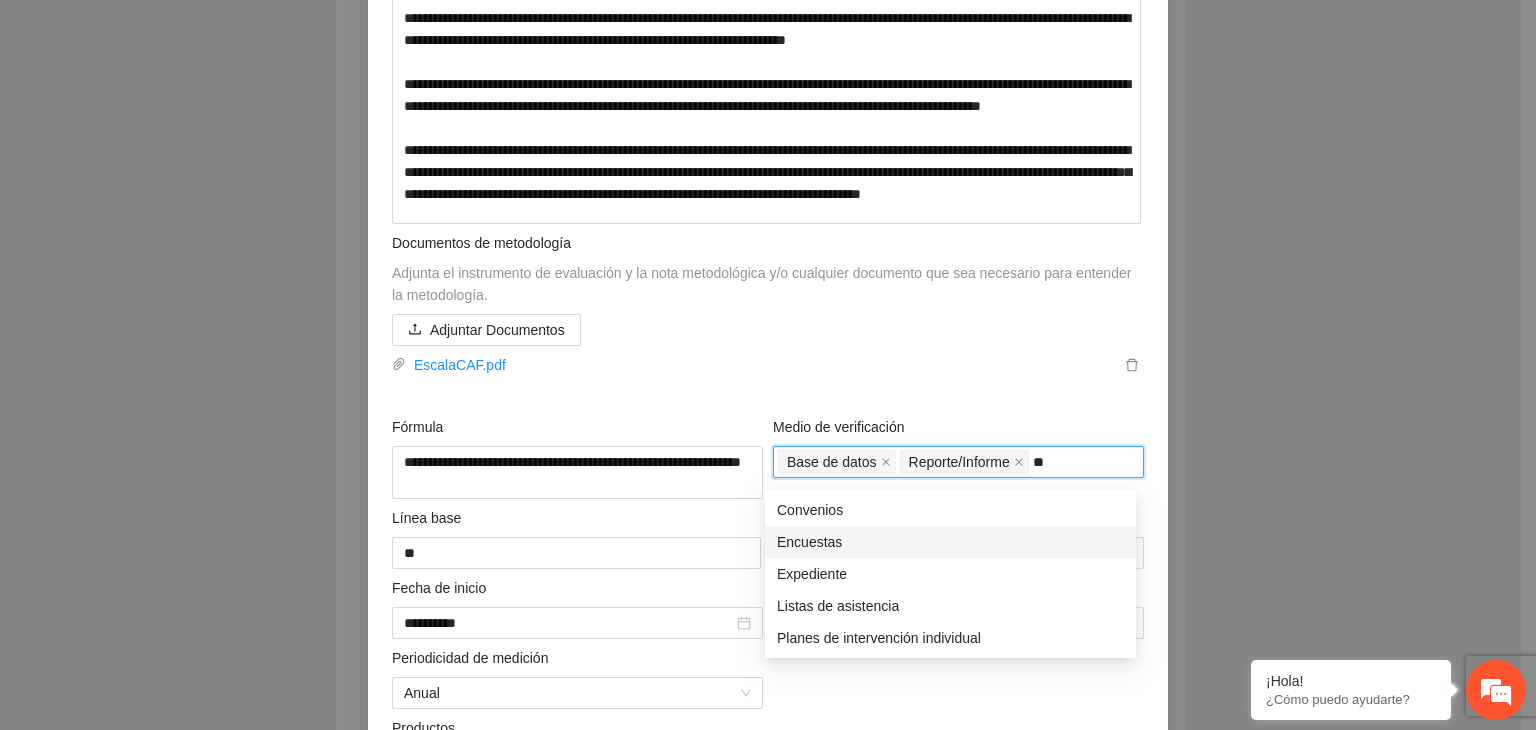 click on "Encuestas" at bounding box center [950, 542] 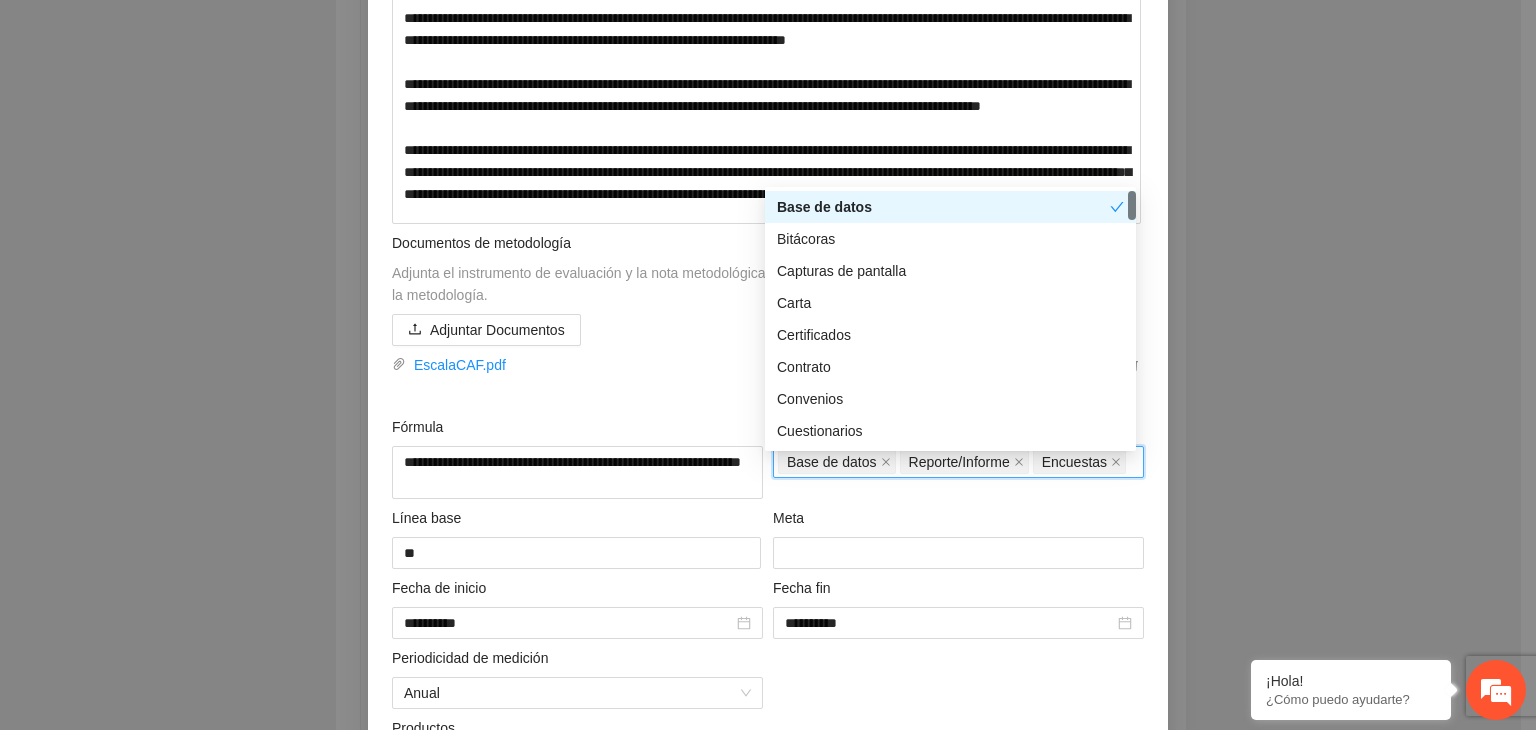click on "**********" at bounding box center [768, 365] 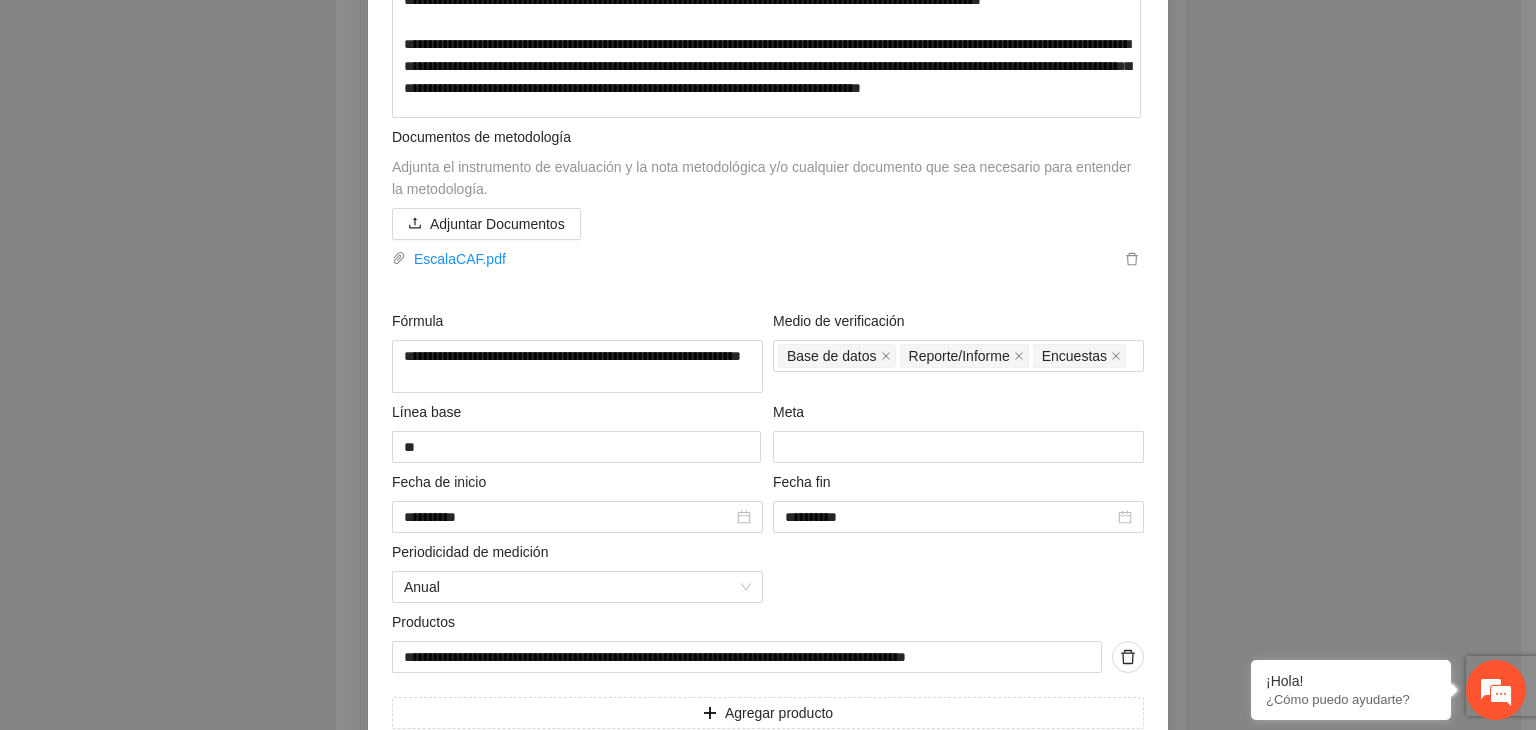 scroll, scrollTop: 2246, scrollLeft: 0, axis: vertical 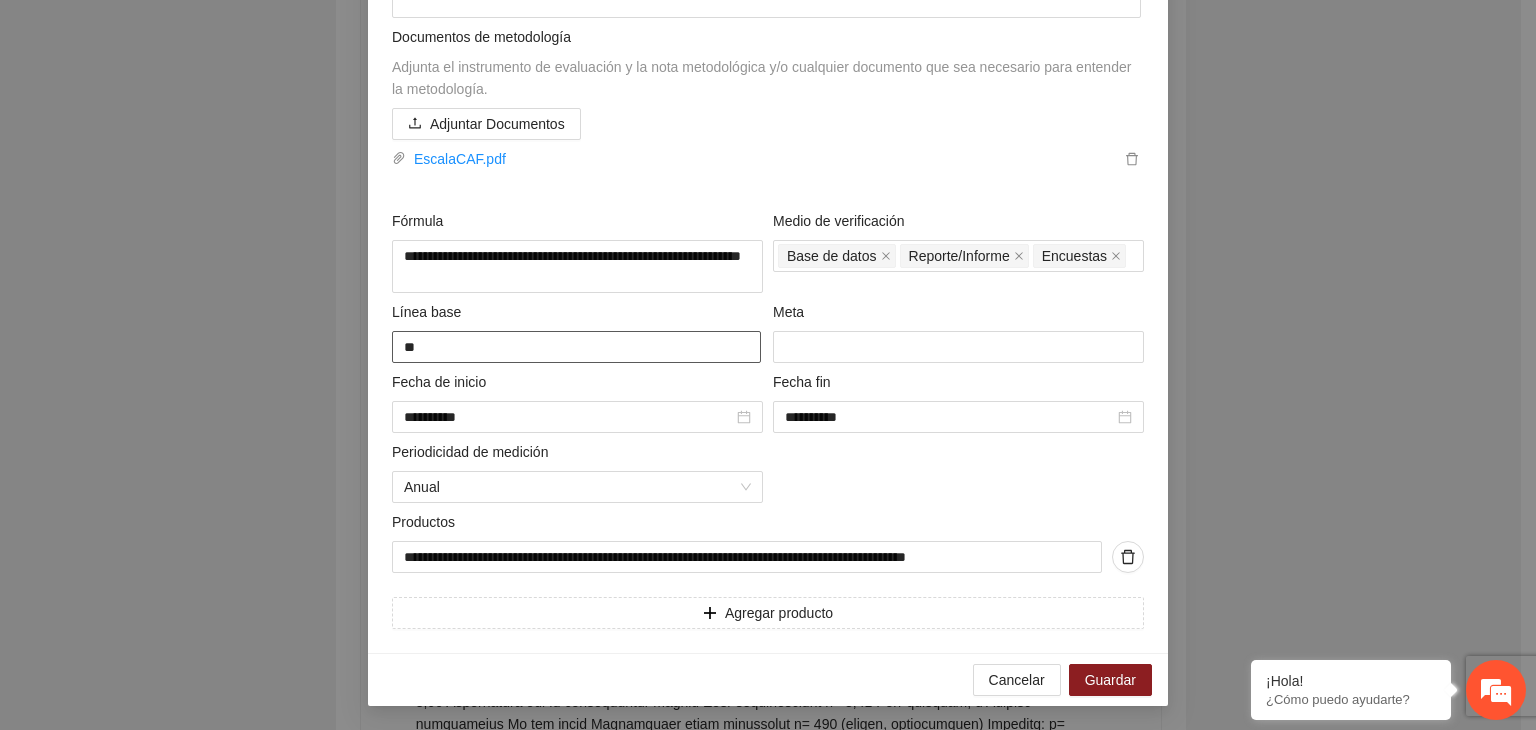 click on "**" at bounding box center [576, 347] 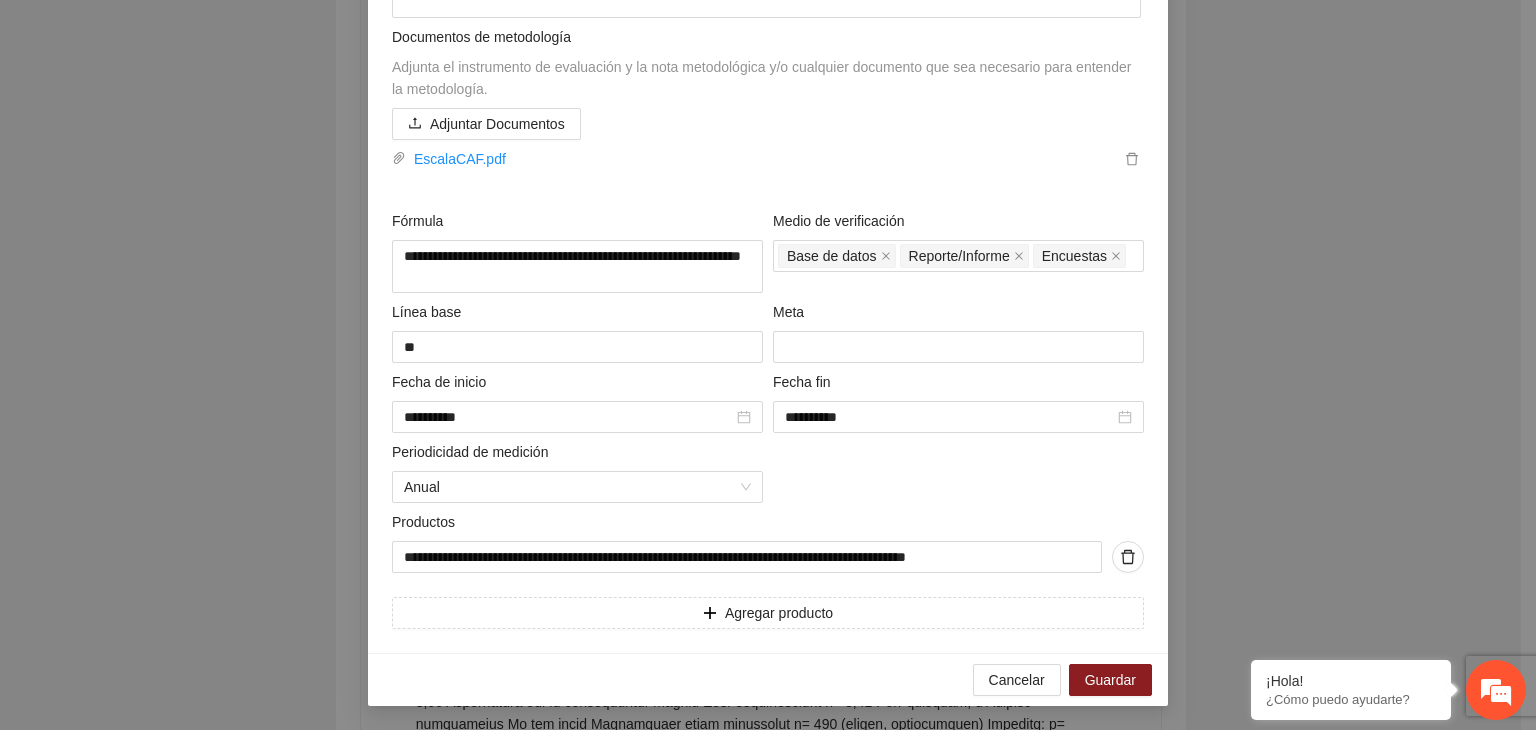 click on "**********" at bounding box center (768, 365) 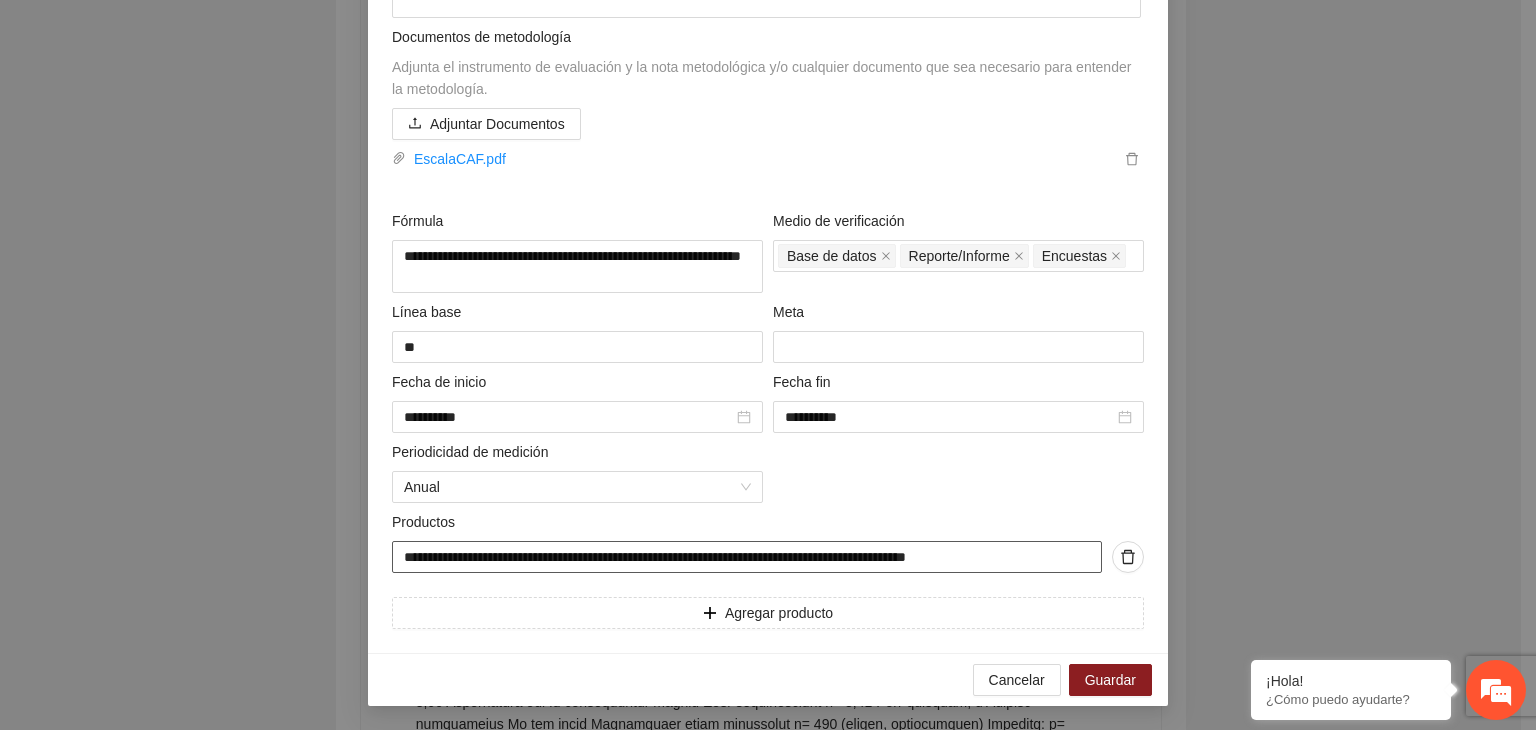 drag, startPoint x: 1049, startPoint y: 555, endPoint x: 159, endPoint y: 601, distance: 891.188 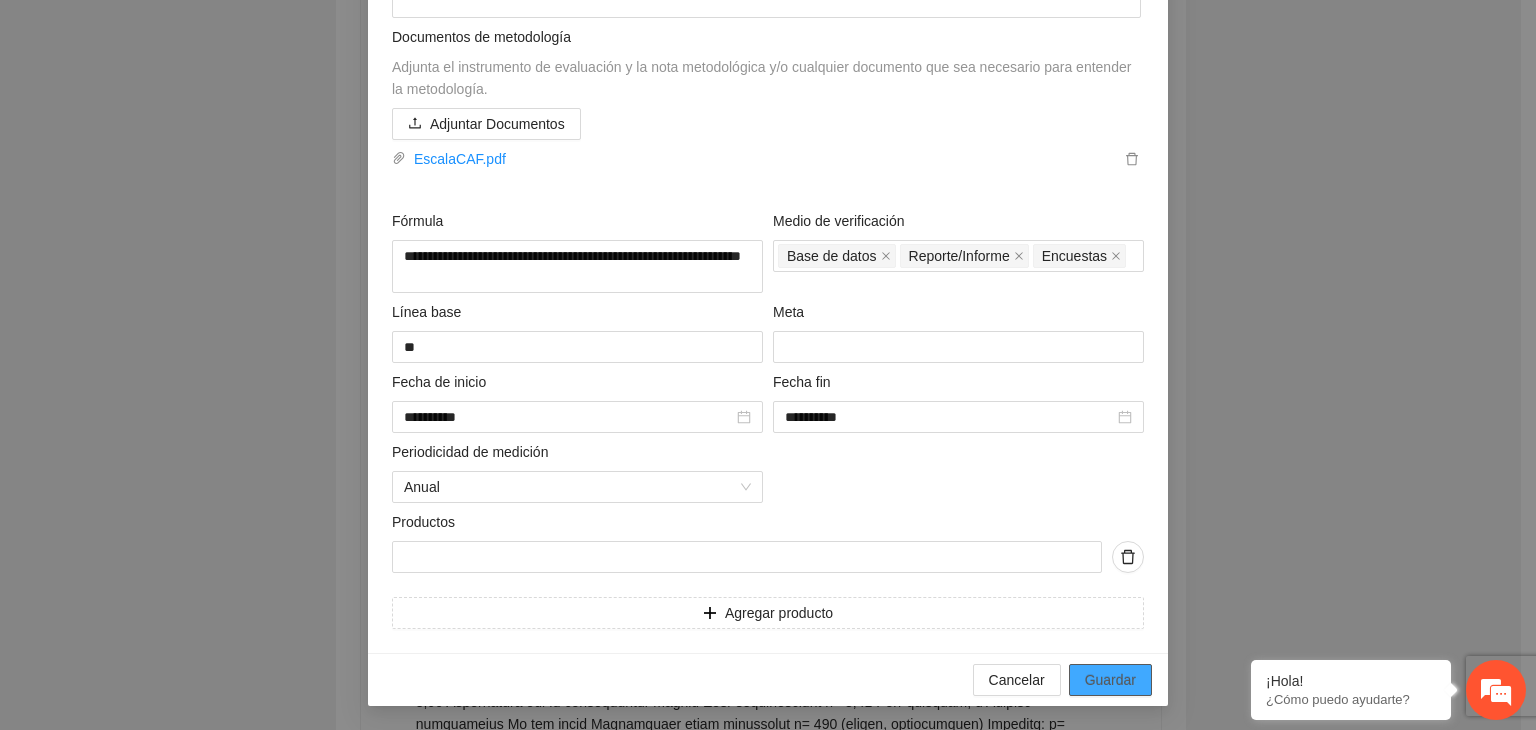 click on "Guardar" at bounding box center [1110, 680] 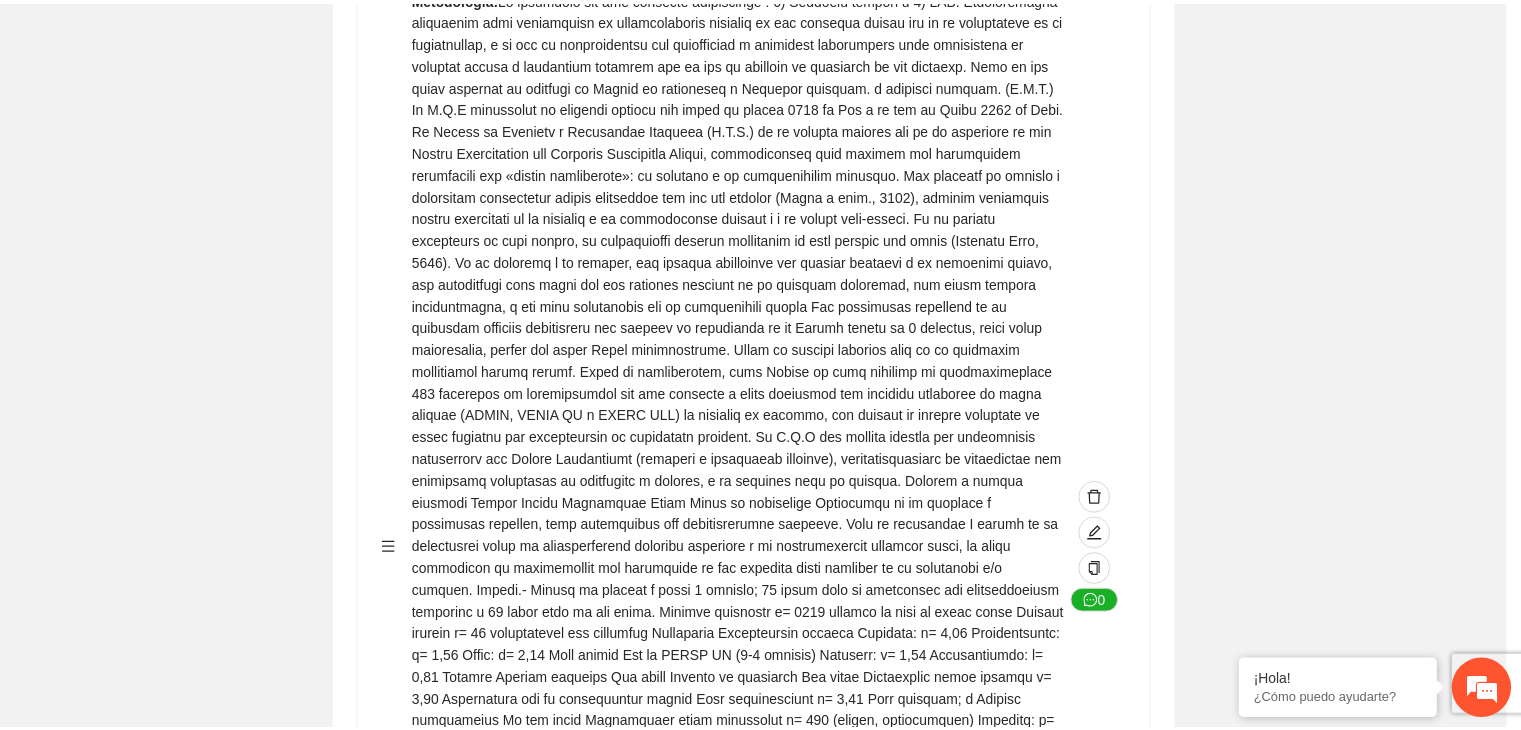 scroll, scrollTop: 186, scrollLeft: 0, axis: vertical 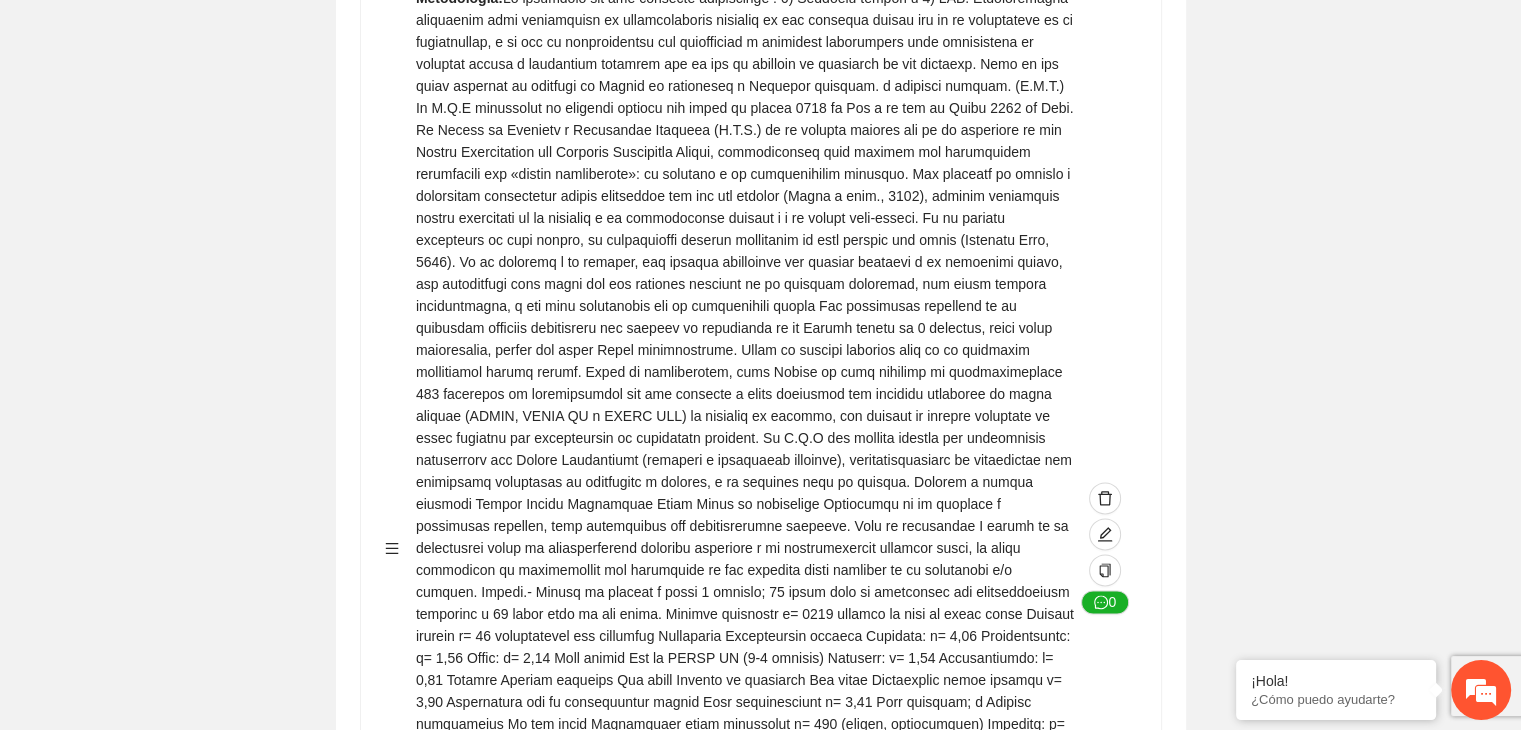 click on "Editar indicador Nombre del indicador      Exportar Contribuir a la disminución de incidencia en violencia familiar en las zonas de Punta Oriente, Cerro Grande y Riberas de Sacramento del Municipio  de Chihuahua. Indicadores Indicador  1 :  Violencia familiar disminuyendo en un 5% en Cerro grande Número de carpetas de investigación de Violencia familiar  disminuyendo en un 5% en Cerro grande Metodología:  Se solicita información al Observatorio Ciudadano de FICOSEC sobre el número de carpetas de violencia familiar en las colonias de intervención Línea base:  29   Meta:  25   Fórmula:  Suma de carpetas de investigación de violencia familiar disminuyendo  en un 5% en Punta Oriente   Medio de verificación:  Reporte/Informe 0 Indicador  2 :  Violencia familiar disminuyendo en un 5% en Punta Oriente Número de carpetas de investigación de Violencia familiar  disminuyendo en un 5% en Punta Oriente Metodología:  Línea base:  63   Meta:  56   Fórmula:    Medio de verificación:  Reporte/Informe 0 3 :" at bounding box center [760, 181] 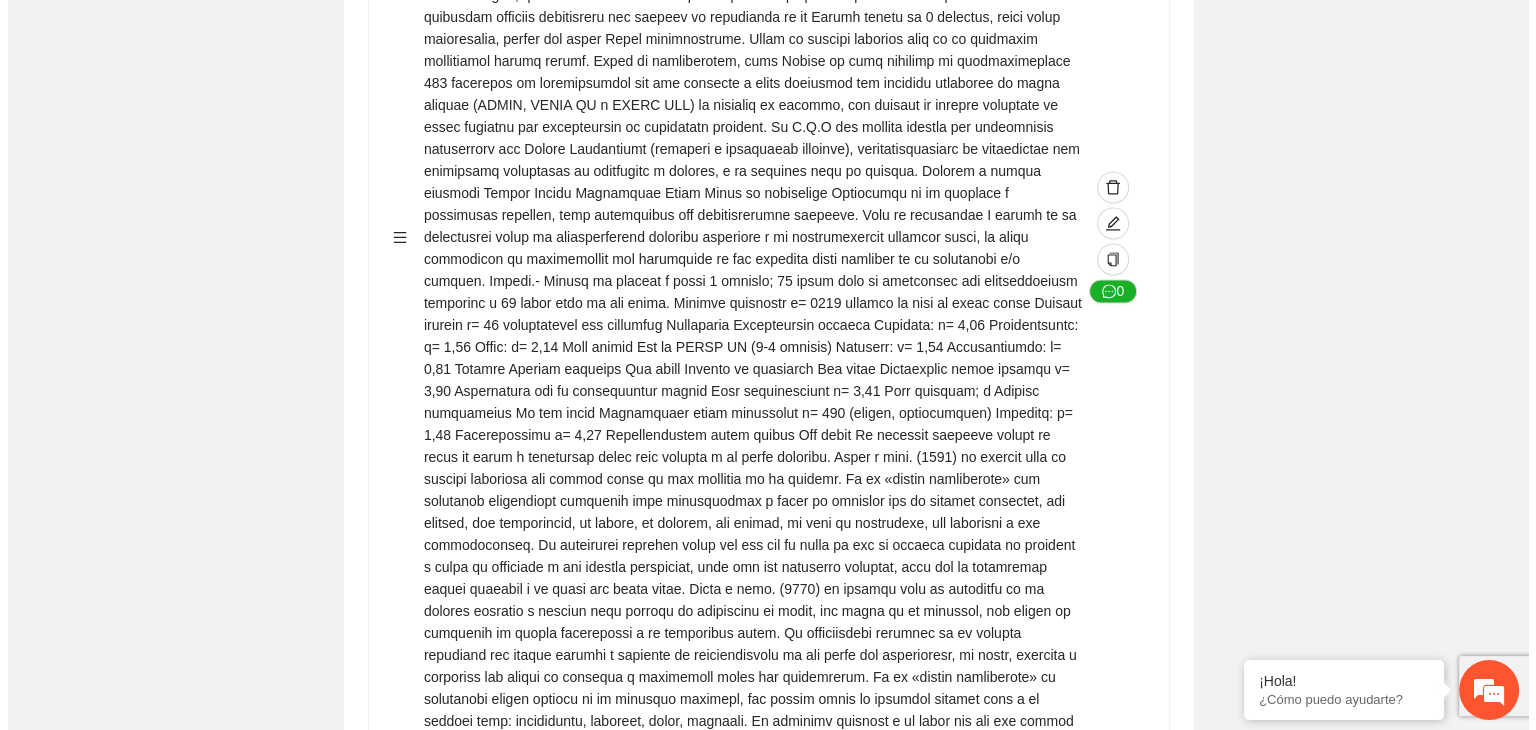 scroll, scrollTop: 2759, scrollLeft: 0, axis: vertical 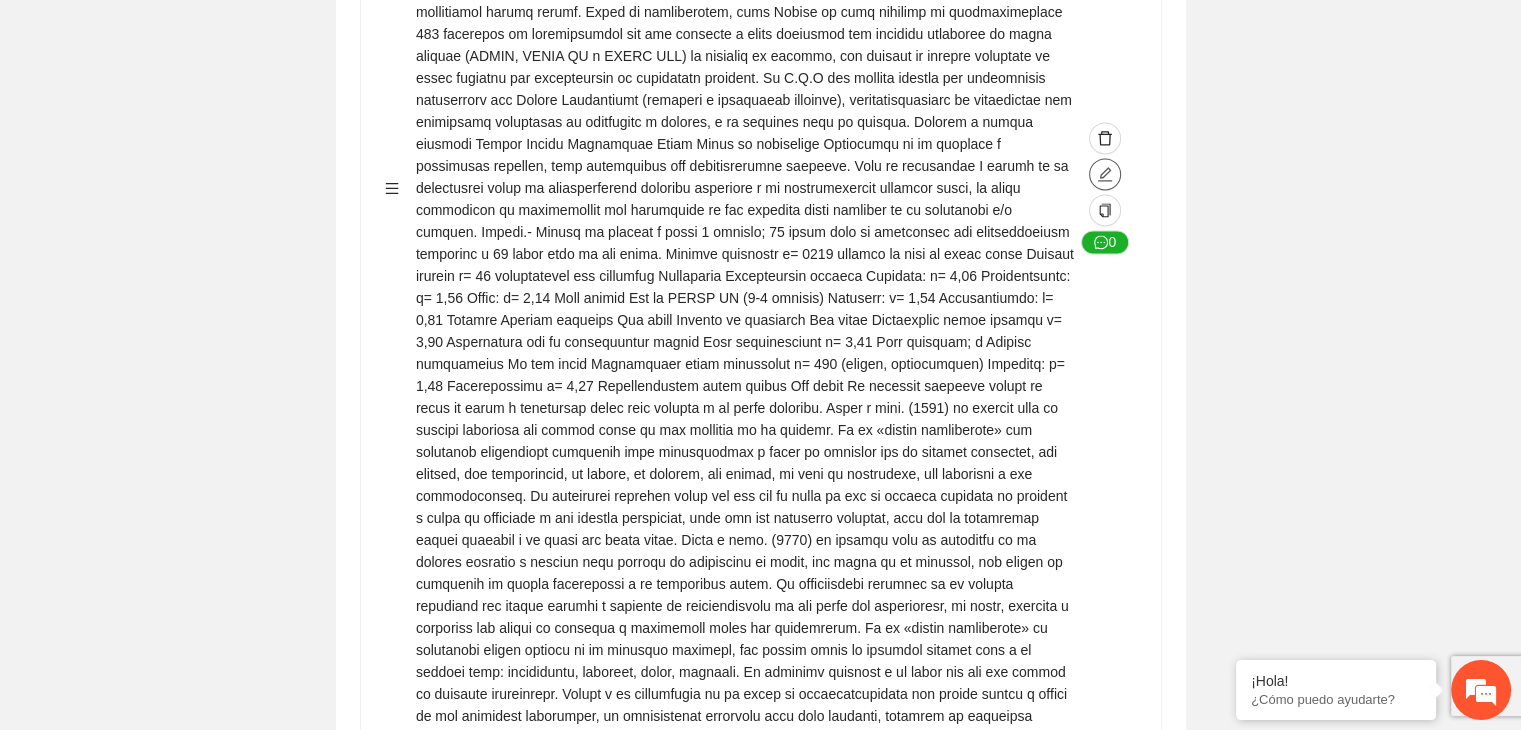 click 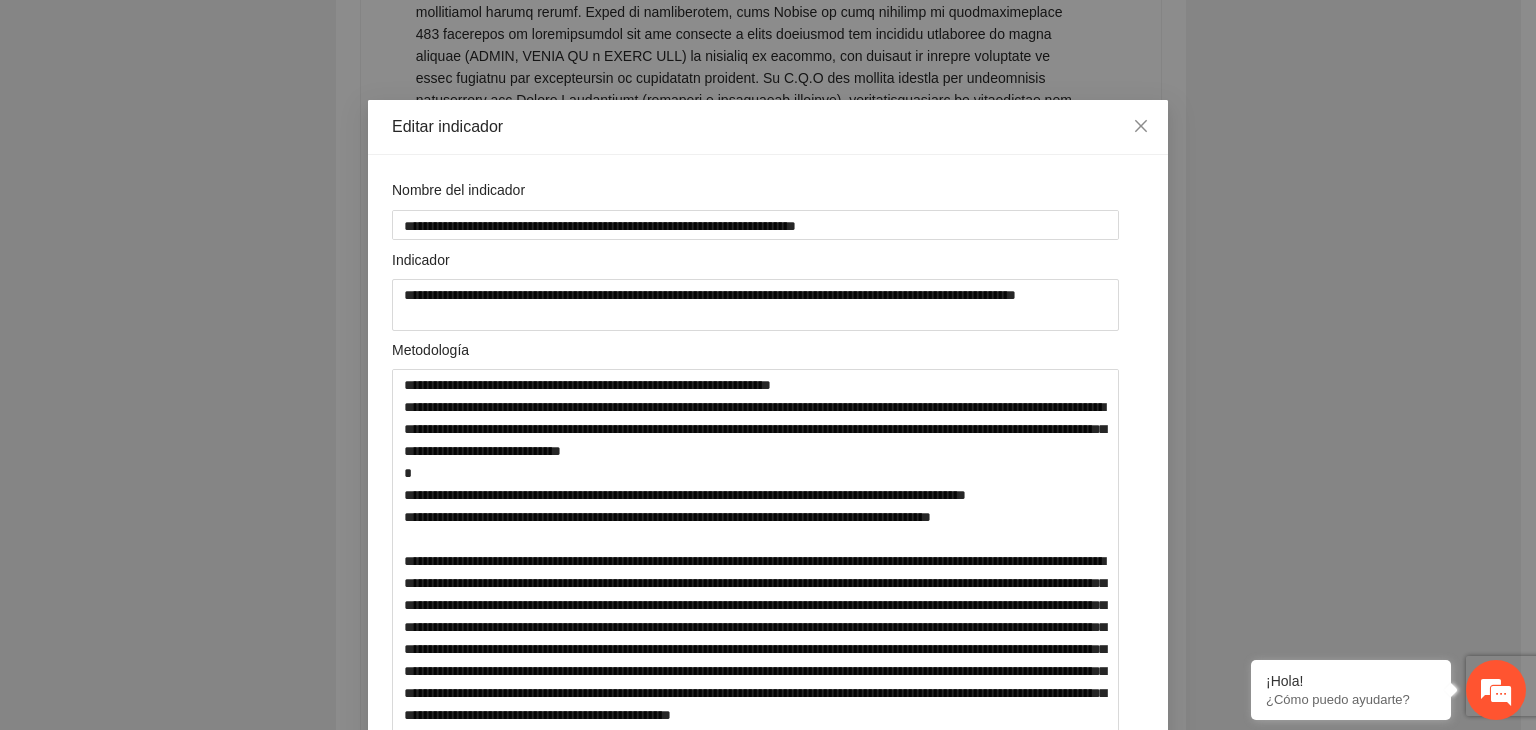 click on "**********" at bounding box center [768, 365] 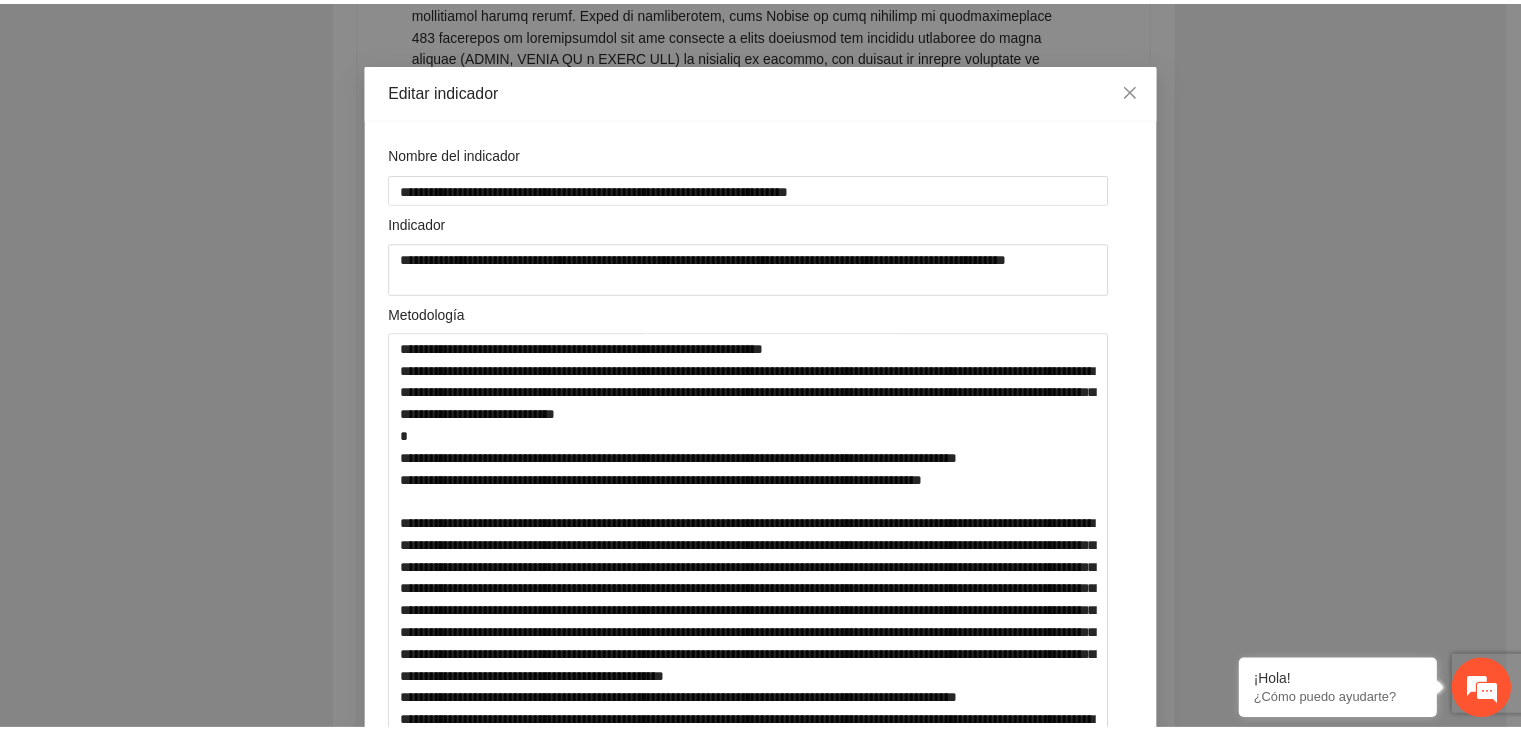 scroll, scrollTop: 40, scrollLeft: 0, axis: vertical 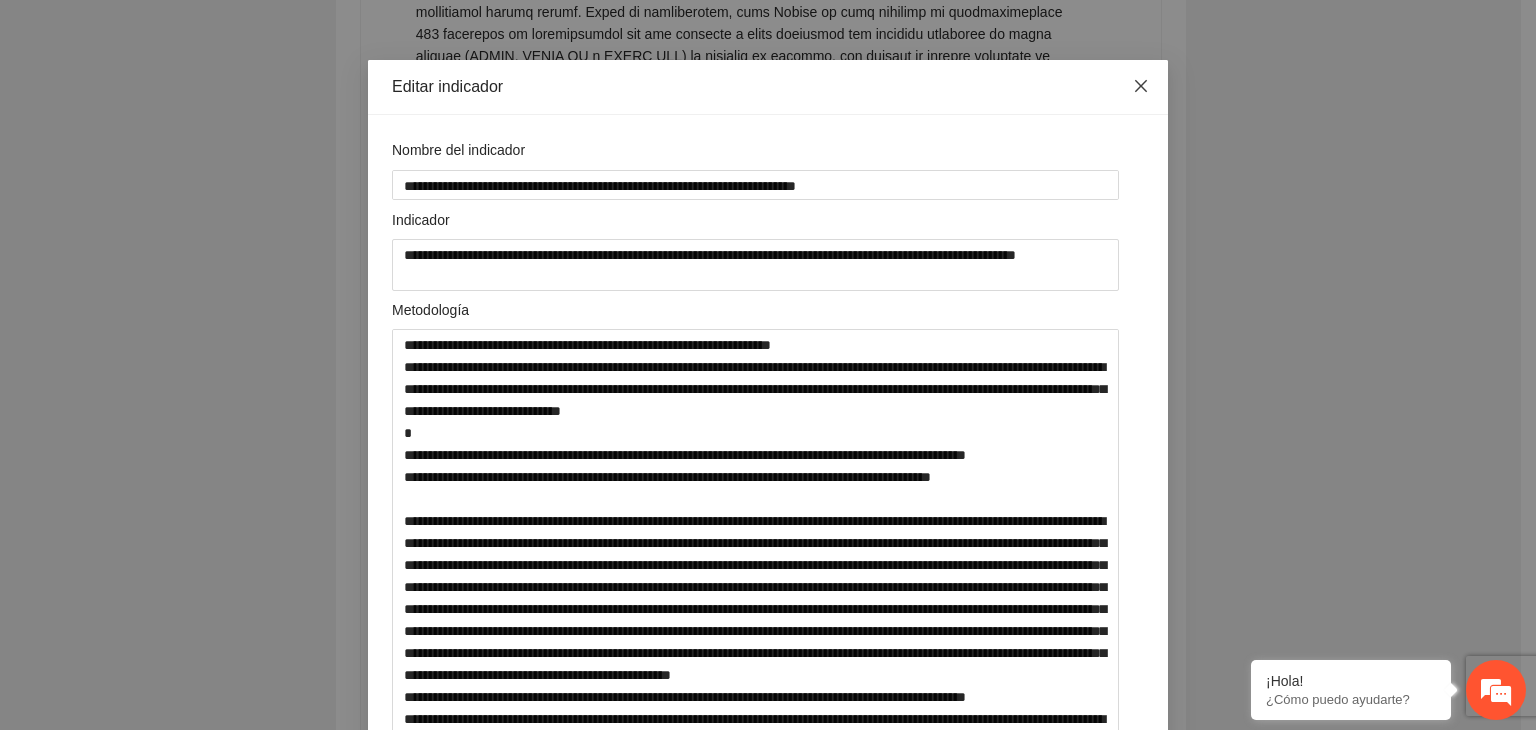 click 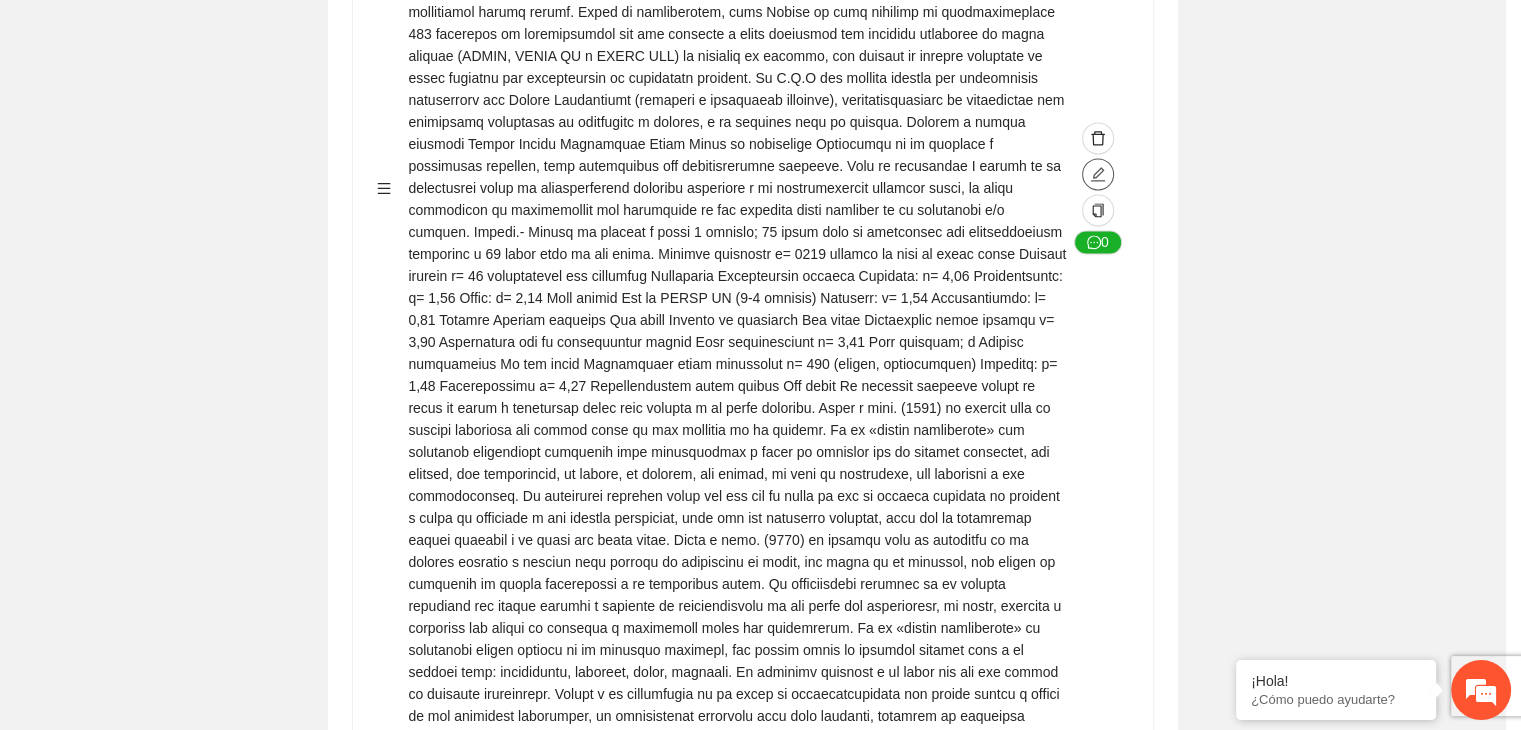 scroll, scrollTop: 0, scrollLeft: 0, axis: both 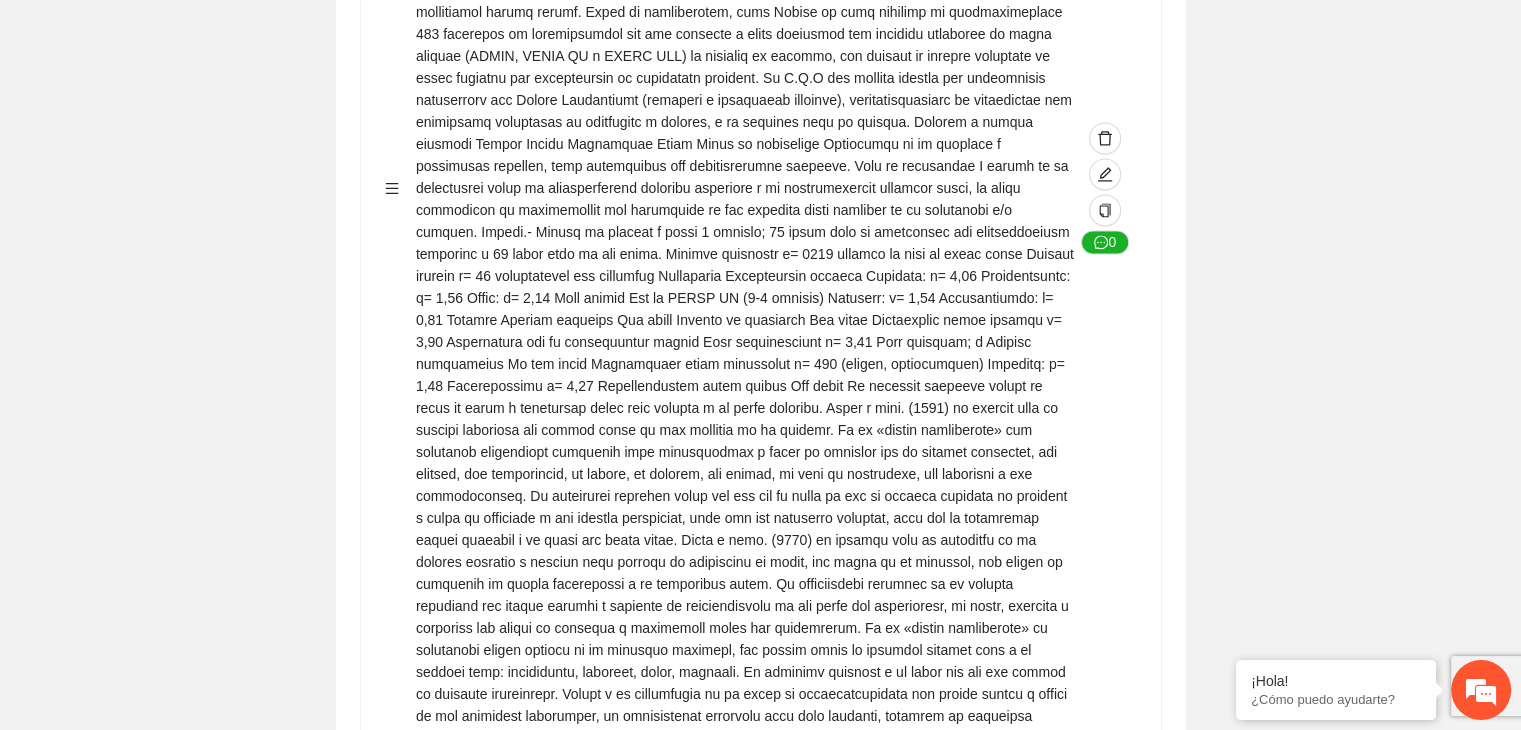 click on "Editar indicador Nombre del indicador      Exportar Contribuir a la disminución de incidencia en violencia familiar en las zonas de Punta Oriente, Cerro Grande y Riberas de Sacramento del Municipio  de Chihuahua. Indicadores Indicador  1 :  Violencia familiar disminuyendo en un 5% en Cerro grande Número de carpetas de investigación de Violencia familiar  disminuyendo en un 5% en Cerro grande Metodología:  Se solicita información al Observatorio Ciudadano de FICOSEC sobre el número de carpetas de violencia familiar en las colonias de intervención Línea base:  29   Meta:  25   Fórmula:  Suma de carpetas de investigación de violencia familiar disminuyendo  en un 5% en Punta Oriente   Medio de verificación:  Reporte/Informe 0 Indicador  2 :  Violencia familiar disminuyendo en un 5% en Punta Oriente Número de carpetas de investigación de Violencia familiar  disminuyendo en un 5% en Punta Oriente Metodología:  Línea base:  63   Meta:  56   Fórmula:    Medio de verificación:  Reporte/Informe 0 3 :" at bounding box center [760, -179] 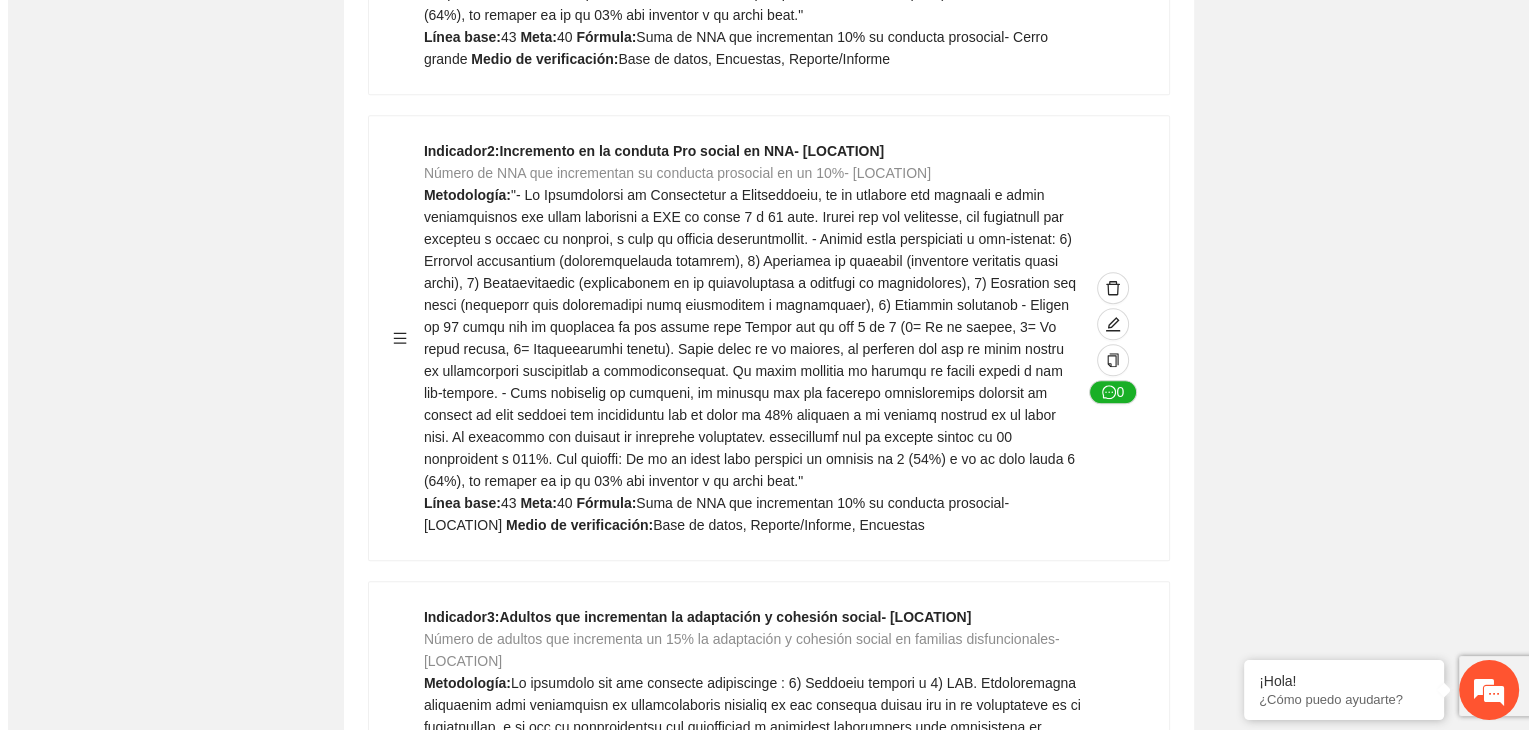 scroll, scrollTop: 1719, scrollLeft: 0, axis: vertical 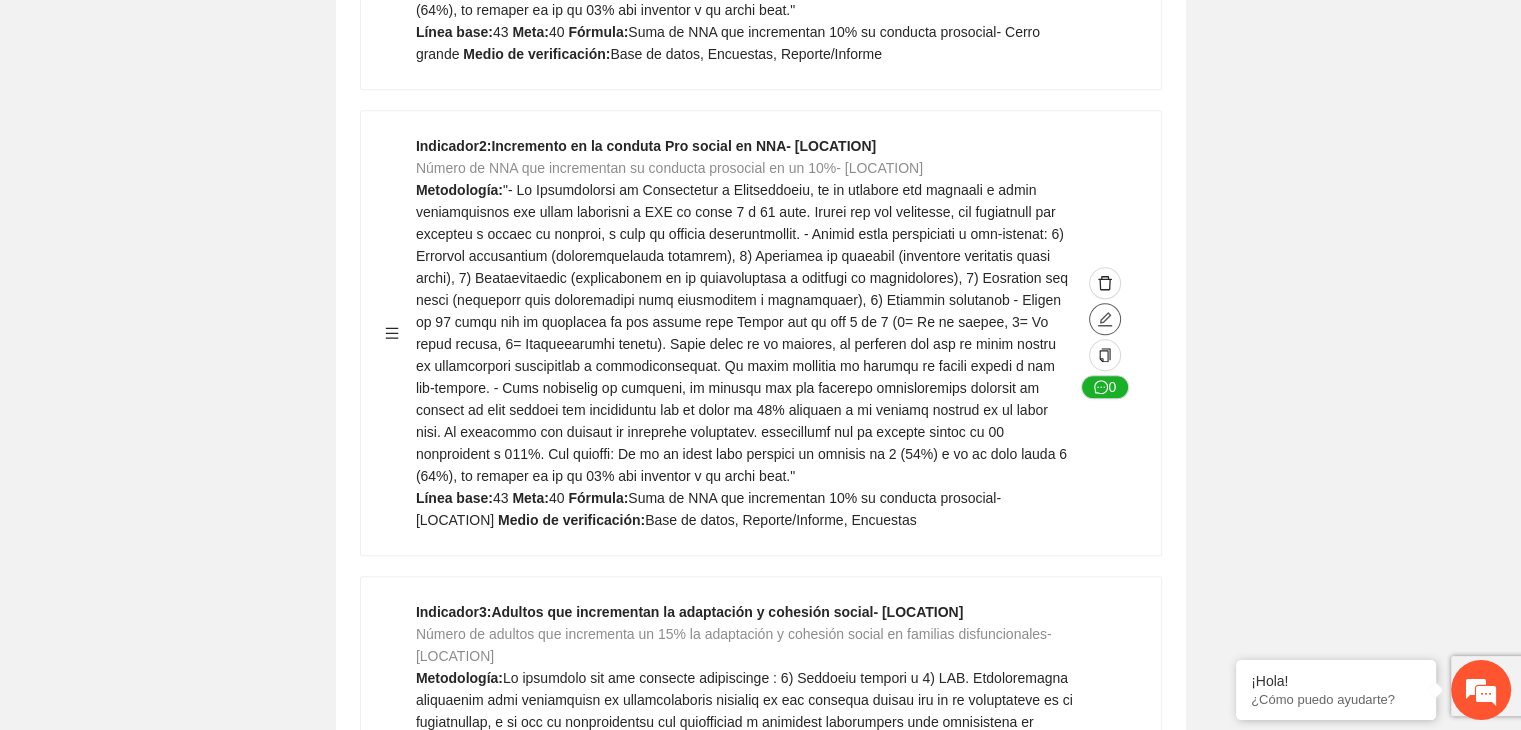 click 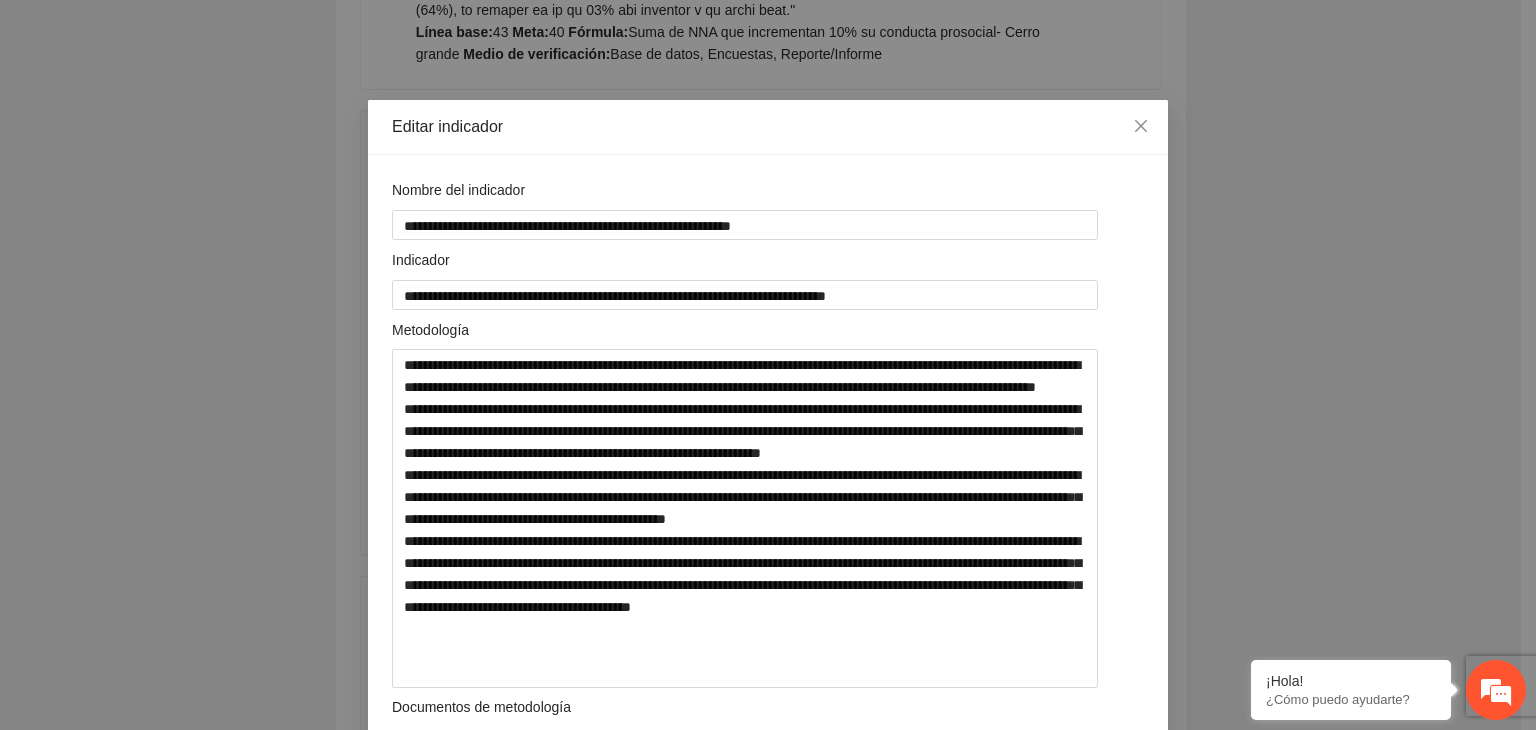 click on "**********" at bounding box center [768, 365] 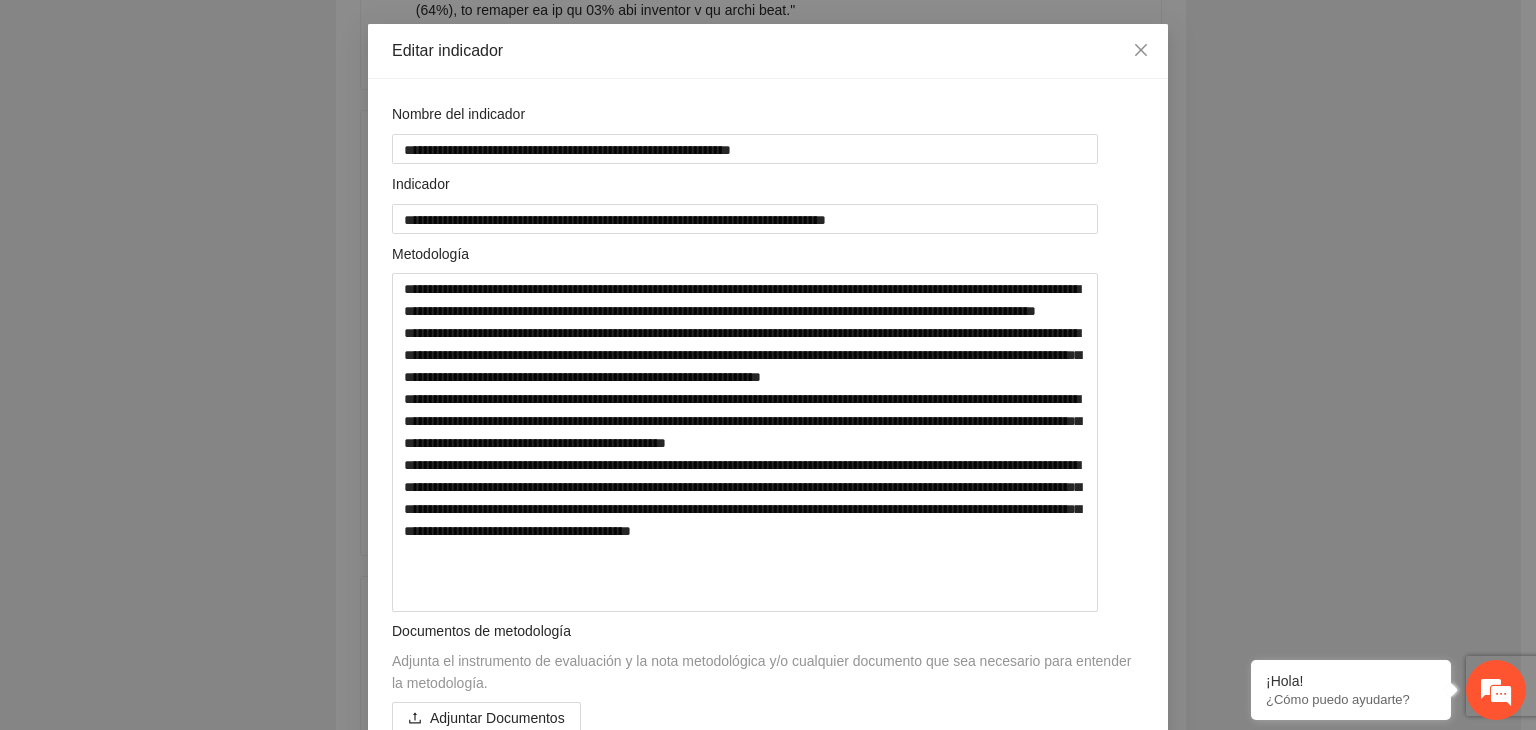 scroll, scrollTop: 80, scrollLeft: 0, axis: vertical 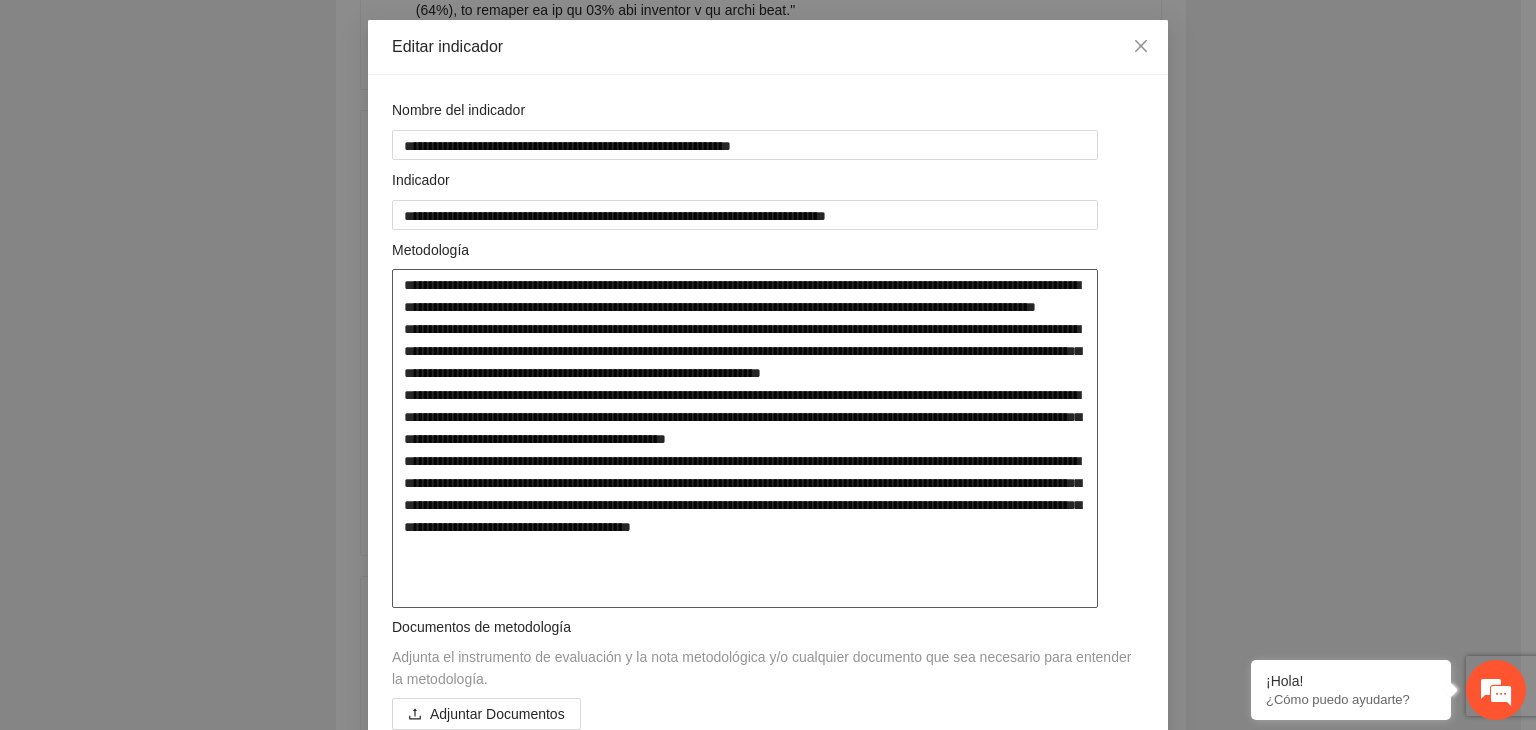 drag, startPoint x: 396, startPoint y: 282, endPoint x: 1018, endPoint y: 585, distance: 691.8764 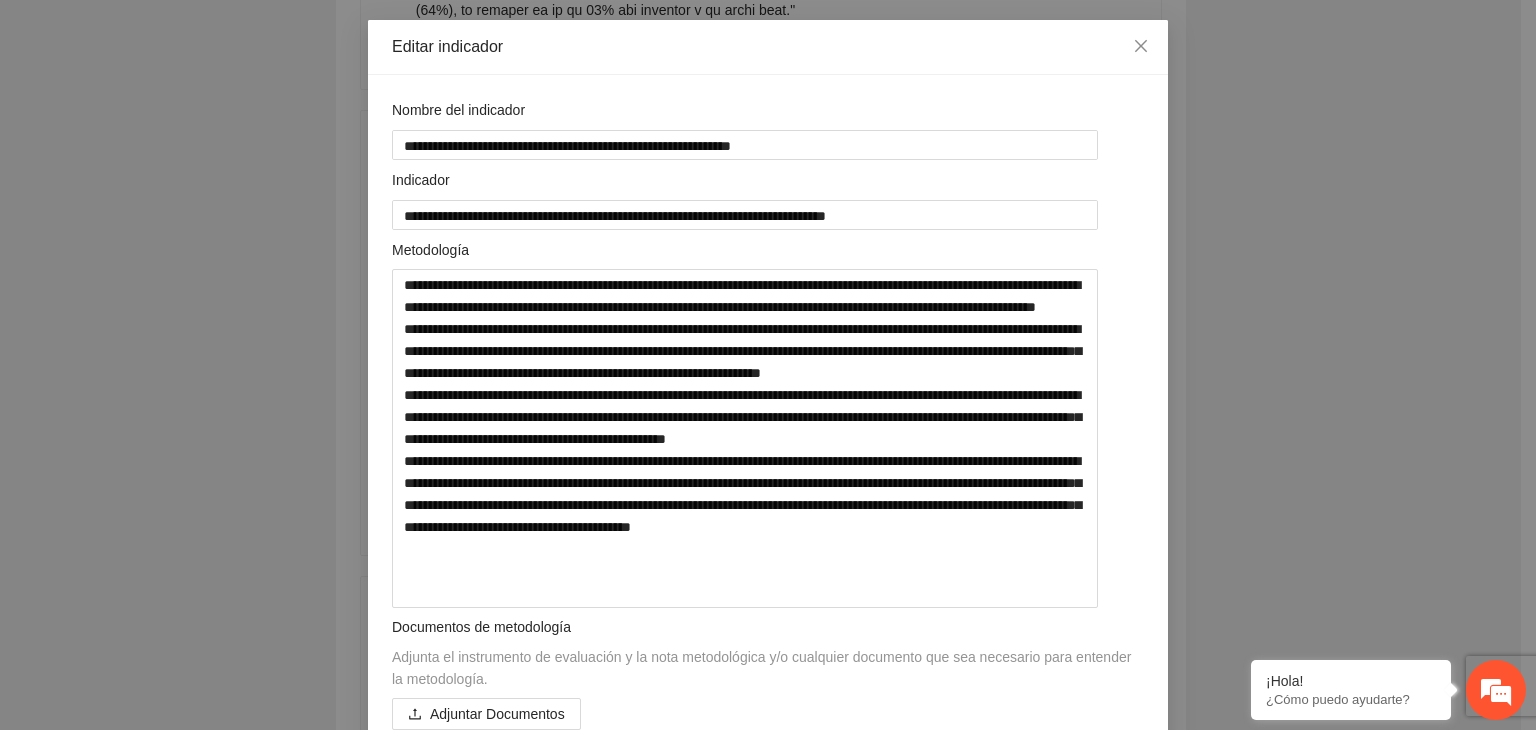 click on "**********" at bounding box center [768, 365] 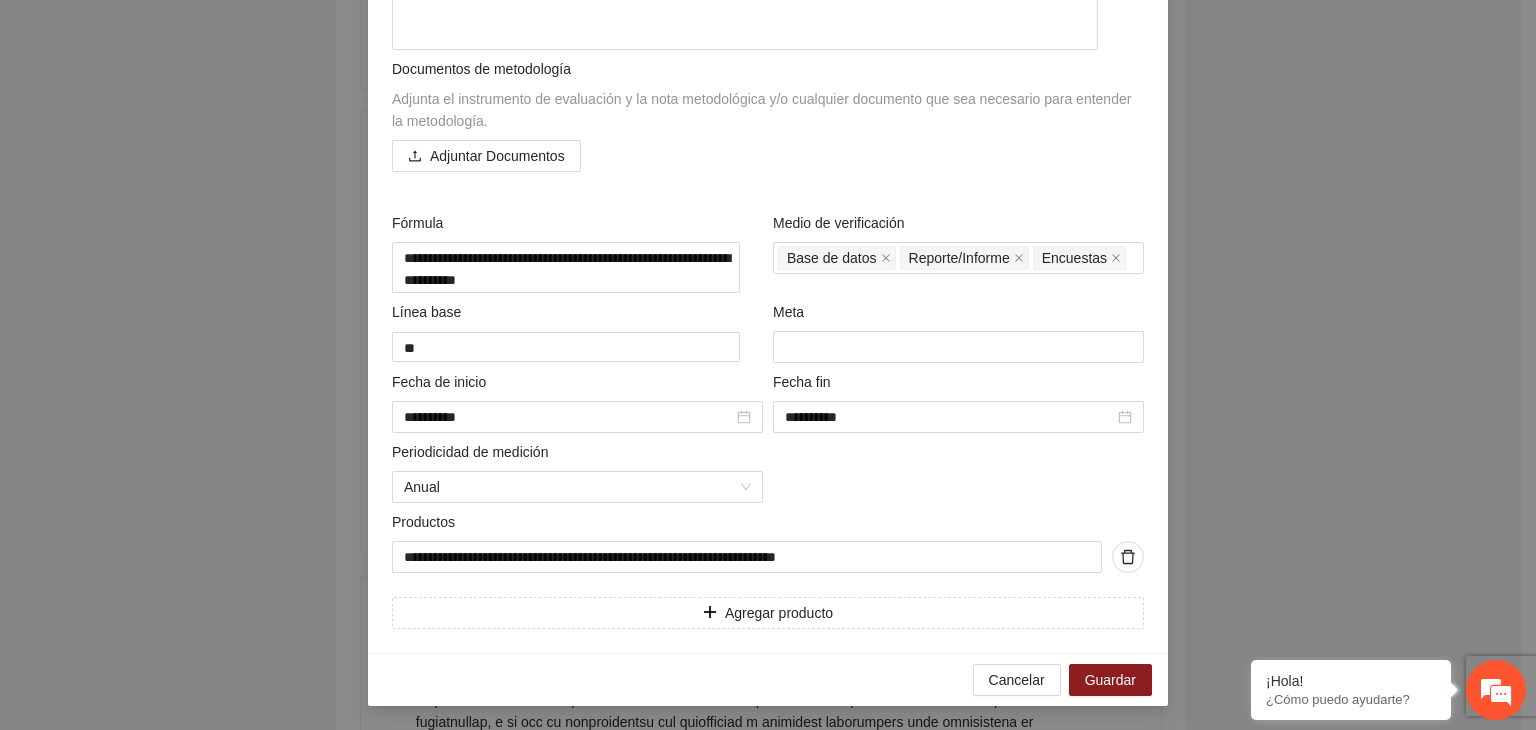 scroll, scrollTop: 663, scrollLeft: 0, axis: vertical 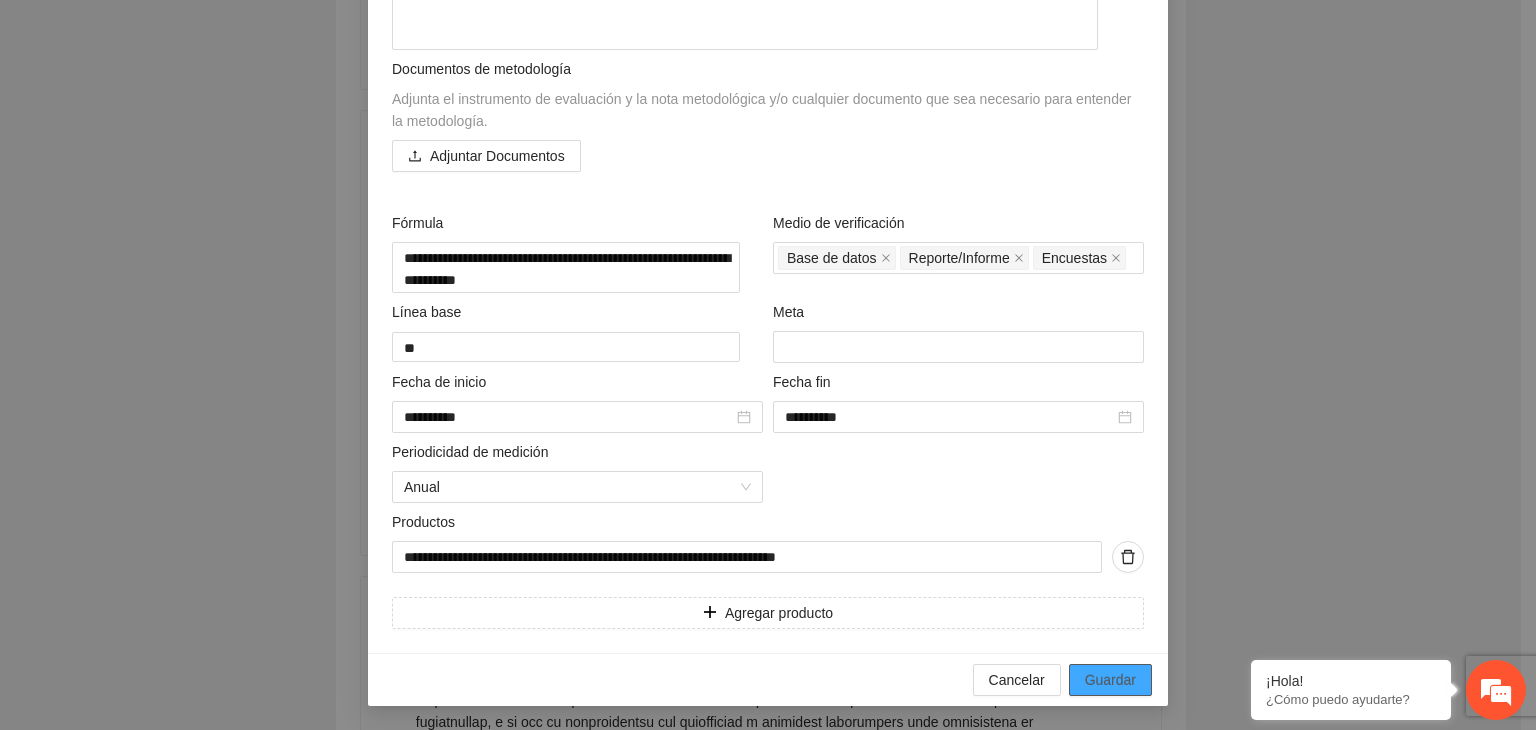click on "Guardar" at bounding box center [1110, 680] 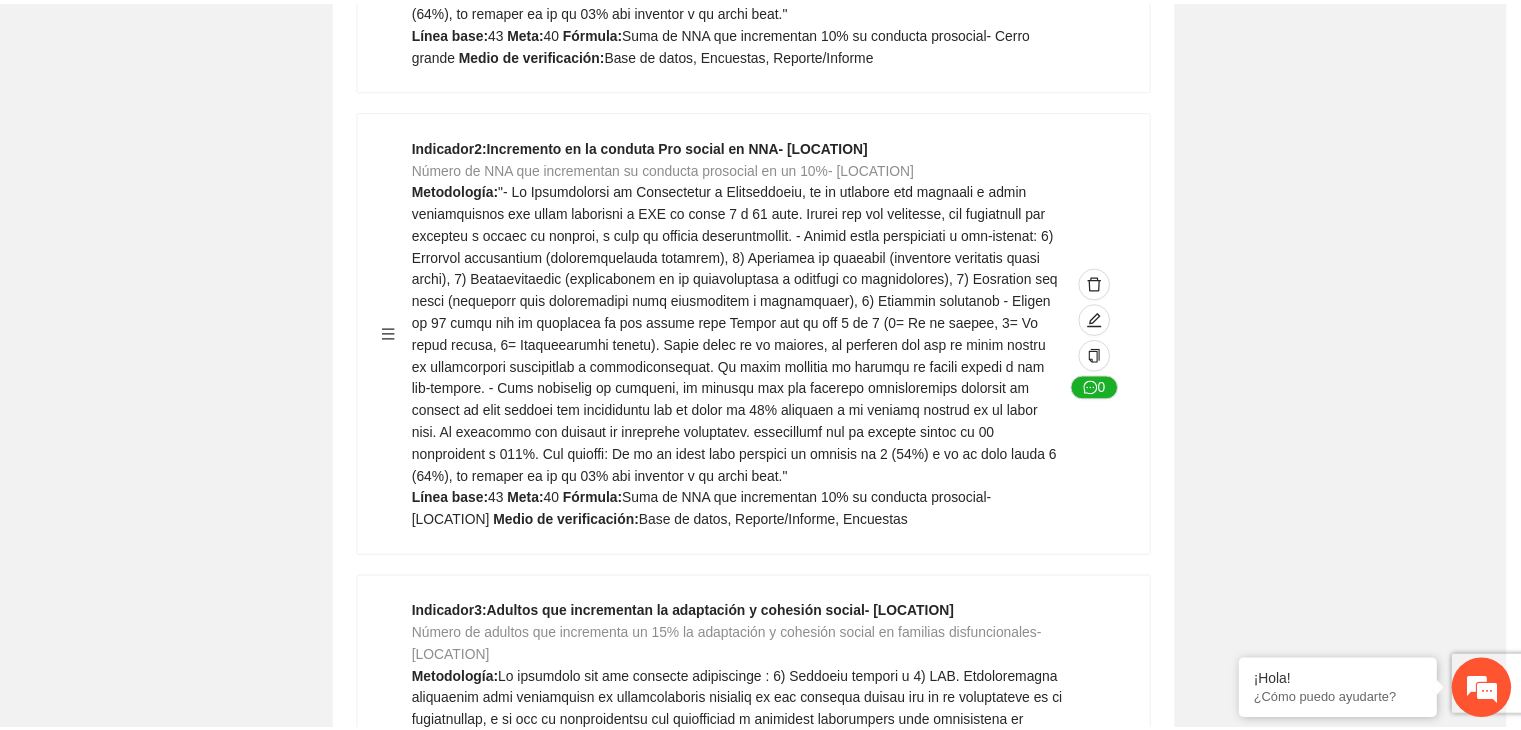 scroll, scrollTop: 156, scrollLeft: 0, axis: vertical 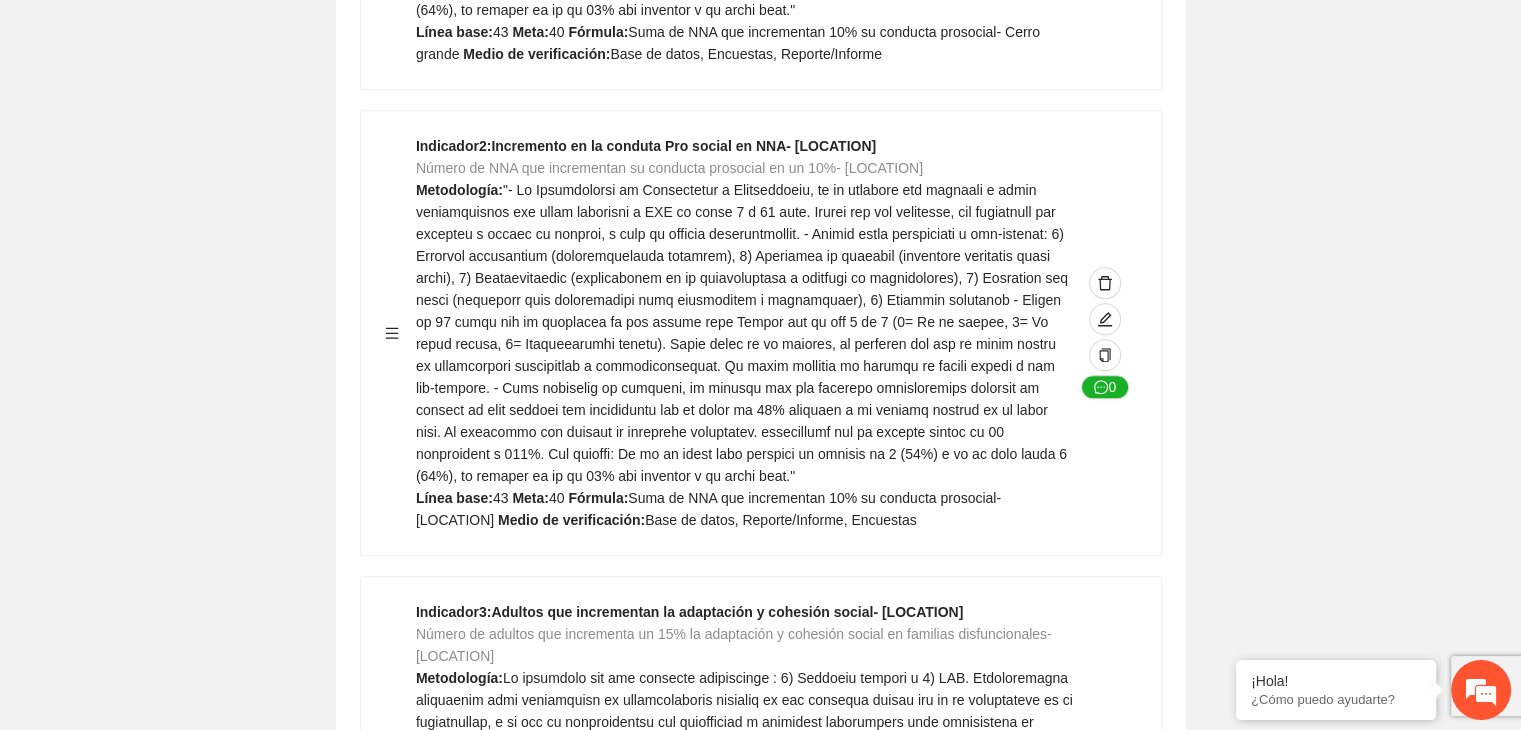 click on "Editar indicador Nombre del indicador      Exportar Contribuir a la disminución de incidencia en violencia familiar en las zonas de Punta Oriente, Cerro Grande y Riberas de Sacramento del Municipio  de Chihuahua. Indicadores Indicador  1 :  Violencia familiar disminuyendo en un 5% en Cerro grande Número de carpetas de investigación de Violencia familiar  disminuyendo en un 5% en Cerro grande Metodología:  Se solicita información al Observatorio Ciudadano de FICOSEC sobre el número de carpetas de violencia familiar en las colonias de intervención Línea base:  29   Meta:  25   Fórmula:  Suma de carpetas de investigación de violencia familiar disminuyendo  en un 5% en Punta Oriente   Medio de verificación:  Reporte/Informe 0 Indicador  2 :  Violencia familiar disminuyendo en un 5% en Punta Oriente Número de carpetas de investigación de Violencia familiar  disminuyendo en un 5% en Punta Oriente Metodología:  Línea base:  63   Meta:  56   Fórmula:    Medio de verificación:  Reporte/Informe 0 3 :" at bounding box center [760, 861] 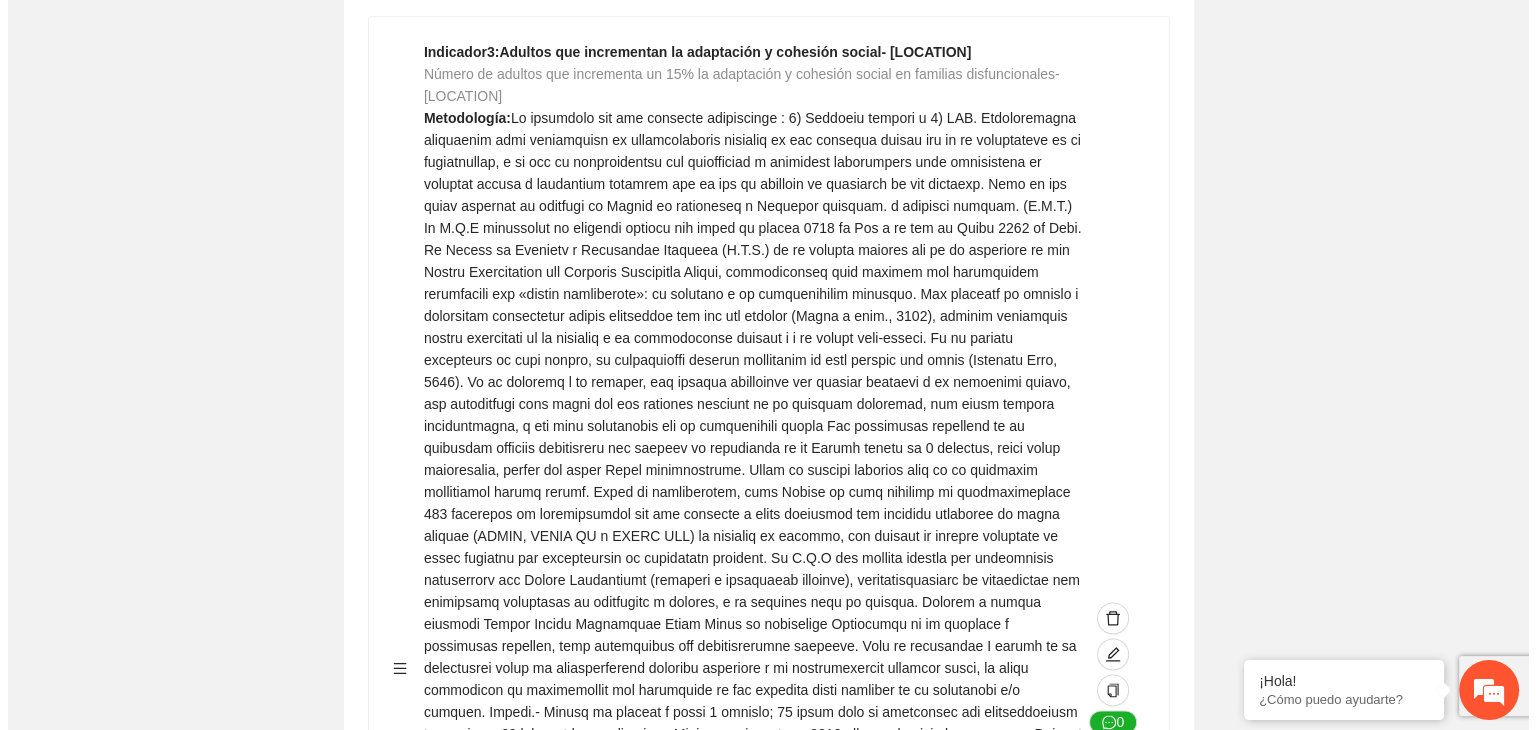 scroll, scrollTop: 2319, scrollLeft: 0, axis: vertical 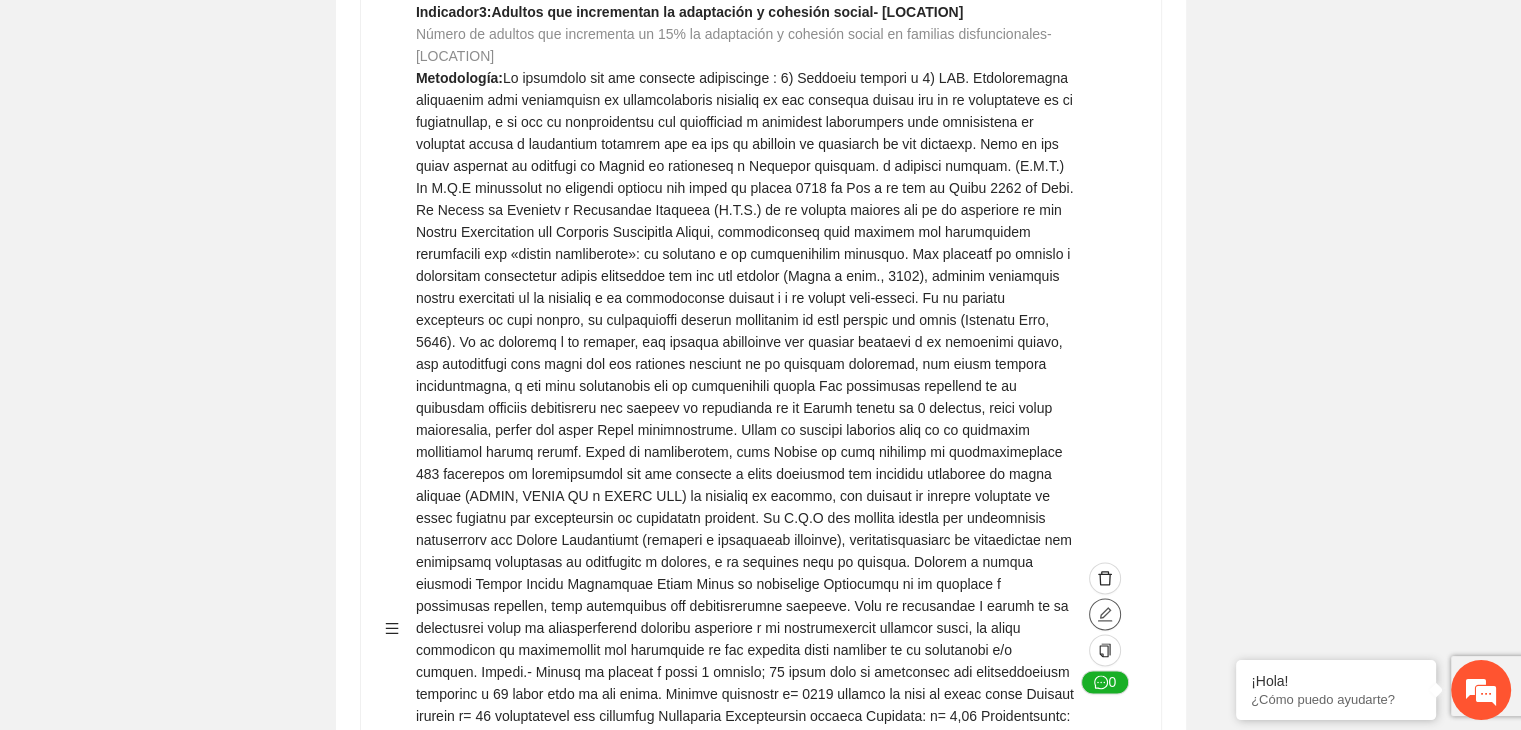 click 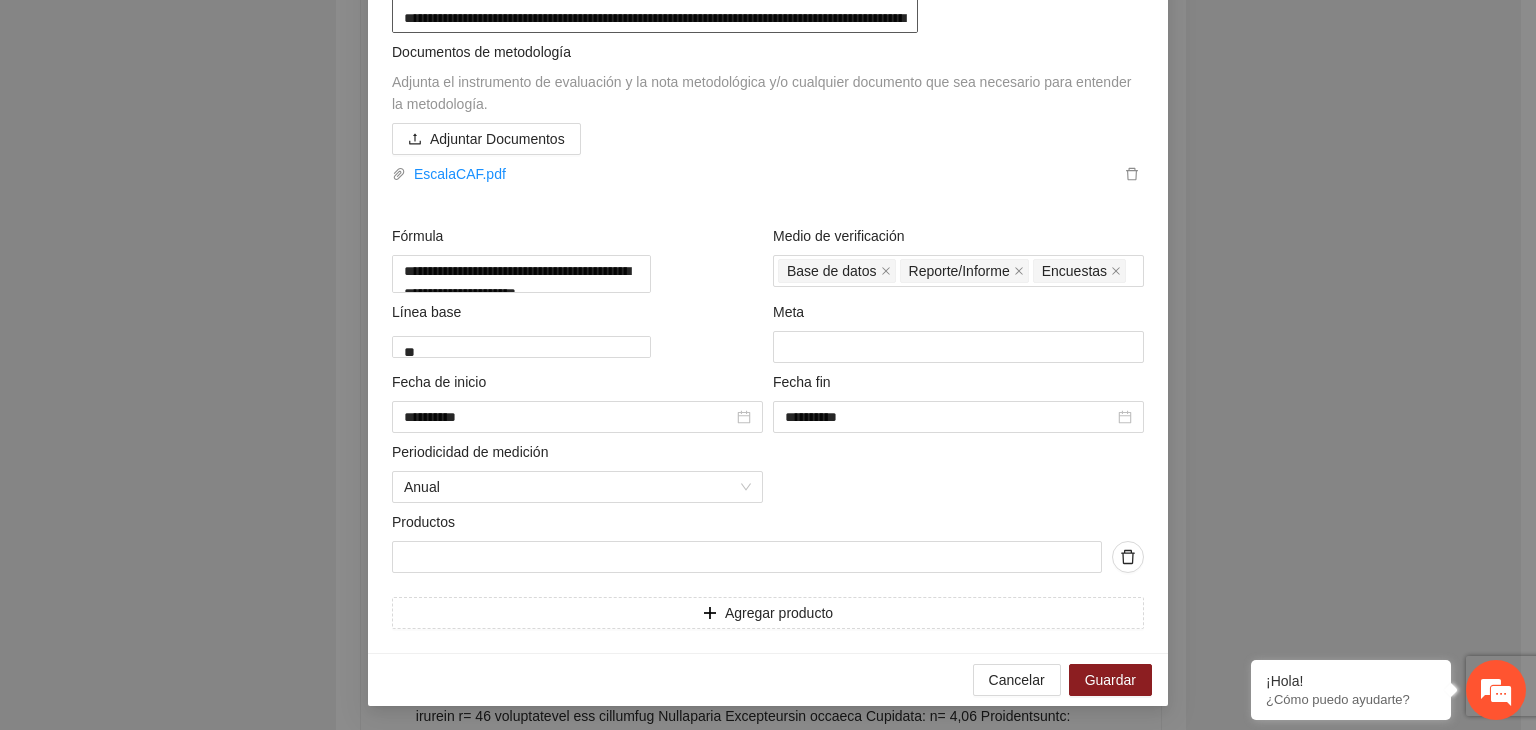 drag, startPoint x: 399, startPoint y: 392, endPoint x: 928, endPoint y: 717, distance: 620.8591 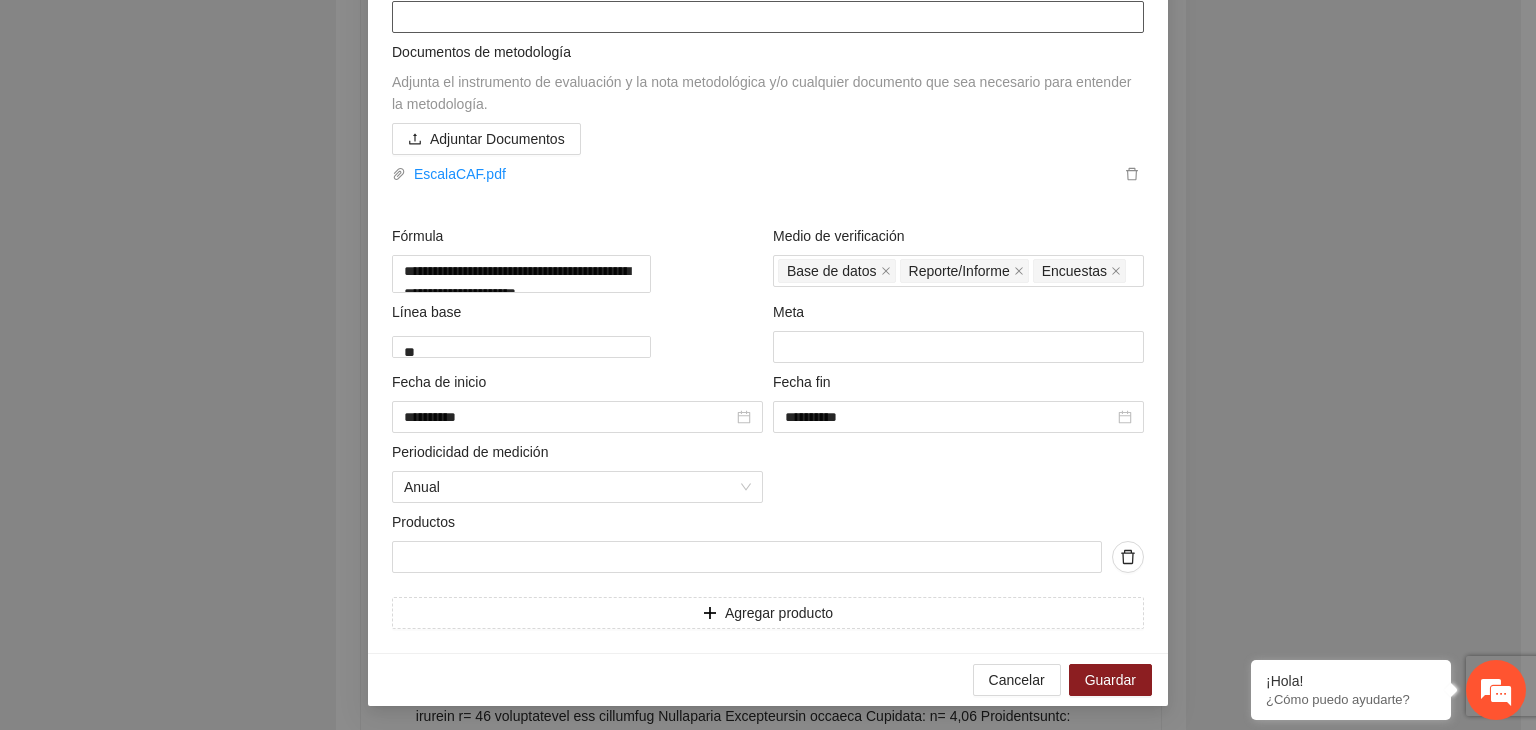 scroll, scrollTop: 376, scrollLeft: 0, axis: vertical 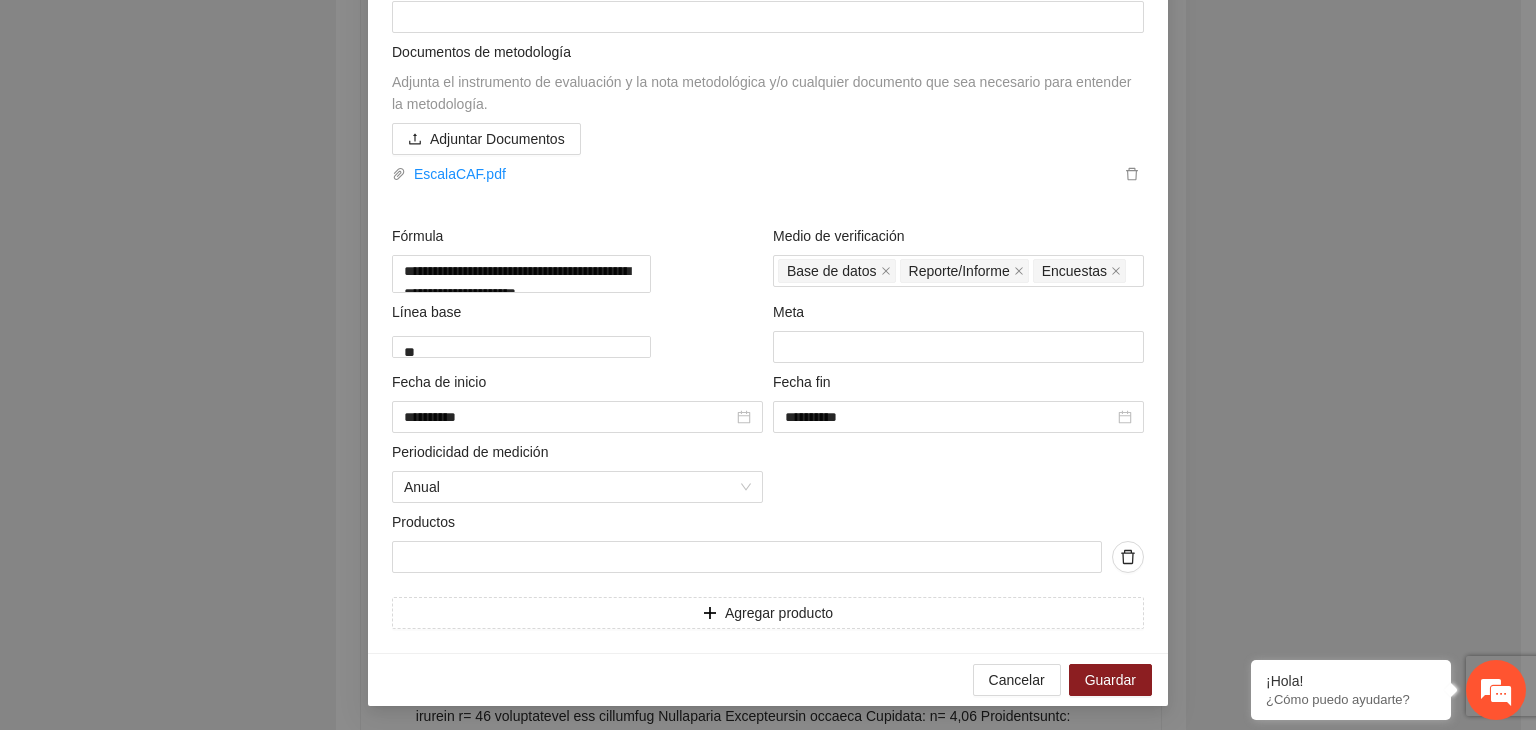 click on "**********" at bounding box center [768, 365] 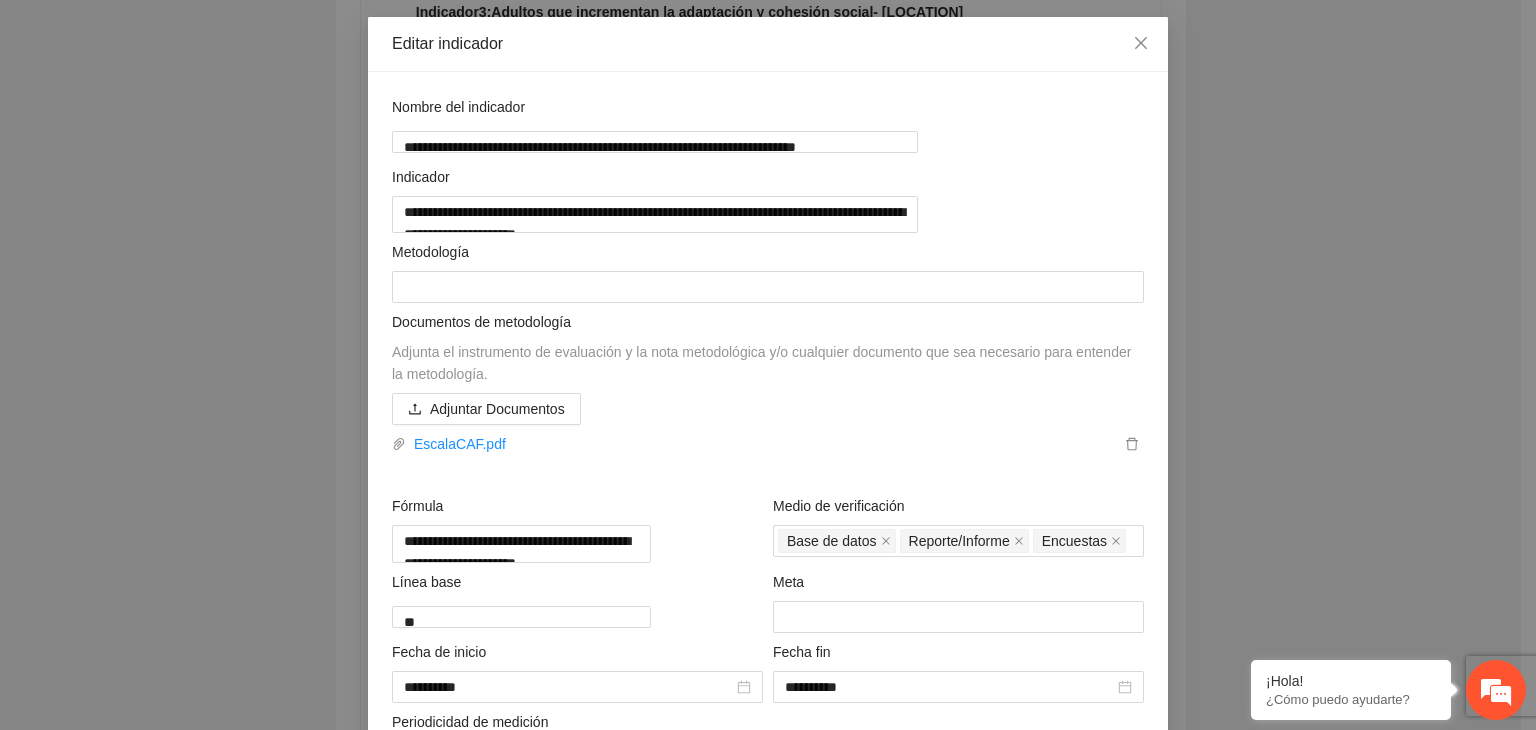 scroll, scrollTop: 16, scrollLeft: 0, axis: vertical 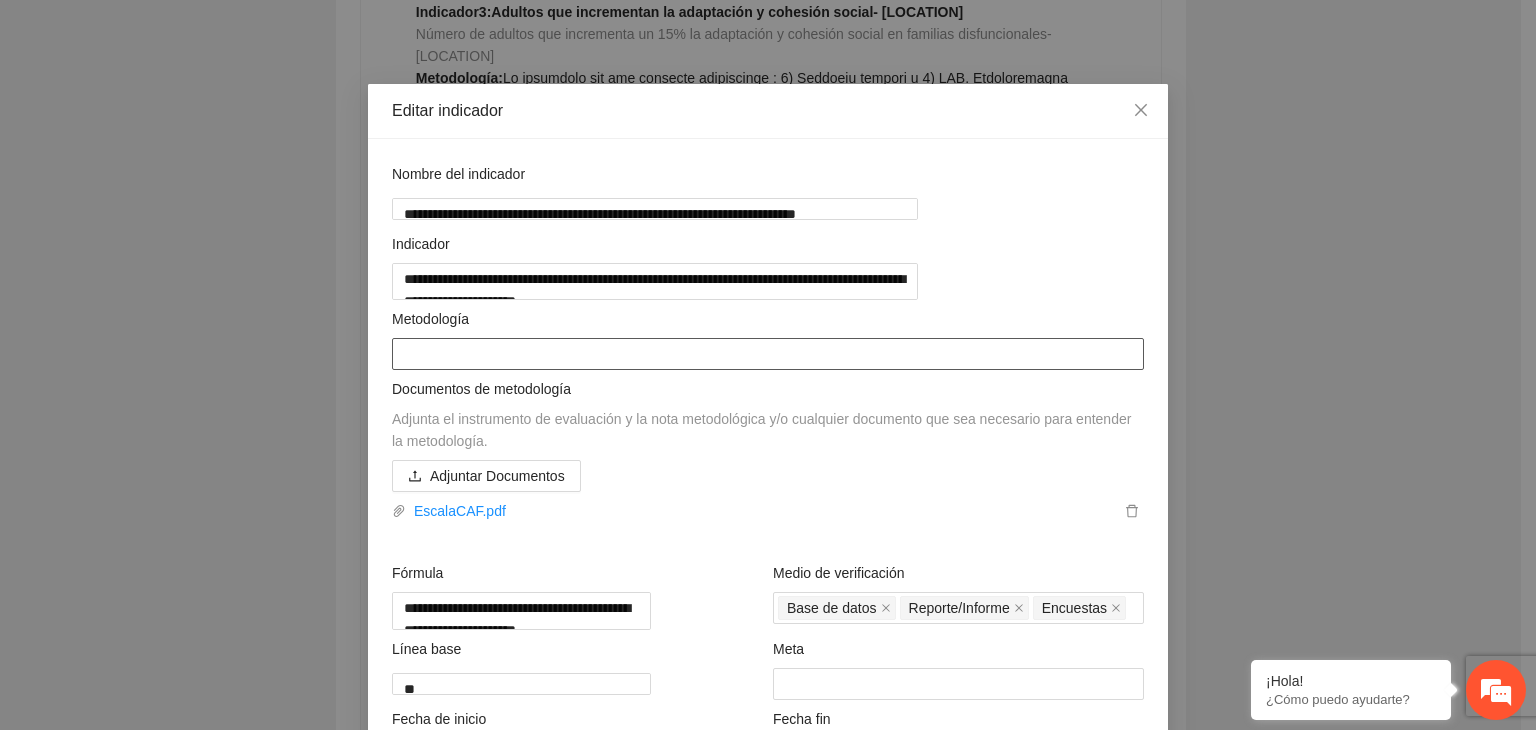 click at bounding box center [768, 354] 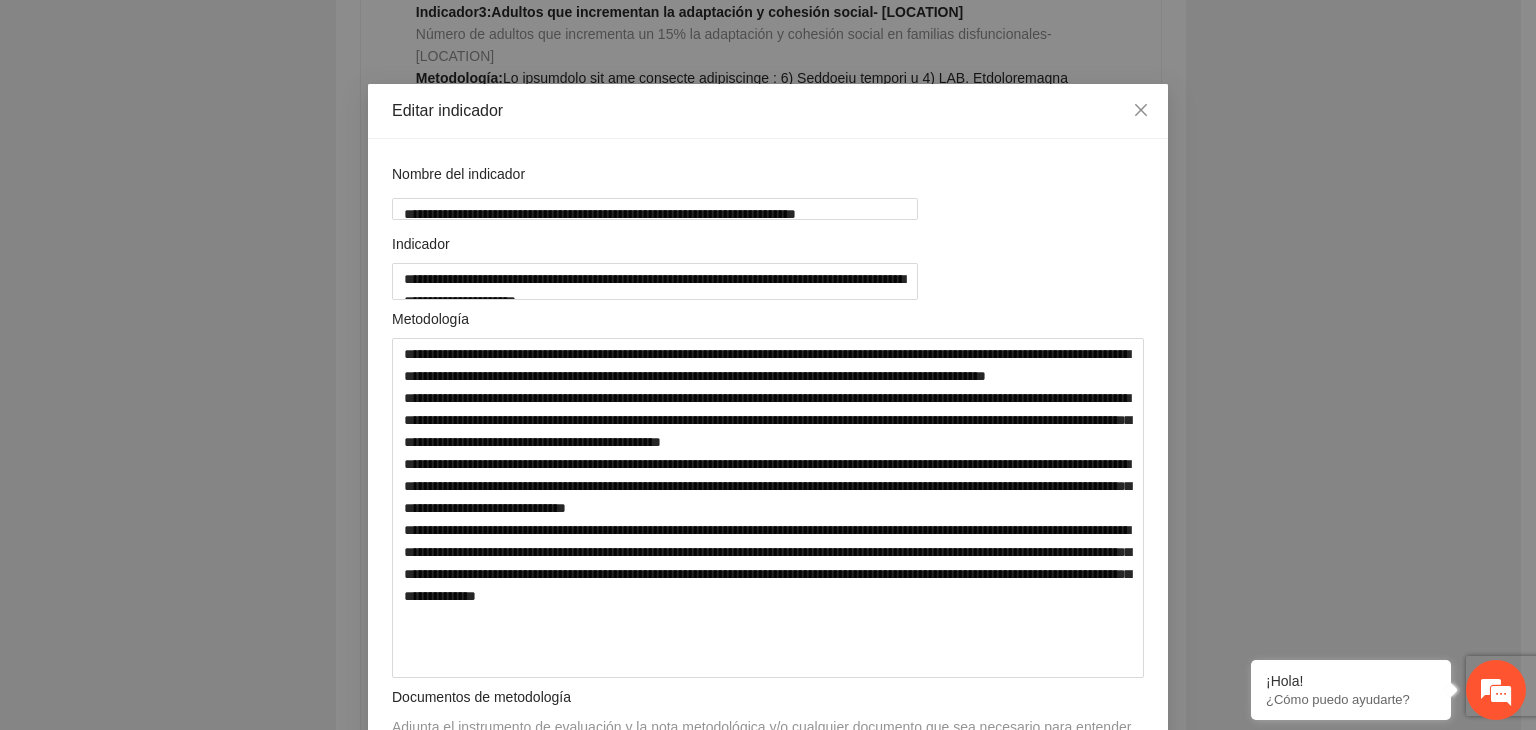 click on "**********" at bounding box center [768, 365] 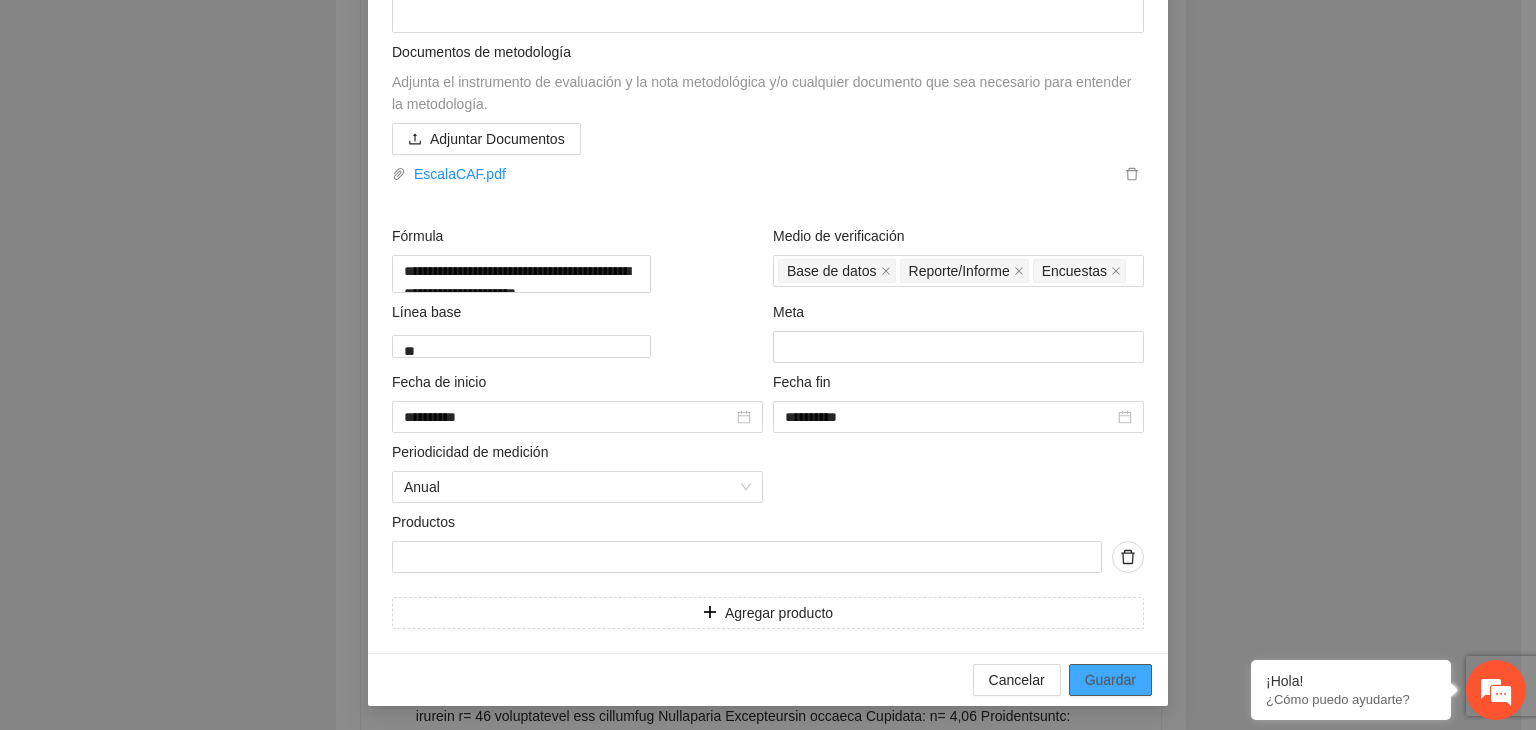 click on "Guardar" at bounding box center (1110, 680) 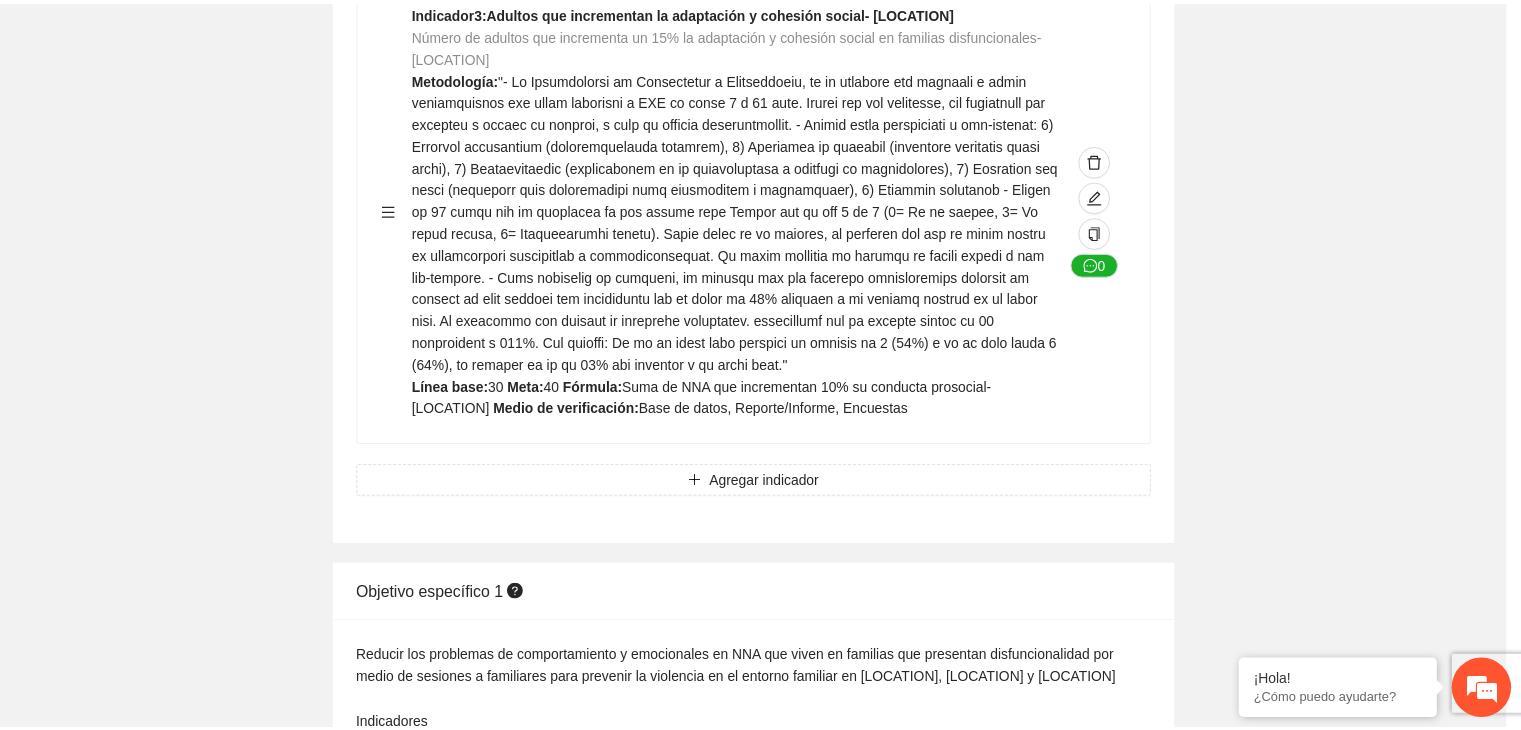 scroll, scrollTop: 186, scrollLeft: 0, axis: vertical 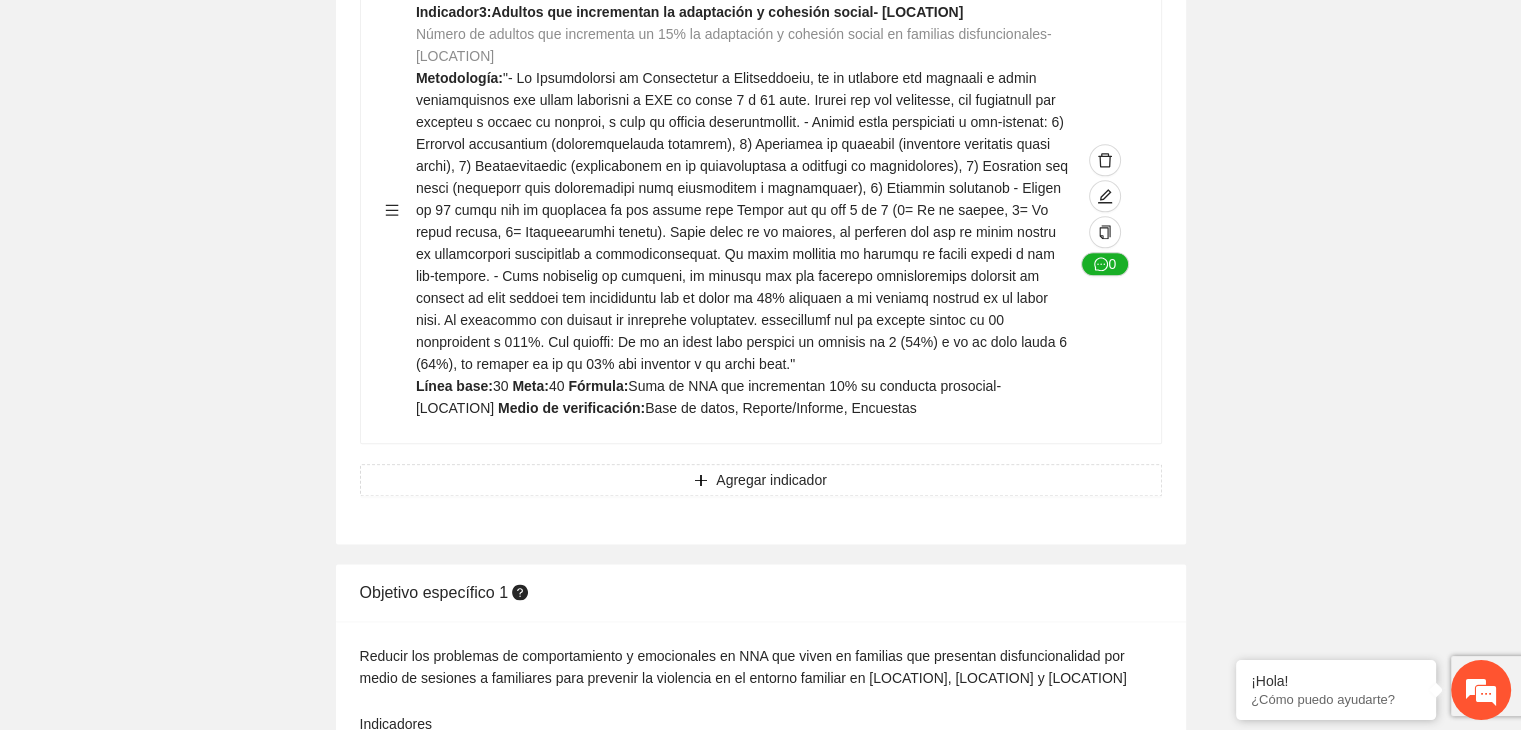 click on "Editar indicador Nombre del indicador      Exportar Contribuir a la disminución de incidencia en violencia familiar en las zonas de Punta Oriente, Cerro Grande y Riberas de Sacramento del Municipio  de Chihuahua. Indicadores Indicador  1 :  Violencia familiar disminuyendo en un 5% en Cerro grande Número de carpetas de investigación de Violencia familiar  disminuyendo en un 5% en Cerro grande Metodología:  Se solicita información al Observatorio Ciudadano de FICOSEC sobre el número de carpetas de violencia familiar en las colonias de intervención Línea base:  29   Meta:  25   Fórmula:  Suma de carpetas de investigación de violencia familiar disminuyendo  en un 5% en Punta Oriente   Medio de verificación:  Reporte/Informe 0 Indicador  2 :  Violencia familiar disminuyendo en un 5% en Punta Oriente Número de carpetas de investigación de Violencia familiar  disminuyendo en un 5% en Punta Oriente Metodología:  Línea base:  63   Meta:  56   Fórmula:    Medio de verificación:  Reporte/Informe 0 3 :" at bounding box center [760, -157] 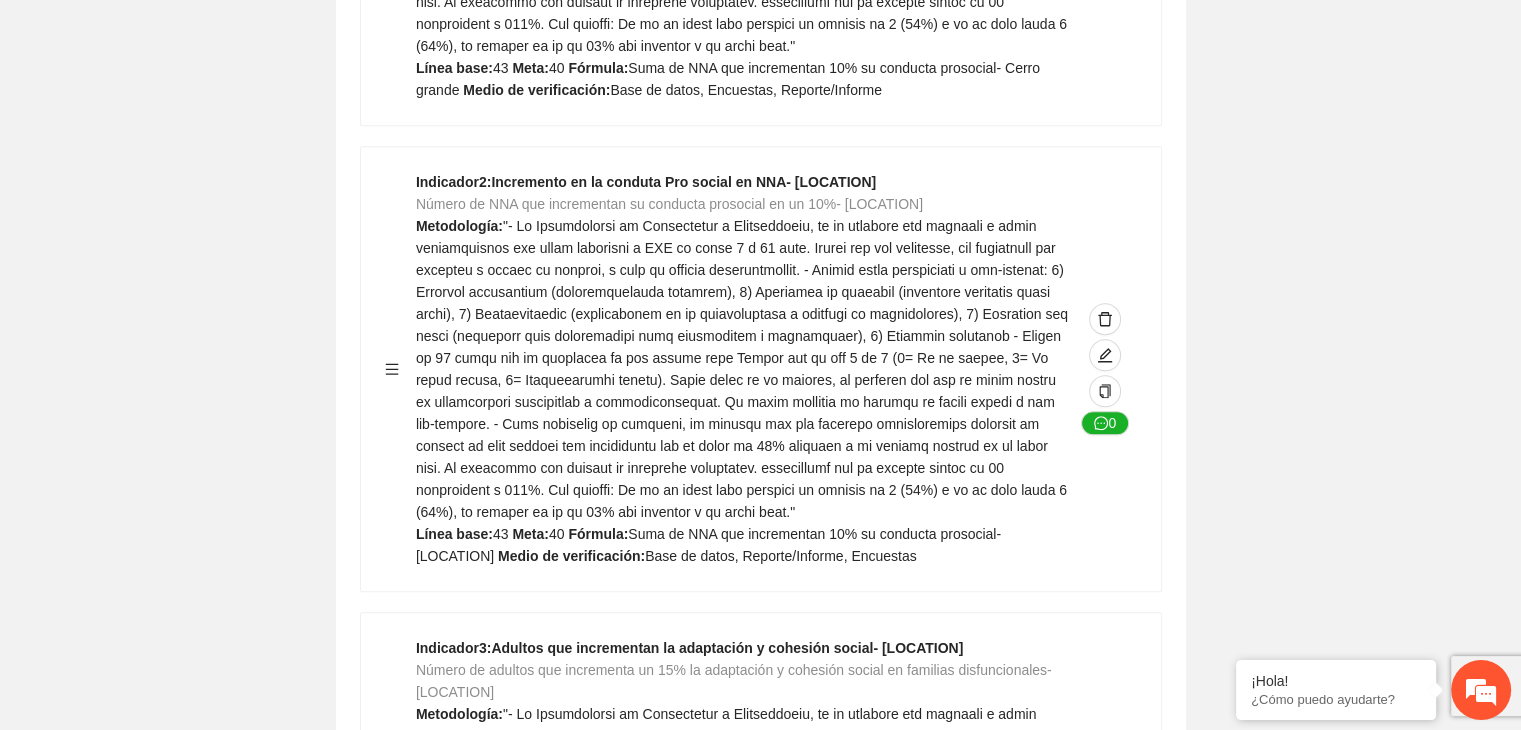 scroll, scrollTop: 1679, scrollLeft: 0, axis: vertical 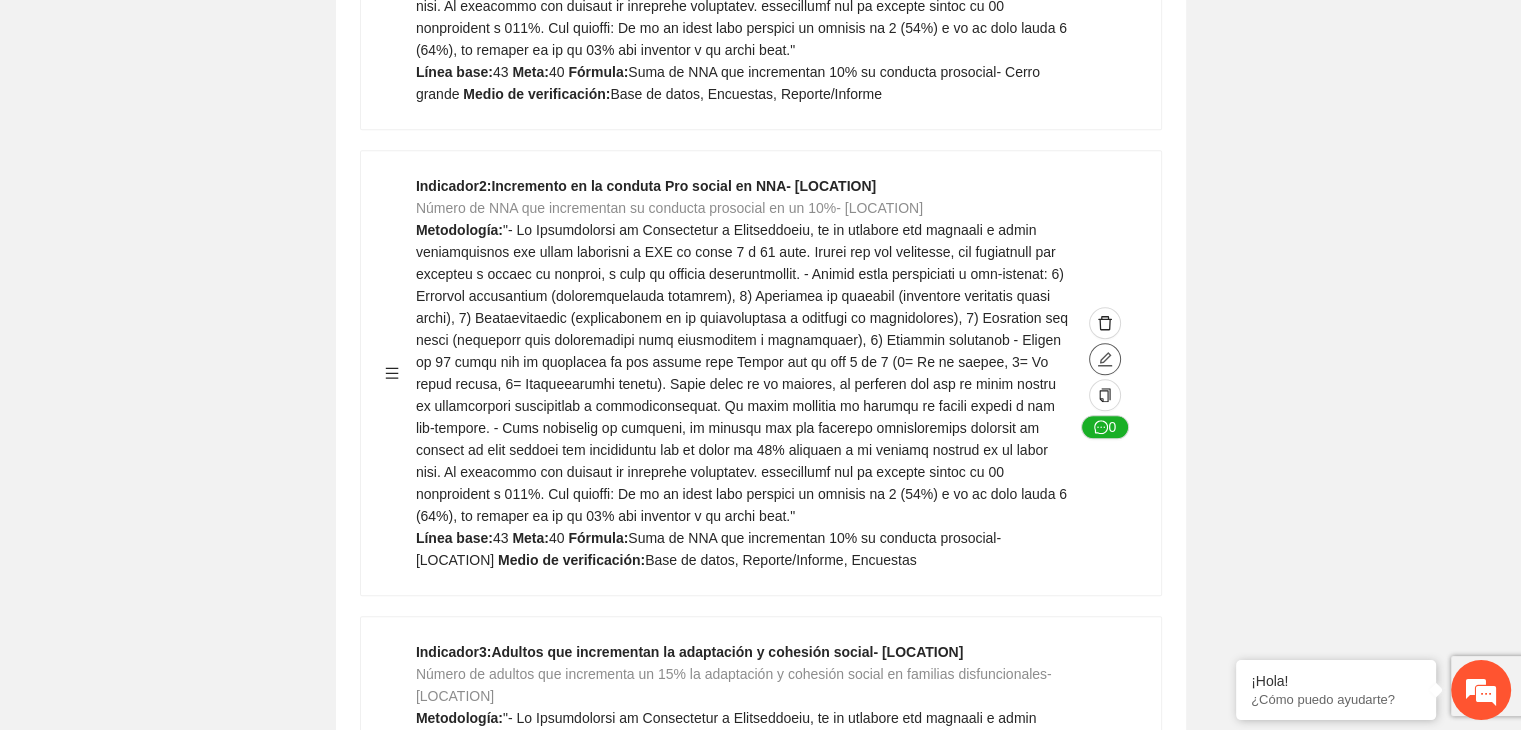 click 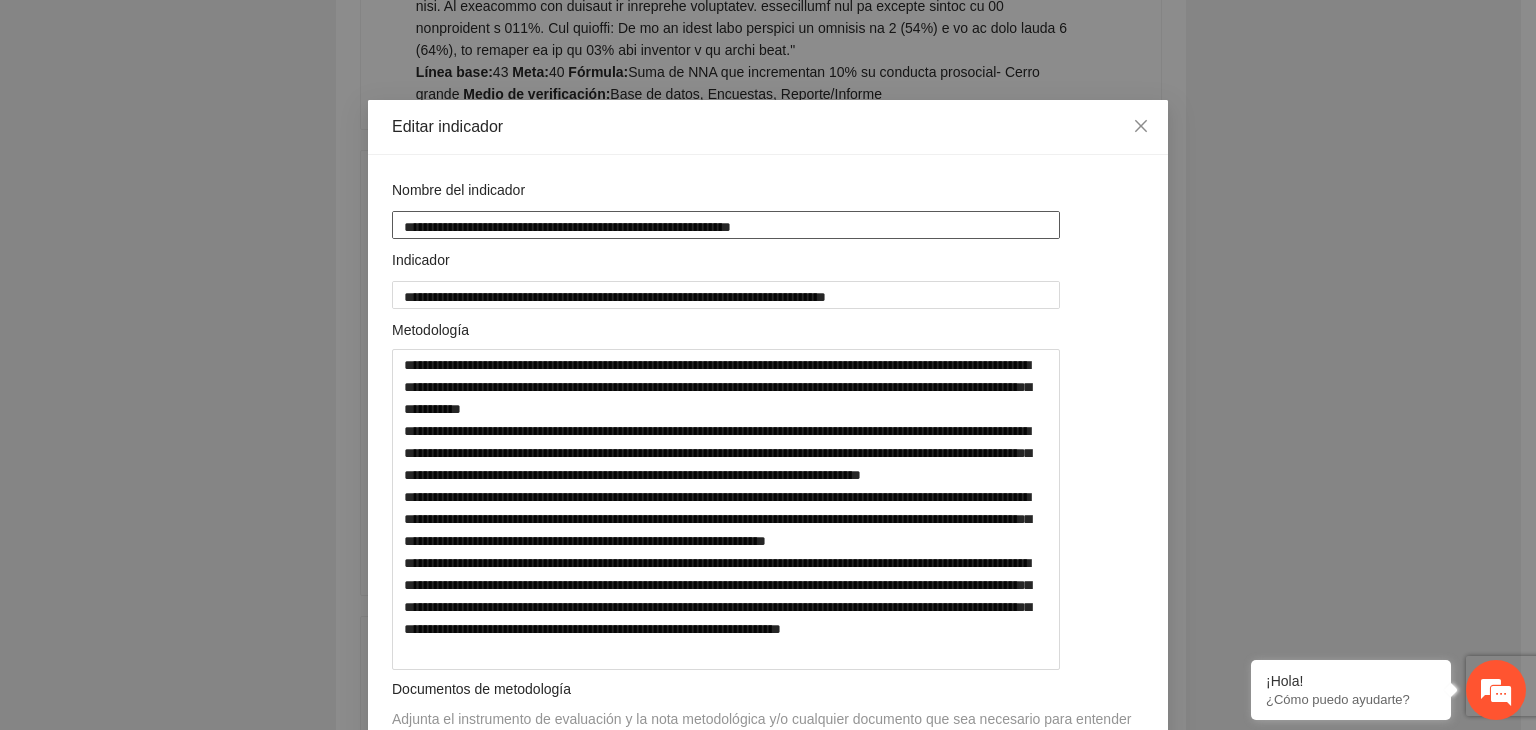 click on "**********" at bounding box center (726, 225) 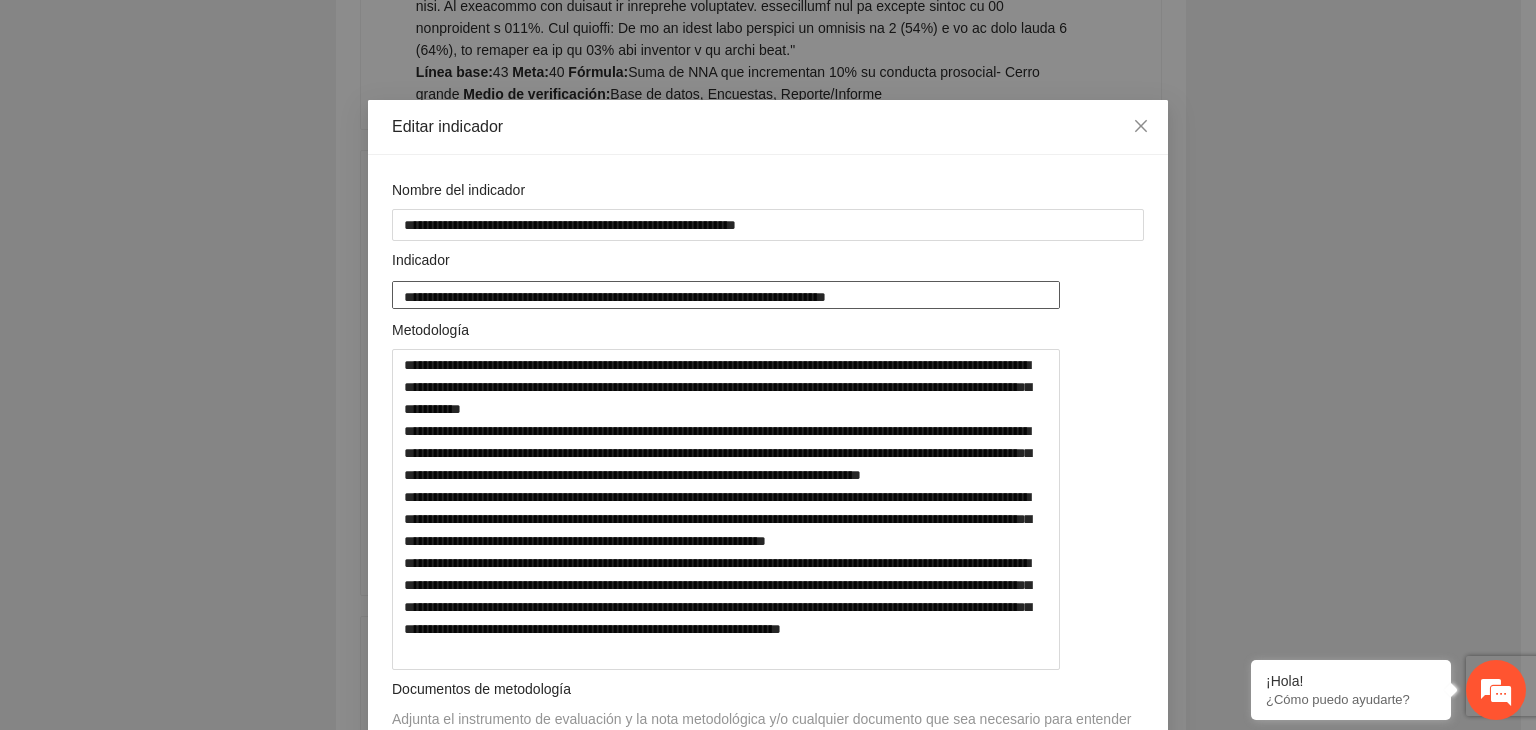 drag, startPoint x: 815, startPoint y: 294, endPoint x: 228, endPoint y: 321, distance: 587.6206 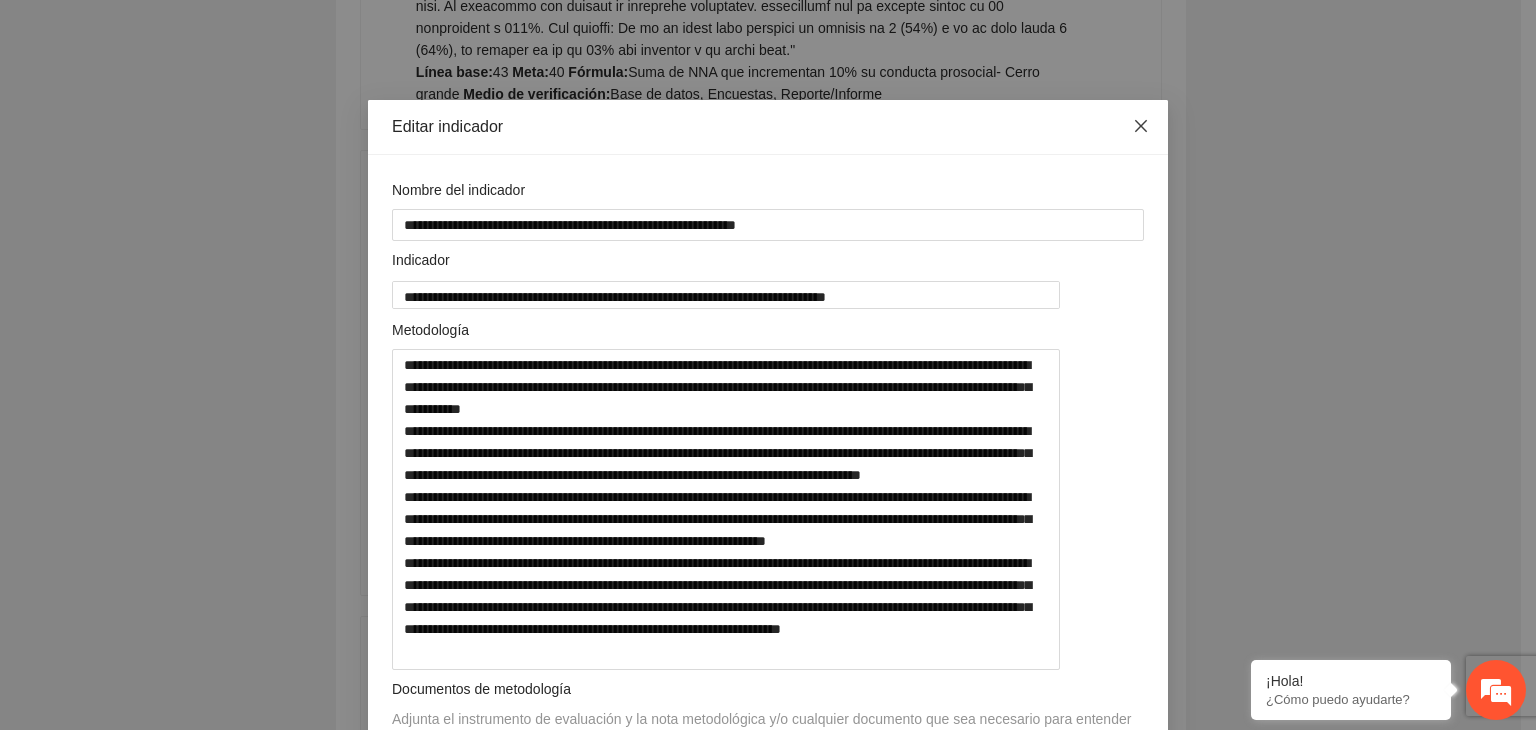 click 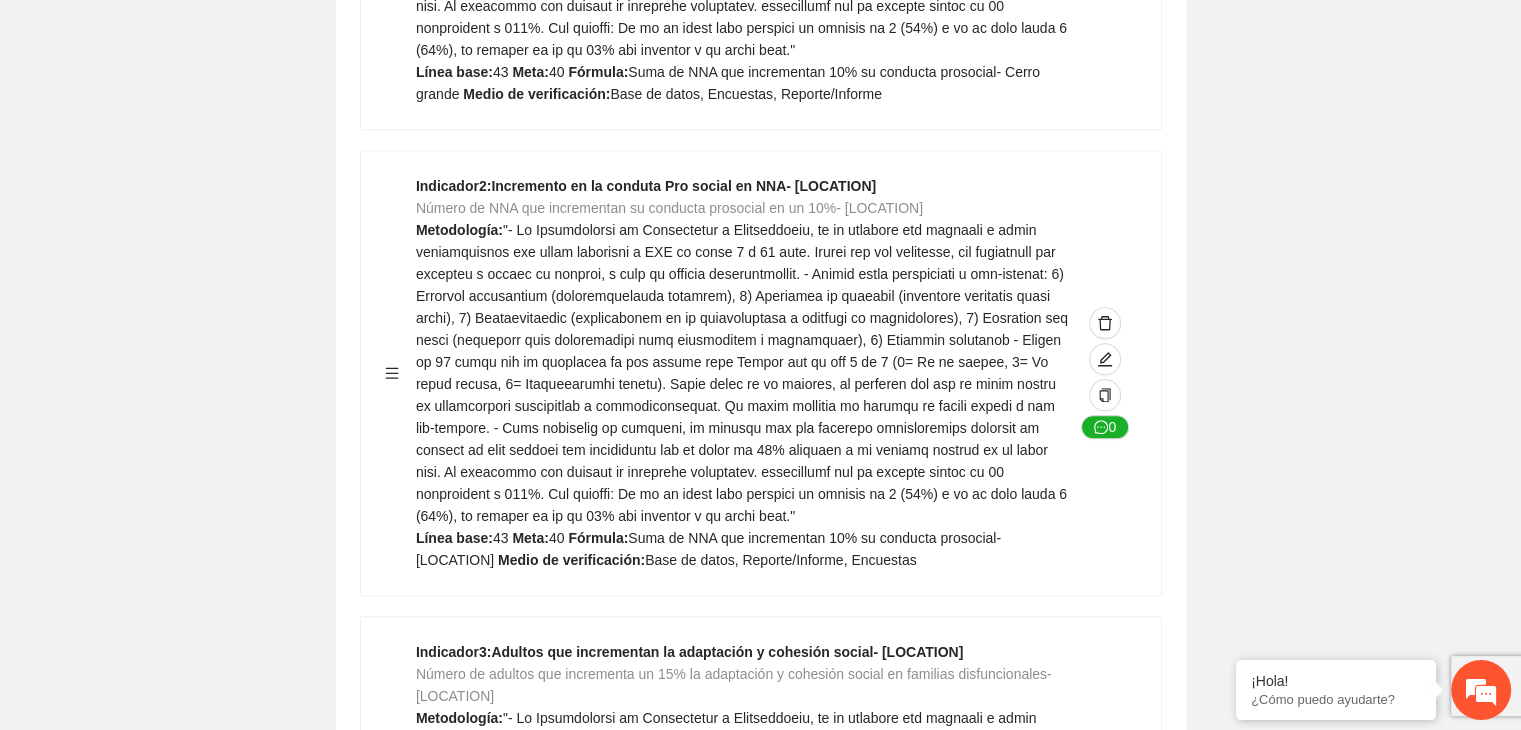 click on "Editar indicador Nombre del indicador      Exportar Contribuir a la disminución de incidencia en violencia familiar en las zonas de Punta Oriente, Cerro Grande y Riberas de Sacramento del Municipio  de Chihuahua. Indicadores Indicador  1 :  Violencia familiar disminuyendo en un 5% en Cerro grande Número de carpetas de investigación de Violencia familiar  disminuyendo en un 5% en Cerro grande Metodología:  Se solicita información al Observatorio Ciudadano de FICOSEC sobre el número de carpetas de violencia familiar en las colonias de intervención Línea base:  29   Meta:  25   Fórmula:  Suma de carpetas de investigación de violencia familiar disminuyendo  en un 5% en Punta Oriente   Medio de verificación:  Reporte/Informe 0 Indicador  2 :  Violencia familiar disminuyendo en un 5% en Punta Oriente Número de carpetas de investigación de Violencia familiar  disminuyendo en un 5% en Punta Oriente Metodología:  Línea base:  63   Meta:  56   Fórmula:    Medio de verificación:  Reporte/Informe 0 3 :" at bounding box center [760, 483] 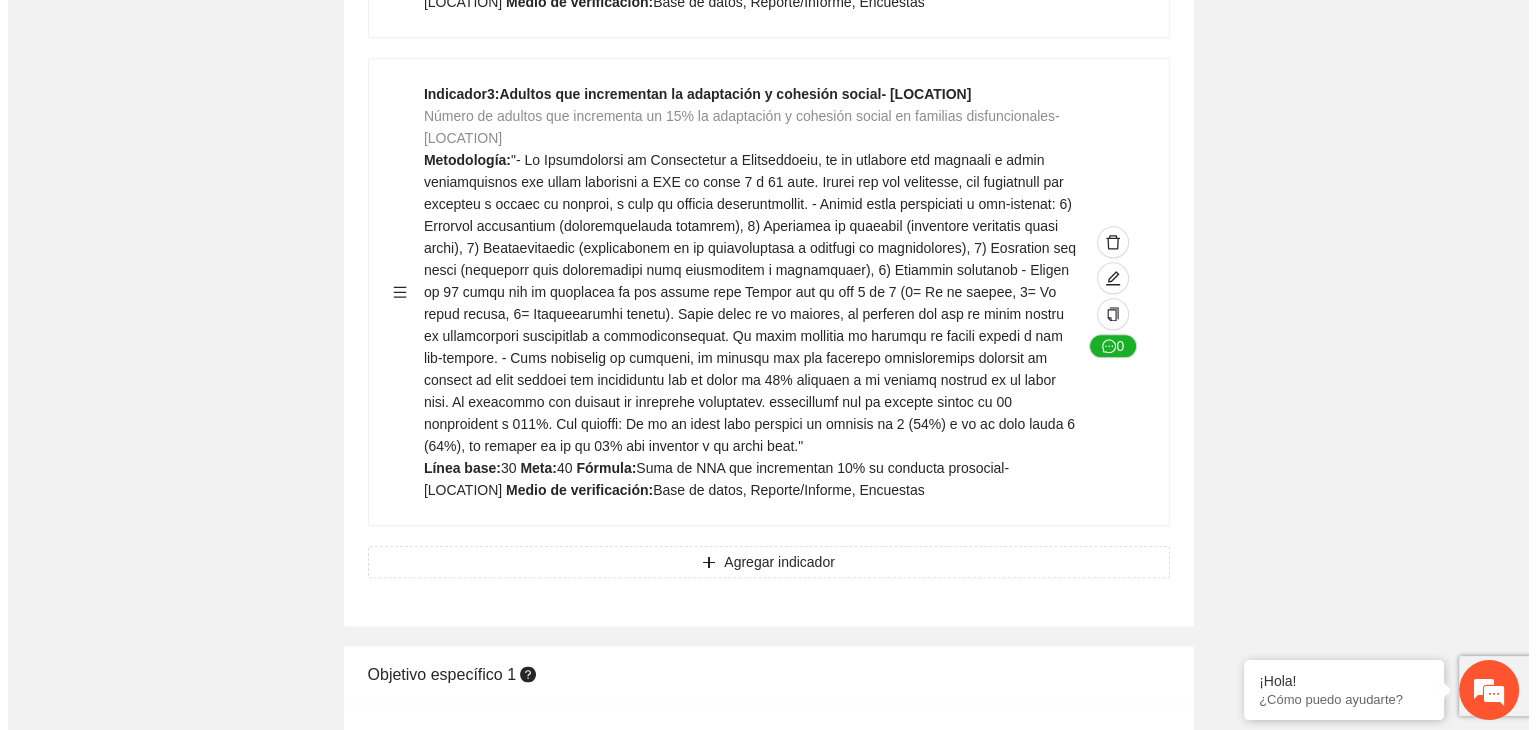 scroll, scrollTop: 2239, scrollLeft: 0, axis: vertical 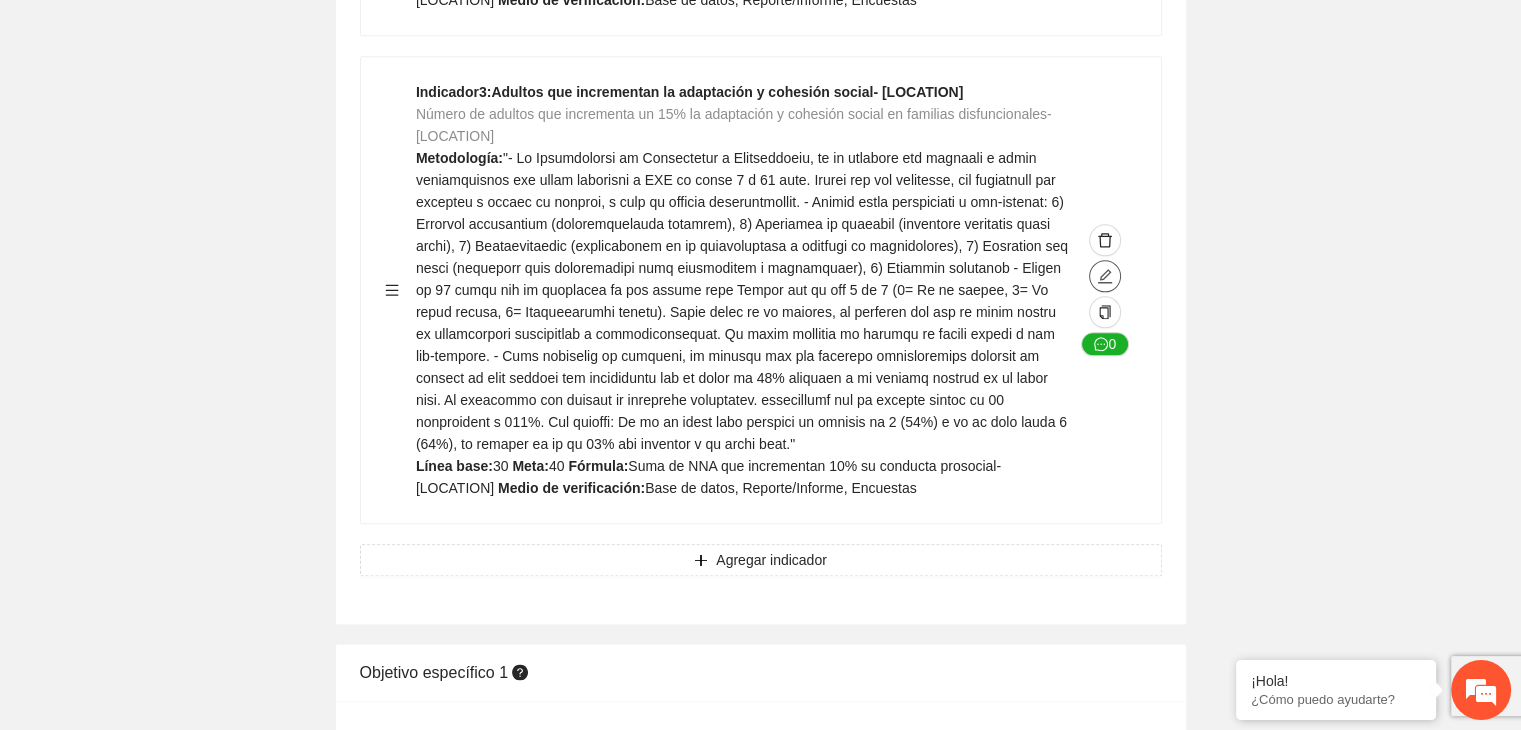 click 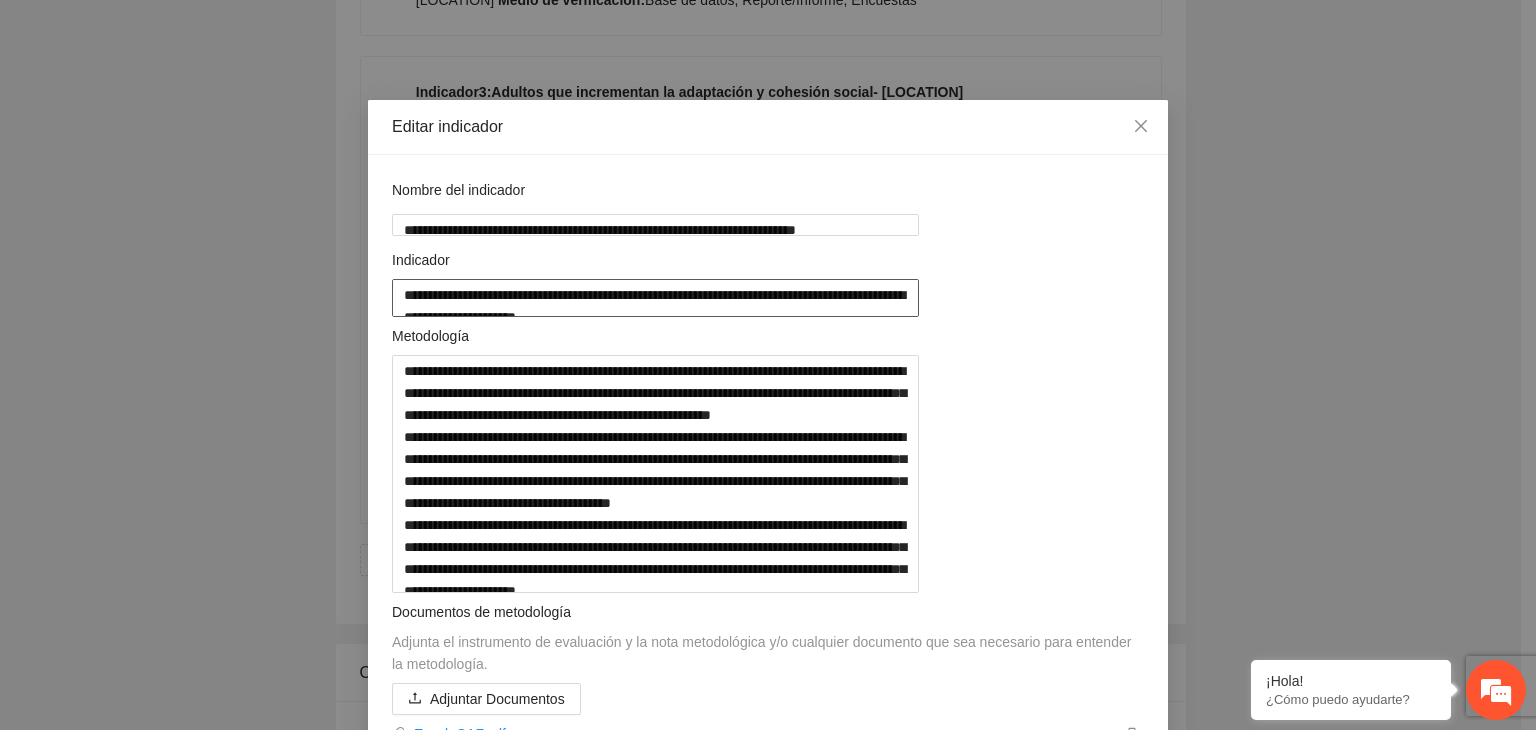 drag, startPoint x: 395, startPoint y: 297, endPoint x: 540, endPoint y: 322, distance: 147.13939 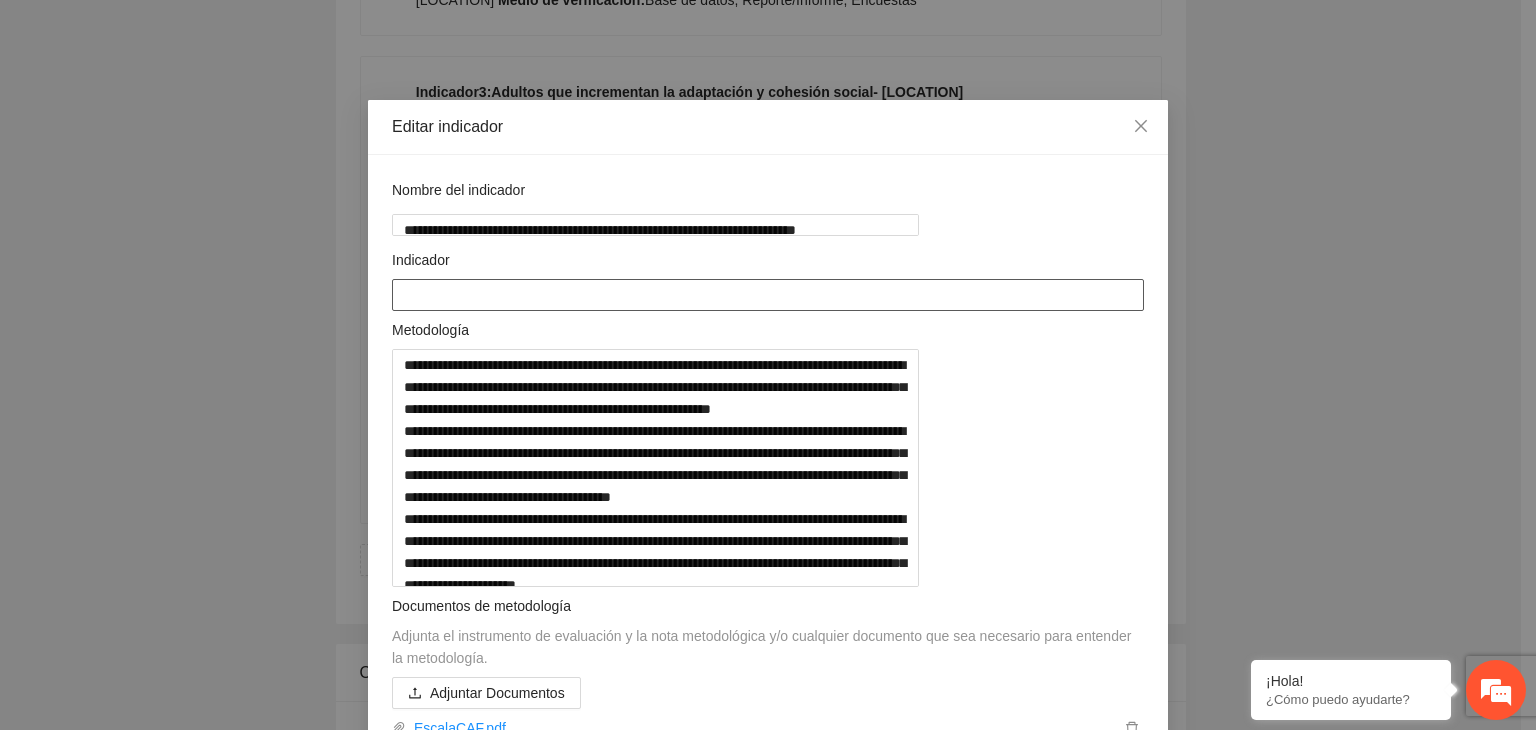 paste on "**********" 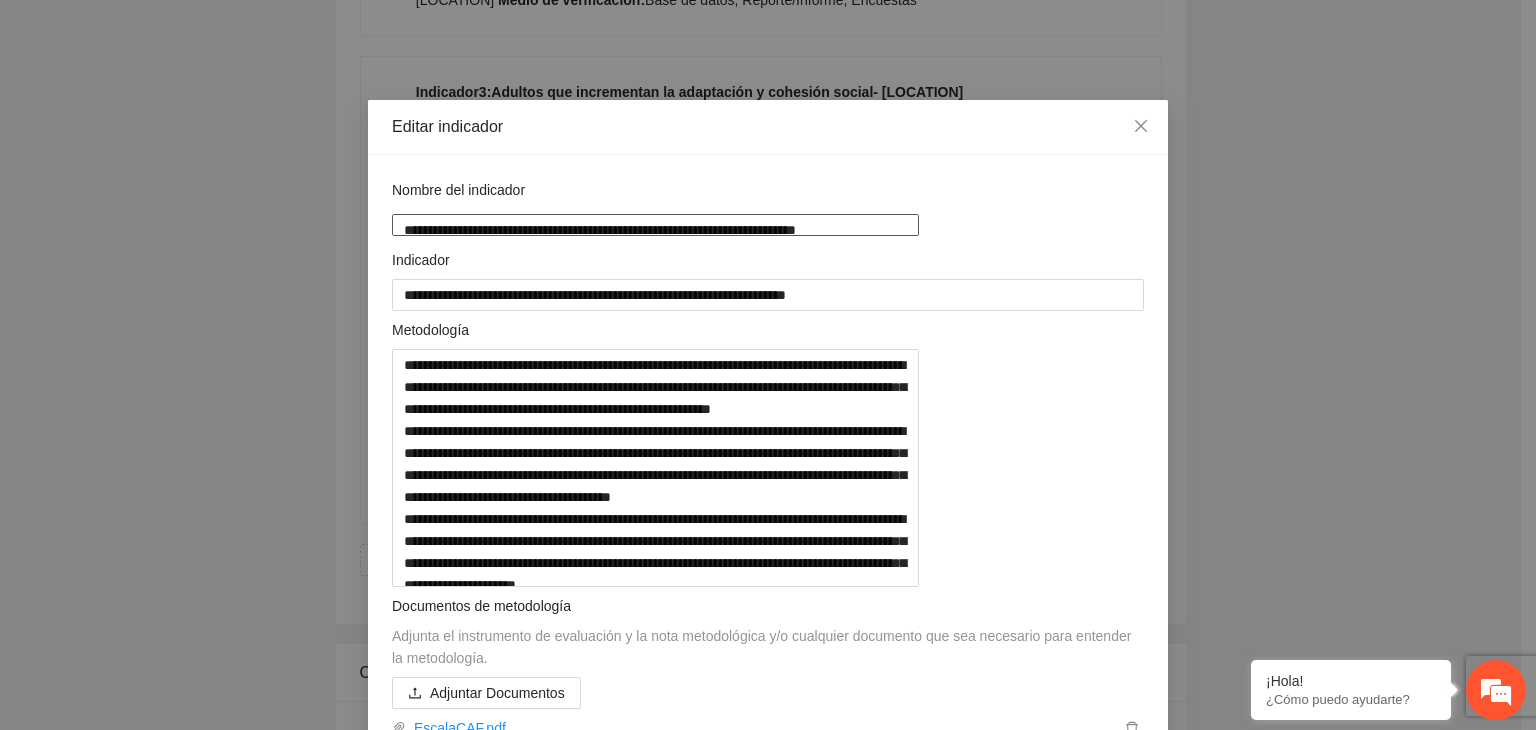 drag, startPoint x: 909, startPoint y: 228, endPoint x: 0, endPoint y: 229, distance: 909.00055 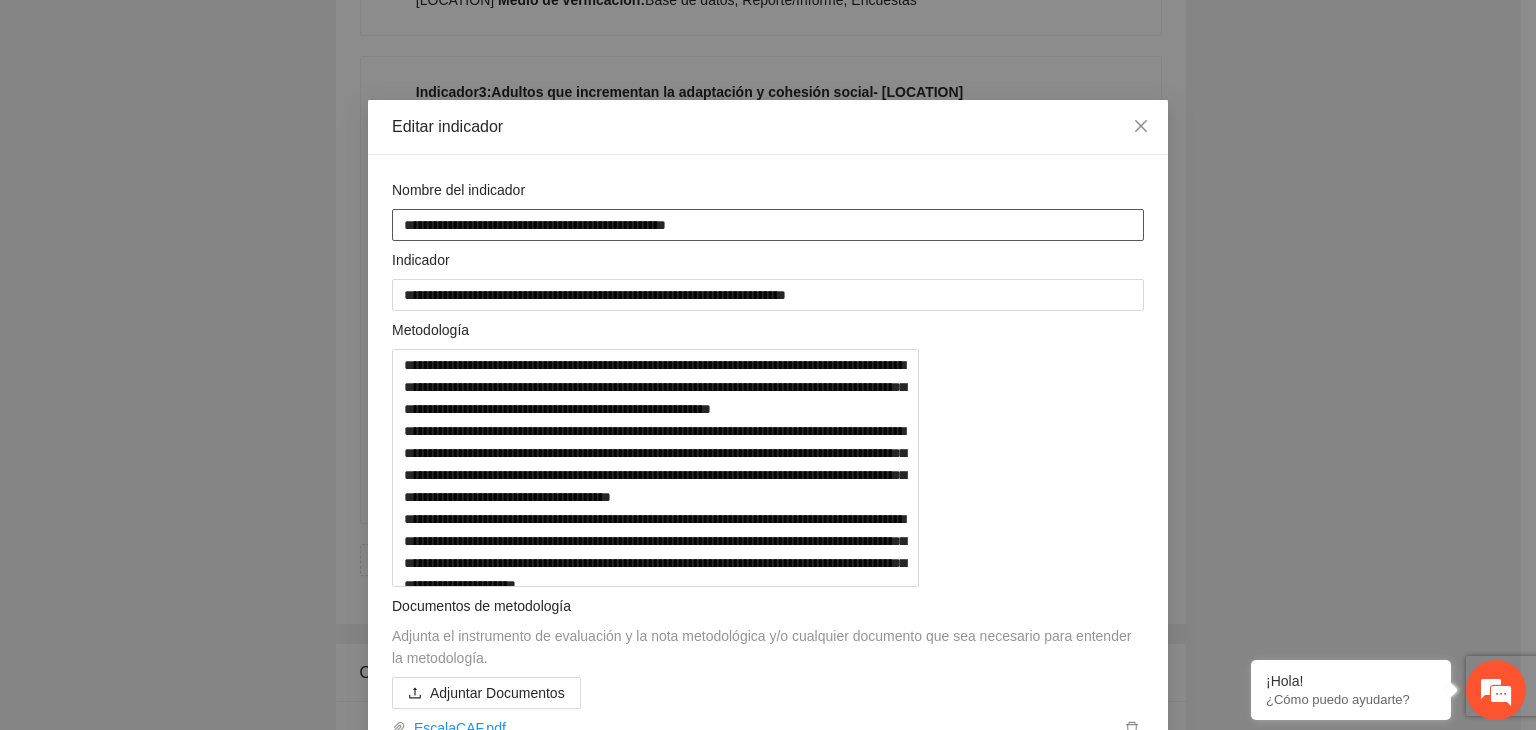 click on "**********" at bounding box center (768, 225) 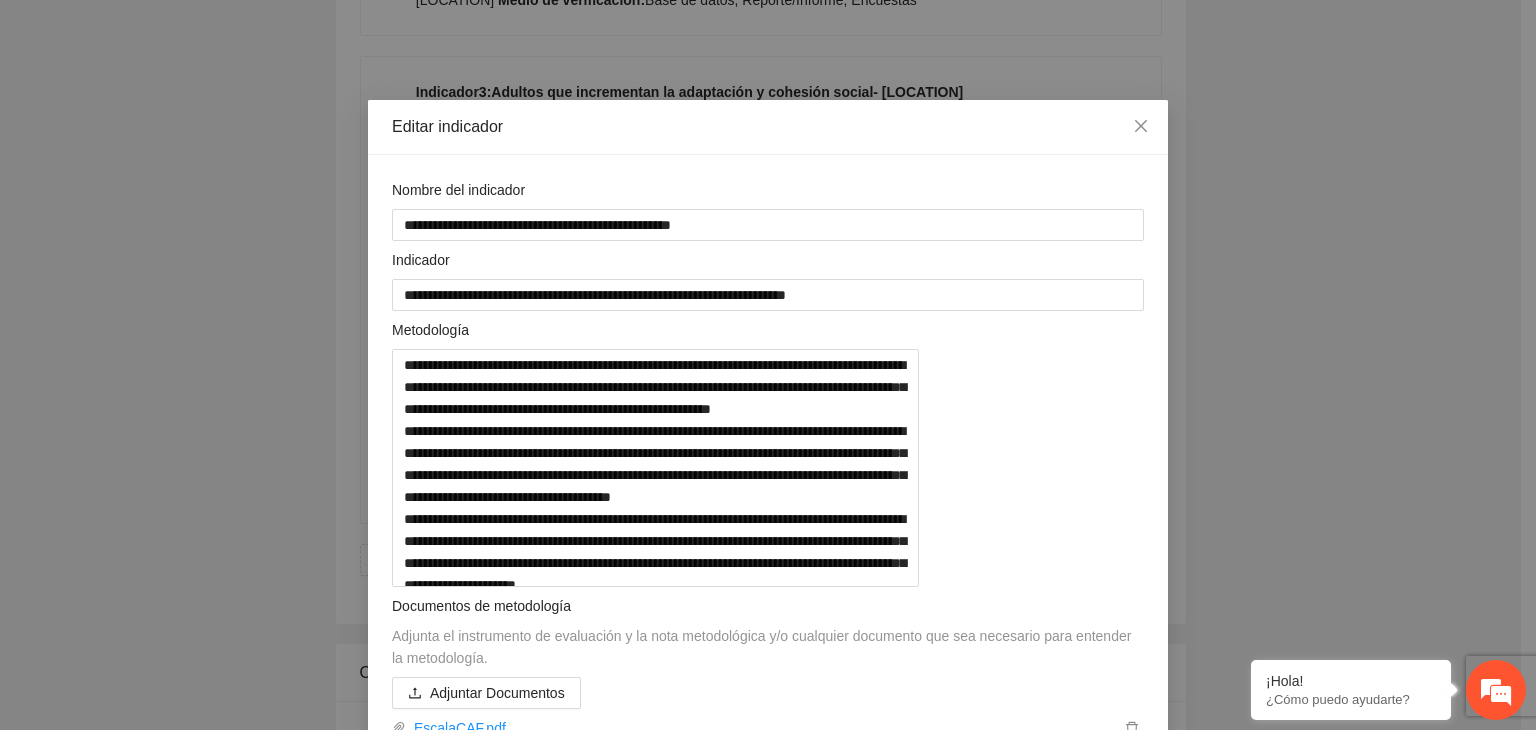 click on "**********" at bounding box center [768, 365] 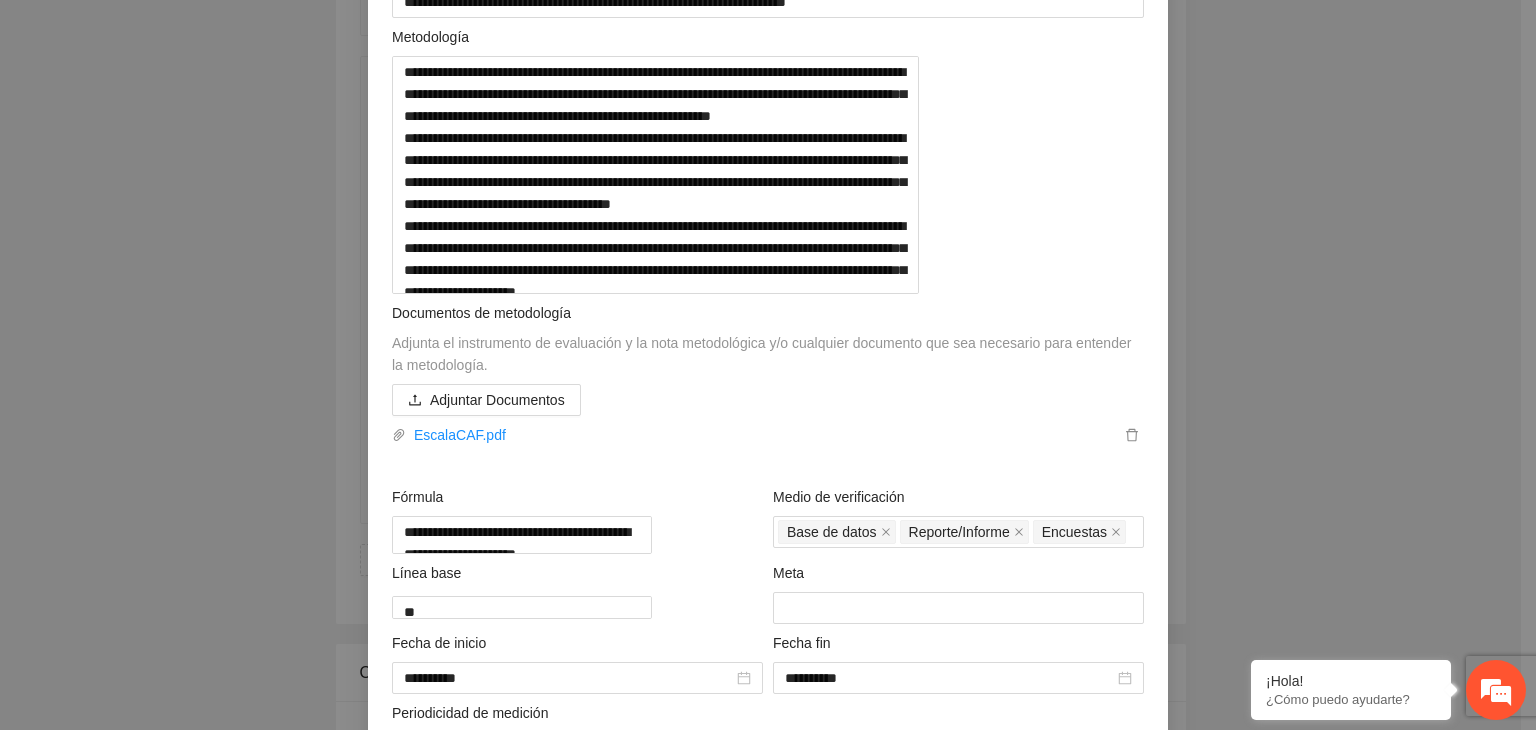 scroll, scrollTop: 320, scrollLeft: 0, axis: vertical 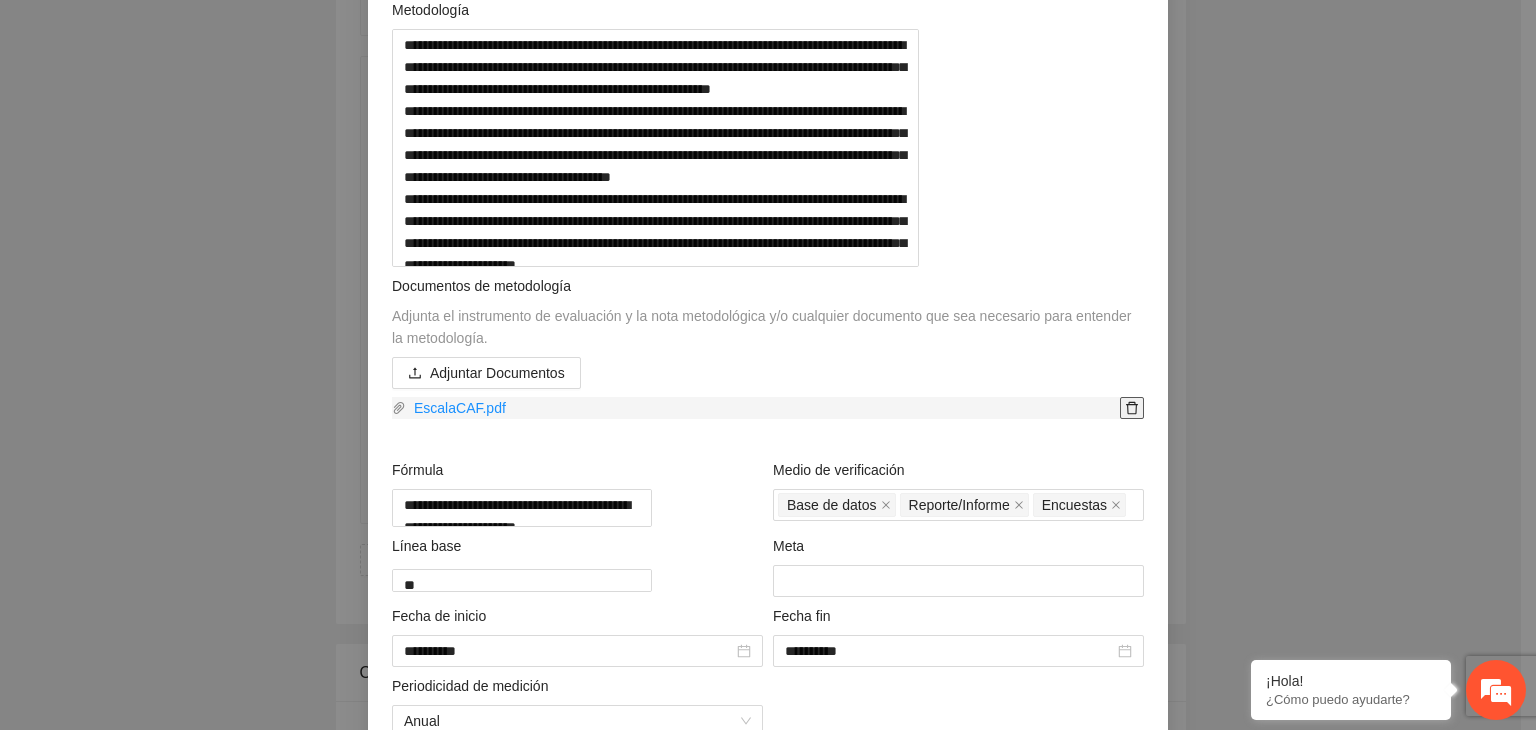 click 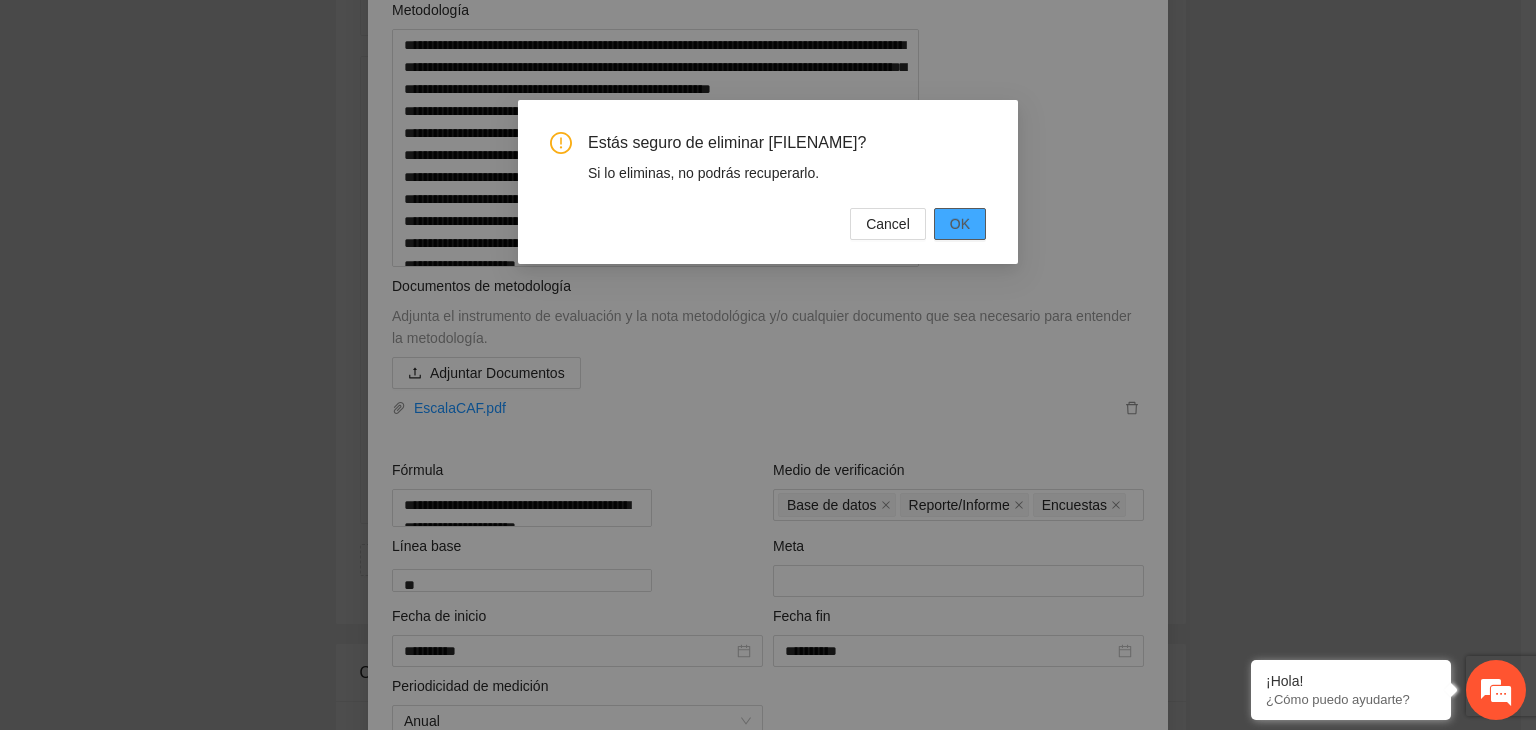 click on "OK" at bounding box center [960, 224] 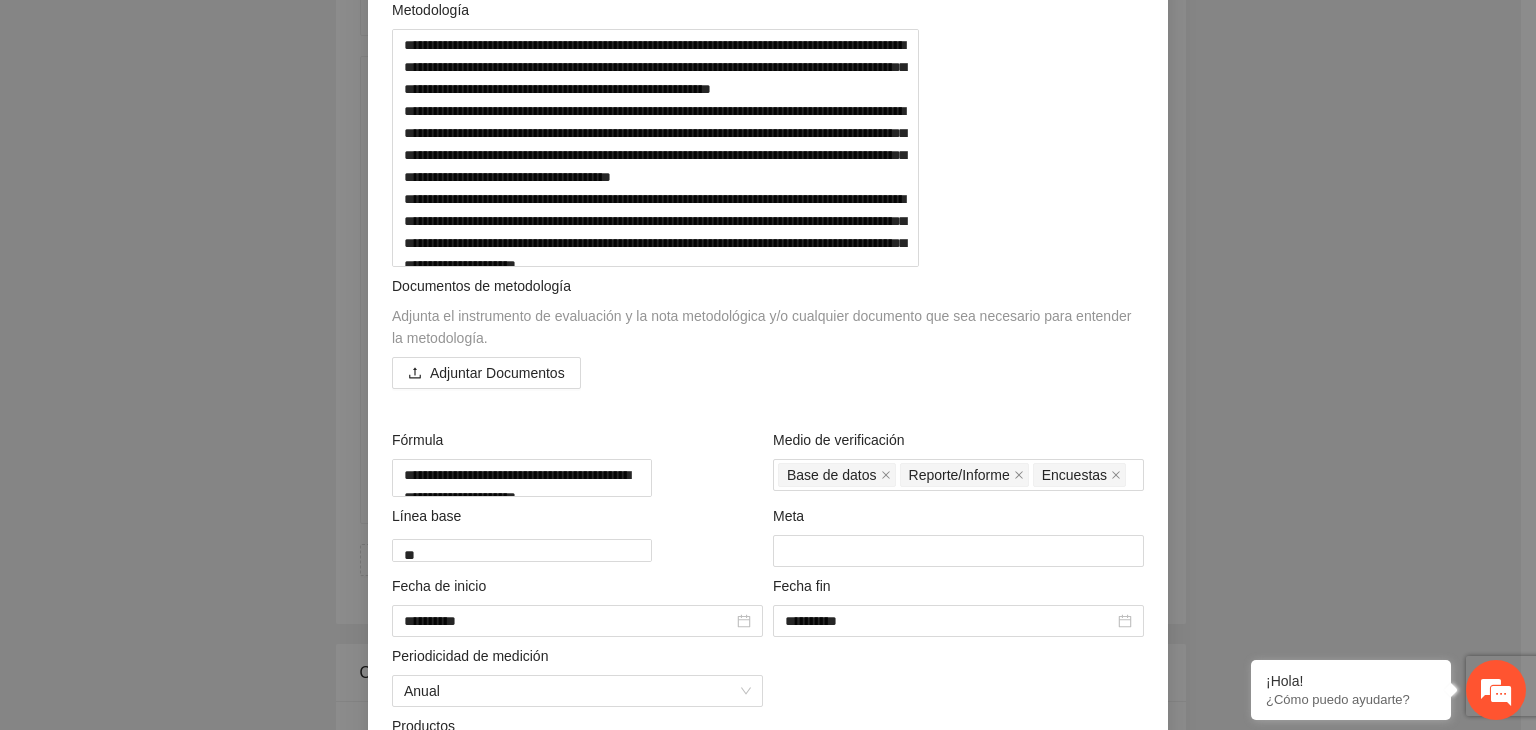 click on "**********" at bounding box center (768, 365) 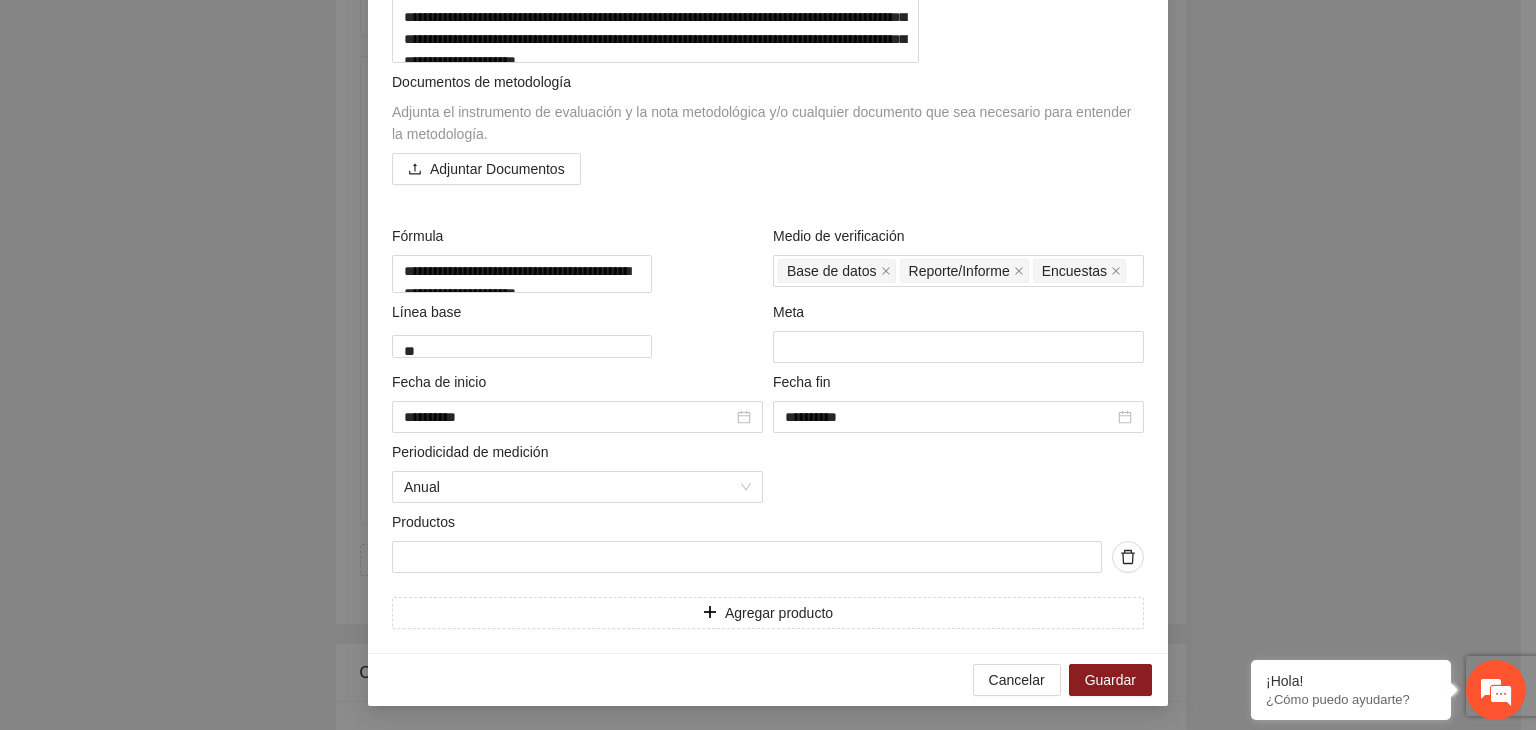 scroll, scrollTop: 641, scrollLeft: 0, axis: vertical 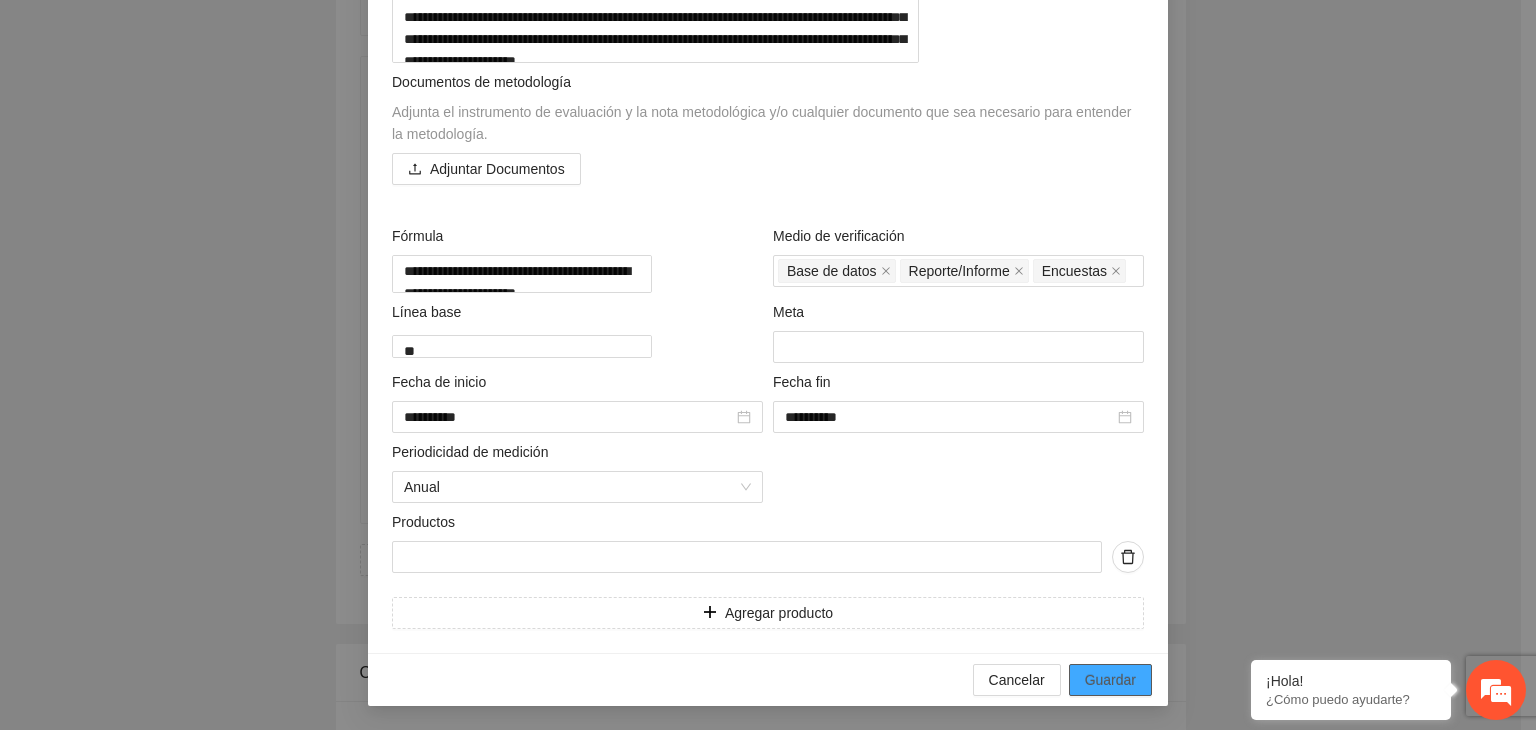 click on "Guardar" at bounding box center (1110, 680) 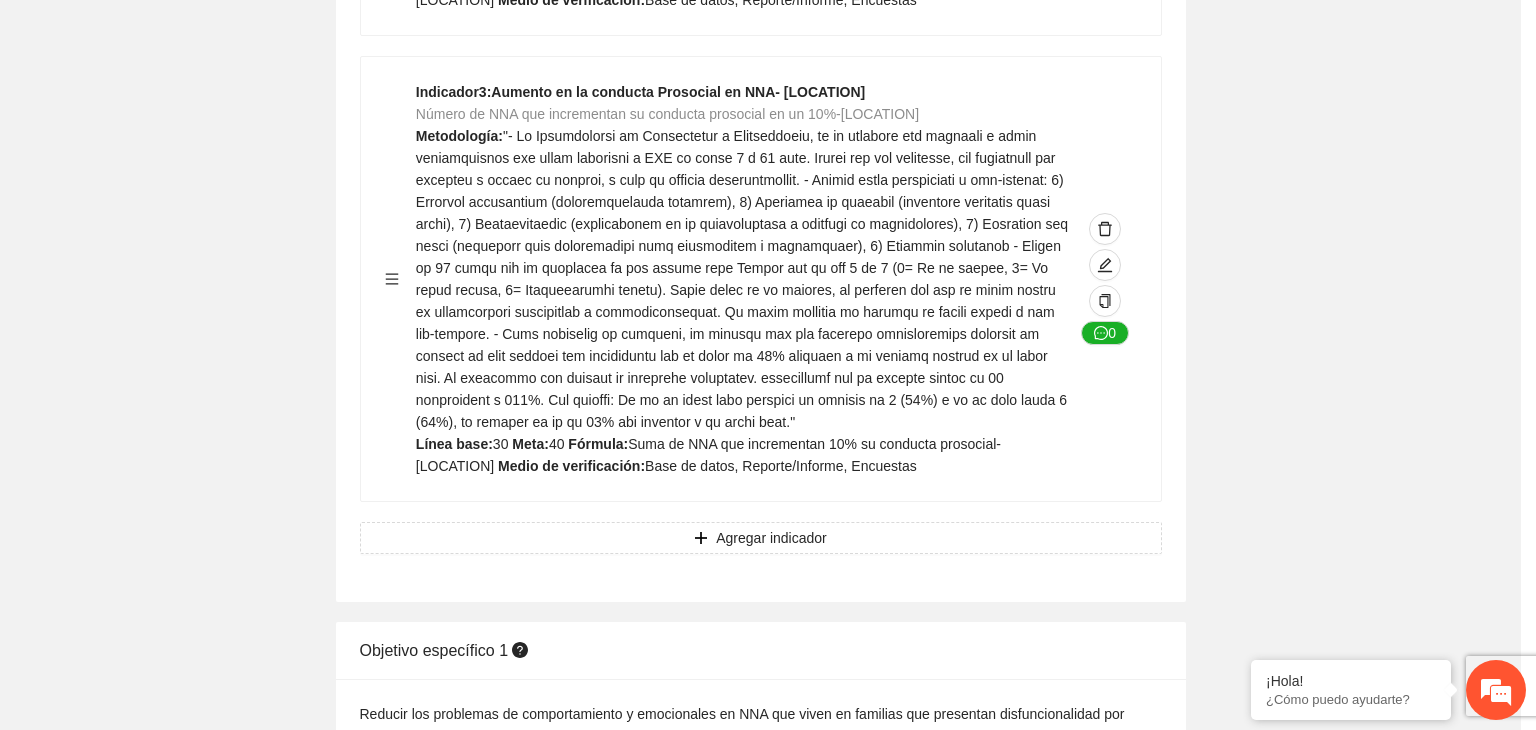 scroll, scrollTop: 2216, scrollLeft: 0, axis: vertical 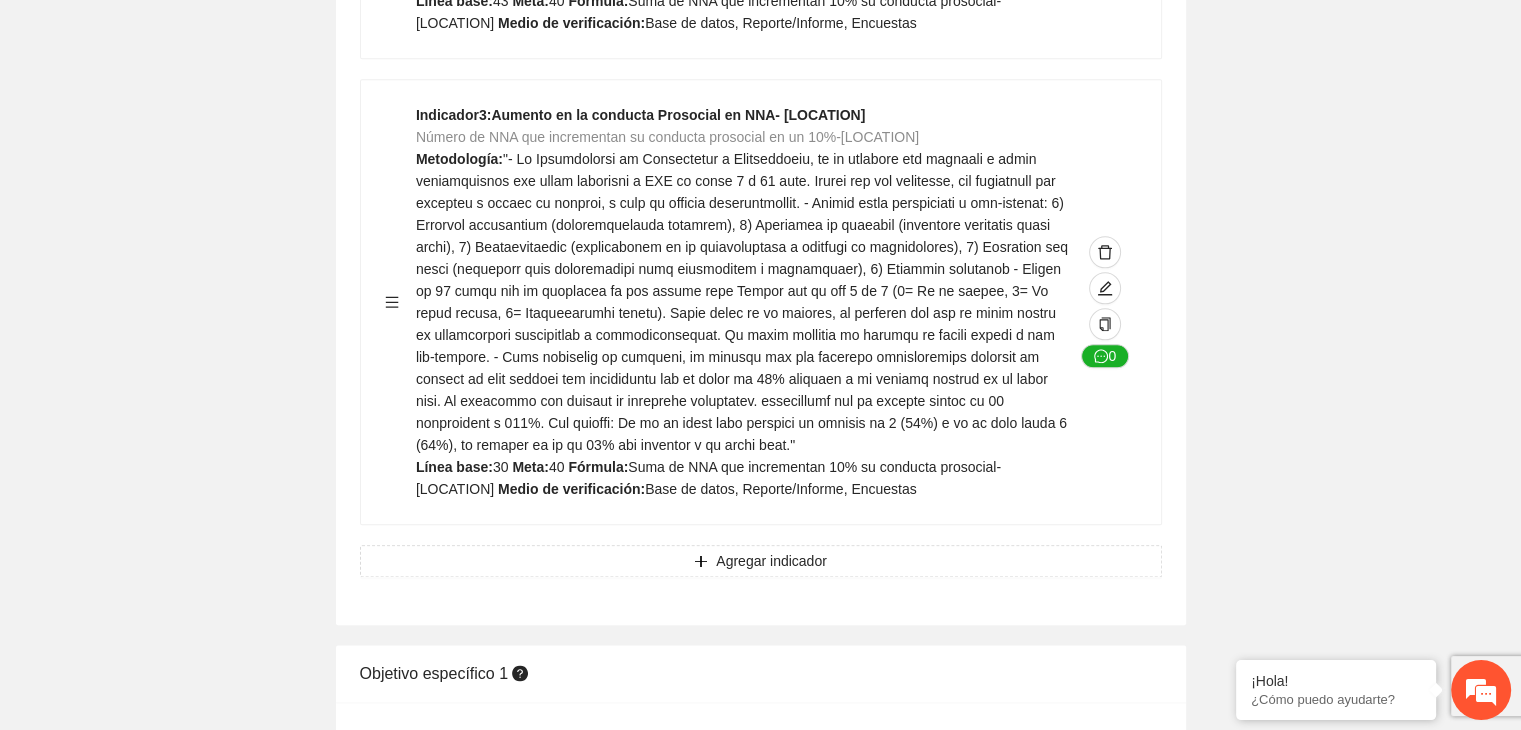 click on "Editar indicador Nombre del indicador      Exportar Contribuir a la disminución de incidencia en violencia familiar en las zonas de Punta Oriente, Cerro Grande y Riberas de Sacramento del Municipio  de Chihuahua. Indicadores Indicador  1 :  Violencia familiar disminuyendo en un 5% en Cerro grande Número de carpetas de investigación de Violencia familiar  disminuyendo en un 5% en Cerro grande Metodología:  Se solicita información al Observatorio Ciudadano de FICOSEC sobre el número de carpetas de violencia familiar en las colonias de intervención Línea base:  29   Meta:  25   Fórmula:  Suma de carpetas de investigación de violencia familiar disminuyendo  en un 5% en Punta Oriente   Medio de verificación:  Reporte/Informe 0 Indicador  2 :  Violencia familiar disminuyendo en un 5% en Punta Oriente Número de carpetas de investigación de Violencia familiar  disminuyendo en un 5% en Punta Oriente Metodología:  Línea base:  63   Meta:  56   Fórmula:    Medio de verificación:  Reporte/Informe 0 3 :" at bounding box center [760, -65] 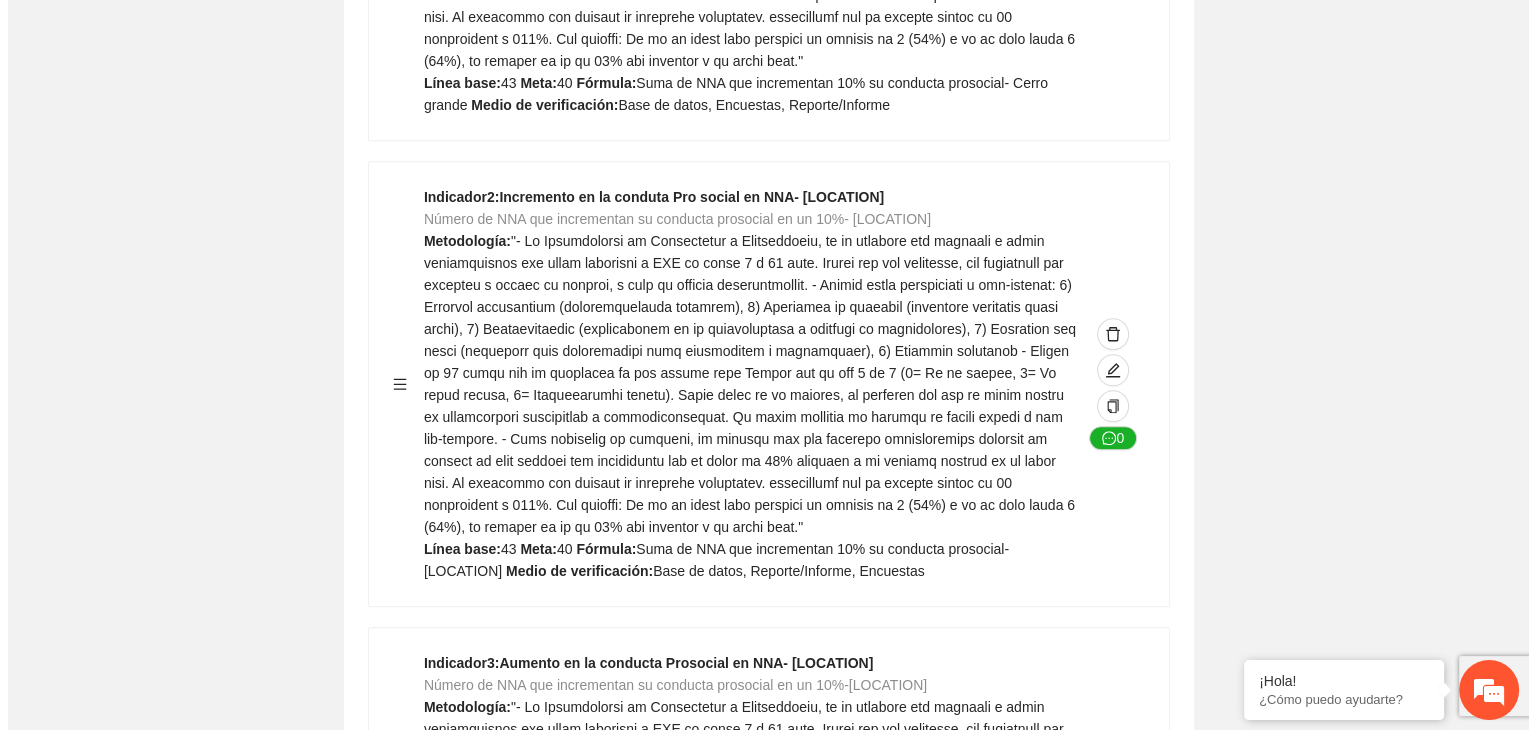 scroll, scrollTop: 1656, scrollLeft: 0, axis: vertical 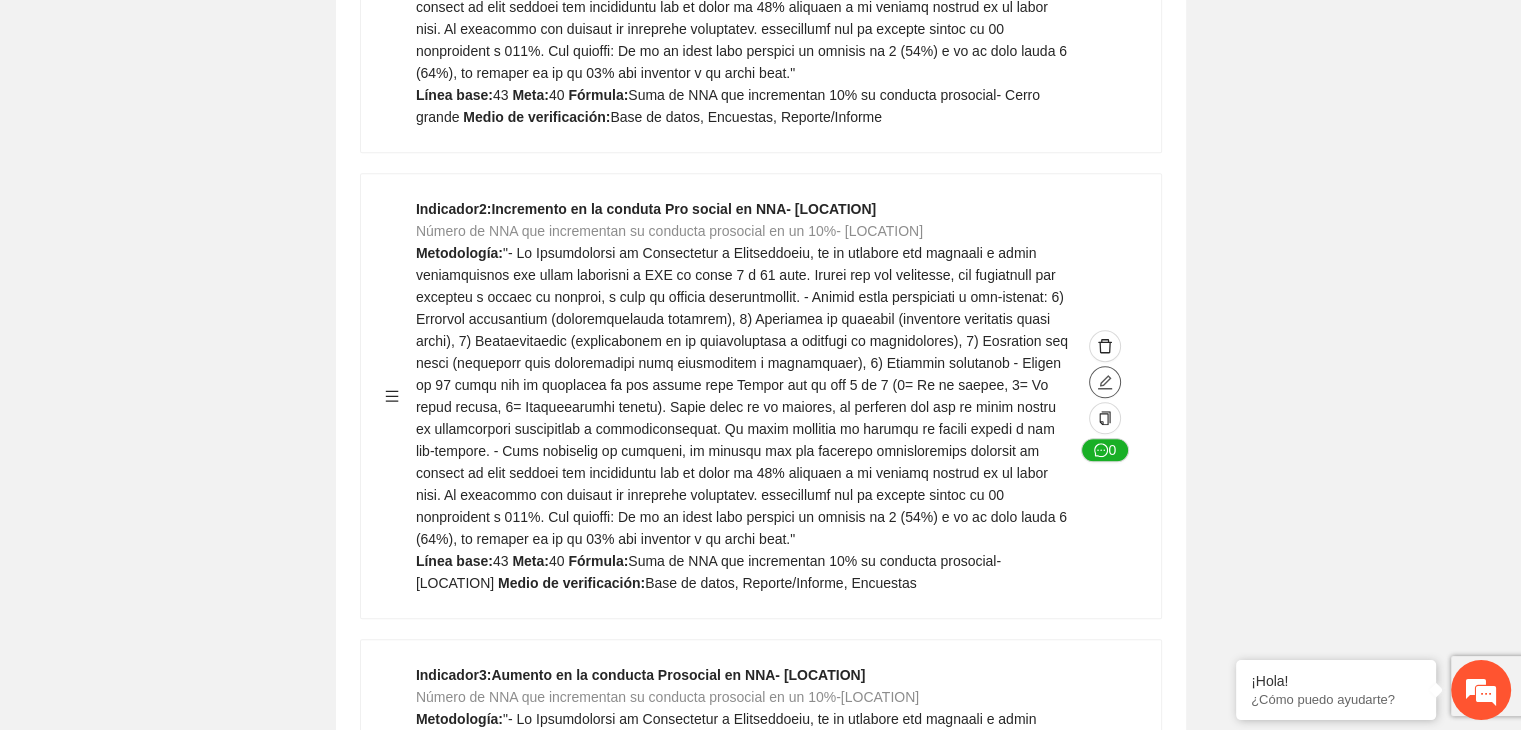 click 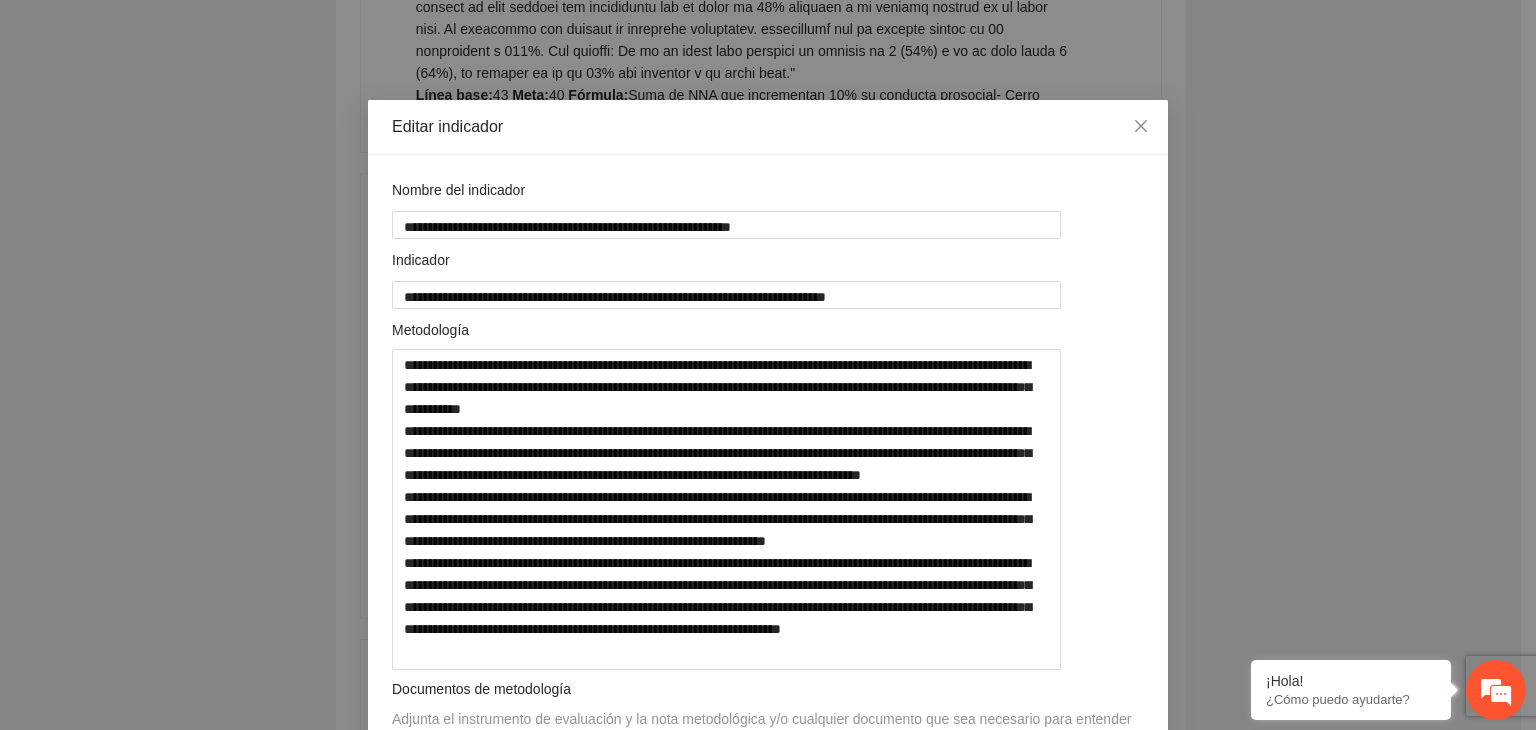 click on "**********" at bounding box center (768, 365) 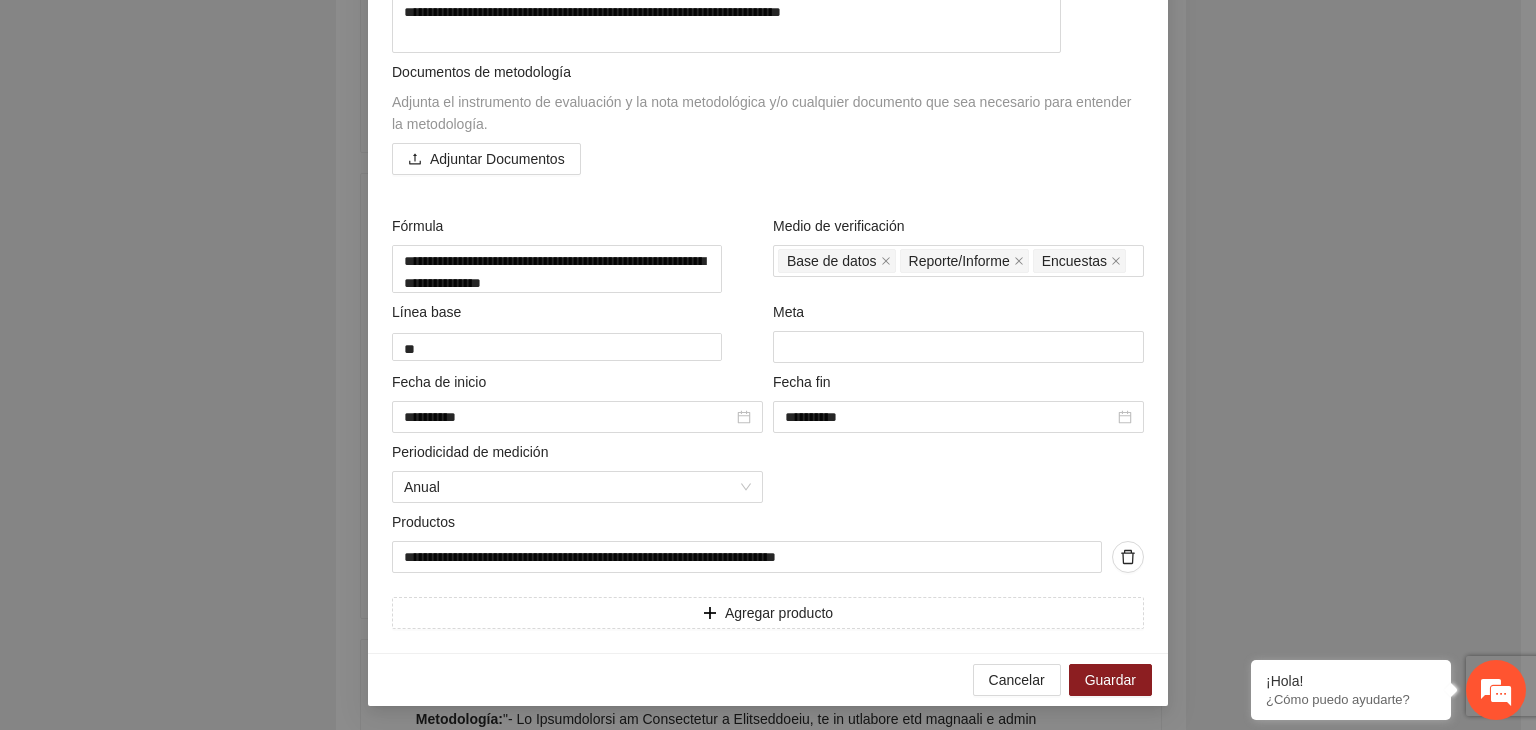 scroll, scrollTop: 663, scrollLeft: 0, axis: vertical 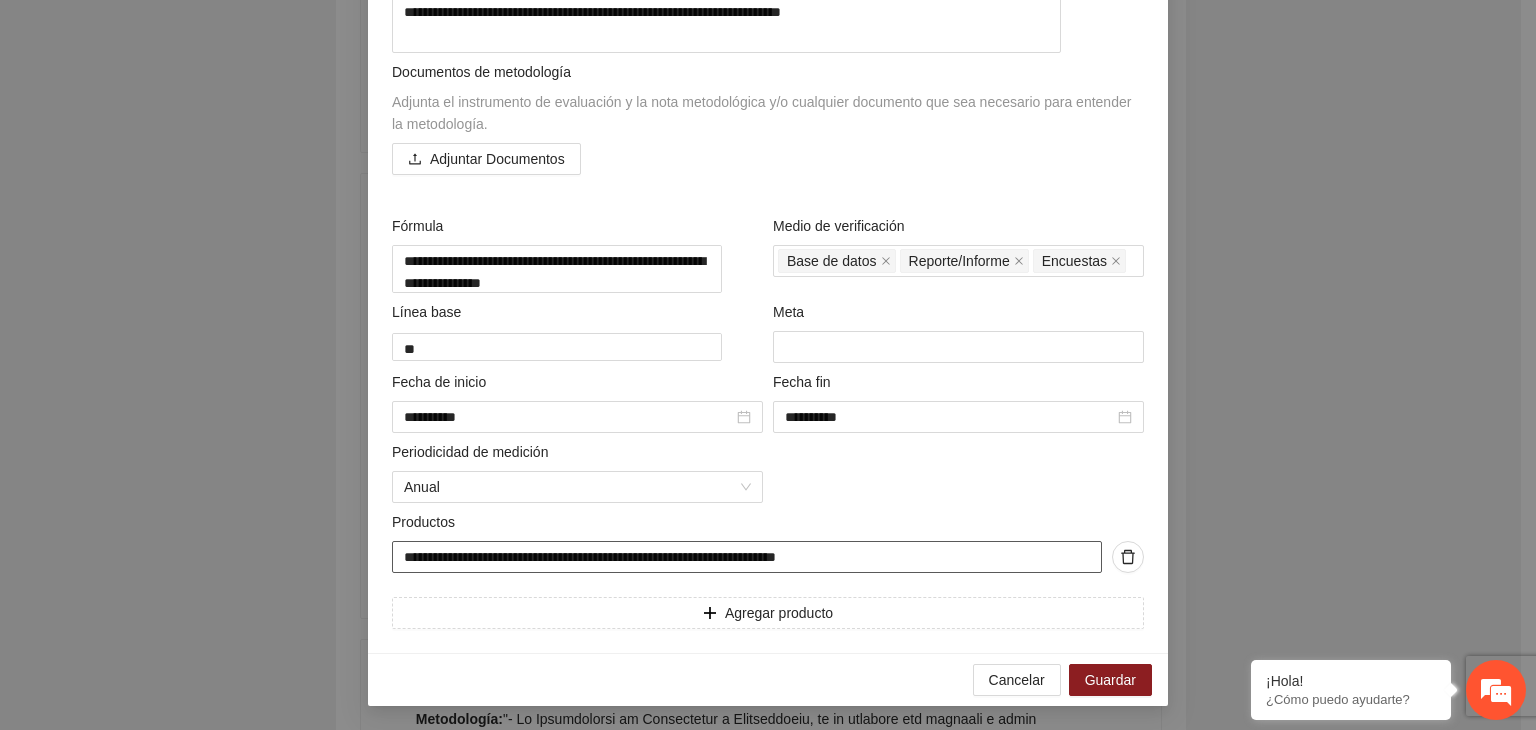 drag, startPoint x: 751, startPoint y: 558, endPoint x: 290, endPoint y: 557, distance: 461.0011 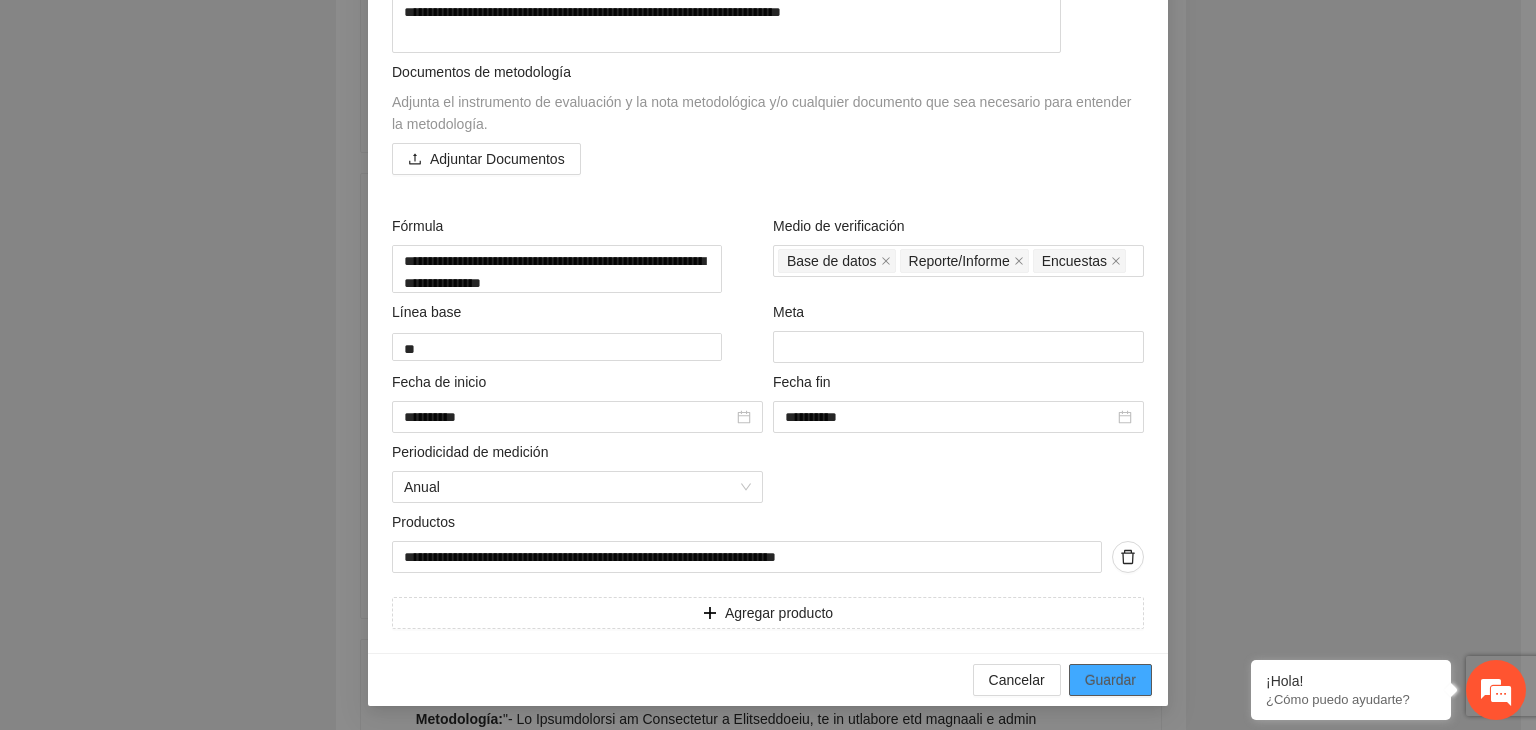click on "Guardar" at bounding box center [1110, 680] 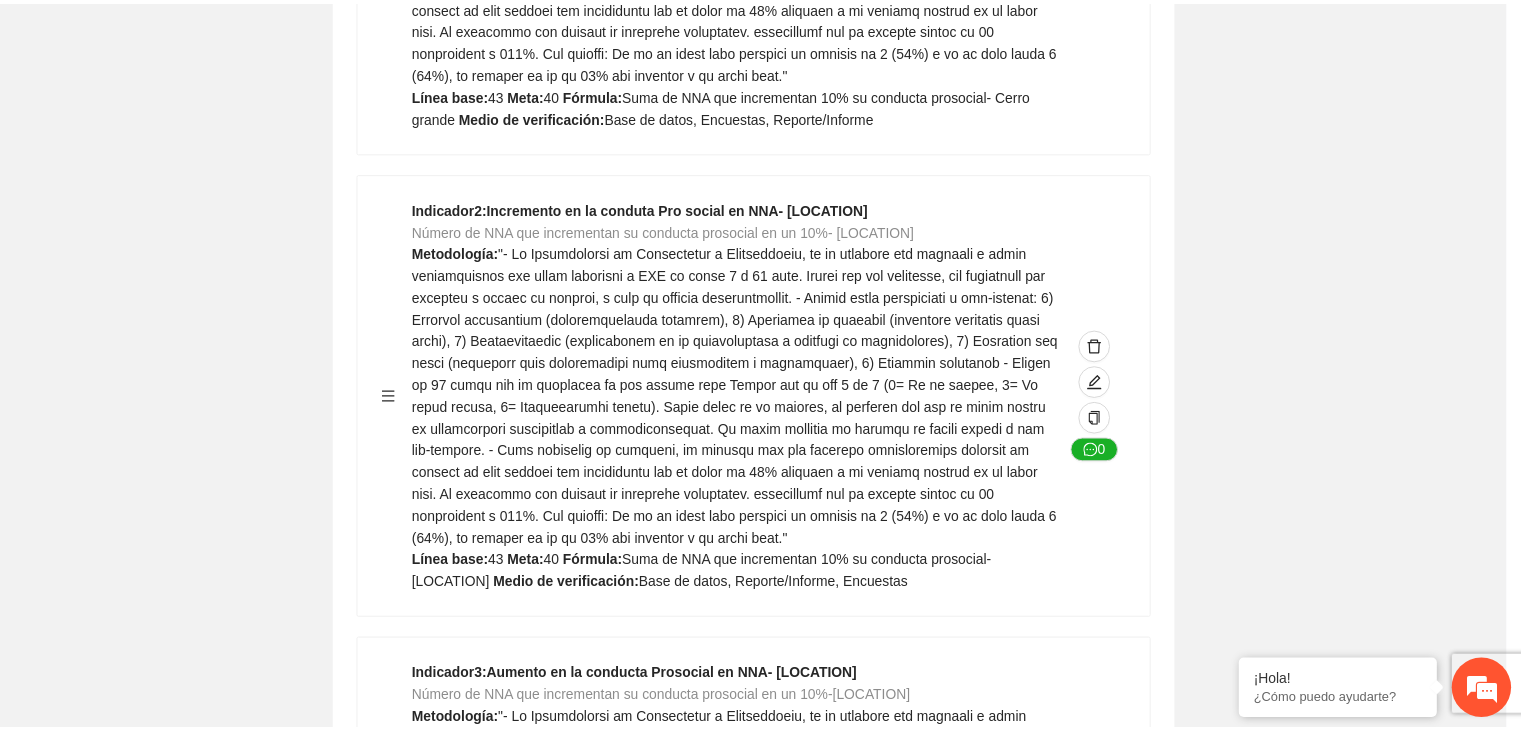 scroll, scrollTop: 156, scrollLeft: 0, axis: vertical 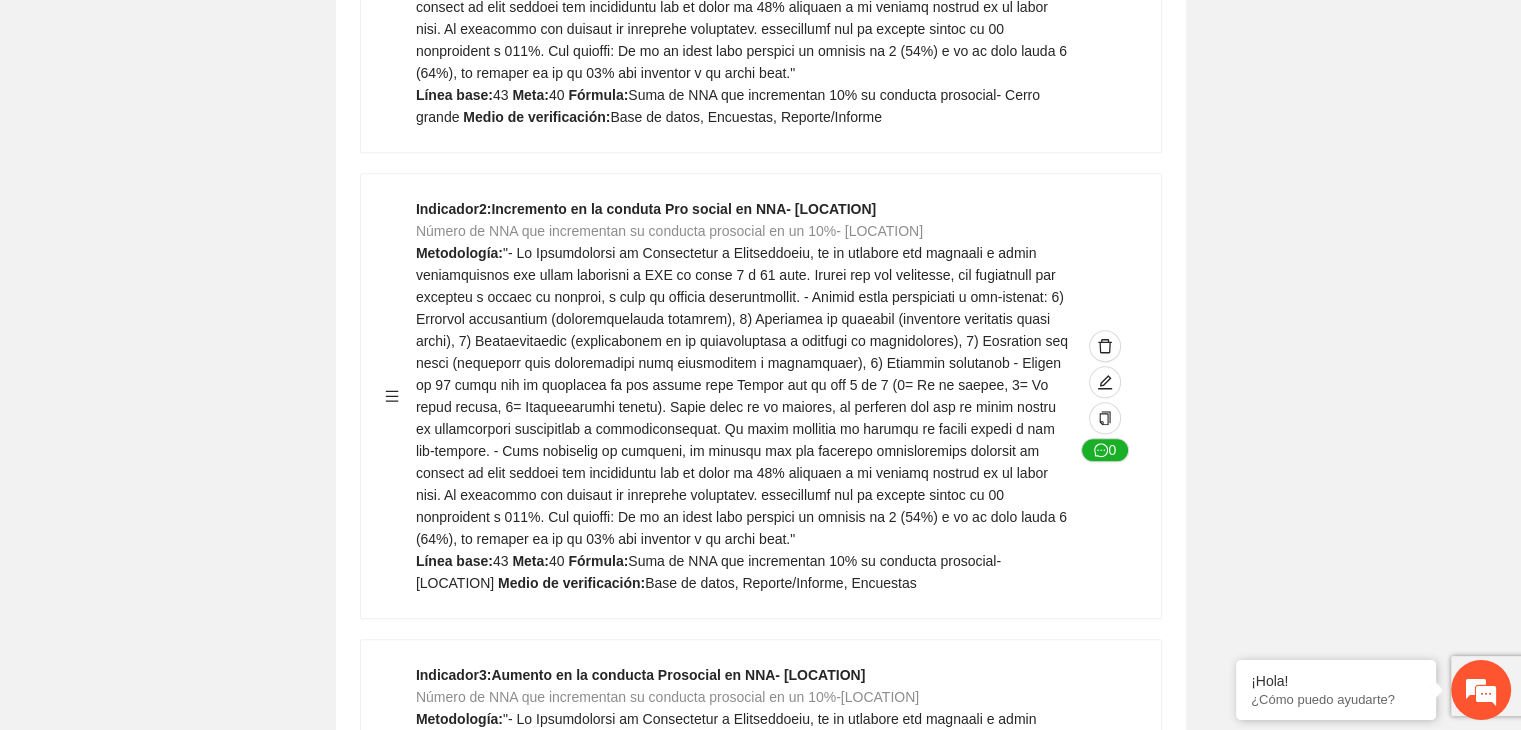 click on "Editar indicador Nombre del indicador      Exportar Contribuir a la disminución de incidencia en violencia familiar en las zonas de Punta Oriente, Cerro Grande y Riberas de Sacramento del Municipio  de Chihuahua. Indicadores Indicador  1 :  Violencia familiar disminuyendo en un 5% en Cerro grande Número de carpetas de investigación de Violencia familiar  disminuyendo en un 5% en Cerro grande Metodología:  Se solicita información al Observatorio Ciudadano de FICOSEC sobre el número de carpetas de violencia familiar en las colonias de intervención Línea base:  29   Meta:  25   Fórmula:  Suma de carpetas de investigación de violencia familiar disminuyendo  en un 5% en Punta Oriente   Medio de verificación:  Reporte/Informe 0 Indicador  2 :  Violencia familiar disminuyendo en un 5% en Punta Oriente Número de carpetas de investigación de Violencia familiar  disminuyendo en un 5% en Punta Oriente Metodología:  Línea base:  63   Meta:  56   Fórmula:    Medio de verificación:  Reporte/Informe 0 3 :" at bounding box center [760, 495] 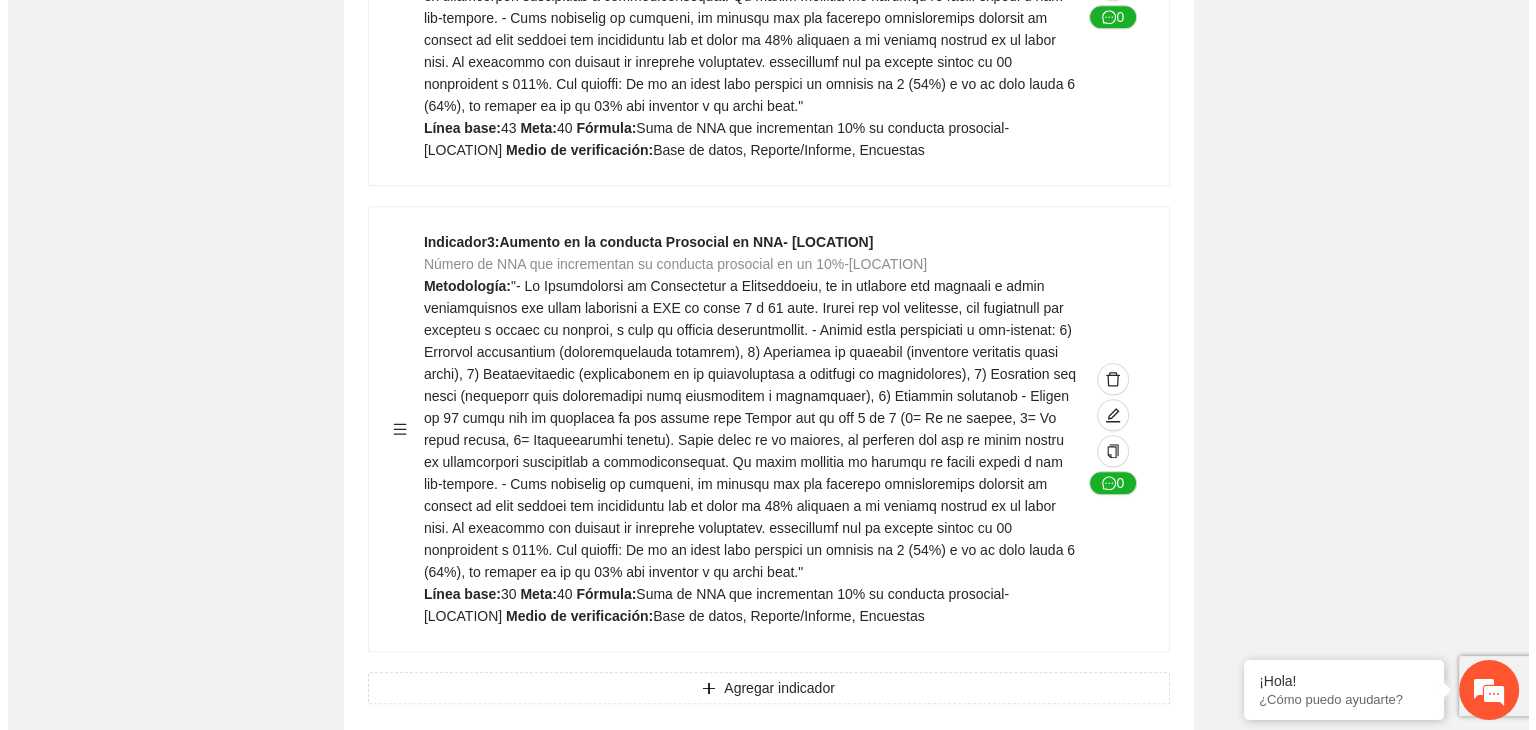 scroll, scrollTop: 2216, scrollLeft: 0, axis: vertical 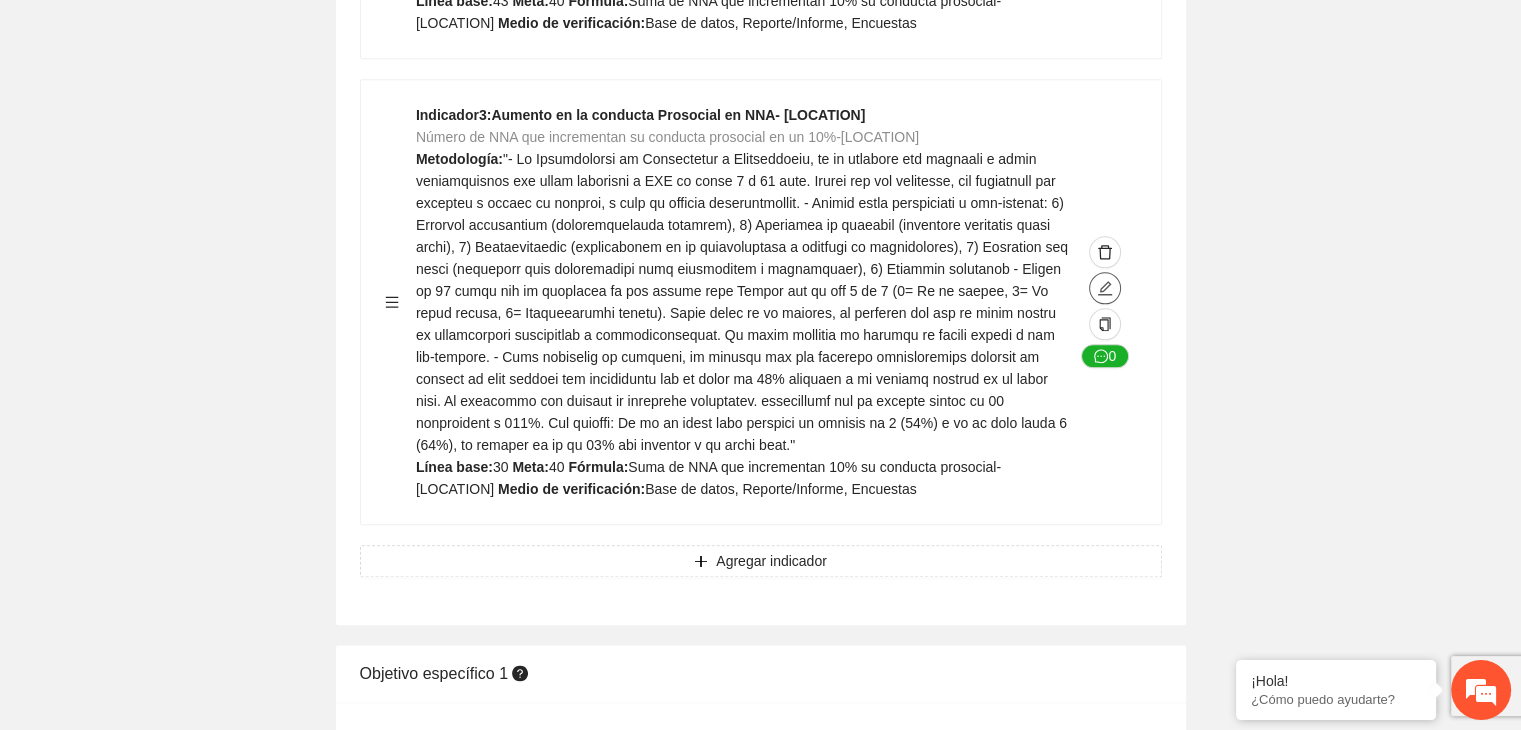 click 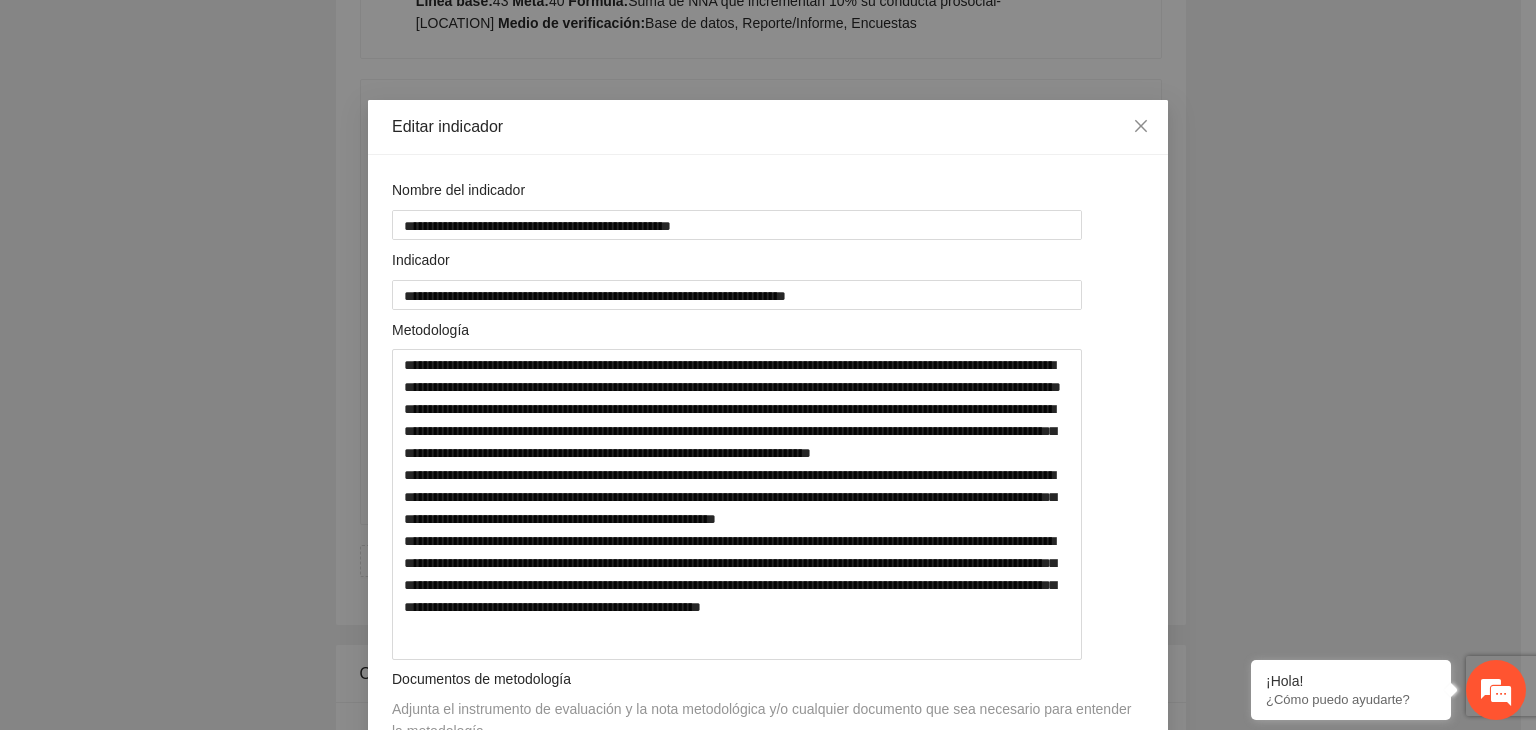 click on "**********" at bounding box center (768, 365) 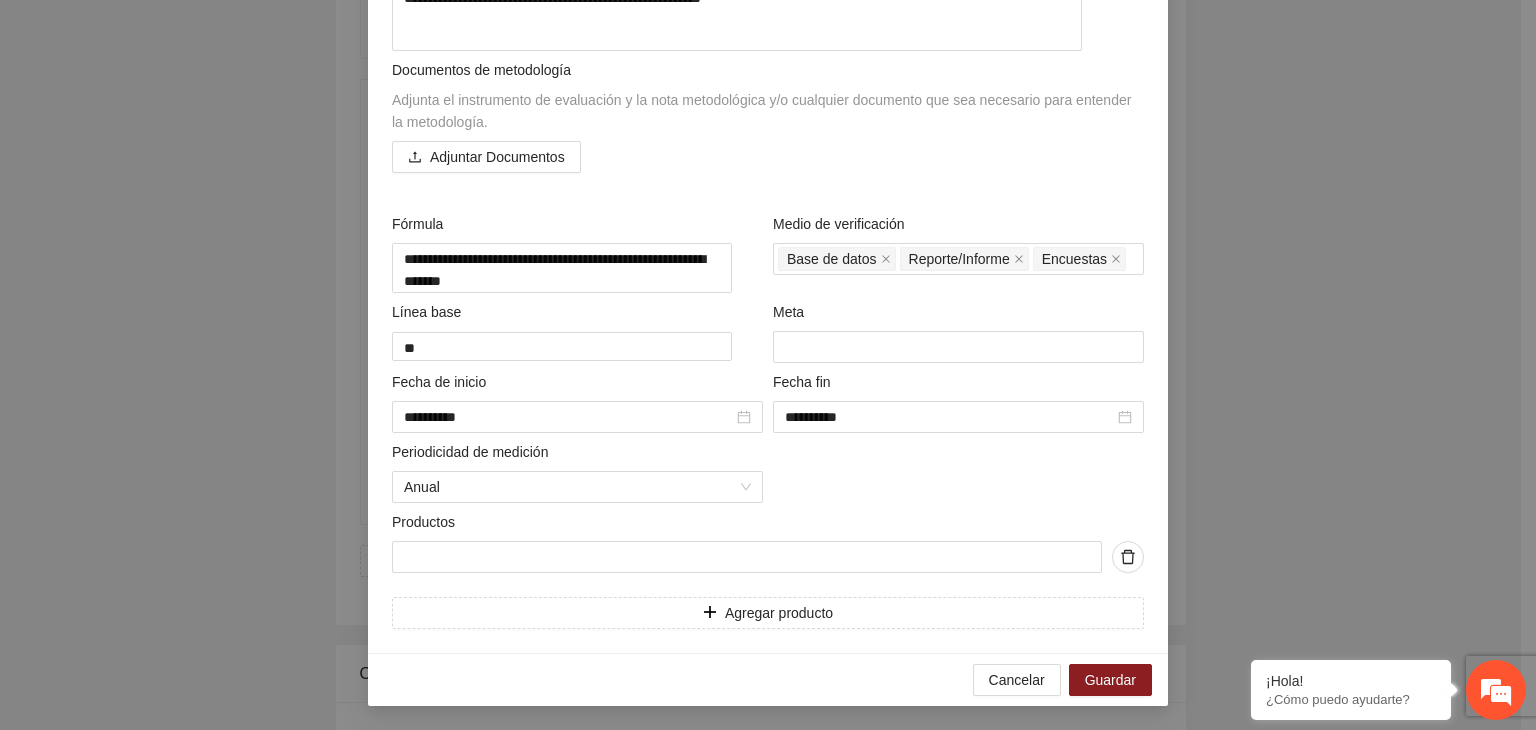 scroll, scrollTop: 641, scrollLeft: 0, axis: vertical 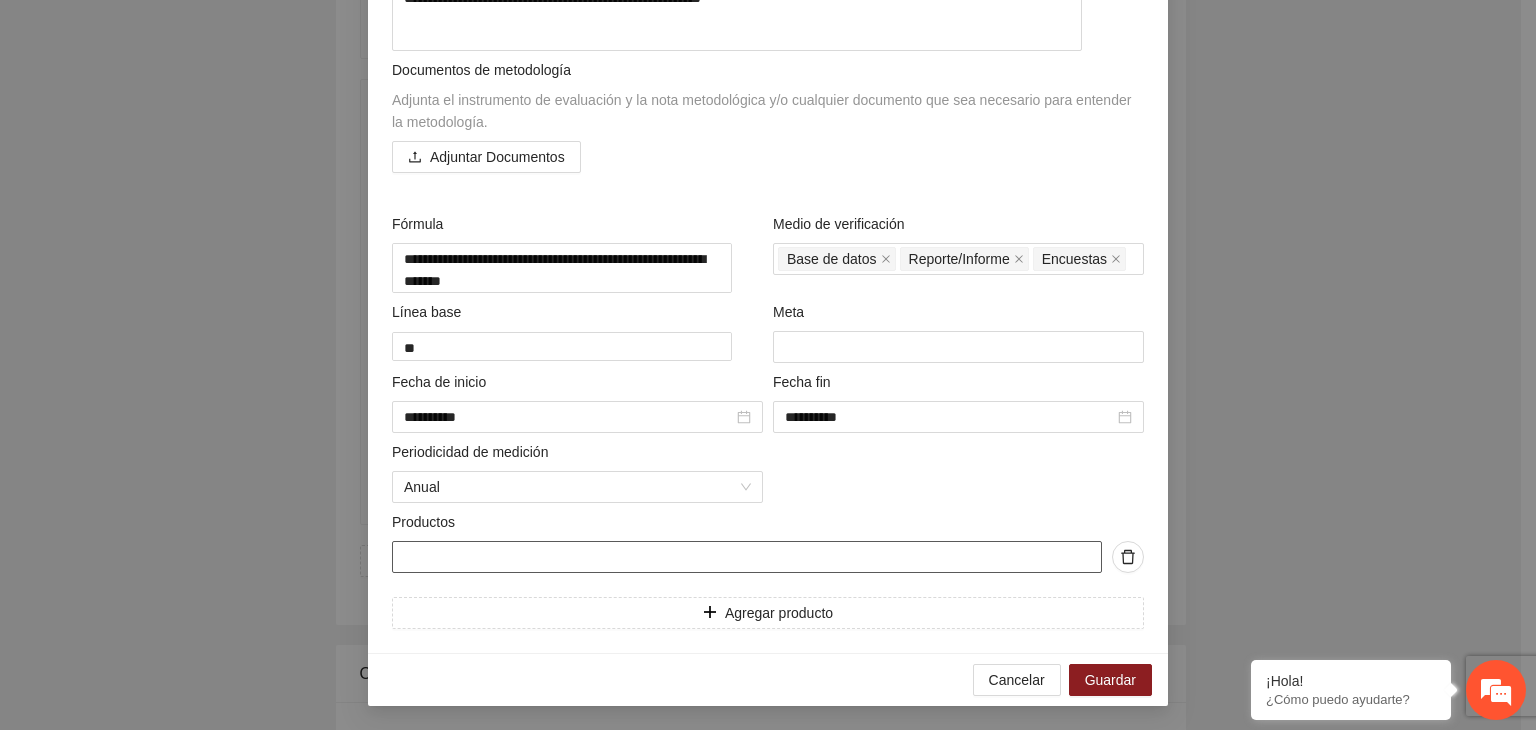 click at bounding box center [747, 557] 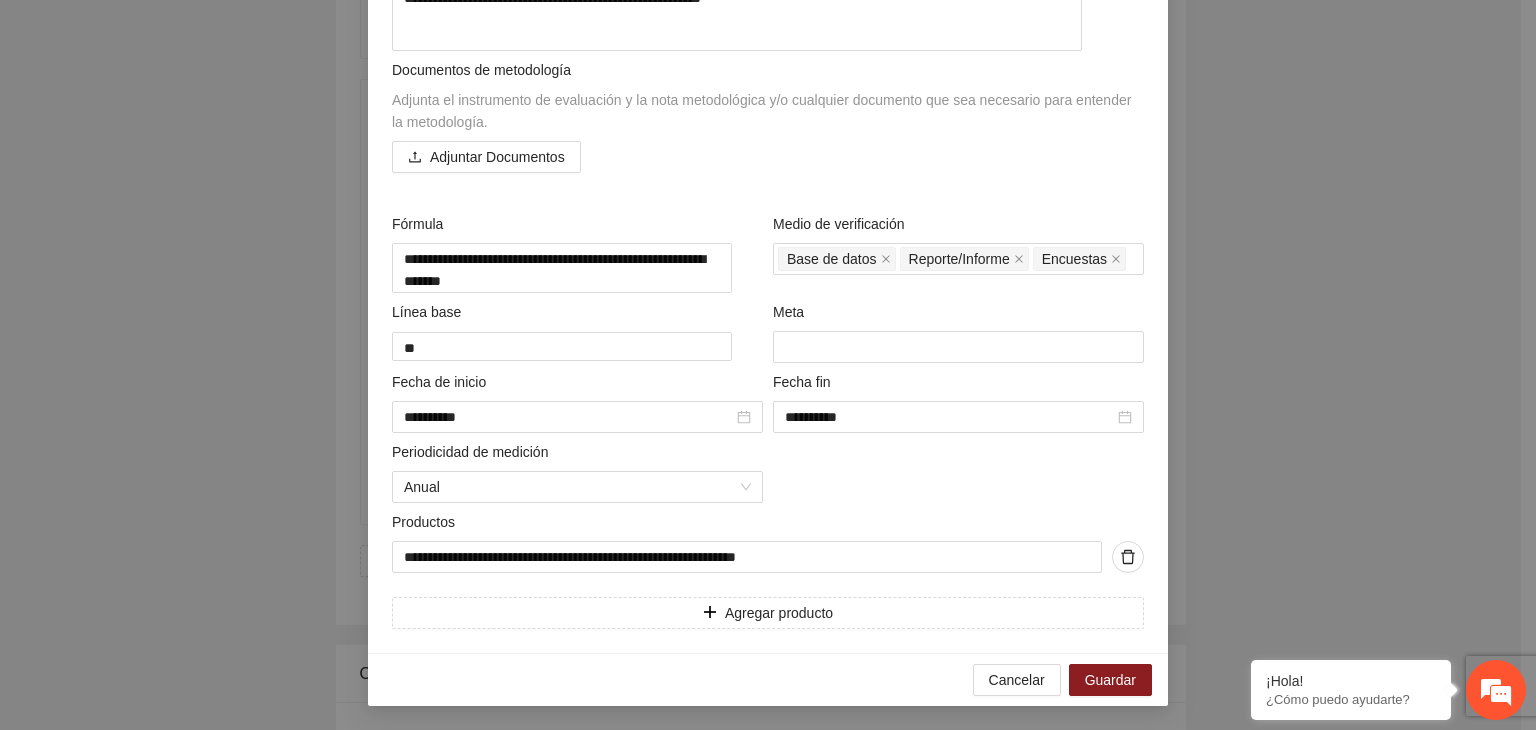 click on "**********" at bounding box center [768, 365] 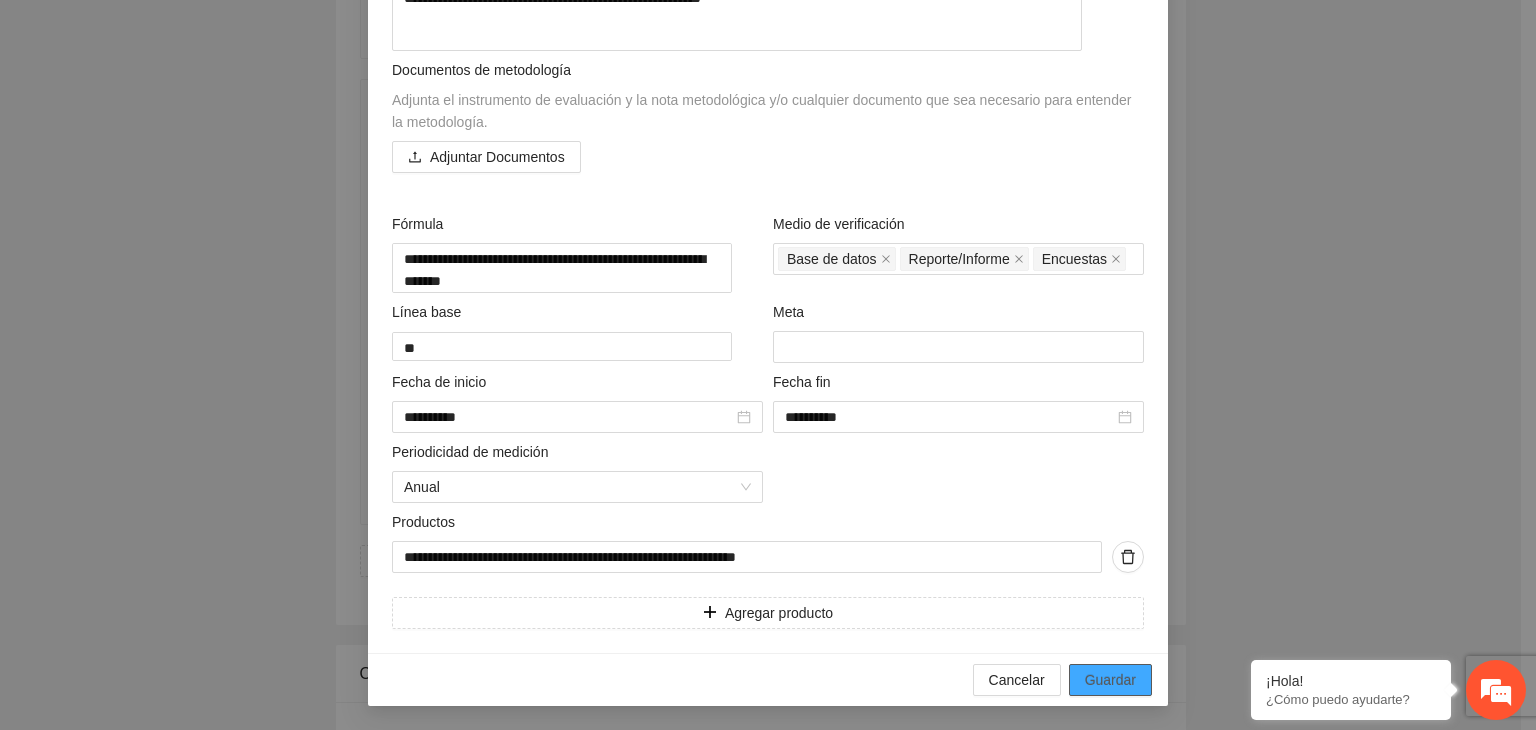 click on "Guardar" at bounding box center [1110, 680] 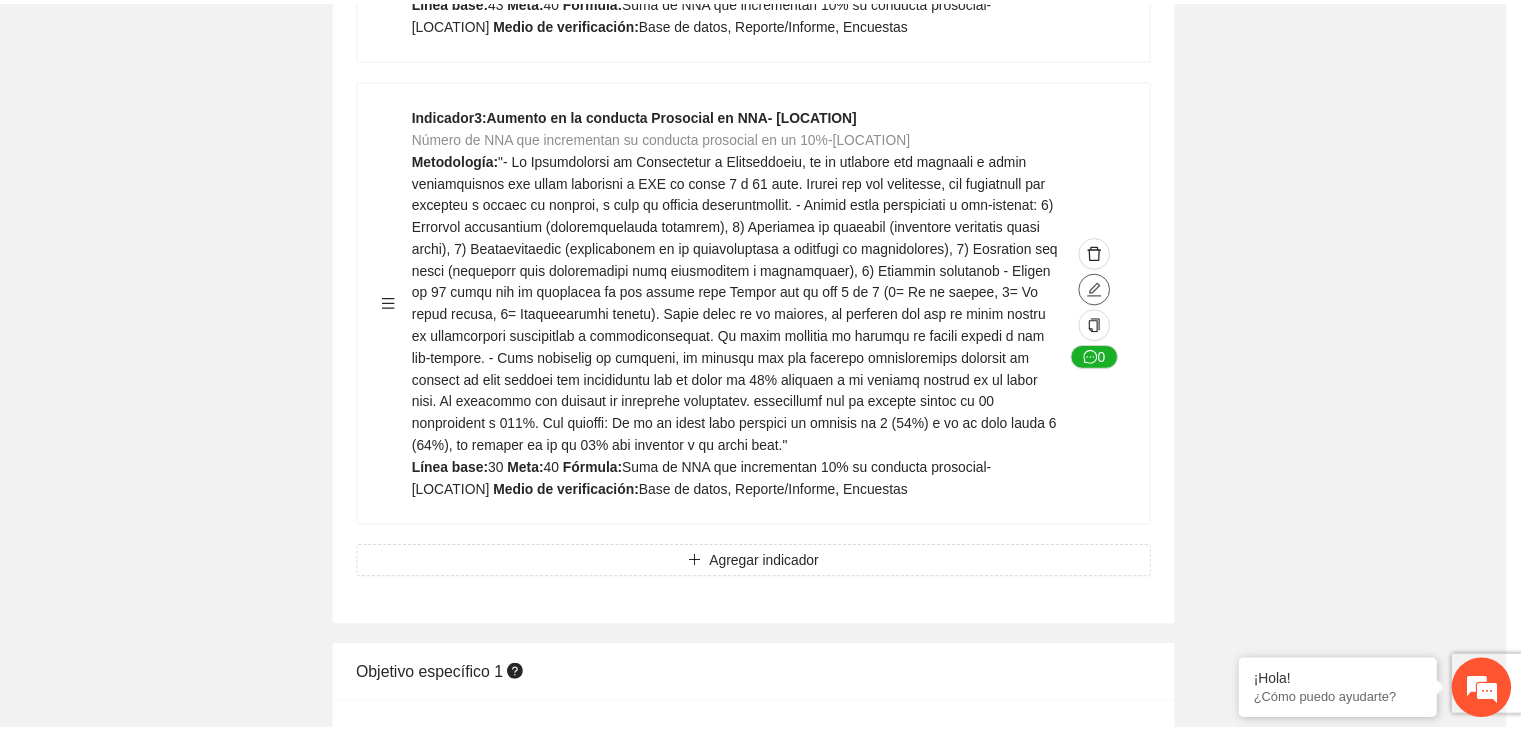 scroll, scrollTop: 0, scrollLeft: 0, axis: both 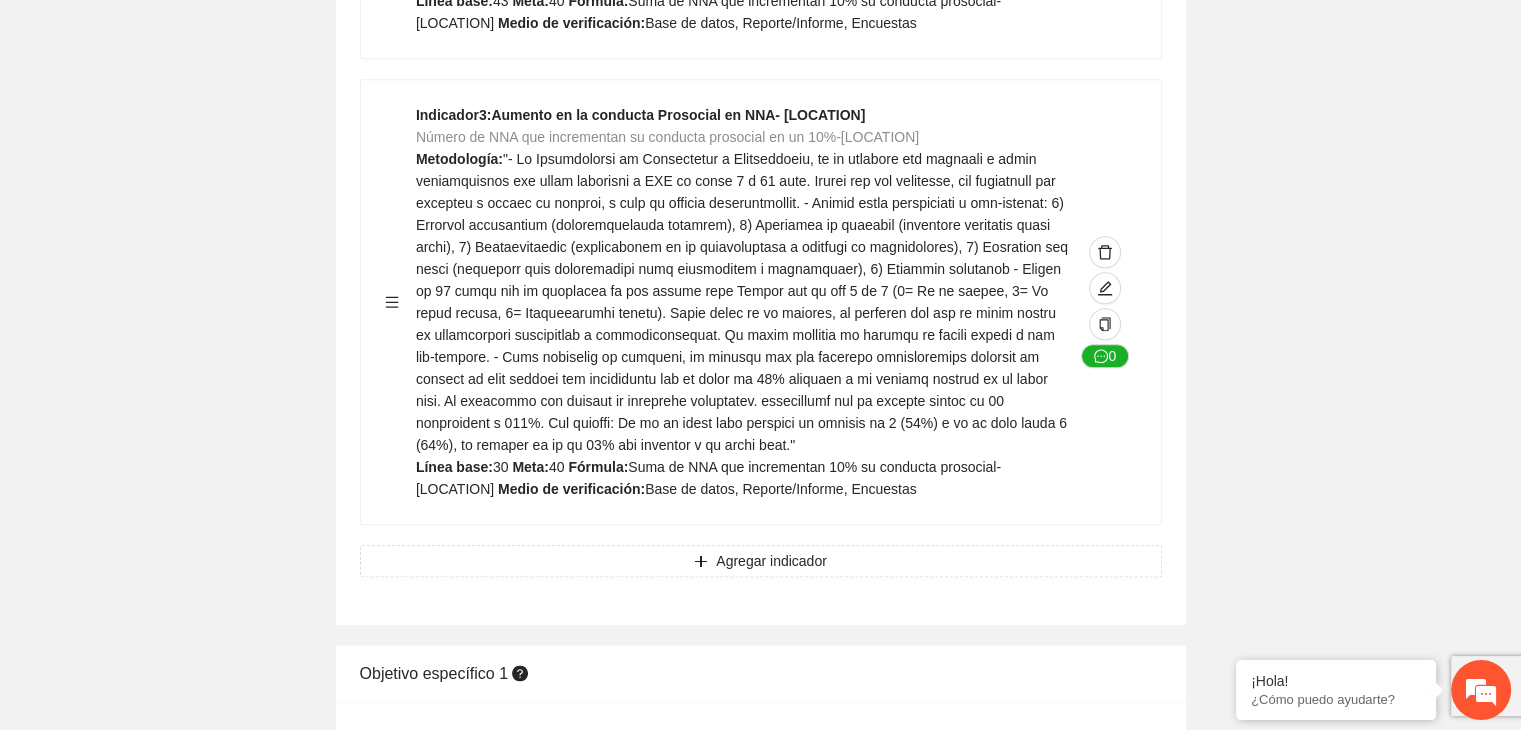 click on "Editar indicador Nombre del indicador      Exportar Contribuir a la disminución de incidencia en violencia familiar en las zonas de Punta Oriente, Cerro Grande y Riberas de Sacramento del Municipio  de Chihuahua. Indicadores Indicador  1 :  Violencia familiar disminuyendo en un 5% en Cerro grande Número de carpetas de investigación de Violencia familiar  disminuyendo en un 5% en Cerro grande Metodología:  Se solicita información al Observatorio Ciudadano de FICOSEC sobre el número de carpetas de violencia familiar en las colonias de intervención Línea base:  29   Meta:  25   Fórmula:  Suma de carpetas de investigación de violencia familiar disminuyendo  en un 5% en Punta Oriente   Medio de verificación:  Reporte/Informe 0 Indicador  2 :  Violencia familiar disminuyendo en un 5% en Punta Oriente Número de carpetas de investigación de Violencia familiar  disminuyendo en un 5% en Punta Oriente Metodología:  Línea base:  63   Meta:  56   Fórmula:    Medio de verificación:  Reporte/Informe 0 3 :" at bounding box center (760, -65) 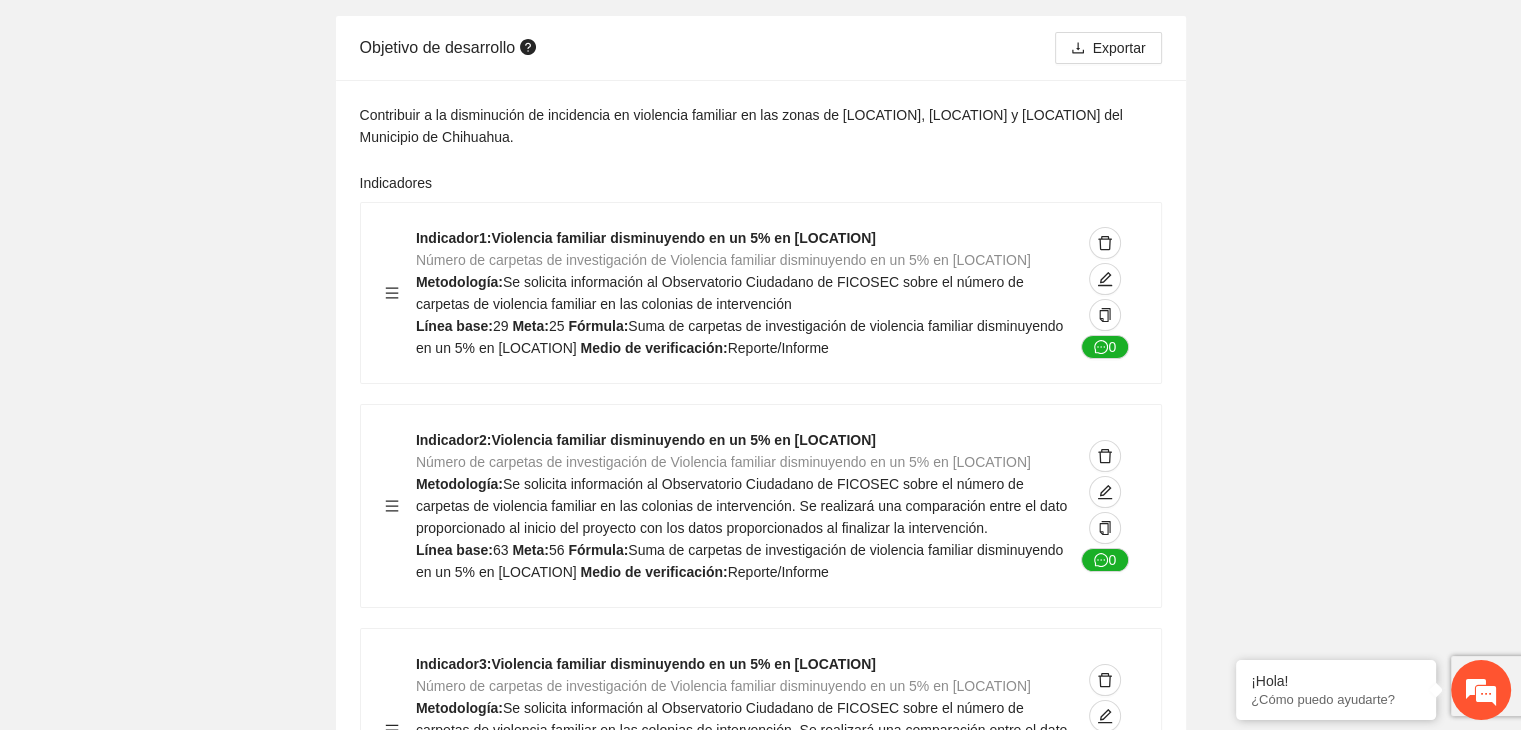 scroll, scrollTop: 0, scrollLeft: 0, axis: both 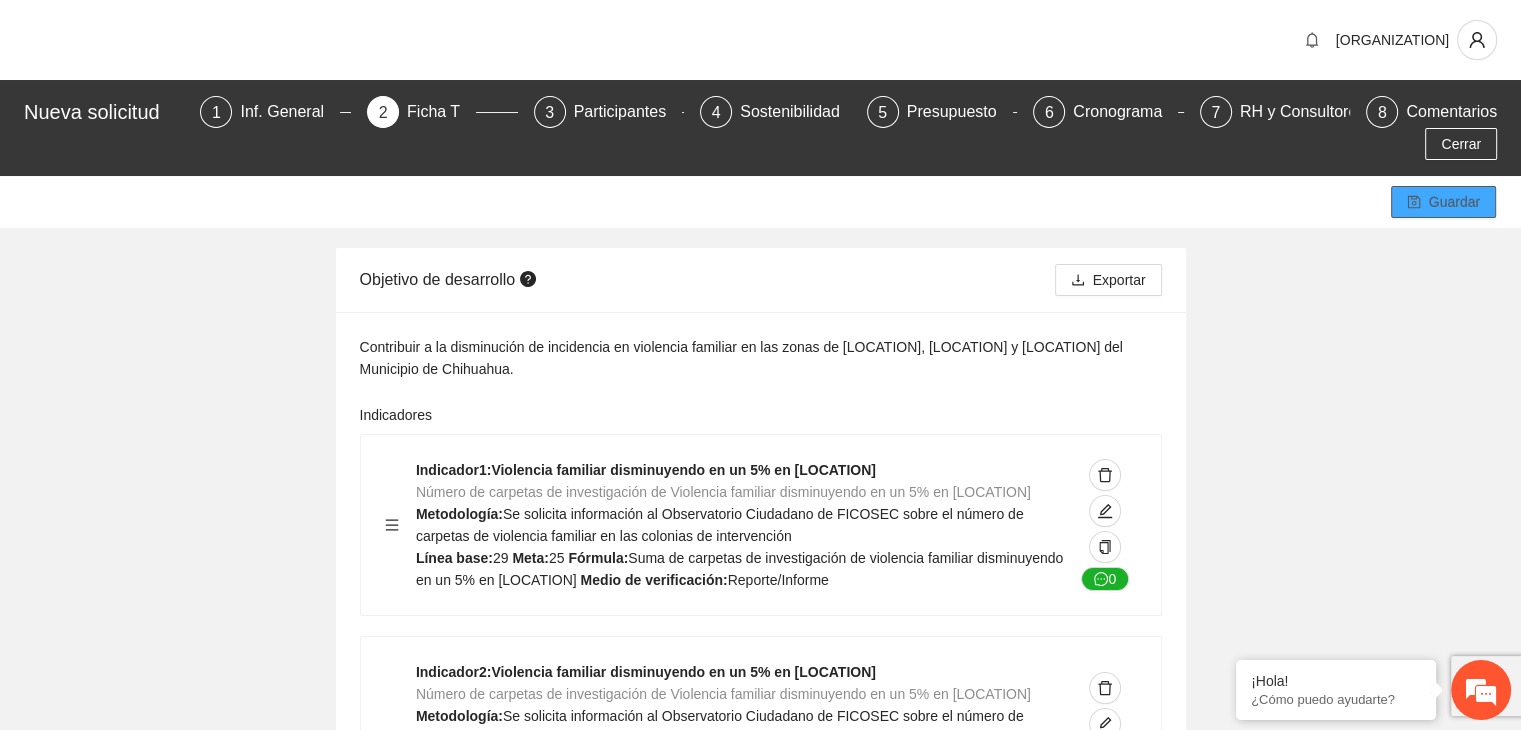 click on "Guardar" at bounding box center (1454, 202) 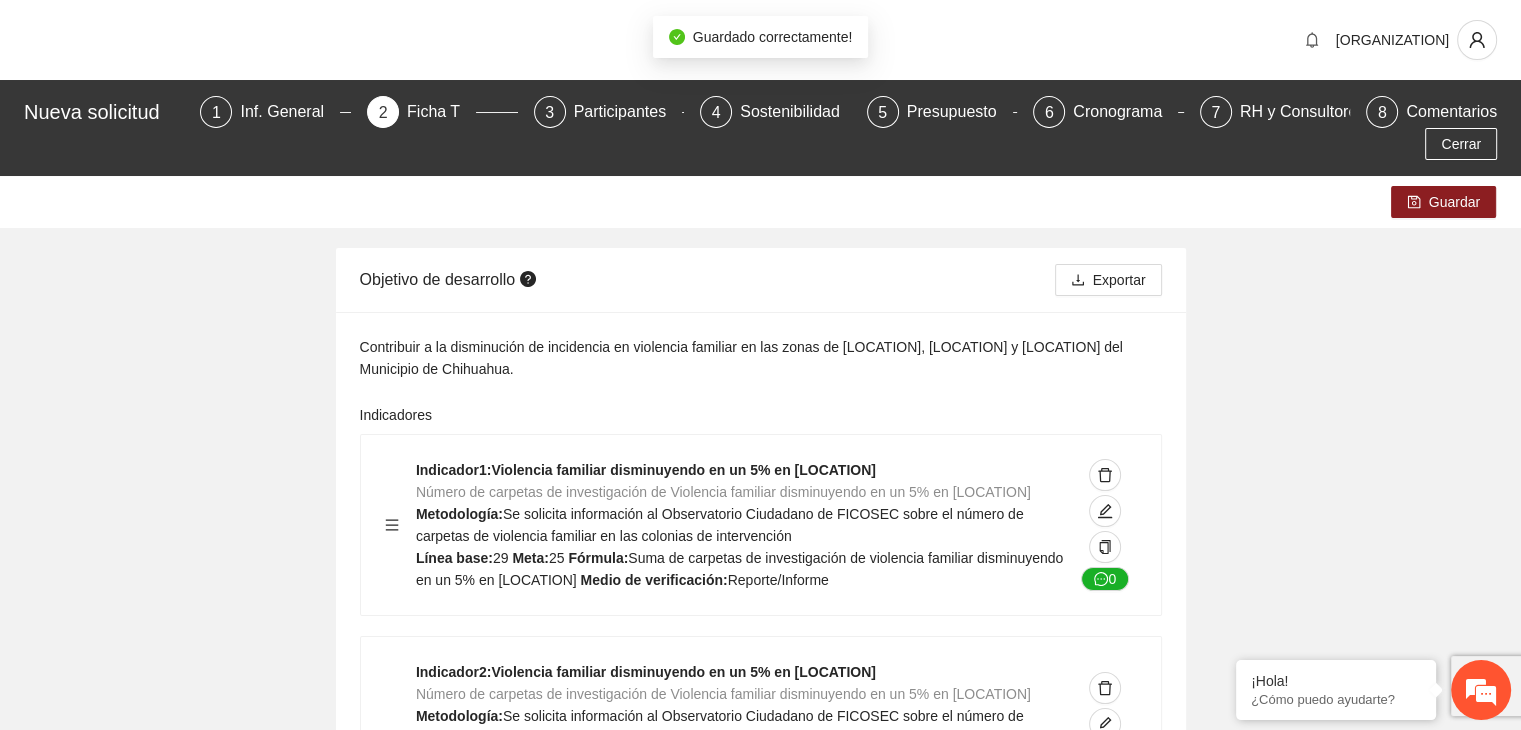 click on "Editar indicador Nombre del indicador      Exportar Contribuir a la disminución de incidencia en violencia familiar en las zonas de Punta Oriente, Cerro Grande y Riberas de Sacramento del Municipio  de Chihuahua. Indicadores Indicador  1 :  Violencia familiar disminuyendo en un 5% en Cerro grande Número de carpetas de investigación de Violencia familiar  disminuyendo en un 5% en Cerro grande Metodología:  Se solicita información al Observatorio Ciudadano de FICOSEC sobre el número de carpetas de violencia familiar en las colonias de intervención Línea base:  29   Meta:  25   Fórmula:  Suma de carpetas de investigación de violencia familiar disminuyendo  en un 5% en Punta Oriente   Medio de verificación:  Reporte/Informe 0 Indicador  2 :  Violencia familiar disminuyendo en un 5% en Punta Oriente Número de carpetas de investigación de Violencia familiar  disminuyendo en un 5% en Punta Oriente Metodología:  Línea base:  63   Meta:  56   Fórmula:    Medio de verificación:  Reporte/Informe 0 3 :" at bounding box center [760, 2151] 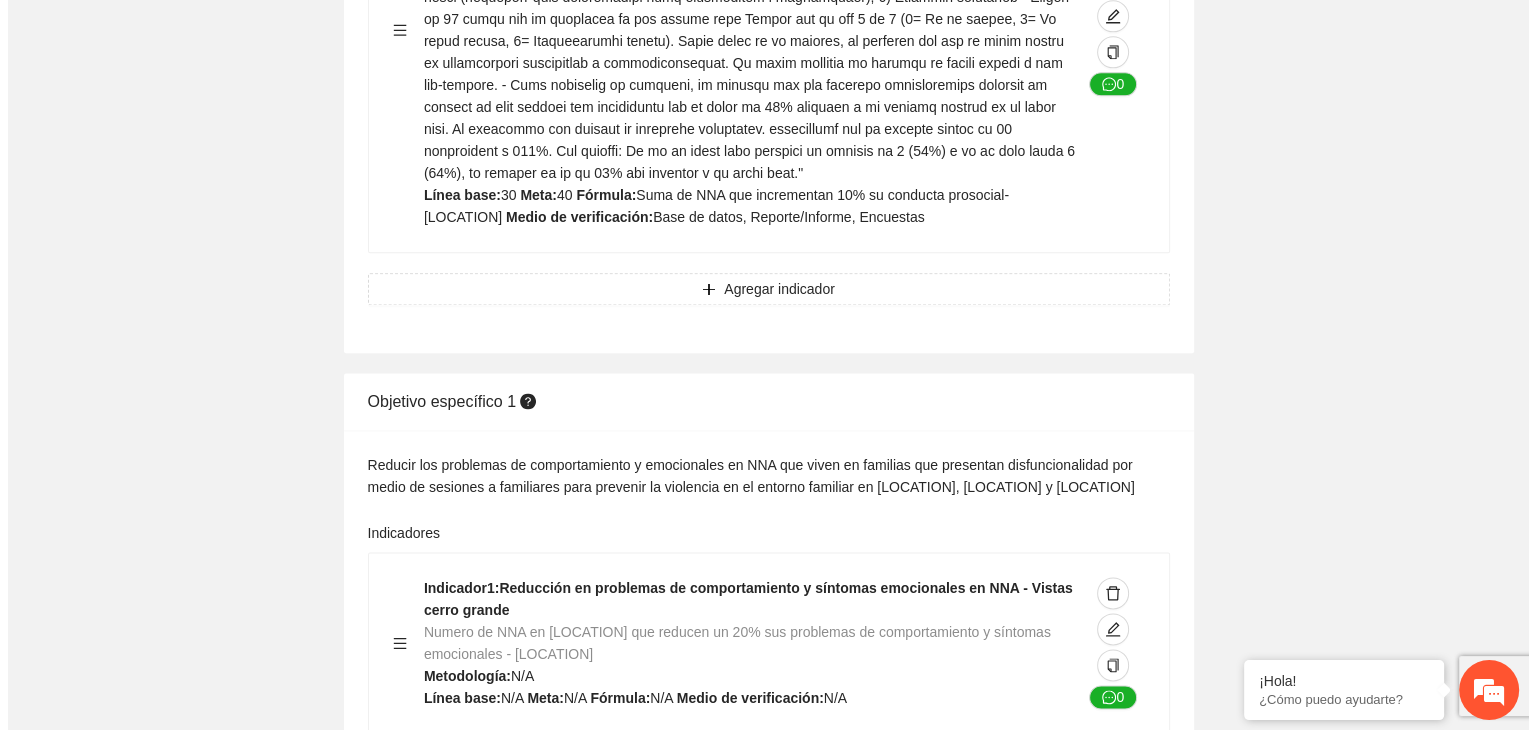scroll, scrollTop: 2320, scrollLeft: 0, axis: vertical 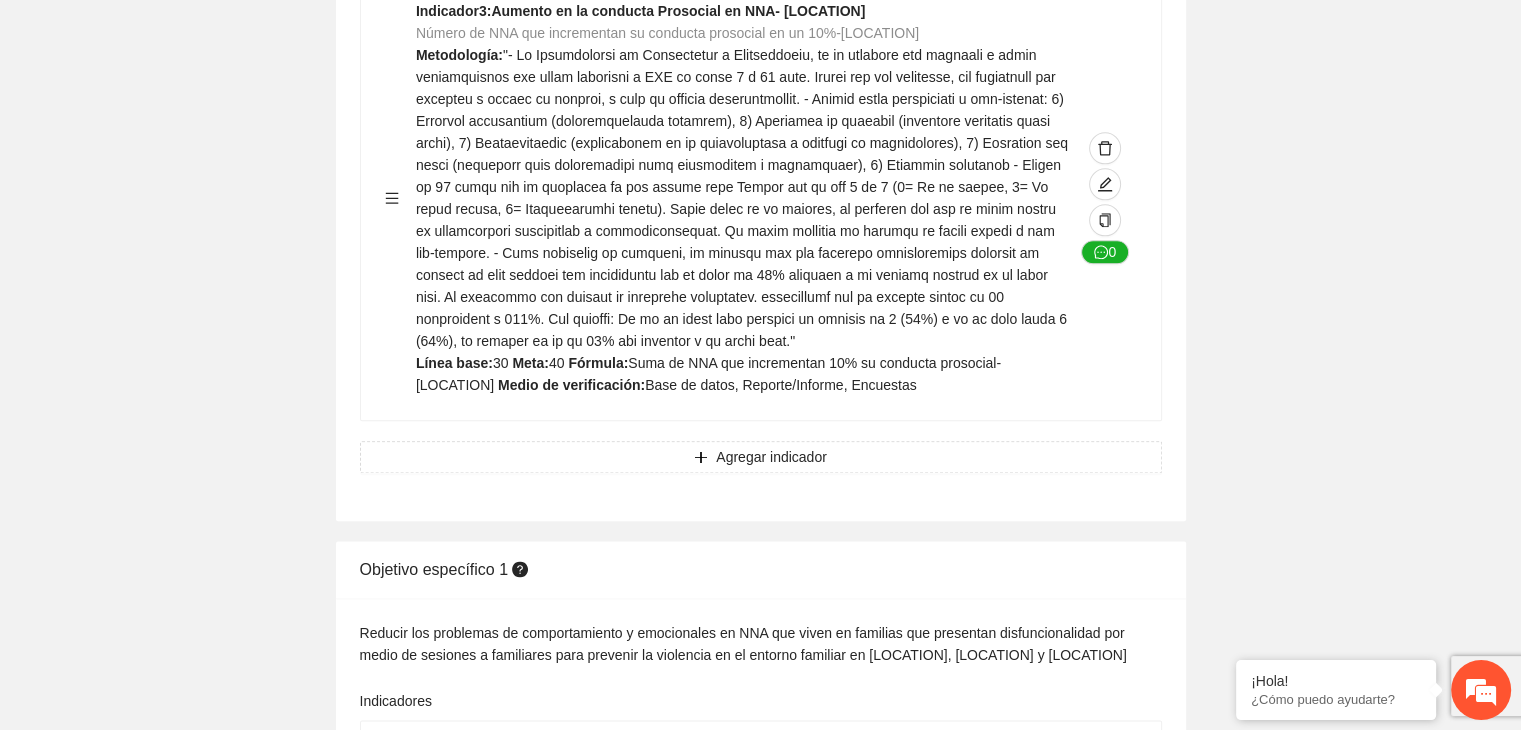 click on "Editar indicador Nombre del indicador      Exportar Contribuir a la disminución de incidencia en violencia familiar en las zonas de Punta Oriente, Cerro Grande y Riberas de Sacramento del Municipio  de Chihuahua. Indicadores Indicador  1 :  Violencia familiar disminuyendo en un 5% en Cerro grande Número de carpetas de investigación de Violencia familiar  disminuyendo en un 5% en Cerro grande Metodología:  Se solicita información al Observatorio Ciudadano de FICOSEC sobre el número de carpetas de violencia familiar en las colonias de intervención Línea base:  29   Meta:  25   Fórmula:  Suma de carpetas de investigación de violencia familiar disminuyendo  en un 5% en Punta Oriente   Medio de verificación:  Reporte/Informe 0 Indicador  2 :  Violencia familiar disminuyendo en un 5% en Punta Oriente Número de carpetas de investigación de Violencia familiar  disminuyendo en un 5% en Punta Oriente Metodología:  Línea base:  63   Meta:  56   Fórmula:    Medio de verificación:  Reporte/Informe 0 3 :" at bounding box center [760, -169] 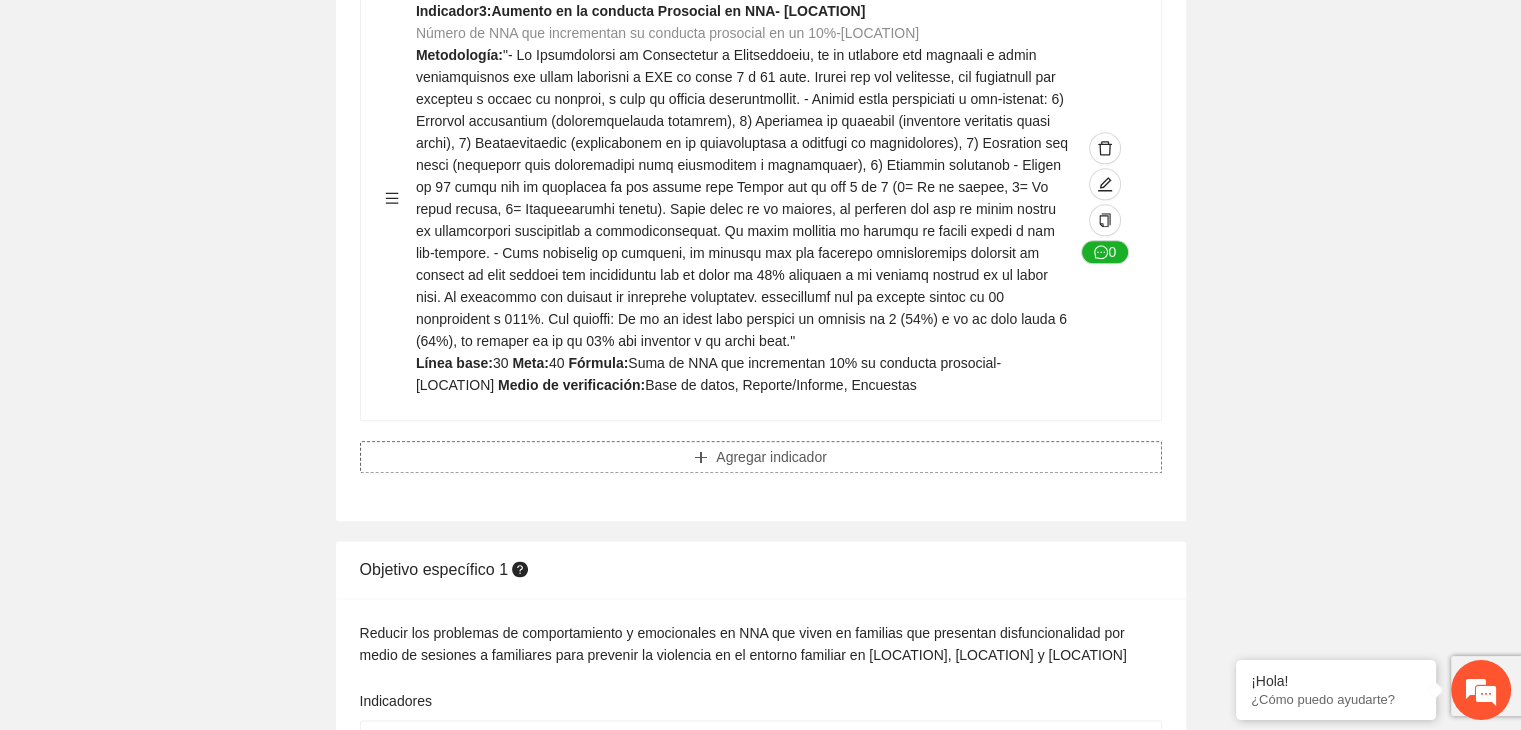 click on "Agregar indicador" at bounding box center [771, -1220] 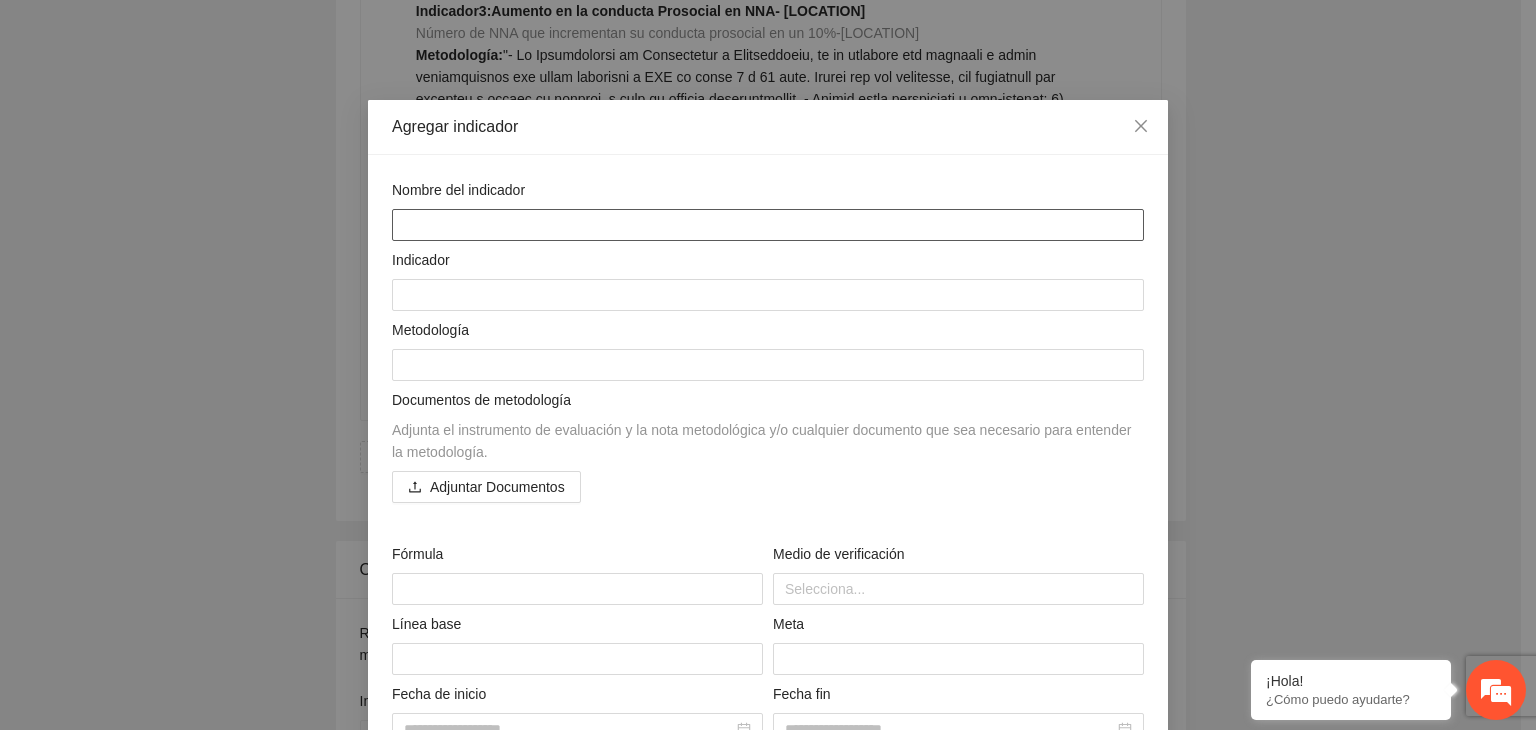 click at bounding box center [768, 225] 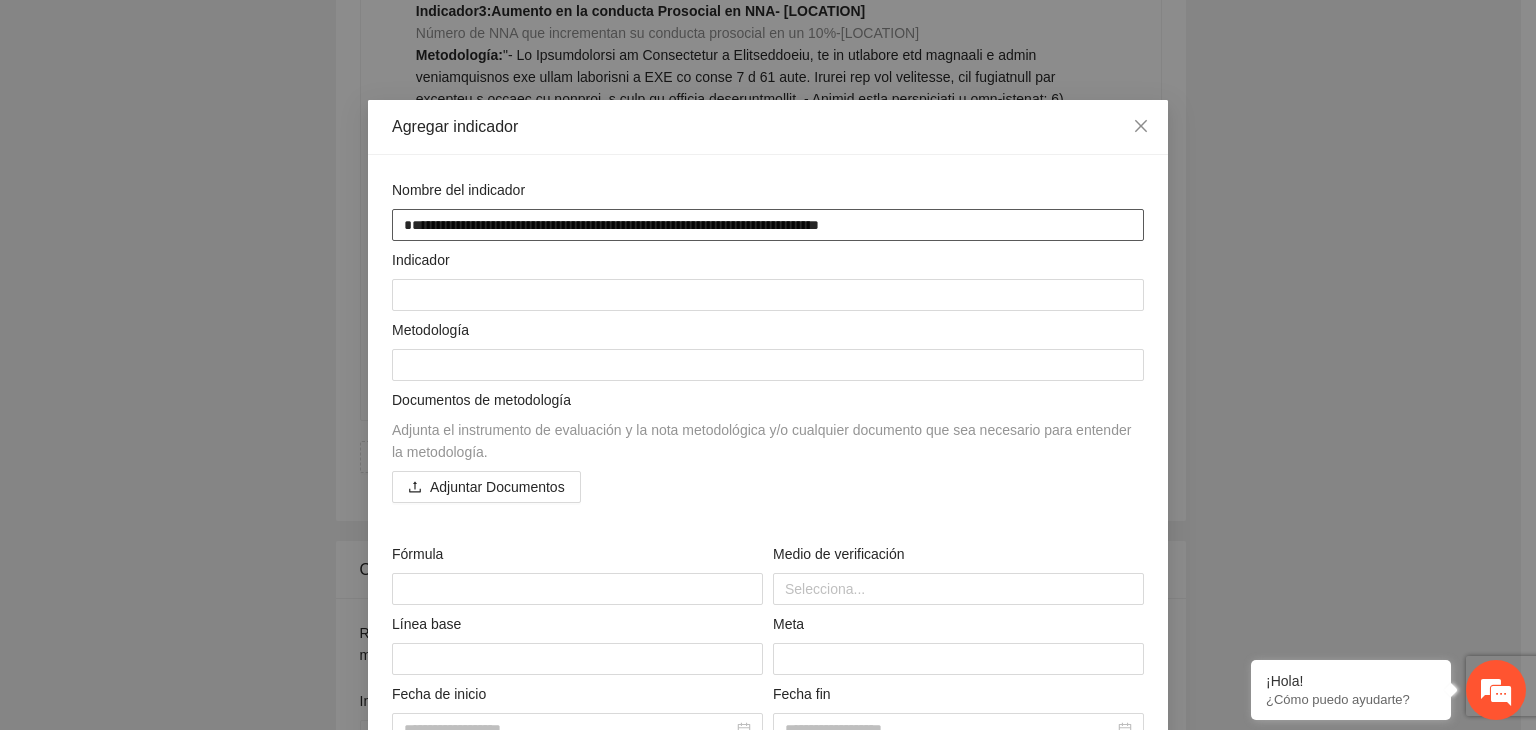 click on "**********" at bounding box center [768, 225] 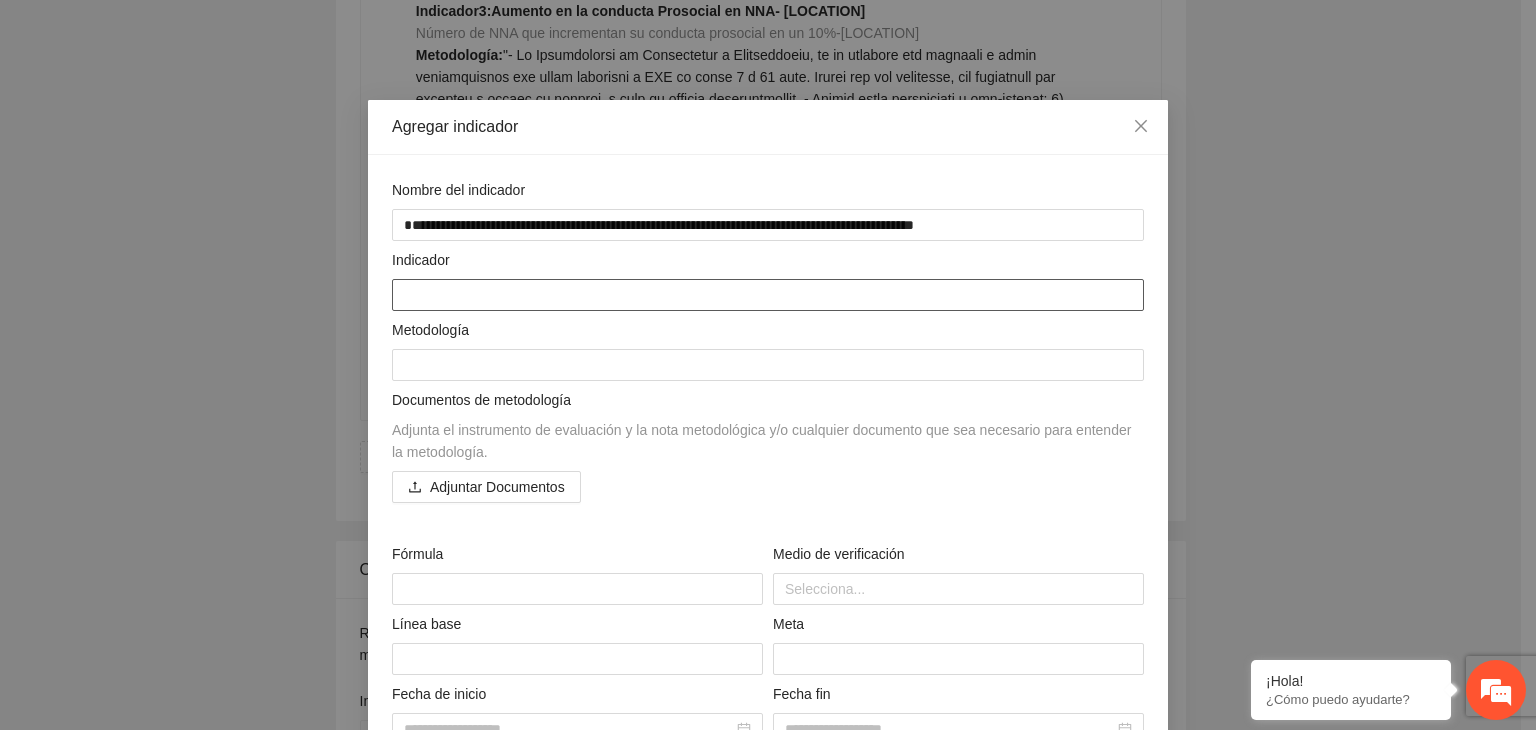 click at bounding box center [768, 295] 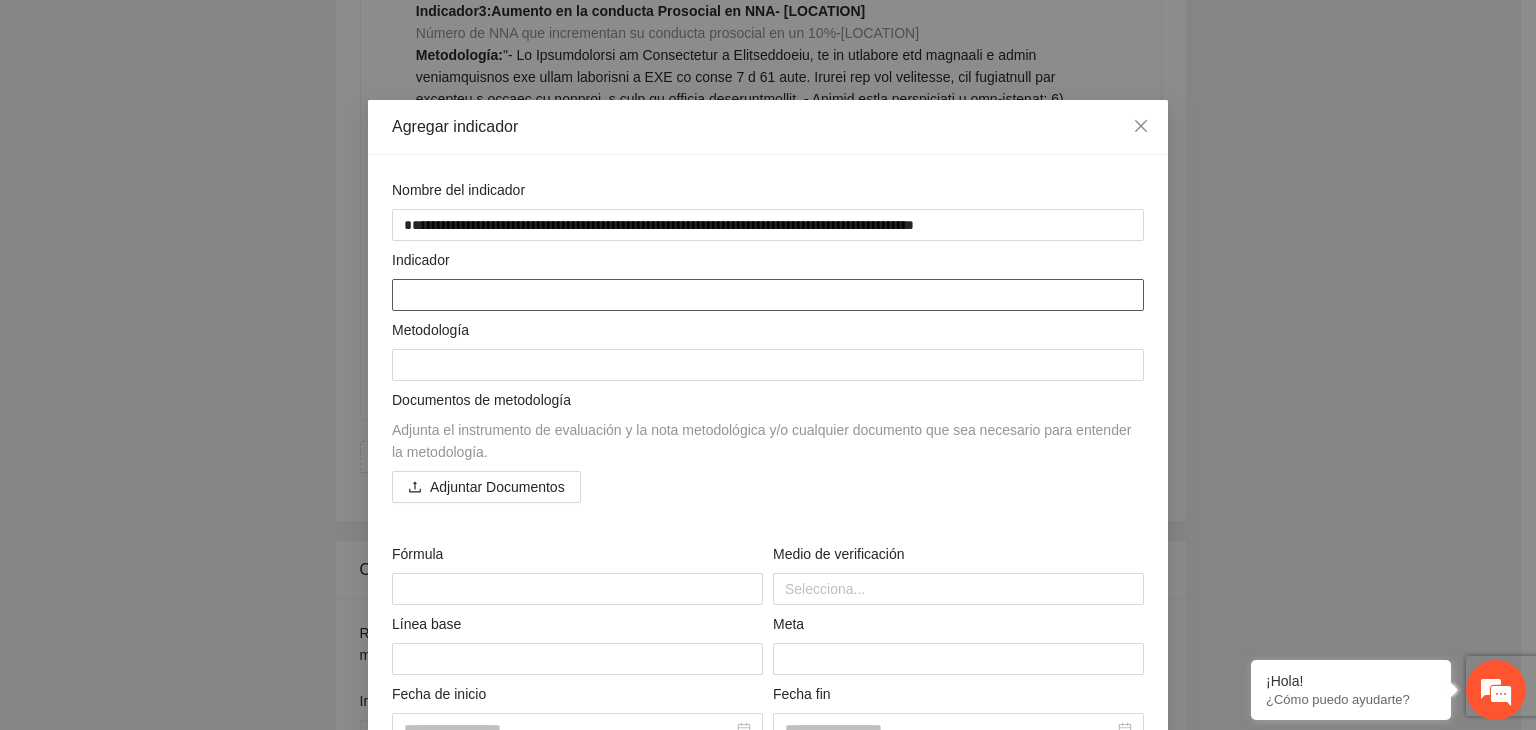 paste on "**********" 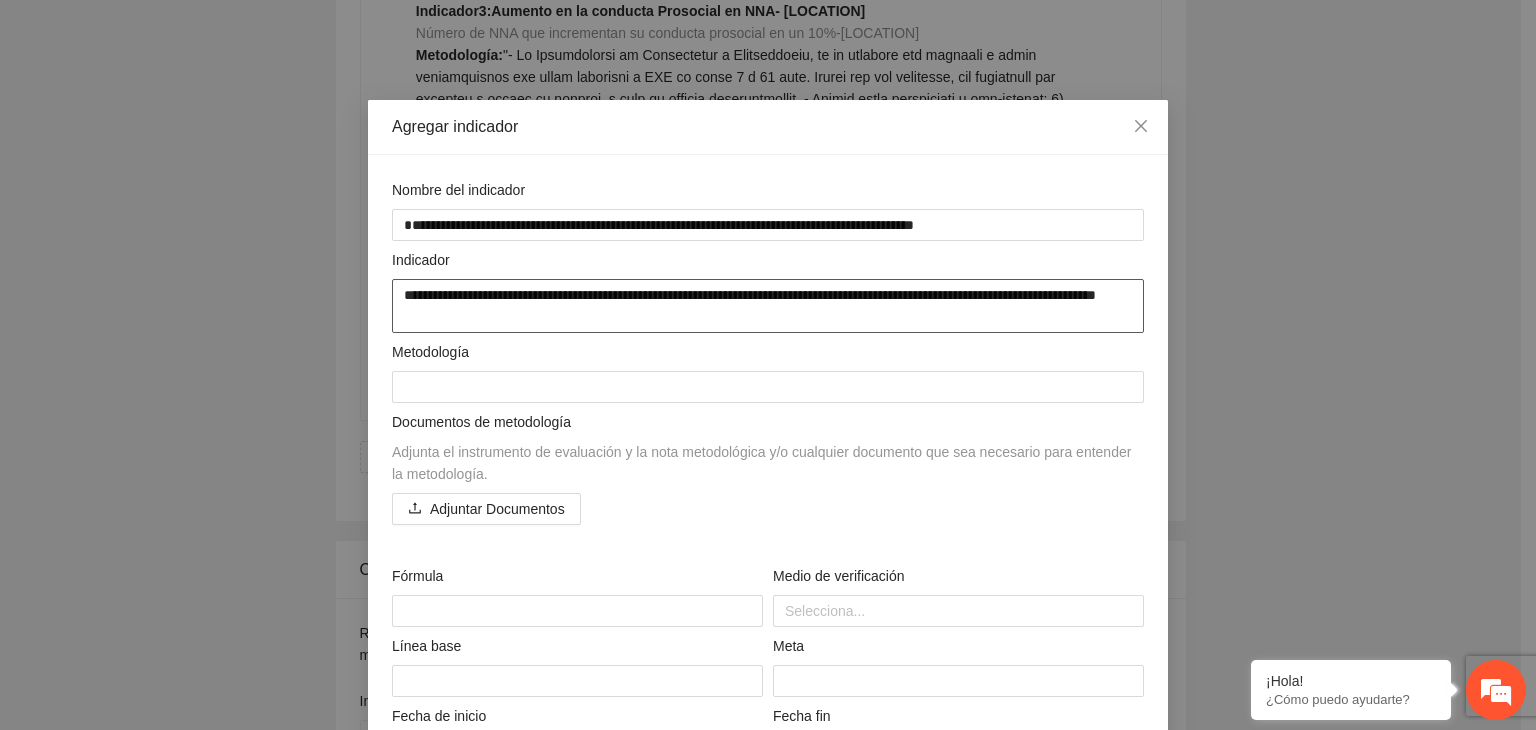 click on "**********" at bounding box center (768, 306) 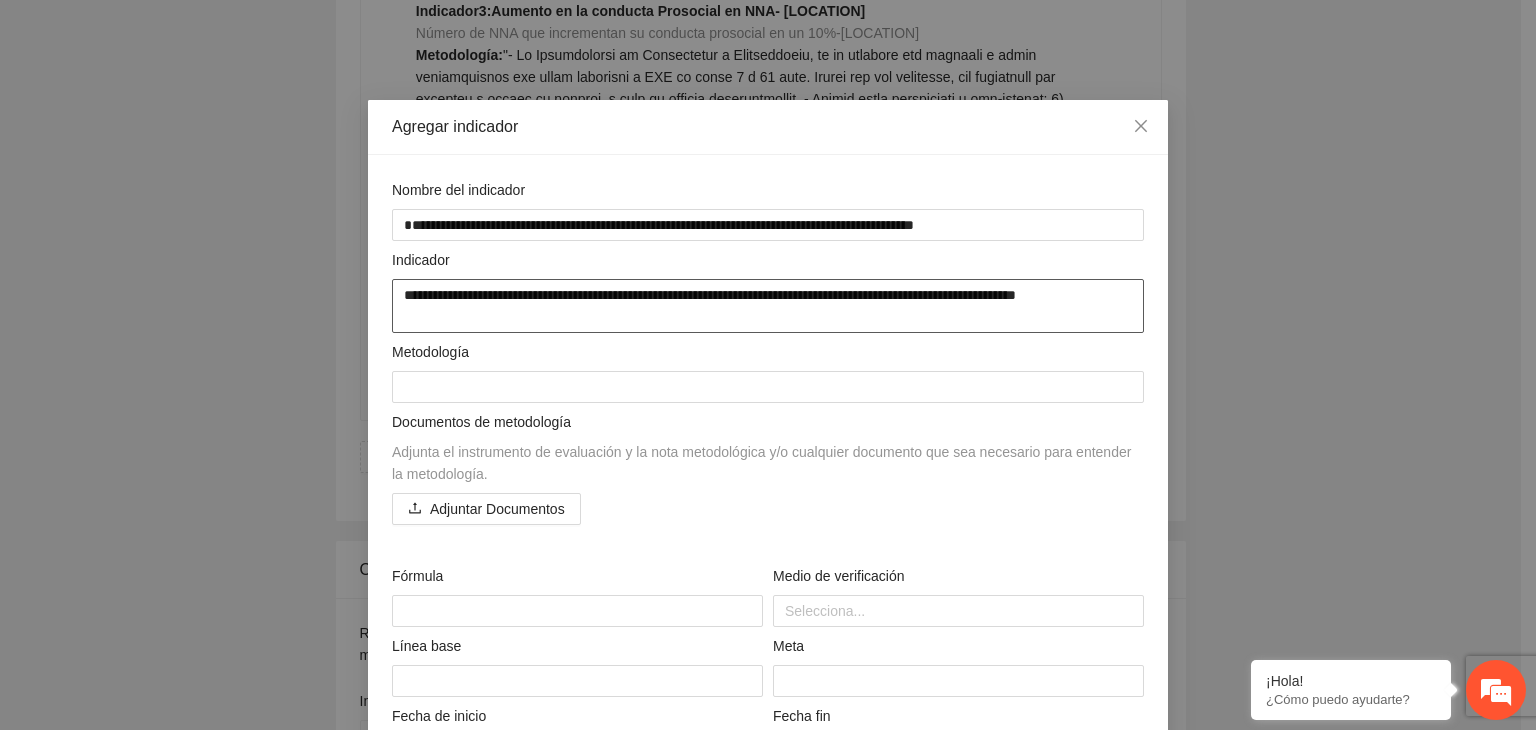 click on "**********" at bounding box center (768, 306) 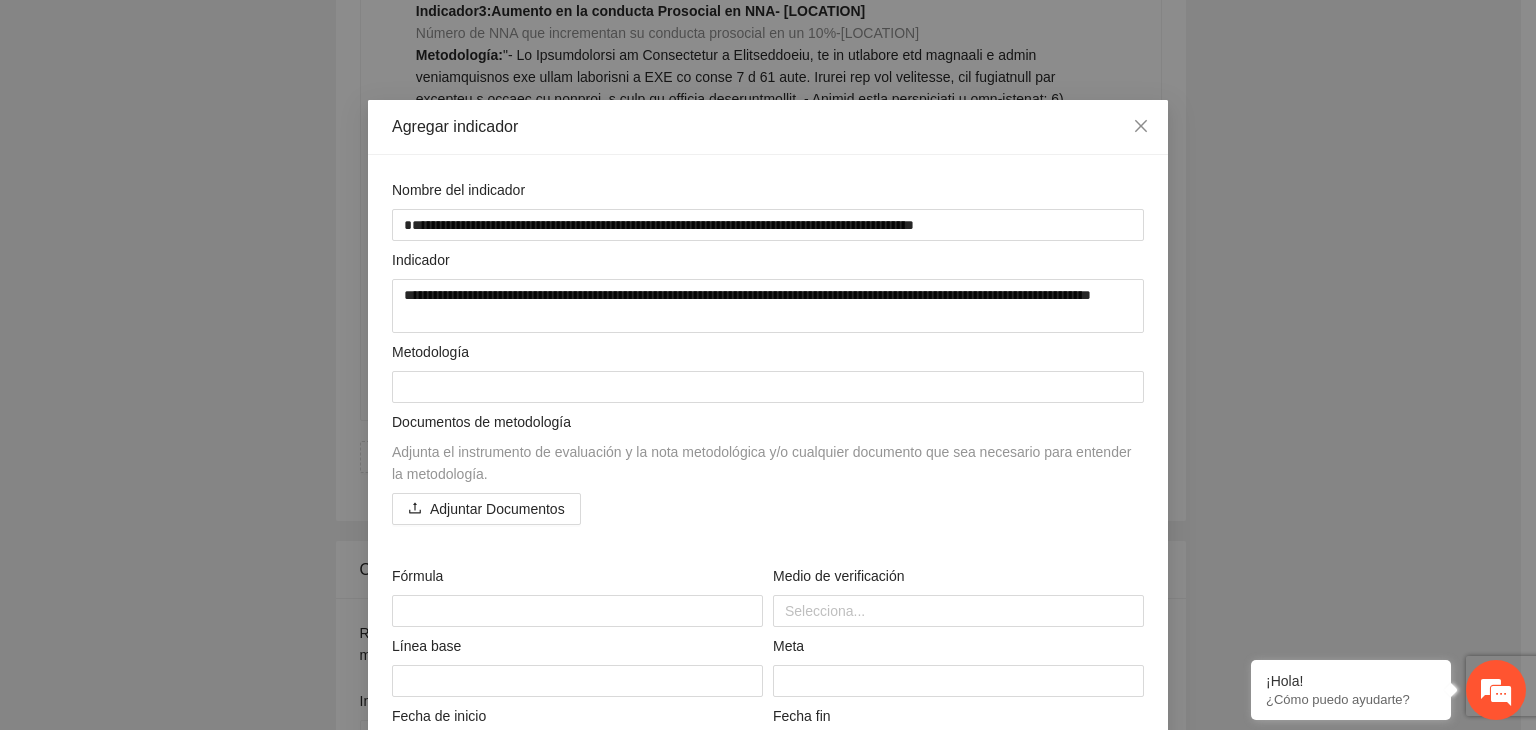 click on "**********" at bounding box center [768, 365] 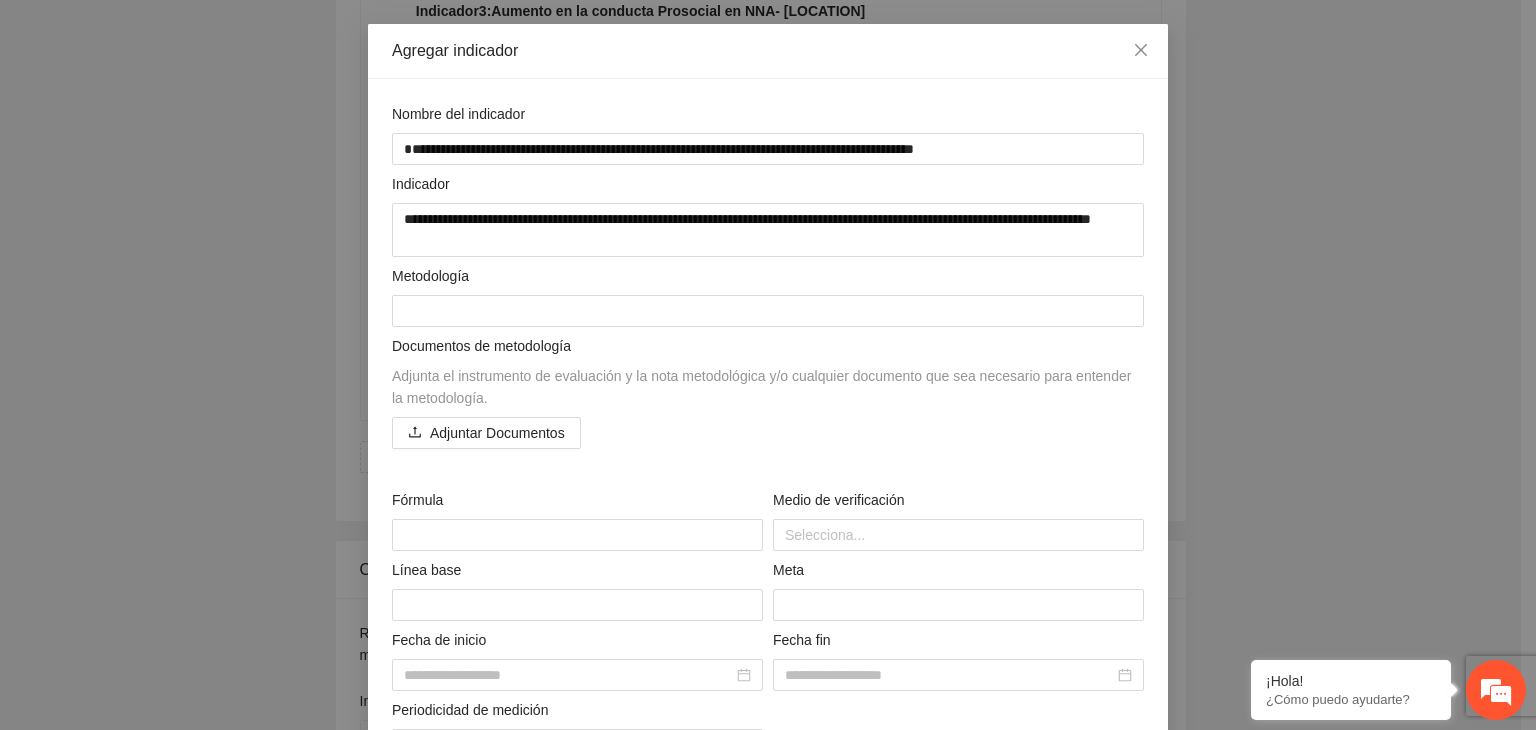 scroll, scrollTop: 80, scrollLeft: 0, axis: vertical 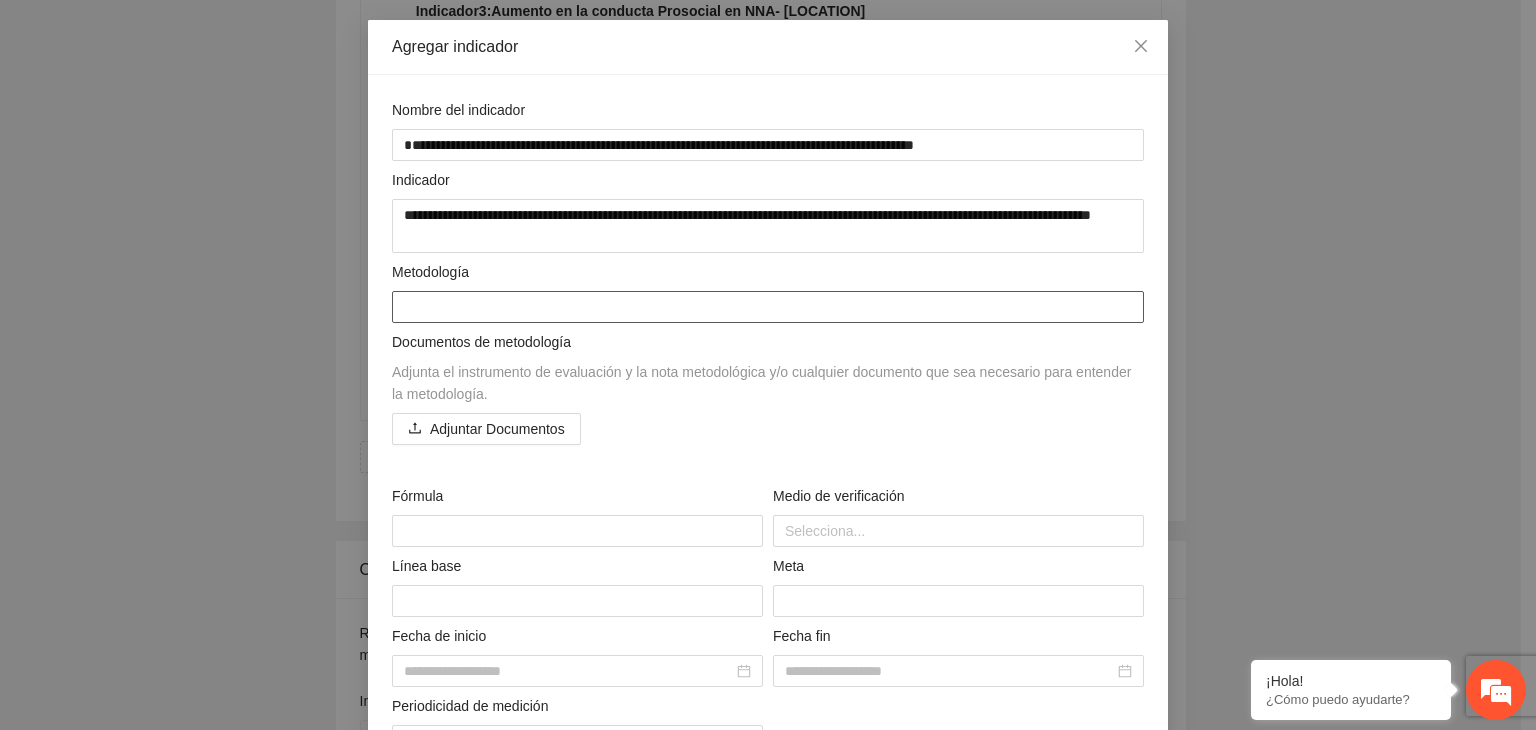 click at bounding box center [768, 307] 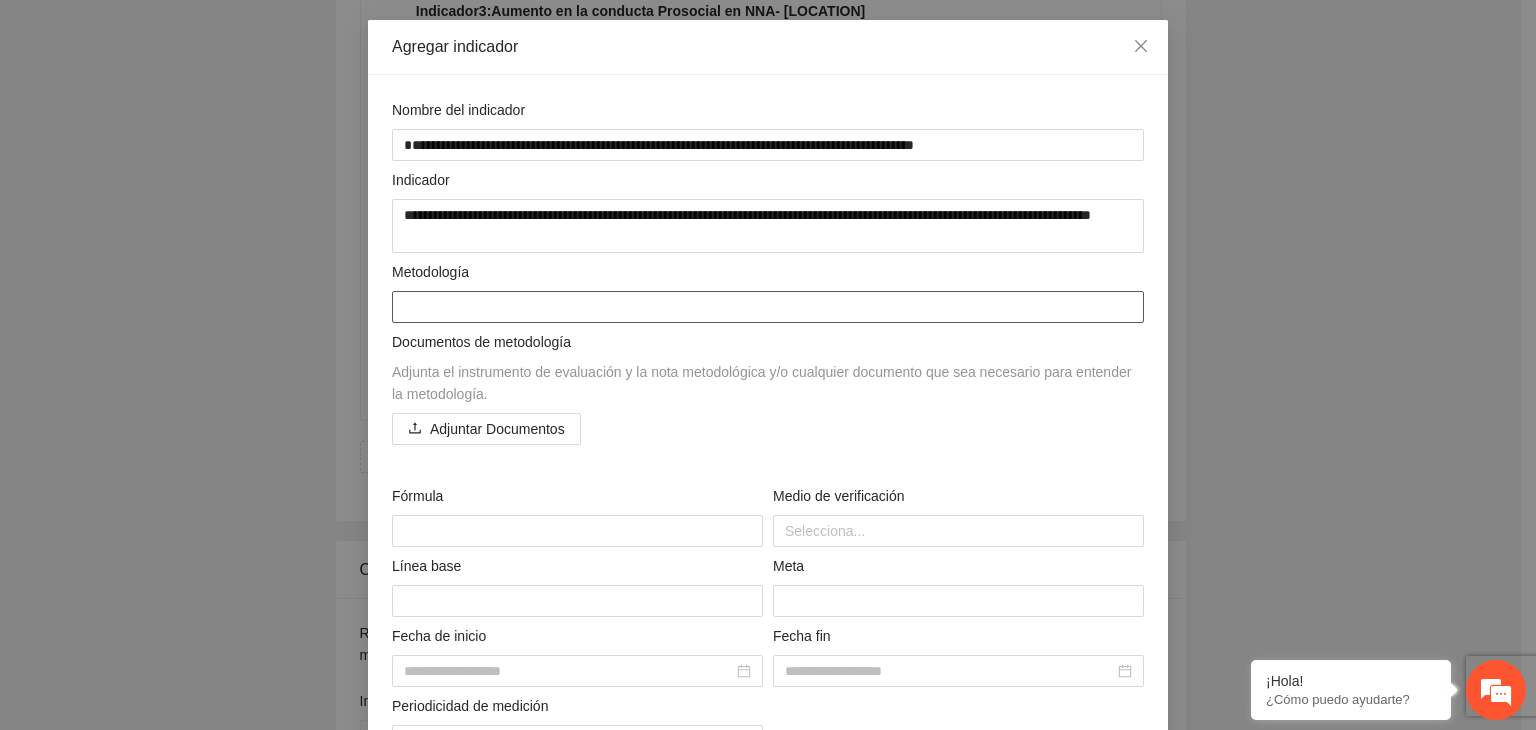 paste on "**********" 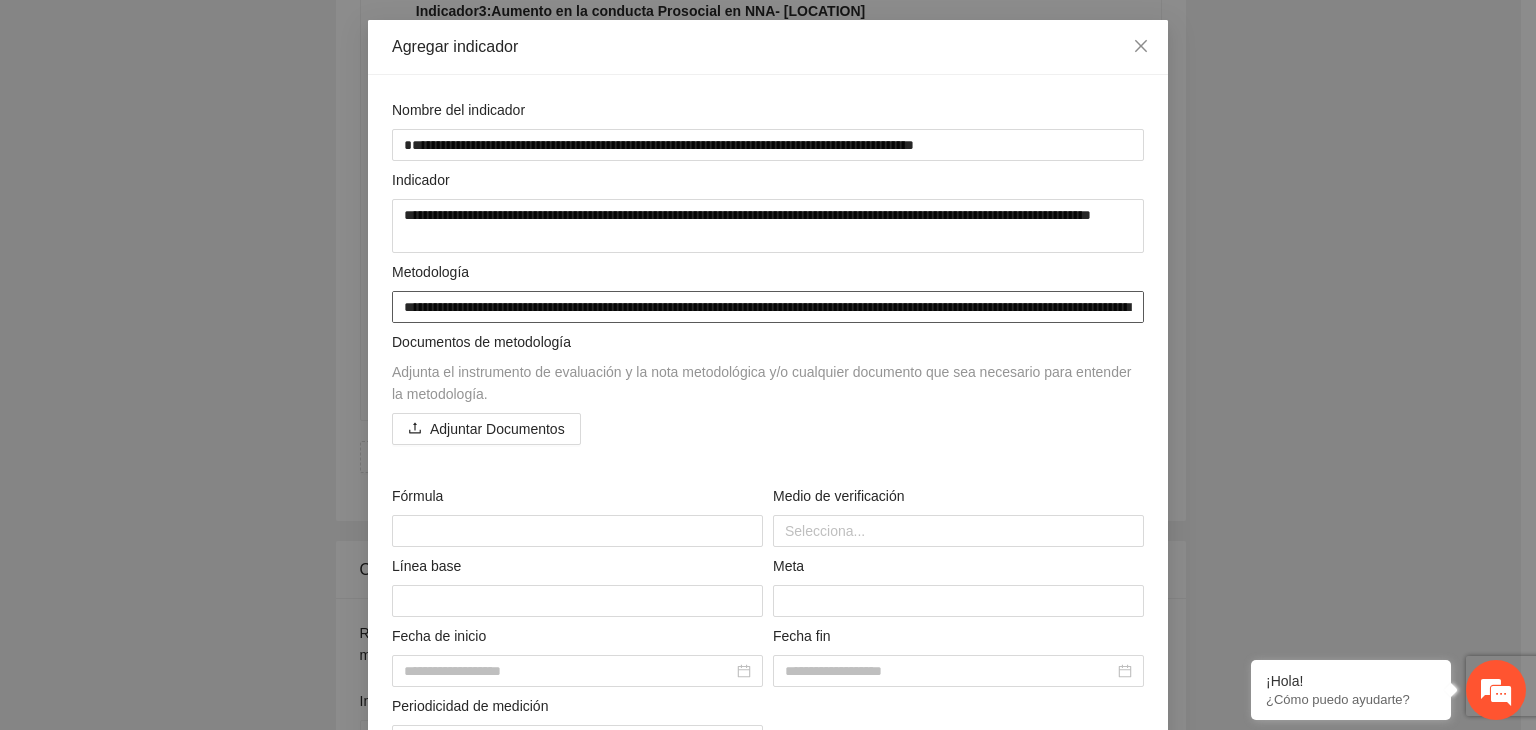 scroll, scrollTop: 105, scrollLeft: 0, axis: vertical 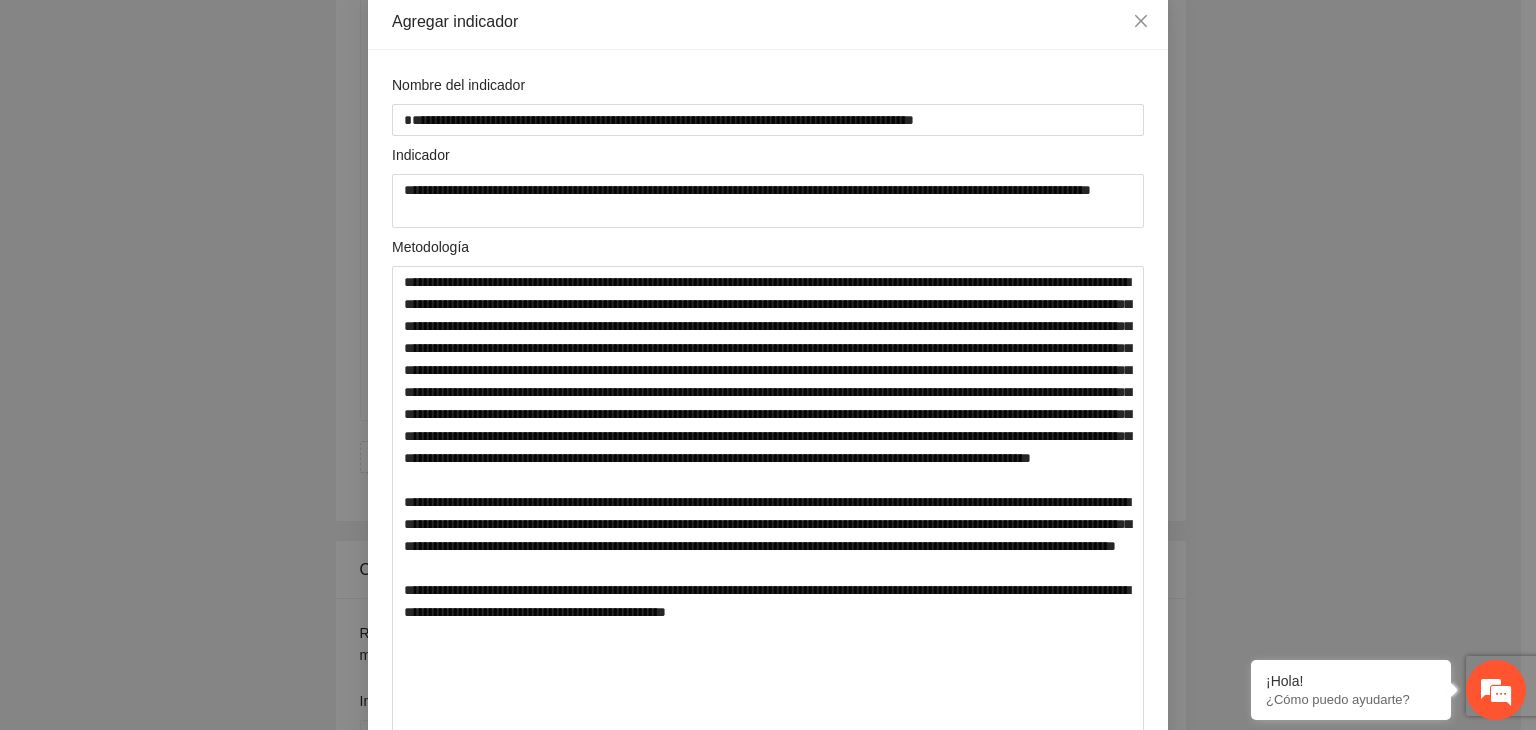 click on "**********" at bounding box center (768, 365) 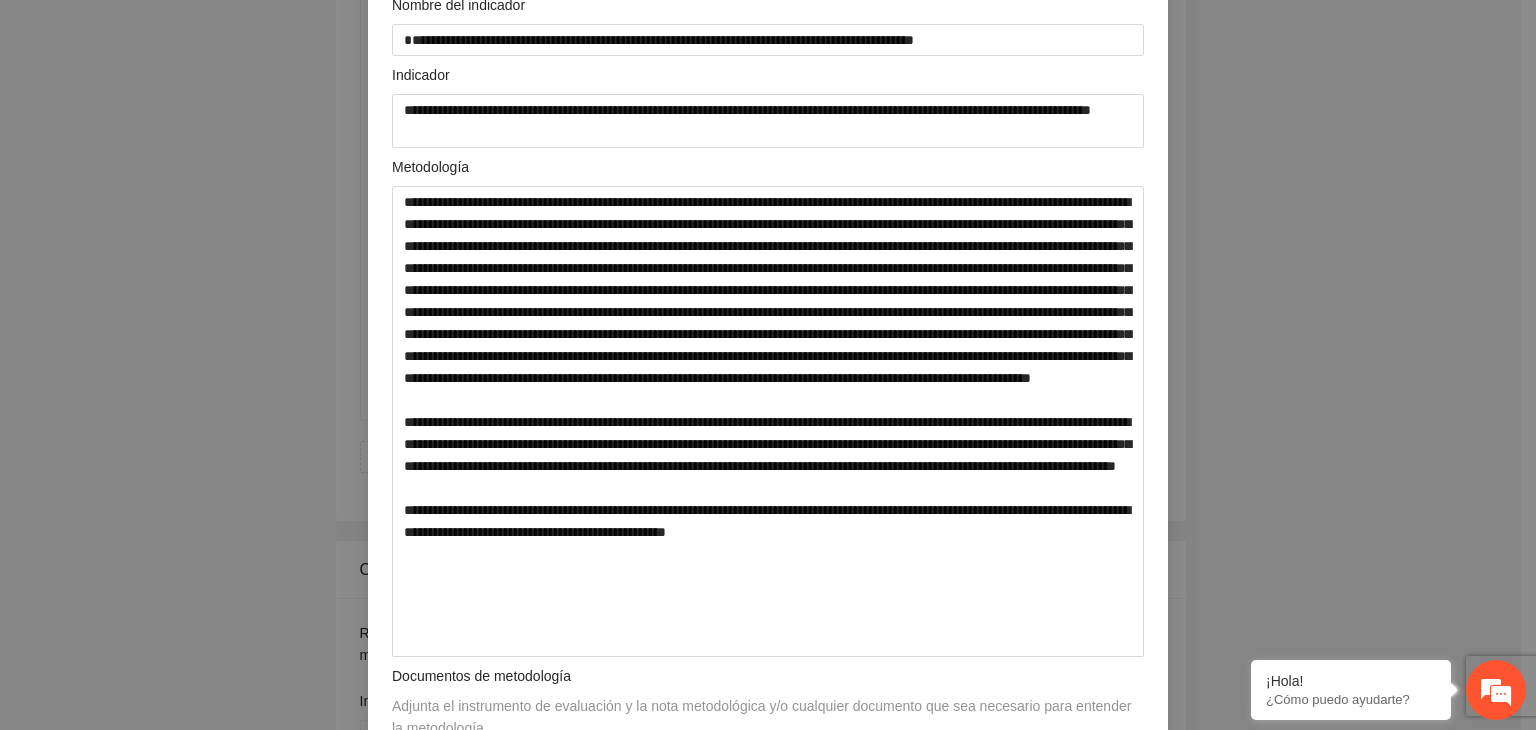 scroll, scrollTop: 225, scrollLeft: 0, axis: vertical 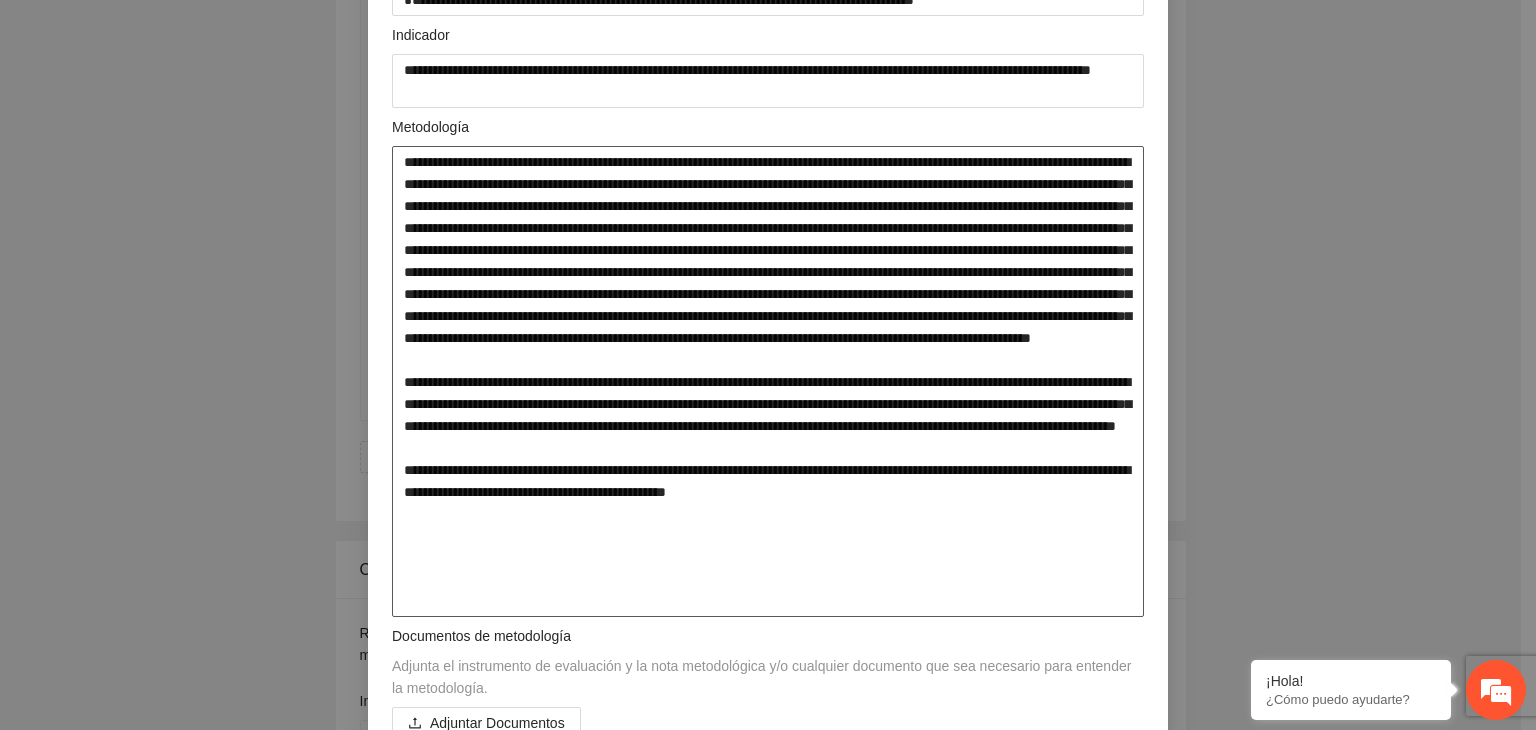 click at bounding box center [768, 382] 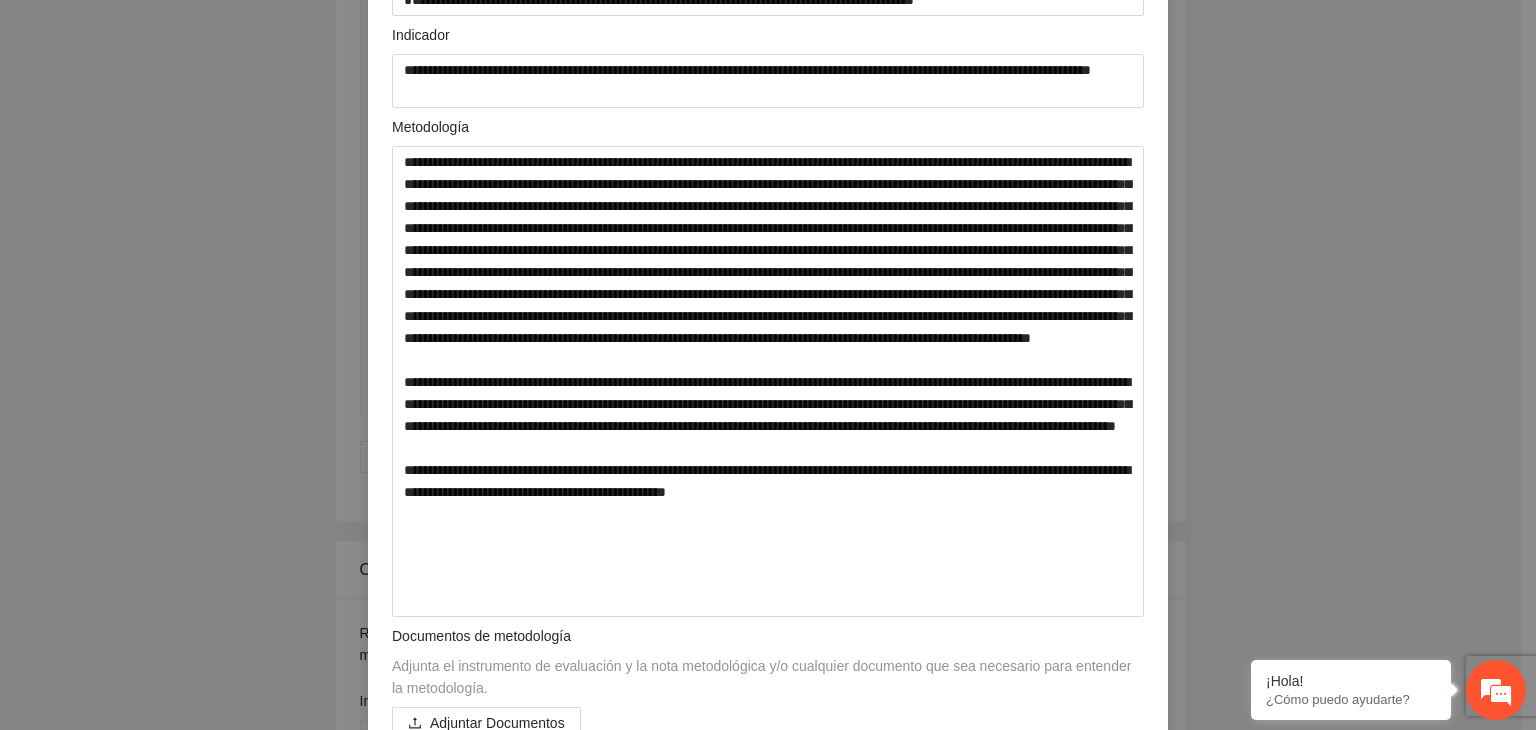click on "**********" at bounding box center [768, 365] 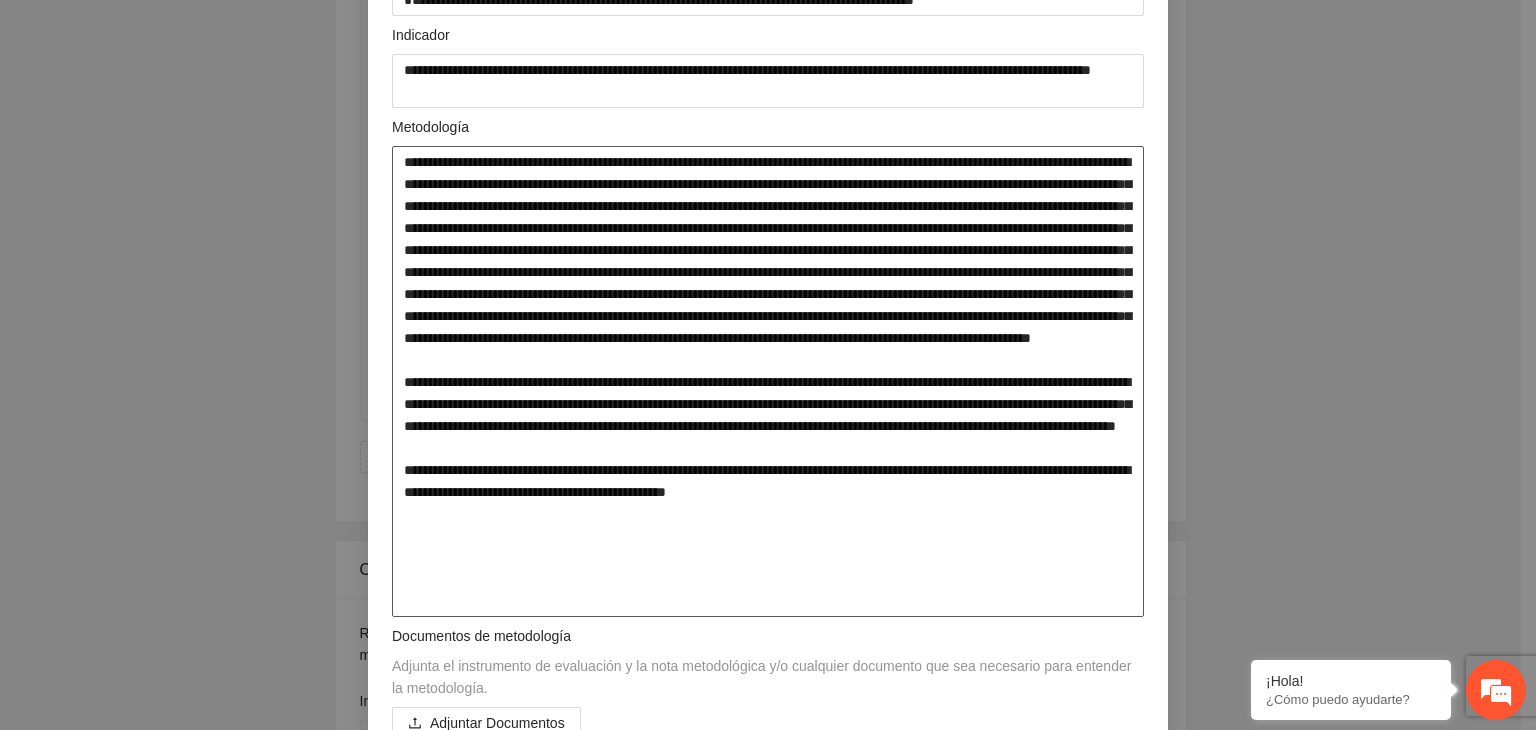 click at bounding box center [768, 382] 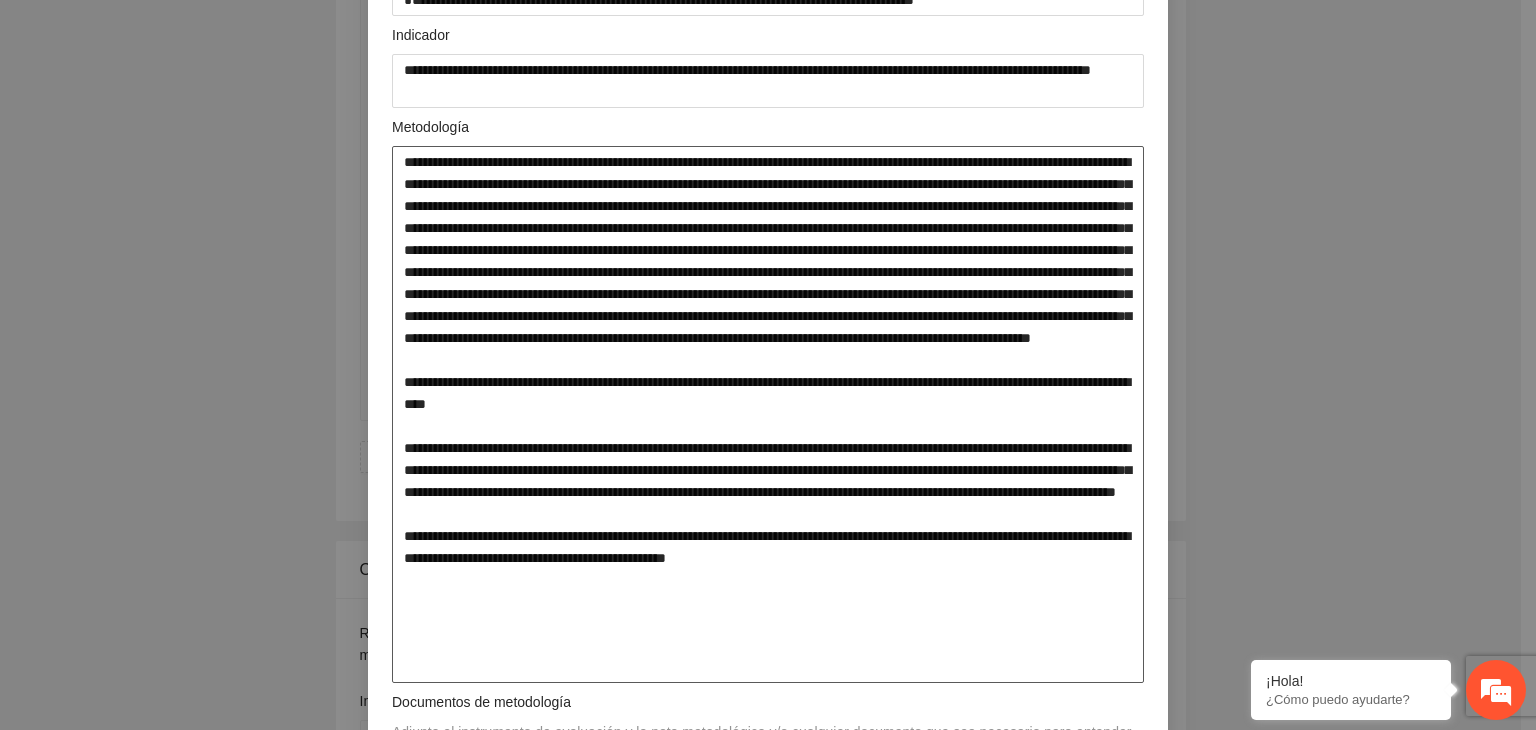 click at bounding box center [768, 415] 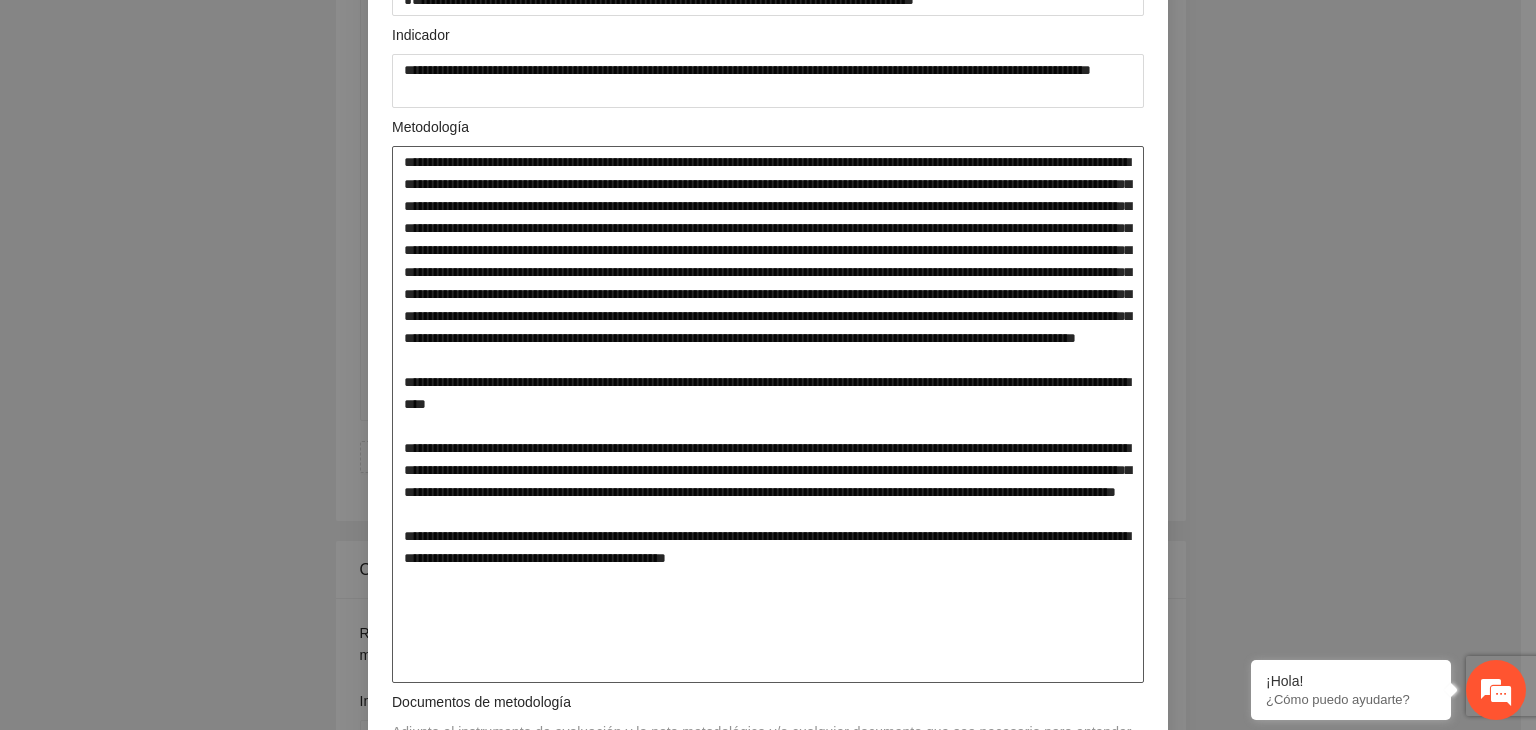 click at bounding box center (768, 415) 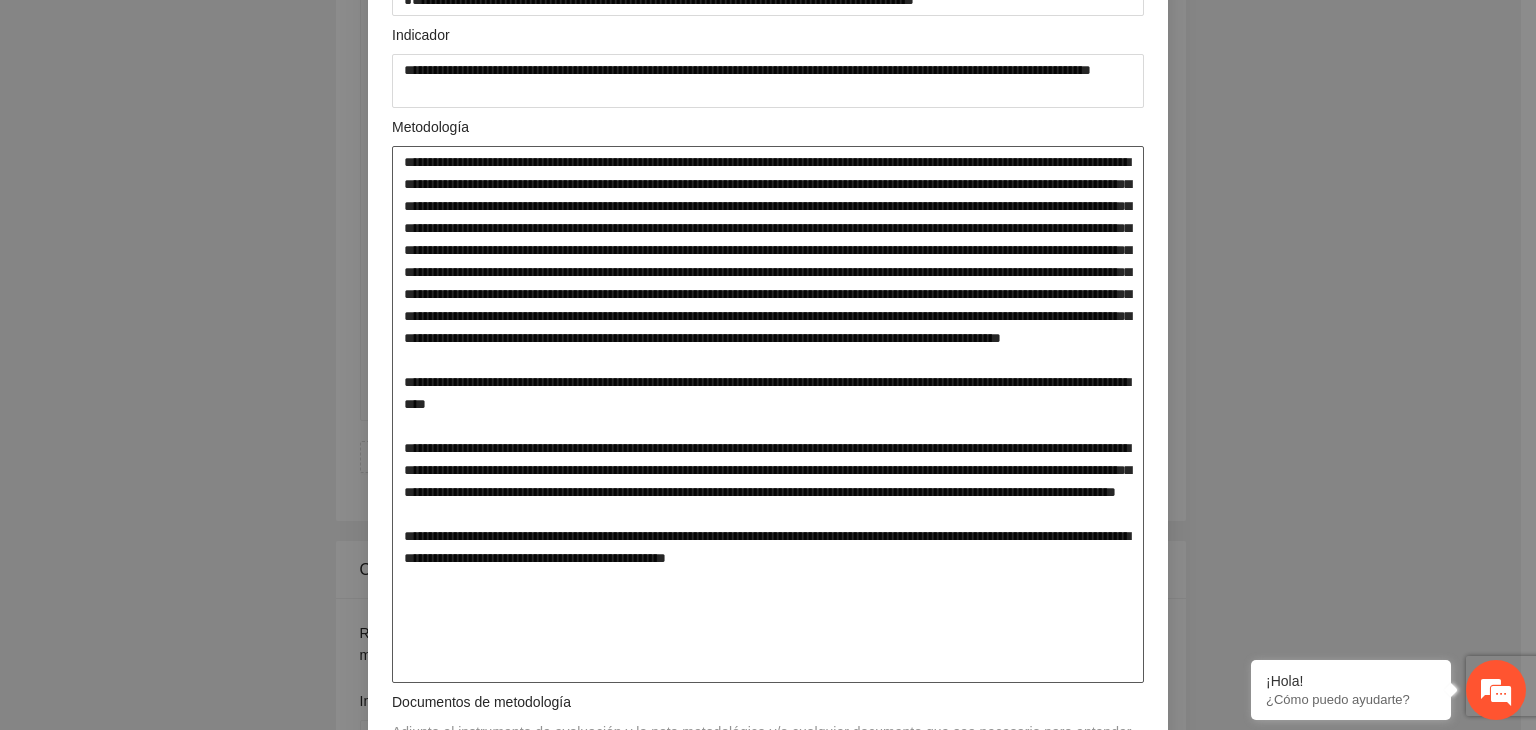 click at bounding box center (768, 415) 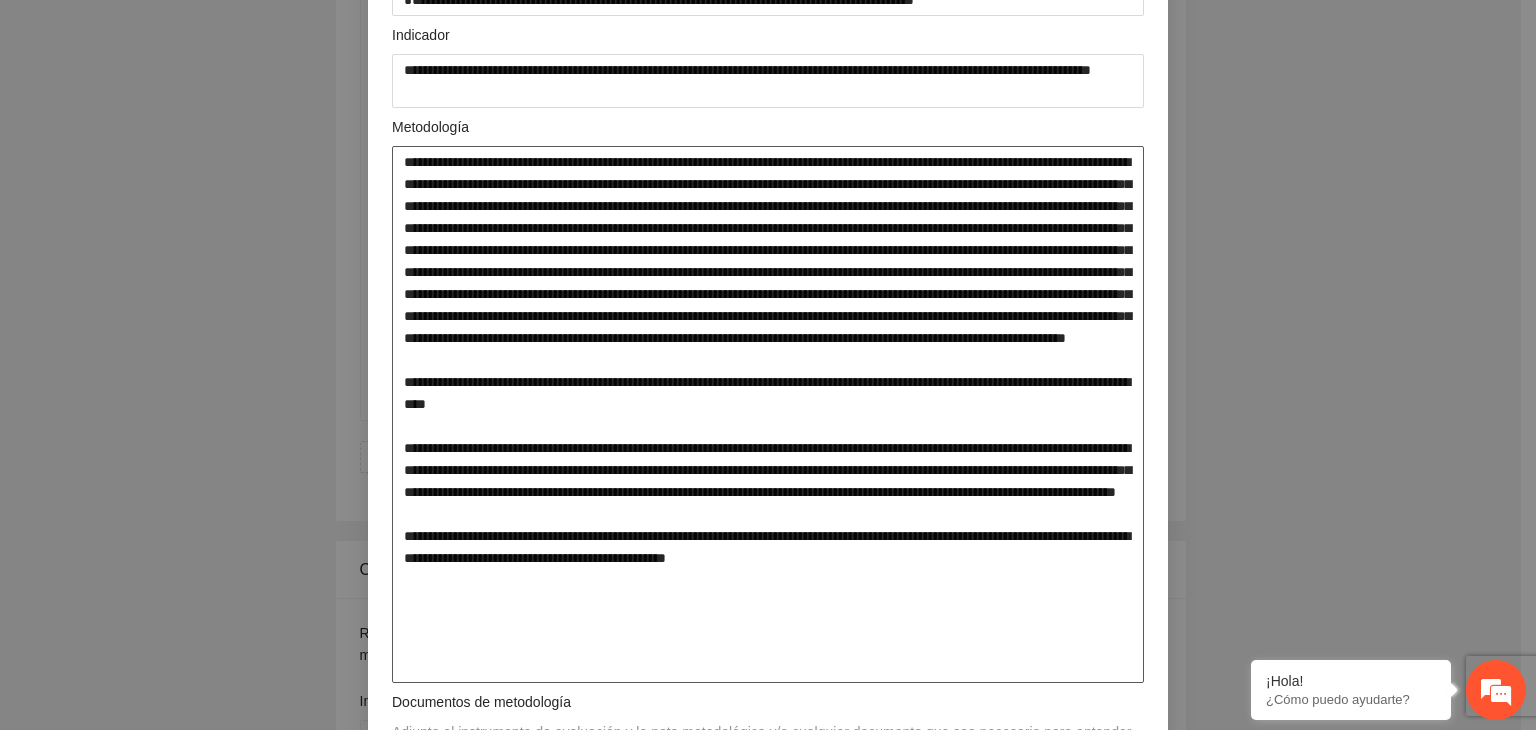 click at bounding box center (768, 415) 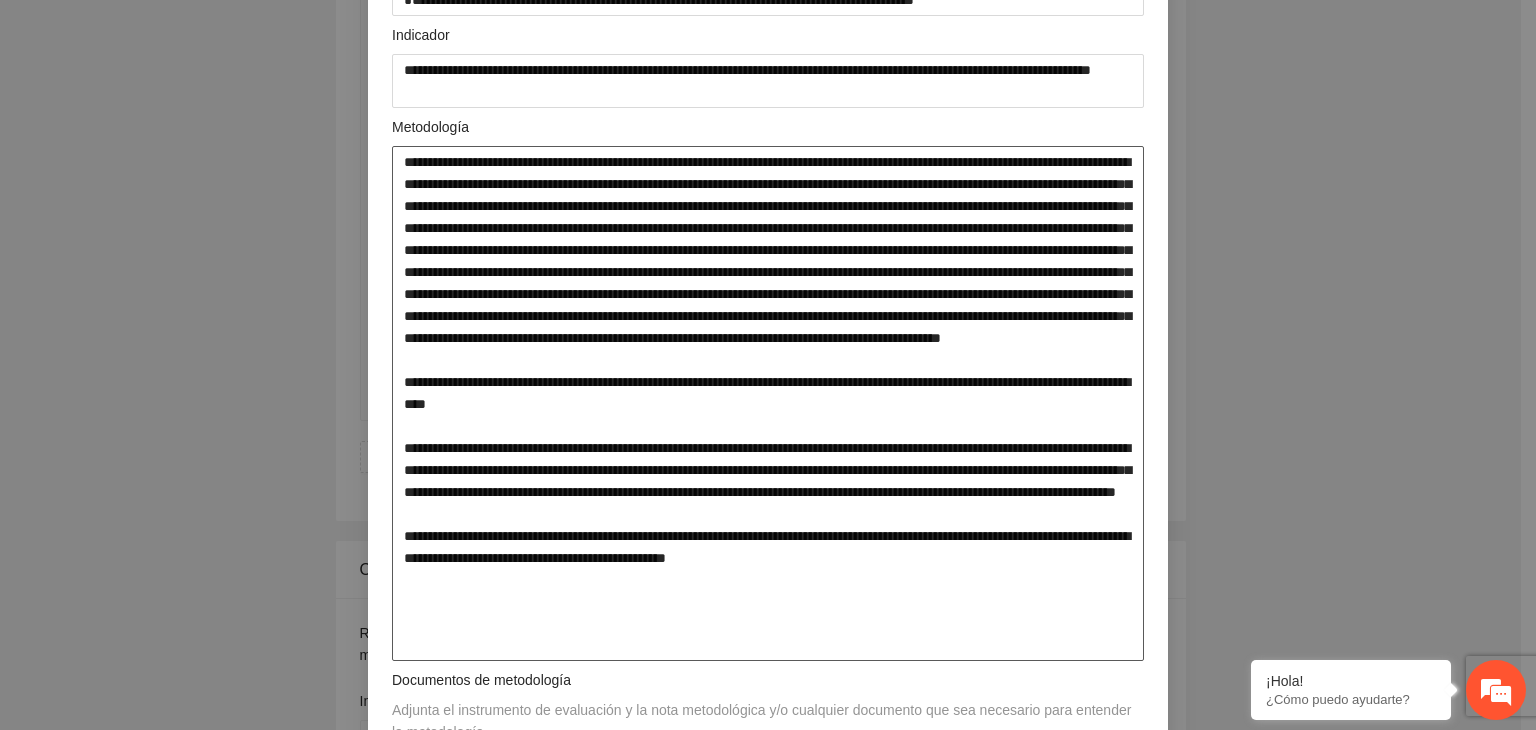 click at bounding box center (768, 404) 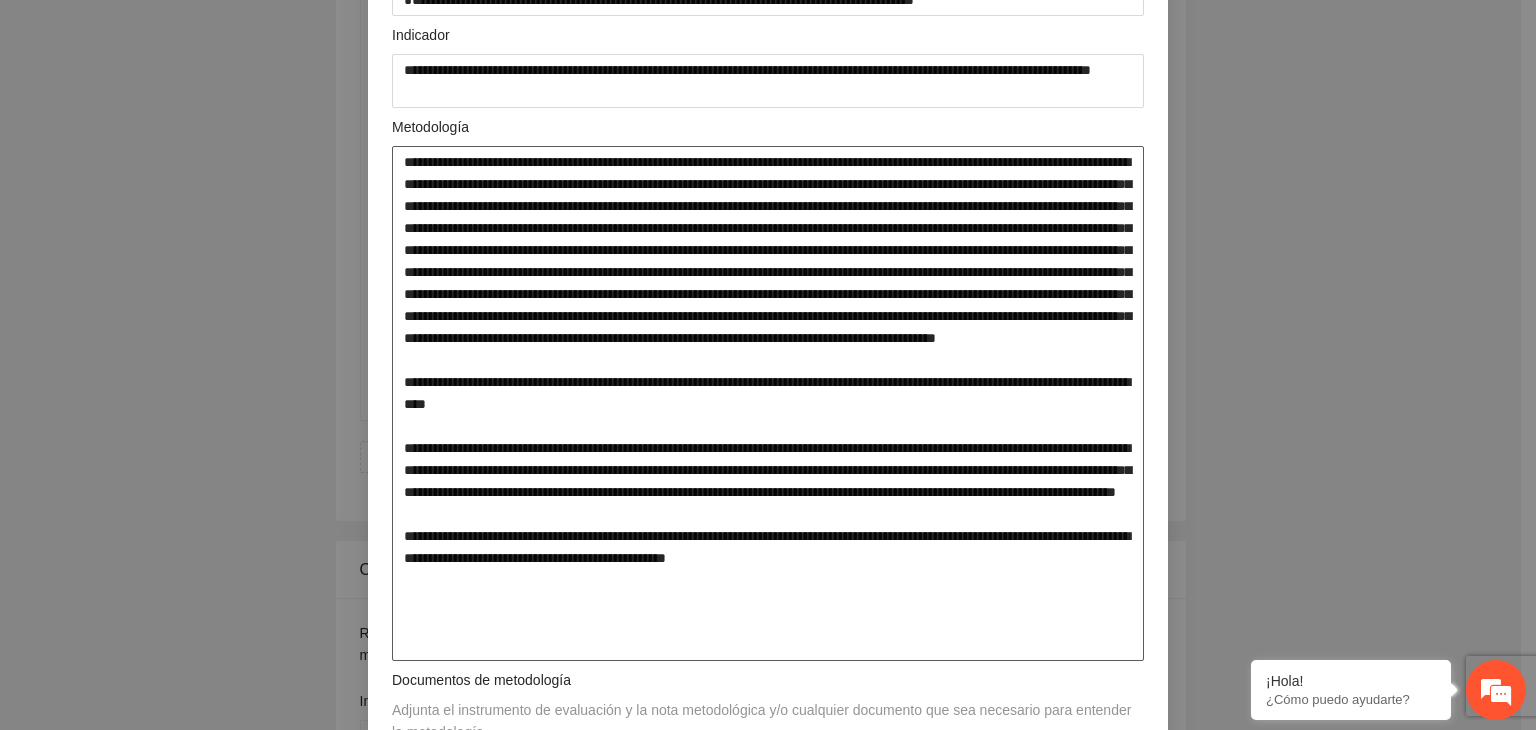 click at bounding box center (768, 404) 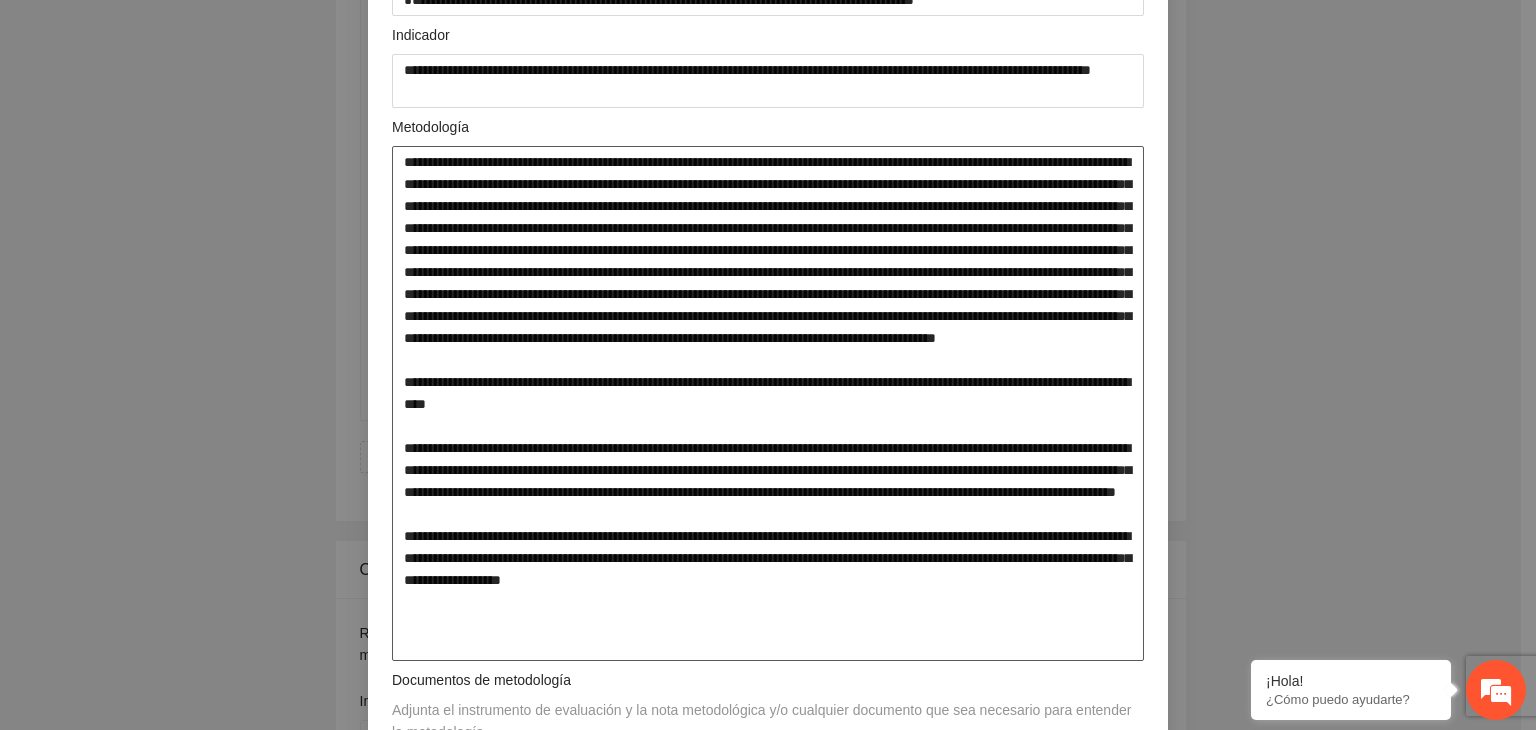 click at bounding box center [768, 404] 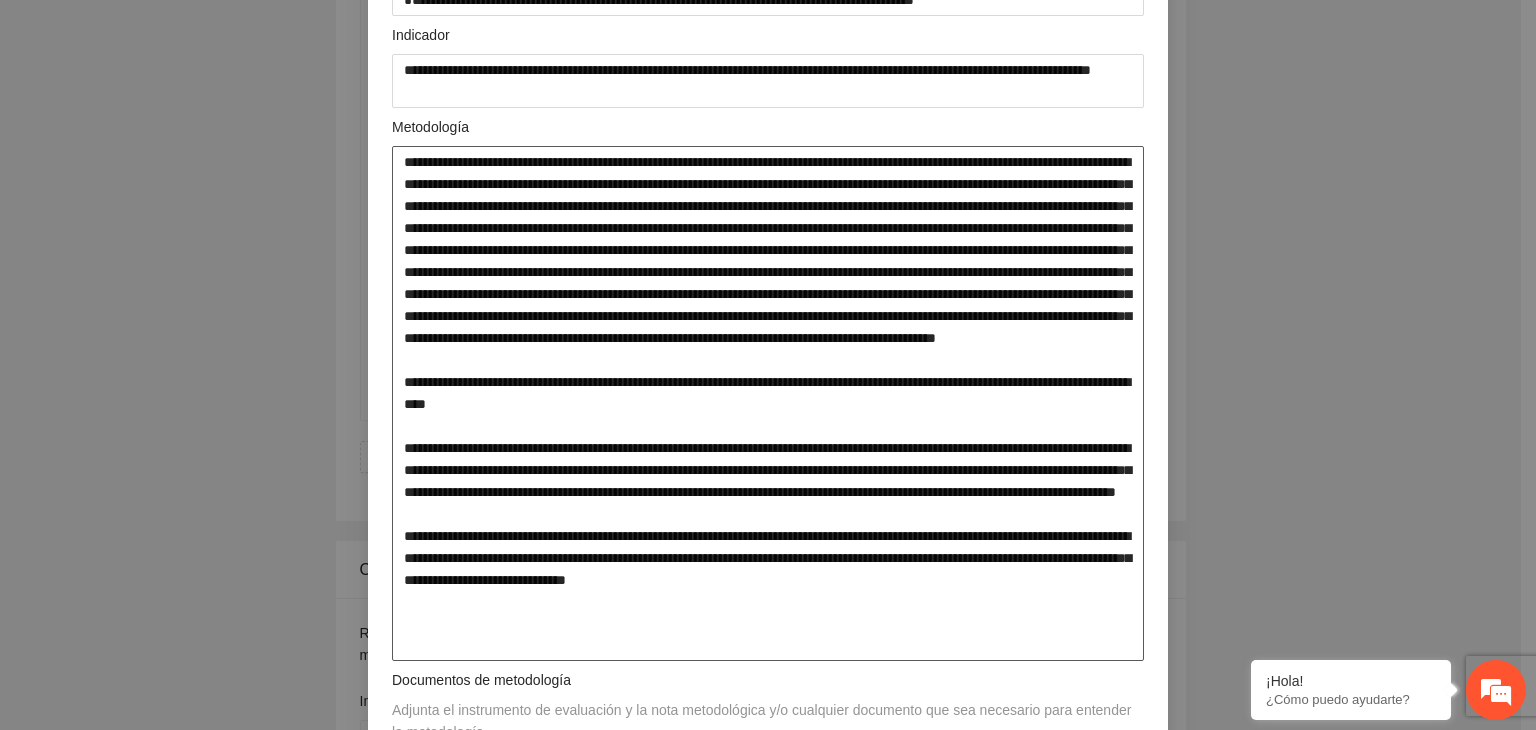 click at bounding box center (768, 404) 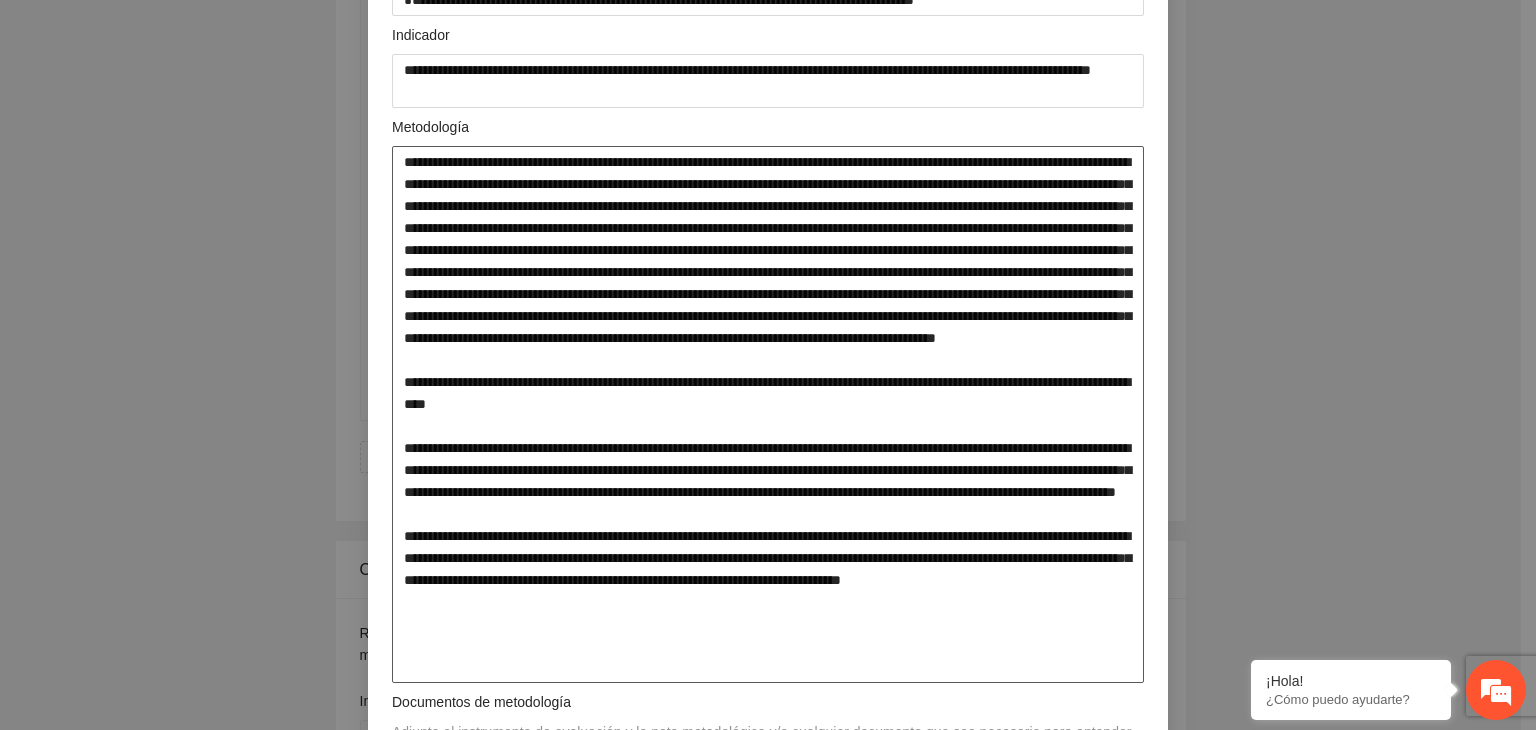 click at bounding box center (768, 415) 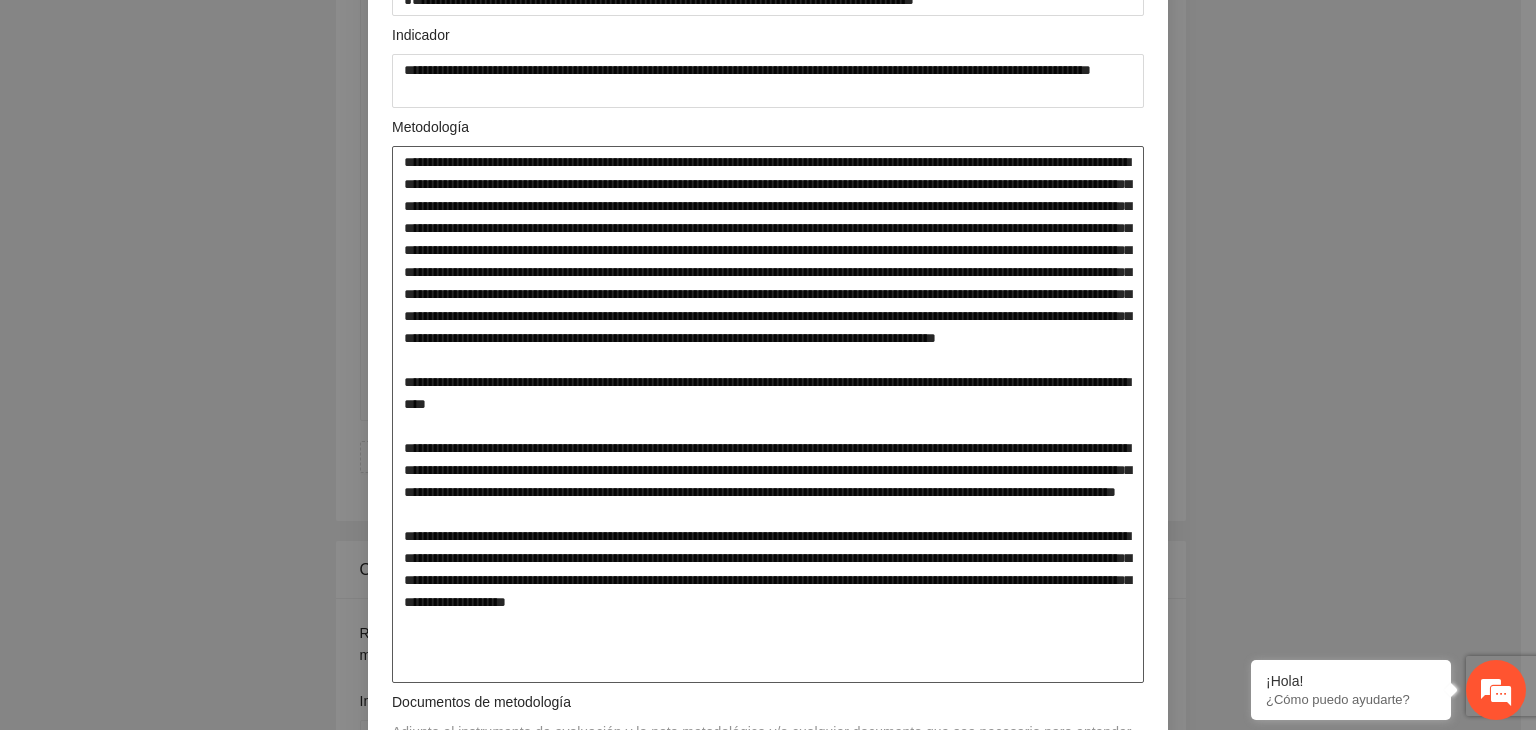 click at bounding box center (768, 415) 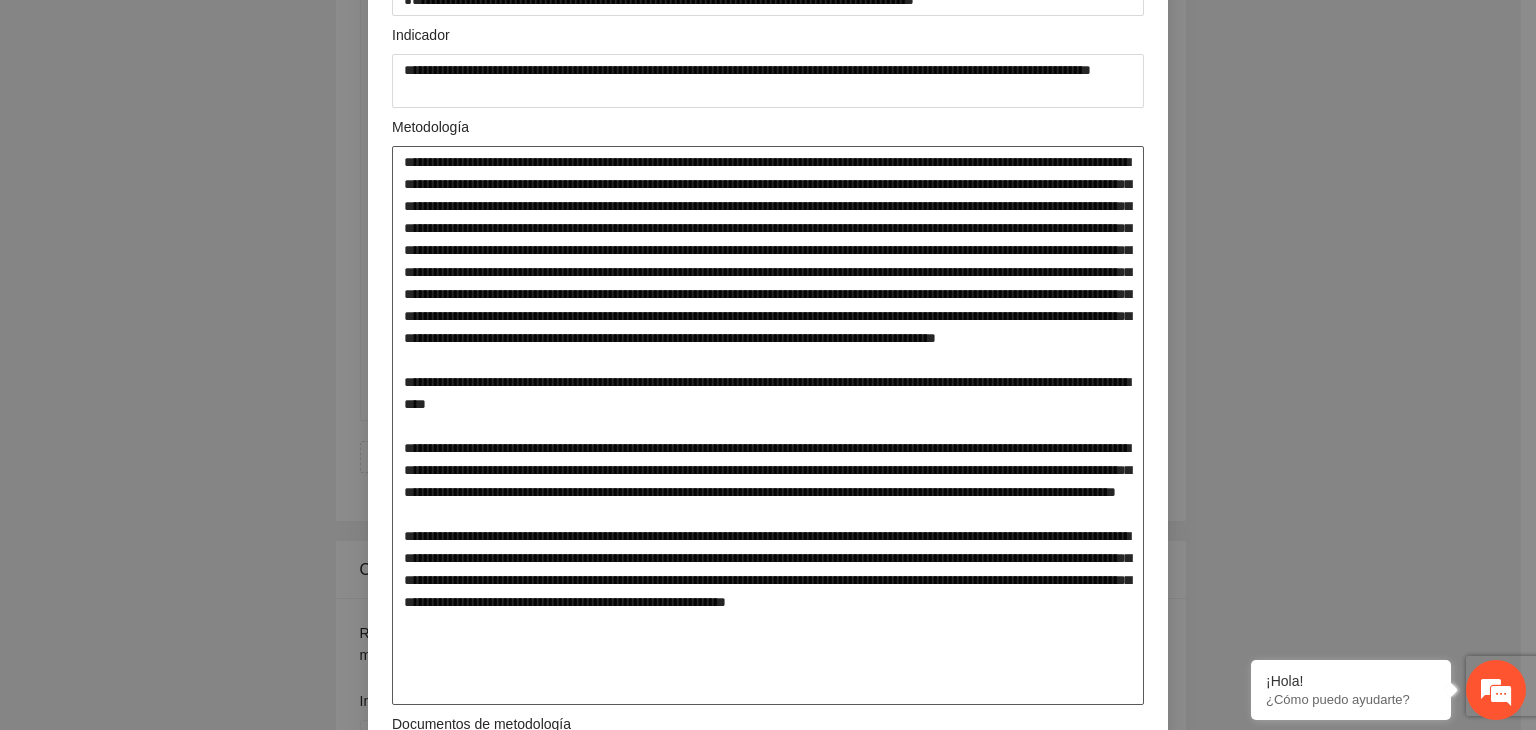click at bounding box center (768, 426) 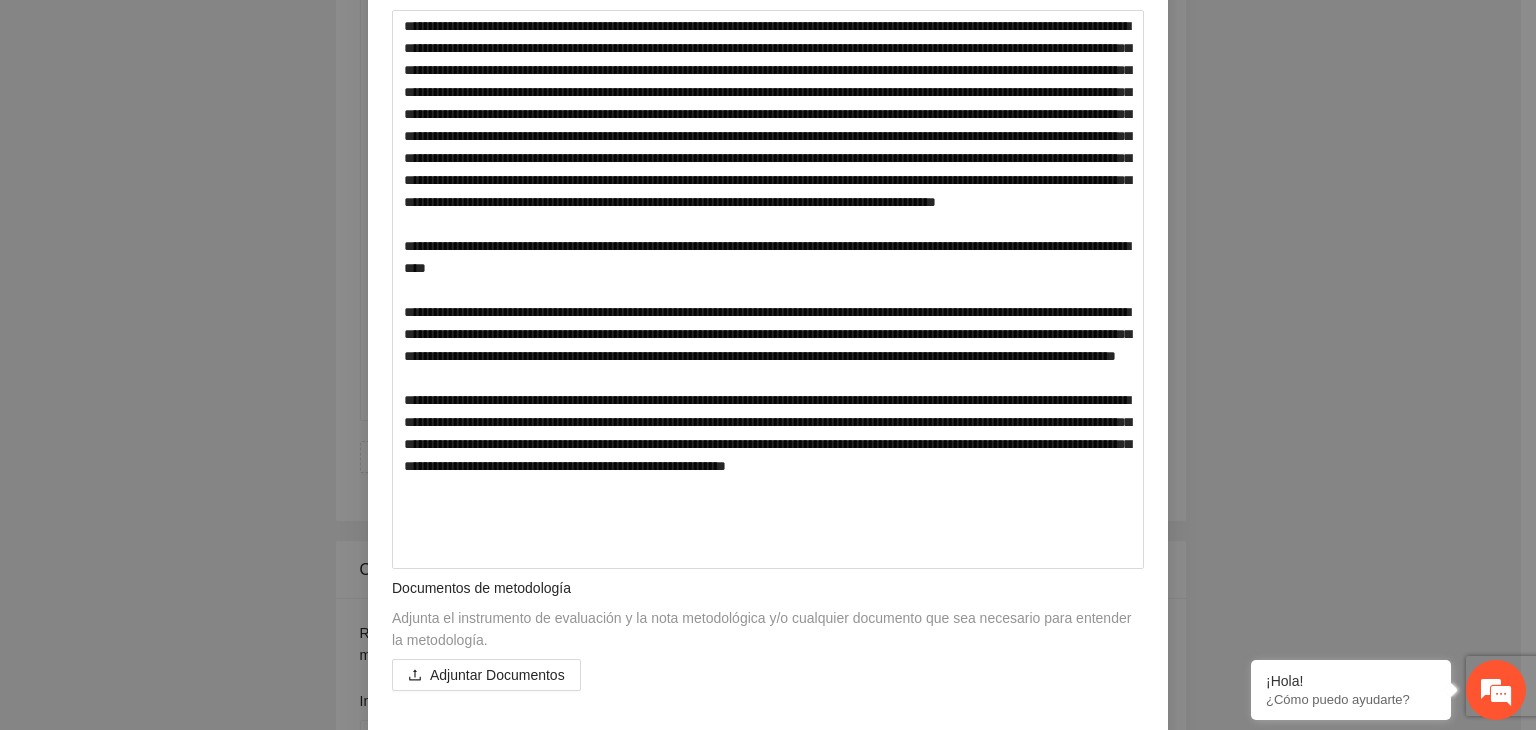 scroll, scrollTop: 374, scrollLeft: 0, axis: vertical 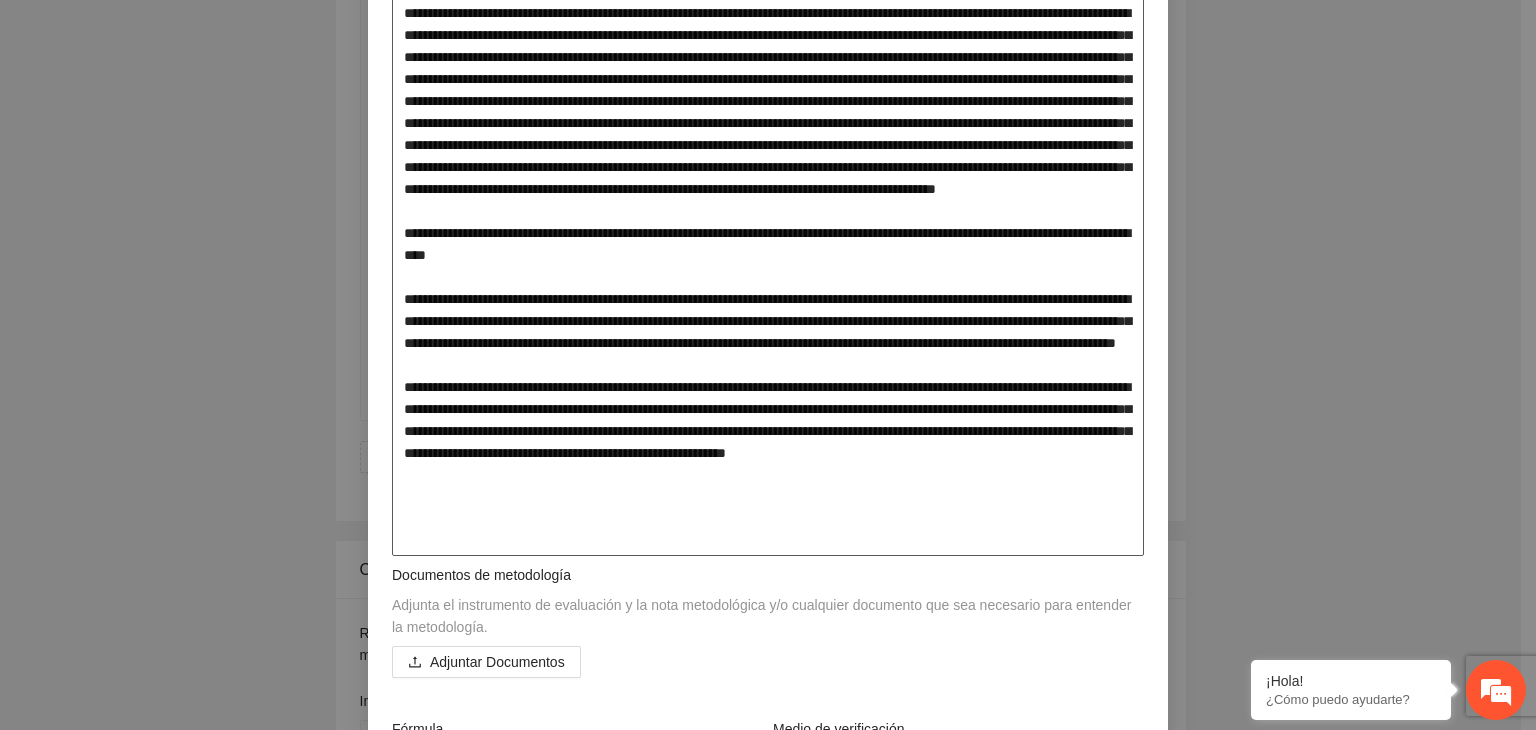 click at bounding box center (768, 277) 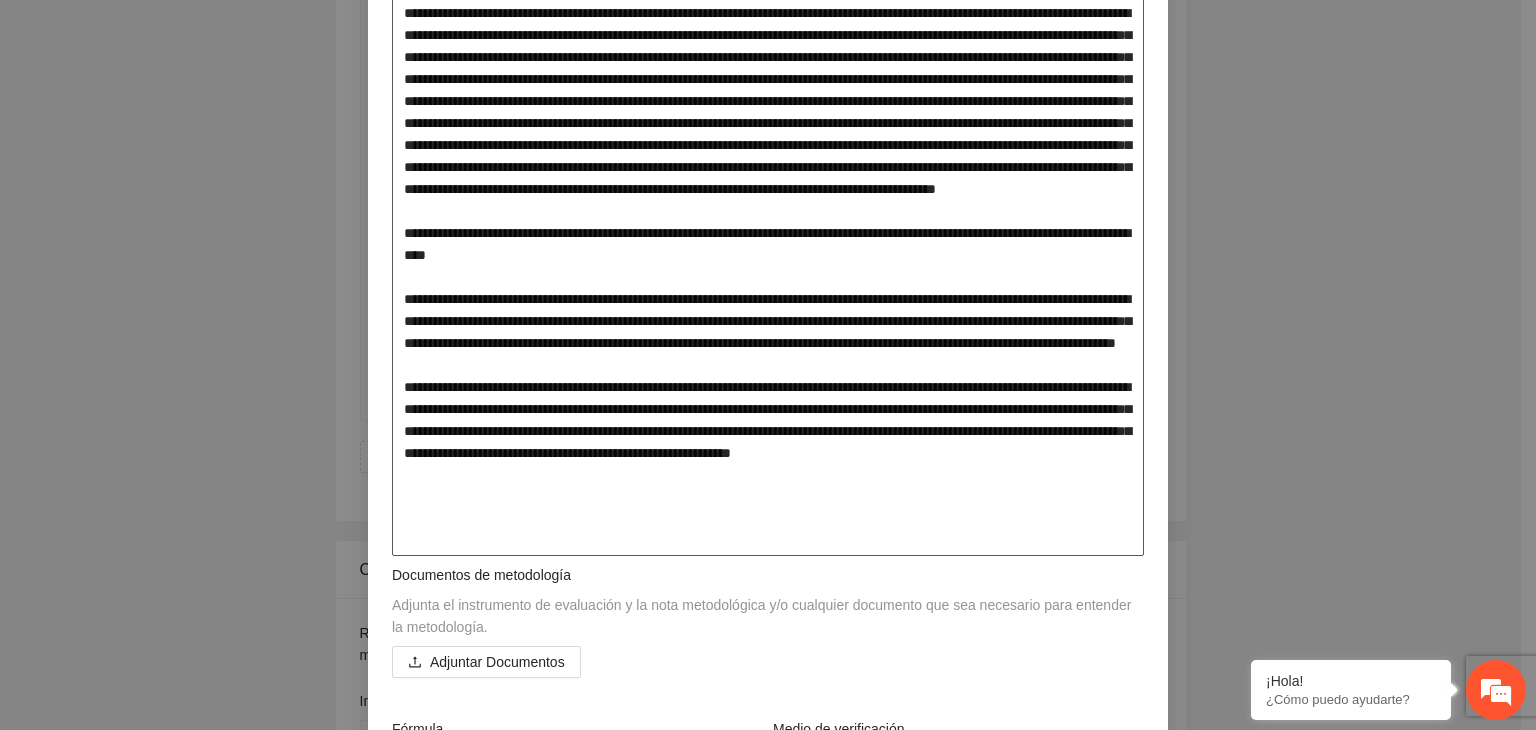 click at bounding box center (768, 277) 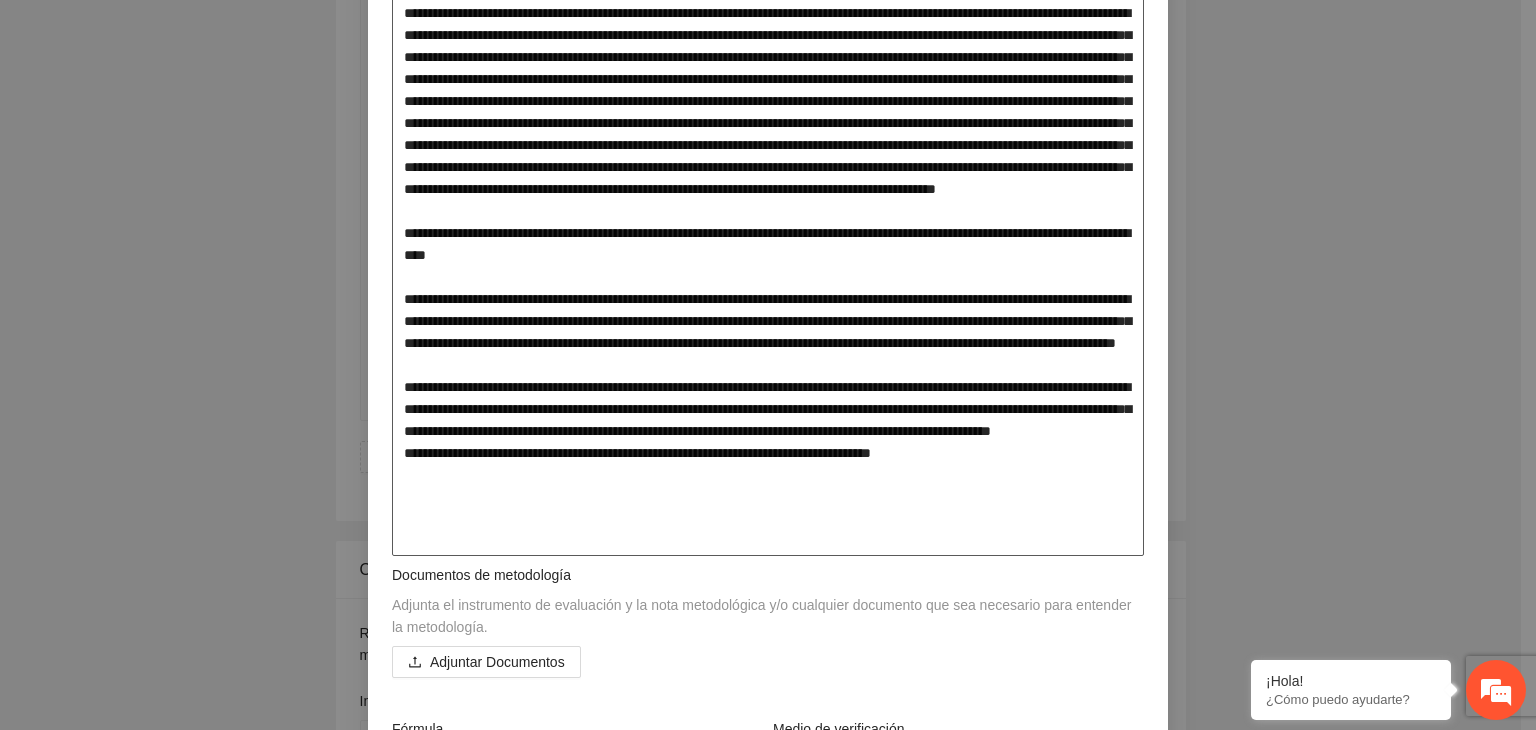 click at bounding box center [768, 277] 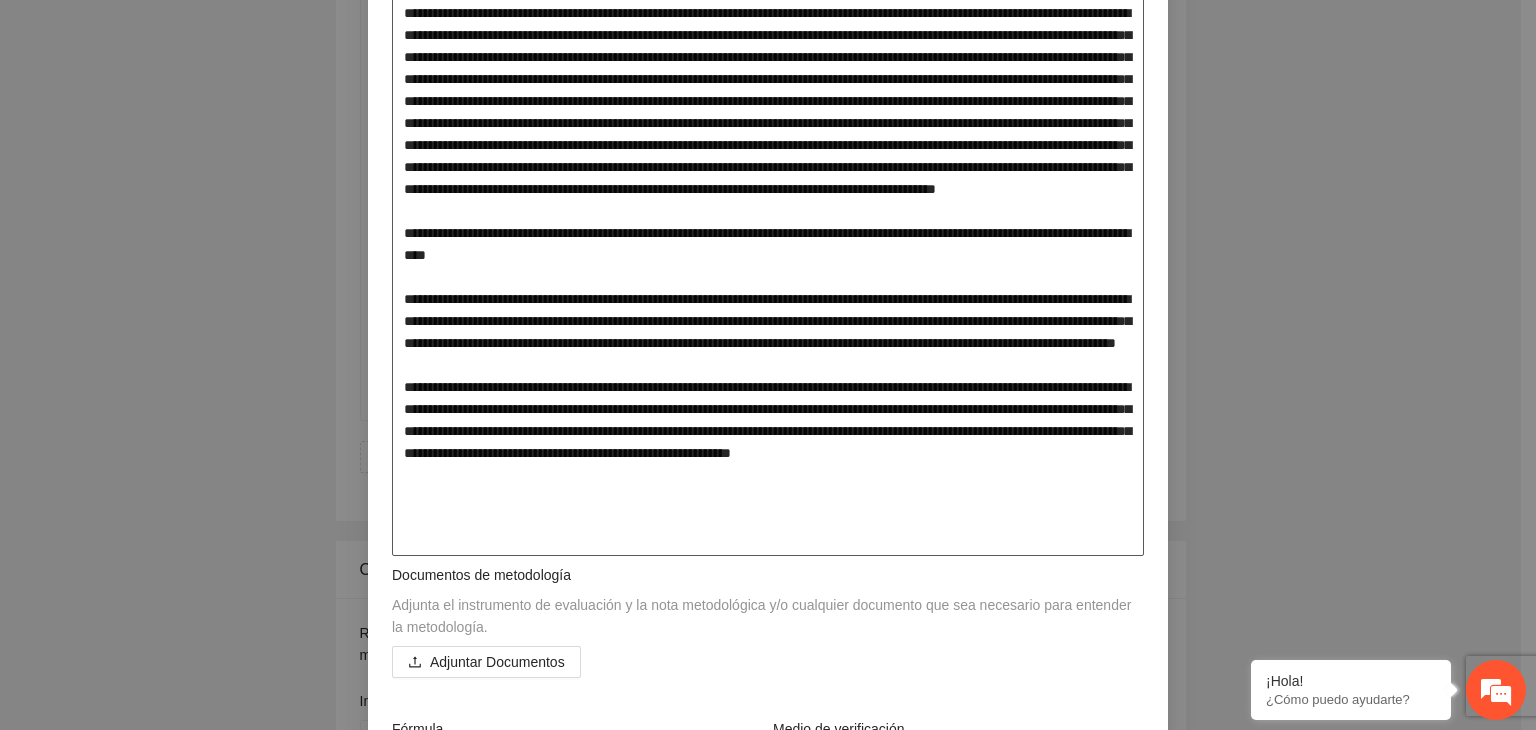 click at bounding box center [768, 277] 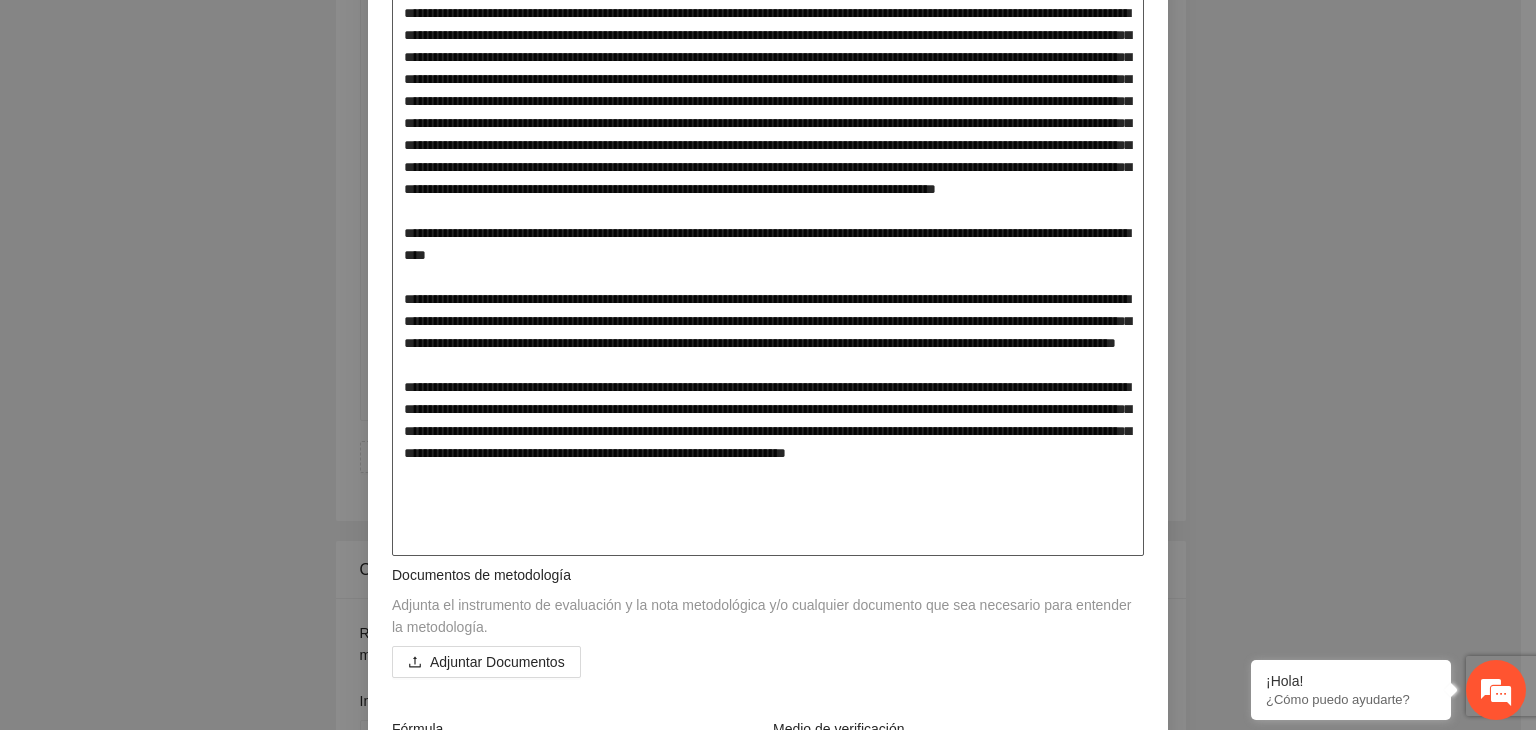 click at bounding box center [768, 277] 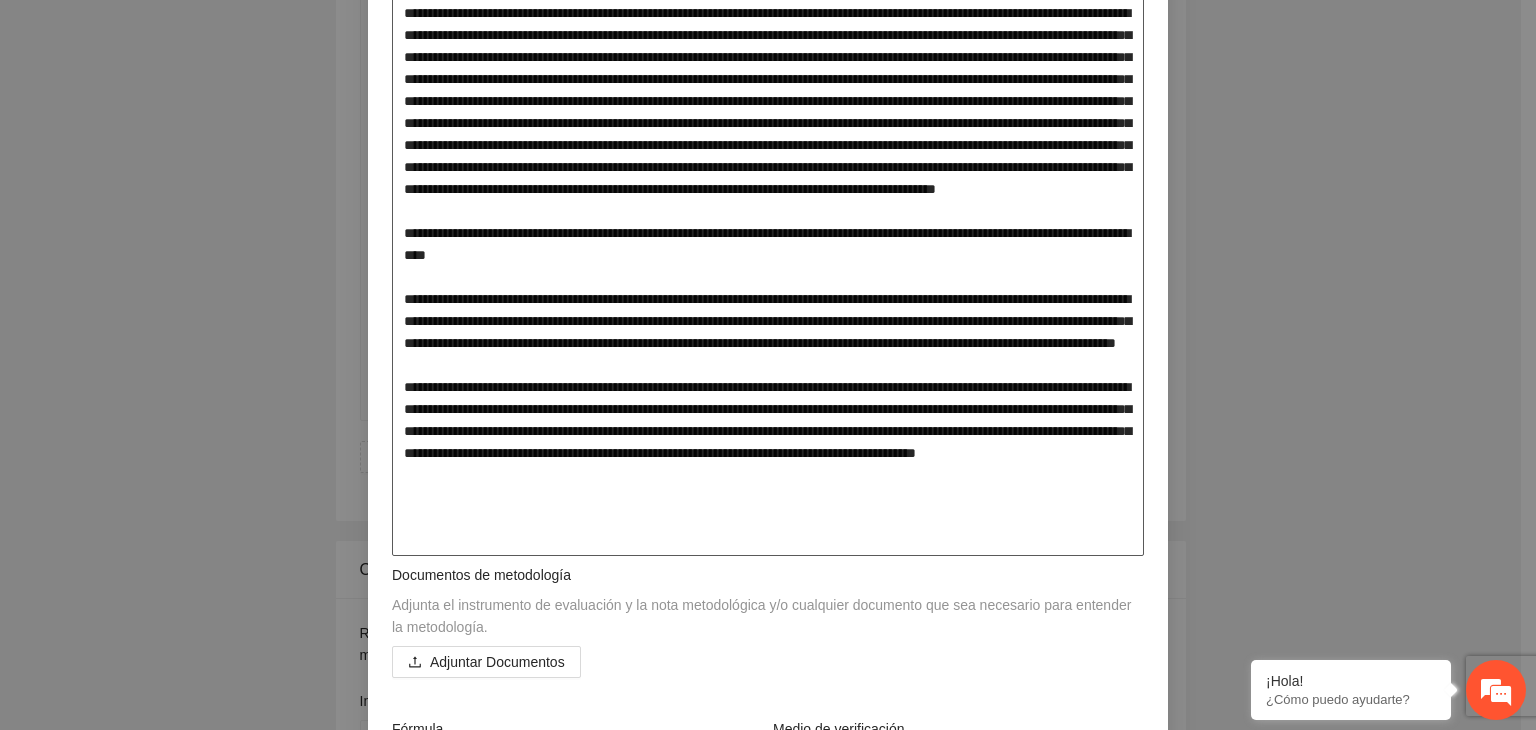 click at bounding box center (768, 277) 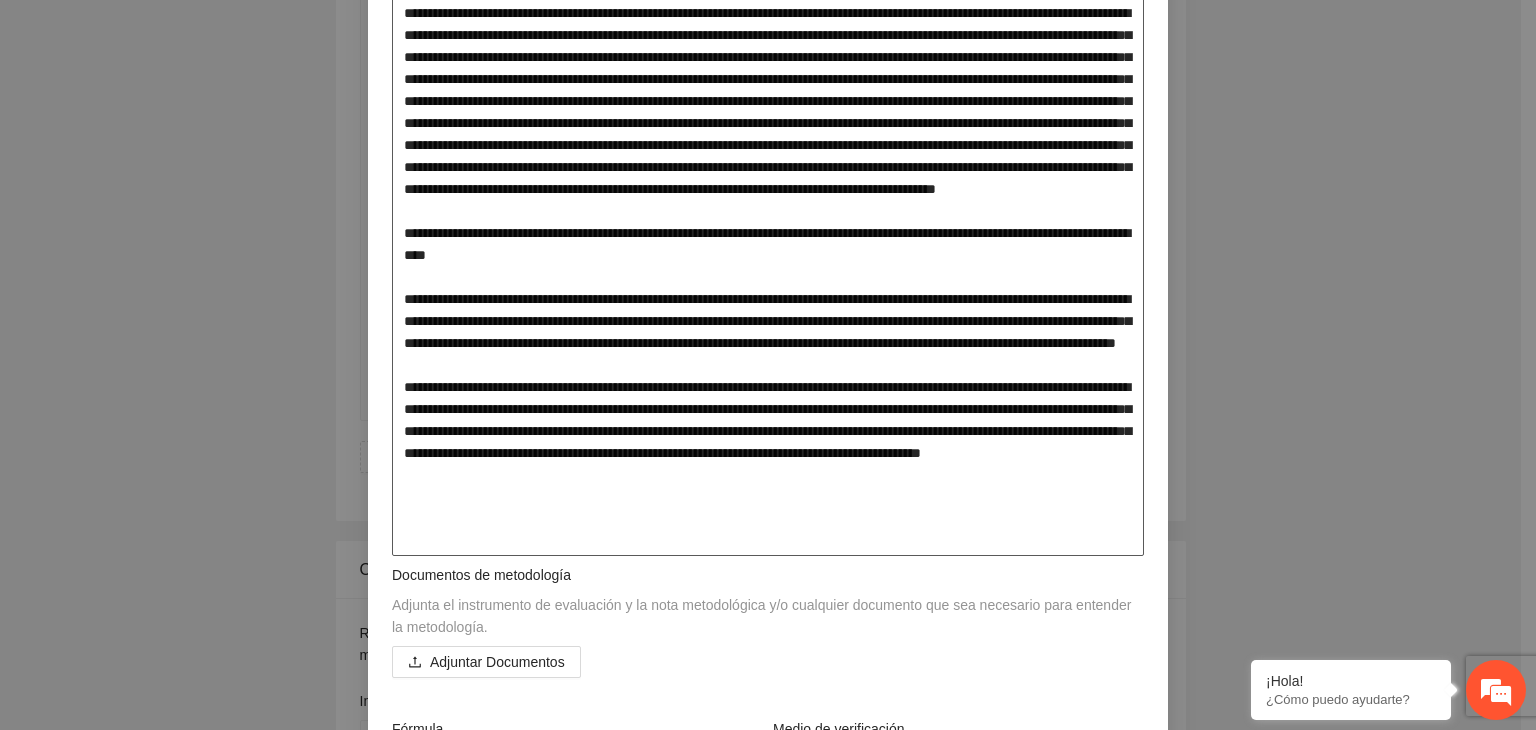 click at bounding box center [768, 277] 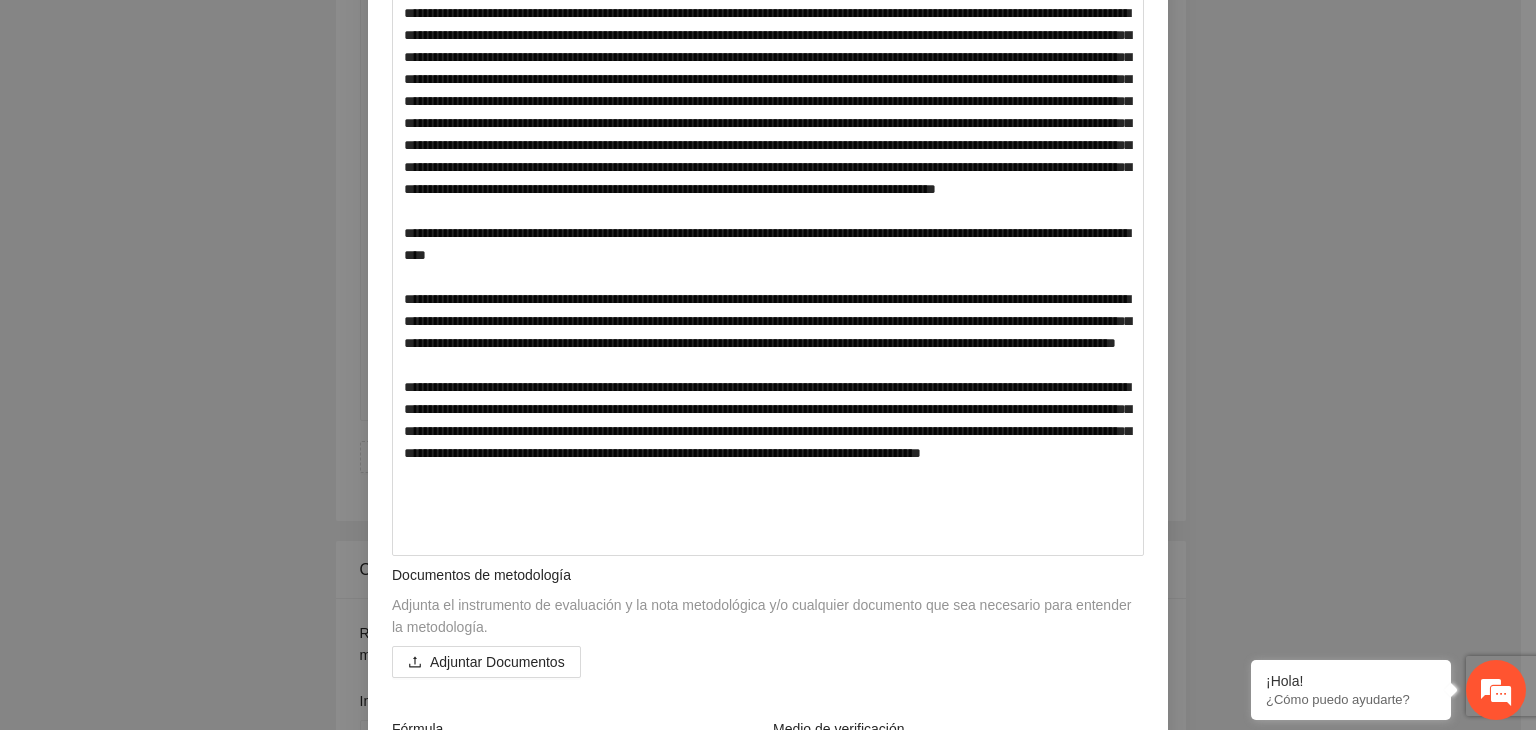 click on "**********" at bounding box center (768, 365) 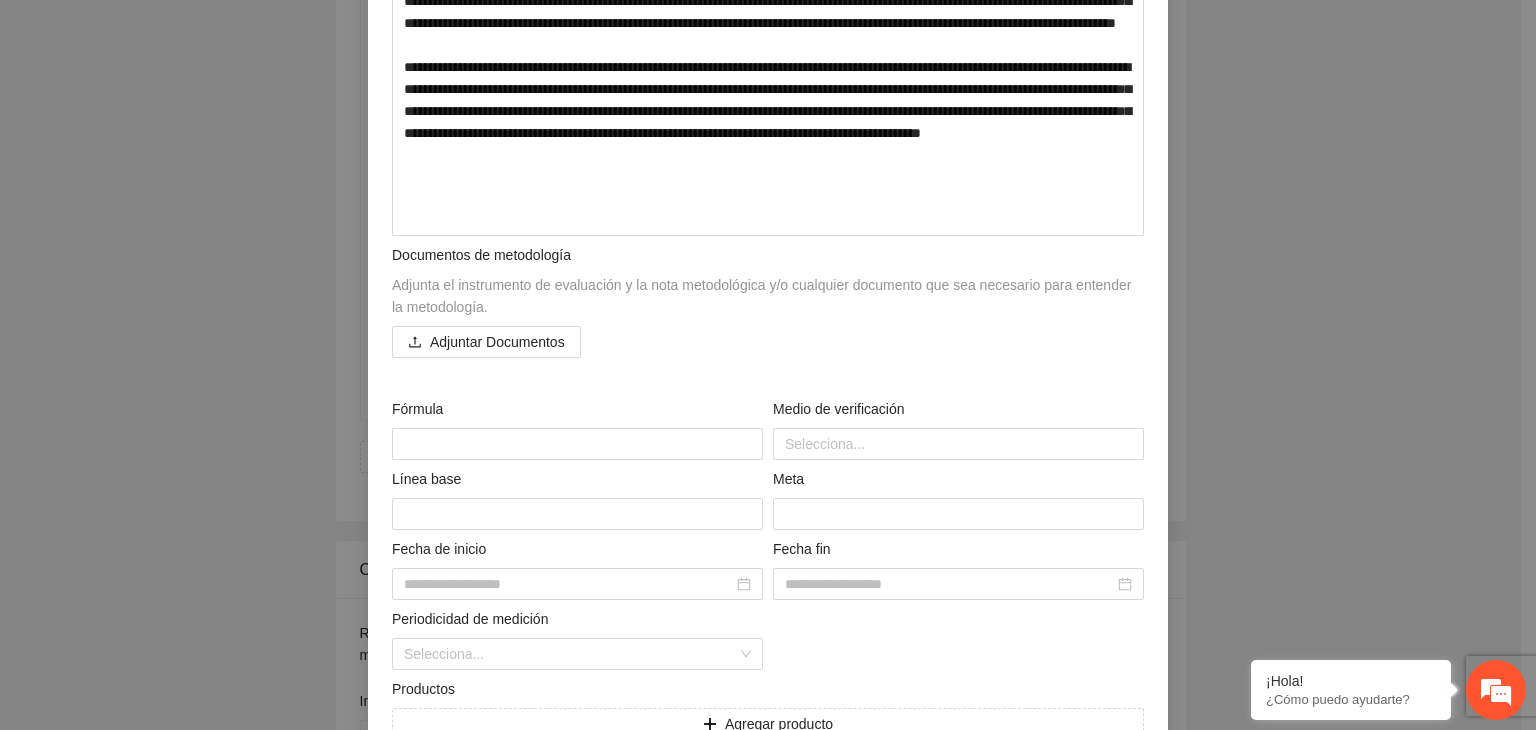 scroll, scrollTop: 734, scrollLeft: 0, axis: vertical 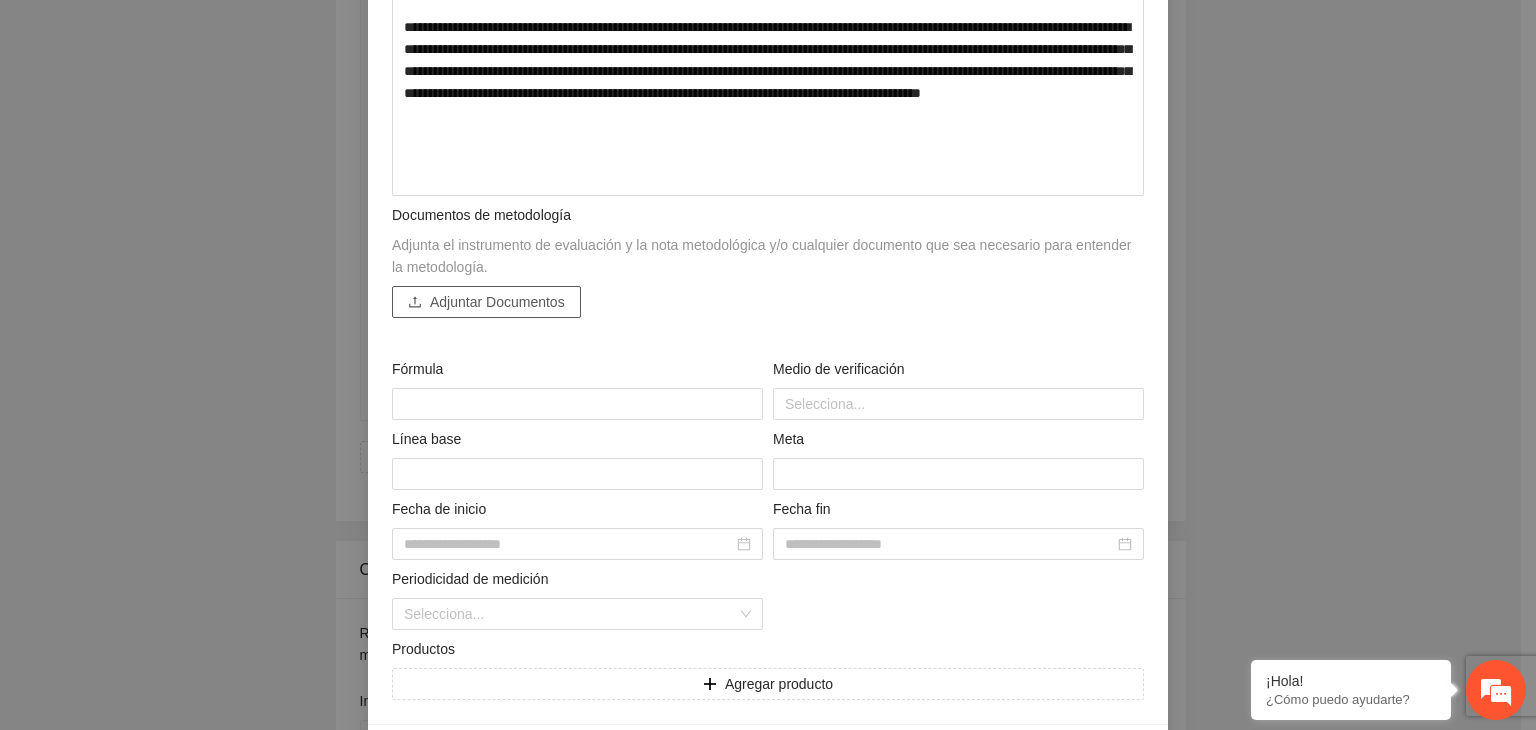 click on "Adjuntar Documentos" at bounding box center (497, 302) 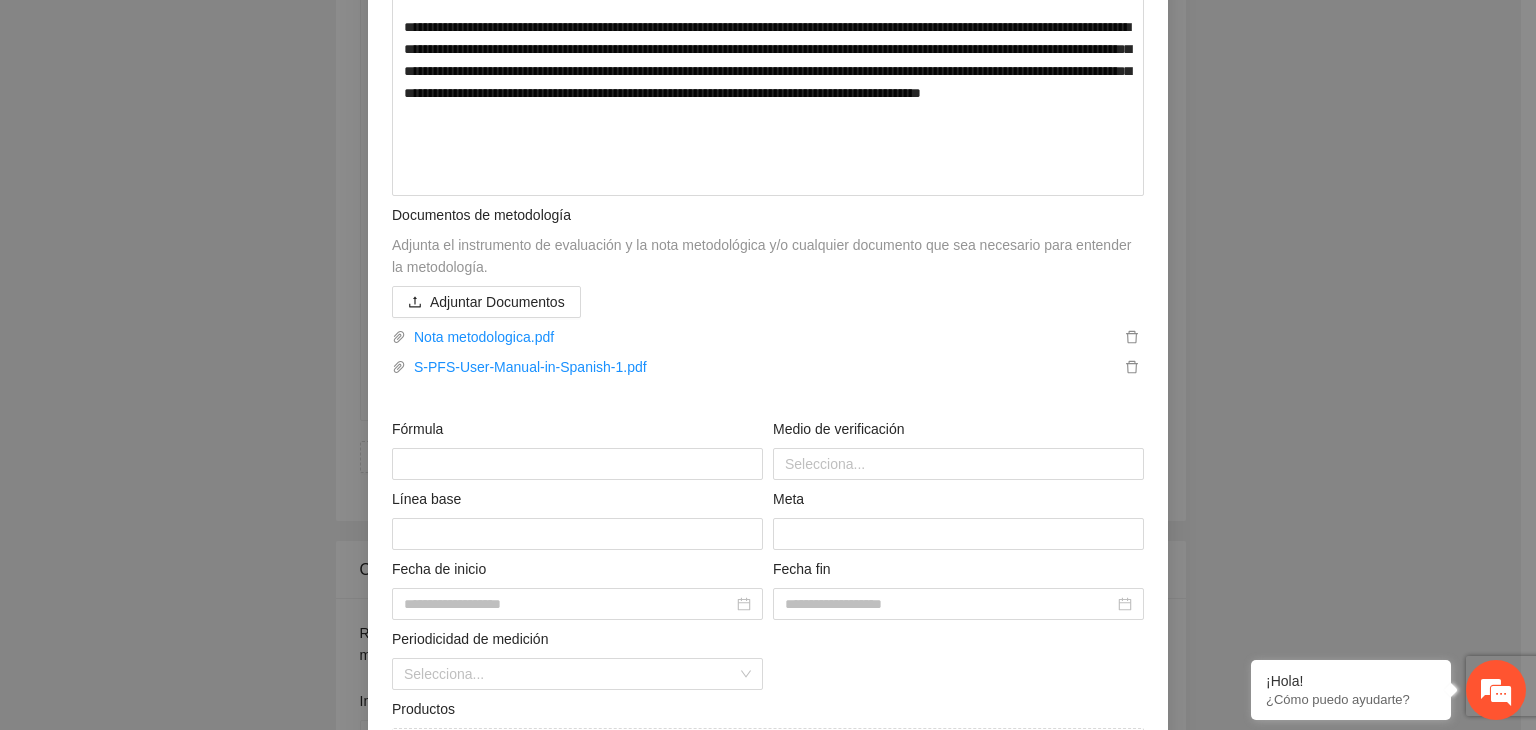 click on "**********" at bounding box center [768, 365] 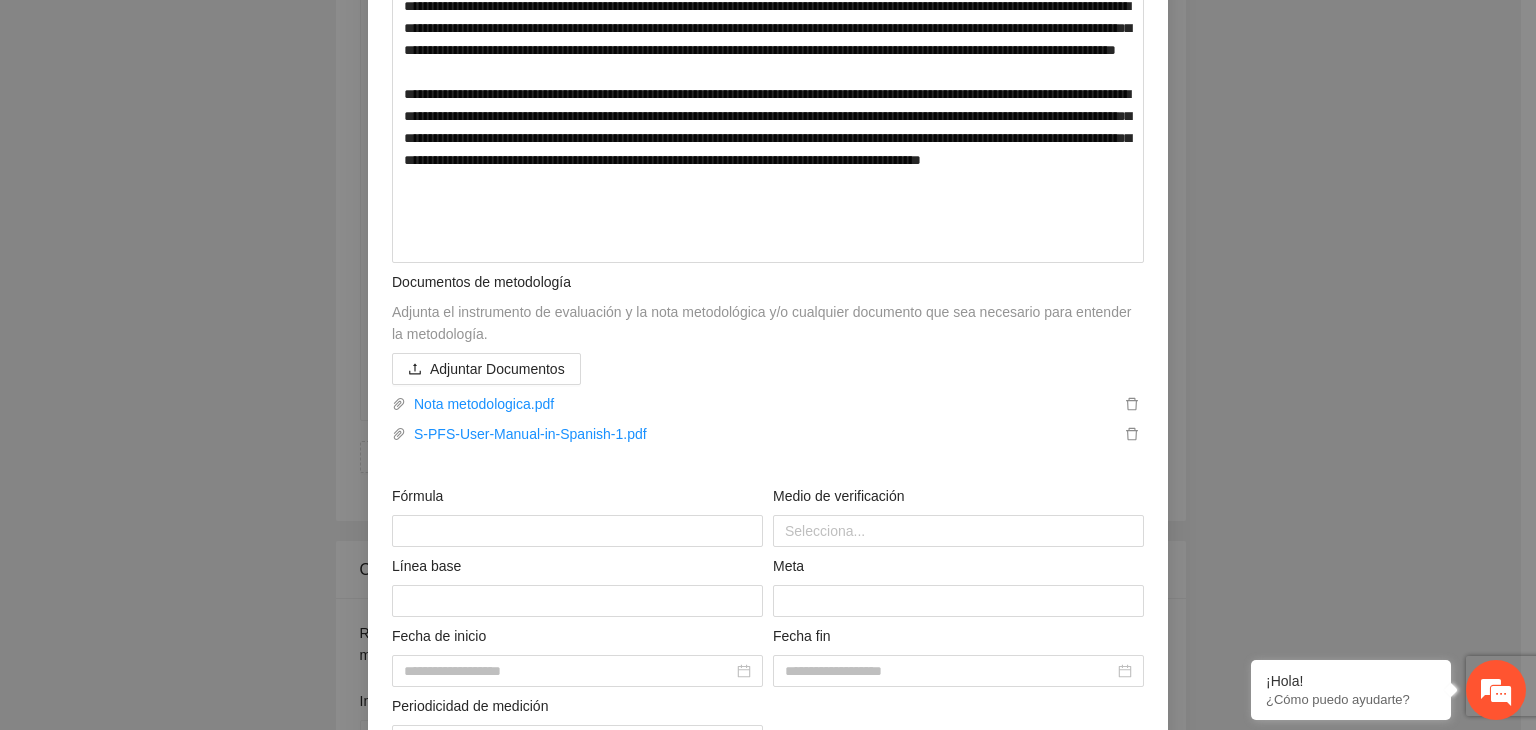 scroll, scrollTop: 720, scrollLeft: 0, axis: vertical 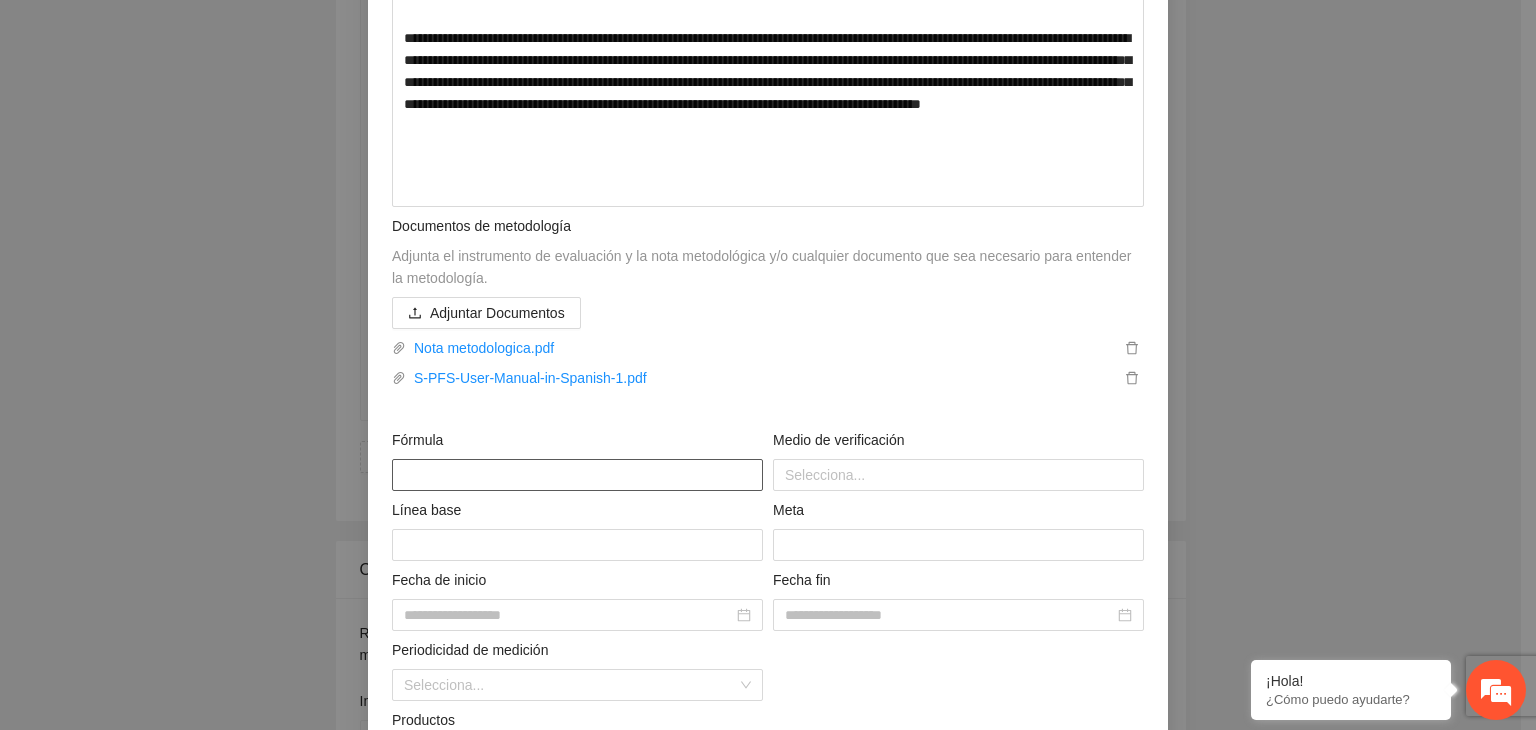 click at bounding box center (577, 475) 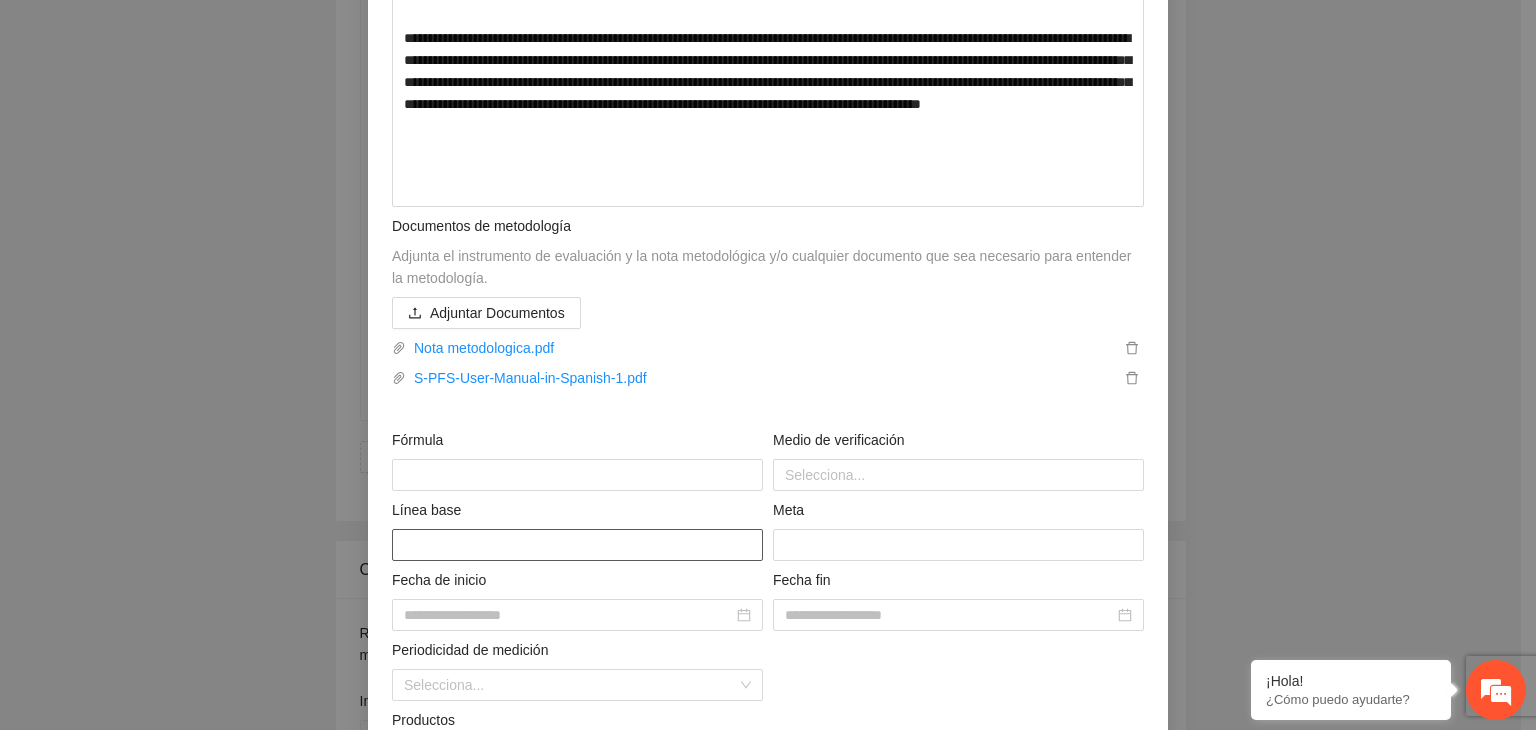 click at bounding box center (577, 545) 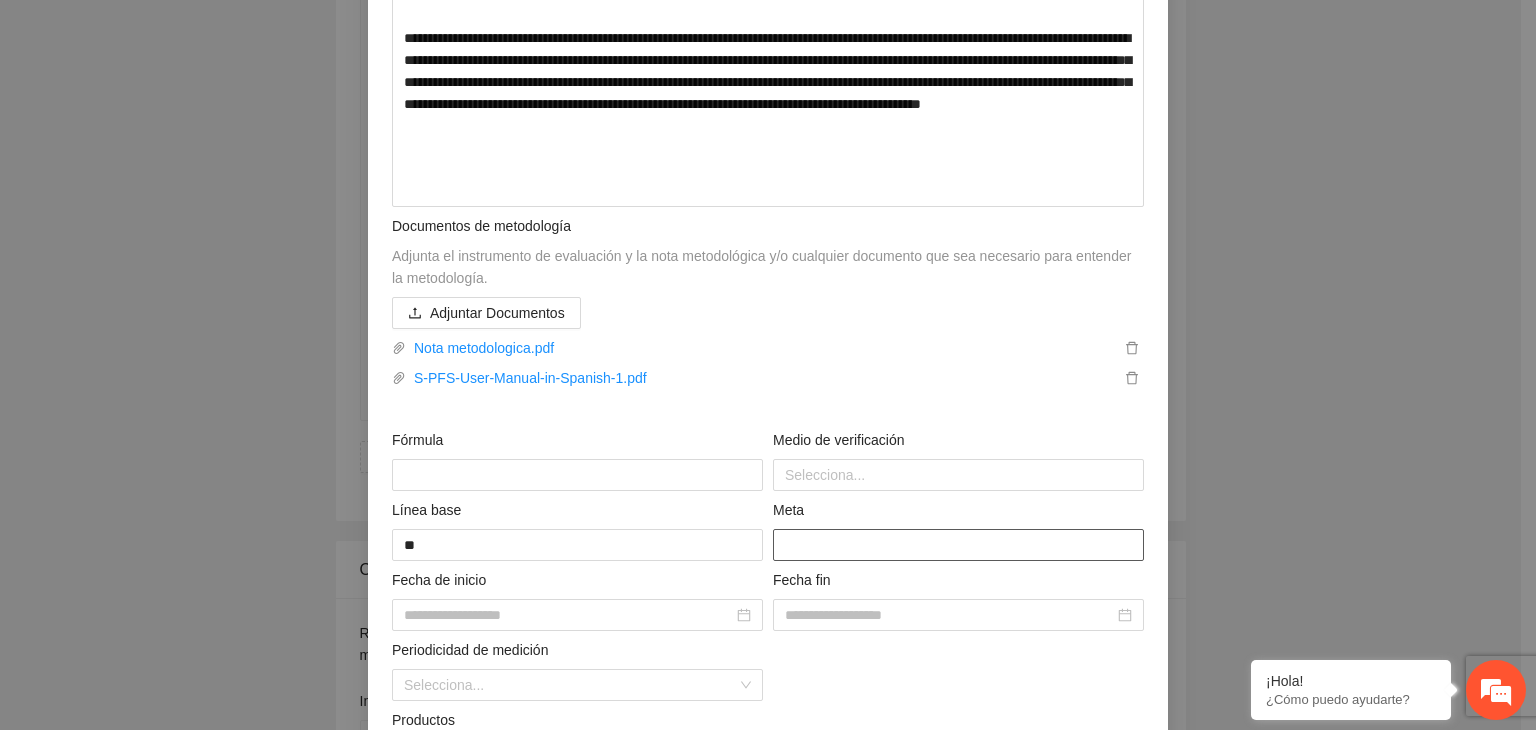 click at bounding box center (958, 545) 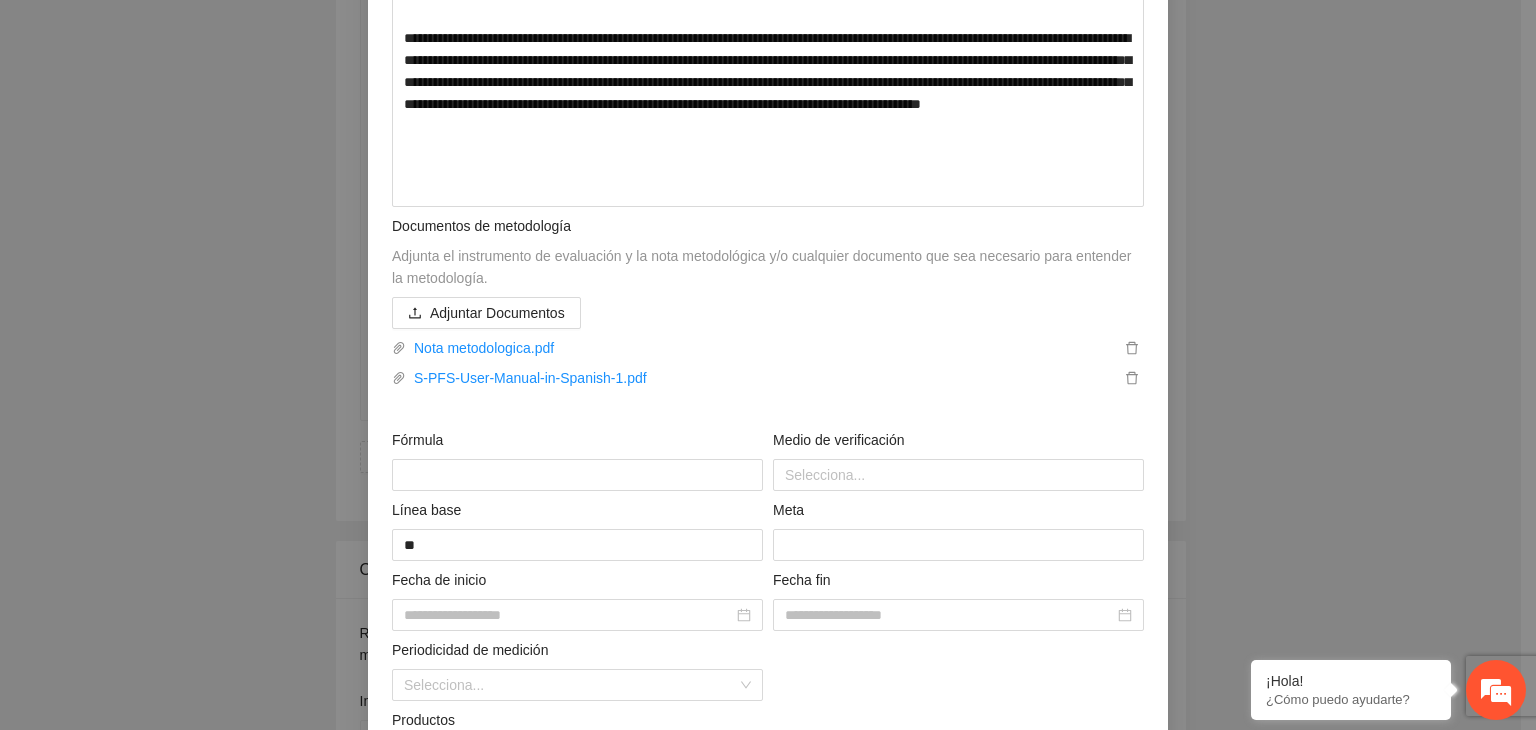 click on "**********" at bounding box center (768, 365) 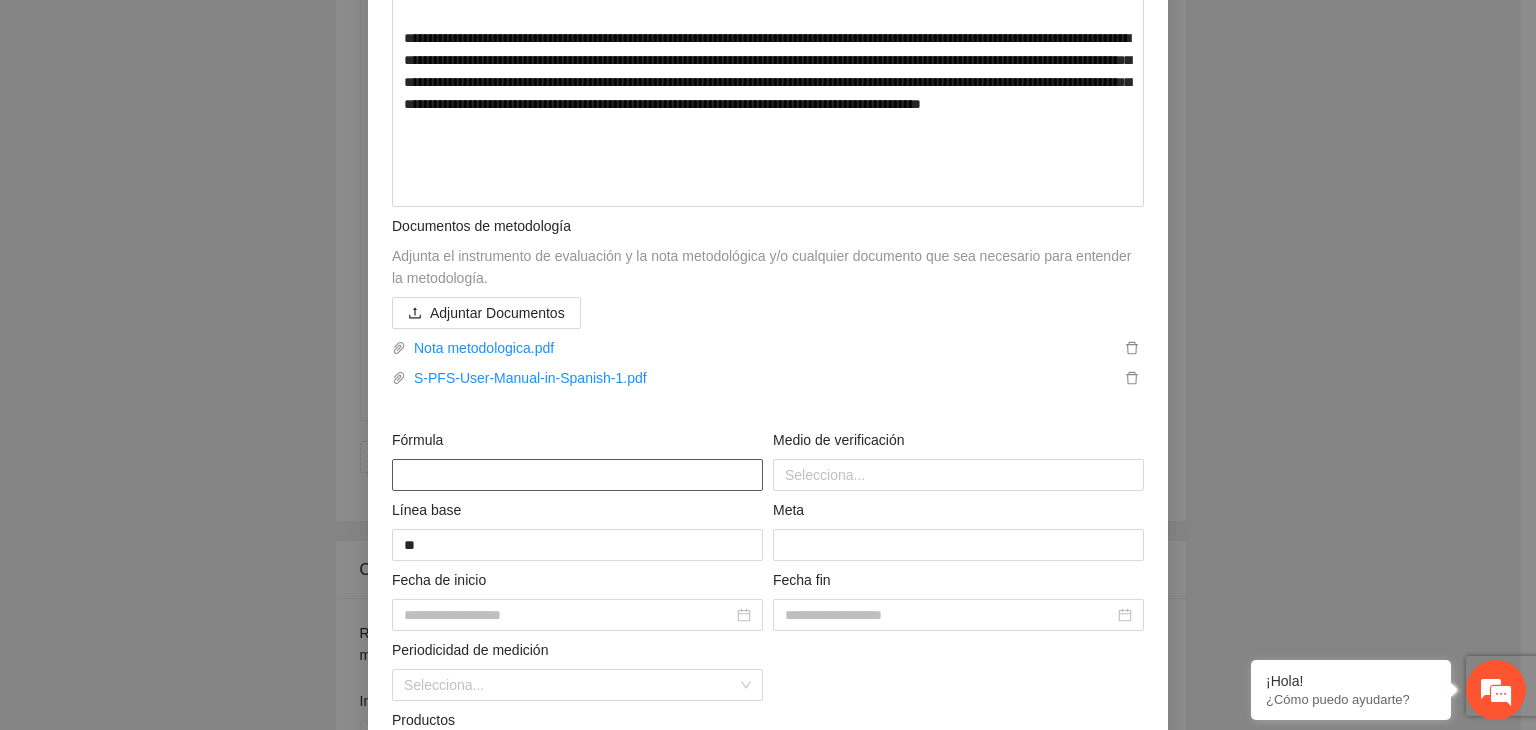click at bounding box center (577, 475) 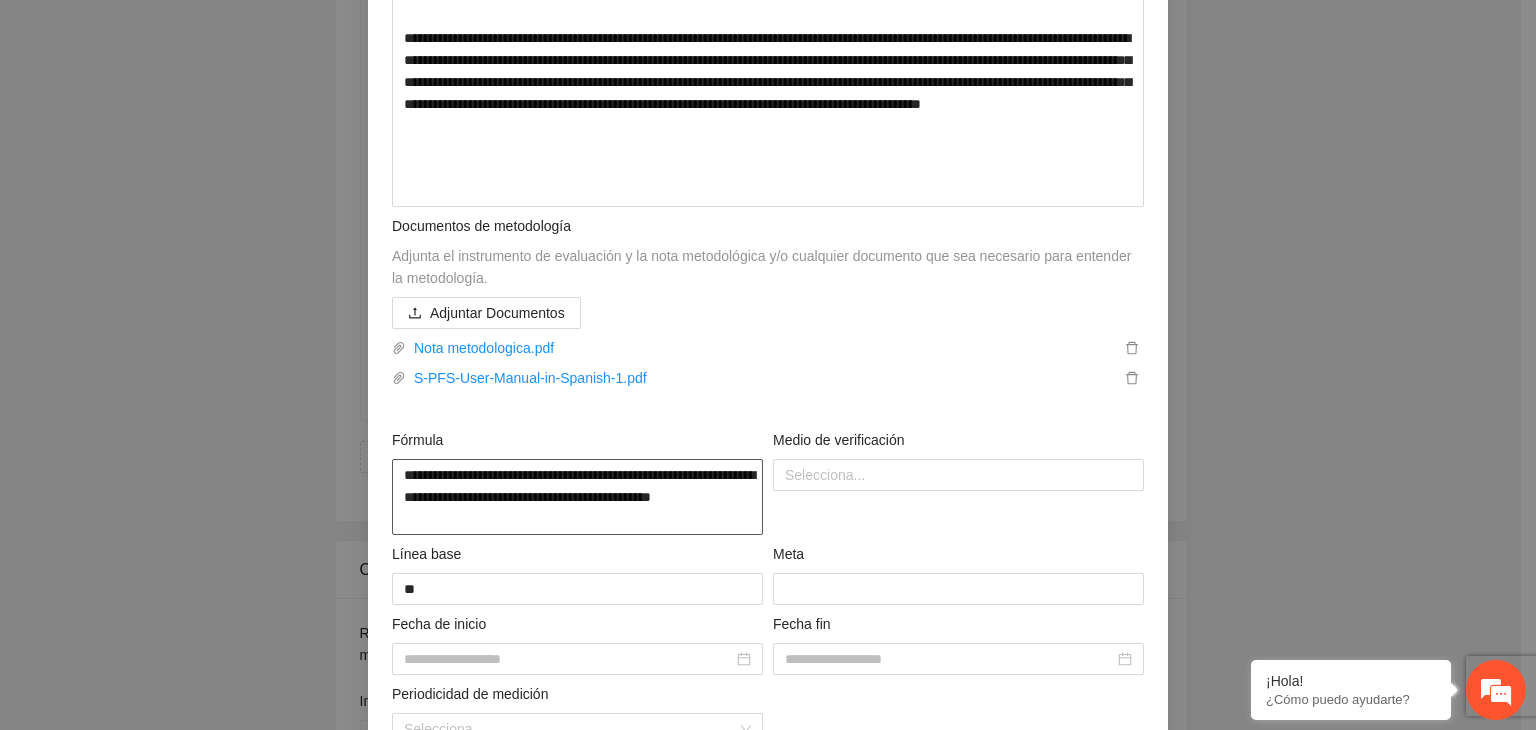 click on "**********" at bounding box center (577, 497) 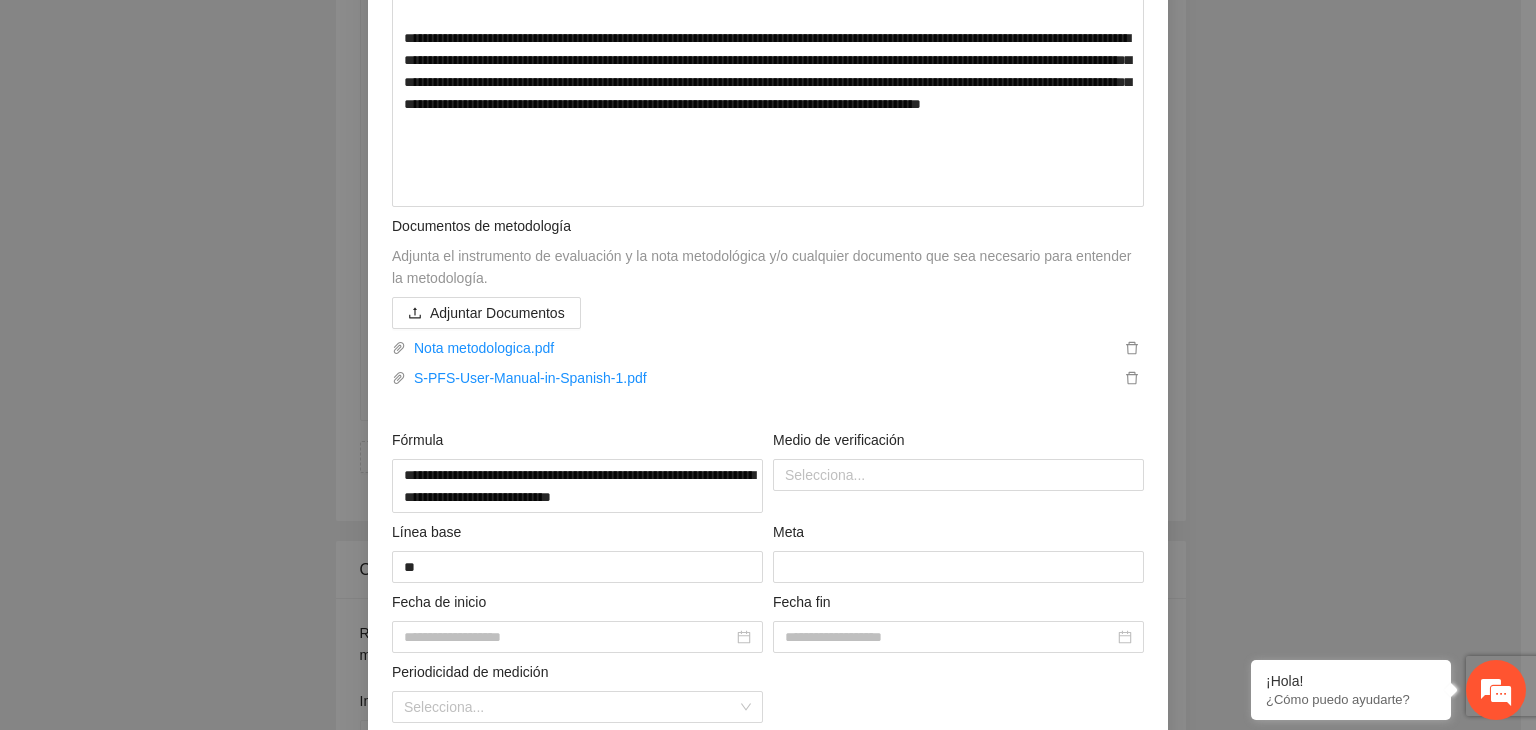 click on "**********" at bounding box center [768, 365] 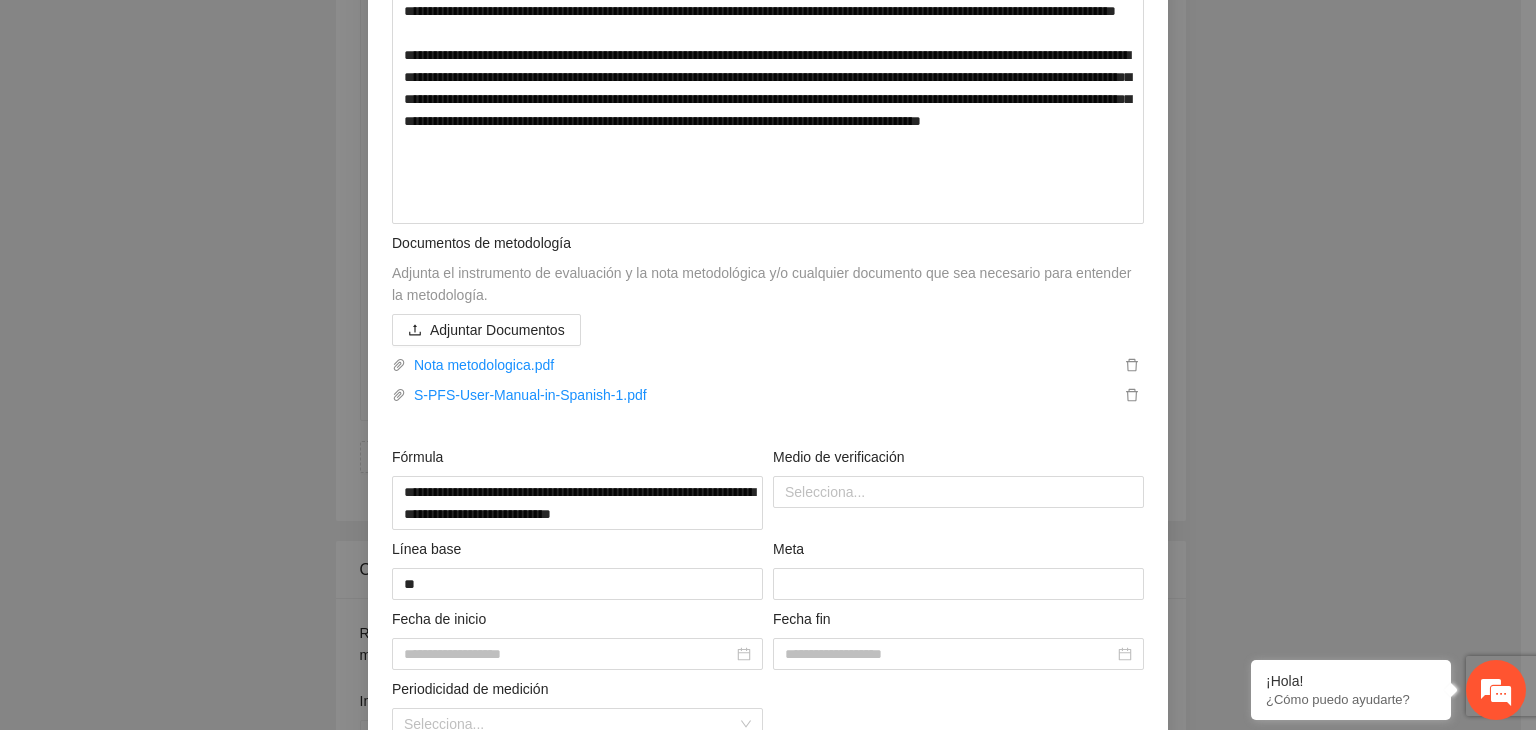 scroll, scrollTop: 723, scrollLeft: 0, axis: vertical 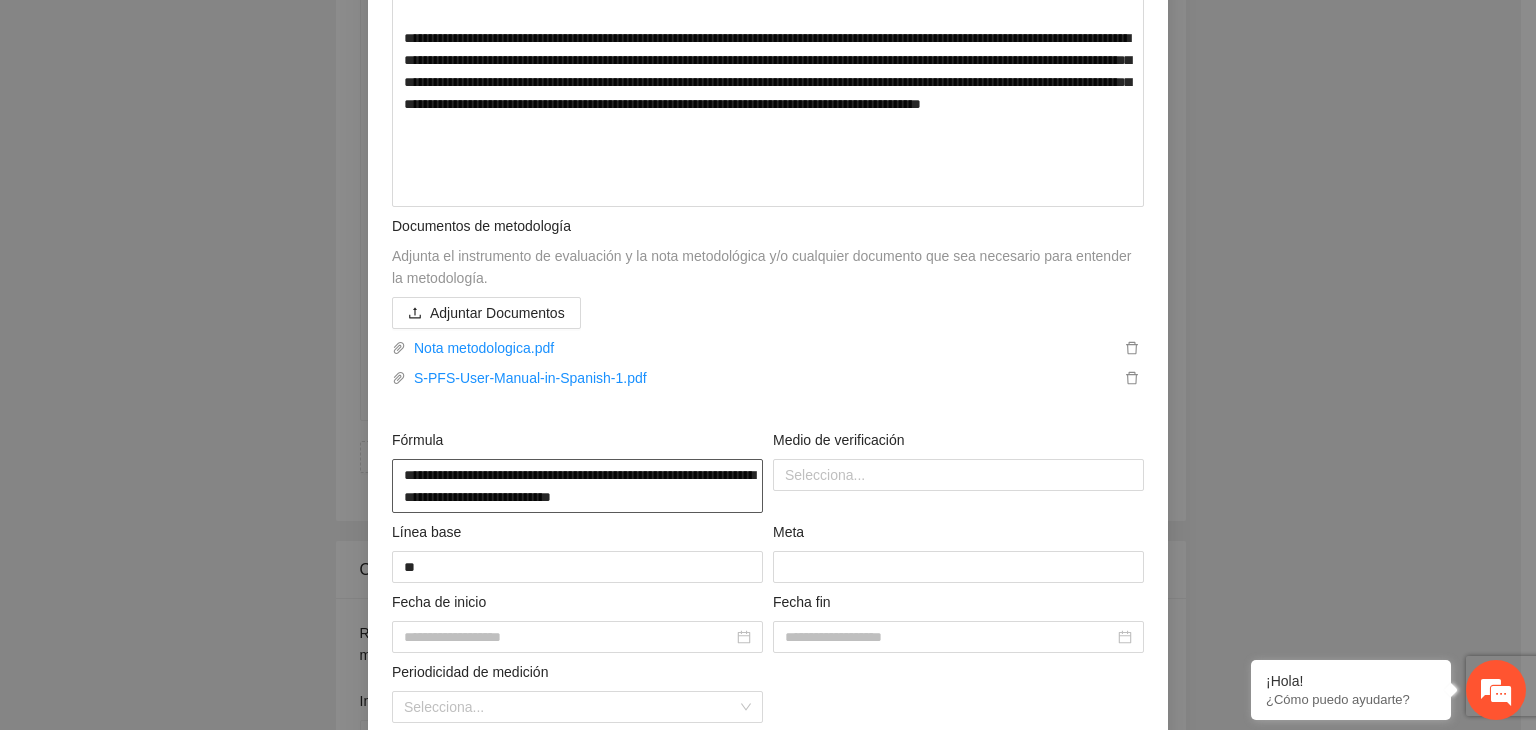 click on "**********" at bounding box center (577, 486) 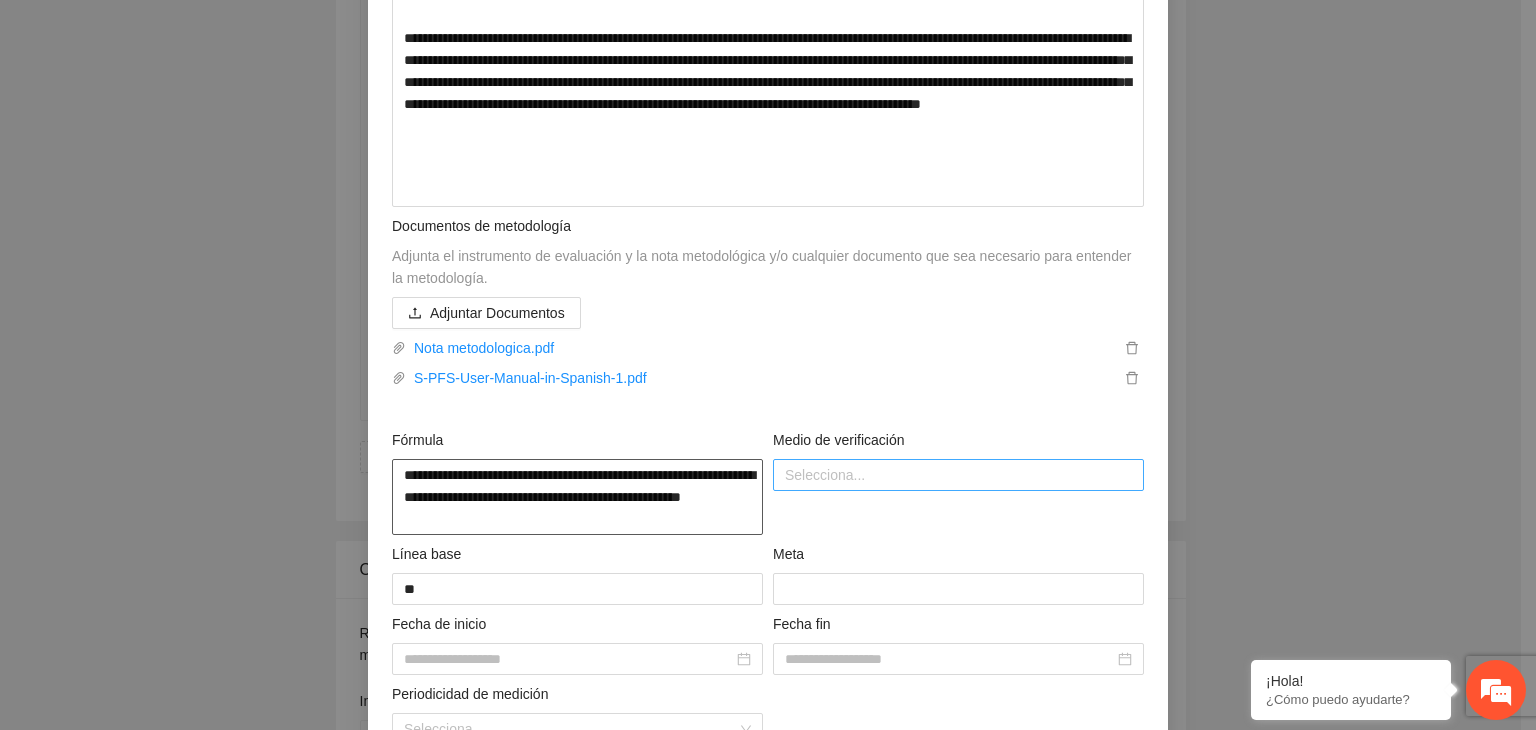 click at bounding box center (958, 475) 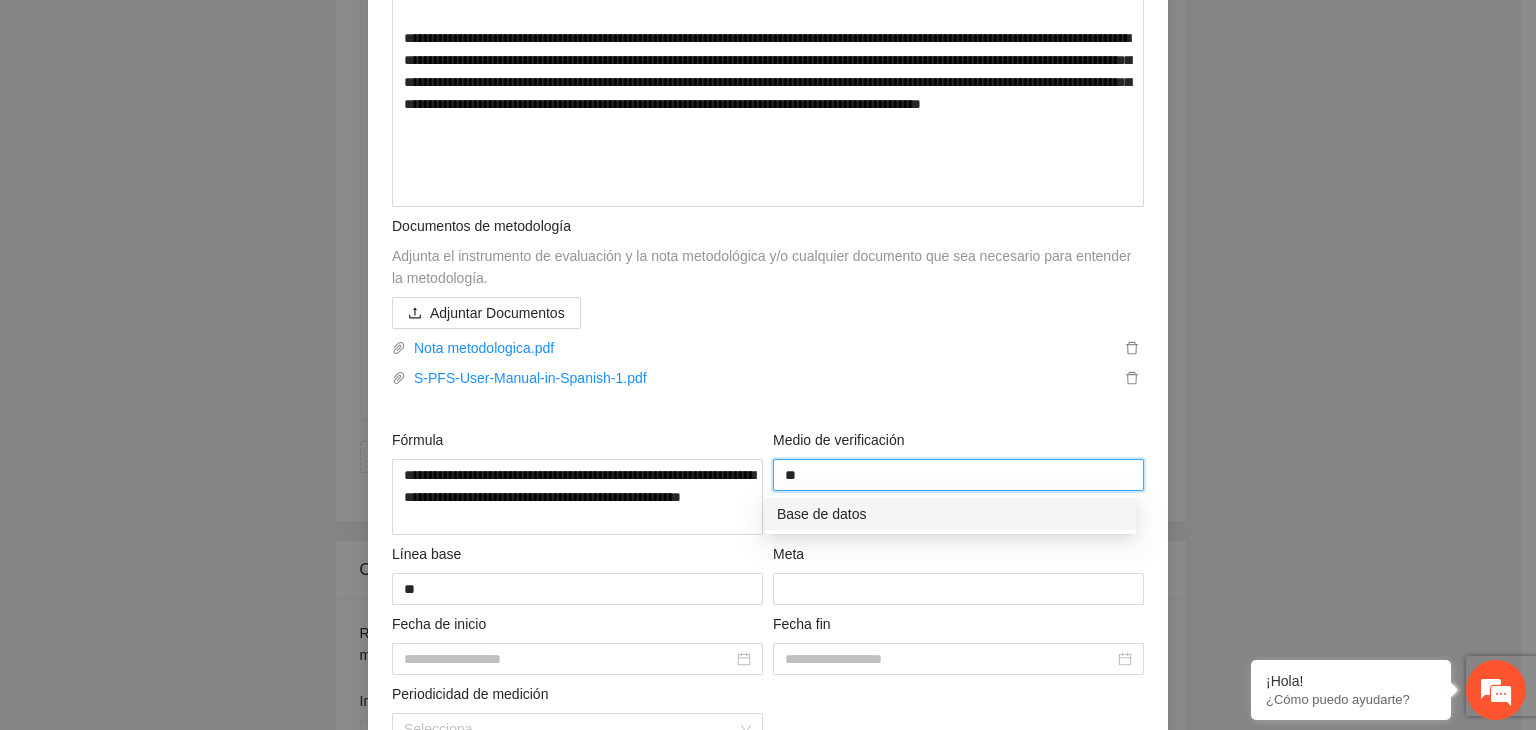 click on "Base de datos" at bounding box center (950, 514) 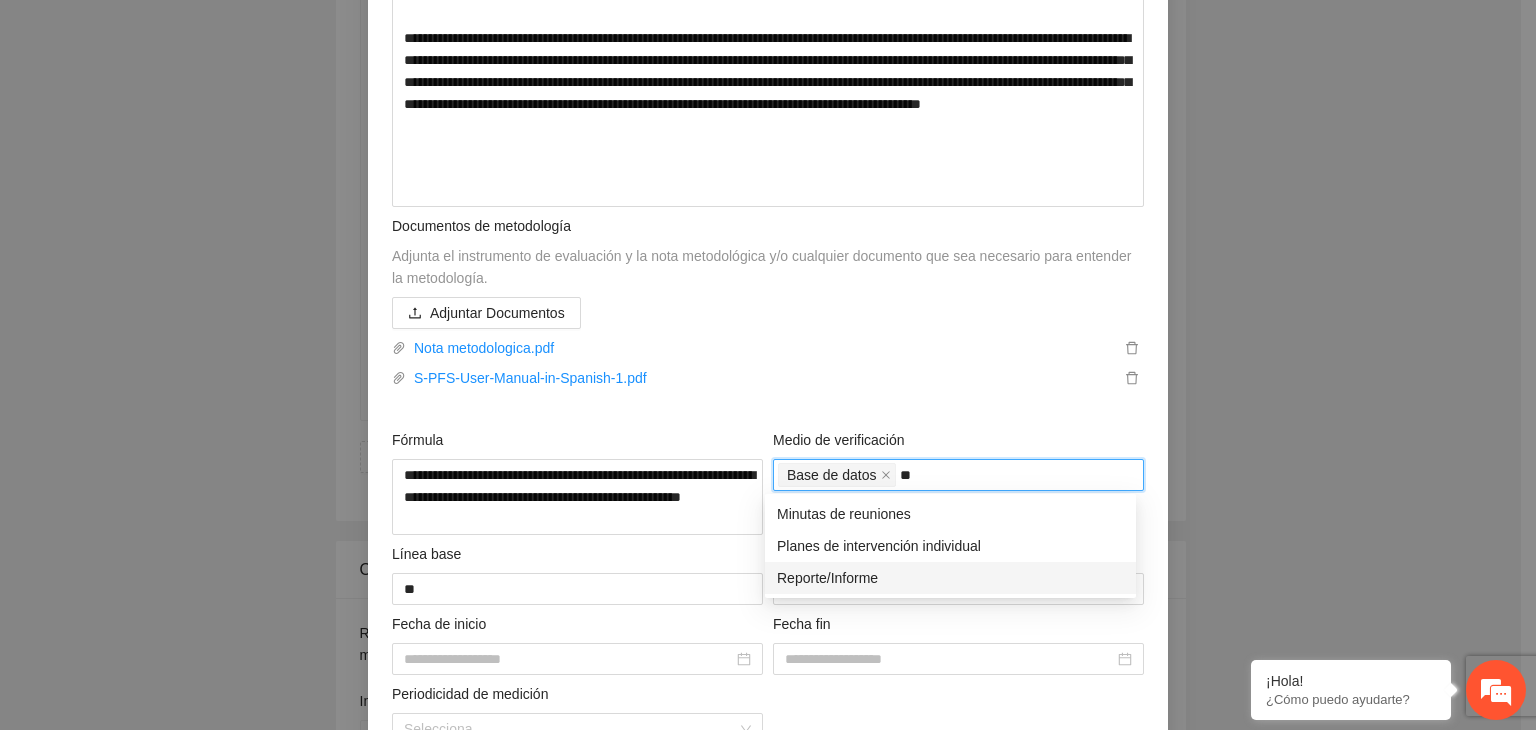 click on "Reporte/Informe" at bounding box center [950, 578] 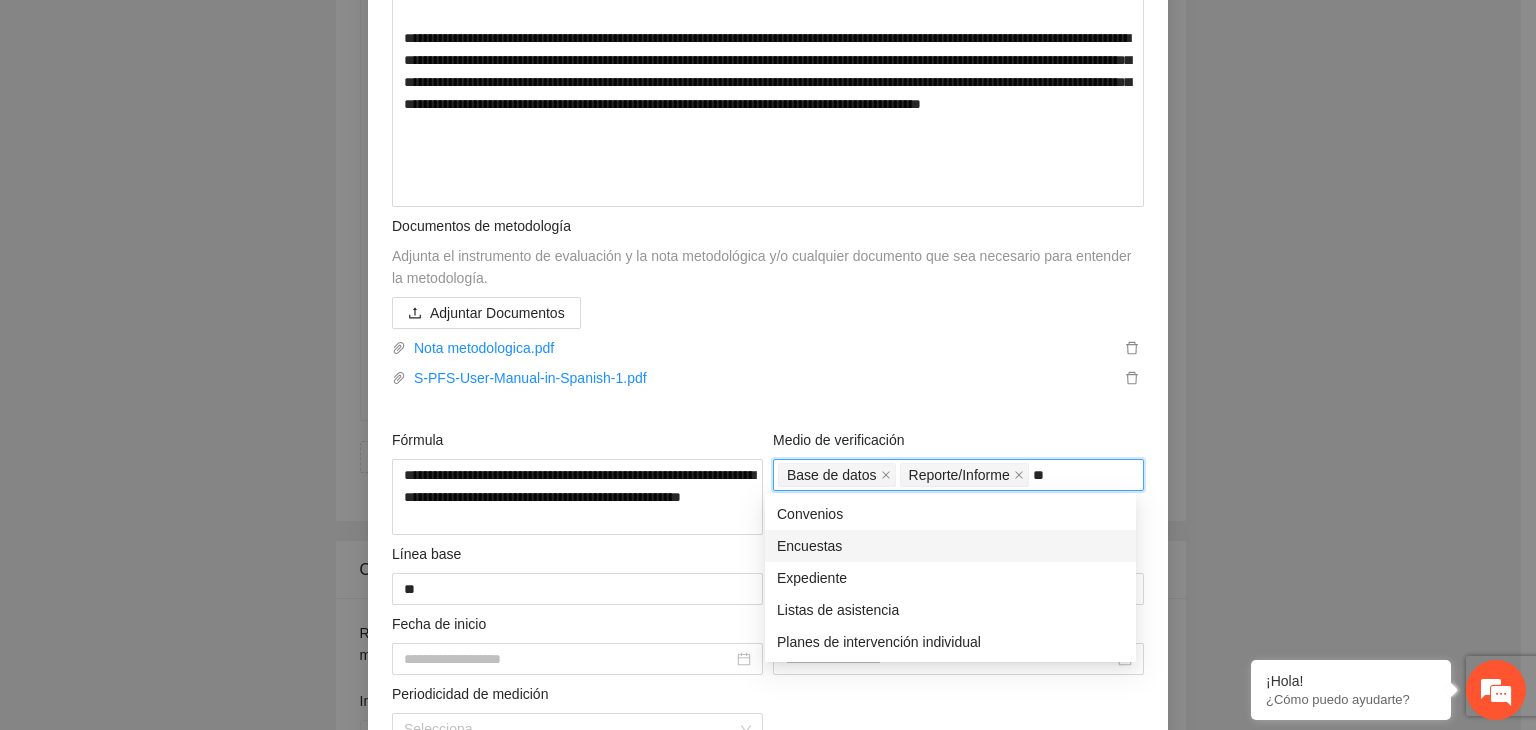 click on "Encuestas" at bounding box center (950, 546) 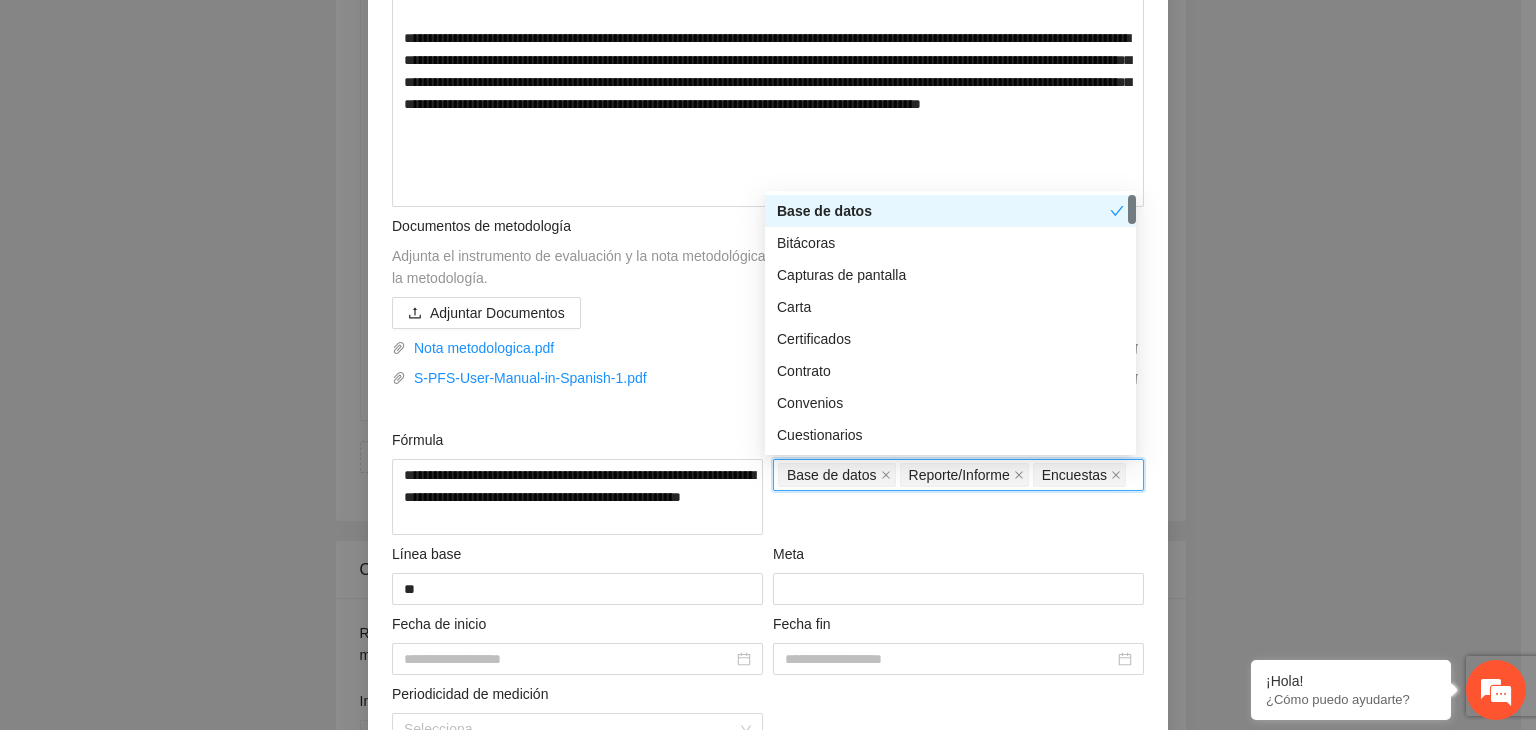 click on "**********" at bounding box center (768, 365) 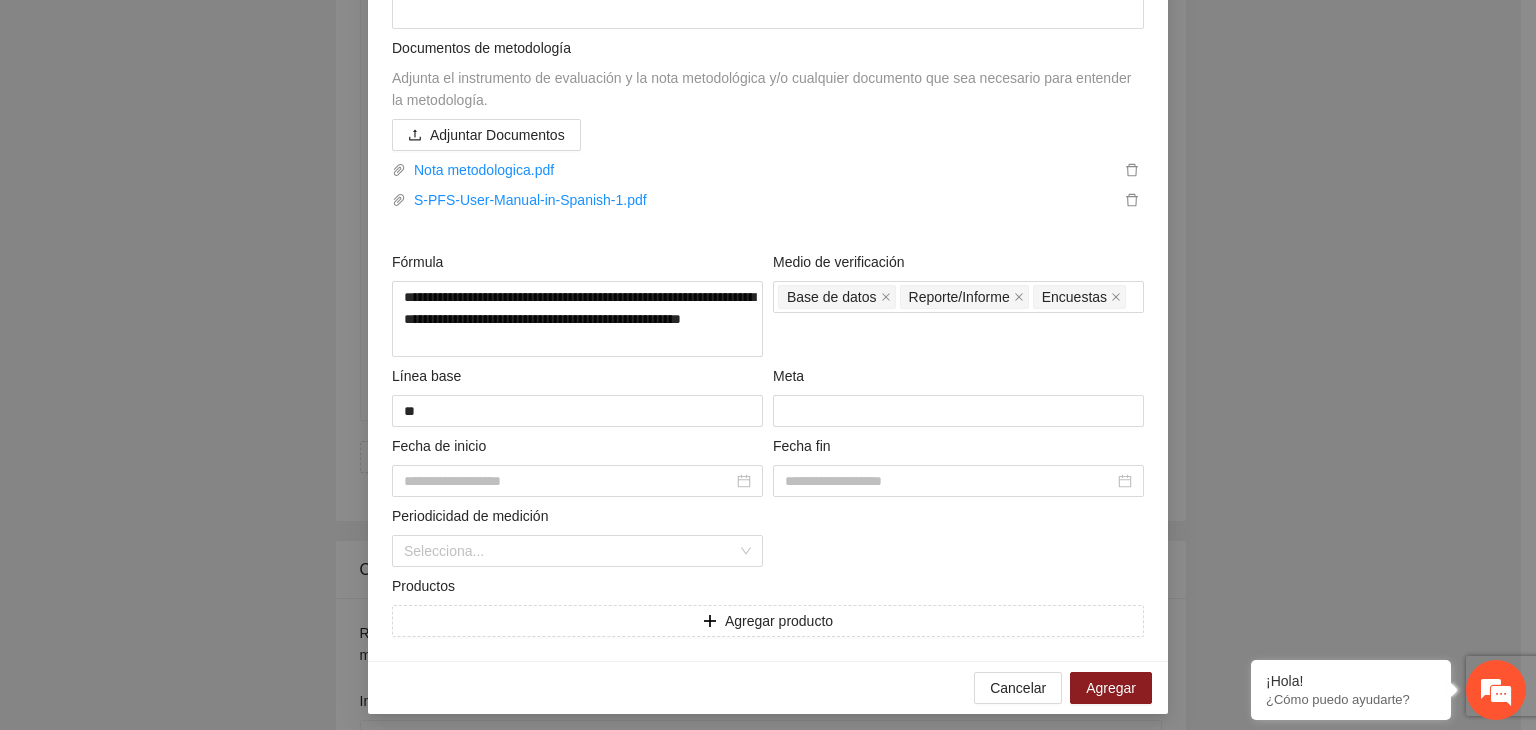 scroll, scrollTop: 908, scrollLeft: 0, axis: vertical 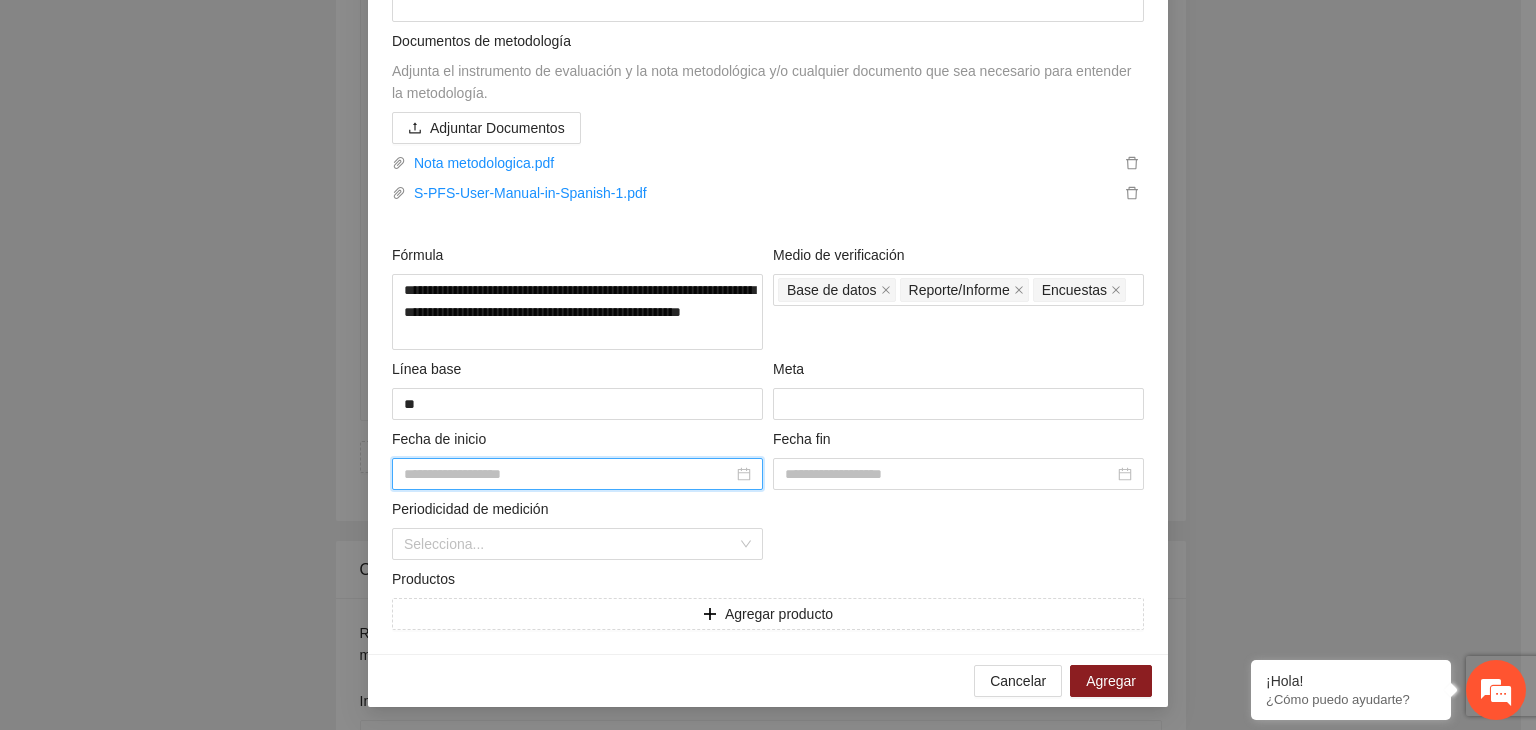 click at bounding box center (568, 474) 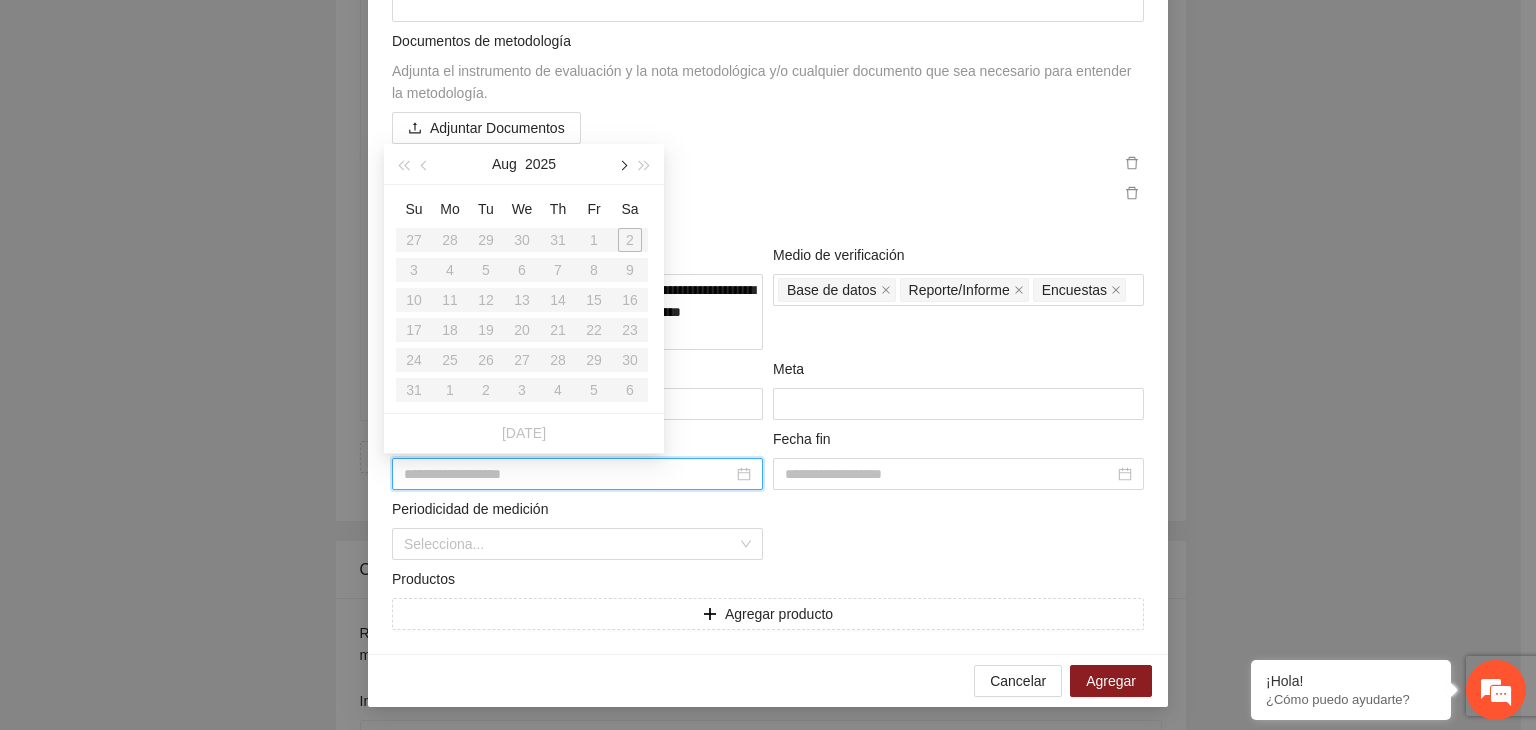 click at bounding box center (622, 164) 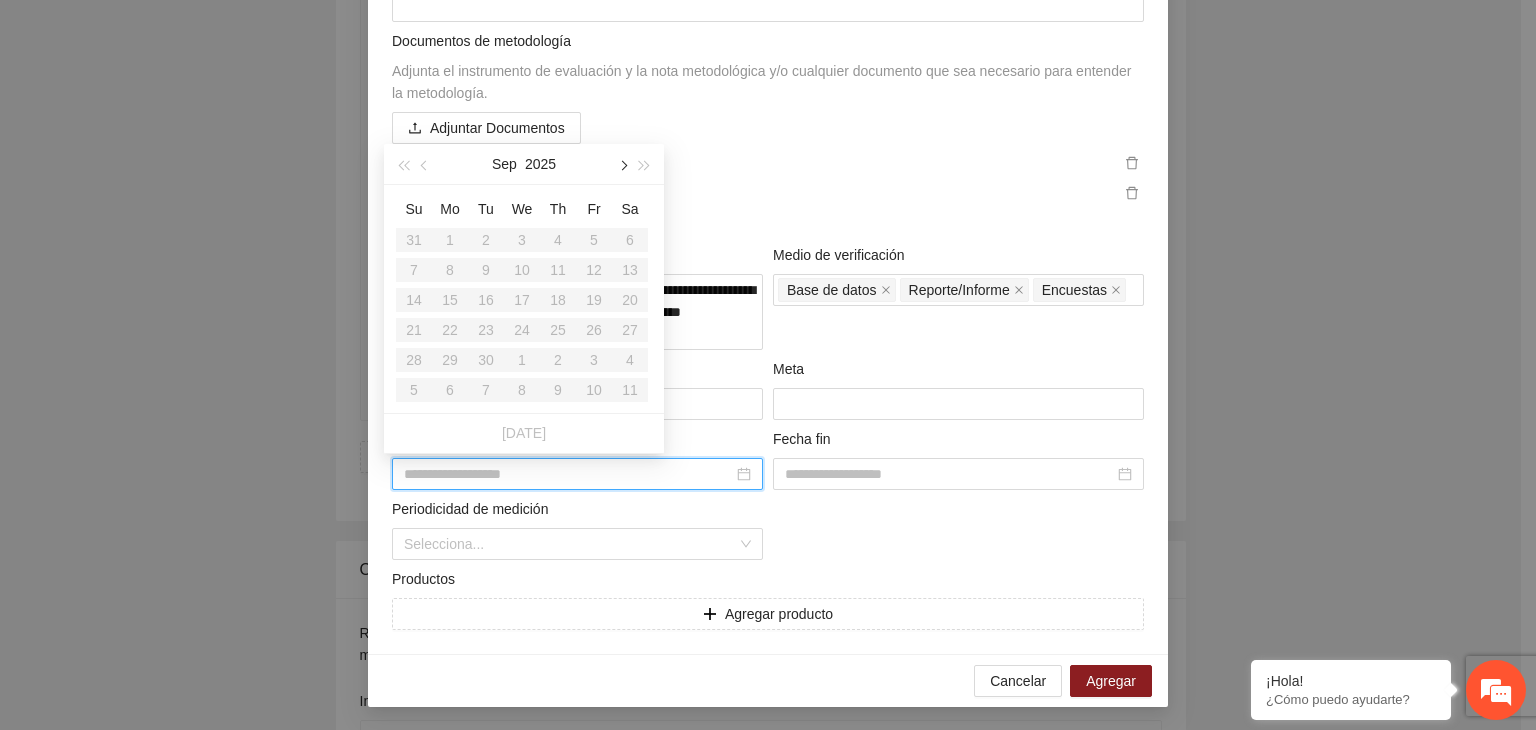 click at bounding box center [622, 164] 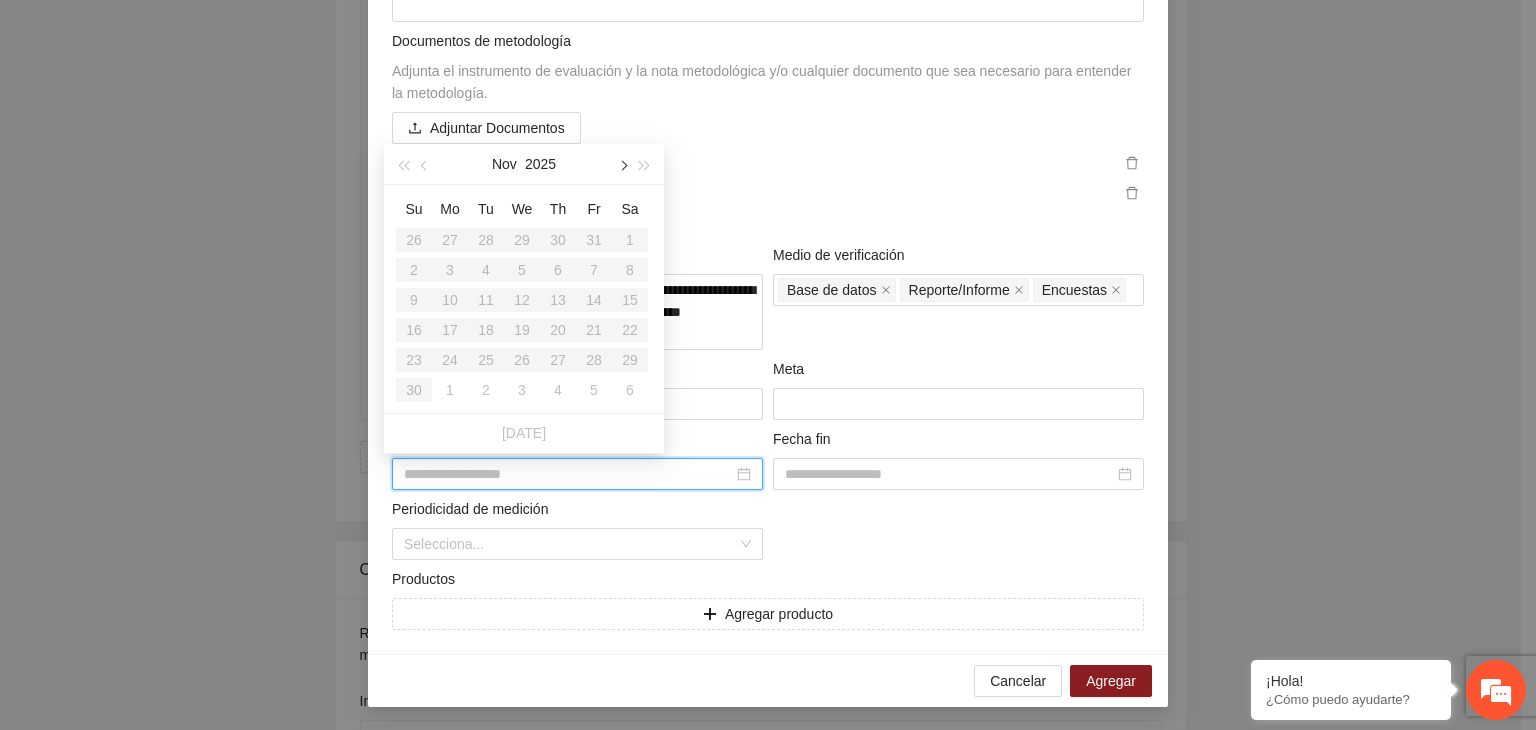 click at bounding box center [622, 164] 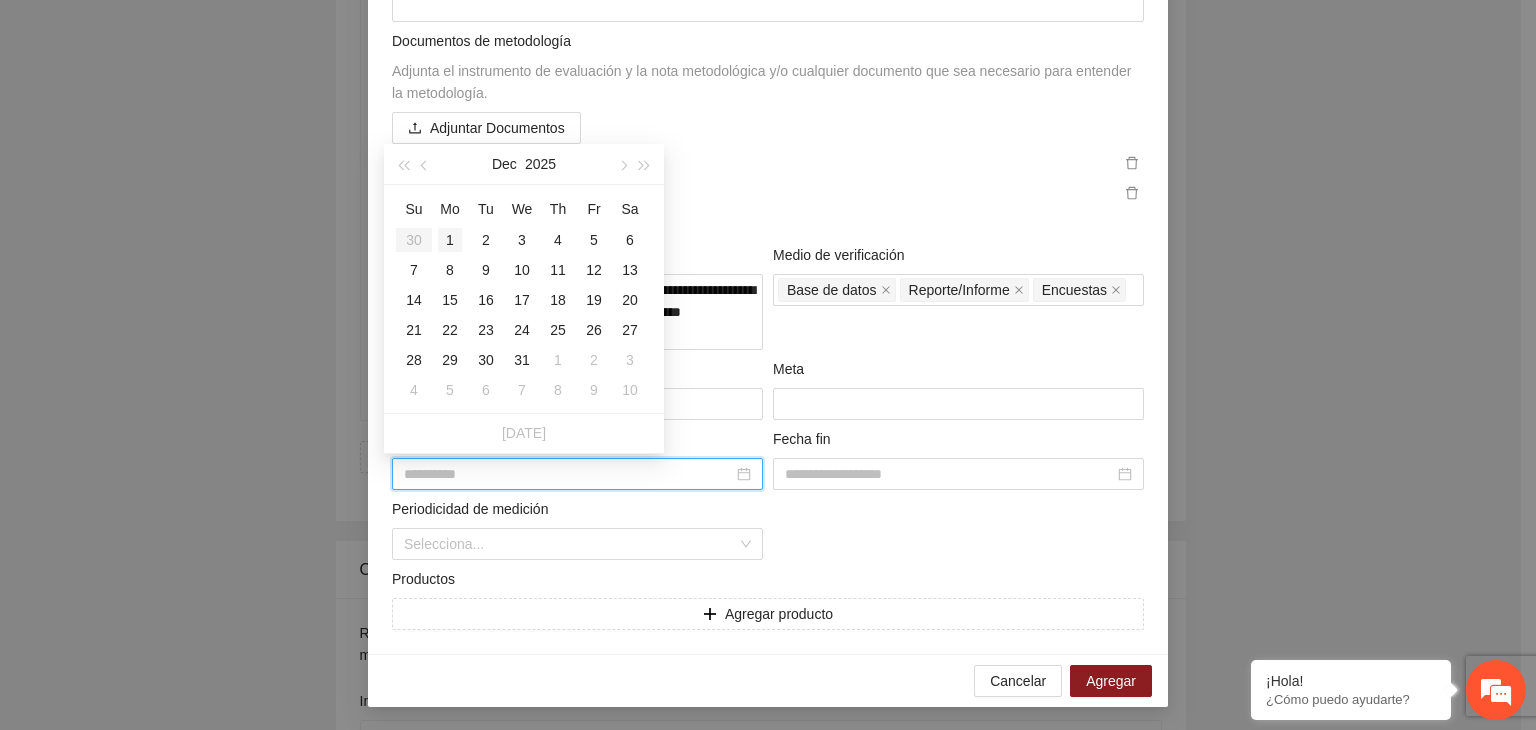 click on "1" at bounding box center [450, 240] 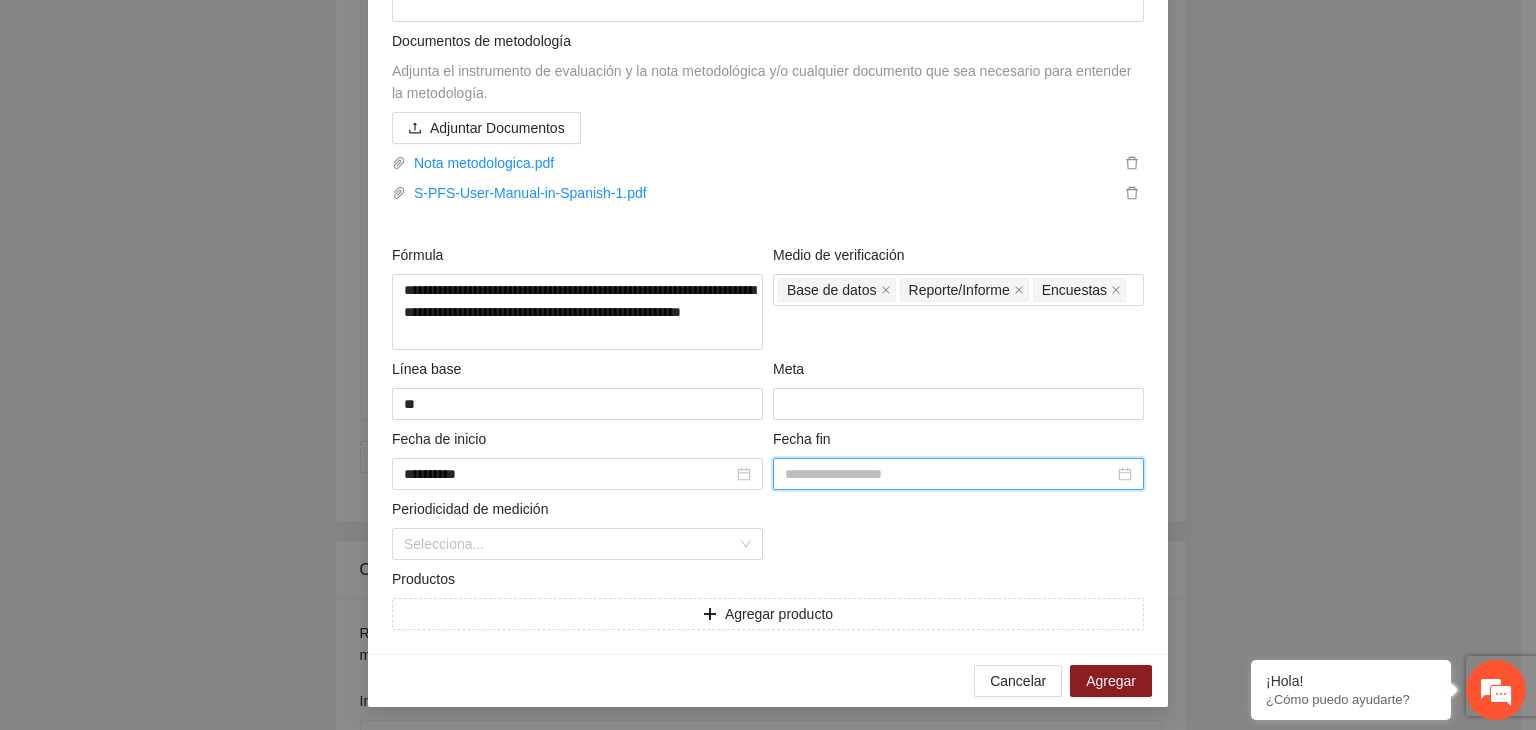 click at bounding box center (949, 474) 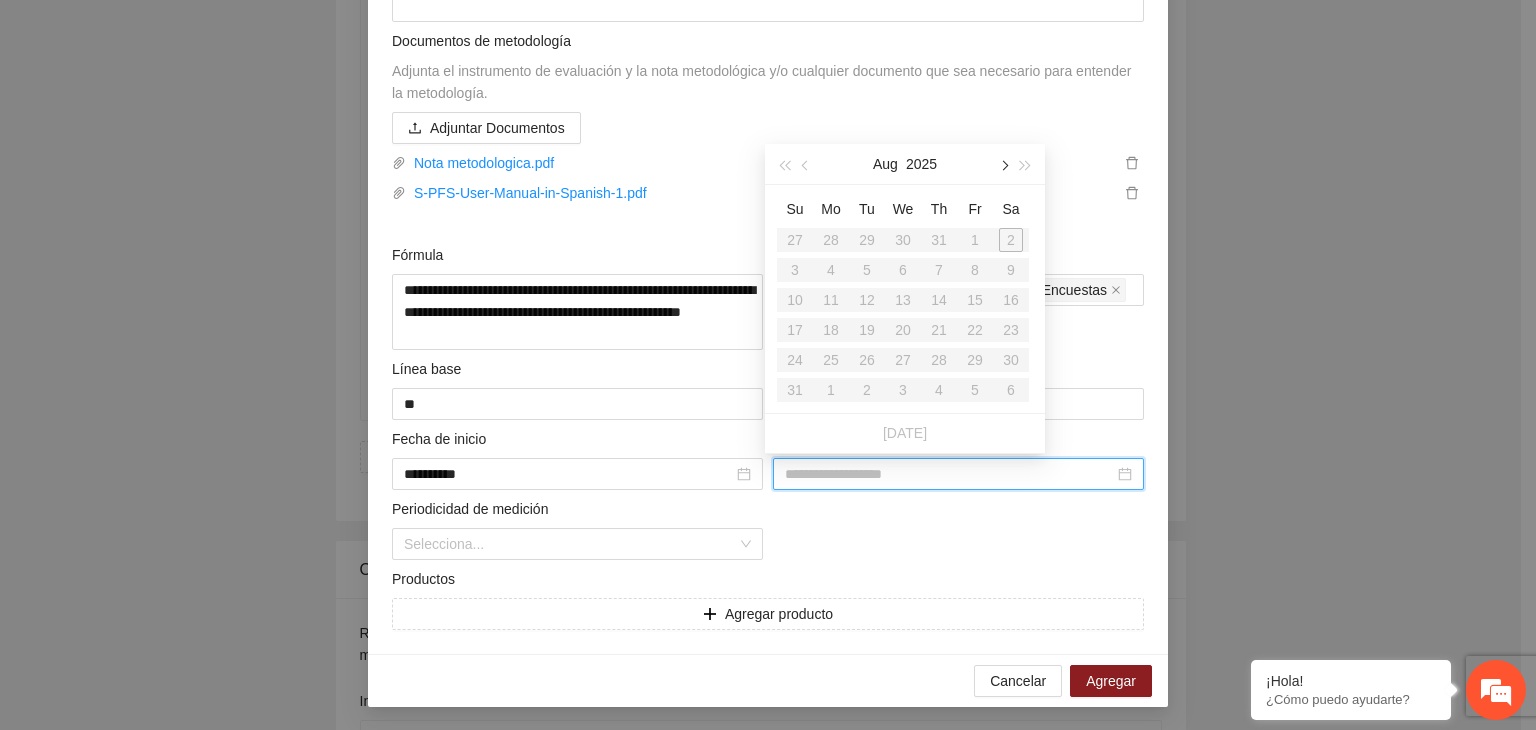 click at bounding box center [1003, 164] 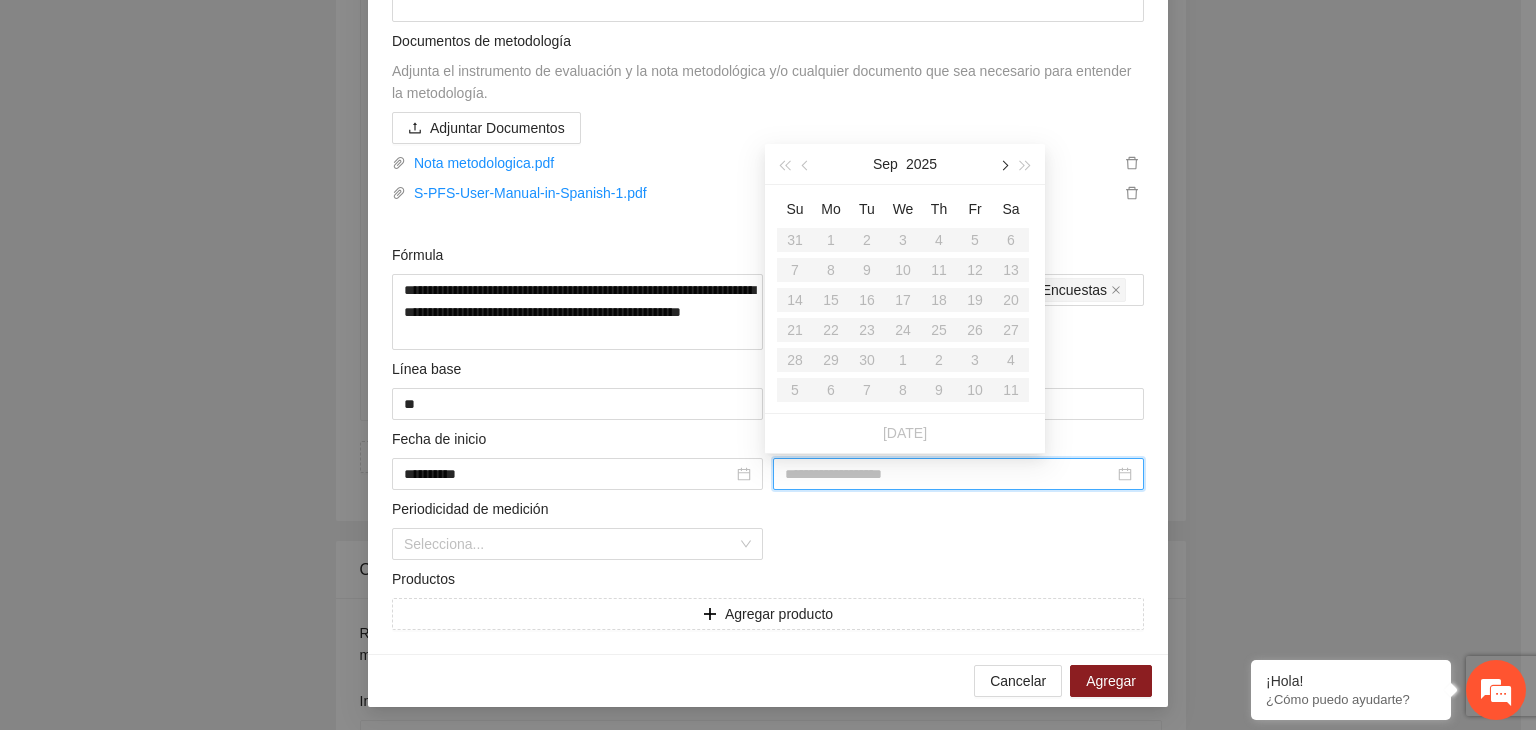 click at bounding box center [1003, 164] 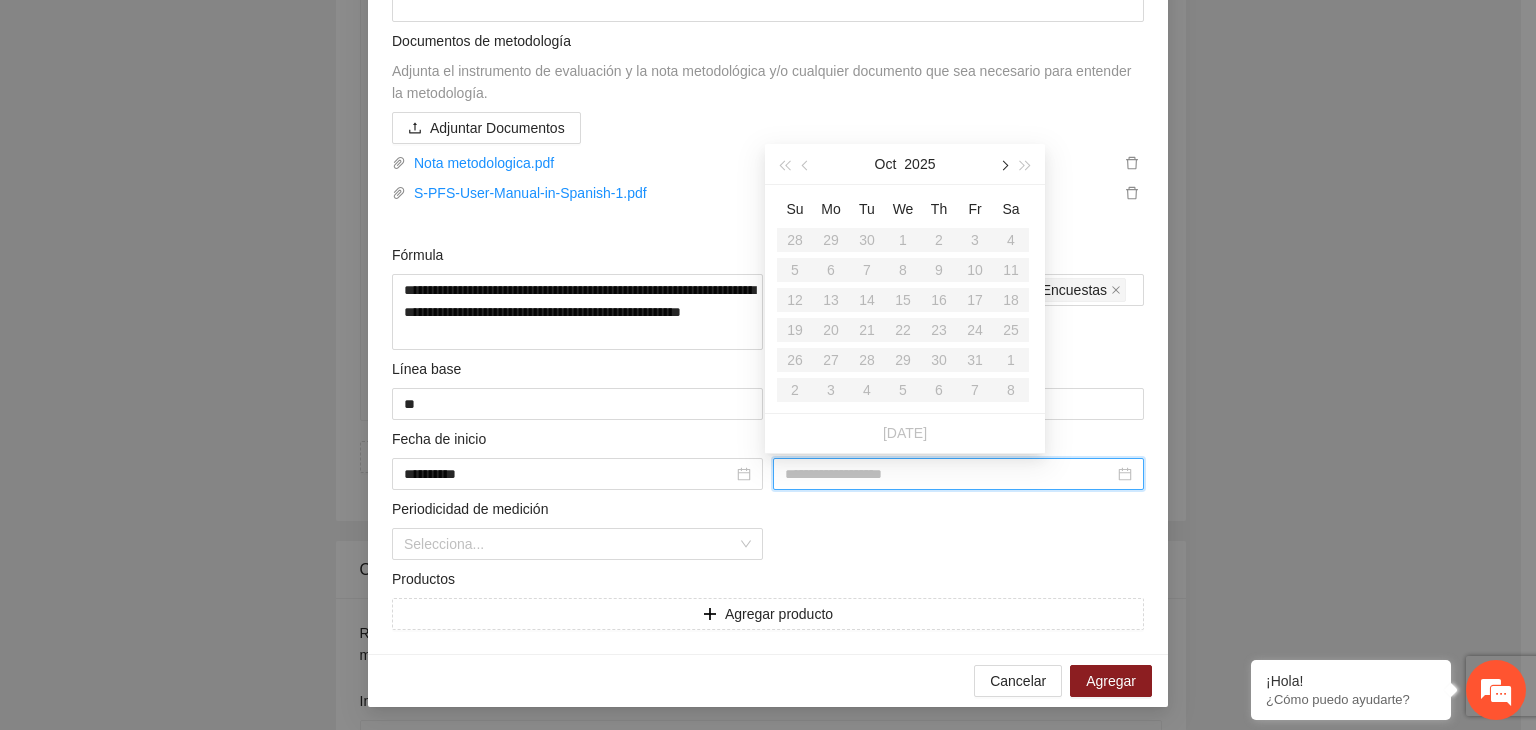 click at bounding box center (1003, 164) 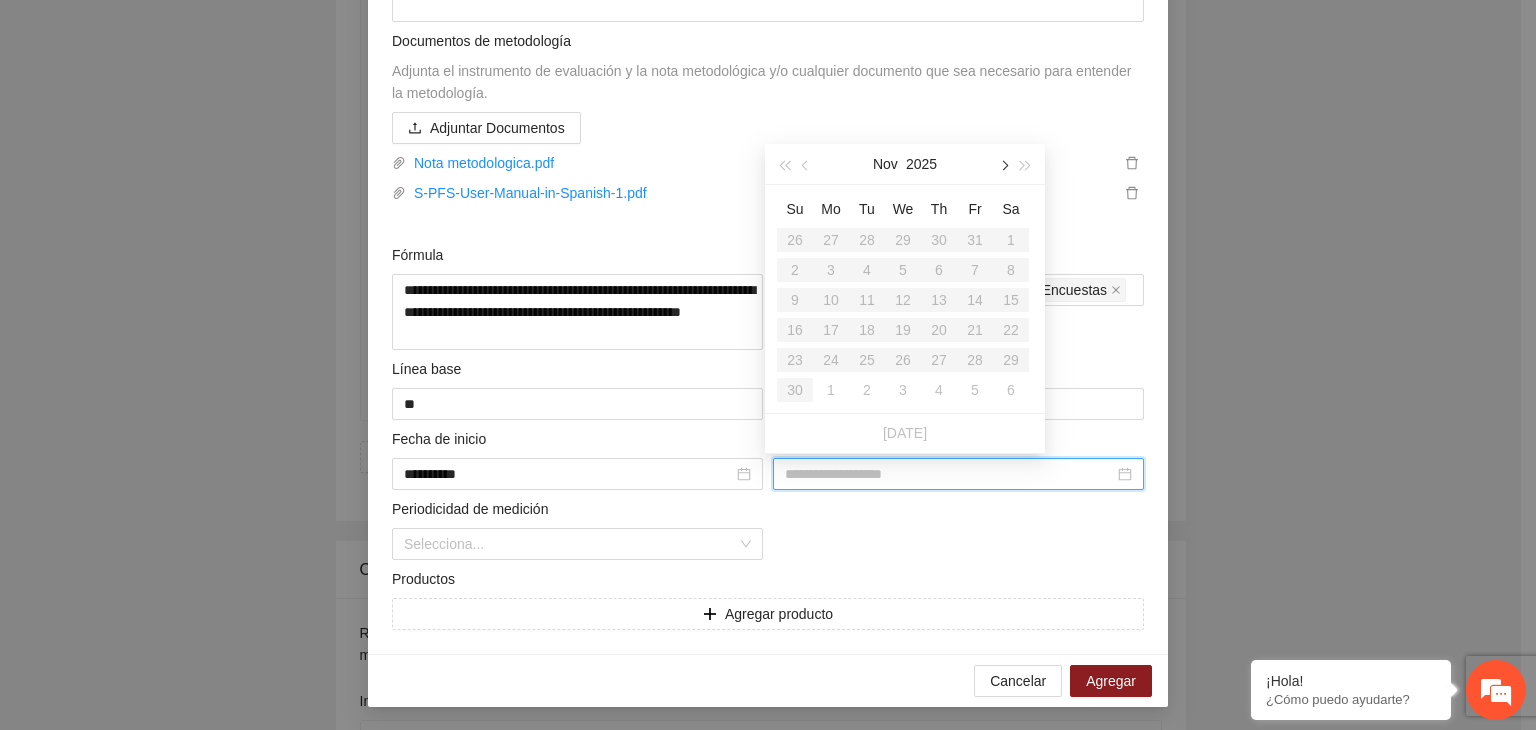 click at bounding box center [1003, 164] 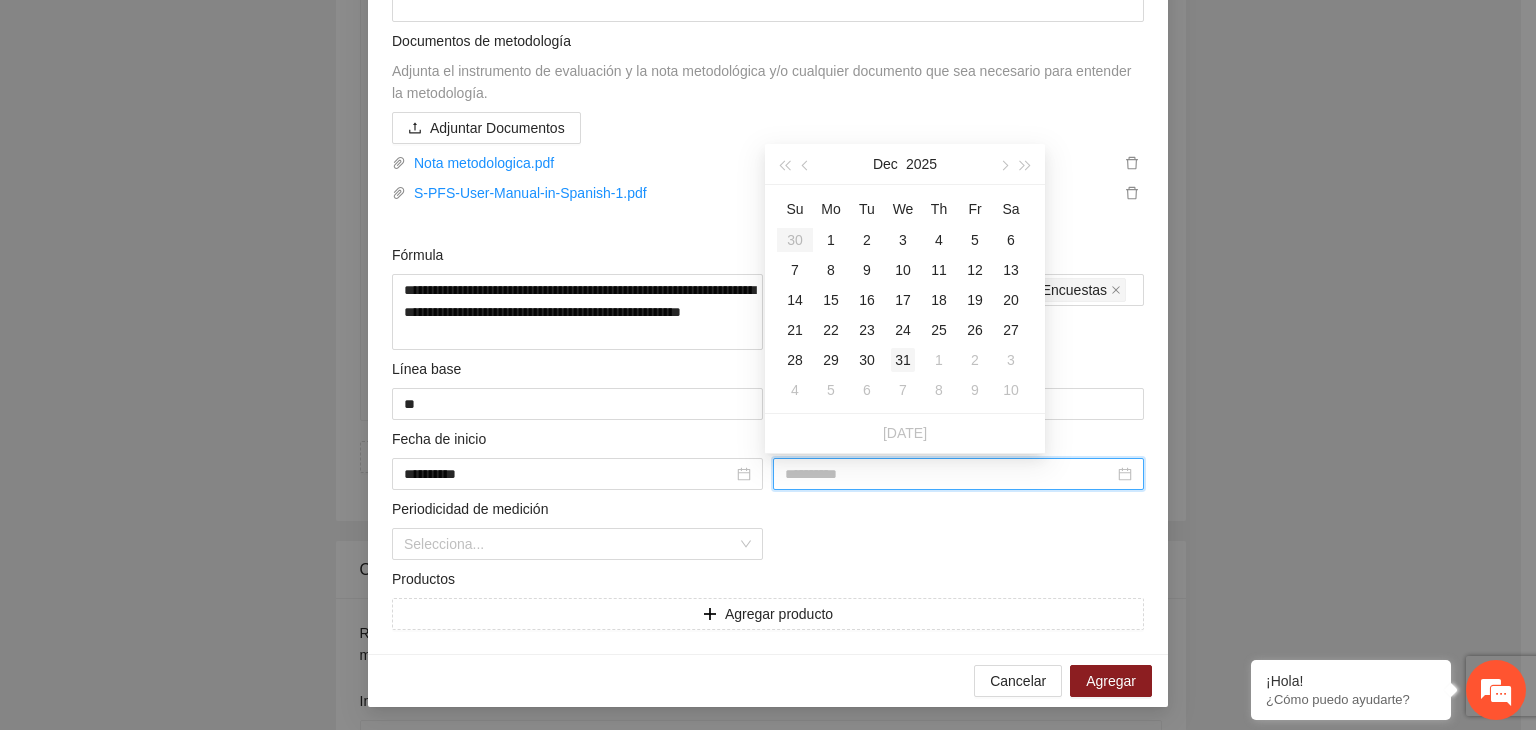 click on "31" at bounding box center [903, 360] 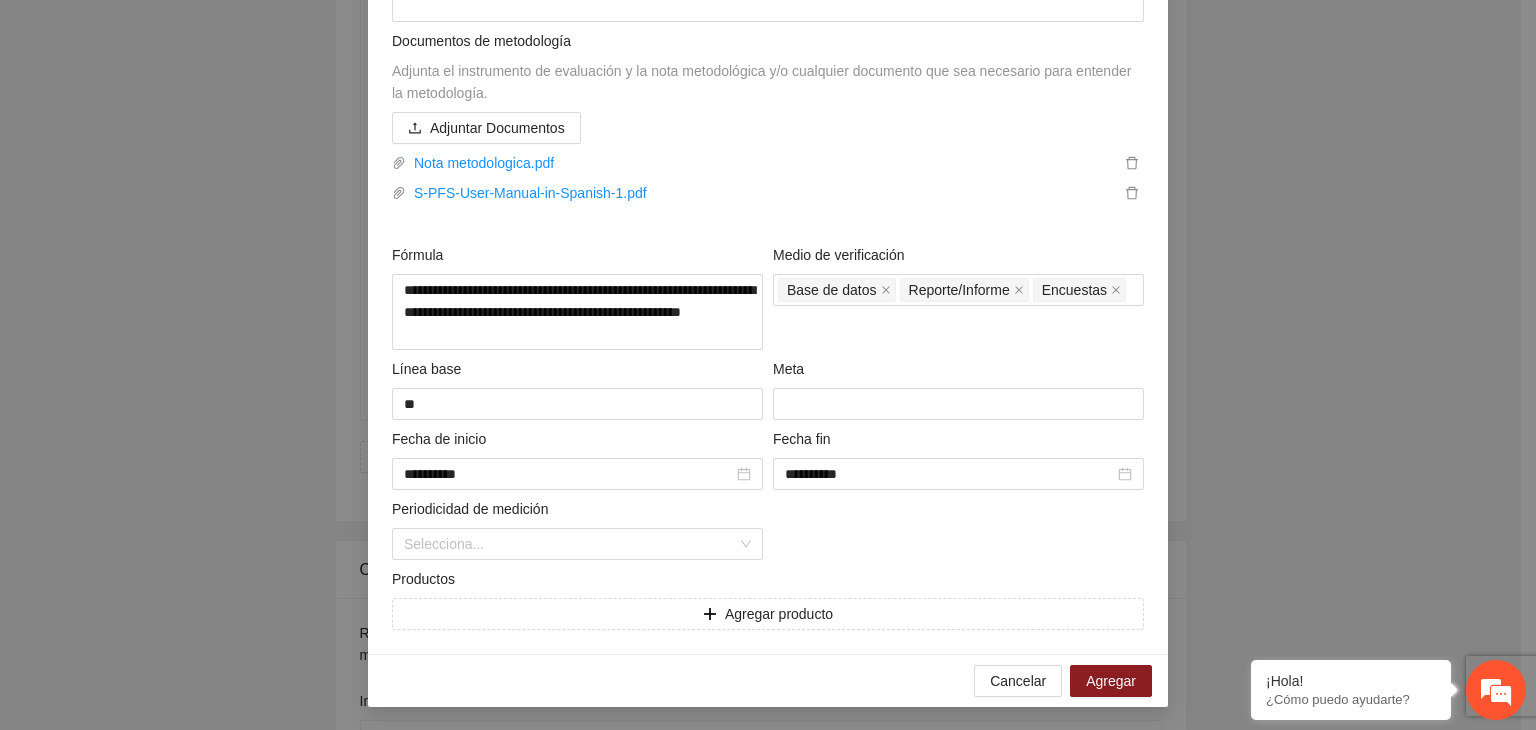 click on "**********" at bounding box center (768, 365) 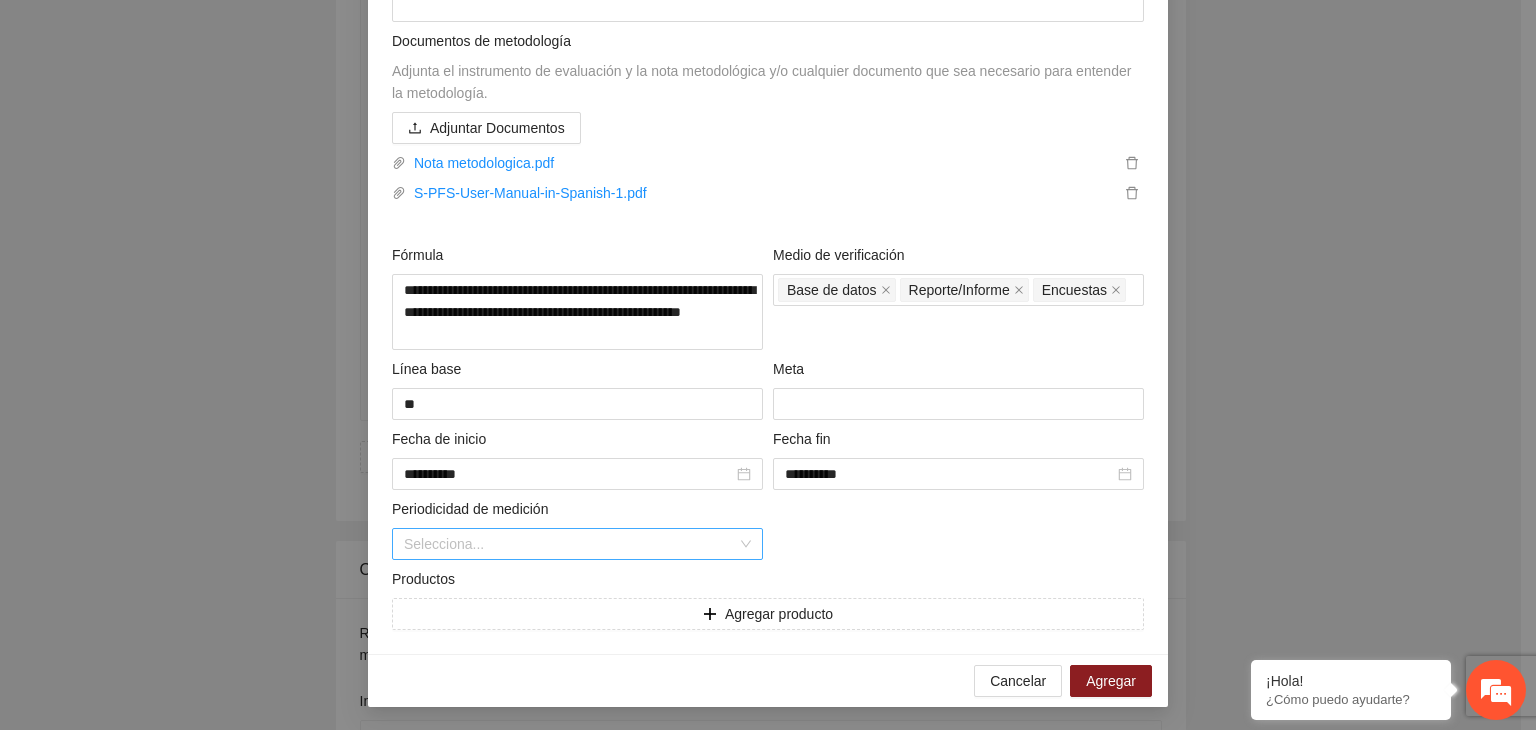 click at bounding box center (570, 544) 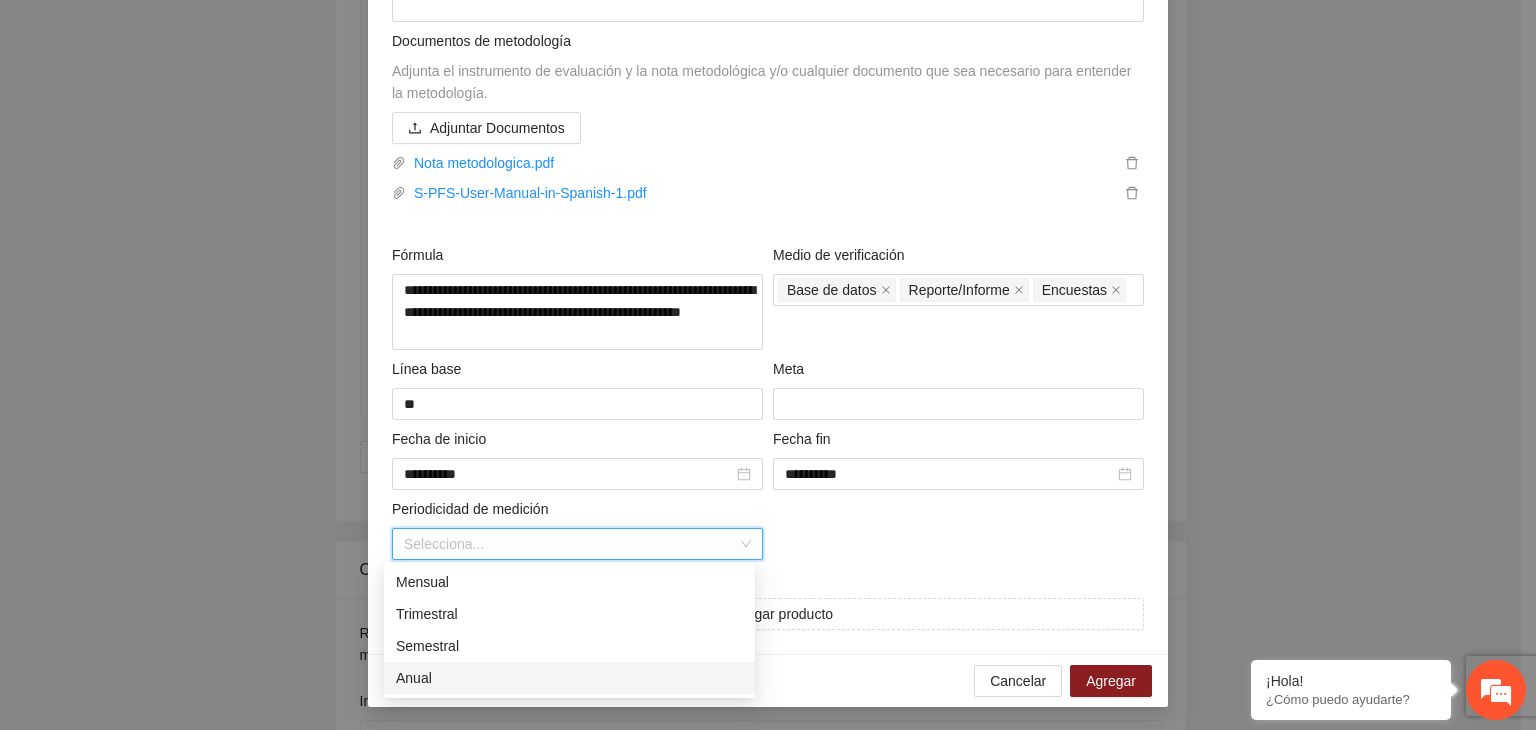 click on "Anual" at bounding box center (569, 678) 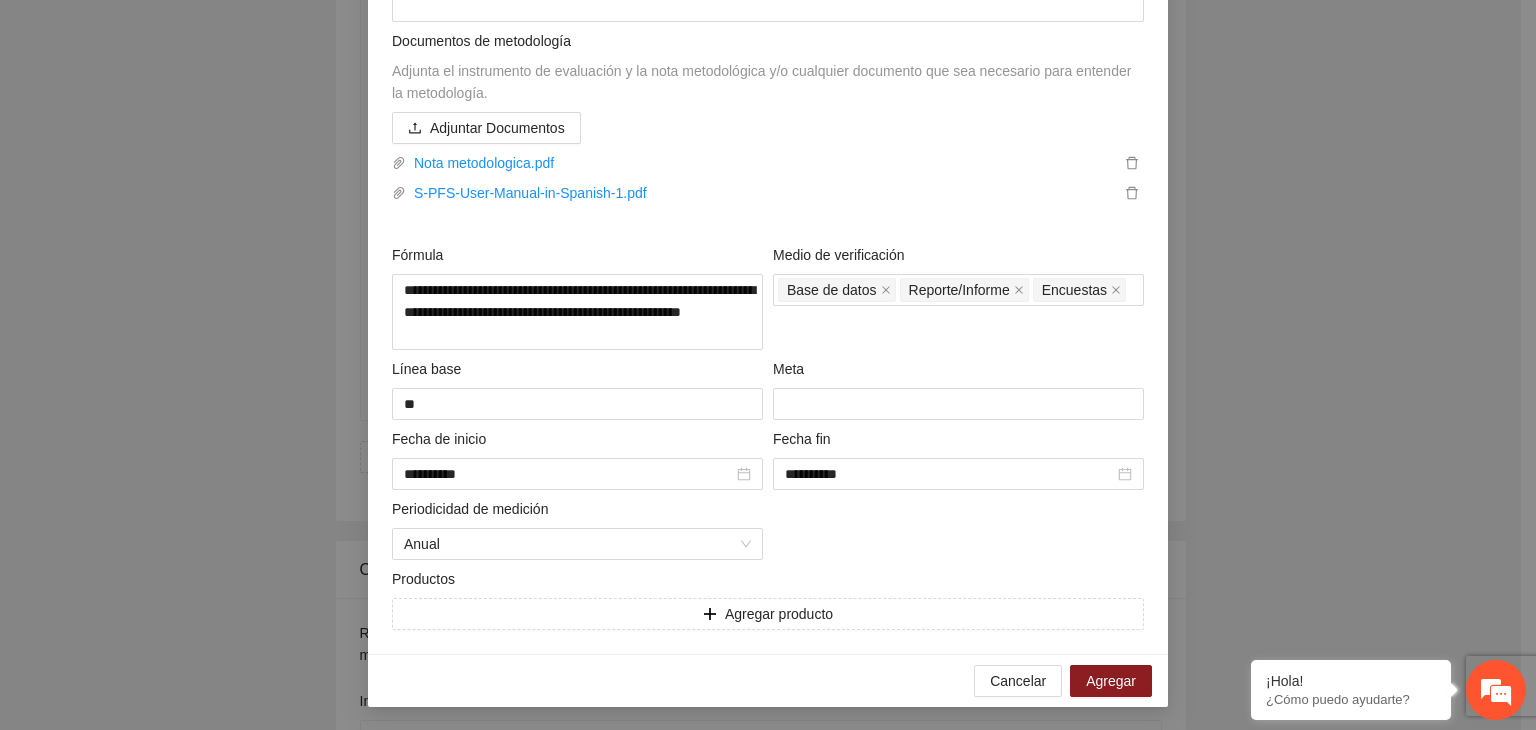 click on "**********" at bounding box center (768, 365) 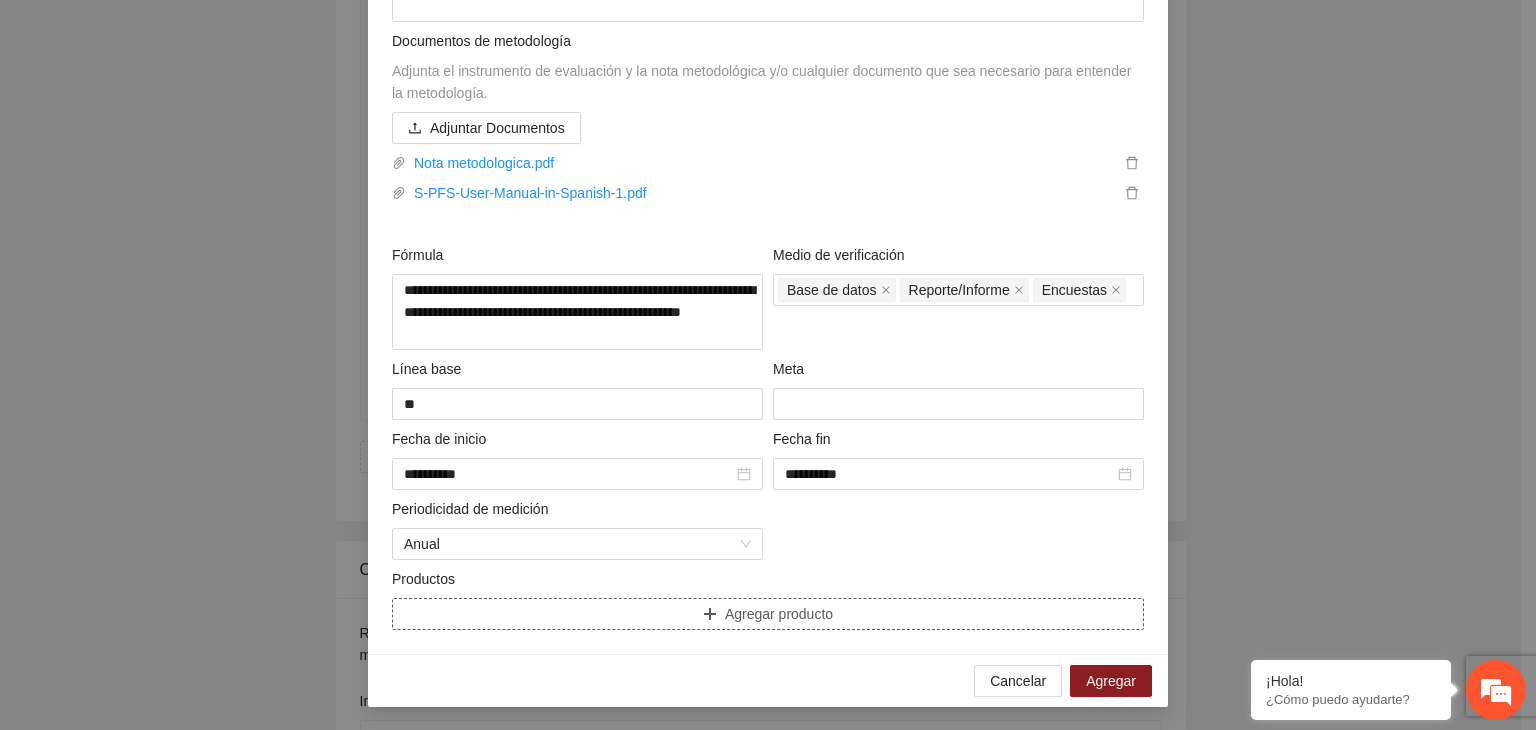 click on "Agregar producto" at bounding box center (768, 614) 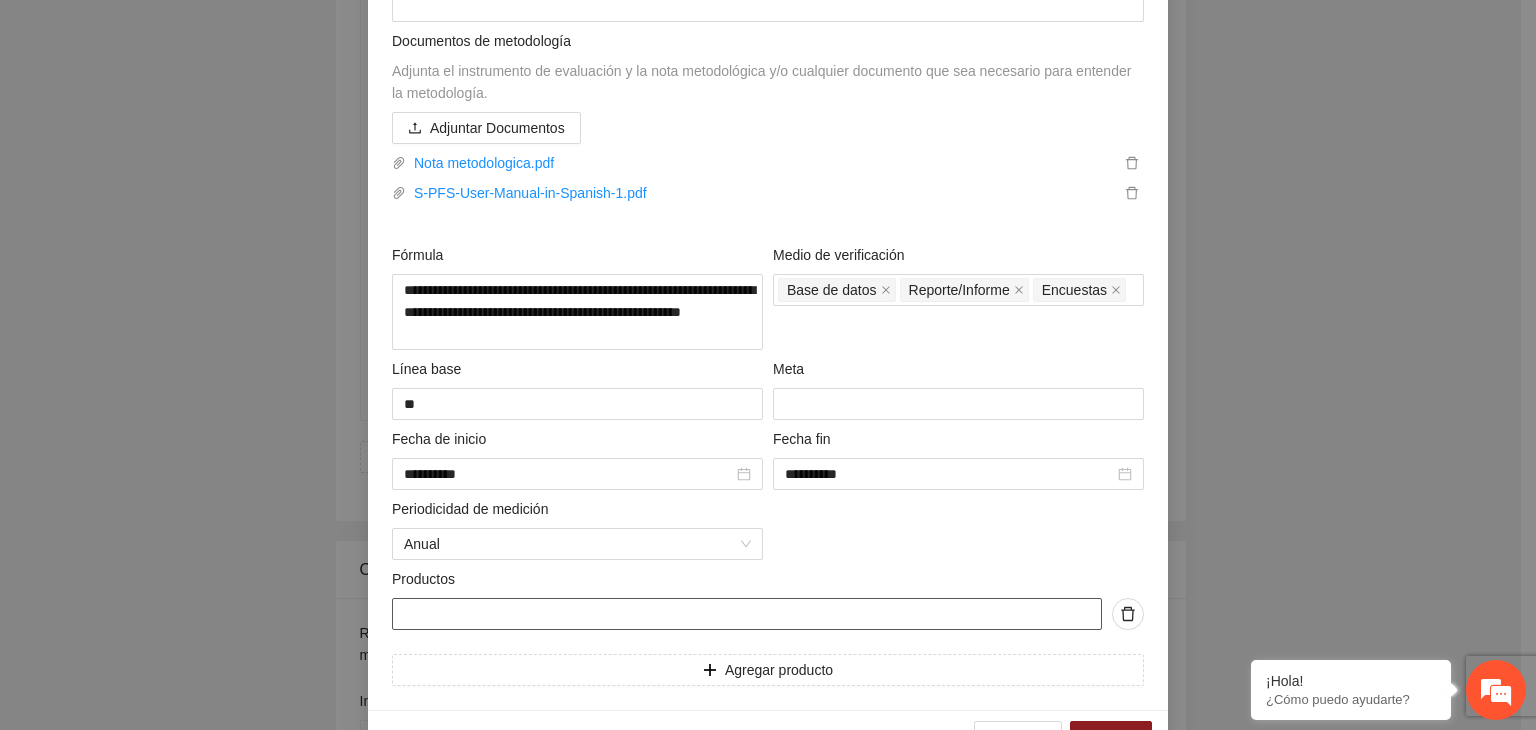 paste on "**********" 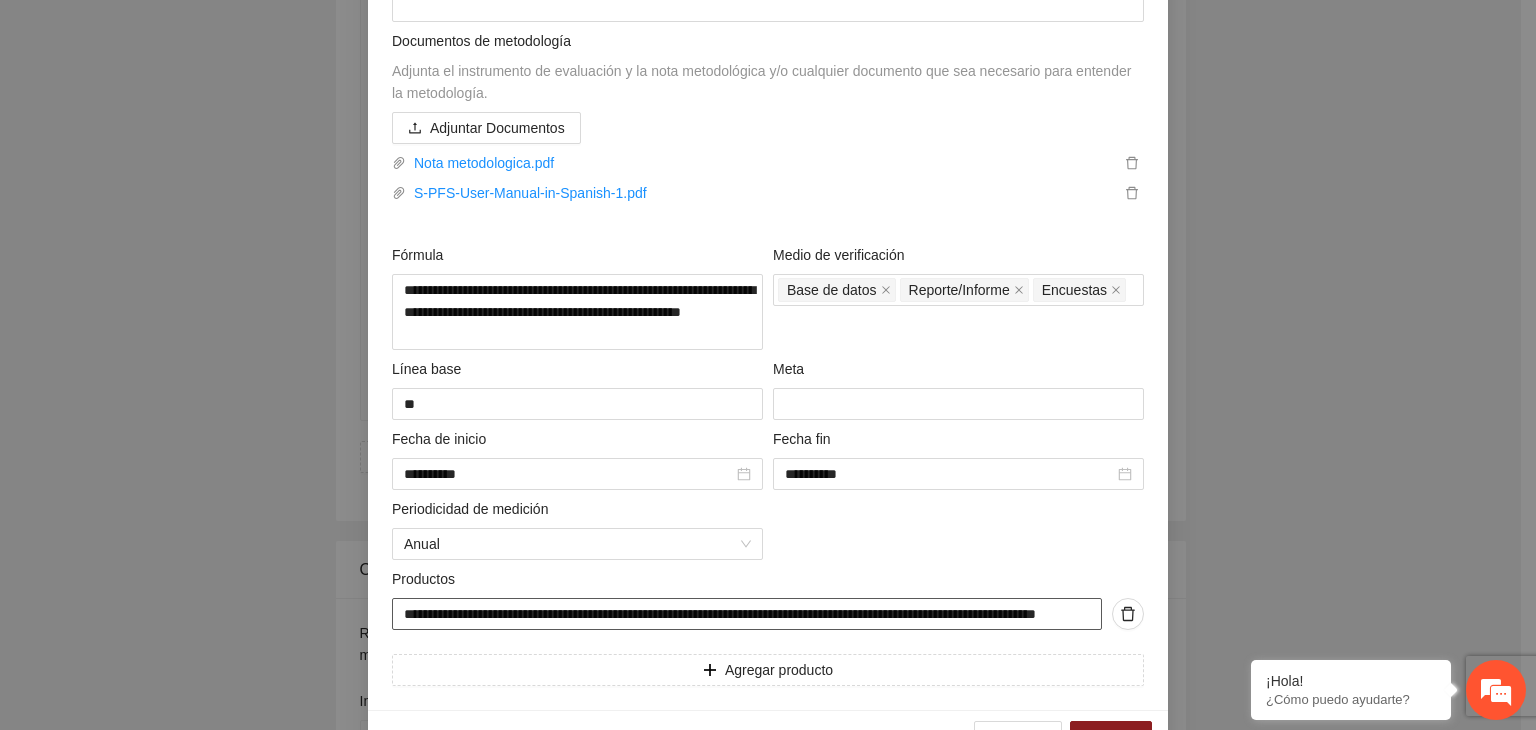 scroll, scrollTop: 0, scrollLeft: 124, axis: horizontal 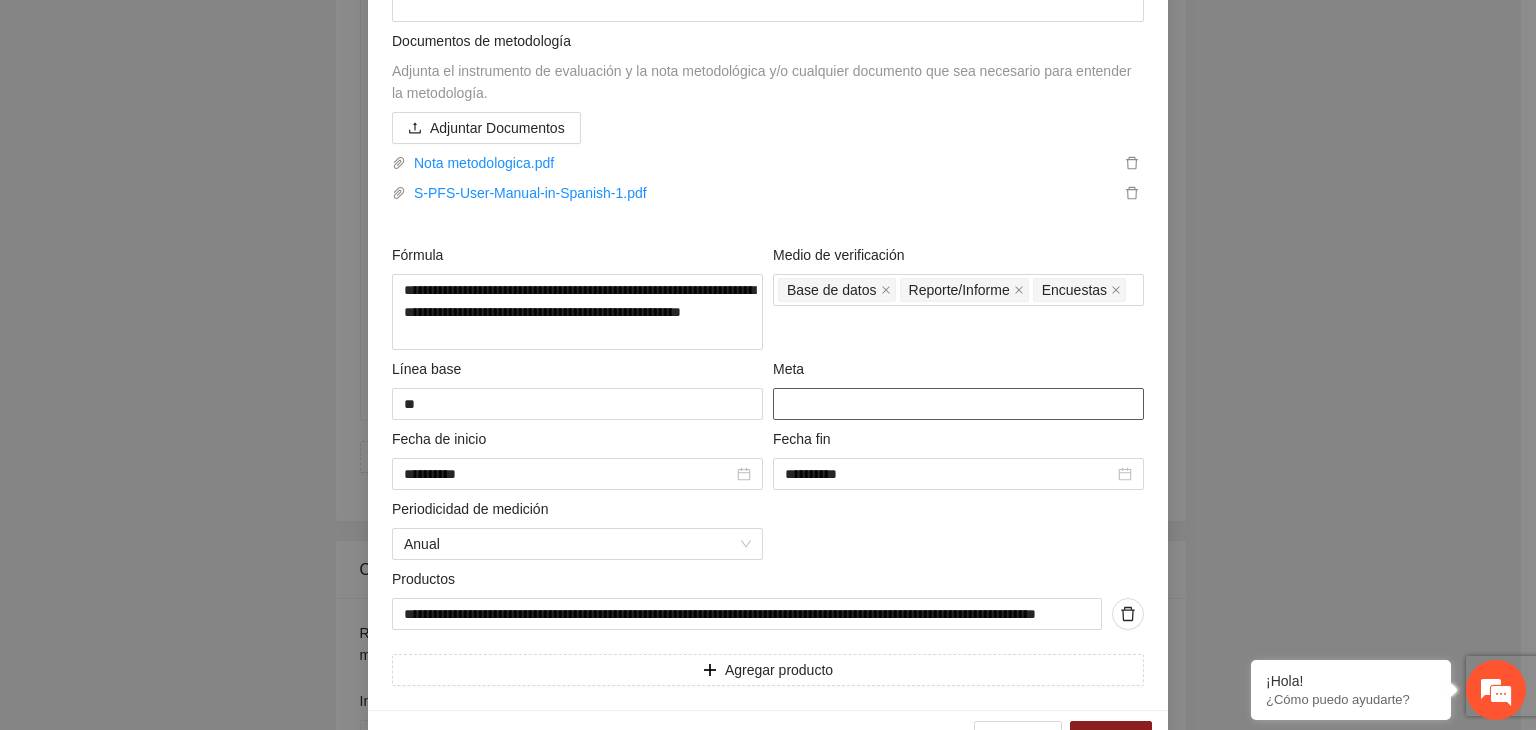 click on "**" at bounding box center [958, 404] 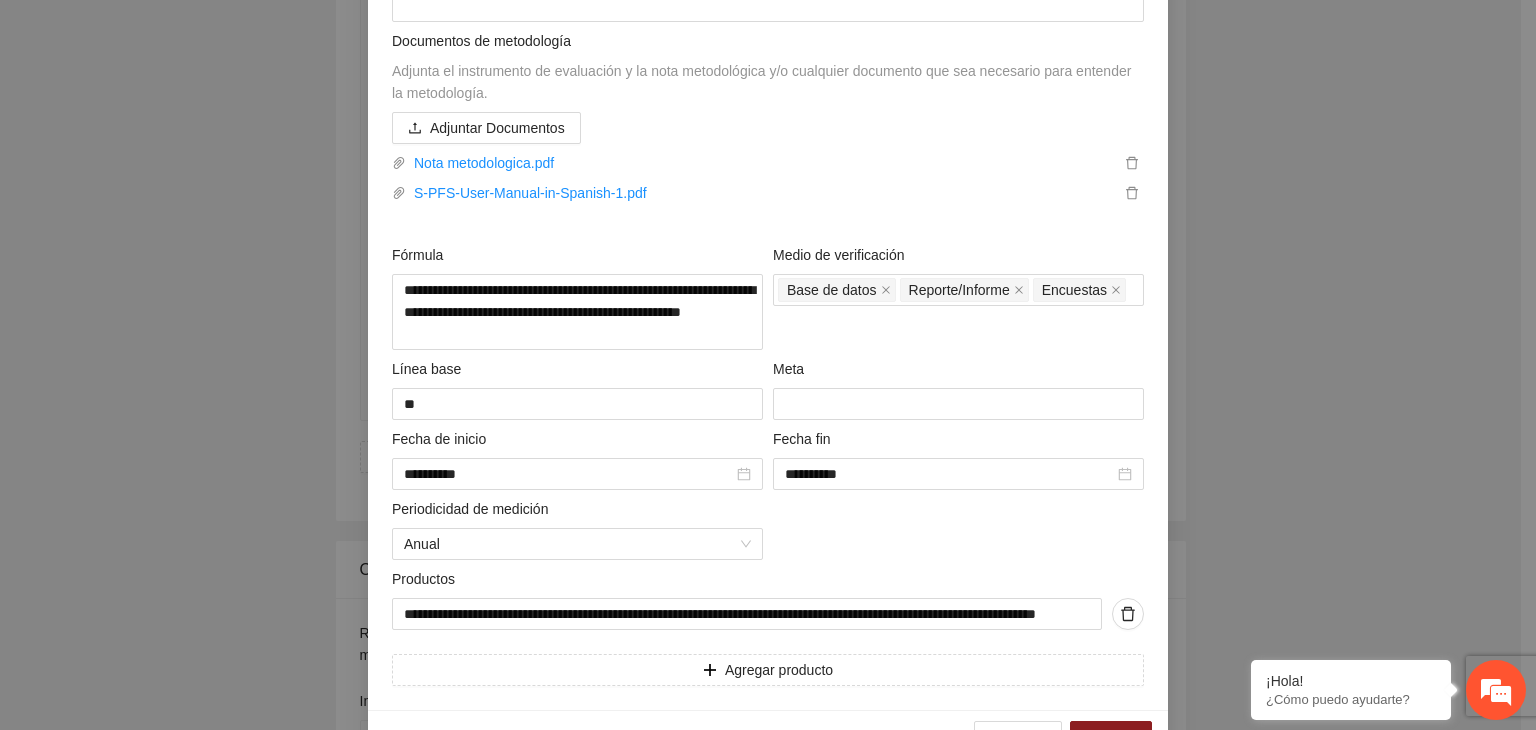 click on "**********" at bounding box center [768, 365] 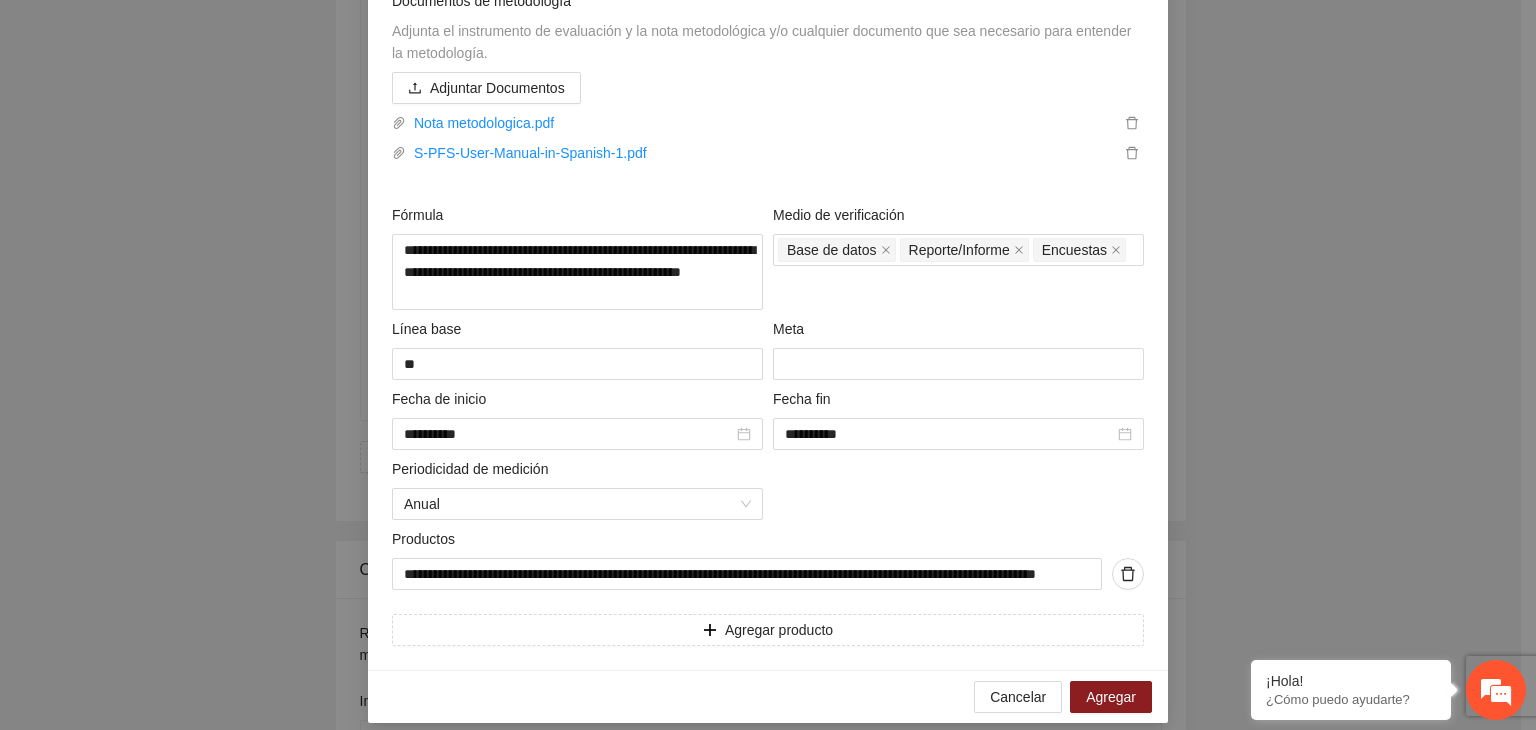 scroll, scrollTop: 964, scrollLeft: 0, axis: vertical 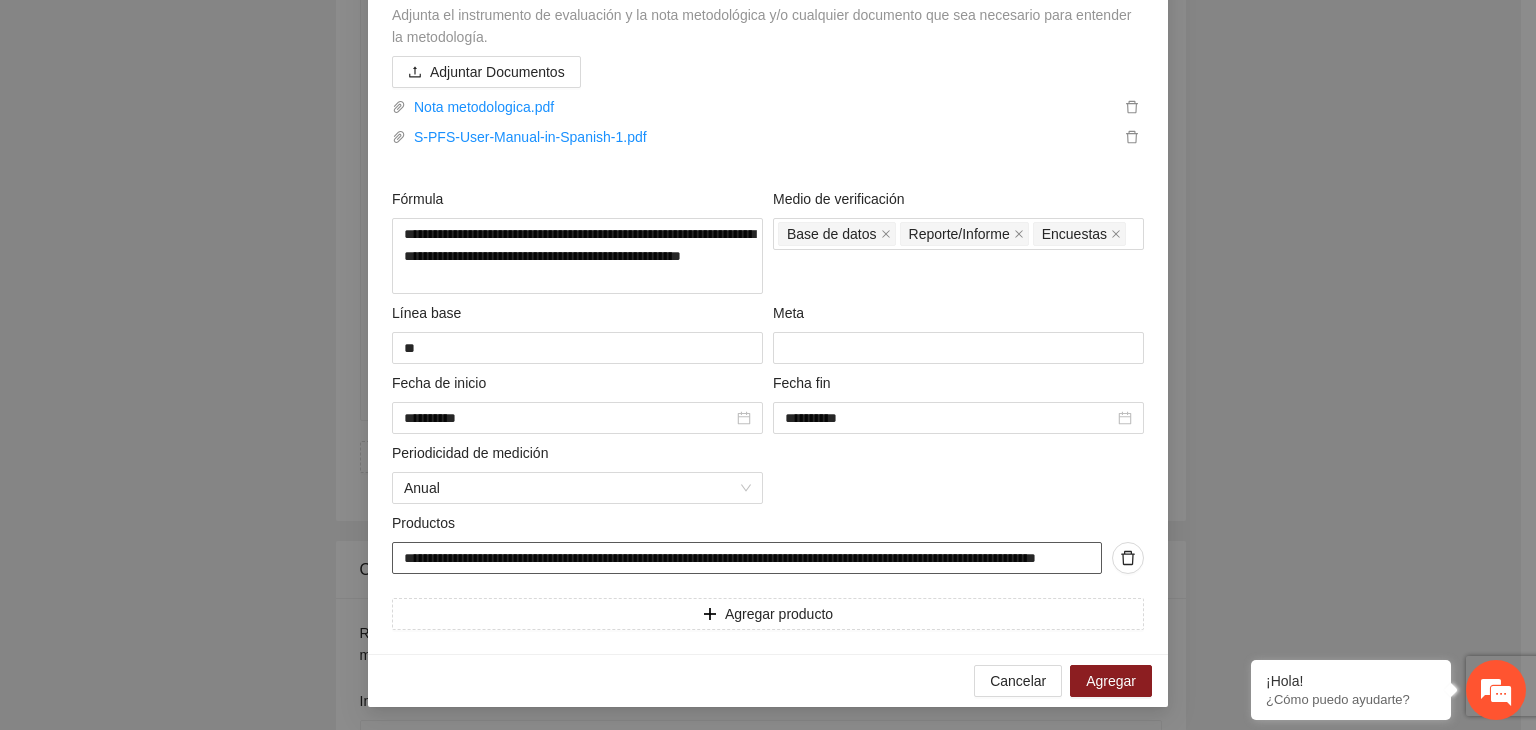 click on "**********" at bounding box center [747, 558] 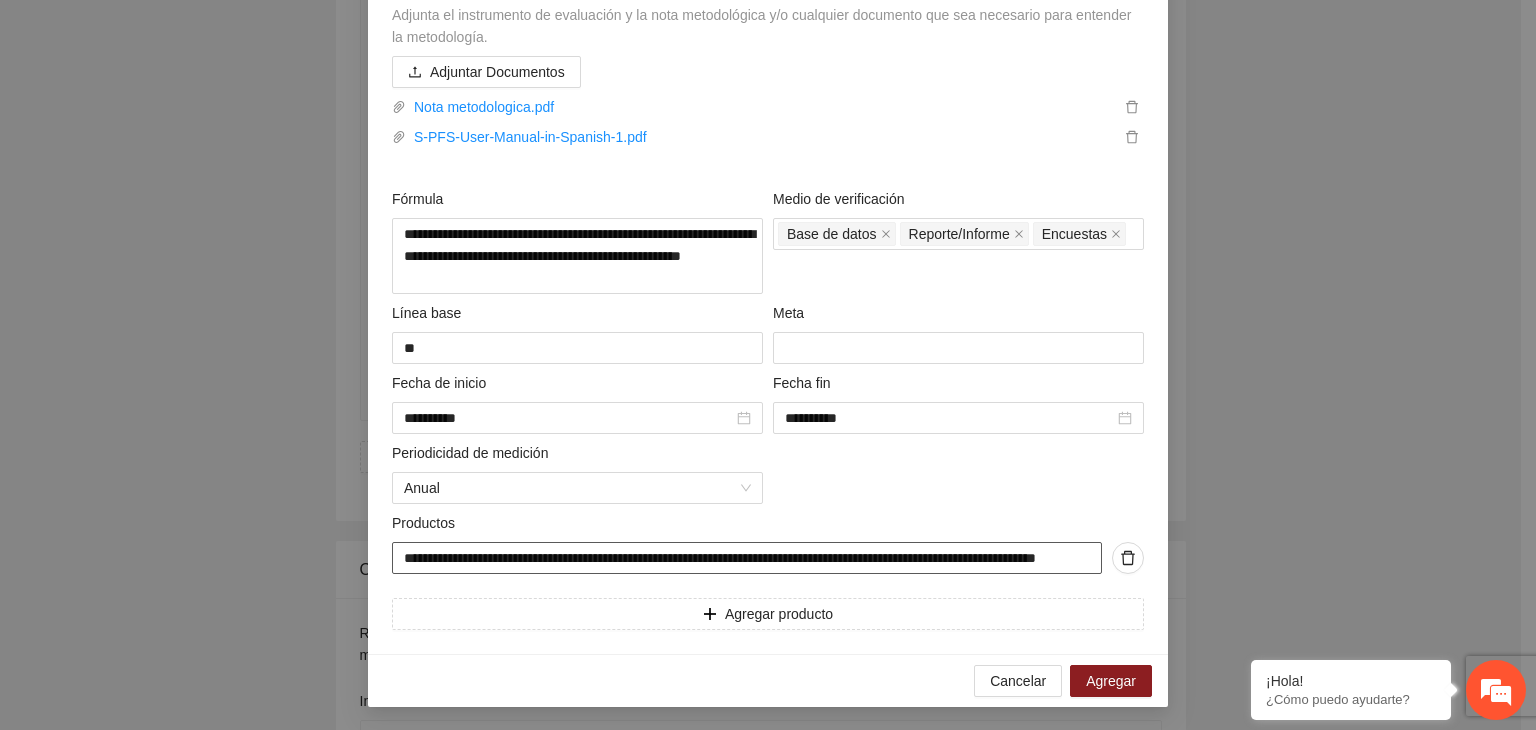 click on "**********" at bounding box center [747, 558] 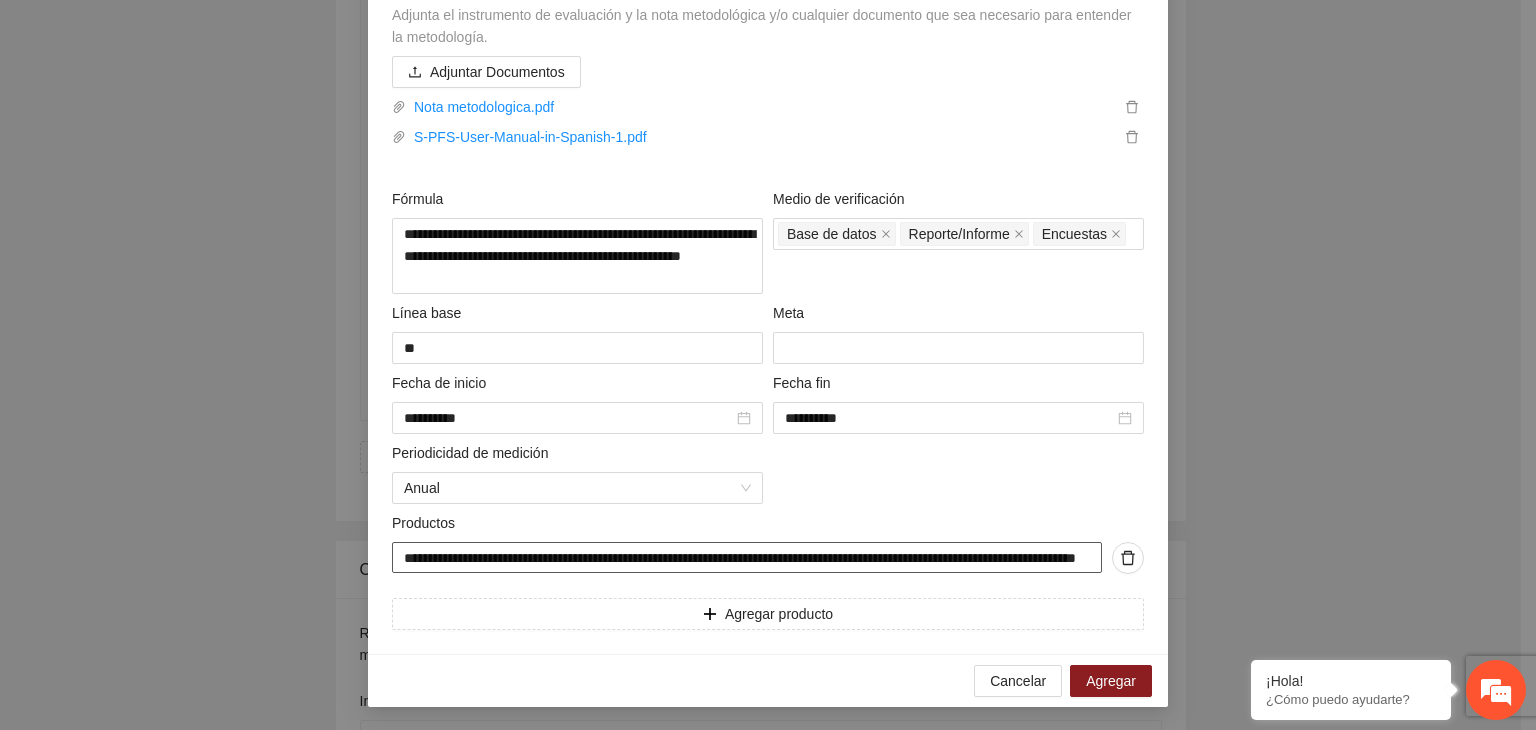 scroll, scrollTop: 0, scrollLeft: 175, axis: horizontal 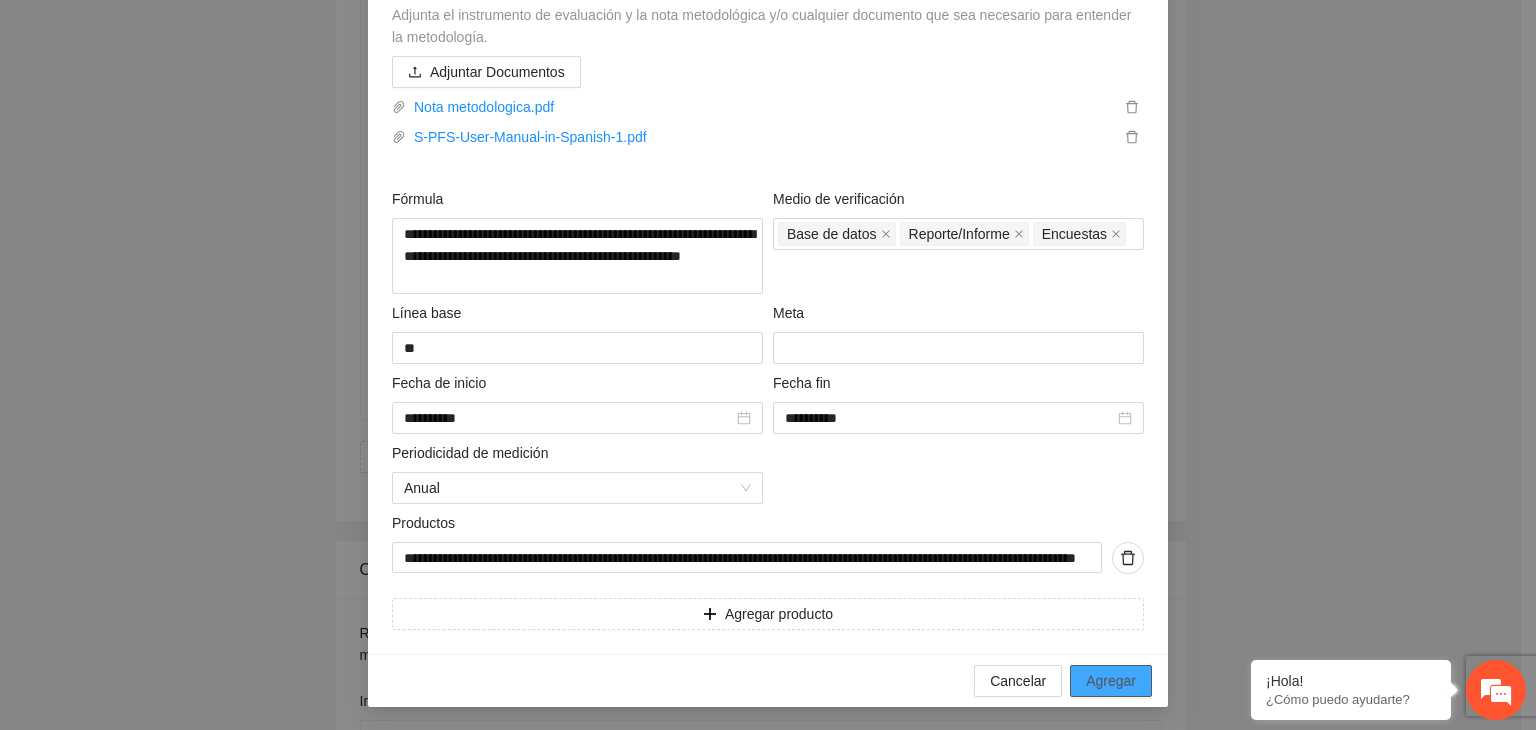 click on "Agregar" at bounding box center [1111, 681] 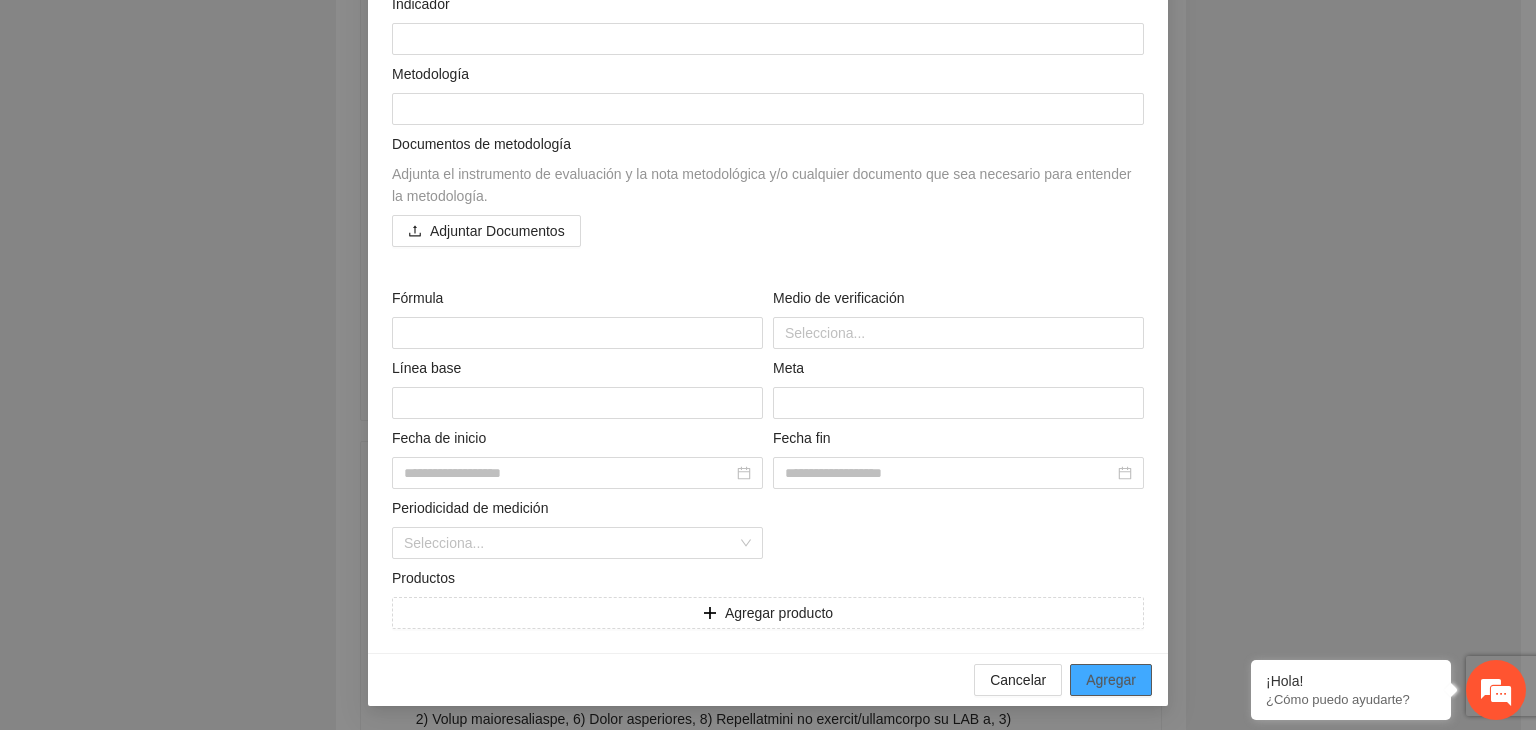 scroll, scrollTop: 3049, scrollLeft: 0, axis: vertical 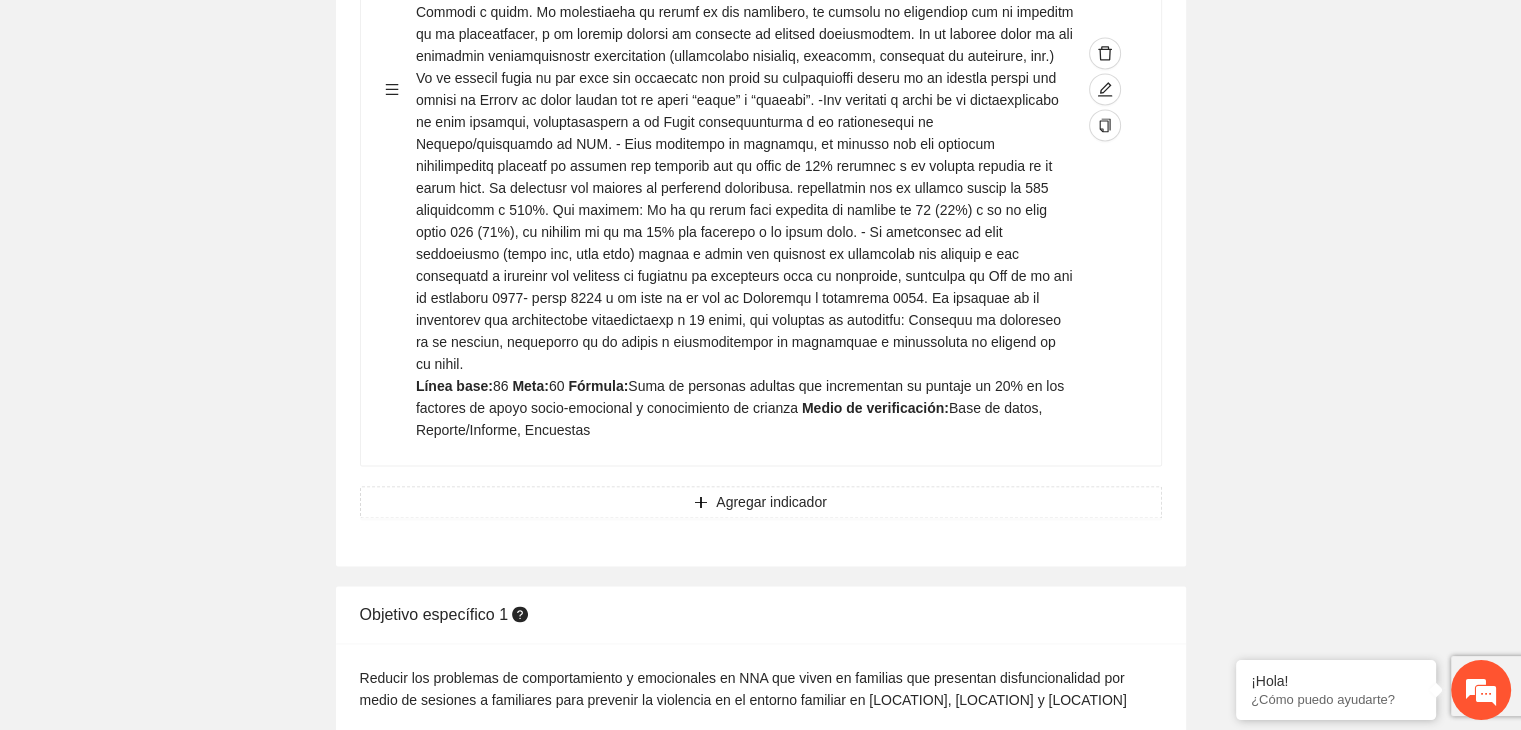 click on "Editar indicador Nombre del indicador      Exportar Contribuir a la disminución de incidencia en violencia familiar en las zonas de Punta Oriente, Cerro Grande y Riberas de Sacramento del Municipio  de Chihuahua. Indicadores Indicador  1 :  Violencia familiar disminuyendo en un 5% en Cerro grande Número de carpetas de investigación de Violencia familiar  disminuyendo en un 5% en Cerro grande Metodología:  Se solicita información al Observatorio Ciudadano de FICOSEC sobre el número de carpetas de violencia familiar en las colonias de intervención Línea base:  29   Meta:  25   Fórmula:  Suma de carpetas de investigación de violencia familiar disminuyendo  en un 5% en Punta Oriente   Medio de verificación:  Reporte/Informe 0 Indicador  2 :  Violencia familiar disminuyendo en un 5% en Punta Oriente Número de carpetas de investigación de Violencia familiar  disminuyendo en un 5% en Punta Oriente Metodología:  Línea base:  63   Meta:  56   Fórmula:    Medio de verificación:  Reporte/Informe 0 3 :" at bounding box center [760, -511] 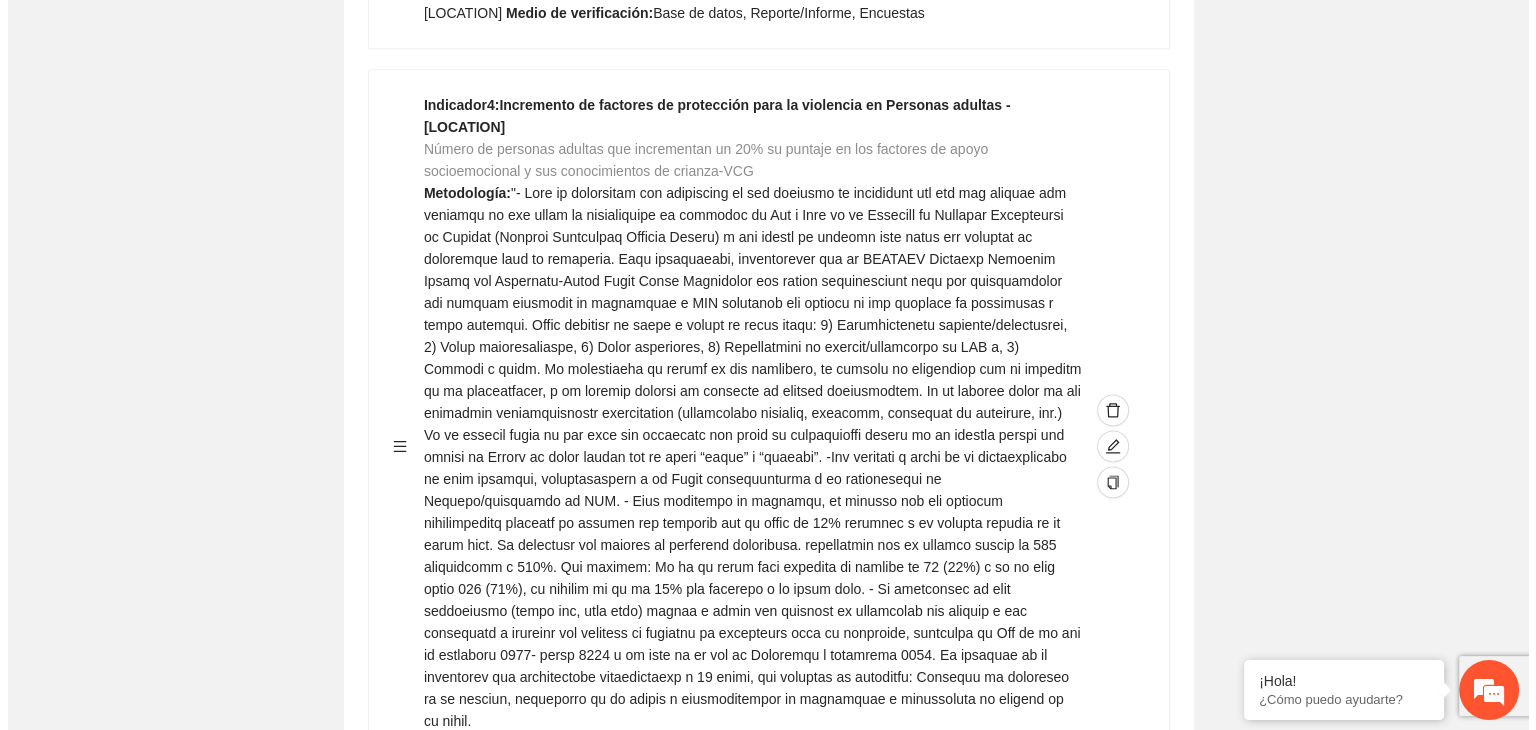 scroll, scrollTop: 2689, scrollLeft: 0, axis: vertical 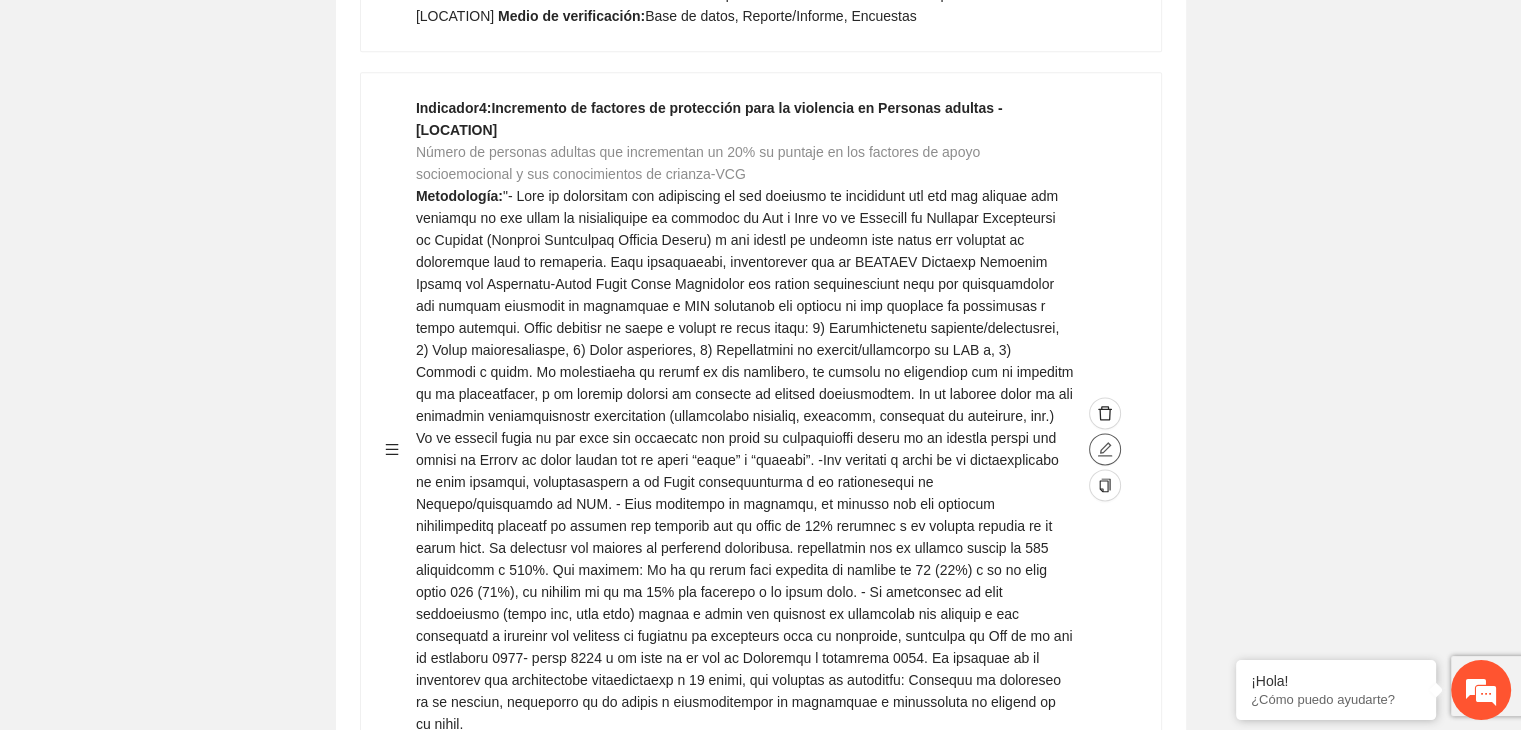 click 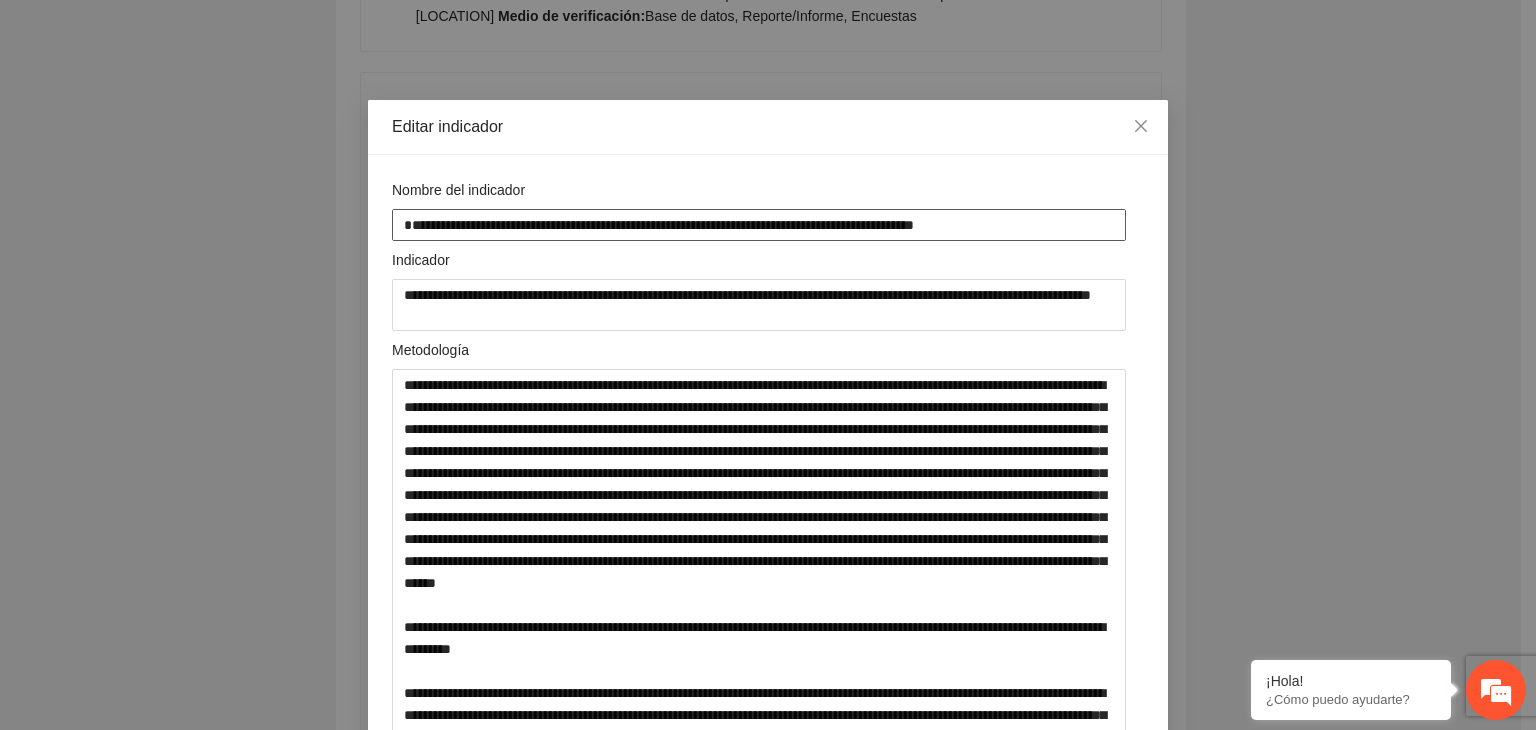 drag, startPoint x: 864, startPoint y: 224, endPoint x: 335, endPoint y: 213, distance: 529.1144 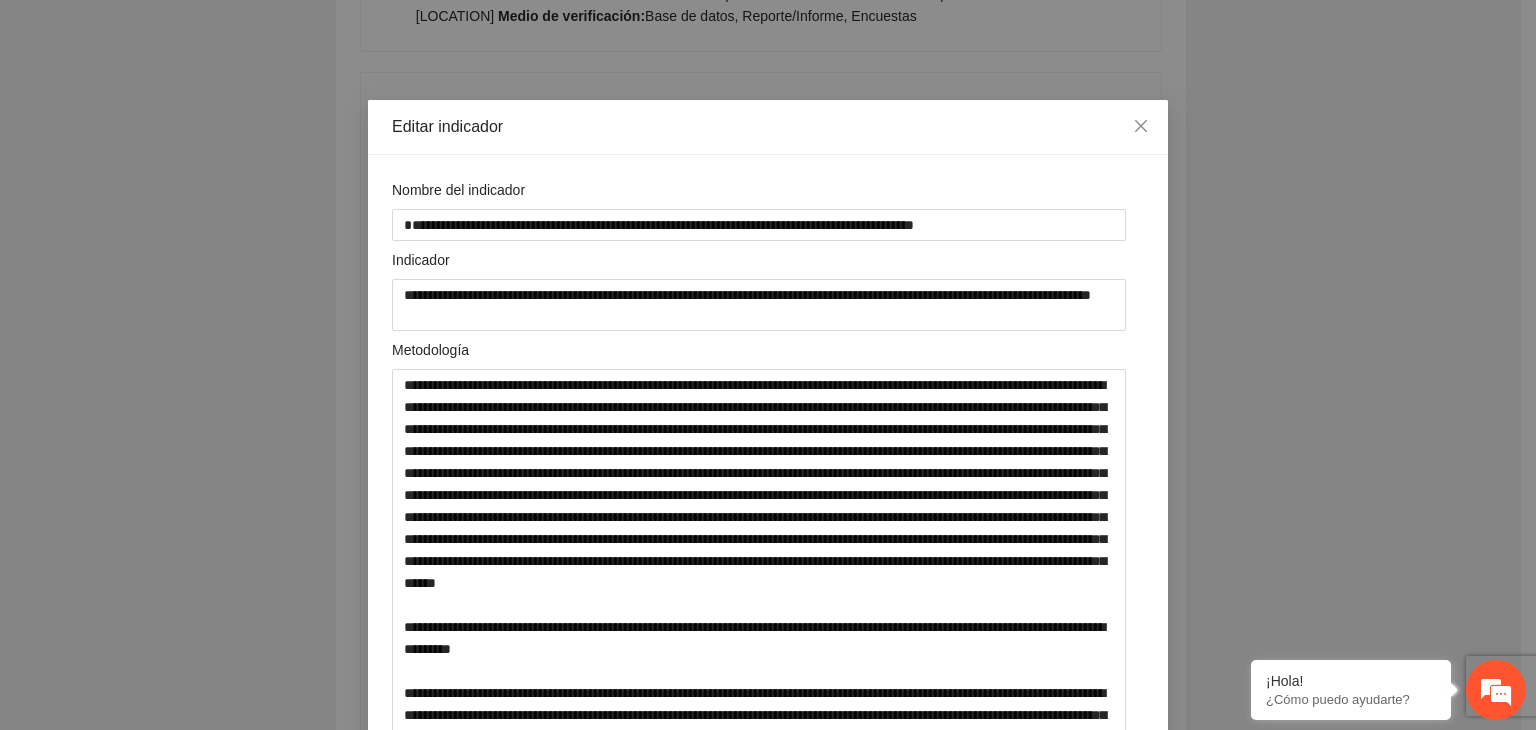 click on "**********" at bounding box center [768, 365] 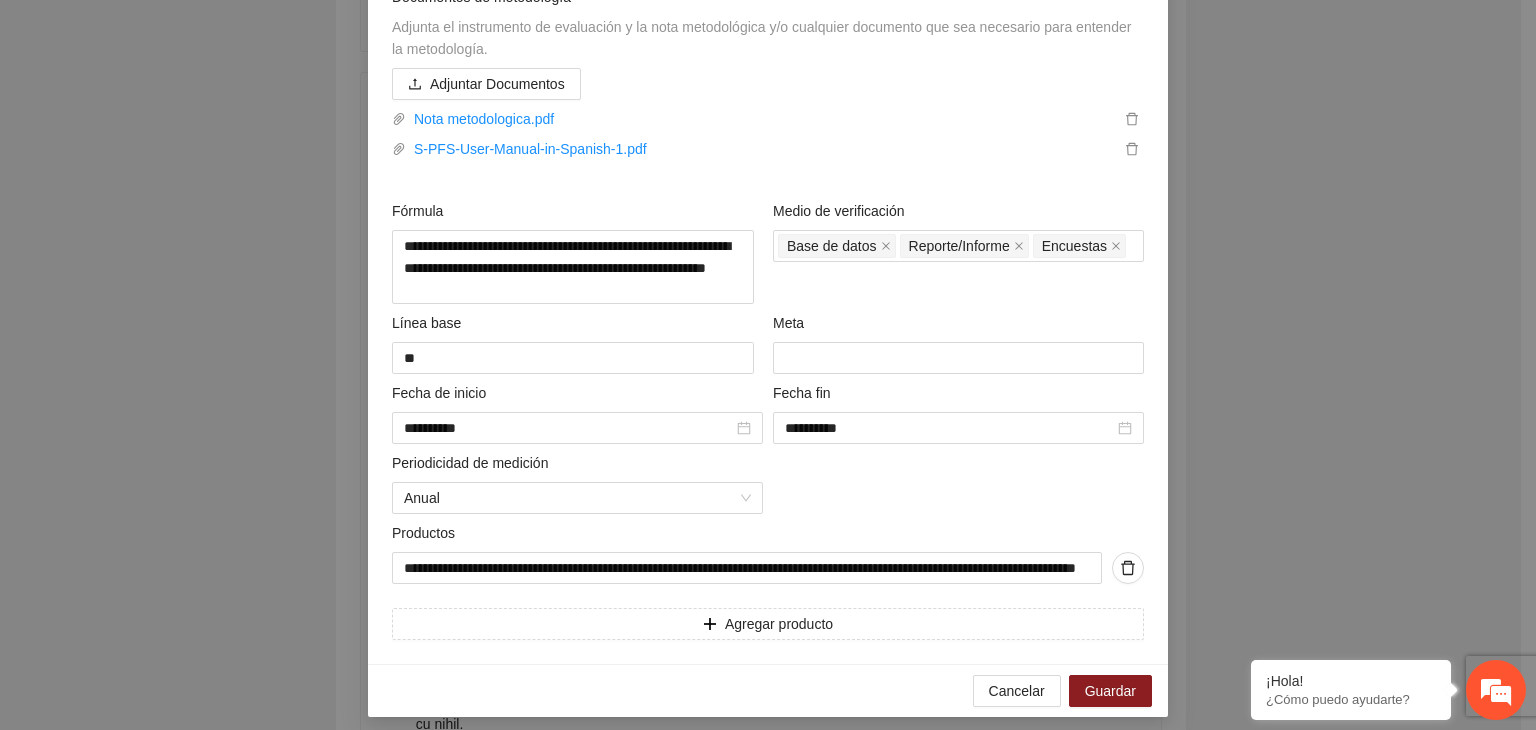 scroll, scrollTop: 964, scrollLeft: 0, axis: vertical 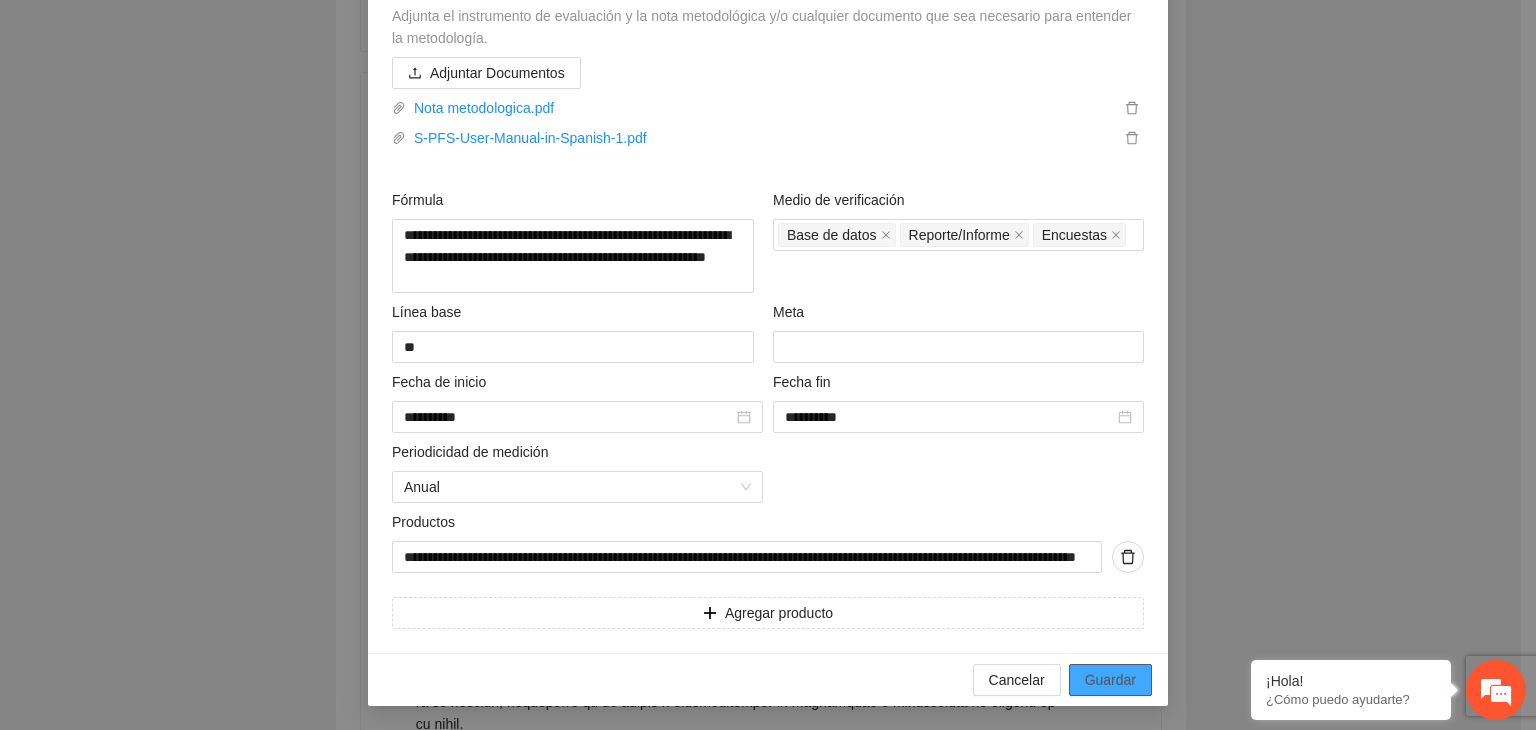 click on "Guardar" at bounding box center [1110, 680] 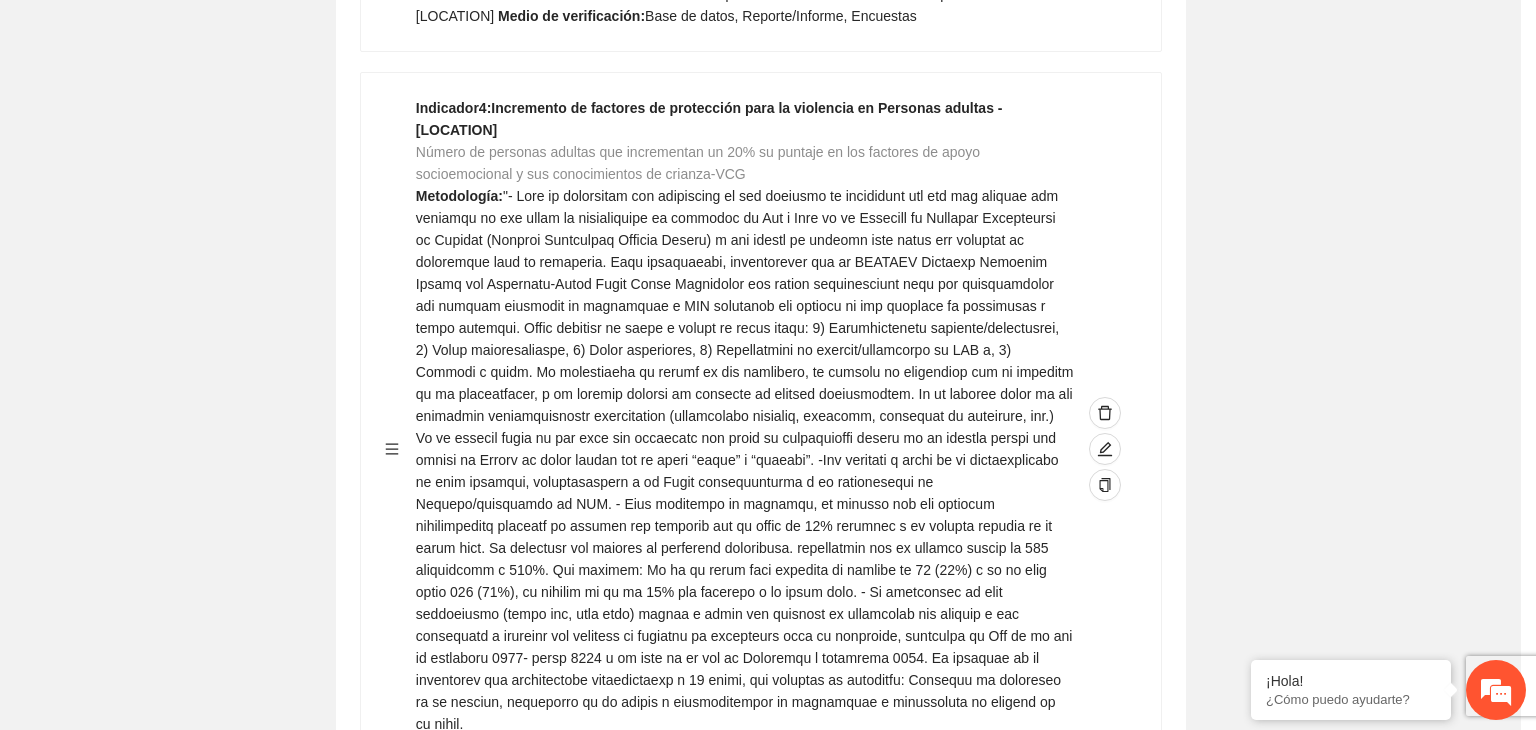 scroll, scrollTop: 216, scrollLeft: 0, axis: vertical 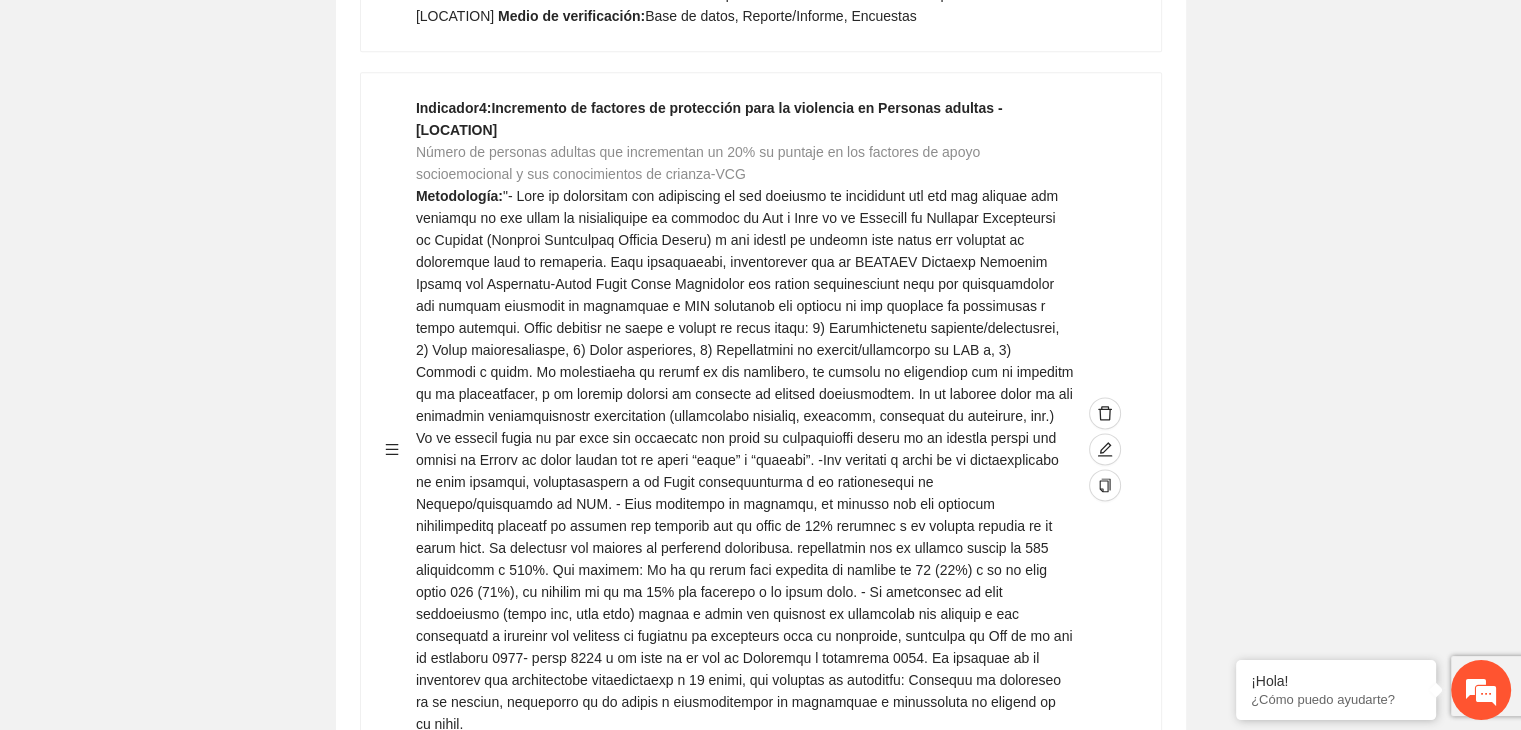 click on "Editar indicador Nombre del indicador      Exportar Contribuir a la disminución de incidencia en violencia familiar en las zonas de Punta Oriente, Cerro Grande y Riberas de Sacramento del Municipio  de Chihuahua. Indicadores Indicador  1 :  Violencia familiar disminuyendo en un 5% en Cerro grande Número de carpetas de investigación de Violencia familiar  disminuyendo en un 5% en Cerro grande Metodología:  Se solicita información al Observatorio Ciudadano de FICOSEC sobre el número de carpetas de violencia familiar en las colonias de intervención Línea base:  29   Meta:  25   Fórmula:  Suma de carpetas de investigación de violencia familiar disminuyendo  en un 5% en Punta Oriente   Medio de verificación:  Reporte/Informe 0 Indicador  2 :  Violencia familiar disminuyendo en un 5% en Punta Oriente Número de carpetas de investigación de Violencia familiar  disminuyendo en un 5% en Punta Oriente Metodología:  Línea base:  63   Meta:  56   Fórmula:    Medio de verificación:  Reporte/Informe 0 3 :" at bounding box center [760, -151] 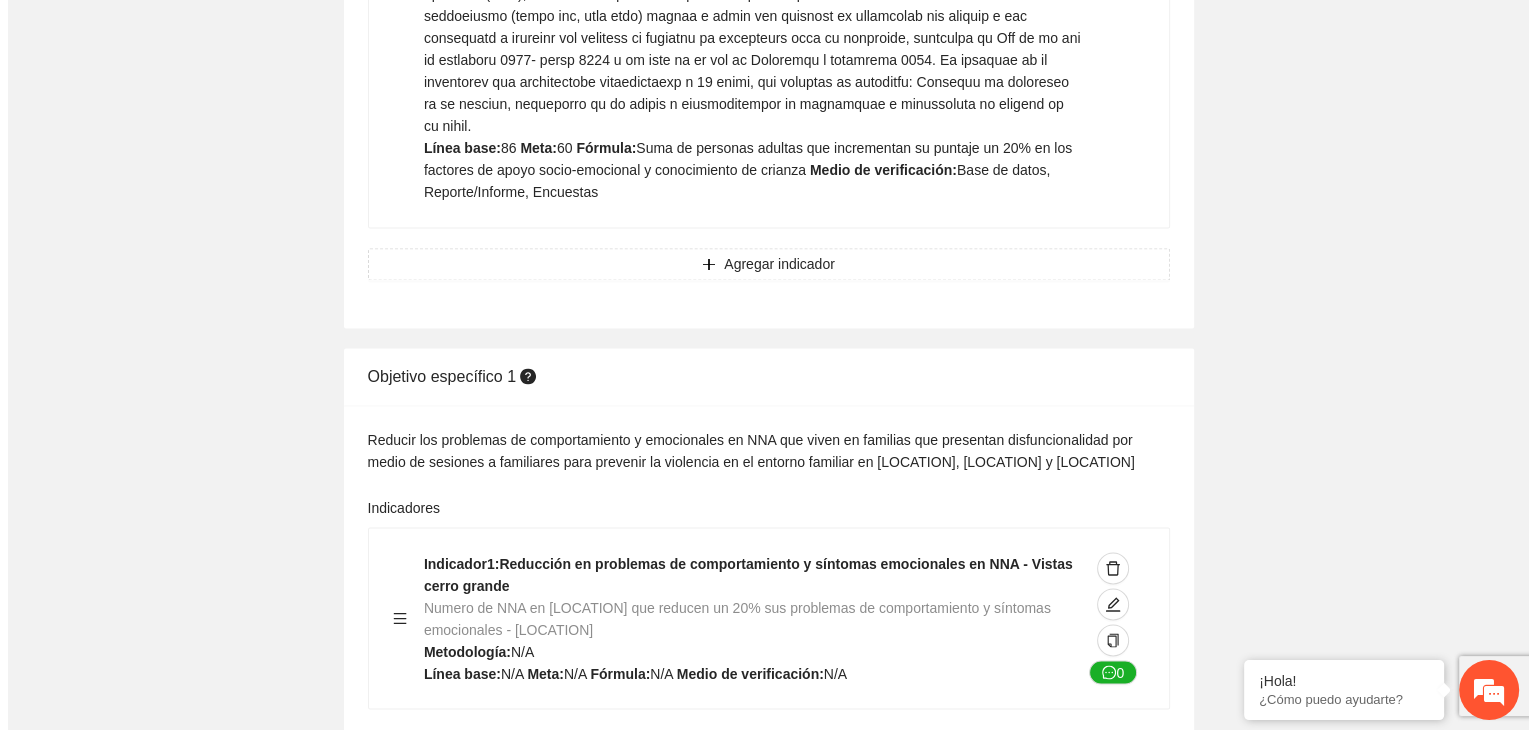 scroll, scrollTop: 3249, scrollLeft: 0, axis: vertical 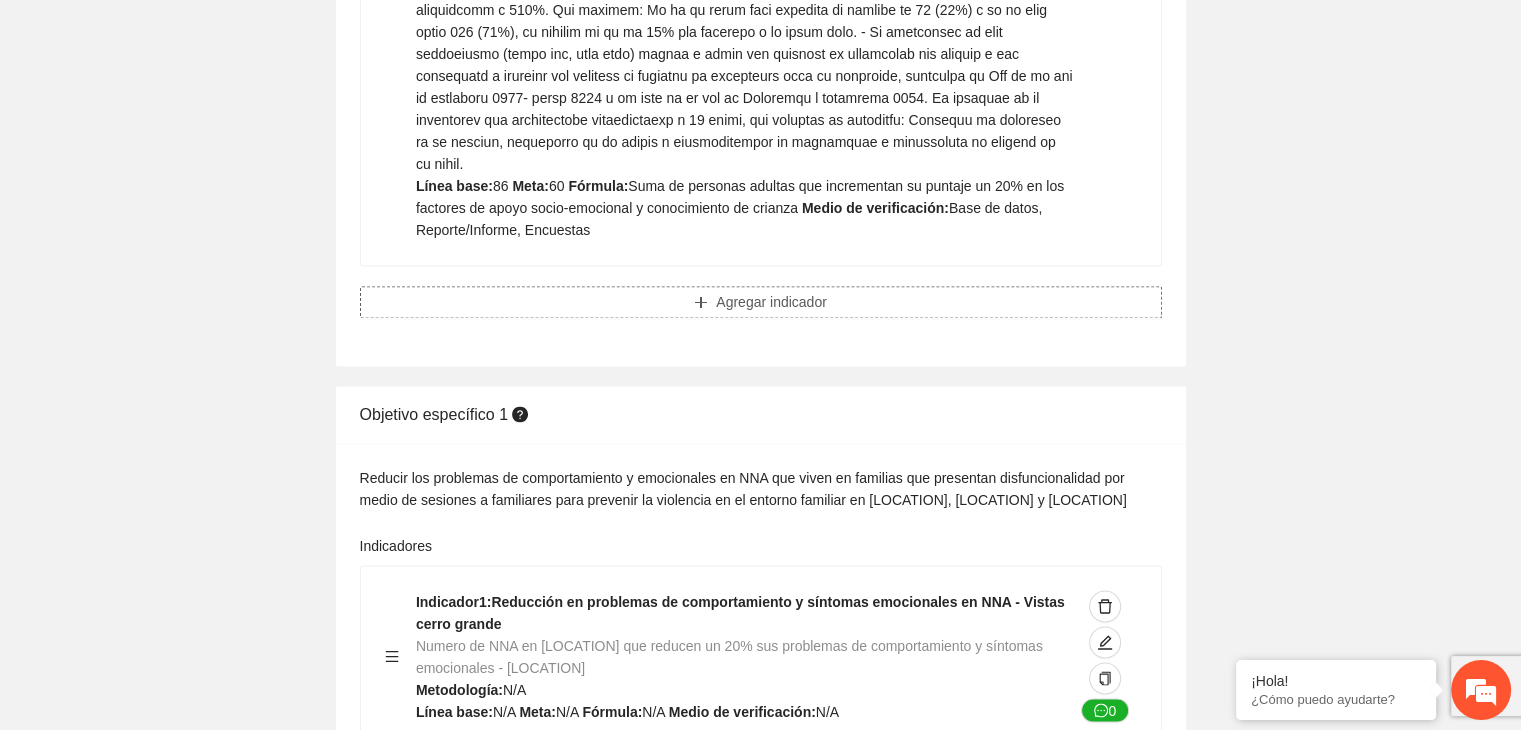 click on "Agregar indicador" at bounding box center (761, -2149) 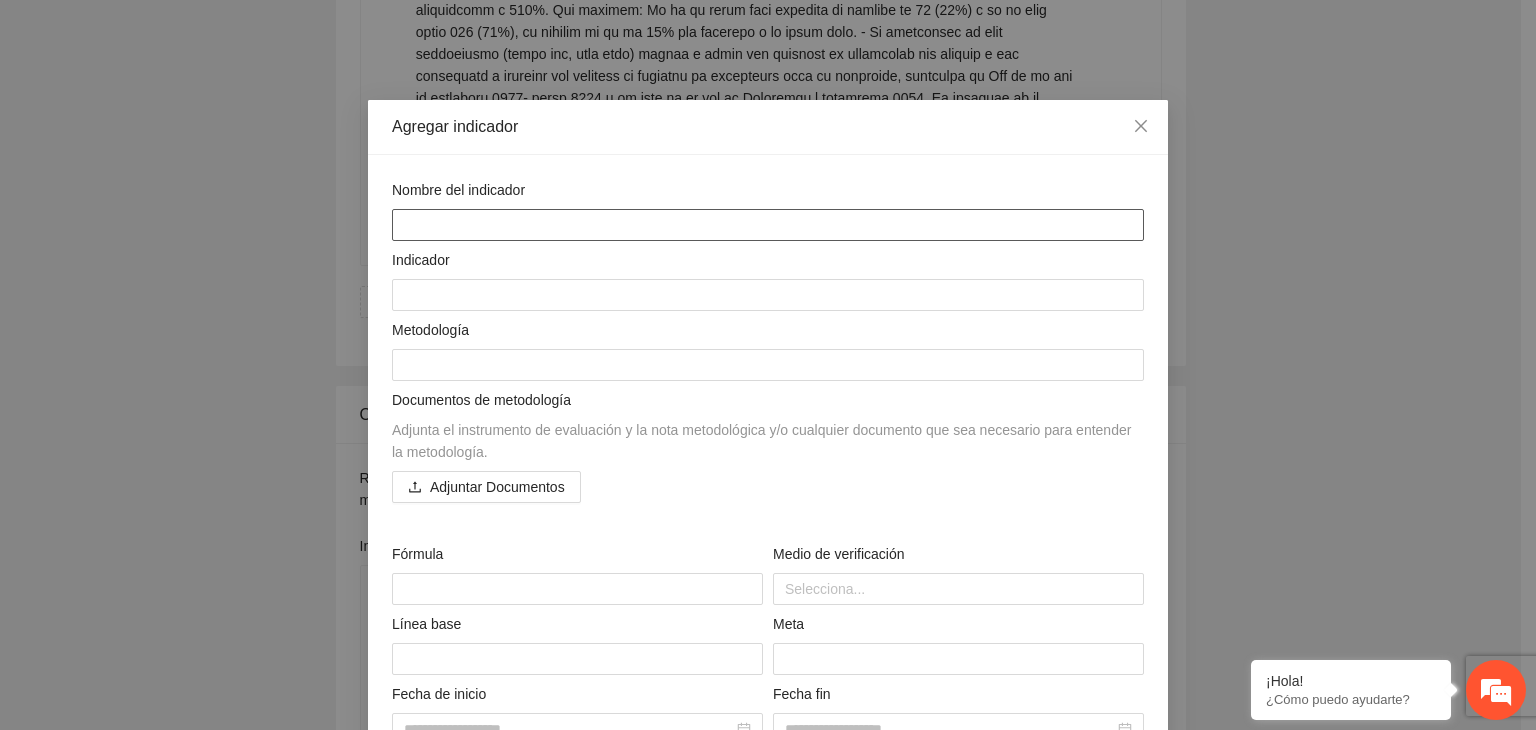 click at bounding box center [768, 225] 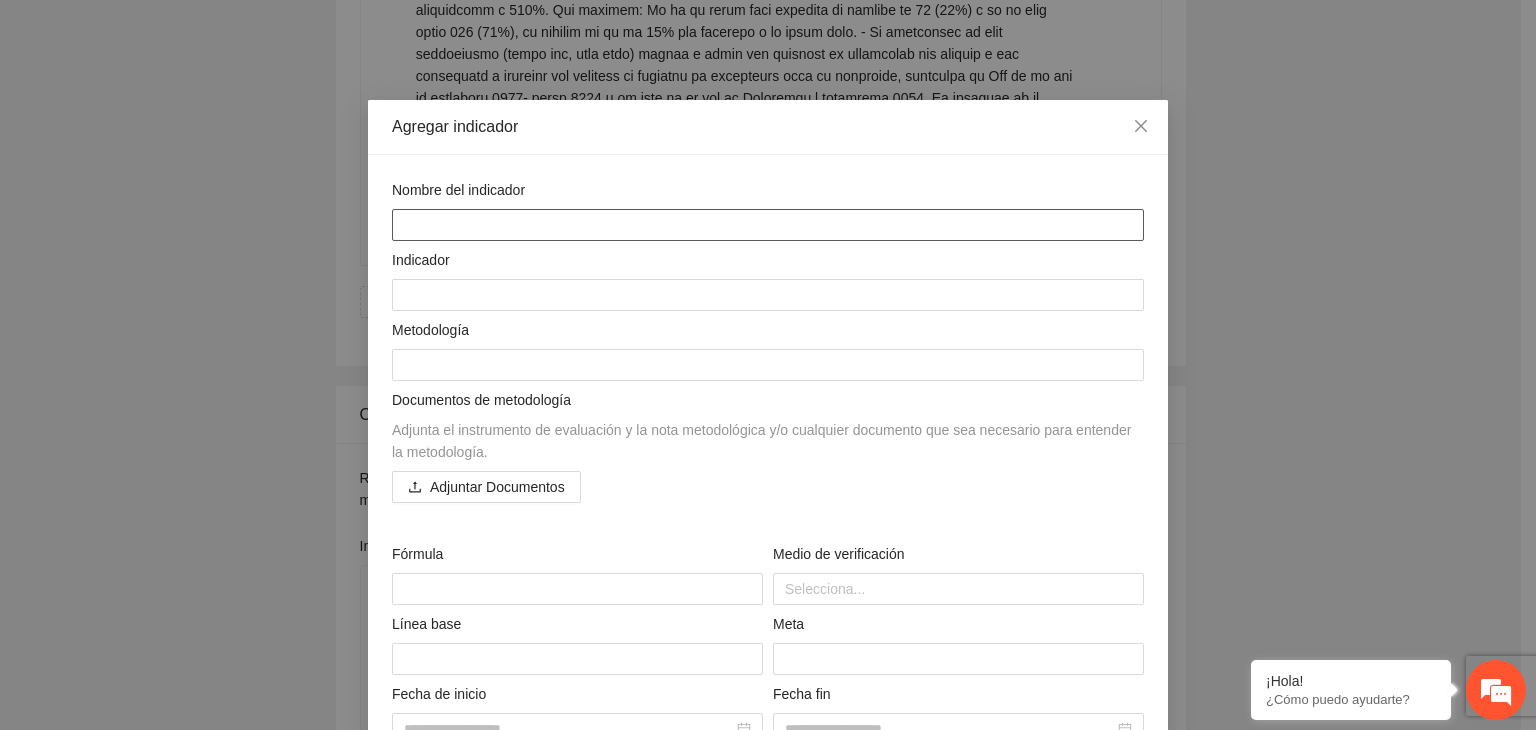 paste on "**********" 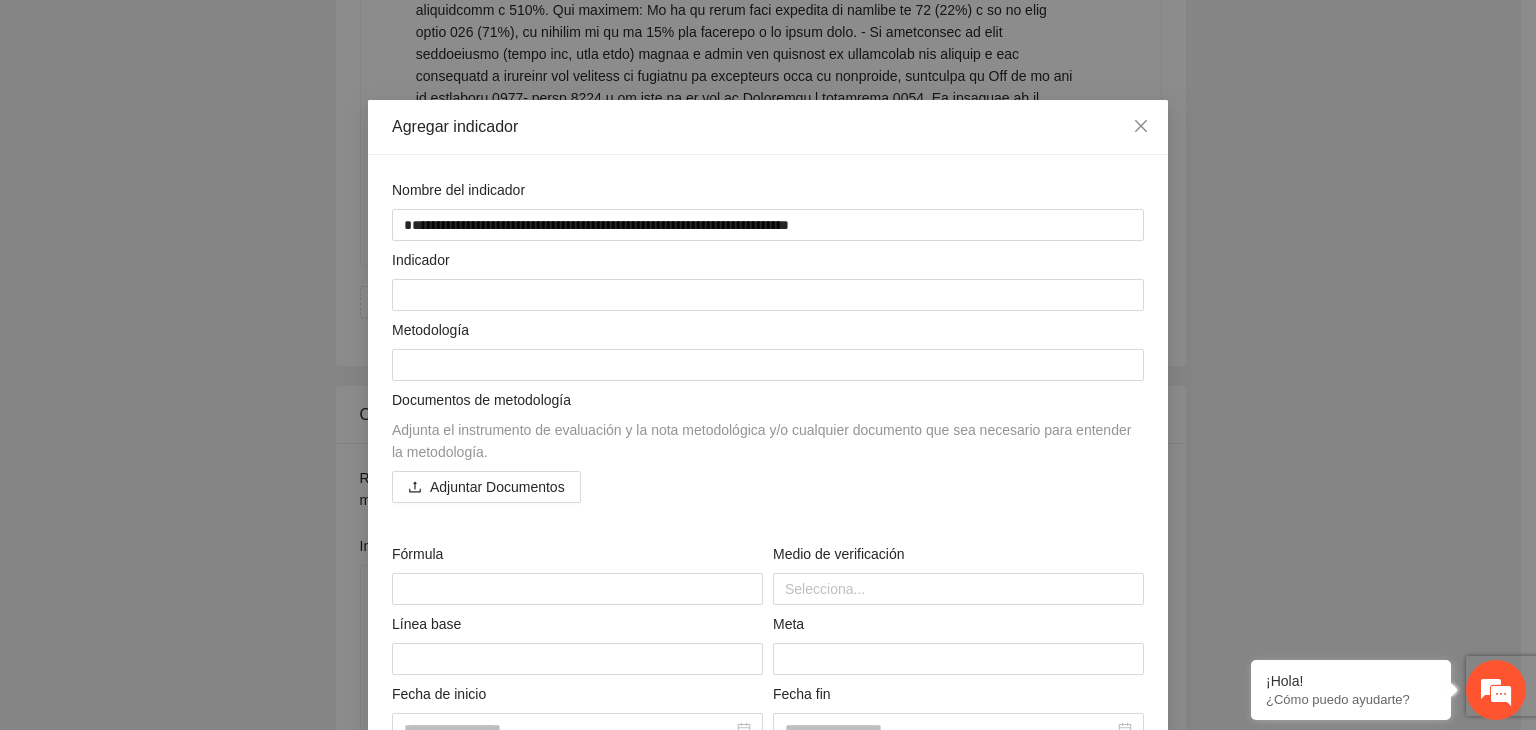 click on "**********" at bounding box center [768, 365] 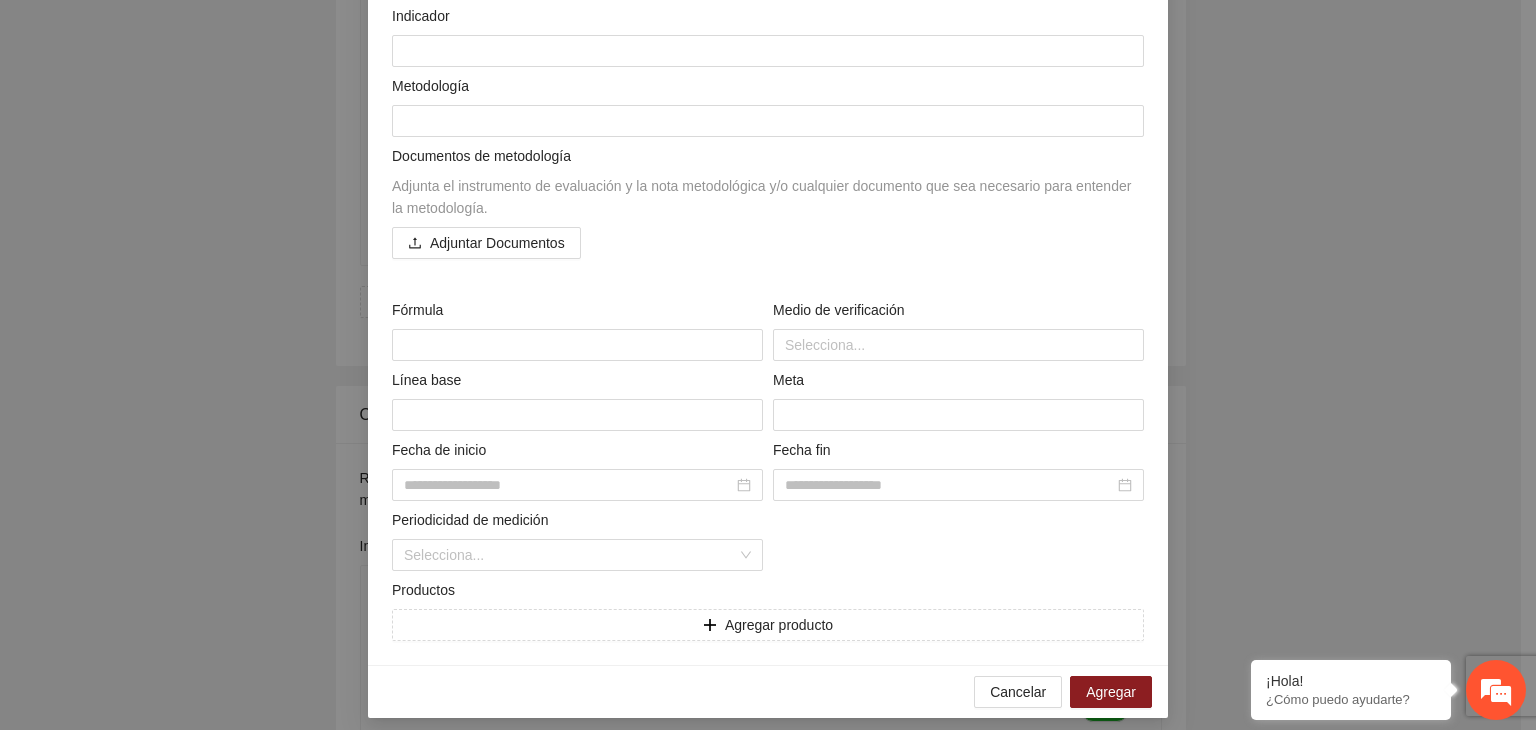 scroll, scrollTop: 256, scrollLeft: 0, axis: vertical 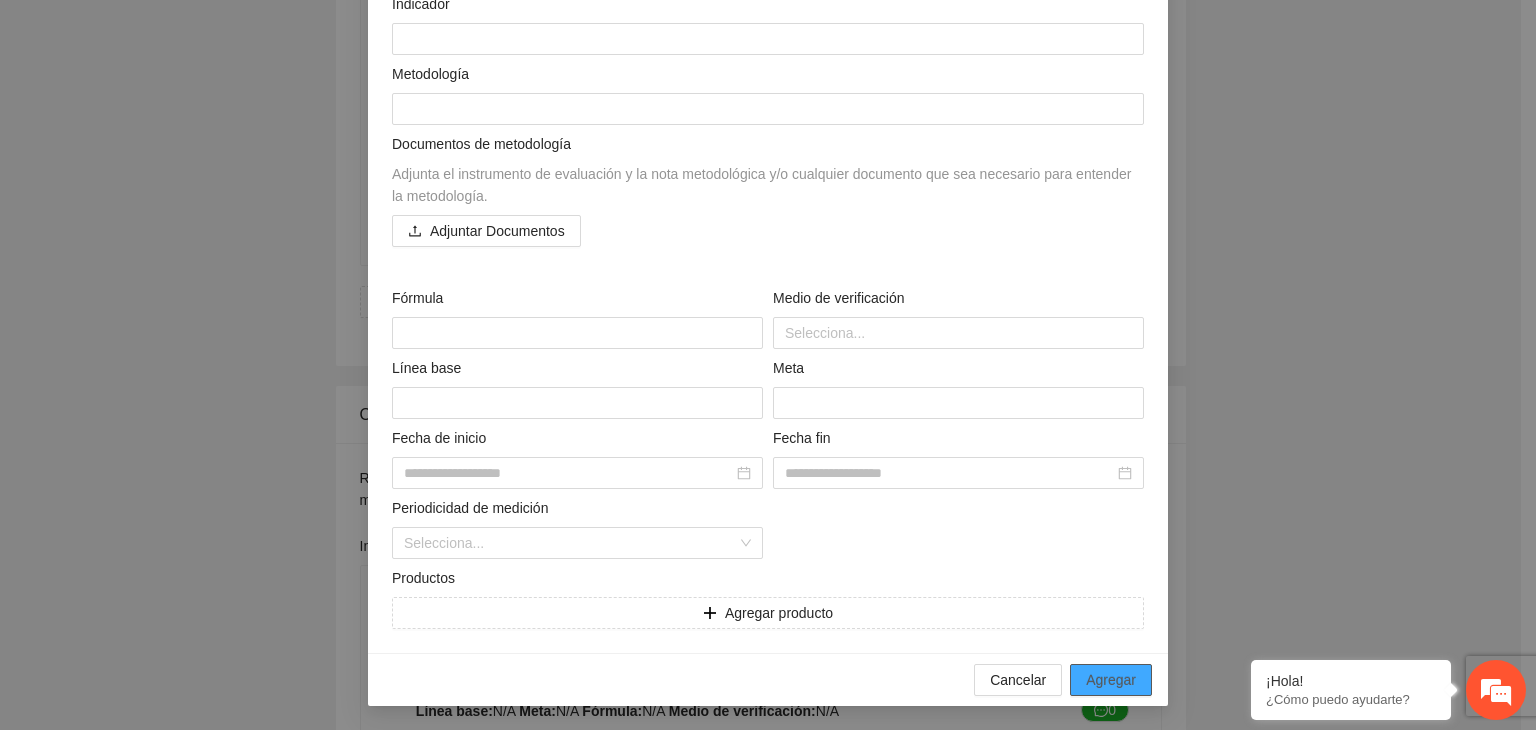 click on "Agregar" at bounding box center (1111, 680) 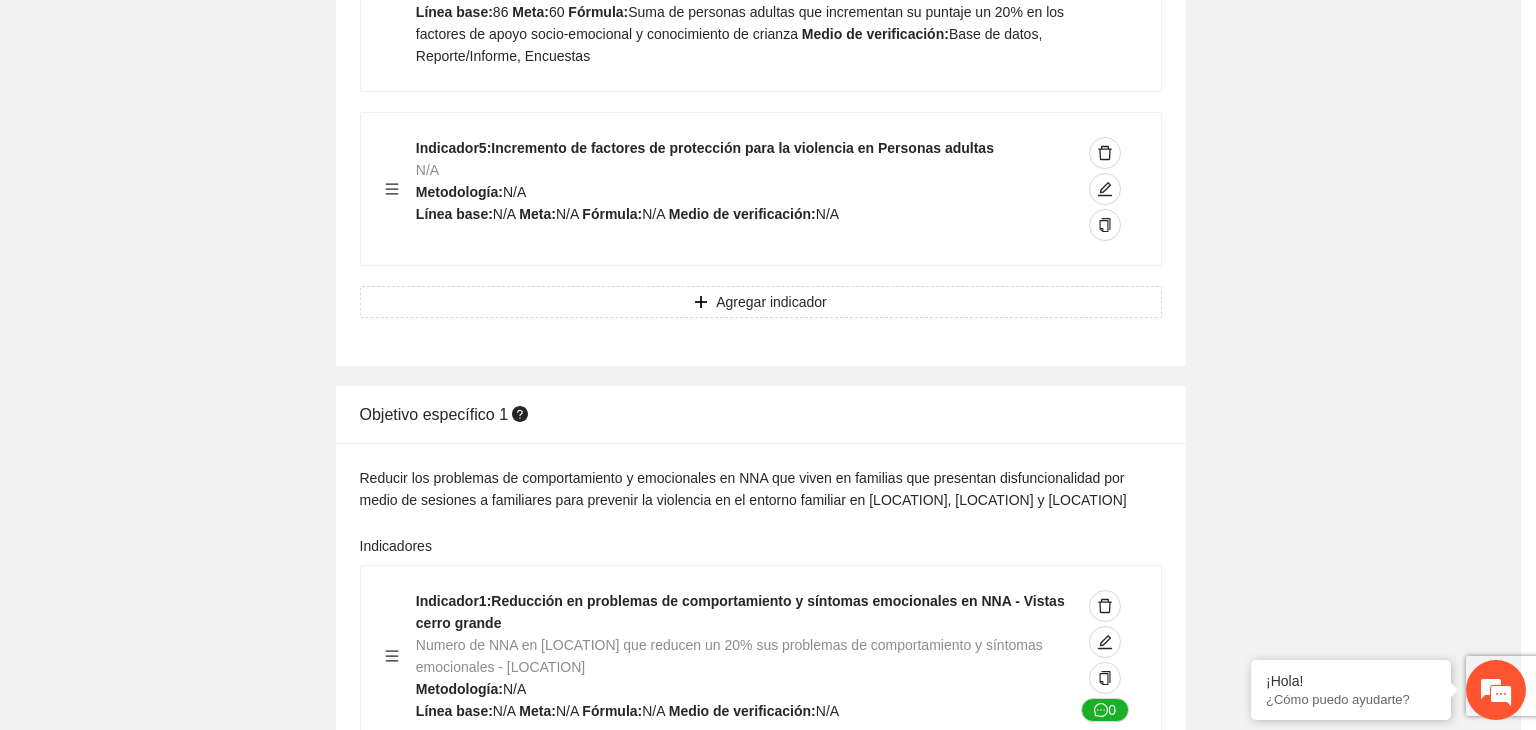 scroll, scrollTop: 156, scrollLeft: 0, axis: vertical 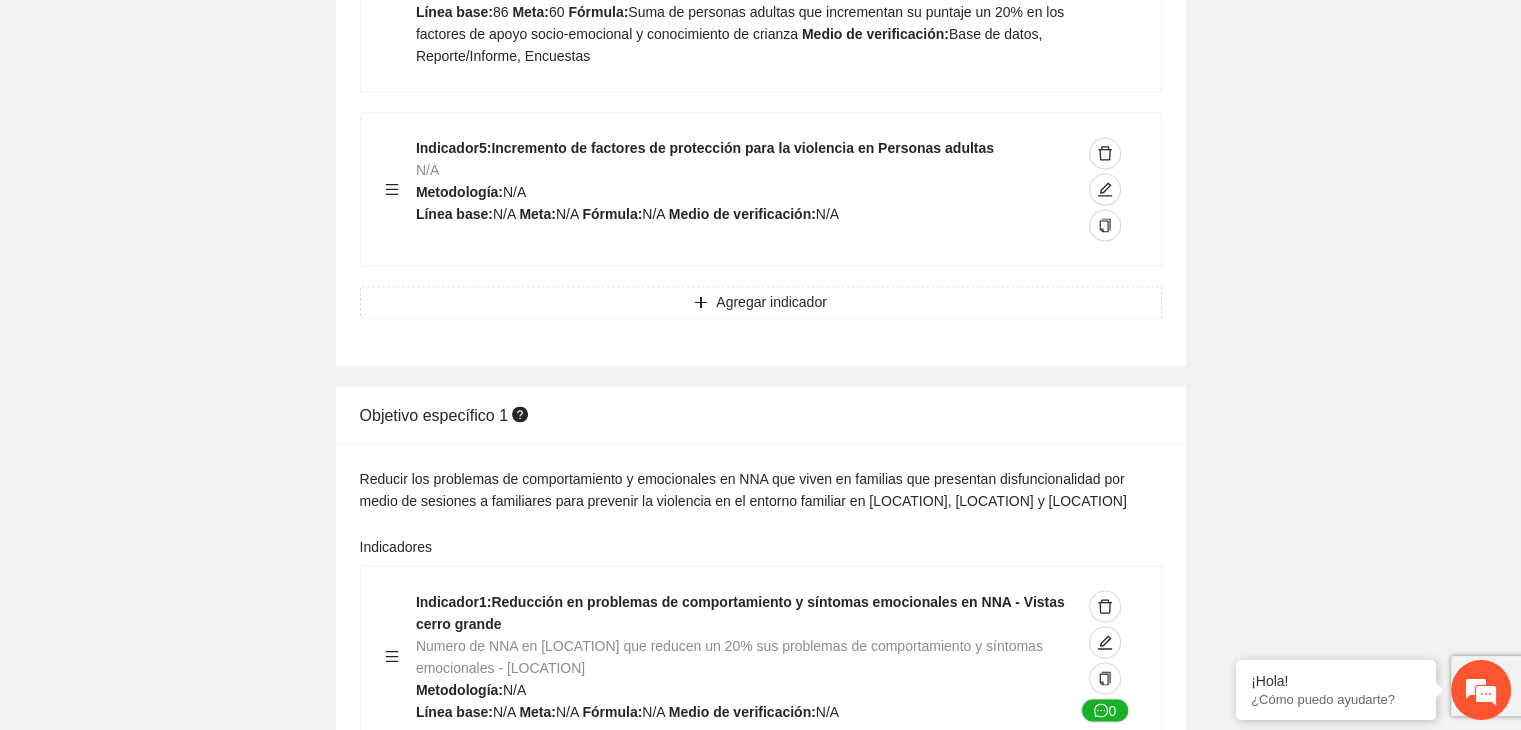 click on "Editar indicador Nombre del indicador      Exportar Contribuir a la disminución de incidencia en violencia familiar en las zonas de Punta Oriente, Cerro Grande y Riberas de Sacramento del Municipio  de Chihuahua. Indicadores Indicador  1 :  Violencia familiar disminuyendo en un 5% en Cerro grande Número de carpetas de investigación de Violencia familiar  disminuyendo en un 5% en Cerro grande Metodología:  Se solicita información al Observatorio Ciudadano de FICOSEC sobre el número de carpetas de violencia familiar en las colonias de intervención Línea base:  29   Meta:  25   Fórmula:  Suma de carpetas de investigación de violencia familiar disminuyendo  en un 5% en Punta Oriente   Medio de verificación:  Reporte/Informe 0 Indicador  2 :  Violencia familiar disminuyendo en un 5% en Punta Oriente Número de carpetas de investigación de Violencia familiar  disminuyendo en un 5% en Punta Oriente Metodología:  Línea base:  63   Meta:  56   Fórmula:    Medio de verificación:  Reporte/Informe 0 3 :" at bounding box center [760, -798] 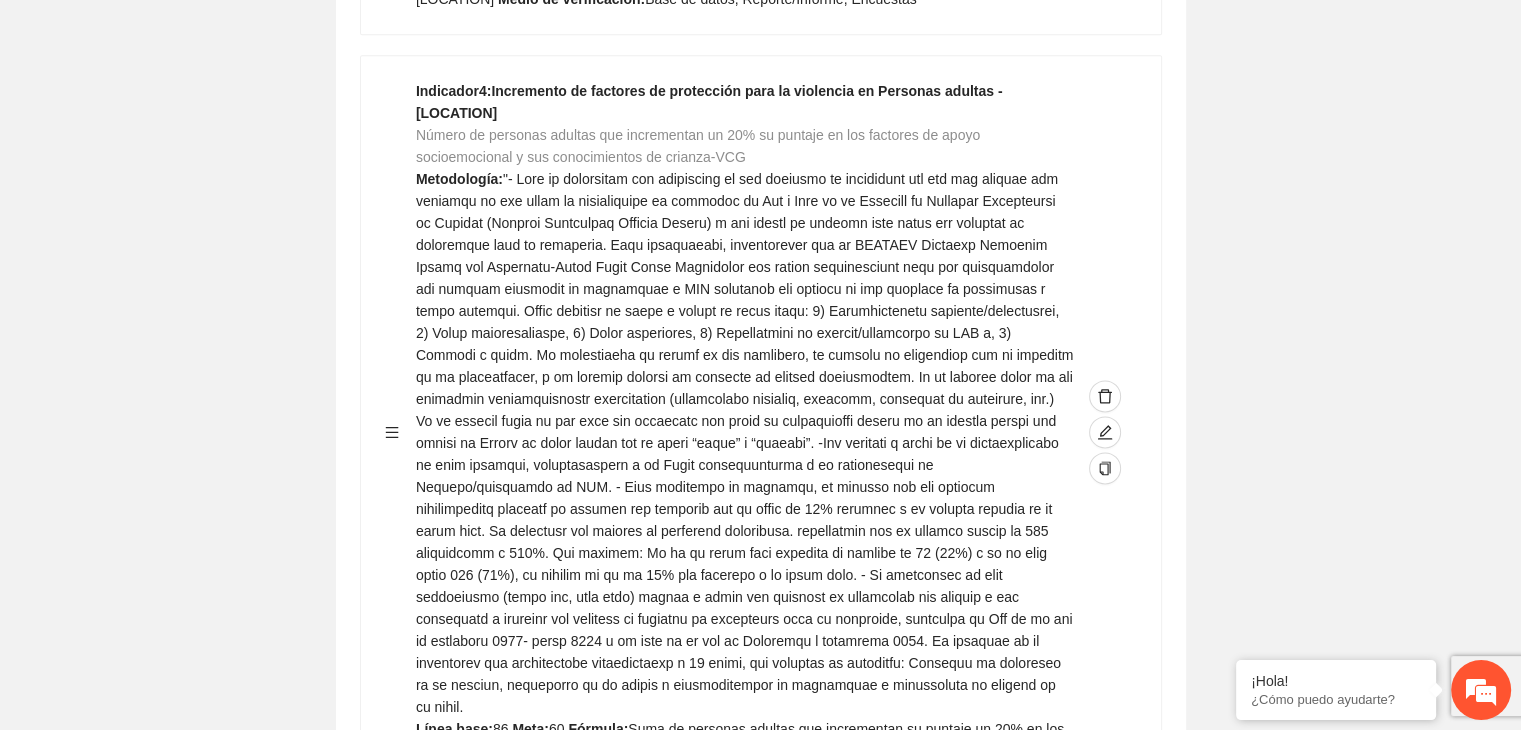 scroll, scrollTop: 2703, scrollLeft: 0, axis: vertical 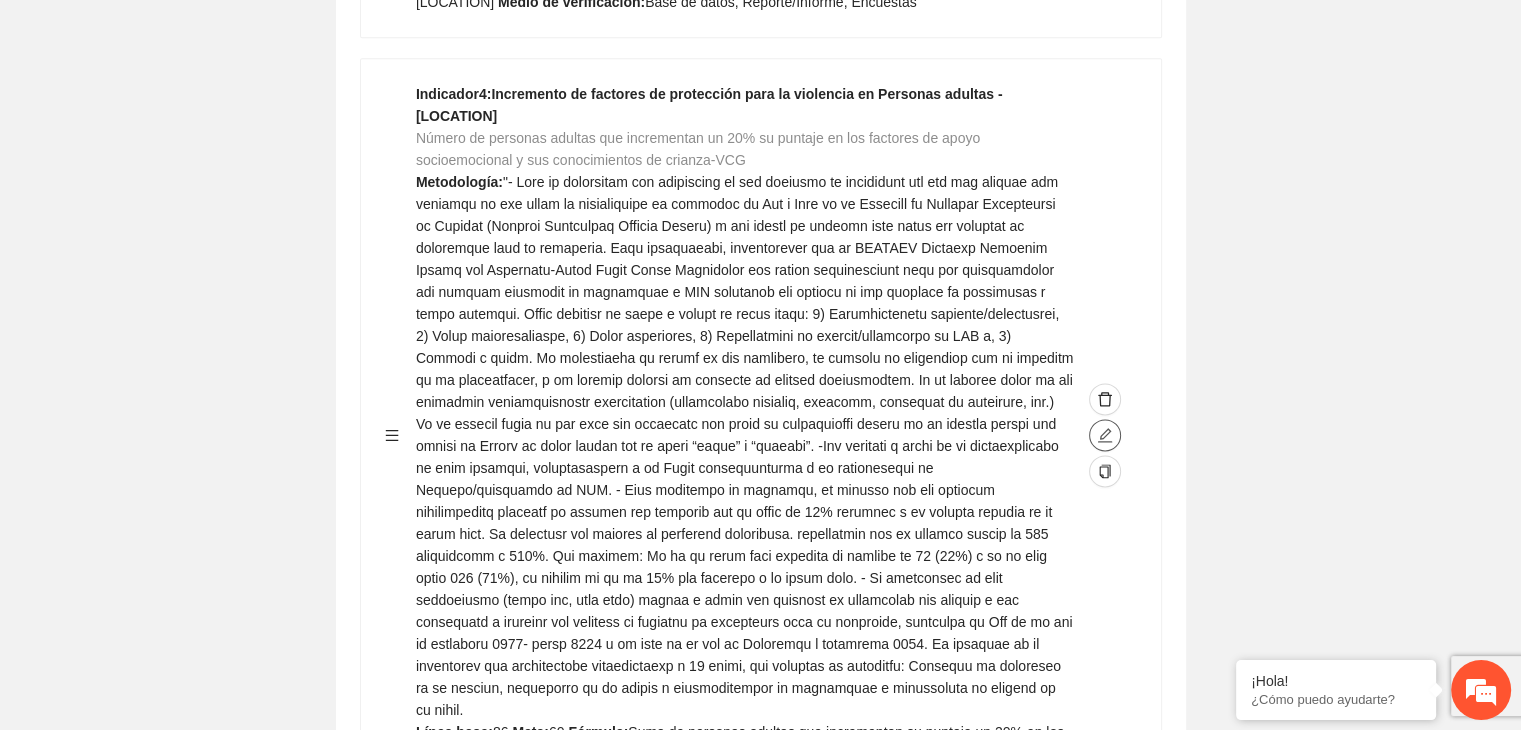 click 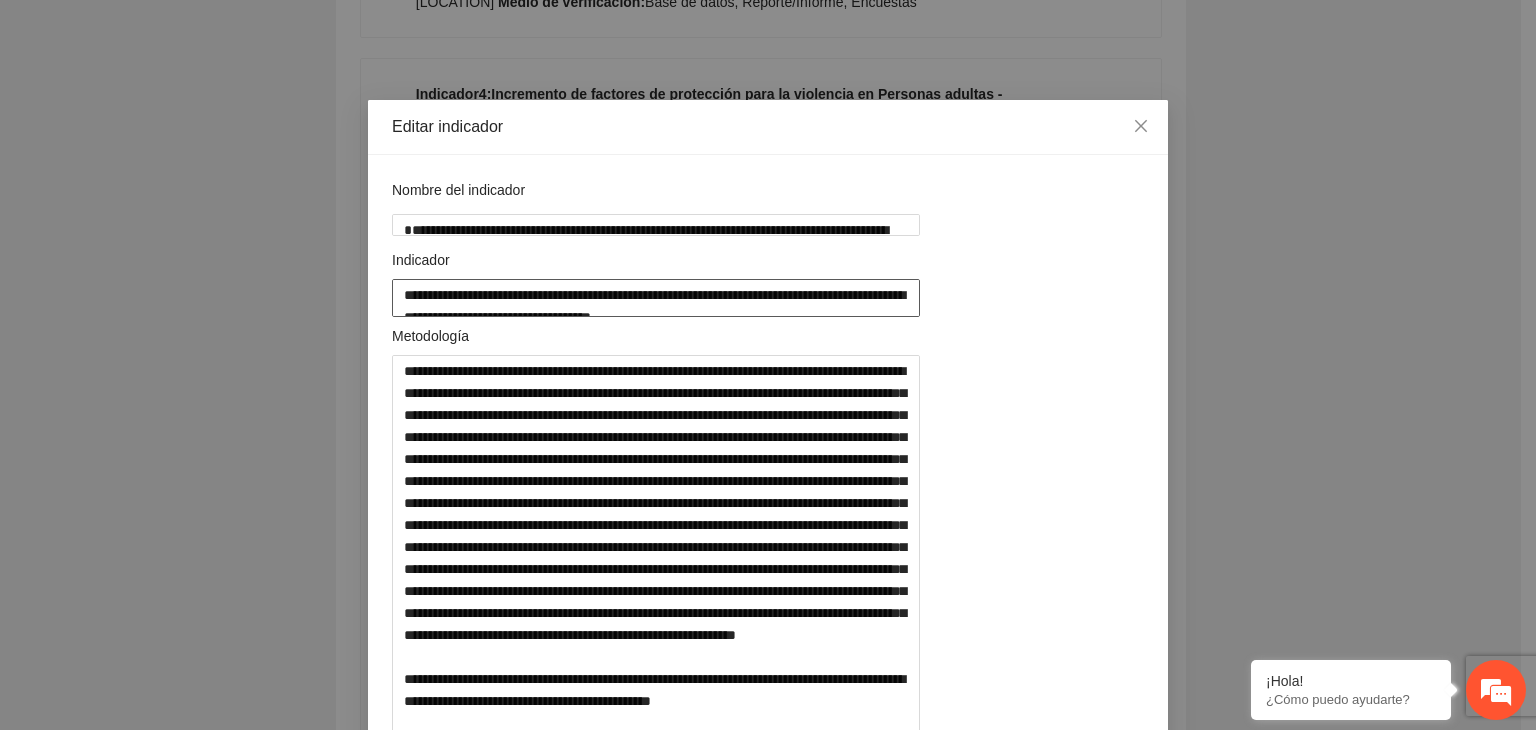 drag, startPoint x: 556, startPoint y: 317, endPoint x: 324, endPoint y: 290, distance: 233.56584 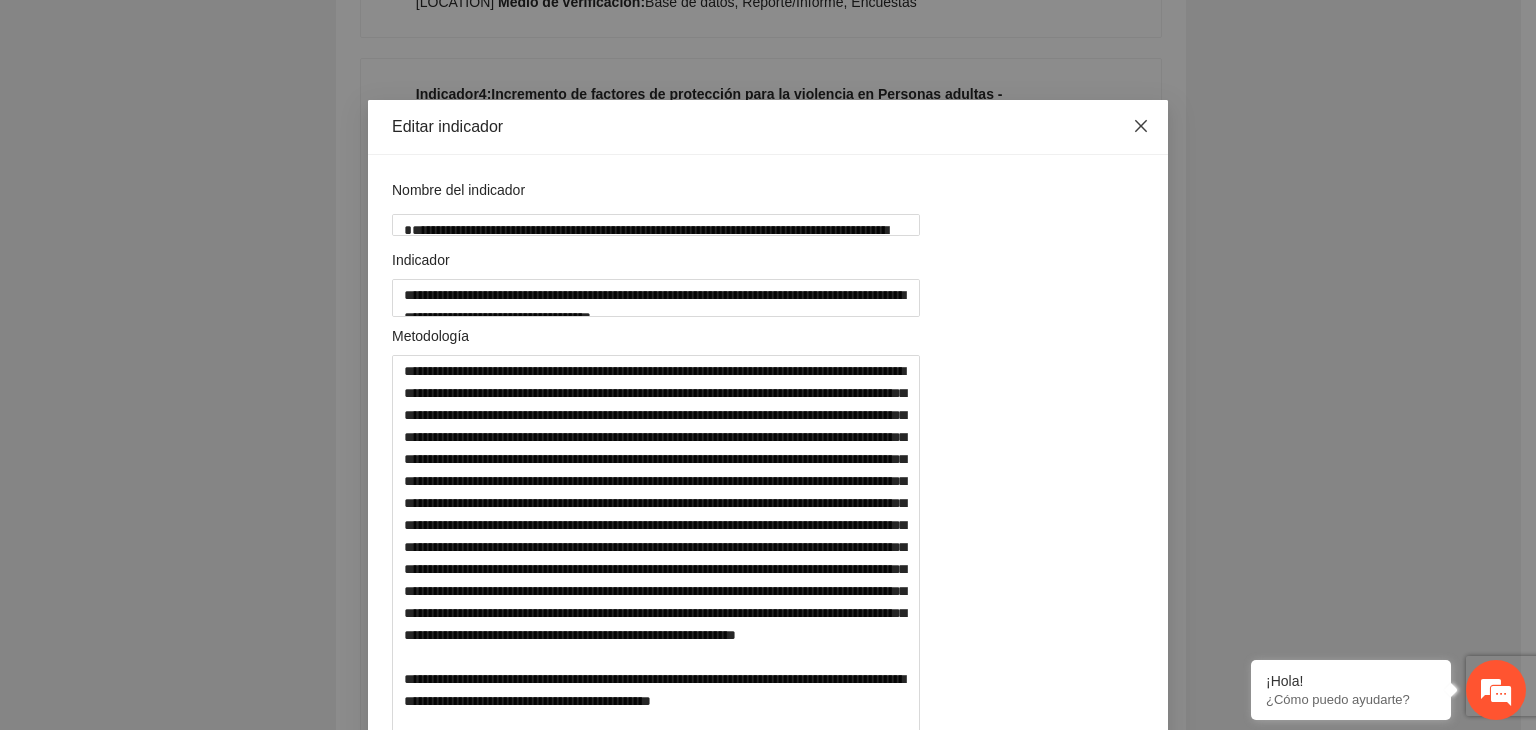 click 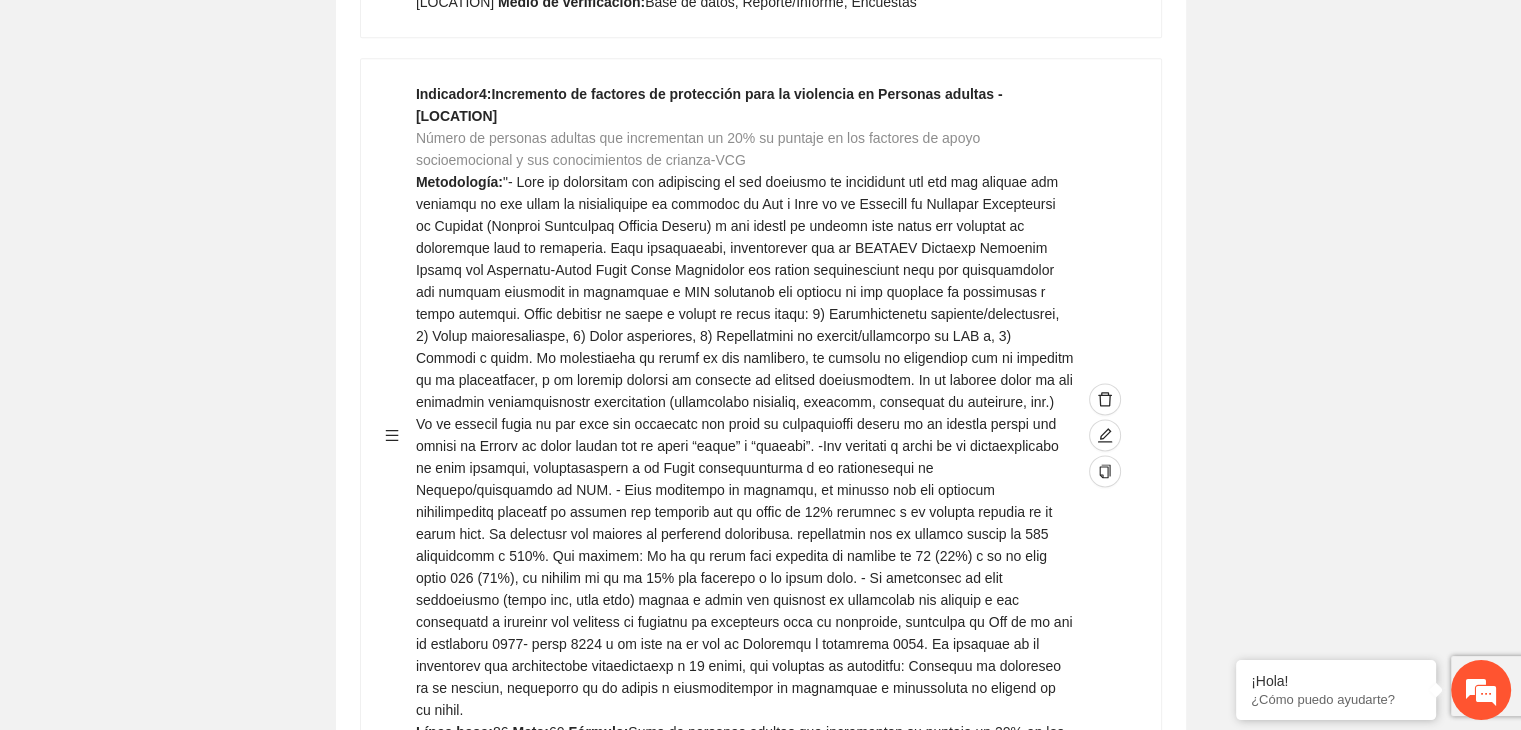 click on "Editar indicador Nombre del indicador      Exportar Contribuir a la disminución de incidencia en violencia familiar en las zonas de Punta Oriente, Cerro Grande y Riberas de Sacramento del Municipio  de Chihuahua. Indicadores Indicador  1 :  Violencia familiar disminuyendo en un 5% en Cerro grande Número de carpetas de investigación de Violencia familiar  disminuyendo en un 5% en Cerro grande Metodología:  Se solicita información al Observatorio Ciudadano de FICOSEC sobre el número de carpetas de violencia familiar en las colonias de intervención Línea base:  29   Meta:  25   Fórmula:  Suma de carpetas de investigación de violencia familiar disminuyendo  en un 5% en Punta Oriente   Medio de verificación:  Reporte/Informe 0 Indicador  2 :  Violencia familiar disminuyendo en un 5% en Punta Oriente Número de carpetas de investigación de Violencia familiar  disminuyendo en un 5% en Punta Oriente Metodología:  Línea base:  63   Meta:  56   Fórmula:    Medio de verificación:  Reporte/Informe 0 3 :" at bounding box center (760, -78) 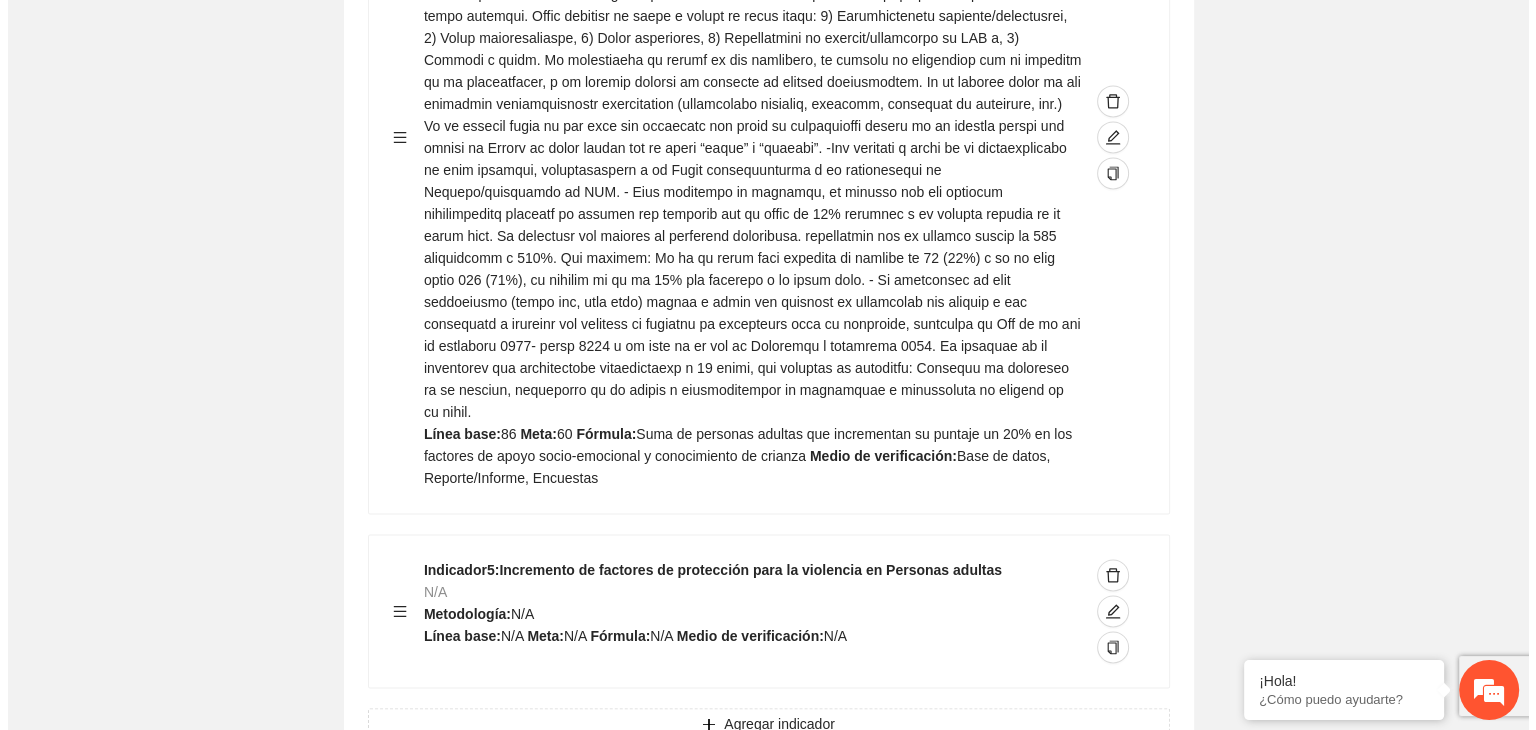 scroll, scrollTop: 3143, scrollLeft: 0, axis: vertical 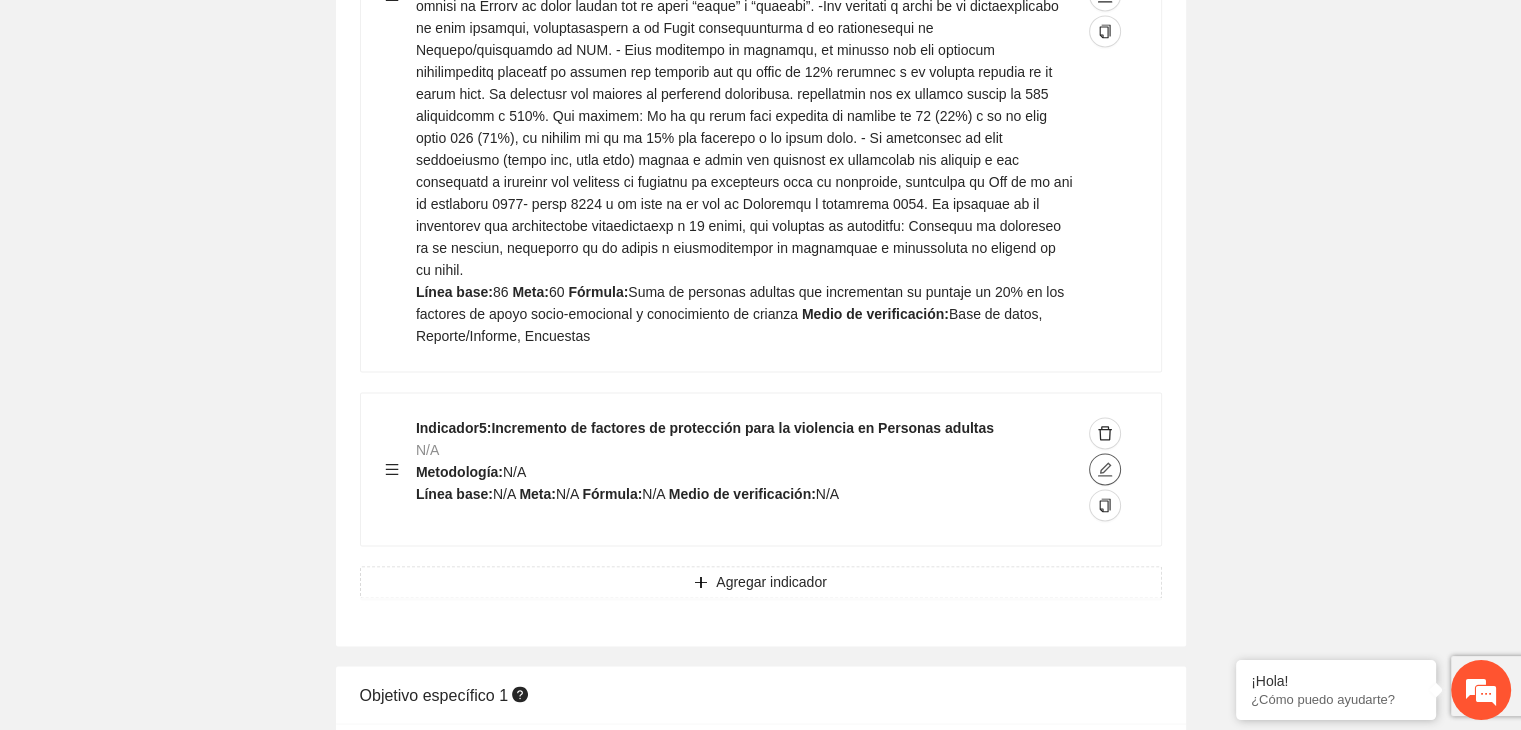 click 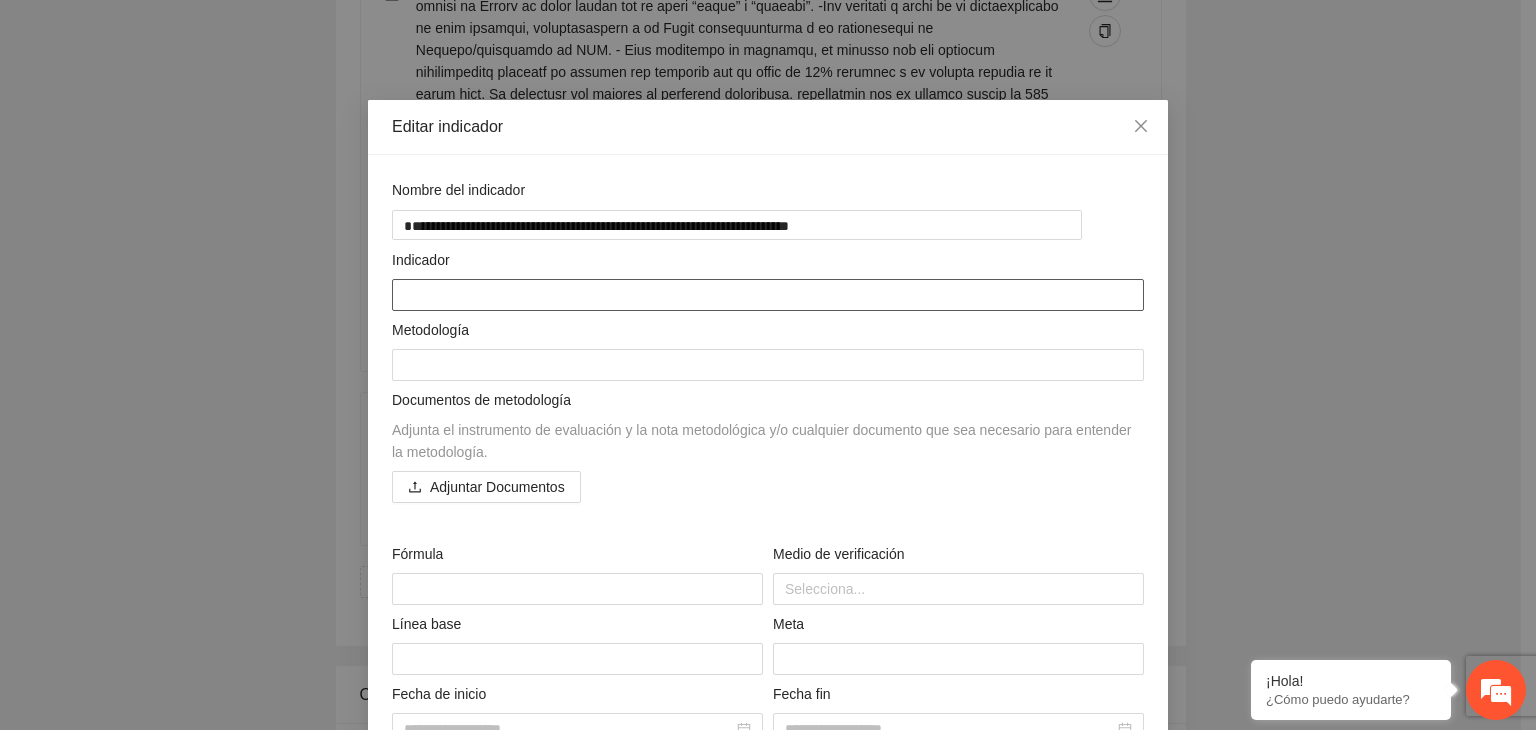 click at bounding box center (768, 295) 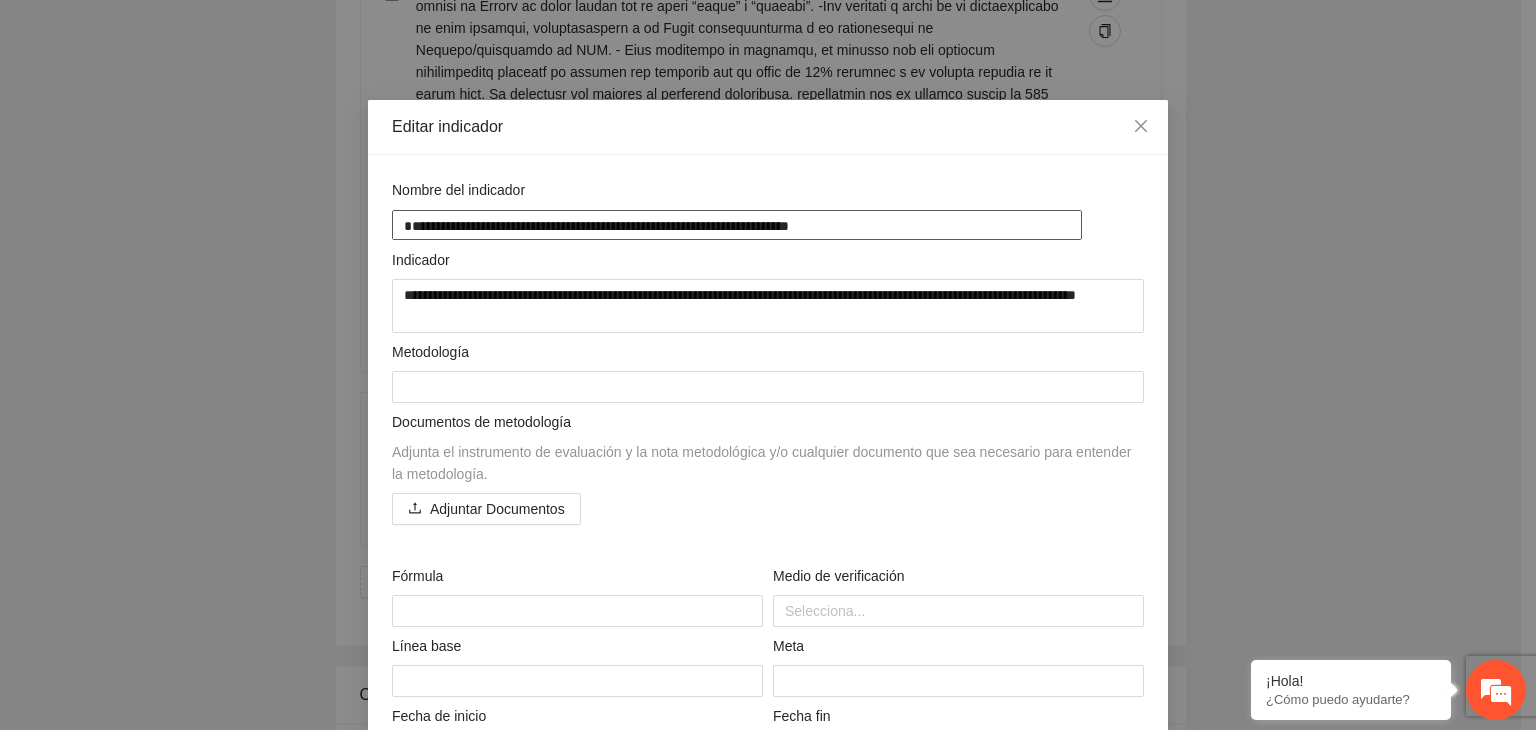 click on "**********" at bounding box center (737, 224) 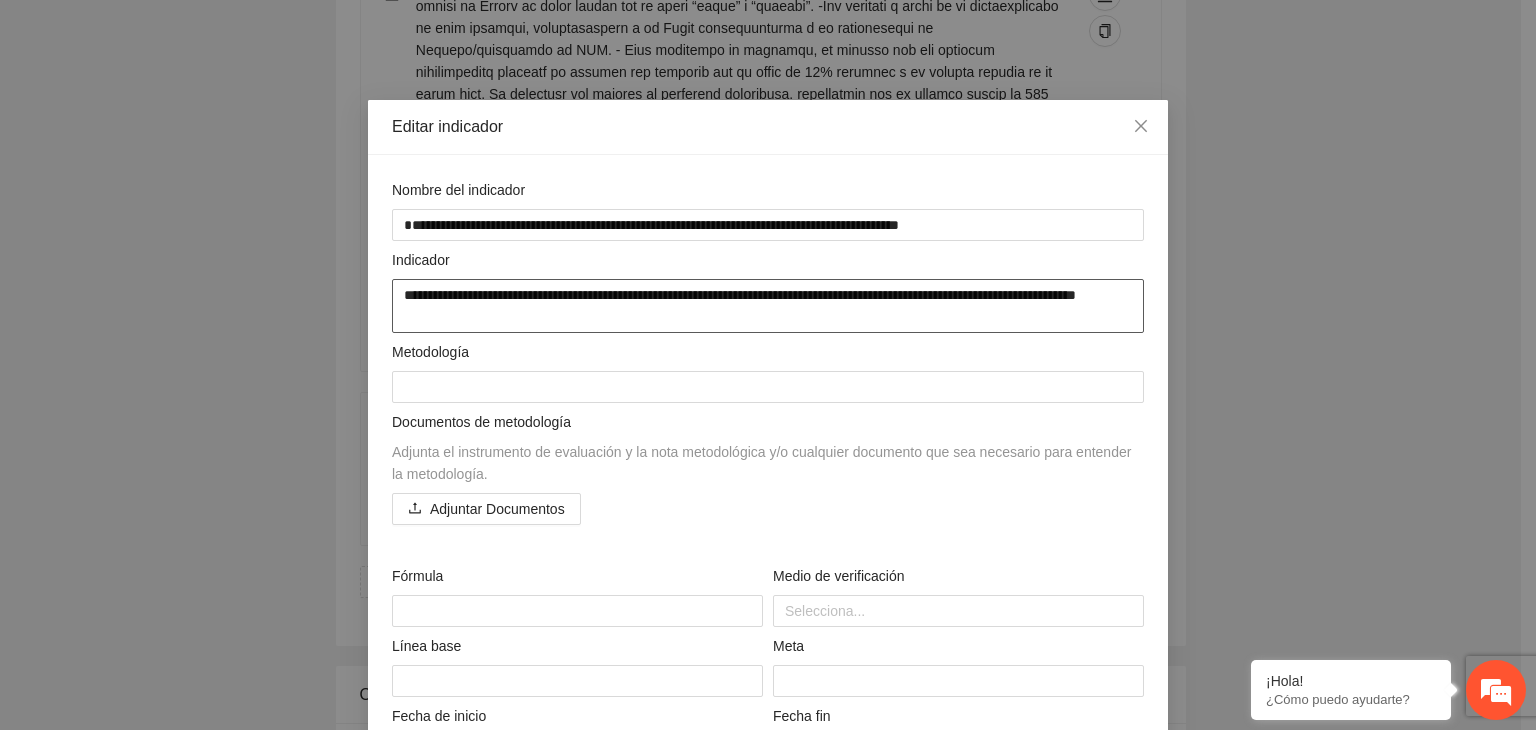 click on "**********" at bounding box center [768, 306] 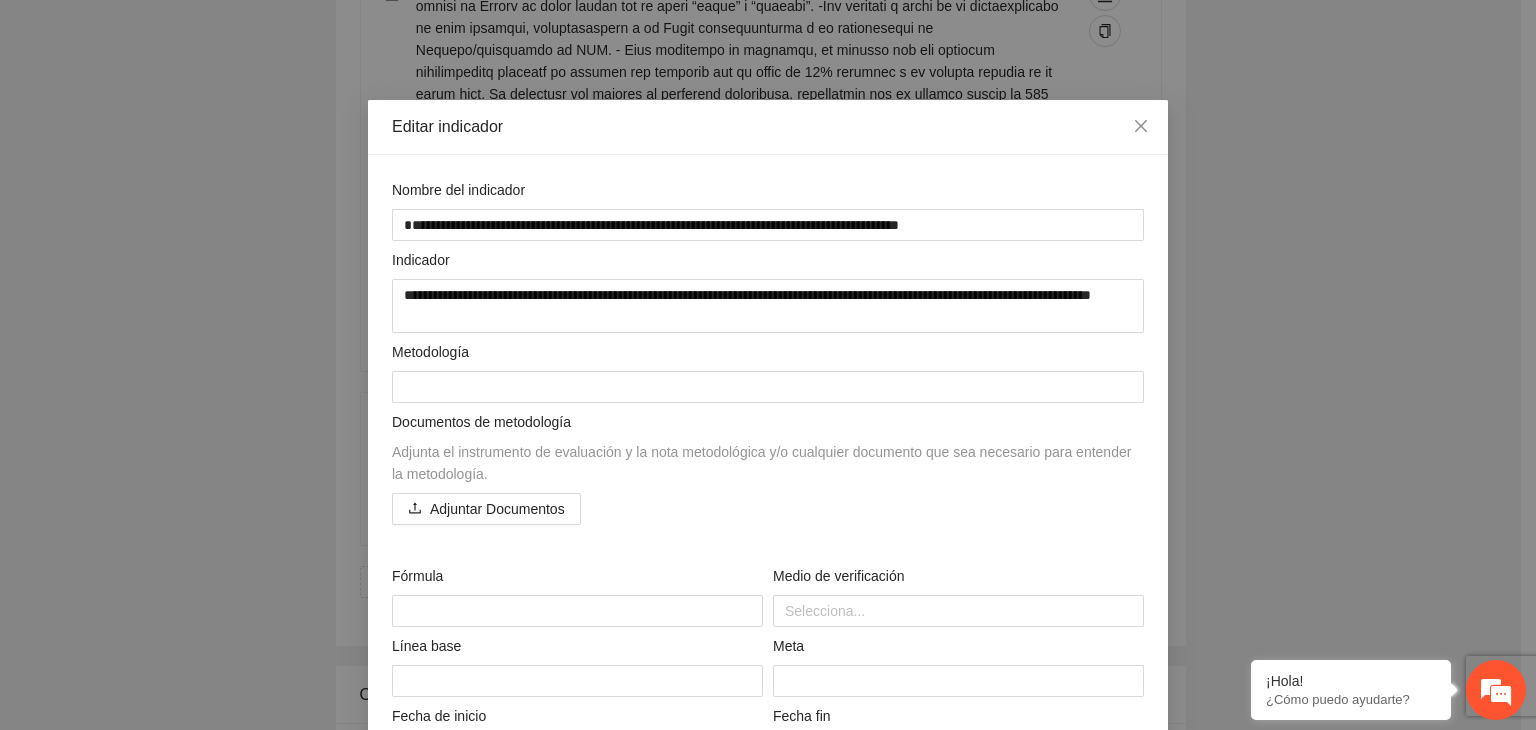 click on "**********" at bounding box center (768, 365) 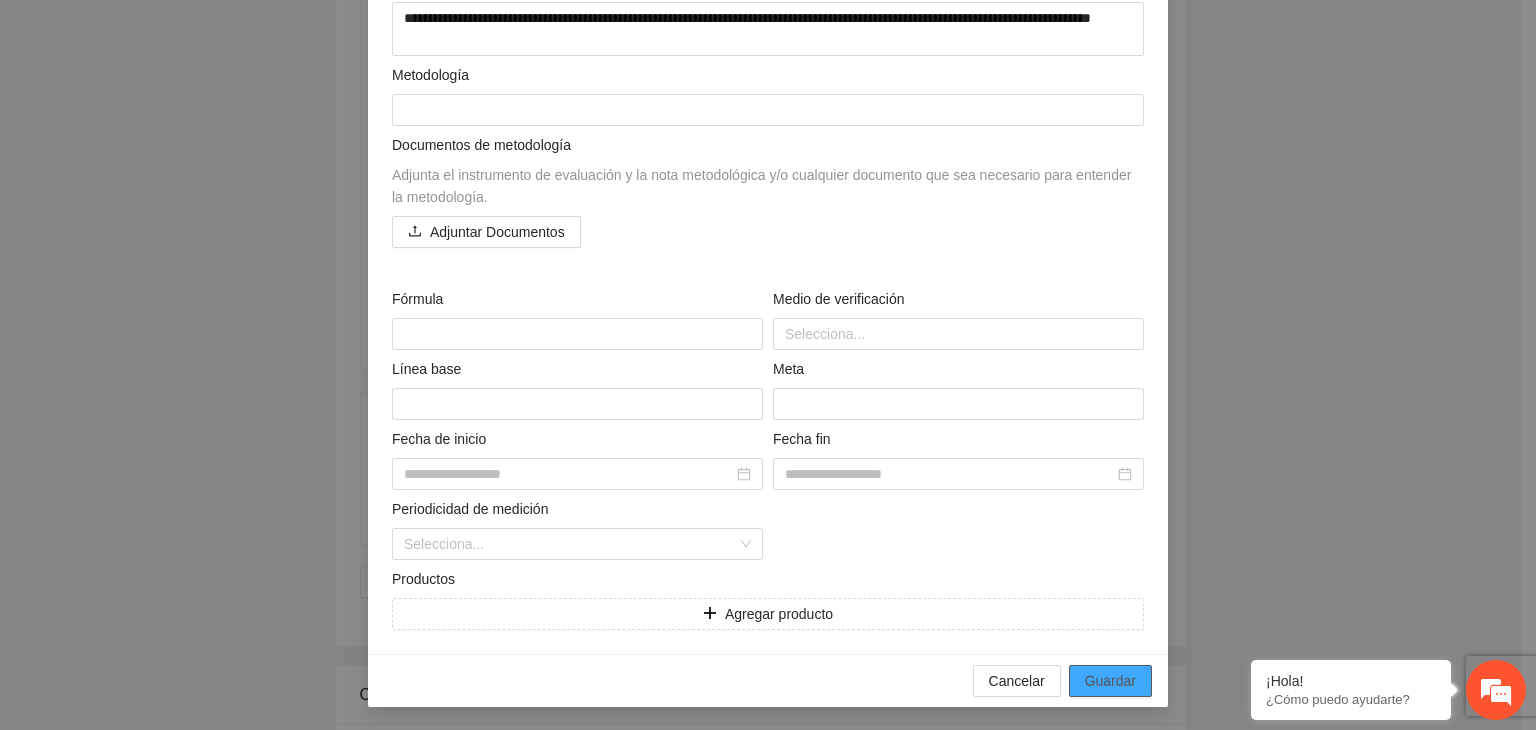 click on "Guardar" at bounding box center (1110, 681) 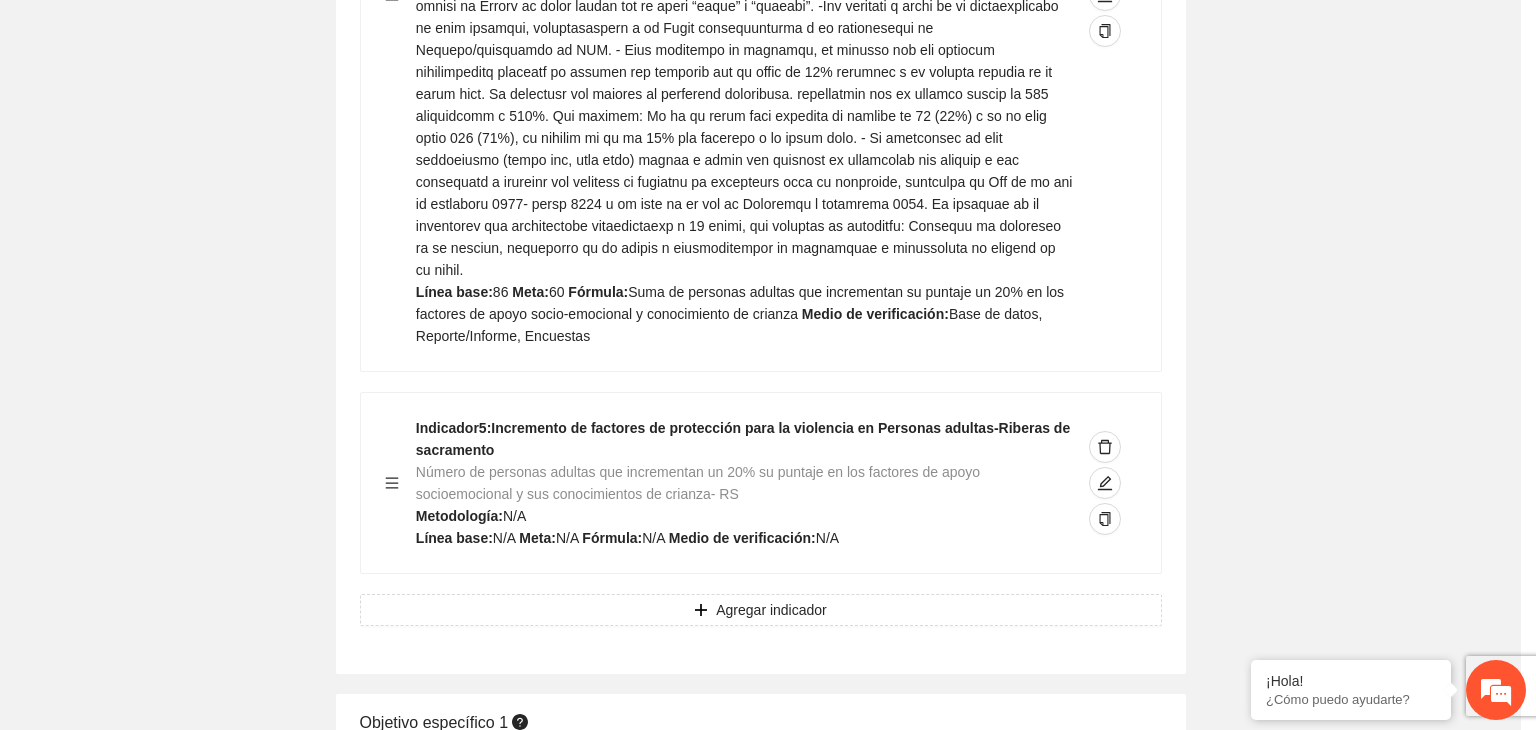 scroll, scrollTop: 3171, scrollLeft: 0, axis: vertical 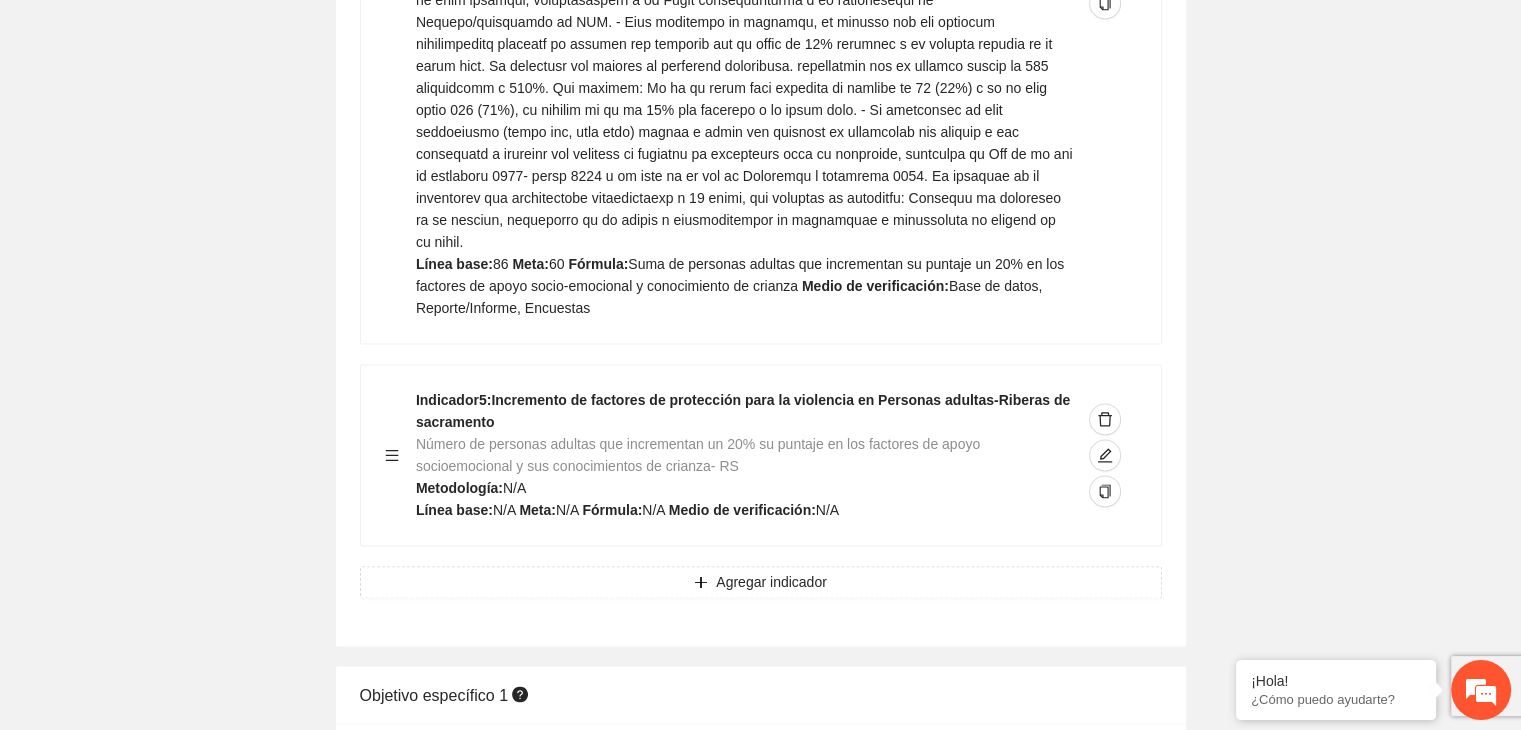 click on "Editar indicador Nombre del indicador      Exportar Contribuir a la disminución de incidencia en violencia familiar en las zonas de Punta Oriente, Cerro Grande y Riberas de Sacramento del Municipio  de Chihuahua. Indicadores Indicador  1 :  Violencia familiar disminuyendo en un 5% en Cerro grande Número de carpetas de investigación de Violencia familiar  disminuyendo en un 5% en Cerro grande Metodología:  Se solicita información al Observatorio Ciudadano de FICOSEC sobre el número de carpetas de violencia familiar en las colonias de intervención Línea base:  29   Meta:  25   Fórmula:  Suma de carpetas de investigación de violencia familiar disminuyendo  en un 5% en Punta Oriente   Medio de verificación:  Reporte/Informe 0 Indicador  2 :  Violencia familiar disminuyendo en un 5% en Punta Oriente Número de carpetas de investigación de Violencia familiar  disminuyendo en un 5% en Punta Oriente Metodología:  Línea base:  63   Meta:  56   Fórmula:    Medio de verificación:  Reporte/Informe 0 3 :" at bounding box center [760, -532] 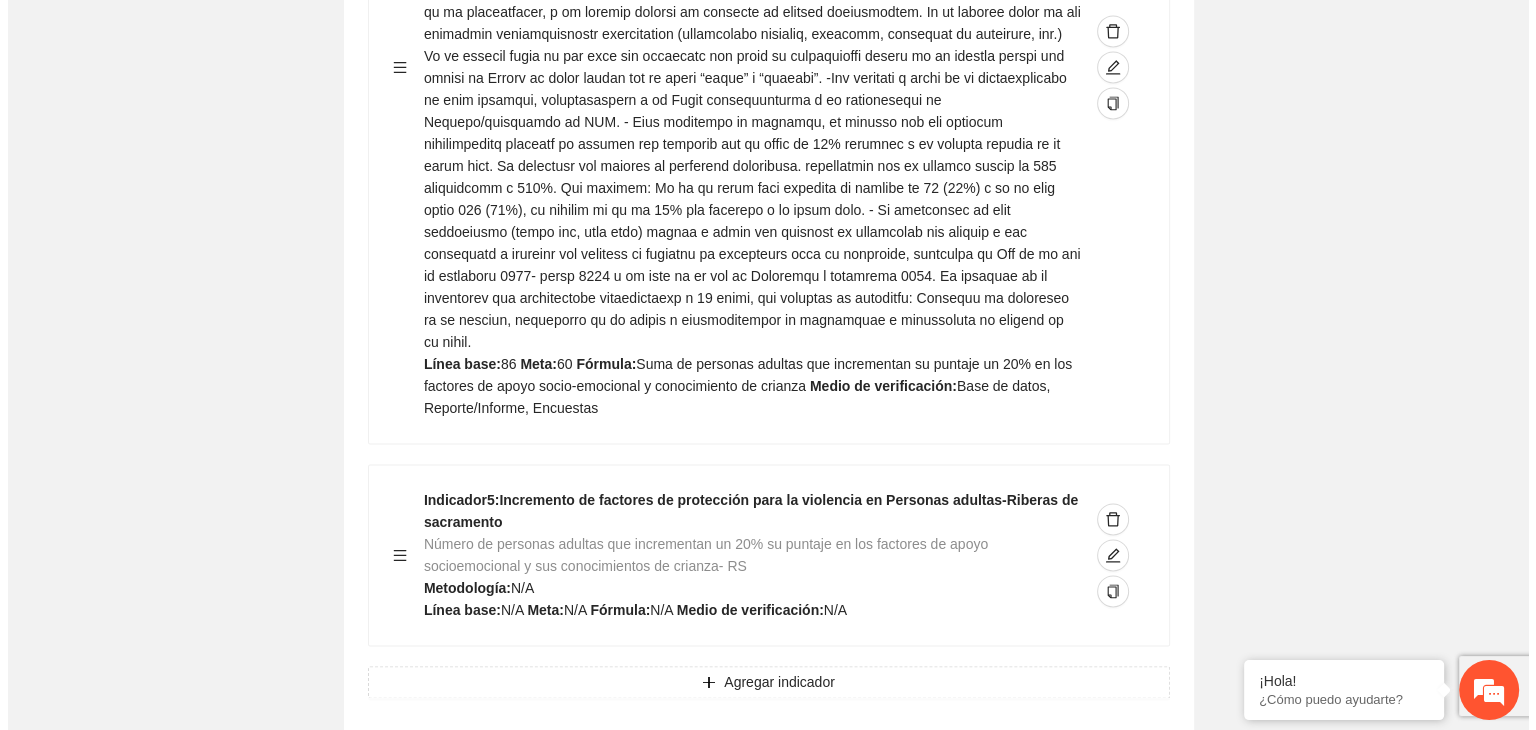scroll, scrollTop: 2811, scrollLeft: 0, axis: vertical 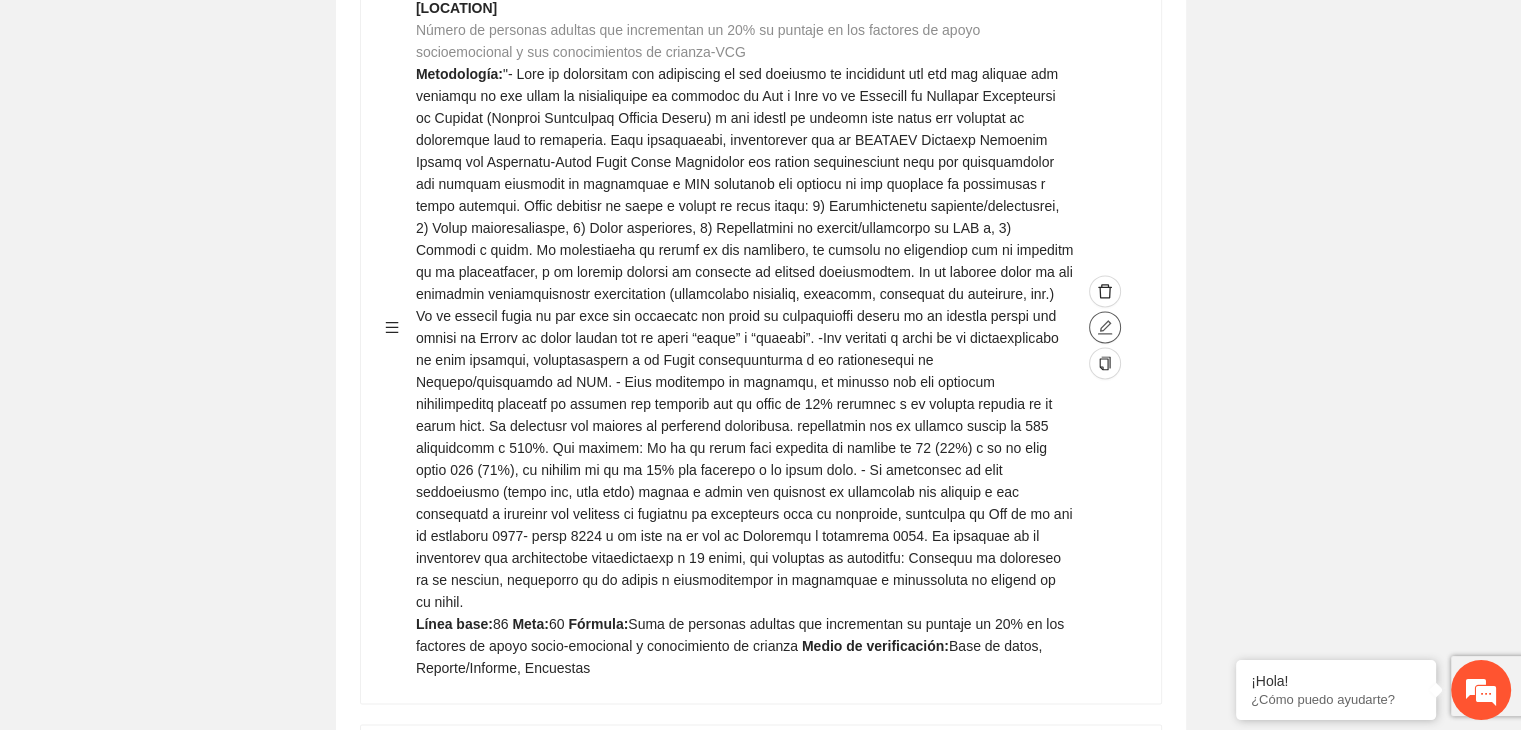 click at bounding box center [1105, 327] 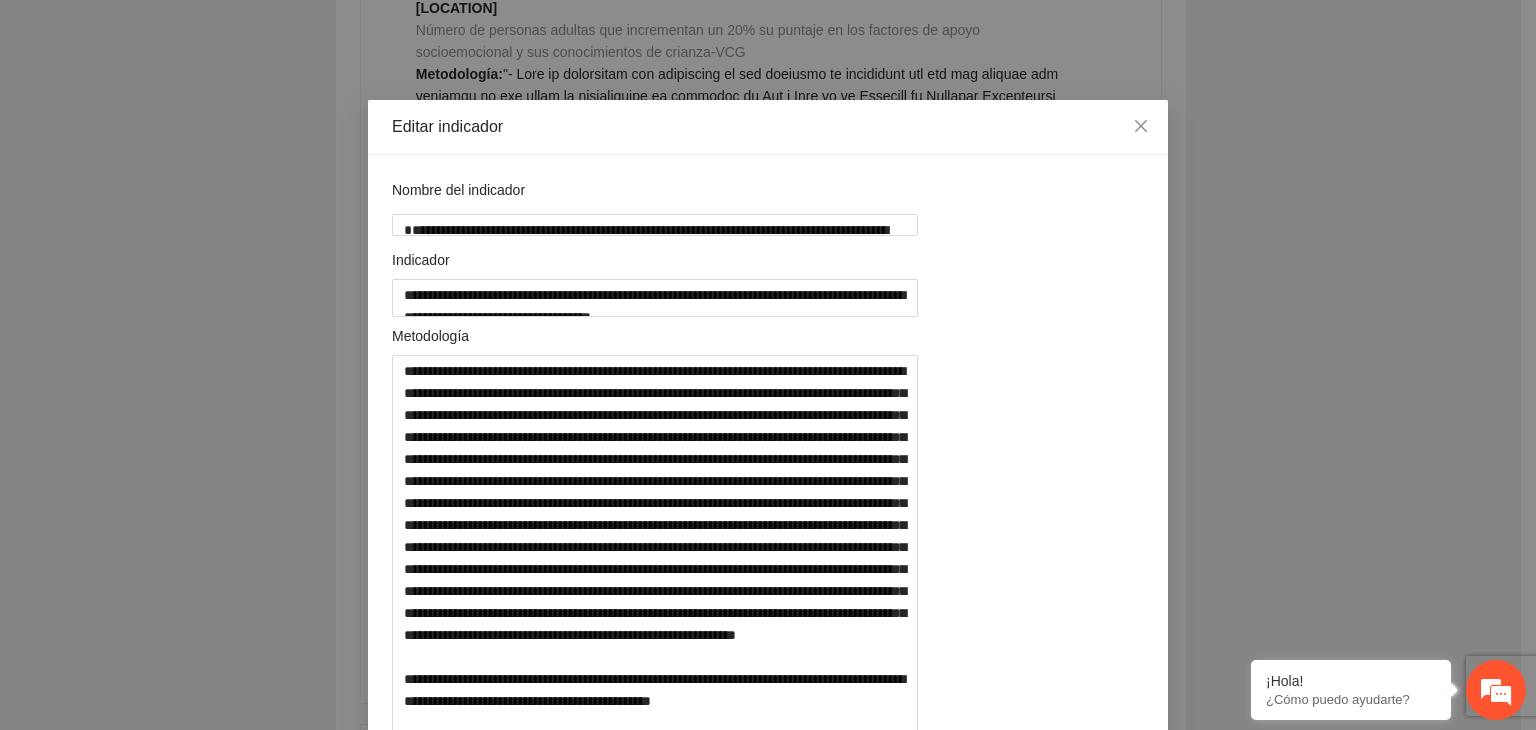 click on "**********" at bounding box center [768, 365] 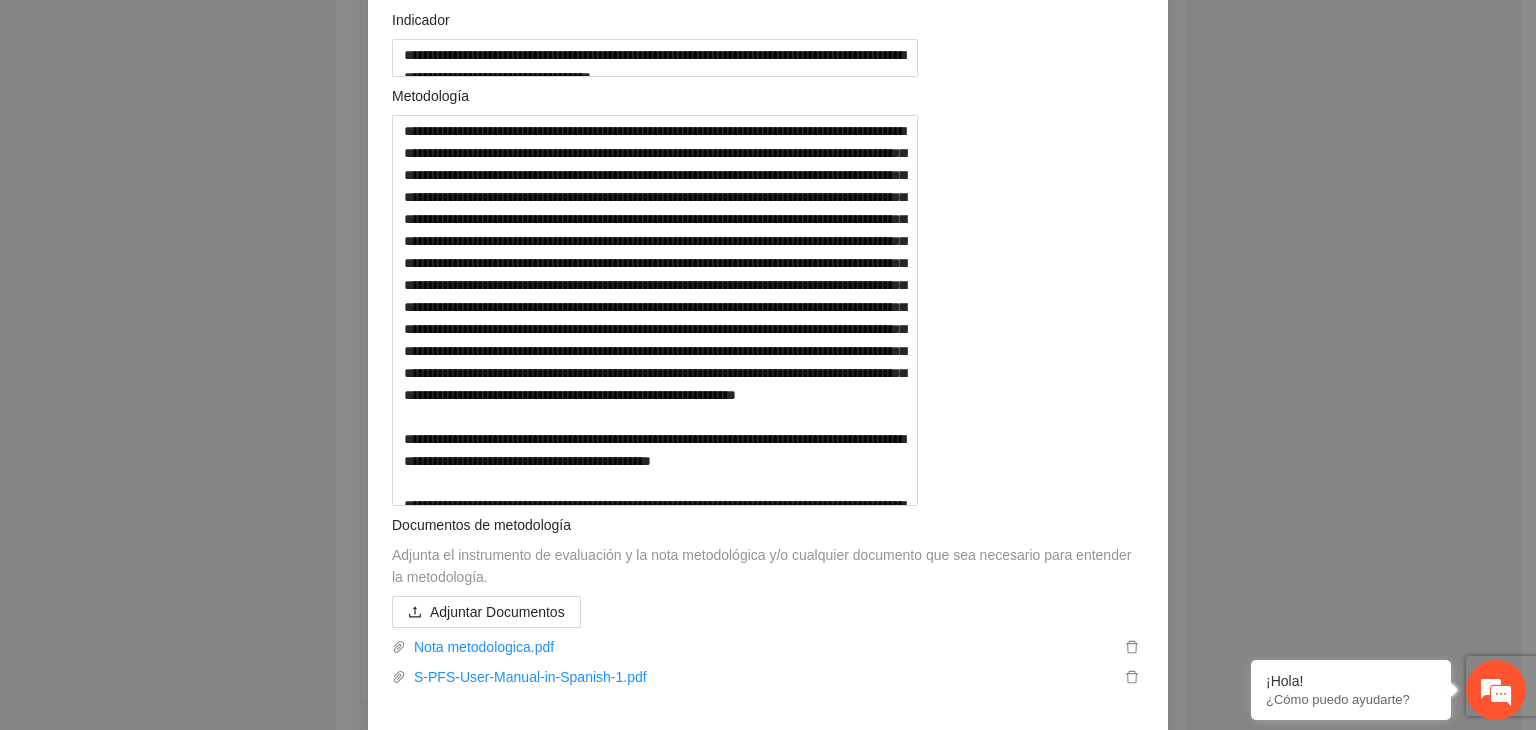 scroll, scrollTop: 200, scrollLeft: 0, axis: vertical 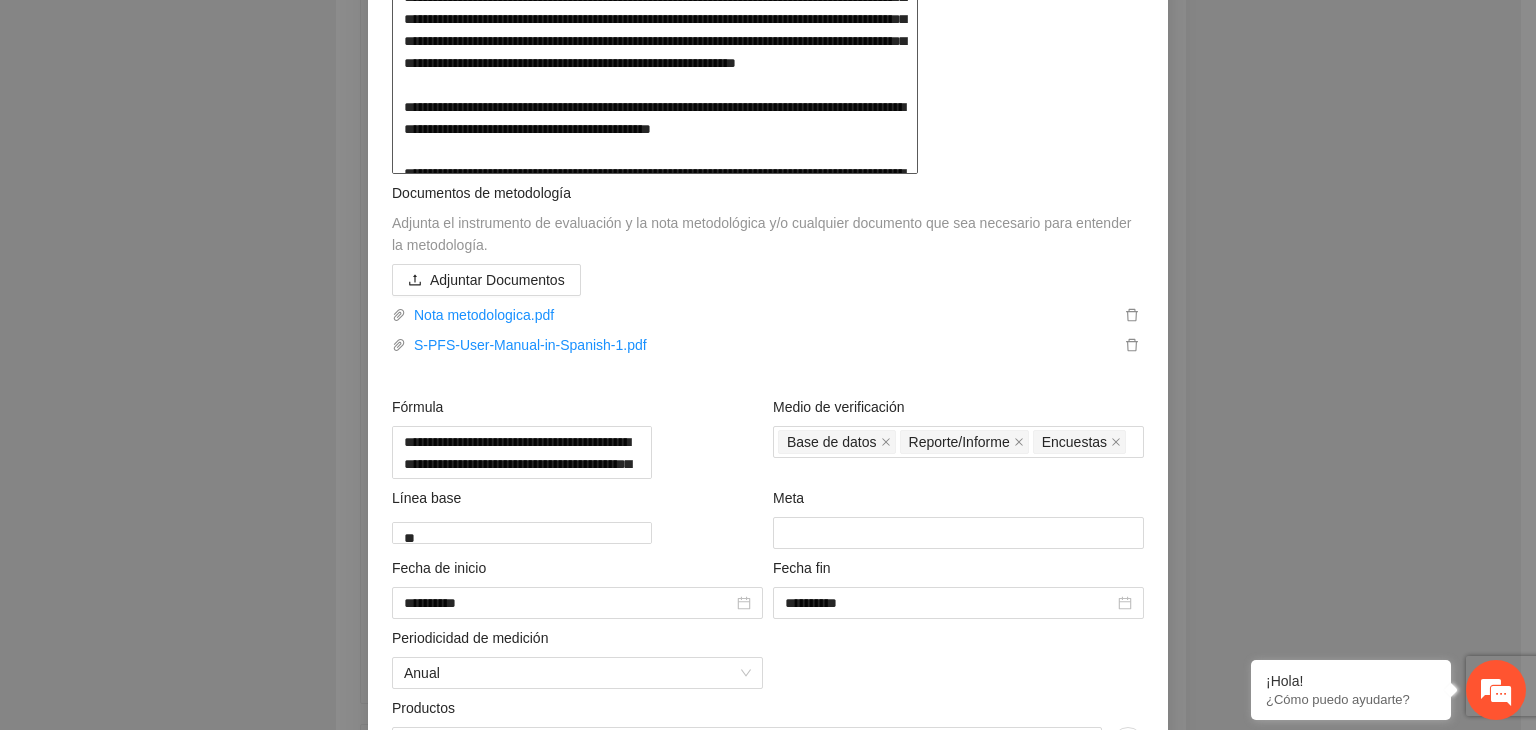 drag, startPoint x: 389, startPoint y: 185, endPoint x: 860, endPoint y: 449, distance: 539.94165 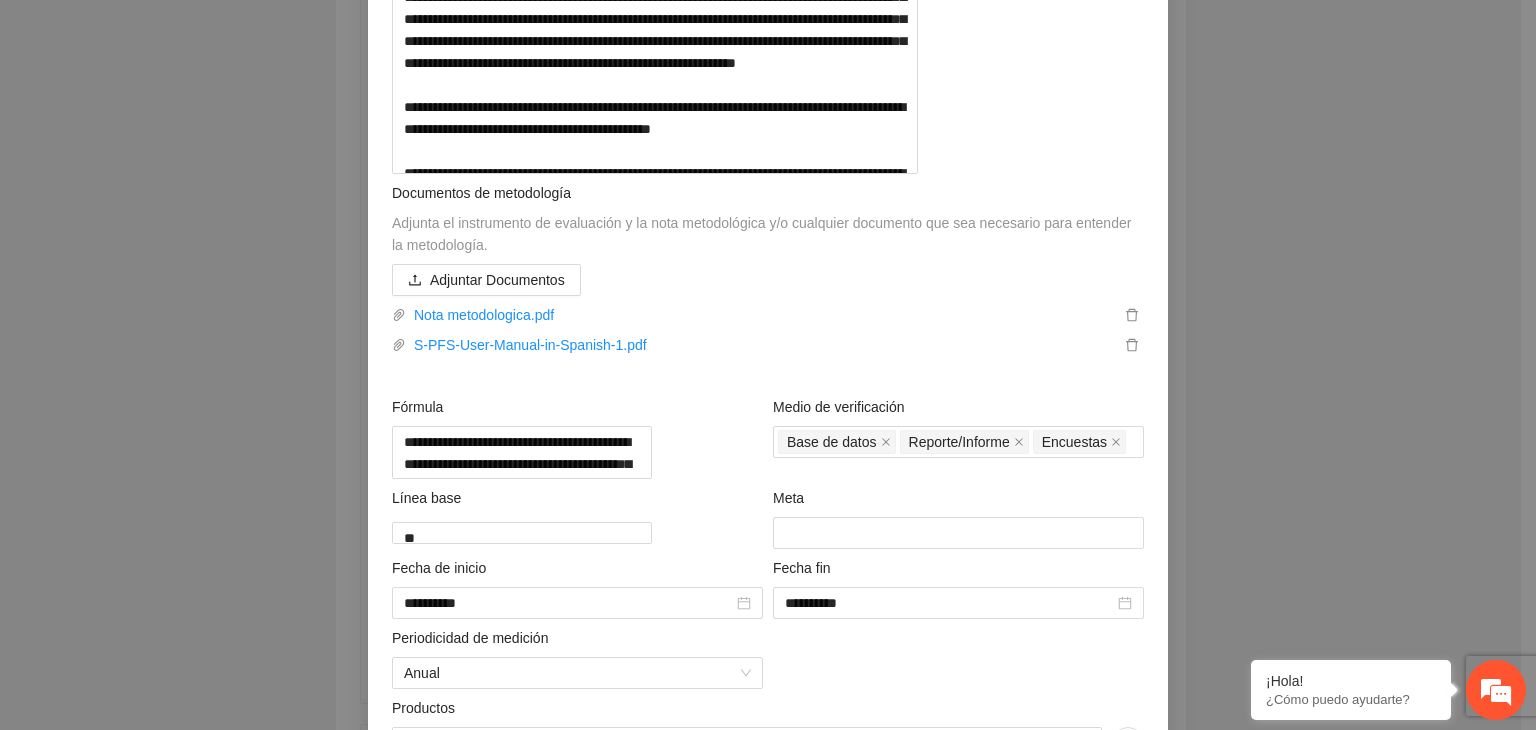 click on "**********" at bounding box center (768, 365) 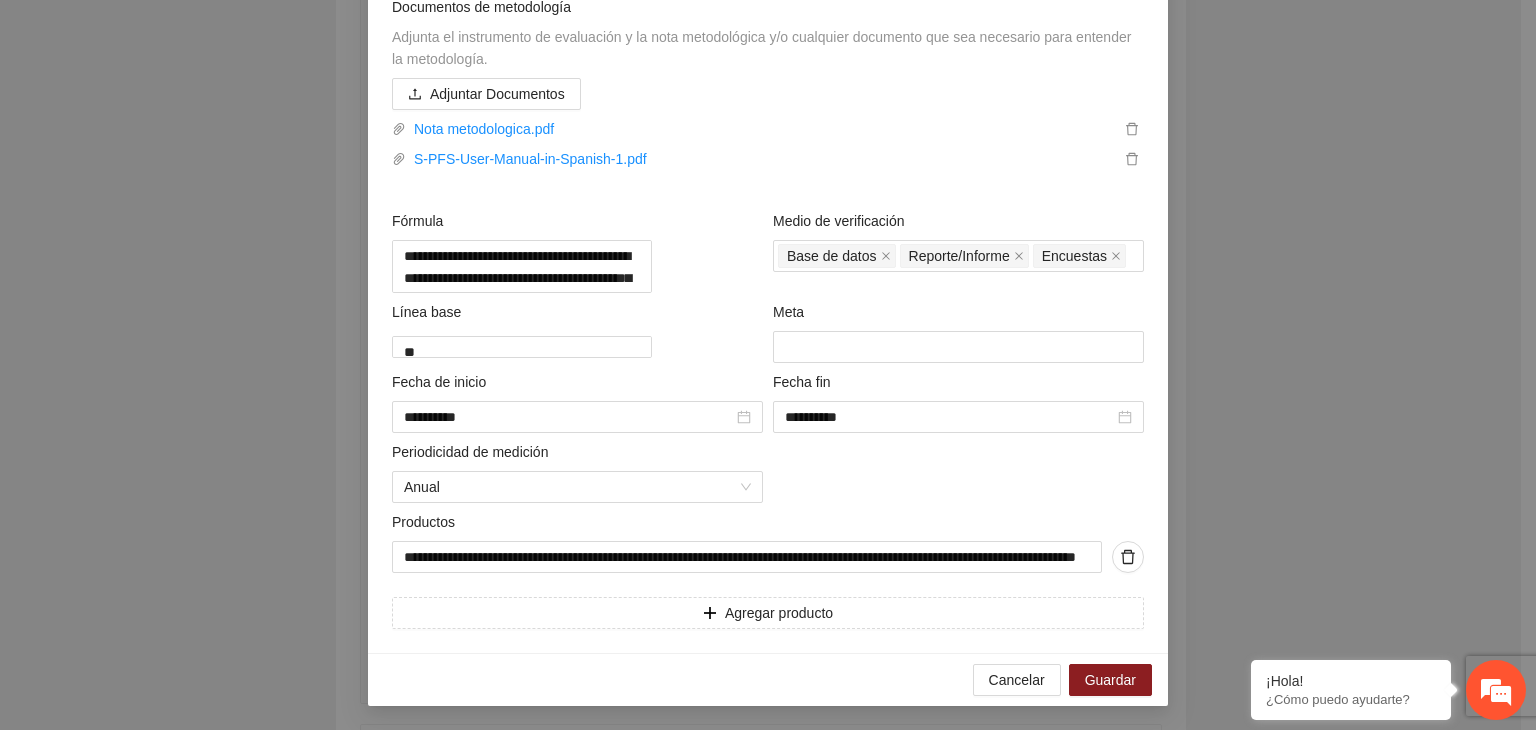 scroll, scrollTop: 964, scrollLeft: 0, axis: vertical 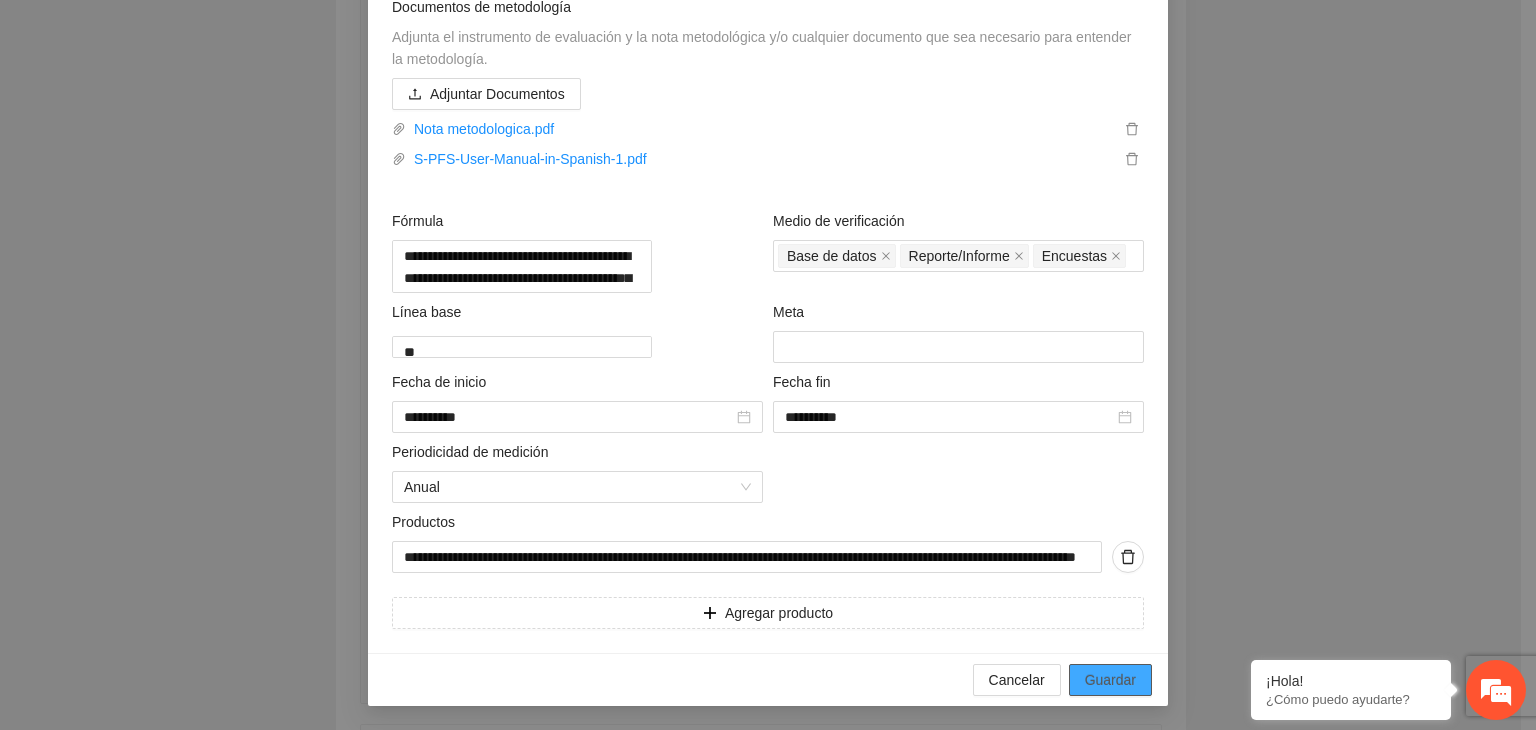 click on "Guardar" at bounding box center [1110, 680] 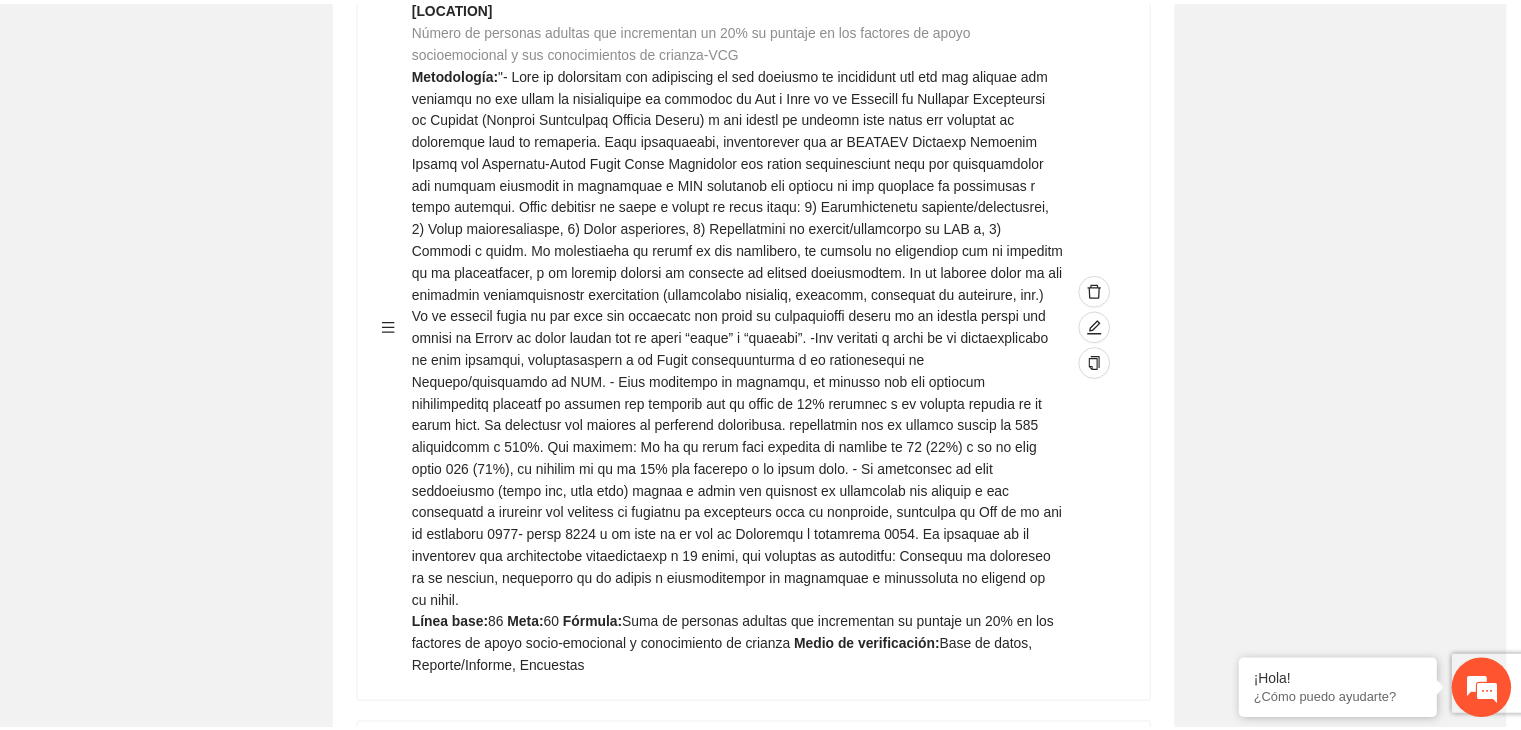 scroll, scrollTop: 216, scrollLeft: 0, axis: vertical 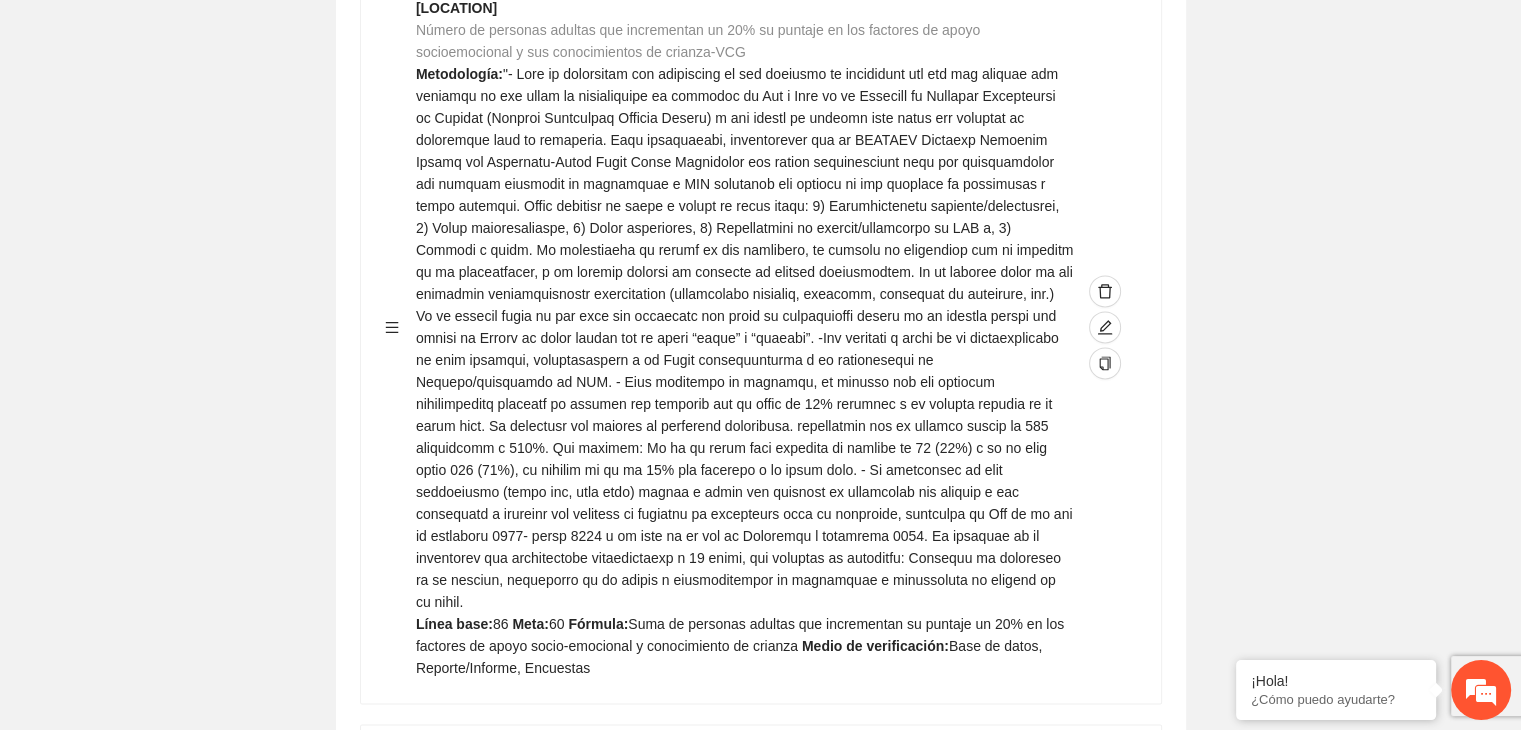 click on "Editar indicador Nombre del indicador      Exportar Contribuir a la disminución de incidencia en violencia familiar en las zonas de Punta Oriente, Cerro Grande y Riberas de Sacramento del Municipio  de Chihuahua. Indicadores Indicador  1 :  Violencia familiar disminuyendo en un 5% en Cerro grande Número de carpetas de investigación de Violencia familiar  disminuyendo en un 5% en Cerro grande Metodología:  Se solicita información al Observatorio Ciudadano de FICOSEC sobre el número de carpetas de violencia familiar en las colonias de intervención Línea base:  29   Meta:  25   Fórmula:  Suma de carpetas de investigación de violencia familiar disminuyendo  en un 5% en Punta Oriente   Medio de verificación:  Reporte/Informe 0 Indicador  2 :  Violencia familiar disminuyendo en un 5% en Punta Oriente Número de carpetas de investigación de Violencia familiar  disminuyendo en un 5% en Punta Oriente Metodología:  Línea base:  63   Meta:  56   Fórmula:    Medio de verificación:  Reporte/Informe 0 3 :" at bounding box center (760, -172) 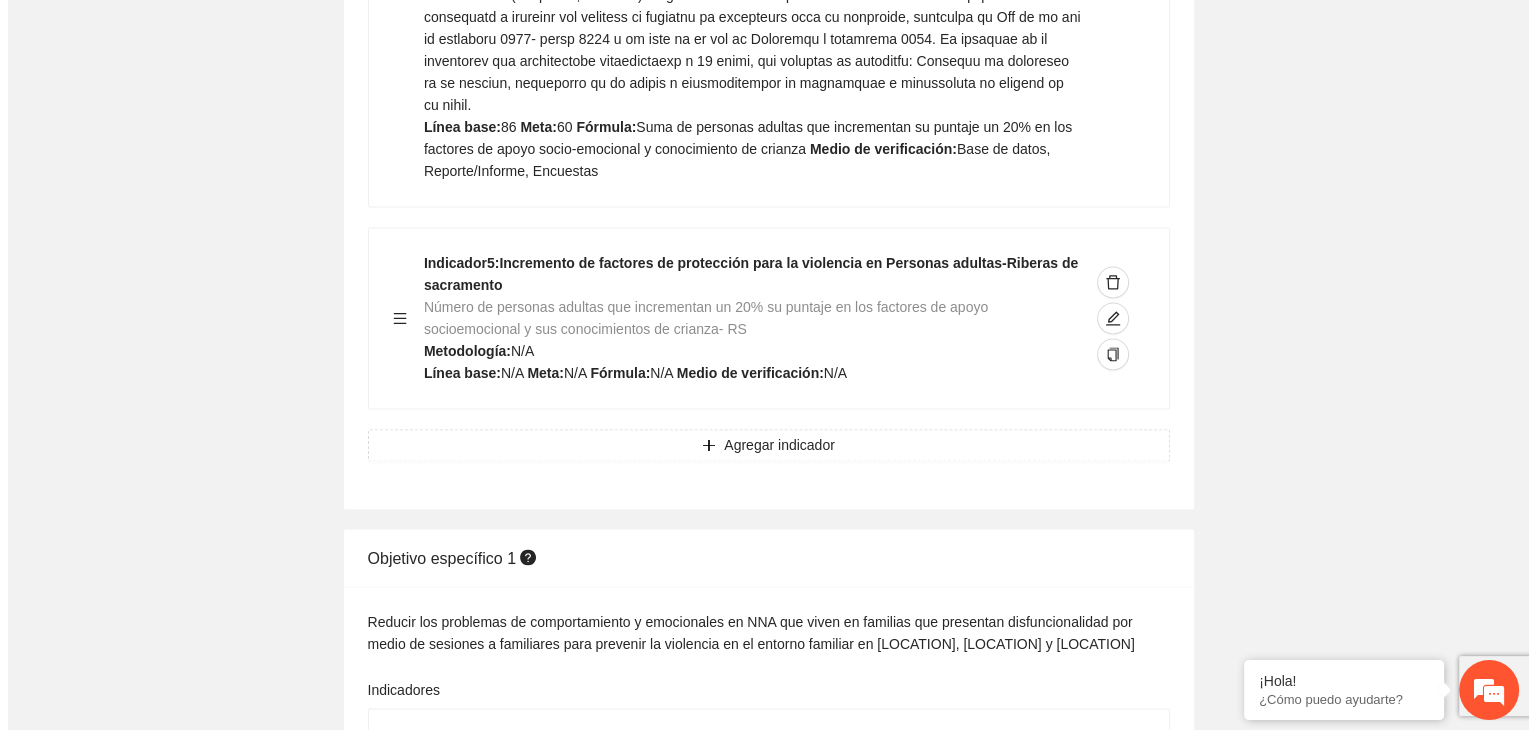 scroll, scrollTop: 3331, scrollLeft: 0, axis: vertical 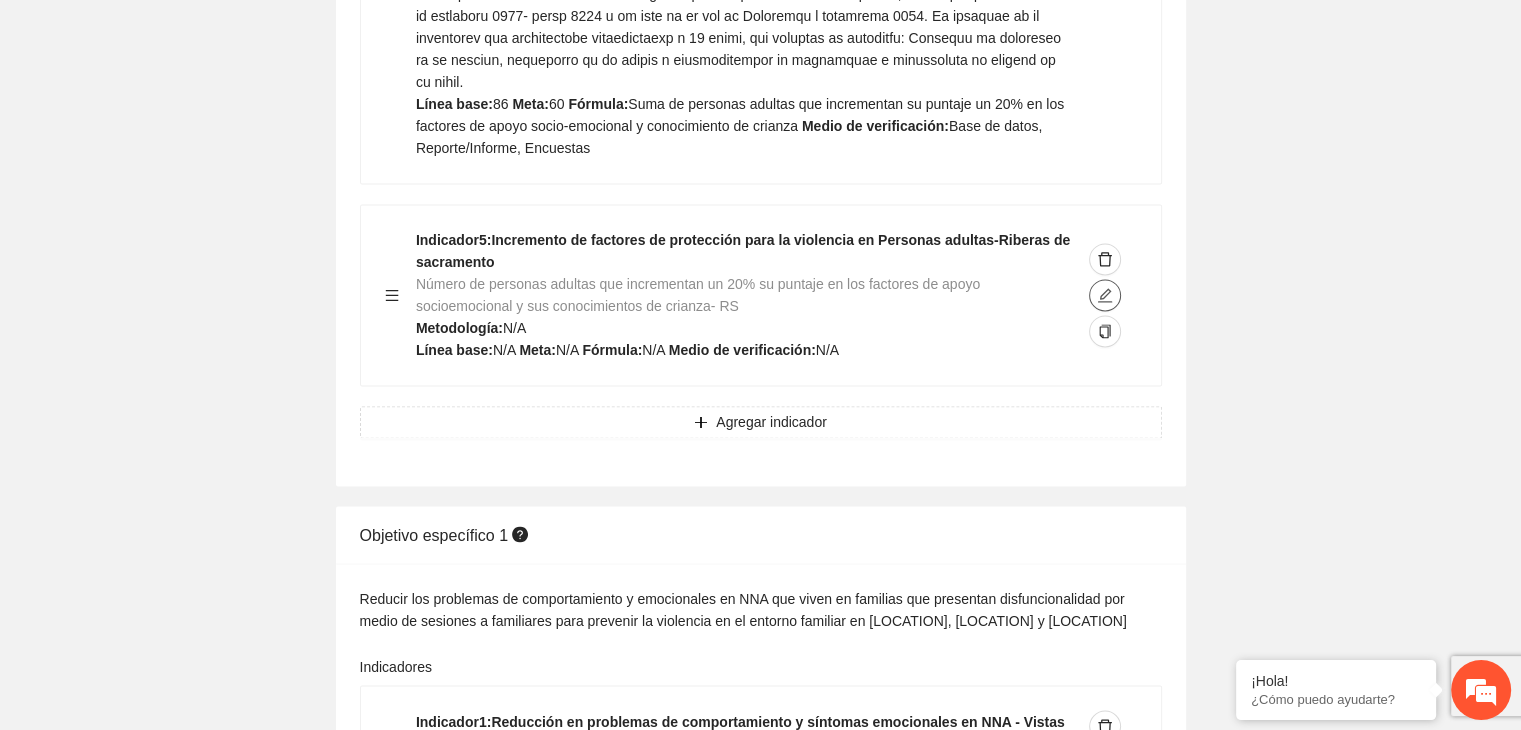 click 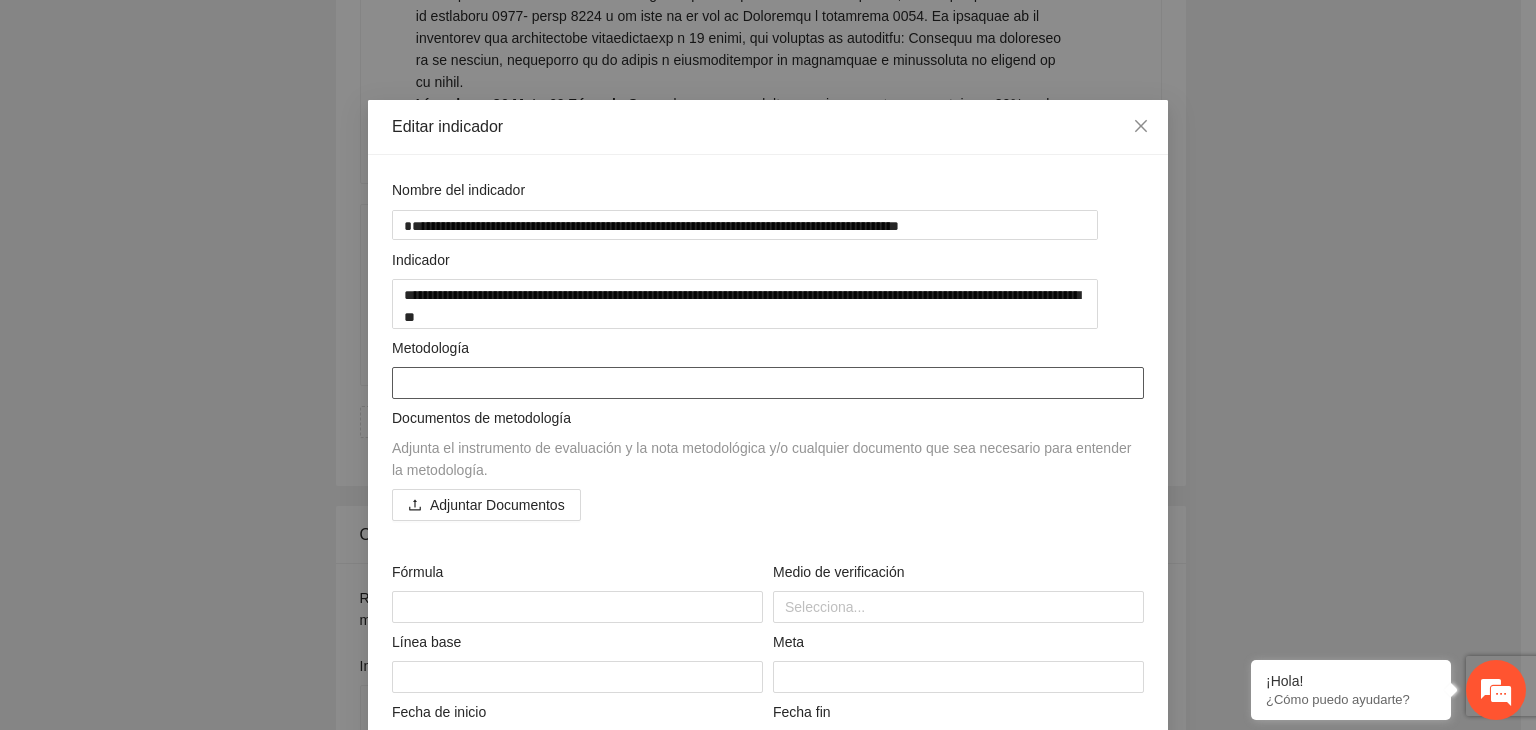 click at bounding box center [768, 383] 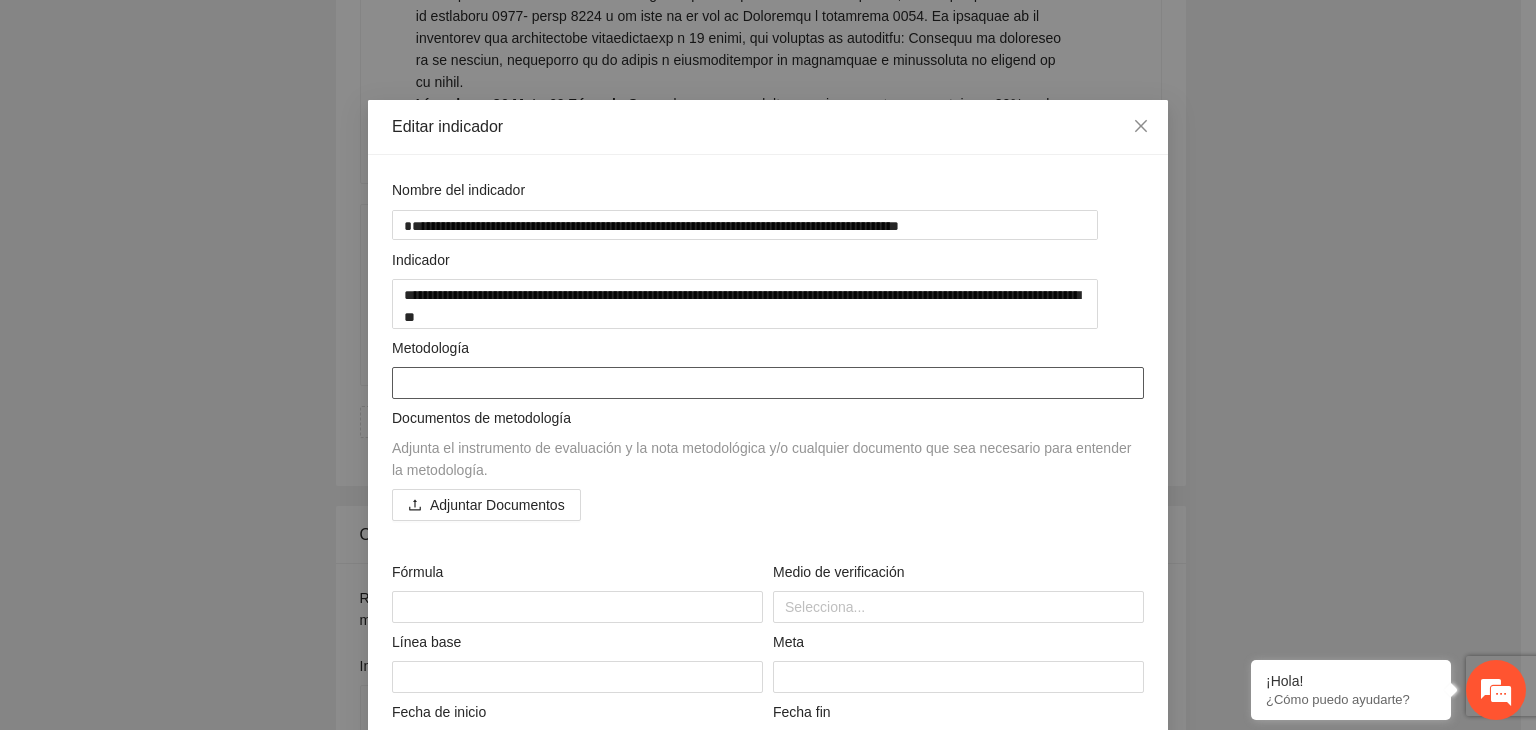 paste on "**********" 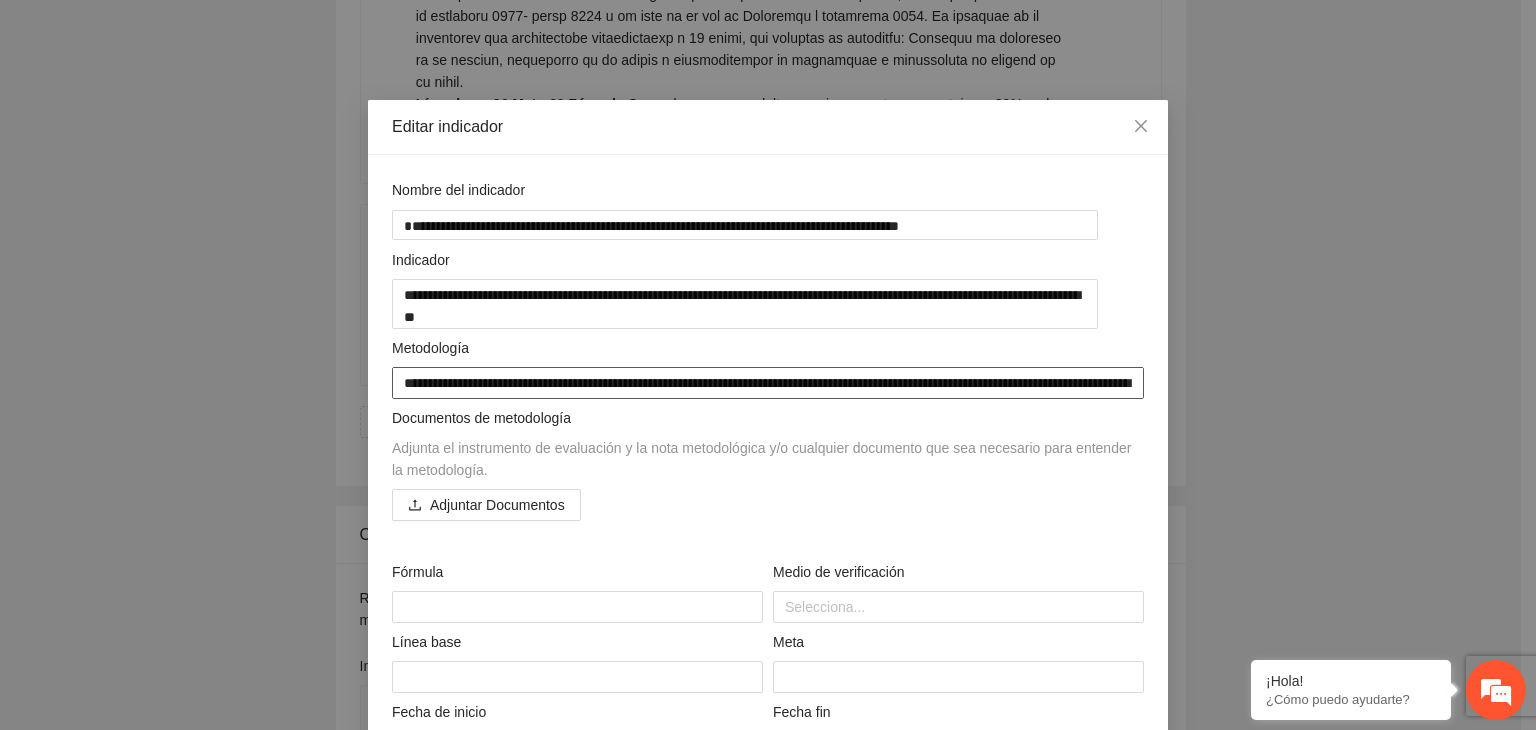 scroll, scrollTop: 0, scrollLeft: 0, axis: both 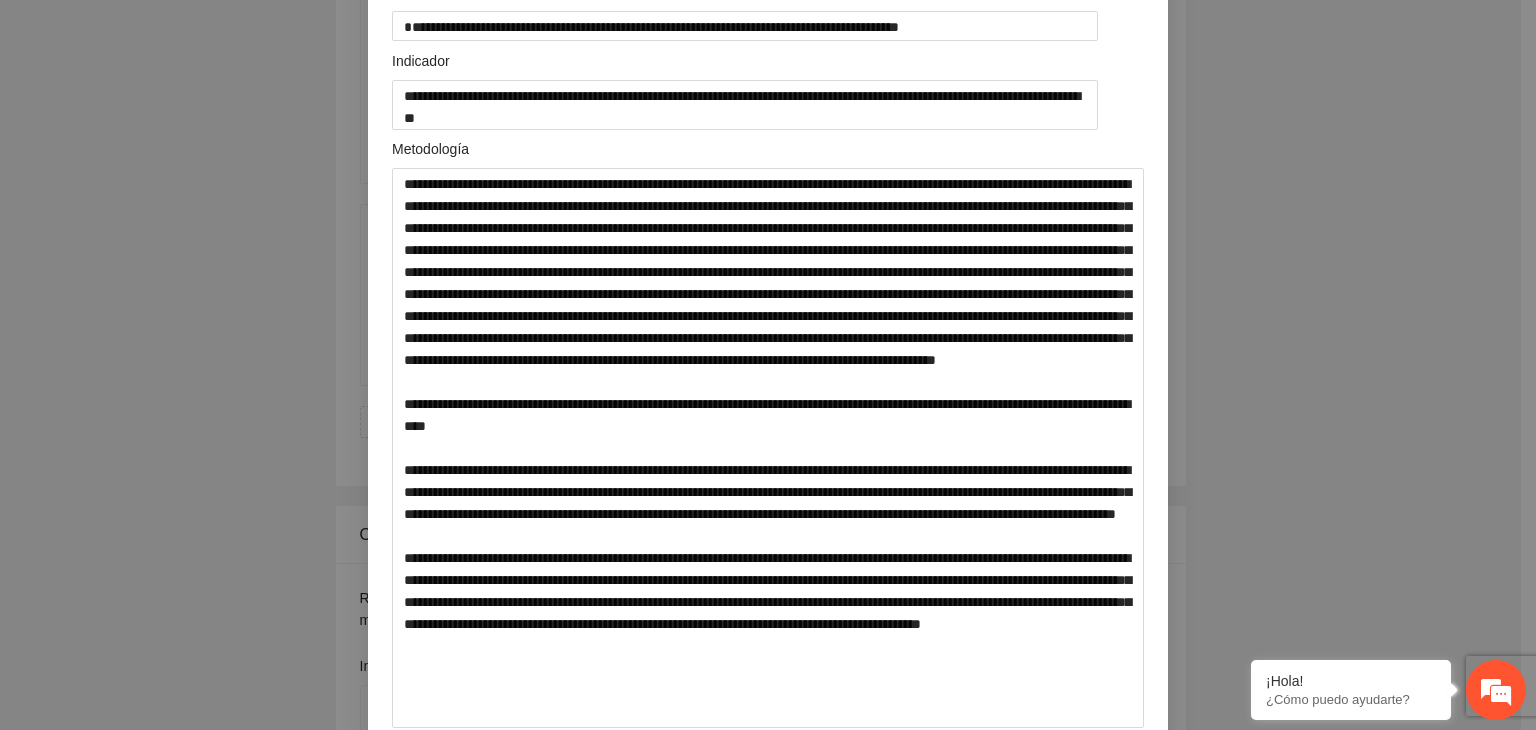 click on "**********" at bounding box center (768, 365) 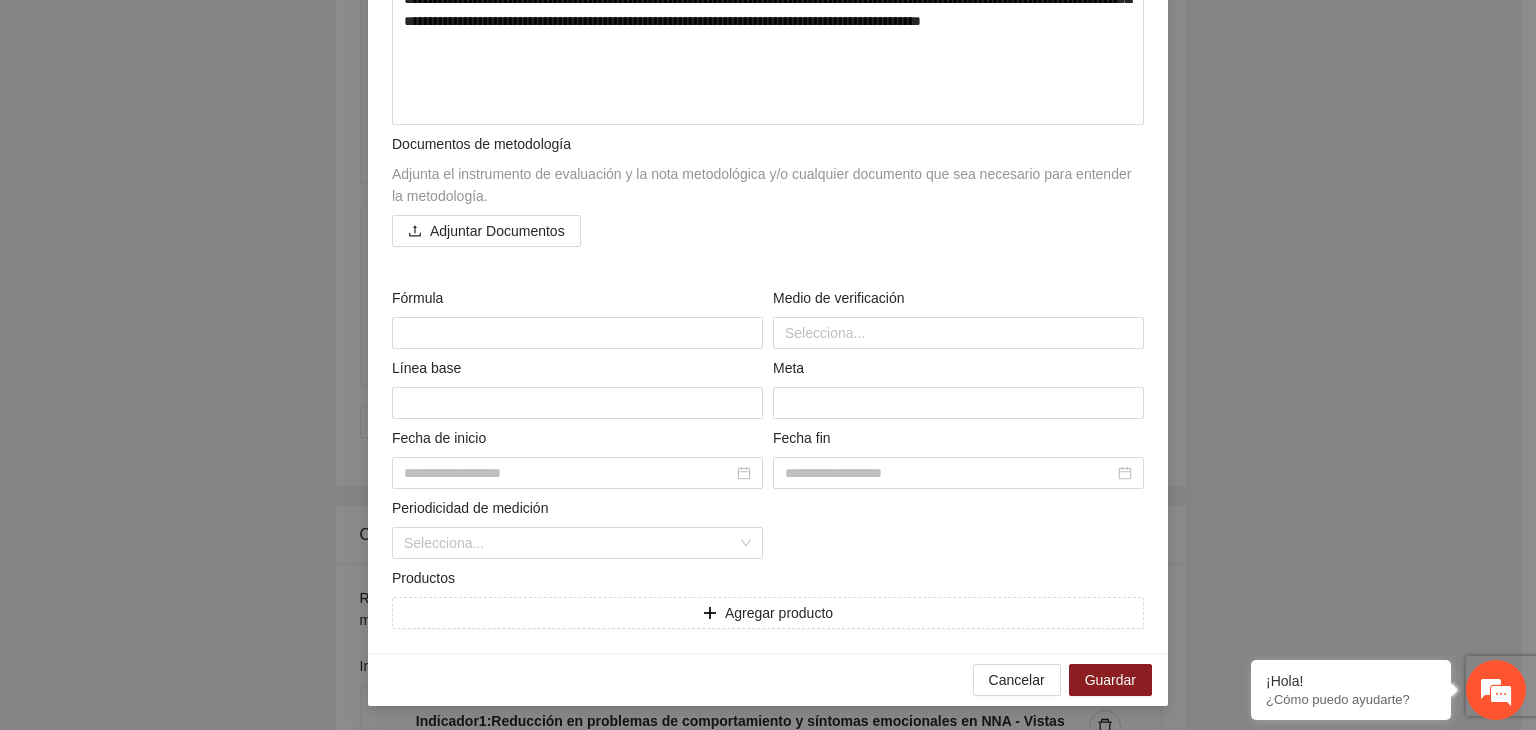 scroll, scrollTop: 805, scrollLeft: 0, axis: vertical 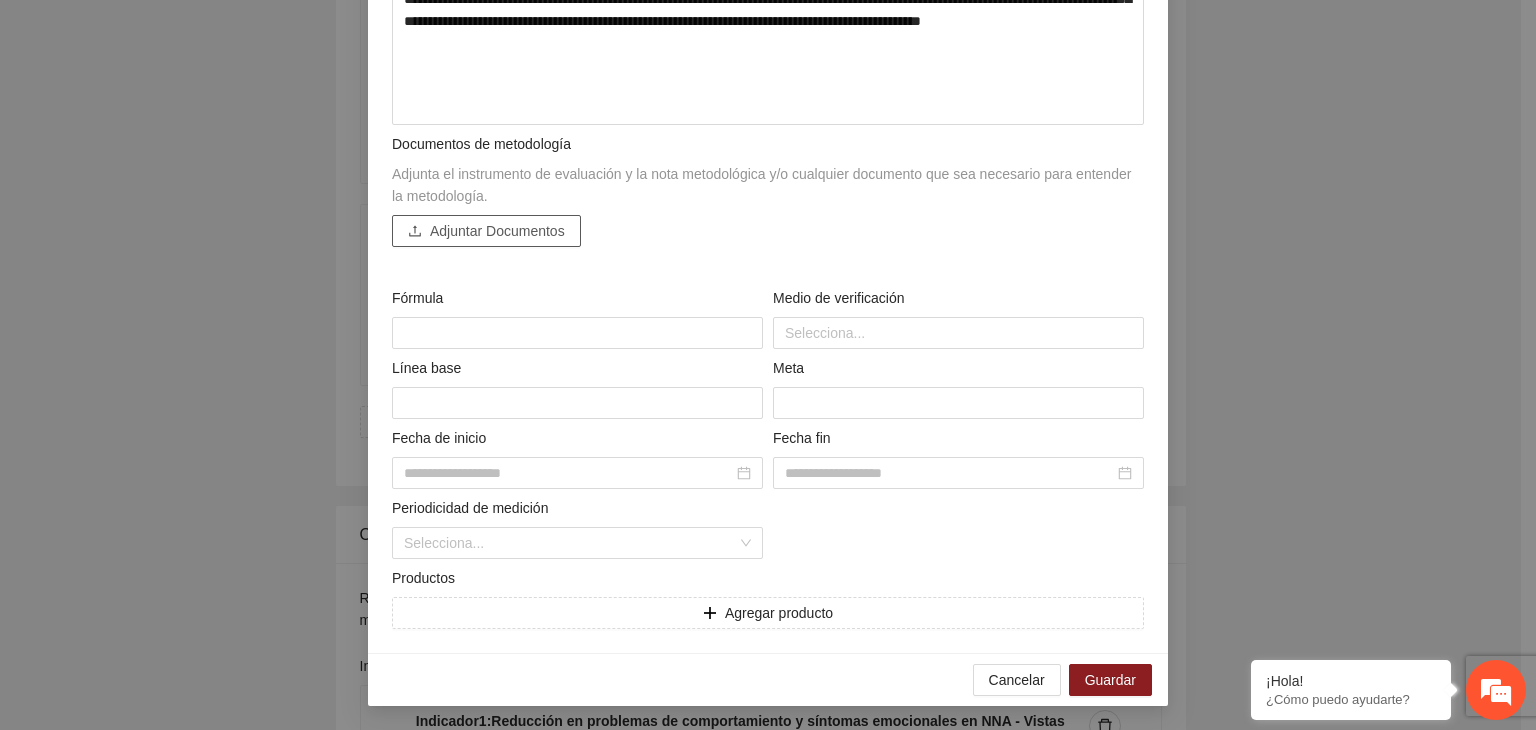 click on "Adjuntar Documentos" at bounding box center (497, 231) 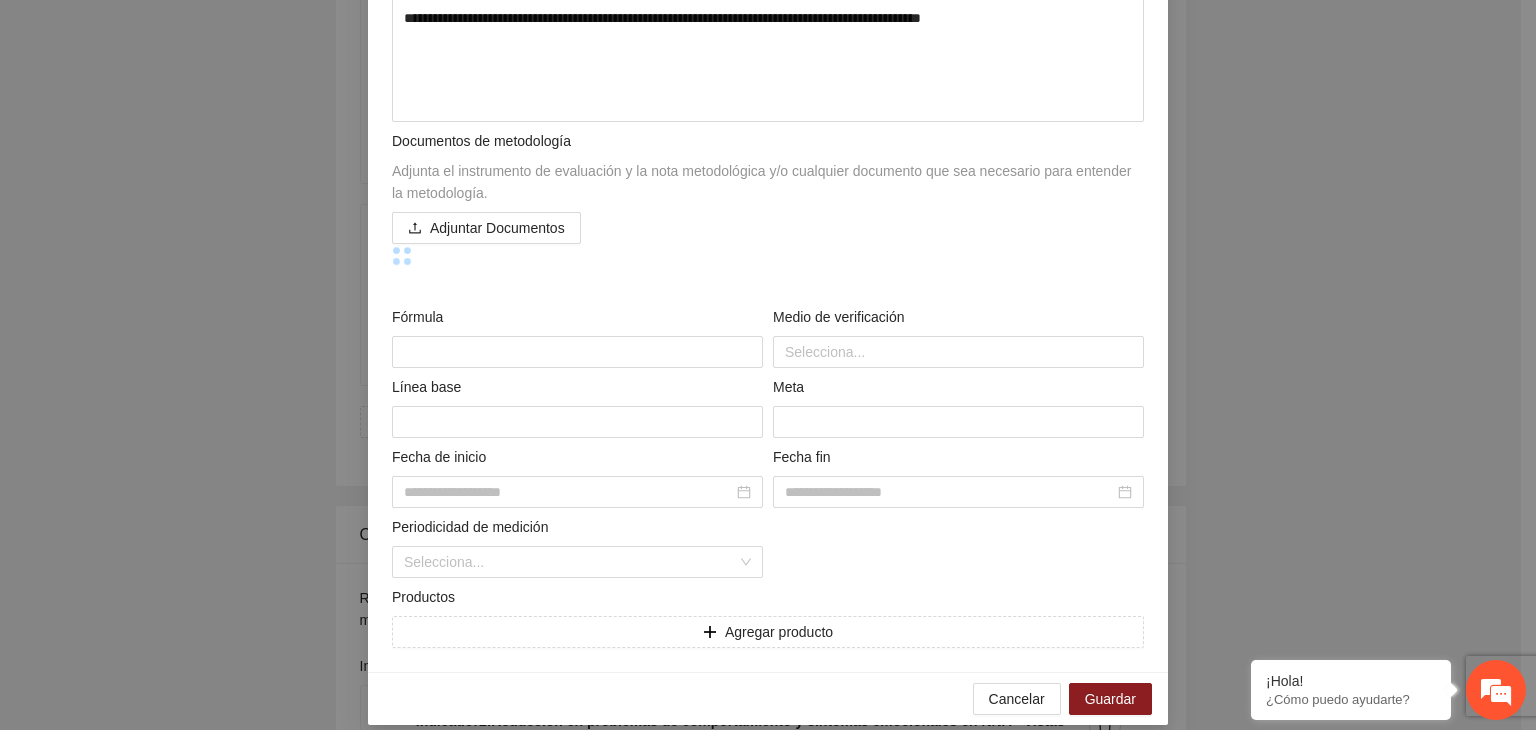 click on "**********" at bounding box center [768, 365] 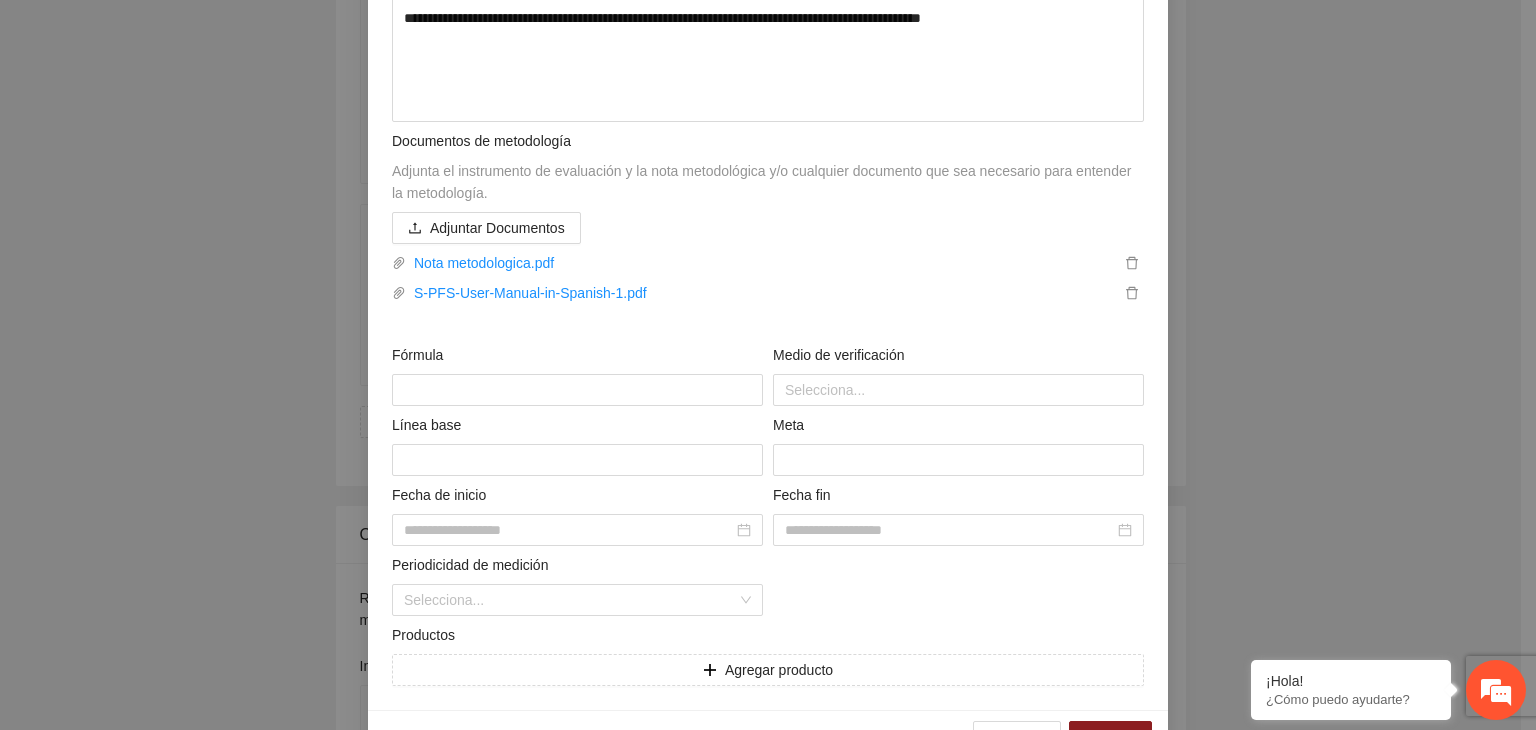 click on "**********" at bounding box center (768, 365) 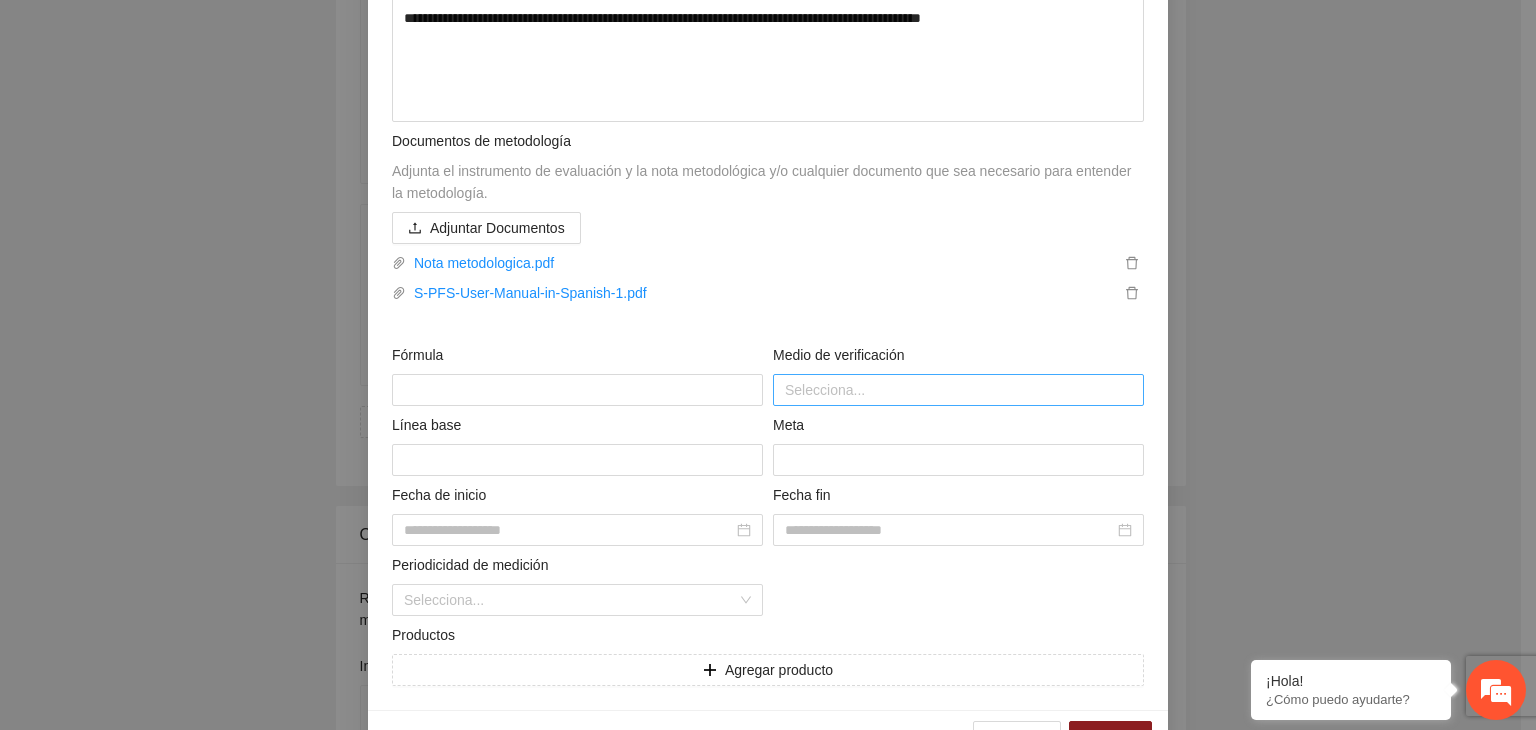 click at bounding box center (958, 390) 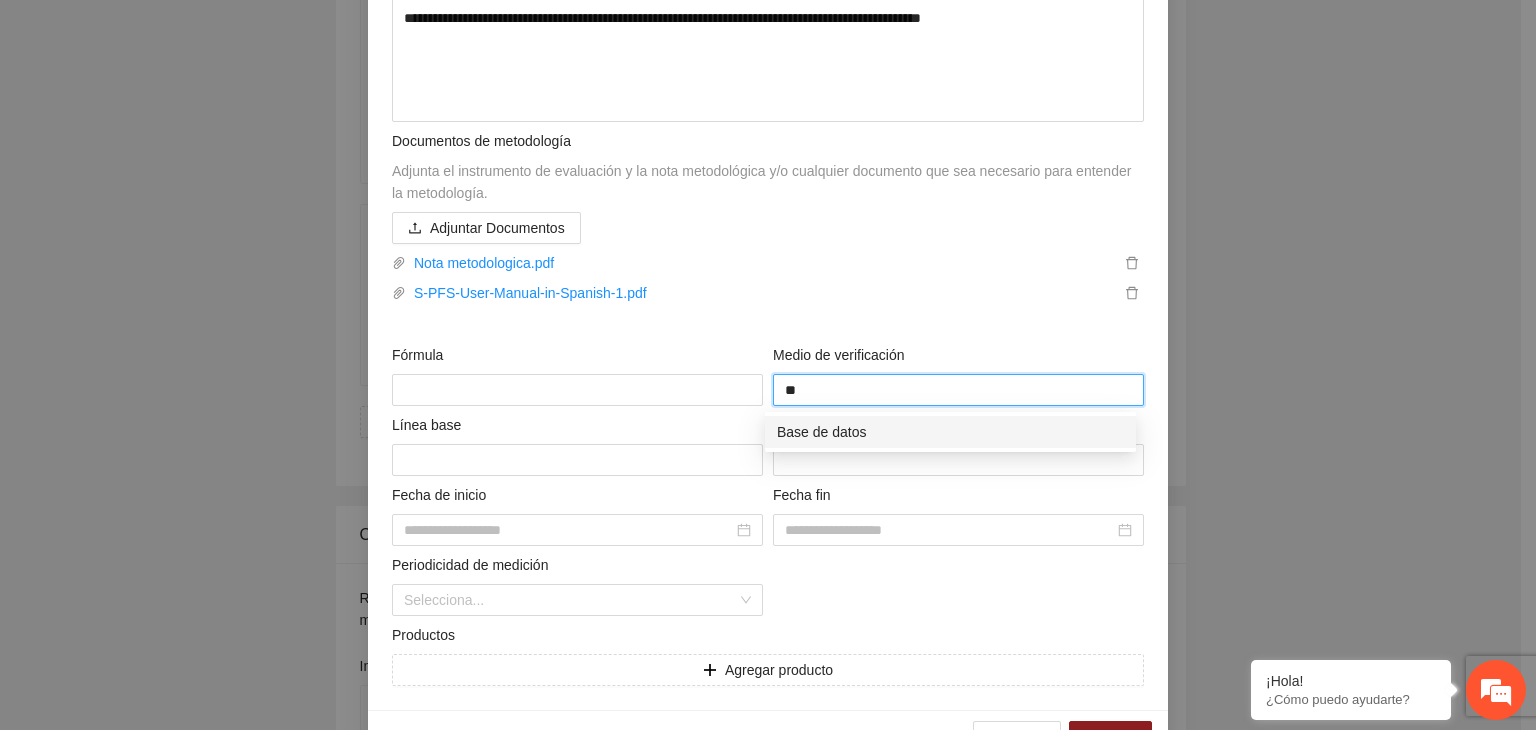 click on "Base de datos" at bounding box center [950, 432] 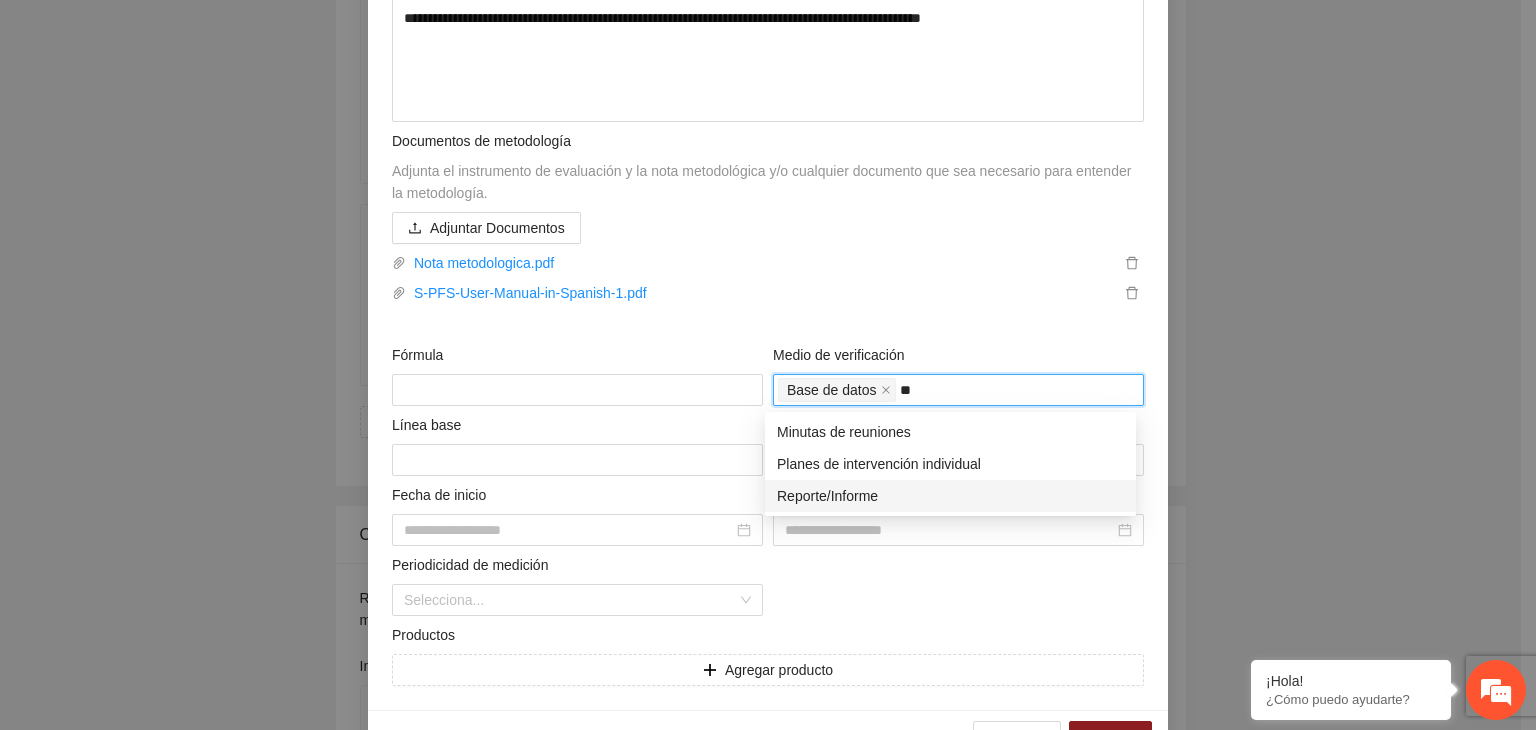 click on "Reporte/Informe" at bounding box center (950, 496) 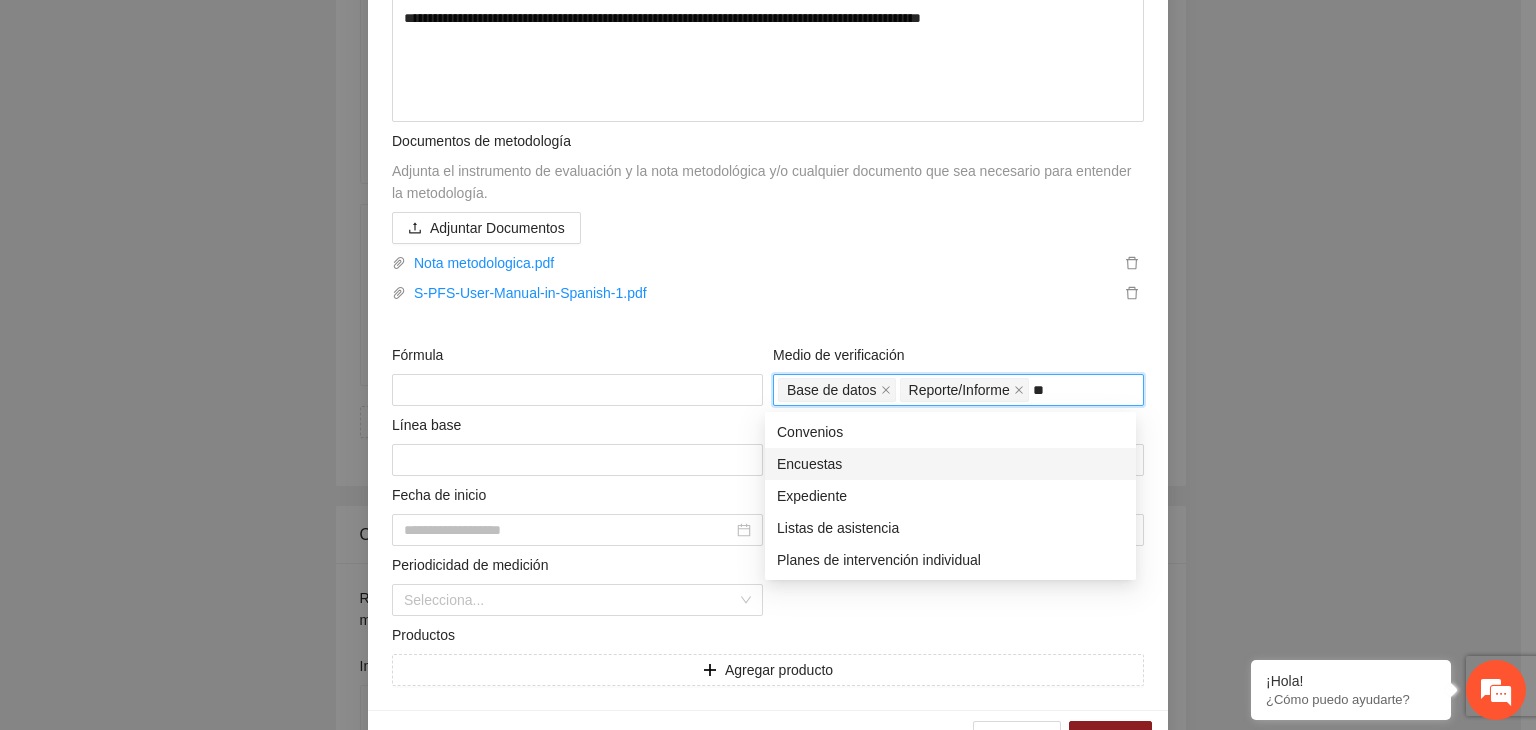 click on "Encuestas" at bounding box center [950, 464] 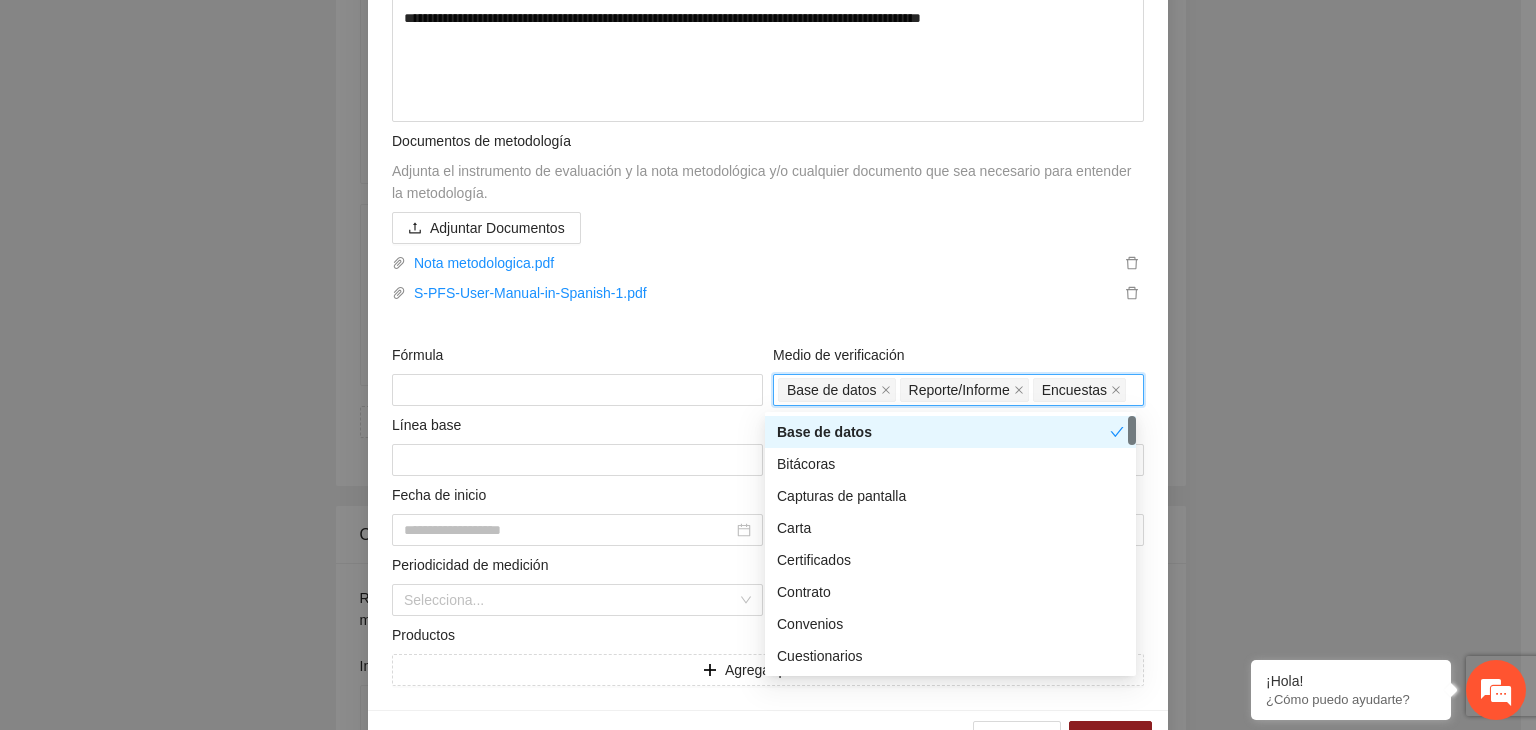 click on "**********" at bounding box center [768, 365] 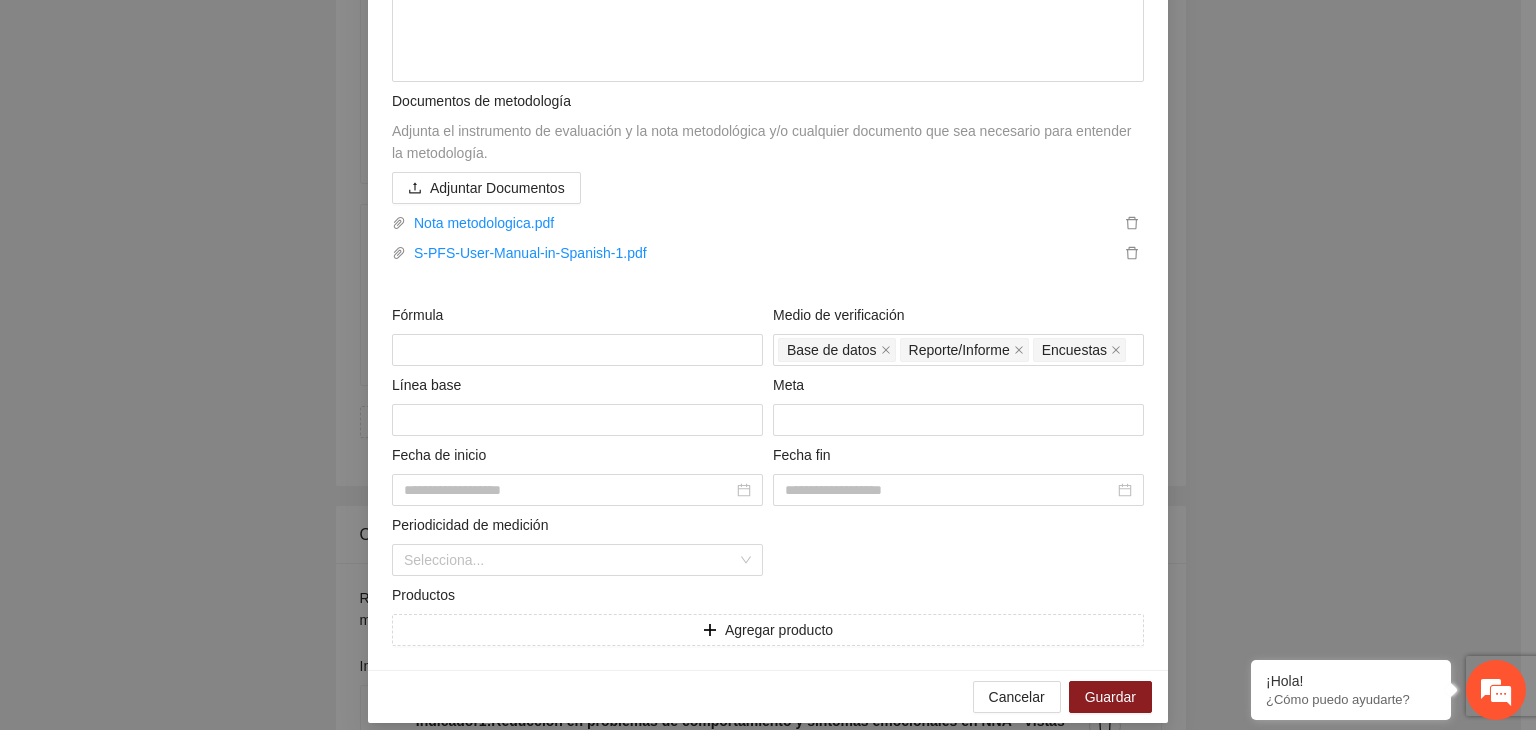 scroll, scrollTop: 865, scrollLeft: 0, axis: vertical 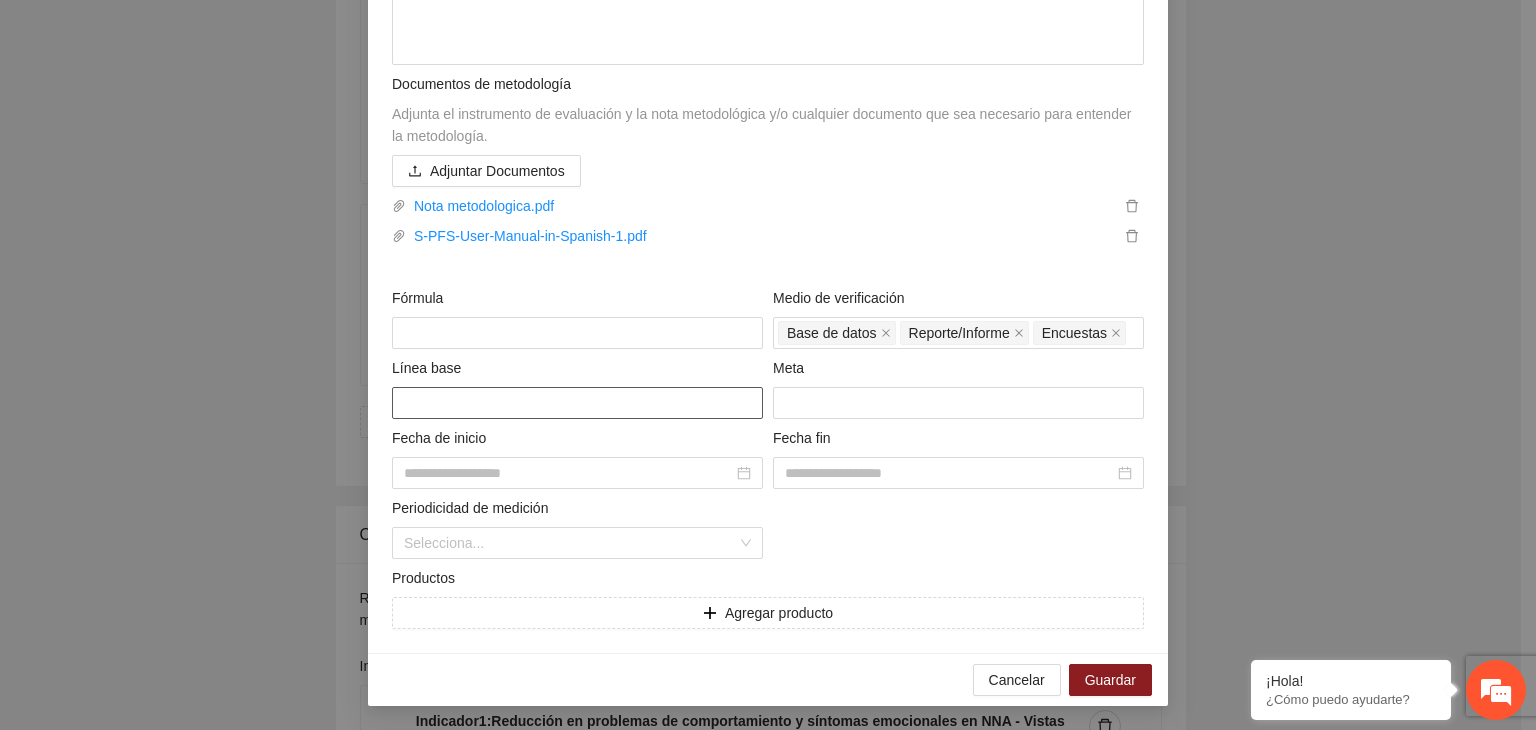 click at bounding box center (577, 403) 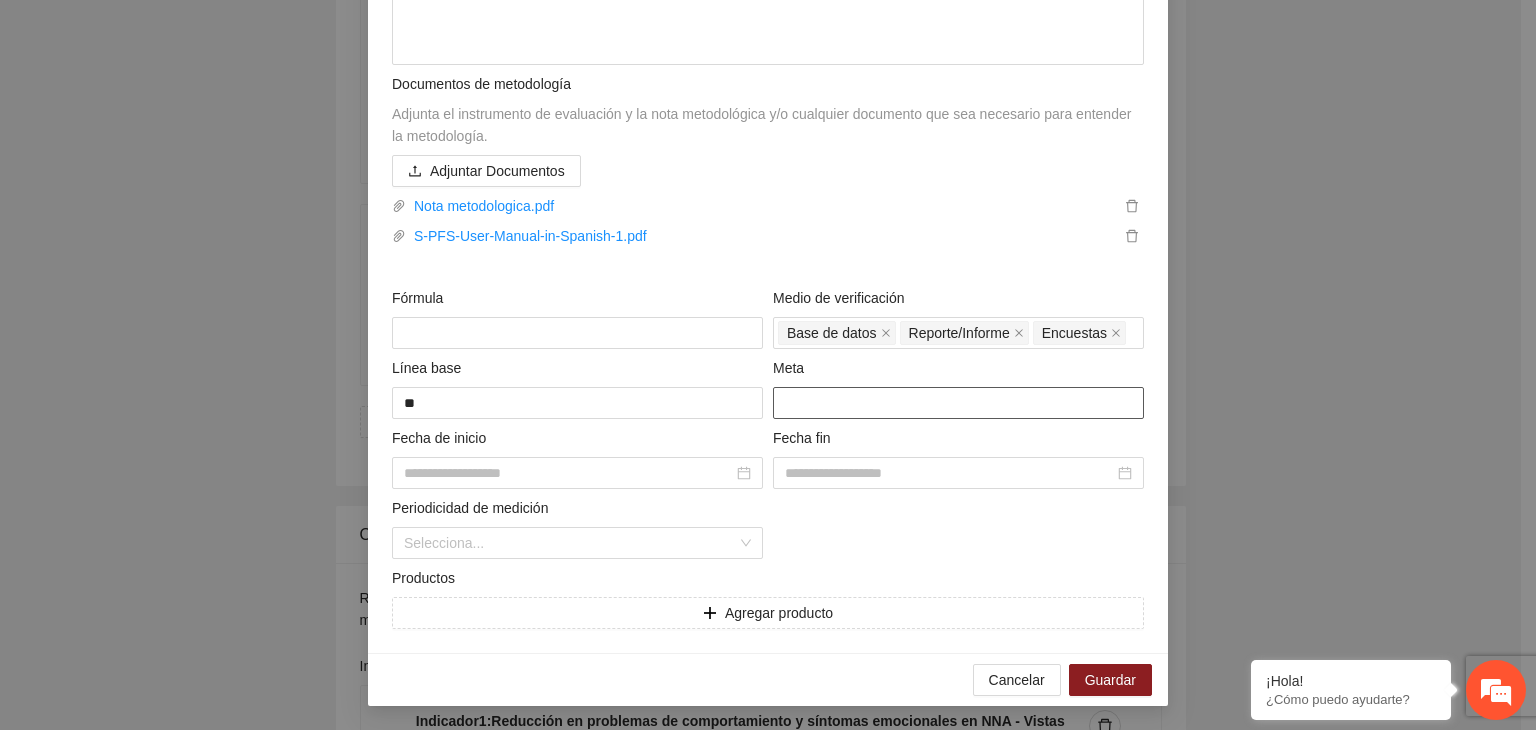 click at bounding box center [958, 403] 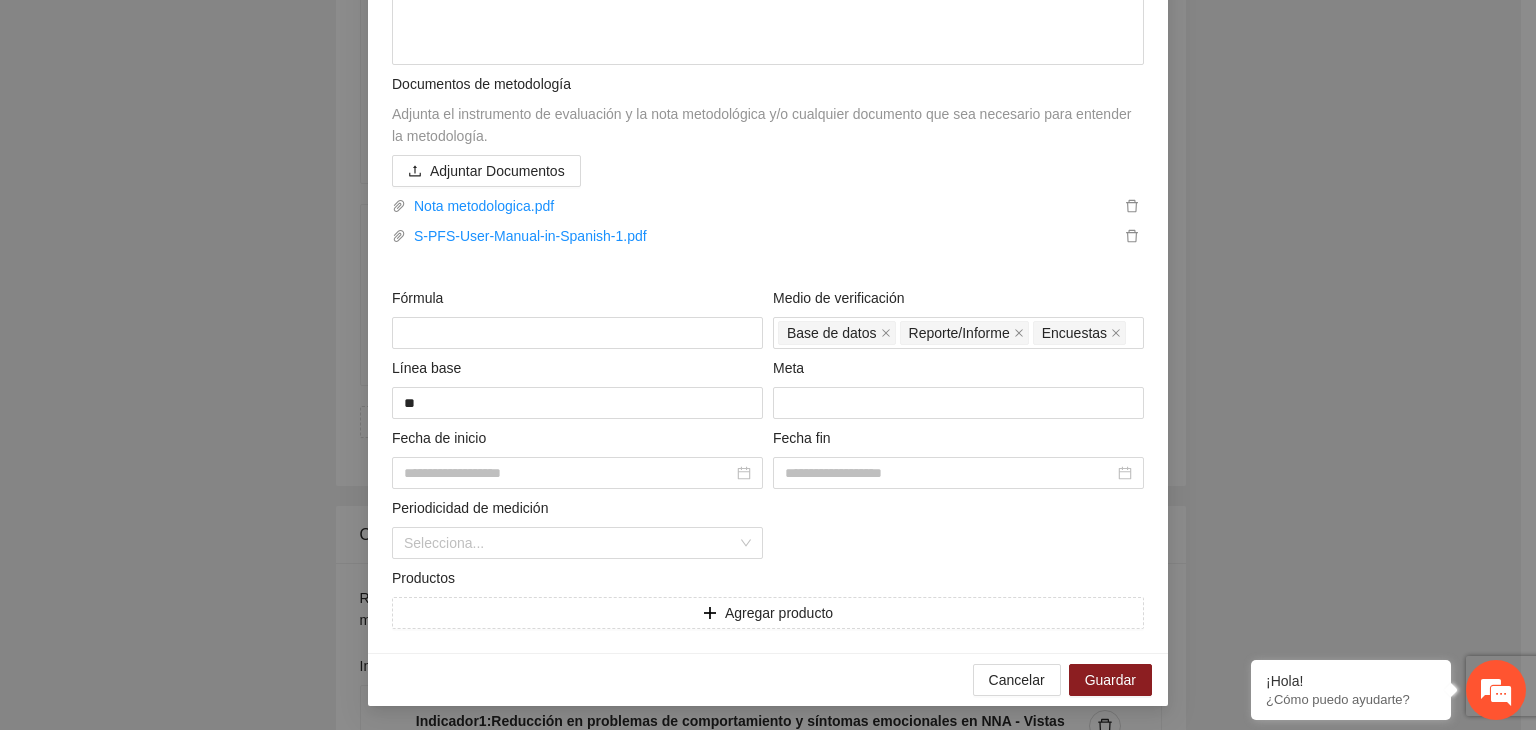 click on "**********" at bounding box center [768, 365] 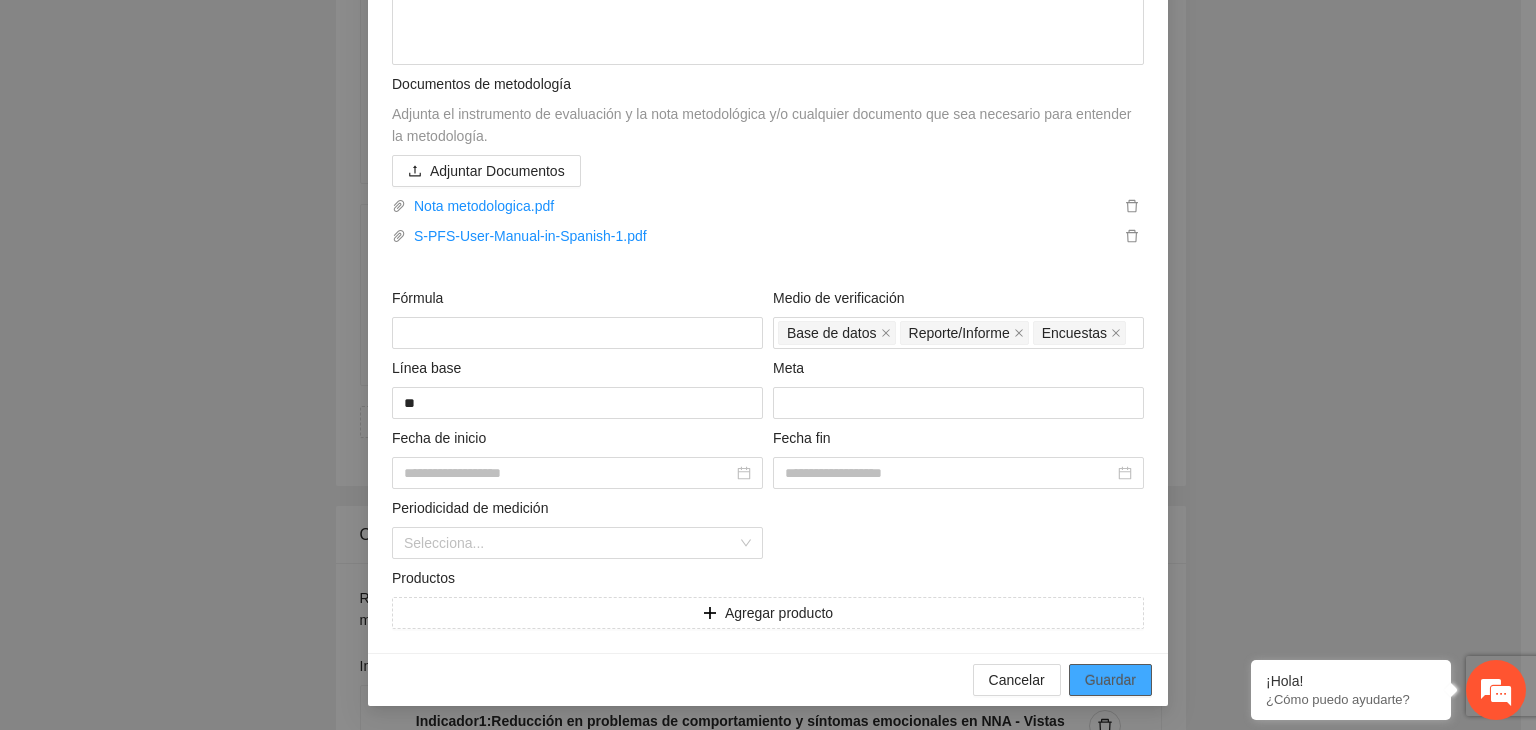 click on "Guardar" at bounding box center (1110, 680) 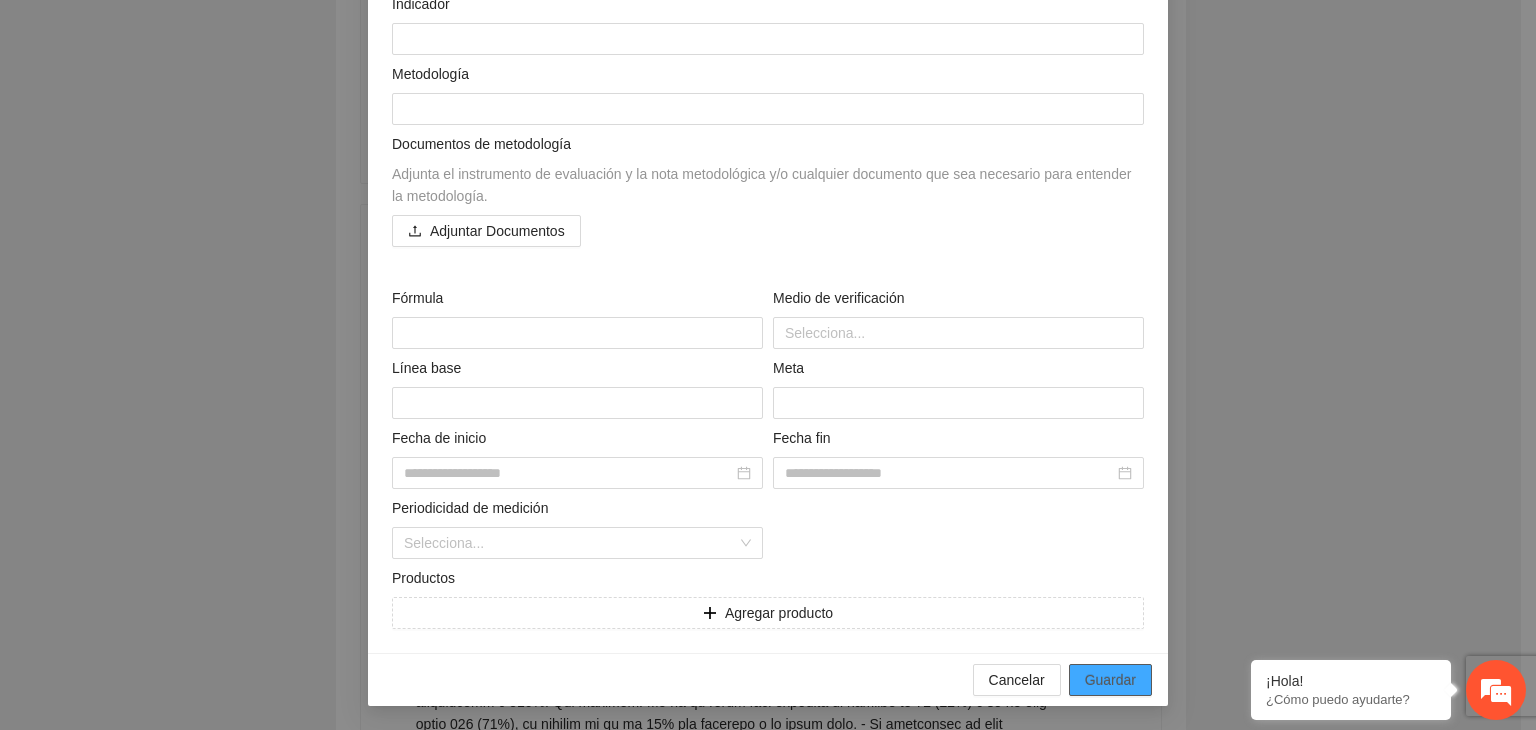 scroll, scrollTop: 3815, scrollLeft: 0, axis: vertical 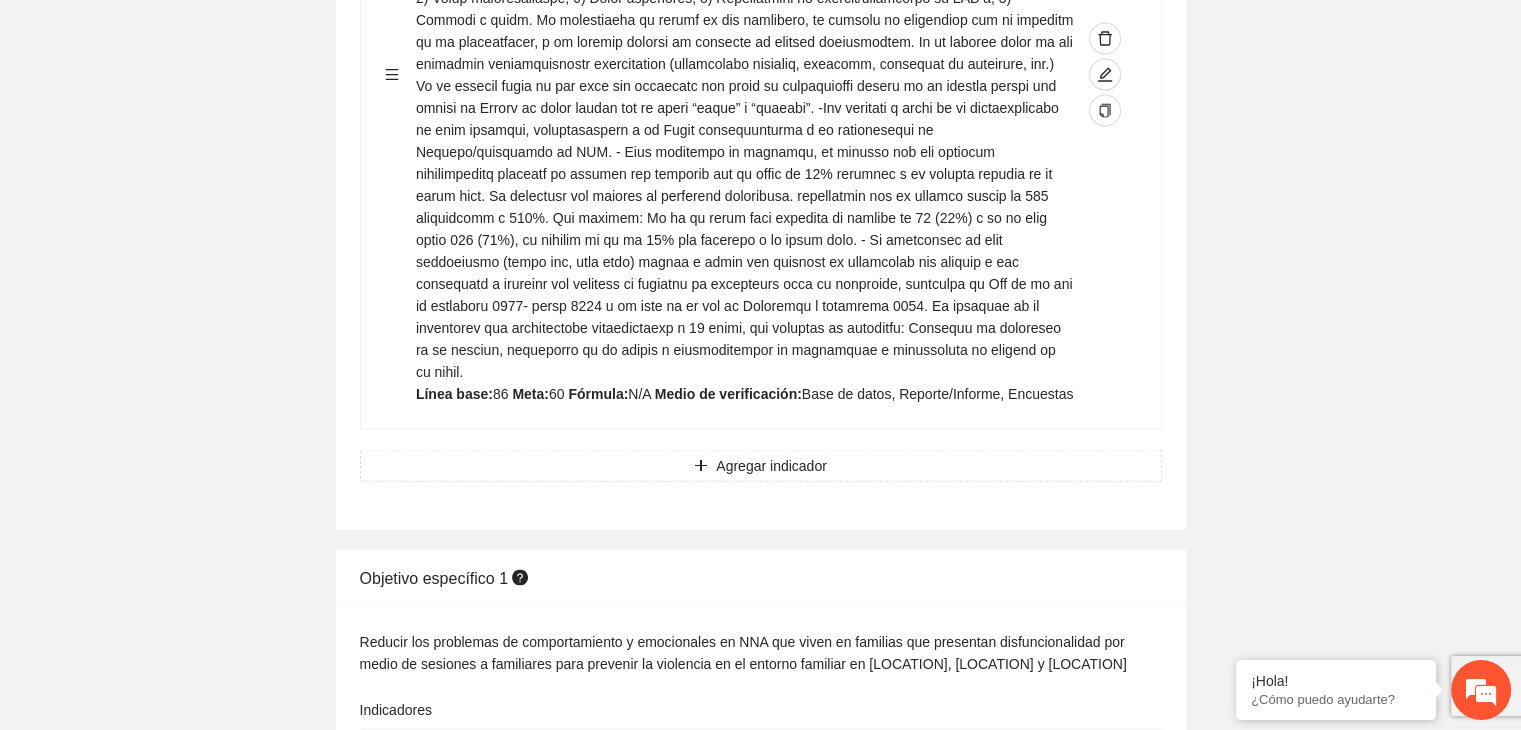 click on "Editar indicador Nombre del indicador      Exportar Contribuir a la disminución de incidencia en violencia familiar en las zonas de Punta Oriente, Cerro Grande y Riberas de Sacramento del Municipio  de Chihuahua. Indicadores Indicador  1 :  Violencia familiar disminuyendo en un 5% en Cerro grande Número de carpetas de investigación de Violencia familiar  disminuyendo en un 5% en Cerro grande Metodología:  Se solicita información al Observatorio Ciudadano de FICOSEC sobre el número de carpetas de violencia familiar en las colonias de intervención Línea base:  29   Meta:  25   Fórmula:  Suma de carpetas de investigación de violencia familiar disminuyendo  en un 5% en Punta Oriente   Medio de verificación:  Reporte/Informe 0 Indicador  2 :  Violencia familiar disminuyendo en un 5% en Punta Oriente Número de carpetas de investigación de Violencia familiar  disminuyendo en un 5% en Punta Oriente Metodología:  Línea base:  63   Meta:  56   Fórmula:    Medio de verificación:  Reporte/Informe 0 3 :" at bounding box center (760, -912) 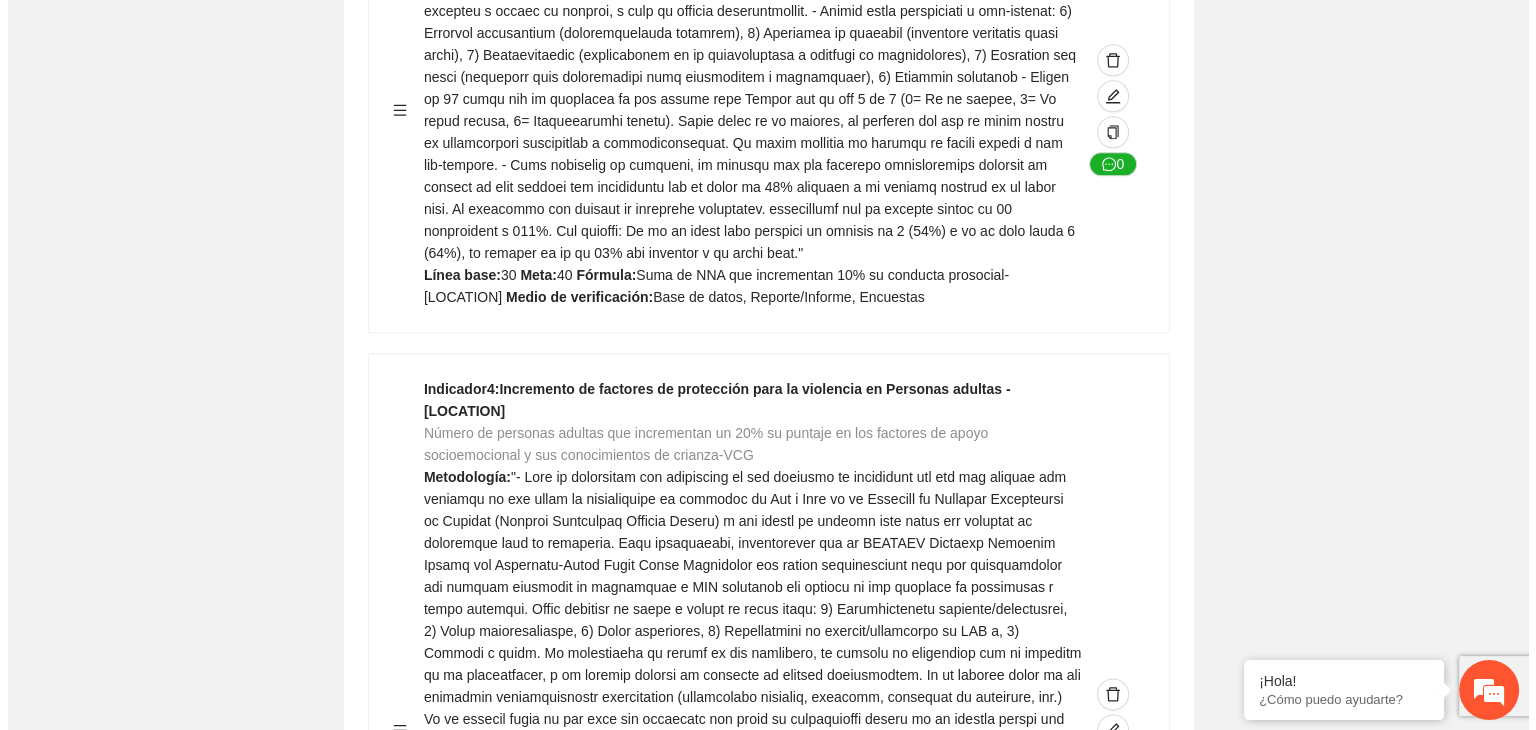 scroll, scrollTop: 2215, scrollLeft: 0, axis: vertical 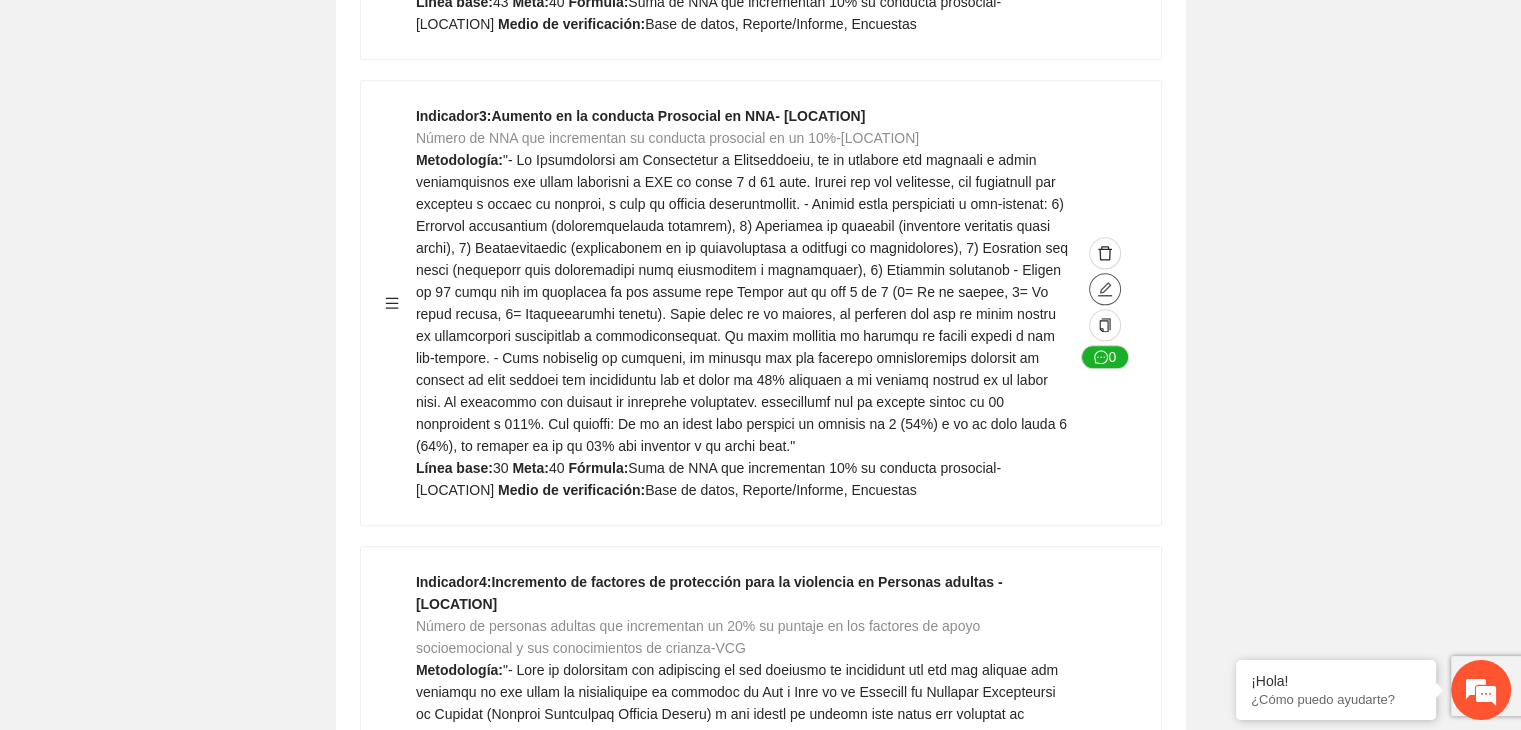 click 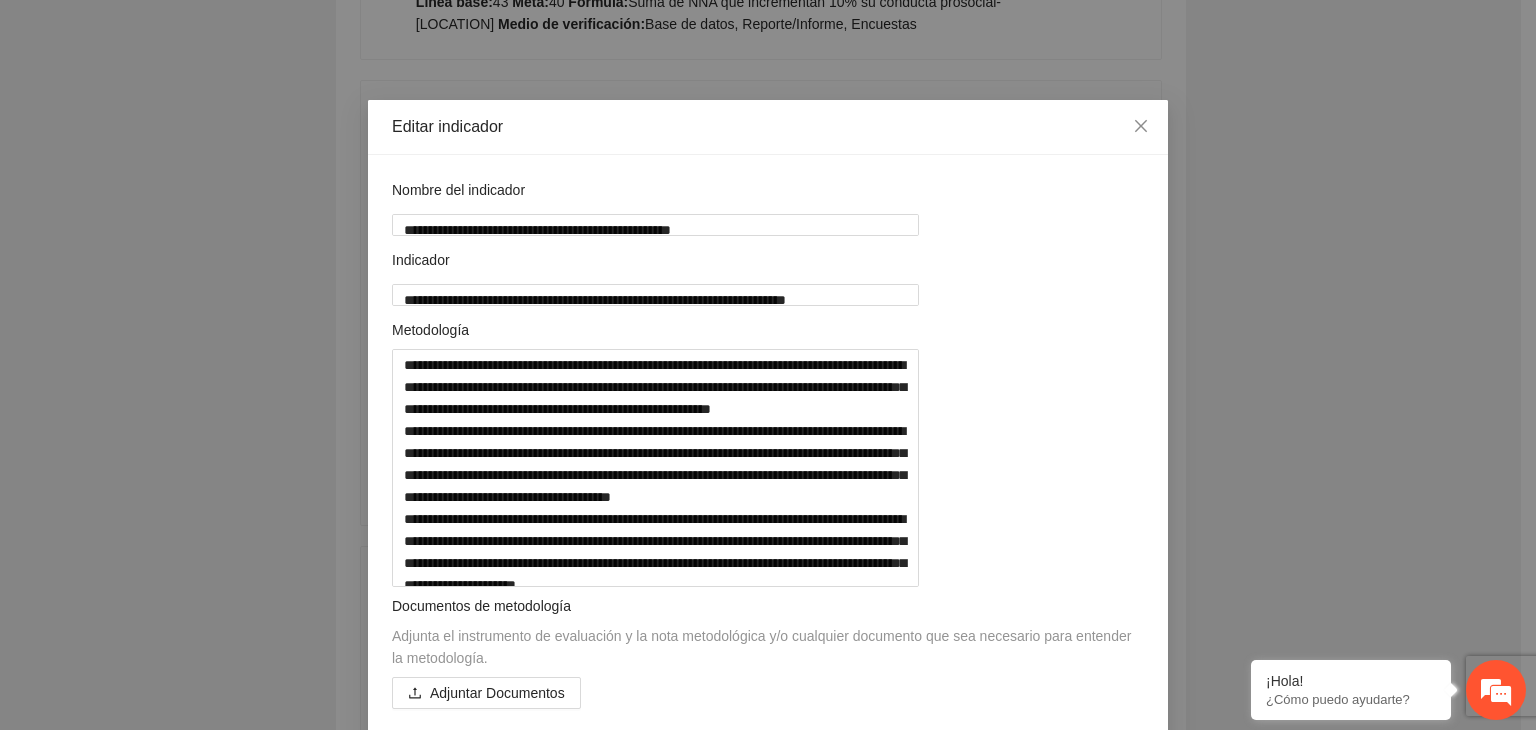 click on "**********" at bounding box center (768, 365) 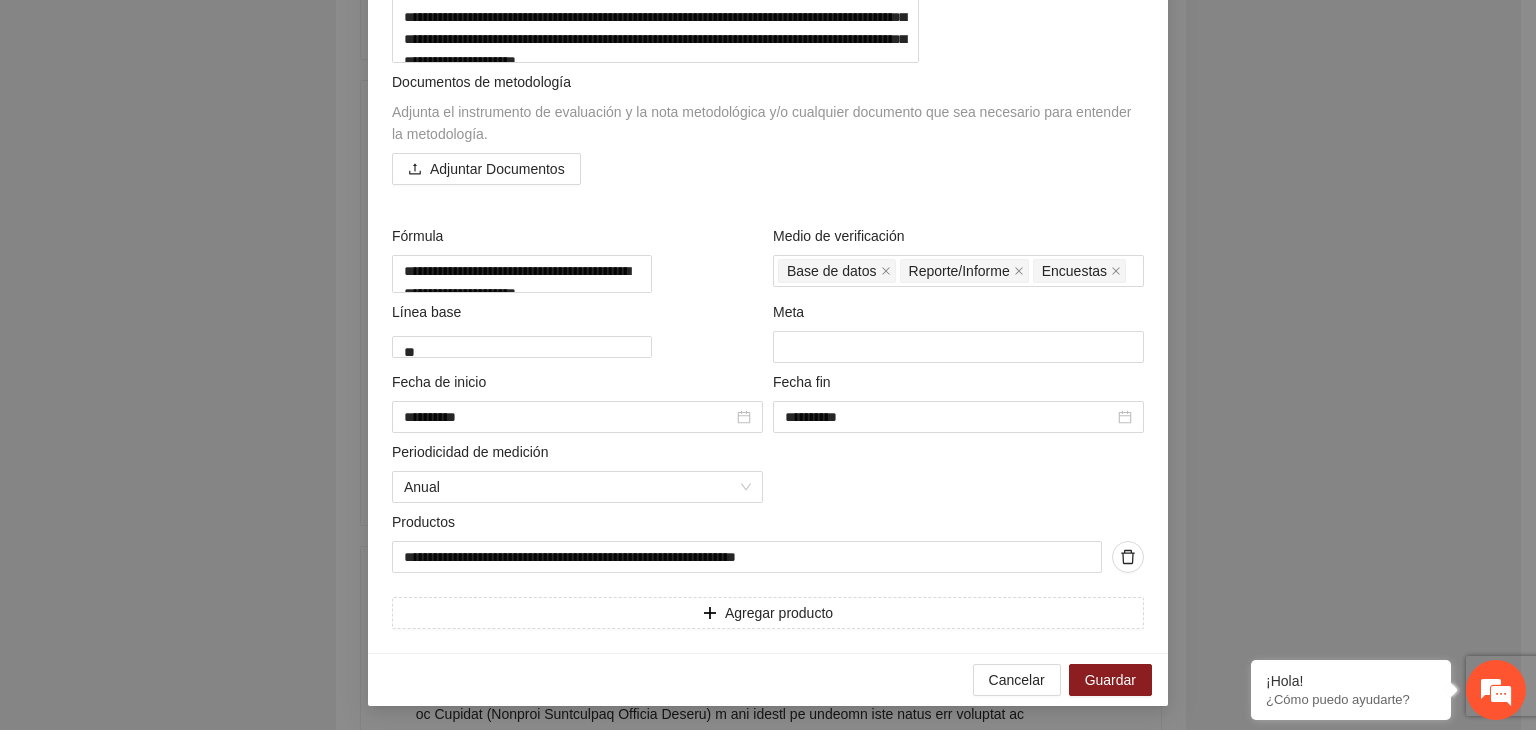 scroll, scrollTop: 641, scrollLeft: 0, axis: vertical 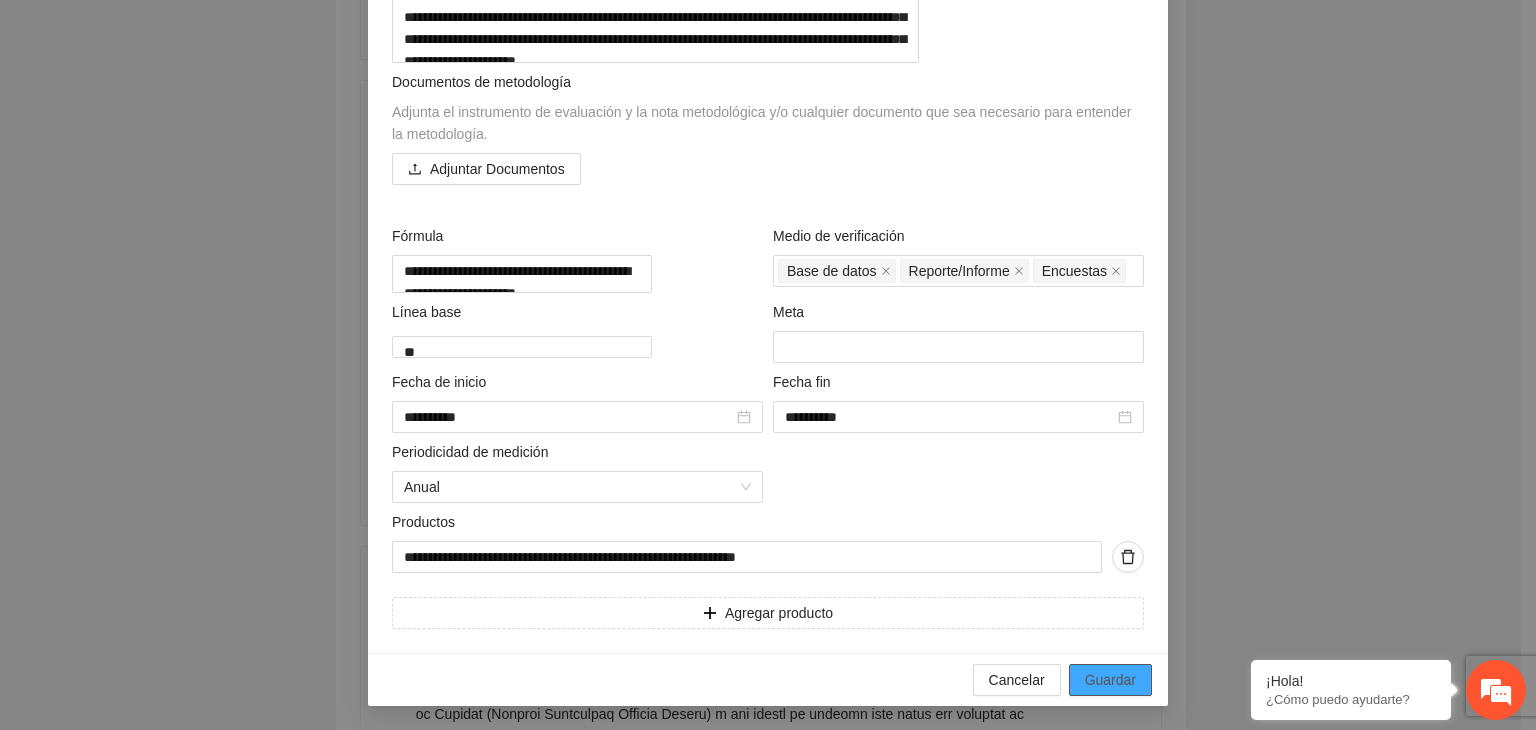click on "Guardar" at bounding box center [1110, 680] 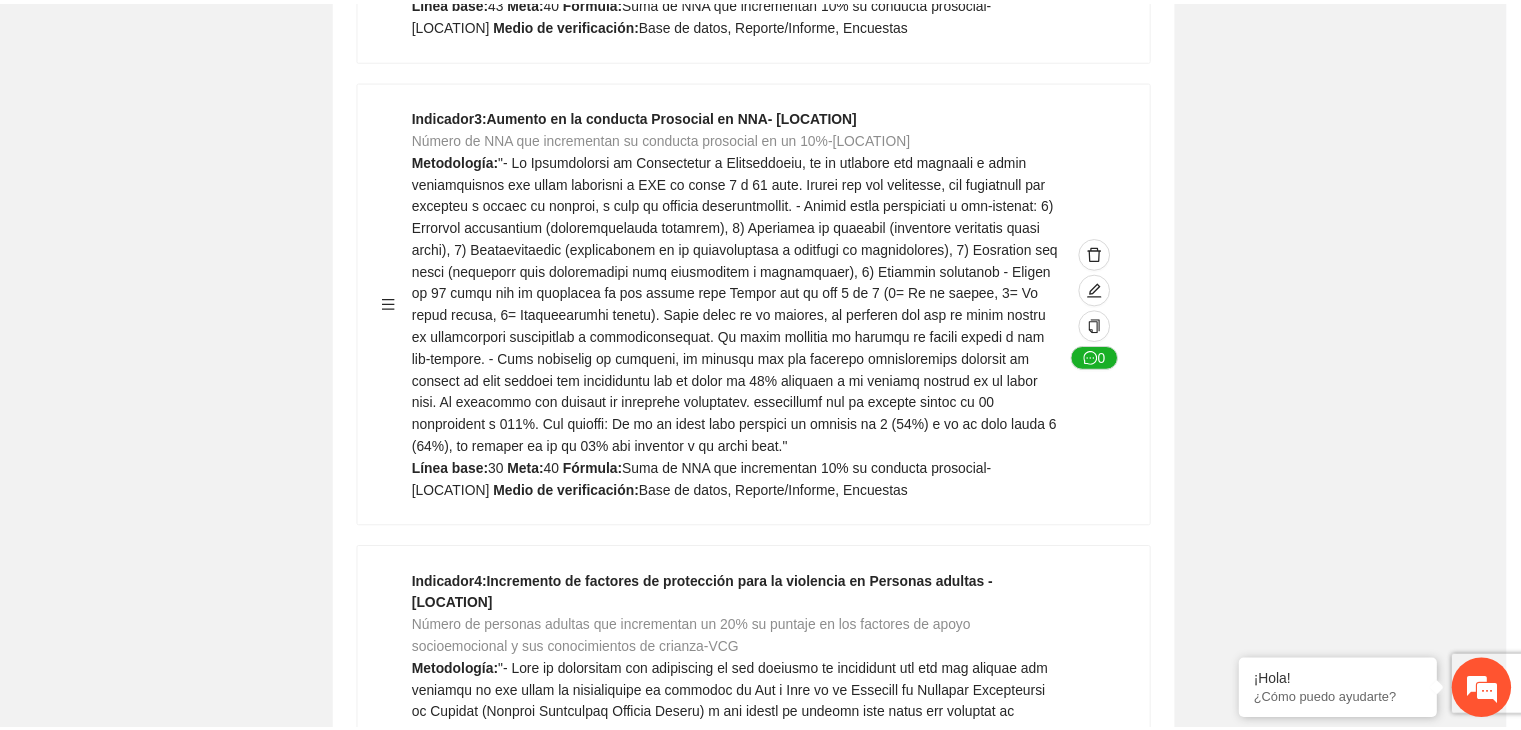 scroll, scrollTop: 156, scrollLeft: 0, axis: vertical 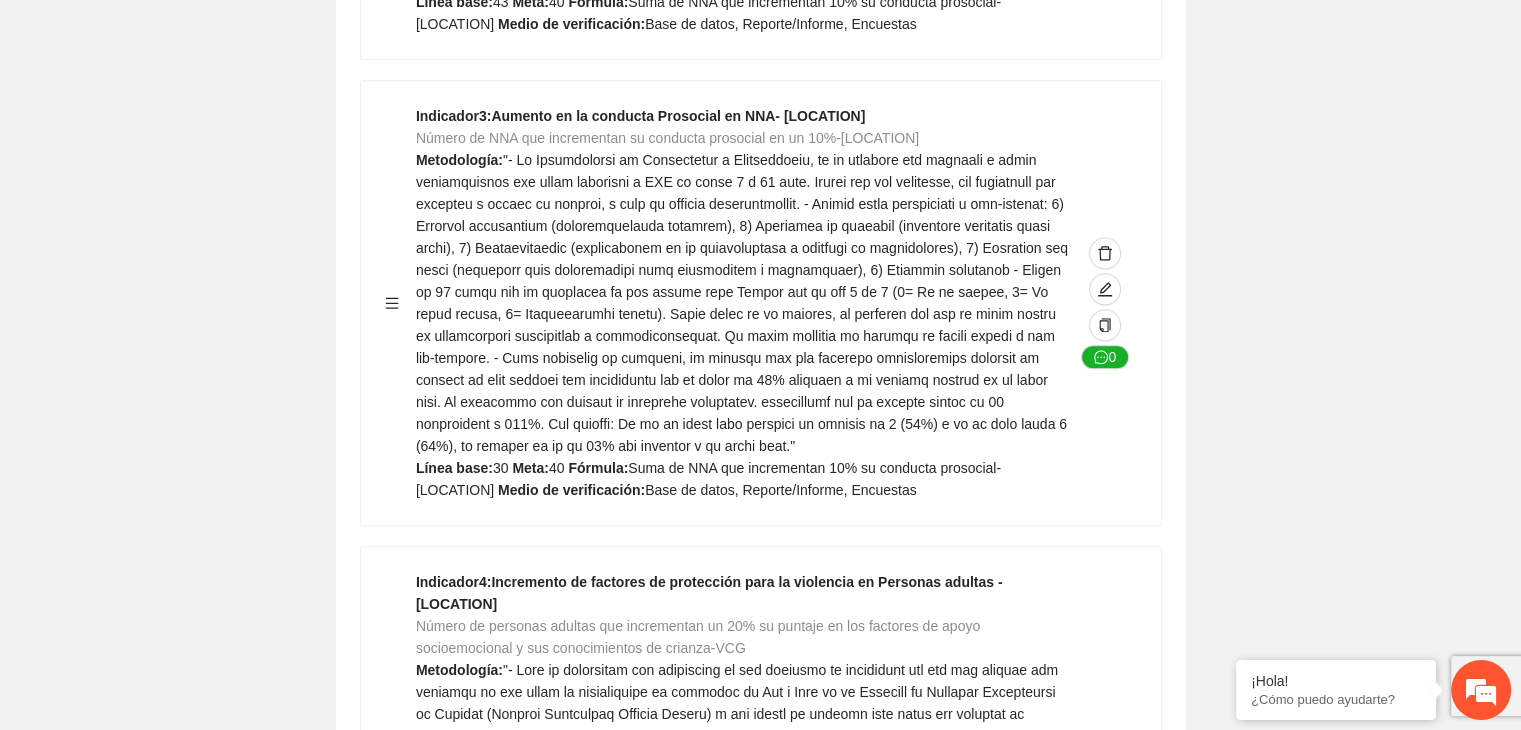 click on "Editar indicador Nombre del indicador      Exportar Contribuir a la disminución de incidencia en violencia familiar en las zonas de Punta Oriente, Cerro Grande y Riberas de Sacramento del Municipio  de Chihuahua. Indicadores Indicador  1 :  Violencia familiar disminuyendo en un 5% en Cerro grande Número de carpetas de investigación de Violencia familiar  disminuyendo en un 5% en Cerro grande Metodología:  Se solicita información al Observatorio Ciudadano de FICOSEC sobre el número de carpetas de violencia familiar en las colonias de intervención Línea base:  29   Meta:  25   Fórmula:  Suma de carpetas de investigación de violencia familiar disminuyendo  en un 5% en Punta Oriente   Medio de verificación:  Reporte/Informe 0 Indicador  2 :  Violencia familiar disminuyendo en un 5% en Punta Oriente Número de carpetas de investigación de Violencia familiar  disminuyendo en un 5% en Punta Oriente Metodología:  Línea base:  63   Meta:  56   Fórmula:    Medio de verificación:  Reporte/Informe 0 3 :" at bounding box center (760, 688) 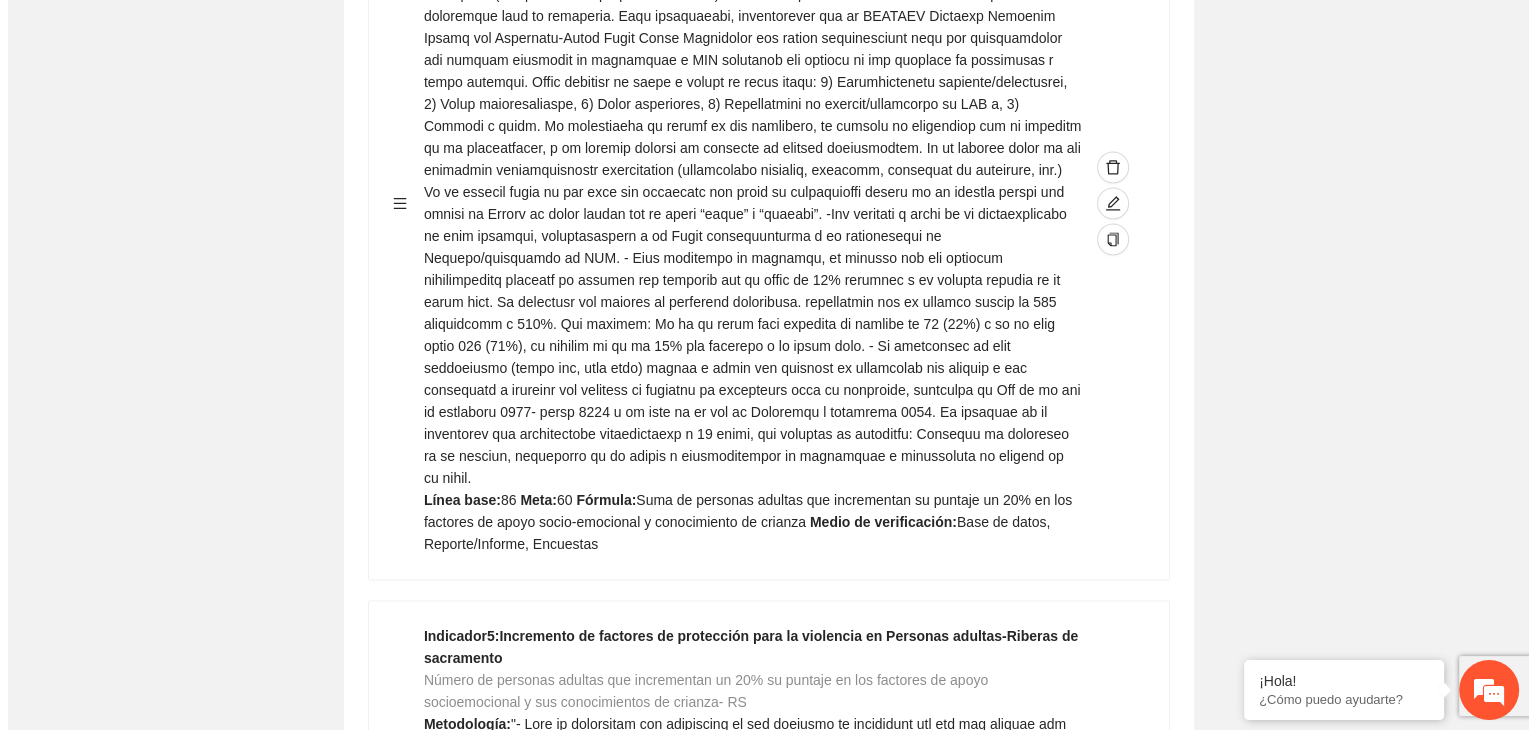 scroll, scrollTop: 2895, scrollLeft: 0, axis: vertical 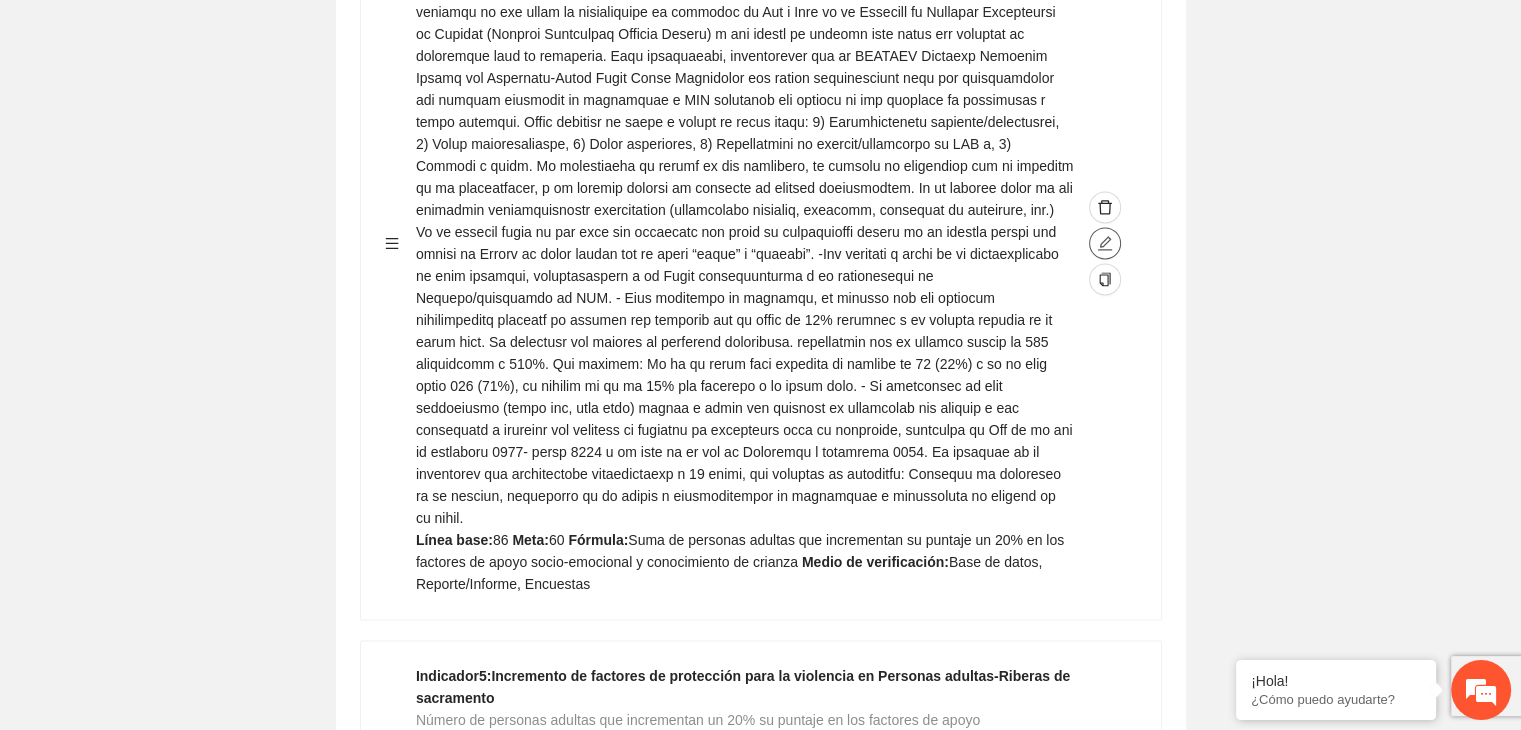 click 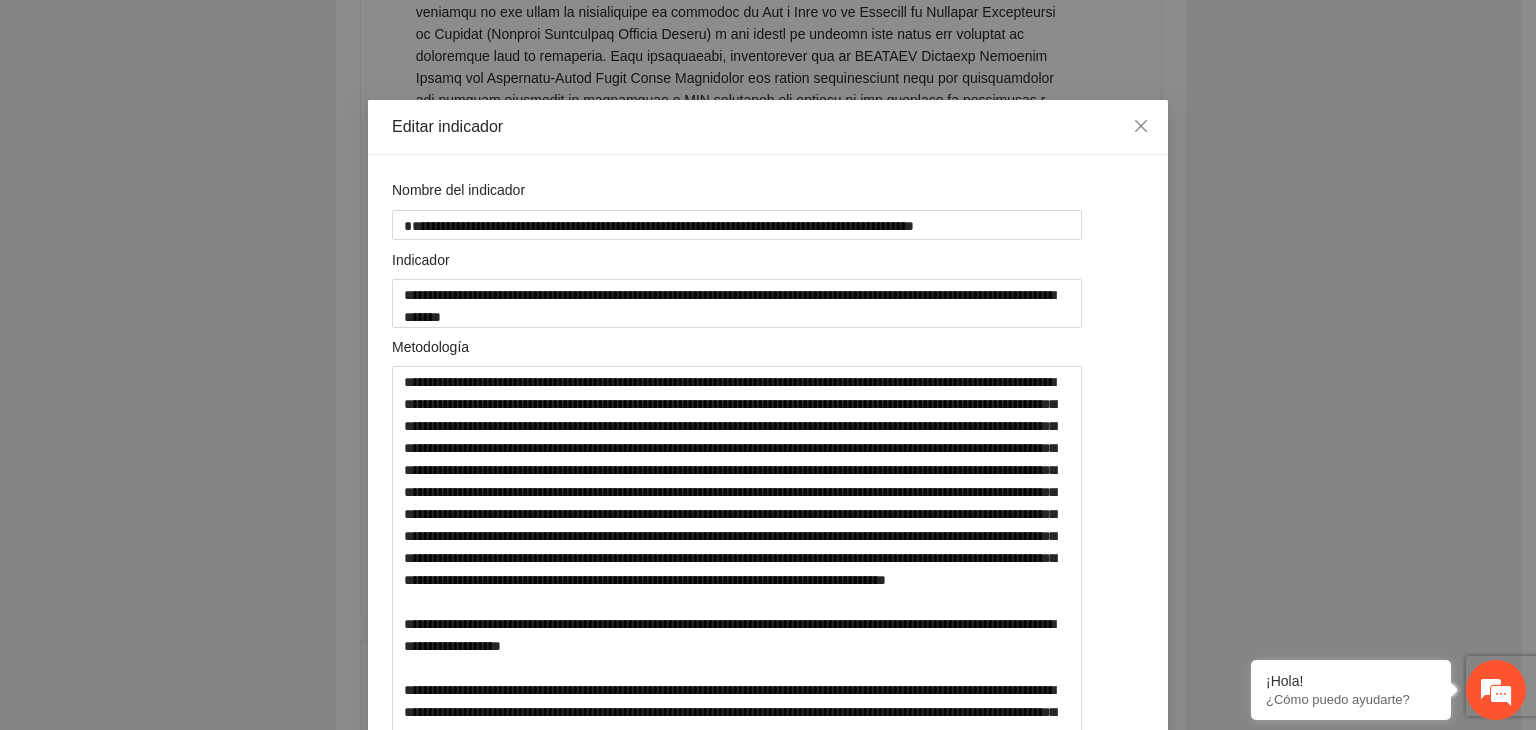 click on "**********" at bounding box center [768, 365] 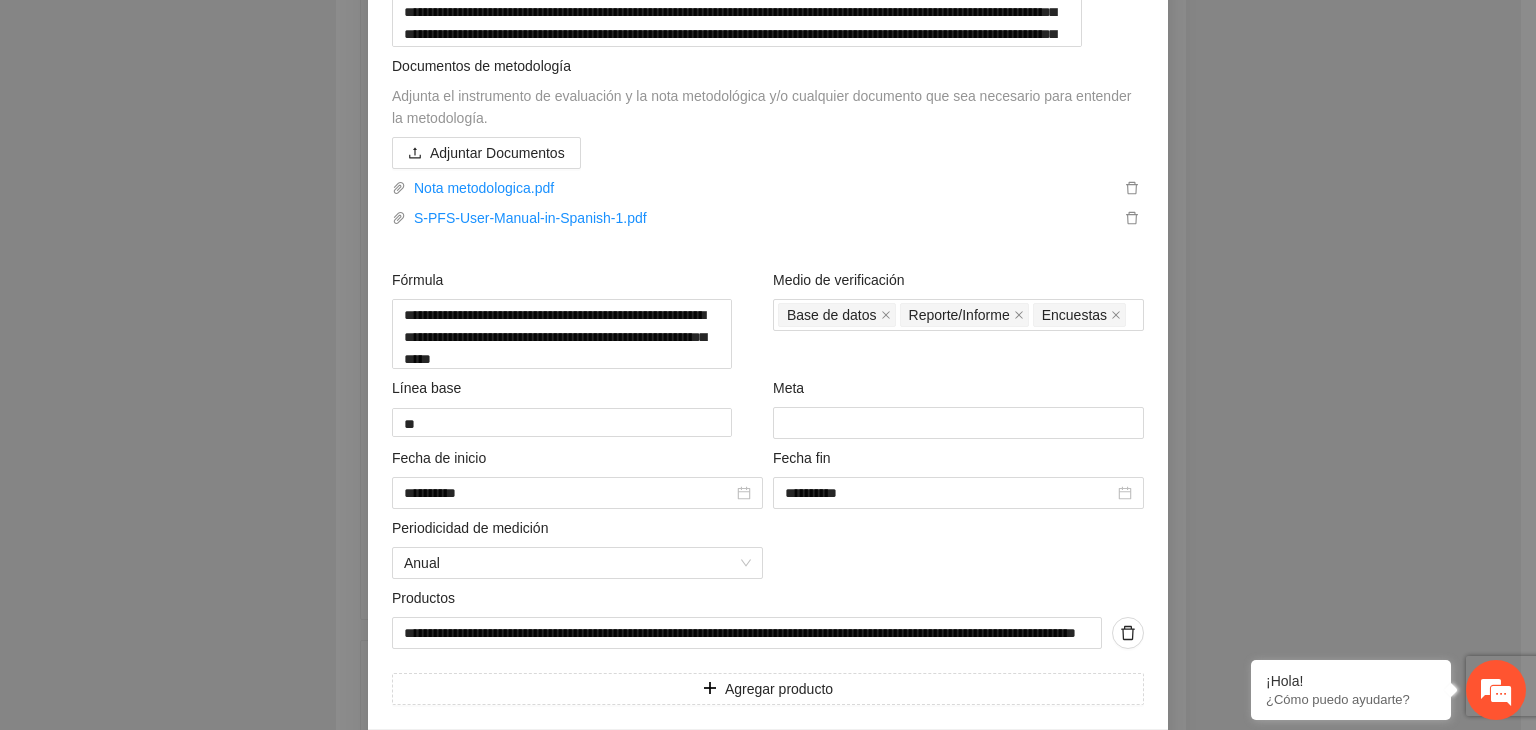 scroll, scrollTop: 920, scrollLeft: 0, axis: vertical 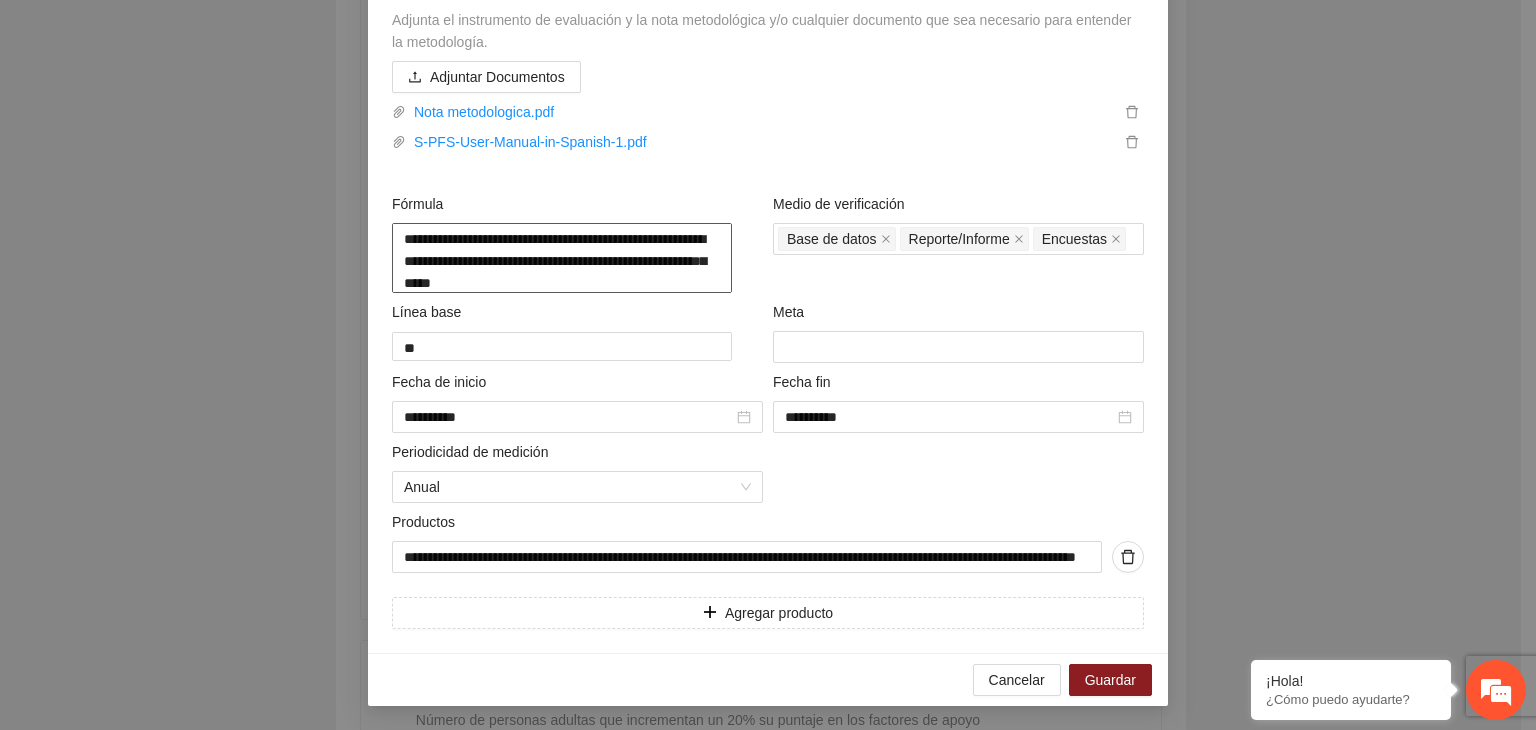 click on "**********" at bounding box center (562, 257) 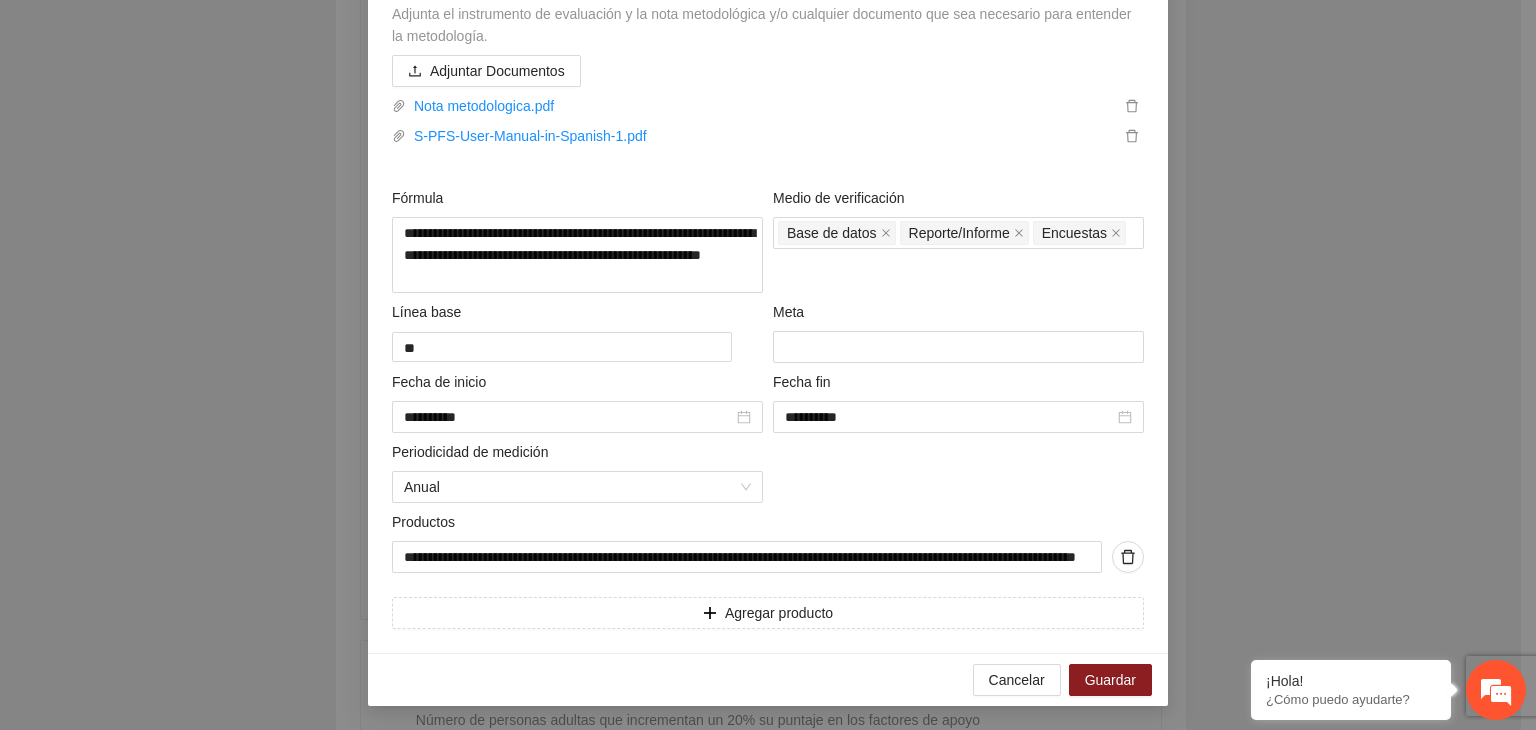 click on "**********" at bounding box center [768, 365] 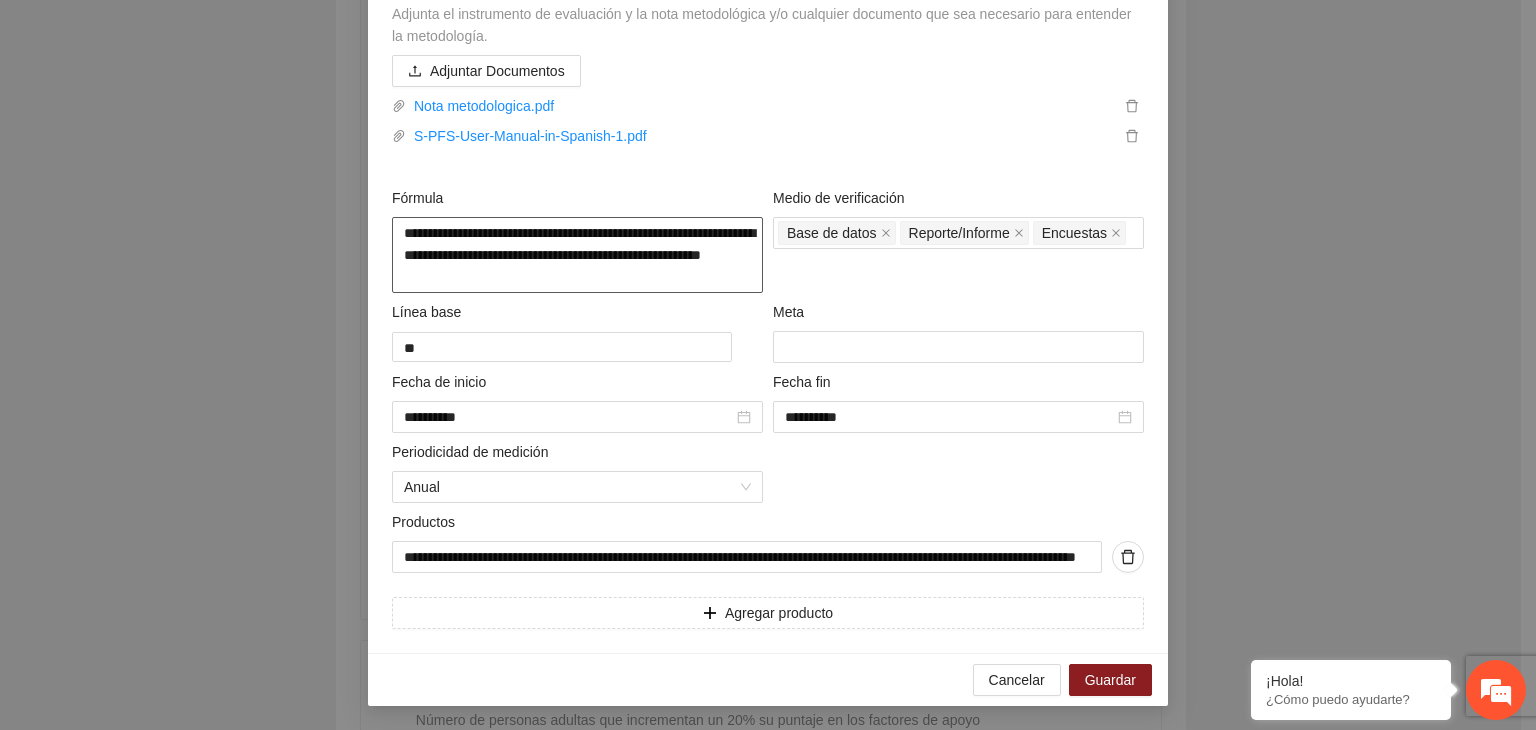 drag, startPoint x: 598, startPoint y: 326, endPoint x: 284, endPoint y: 251, distance: 322.83276 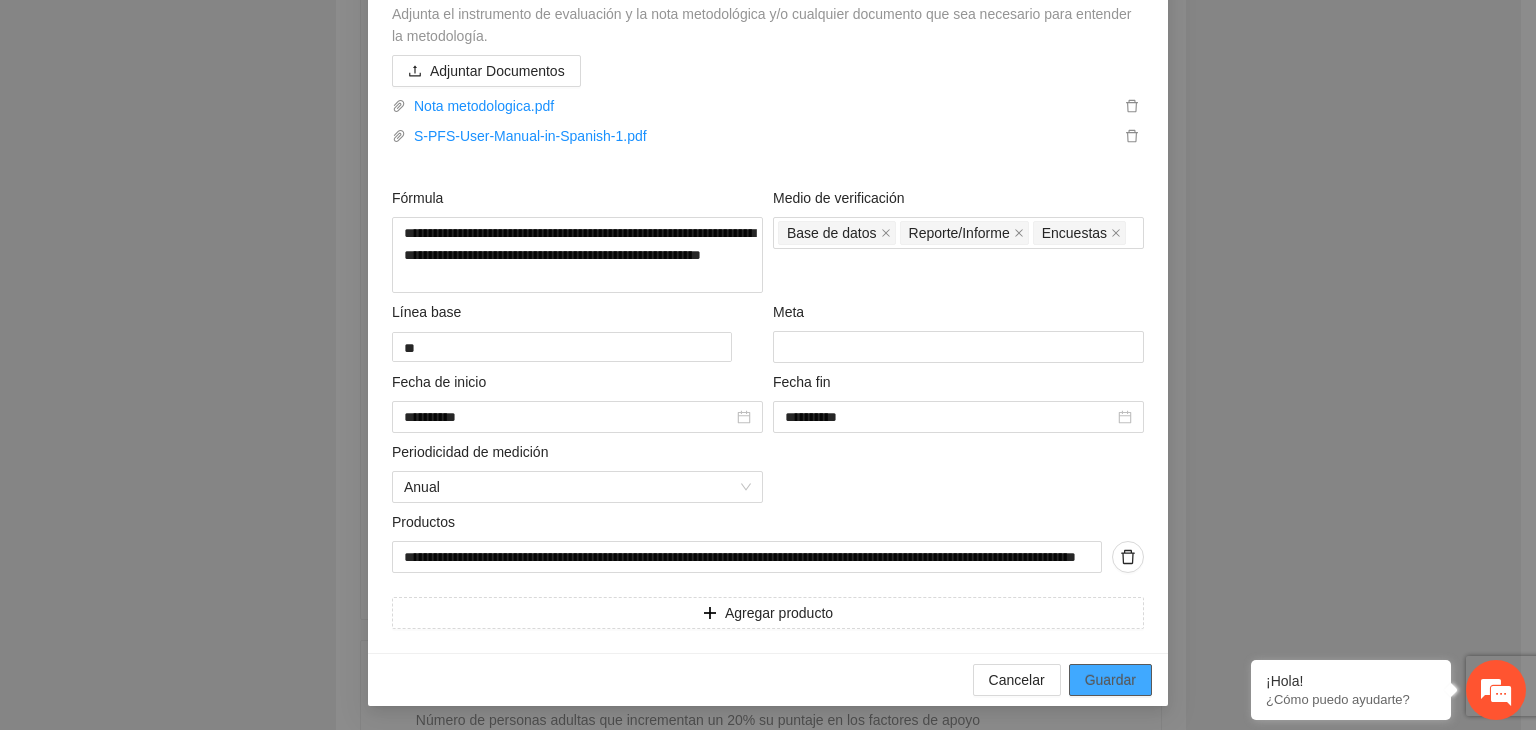 click on "Guardar" at bounding box center [1110, 680] 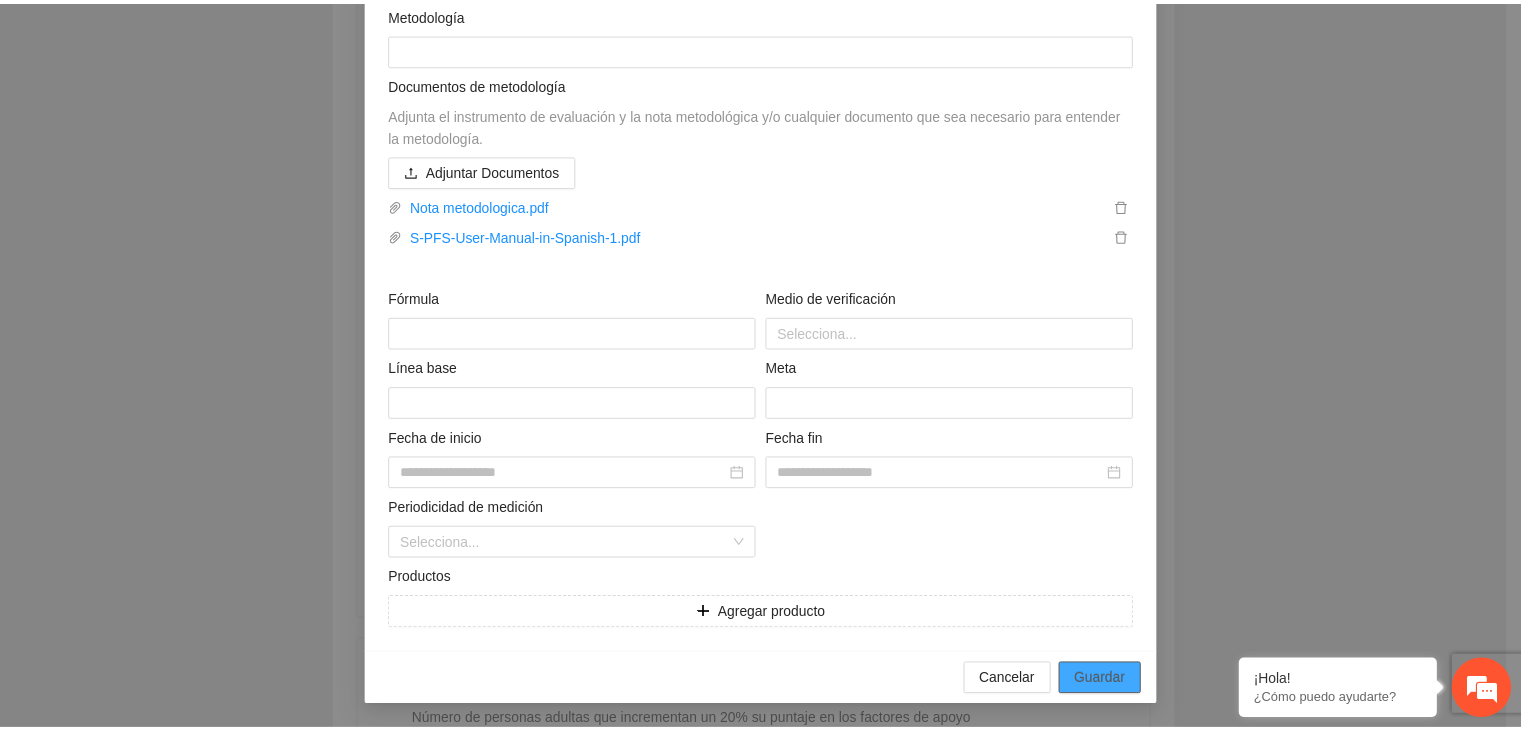 scroll, scrollTop: 216, scrollLeft: 0, axis: vertical 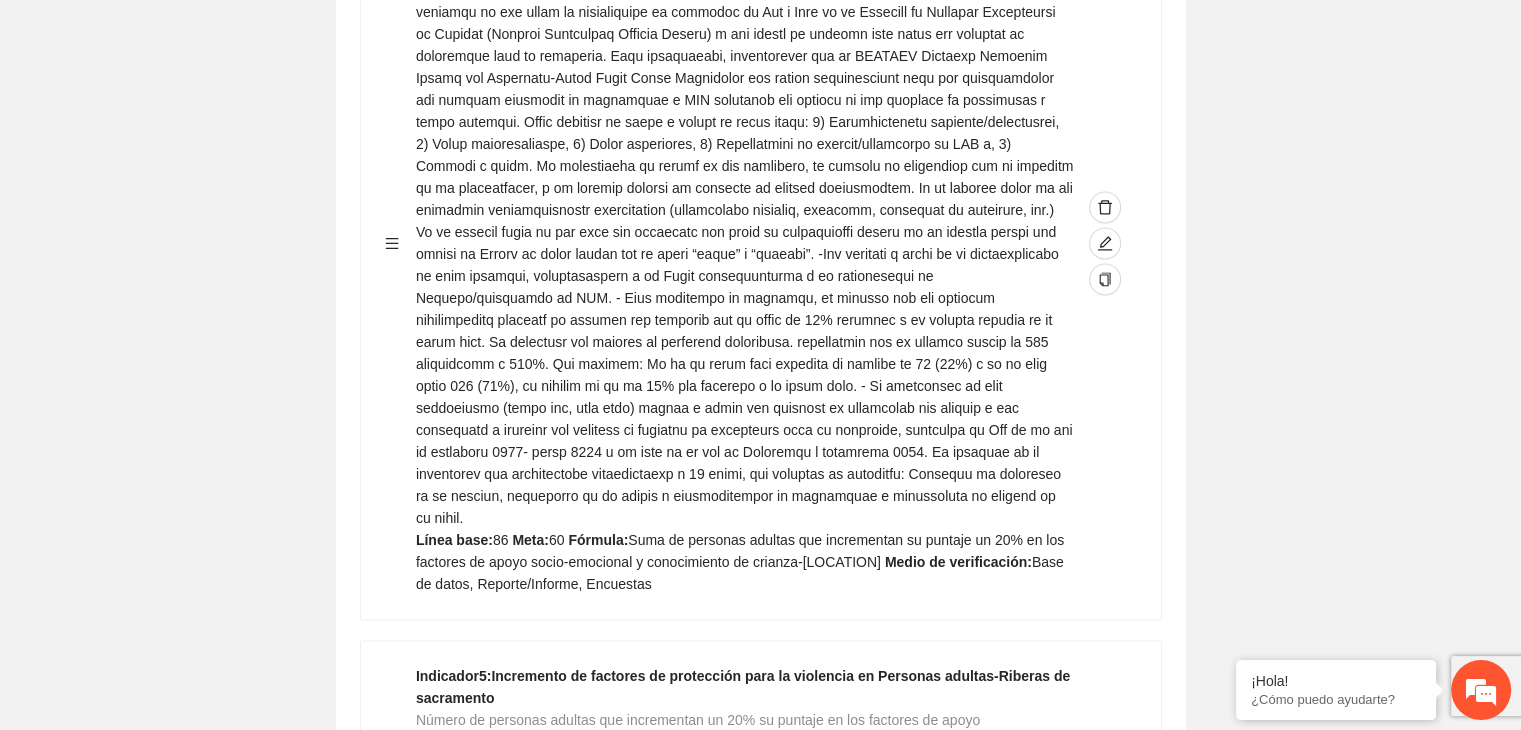click on "Editar indicador Nombre del indicador      Exportar Contribuir a la disminución de incidencia en violencia familiar en las zonas de Punta Oriente, Cerro Grande y Riberas de Sacramento del Municipio  de Chihuahua. Indicadores Indicador  1 :  Violencia familiar disminuyendo en un 5% en Cerro grande Número de carpetas de investigación de Violencia familiar  disminuyendo en un 5% en Cerro grande Metodología:  Se solicita información al Observatorio Ciudadano de FICOSEC sobre el número de carpetas de violencia familiar en las colonias de intervención Línea base:  29   Meta:  25   Fórmula:  Suma de carpetas de investigación de violencia familiar disminuyendo  en un 5% en Punta Oriente   Medio de verificación:  Reporte/Informe 0 Indicador  2 :  Violencia familiar disminuyendo en un 5% en Punta Oriente Número de carpetas de investigación de Violencia familiar  disminuyendo en un 5% en Punta Oriente Metodología:  Línea base:  63   Meta:  56   Fórmula:    Medio de verificación:  Reporte/Informe 0 3 :" at bounding box center (760, 8) 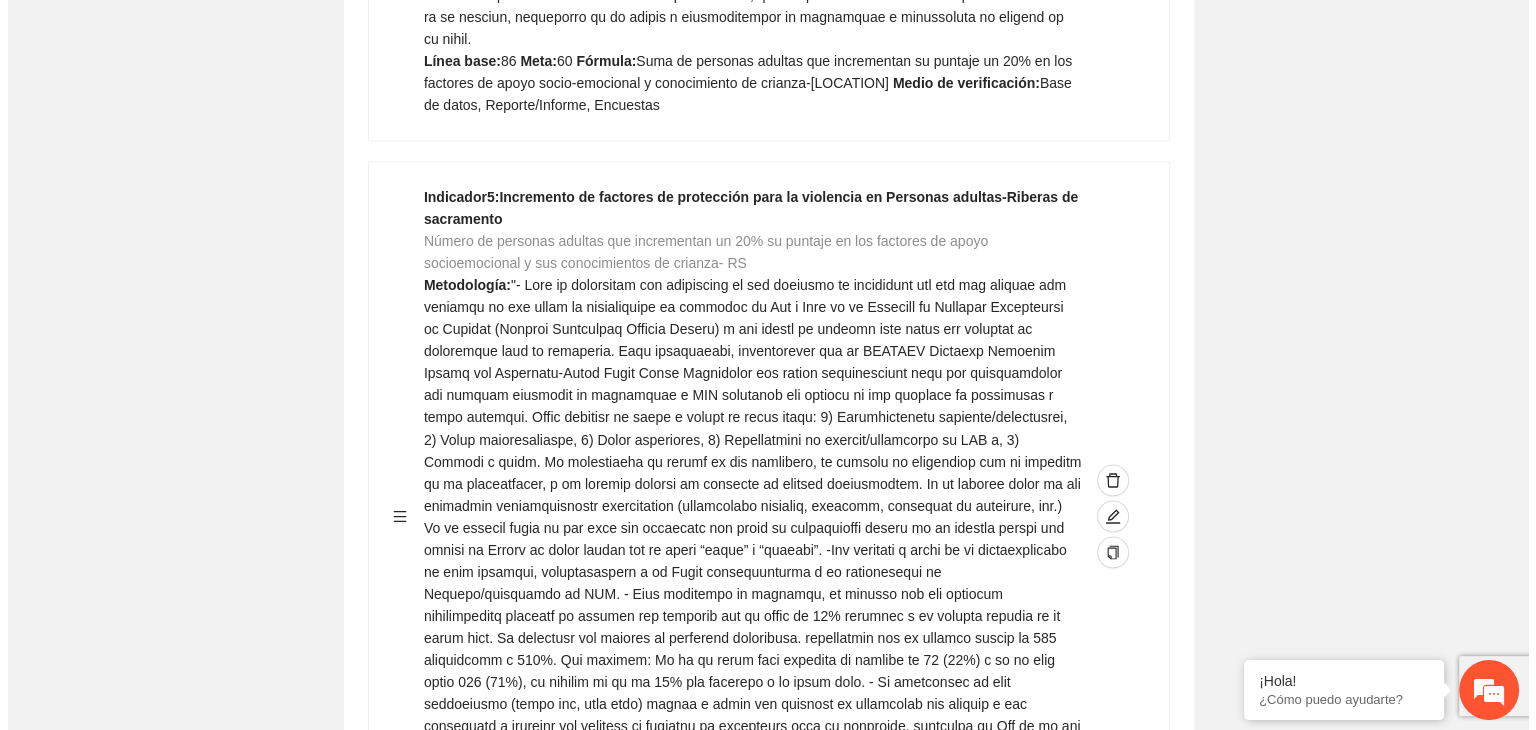 scroll, scrollTop: 3375, scrollLeft: 0, axis: vertical 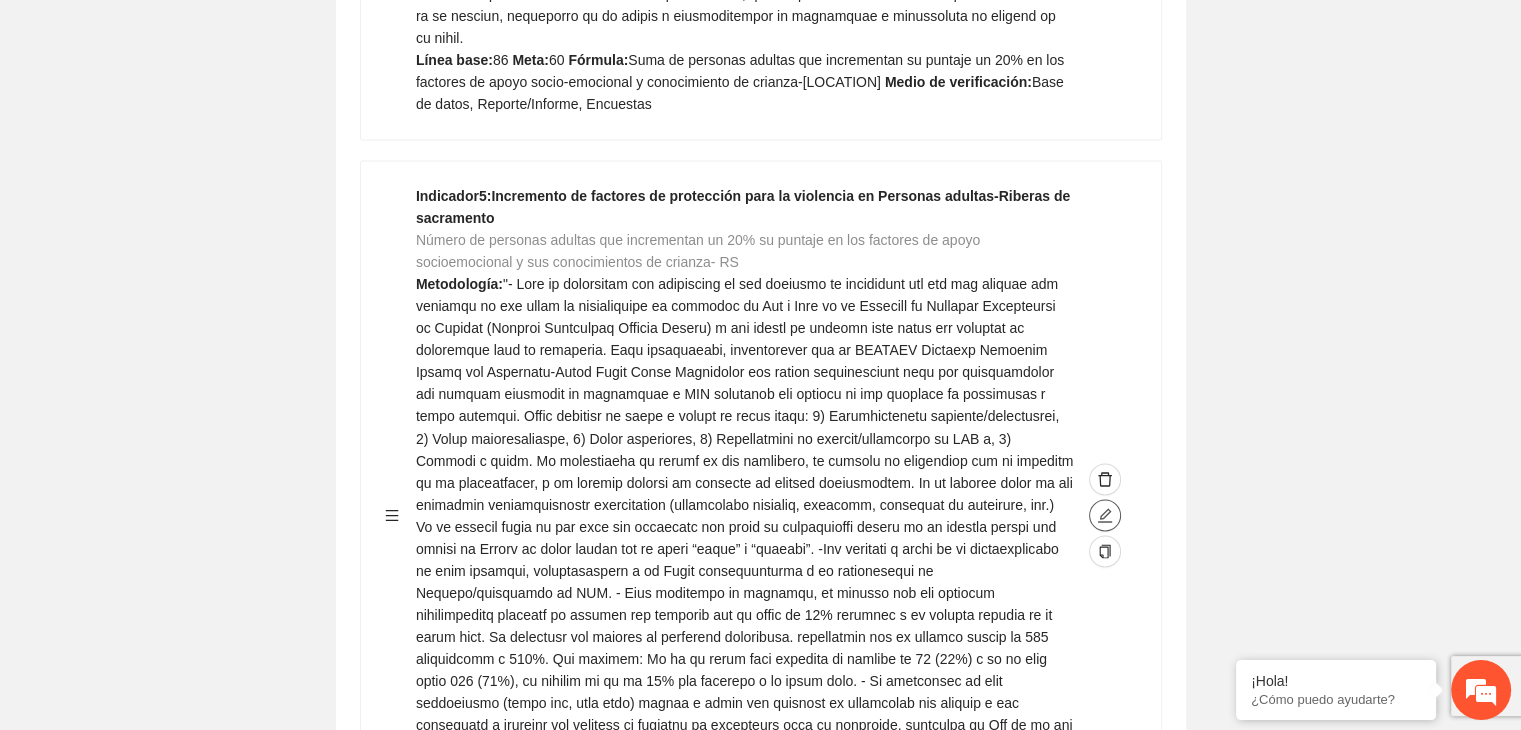 click 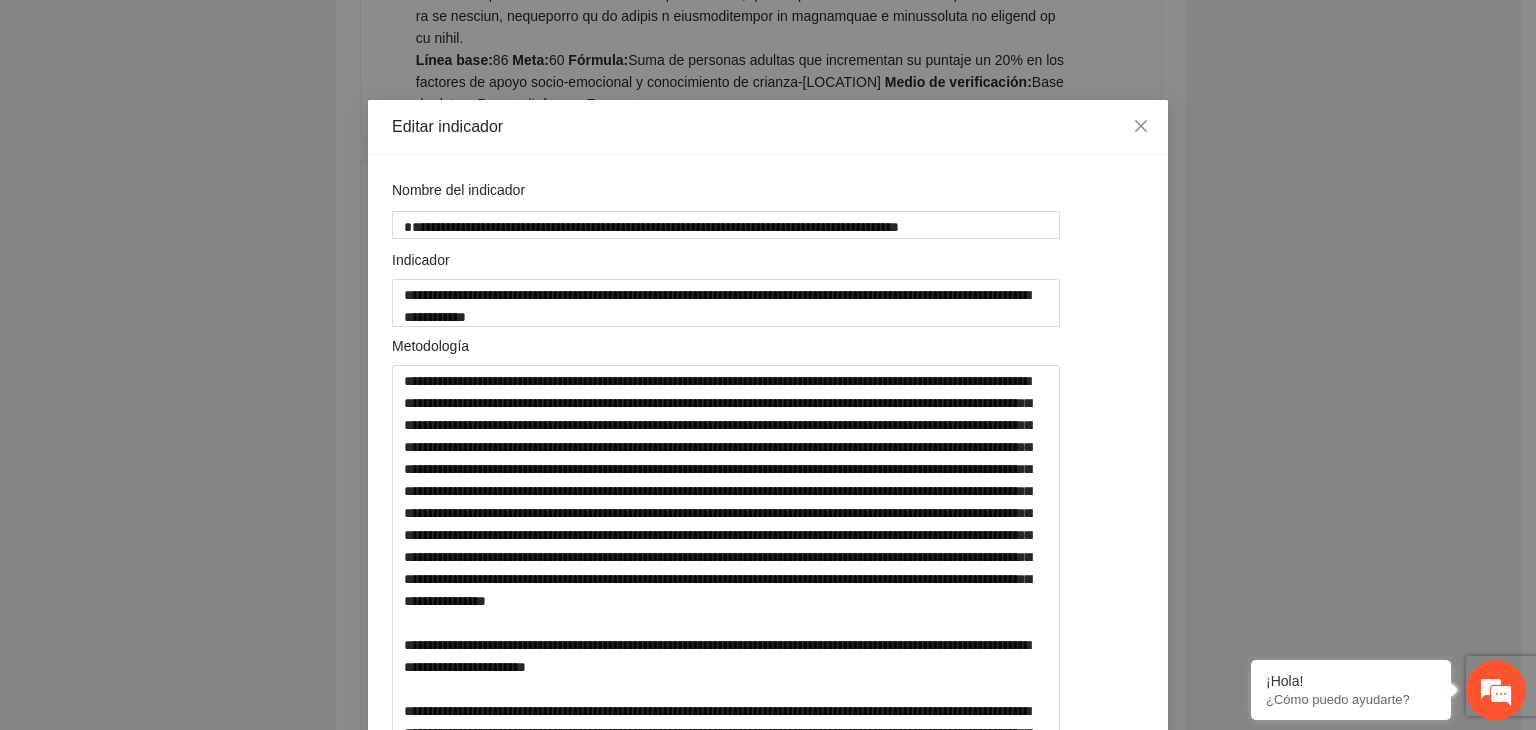 click on "**********" at bounding box center (768, 365) 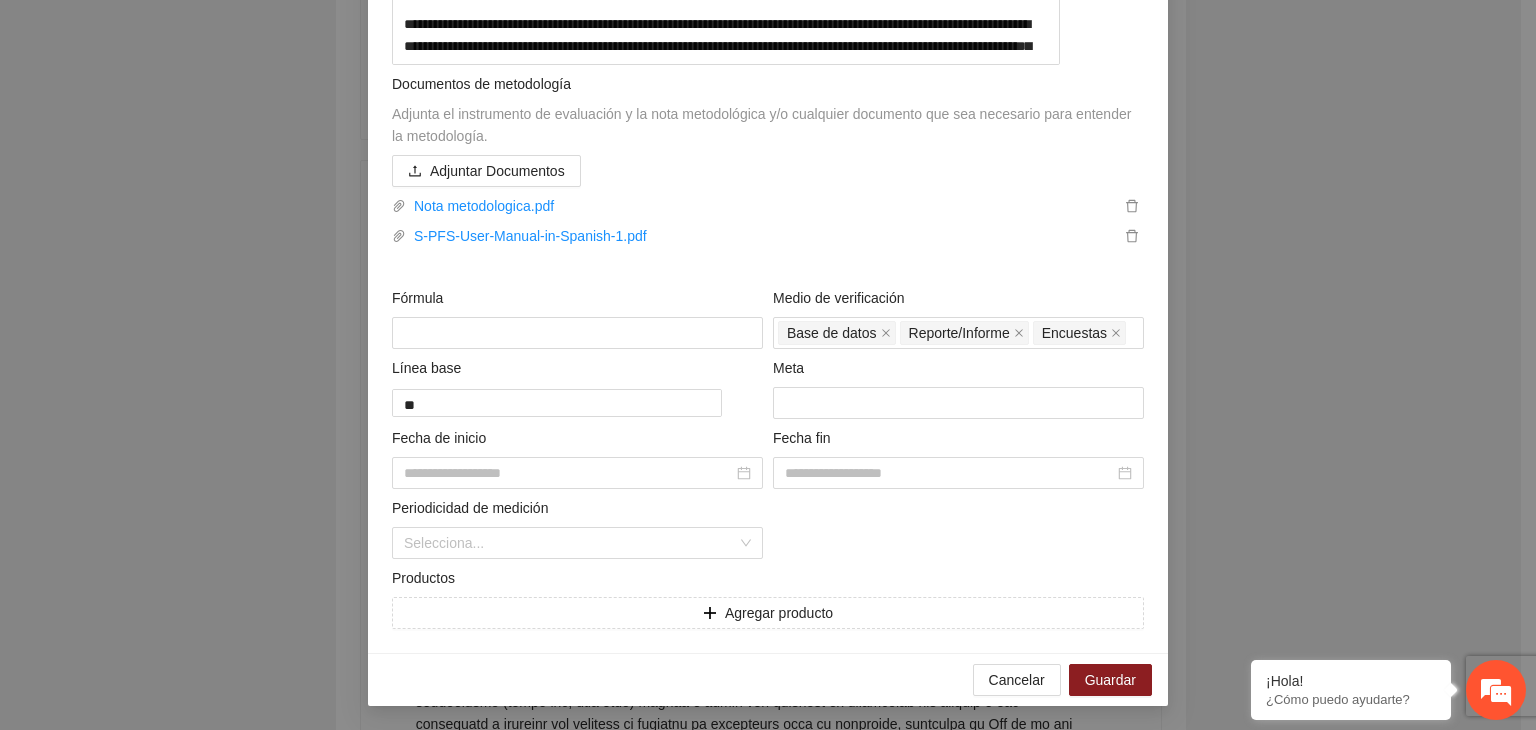 scroll, scrollTop: 840, scrollLeft: 0, axis: vertical 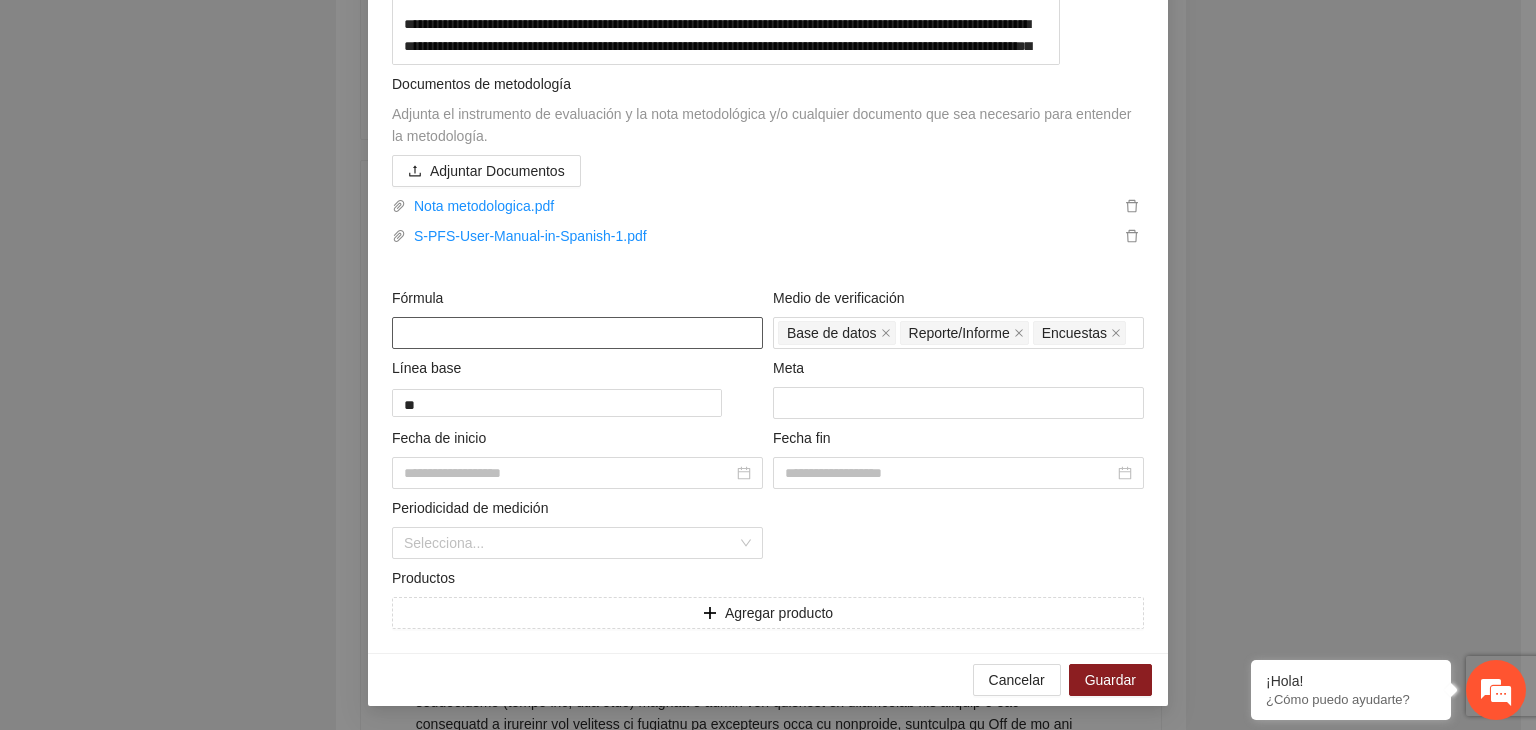 click at bounding box center (577, 333) 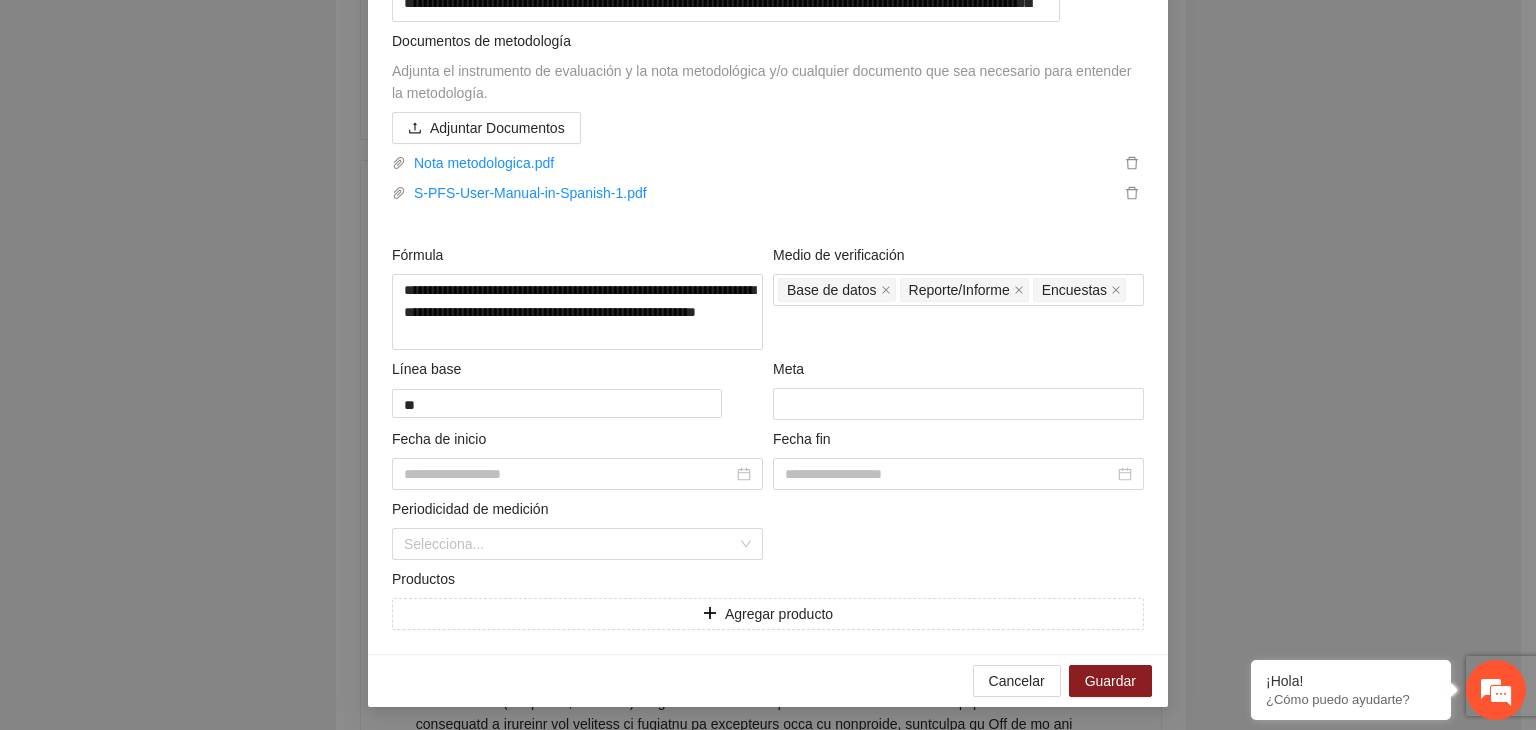click on "**********" at bounding box center [768, 365] 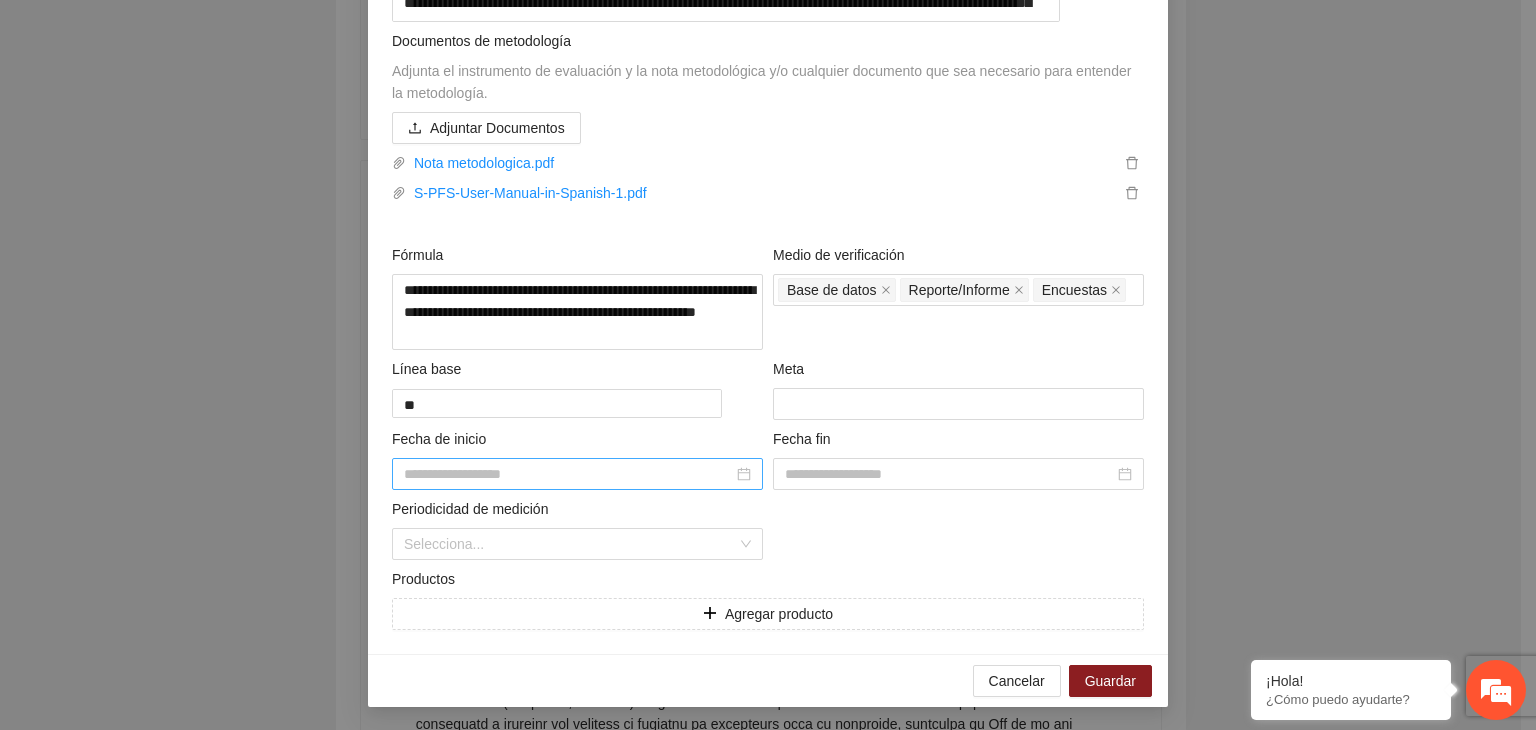 click at bounding box center [568, 474] 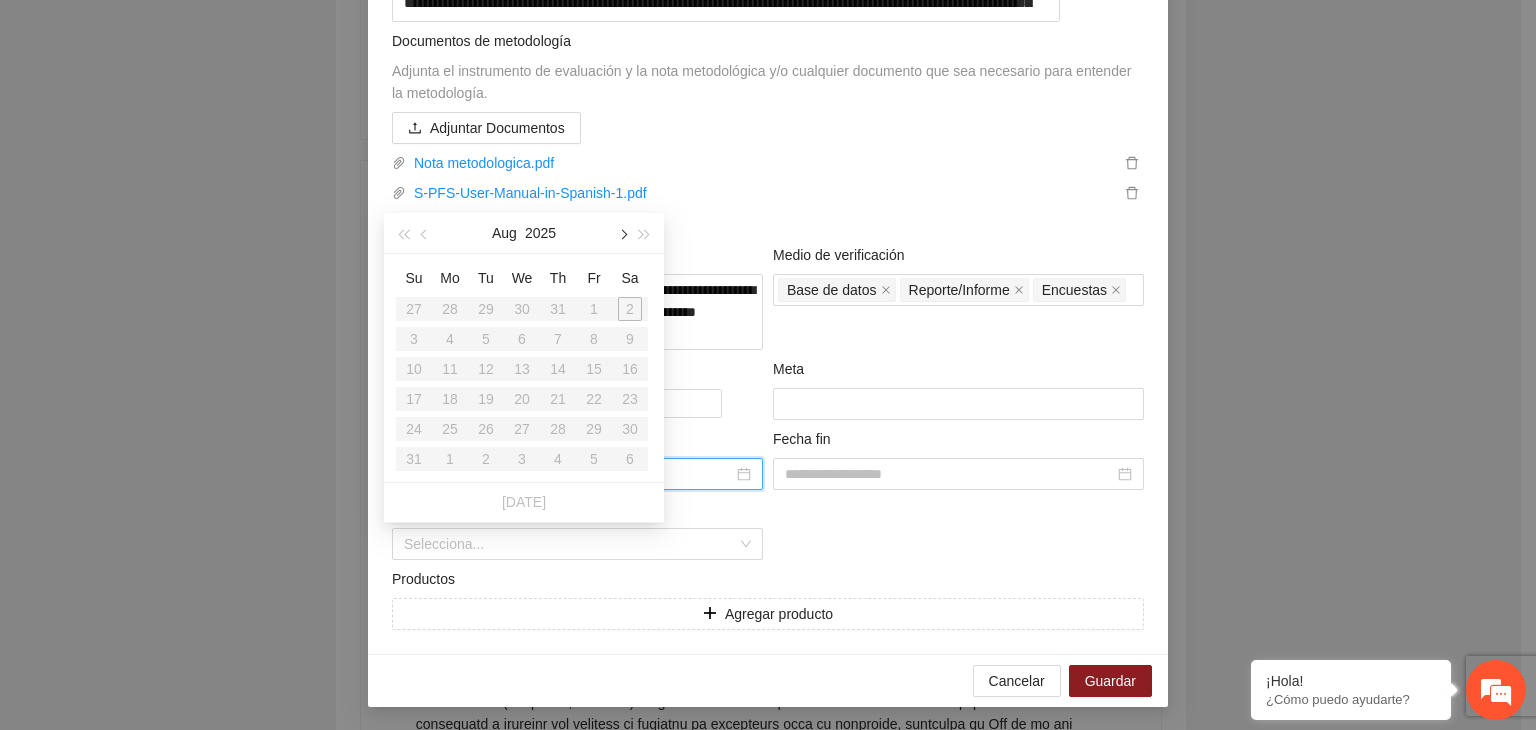 click at bounding box center (622, 233) 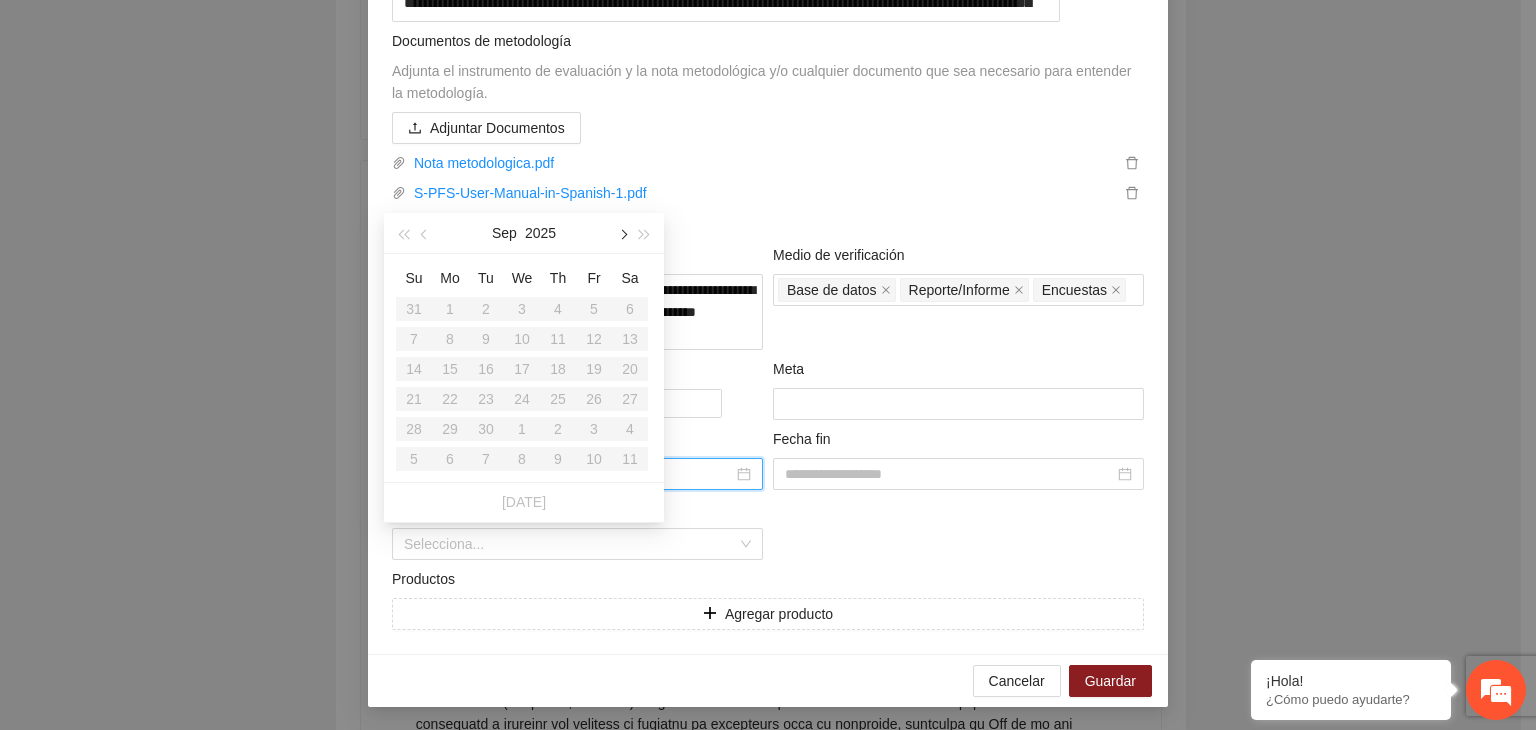 click at bounding box center [622, 233] 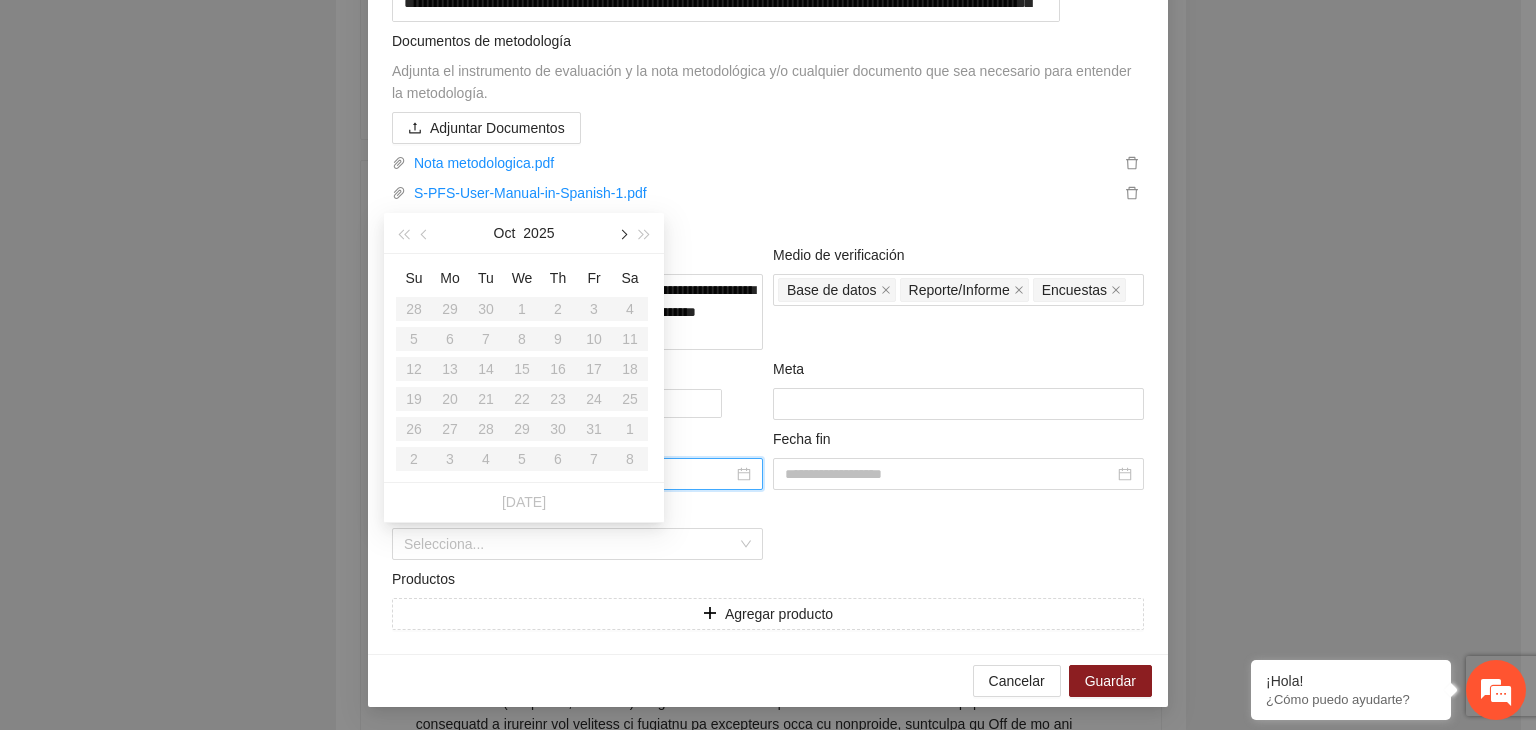 click at bounding box center (622, 233) 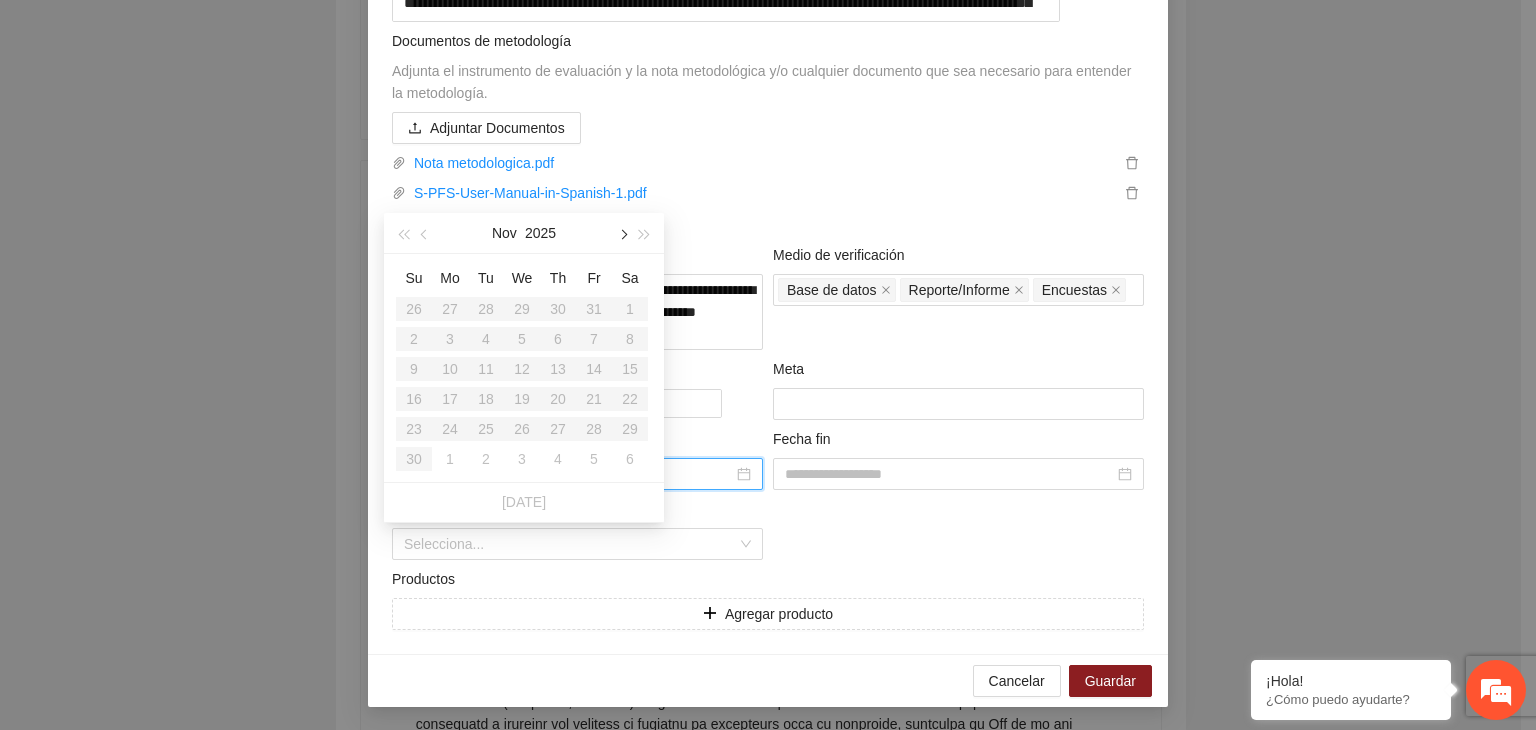 click at bounding box center (622, 233) 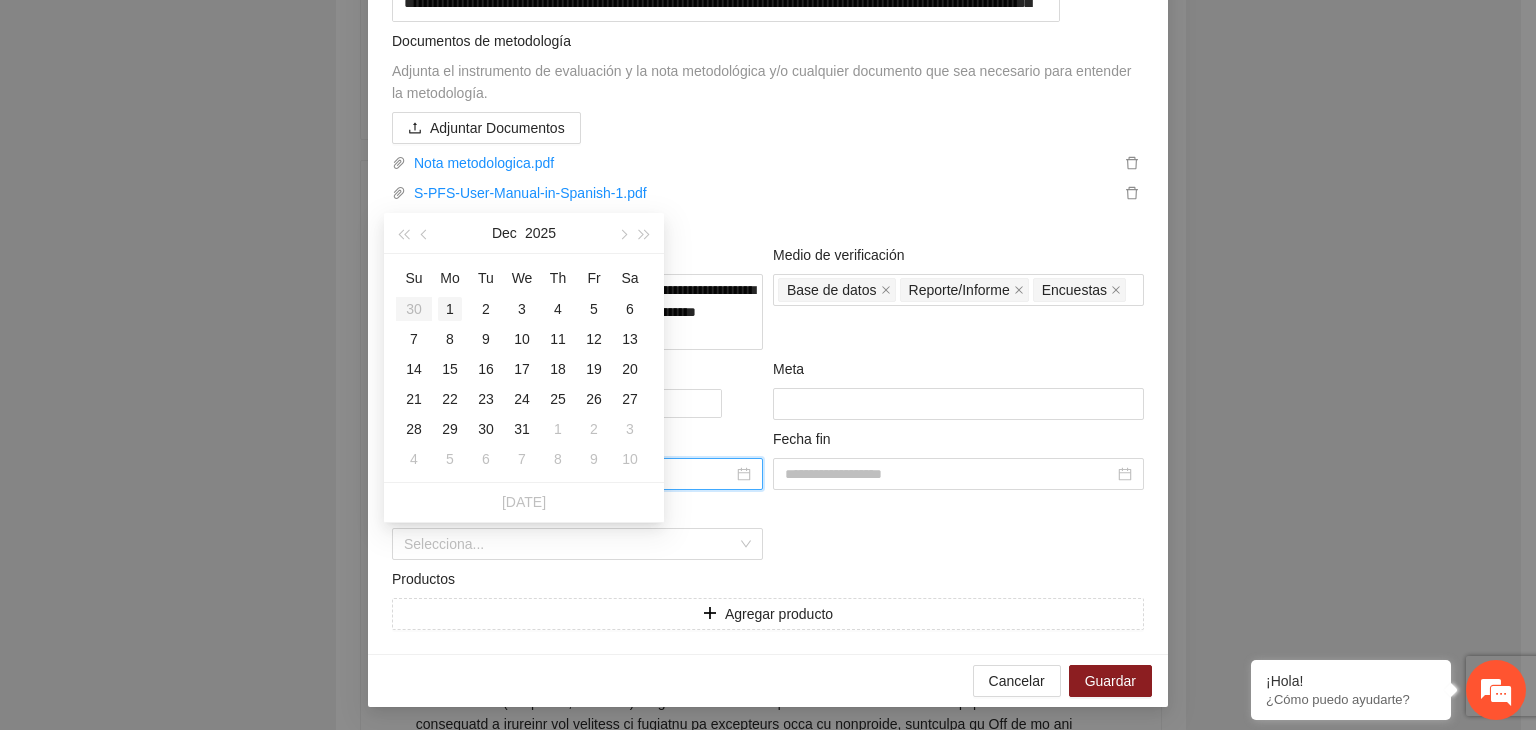 click on "1" at bounding box center [450, 309] 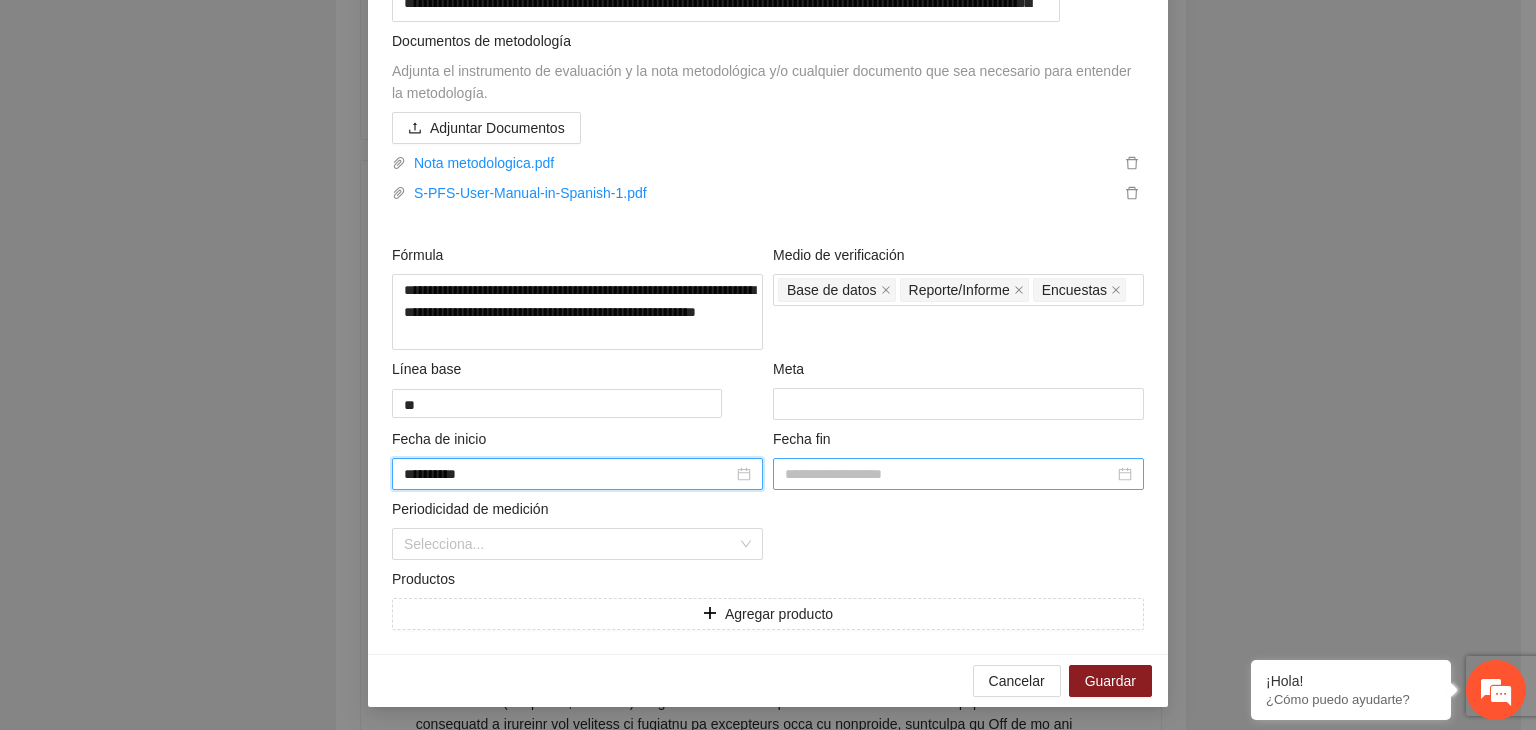click at bounding box center [949, 474] 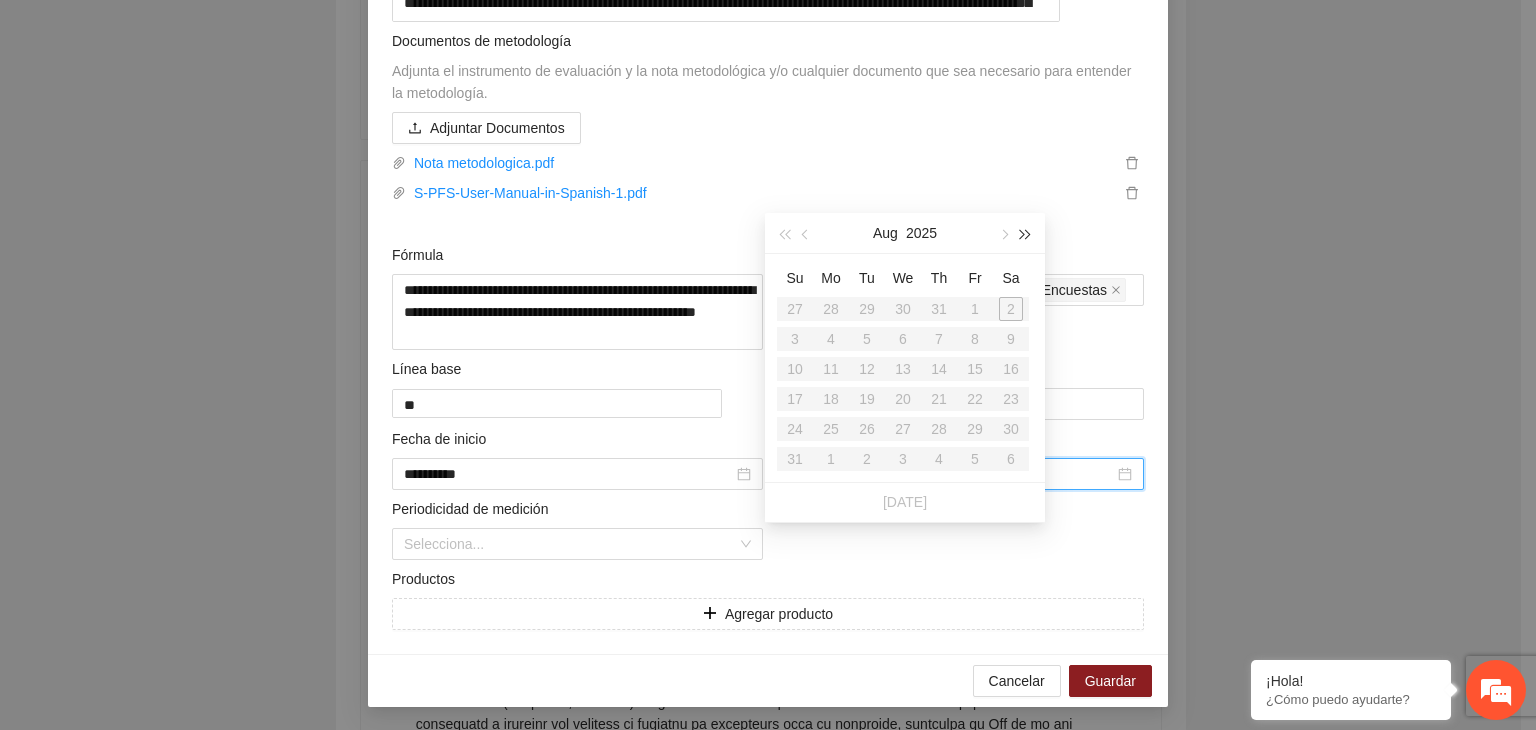 click at bounding box center (1026, 234) 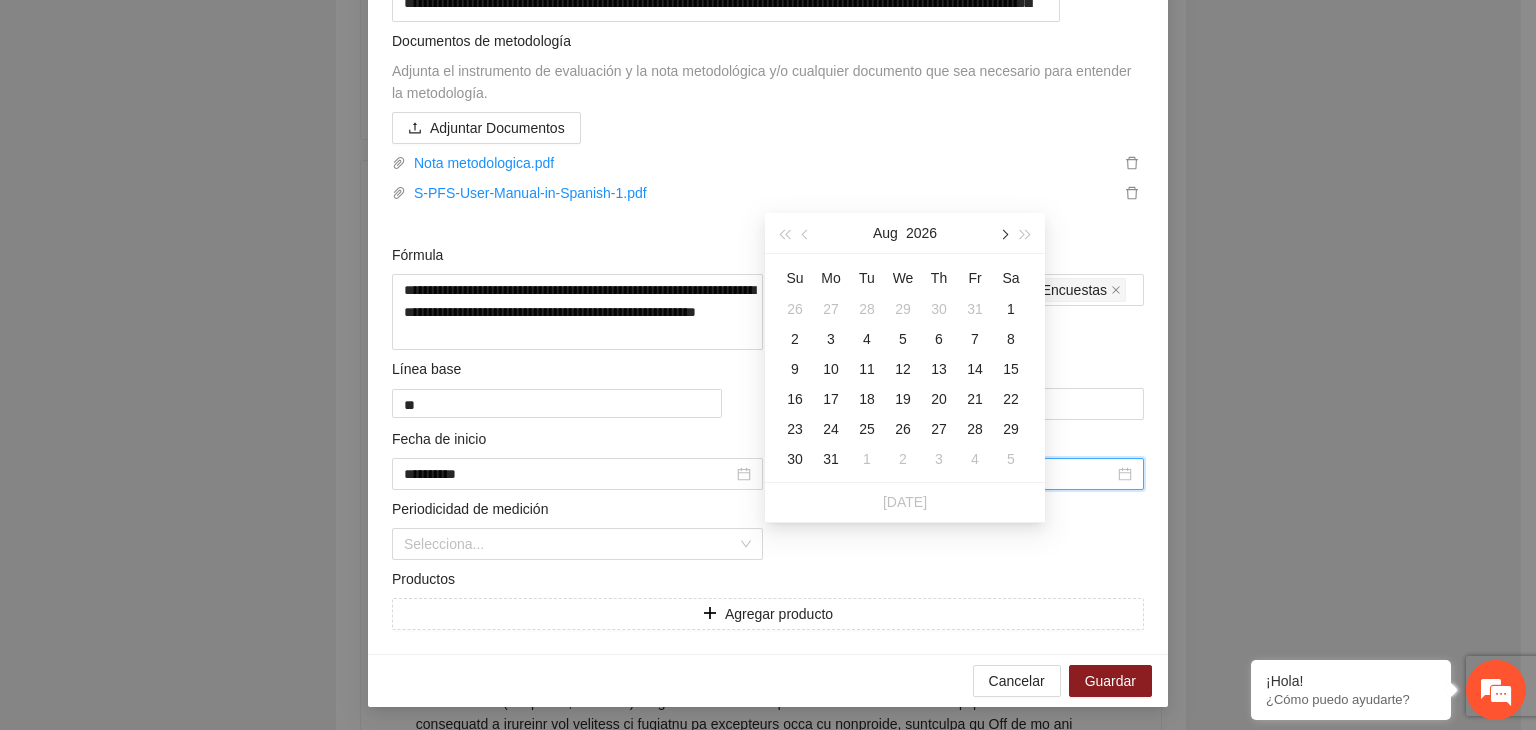 click at bounding box center [1003, 234] 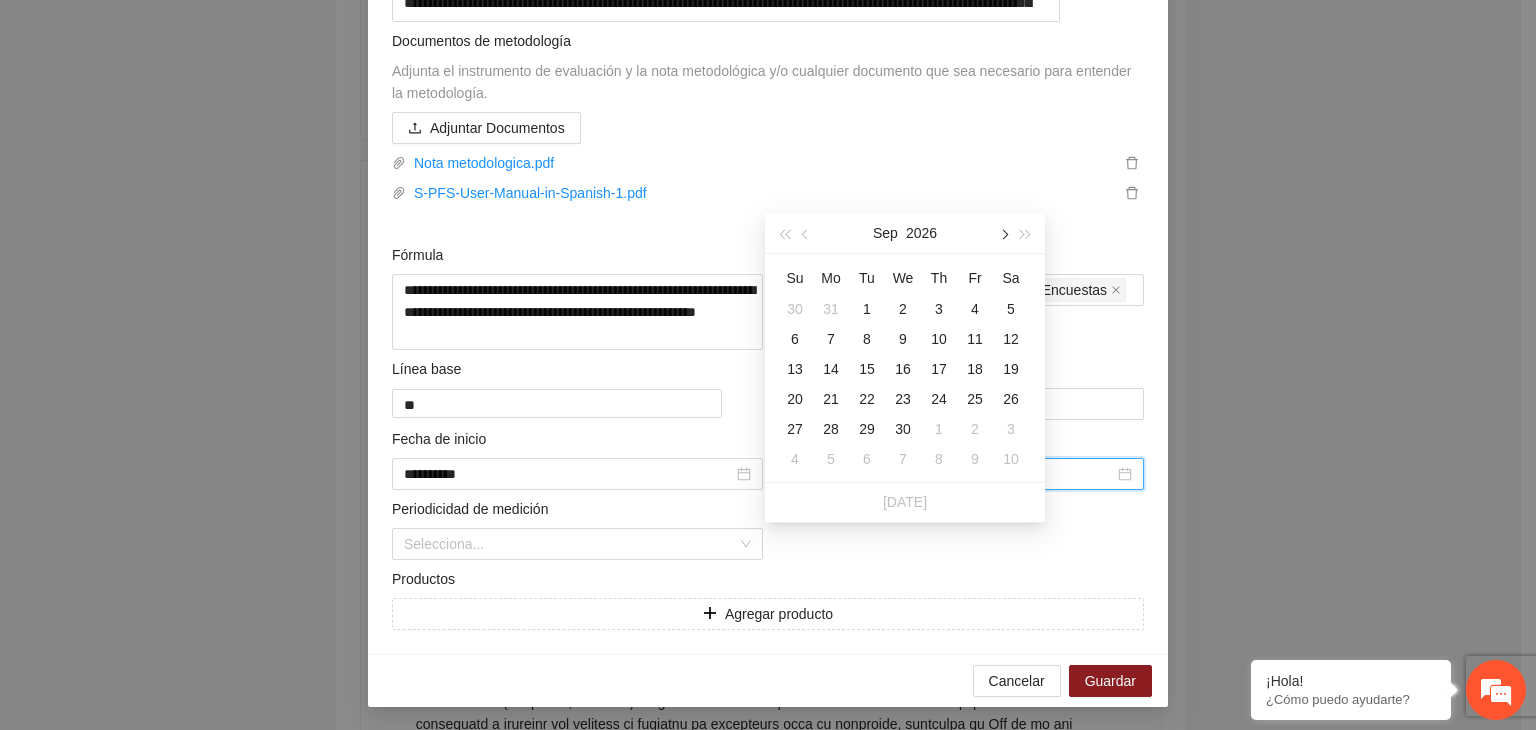 click at bounding box center (1003, 234) 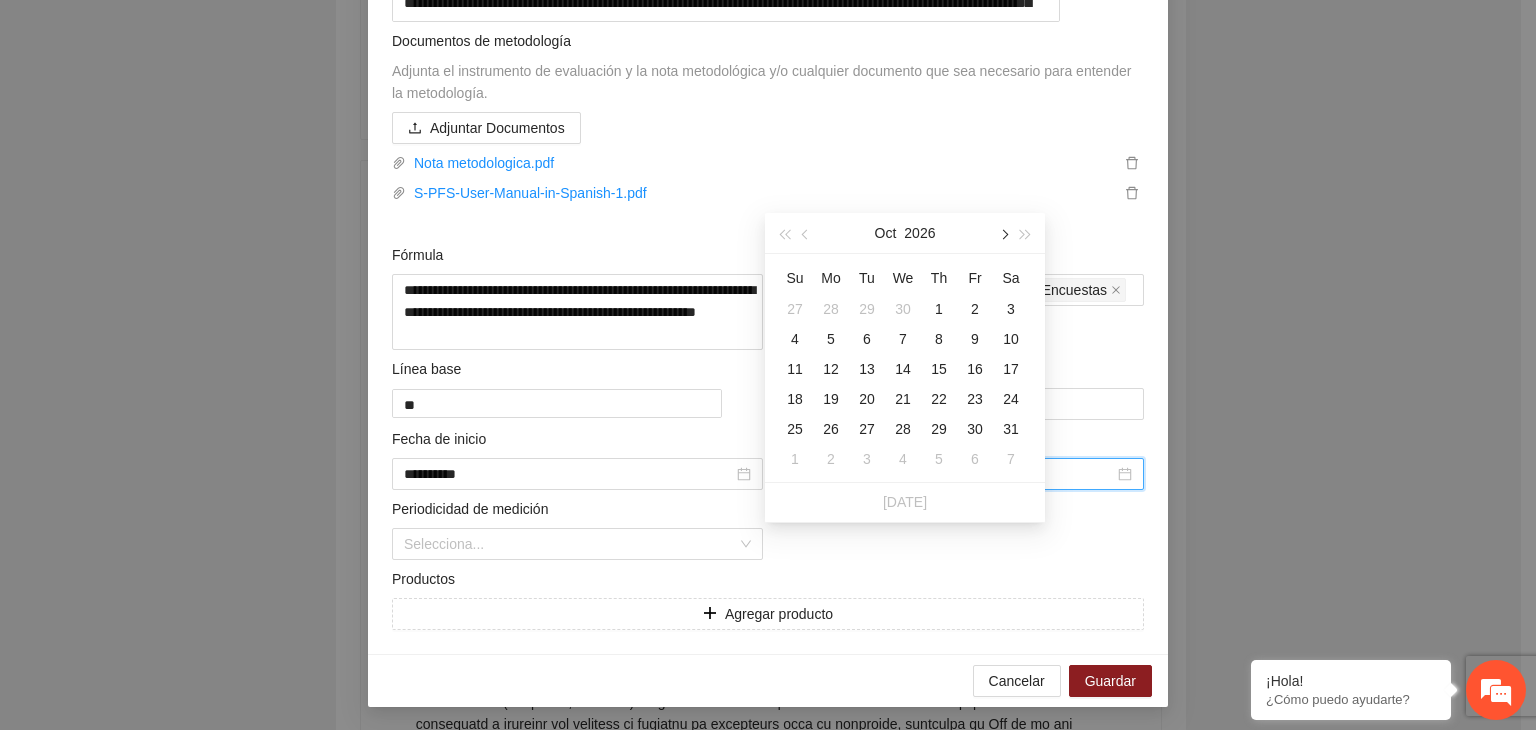 click at bounding box center [1003, 234] 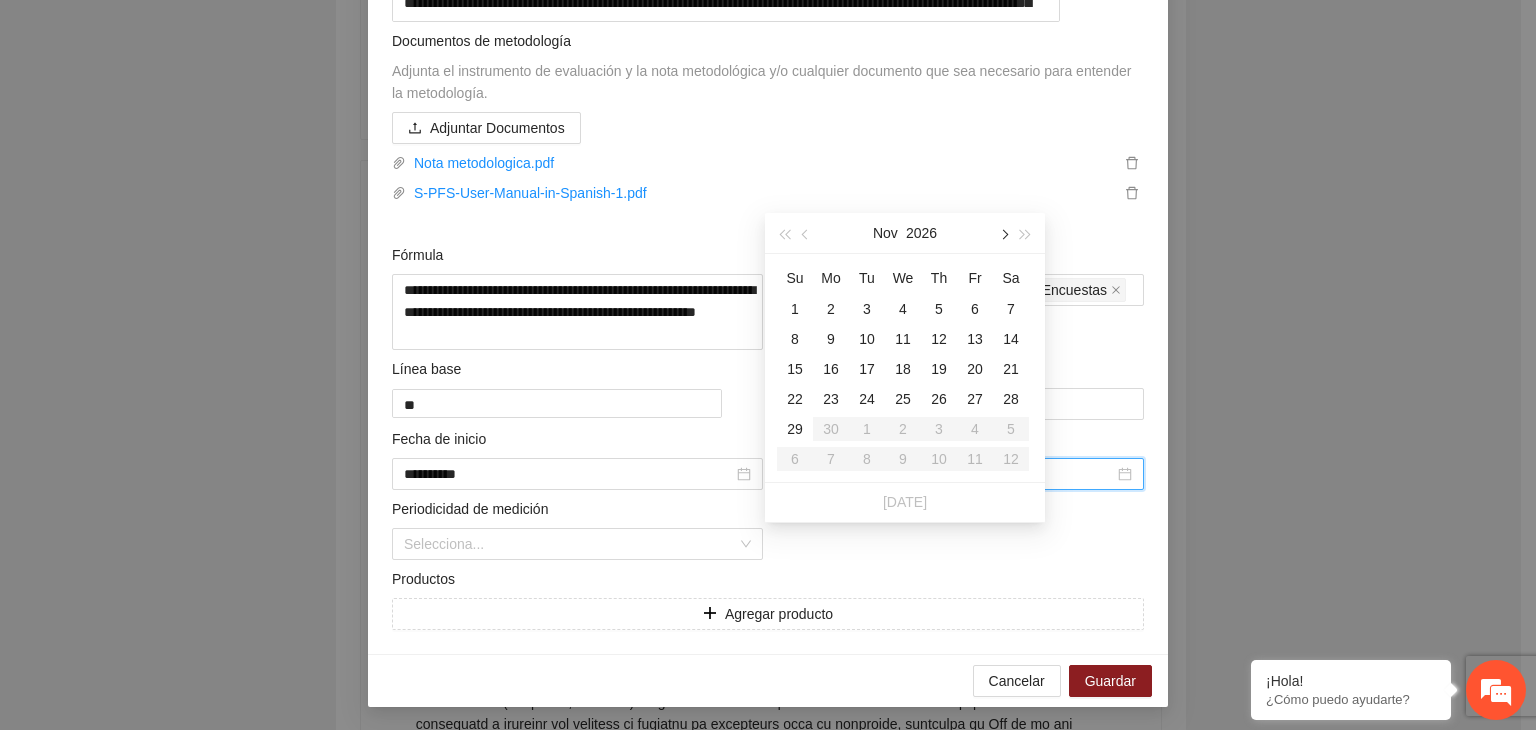 click at bounding box center [1003, 234] 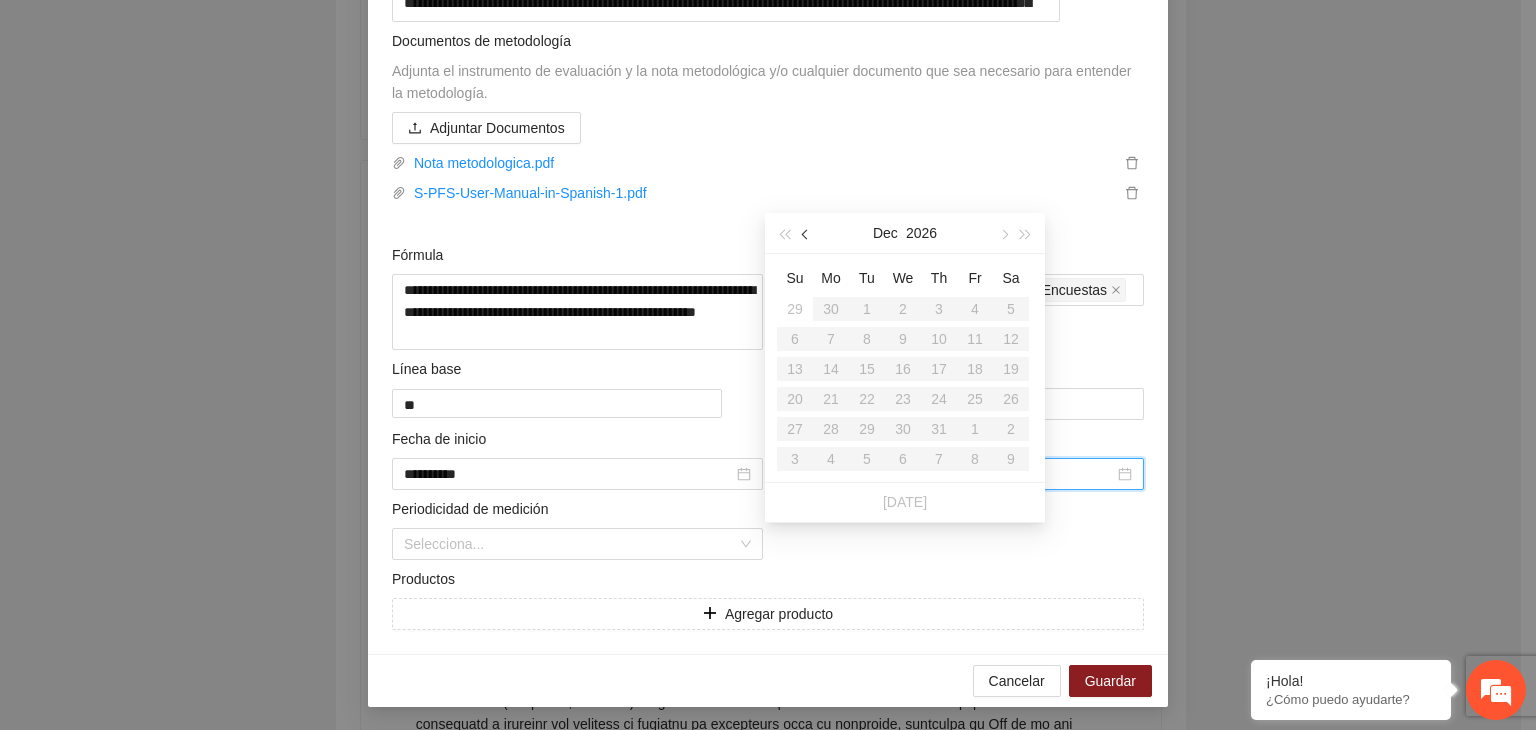 click at bounding box center (807, 234) 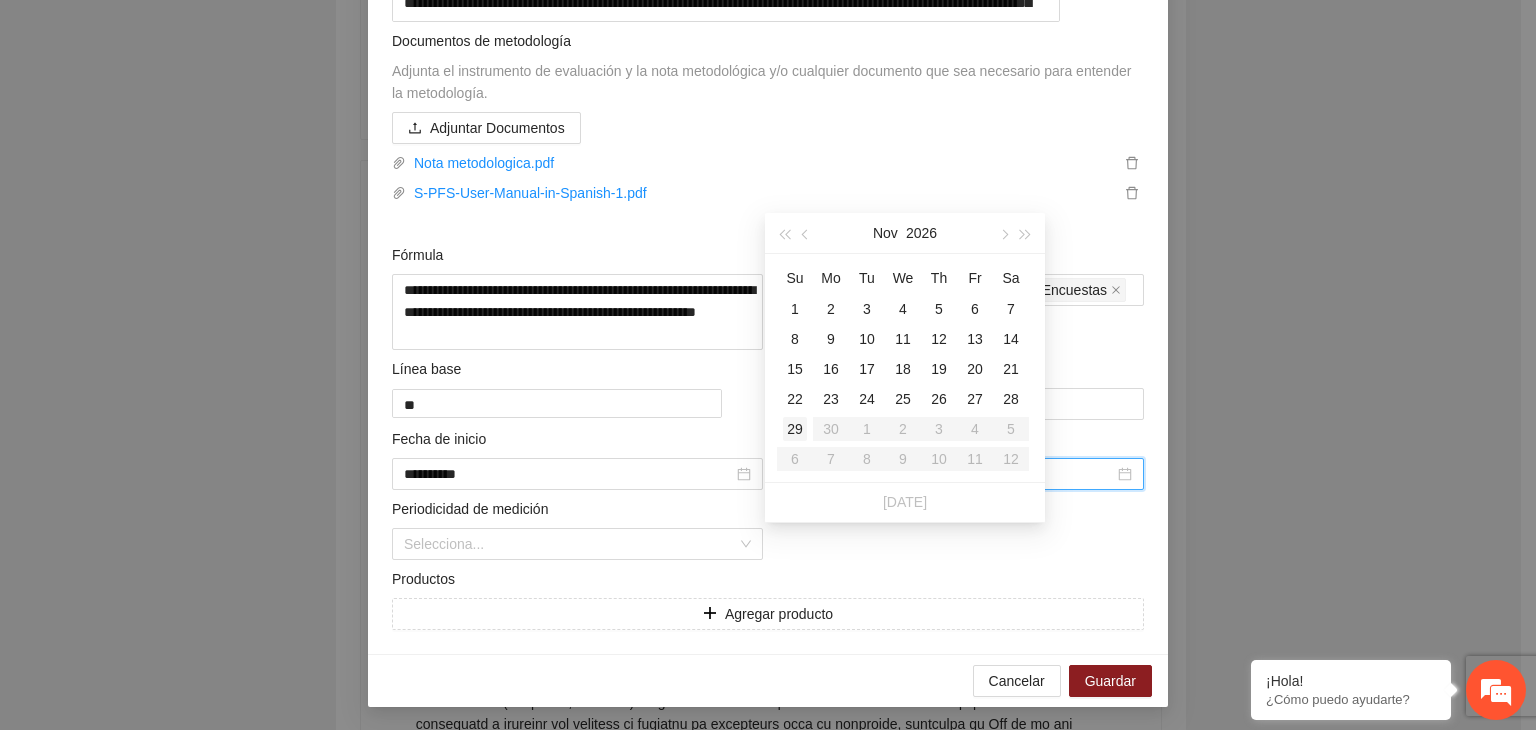 click on "29" at bounding box center [795, 429] 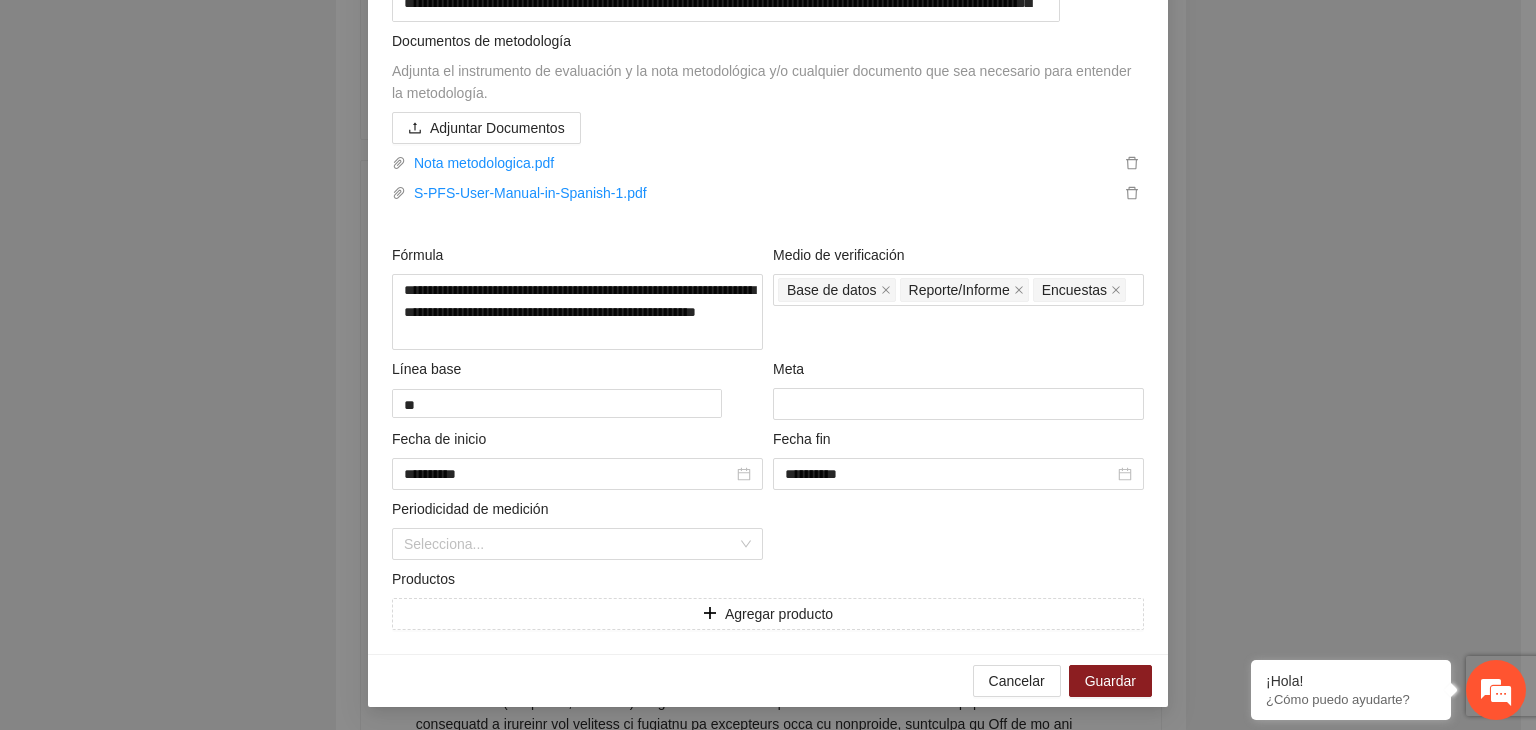 click on "**********" at bounding box center (768, 365) 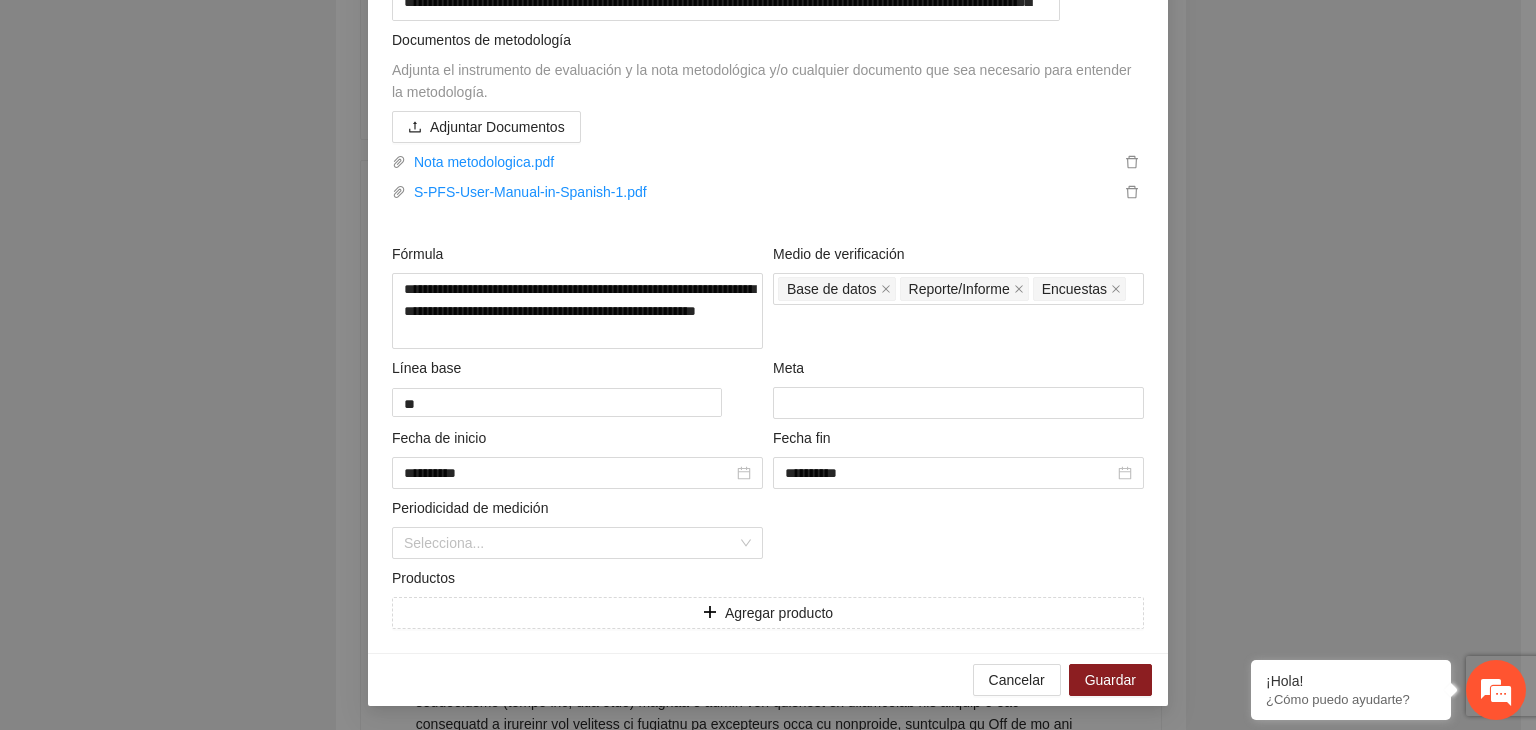 scroll, scrollTop: 908, scrollLeft: 0, axis: vertical 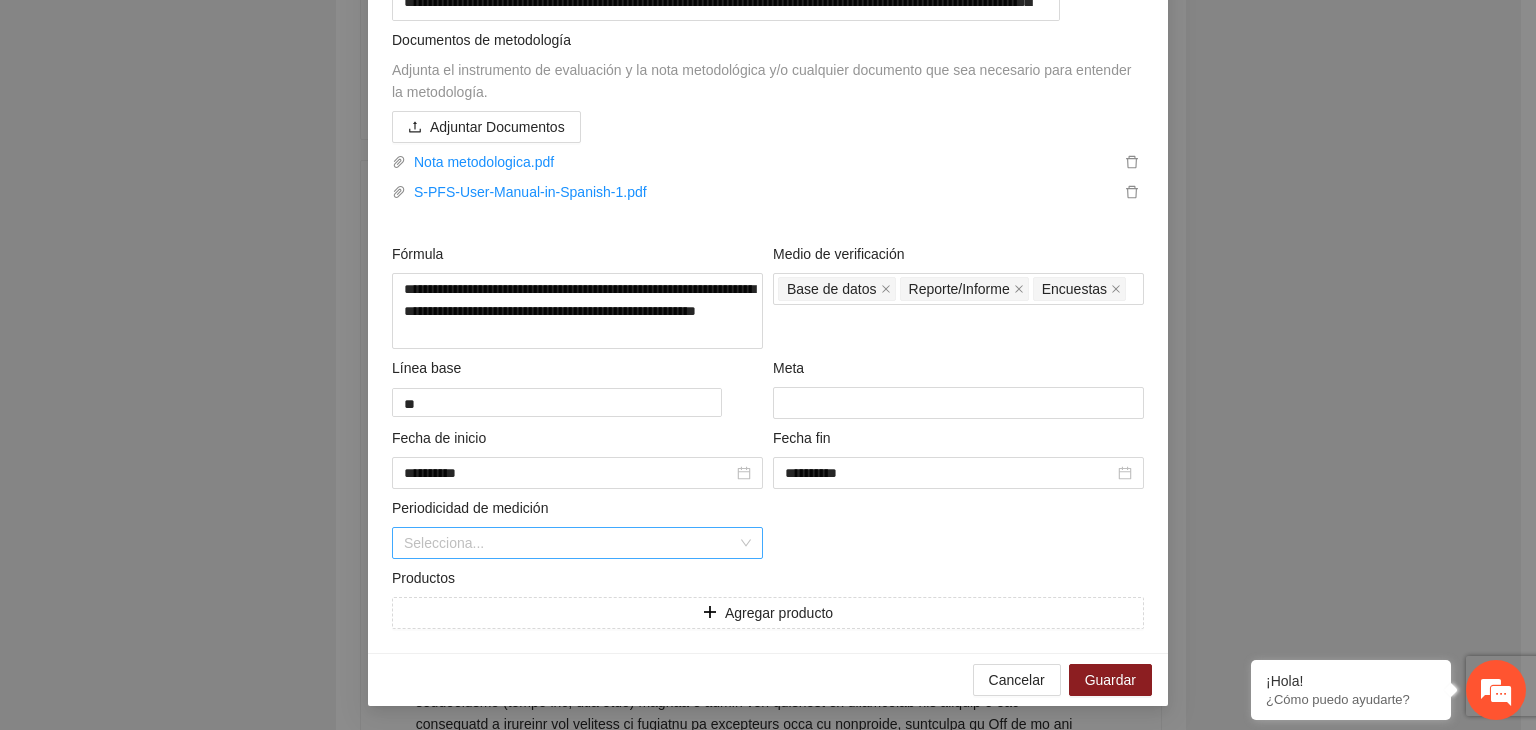click at bounding box center [570, 543] 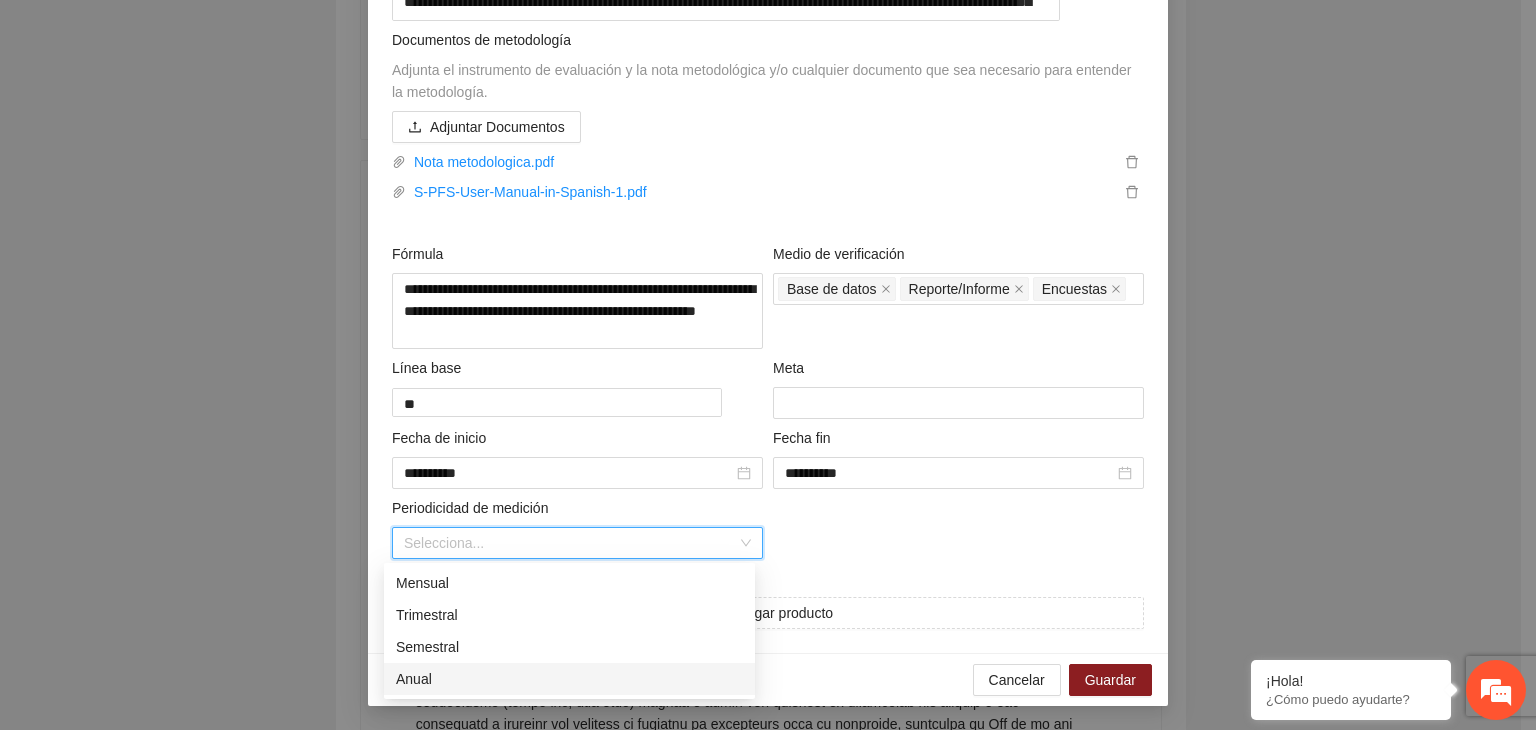 click on "Anual" at bounding box center (569, 679) 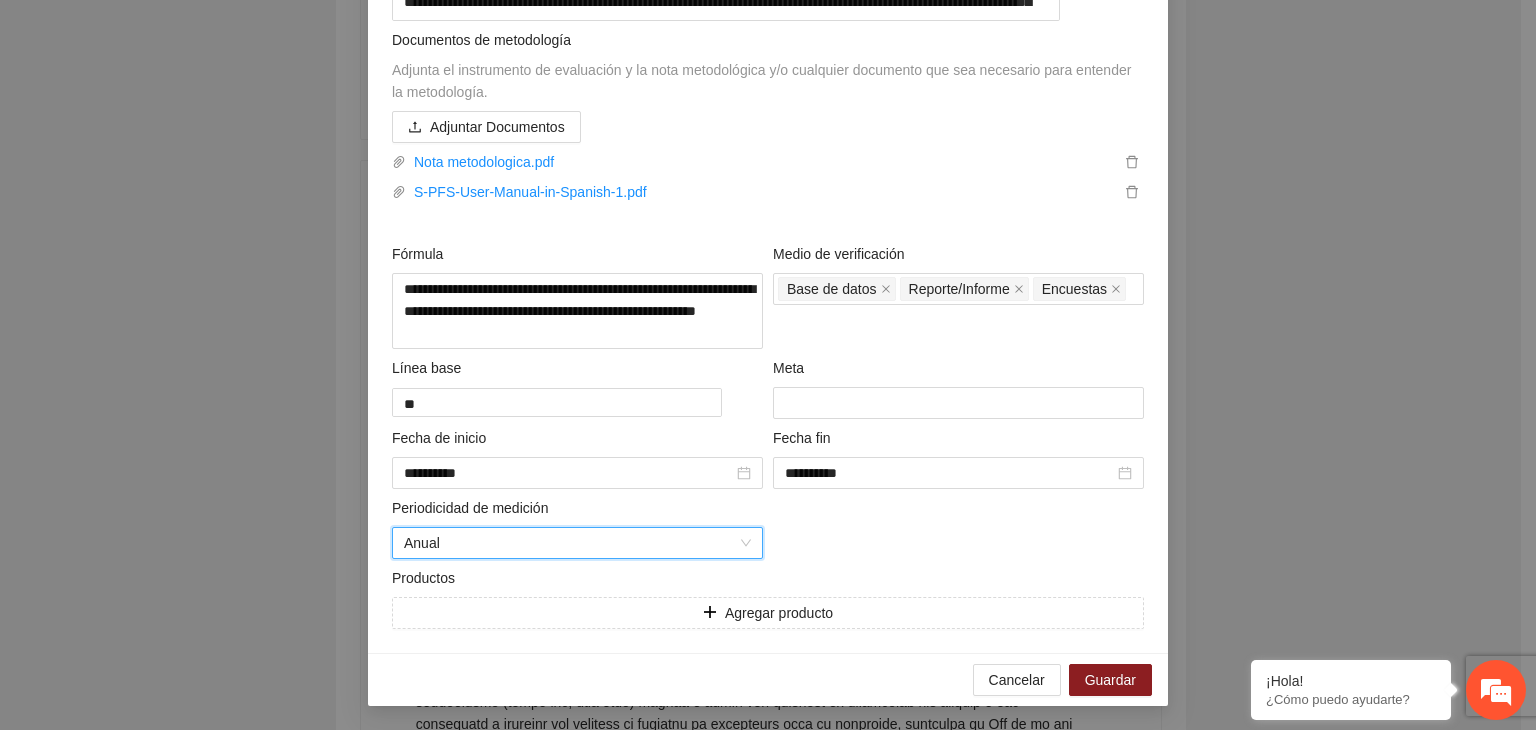 click on "**********" at bounding box center [768, 365] 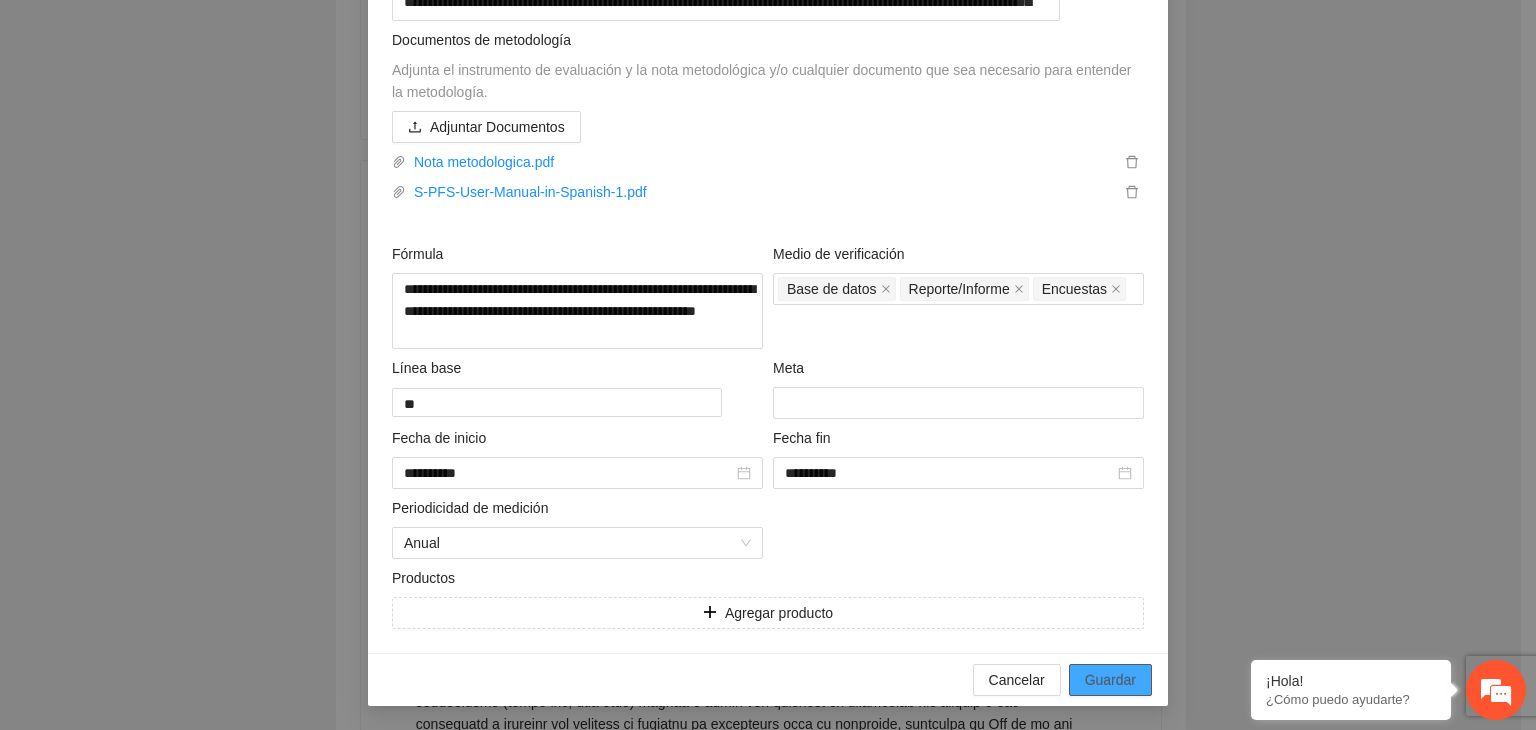 click on "Guardar" at bounding box center (1110, 680) 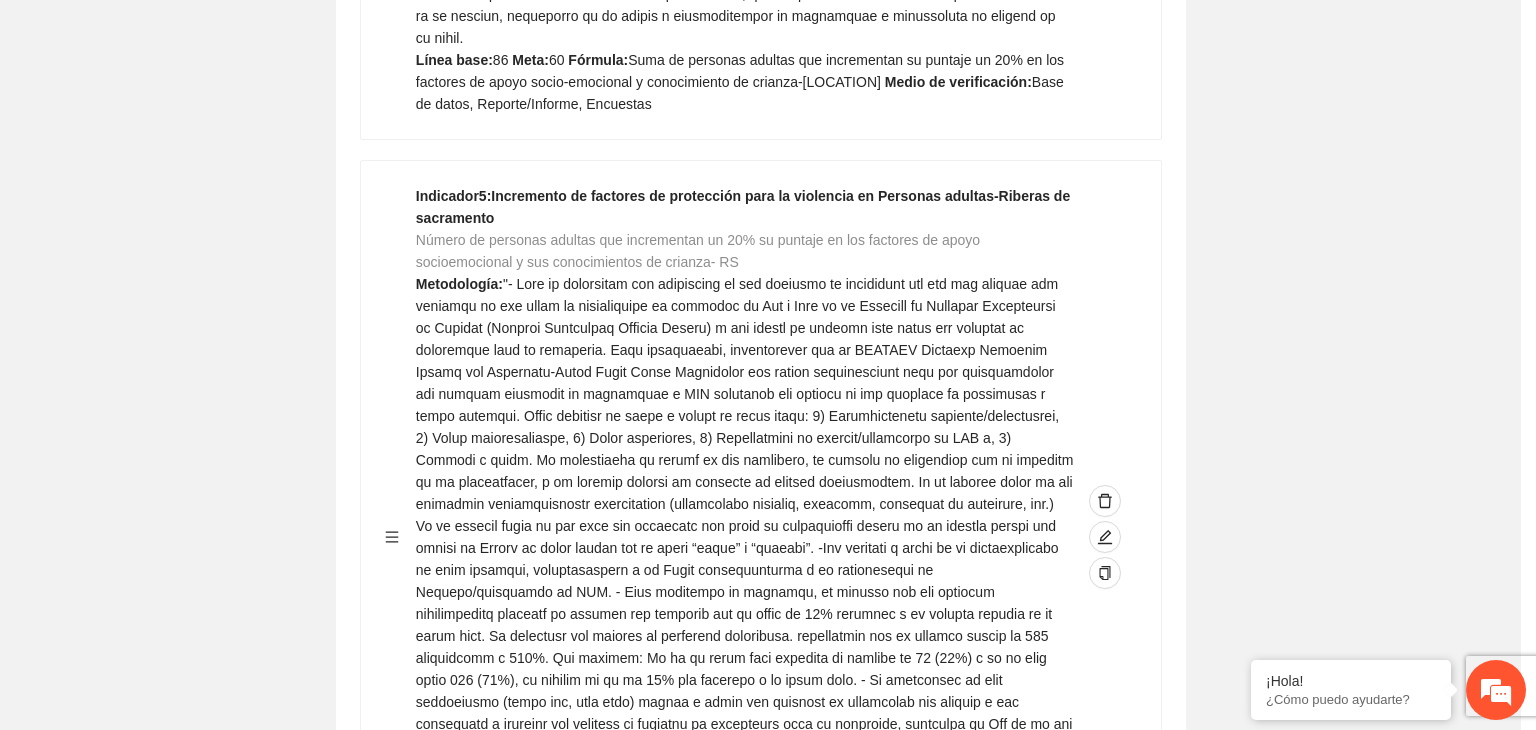 scroll, scrollTop: 216, scrollLeft: 0, axis: vertical 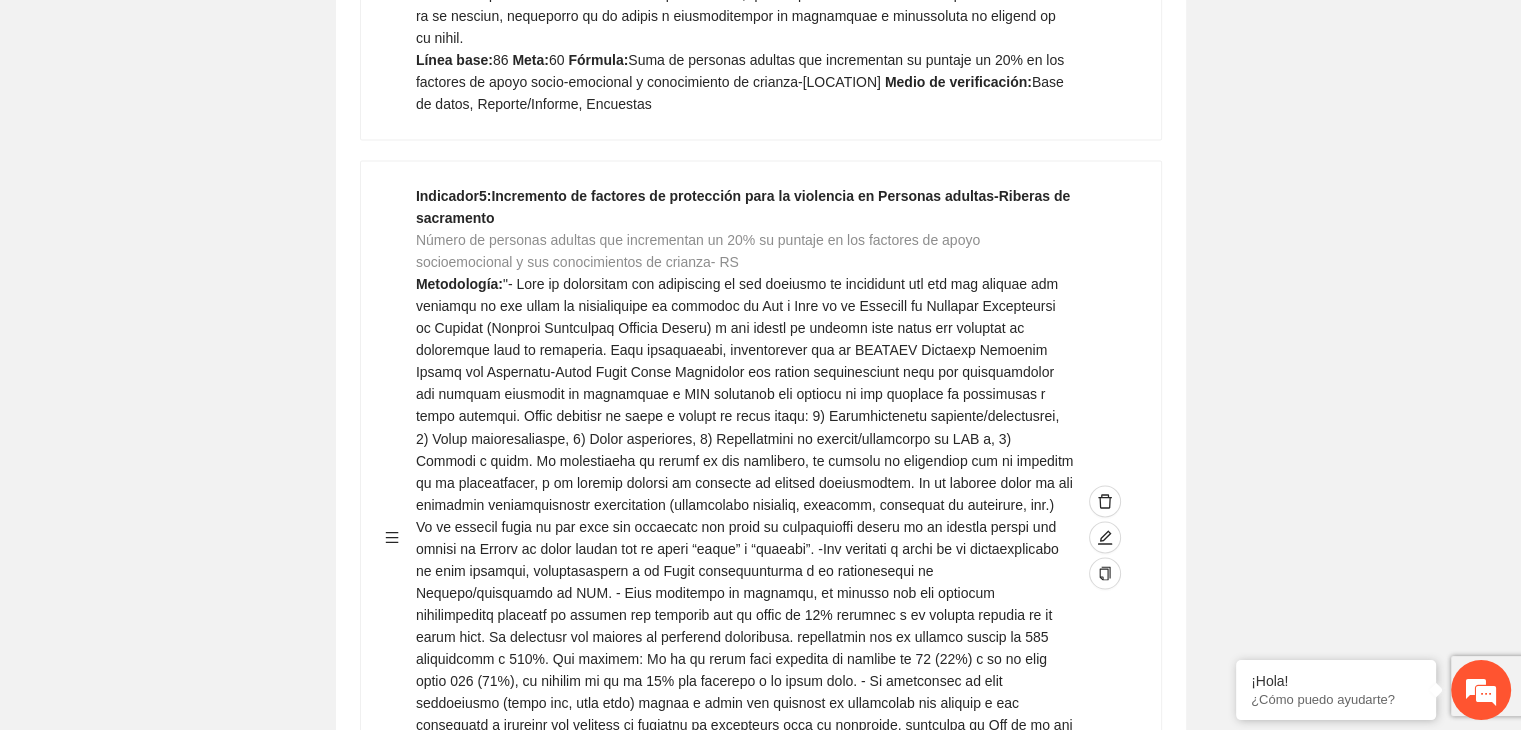 click on "Editar indicador Nombre del indicador      Exportar Contribuir a la disminución de incidencia en violencia familiar en las zonas de Punta Oriente, Cerro Grande y Riberas de Sacramento del Municipio  de Chihuahua. Indicadores Indicador  1 :  Violencia familiar disminuyendo en un 5% en Cerro grande Número de carpetas de investigación de Violencia familiar  disminuyendo en un 5% en Cerro grande Metodología:  Se solicita información al Observatorio Ciudadano de FICOSEC sobre el número de carpetas de violencia familiar en las colonias de intervención Línea base:  29   Meta:  25   Fórmula:  Suma de carpetas de investigación de violencia familiar disminuyendo  en un 5% en Punta Oriente   Medio de verificación:  Reporte/Informe 0 Indicador  2 :  Violencia familiar disminuyendo en un 5% en Punta Oriente Número de carpetas de investigación de Violencia familiar  disminuyendo en un 5% en Punta Oriente Metodología:  Línea base:  63   Meta:  56   Fórmula:    Medio de verificación:  Reporte/Informe 0 3 :" at bounding box center [760, -450] 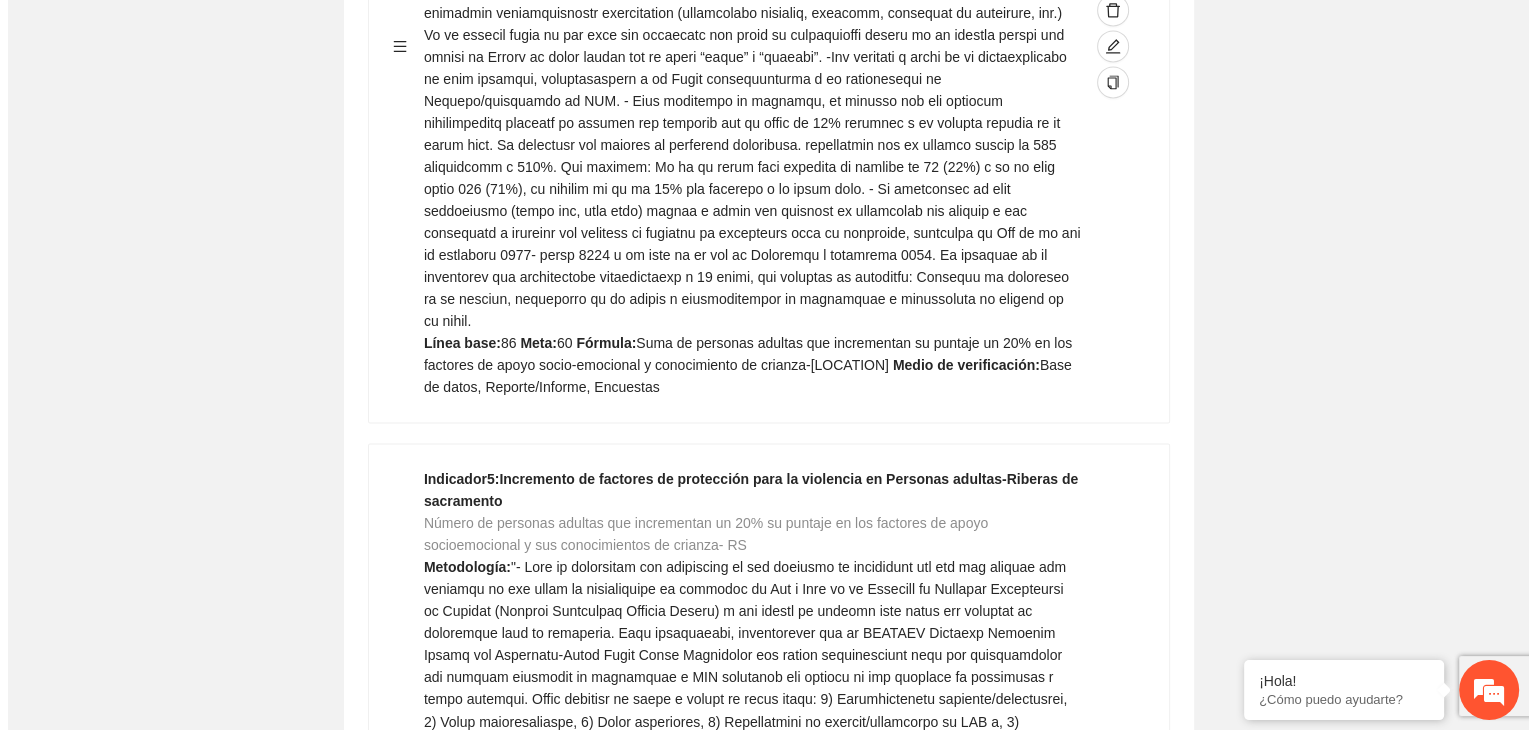 scroll, scrollTop: 2975, scrollLeft: 0, axis: vertical 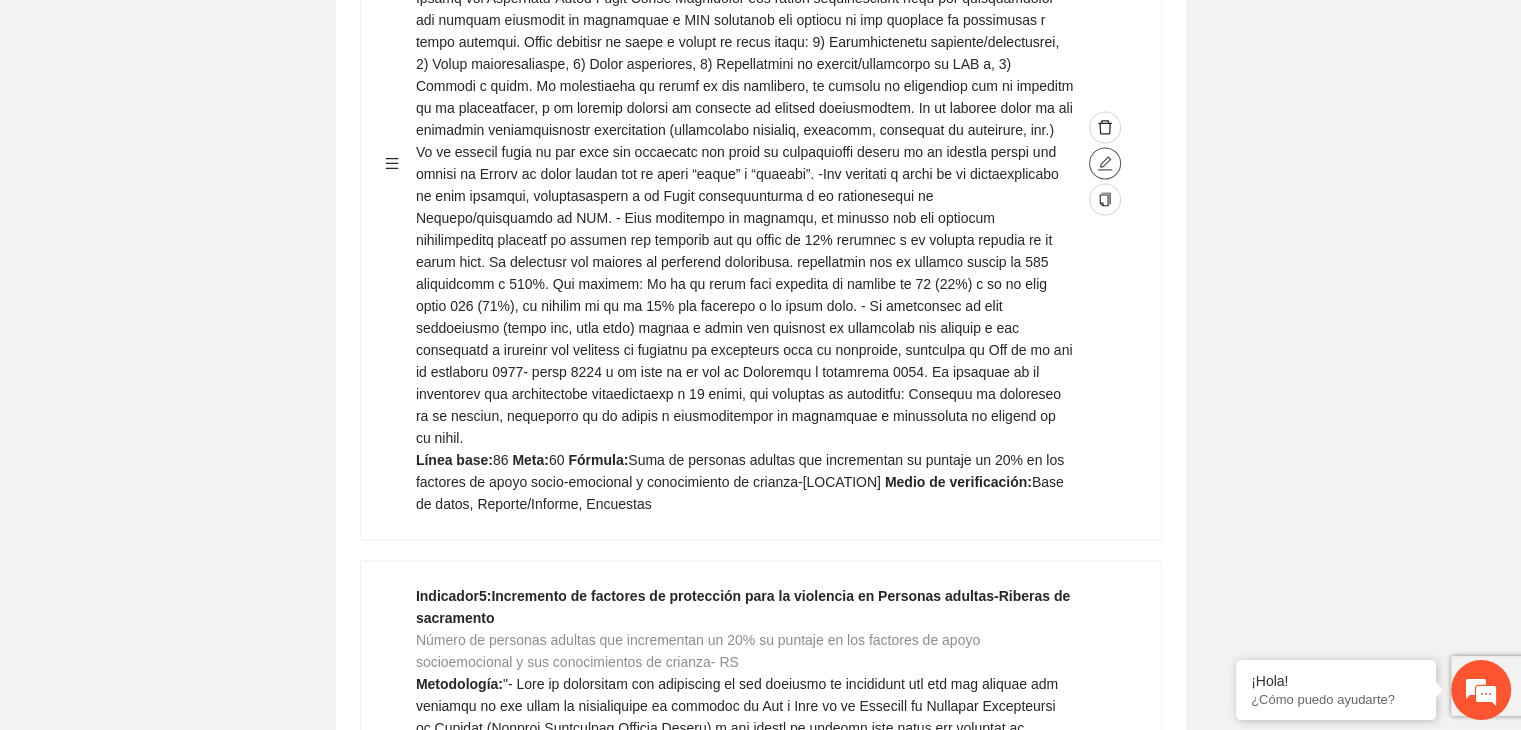 click 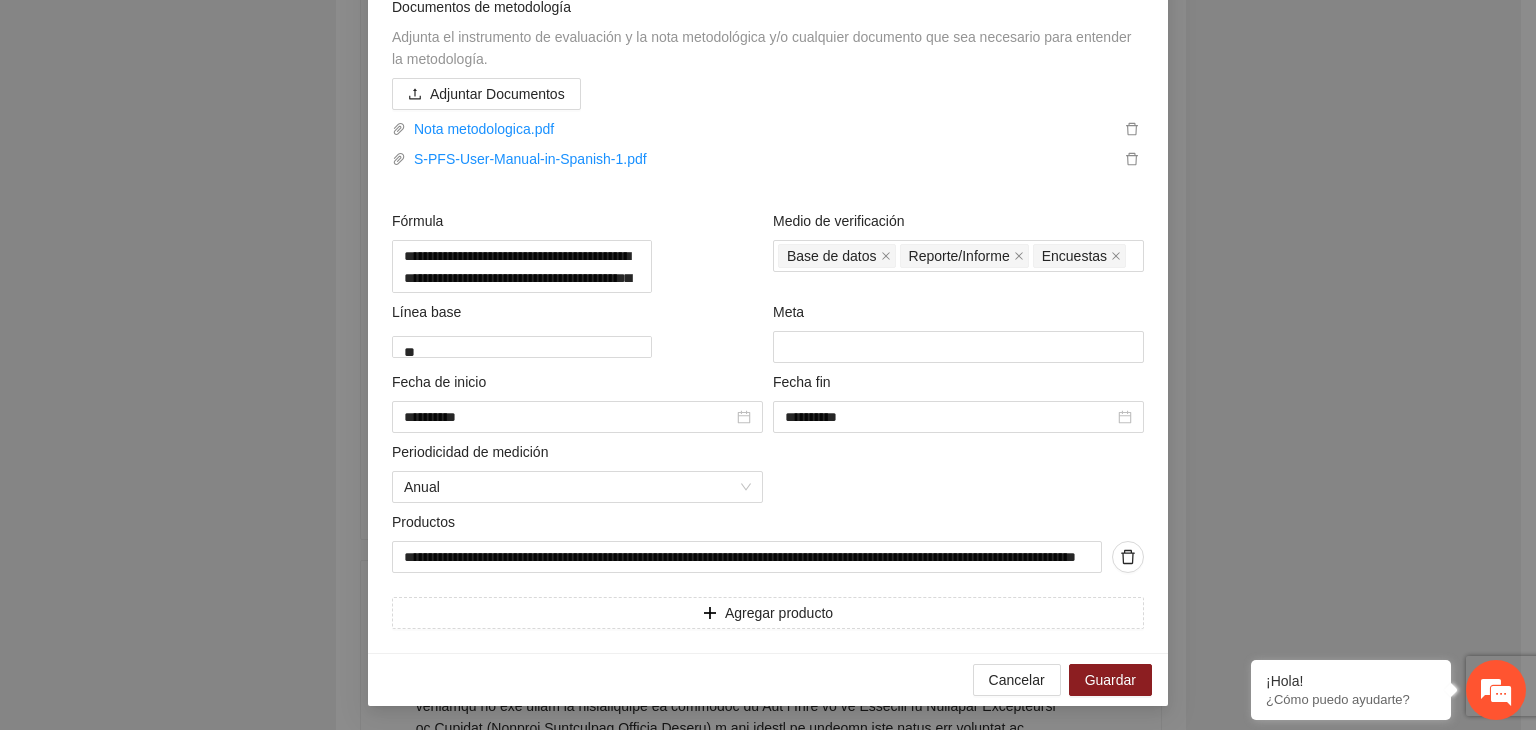 scroll, scrollTop: 964, scrollLeft: 0, axis: vertical 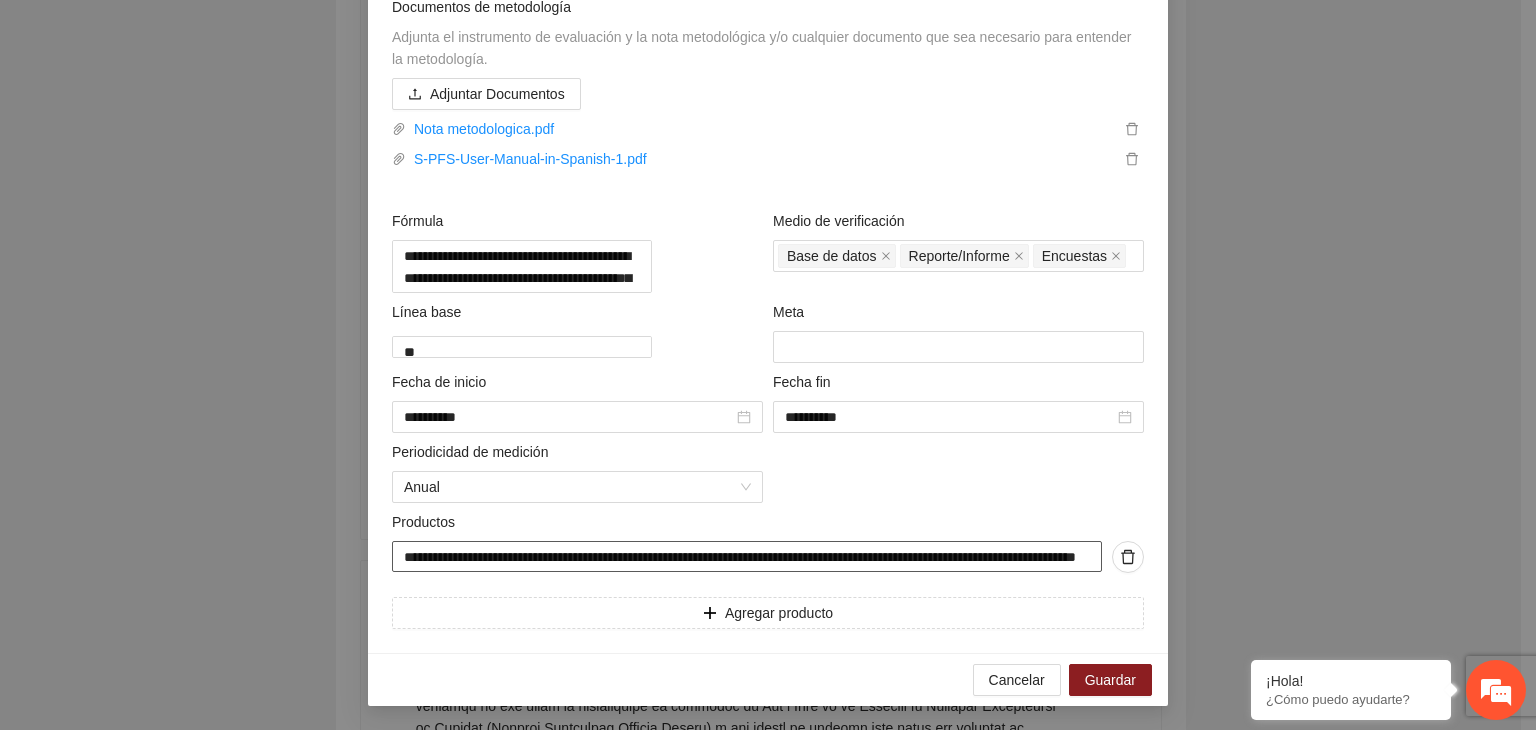 drag, startPoint x: 396, startPoint y: 560, endPoint x: 1322, endPoint y: 533, distance: 926.39355 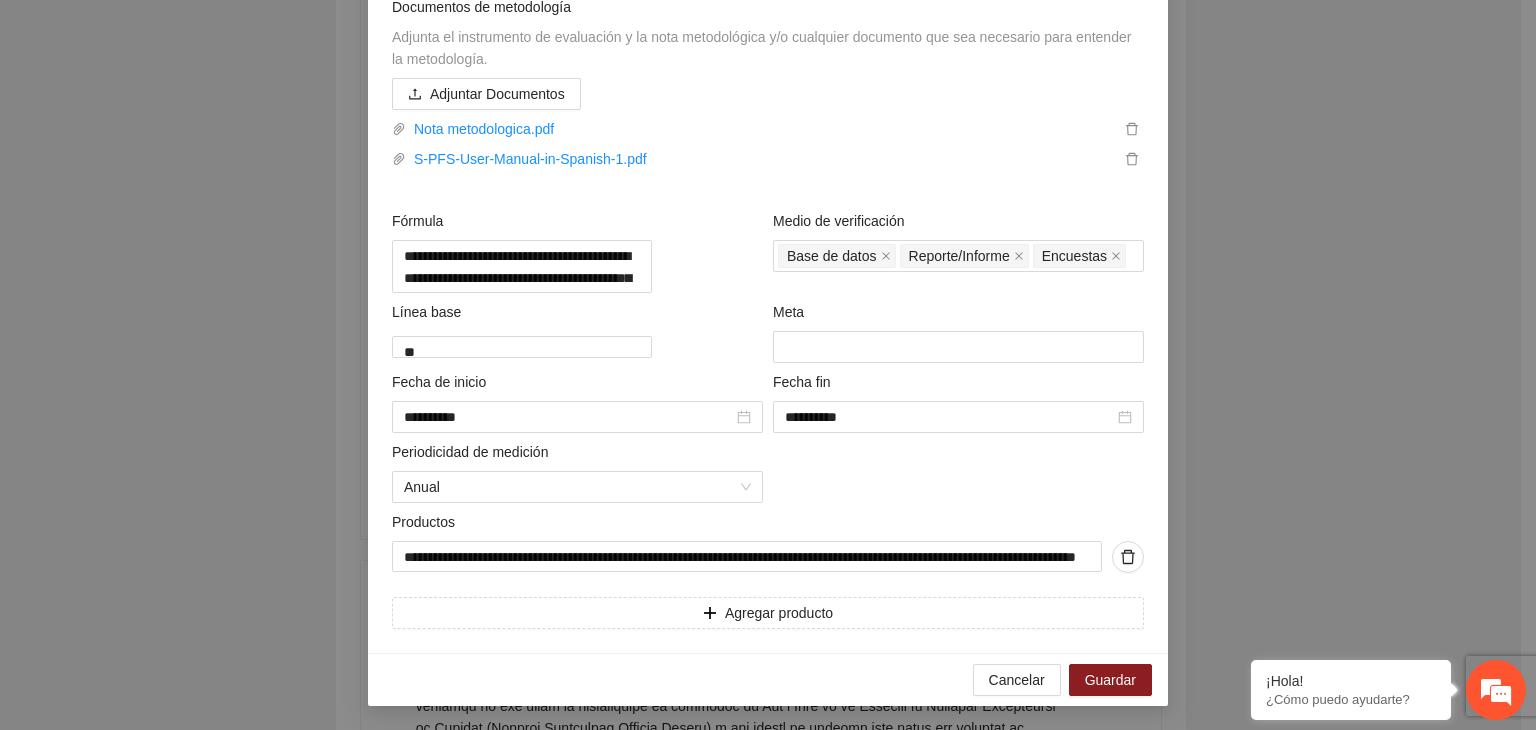 click on "**********" at bounding box center [768, 365] 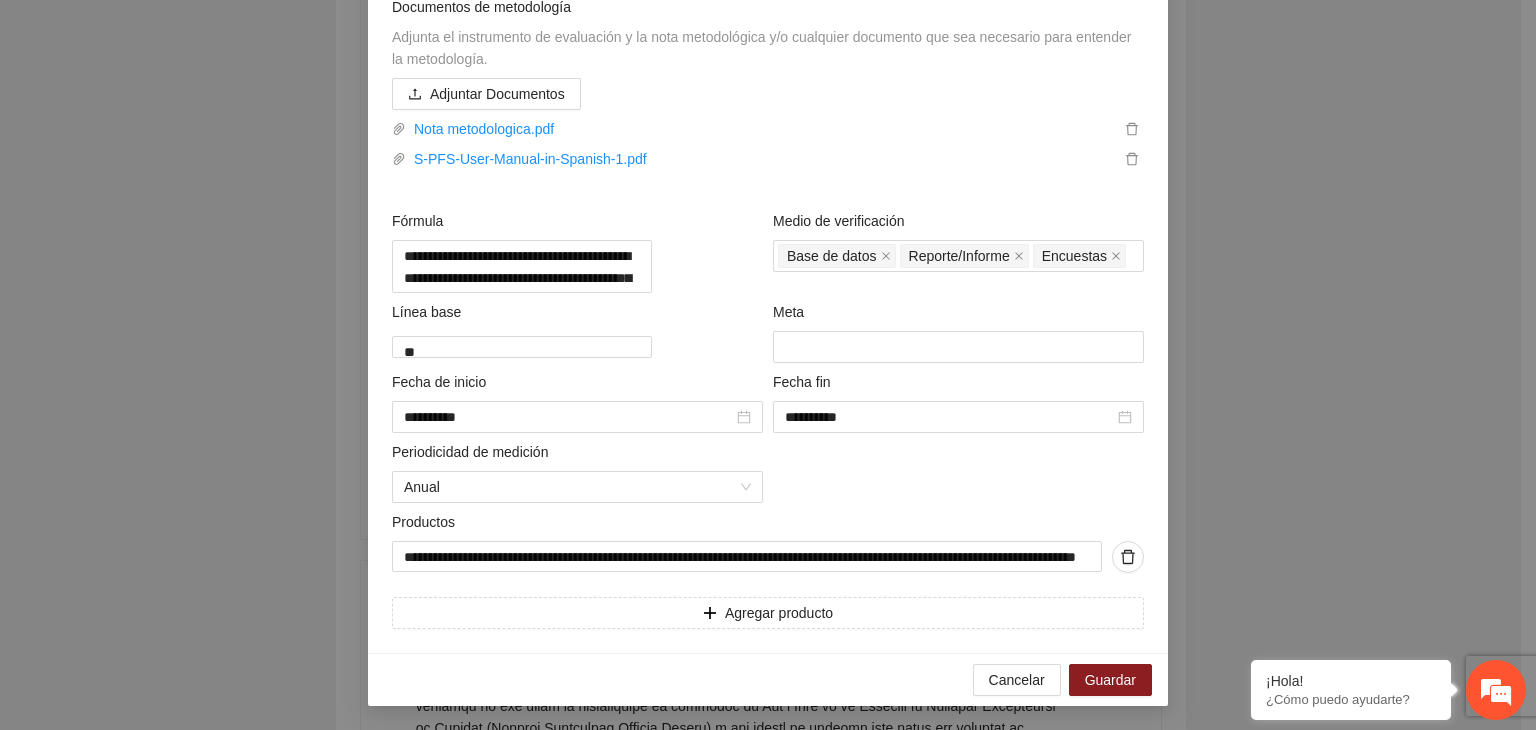 scroll, scrollTop: 964, scrollLeft: 0, axis: vertical 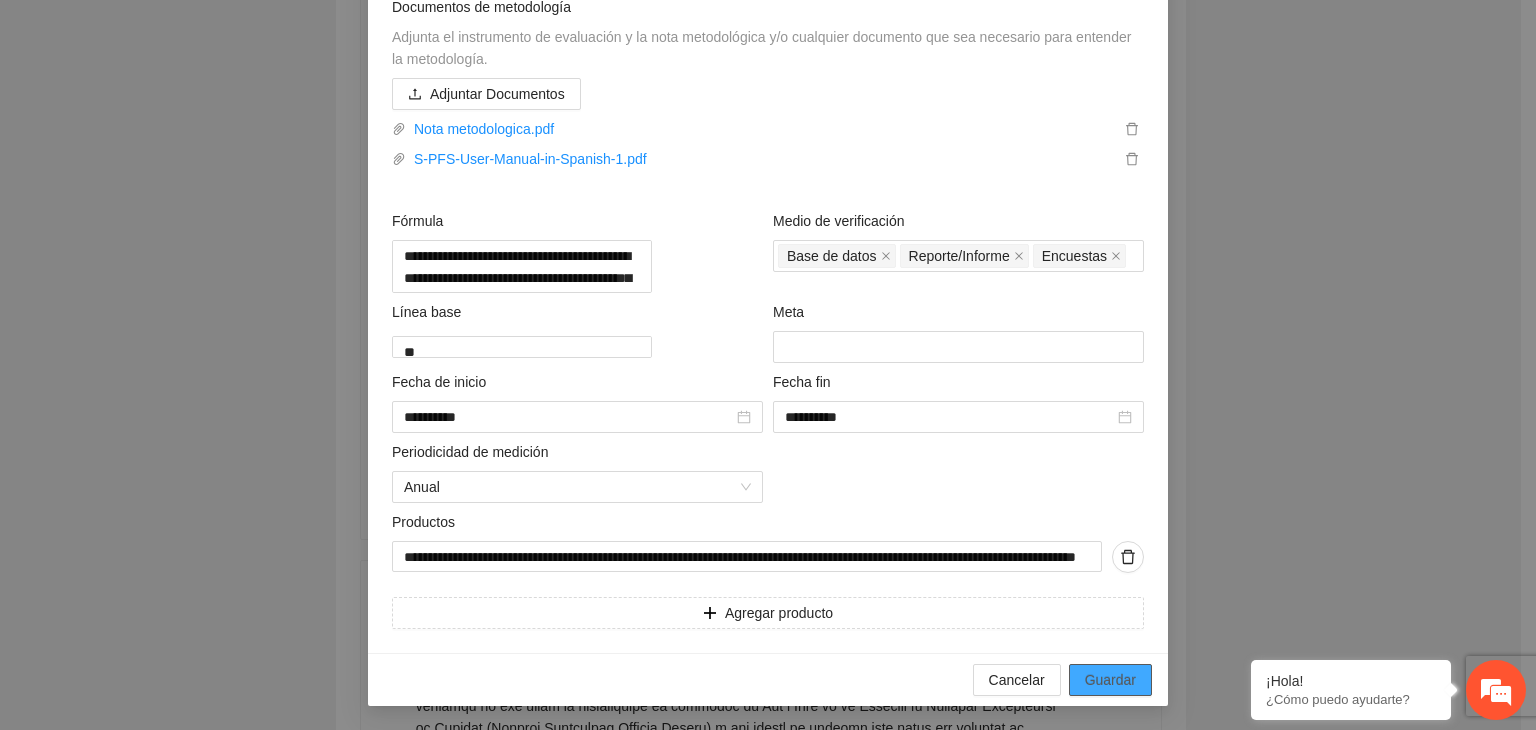 click on "Guardar" at bounding box center (1110, 680) 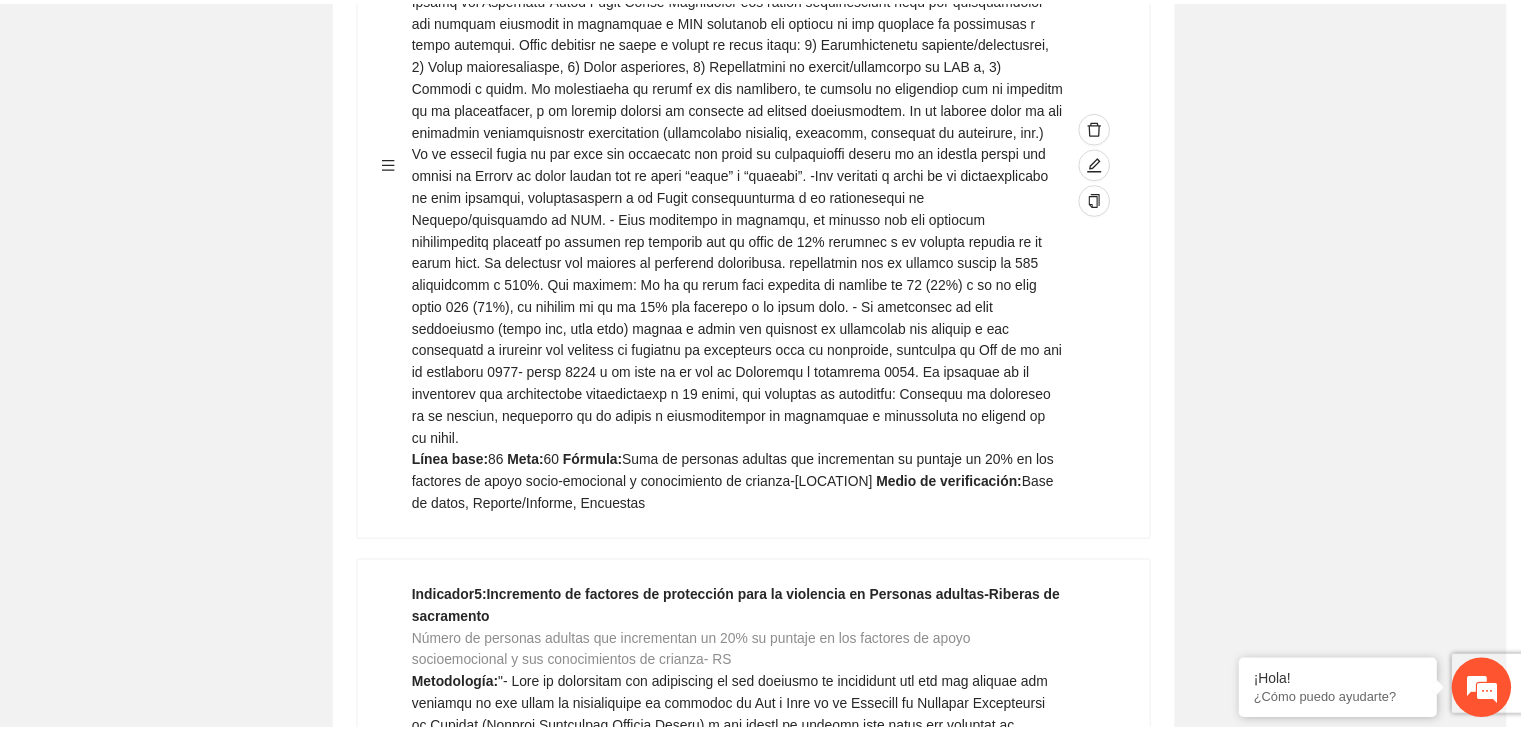 scroll, scrollTop: 216, scrollLeft: 0, axis: vertical 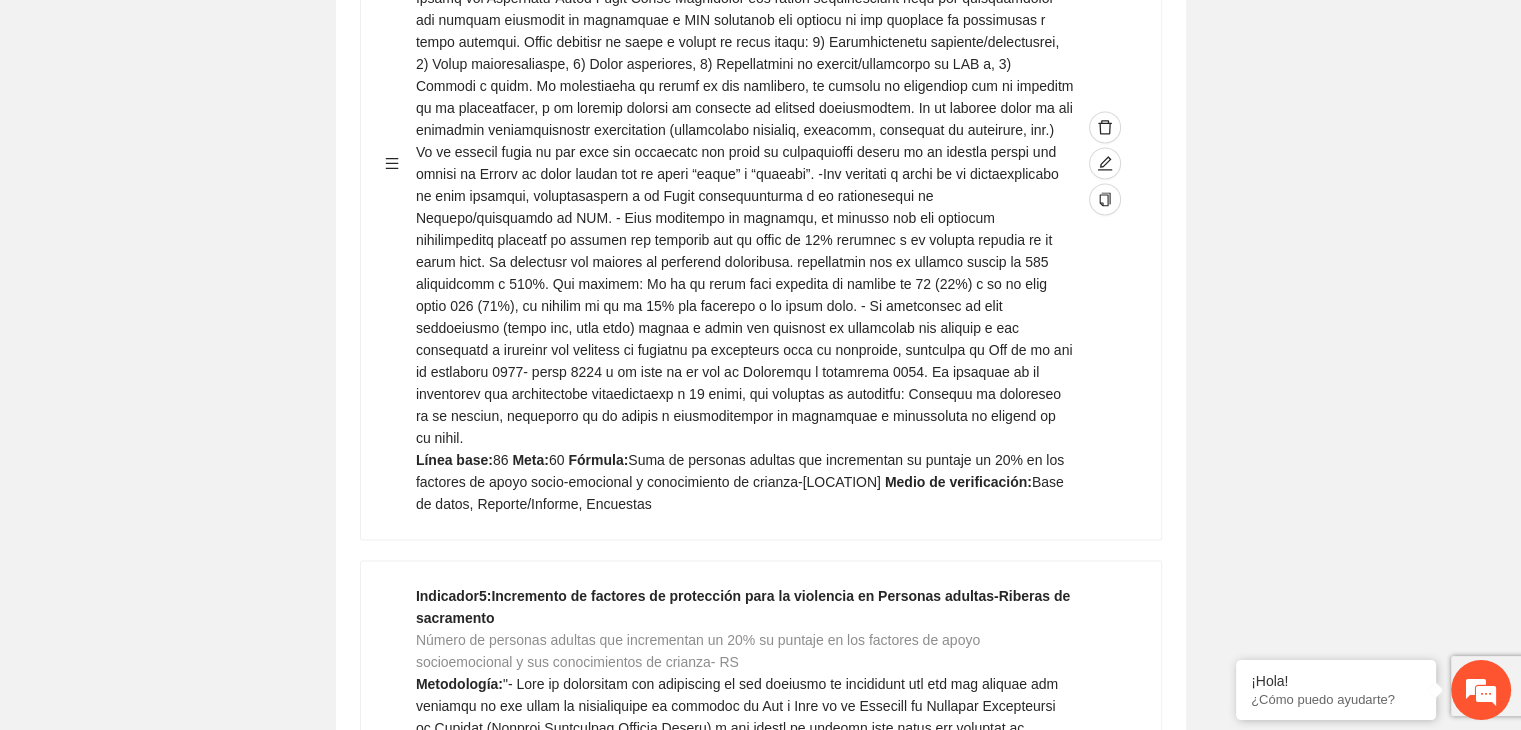 click on "Editar indicador Nombre del indicador      Exportar Contribuir a la disminución de incidencia en violencia familiar en las zonas de Punta Oriente, Cerro Grande y Riberas de Sacramento del Municipio  de Chihuahua. Indicadores Indicador  1 :  Violencia familiar disminuyendo en un 5% en Cerro grande Número de carpetas de investigación de Violencia familiar  disminuyendo en un 5% en Cerro grande Metodología:  Se solicita información al Observatorio Ciudadano de FICOSEC sobre el número de carpetas de violencia familiar en las colonias de intervención Línea base:  29   Meta:  25   Fórmula:  Suma de carpetas de investigación de violencia familiar disminuyendo  en un 5% en Punta Oriente   Medio de verificación:  Reporte/Informe 0 Indicador  2 :  Violencia familiar disminuyendo en un 5% en Punta Oriente Número de carpetas de investigación de Violencia familiar  disminuyendo en un 5% en Punta Oriente Metodología:  Línea base:  63   Meta:  56   Fórmula:    Medio de verificación:  Reporte/Informe 0 3 :" at bounding box center (760, -50) 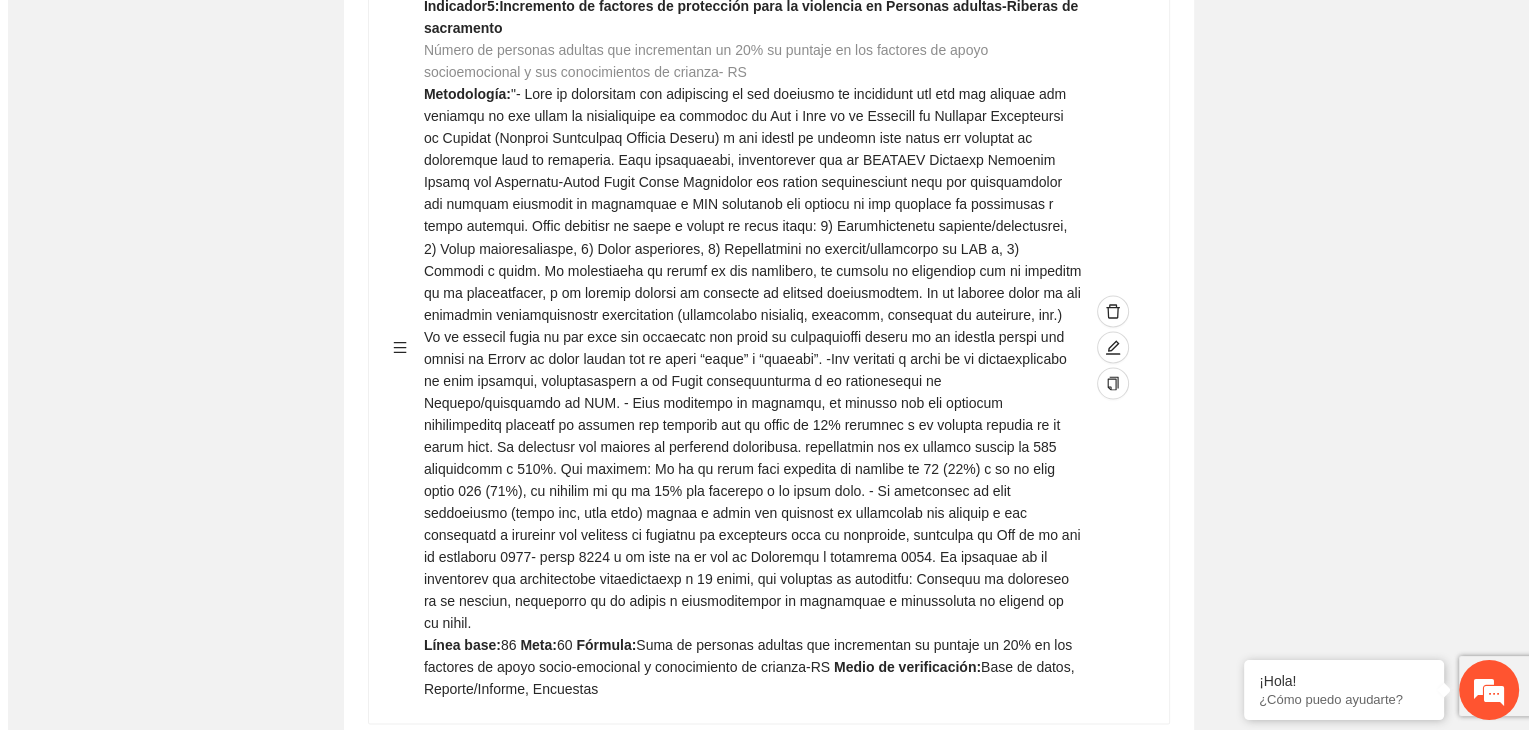 scroll, scrollTop: 3615, scrollLeft: 0, axis: vertical 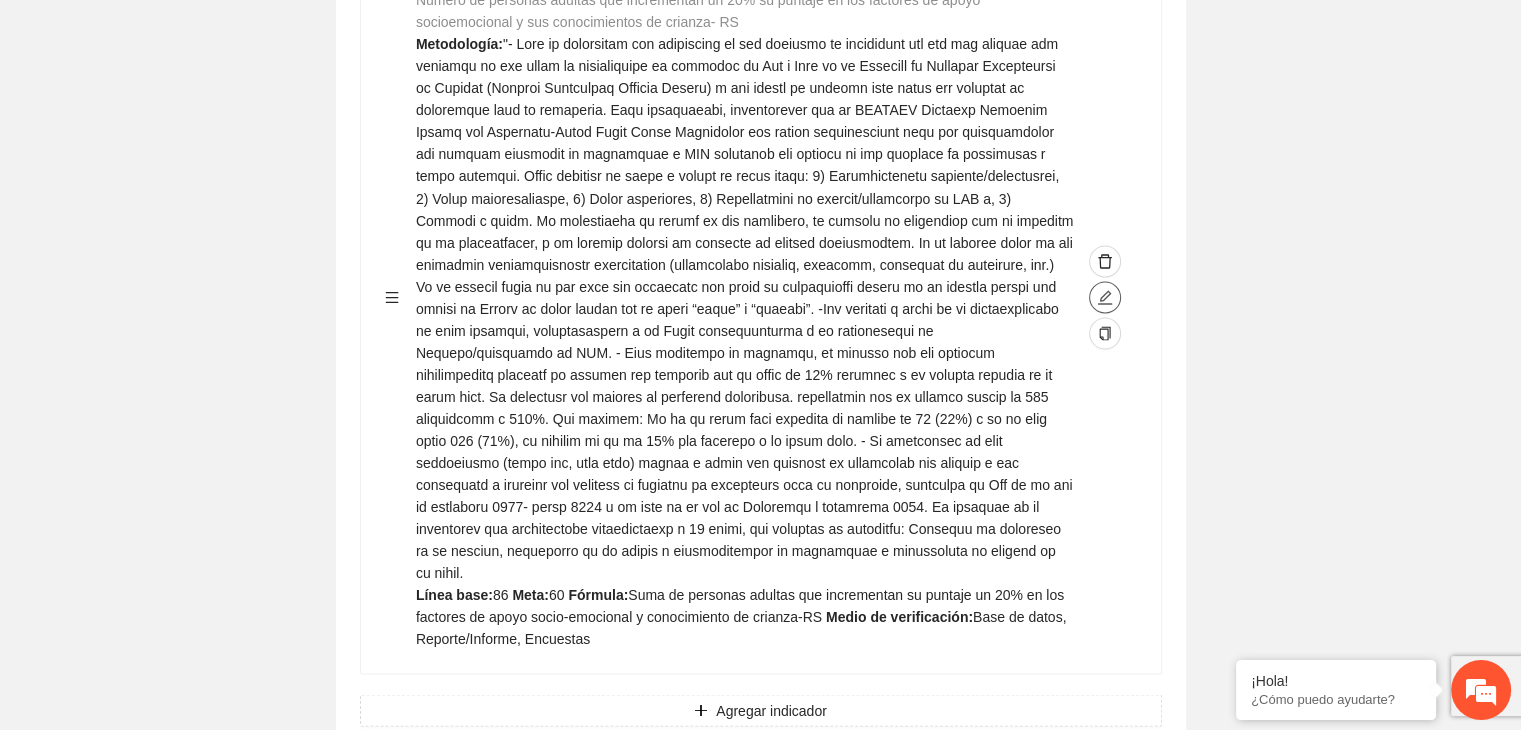 click 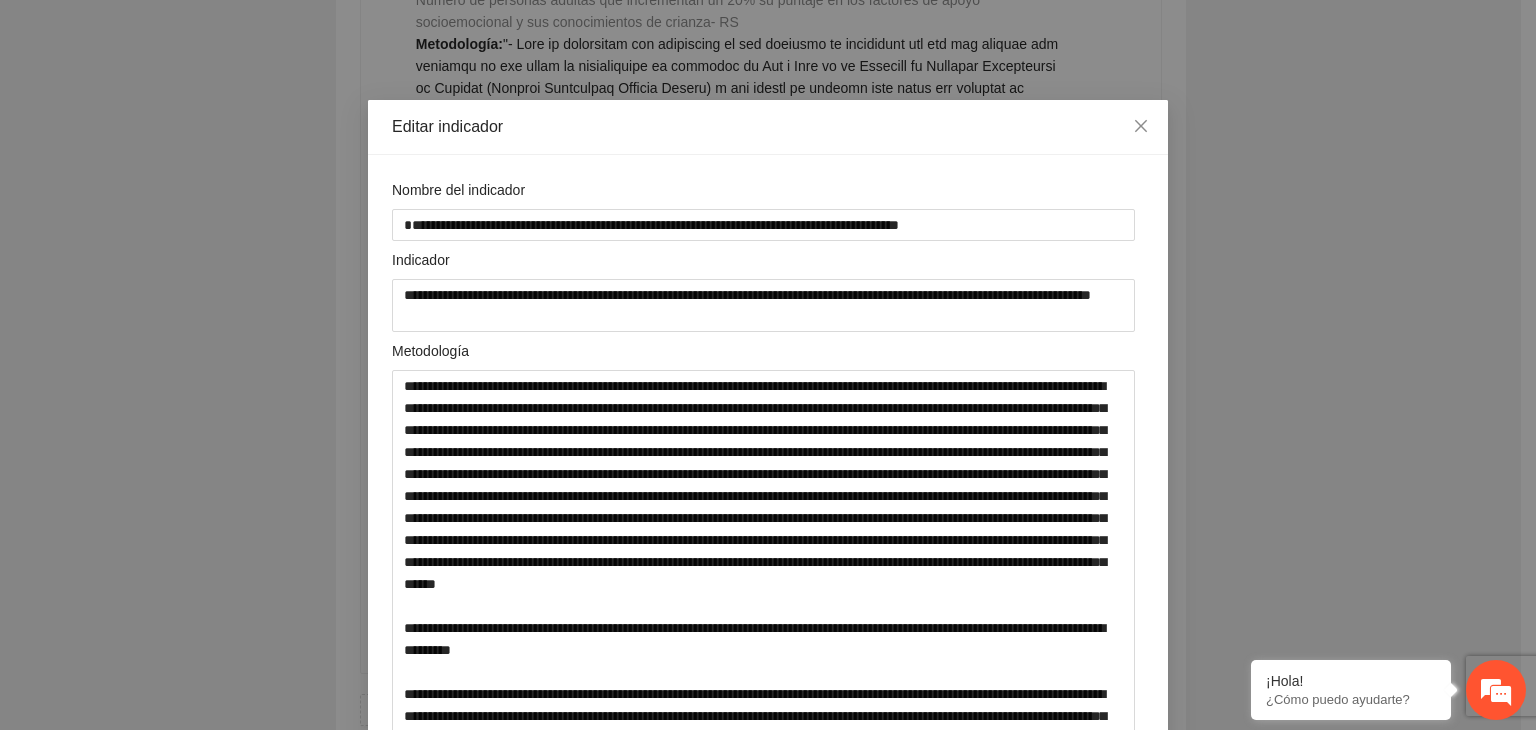 click on "**********" at bounding box center [768, 365] 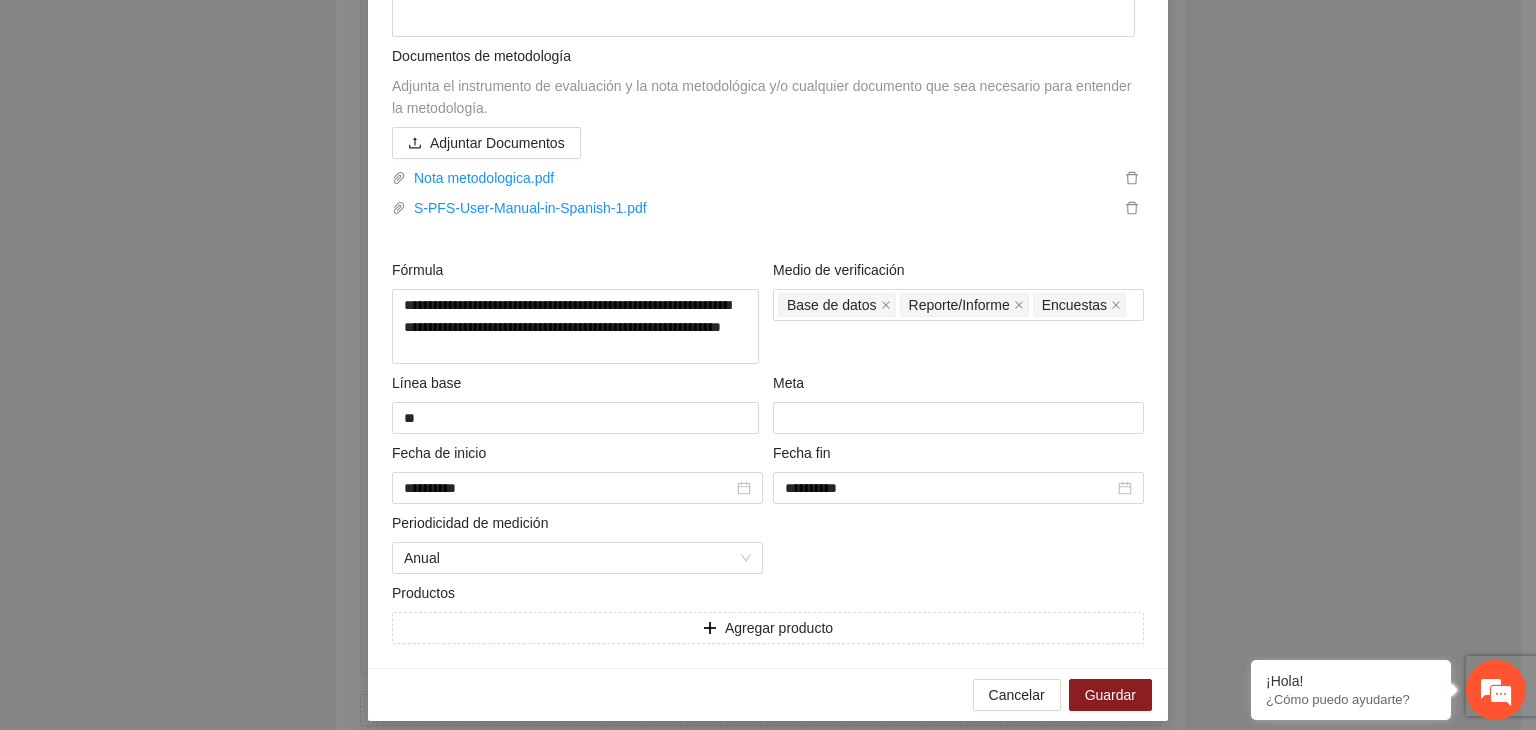scroll, scrollTop: 908, scrollLeft: 0, axis: vertical 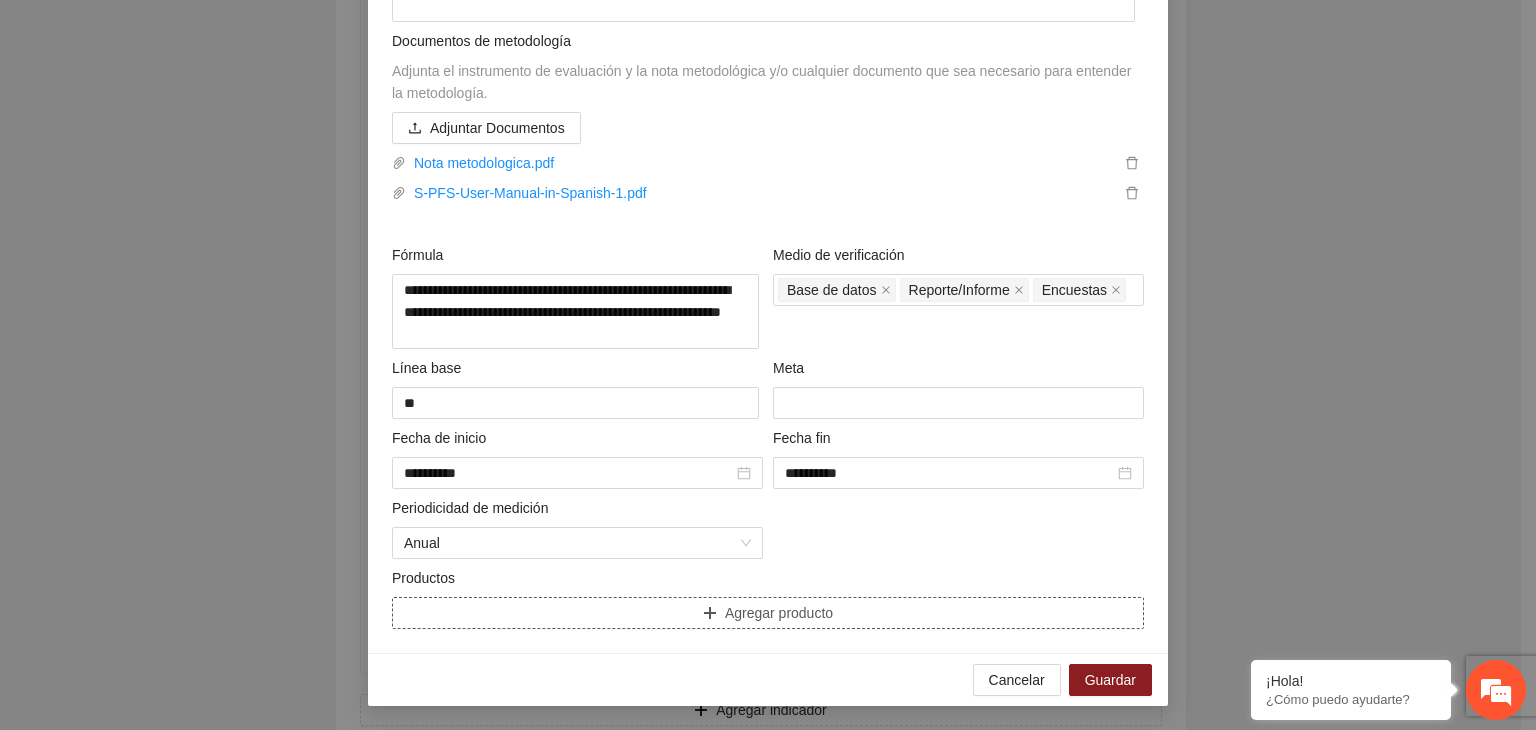 click on "Agregar producto" at bounding box center (768, 613) 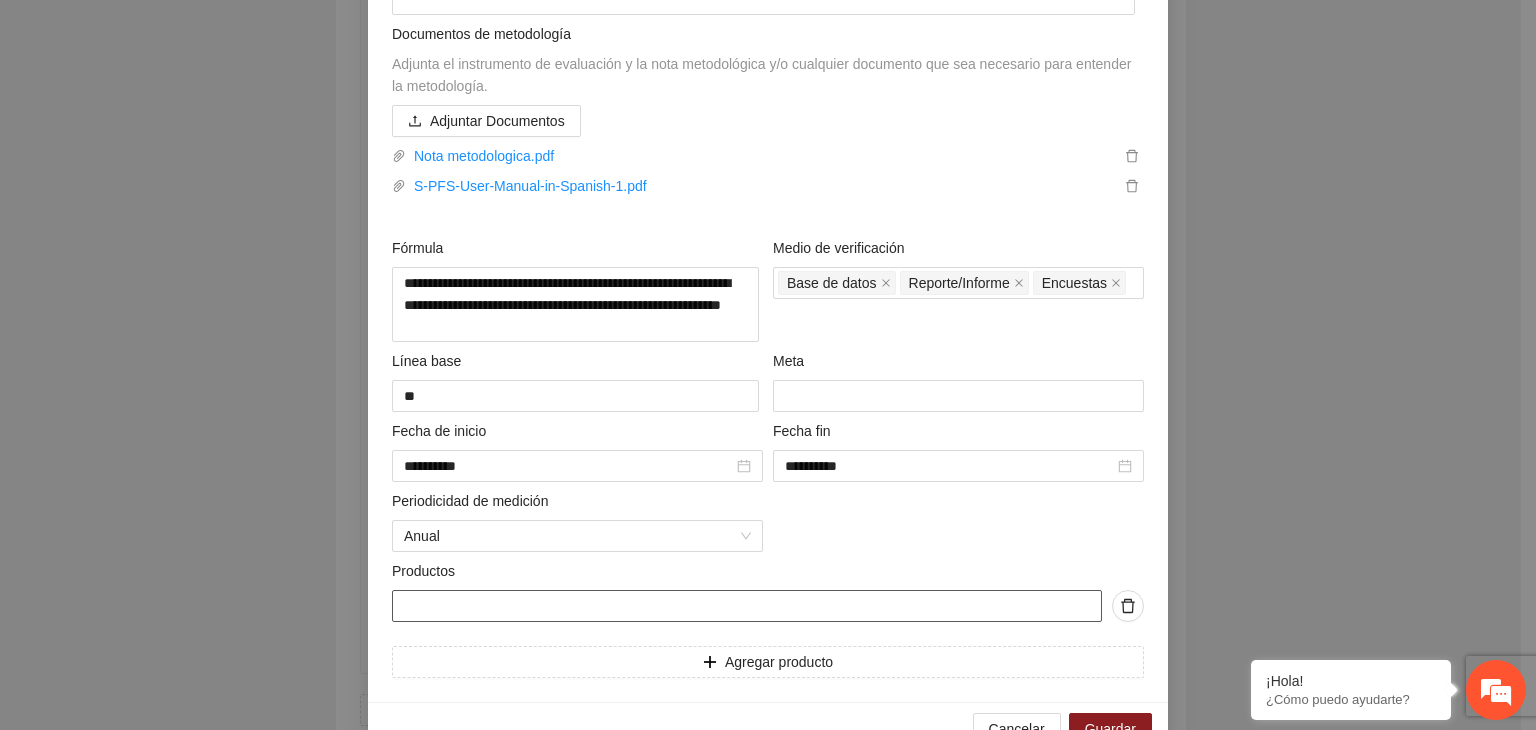 click at bounding box center [747, 606] 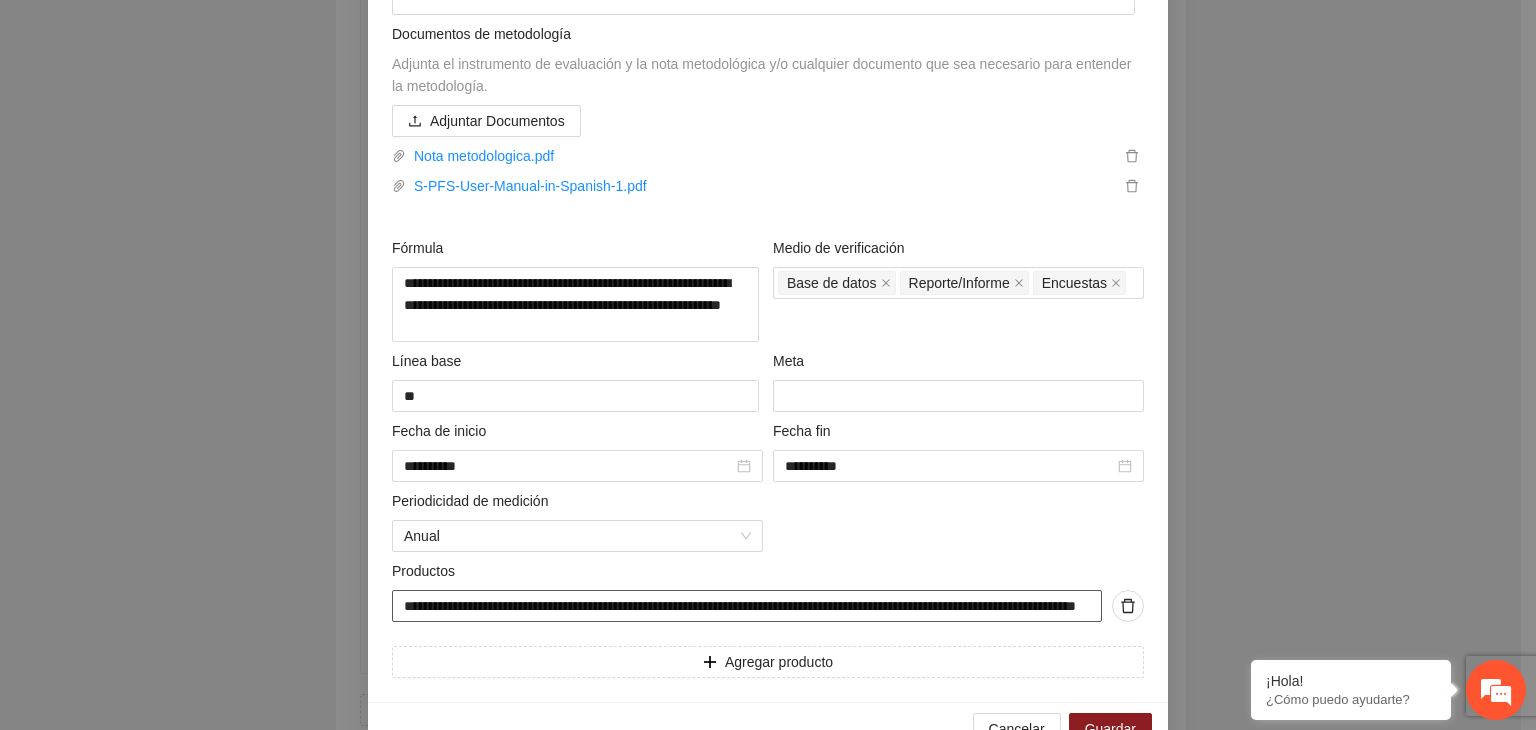 scroll, scrollTop: 0, scrollLeft: 175, axis: horizontal 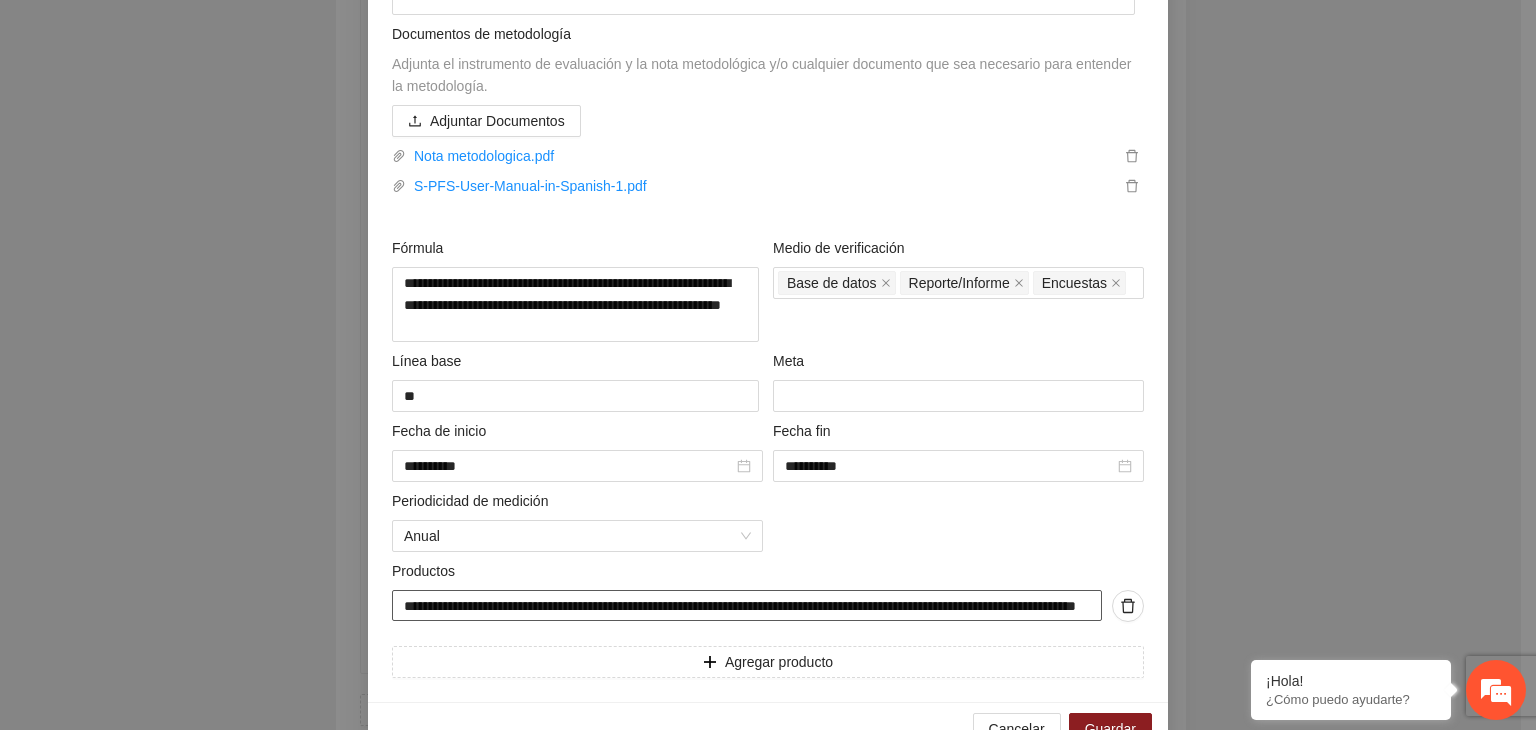 click on "**********" at bounding box center [747, 606] 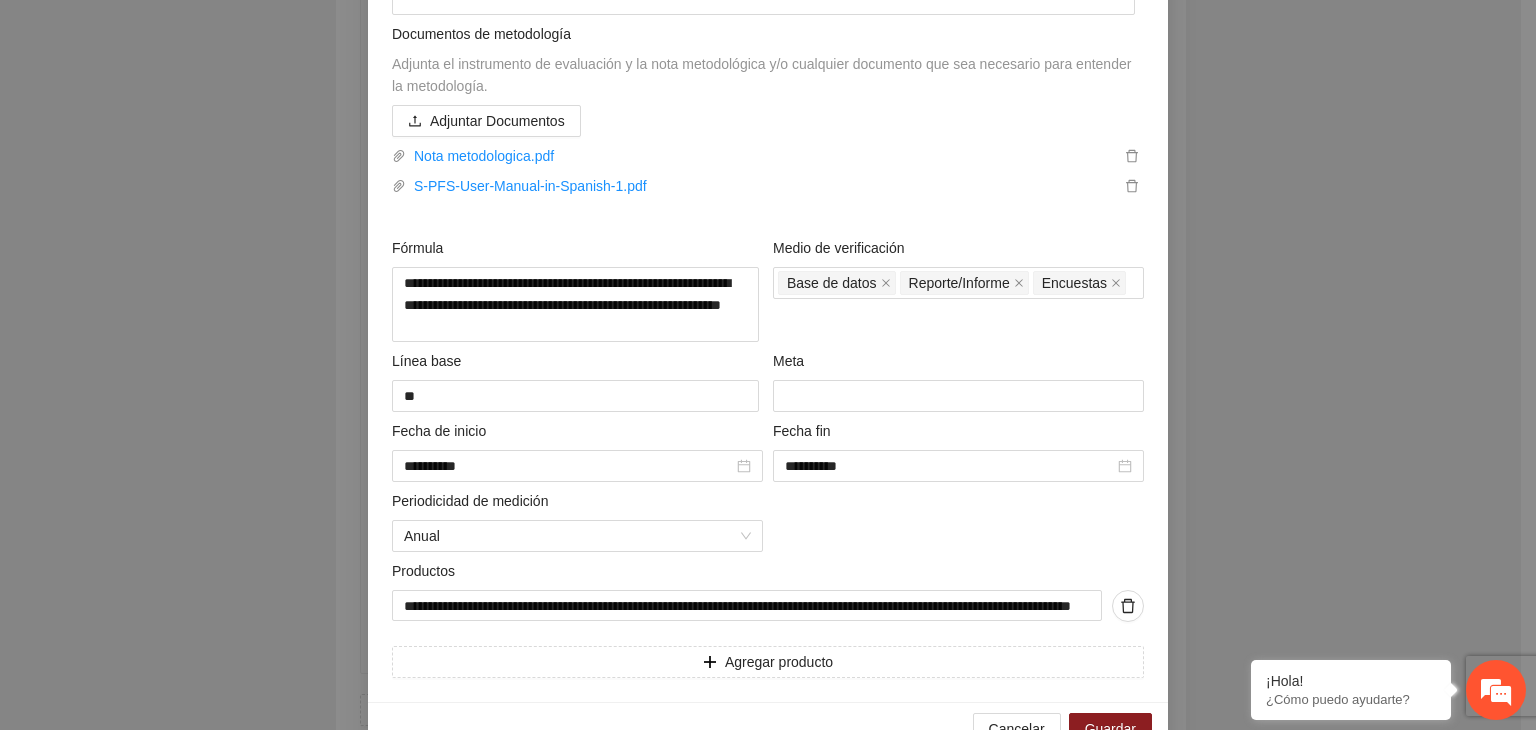 click on "**********" at bounding box center (768, 365) 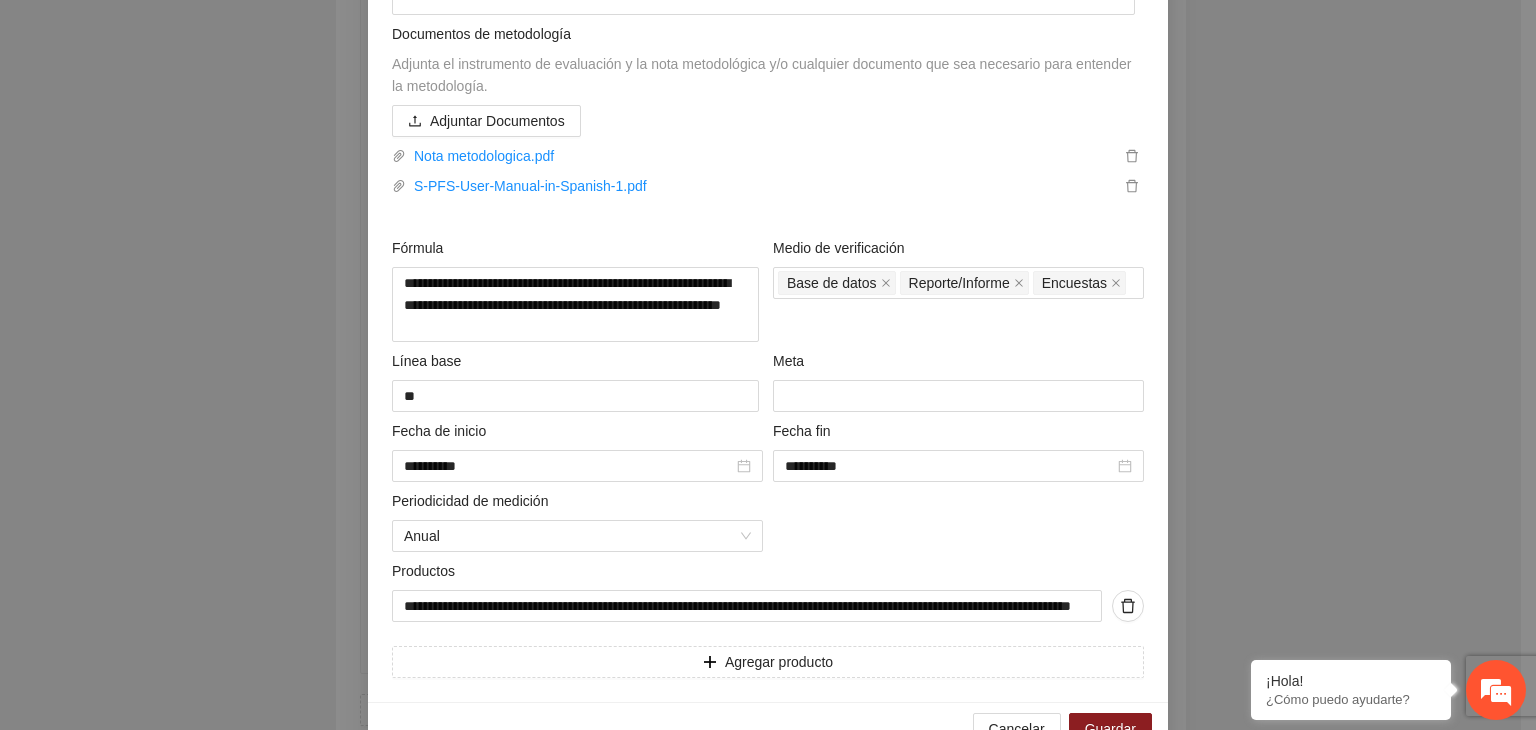 scroll, scrollTop: 0, scrollLeft: 0, axis: both 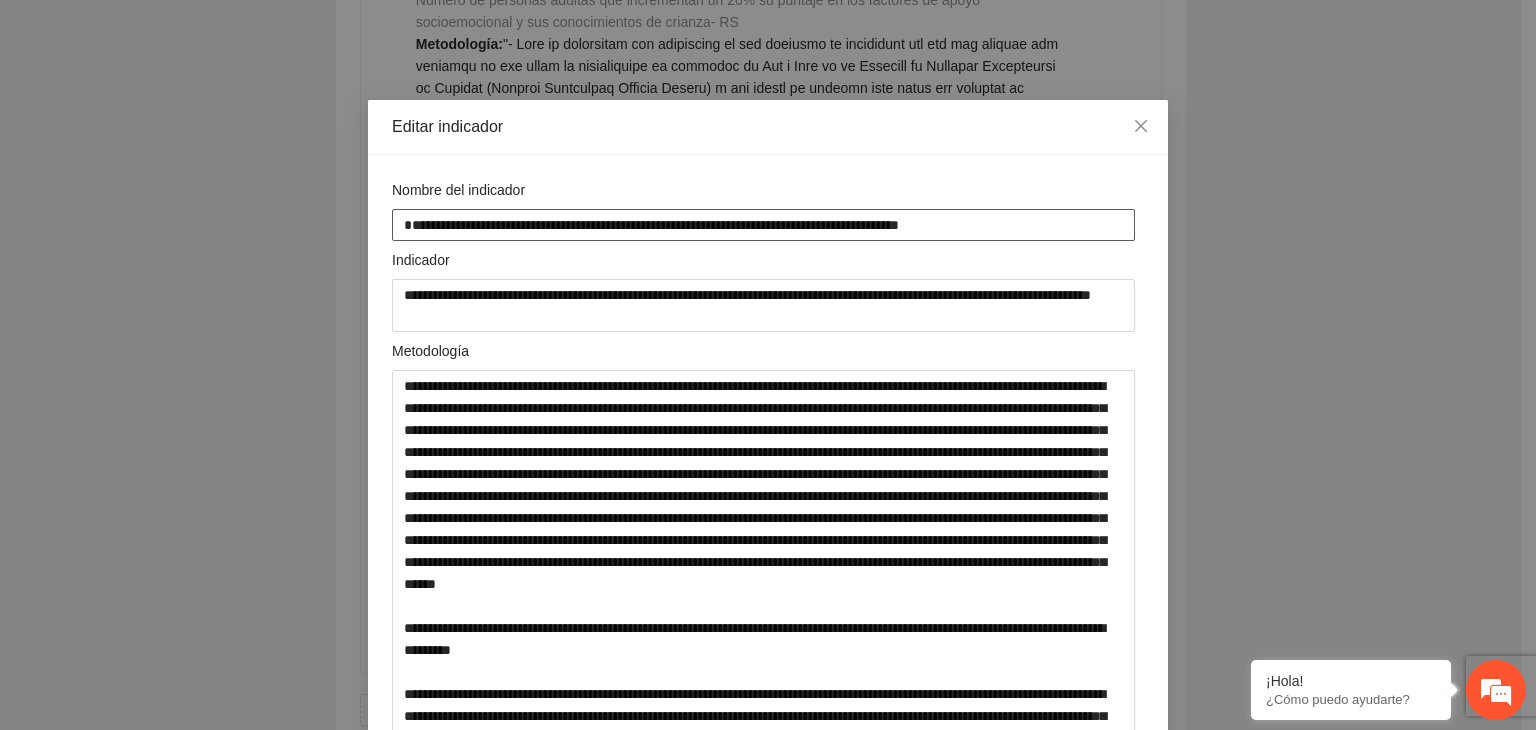 drag, startPoint x: 864, startPoint y: 225, endPoint x: 192, endPoint y: 256, distance: 672.71466 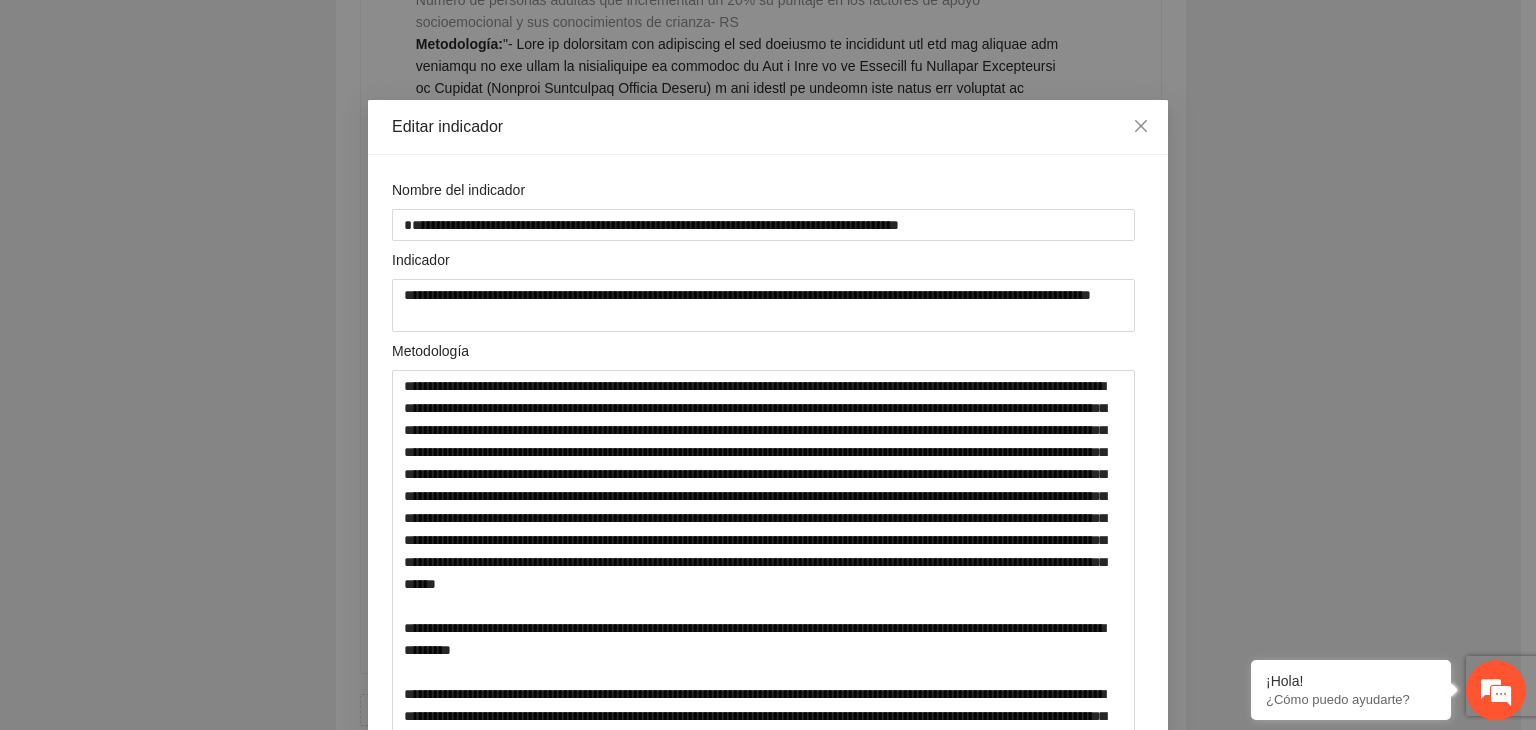 click on "**********" at bounding box center (768, 365) 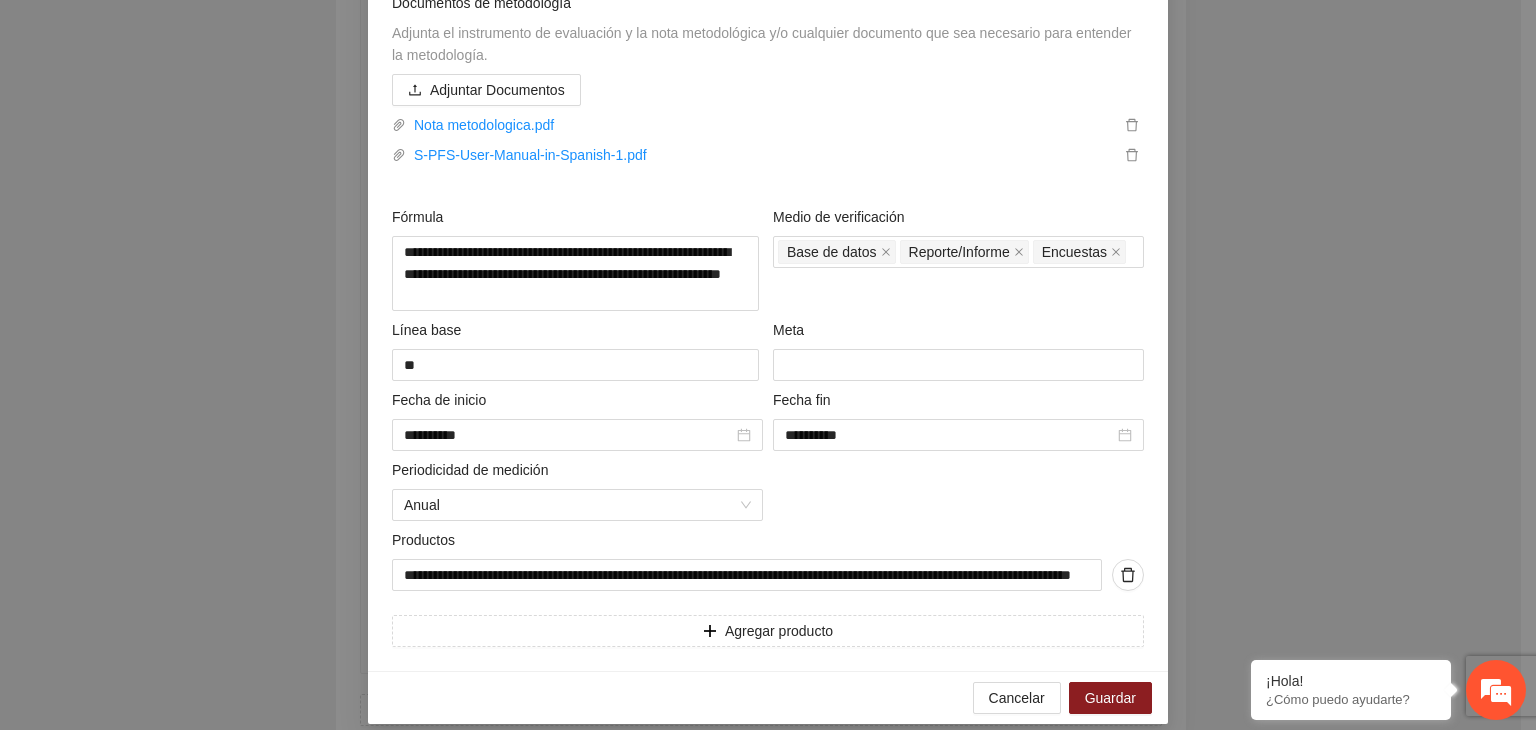 scroll, scrollTop: 964, scrollLeft: 0, axis: vertical 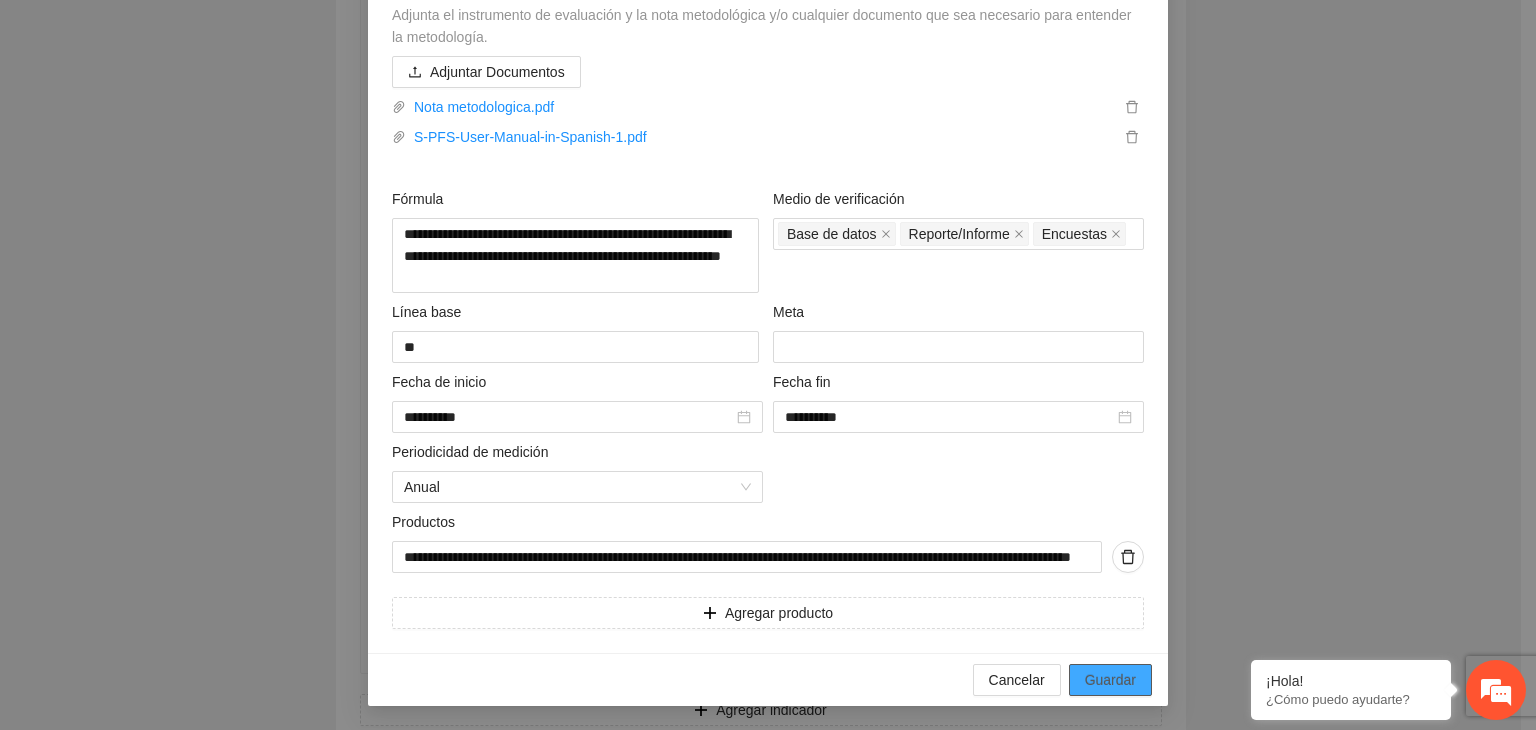 click on "Guardar" at bounding box center [1110, 680] 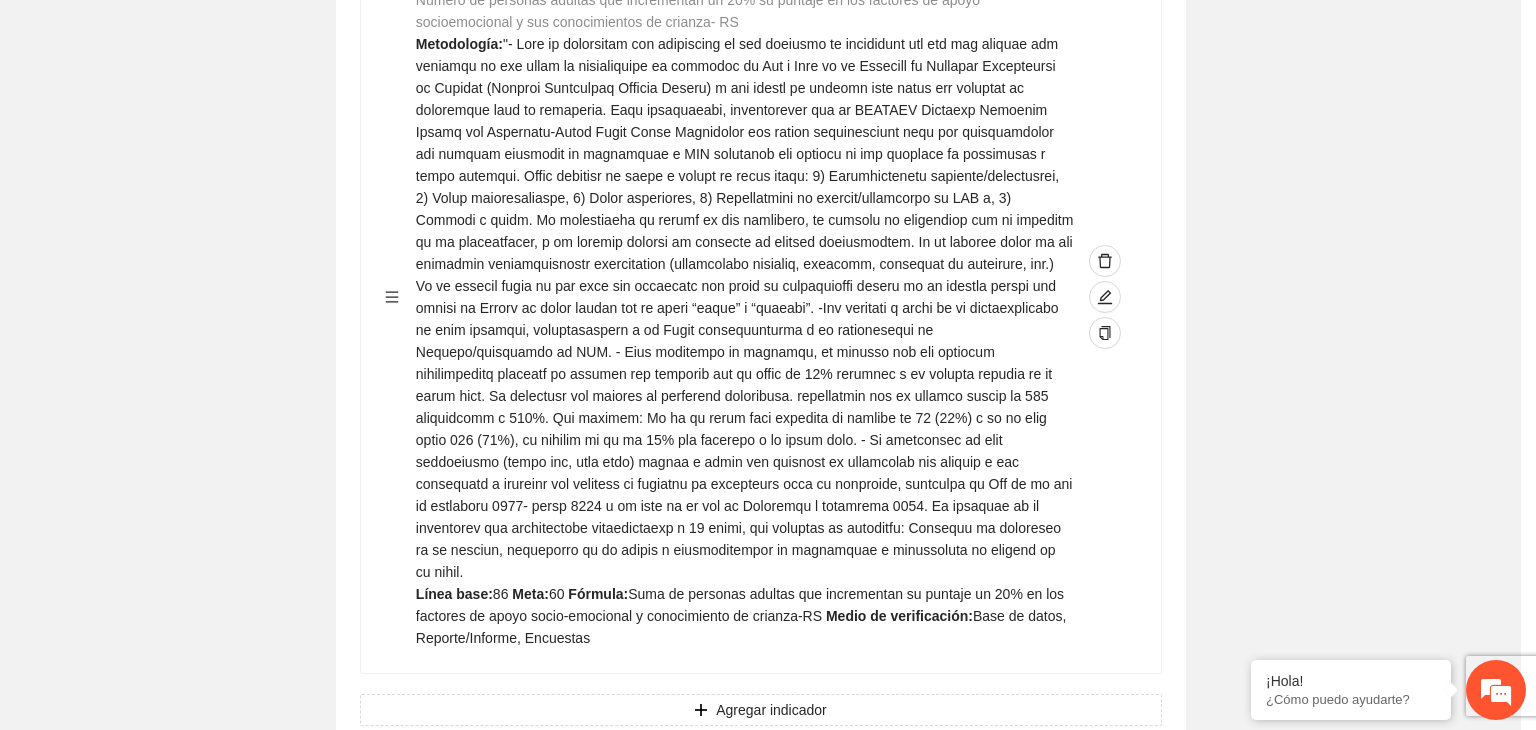 scroll, scrollTop: 216, scrollLeft: 0, axis: vertical 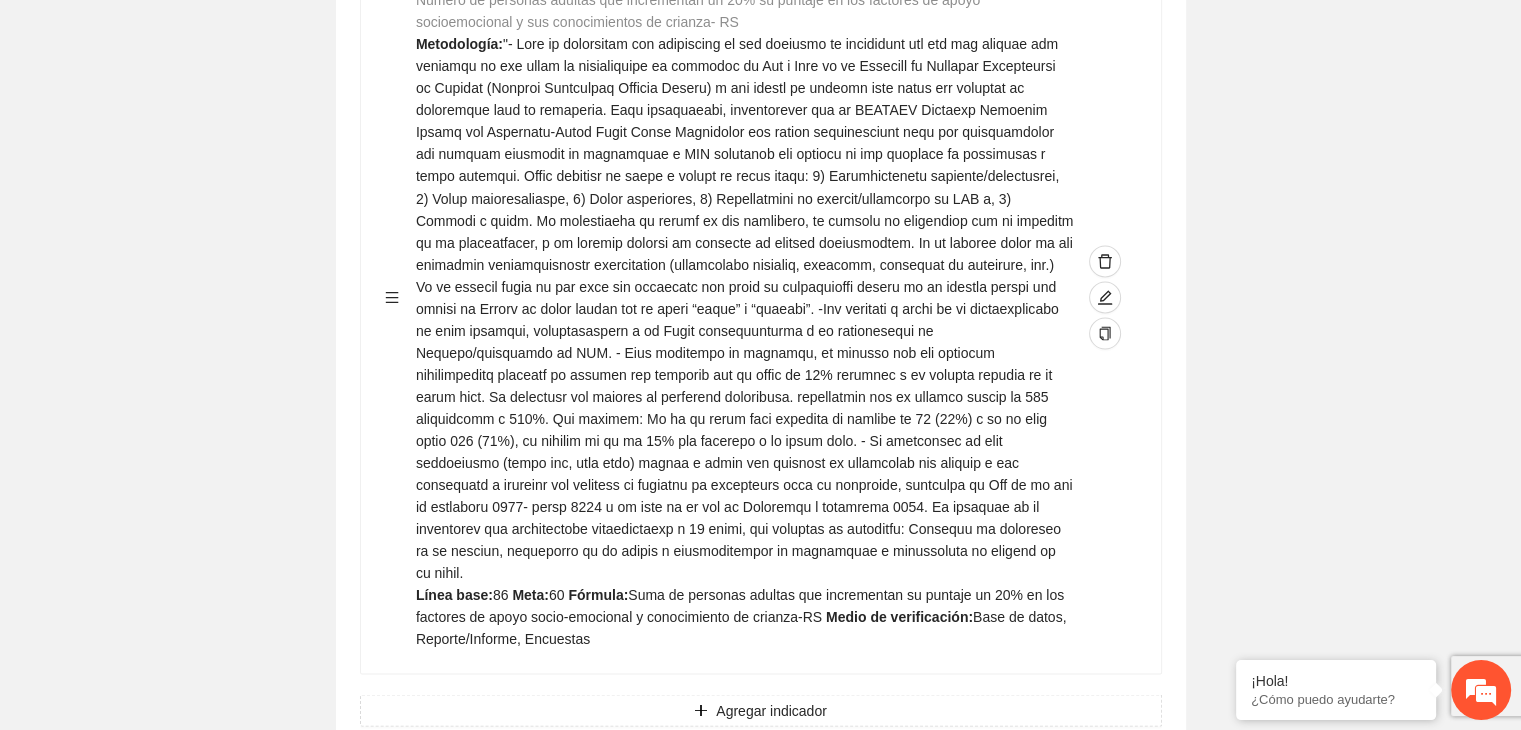 click on "Editar indicador Nombre del indicador      Exportar Contribuir a la disminución de incidencia en violencia familiar en las zonas de Punta Oriente, Cerro Grande y Riberas de Sacramento del Municipio  de Chihuahua. Indicadores Indicador  1 :  Violencia familiar disminuyendo en un 5% en Cerro grande Número de carpetas de investigación de Violencia familiar  disminuyendo en un 5% en Cerro grande Metodología:  Se solicita información al Observatorio Ciudadano de FICOSEC sobre el número de carpetas de violencia familiar en las colonias de intervención Línea base:  29   Meta:  25   Fórmula:  Suma de carpetas de investigación de violencia familiar disminuyendo  en un 5% en Punta Oriente   Medio de verificación:  Reporte/Informe 0 Indicador  2 :  Violencia familiar disminuyendo en un 5% en Punta Oriente Número de carpetas de investigación de Violencia familiar  disminuyendo en un 5% en Punta Oriente Metodología:  Línea base:  63   Meta:  56   Fórmula:    Medio de verificación:  Reporte/Informe 0 3 :" at bounding box center (760, -690) 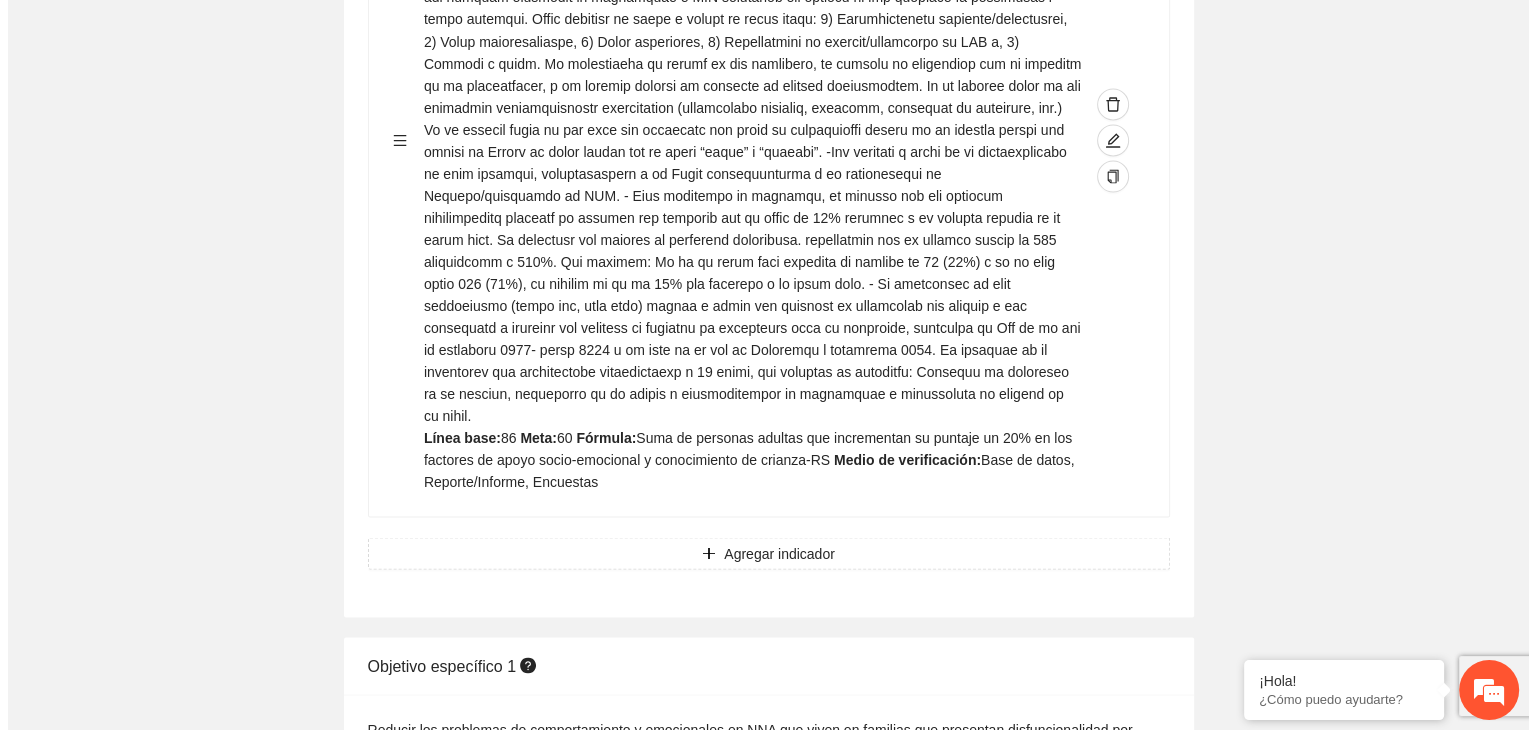 scroll, scrollTop: 3775, scrollLeft: 0, axis: vertical 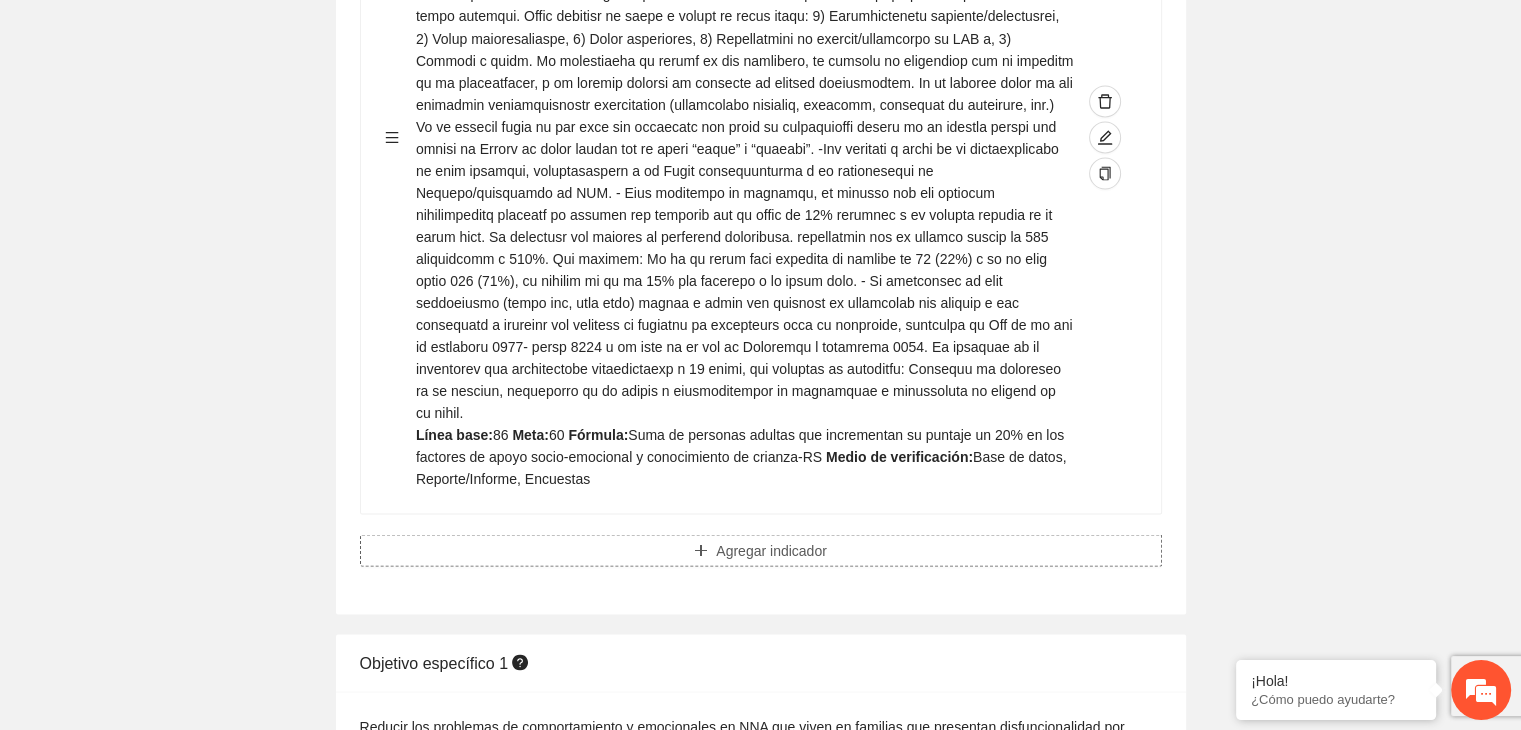 click on "Agregar indicador" at bounding box center [771, -2675] 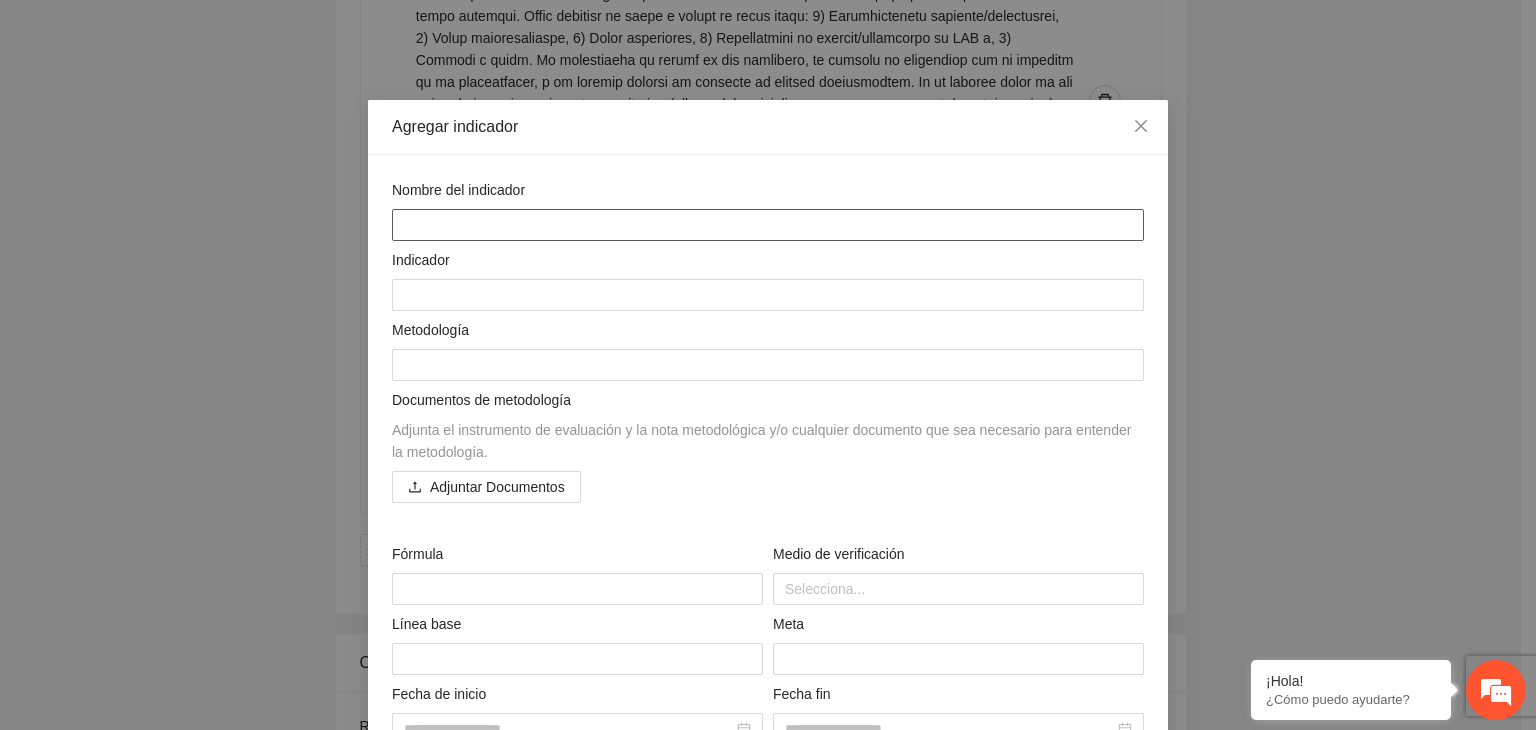 click at bounding box center [768, 225] 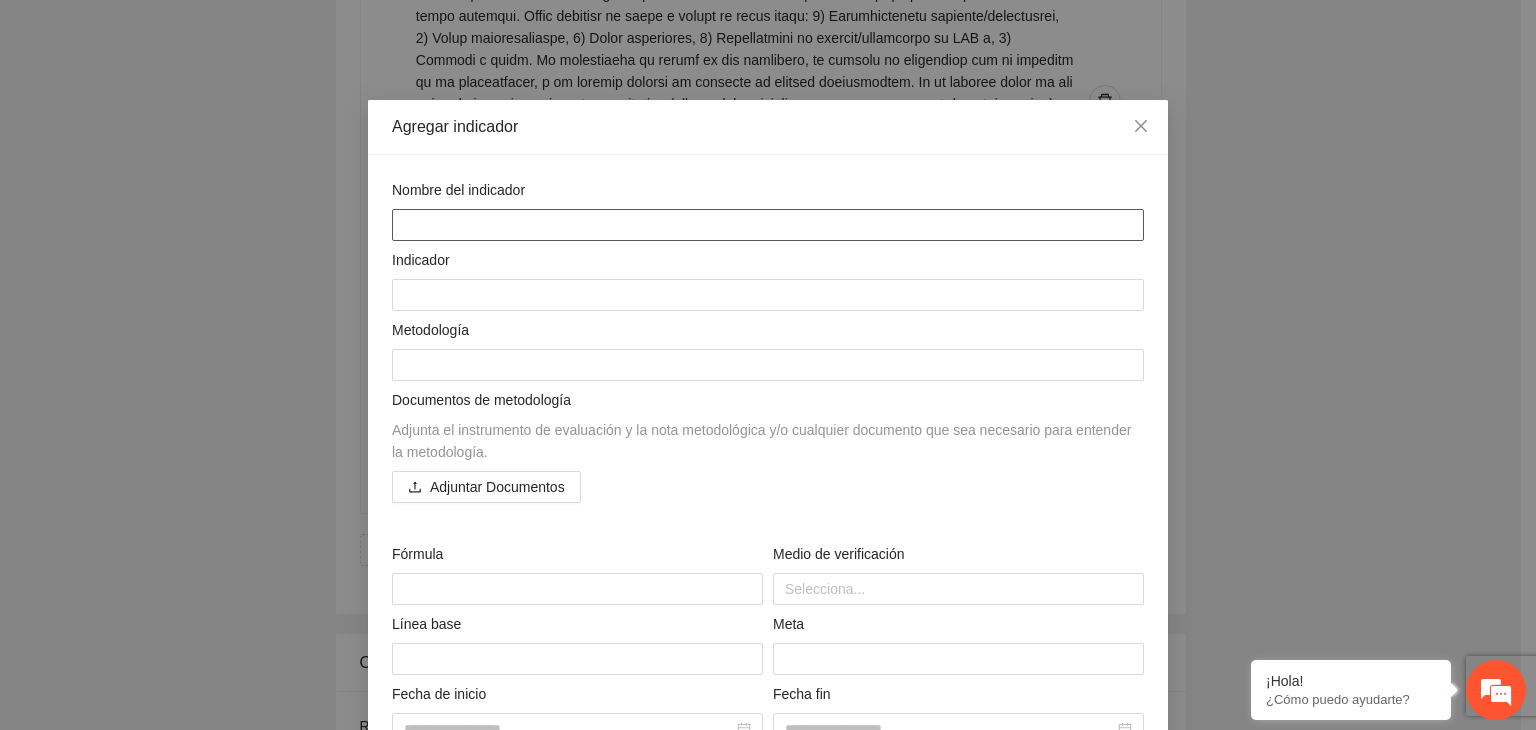 paste on "**********" 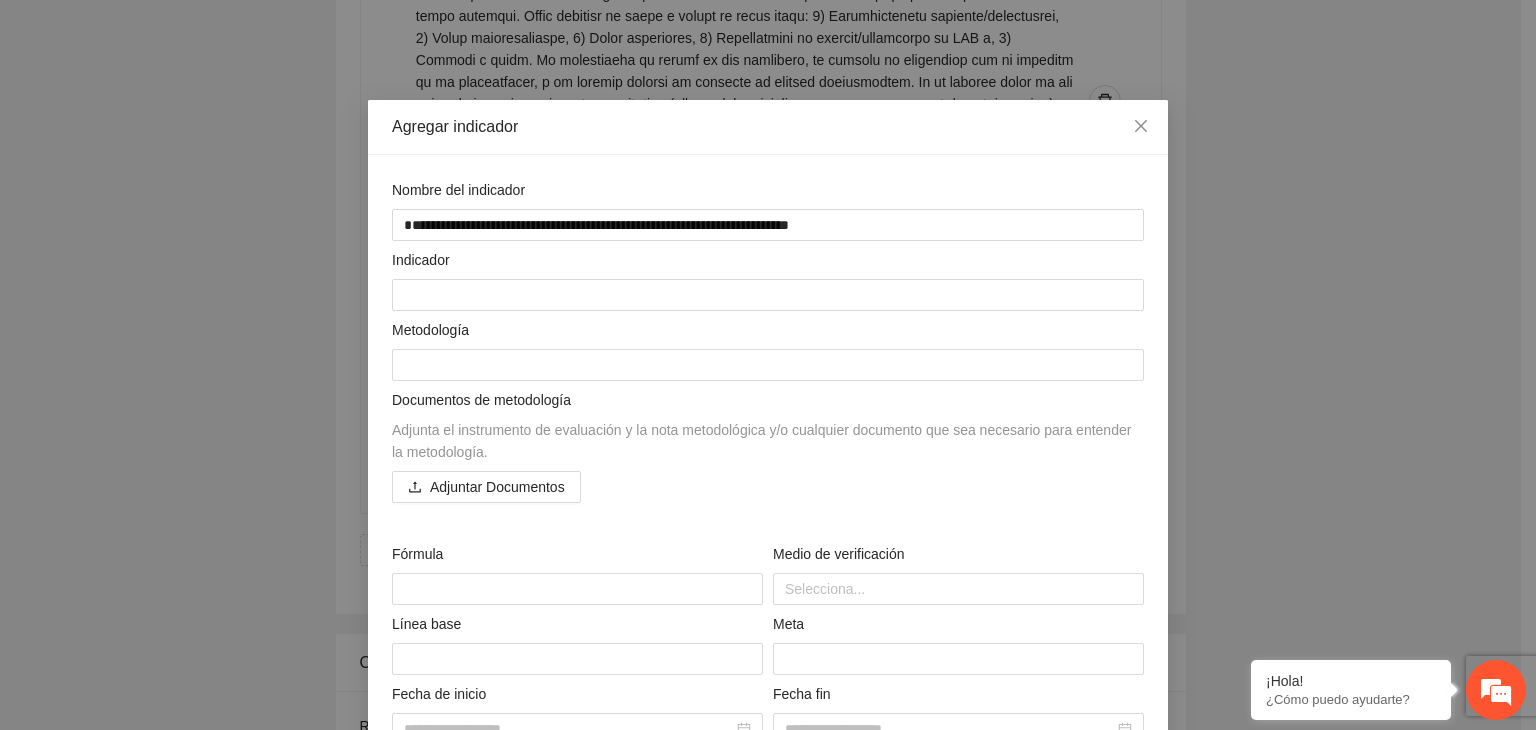 click on "**********" at bounding box center (768, 365) 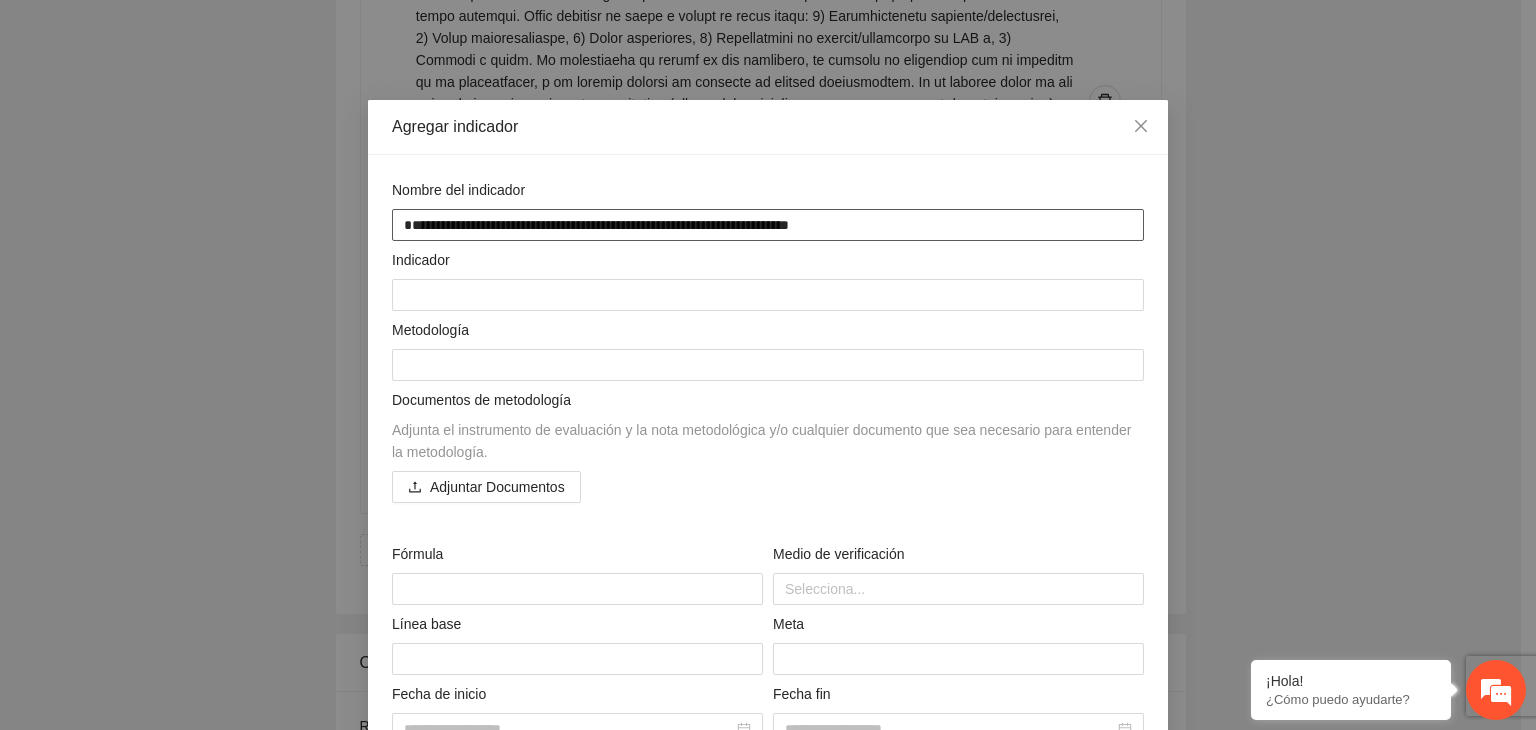 click on "**********" at bounding box center [768, 225] 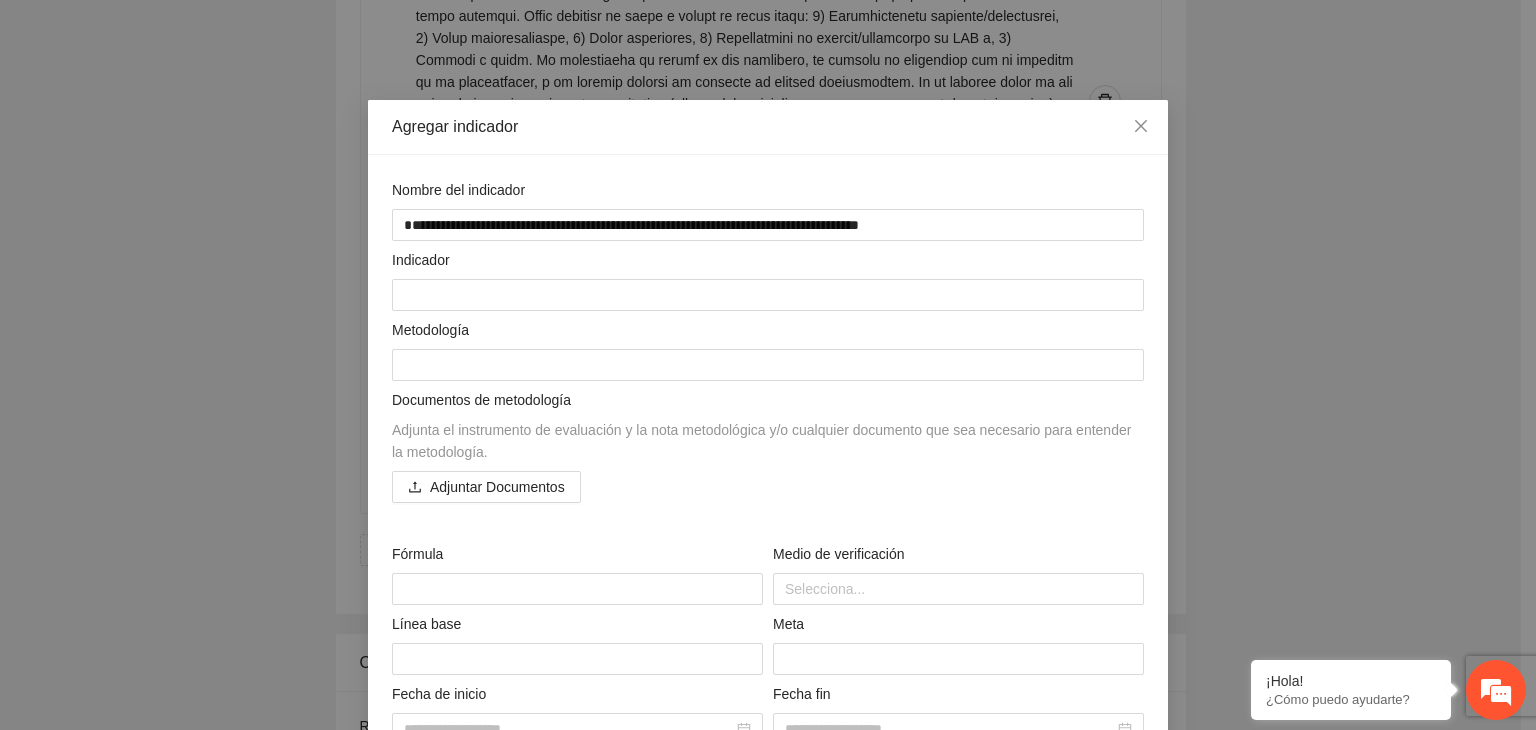 click on "**********" at bounding box center (768, 365) 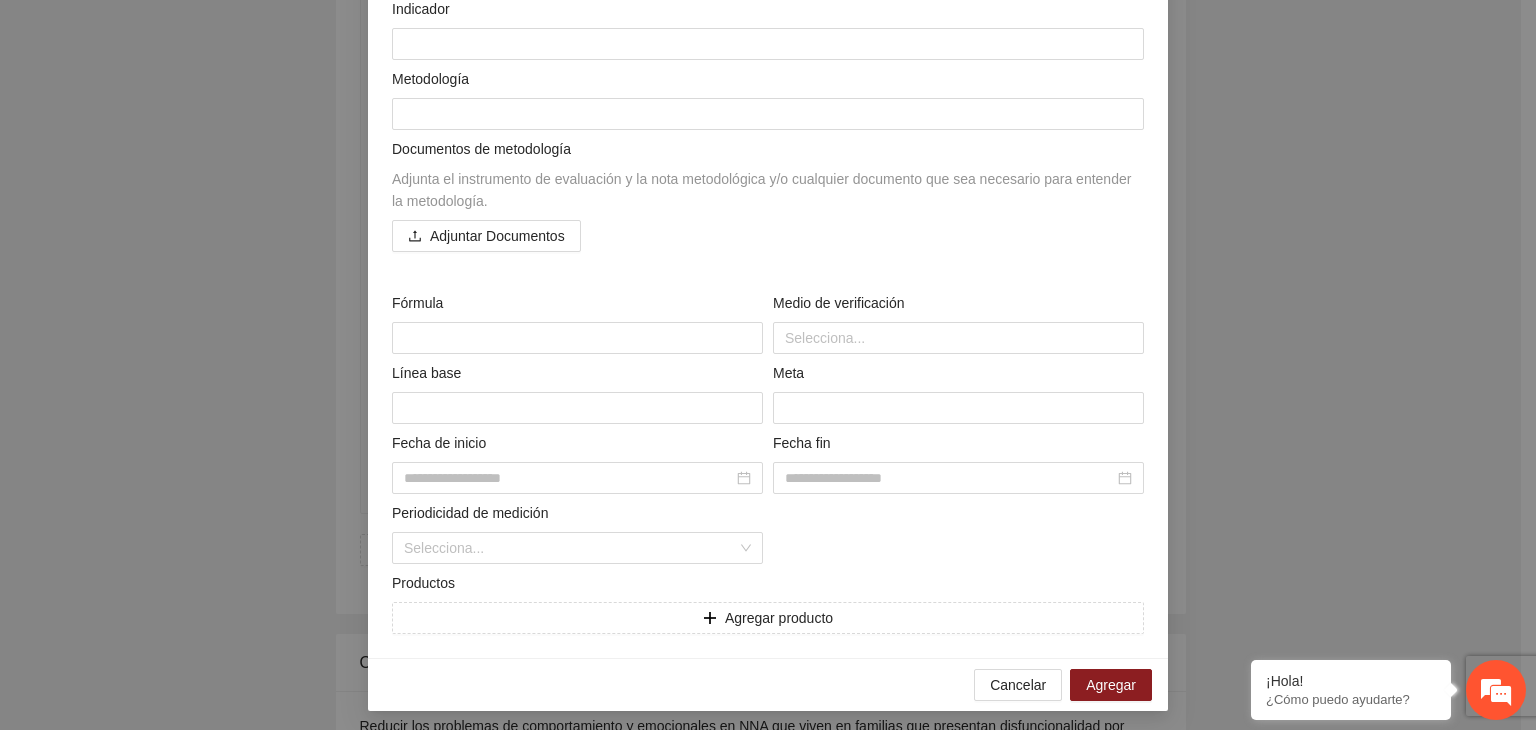 scroll, scrollTop: 256, scrollLeft: 0, axis: vertical 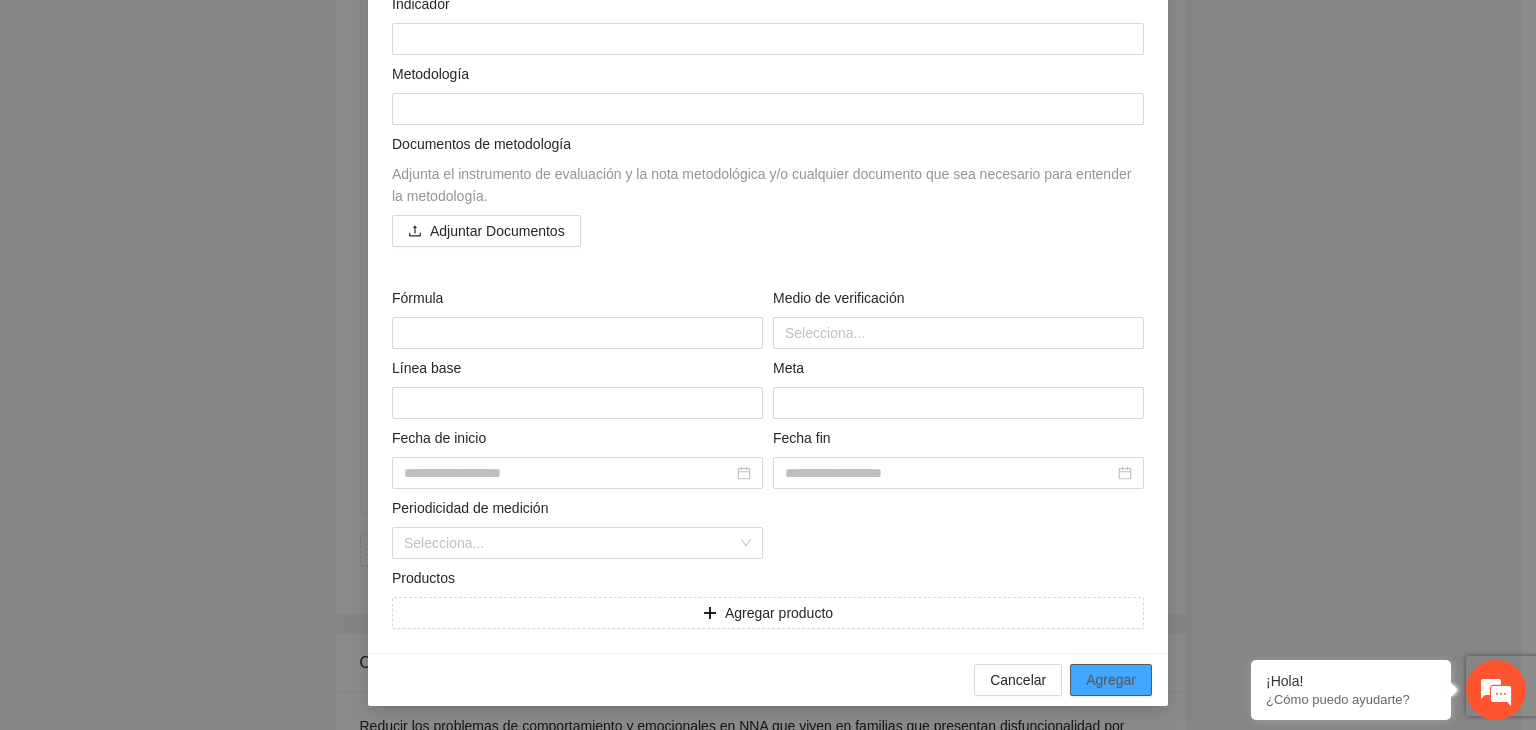 click on "Agregar" at bounding box center (1111, 680) 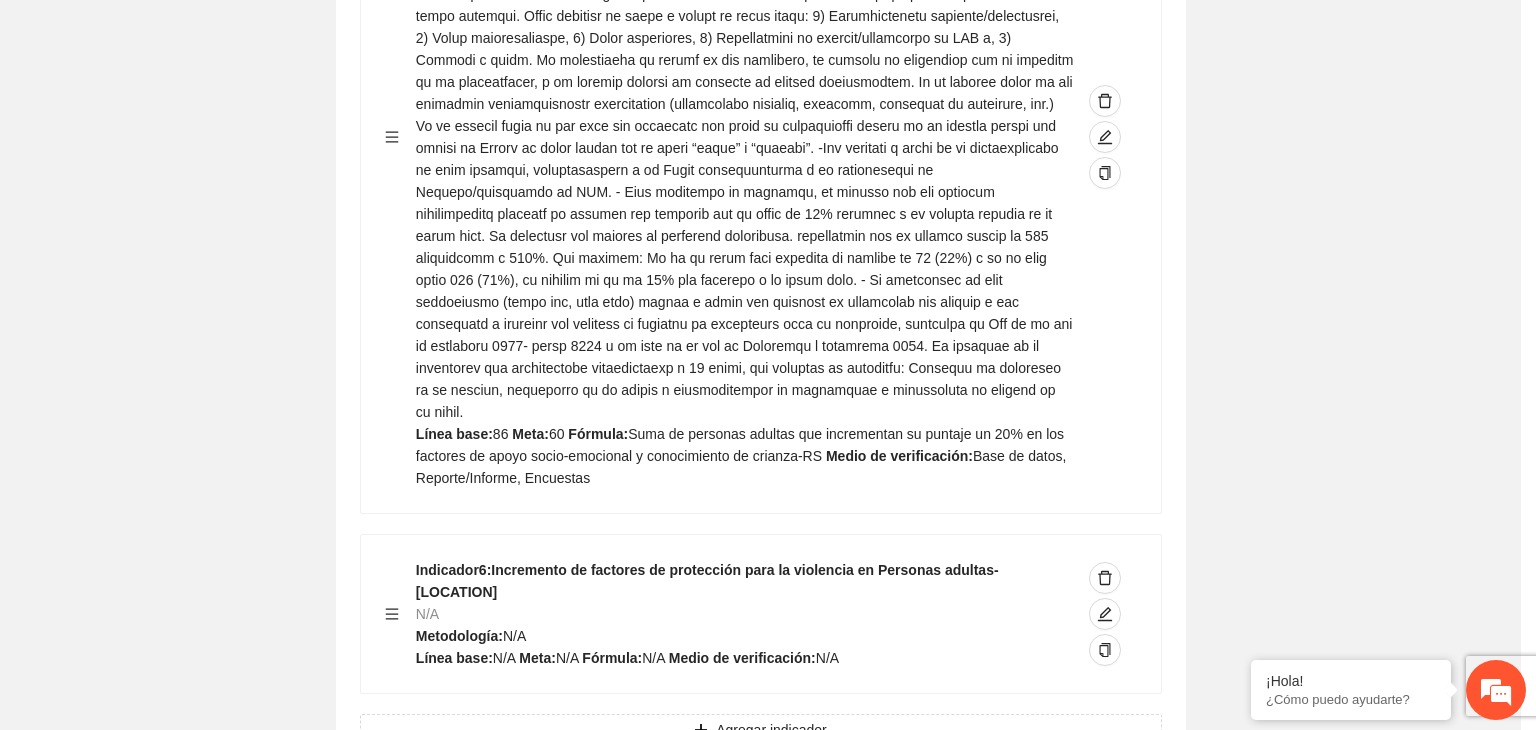scroll, scrollTop: 3948, scrollLeft: 0, axis: vertical 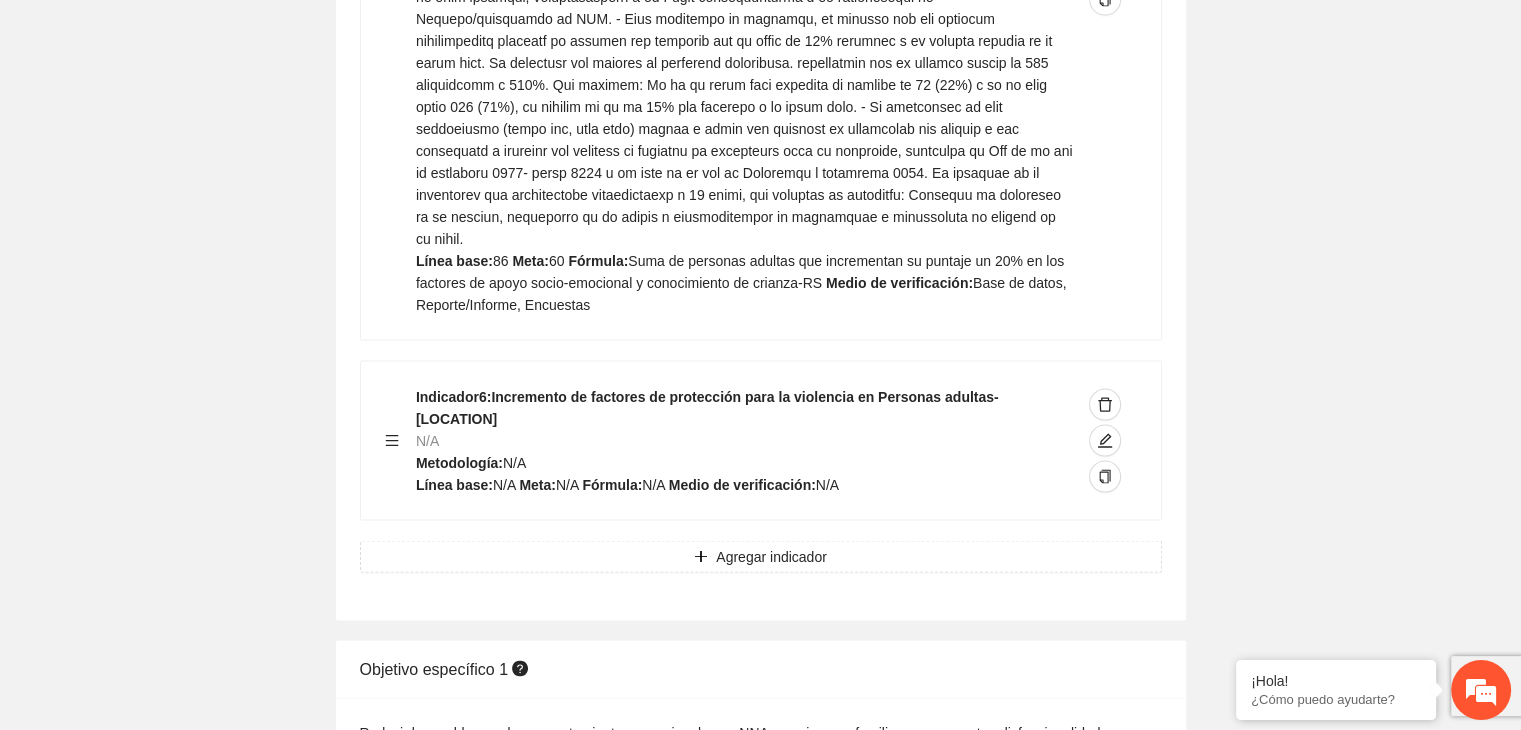 click on "Editar indicador Nombre del indicador      Exportar Contribuir a la disminución de incidencia en violencia familiar en las zonas de Punta Oriente, Cerro Grande y Riberas de Sacramento del Municipio  de Chihuahua. Indicadores Indicador  1 :  Violencia familiar disminuyendo en un 5% en Cerro grande Número de carpetas de investigación de Violencia familiar  disminuyendo en un 5% en Cerro grande Metodología:  Se solicita información al Observatorio Ciudadano de FICOSEC sobre el número de carpetas de violencia familiar en las colonias de intervención Línea base:  29   Meta:  25   Fórmula:  Suma de carpetas de investigación de violencia familiar disminuyendo  en un 5% en Punta Oriente   Medio de verificación:  Reporte/Informe 0 Indicador  2 :  Violencia familiar disminuyendo en un 5% en Punta Oriente Número de carpetas de investigación de Violencia familiar  disminuyendo en un 5% en Punta Oriente Metodología:  Línea base:  63   Meta:  56   Fórmula:    Medio de verificación:  Reporte/Informe 0 3 :" at bounding box center (760, -933) 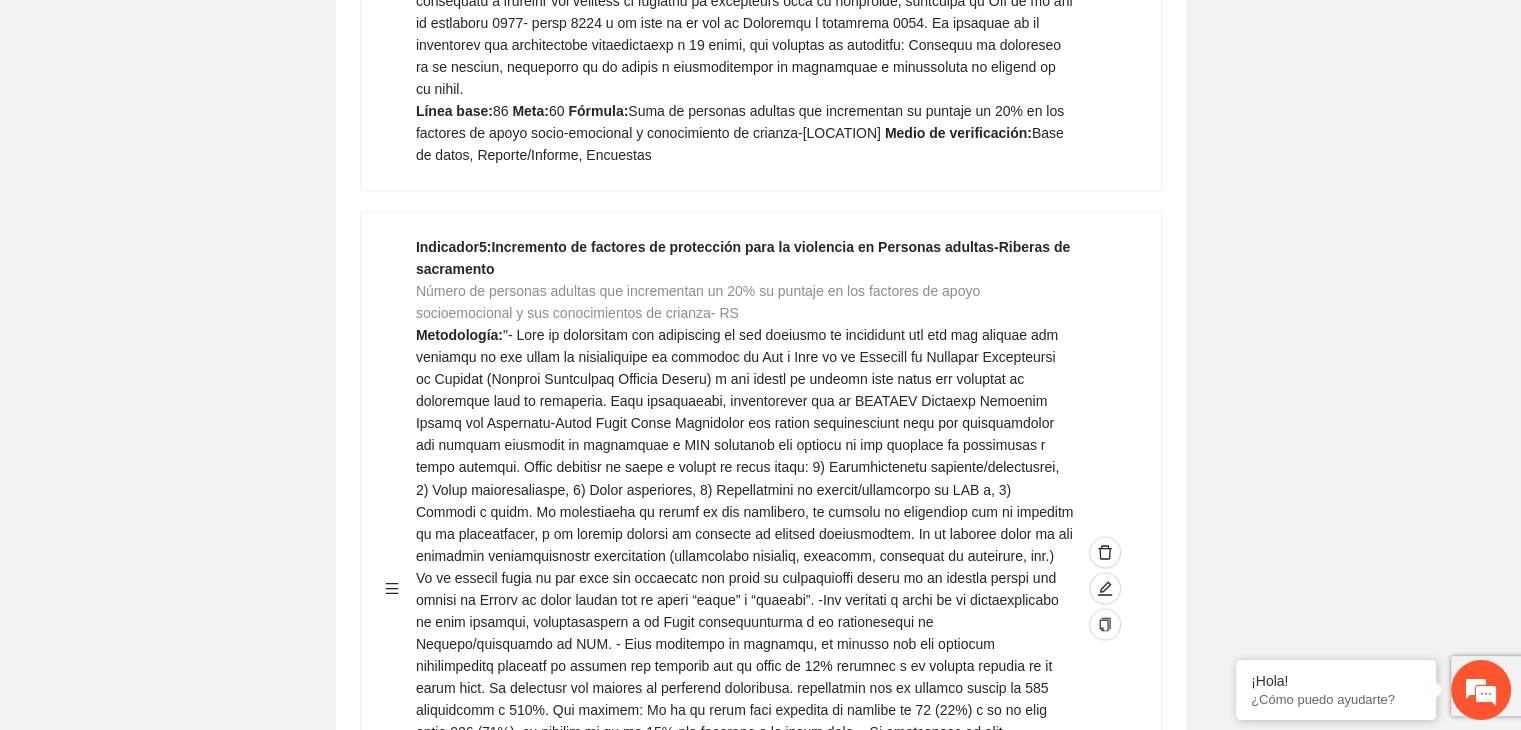 scroll, scrollTop: 3268, scrollLeft: 0, axis: vertical 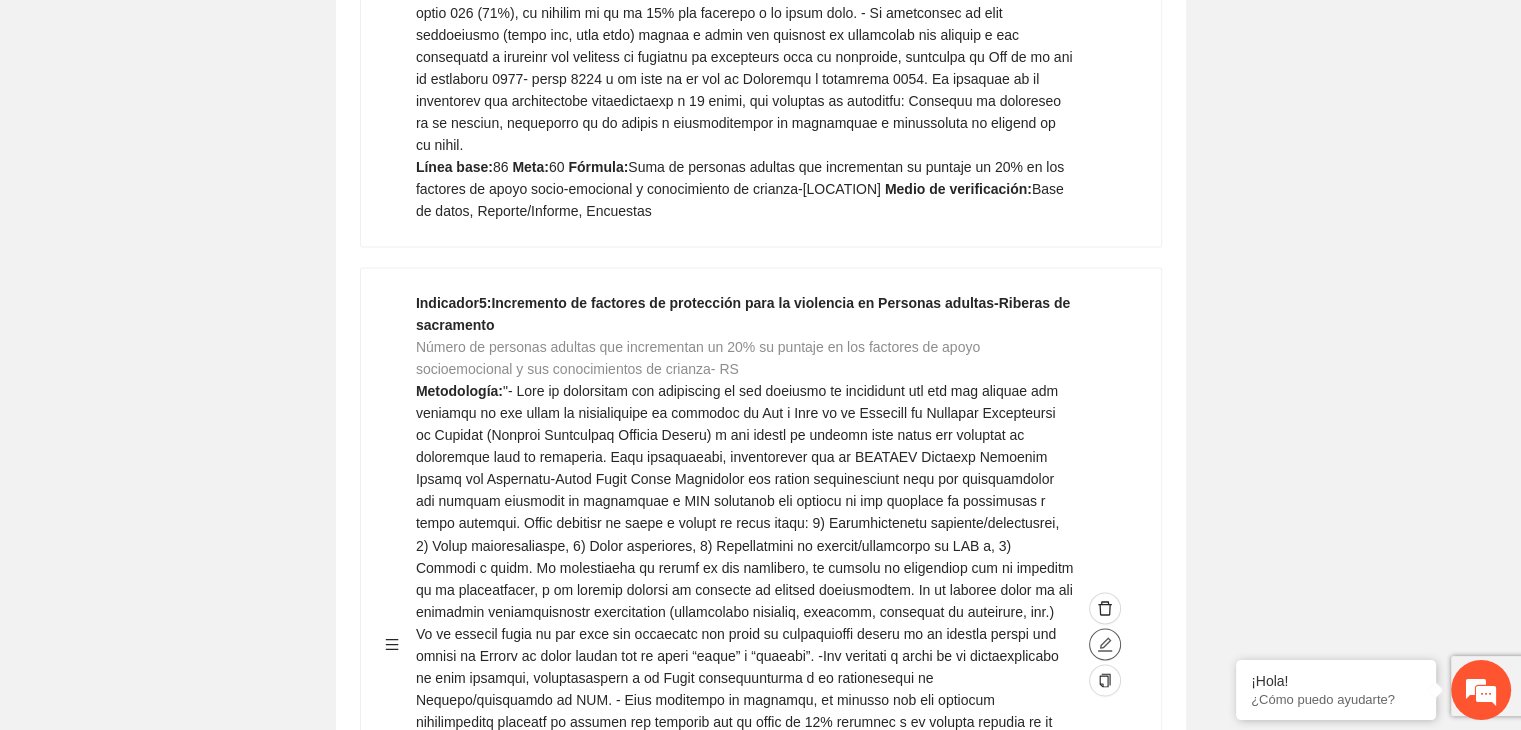 click 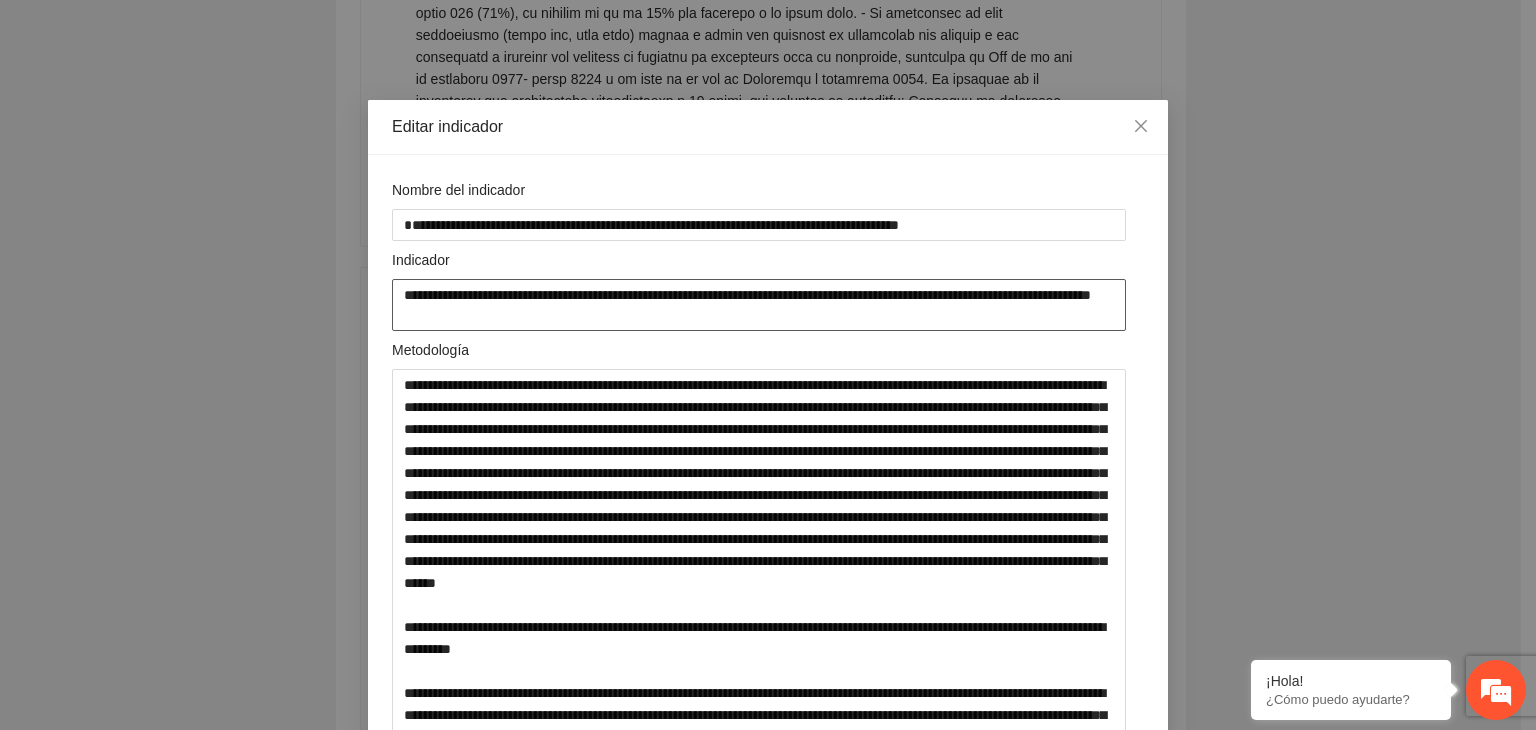 drag, startPoint x: 551, startPoint y: 318, endPoint x: 244, endPoint y: 248, distance: 314.87933 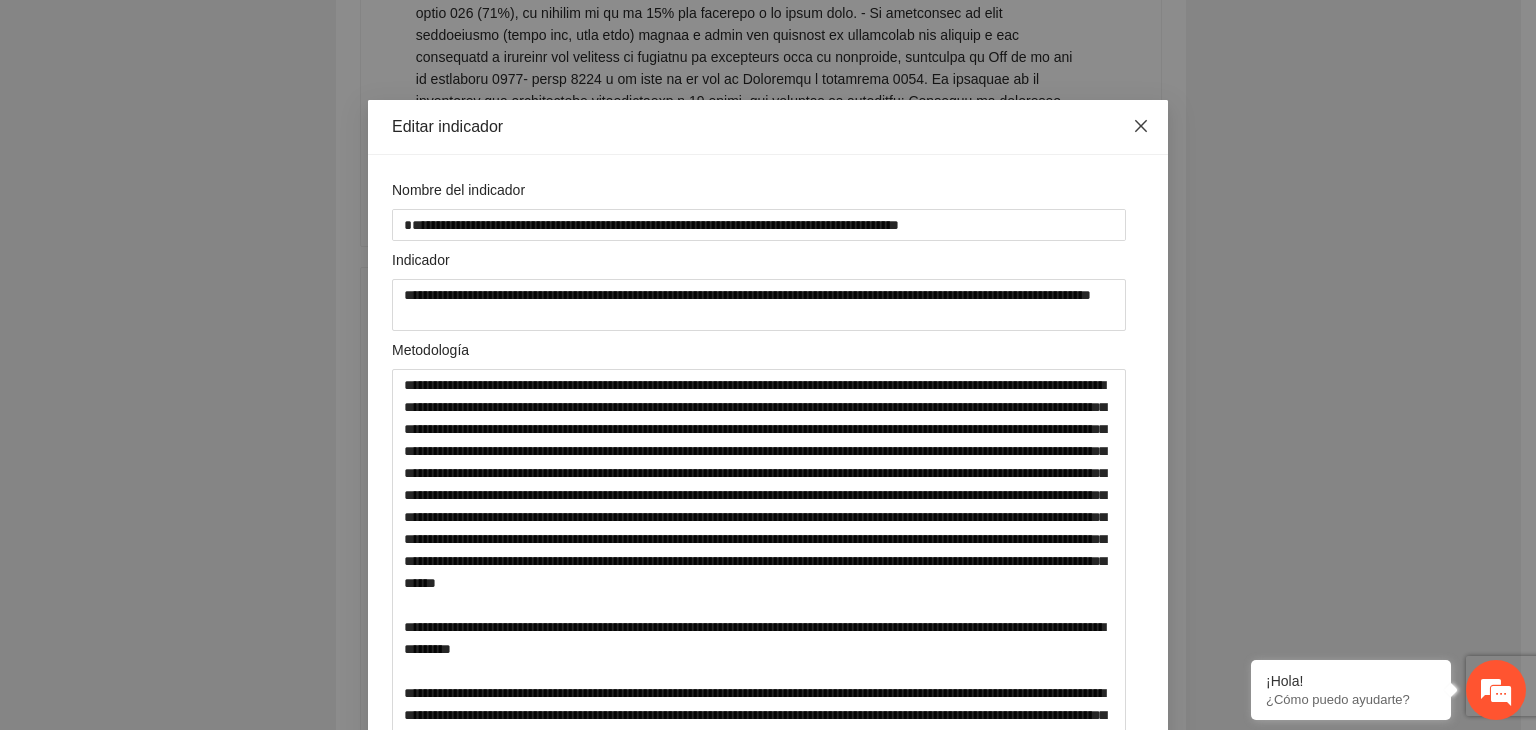 click 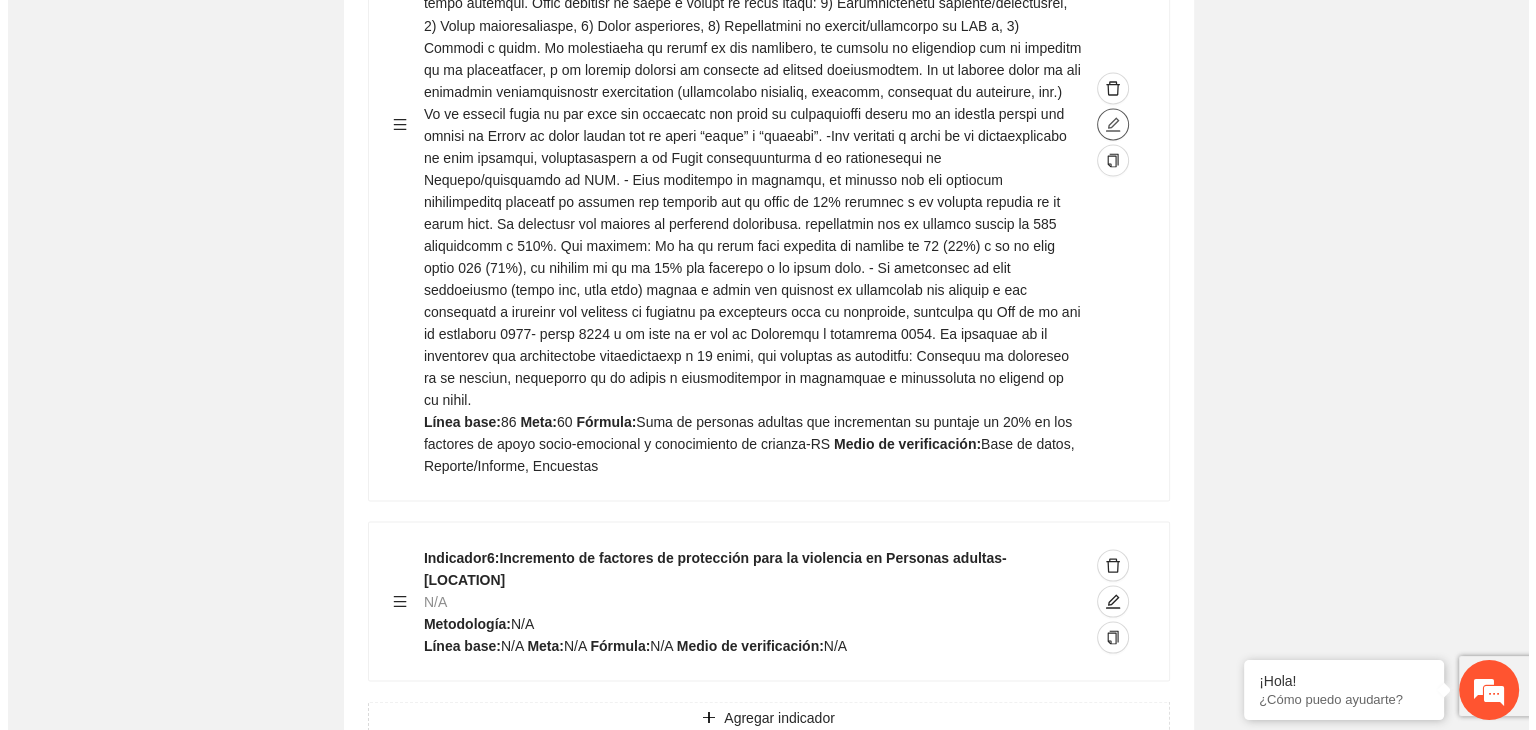 scroll, scrollTop: 3828, scrollLeft: 0, axis: vertical 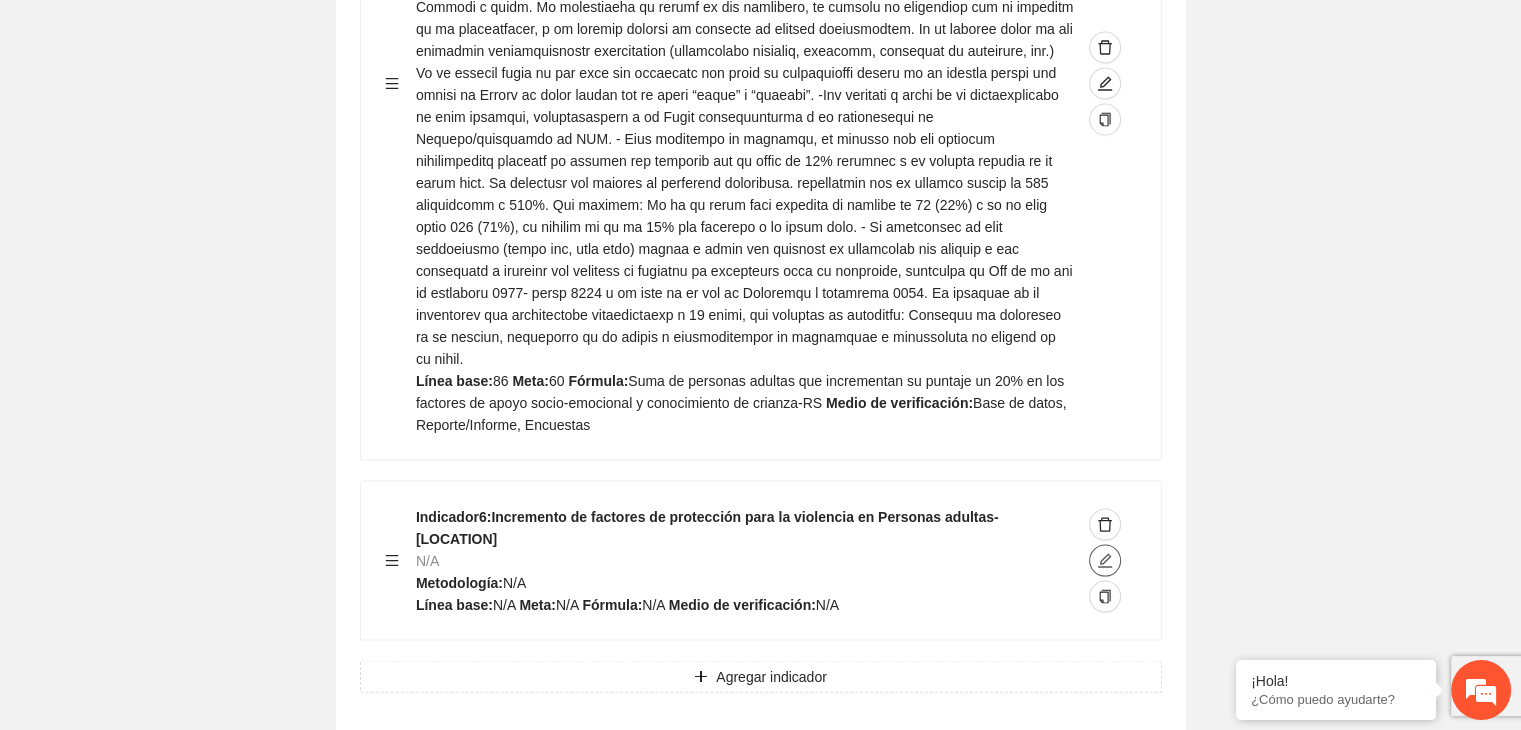 click 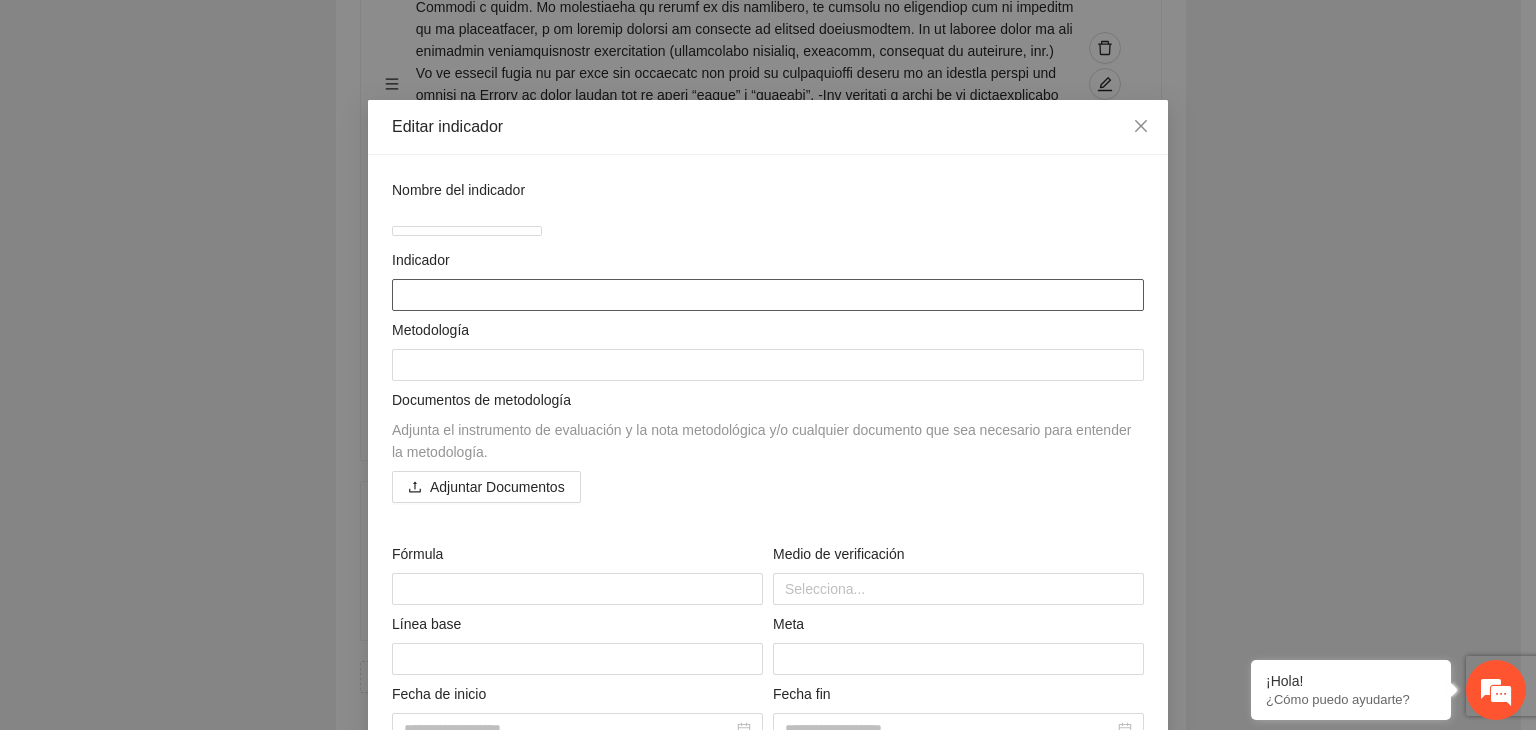 click at bounding box center (768, 295) 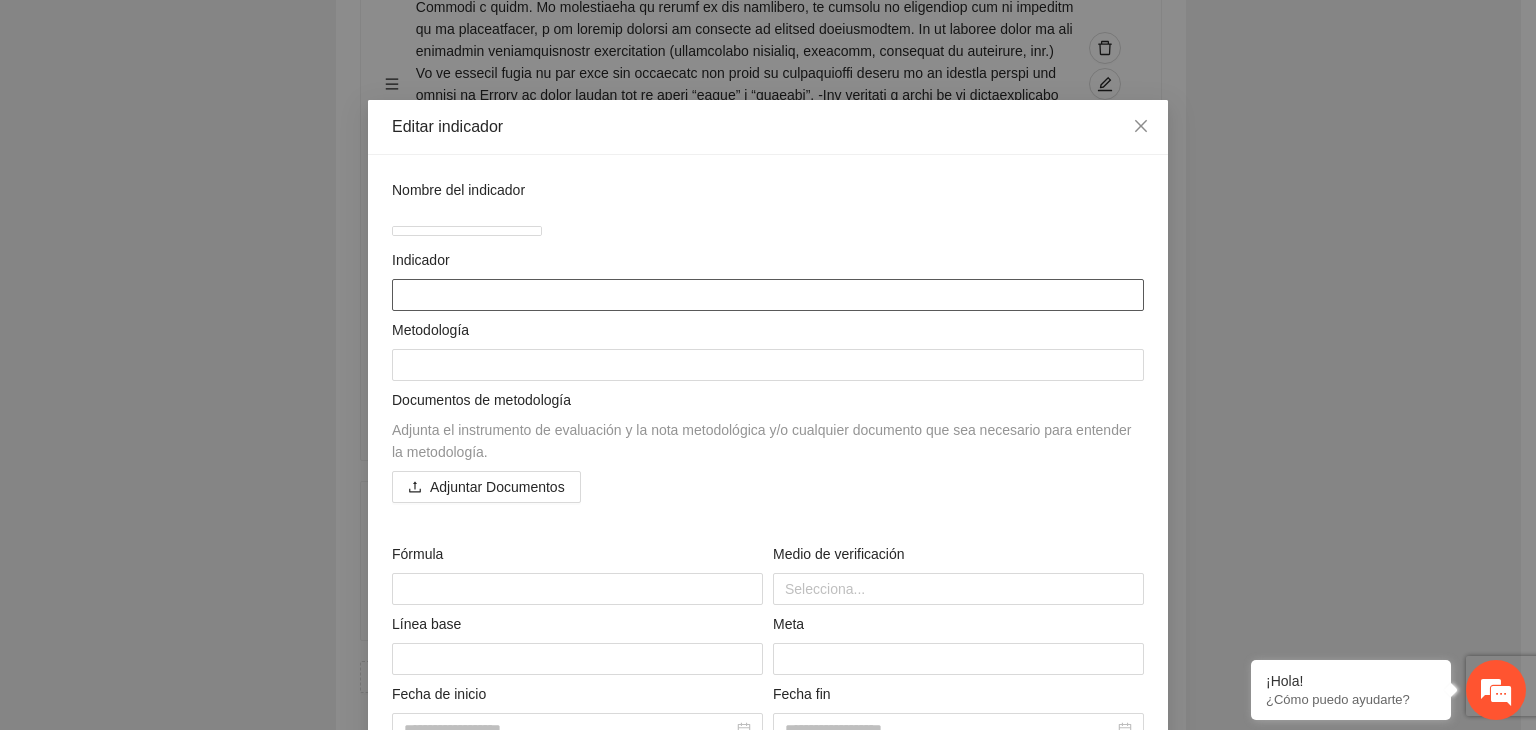 paste on "**********" 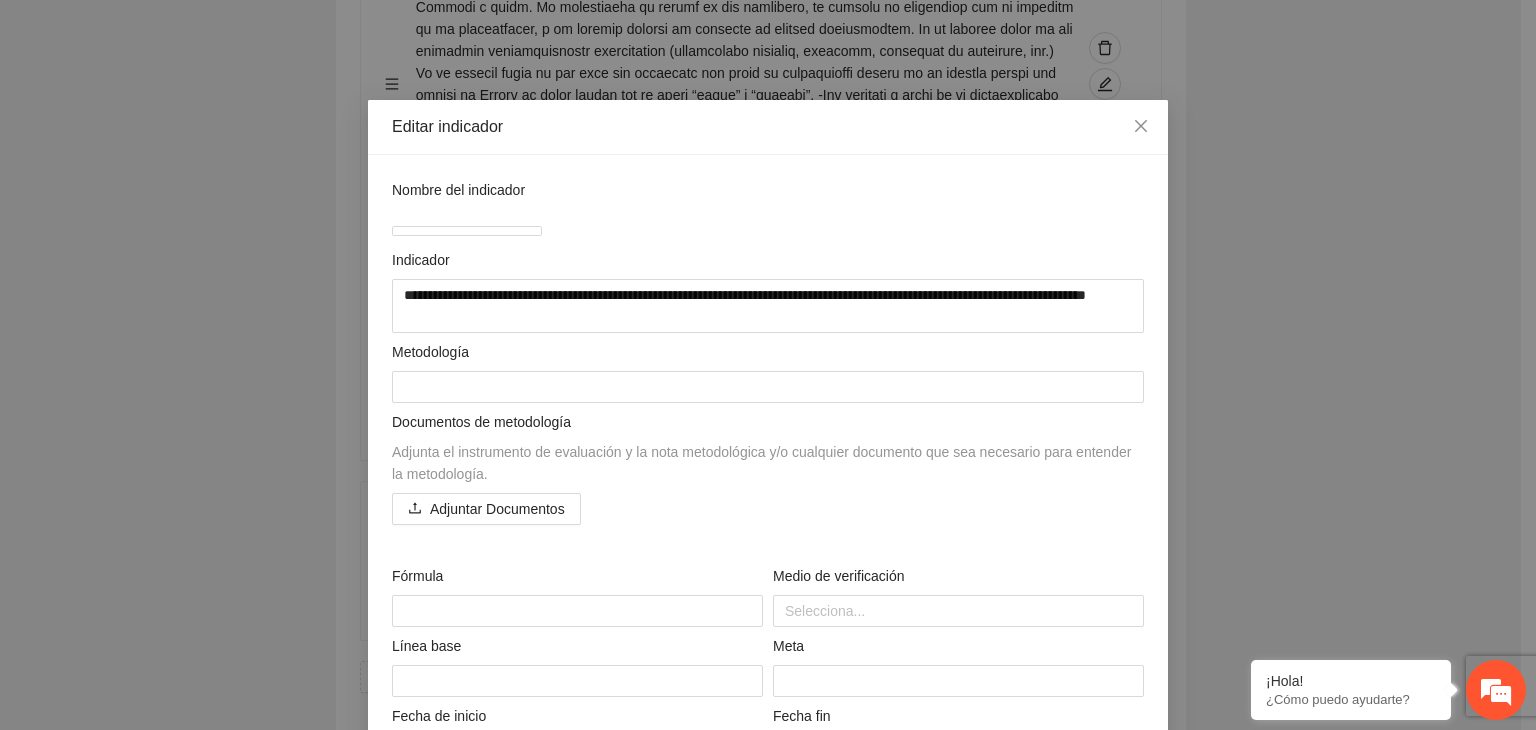 click on "**********" at bounding box center [768, 365] 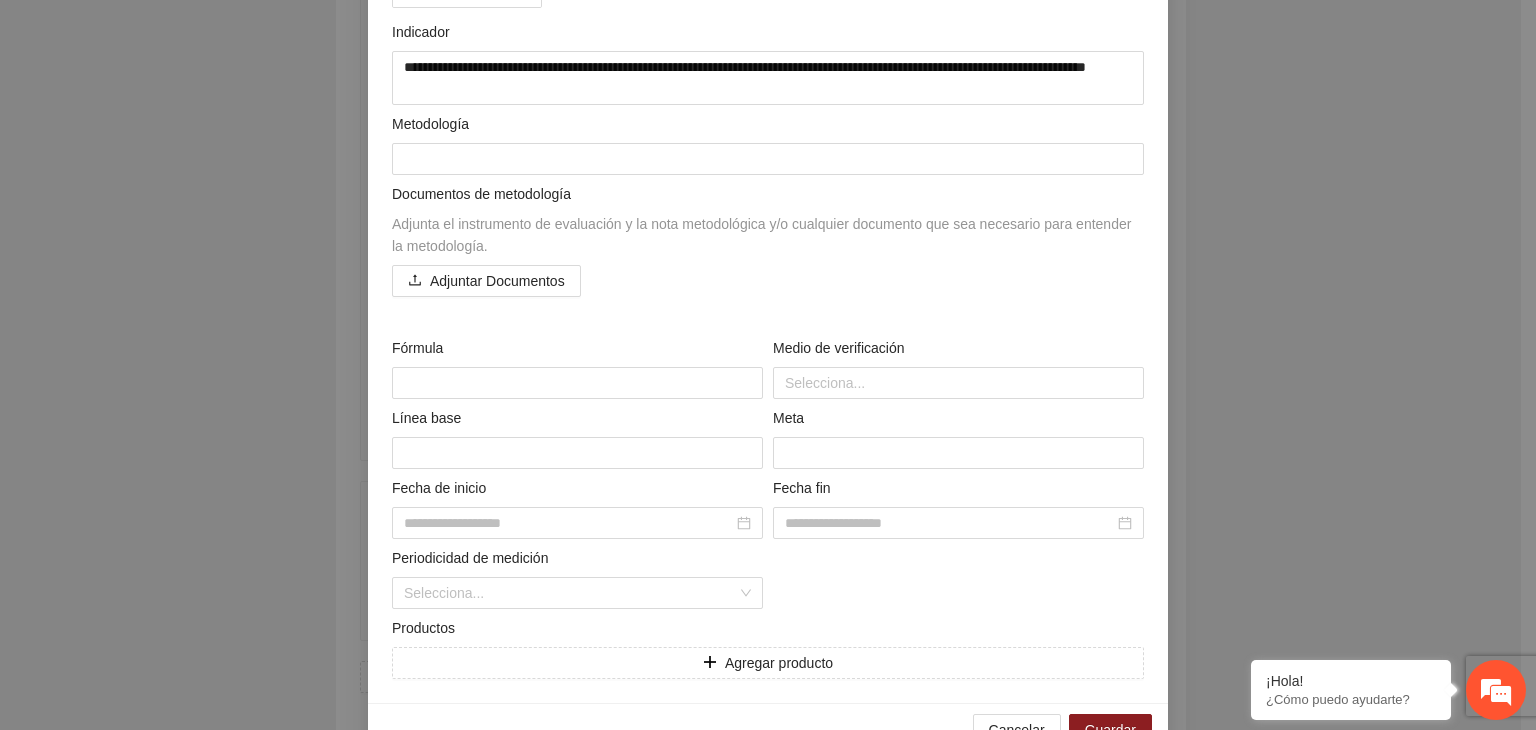 scroll, scrollTop: 277, scrollLeft: 0, axis: vertical 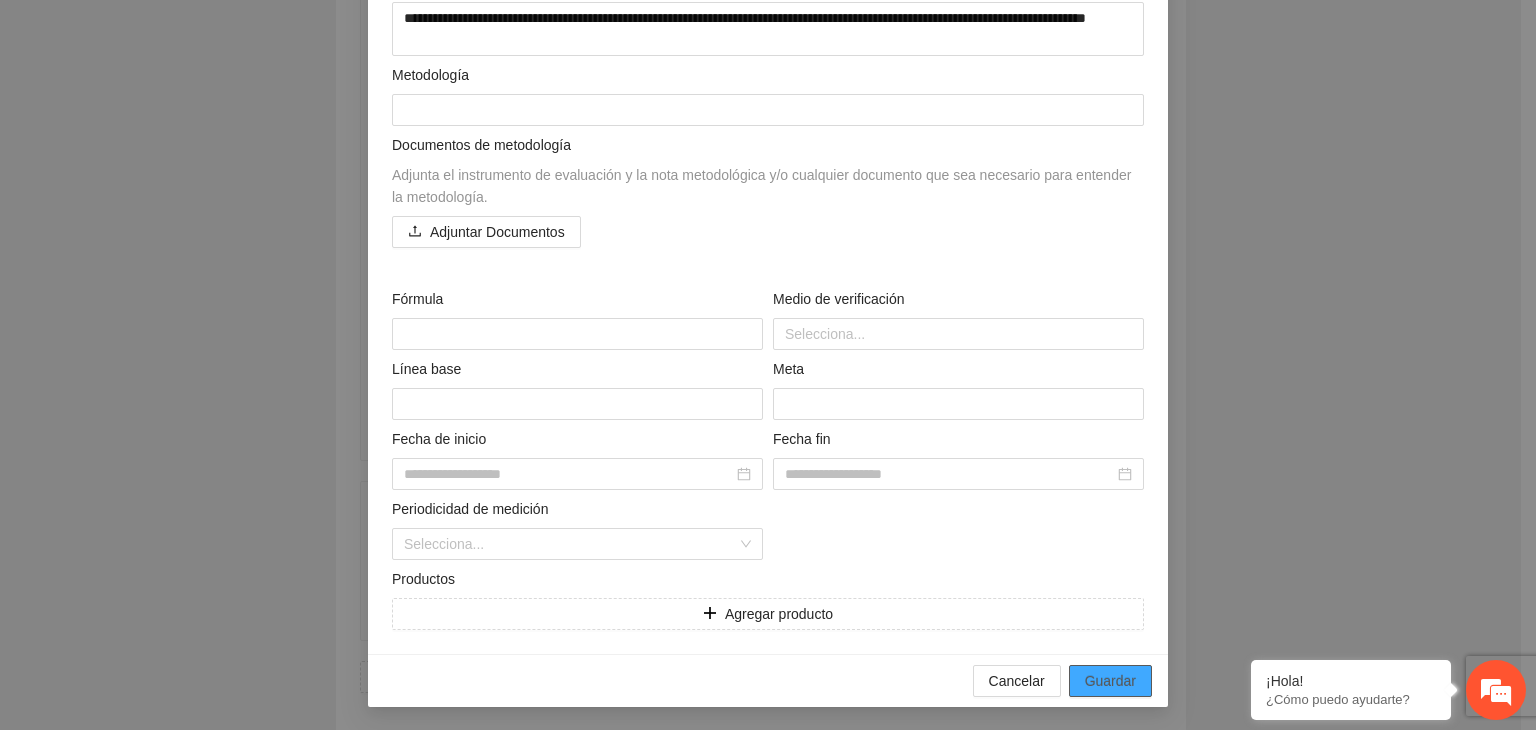 click on "Guardar" at bounding box center (1110, 681) 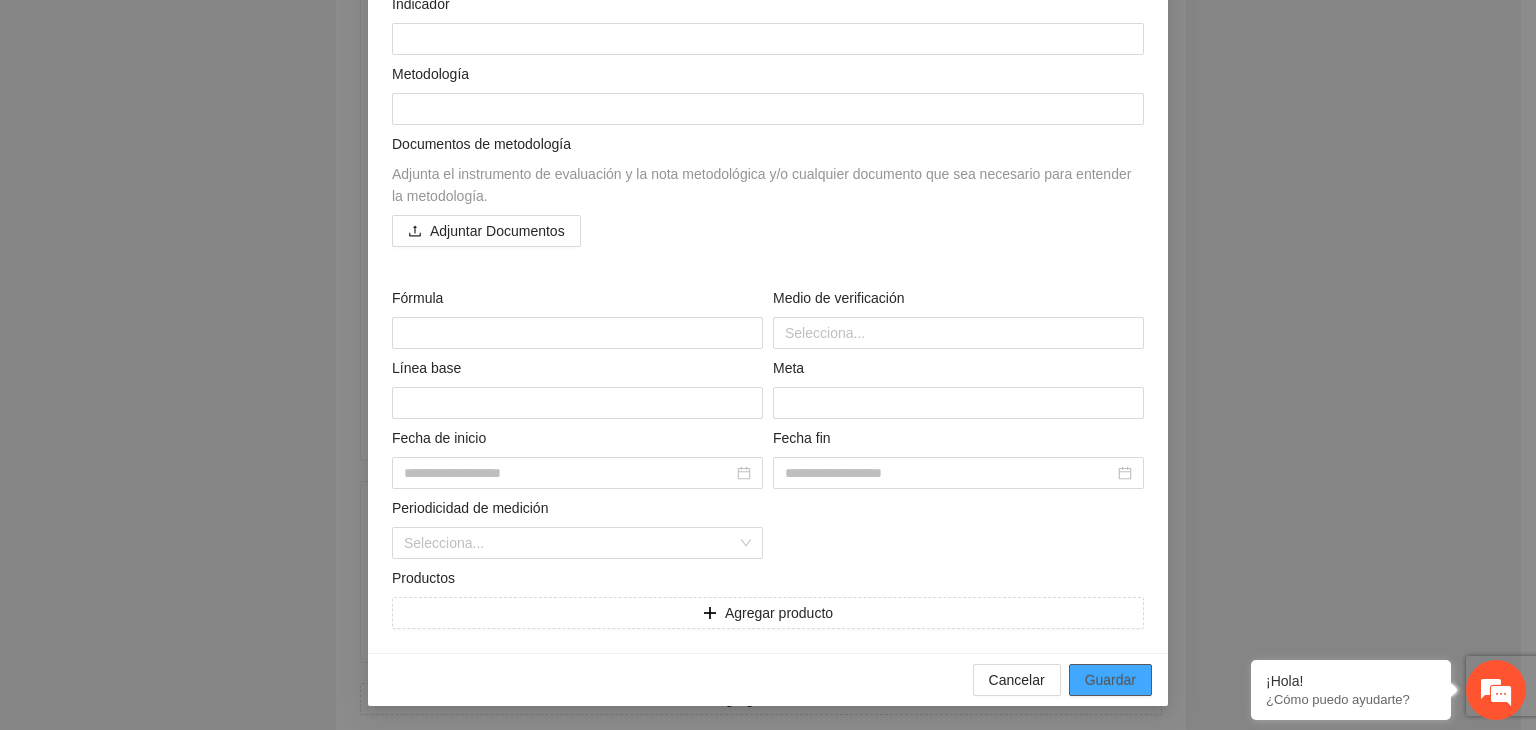 scroll, scrollTop: 3835, scrollLeft: 0, axis: vertical 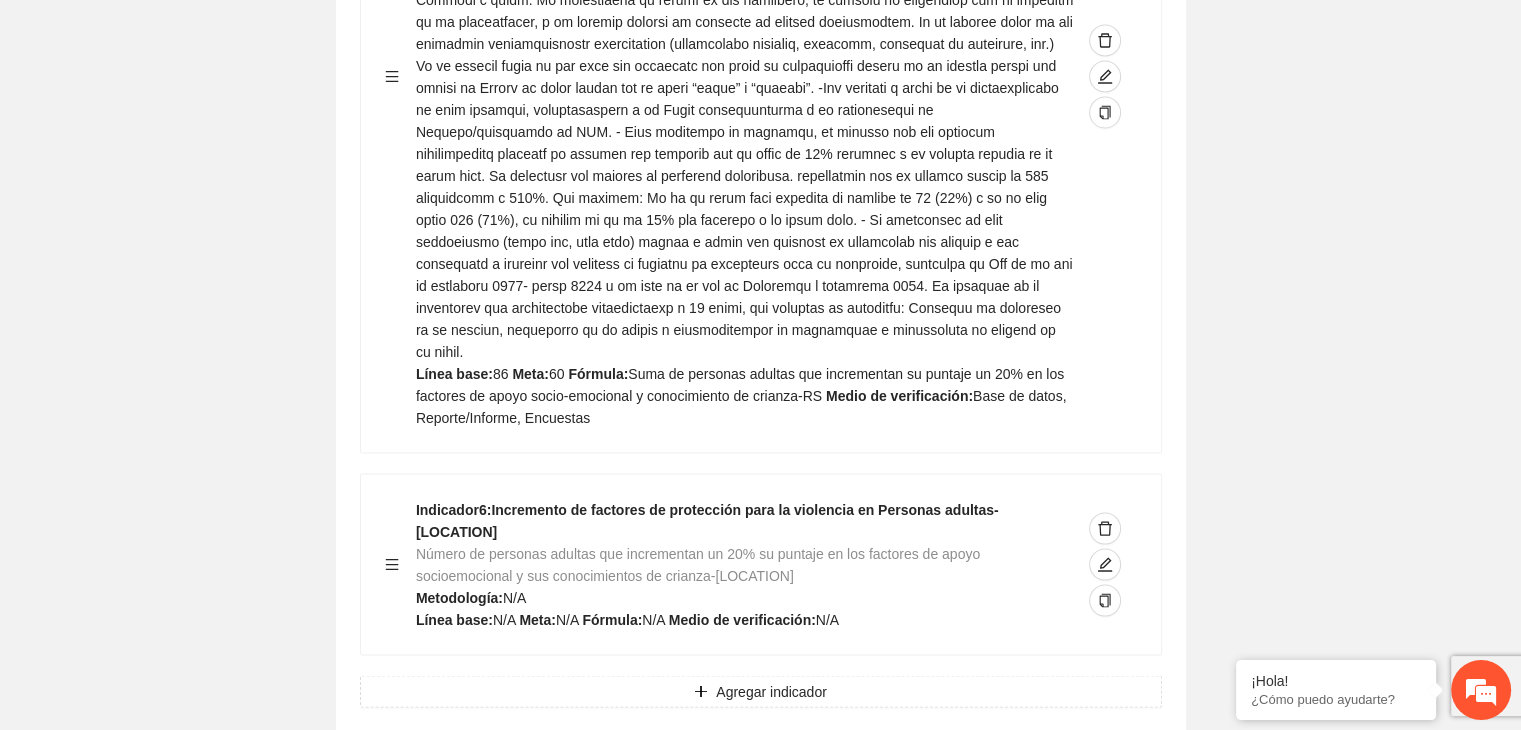 click on "Editar indicador Nombre del indicador      Exportar Contribuir a la disminución de incidencia en violencia familiar en las zonas de Punta Oriente, Cerro Grande y Riberas de Sacramento del Municipio  de Chihuahua. Indicadores Indicador  1 :  Violencia familiar disminuyendo en un 5% en Cerro grande Número de carpetas de investigación de Violencia familiar  disminuyendo en un 5% en Cerro grande Metodología:  Se solicita información al Observatorio Ciudadano de FICOSEC sobre el número de carpetas de violencia familiar en las colonias de intervención Línea base:  29   Meta:  25   Fórmula:  Suma de carpetas de investigación de violencia familiar disminuyendo  en un 5% en Punta Oriente   Medio de verificación:  Reporte/Informe 0 Indicador  2 :  Violencia familiar disminuyendo en un 5% en Punta Oriente Número de carpetas de investigación de Violencia familiar  disminuyendo en un 5% en Punta Oriente Metodología:  Línea base:  63   Meta:  56   Fórmula:    Medio de verificación:  Reporte/Informe 0 3 :" at bounding box center (760, -809) 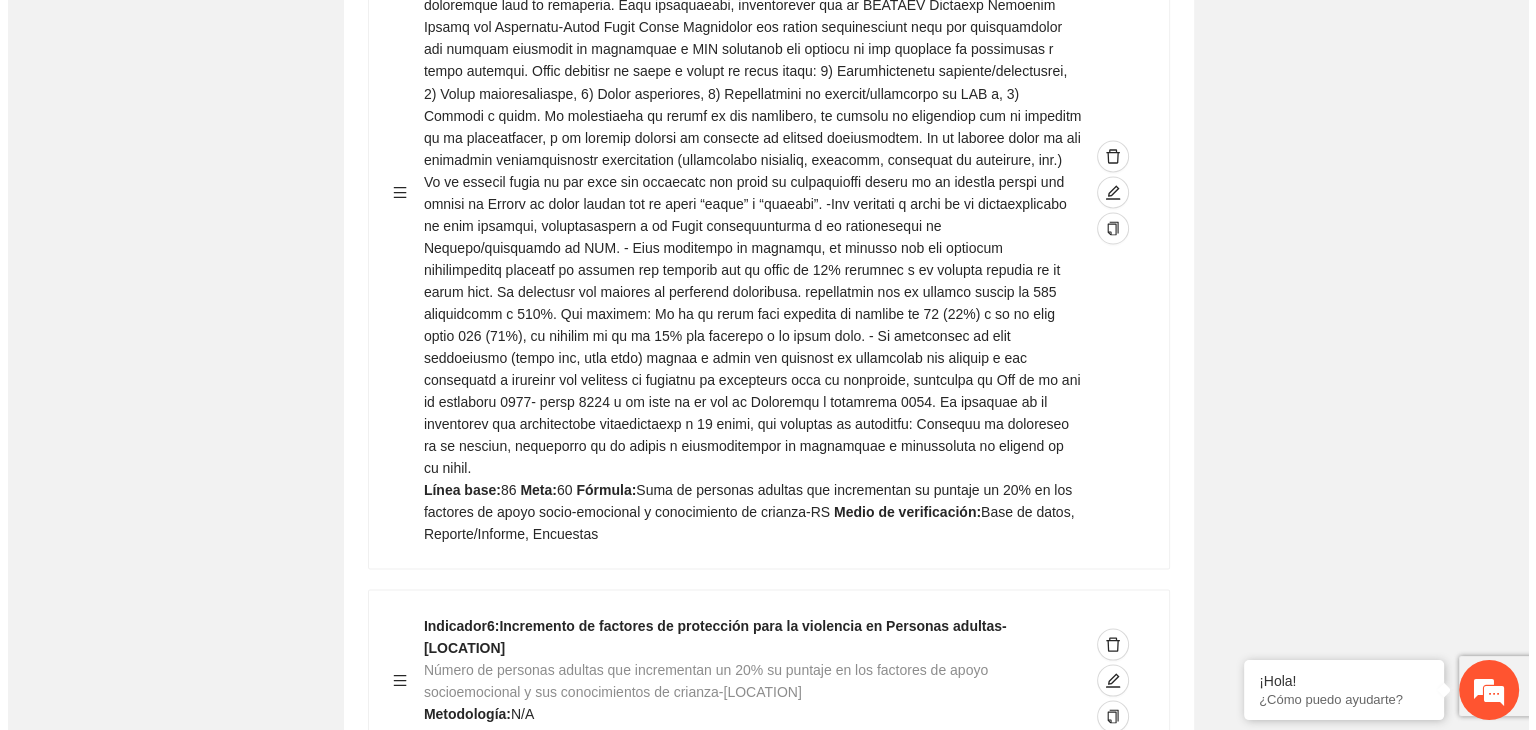 scroll, scrollTop: 3715, scrollLeft: 0, axis: vertical 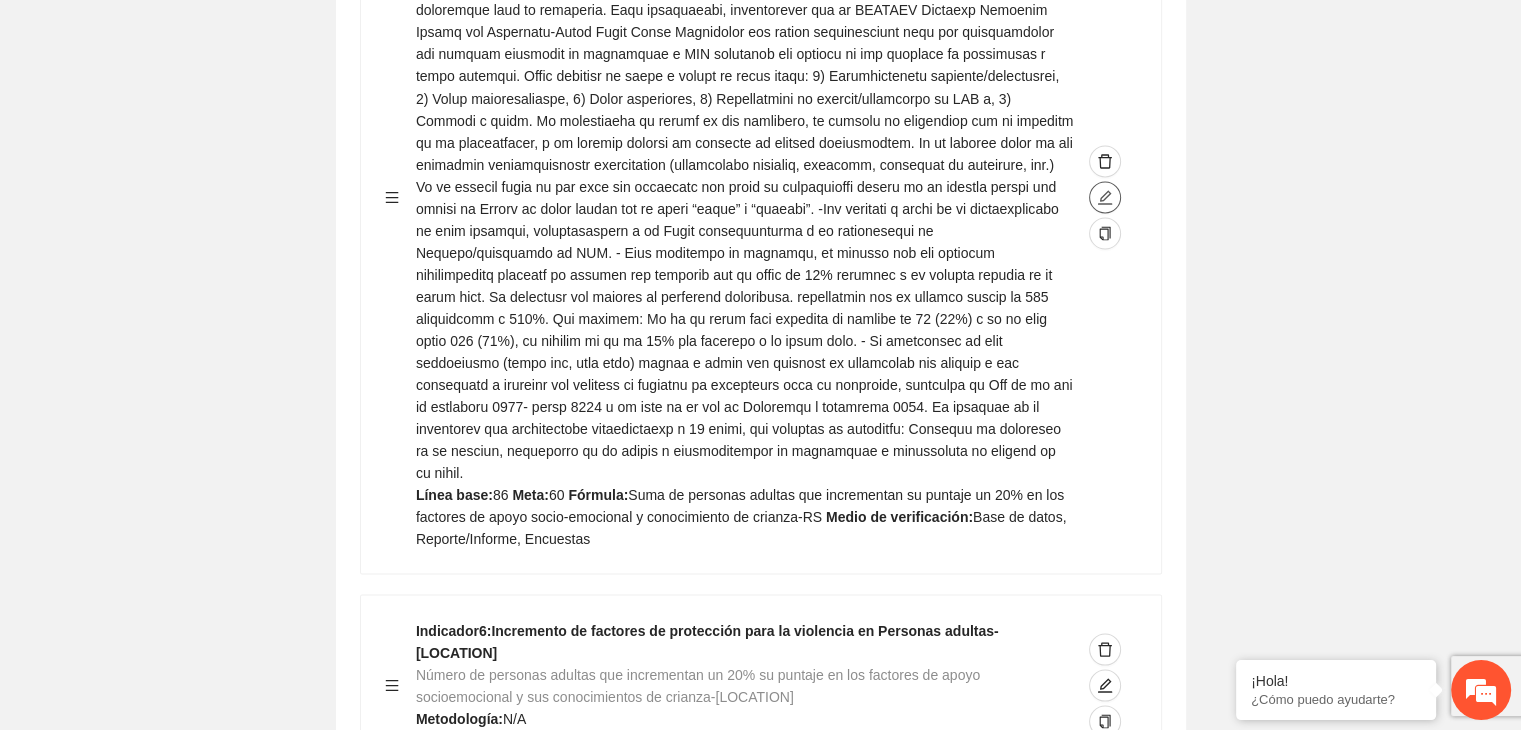 click 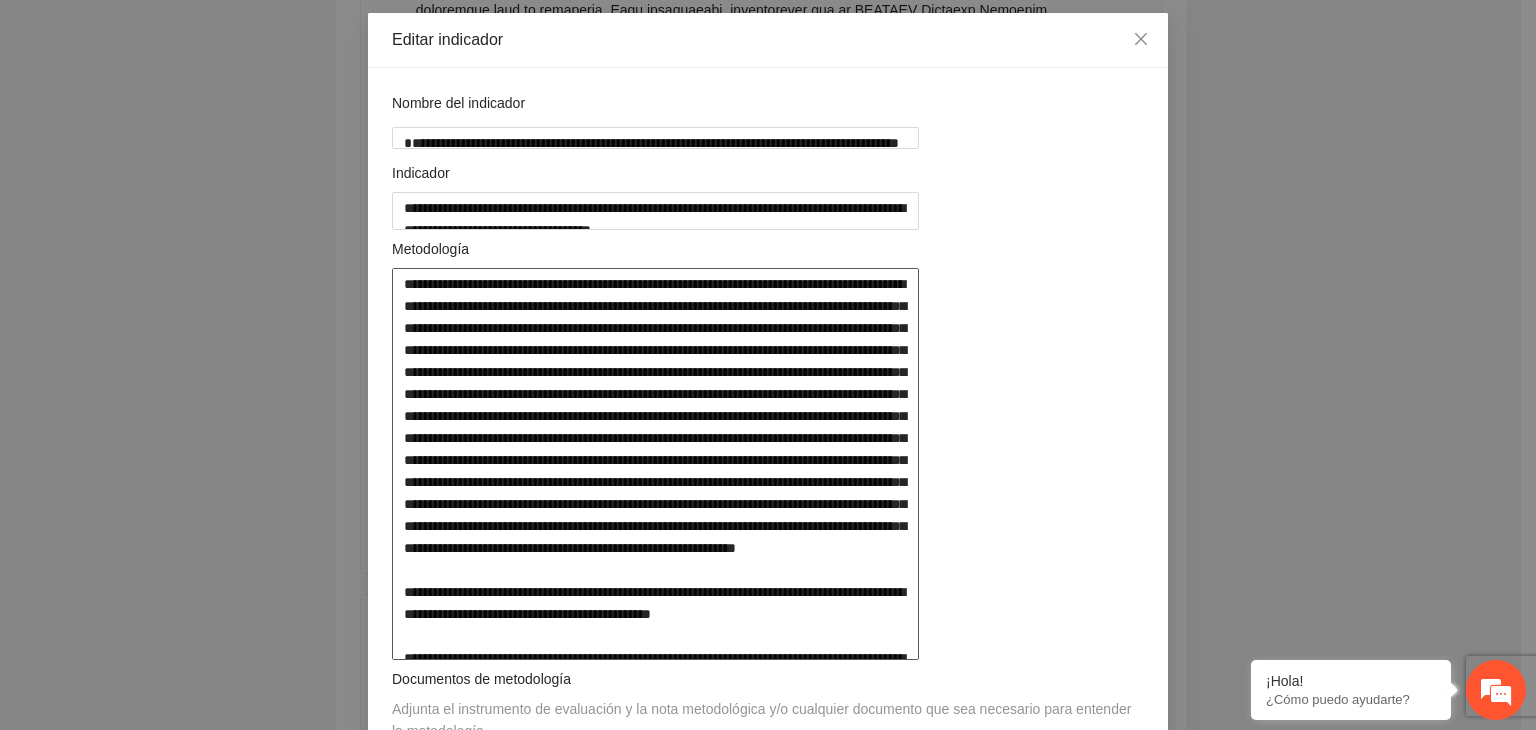 scroll, scrollTop: 497, scrollLeft: 0, axis: vertical 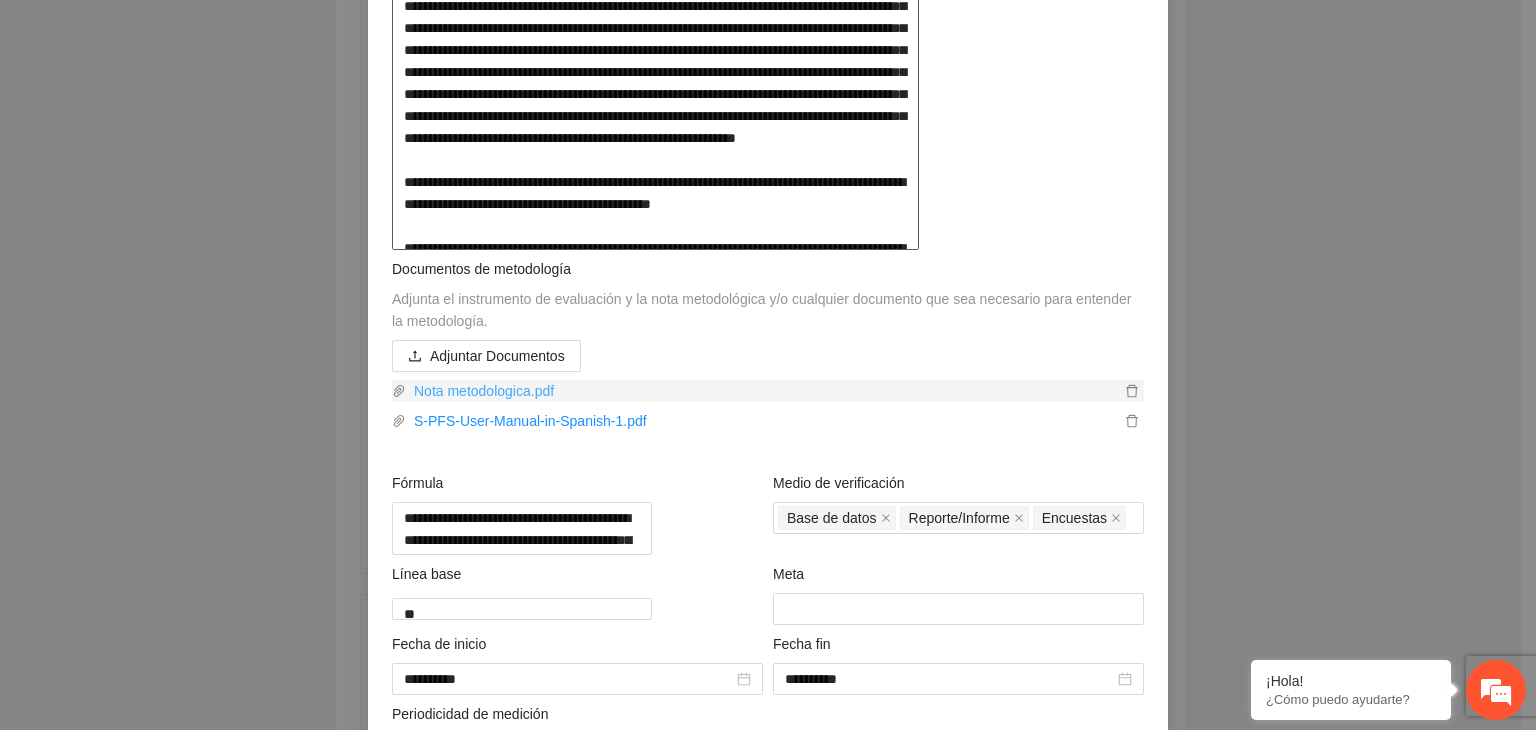drag, startPoint x: 389, startPoint y: 384, endPoint x: 1011, endPoint y: 574, distance: 650.3722 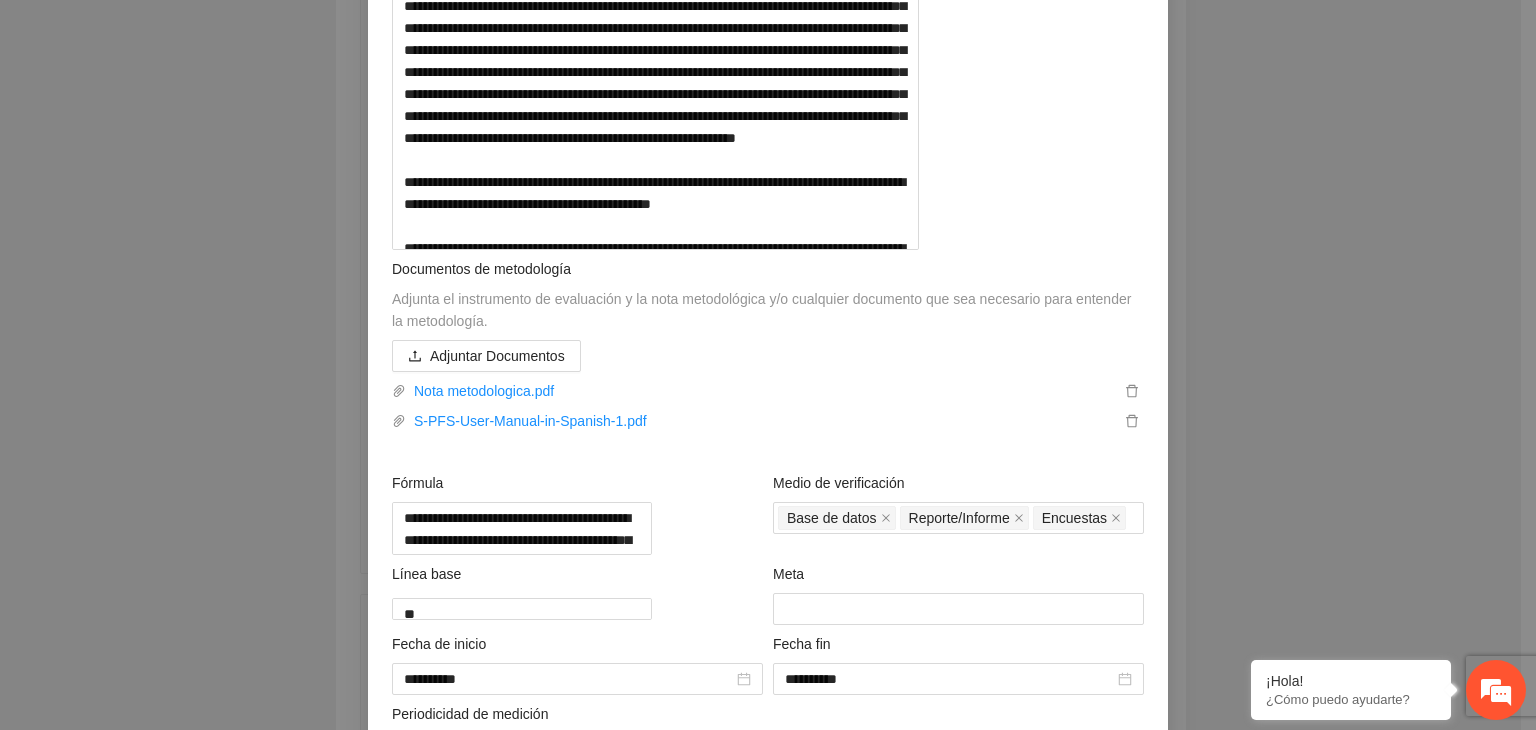 click on "**********" at bounding box center (768, 365) 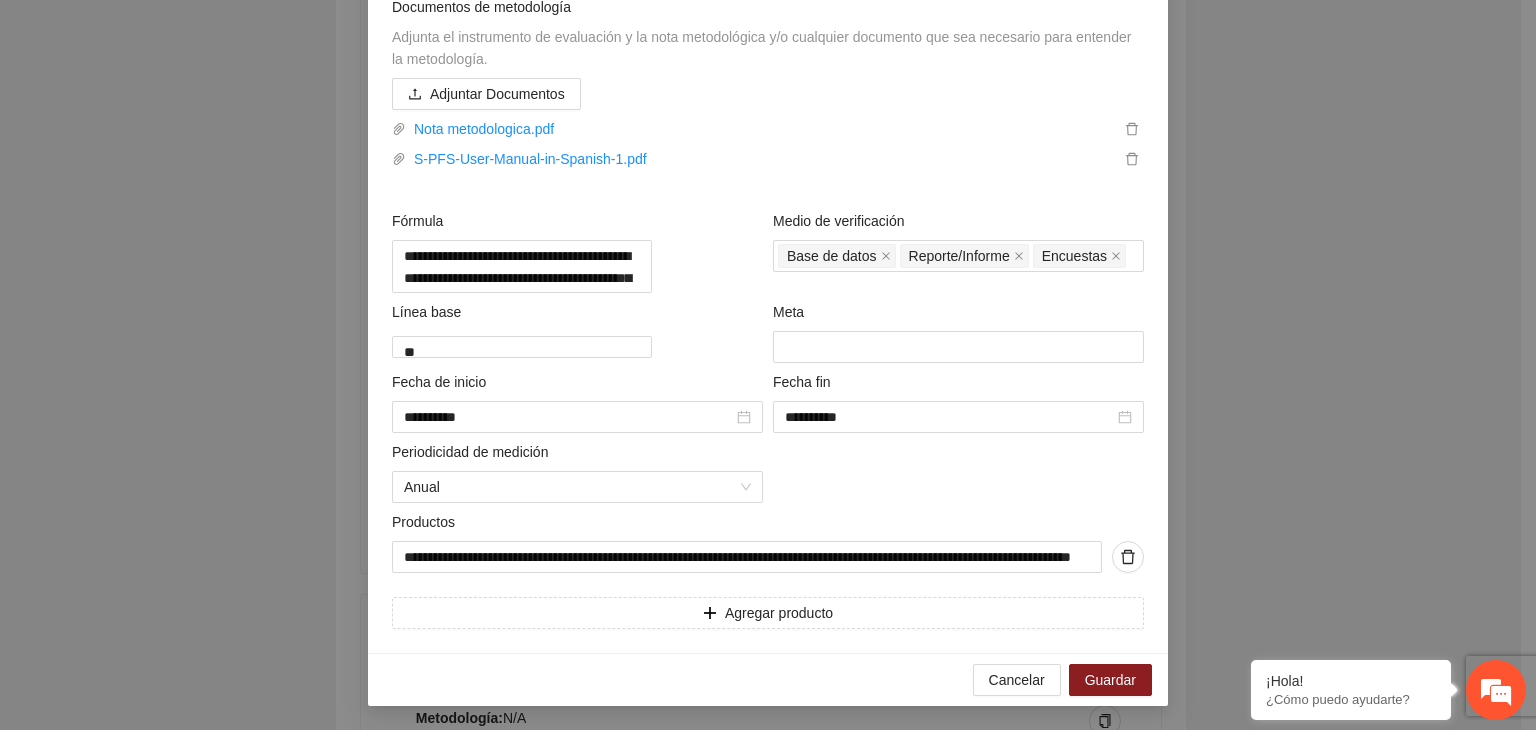 scroll, scrollTop: 964, scrollLeft: 0, axis: vertical 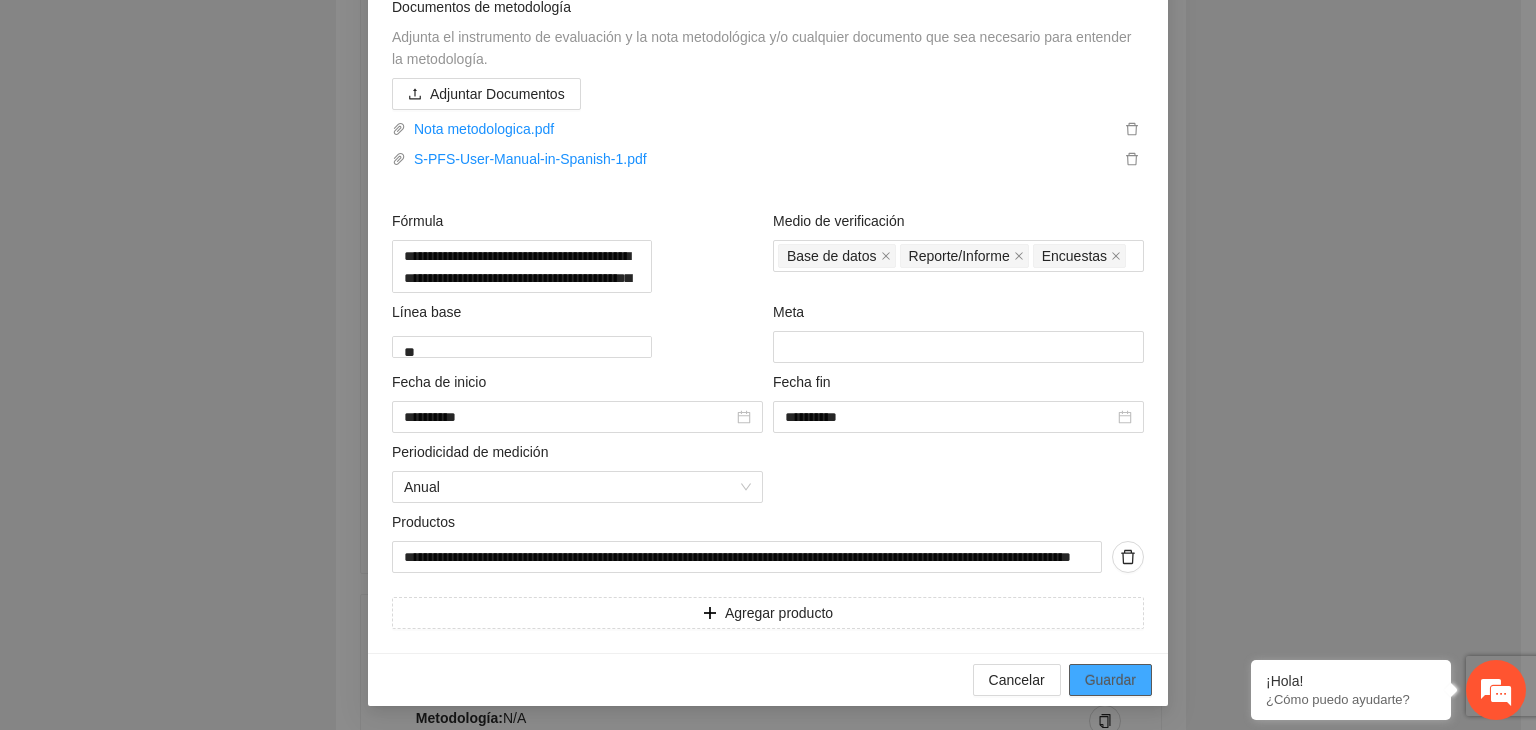 click on "Guardar" at bounding box center (1110, 680) 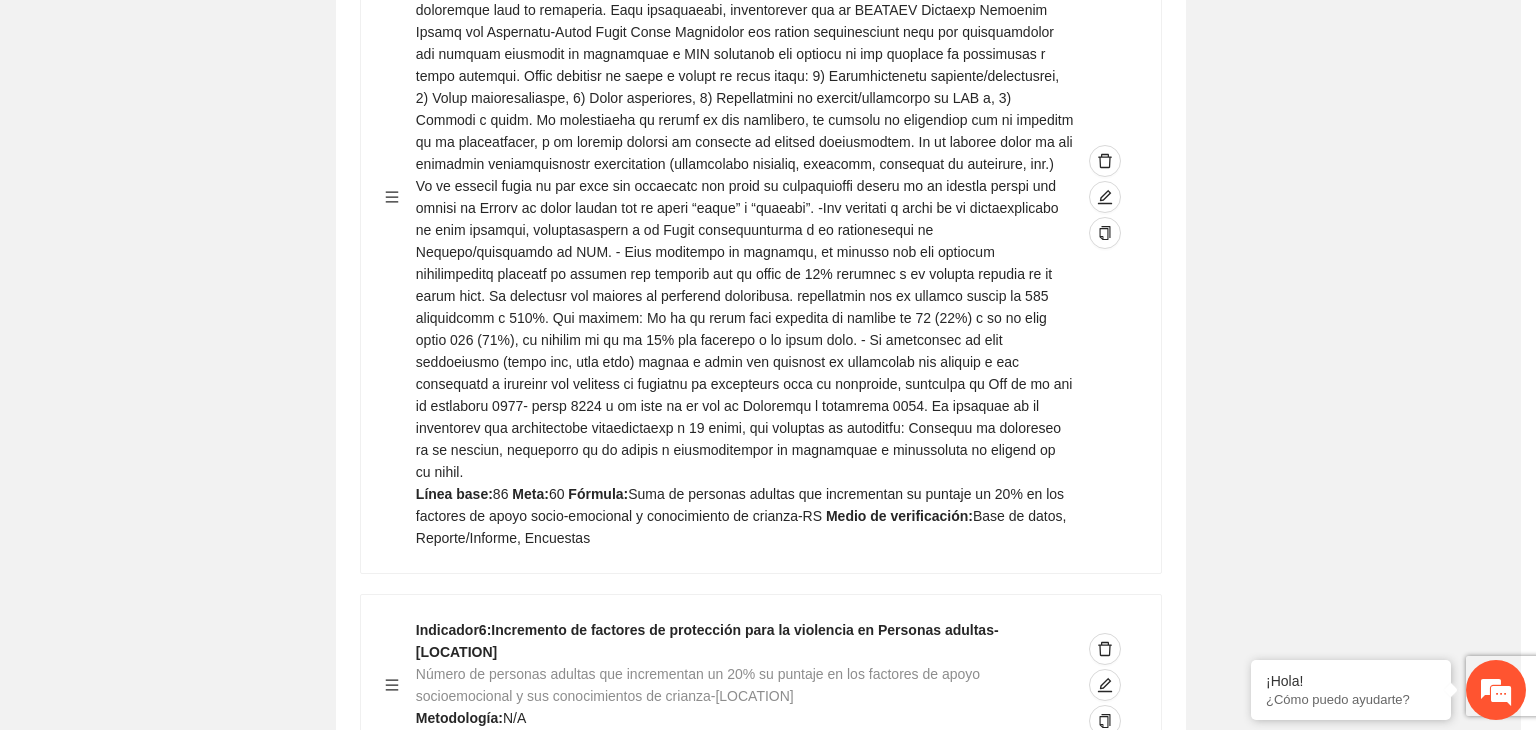 scroll, scrollTop: 216, scrollLeft: 0, axis: vertical 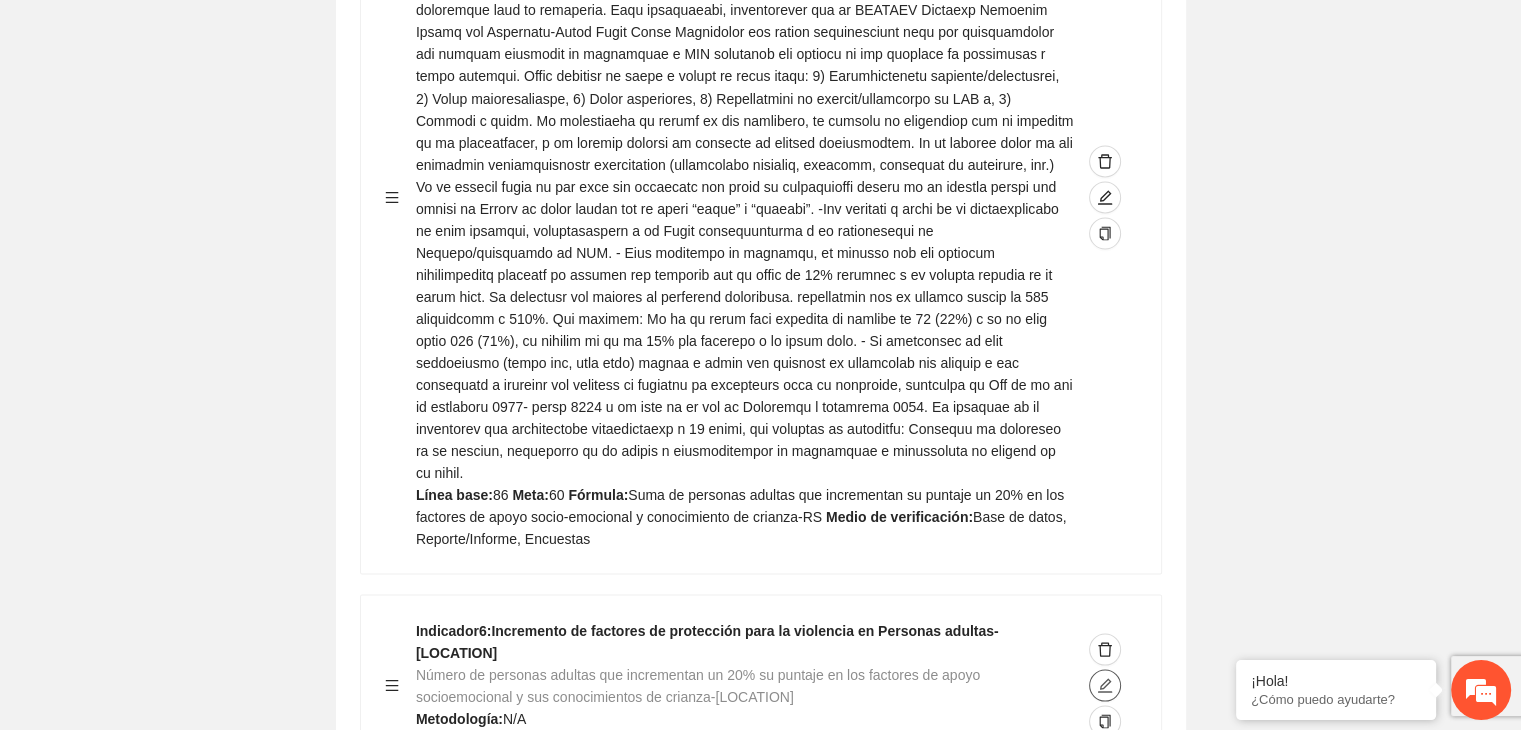 click 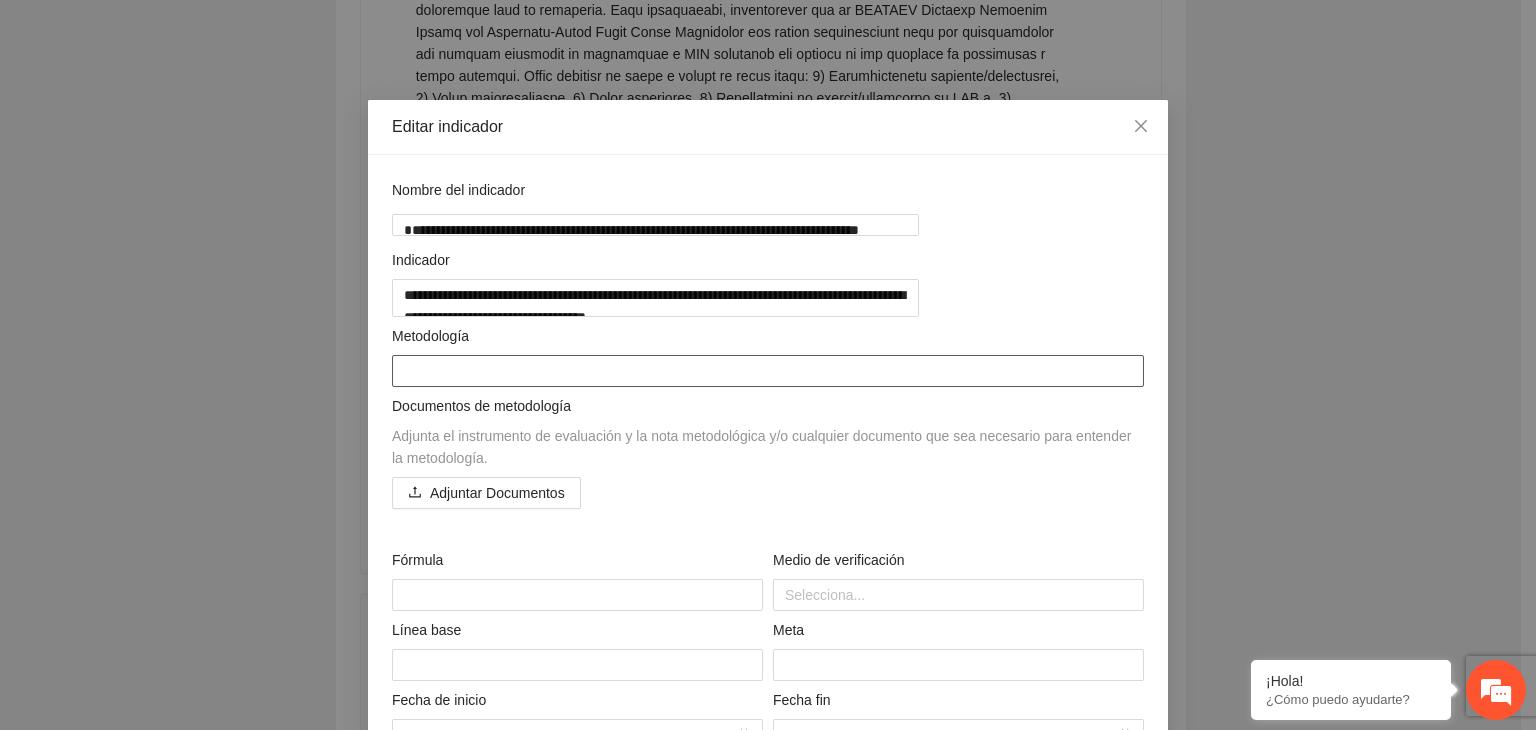 click at bounding box center [768, 371] 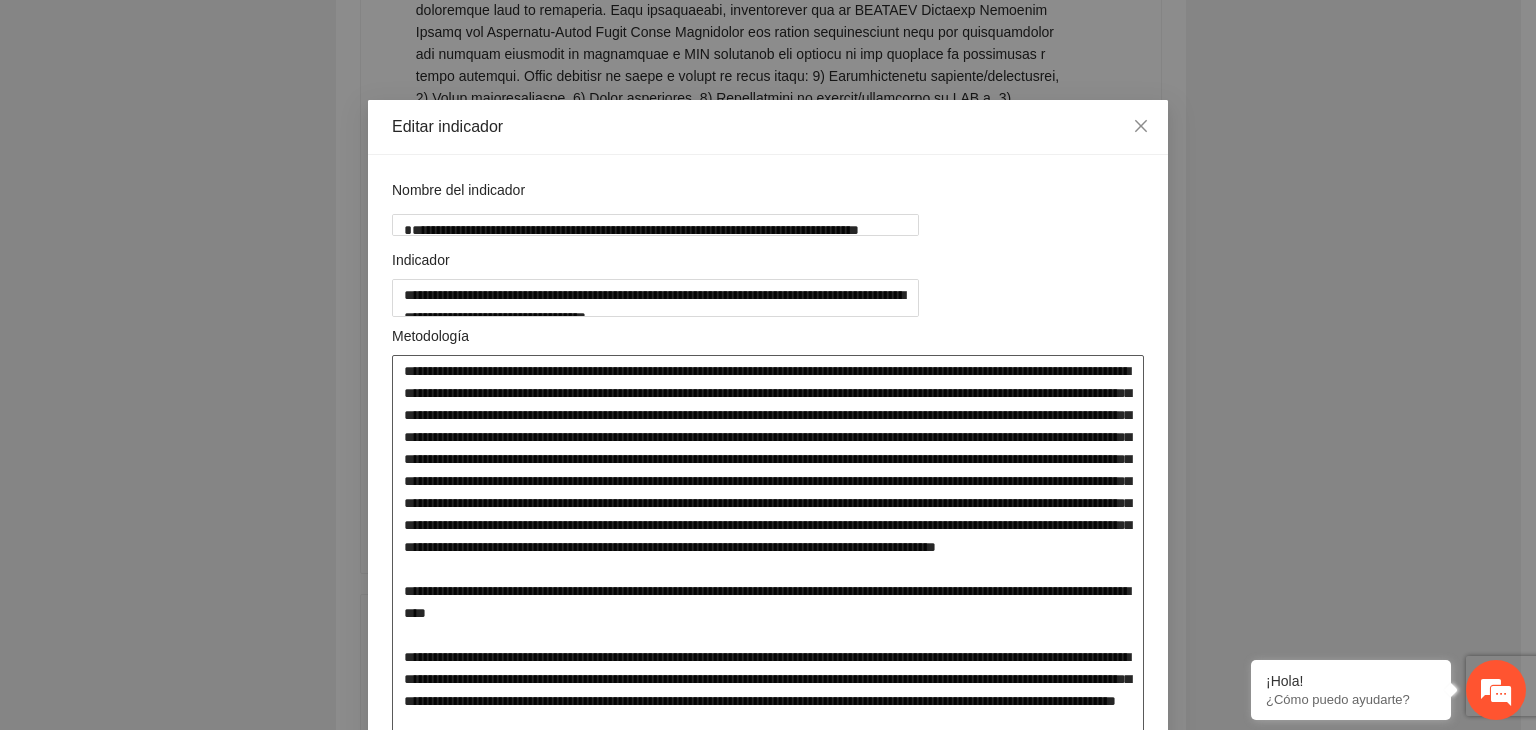 scroll, scrollTop: 0, scrollLeft: 0, axis: both 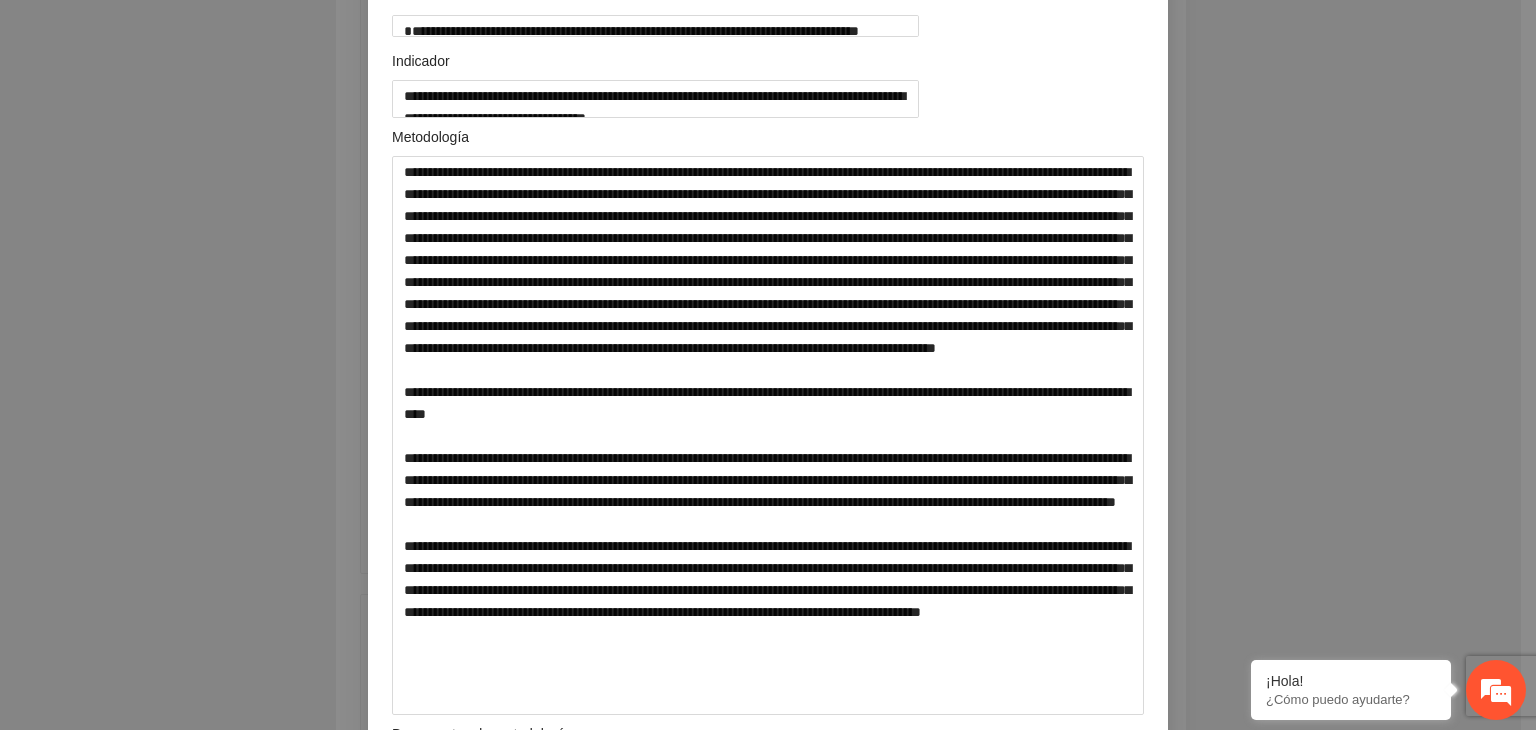 click on "**********" at bounding box center [768, 365] 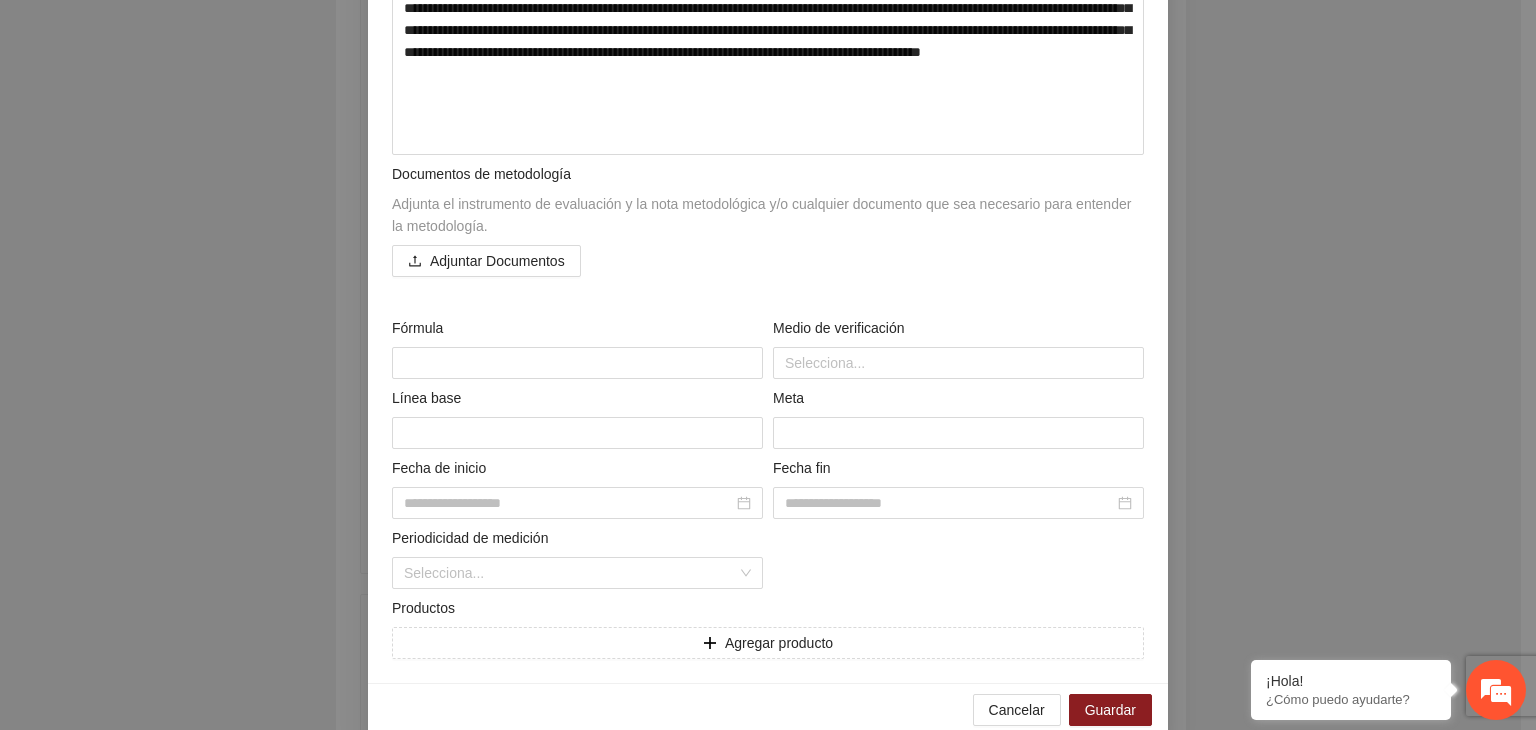 scroll, scrollTop: 799, scrollLeft: 0, axis: vertical 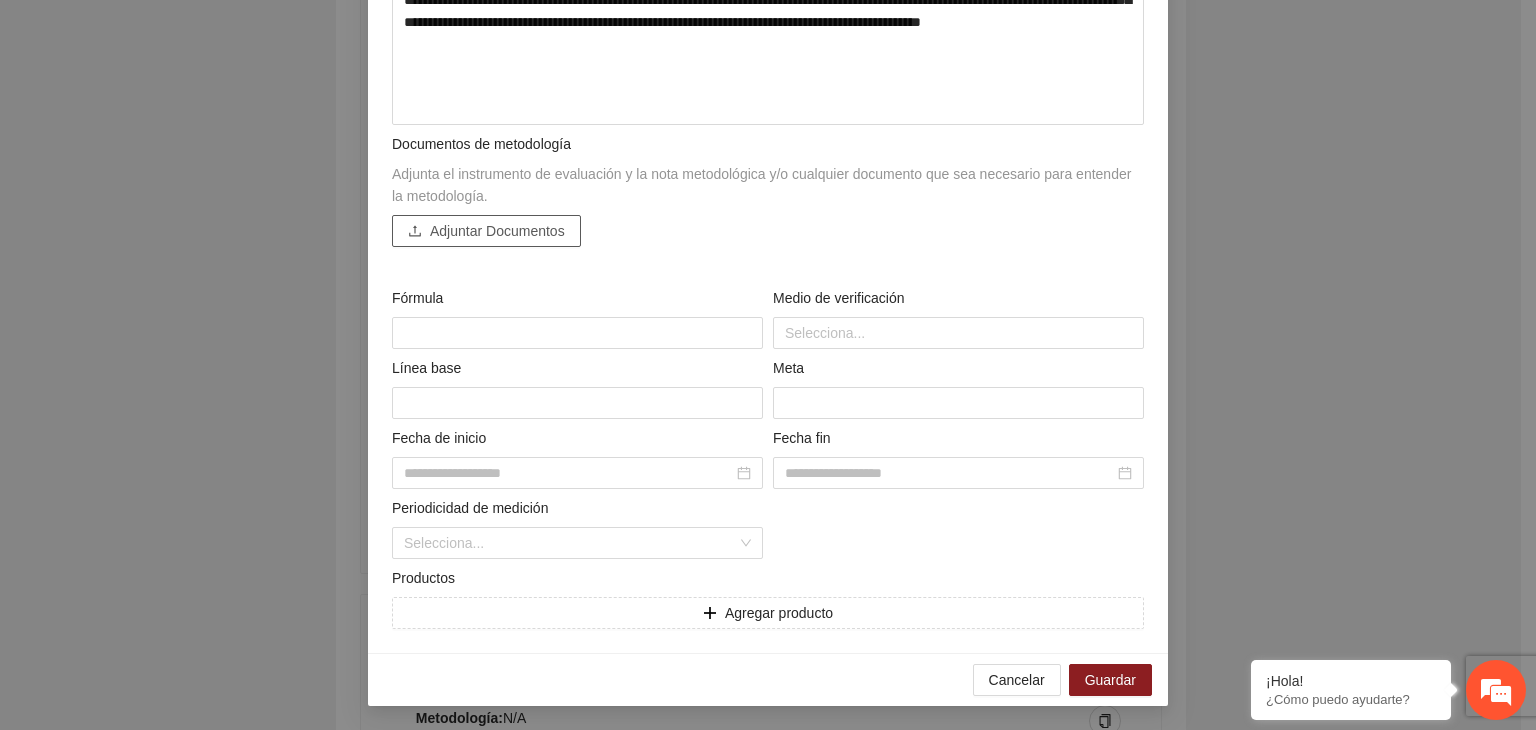 click on "Adjuntar Documentos" at bounding box center [497, 231] 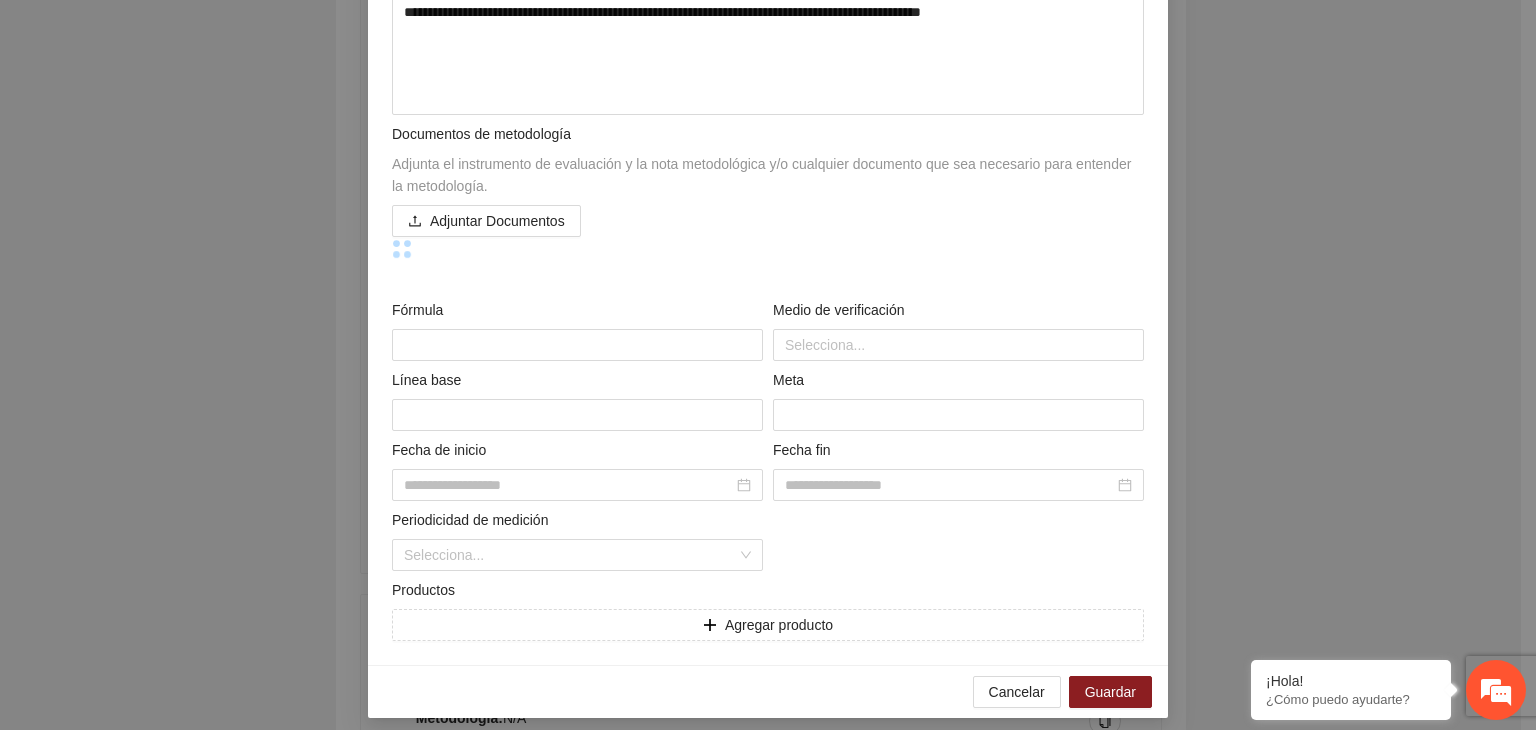 click on "**********" at bounding box center (768, 365) 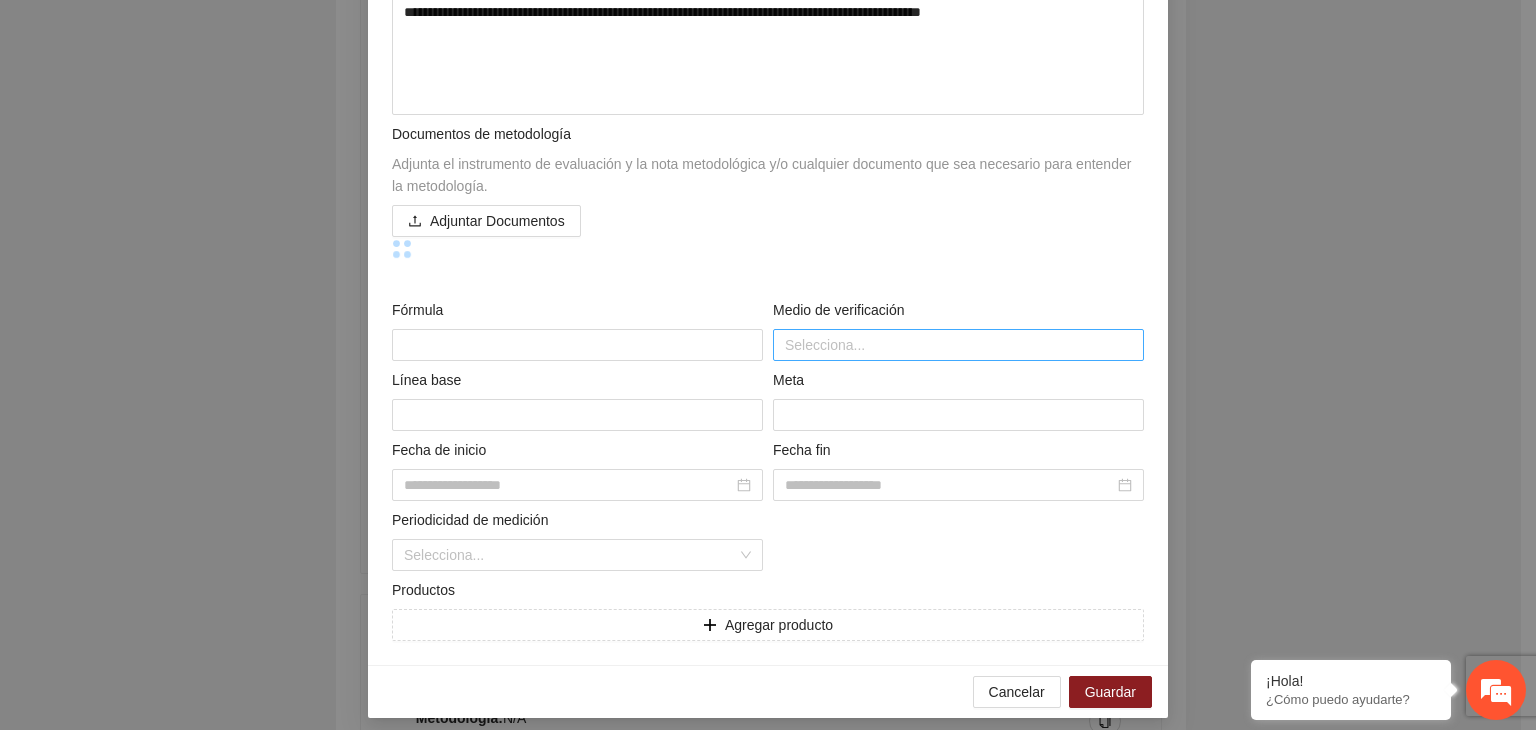 click at bounding box center [958, 345] 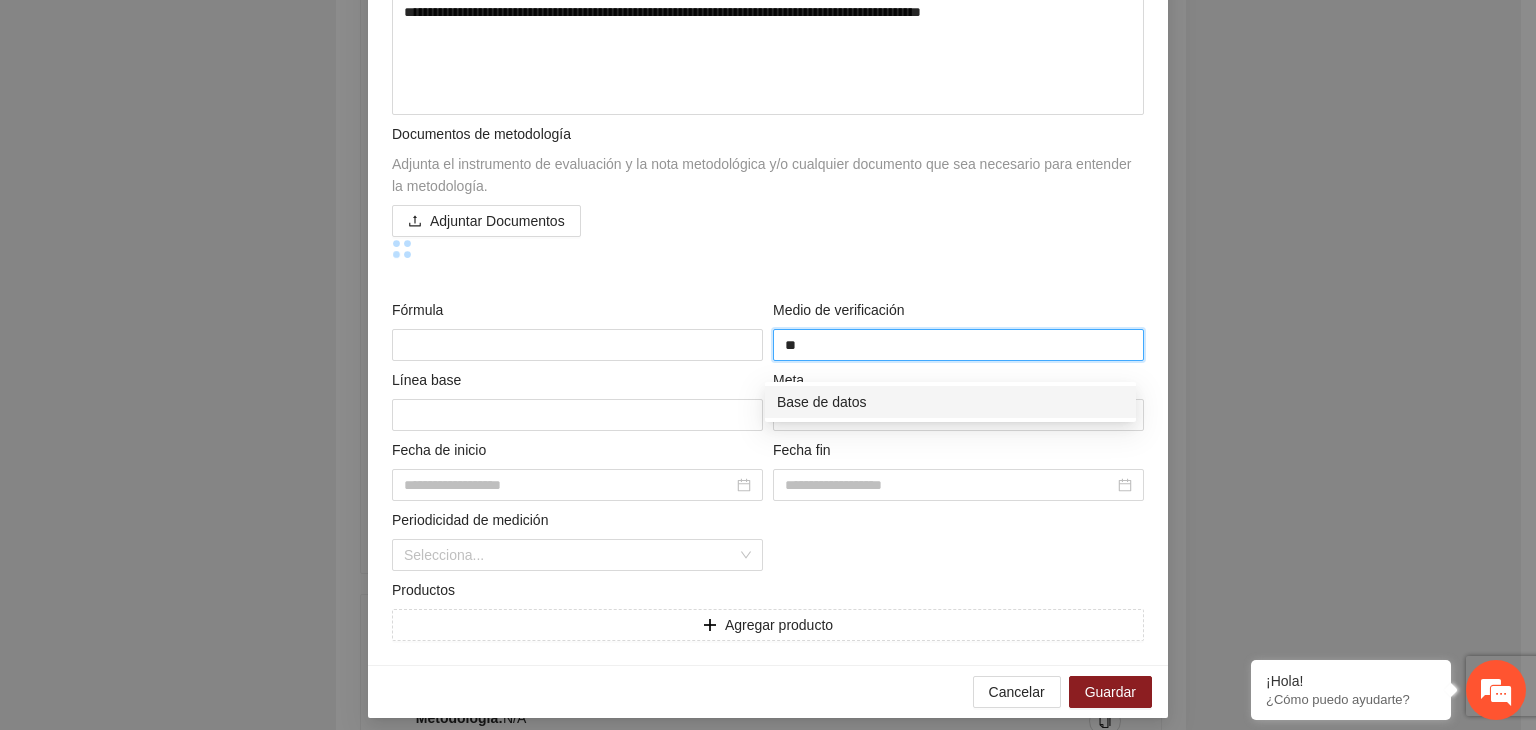 click on "Base de datos" at bounding box center (950, 402) 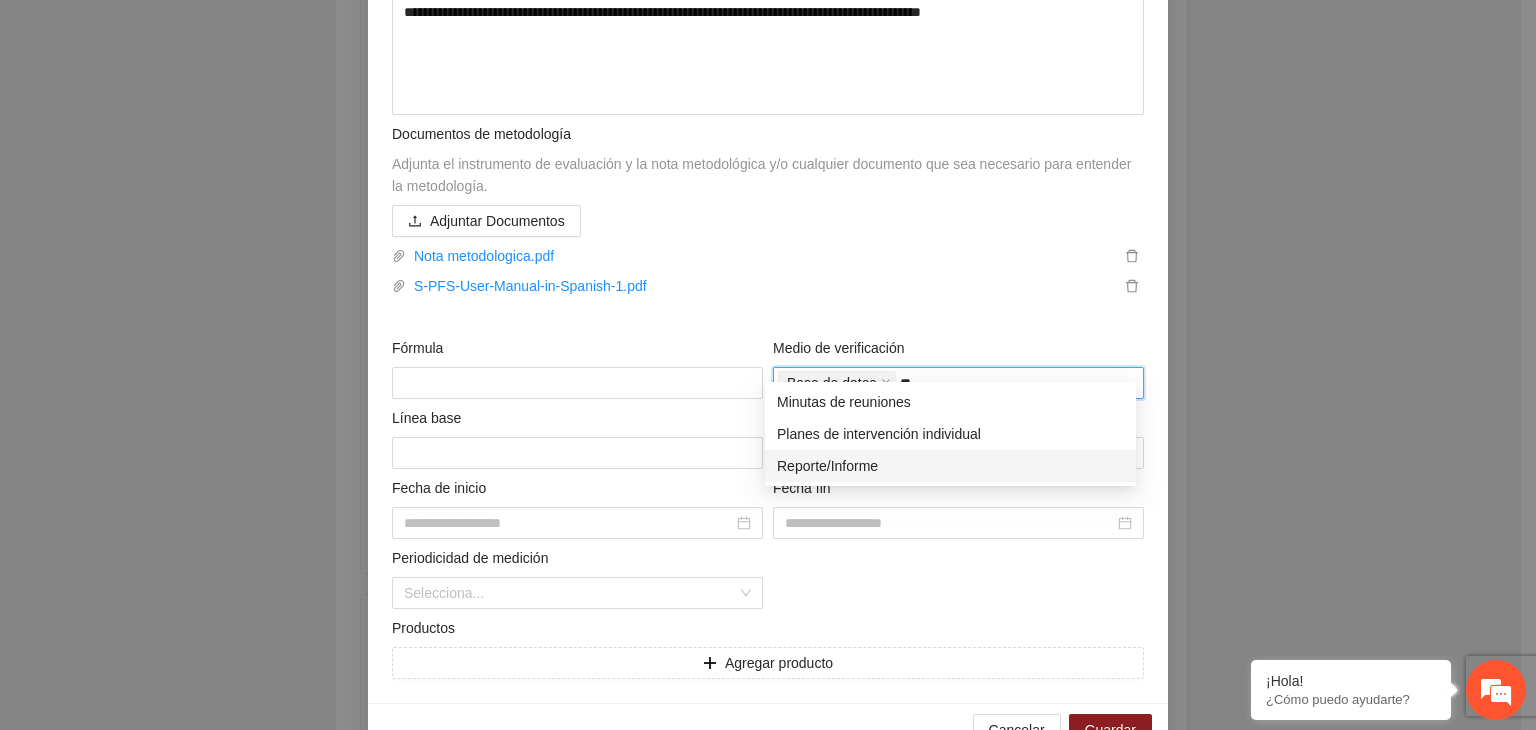click on "Reporte/Informe" at bounding box center [950, 466] 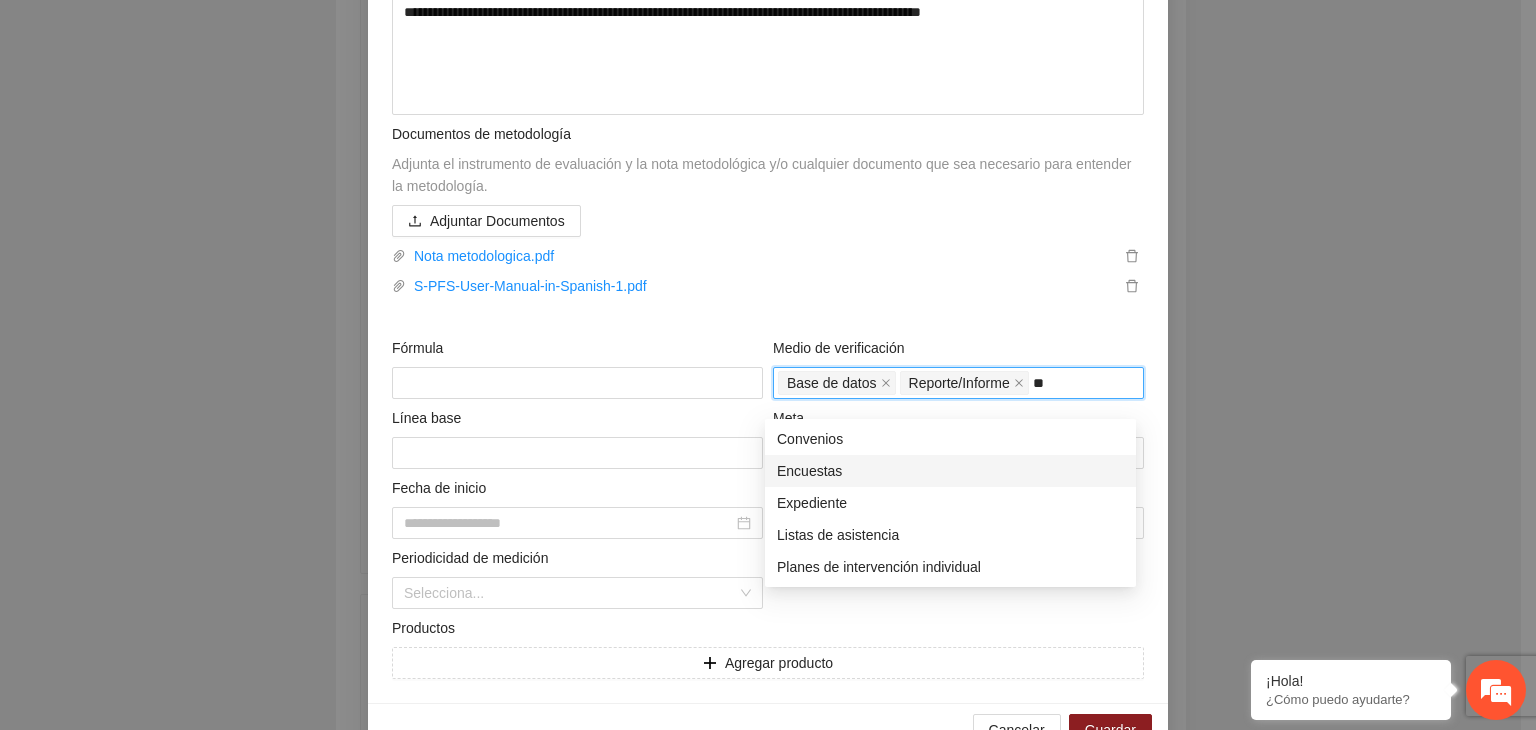 click on "Encuestas" at bounding box center [950, 471] 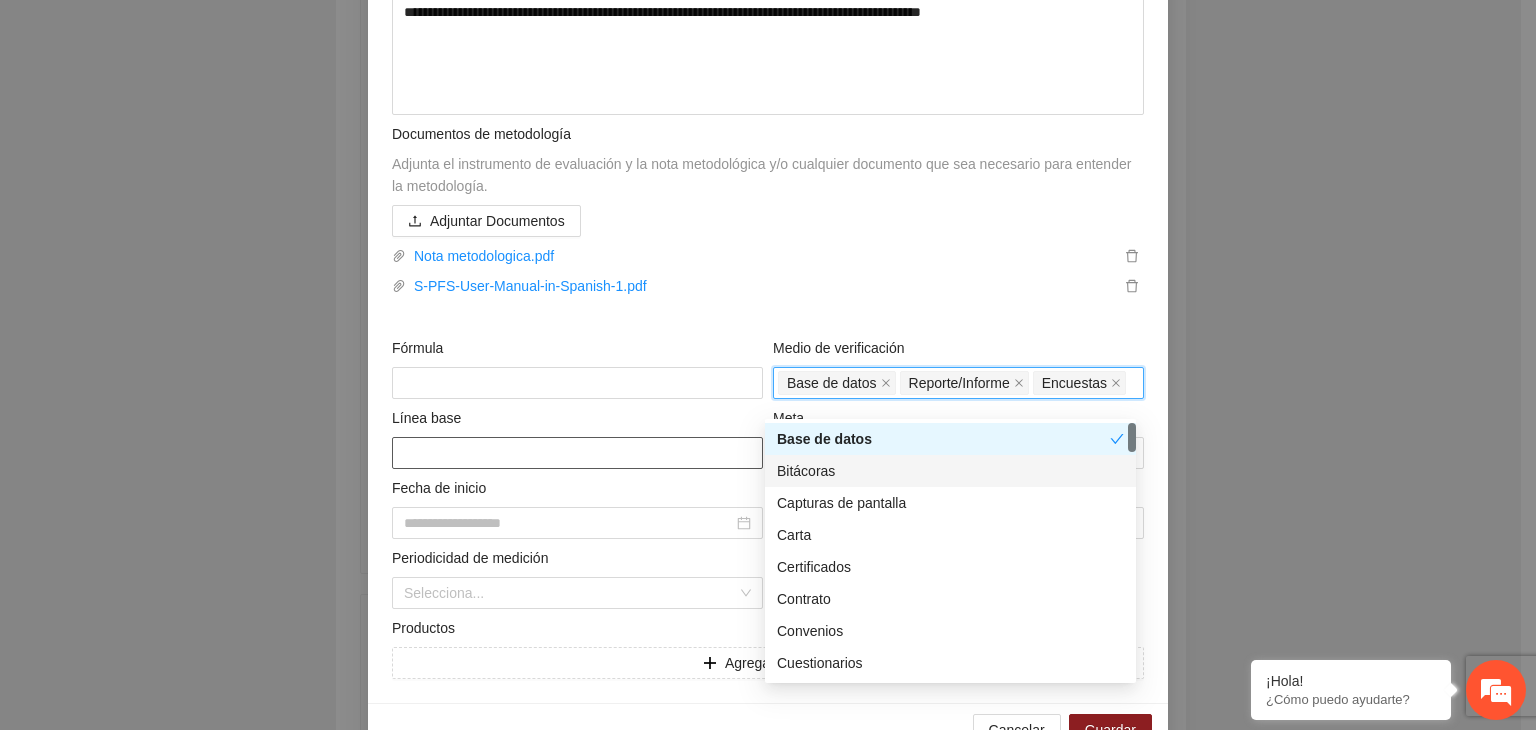 click at bounding box center (577, 453) 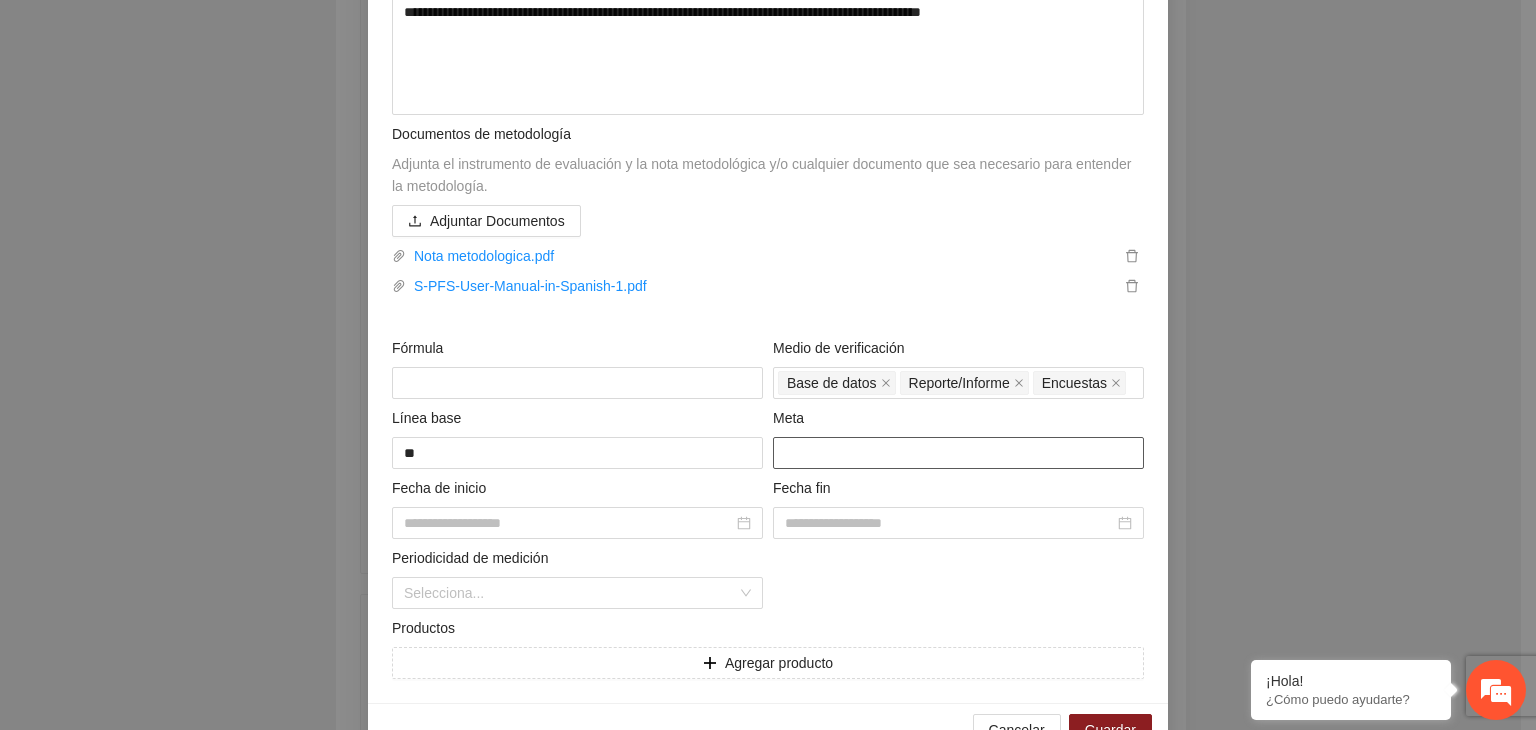 click at bounding box center (958, 453) 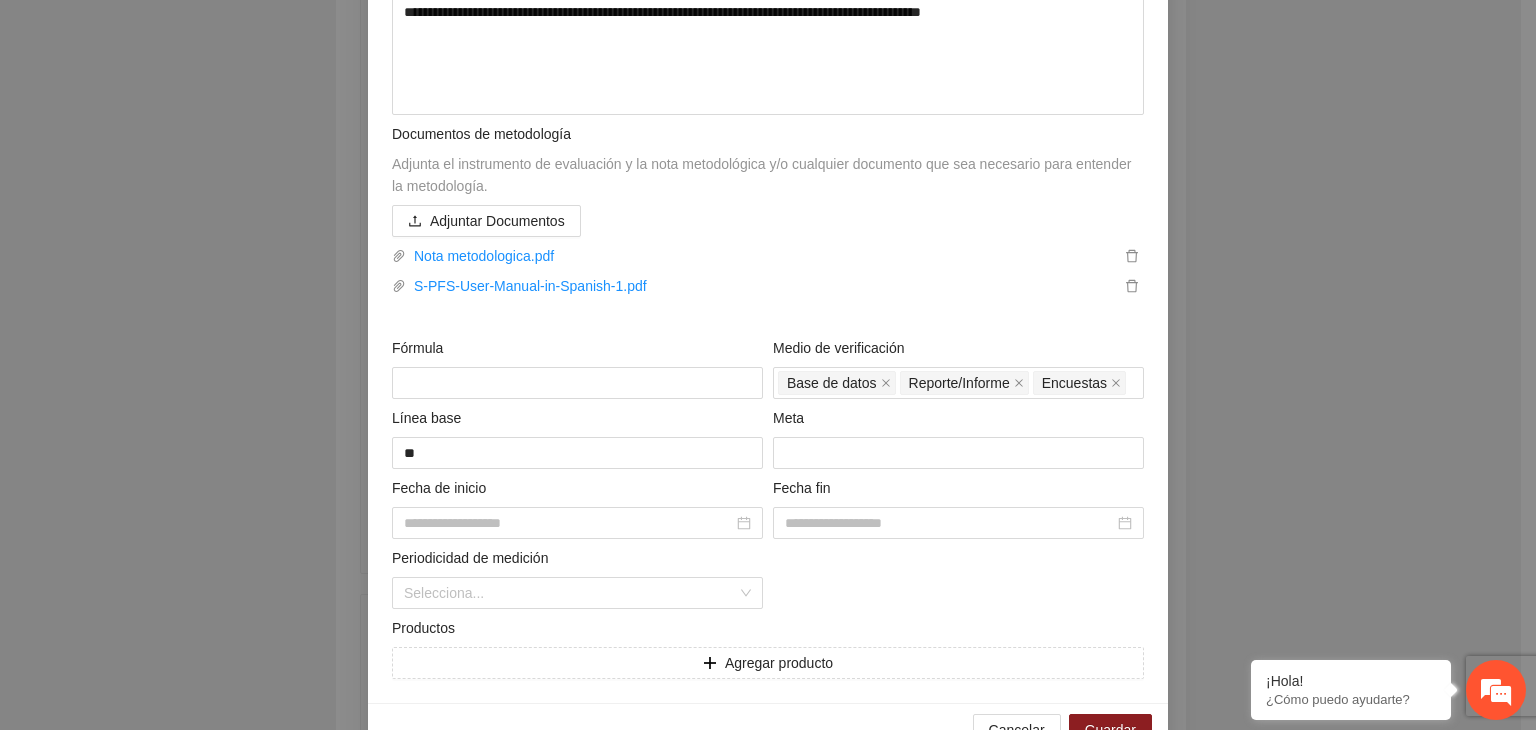 click on "**********" at bounding box center (768, 365) 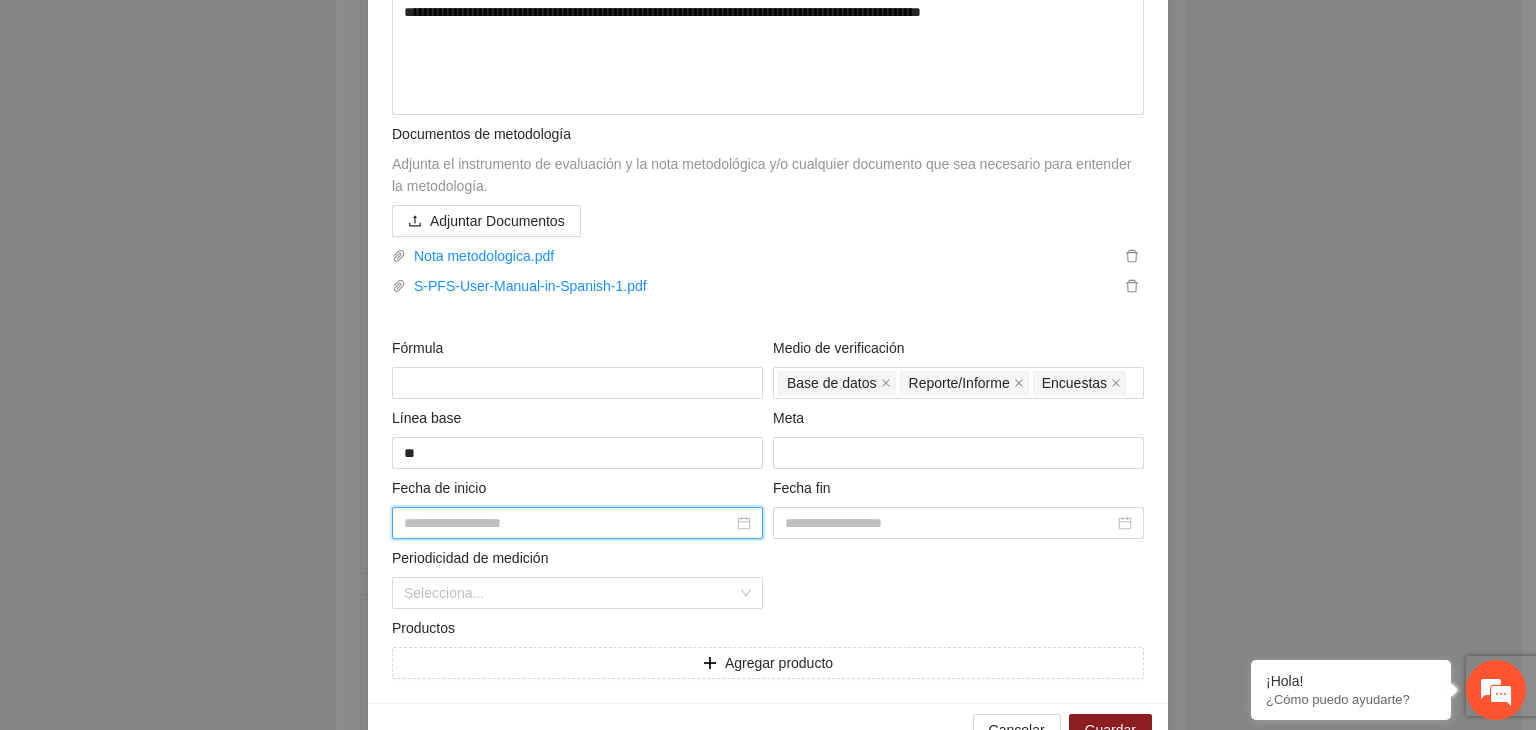 click at bounding box center [568, 523] 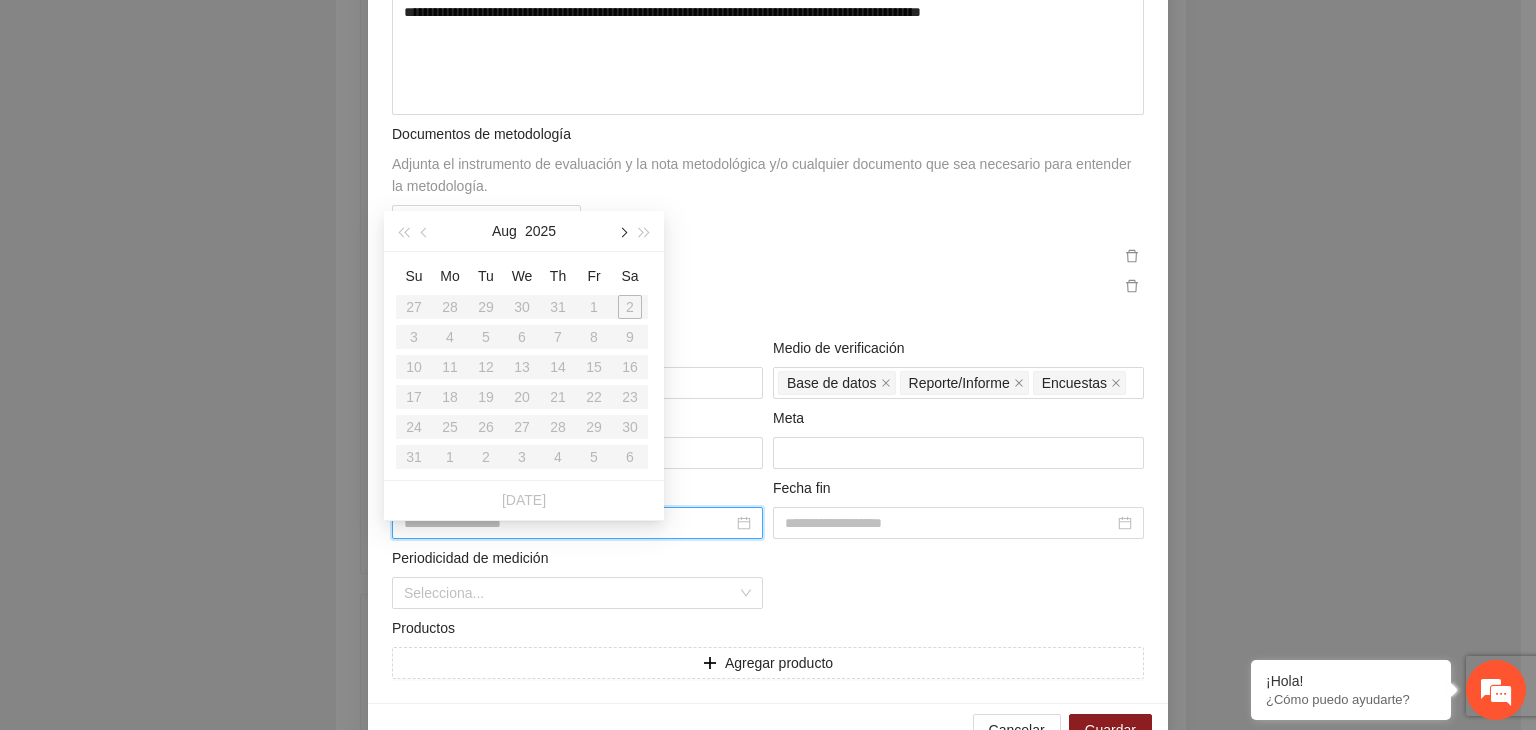 click at bounding box center (622, 232) 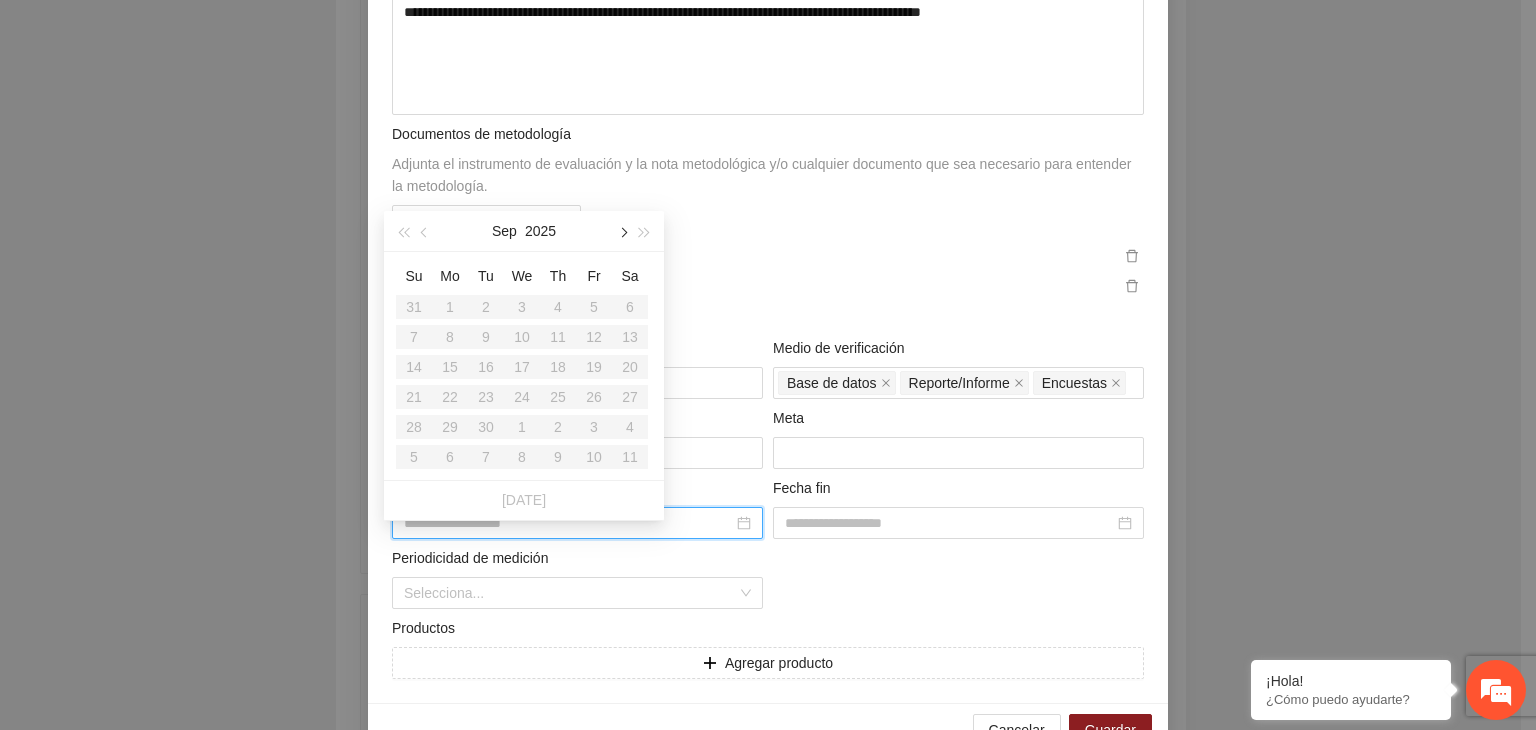 click at bounding box center (622, 232) 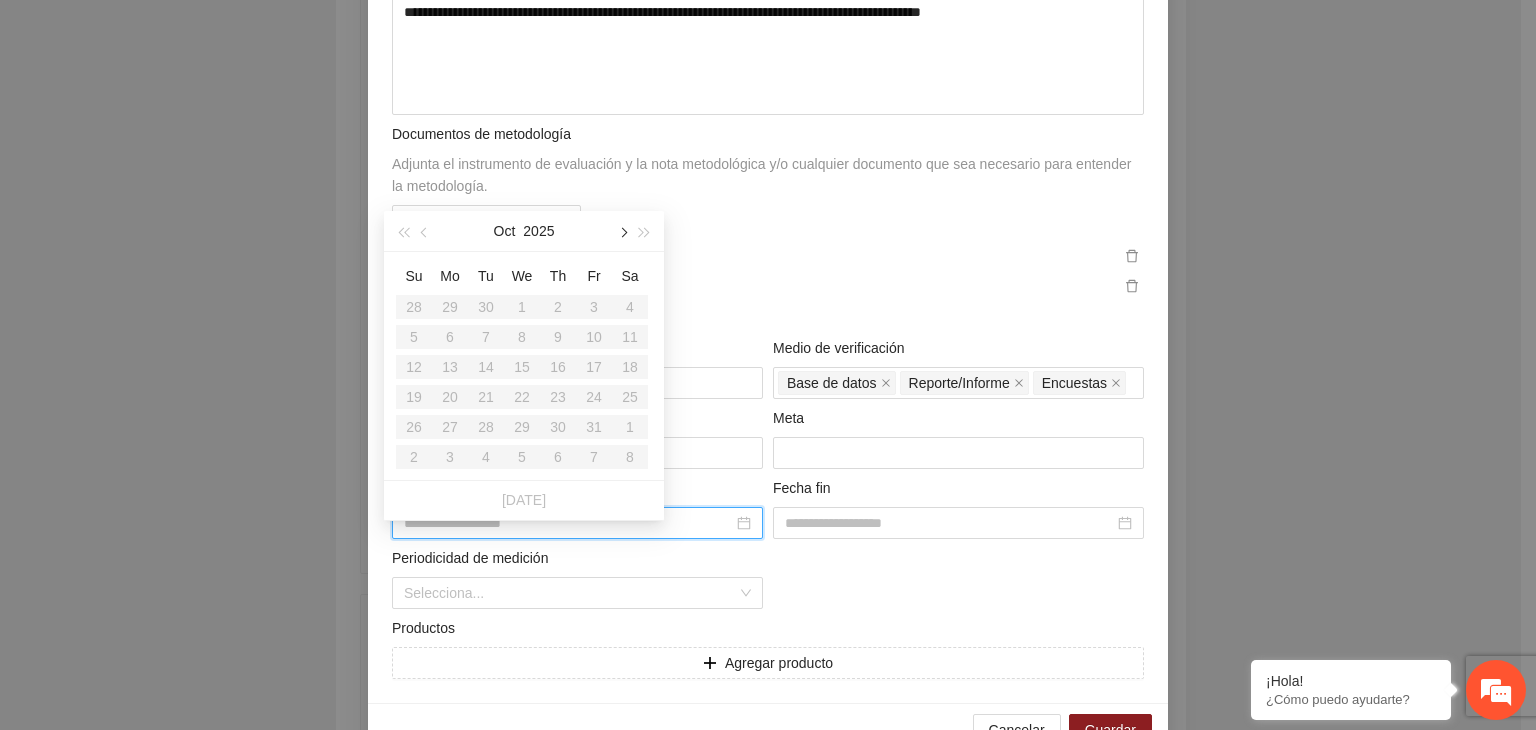 click at bounding box center [622, 232] 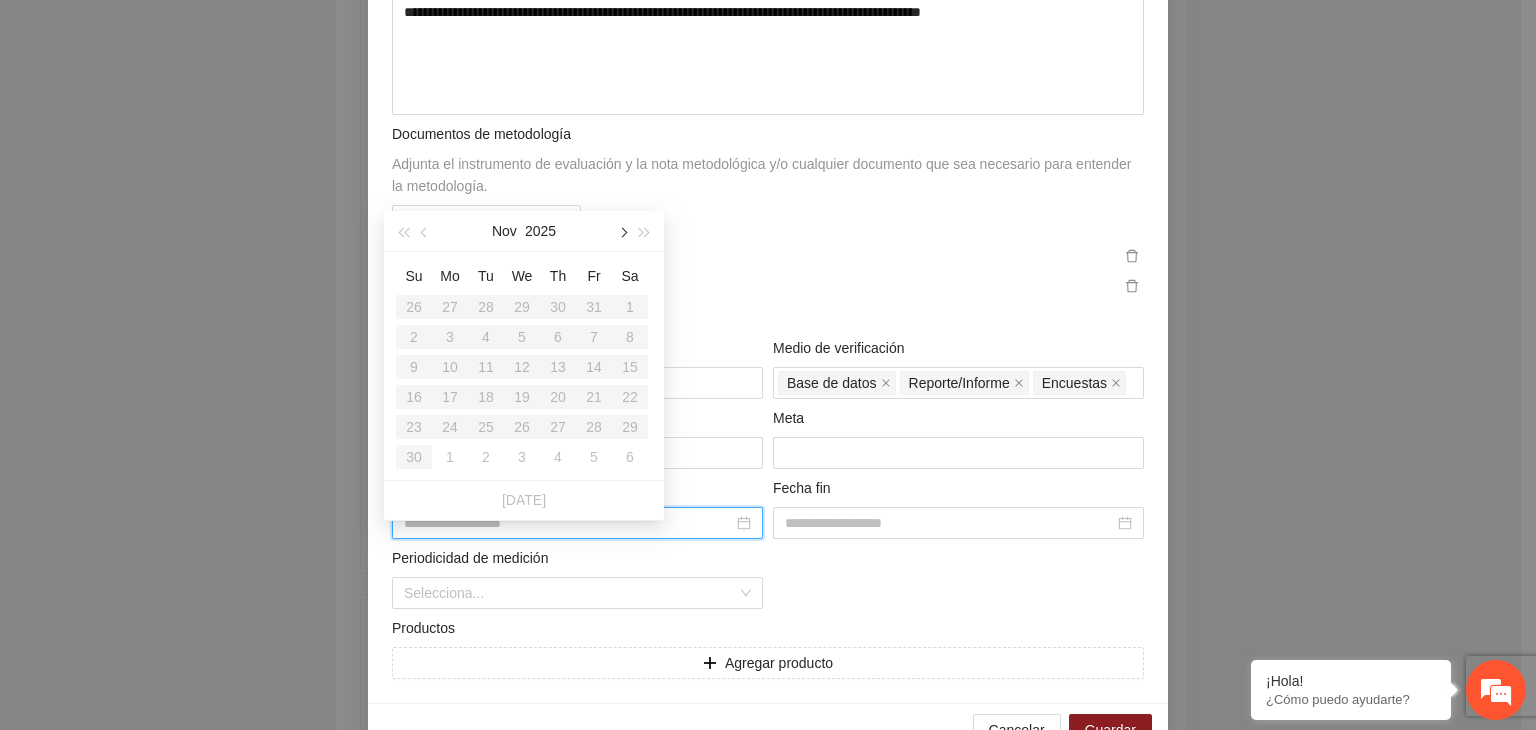 click at bounding box center [622, 232] 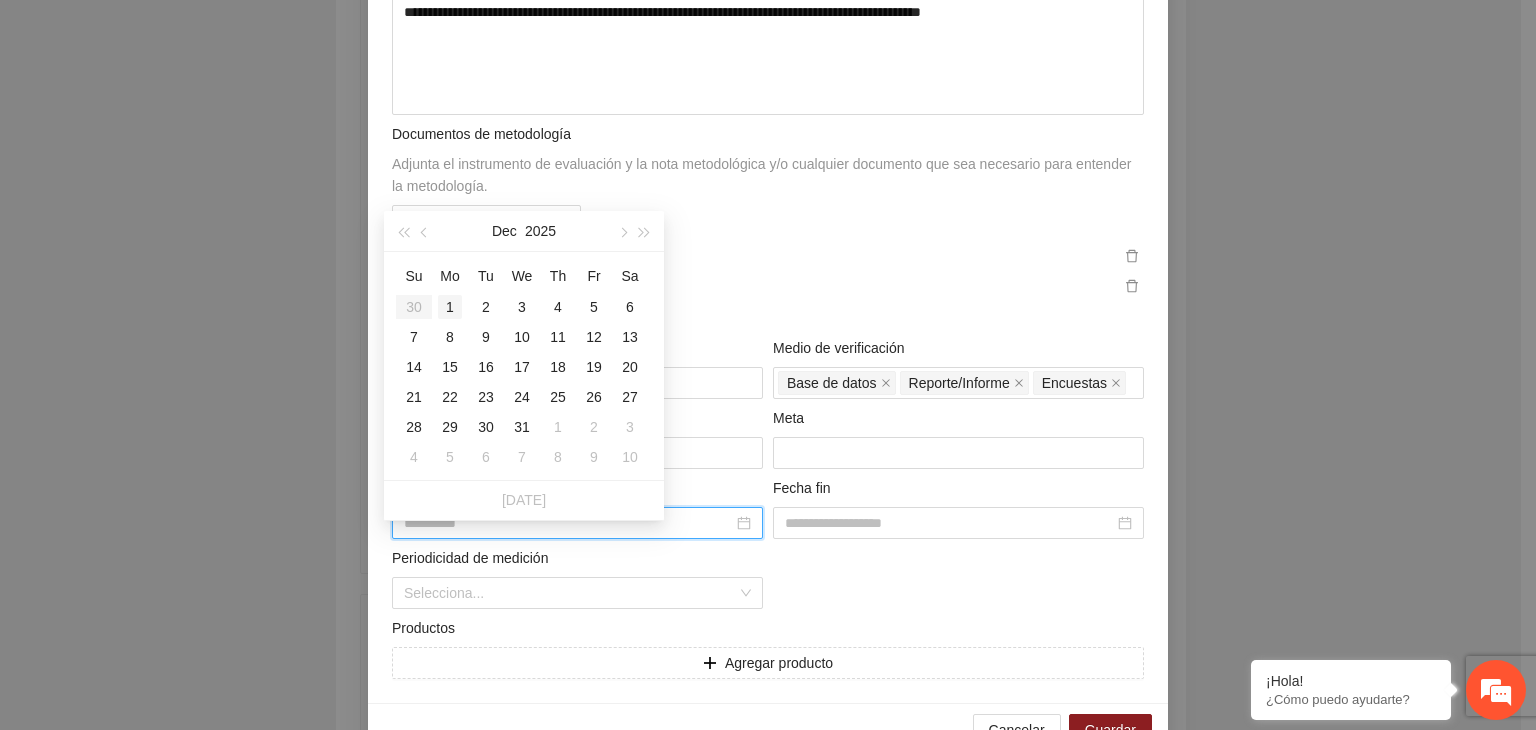 click on "1" at bounding box center (450, 307) 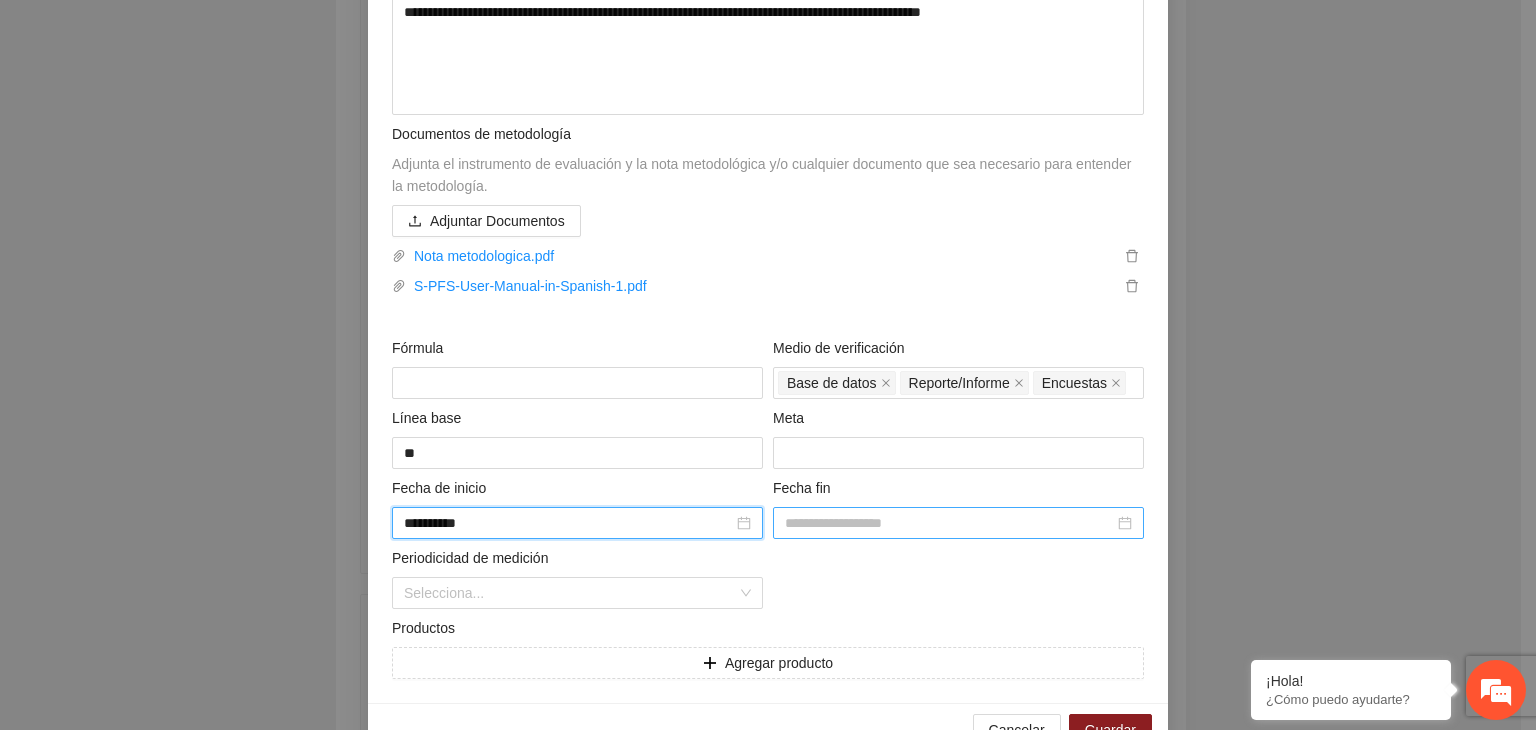 click at bounding box center (949, 523) 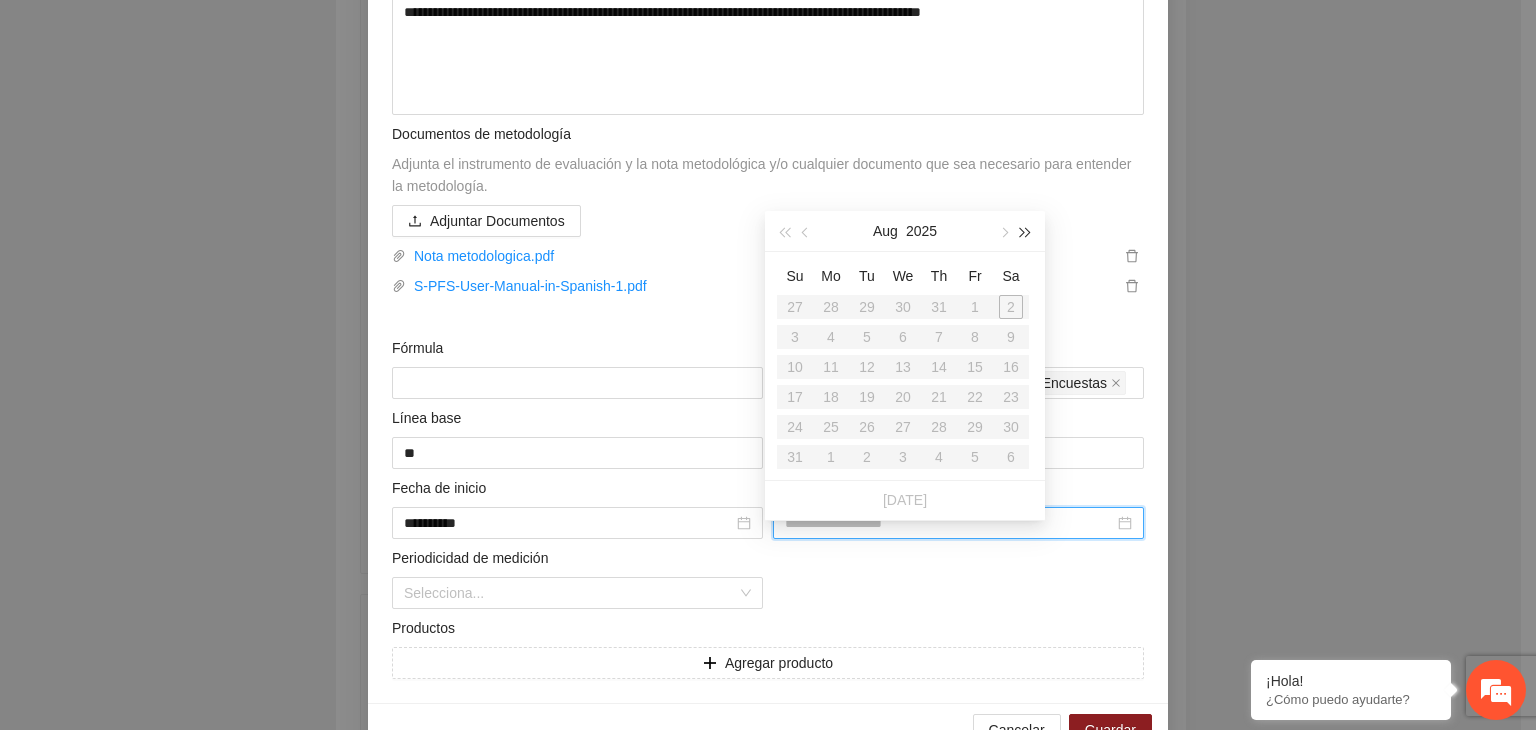 click at bounding box center (1026, 232) 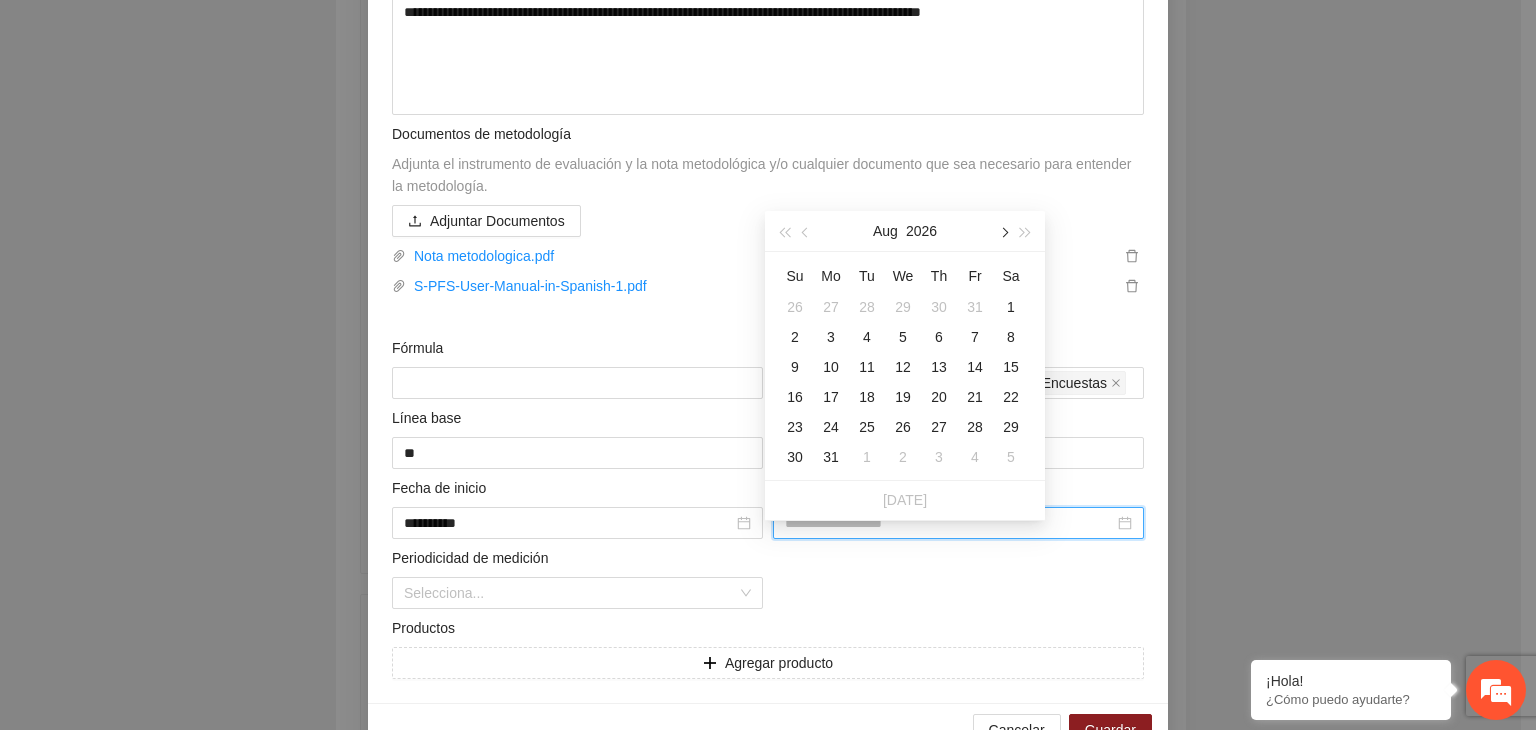 click at bounding box center [1003, 231] 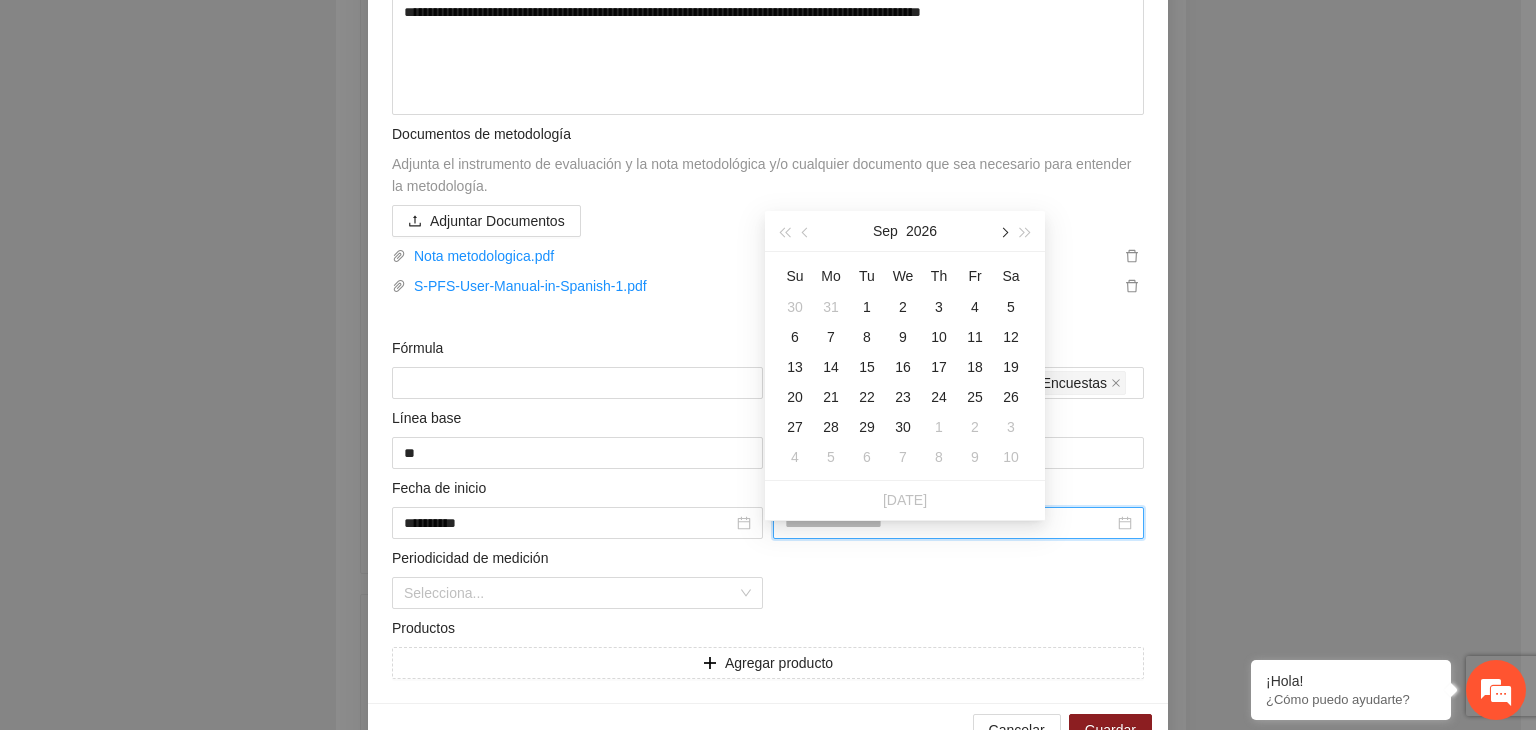 click at bounding box center [1003, 231] 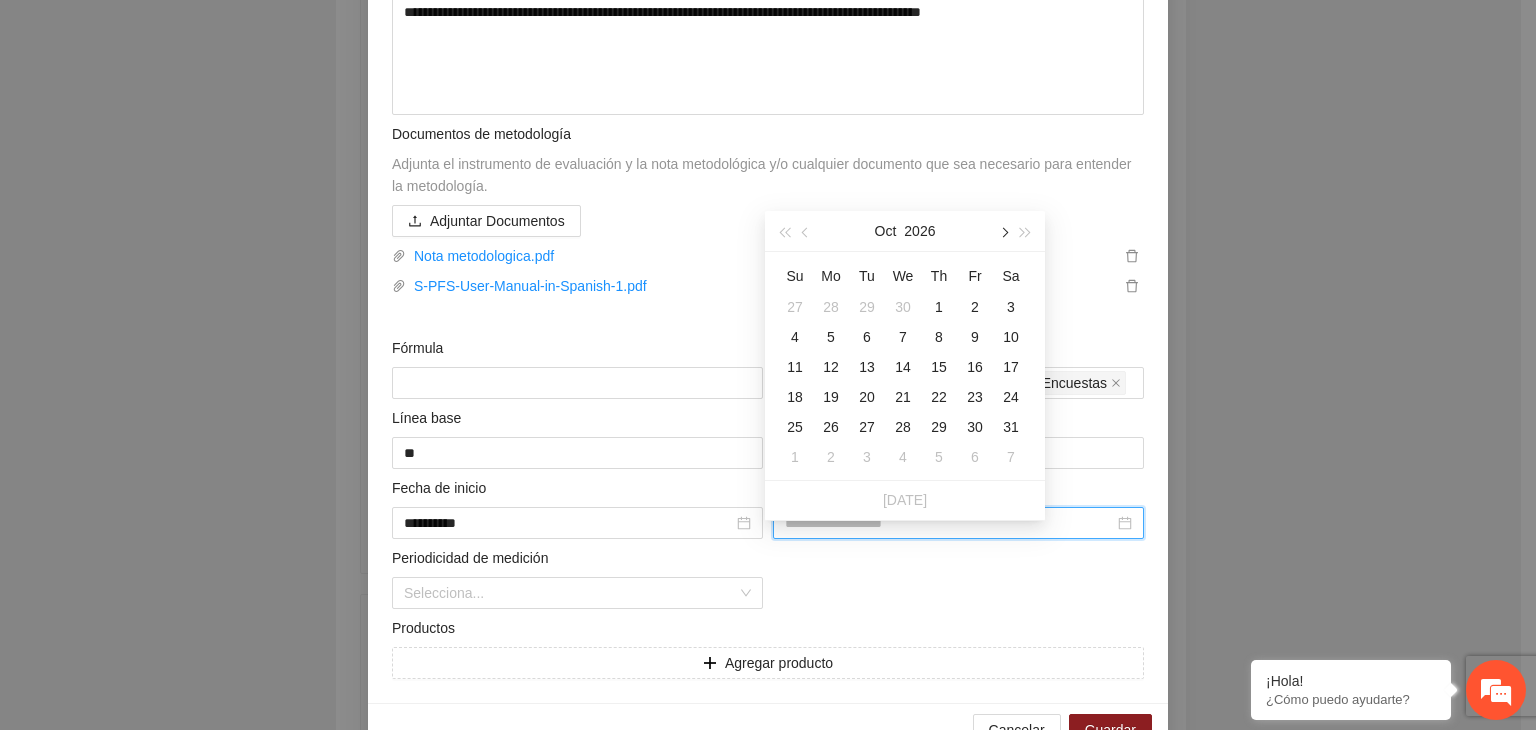 click at bounding box center [1003, 231] 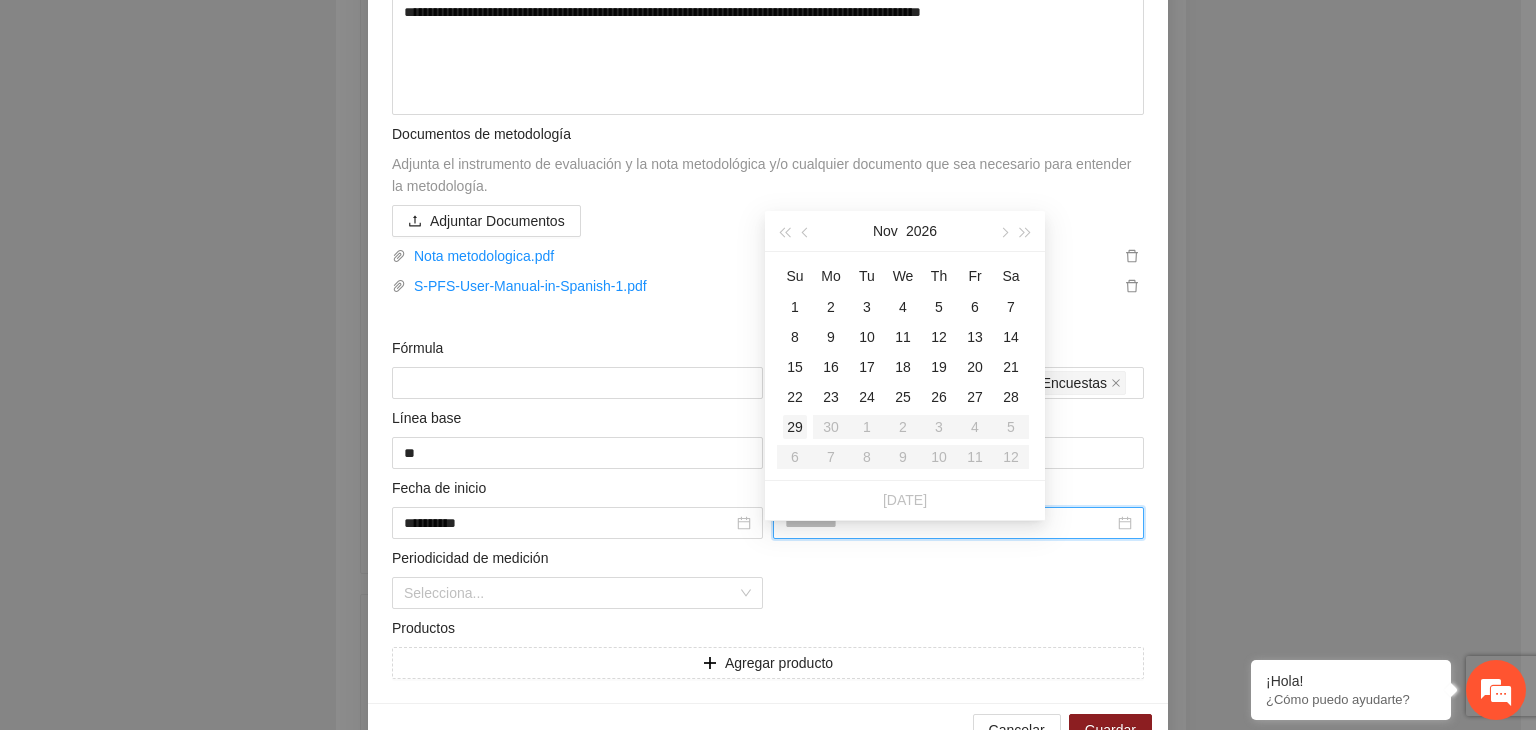 click on "29" at bounding box center [795, 427] 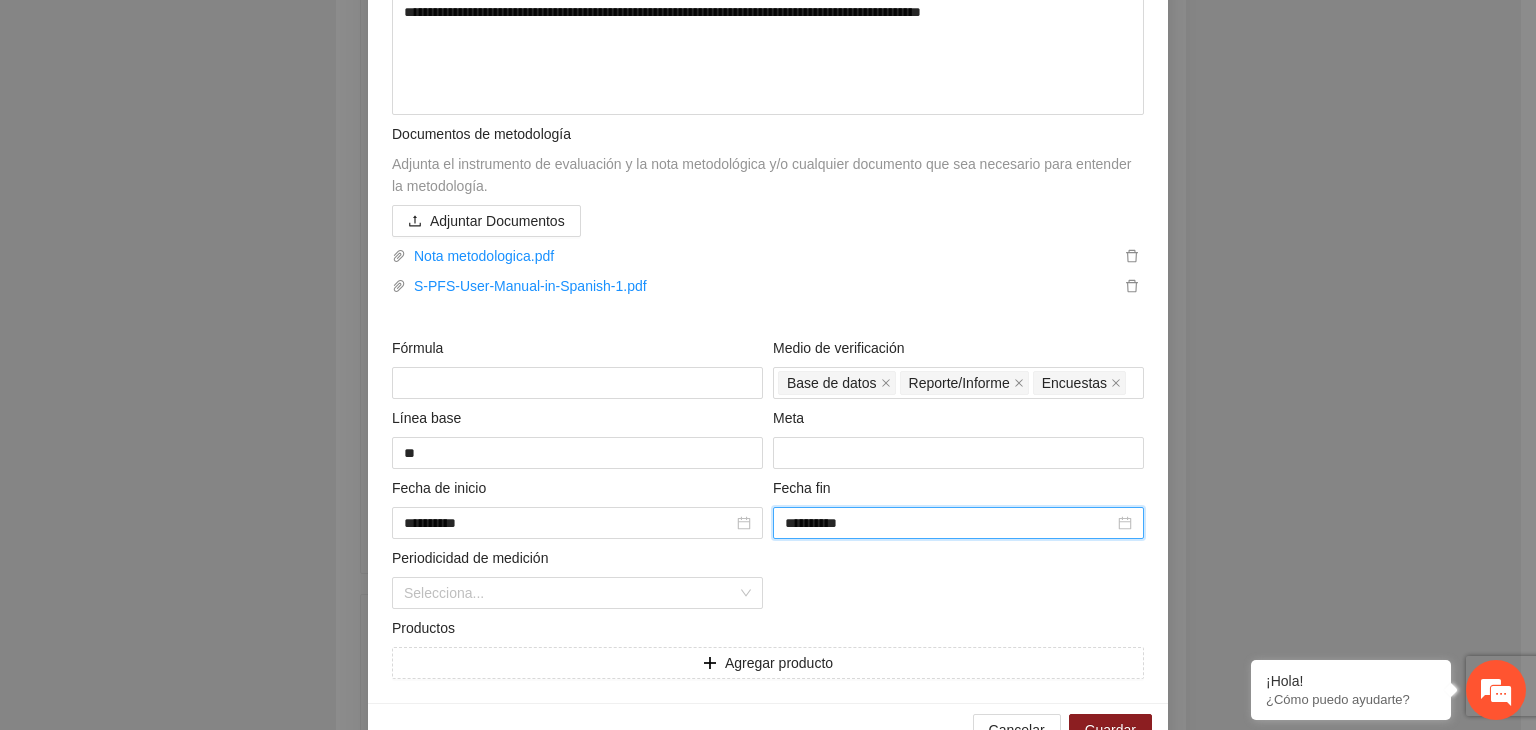 click on "**********" at bounding box center (768, 365) 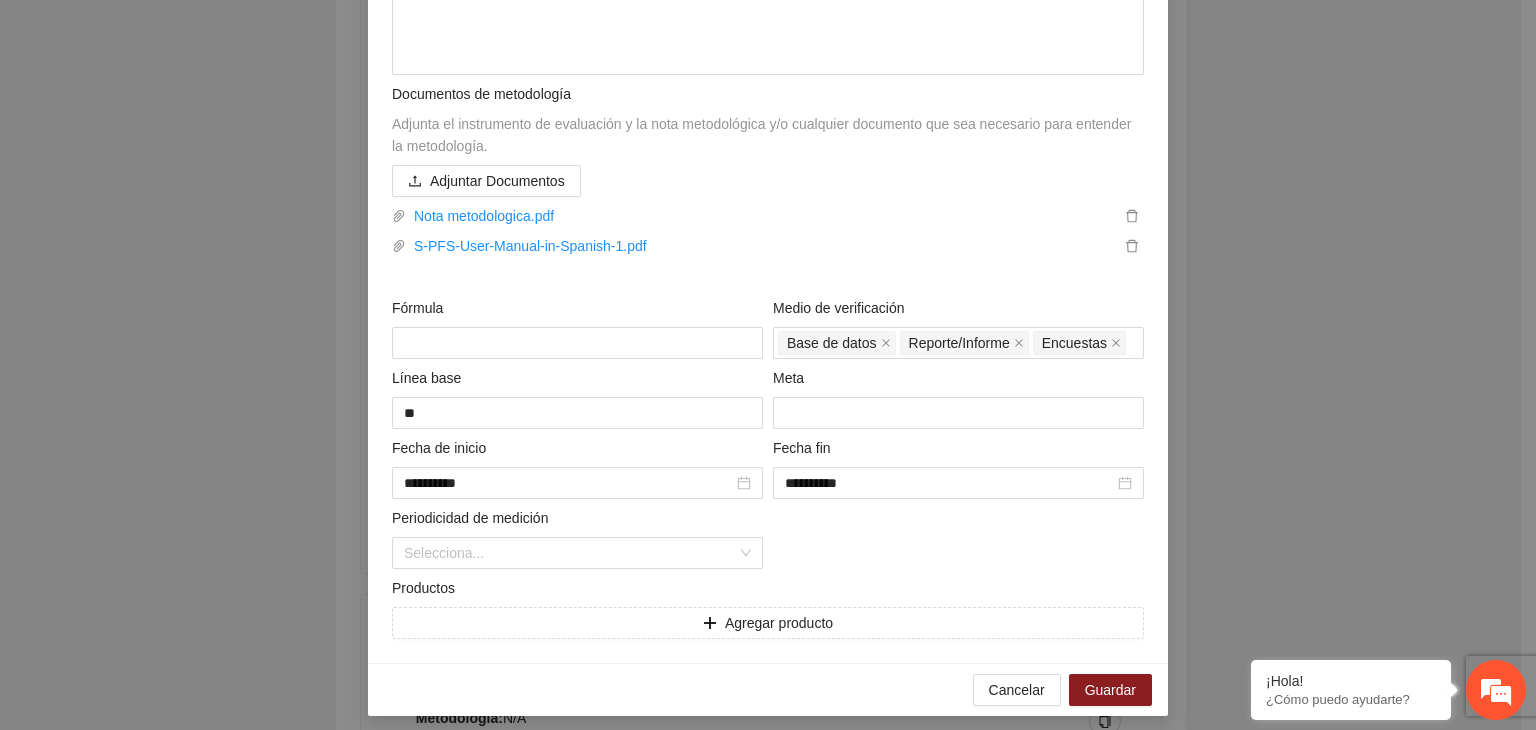 scroll, scrollTop: 865, scrollLeft: 0, axis: vertical 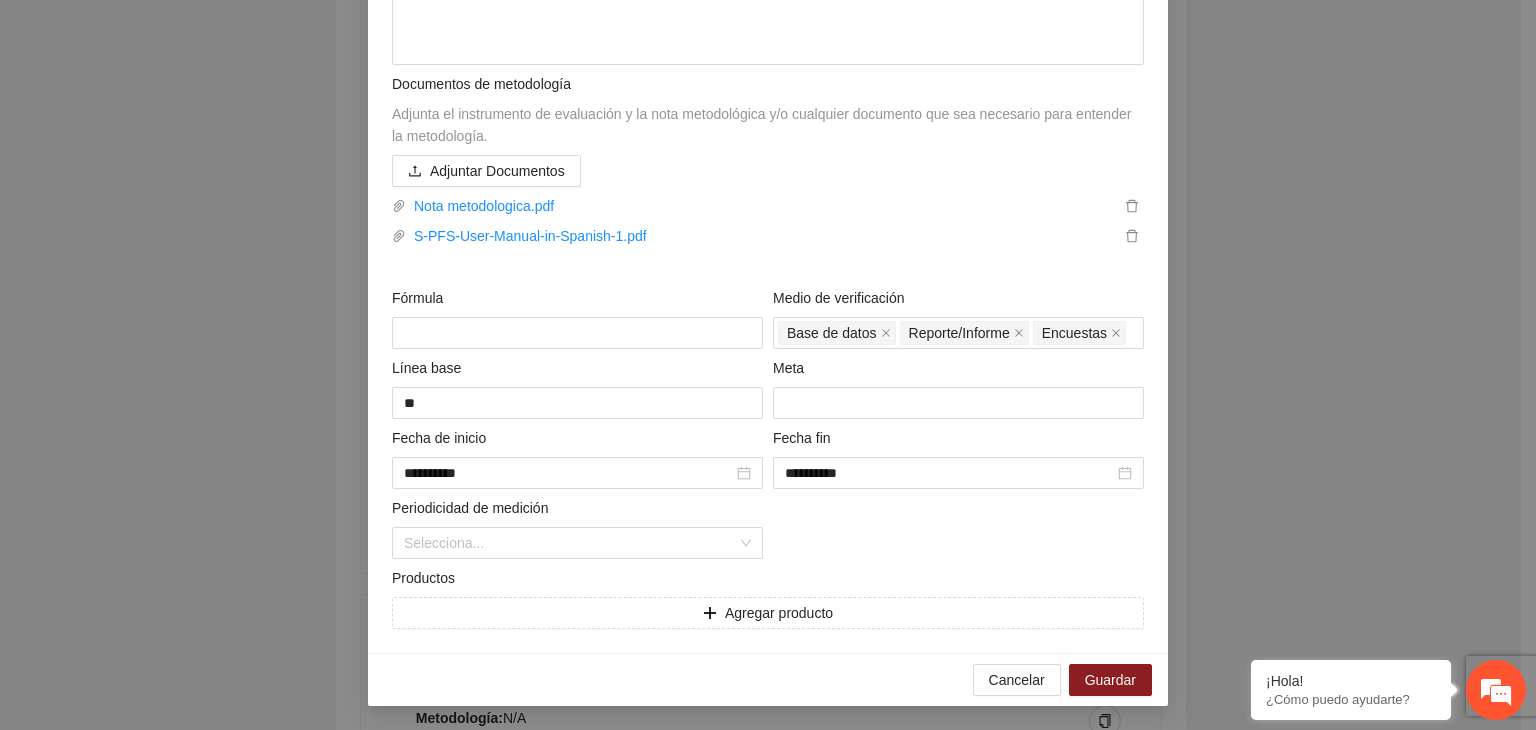 click on "**********" at bounding box center (768, 365) 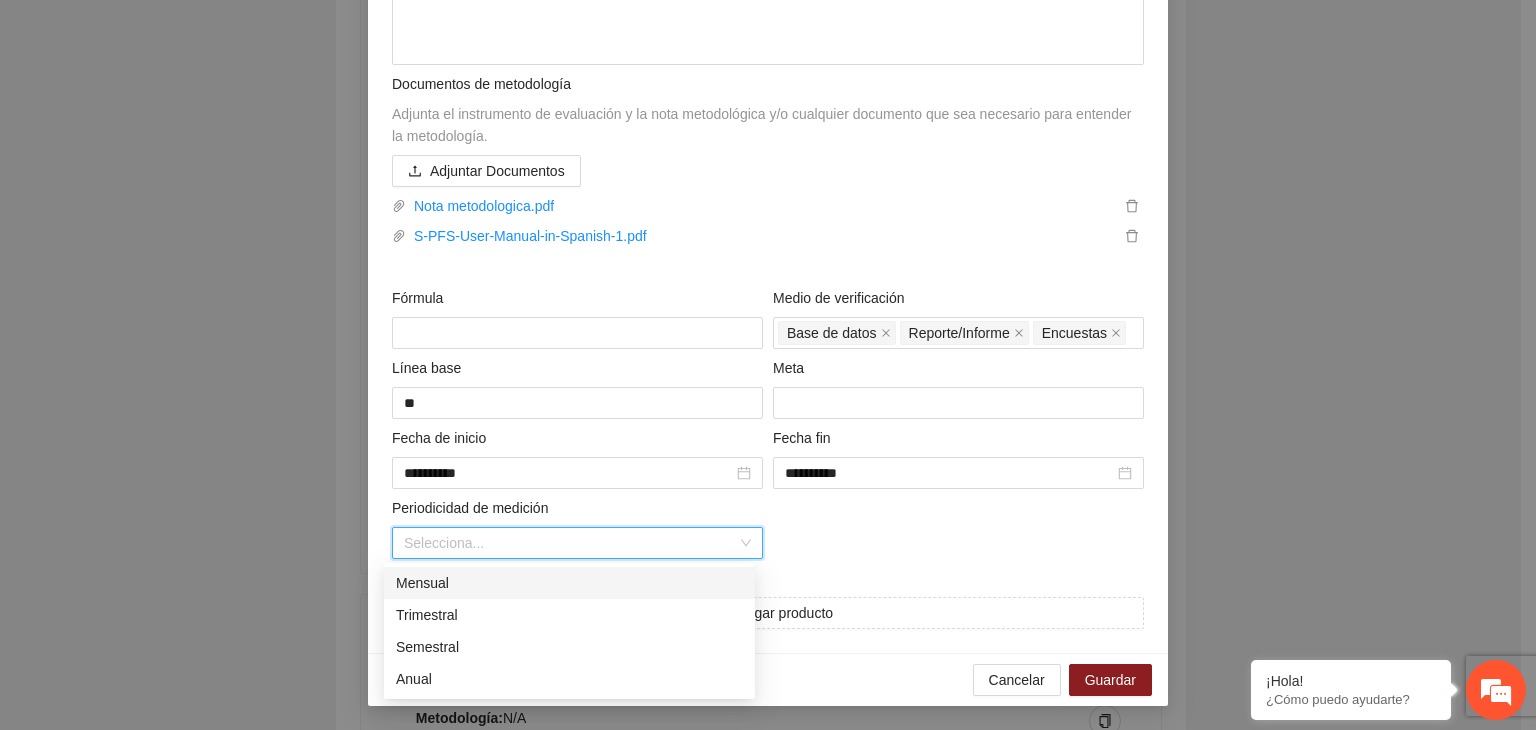 click at bounding box center [570, 543] 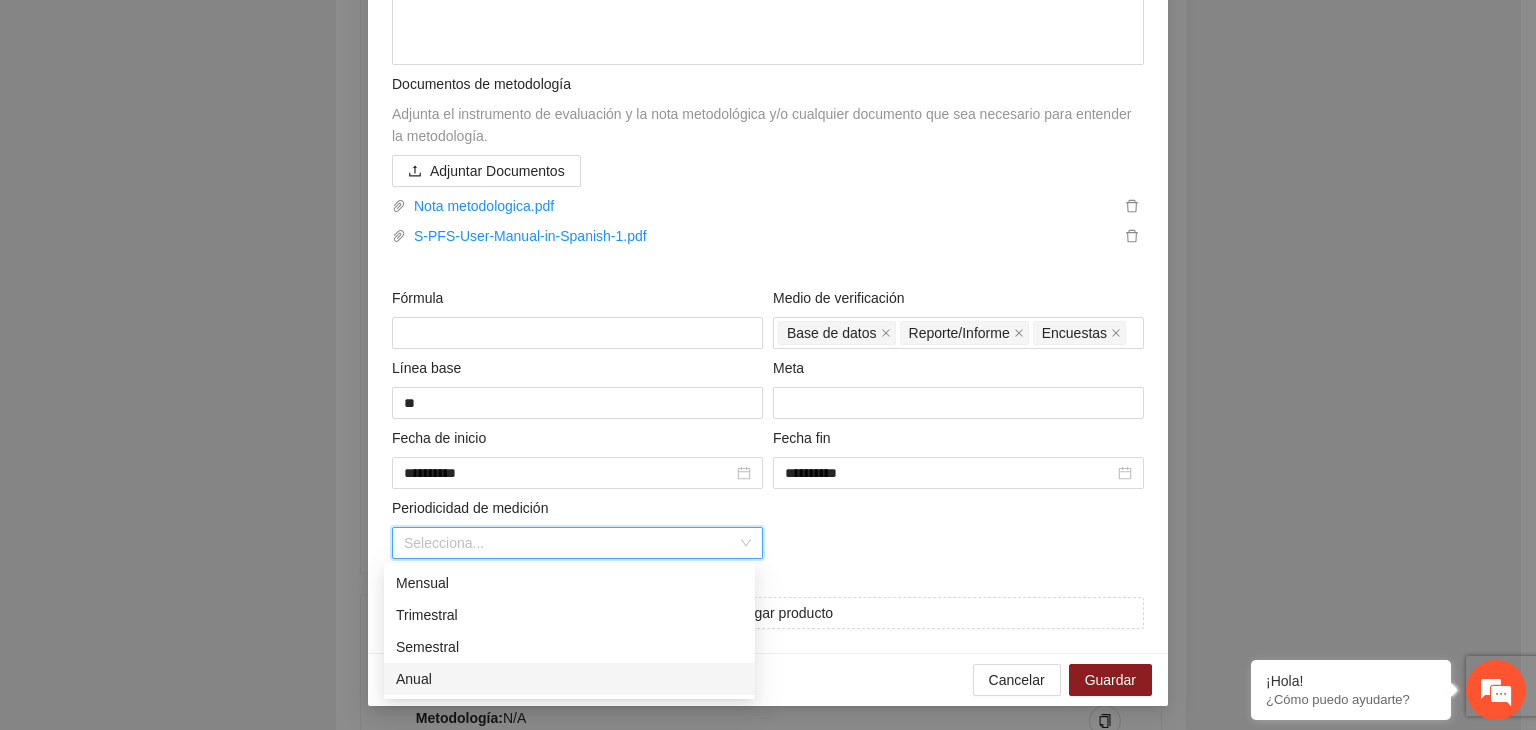 click on "Anual" at bounding box center [569, 679] 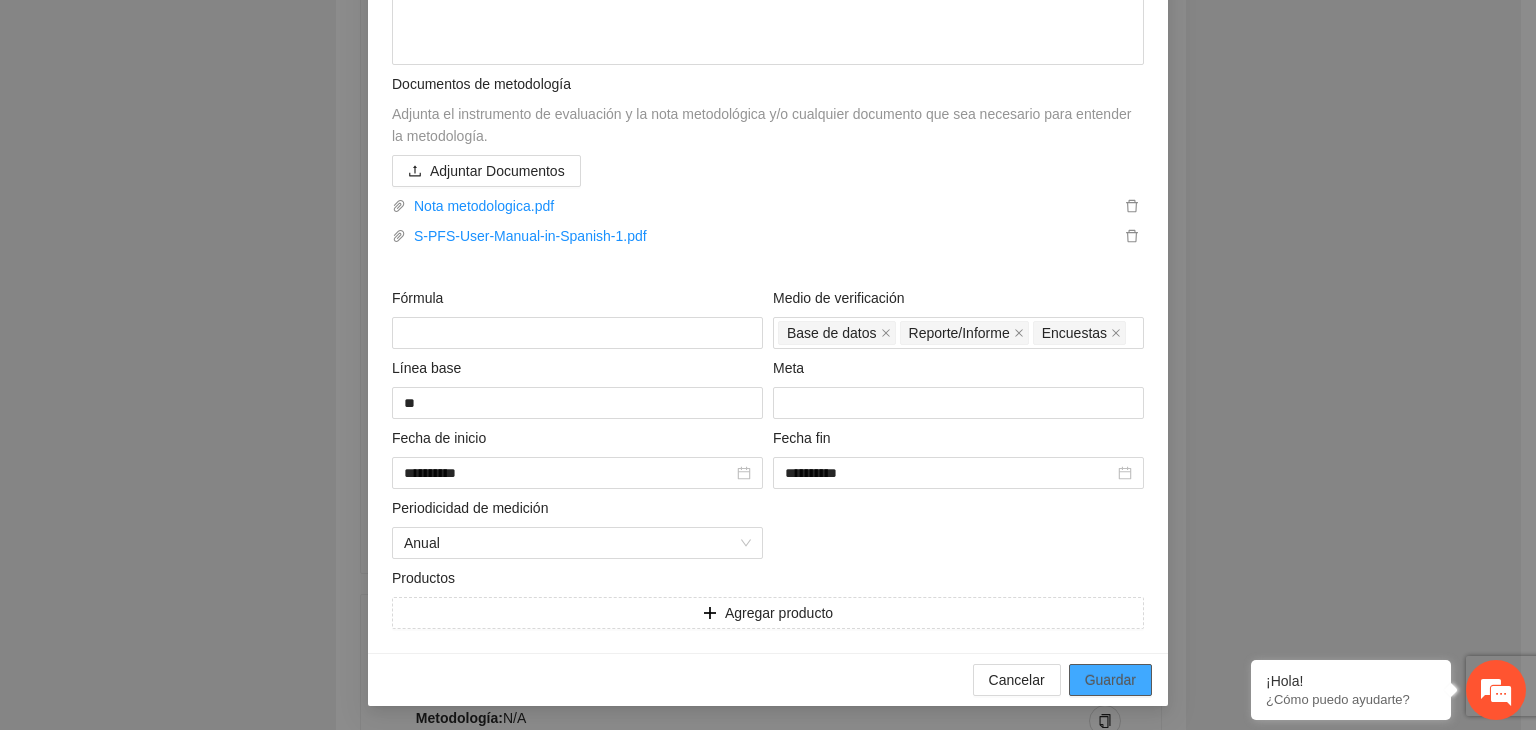 click on "Guardar" at bounding box center [1110, 680] 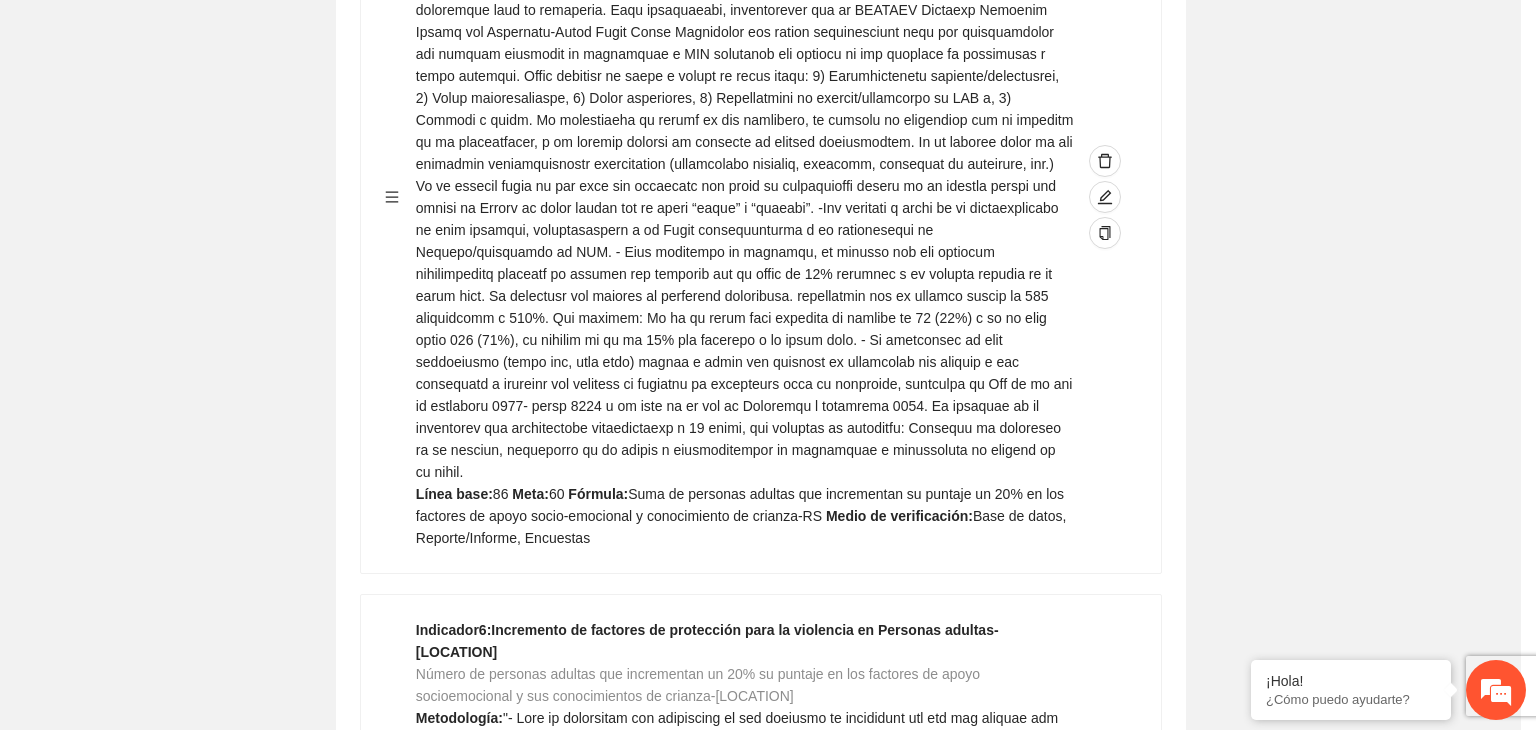 scroll, scrollTop: 156, scrollLeft: 0, axis: vertical 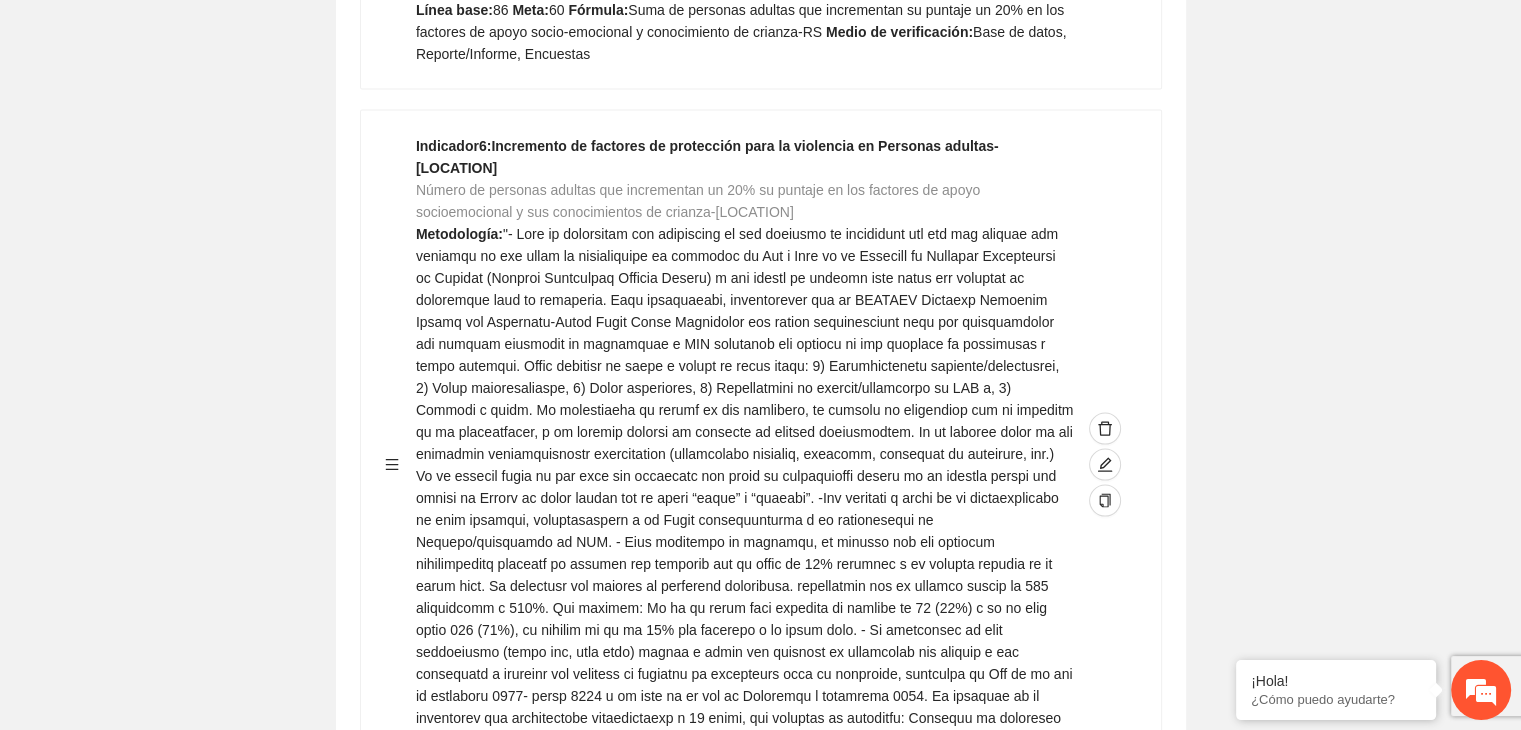 click on "Editar indicador Nombre del indicador      Exportar Contribuir a la disminución de incidencia en violencia familiar en las zonas de Punta Oriente, Cerro Grande y Riberas de Sacramento del Municipio  de Chihuahua. Indicadores Indicador  1 :  Violencia familiar disminuyendo en un 5% en Cerro grande Número de carpetas de investigación de Violencia familiar  disminuyendo en un 5% en Cerro grande Metodología:  Se solicita información al Observatorio Ciudadano de FICOSEC sobre el número de carpetas de violencia familiar en las colonias de intervención Línea base:  29   Meta:  25   Fórmula:  Suma de carpetas de investigación de violencia familiar disminuyendo  en un 5% en Punta Oriente   Medio de verificación:  Reporte/Informe 0 Indicador  2 :  Violencia familiar disminuyendo en un 5% en Punta Oriente Número de carpetas de investigación de Violencia familiar  disminuyendo en un 5% en Punta Oriente Metodología:  Línea base:  63   Meta:  56   Fórmula:    Medio de verificación:  Reporte/Informe 0 3 :" at bounding box center (760, -909) 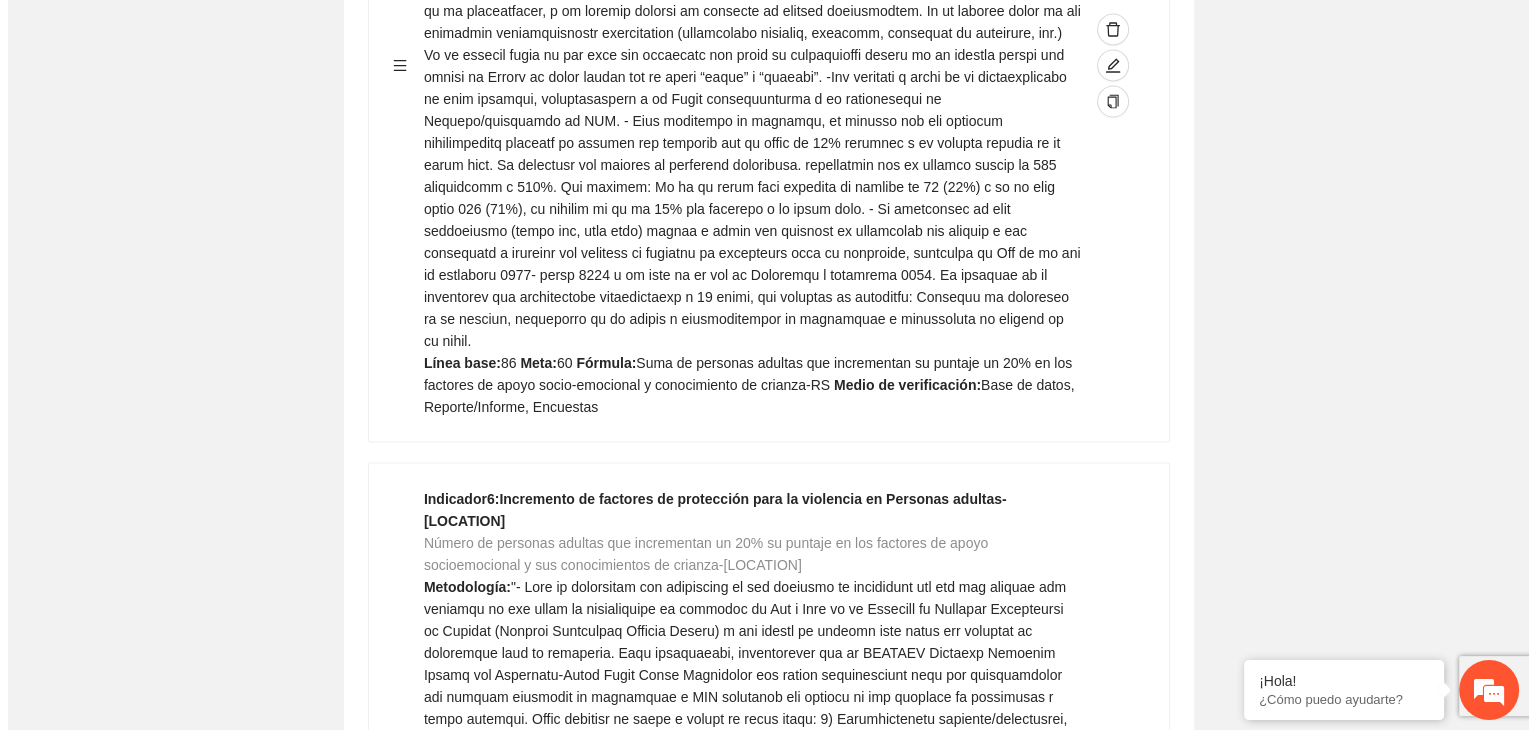 scroll, scrollTop: 3639, scrollLeft: 0, axis: vertical 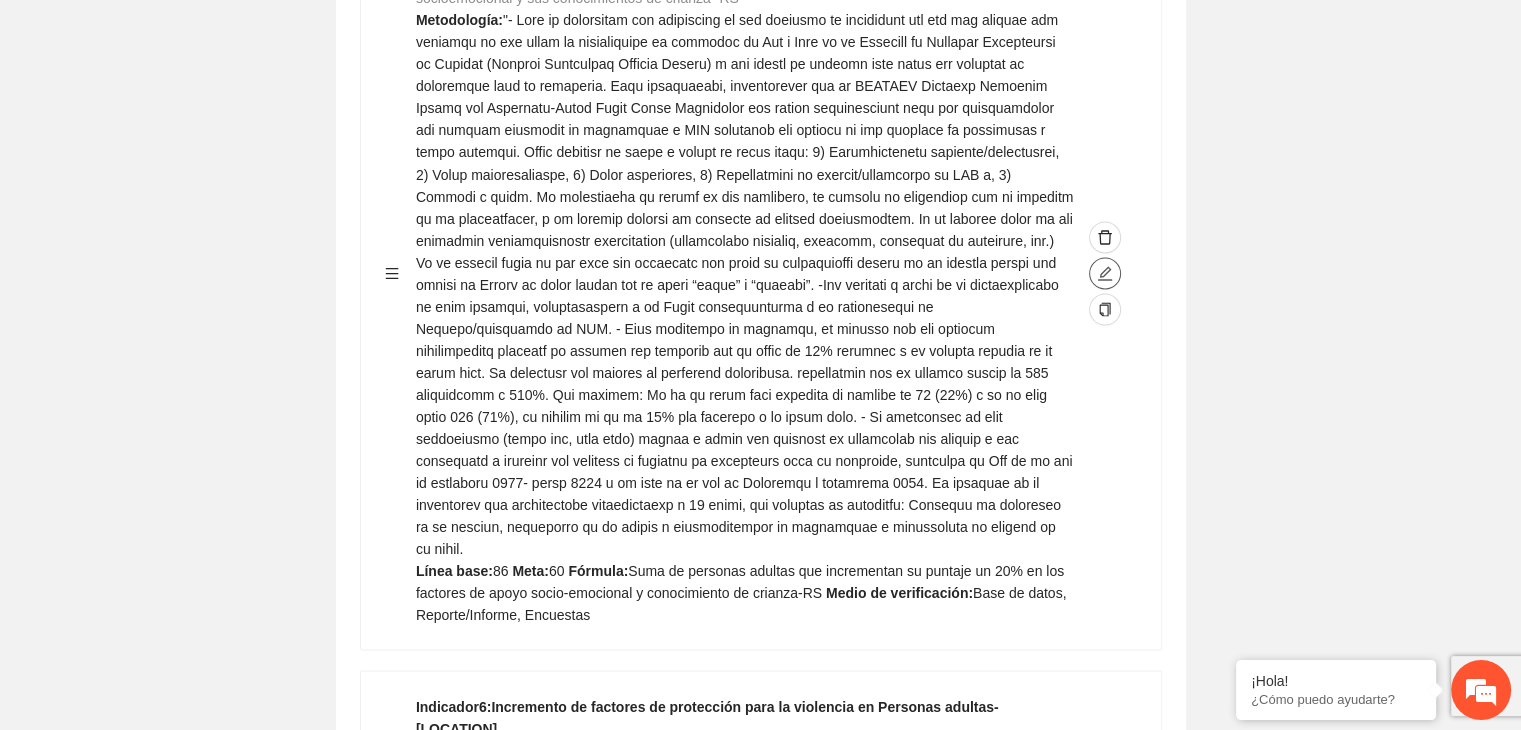 click 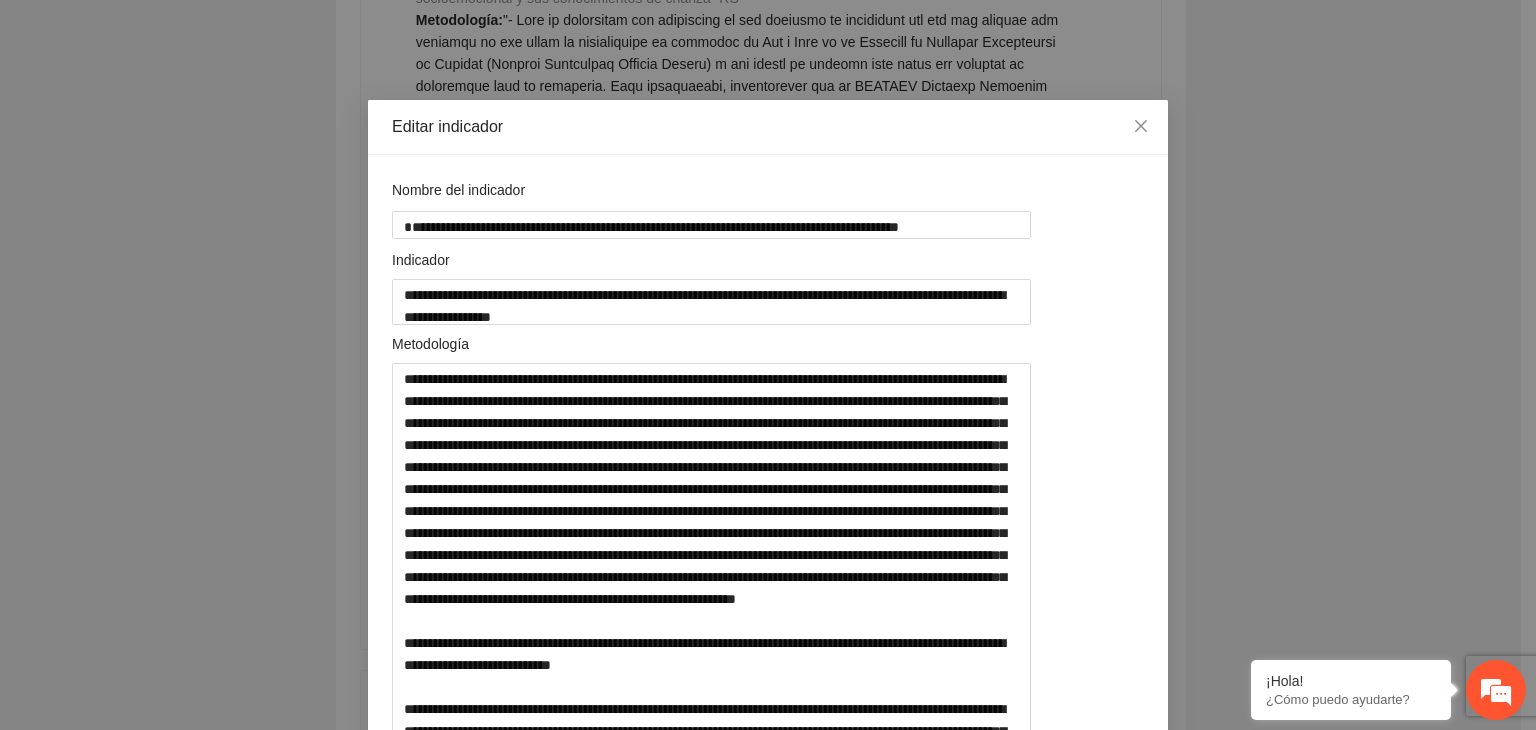 click on "**********" at bounding box center (768, 365) 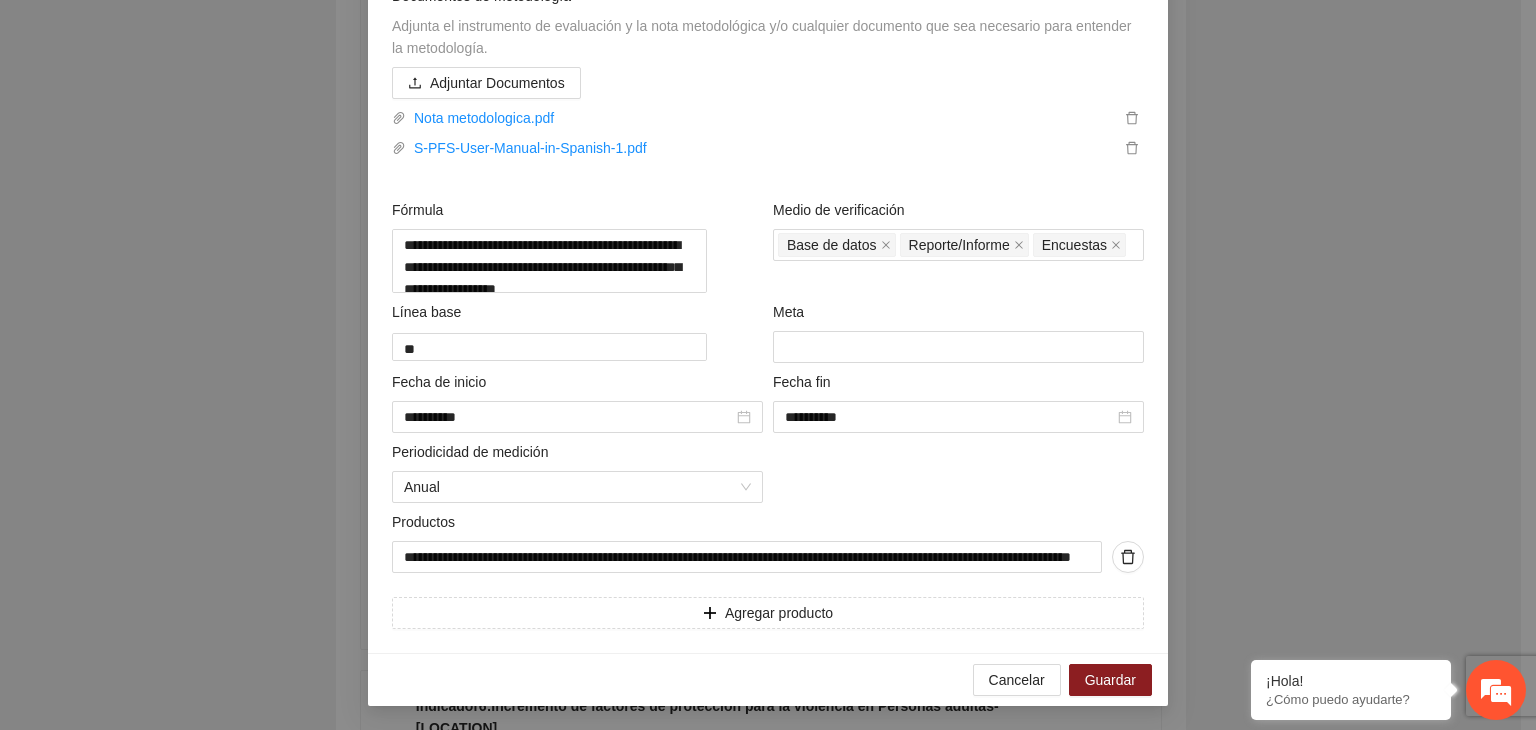 scroll, scrollTop: 964, scrollLeft: 0, axis: vertical 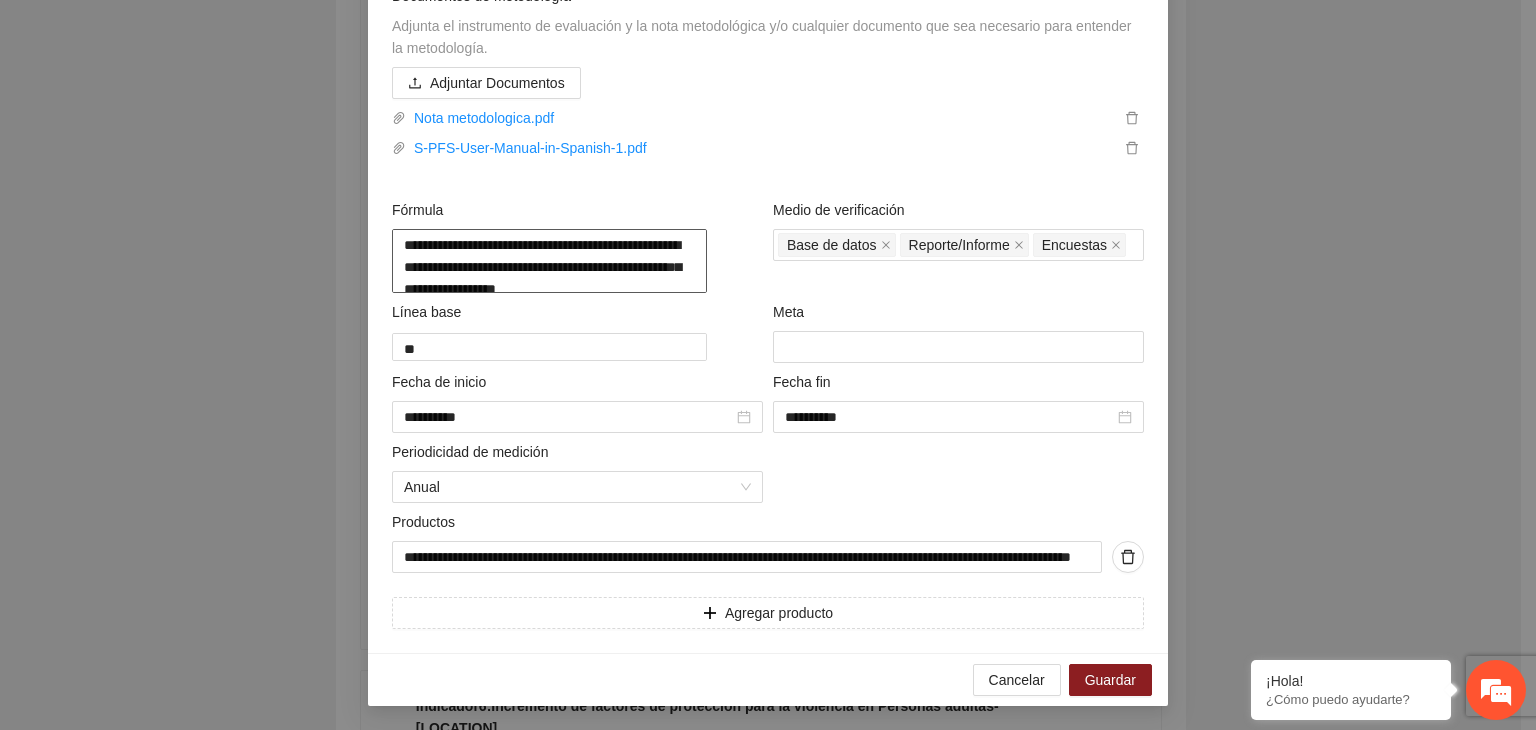 drag, startPoint x: 568, startPoint y: 278, endPoint x: 367, endPoint y: 229, distance: 206.88644 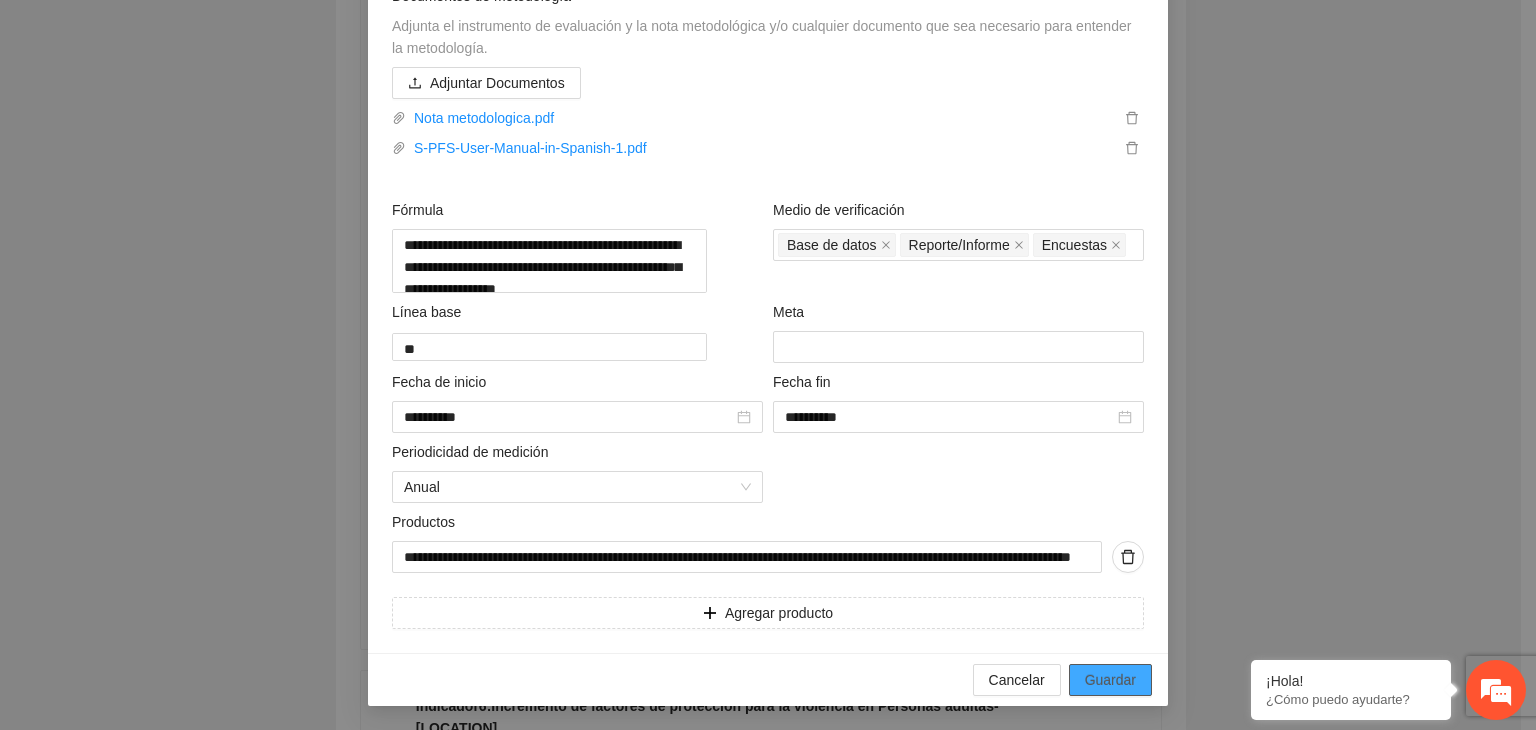 click on "Guardar" at bounding box center [1110, 680] 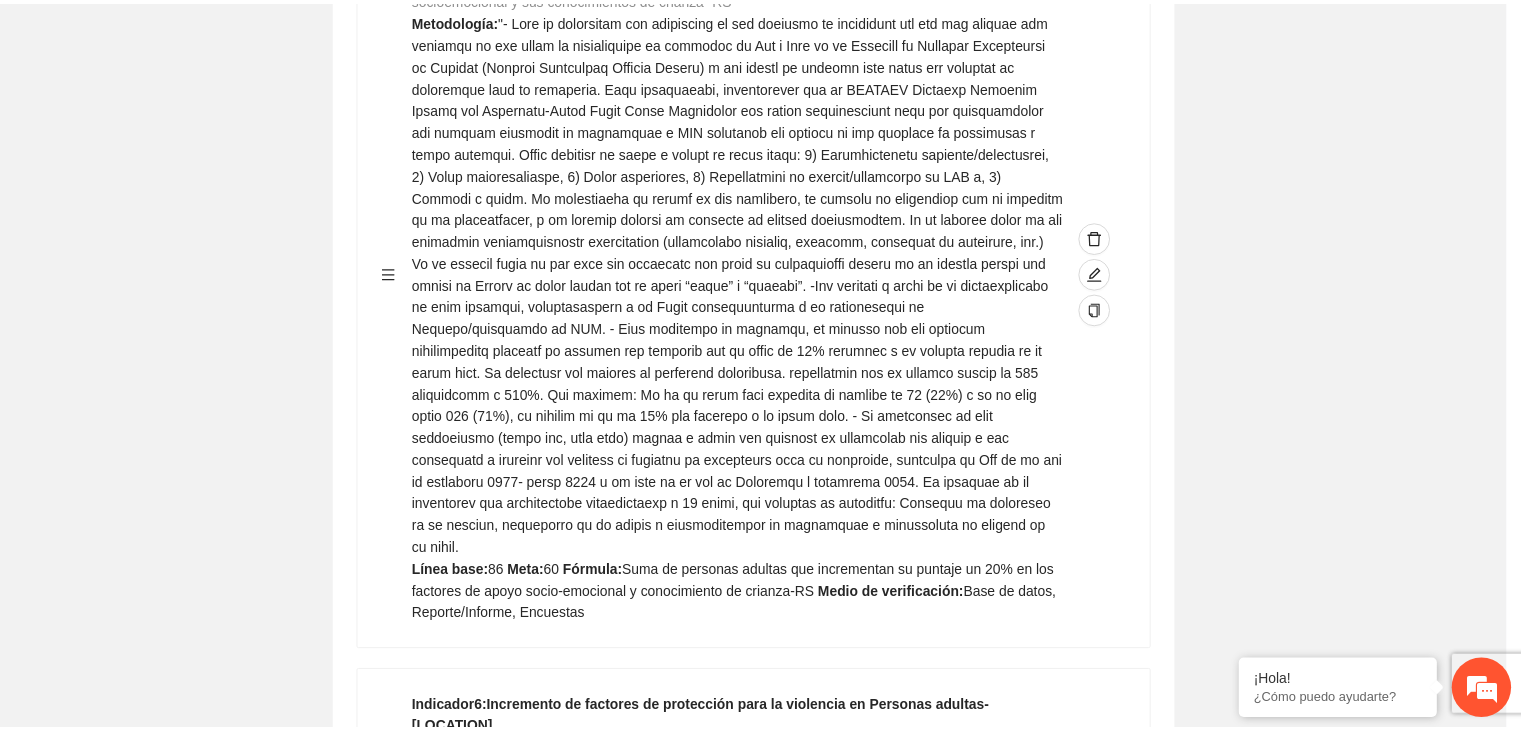 scroll, scrollTop: 216, scrollLeft: 0, axis: vertical 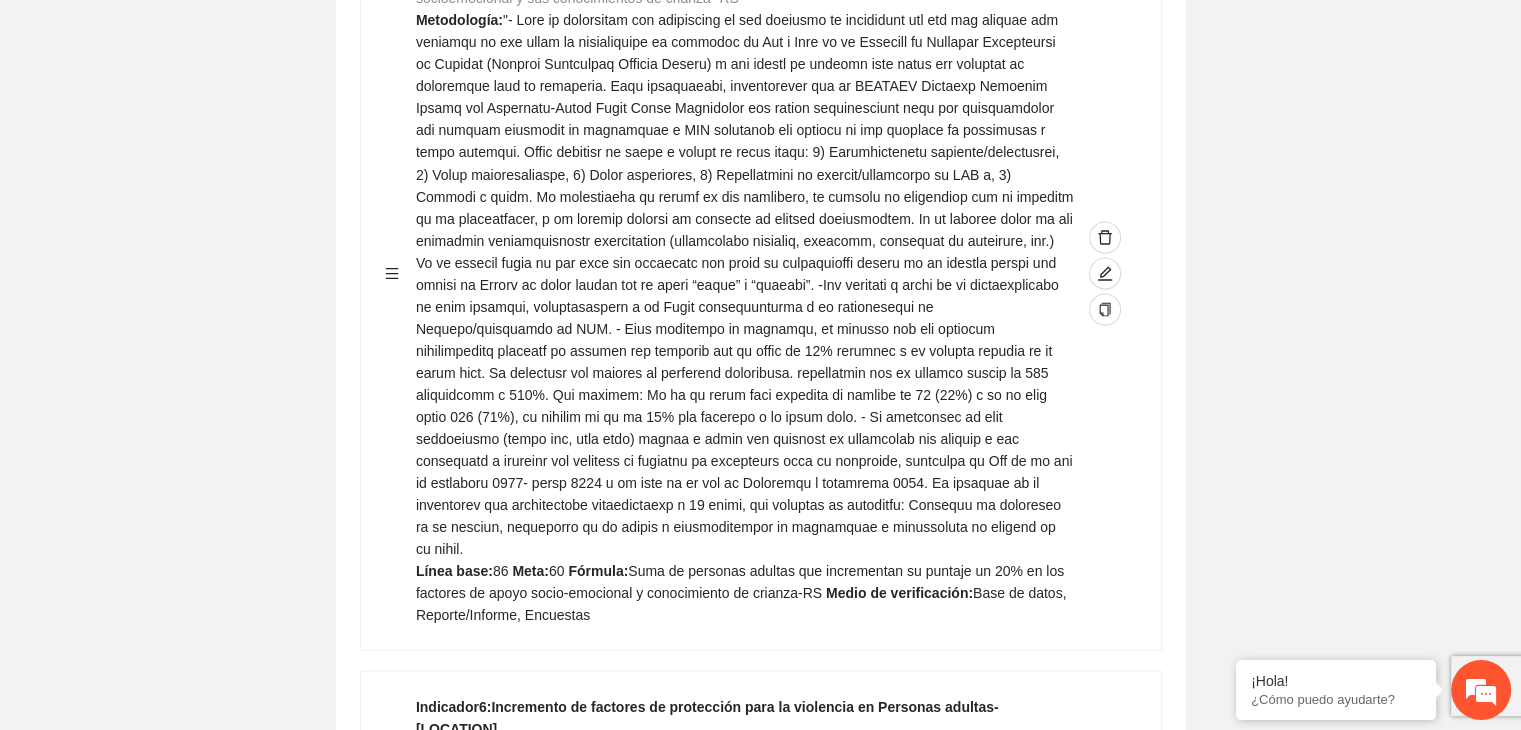 click on "Editar indicador Nombre del indicador      Exportar Contribuir a la disminución de incidencia en violencia familiar en las zonas de Punta Oriente, Cerro Grande y Riberas de Sacramento del Municipio  de Chihuahua. Indicadores Indicador  1 :  Violencia familiar disminuyendo en un 5% en Cerro grande Número de carpetas de investigación de Violencia familiar  disminuyendo en un 5% en Cerro grande Metodología:  Se solicita información al Observatorio Ciudadano de FICOSEC sobre el número de carpetas de violencia familiar en las colonias de intervención Línea base:  29   Meta:  25   Fórmula:  Suma de carpetas de investigación de violencia familiar disminuyendo  en un 5% en Punta Oriente   Medio de verificación:  Reporte/Informe 0 Indicador  2 :  Violencia familiar disminuyendo en un 5% en Punta Oriente Número de carpetas de investigación de Violencia familiar  disminuyendo en un 5% en Punta Oriente Metodología:  Línea base:  63   Meta:  56   Fórmula:    Medio de verificación:  Reporte/Informe 0 3 :" at bounding box center (760, -349) 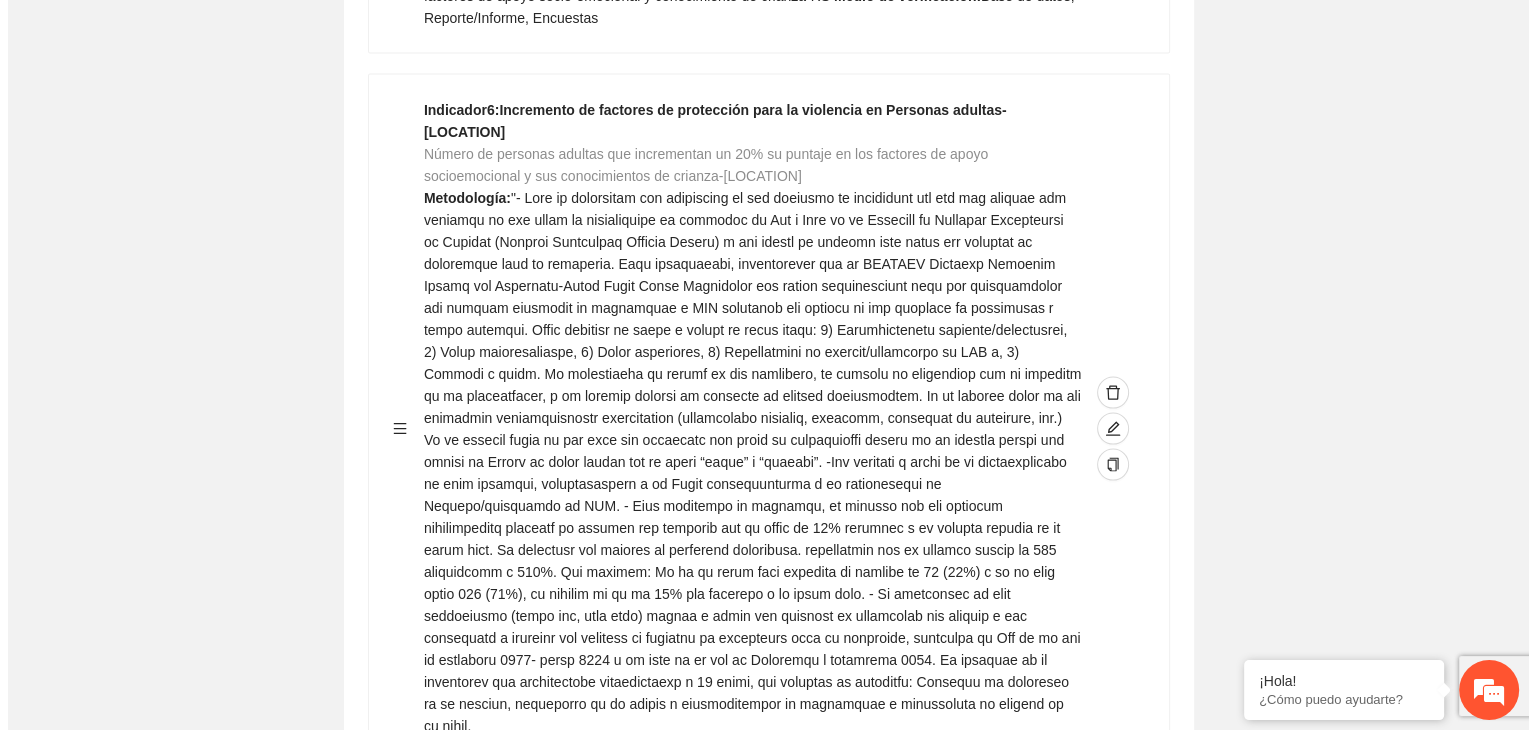 scroll, scrollTop: 4279, scrollLeft: 0, axis: vertical 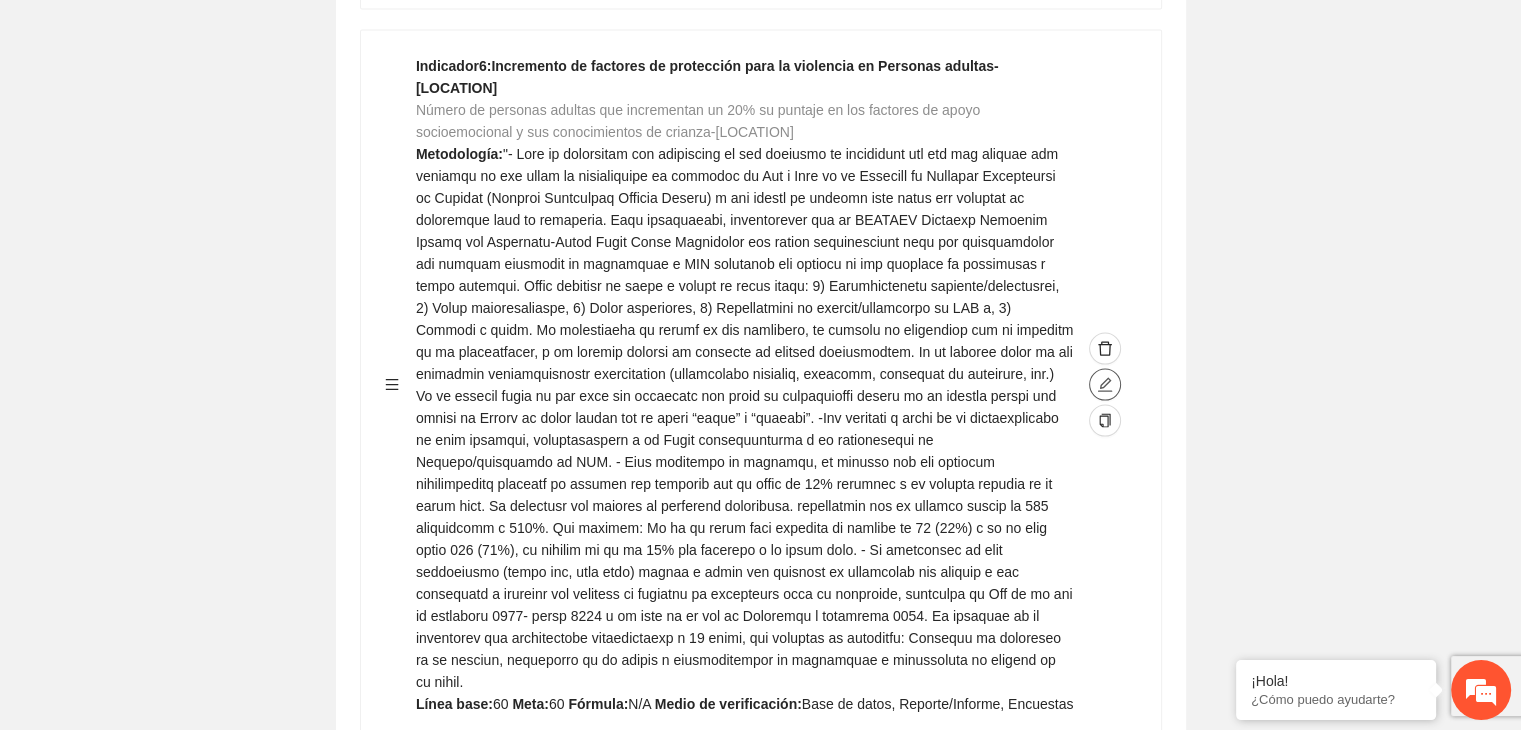 click 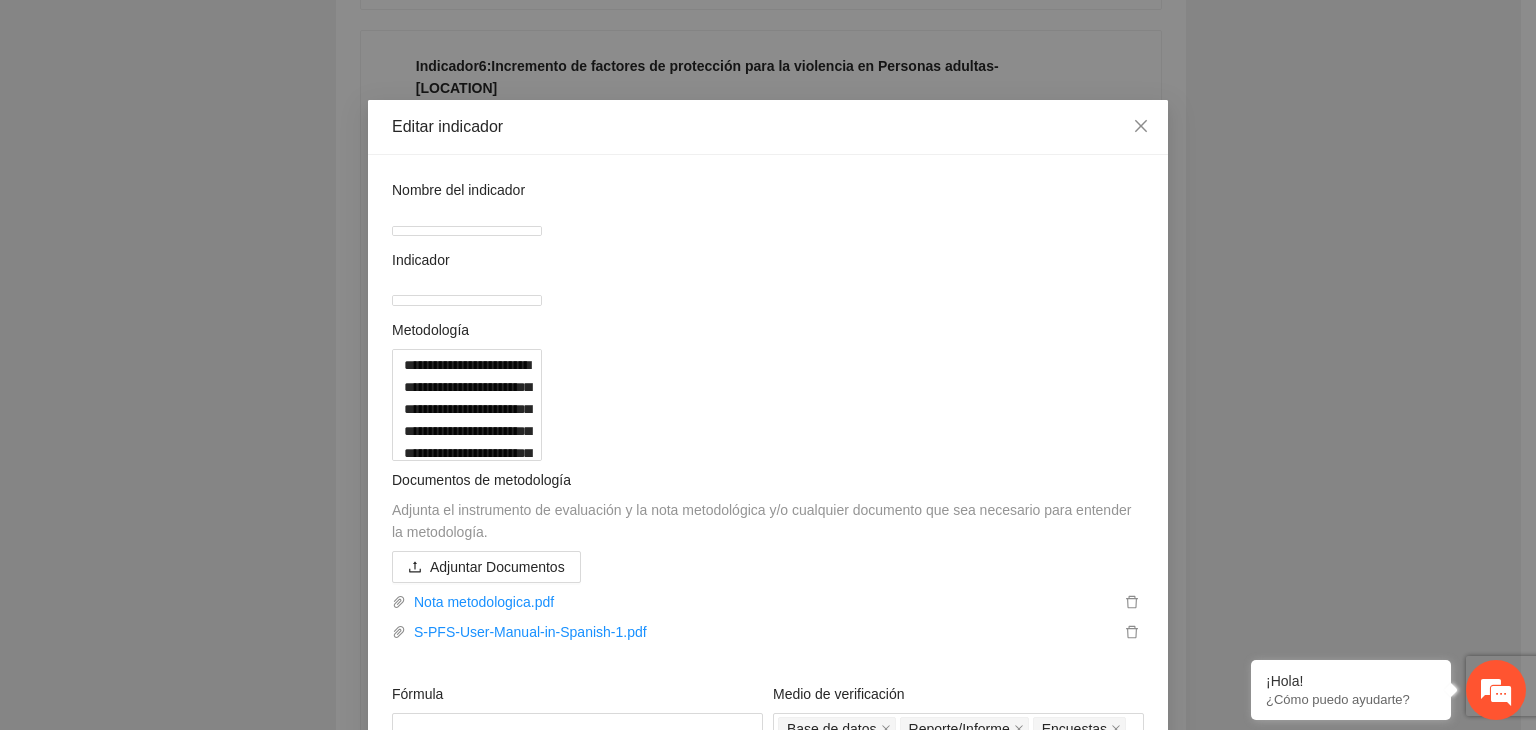 click on "**********" at bounding box center [768, 365] 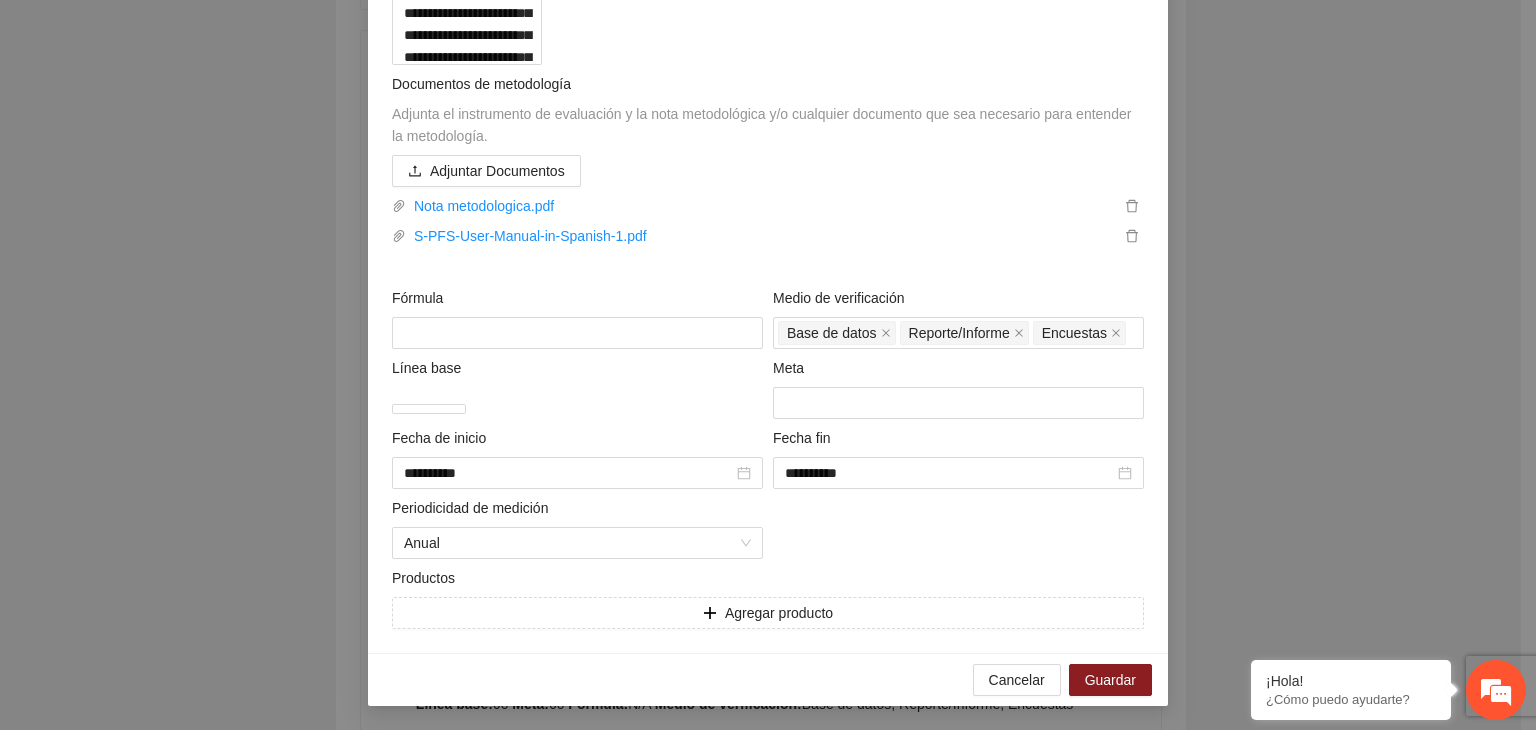 scroll, scrollTop: 800, scrollLeft: 0, axis: vertical 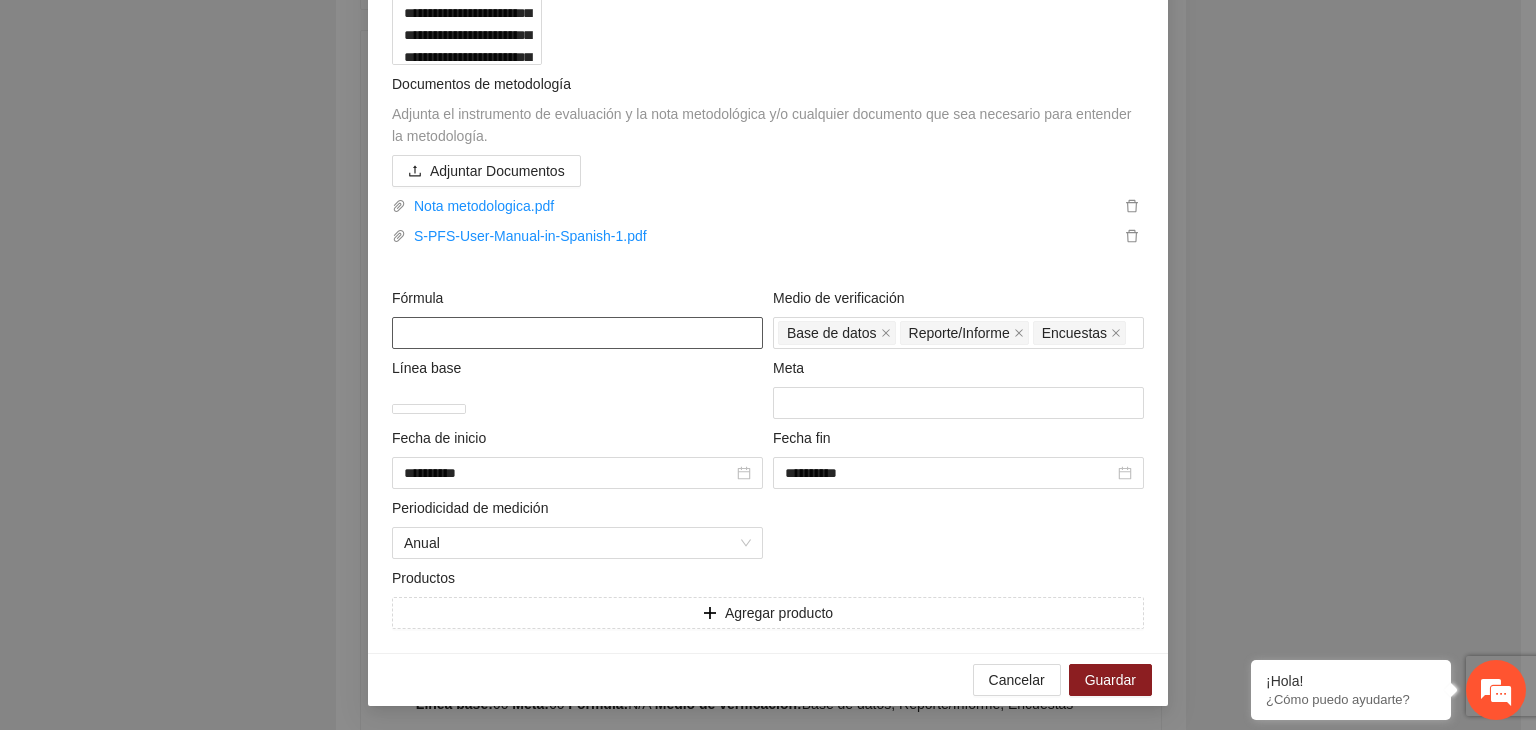click at bounding box center (577, 333) 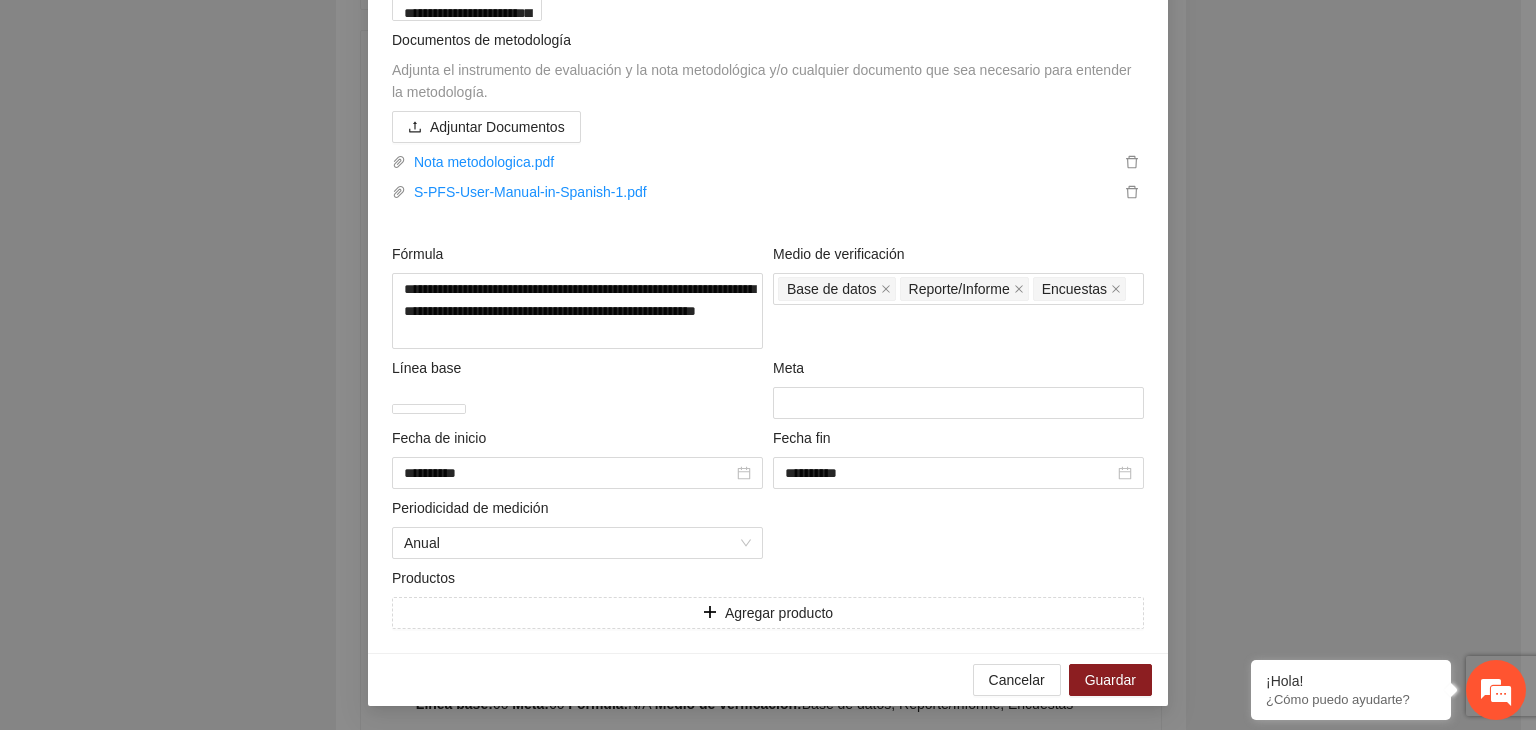 click on "**********" at bounding box center [768, 365] 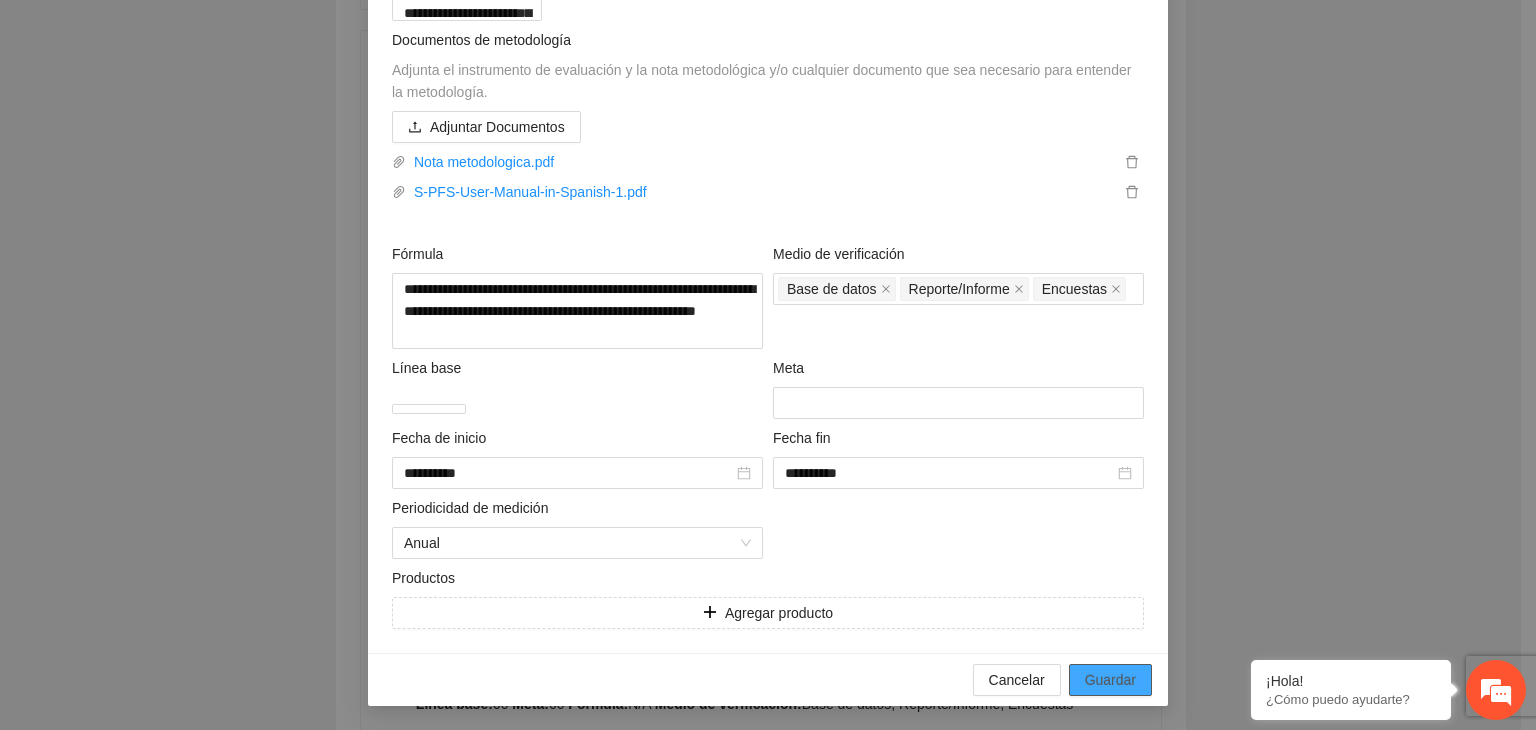 click on "Guardar" at bounding box center [1110, 680] 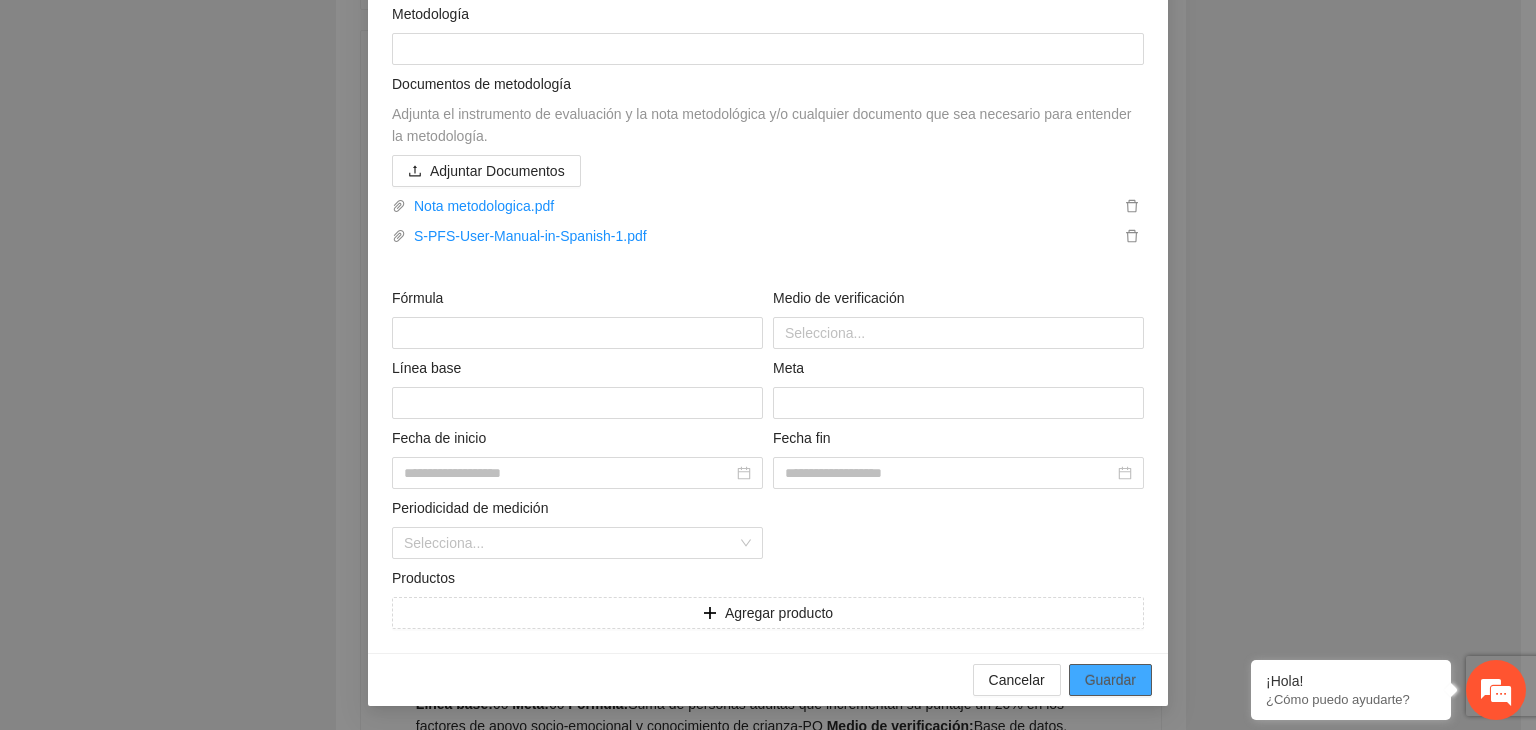 scroll, scrollTop: 4323, scrollLeft: 0, axis: vertical 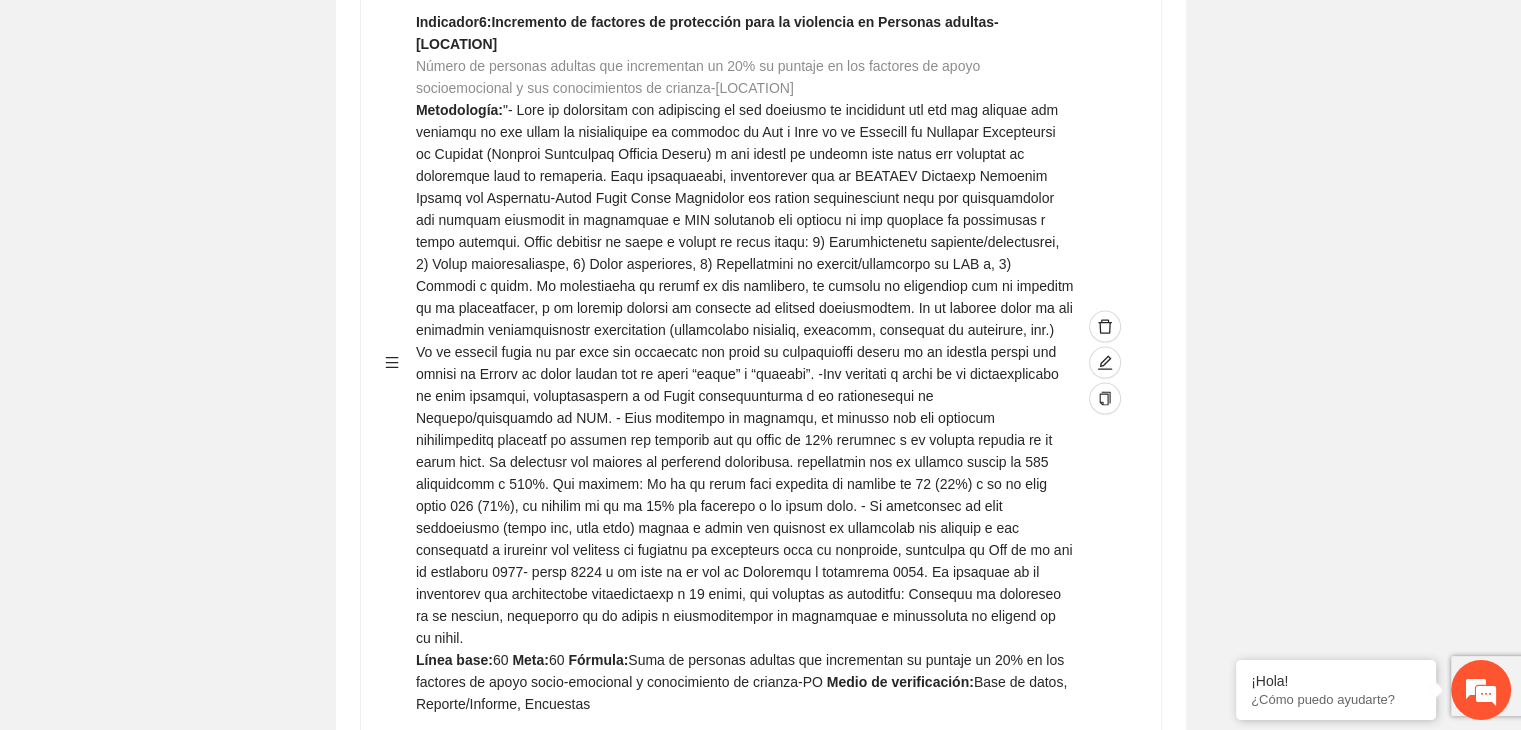 click on "Editar indicador Nombre del indicador      Exportar Contribuir a la disminución de incidencia en violencia familiar en las zonas de Punta Oriente, Cerro Grande y Riberas de Sacramento del Municipio  de Chihuahua. Indicadores Indicador  1 :  Violencia familiar disminuyendo en un 5% en Cerro grande Número de carpetas de investigación de Violencia familiar  disminuyendo en un 5% en Cerro grande Metodología:  Se solicita información al Observatorio Ciudadano de FICOSEC sobre el número de carpetas de violencia familiar en las colonias de intervención Línea base:  29   Meta:  25   Fórmula:  Suma de carpetas de investigación de violencia familiar disminuyendo  en un 5% en Punta Oriente   Medio de verificación:  Reporte/Informe 0 Indicador  2 :  Violencia familiar disminuyendo en un 5% en Punta Oriente Número de carpetas de investigación de Violencia familiar  disminuyendo en un 5% en Punta Oriente Metodología:  Línea base:  63   Meta:  56   Fórmula:    Medio de verificación:  Reporte/Informe 0 3 :" at bounding box center [760, -1011] 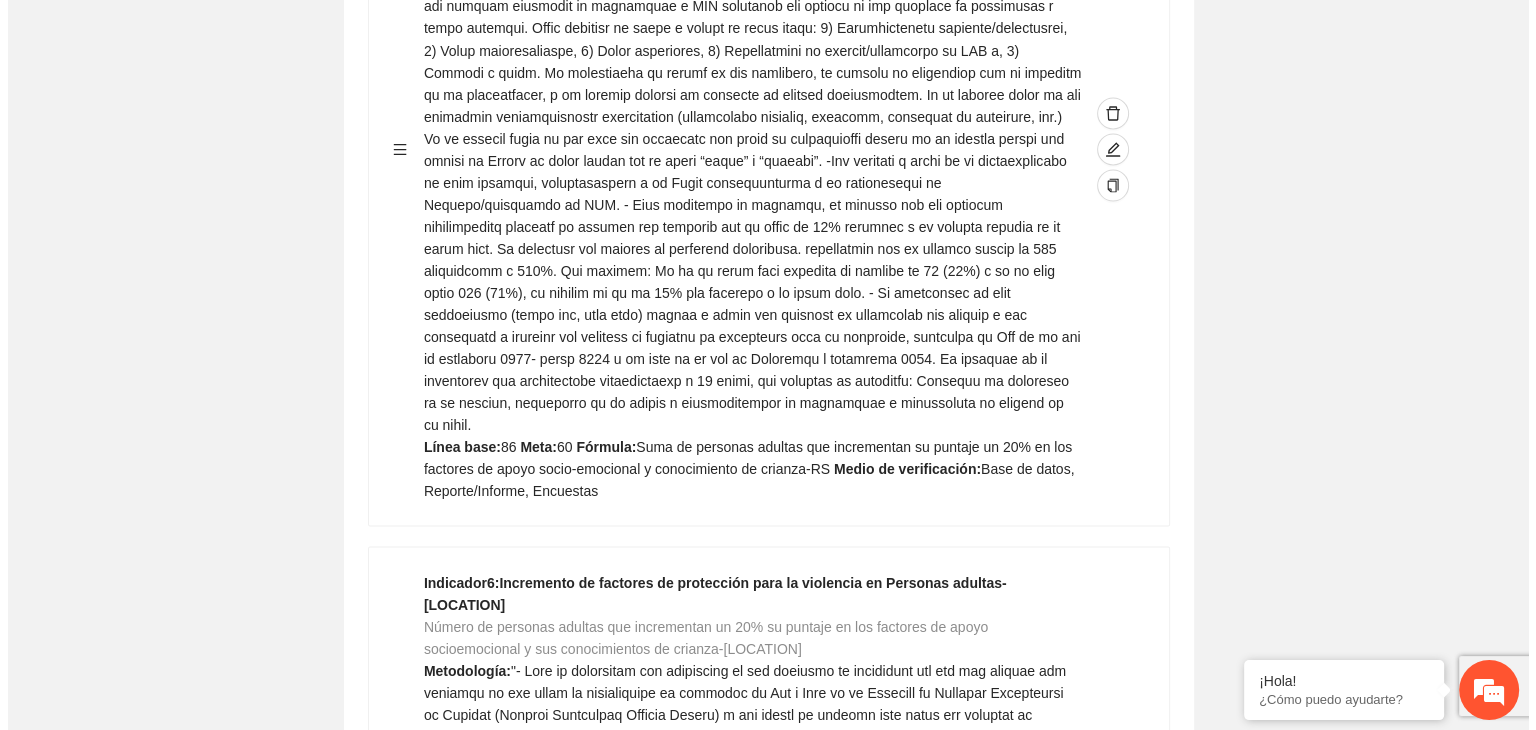 scroll, scrollTop: 3723, scrollLeft: 0, axis: vertical 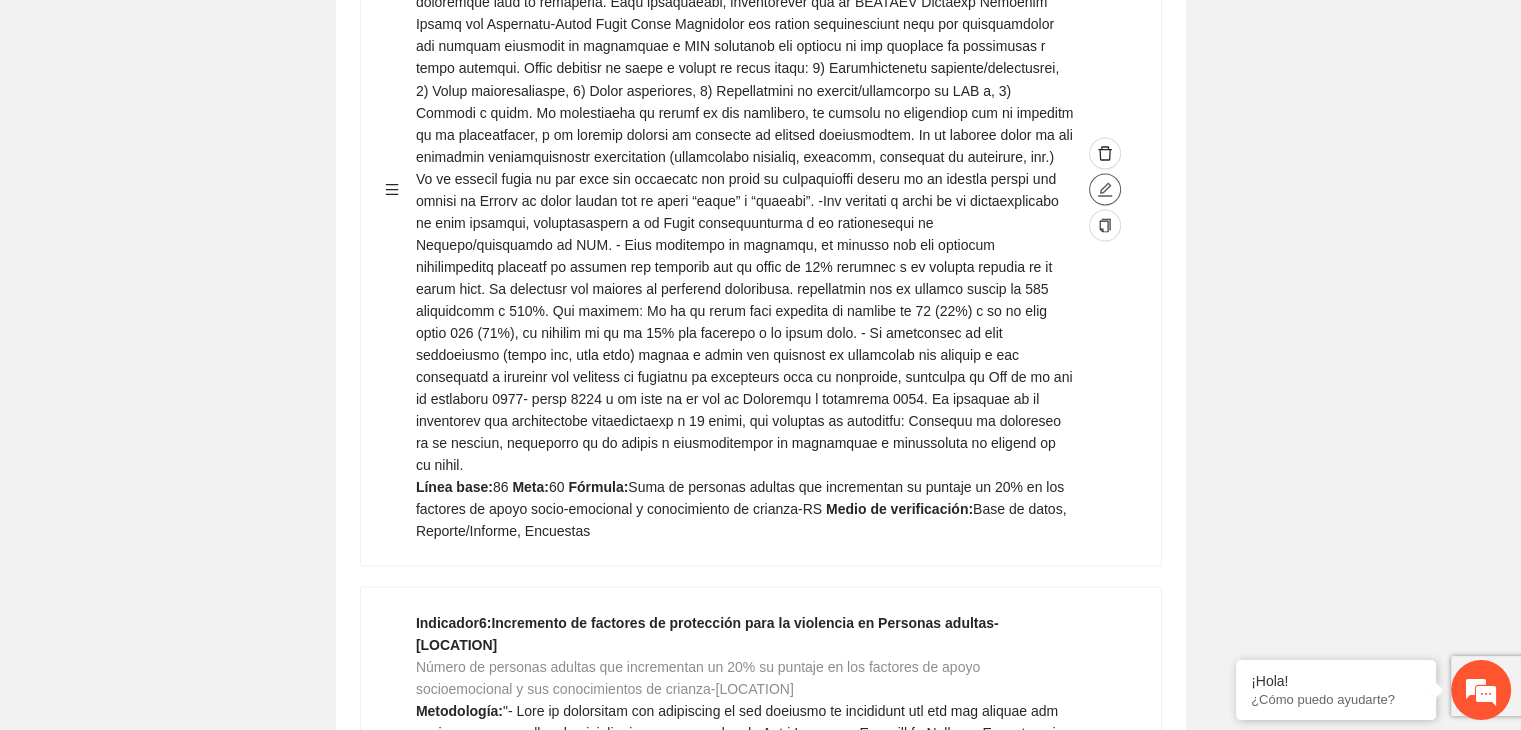 click 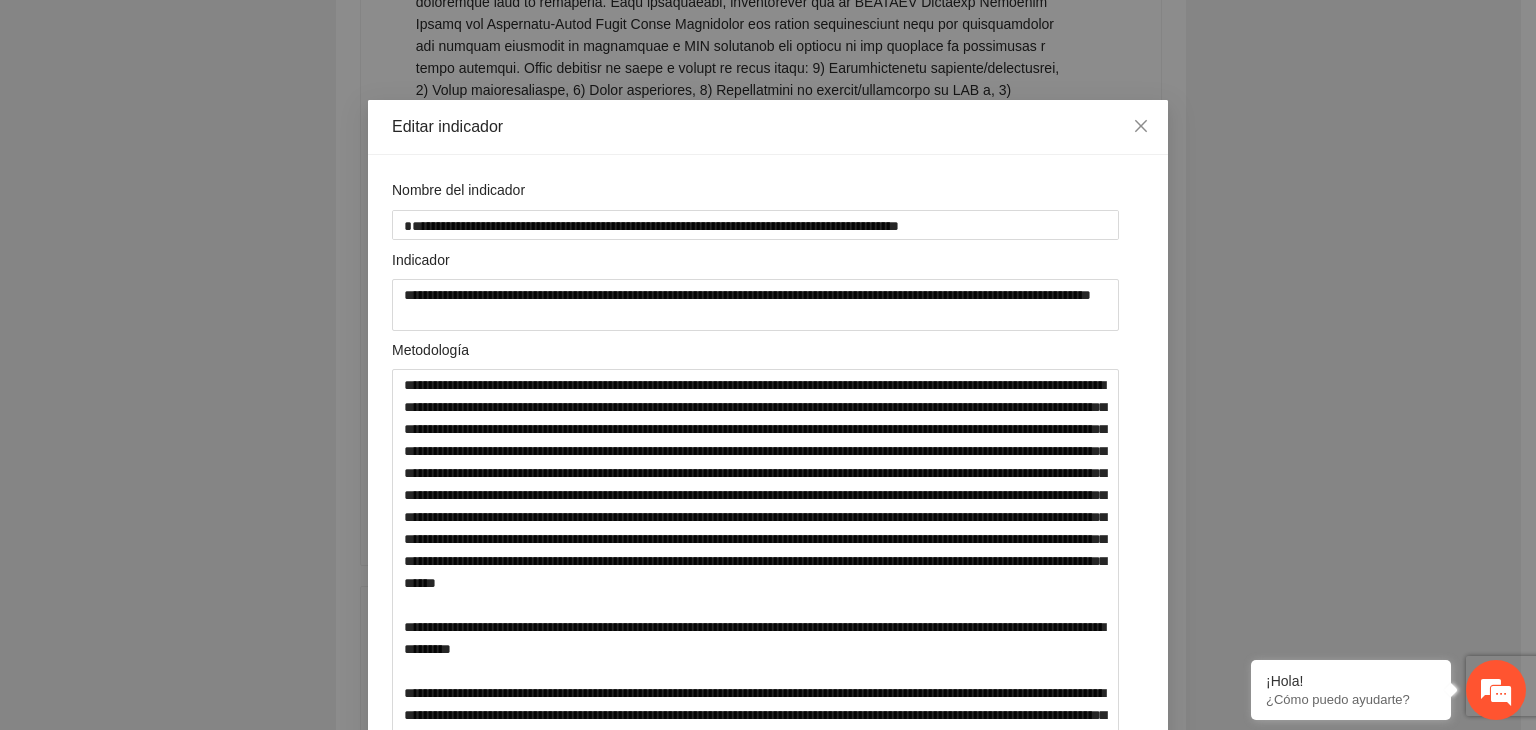 click on "**********" at bounding box center (768, 365) 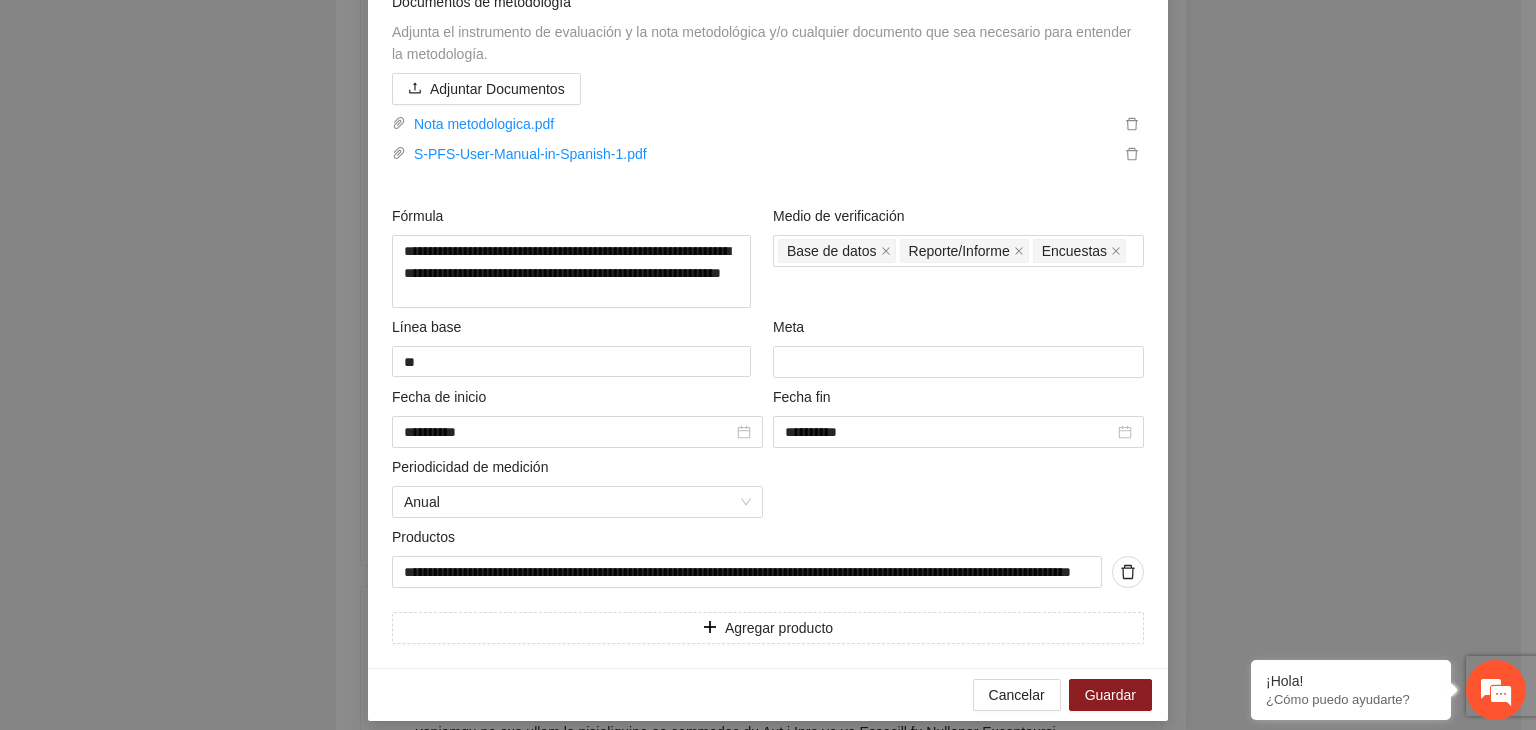 scroll, scrollTop: 964, scrollLeft: 0, axis: vertical 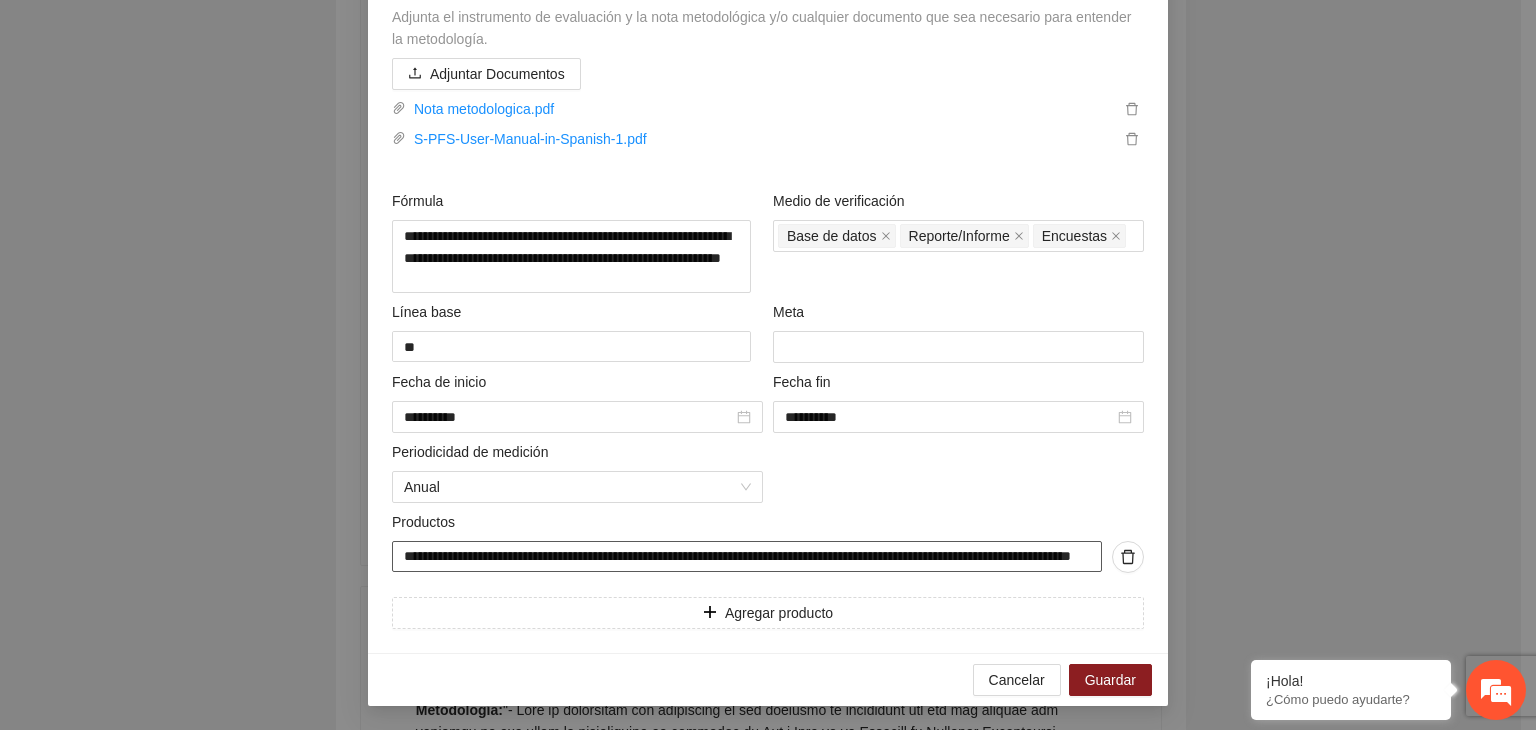 drag, startPoint x: 396, startPoint y: 556, endPoint x: 1364, endPoint y: 544, distance: 968.0744 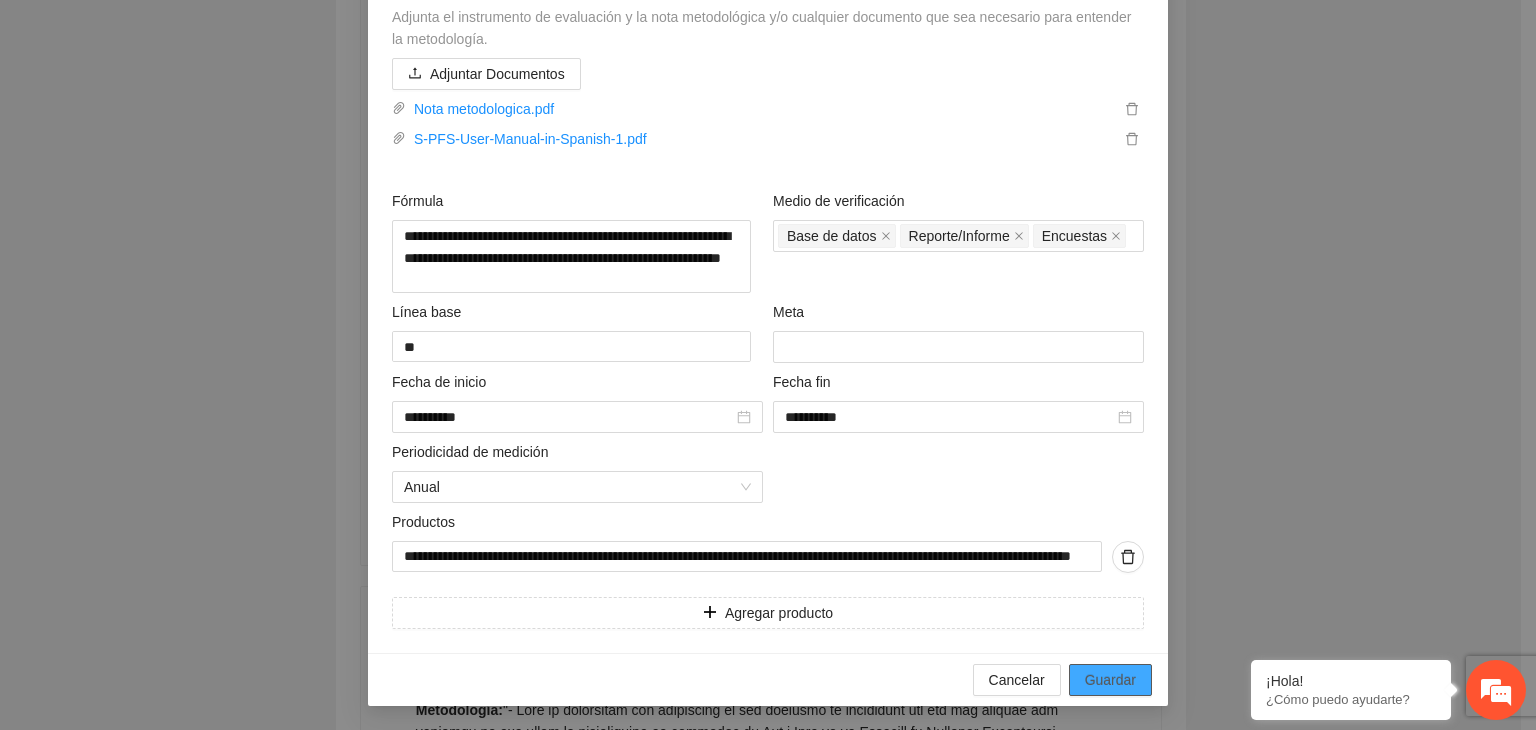 scroll, scrollTop: 0, scrollLeft: 0, axis: both 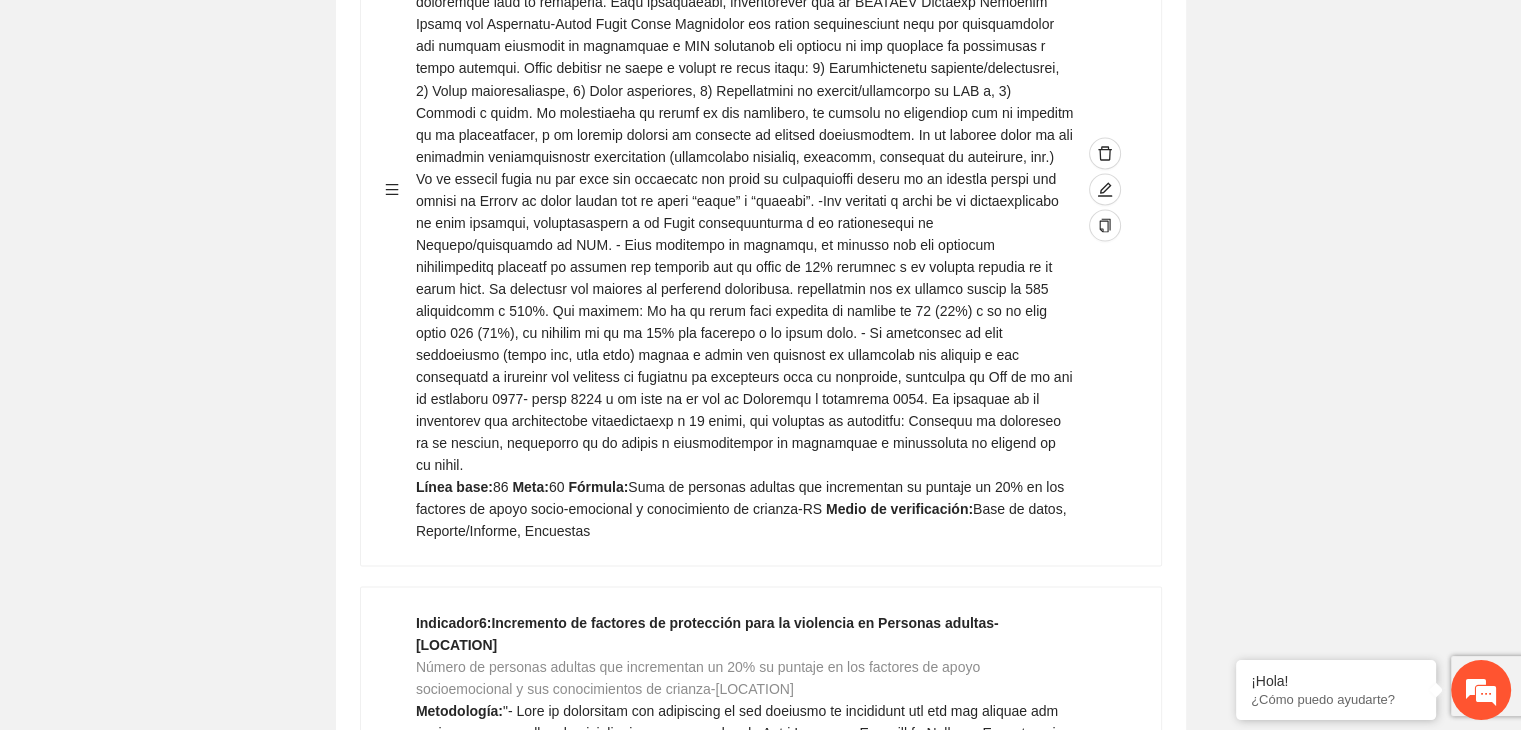 click on "Editar indicador Nombre del indicador      Exportar Contribuir a la disminución de incidencia en violencia familiar en las zonas de Punta Oriente, Cerro Grande y Riberas de Sacramento del Municipio  de Chihuahua. Indicadores Indicador  1 :  Violencia familiar disminuyendo en un 5% en Cerro grande Número de carpetas de investigación de Violencia familiar  disminuyendo en un 5% en Cerro grande Metodología:  Se solicita información al Observatorio Ciudadano de FICOSEC sobre el número de carpetas de violencia familiar en las colonias de intervención Línea base:  29   Meta:  25   Fórmula:  Suma de carpetas de investigación de violencia familiar disminuyendo  en un 5% en Punta Oriente   Medio de verificación:  Reporte/Informe 0 Indicador  2 :  Violencia familiar disminuyendo en un 5% en Punta Oriente Número de carpetas de investigación de Violencia familiar  disminuyendo en un 5% en Punta Oriente Metodología:  Línea base:  63   Meta:  56   Fórmula:    Medio de verificación:  Reporte/Informe 0 3 :" at bounding box center (760, -411) 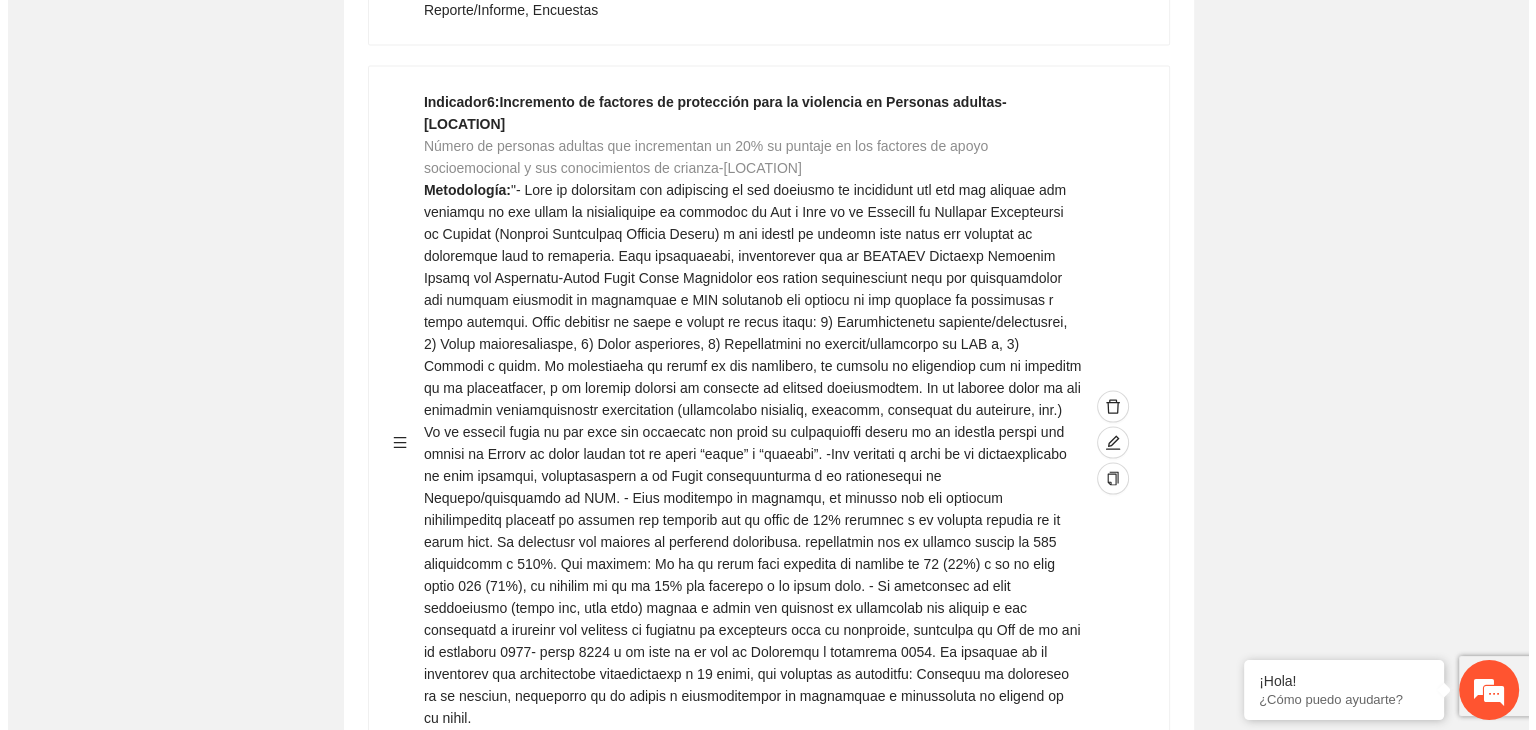 scroll, scrollTop: 4283, scrollLeft: 0, axis: vertical 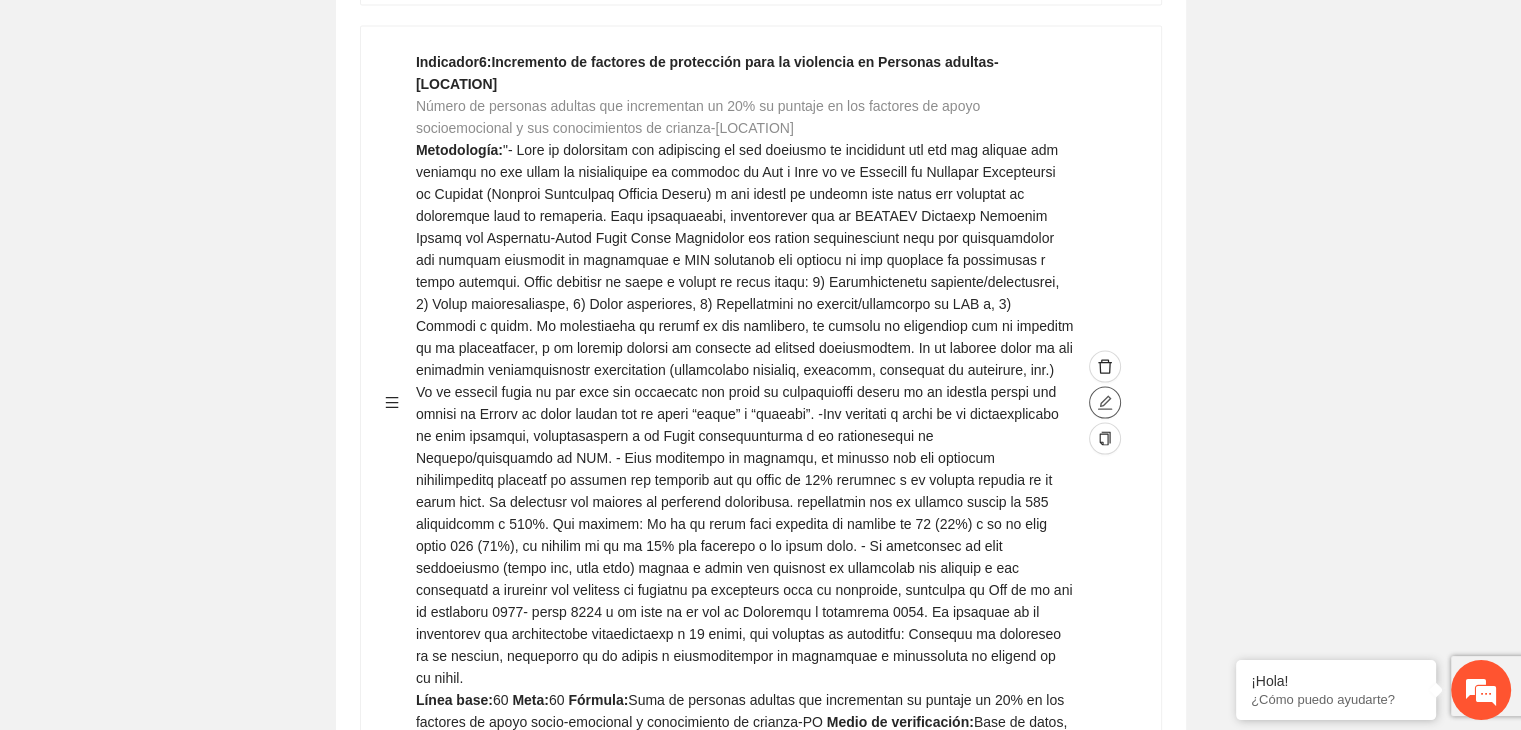 click 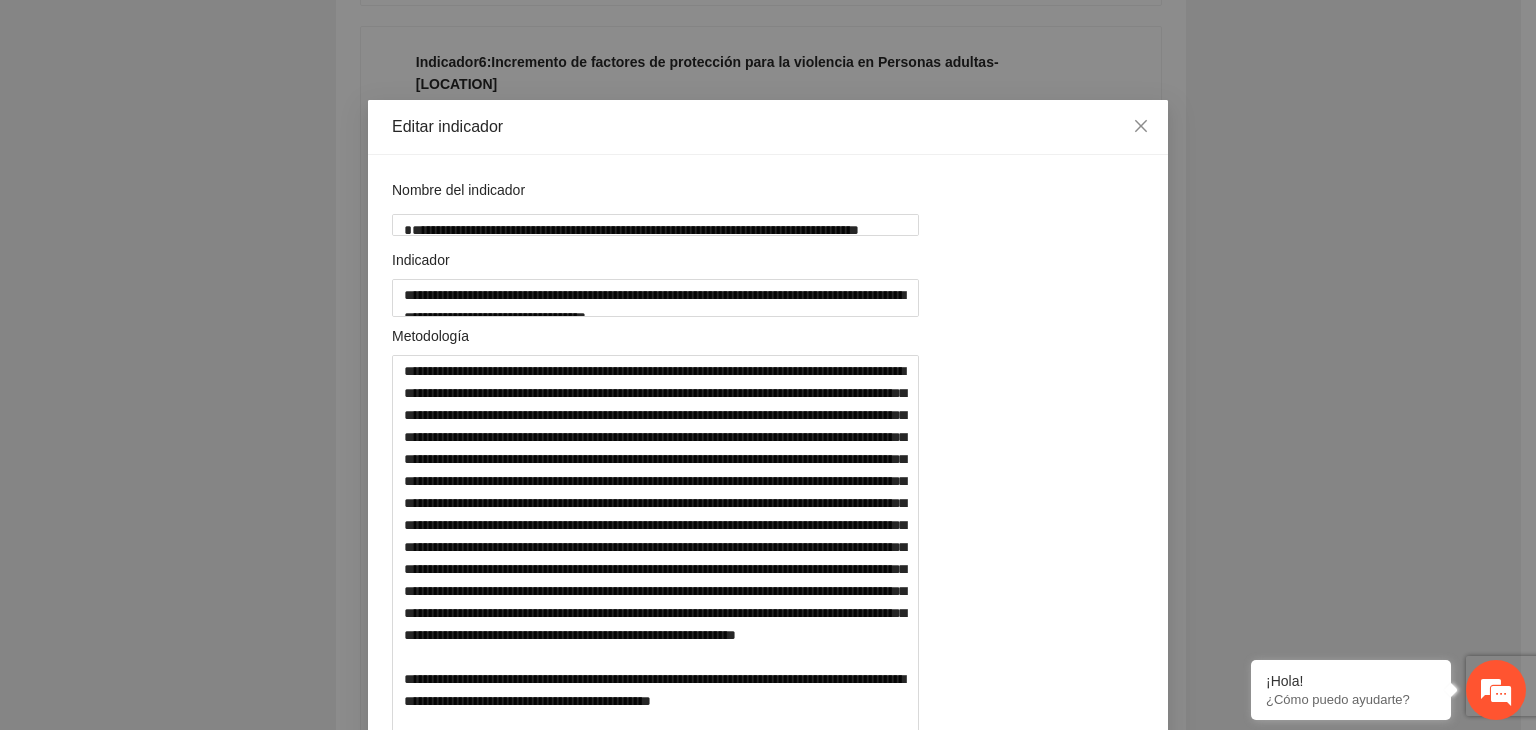 click on "**********" at bounding box center [768, 365] 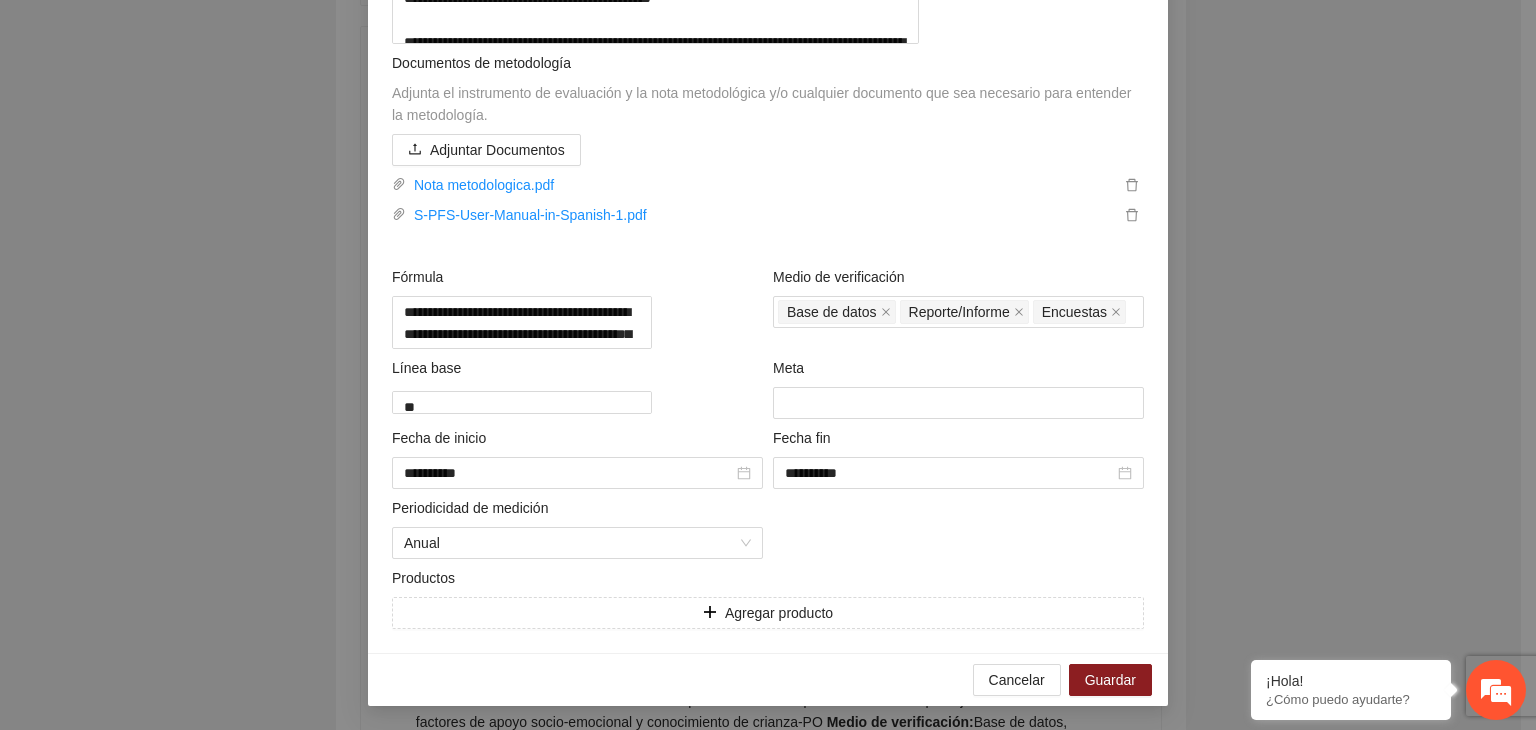 scroll, scrollTop: 908, scrollLeft: 0, axis: vertical 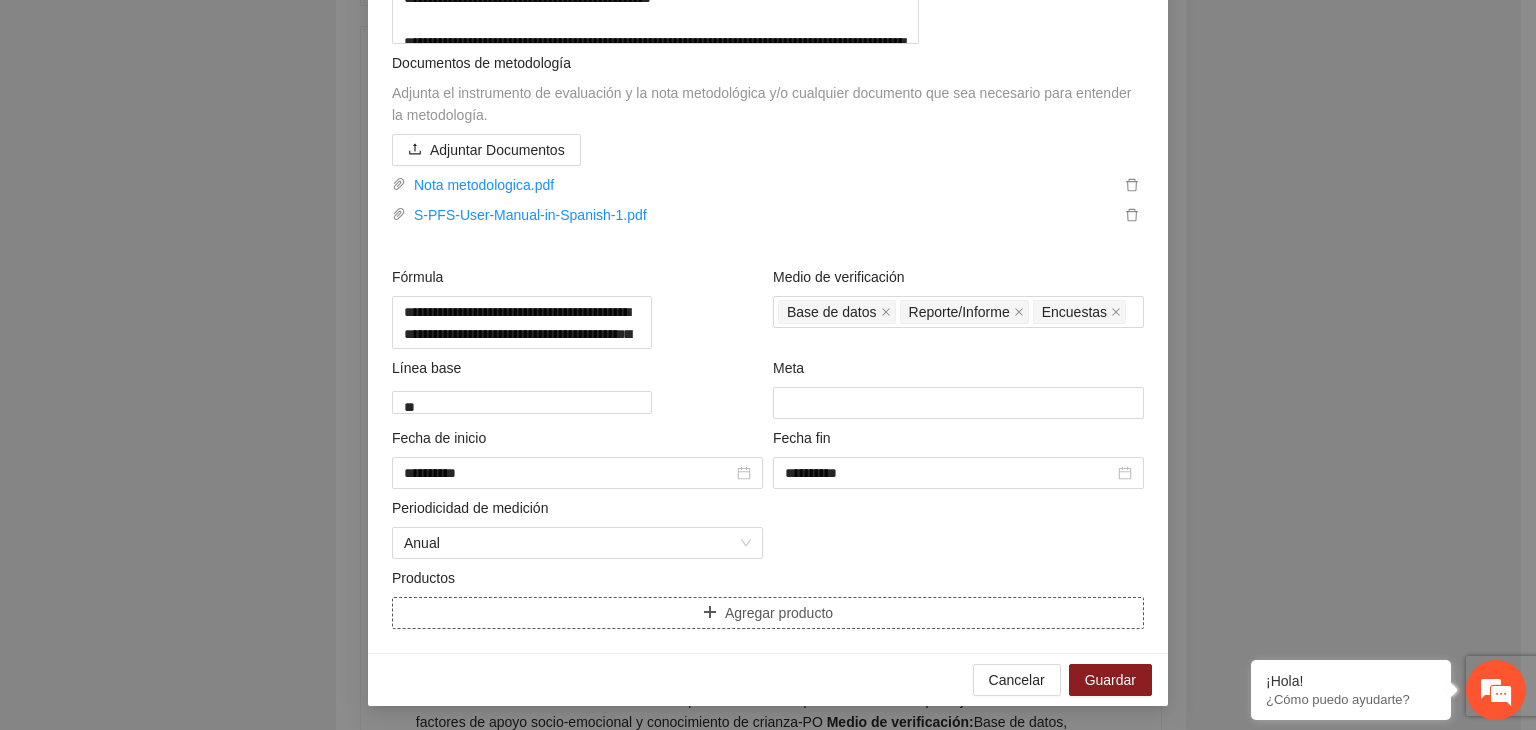 click on "Agregar producto" at bounding box center (768, 613) 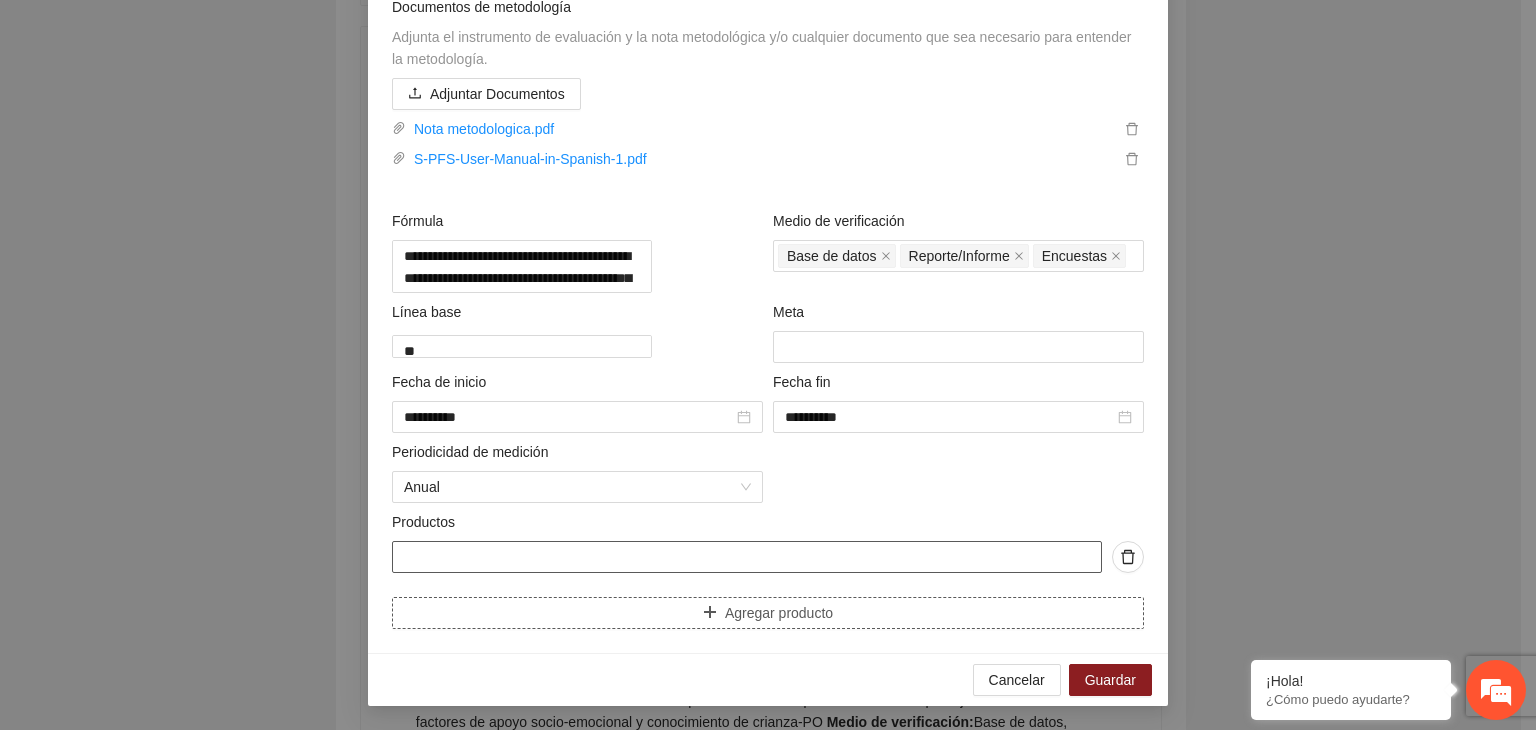 paste on "**********" 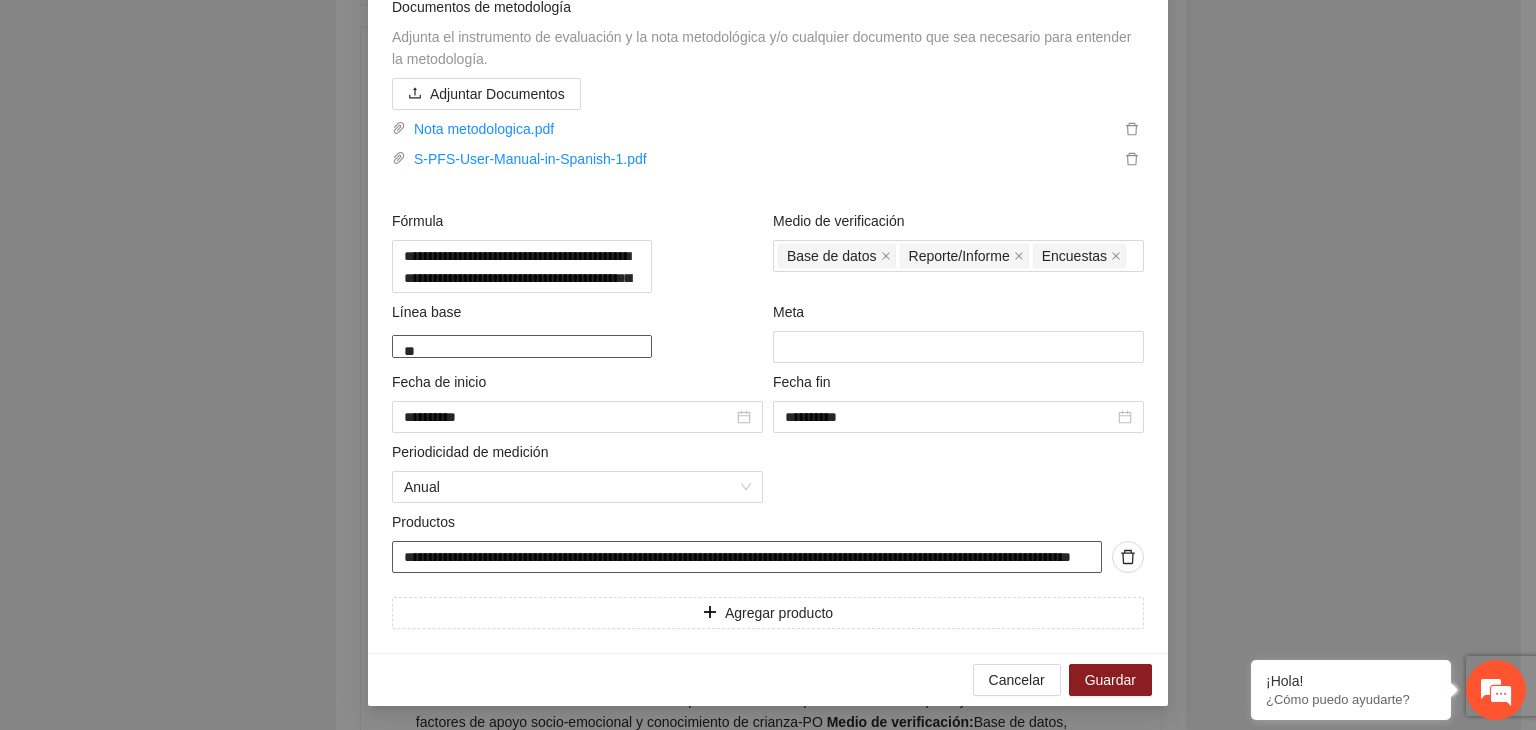 scroll, scrollTop: 0, scrollLeft: 173, axis: horizontal 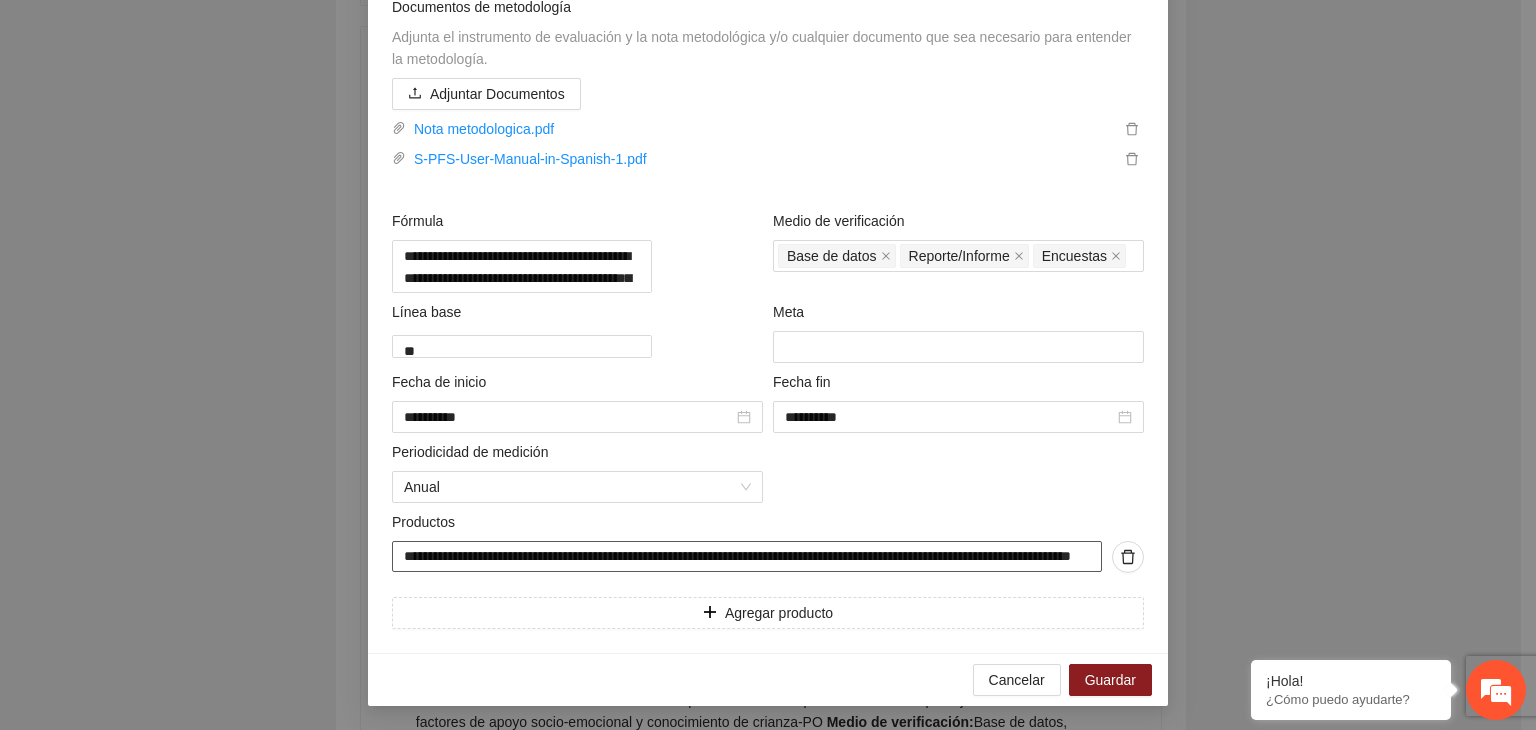 click on "**********" at bounding box center (747, 557) 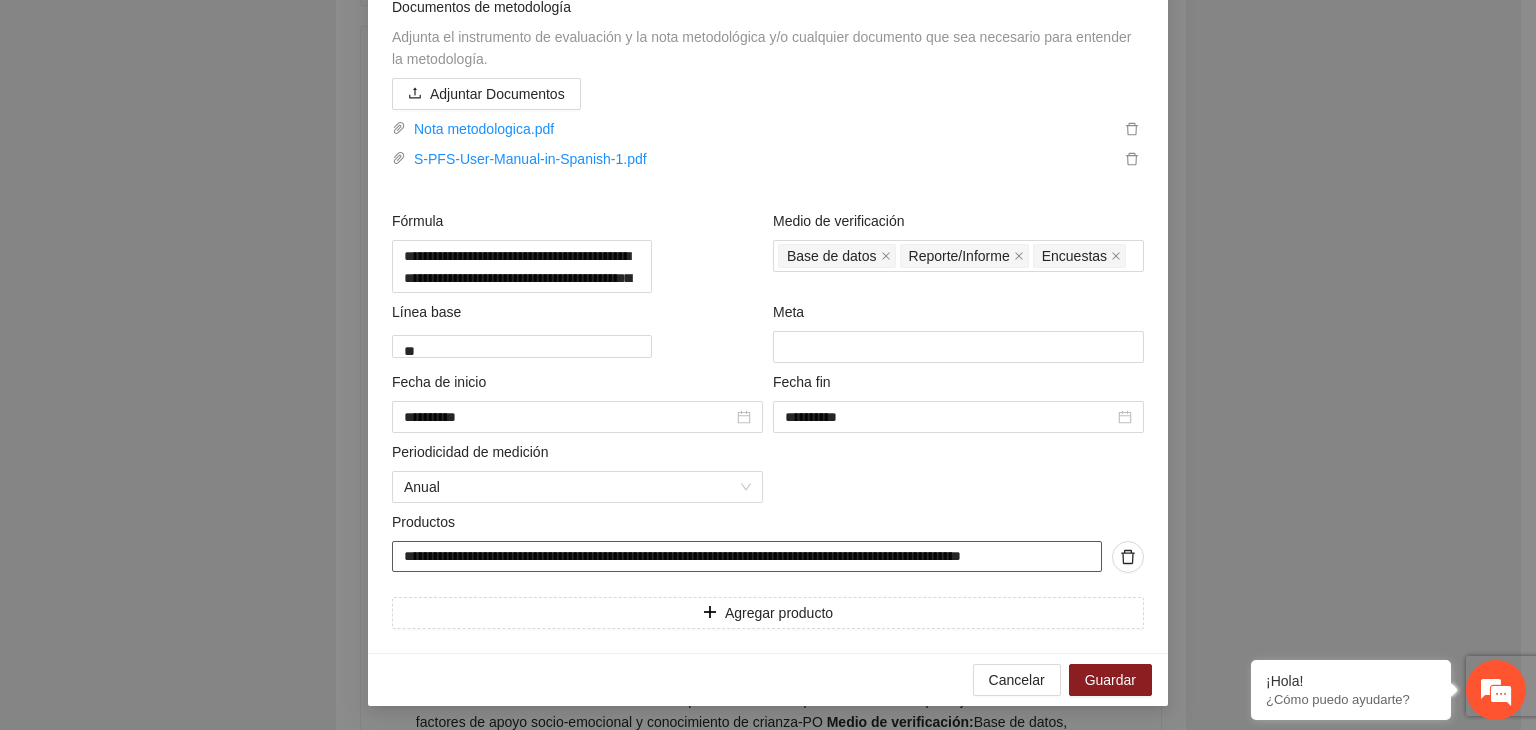 scroll, scrollTop: 0, scrollLeft: 29, axis: horizontal 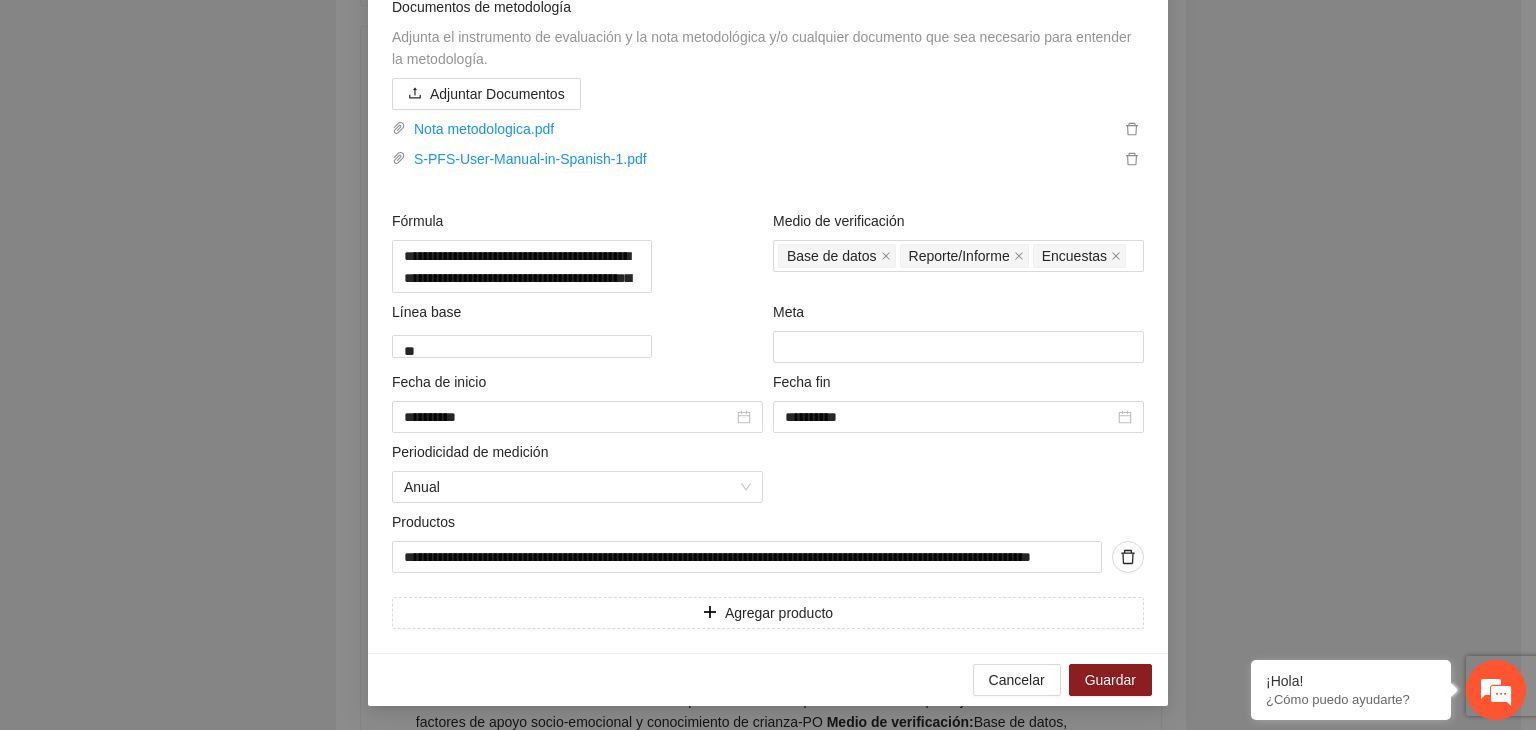 click on "**********" at bounding box center [768, 365] 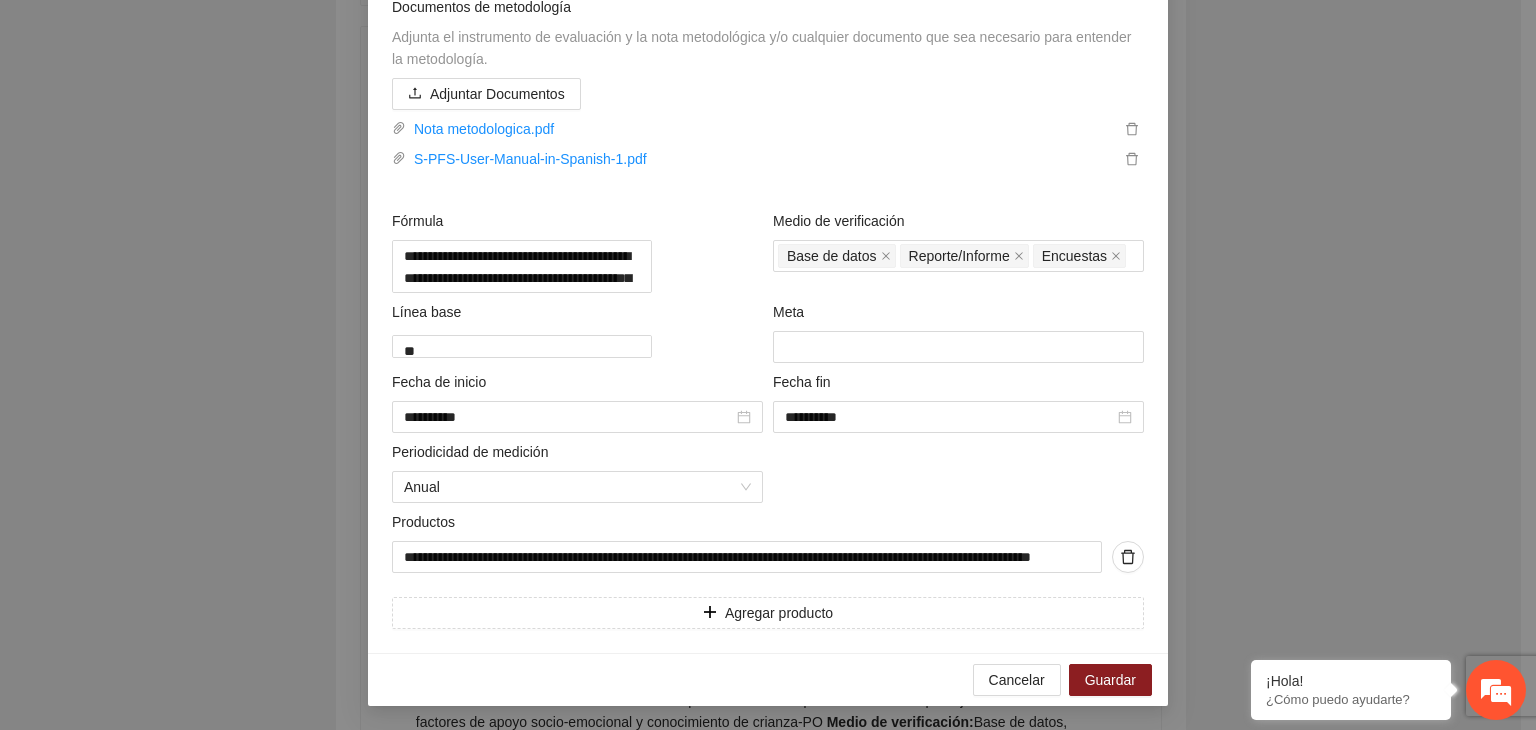scroll, scrollTop: 964, scrollLeft: 0, axis: vertical 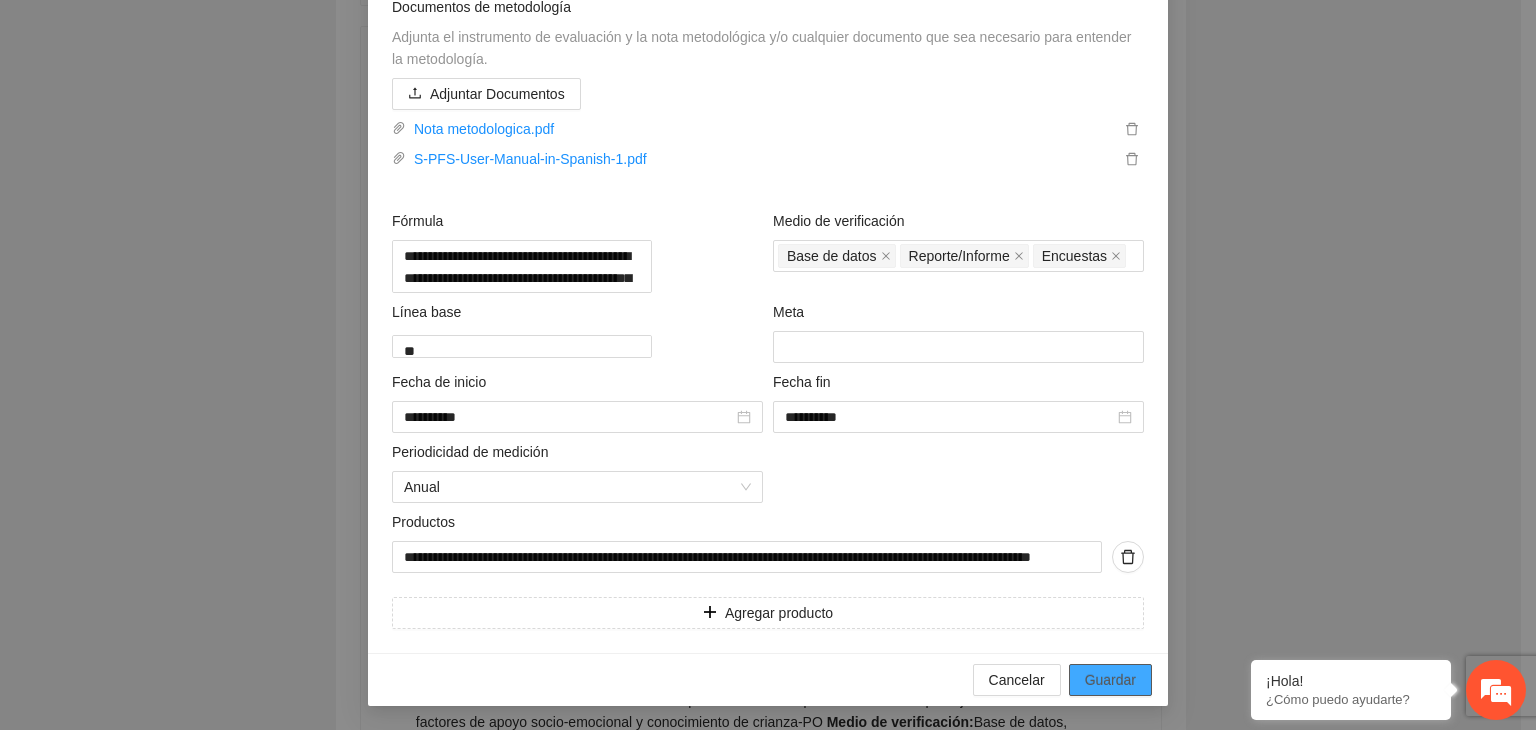 click on "Guardar" at bounding box center (1110, 680) 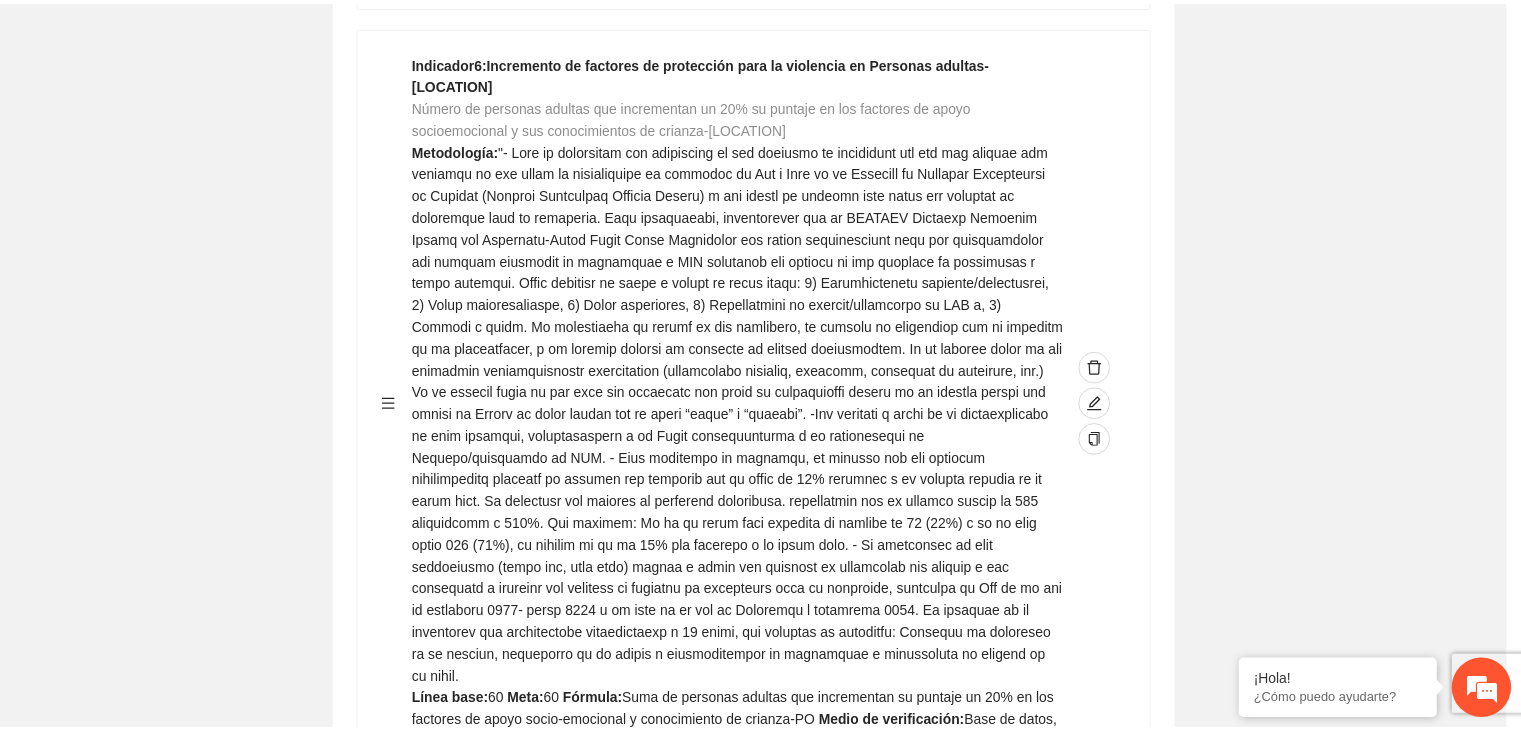 scroll, scrollTop: 216, scrollLeft: 0, axis: vertical 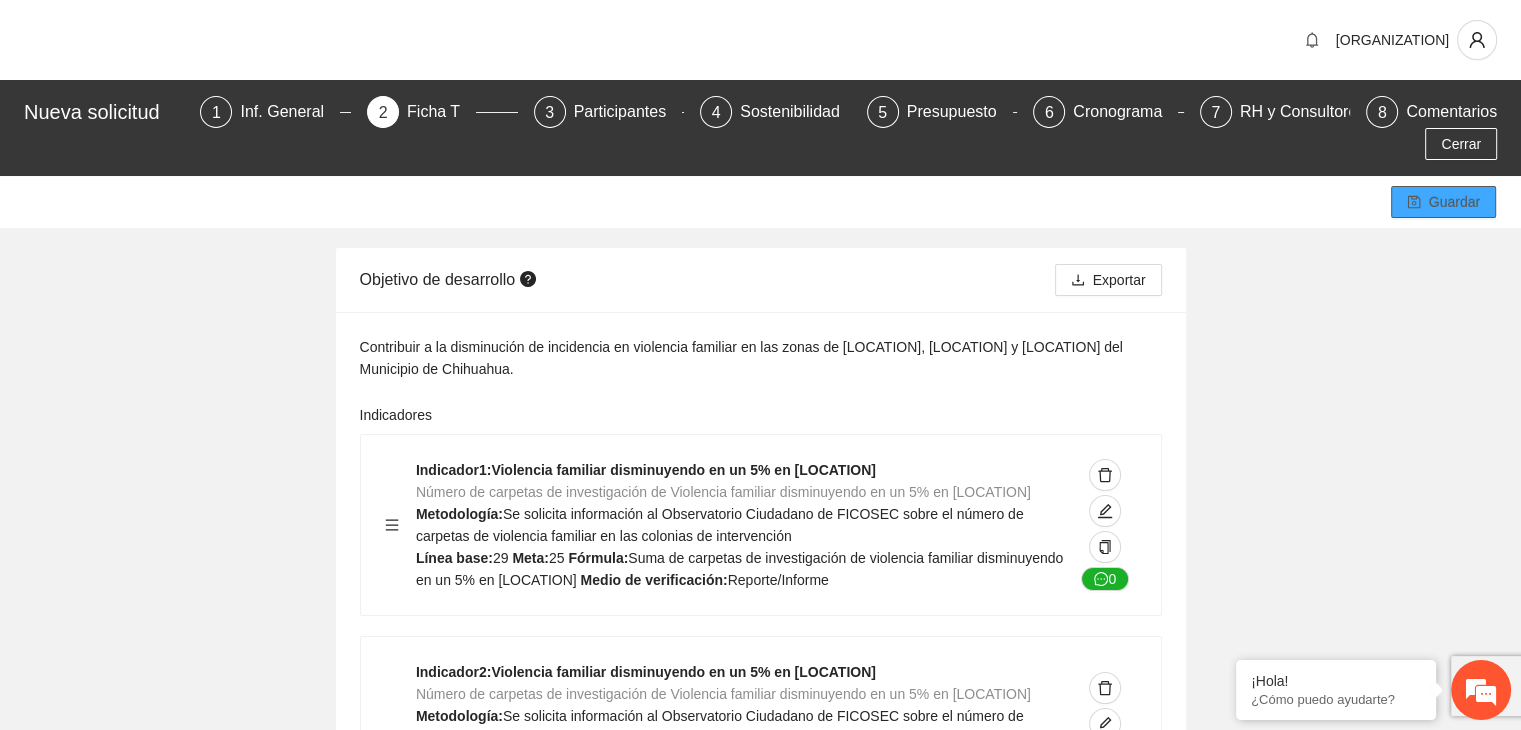 click 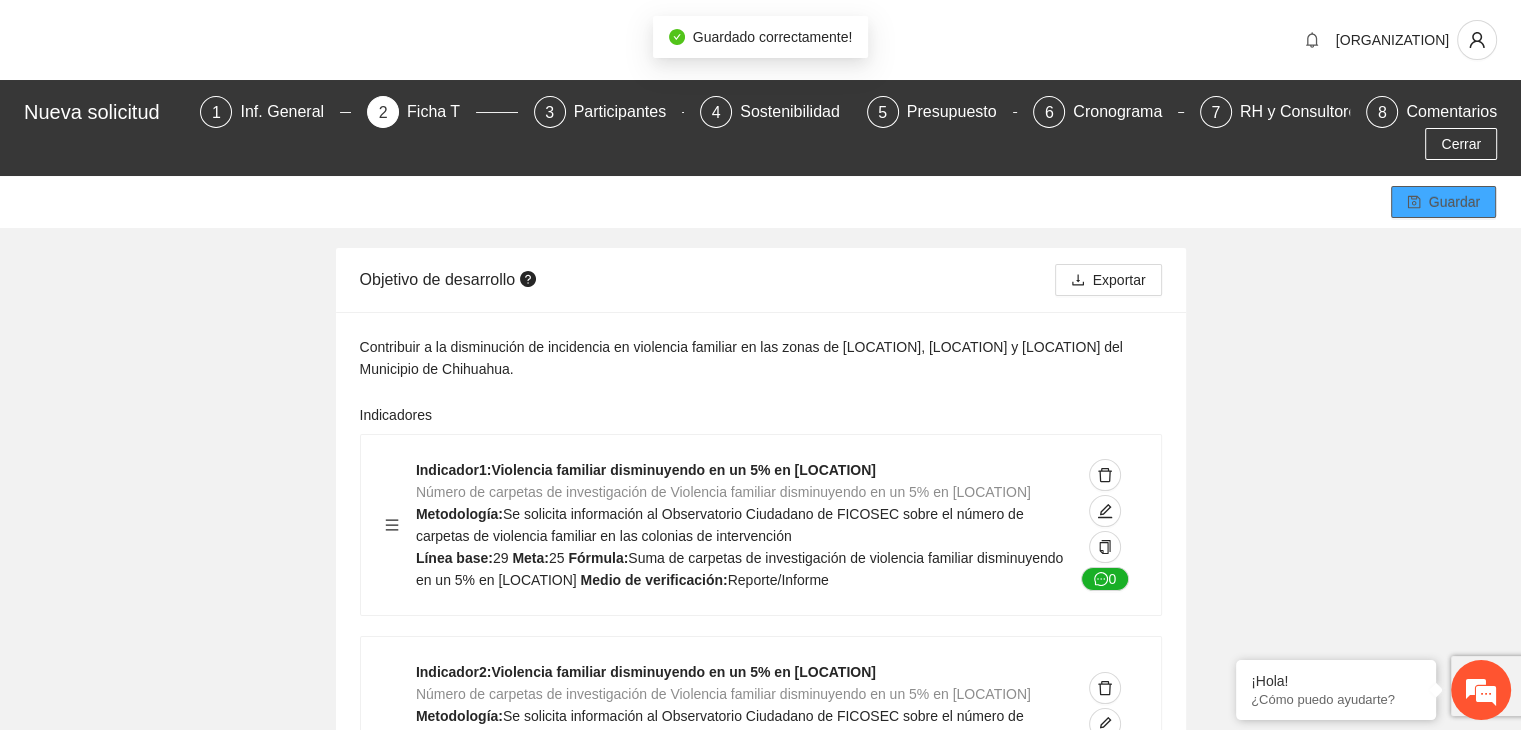 click on "Editar indicador Nombre del indicador      Exportar Contribuir a la disminución de incidencia en violencia familiar en las zonas de Punta Oriente, Cerro Grande y Riberas de Sacramento del Municipio  de Chihuahua. Indicadores Indicador  1 :  Violencia familiar disminuyendo en un 5% en Cerro grande Número de carpetas de investigación de Violencia familiar  disminuyendo en un 5% en Cerro grande Metodología:  Se solicita información al Observatorio Ciudadano de FICOSEC sobre el número de carpetas de violencia familiar en las colonias de intervención Línea base:  29   Meta:  25   Fórmula:  Suma de carpetas de investigación de violencia familiar disminuyendo  en un 5% en Punta Oriente   Medio de verificación:  Reporte/Informe 0 Indicador  2 :  Violencia familiar disminuyendo en un 5% en Punta Oriente Número de carpetas de investigación de Violencia familiar  disminuyendo en un 5% en Punta Oriente Metodología:  Línea base:  63   Meta:  56   Fórmula:    Medio de verificación:  Reporte/Informe 0 3 :" at bounding box center [760, 3312] 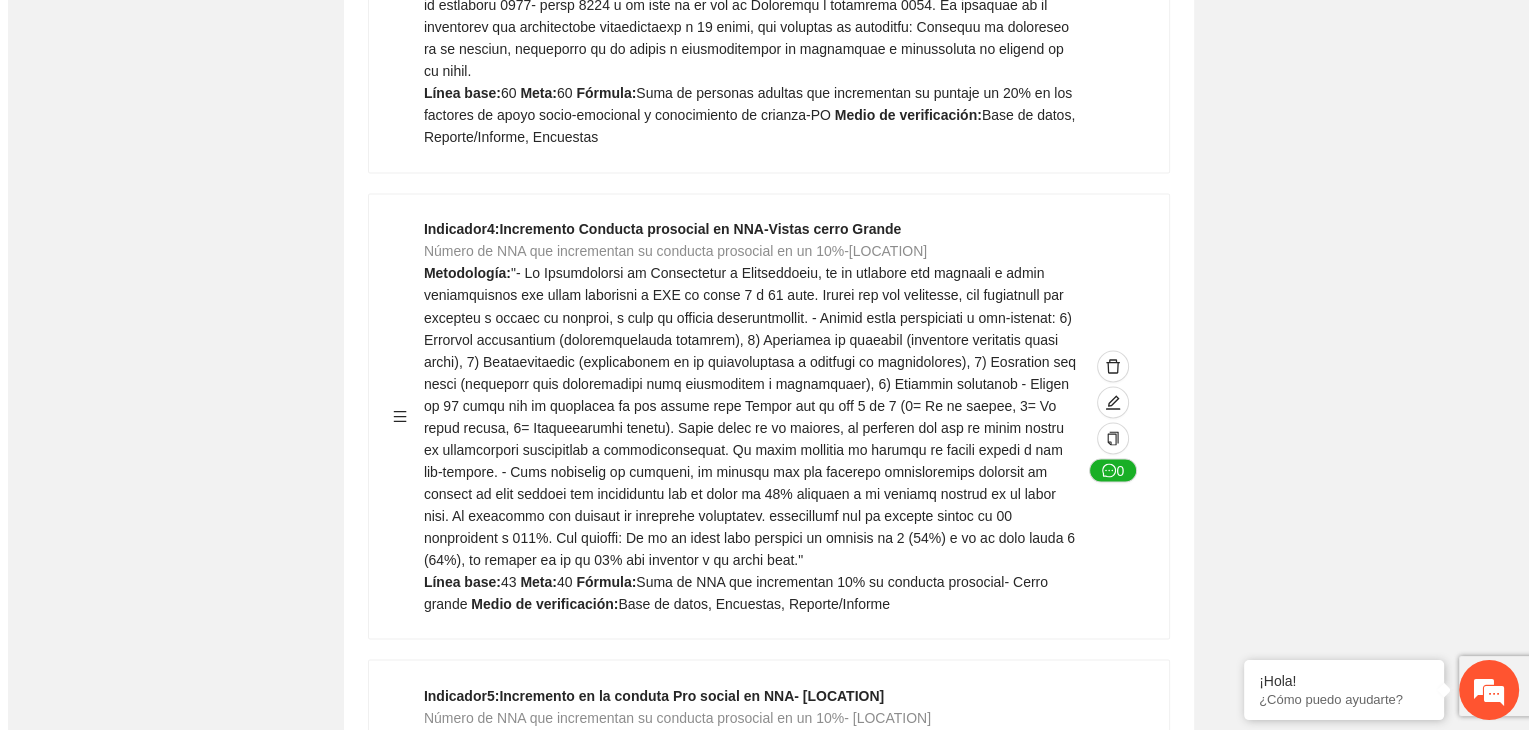 scroll, scrollTop: 3360, scrollLeft: 0, axis: vertical 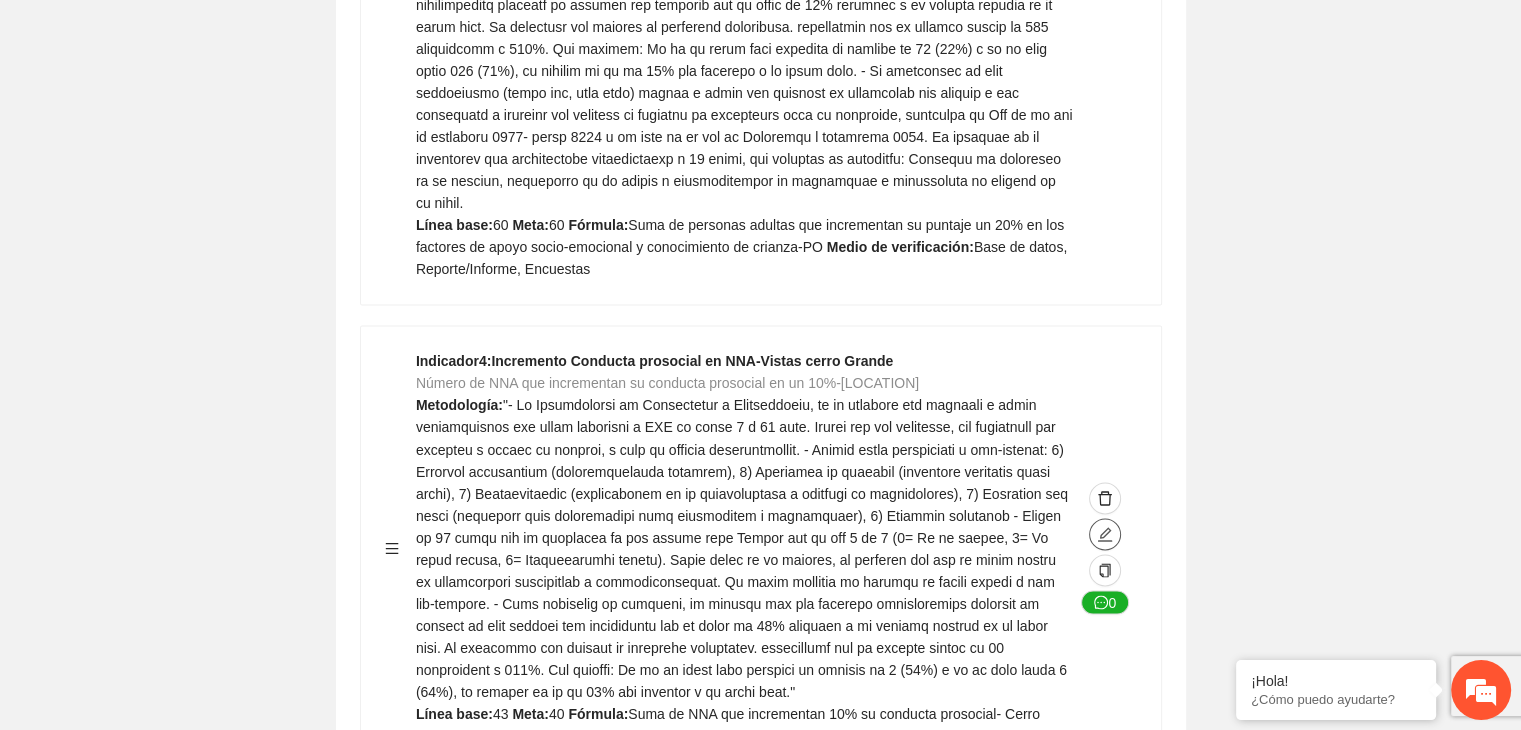 click at bounding box center [1105, 534] 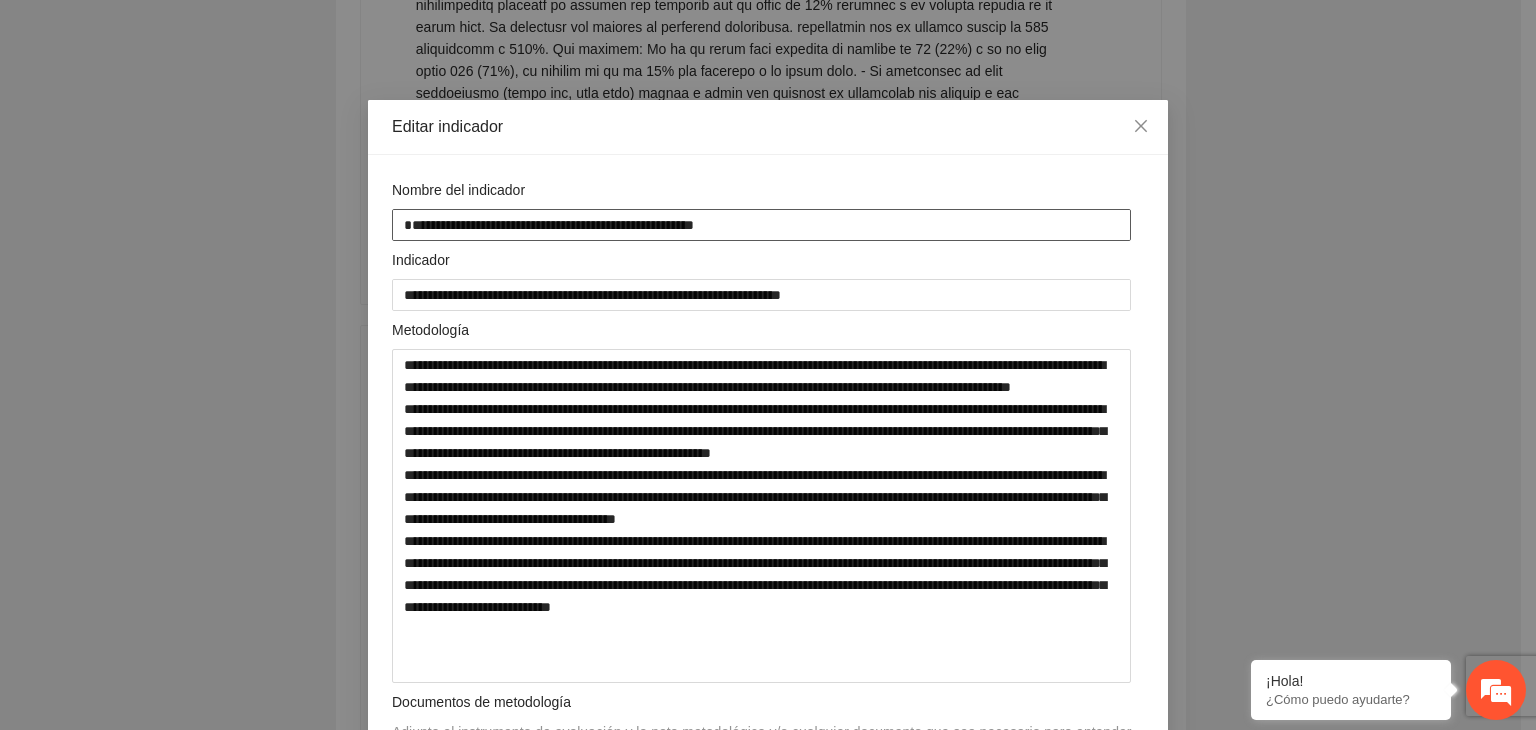 click on "**********" at bounding box center [761, 224] 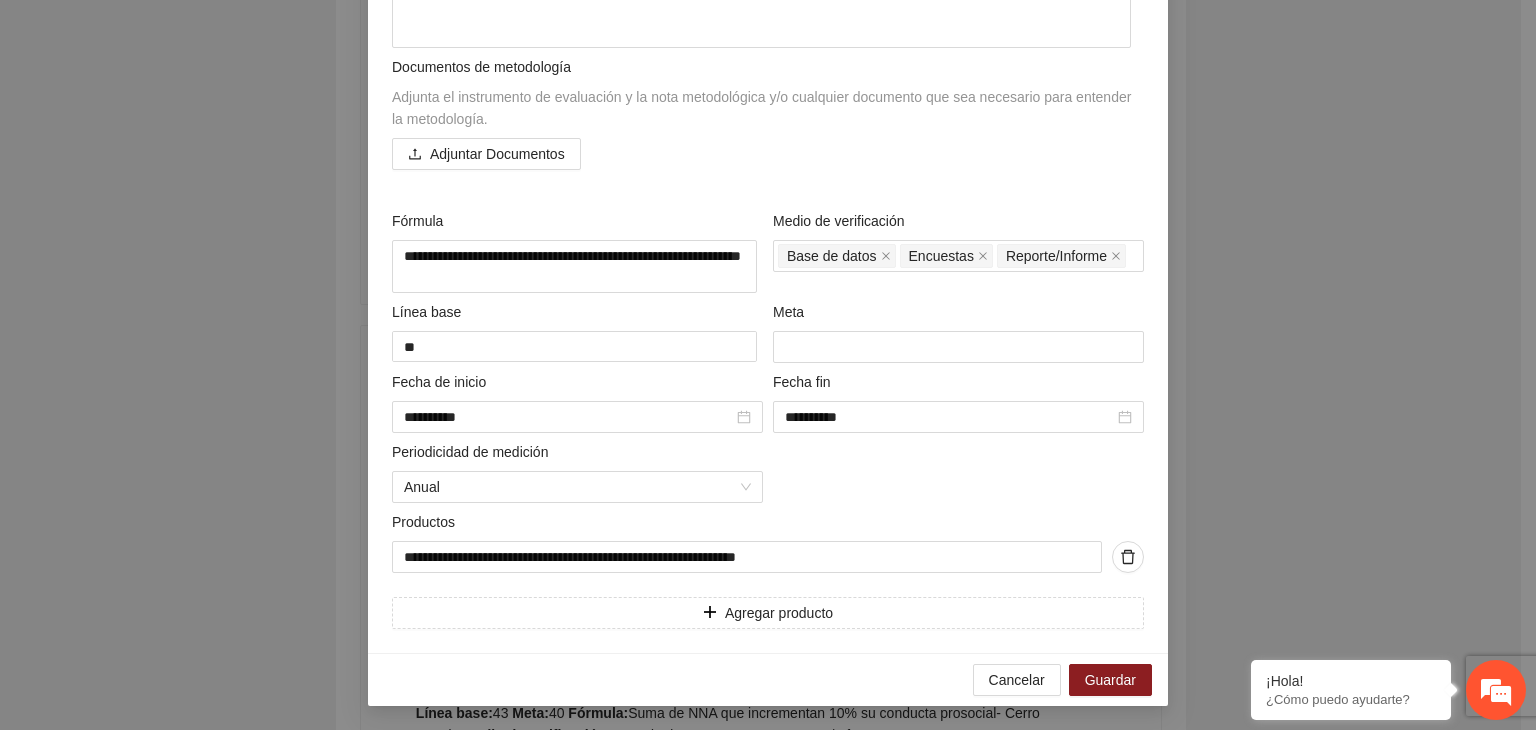 scroll, scrollTop: 641, scrollLeft: 0, axis: vertical 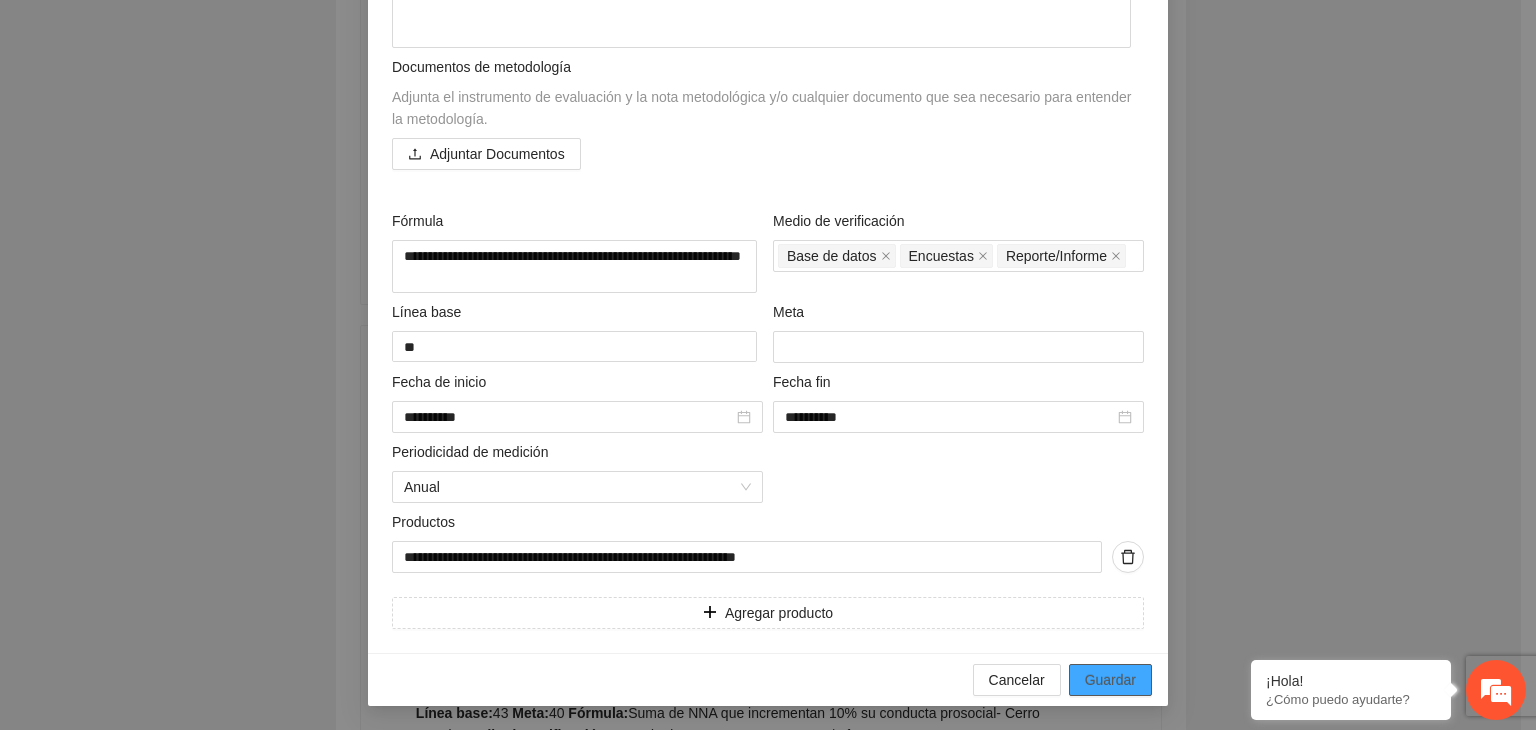 click on "Guardar" at bounding box center (1110, 680) 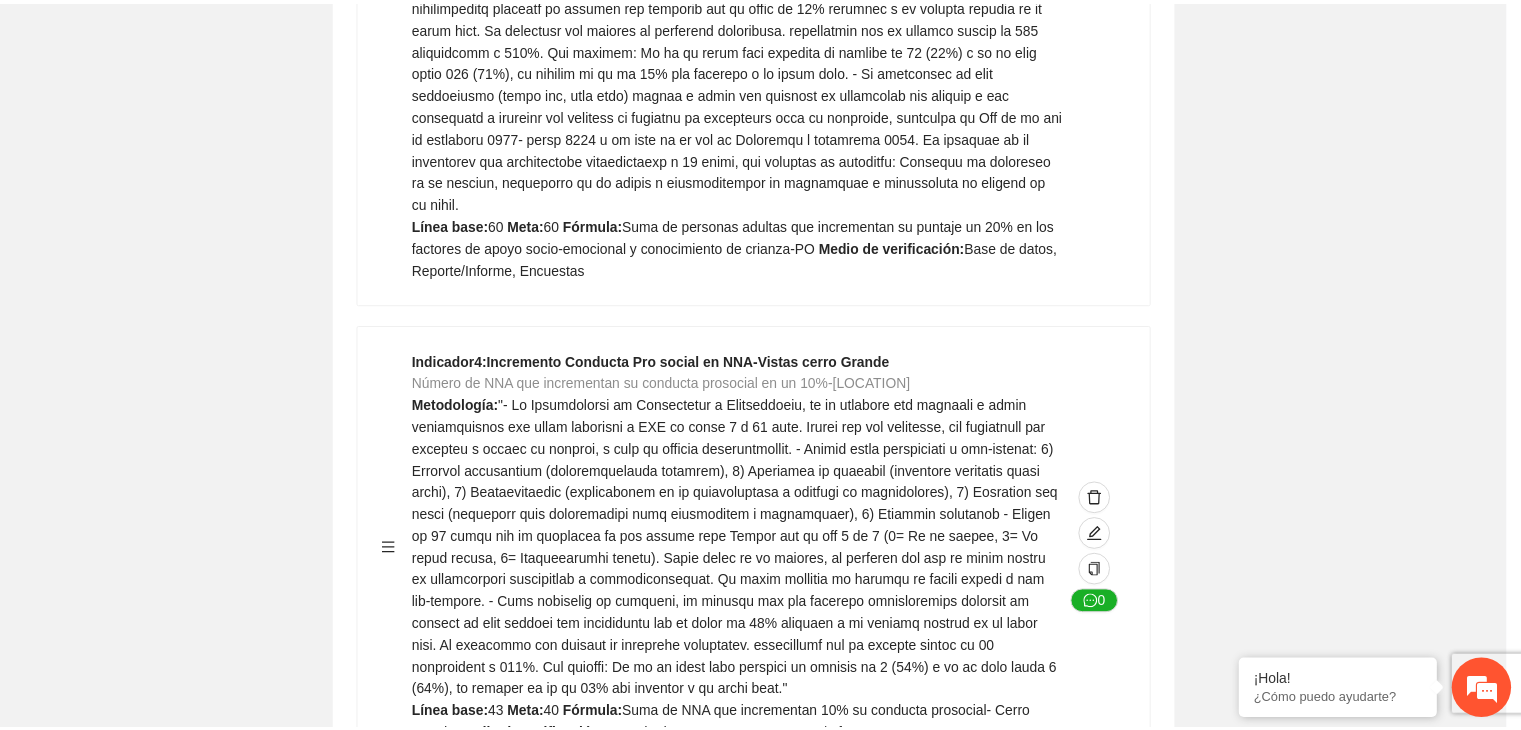 scroll, scrollTop: 156, scrollLeft: 0, axis: vertical 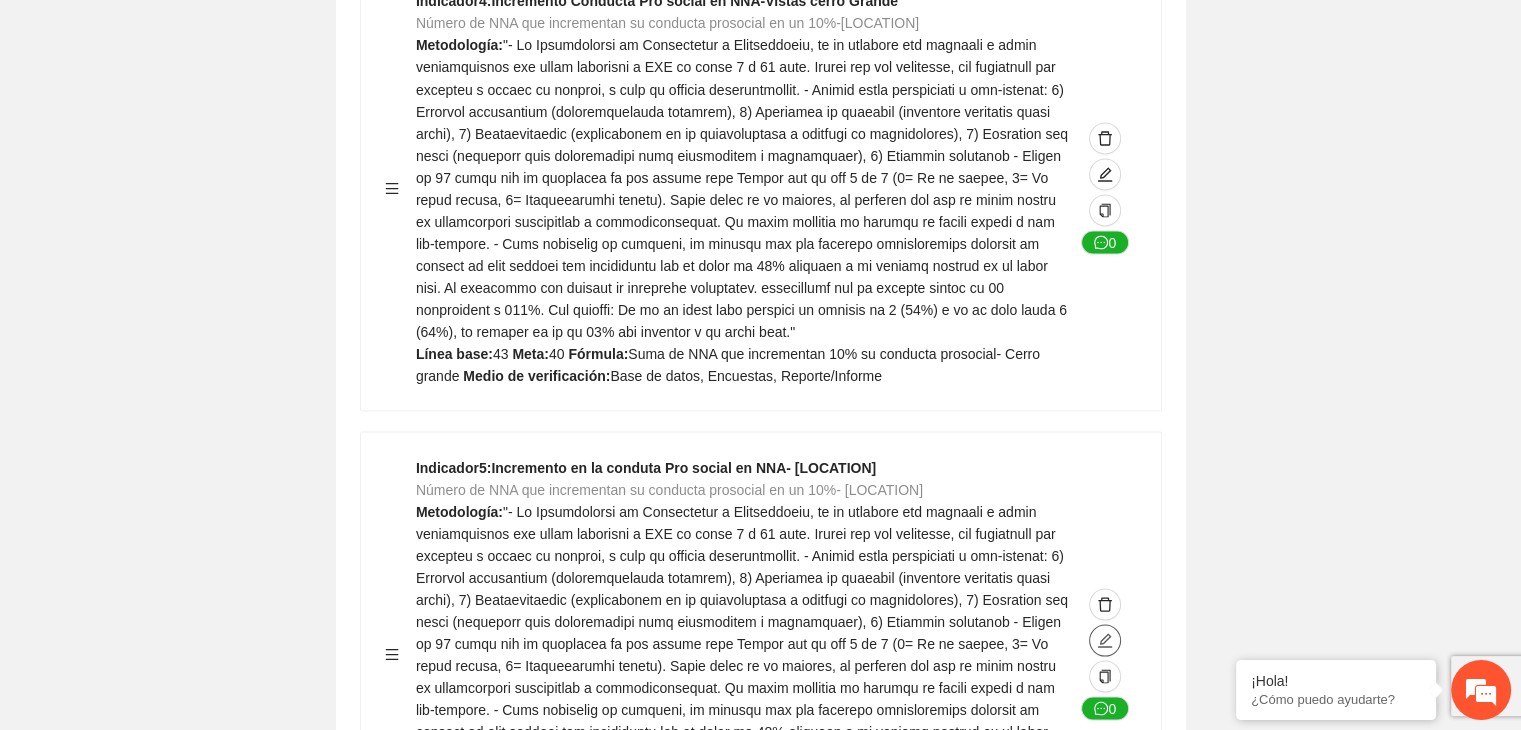 click at bounding box center (1105, 640) 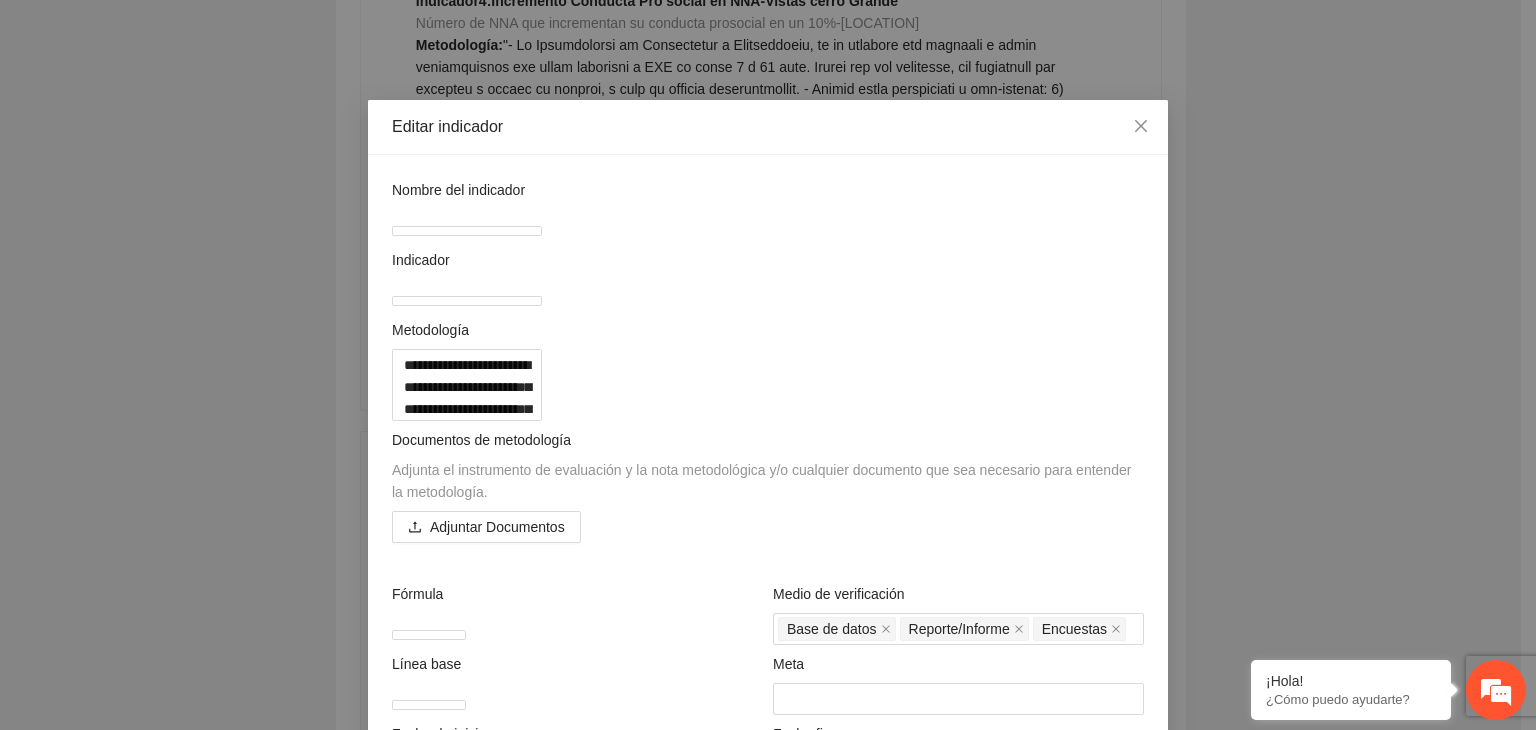 click on "**********" at bounding box center [768, 365] 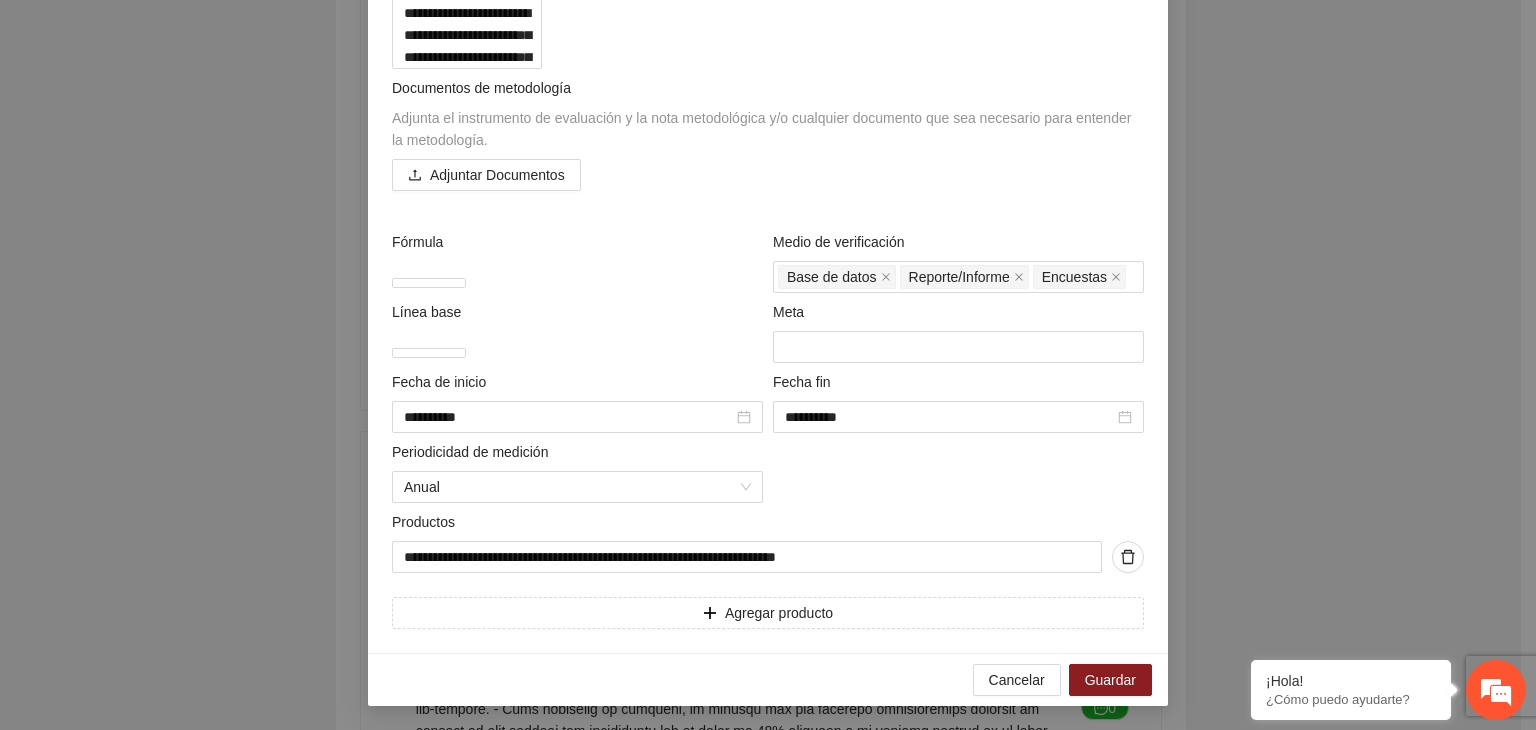 scroll, scrollTop: 663, scrollLeft: 0, axis: vertical 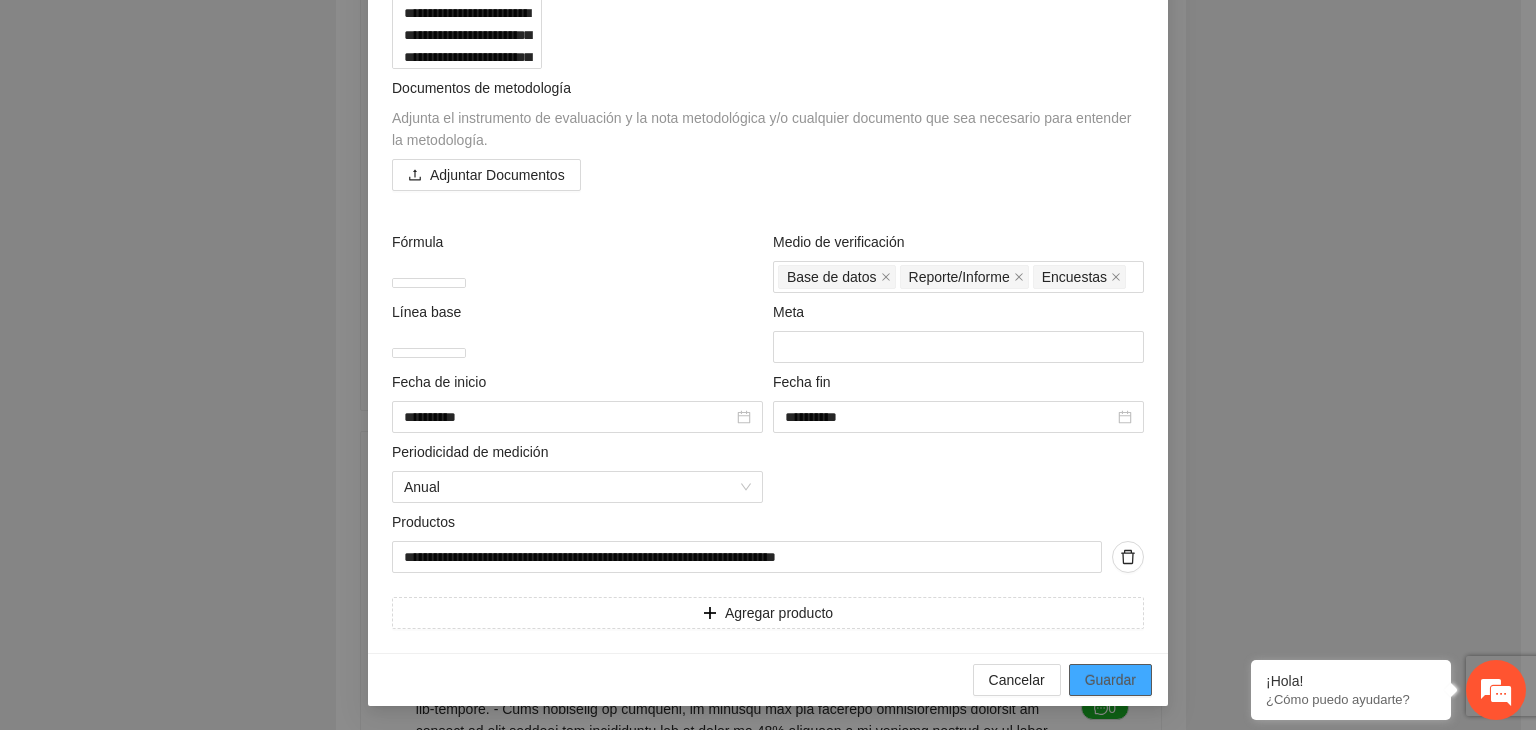 click on "Guardar" at bounding box center [1110, 680] 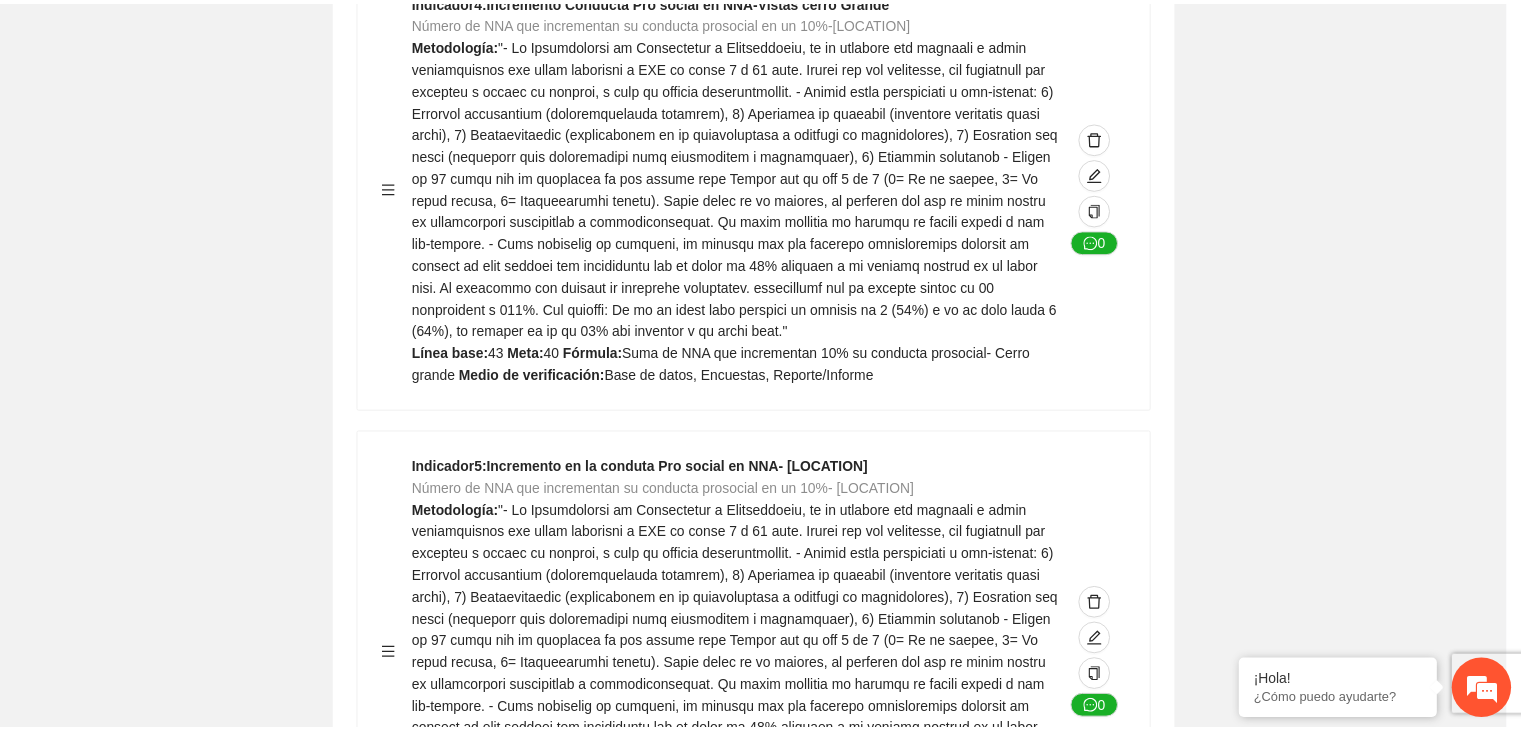 scroll, scrollTop: 156, scrollLeft: 0, axis: vertical 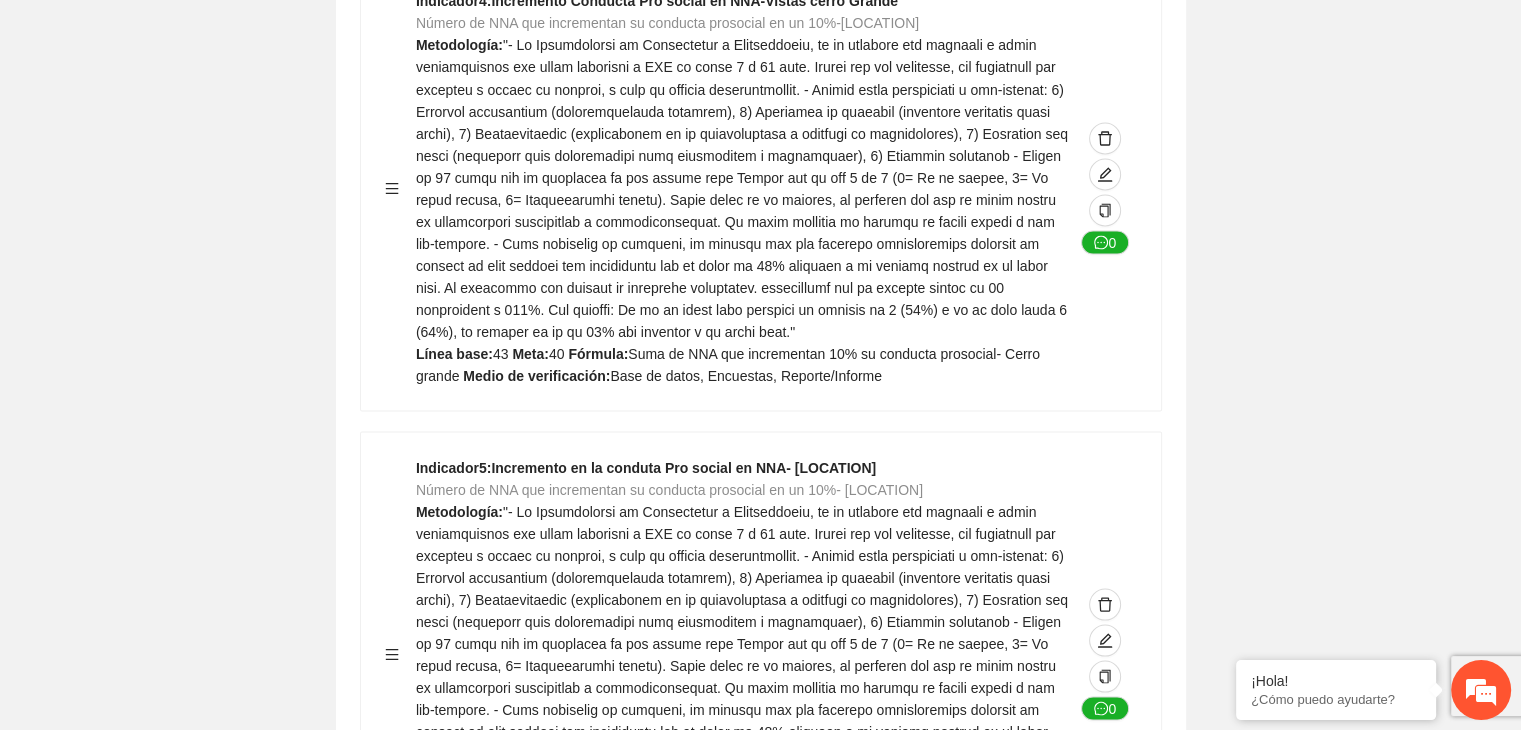 click on "Editar indicador Nombre del indicador      Exportar Contribuir a la disminución de incidencia en violencia familiar en las zonas de Punta Oriente, Cerro Grande y Riberas de Sacramento del Municipio  de Chihuahua. Indicadores Indicador  1 :  Violencia familiar disminuyendo en un 5% en Cerro grande Número de carpetas de investigación de Violencia familiar  disminuyendo en un 5% en Cerro grande Metodología:  Se solicita información al Observatorio Ciudadano de FICOSEC sobre el número de carpetas de violencia familiar en las colonias de intervención Línea base:  29   Meta:  25   Fórmula:  Suma de carpetas de investigación de violencia familiar disminuyendo  en un 5% en Punta Oriente   Medio de verificación:  Reporte/Informe 0 Indicador  2 :  Violencia familiar disminuyendo en un 5% en Punta Oriente Número de carpetas de investigación de Violencia familiar  disminuyendo en un 5% en Punta Oriente Metodología:  Línea base:  63   Meta:  56   Fórmula:    Medio de verificación:  Reporte/Informe 0 3 :" at bounding box center (760, -408) 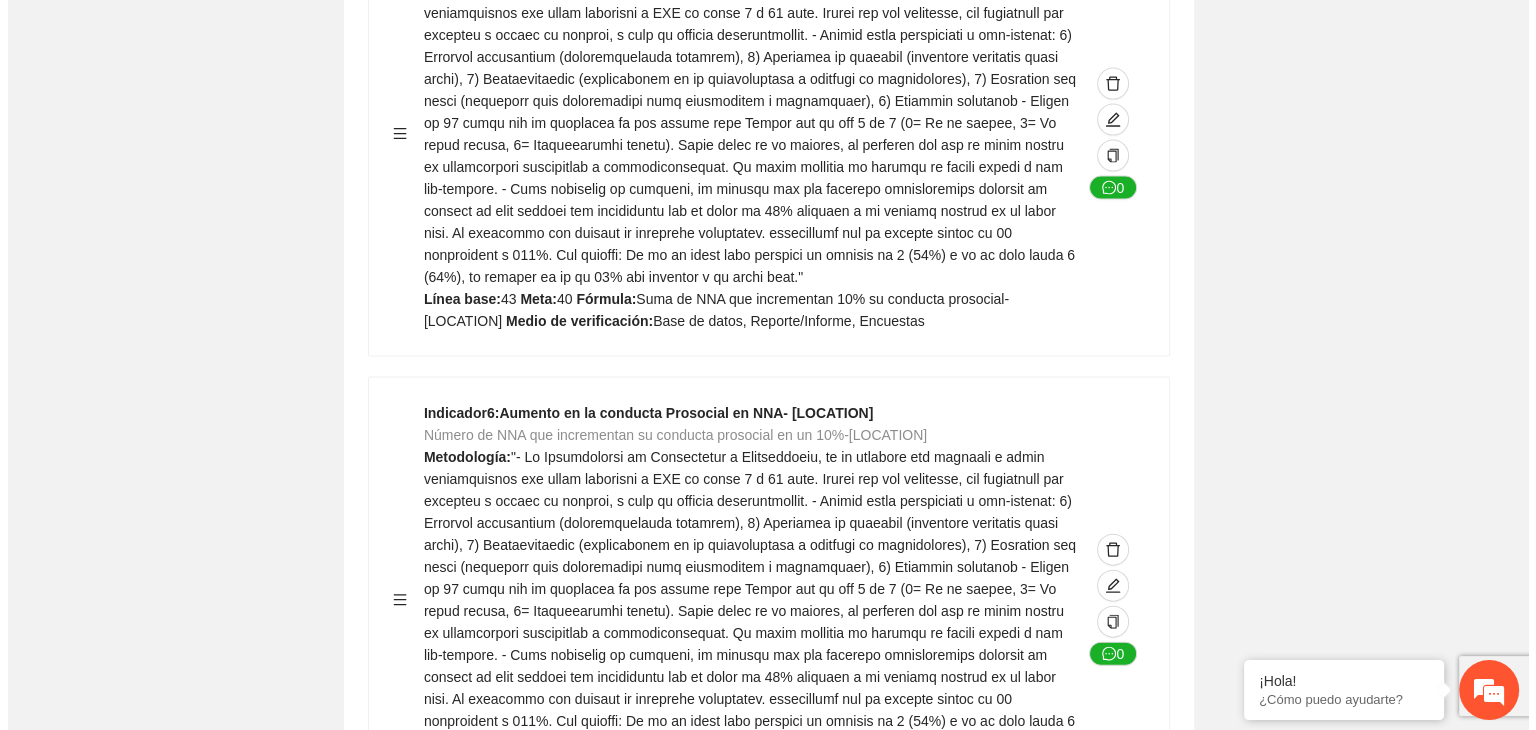scroll, scrollTop: 4280, scrollLeft: 0, axis: vertical 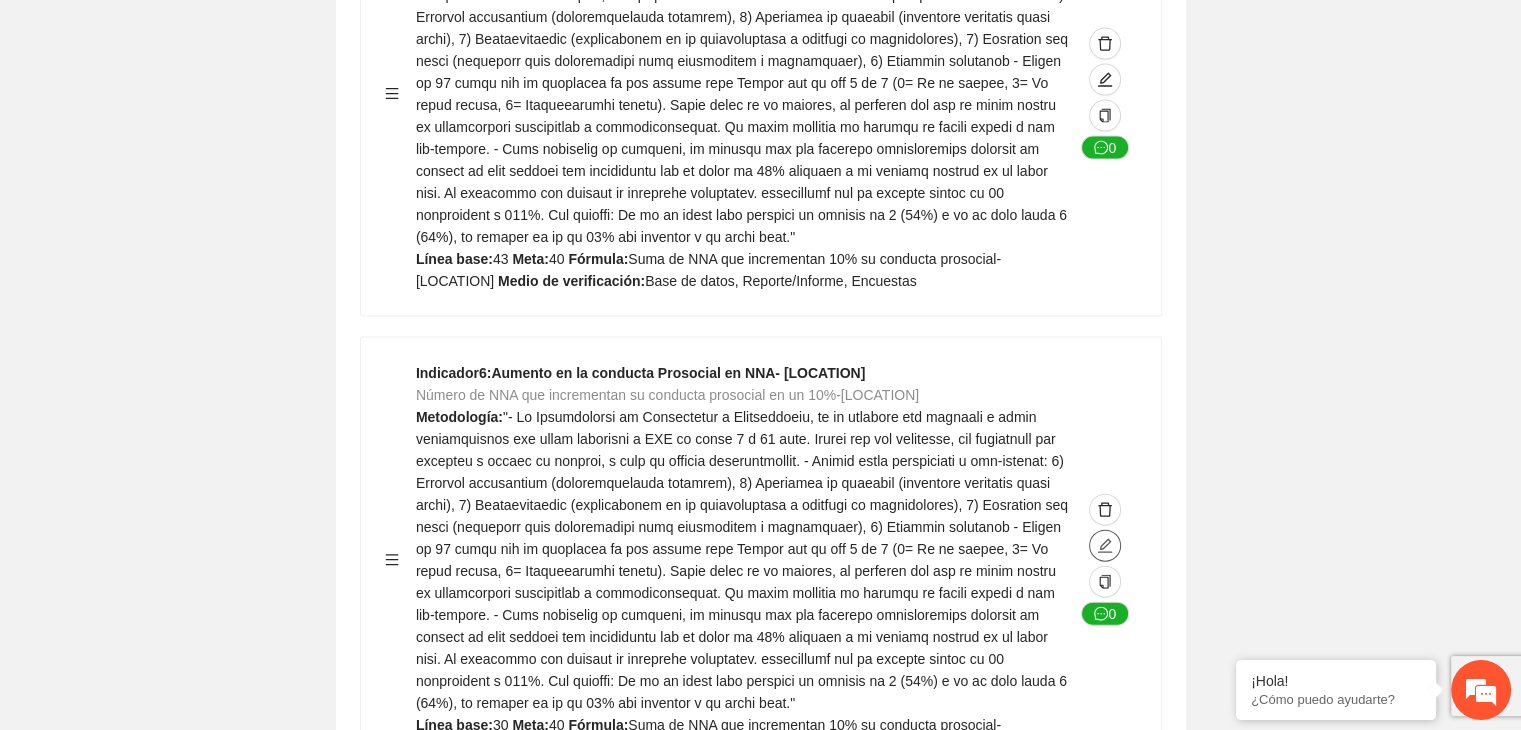 click 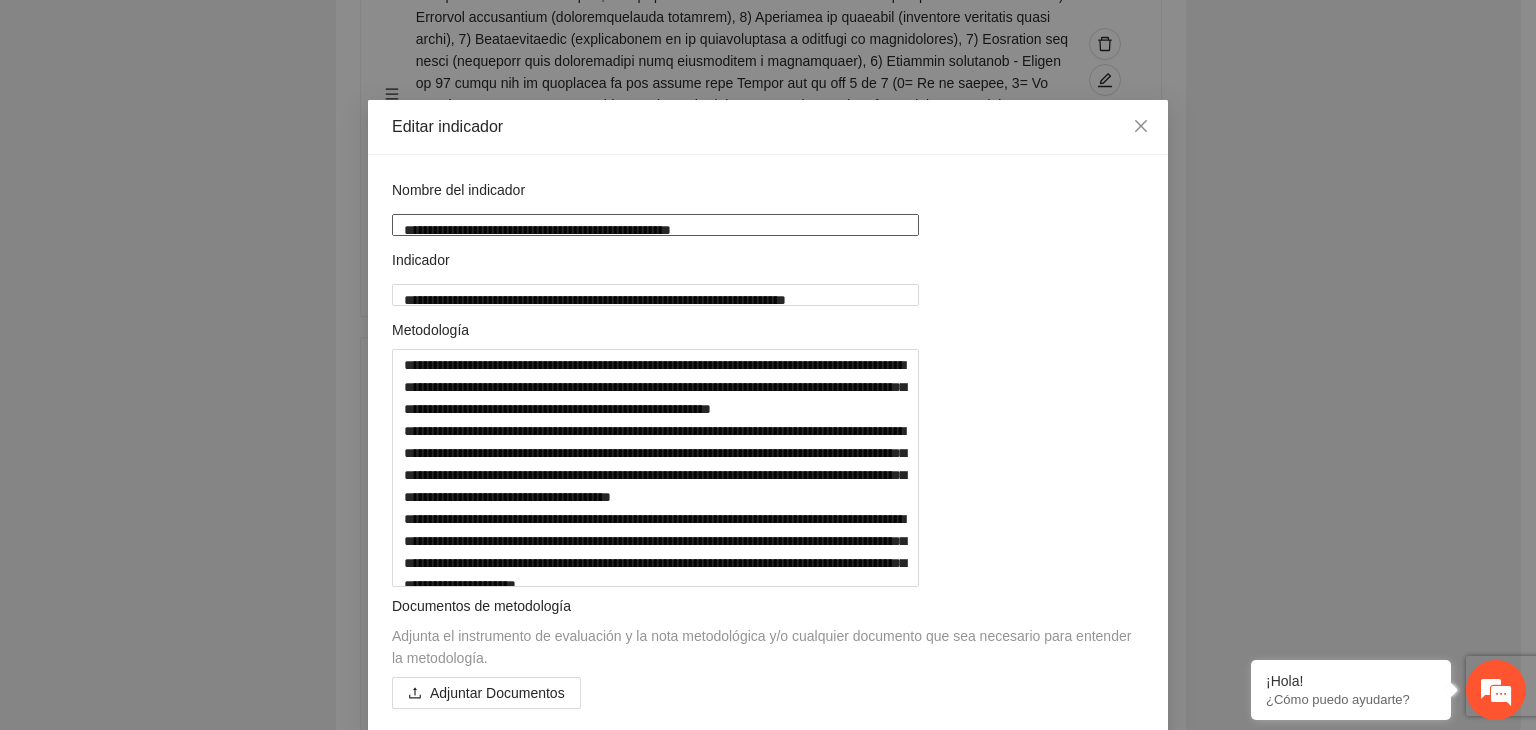 click on "**********" at bounding box center [655, 225] 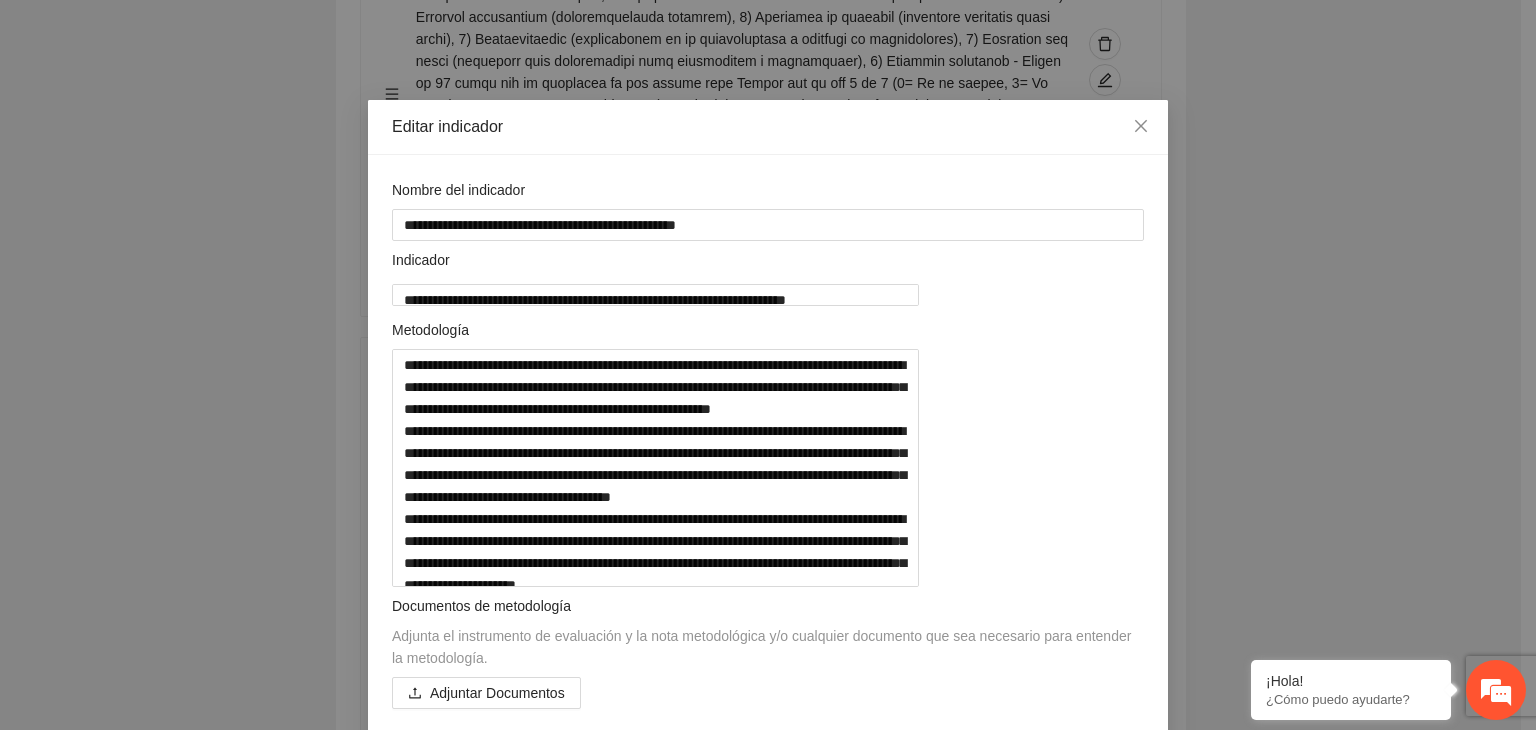 click on "**********" at bounding box center [768, 365] 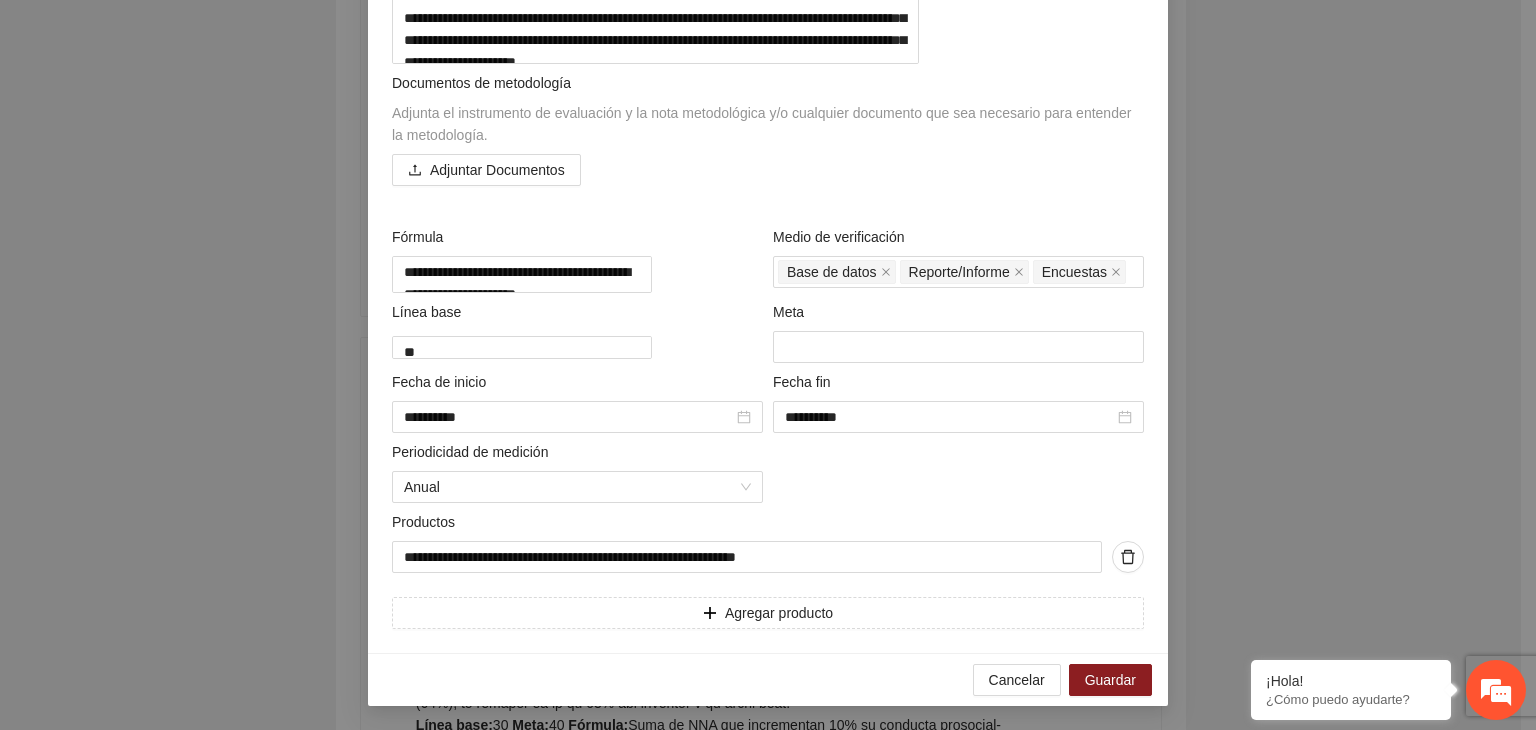 scroll, scrollTop: 641, scrollLeft: 0, axis: vertical 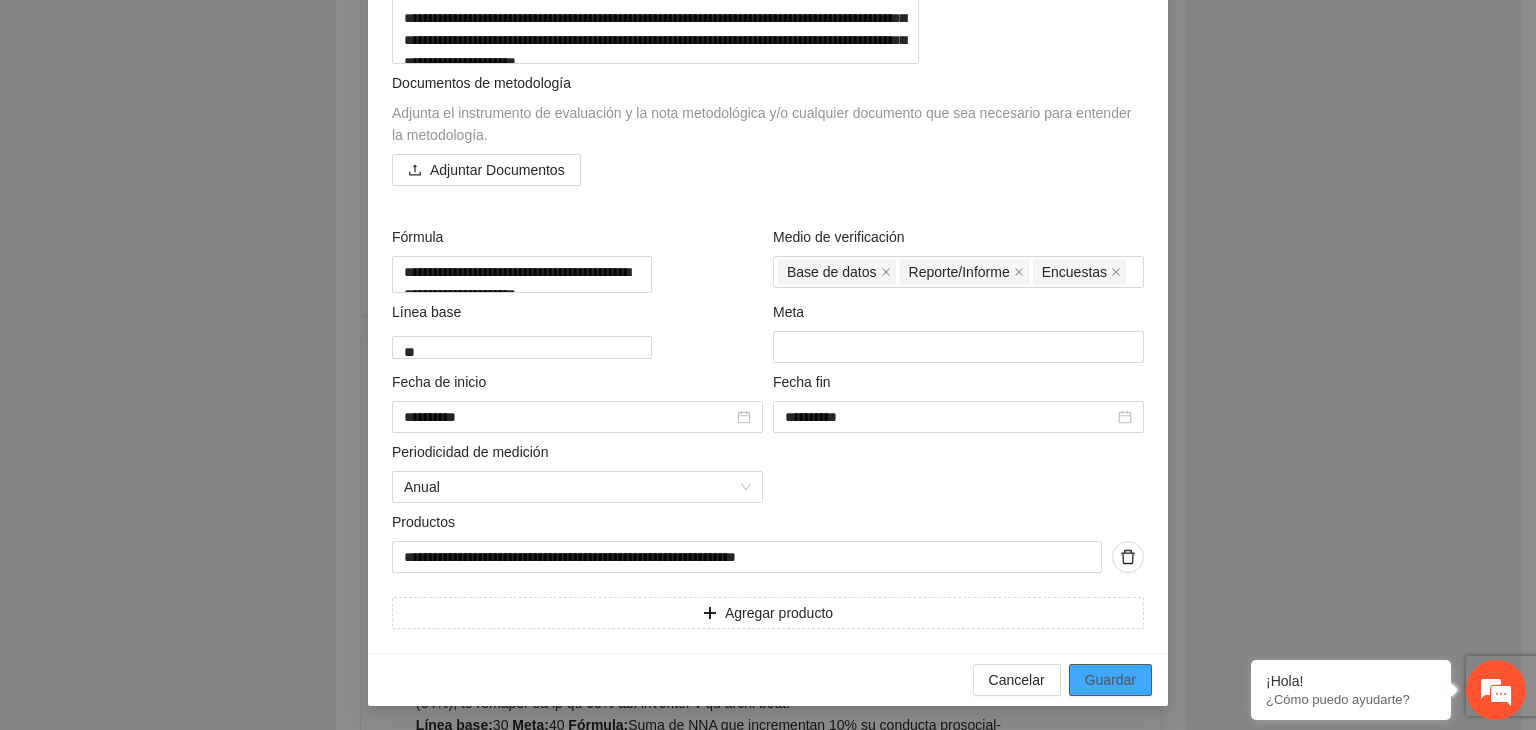 click on "Guardar" at bounding box center [1110, 680] 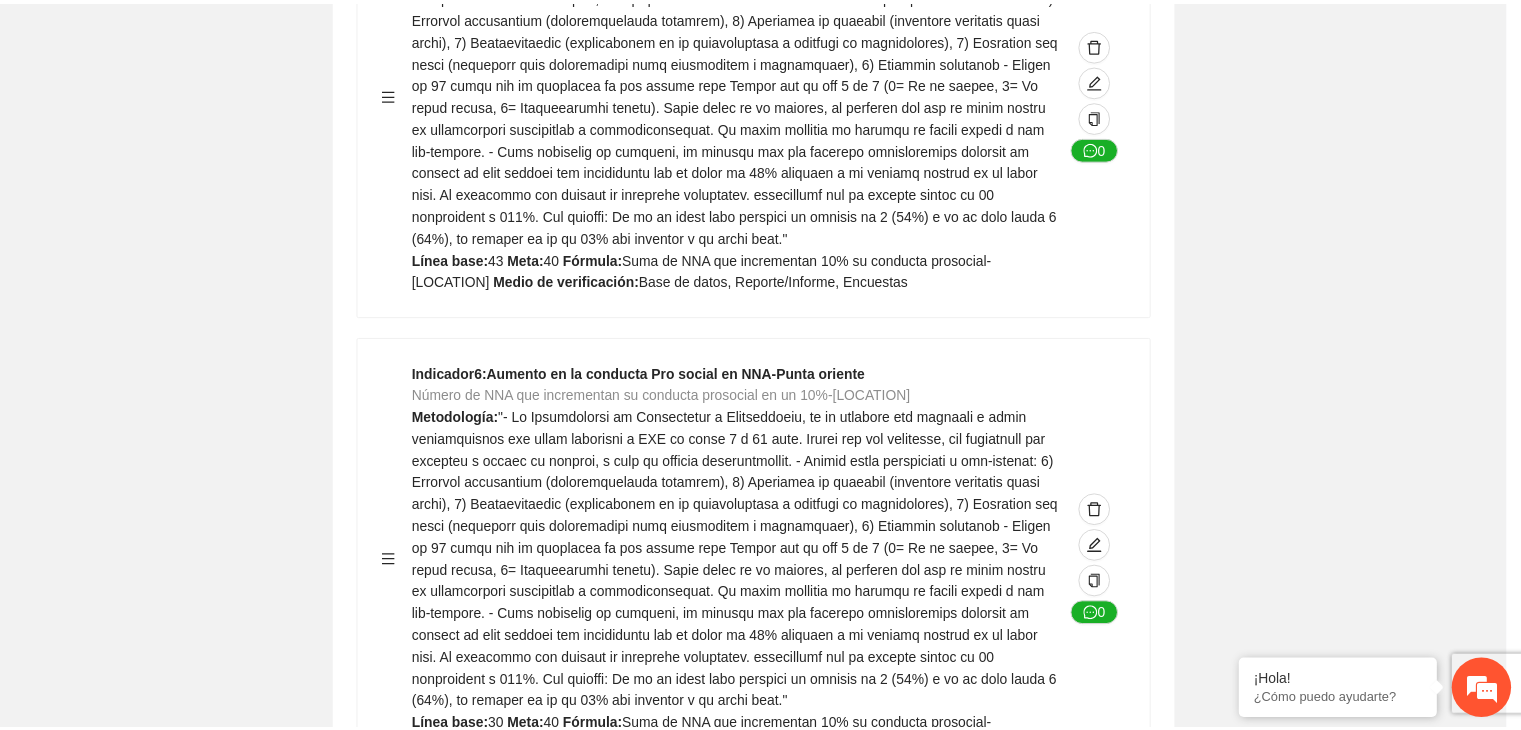 scroll, scrollTop: 156, scrollLeft: 0, axis: vertical 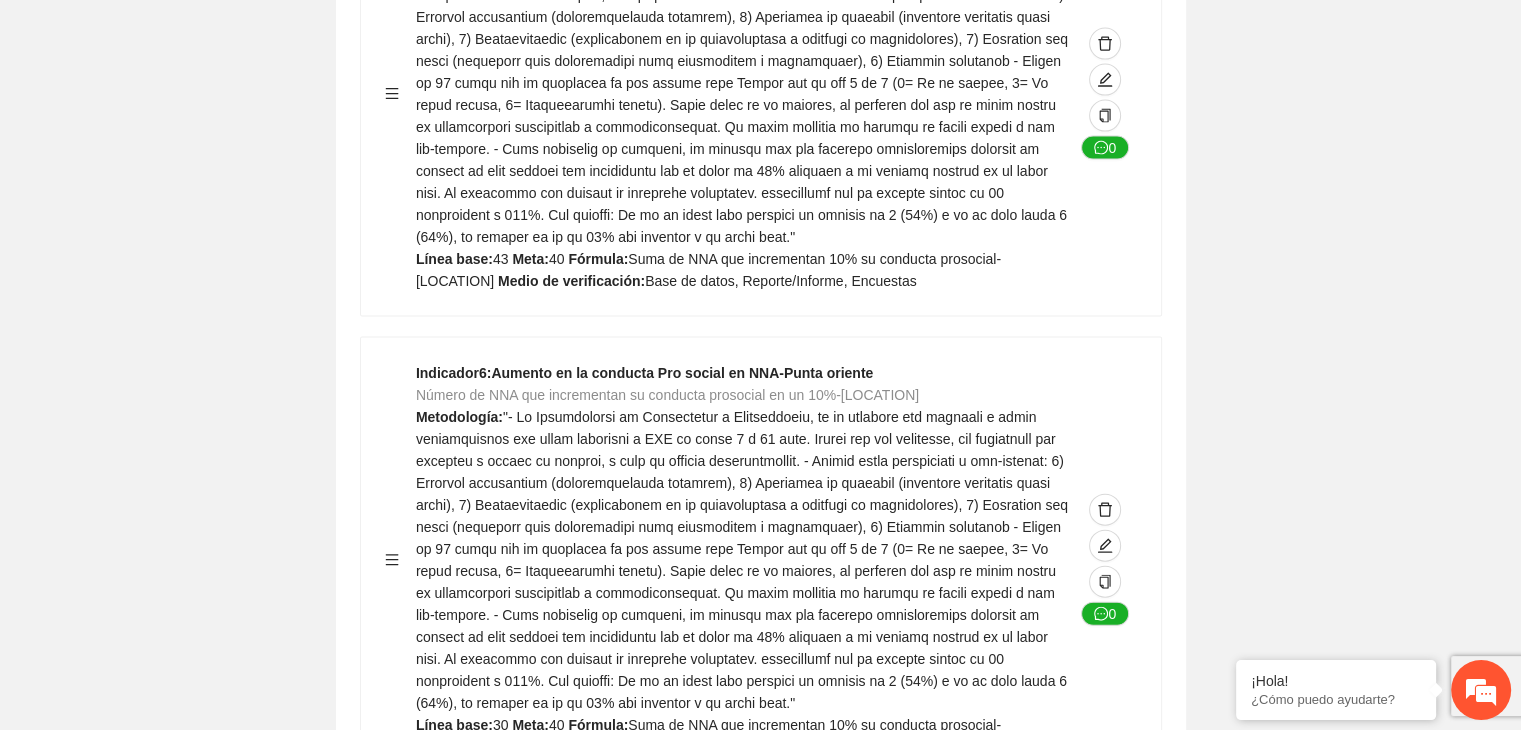 click on "Editar indicador Nombre del indicador      Exportar Contribuir a la disminución de incidencia en violencia familiar en las zonas de Punta Oriente, Cerro Grande y Riberas de Sacramento del Municipio  de Chihuahua. Indicadores Indicador  1 :  Violencia familiar disminuyendo en un 5% en Cerro grande Número de carpetas de investigación de Violencia familiar  disminuyendo en un 5% en Cerro grande Metodología:  Se solicita información al Observatorio Ciudadano de FICOSEC sobre el número de carpetas de violencia familiar en las colonias de intervención Línea base:  29   Meta:  25   Fórmula:  Suma de carpetas de investigación de violencia familiar disminuyendo  en un 5% en Punta Oriente   Medio de verificación:  Reporte/Informe 0 Indicador  2 :  Violencia familiar disminuyendo en un 5% en Punta Oriente Número de carpetas de investigación de Violencia familiar  disminuyendo en un 5% en Punta Oriente Metodología:  Línea base:  63   Meta:  56   Fórmula:    Medio de verificación:  Reporte/Informe 0 3 :" at bounding box center [760, -968] 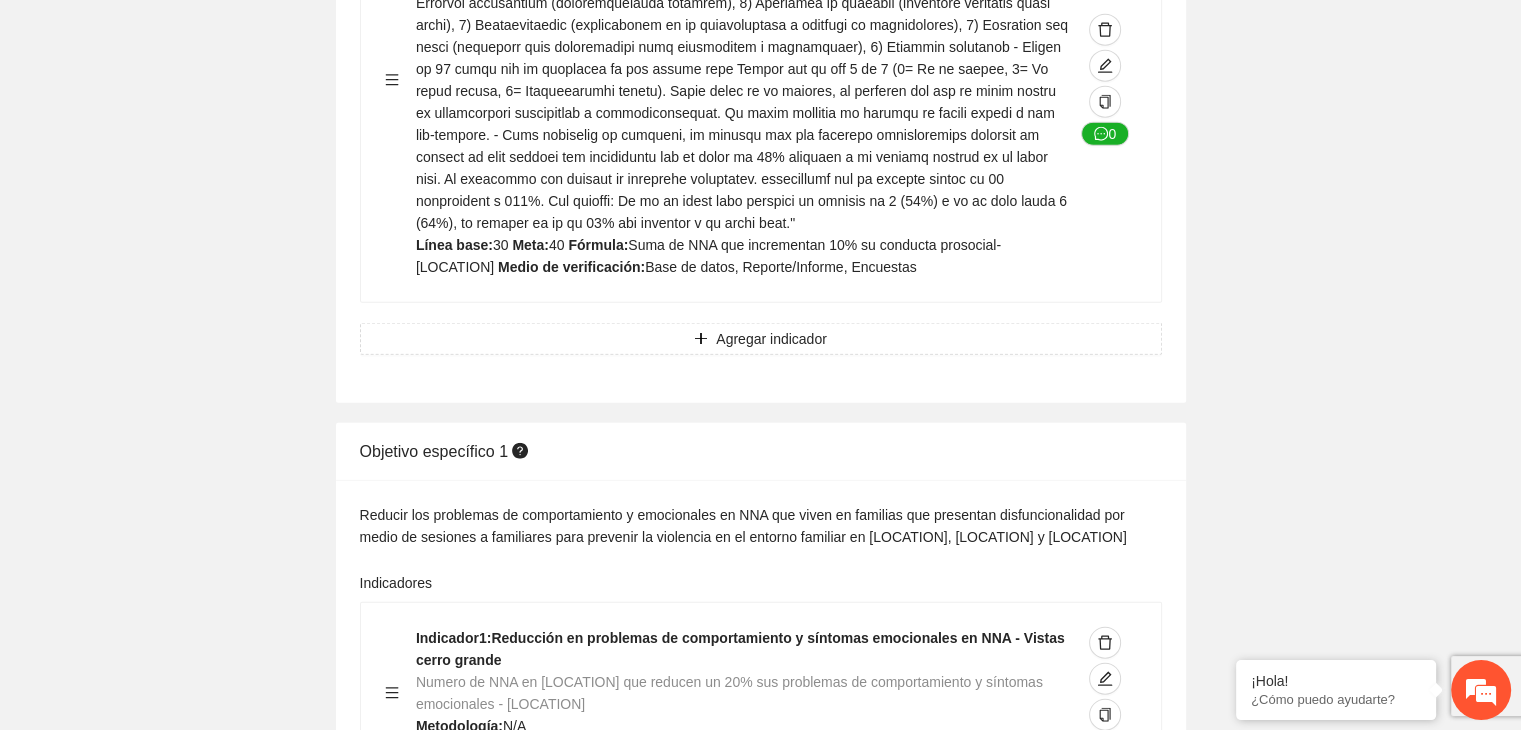 scroll, scrollTop: 4800, scrollLeft: 0, axis: vertical 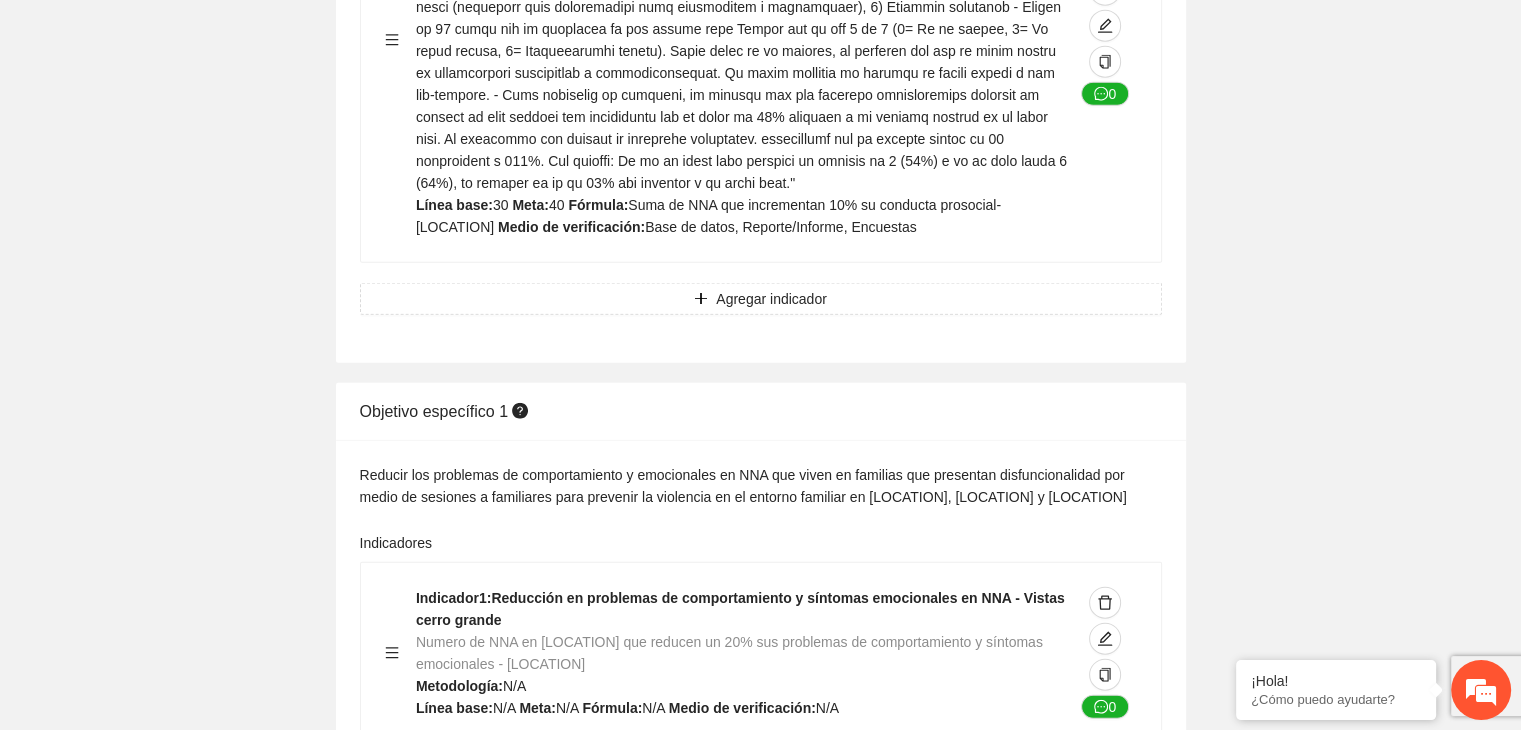 click on "Editar indicador Nombre del indicador      Exportar Contribuir a la disminución de incidencia en violencia familiar en las zonas de Punta Oriente, Cerro Grande y Riberas de Sacramento del Municipio  de Chihuahua. Indicadores Indicador  1 :  Violencia familiar disminuyendo en un 5% en Cerro grande Número de carpetas de investigación de Violencia familiar  disminuyendo en un 5% en Cerro grande Metodología:  Se solicita información al Observatorio Ciudadano de FICOSEC sobre el número de carpetas de violencia familiar en las colonias de intervención Línea base:  29   Meta:  25   Fórmula:  Suma de carpetas de investigación de violencia familiar disminuyendo  en un 5% en Punta Oriente   Medio de verificación:  Reporte/Informe 0 Indicador  2 :  Violencia familiar disminuyendo en un 5% en Punta Oriente Número de carpetas de investigación de Violencia familiar  disminuyendo en un 5% en Punta Oriente Metodología:  Línea base:  63   Meta:  56   Fórmula:    Medio de verificación:  Reporte/Informe 0 3 :" at bounding box center [760, -1488] 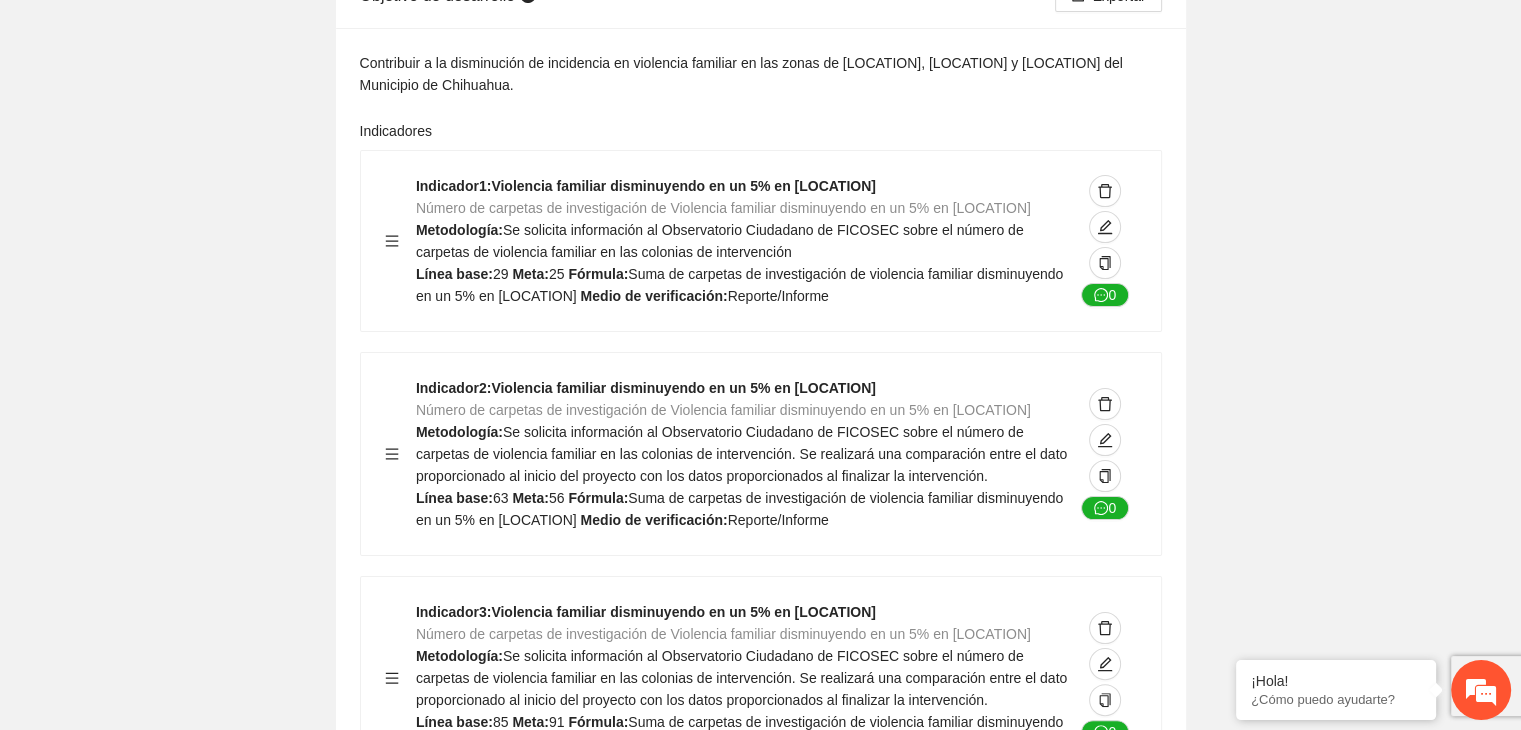 scroll, scrollTop: 0, scrollLeft: 0, axis: both 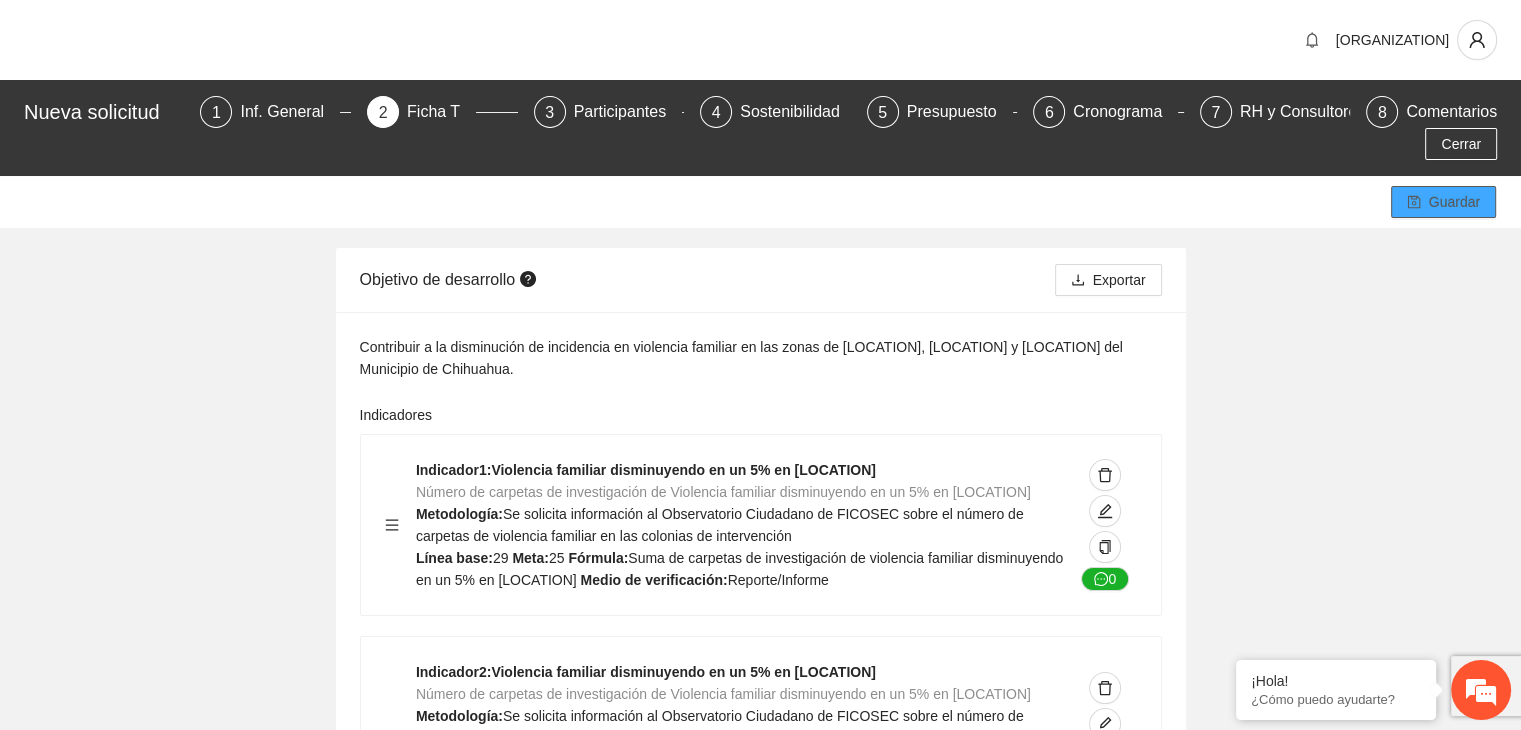 click on "Guardar" at bounding box center [1443, 202] 